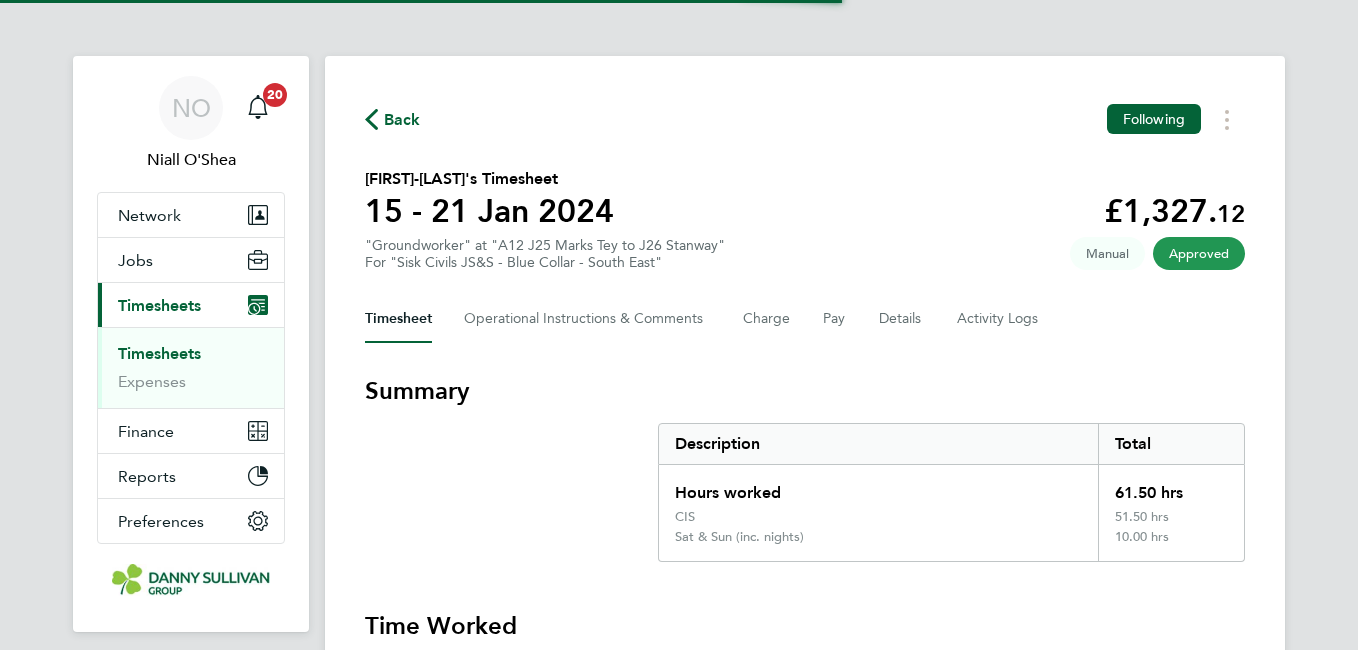 scroll, scrollTop: 0, scrollLeft: 0, axis: both 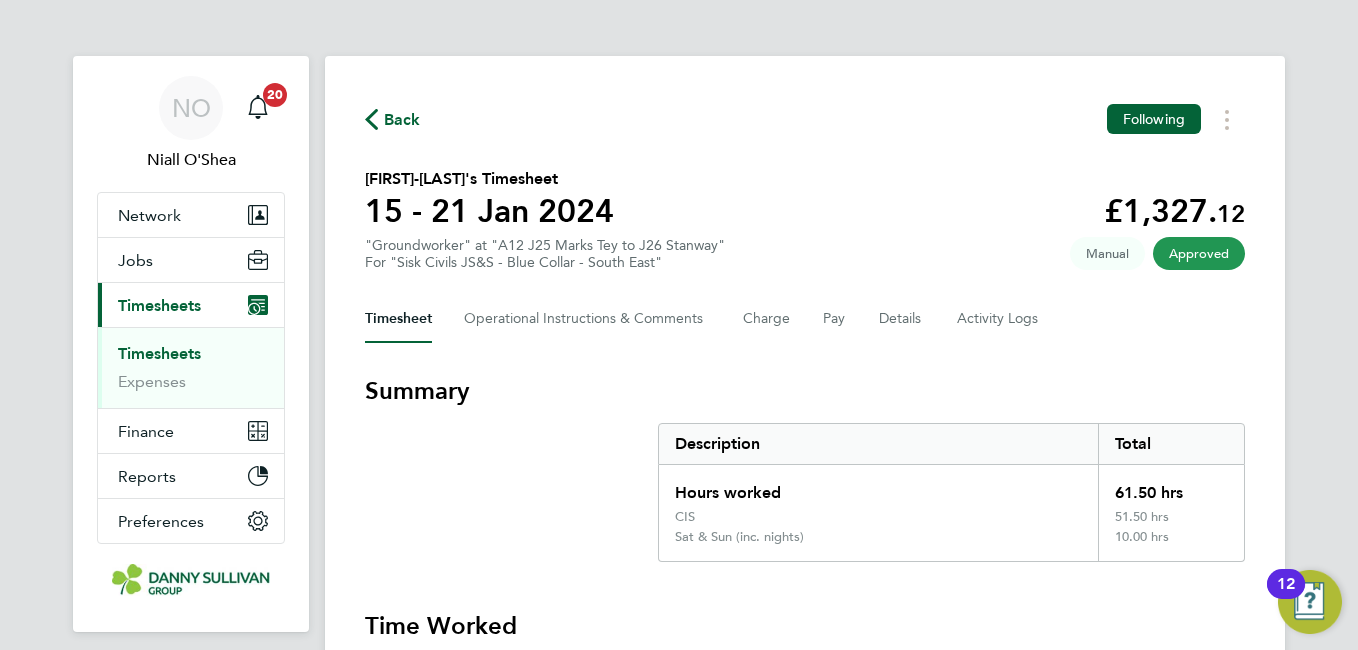 click on "Back" 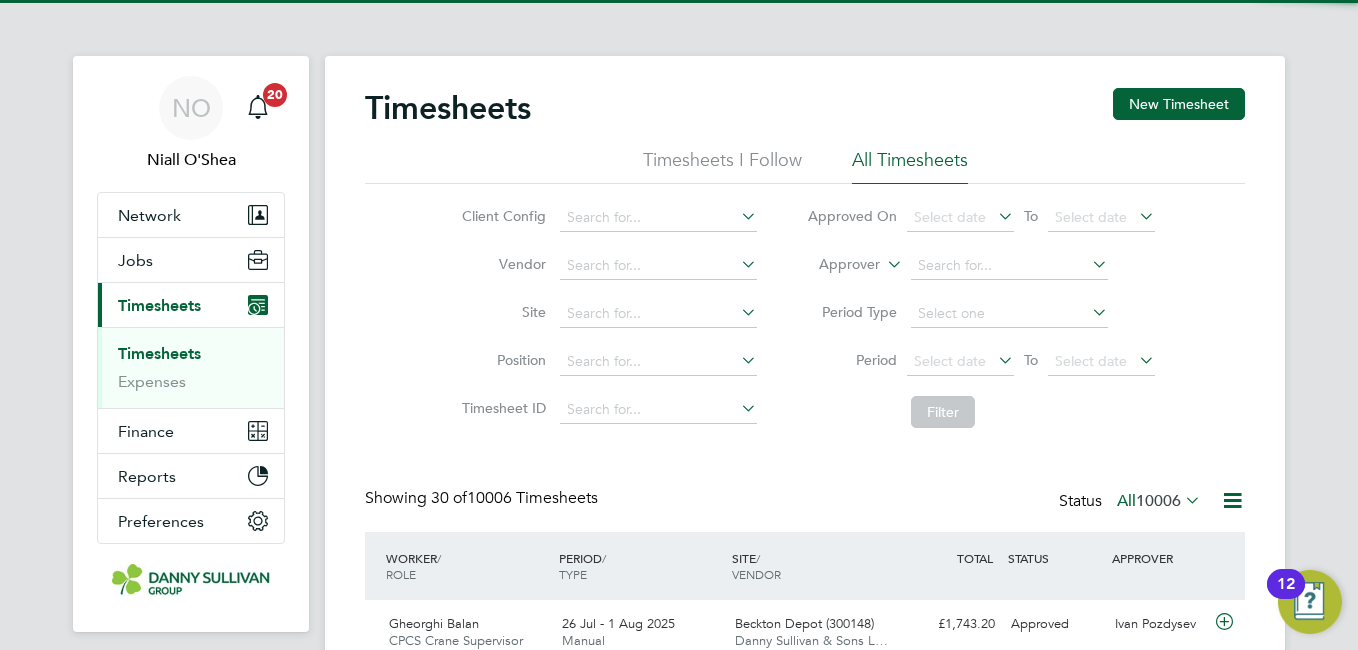 scroll, scrollTop: 10, scrollLeft: 10, axis: both 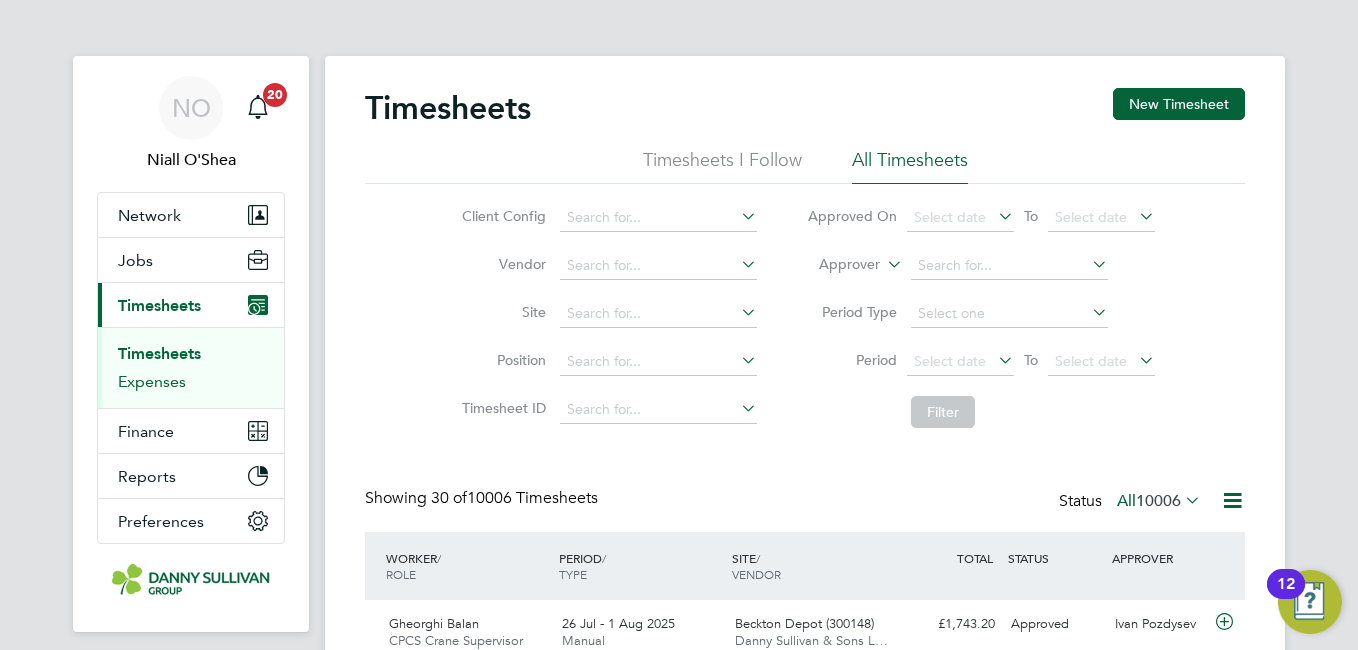 click on "Expenses" at bounding box center [152, 381] 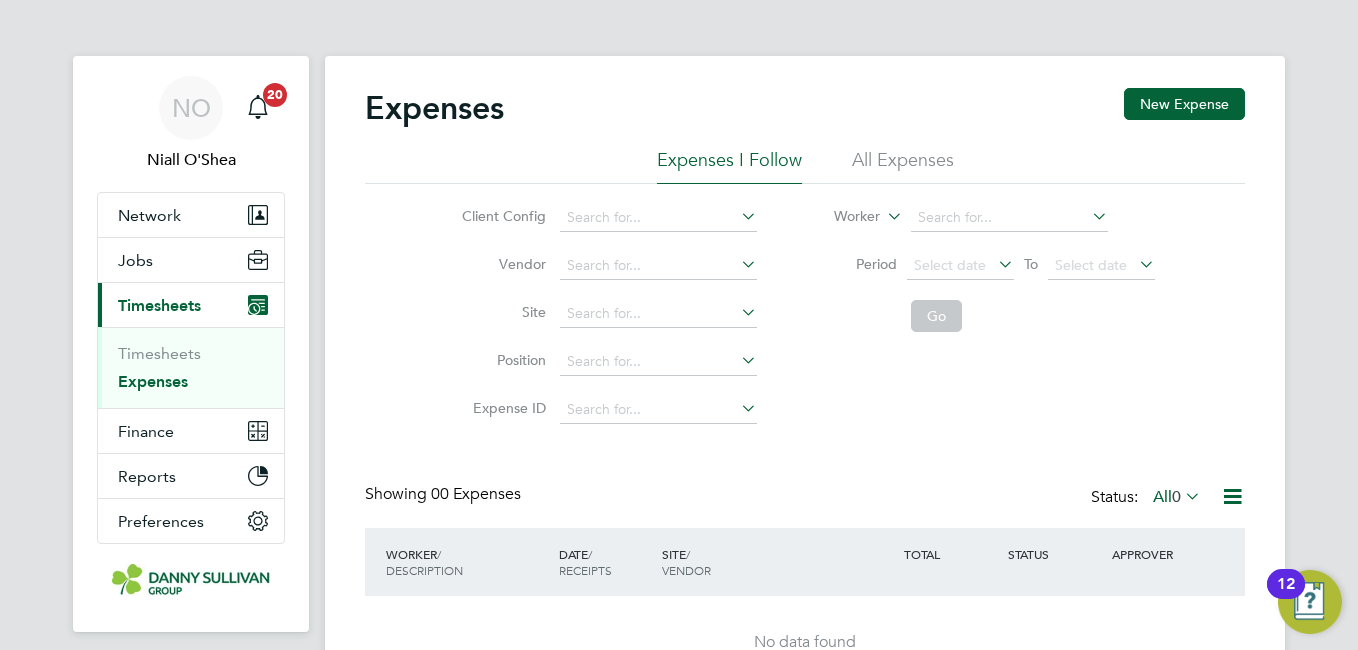 click on "All Expenses" 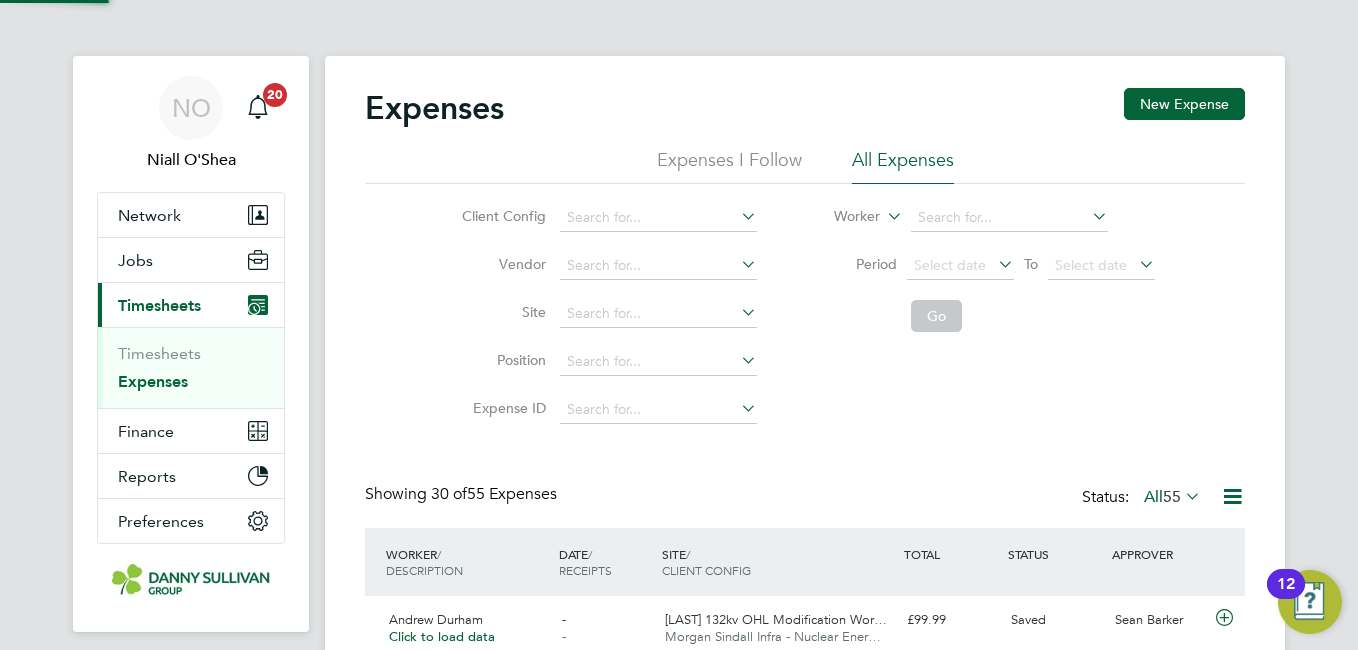 click on "Client Config   Vendor   Site   Position   Expense ID   Worker     Period
Select date
To
Select date
Go" 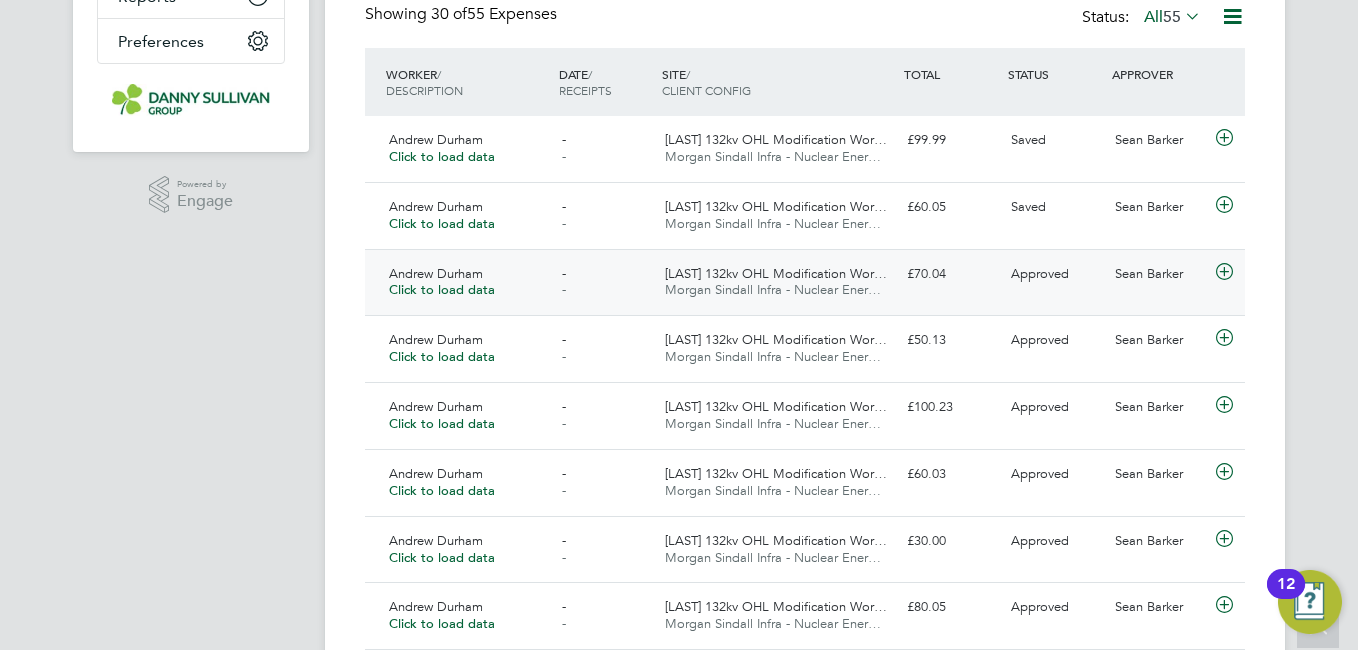 click on "Click to load data" 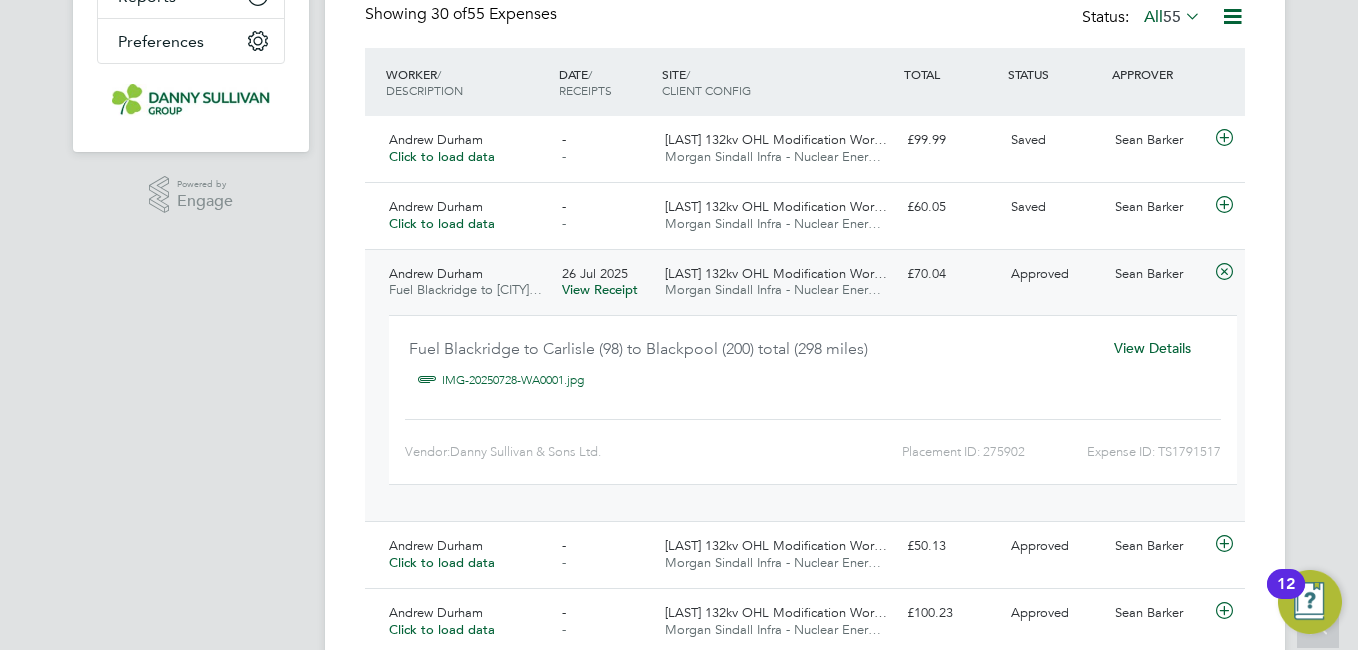 click on "View Receipt" 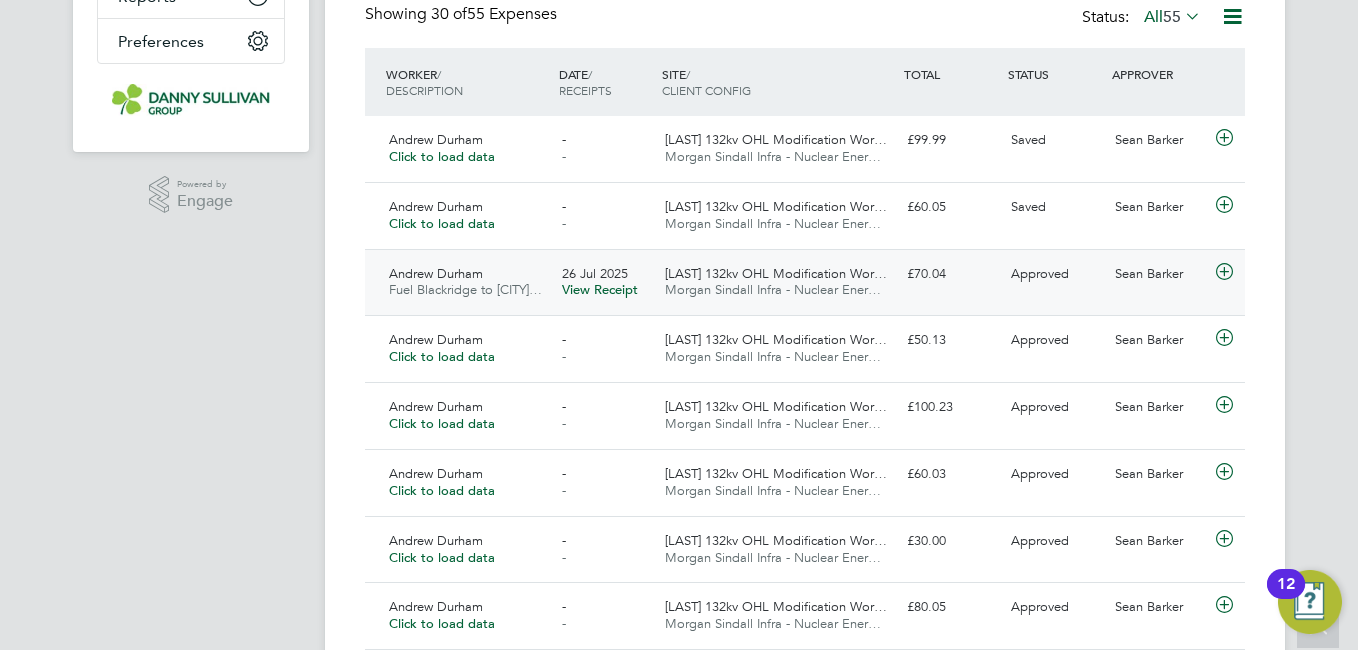 click on "Approved" 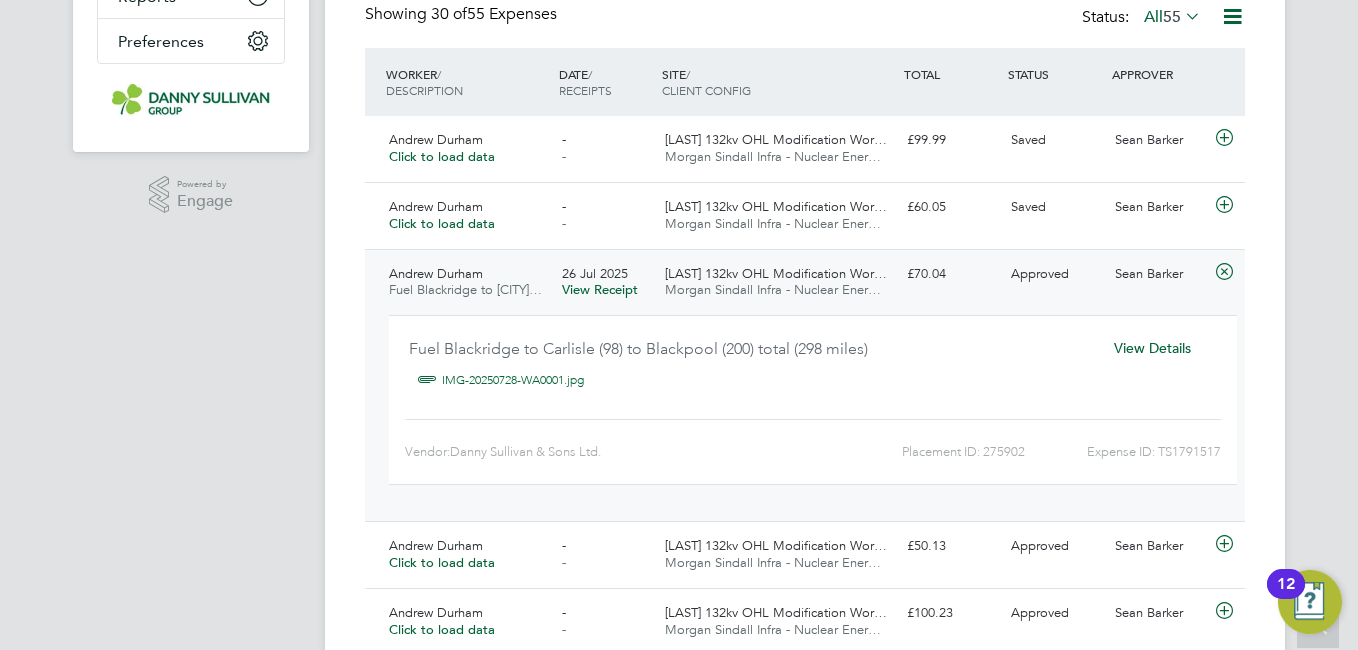 click on "View Details" 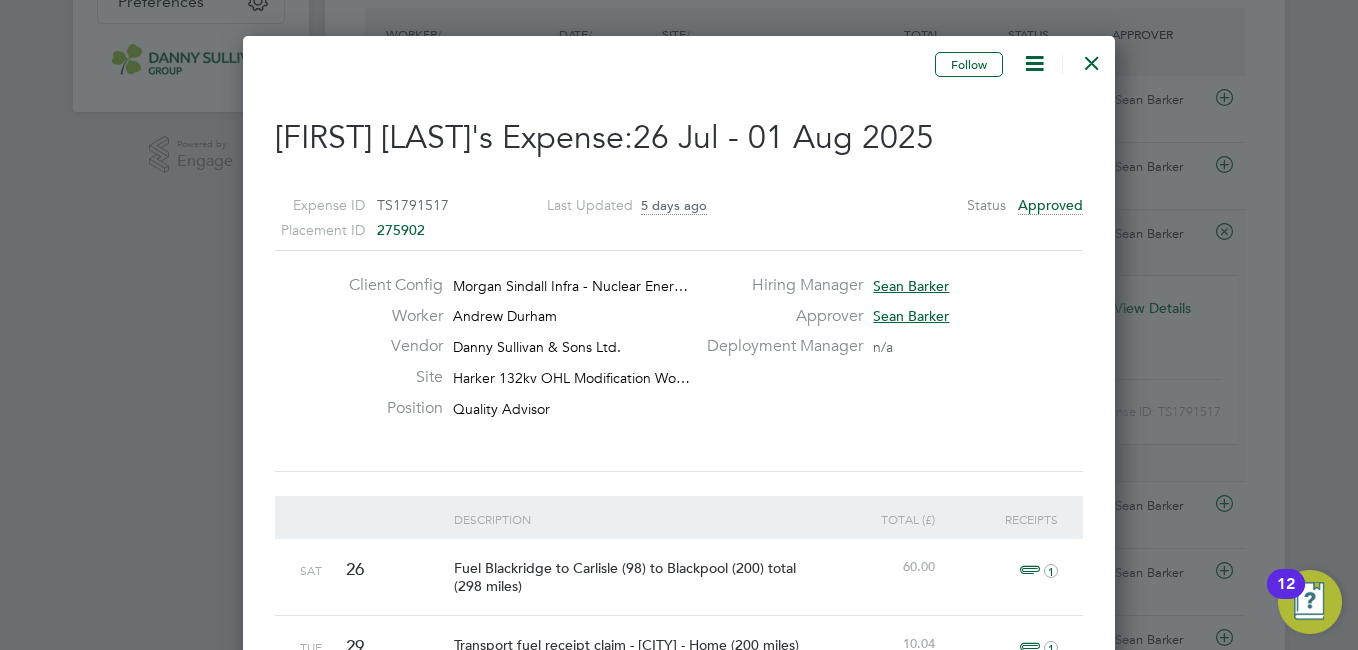 click at bounding box center (1092, 58) 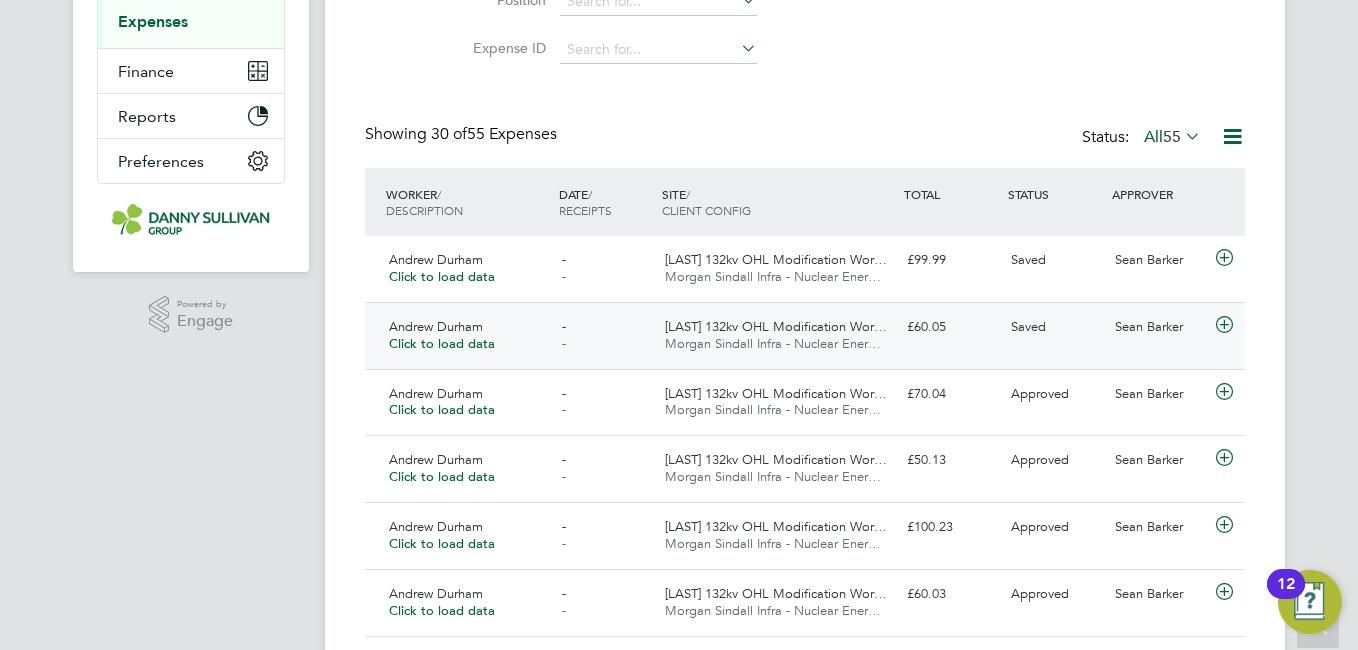 click on "Andrew Durham   Click to load data -   - Harker 132kv OHL Modification Wor… Morgan Sindall Infra - Nuclear Ener… £60.05 Saved Sean Barker" 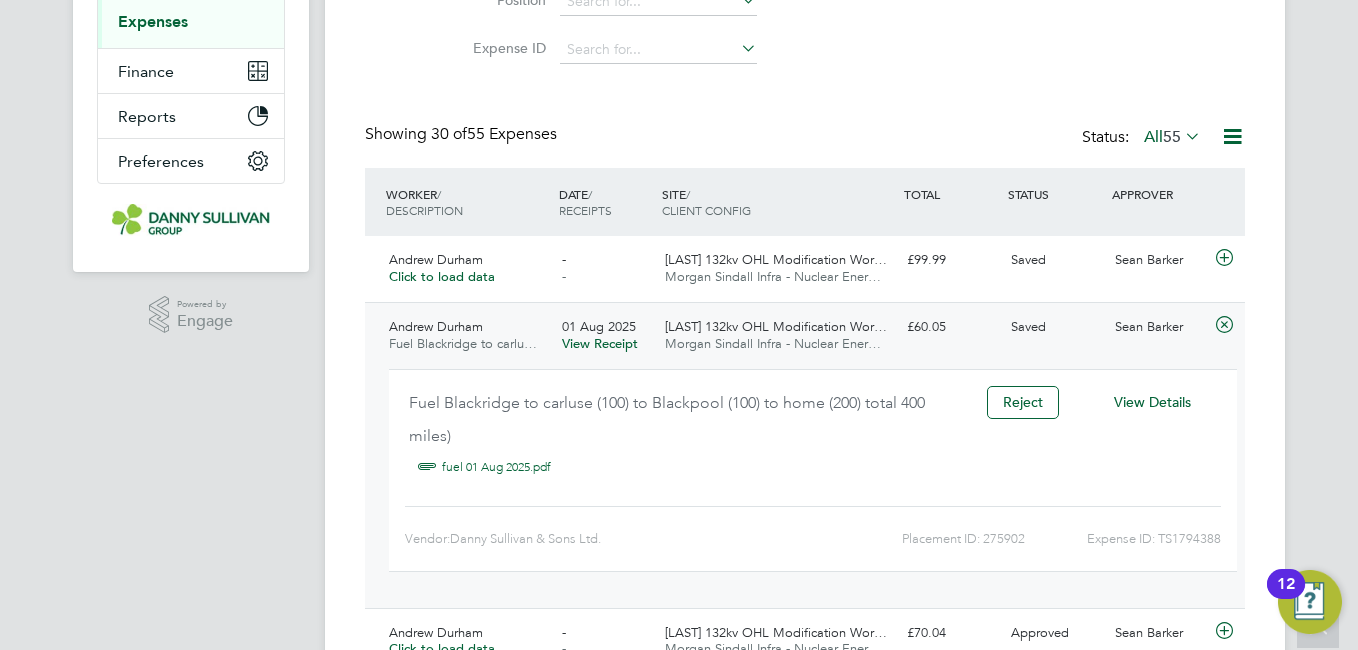 click on "View Details" 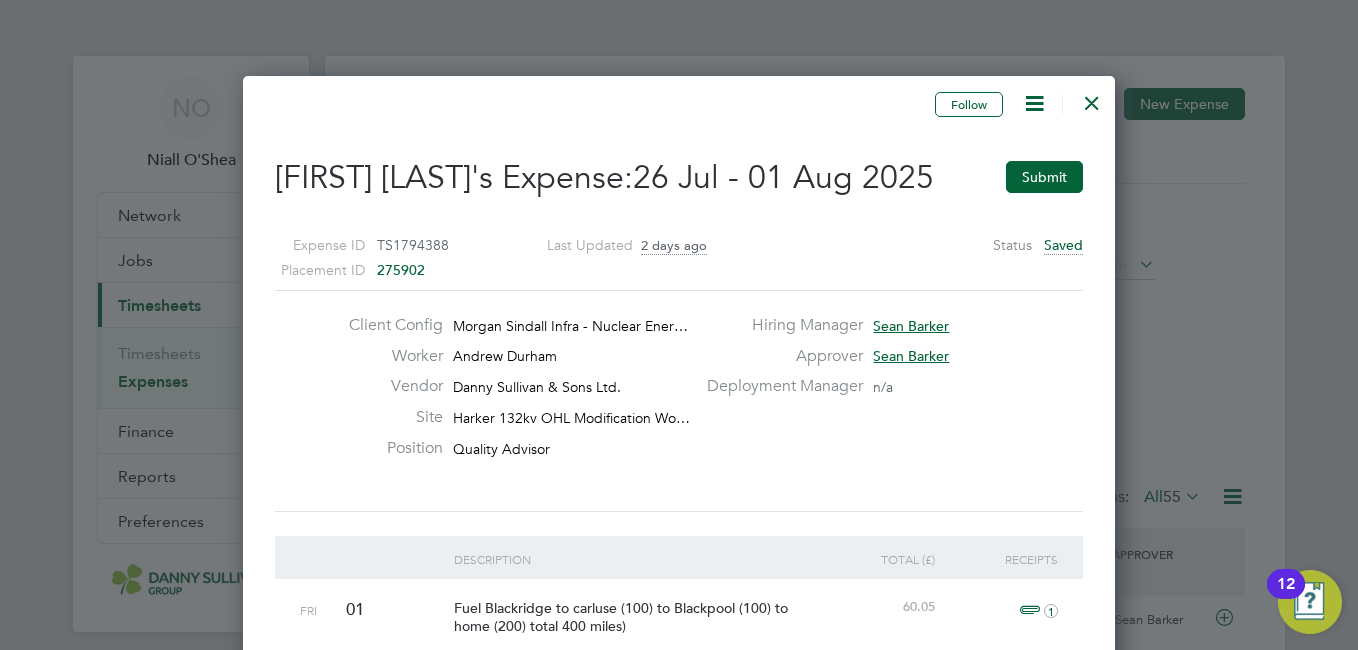 click at bounding box center (1092, 98) 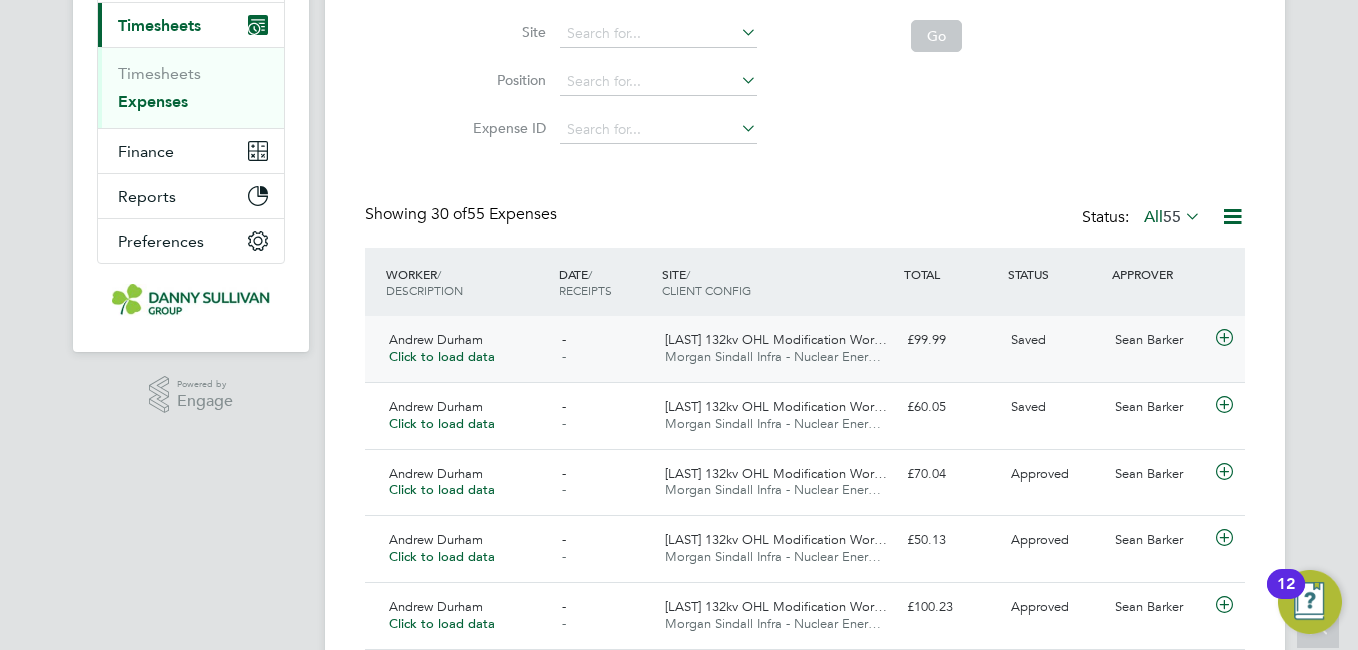 click on "Saved" 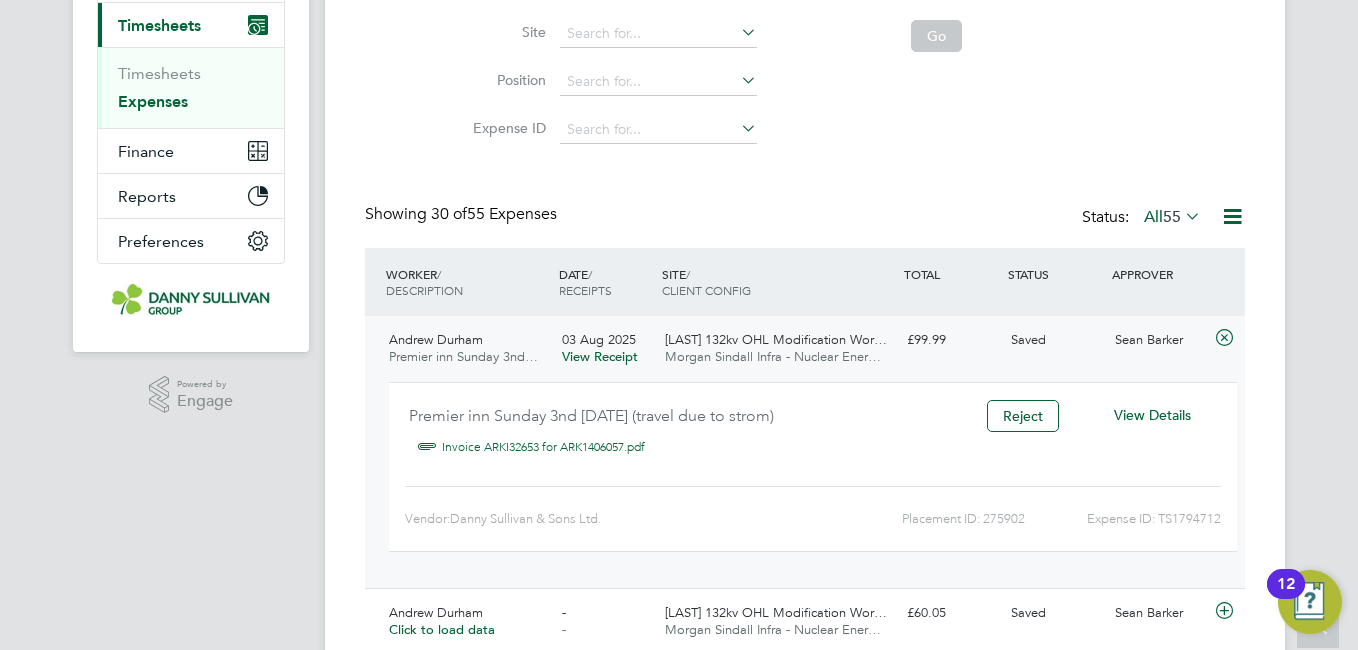 click on "View Details" 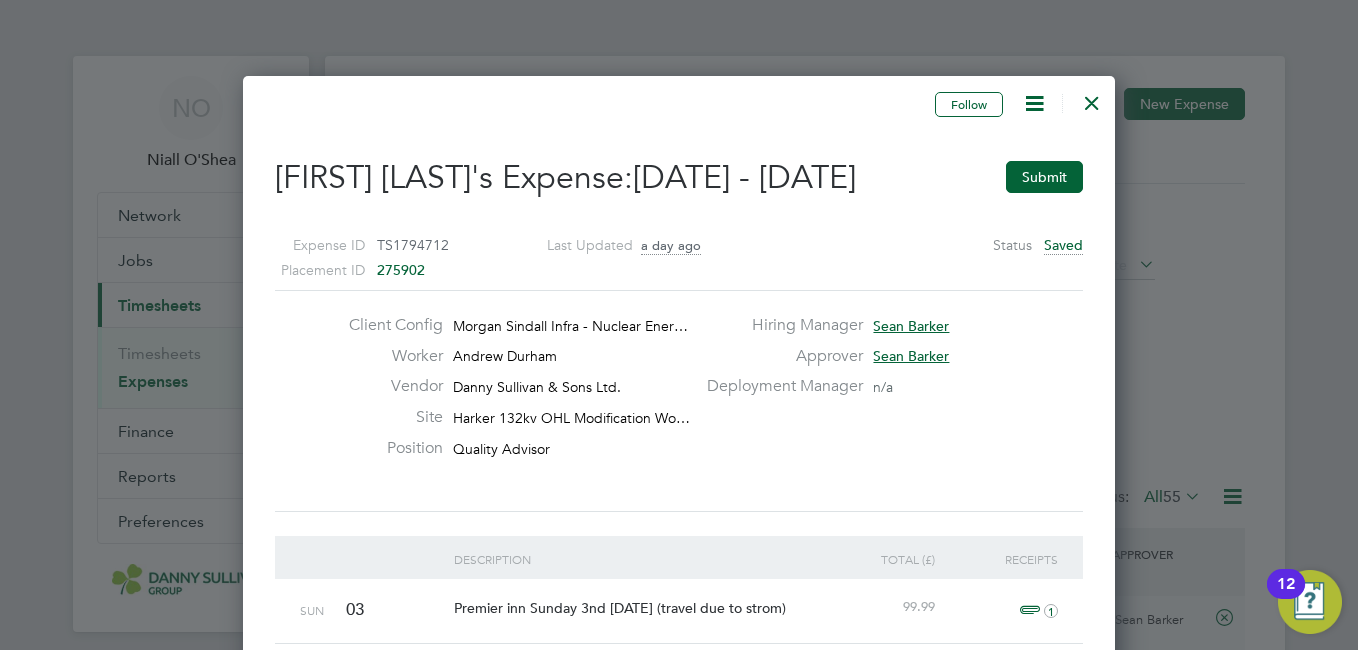 click at bounding box center [1092, 98] 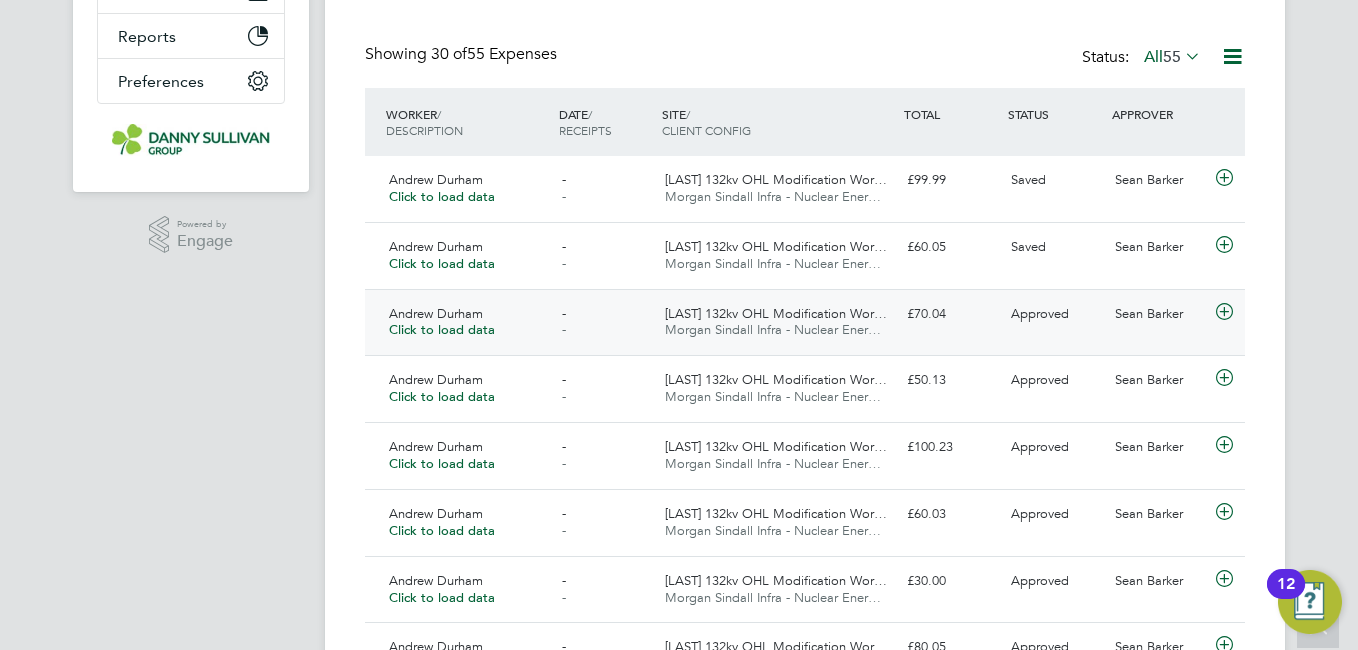 click on "Approved" 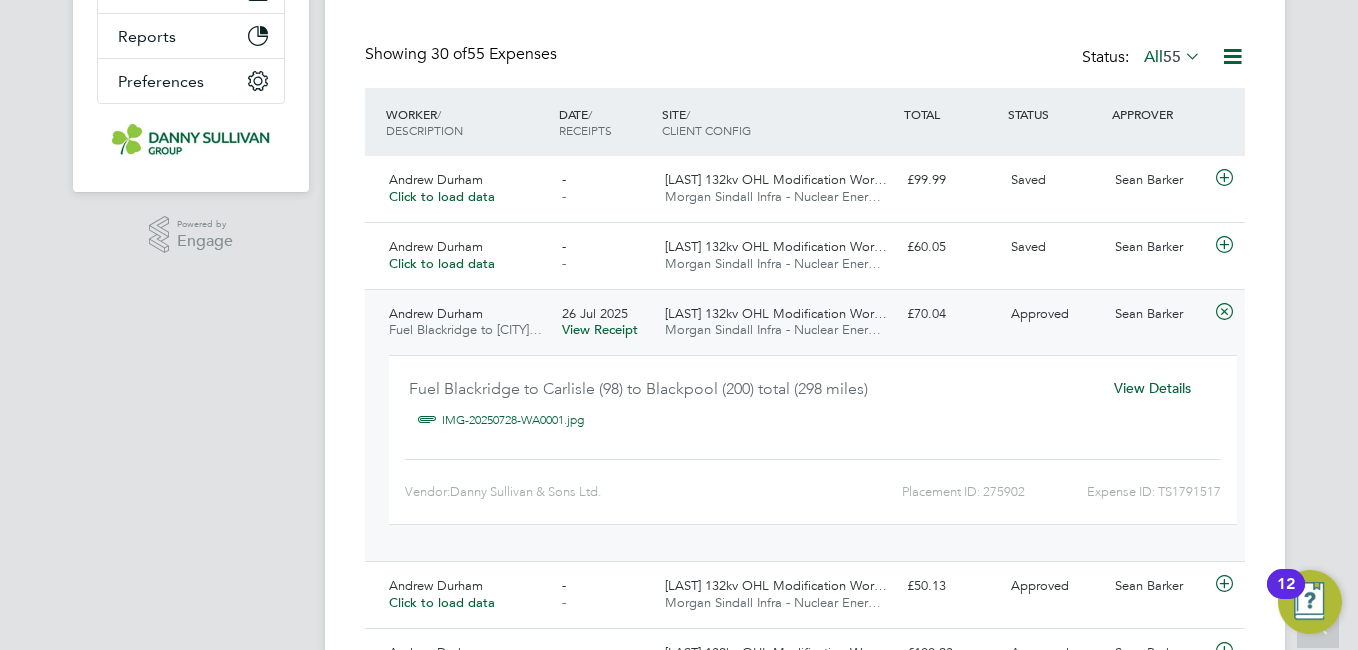 click on "View Details" 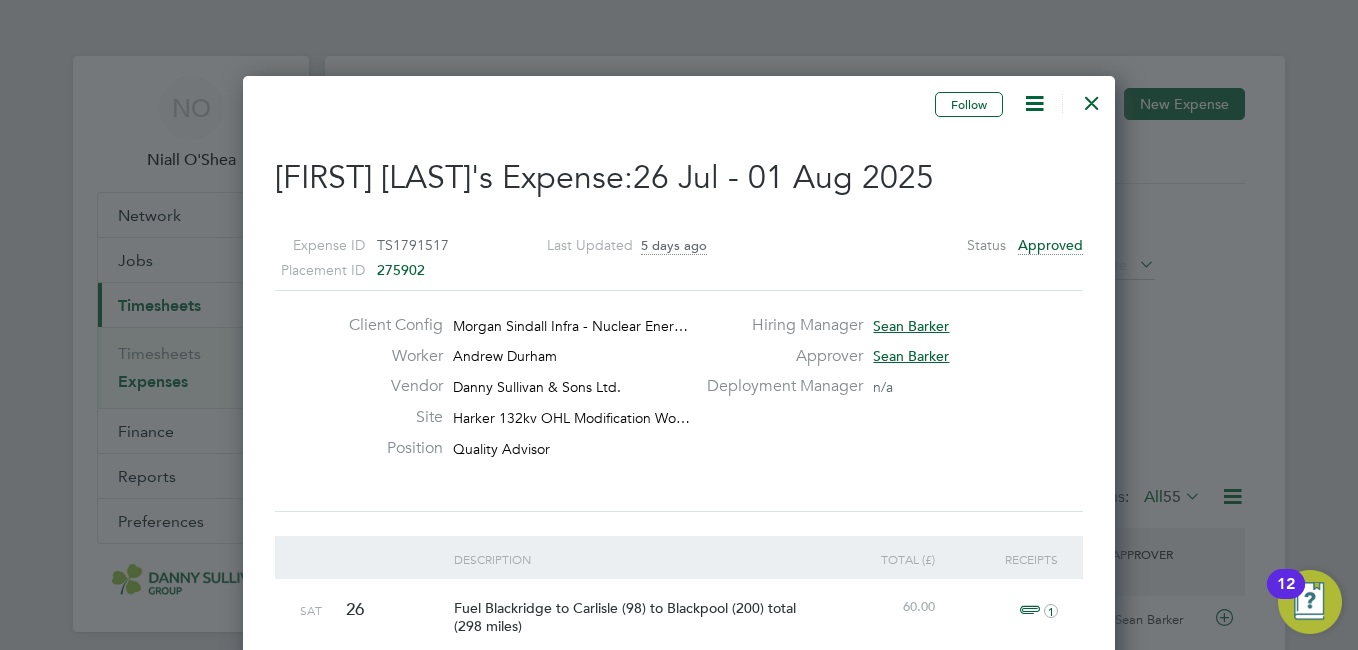 click on "Approver Sean Barker" at bounding box center [893, 361] 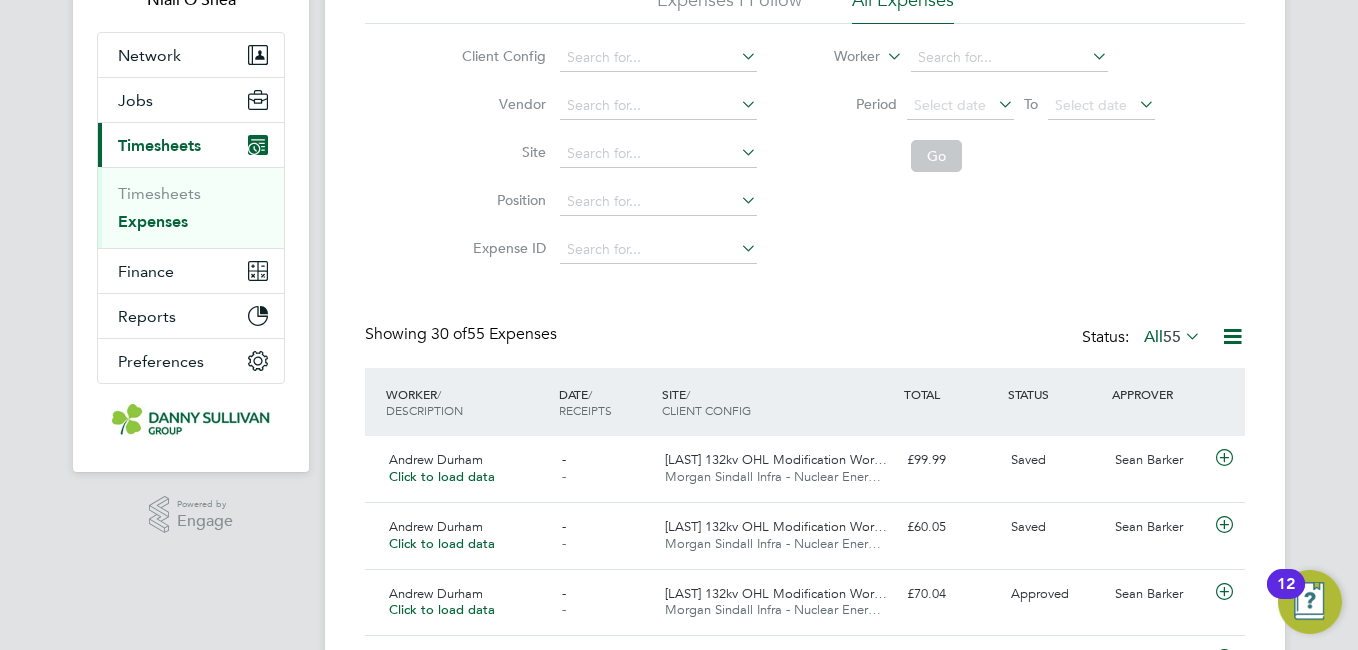 scroll, scrollTop: 0, scrollLeft: 0, axis: both 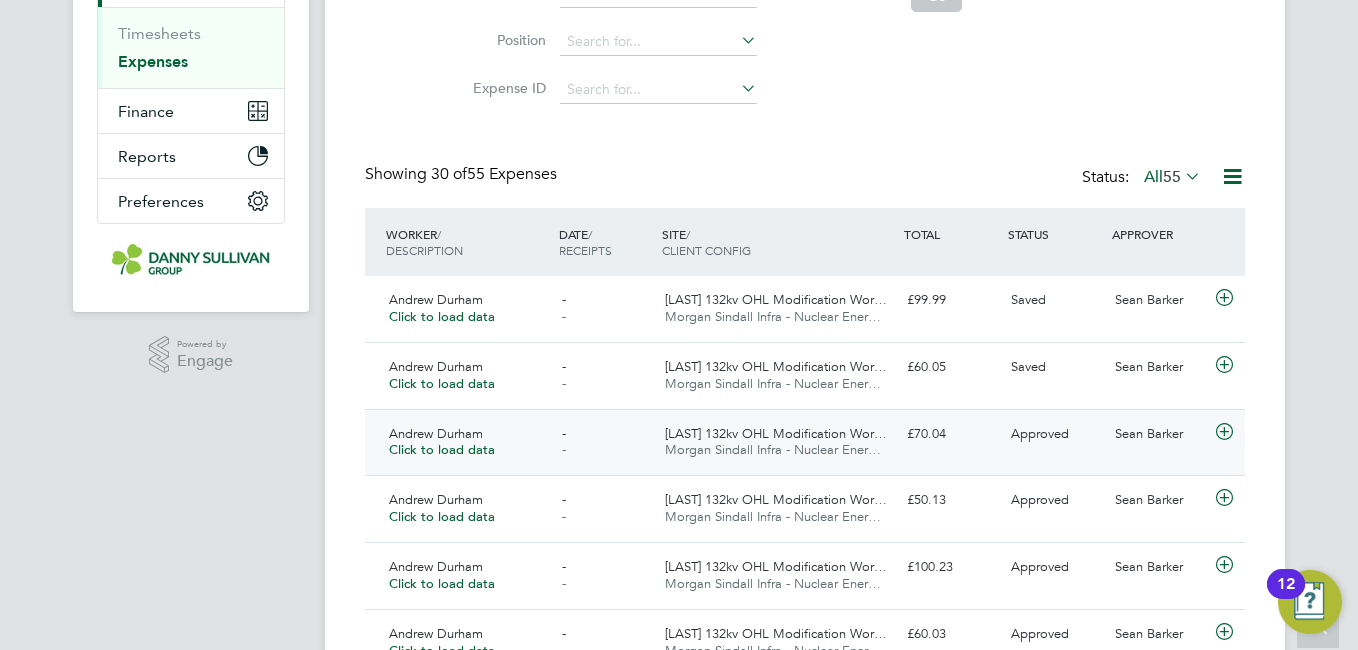 click on "£70.04" 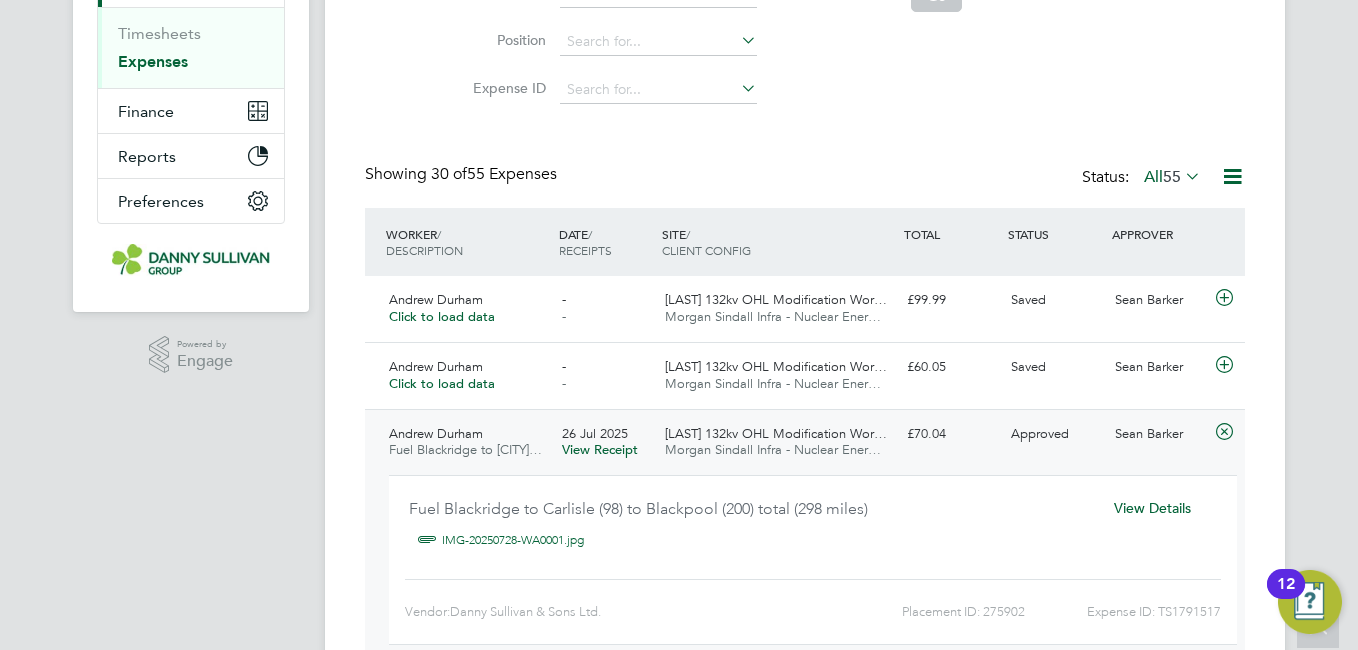 click on "View Details" 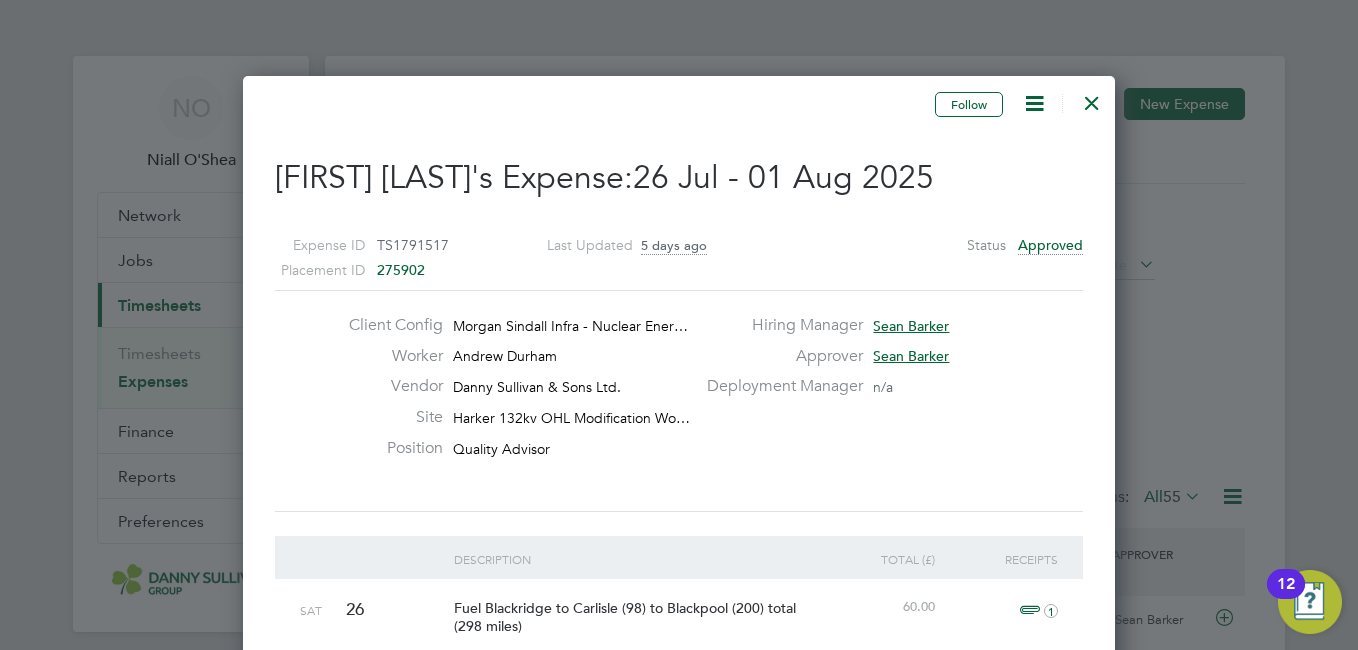 click at bounding box center (1092, 98) 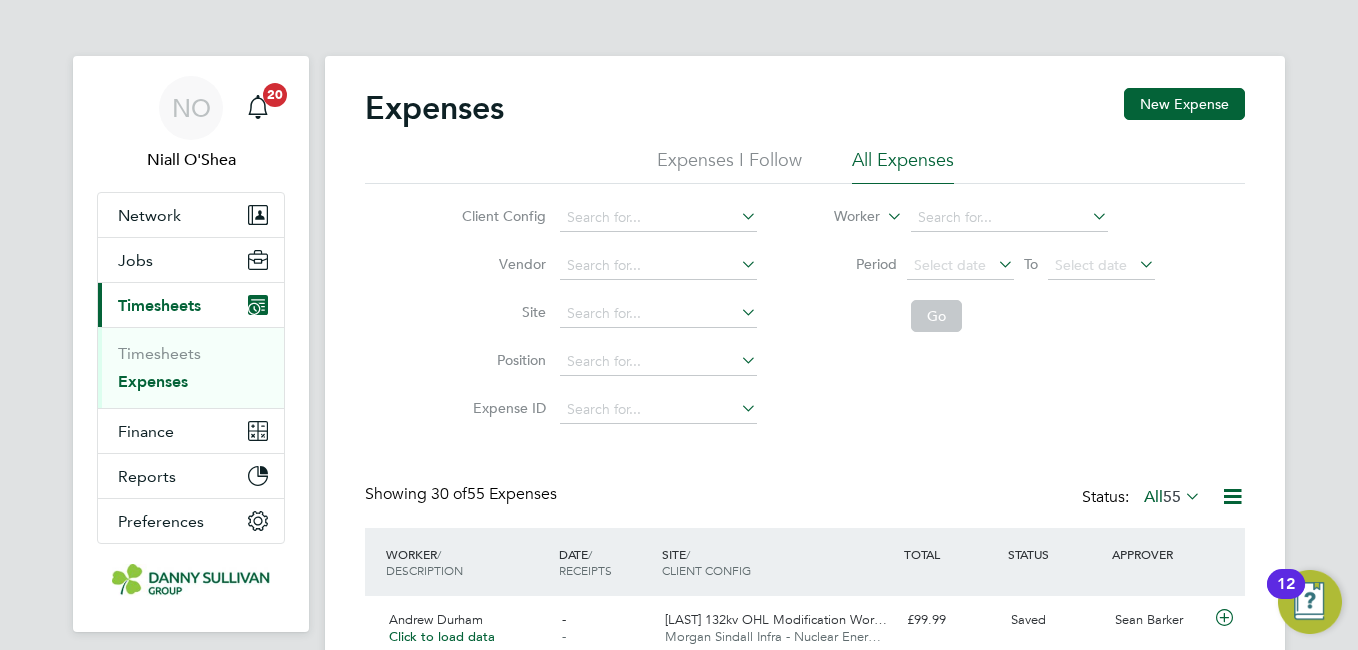 type 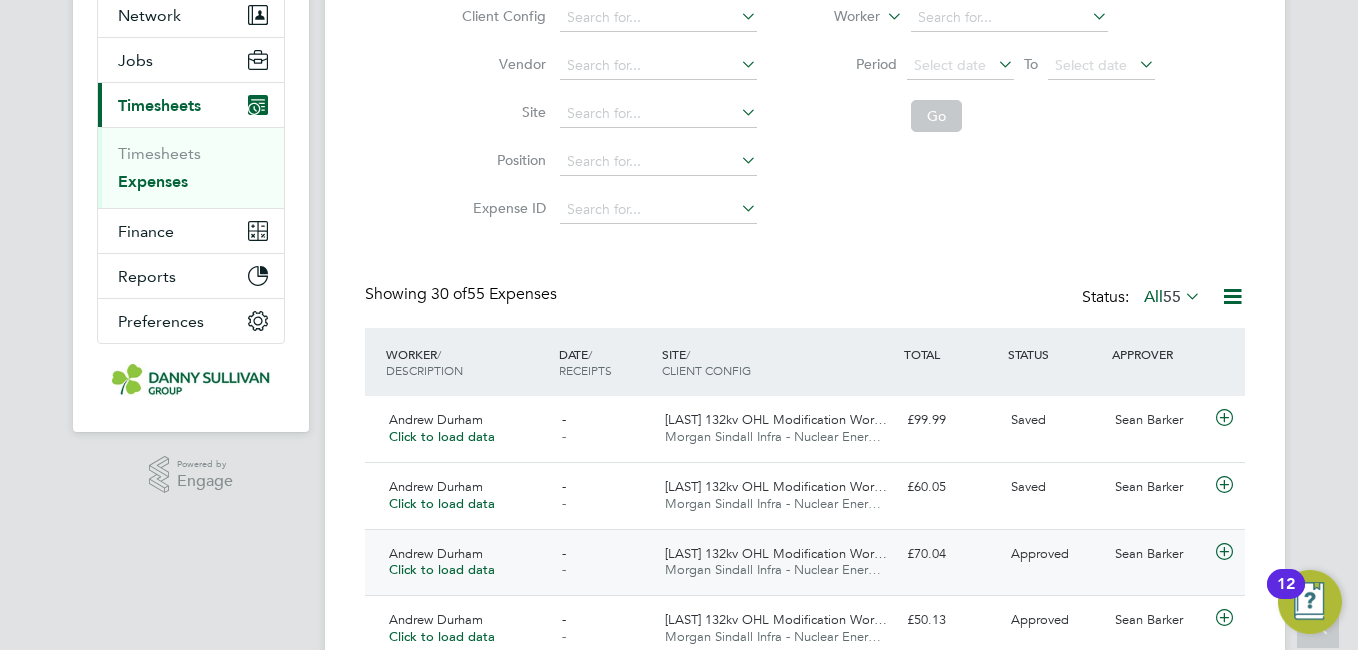 click on "Approved" 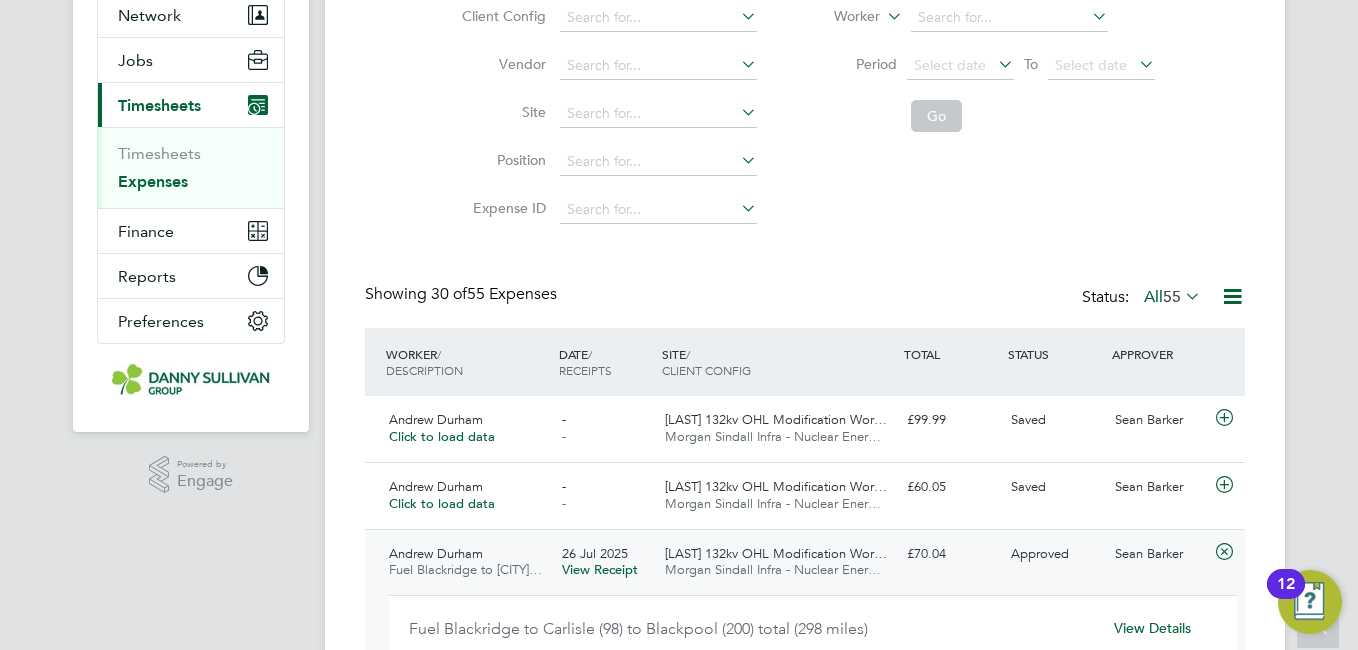 click on "View Details" 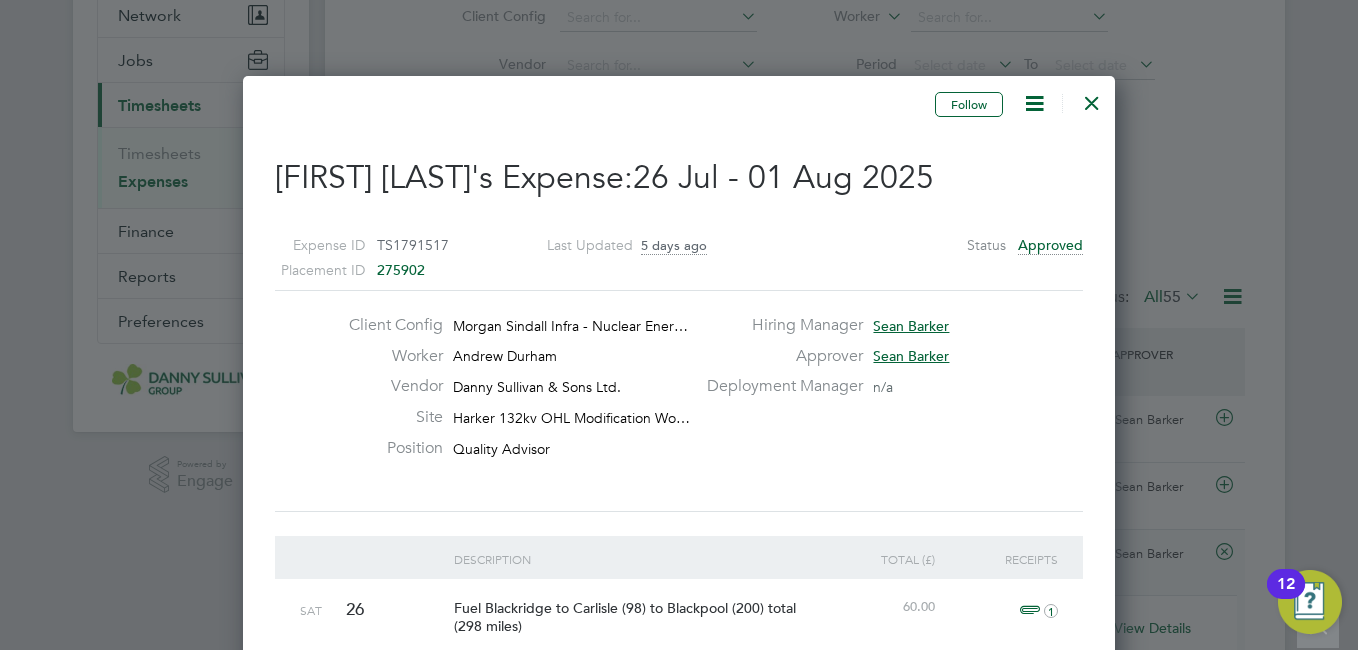 click at bounding box center [1092, 98] 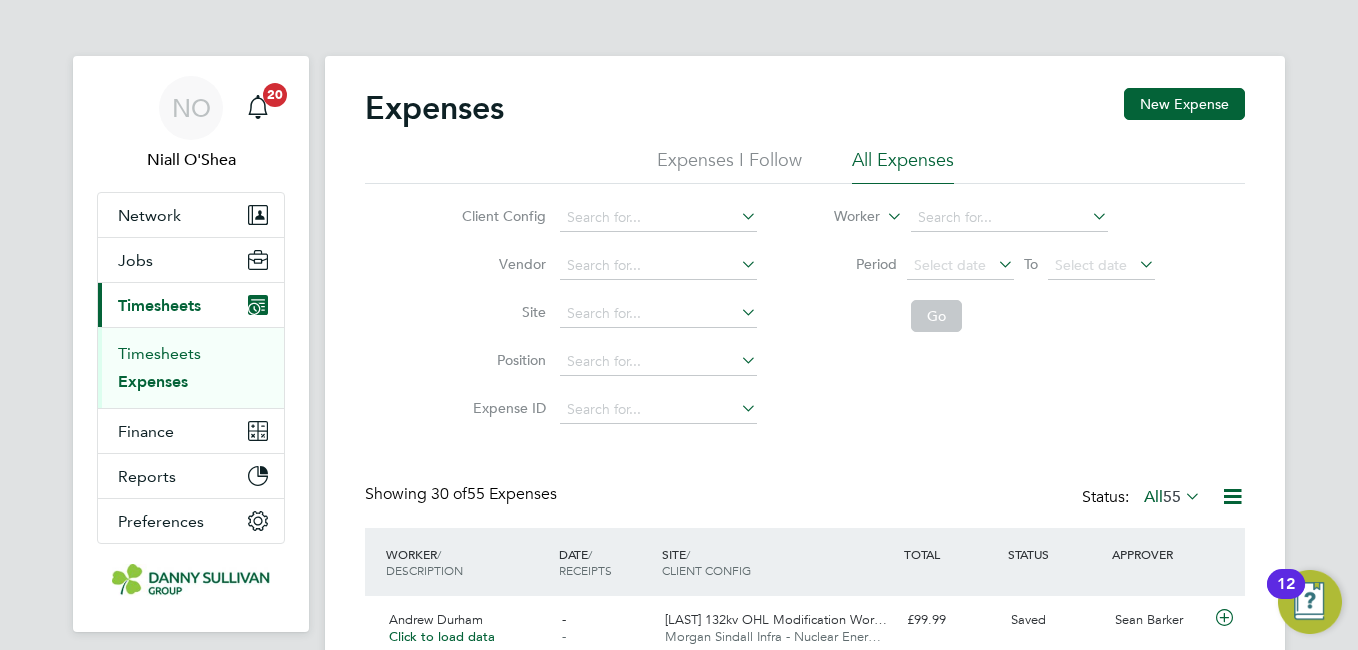 click on "Timesheets" at bounding box center (159, 353) 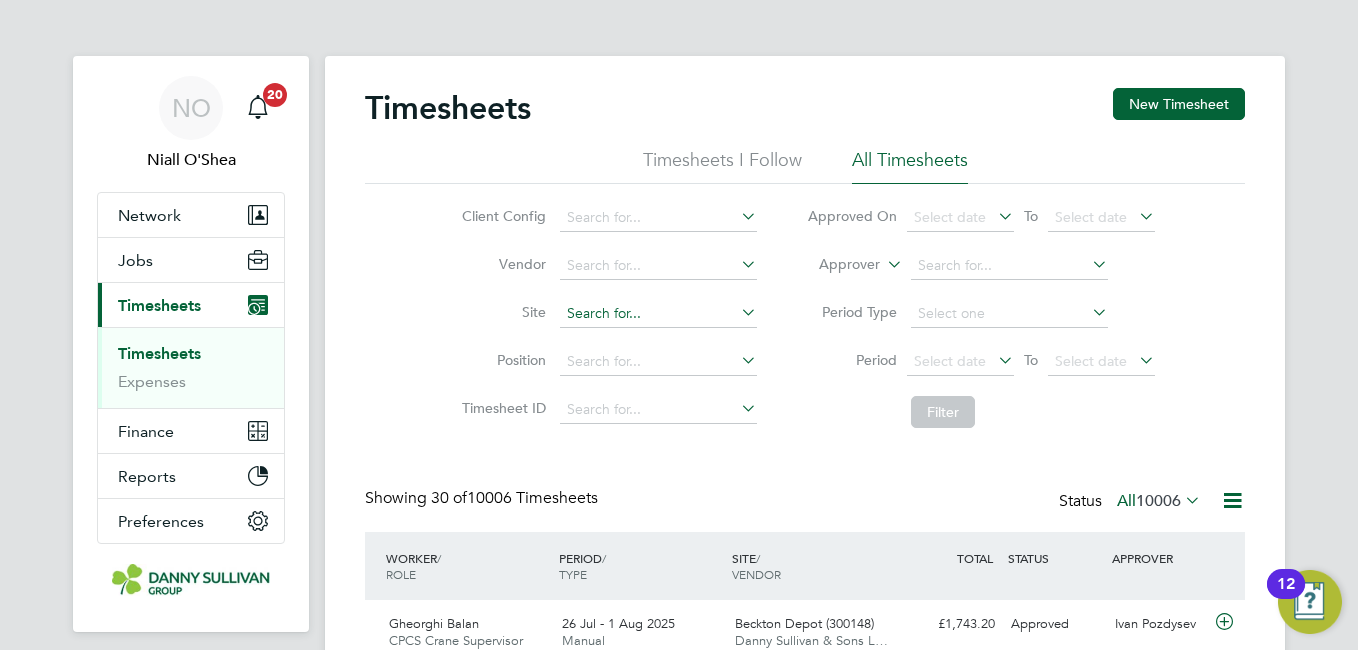 click 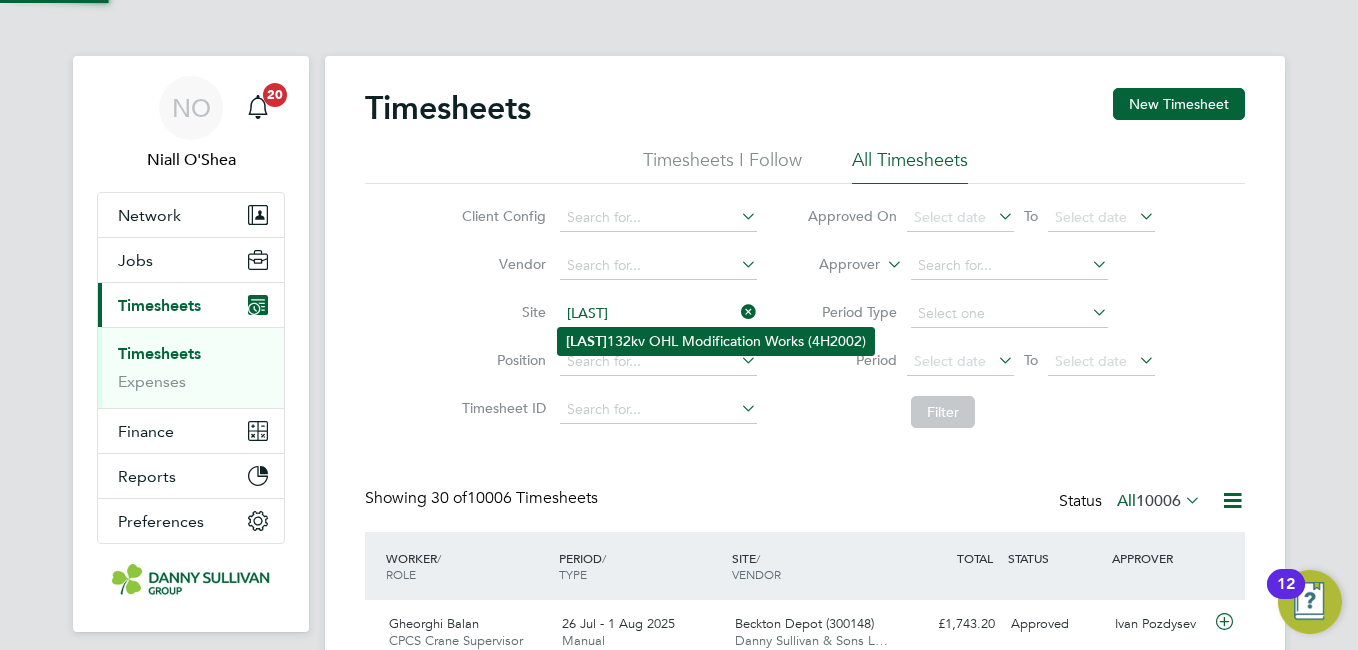 click on "[LAST] 132kv OHL Modification Works (4H2002)" 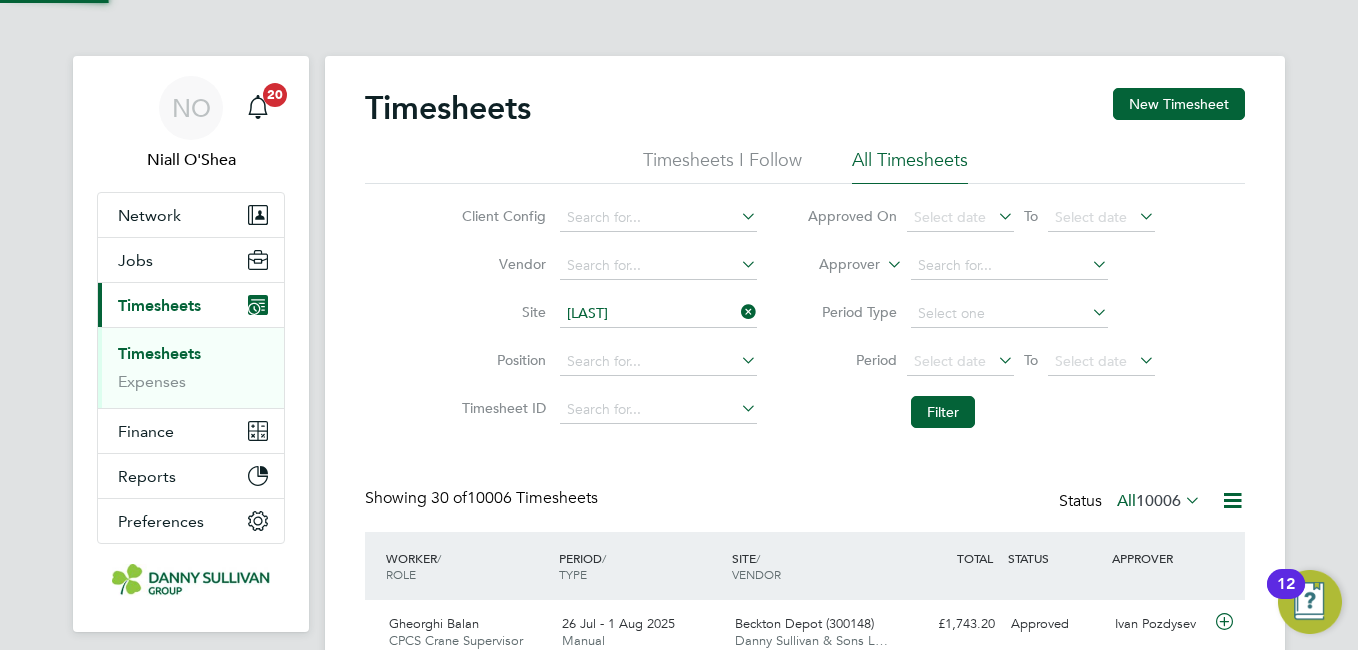 type on "Harker 132kv OHL Modification Works (4H2002)" 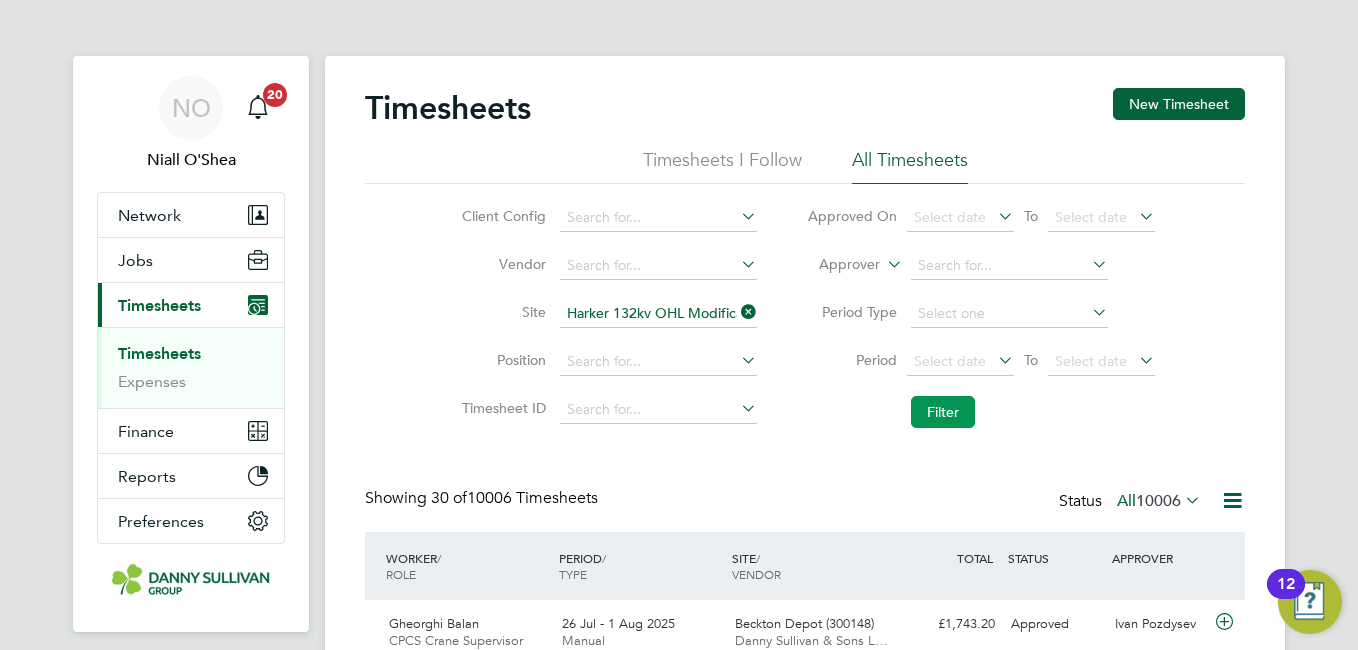 click on "Filter" 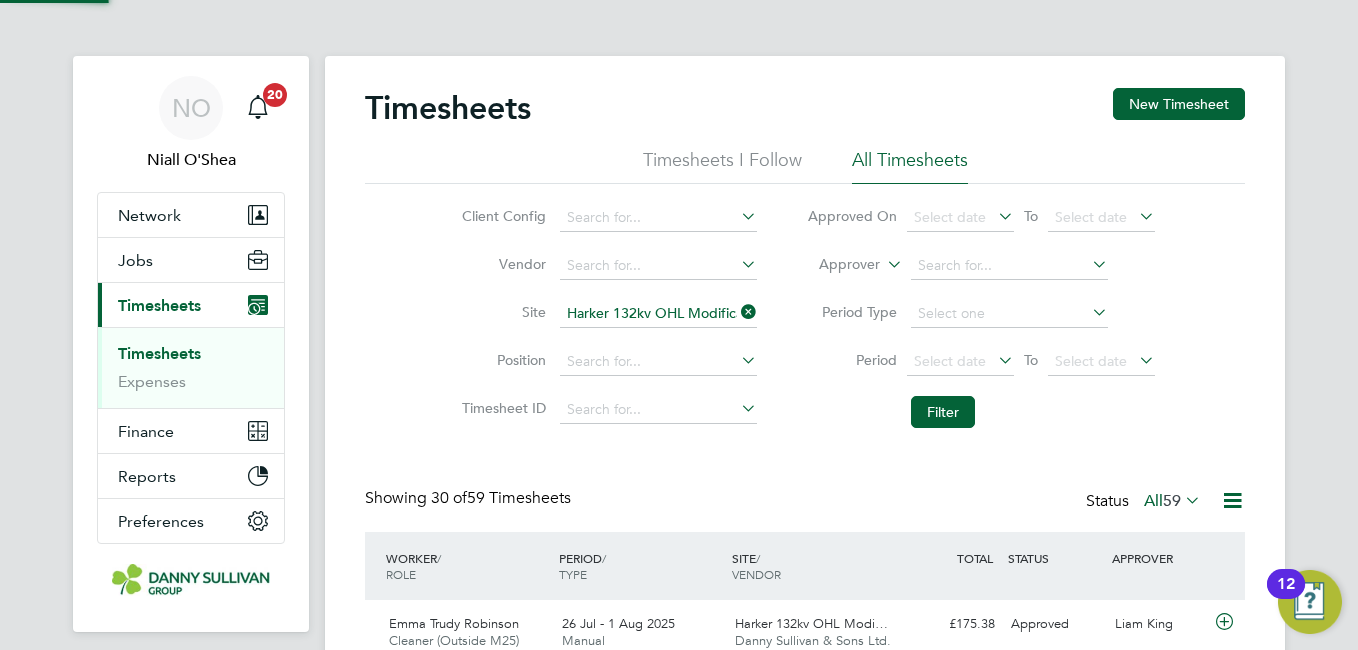 click on "Client Config   Vendor   Site   Harker 132kv OHL Modification Works (4H2002) Position   Timesheet ID   Approved On
Select date
To
Select date
Approver     Period Type   Period
Select date
To
Select date
Filter" 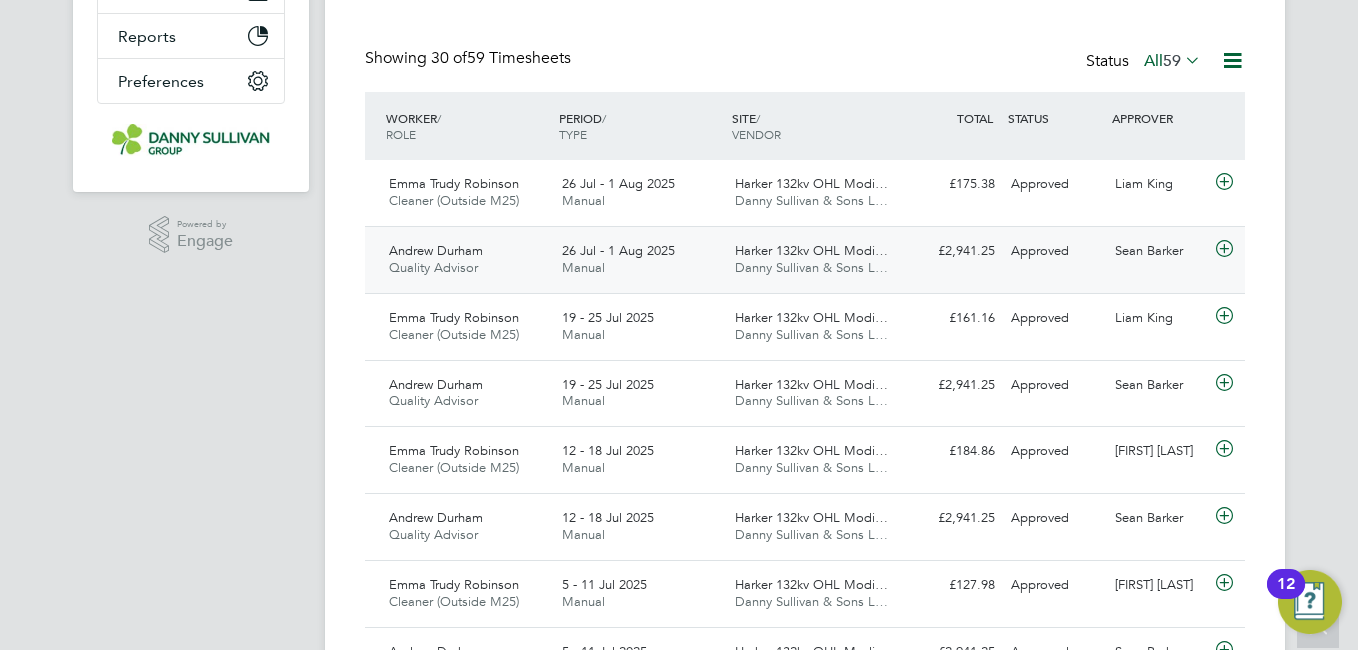 click on "26 Jul - 1 Aug 2025 Manual" 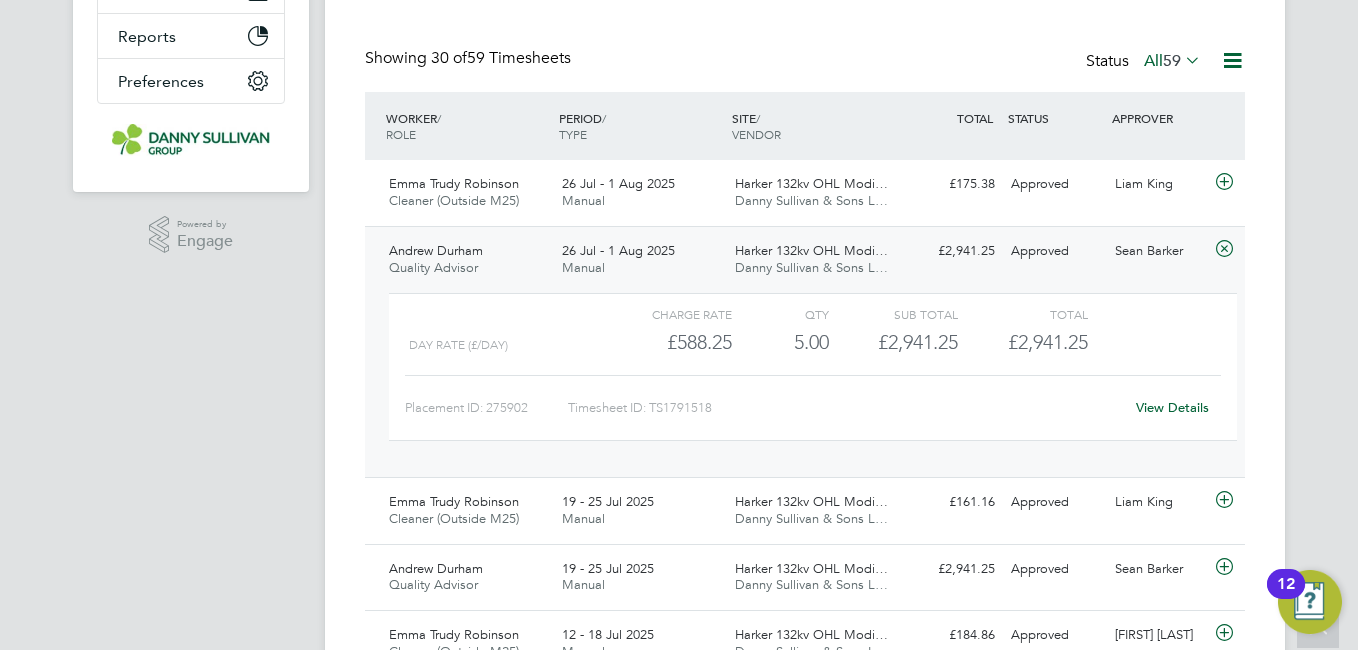 click on "View Details" 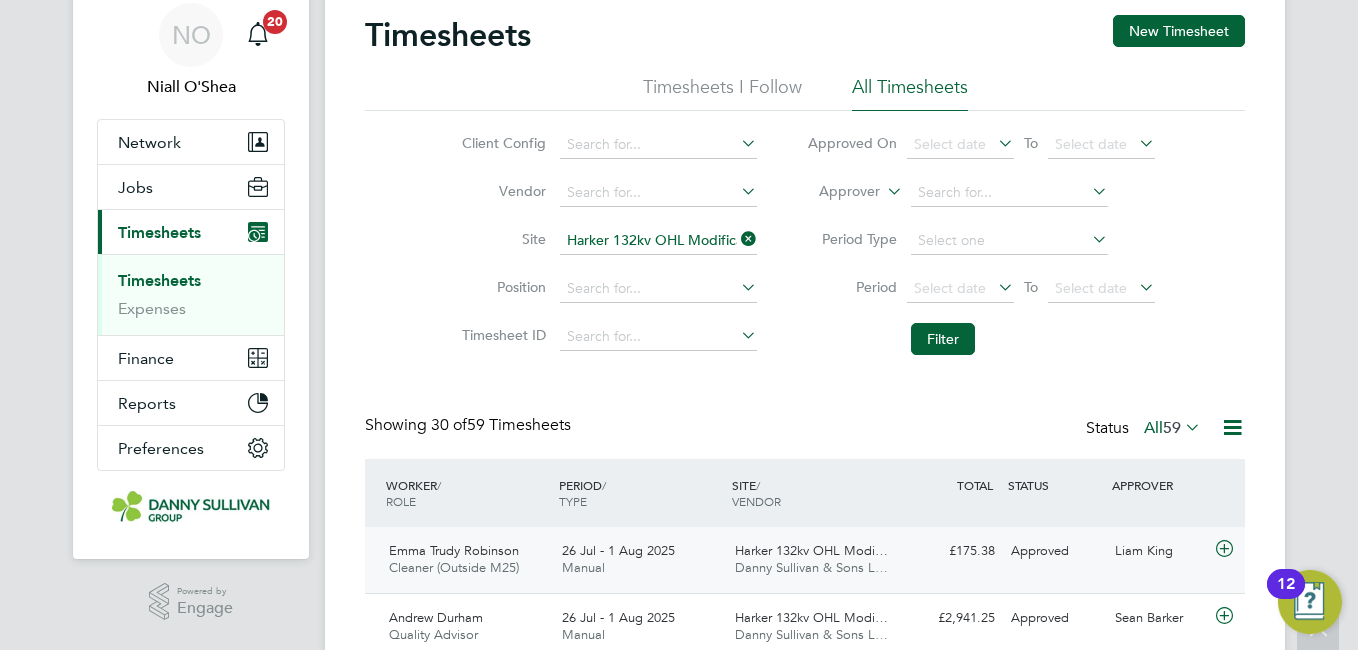 scroll, scrollTop: 0, scrollLeft: 0, axis: both 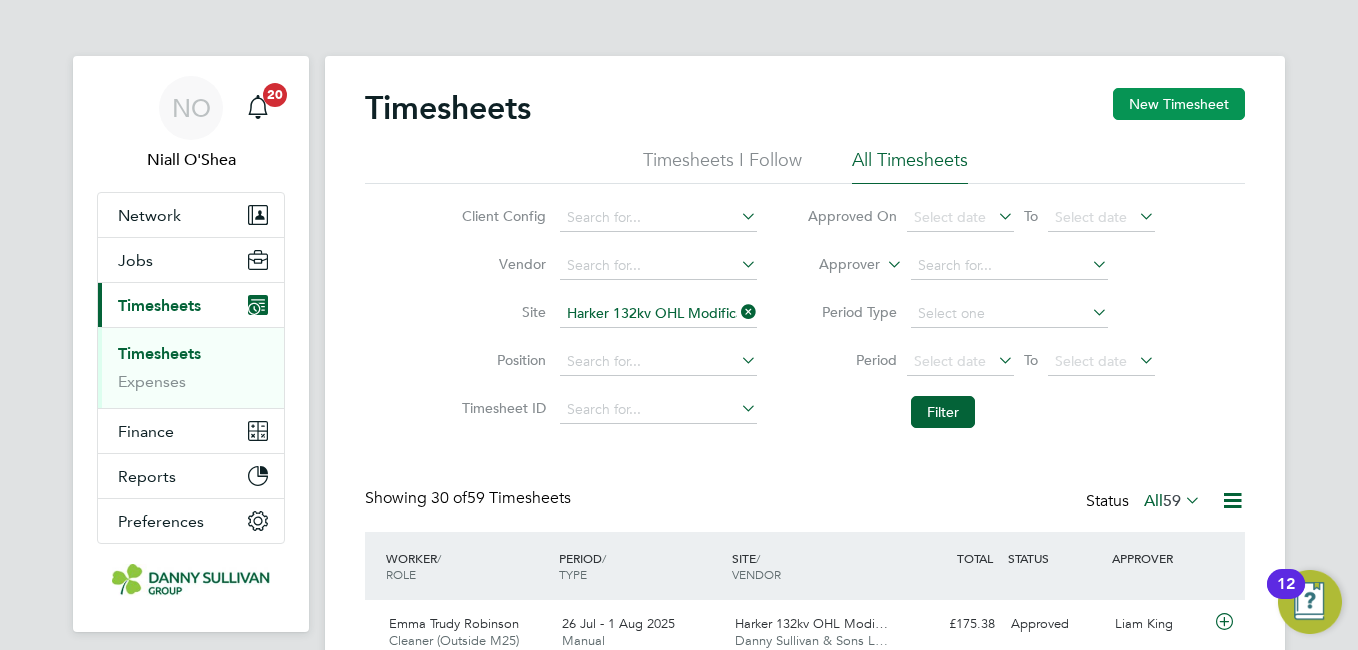 click on "New Timesheet" 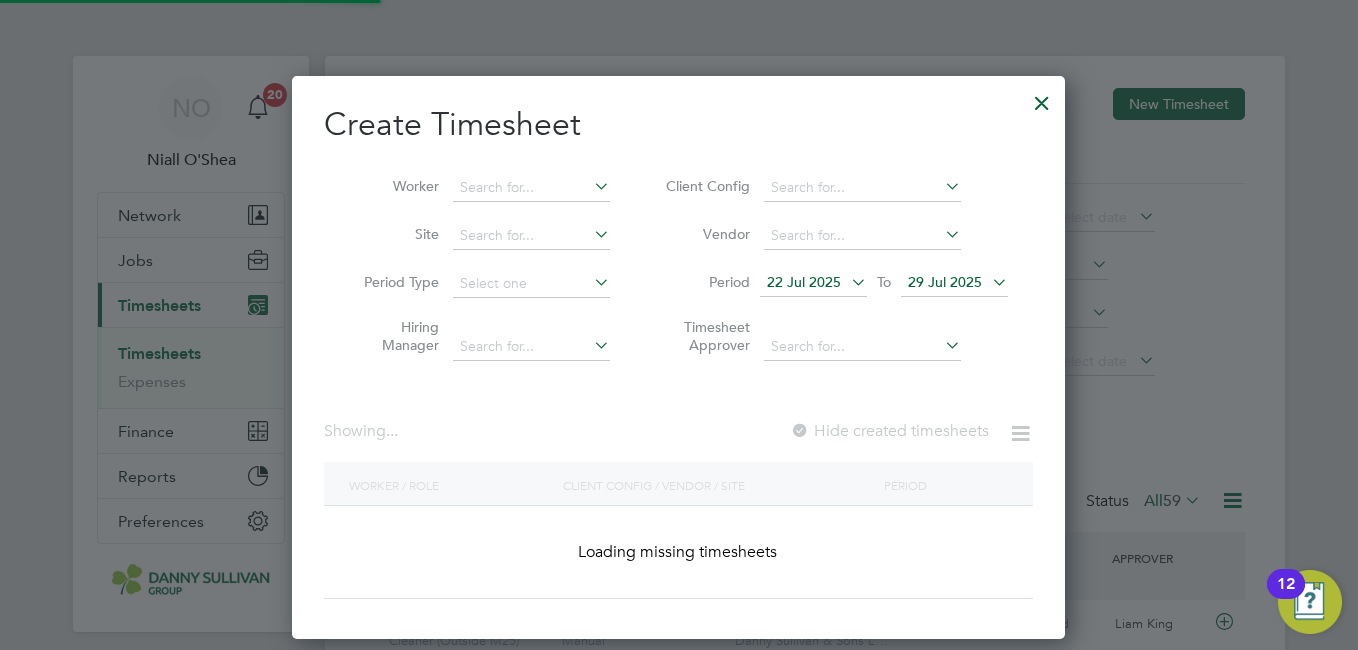 scroll, scrollTop: 10, scrollLeft: 10, axis: both 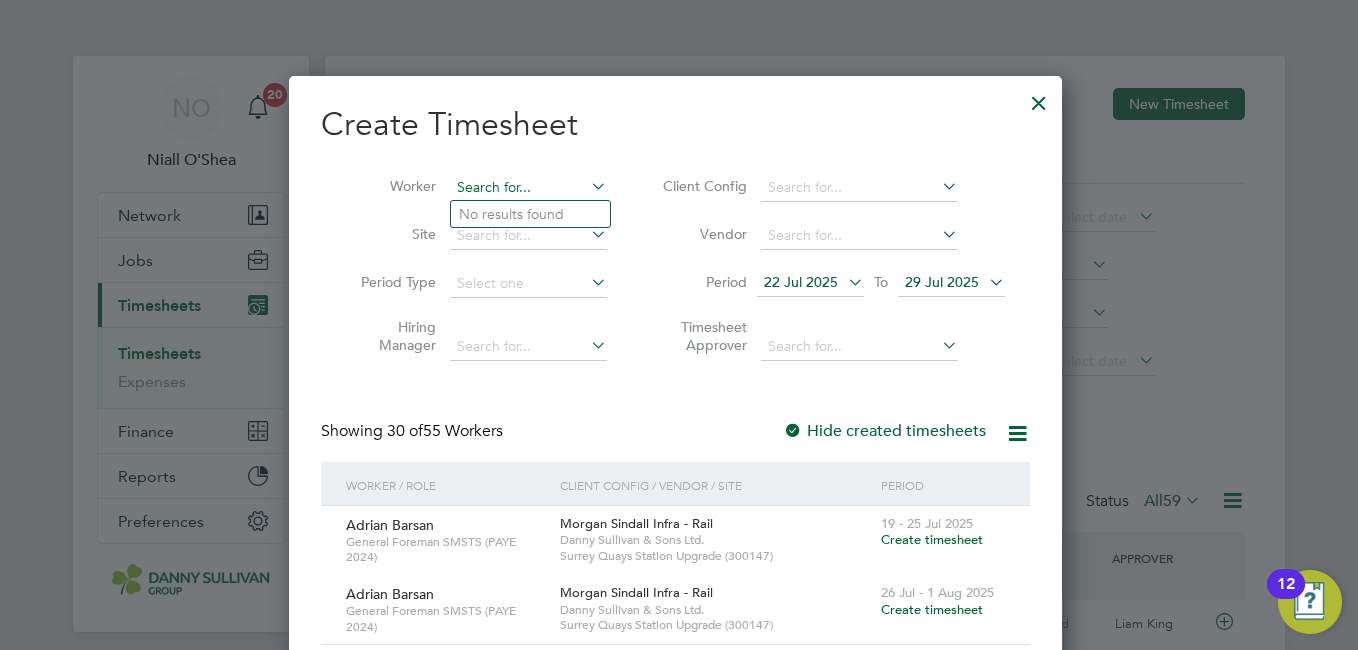 click at bounding box center (528, 188) 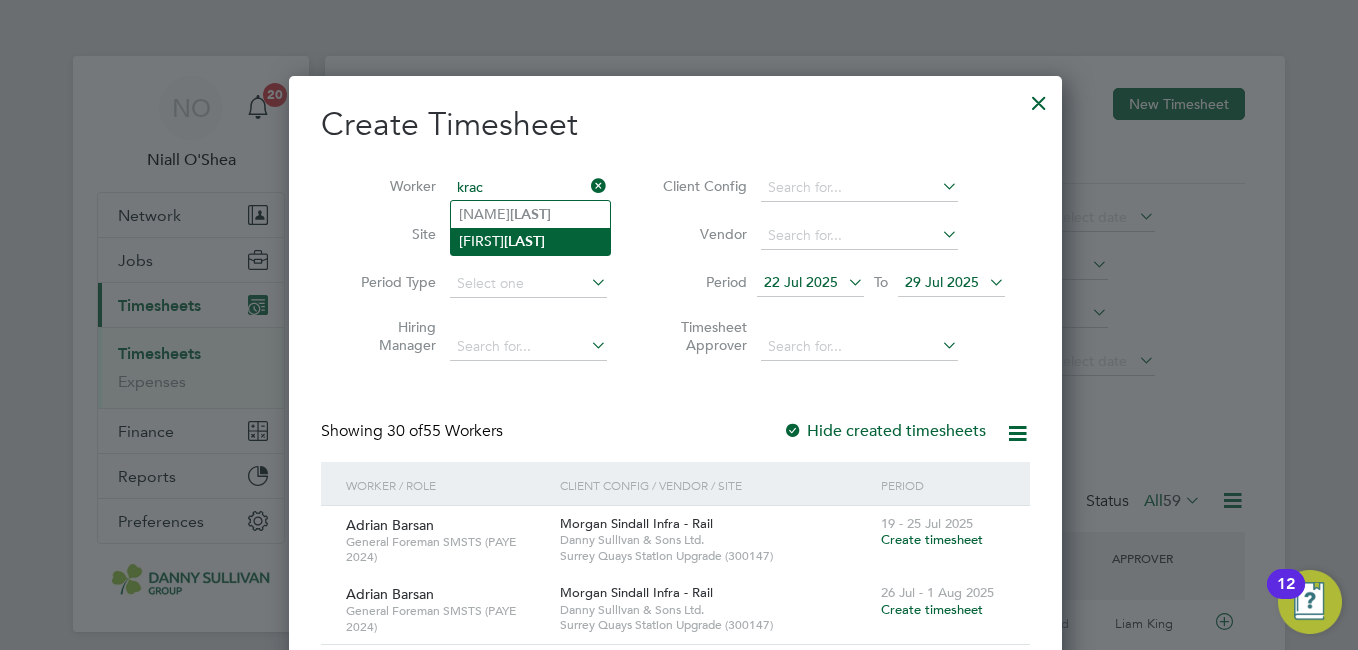 click on "Przemyslaw  Krac" 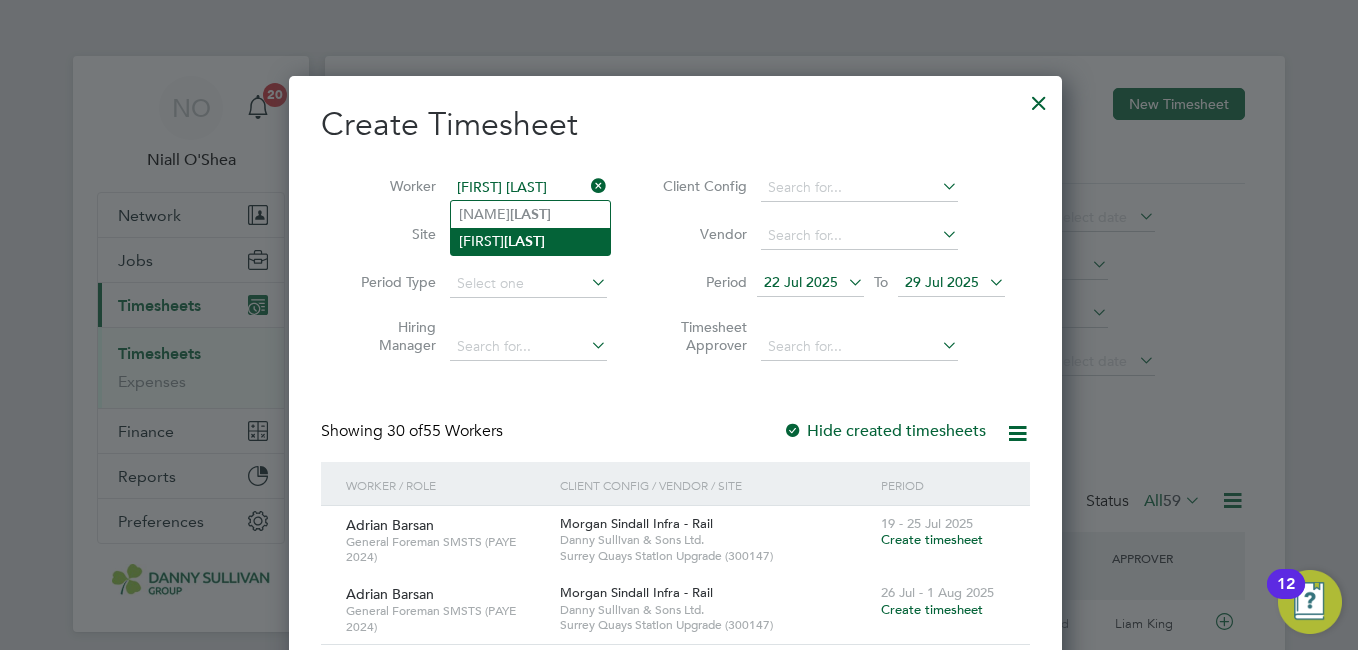 scroll, scrollTop: 10, scrollLeft: 10, axis: both 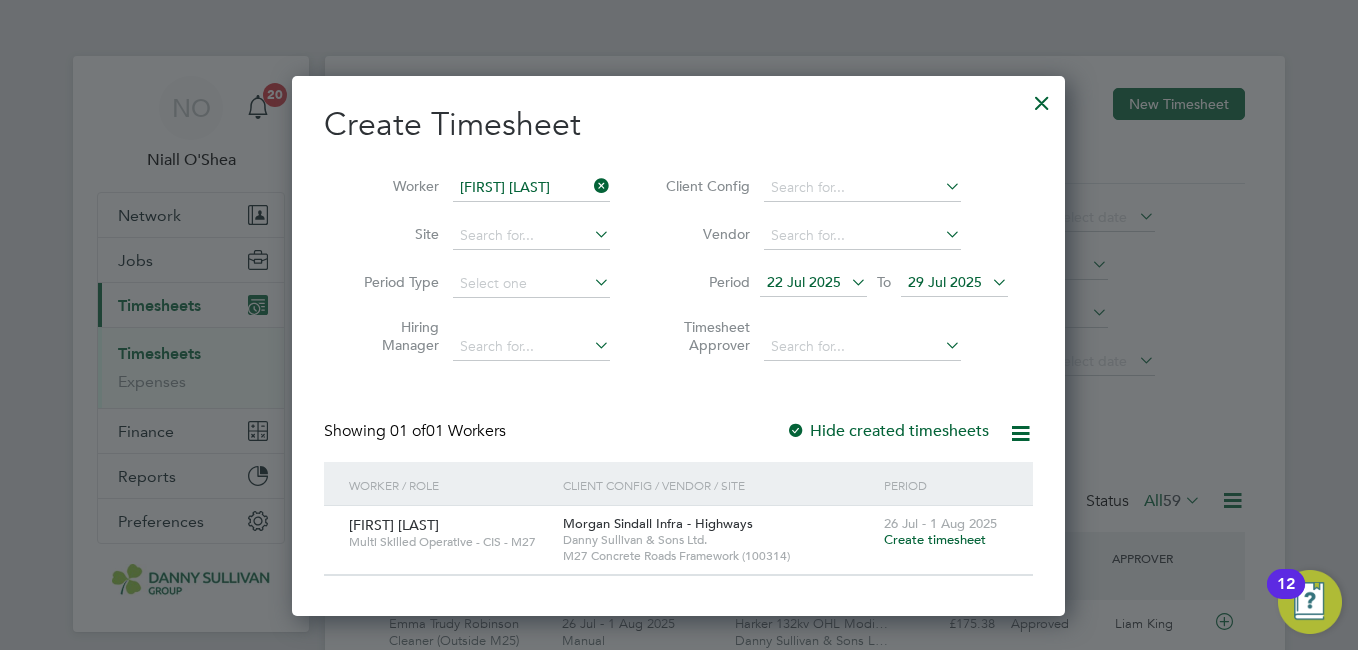 click on "Create timesheet" at bounding box center (935, 539) 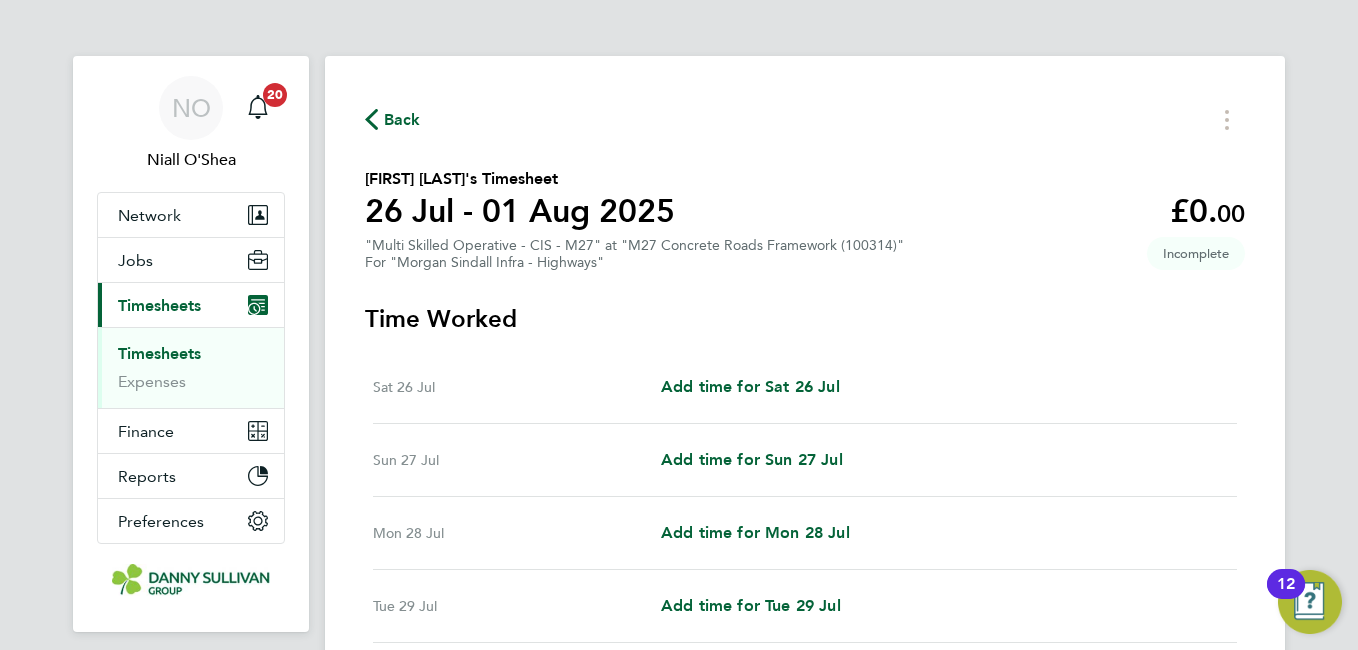 click on "Back" 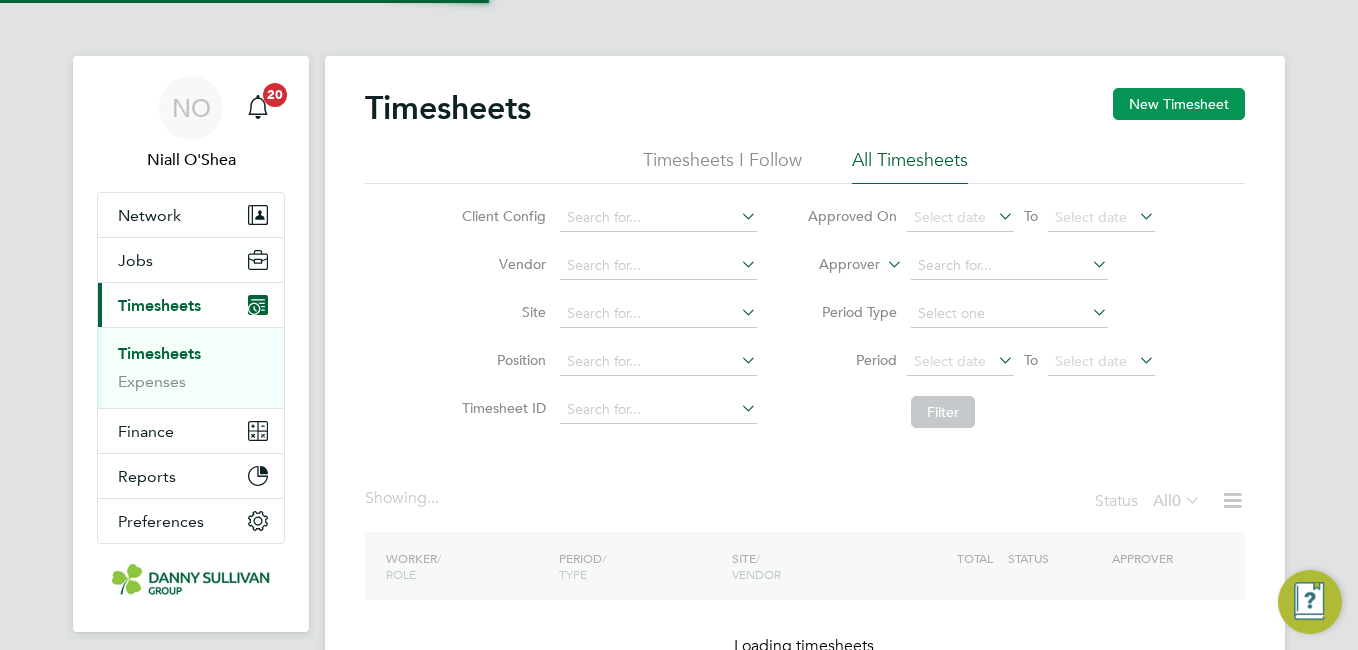 click on "New Timesheet" 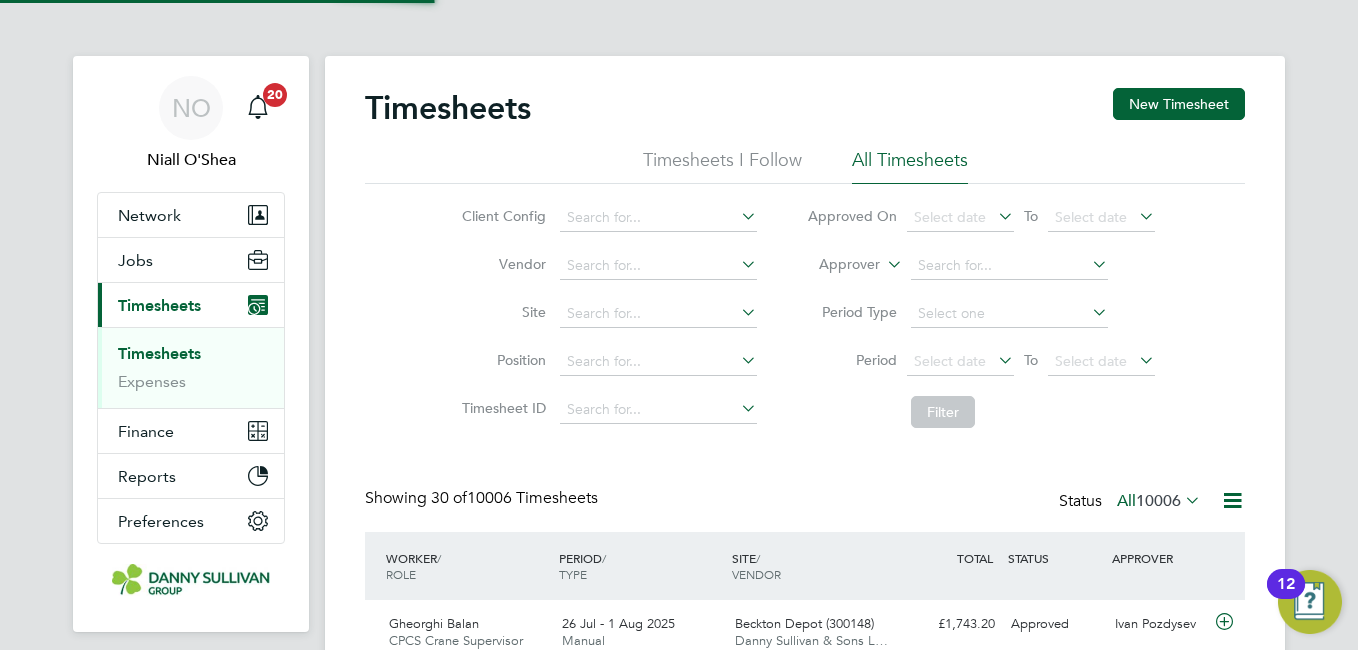scroll, scrollTop: 10, scrollLeft: 10, axis: both 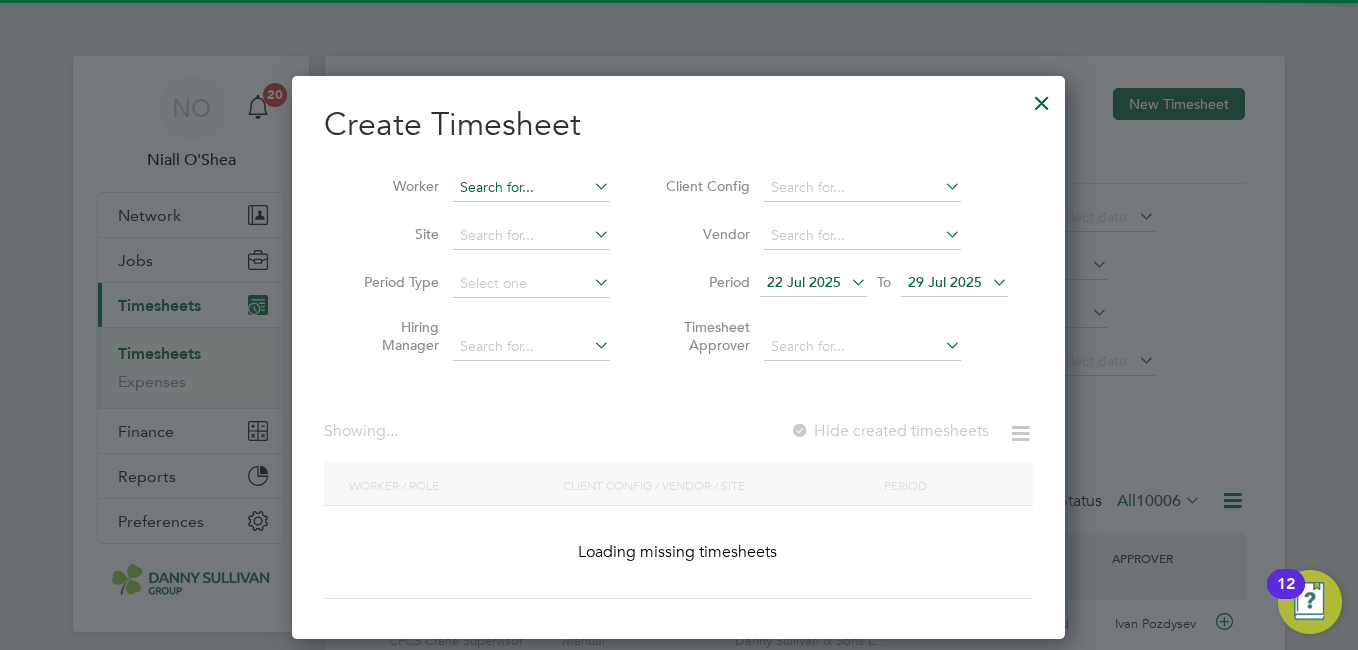 click at bounding box center [531, 188] 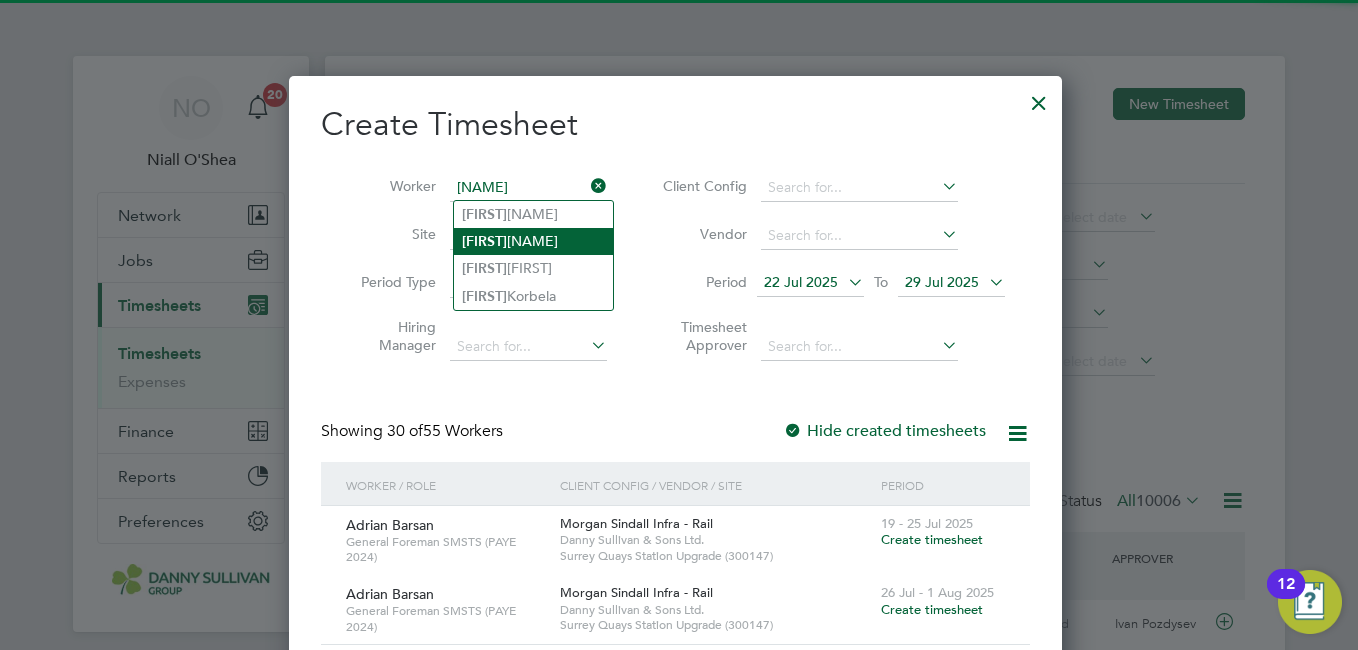 click on "Piotr  Przemyski" 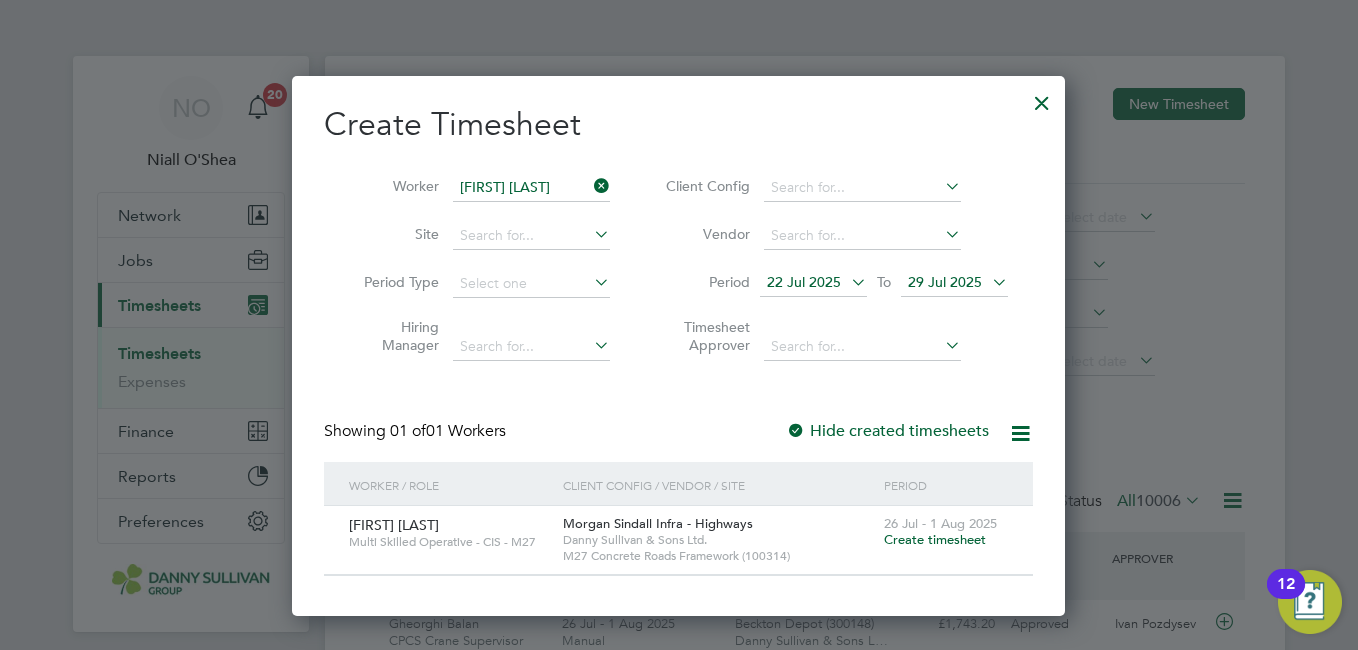 click on "Create timesheet" at bounding box center [935, 539] 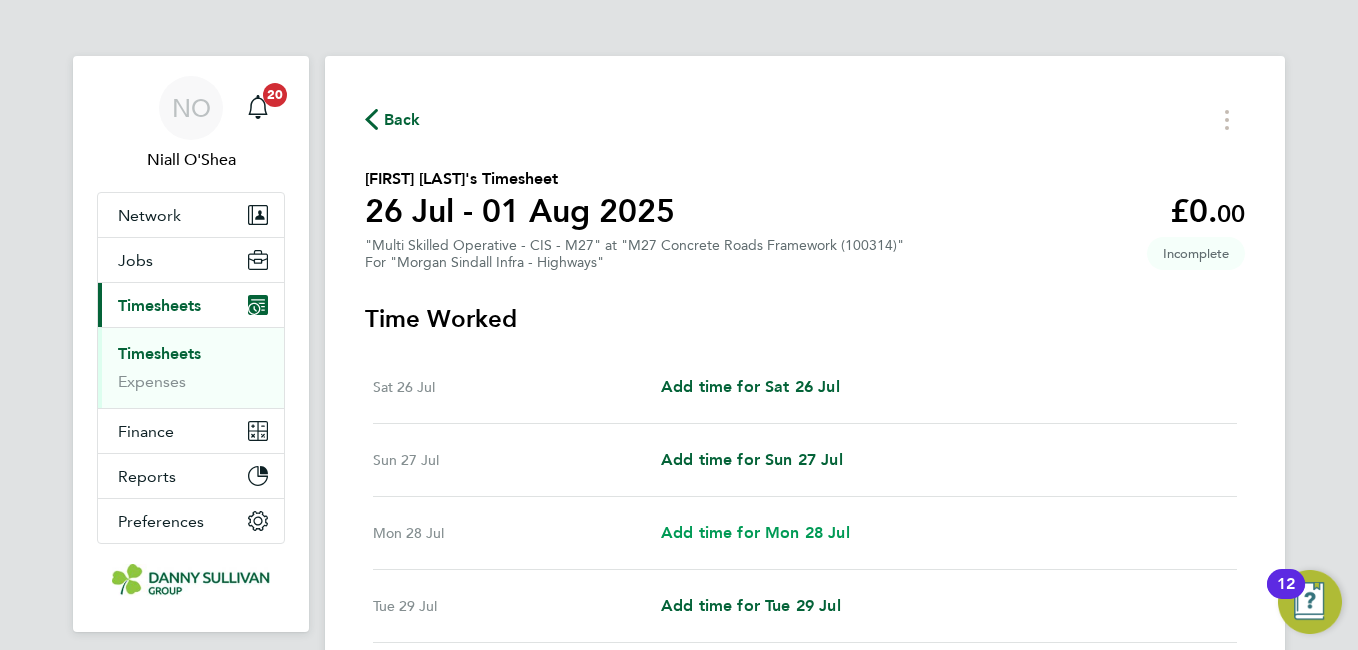 click on "Add time for Mon 28 Jul" at bounding box center [755, 532] 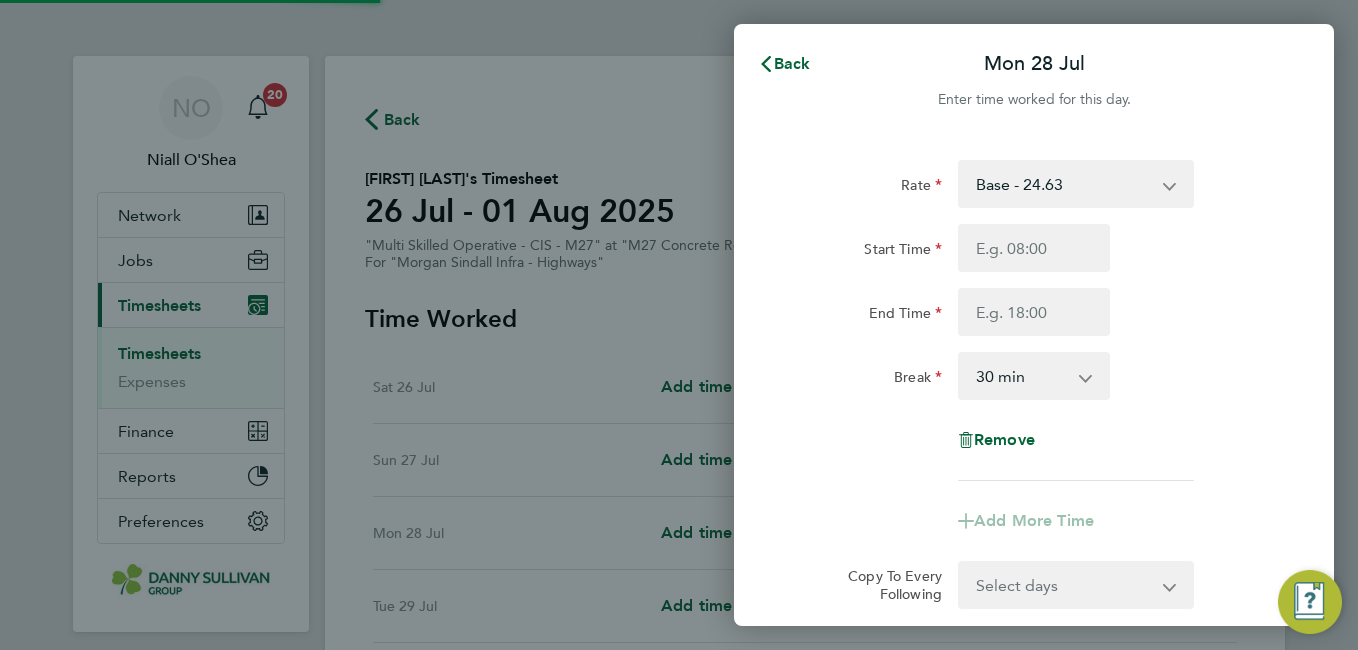 click on "Base - 24.63   Night - 30.80   Weekend - 36.95   Bank Holiday - 43.11" at bounding box center [1064, 184] 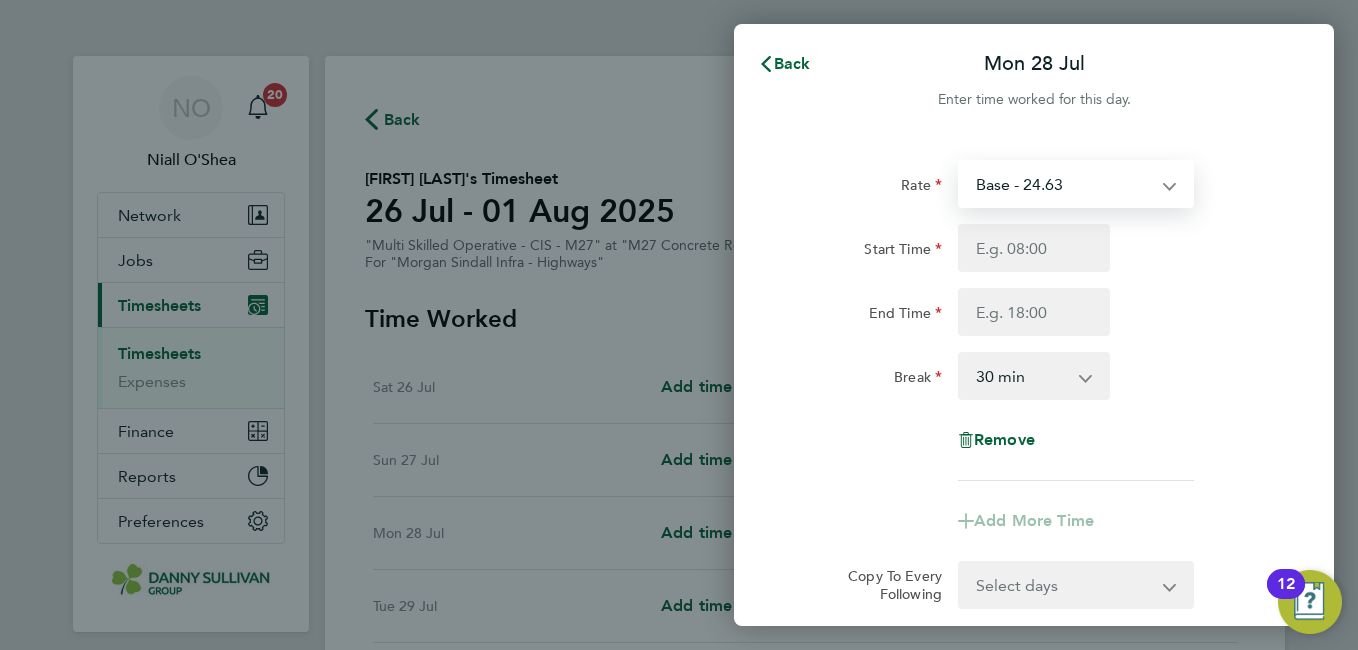 select on "30" 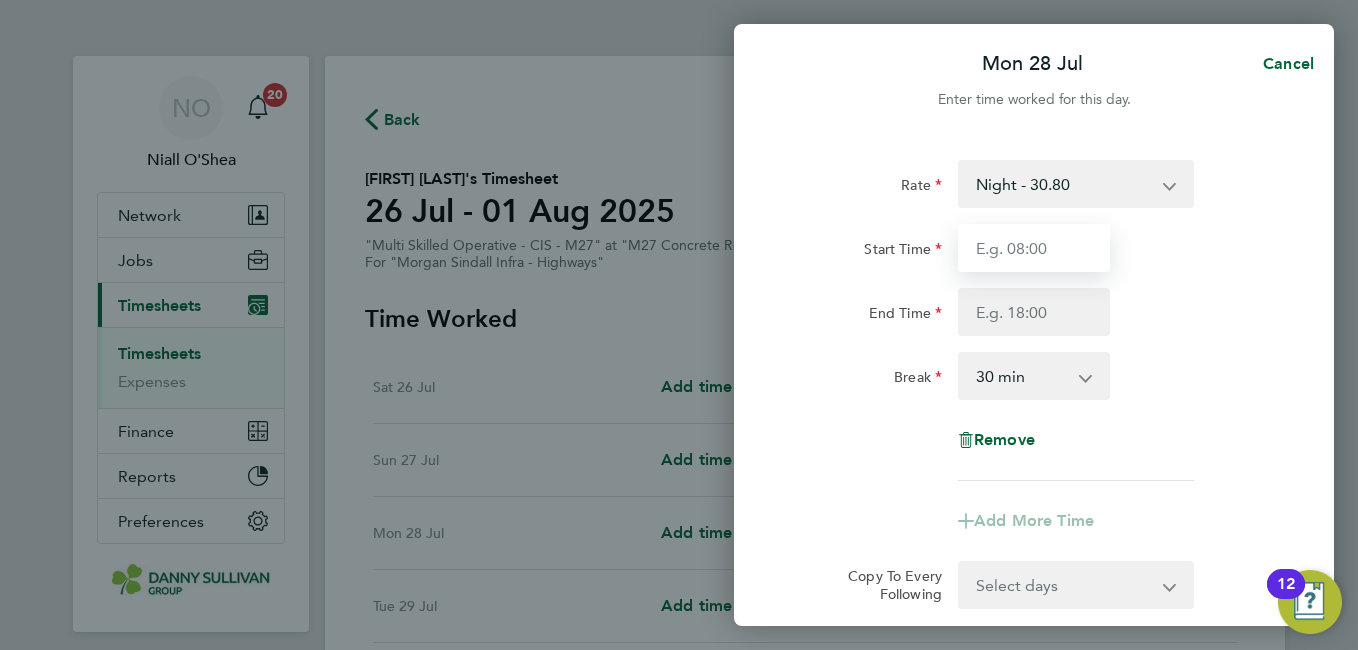 click on "Start Time" at bounding box center (1034, 248) 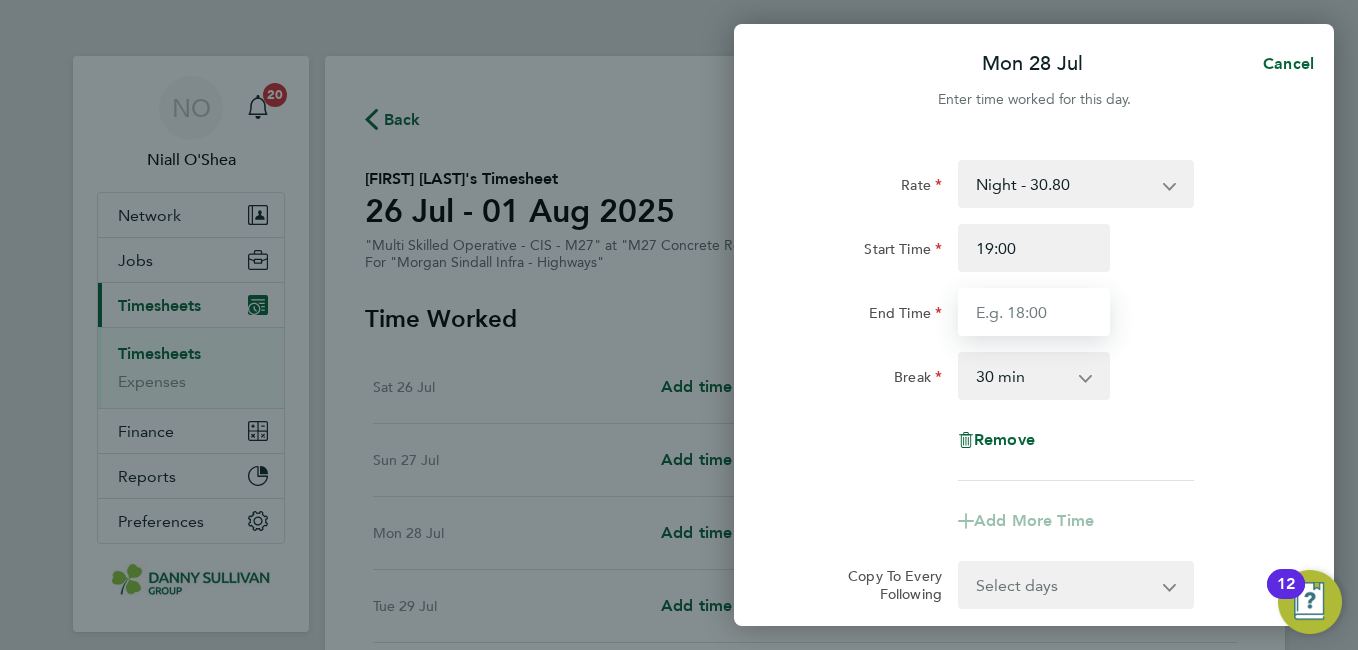click on "End Time" at bounding box center (1034, 312) 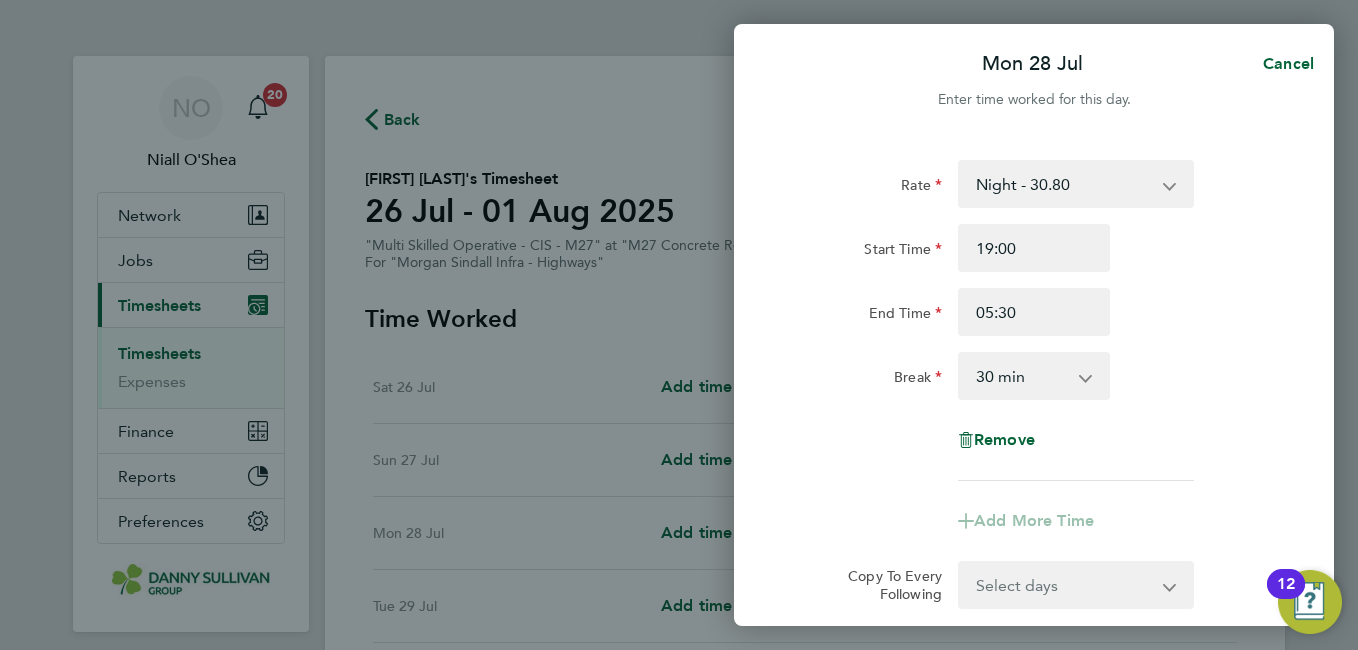 click on "Remove" 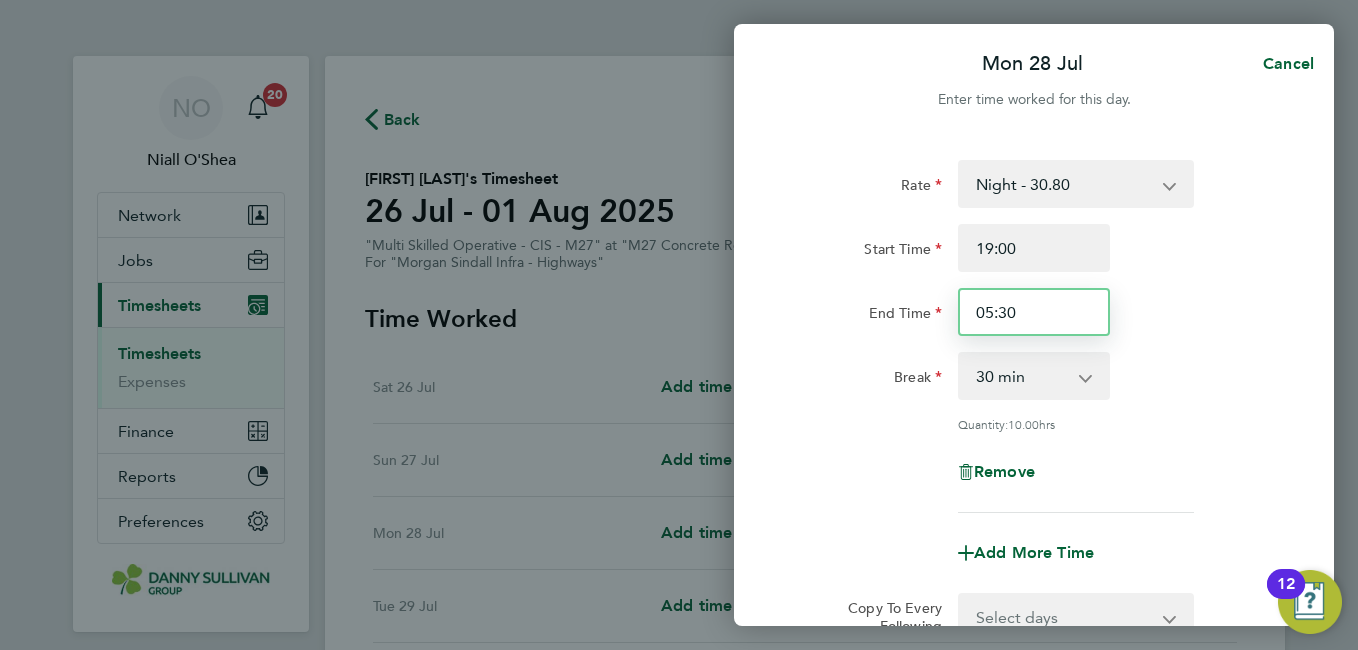 click on "05:30" at bounding box center (1034, 312) 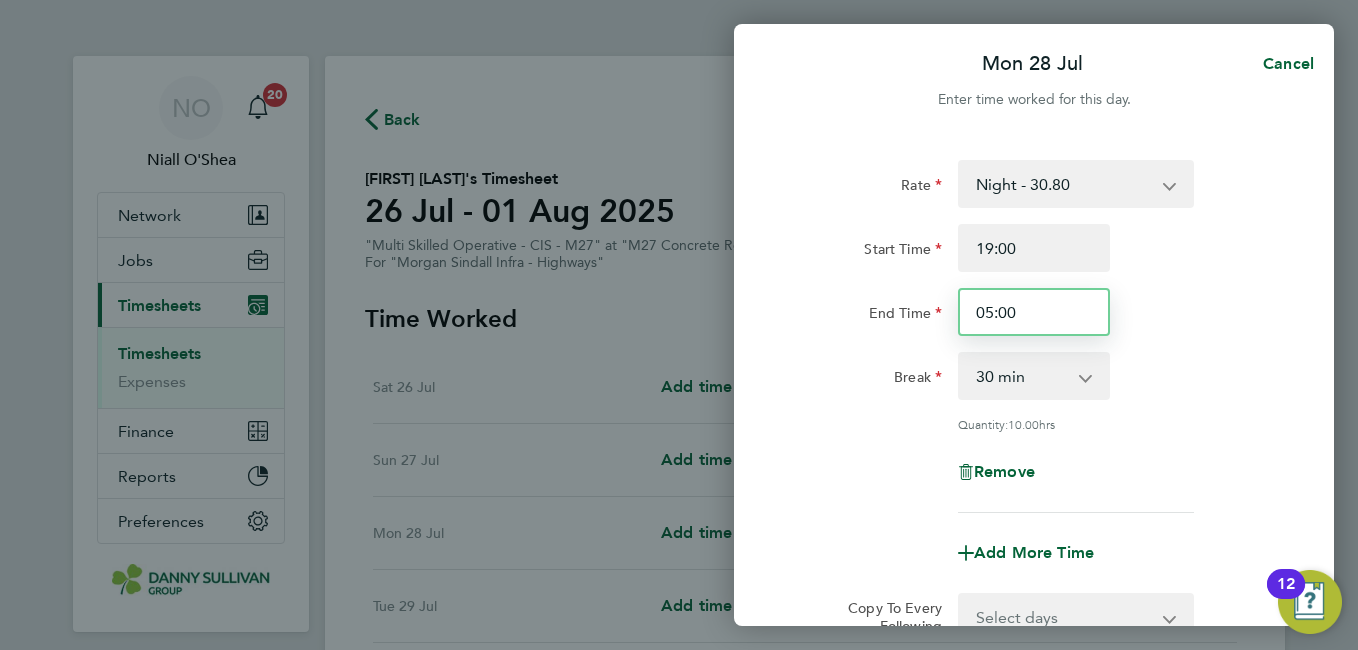 type on "05:00" 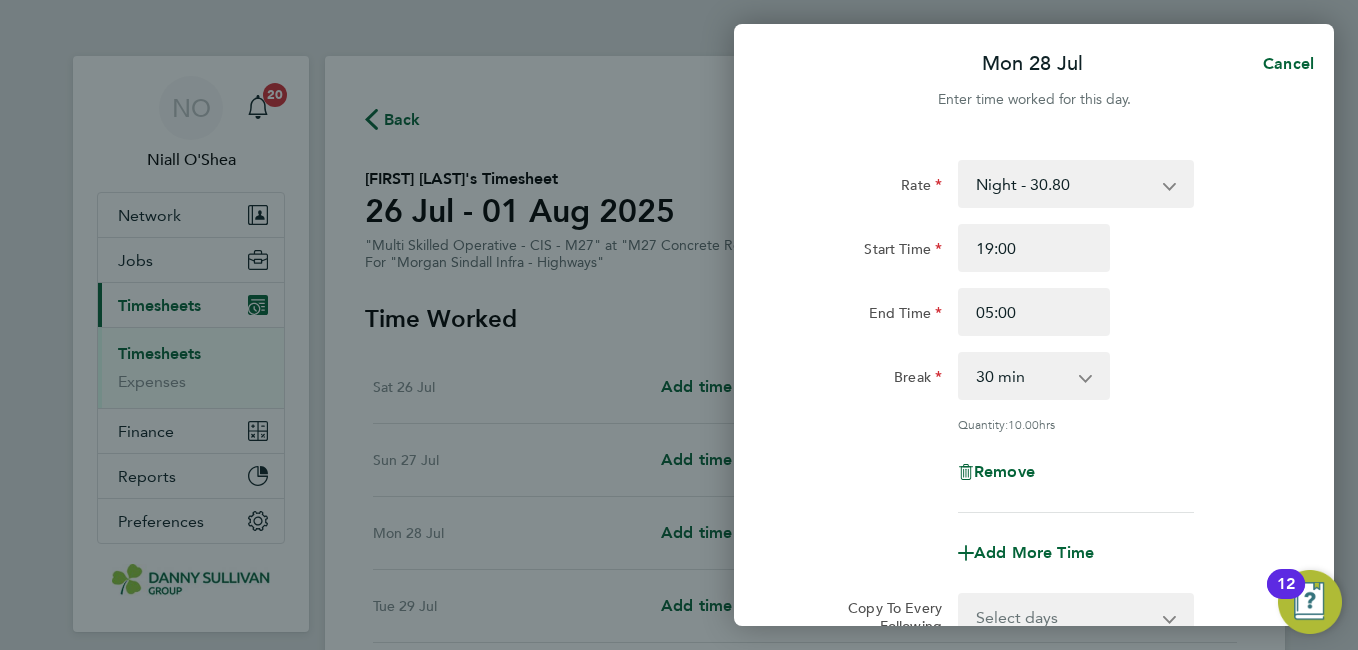click on "End Time 05:00" 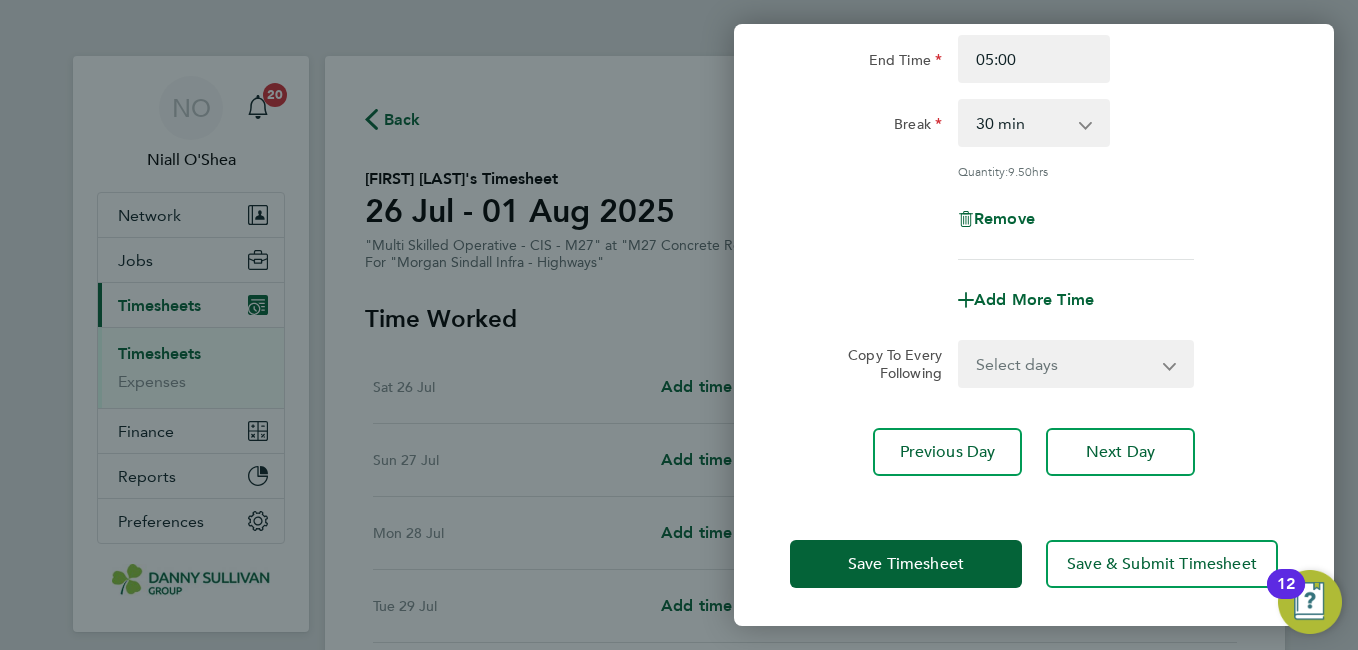 click on "Select days   Day   Tuesday   Wednesday   Thursday   Friday" at bounding box center (1065, 364) 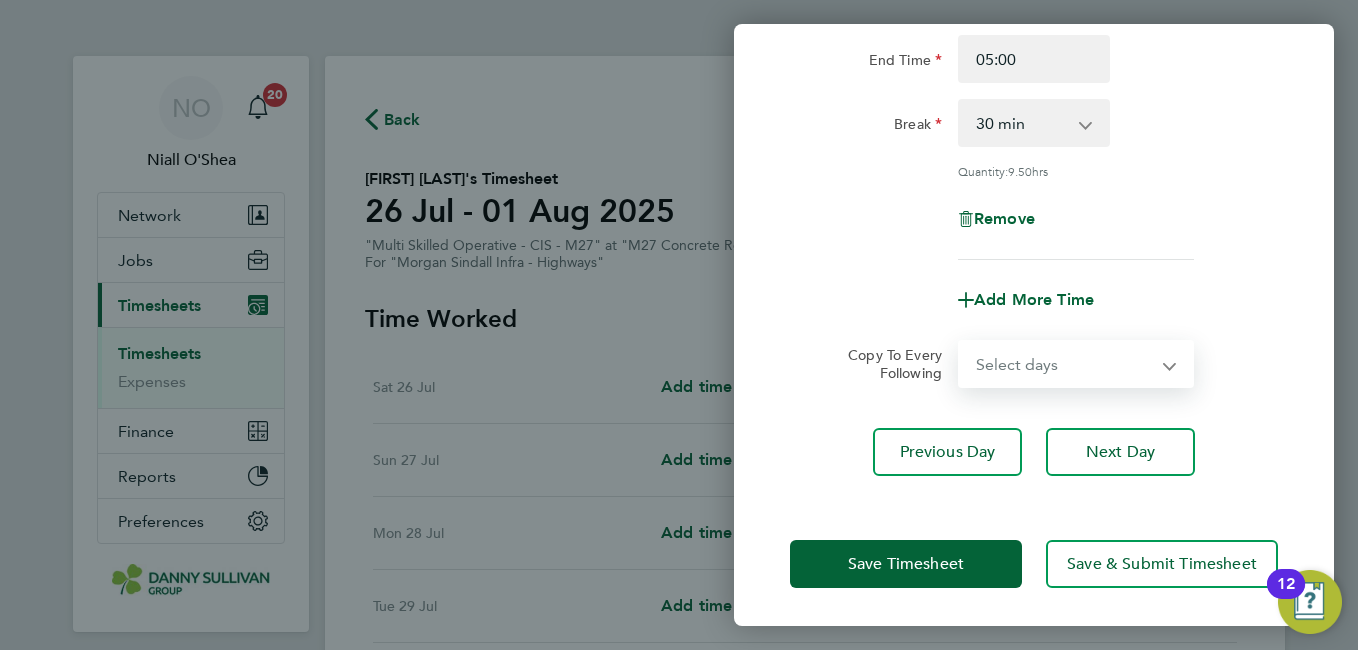 select on "DAY" 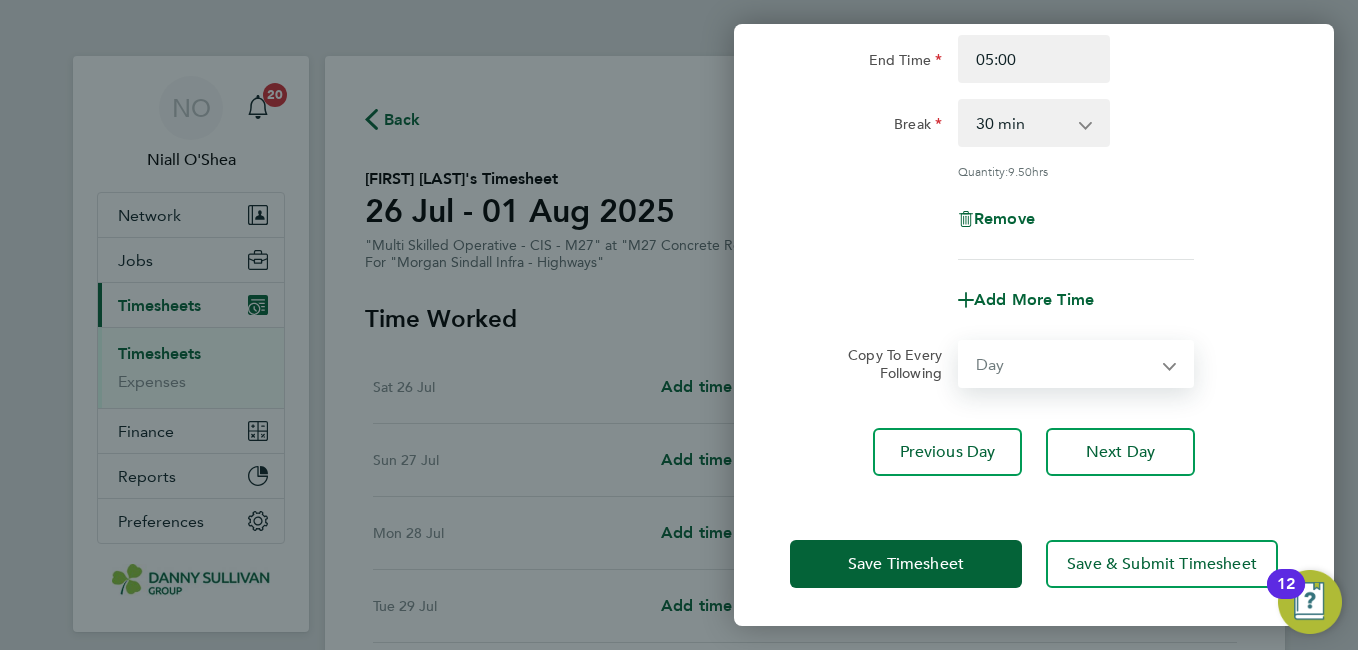 click on "Select days   Day   Tuesday   Wednesday   Thursday   Friday" at bounding box center (1065, 364) 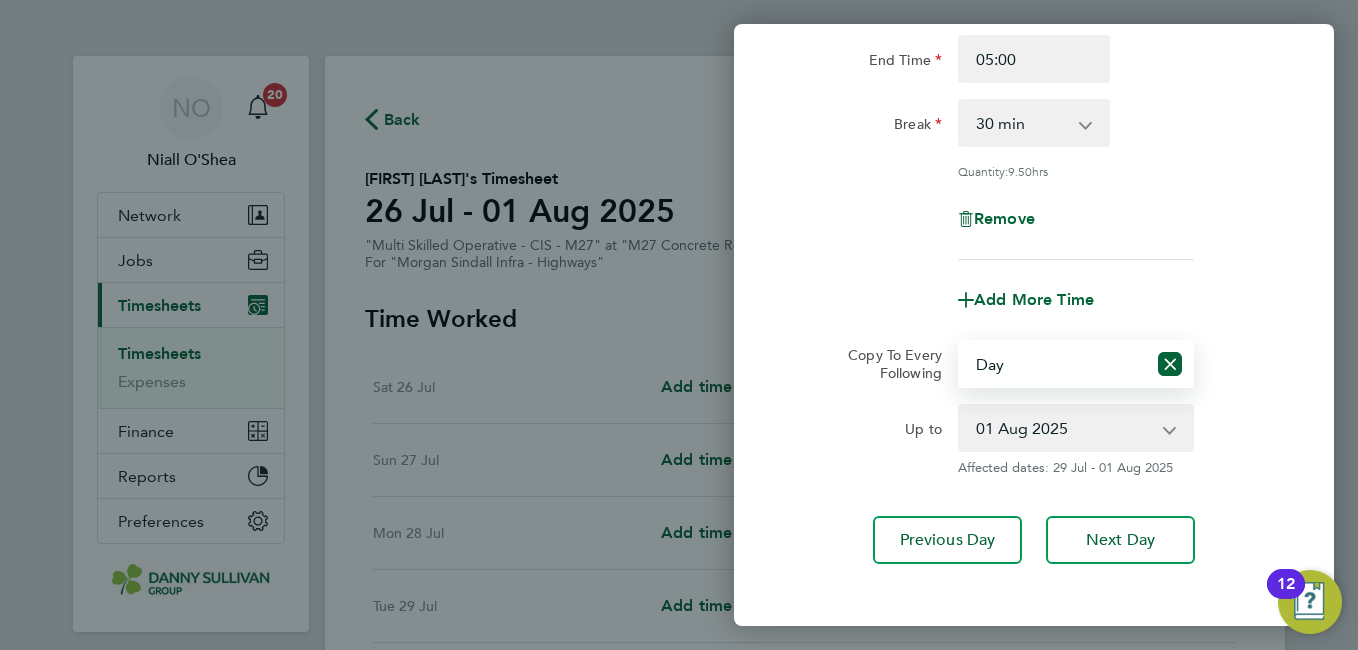 click on "Copy To Every Following  Select days   Day   Tuesday   Wednesday   Thursday   Friday" 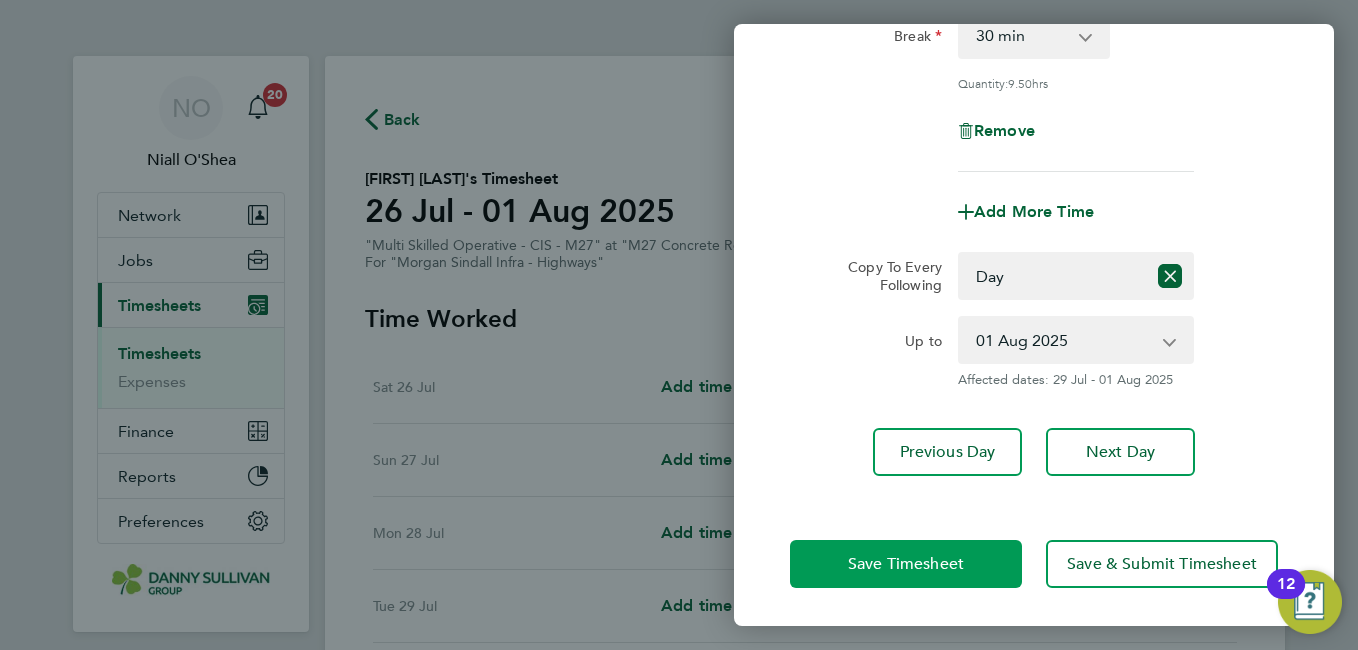 click on "Save Timesheet" 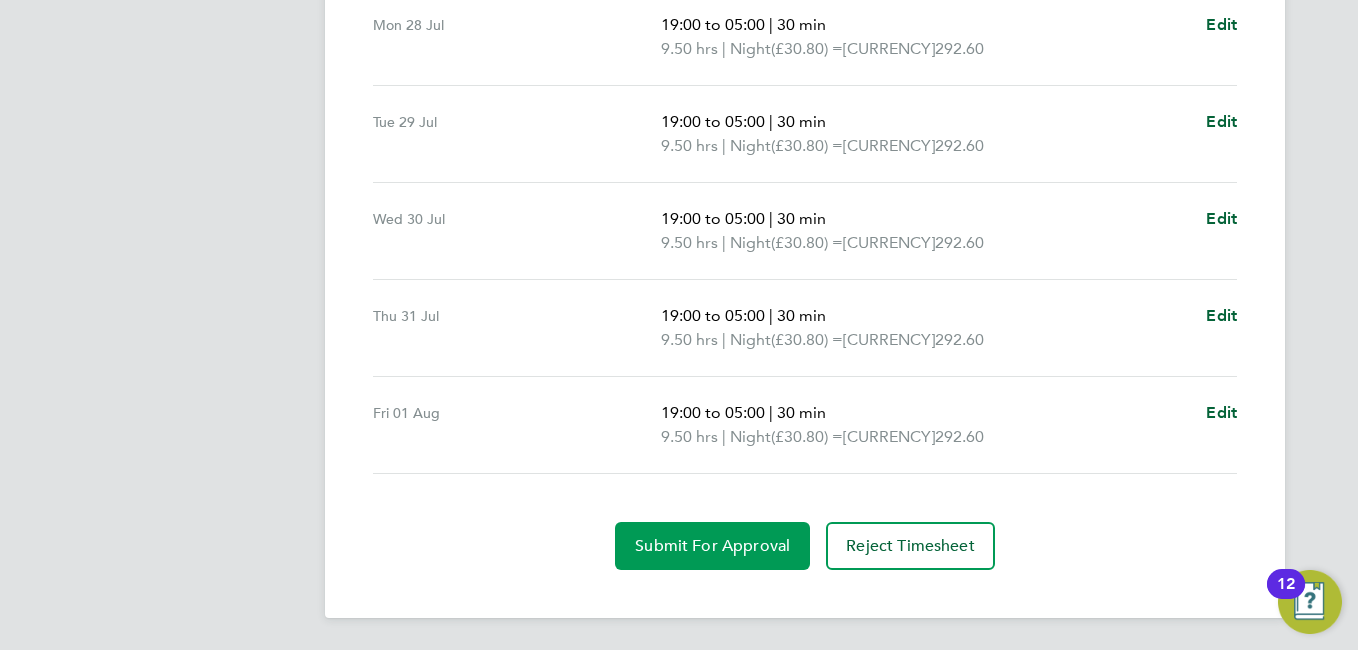 click on "Submit For Approval" 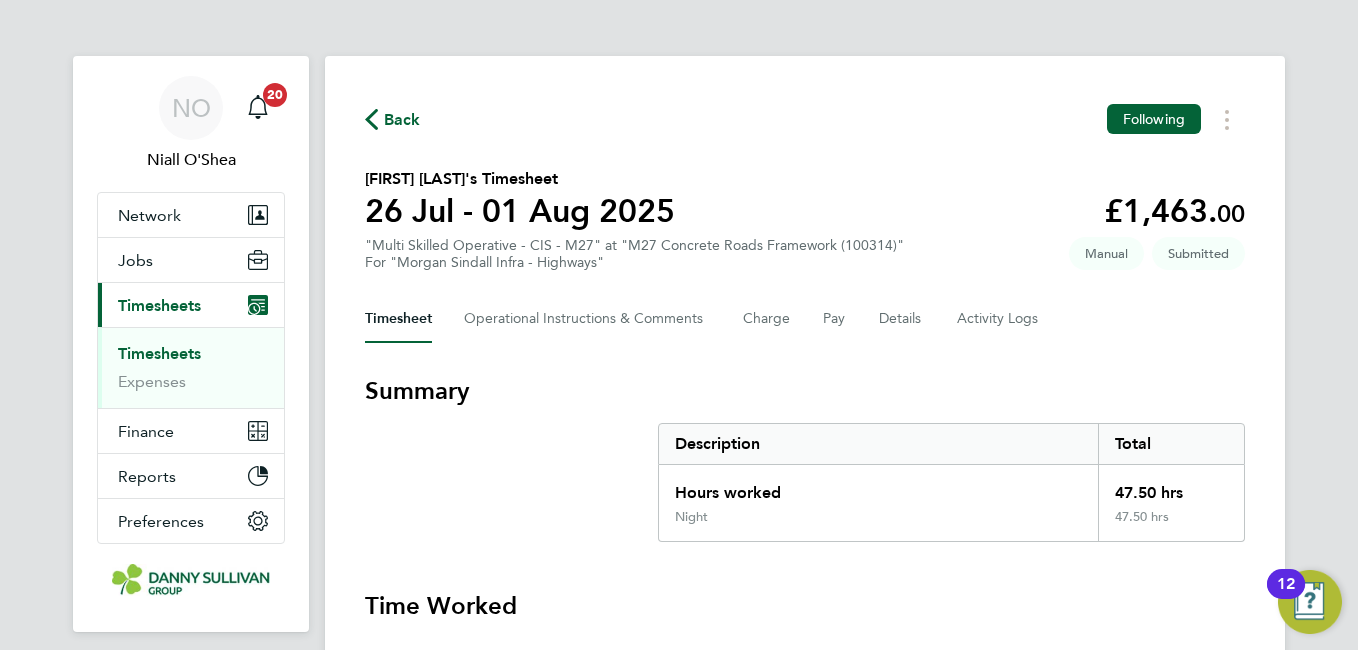 click on "Back" 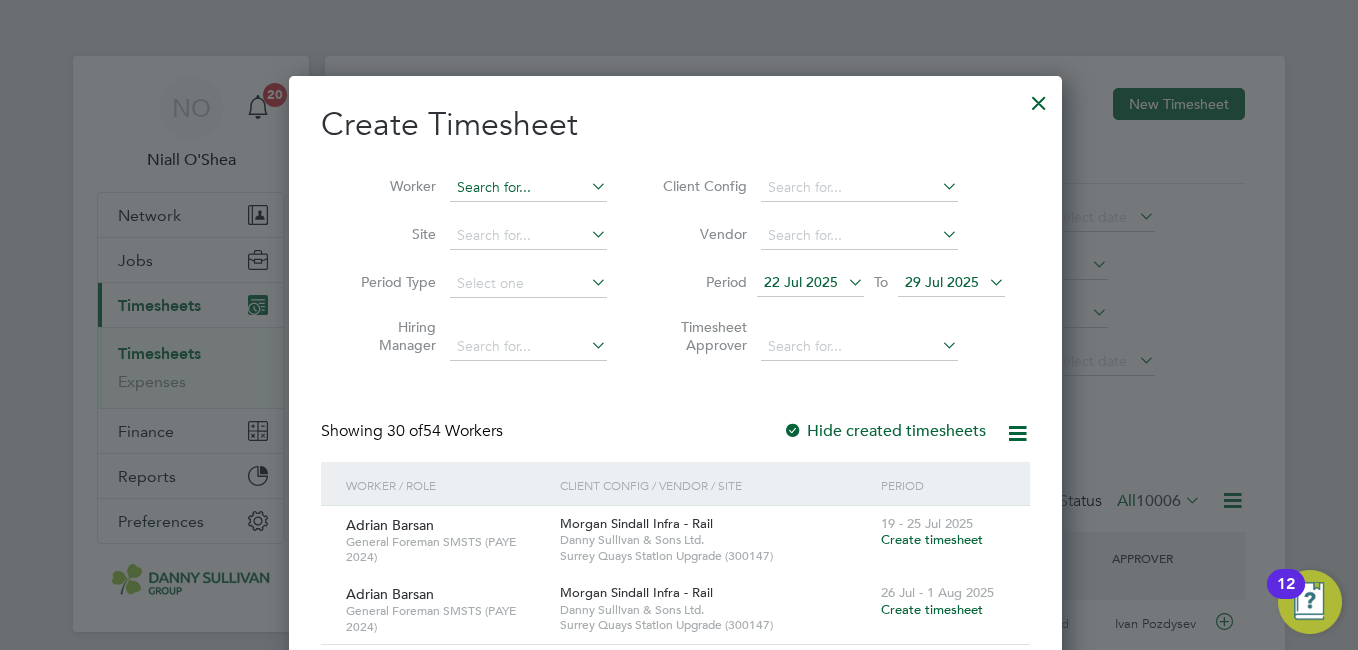 click at bounding box center [528, 188] 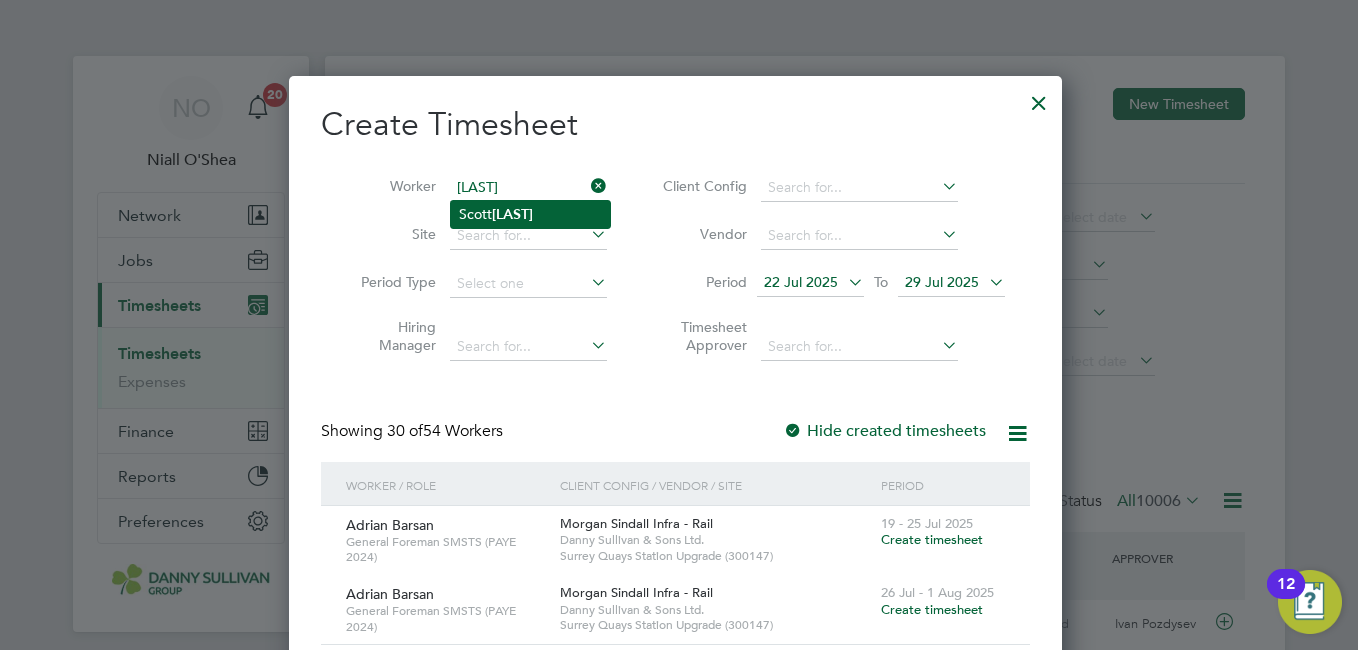 click on "Hardy" 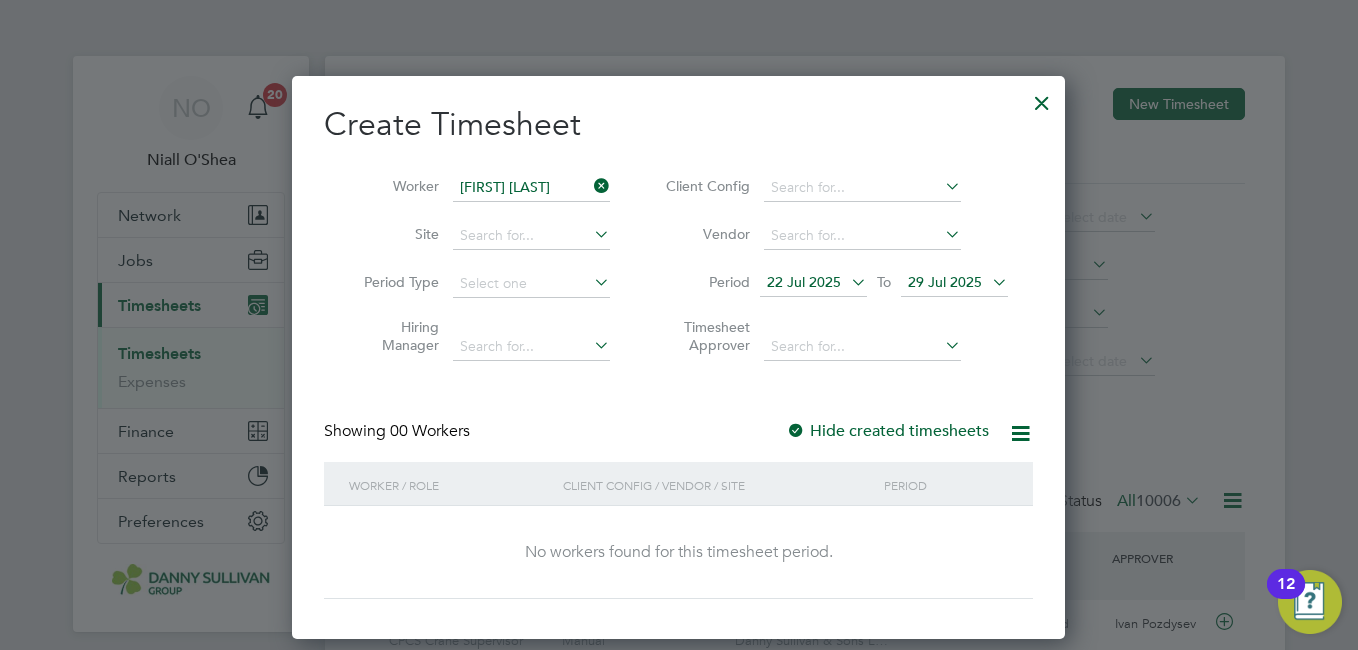 click at bounding box center (1042, 98) 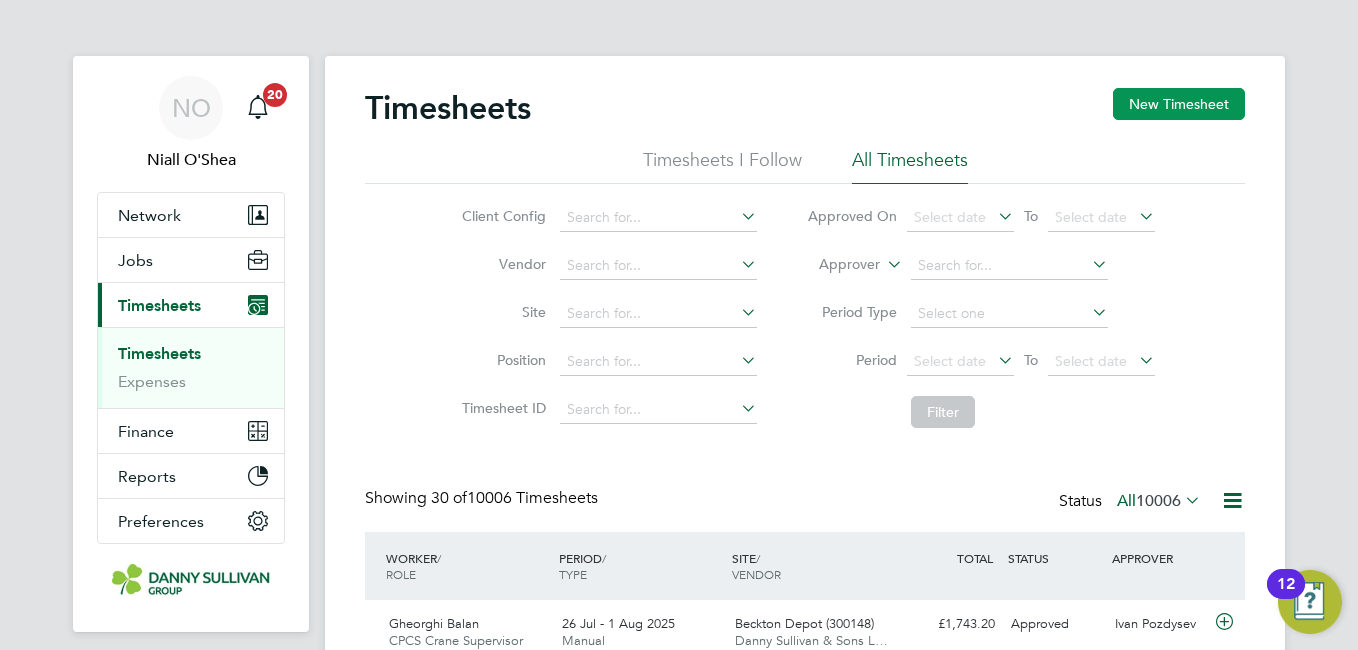 click on "New Timesheet" 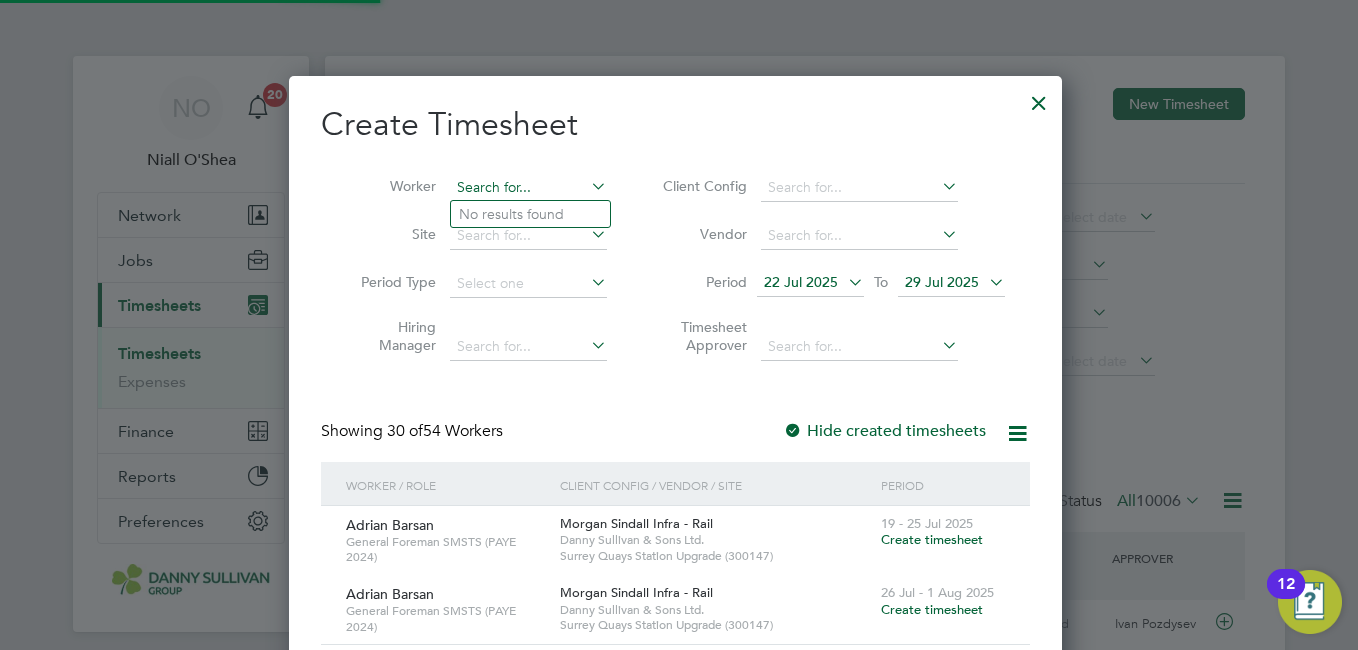 click at bounding box center (528, 188) 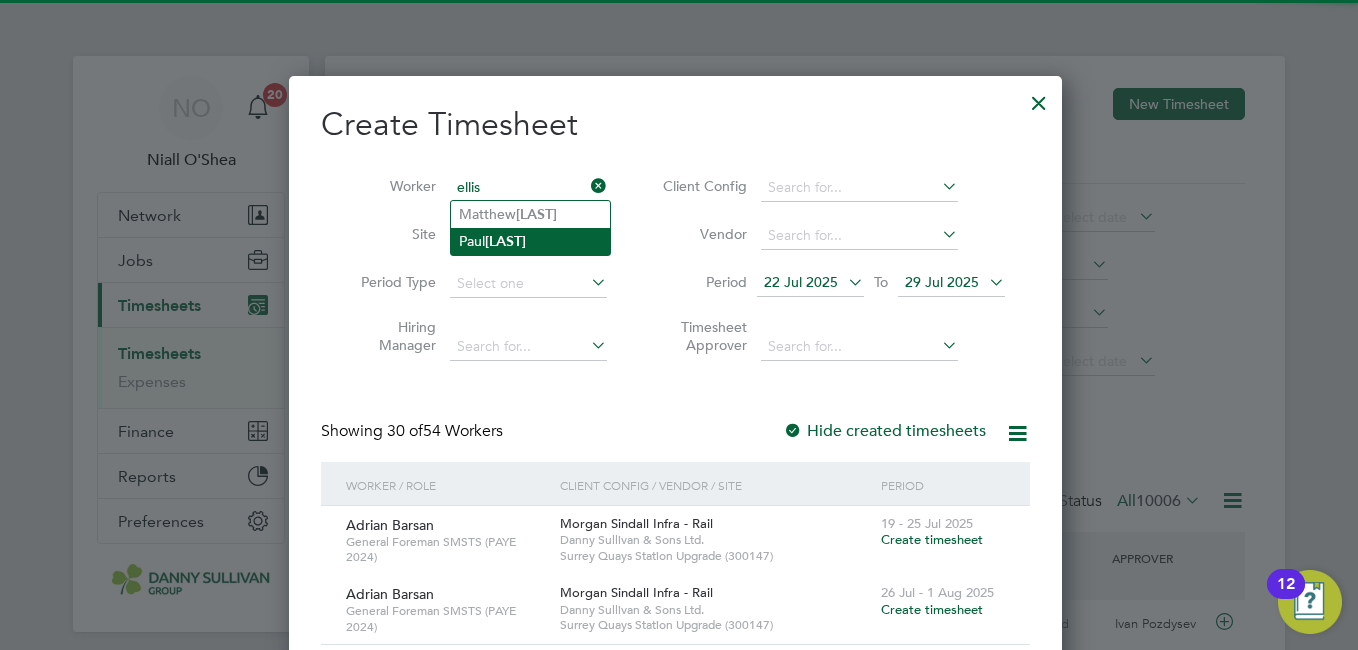click on "Ellis" 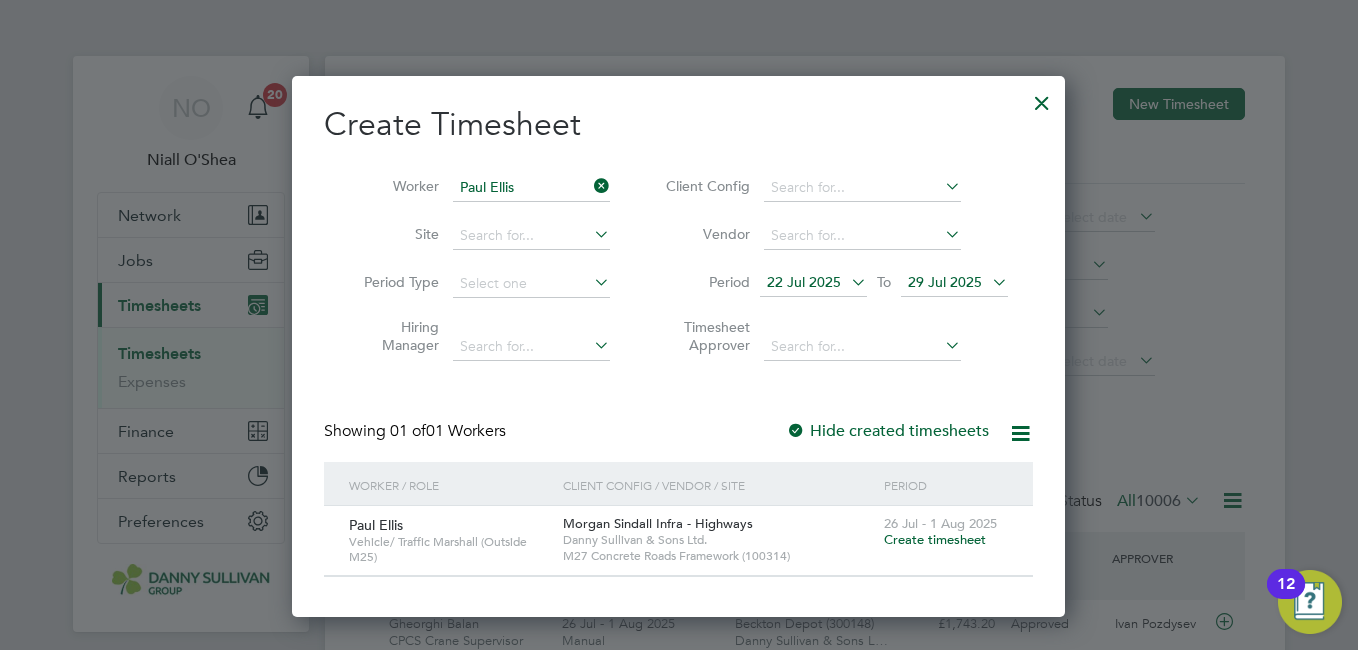 click on "Create timesheet" at bounding box center (935, 539) 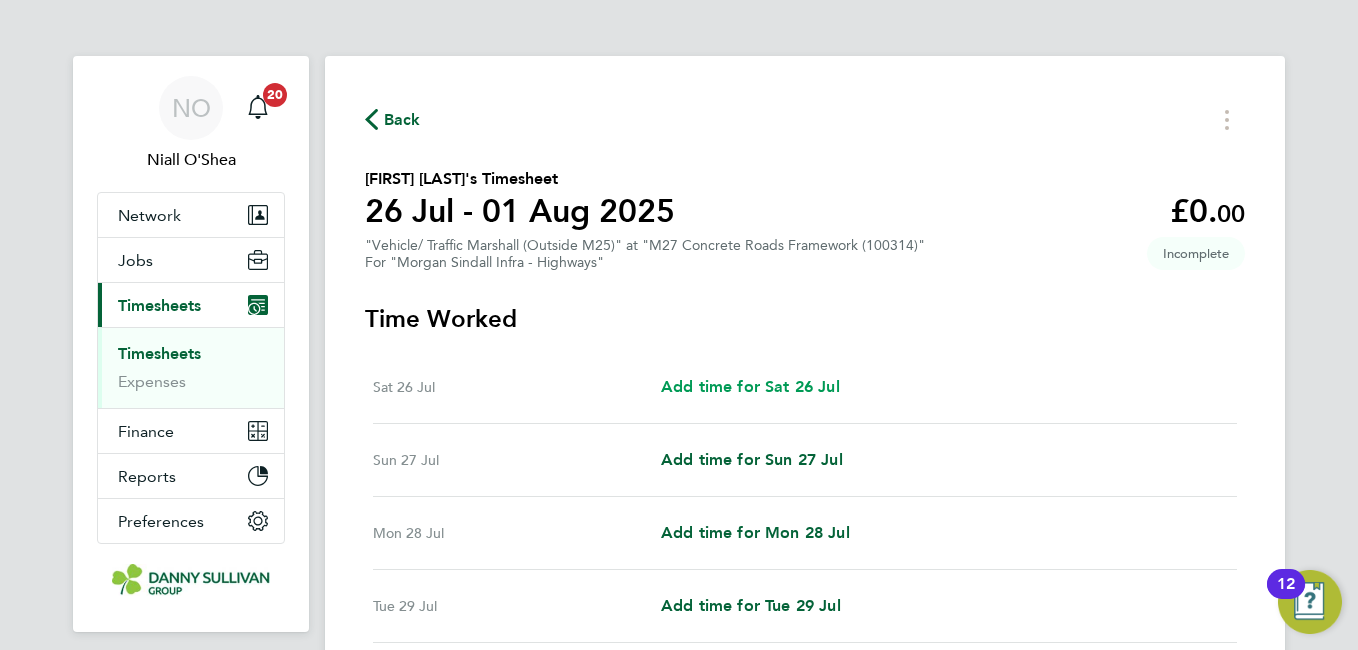 click on "Add time for Sat 26 Jul" at bounding box center [750, 386] 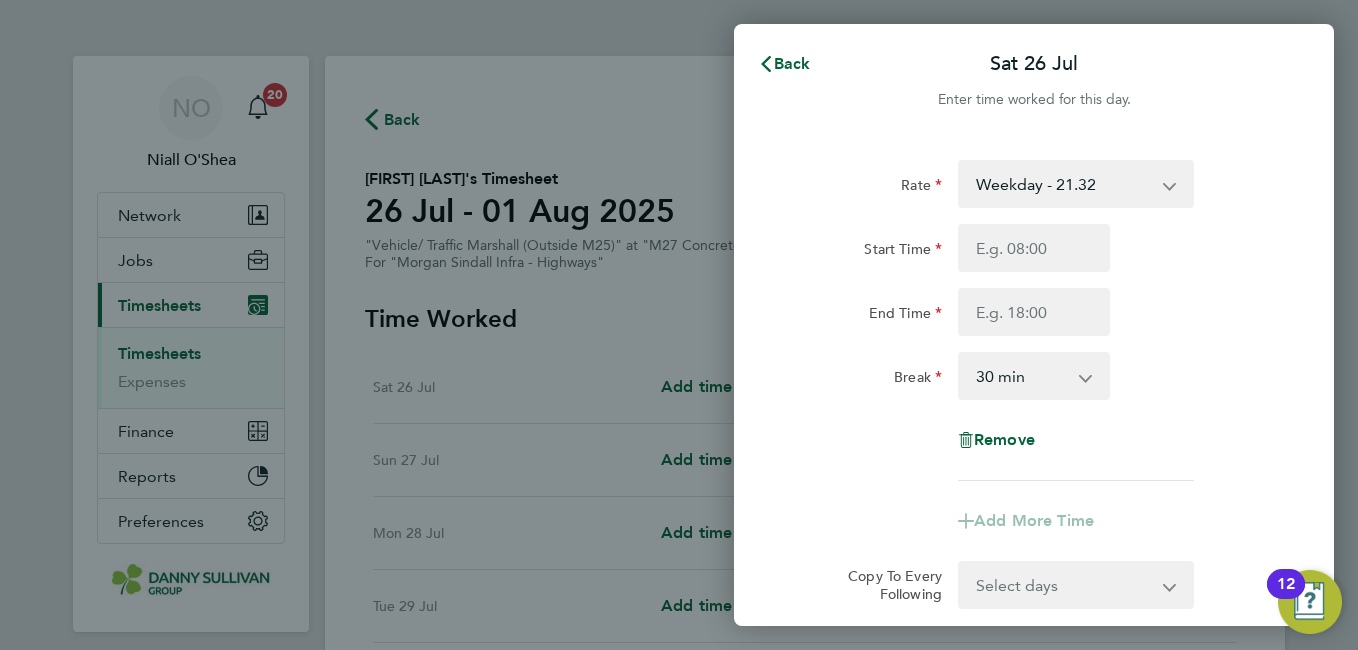 click on "Weekday - 21.32   Weekends - 31.98   Weekday Nights - 26.65   Bank Holiday (exc Christmas) - 37.31" at bounding box center (1064, 184) 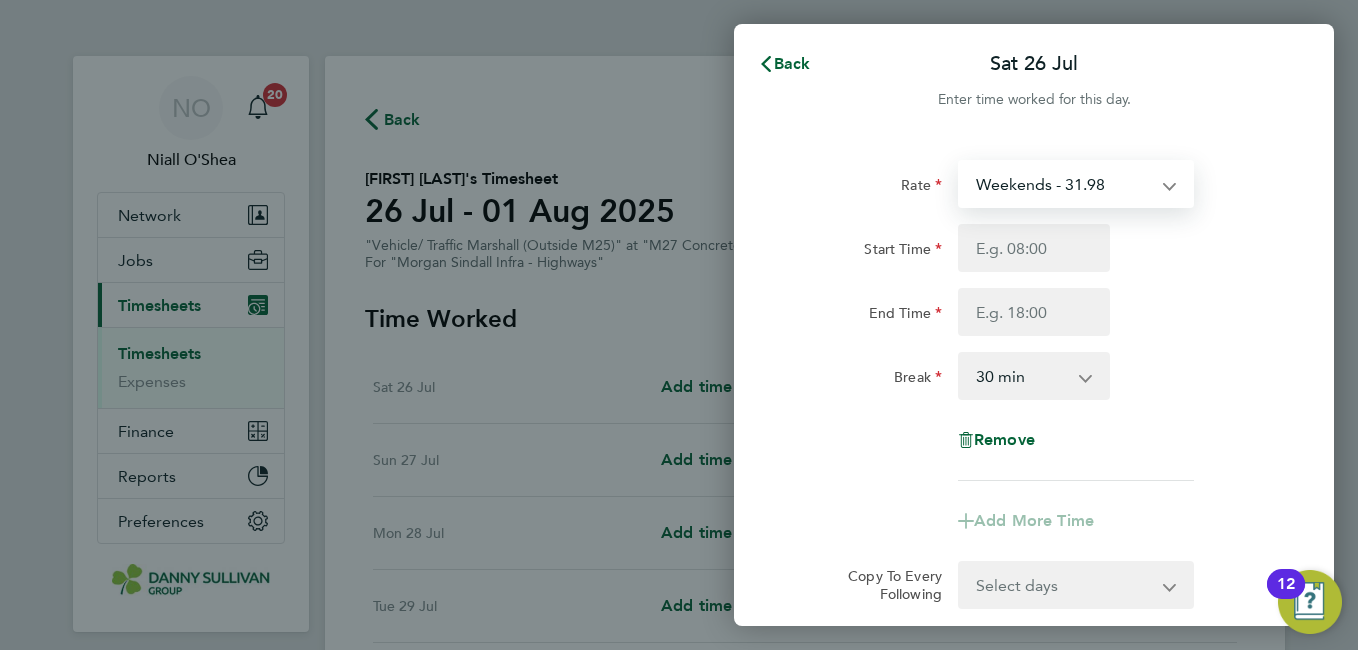 select on "30" 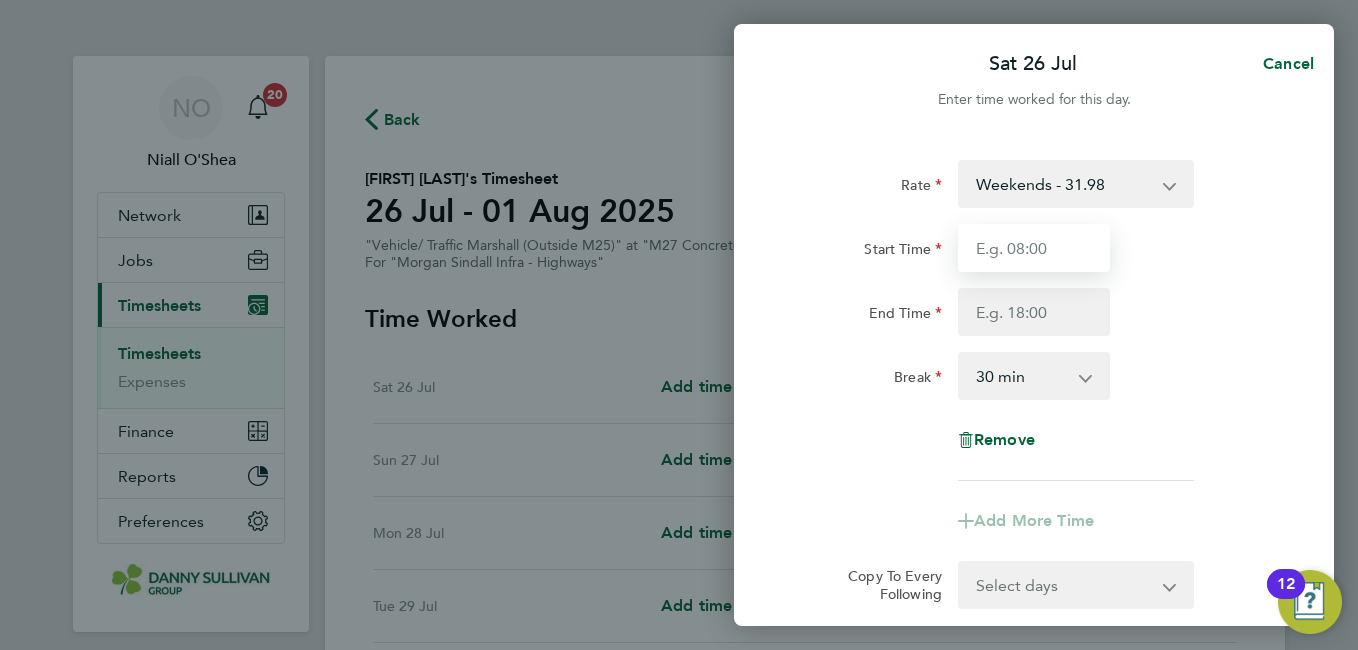 drag, startPoint x: 1089, startPoint y: 208, endPoint x: 1078, endPoint y: 240, distance: 33.83785 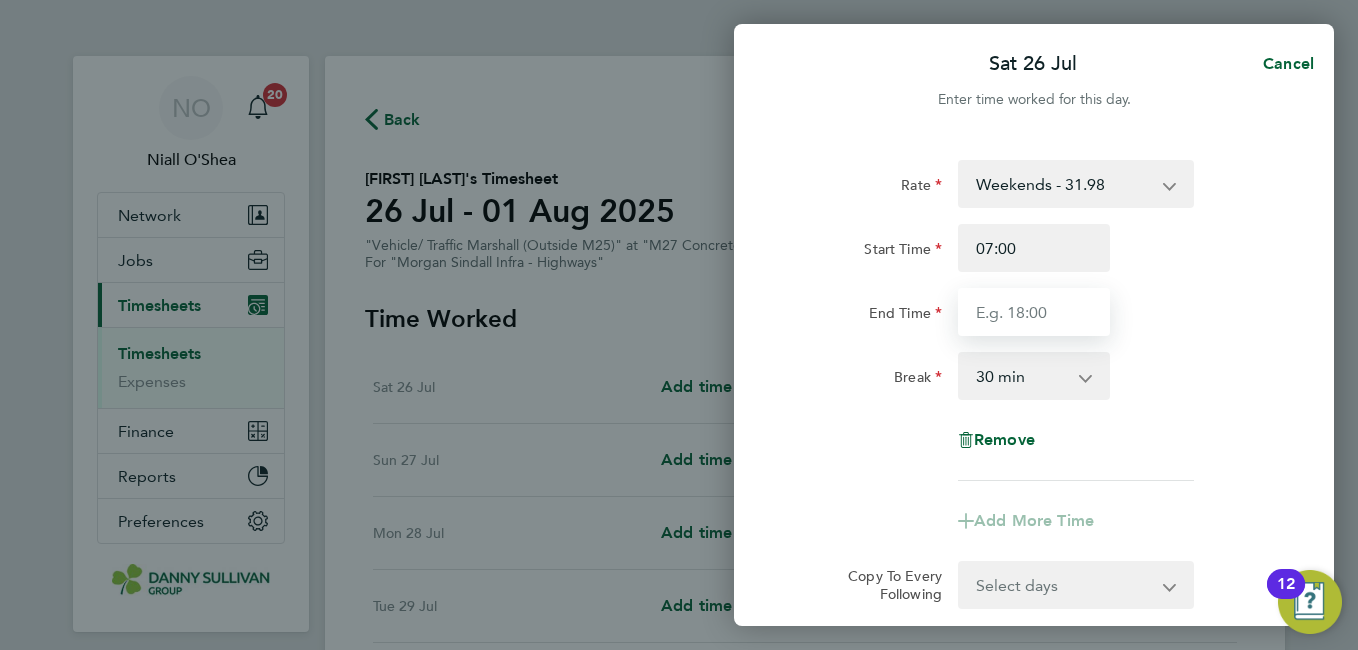 click on "End Time" at bounding box center [1034, 312] 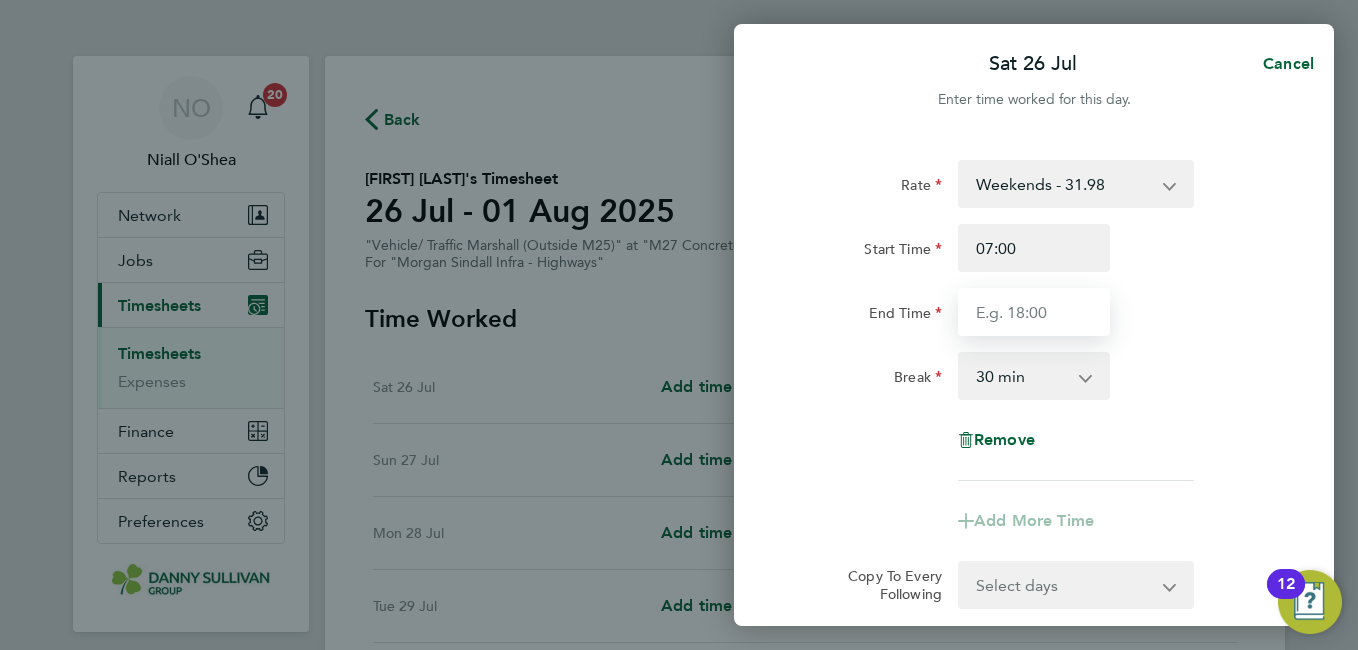 type on "17:00" 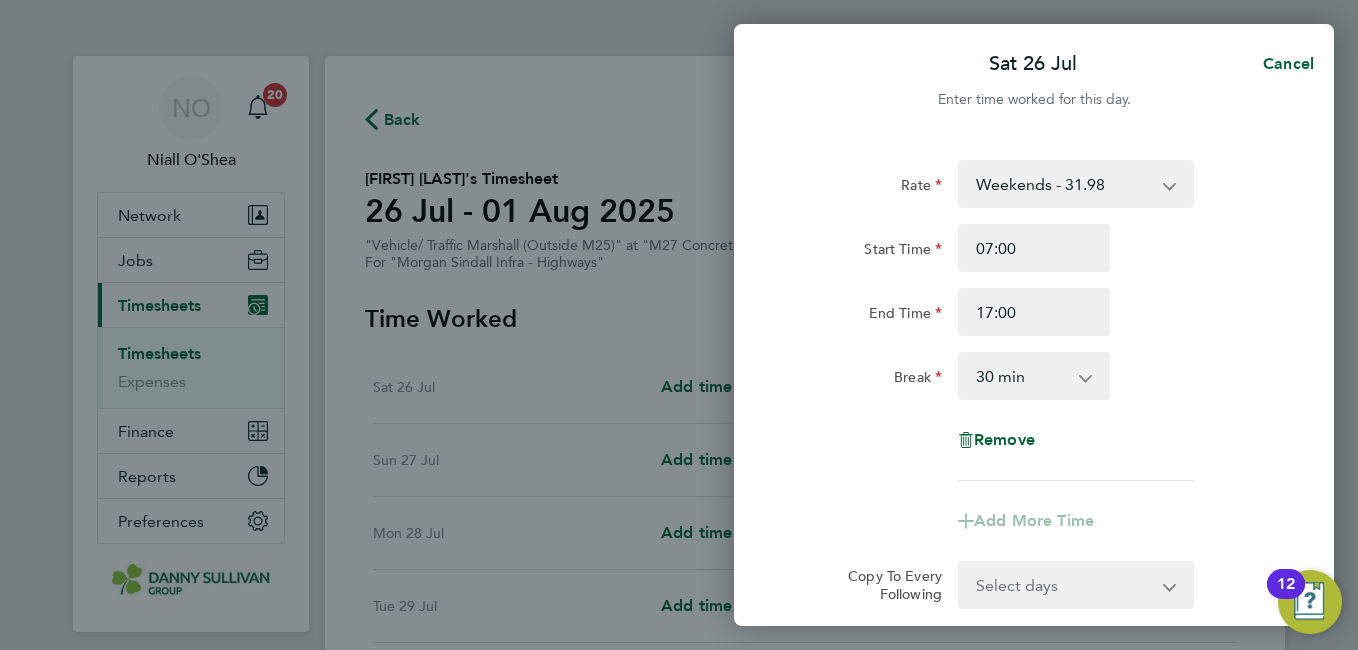 click on "Rate  Weekends - 31.98   Weekday - 21.32   Weekday Nights - 26.65   Bank Holiday (exc Christmas) - 37.31
Start Time 07:00 End Time 17:00 Break  0 min   15 min   30 min   45 min   60 min   75 min   90 min
Remove" 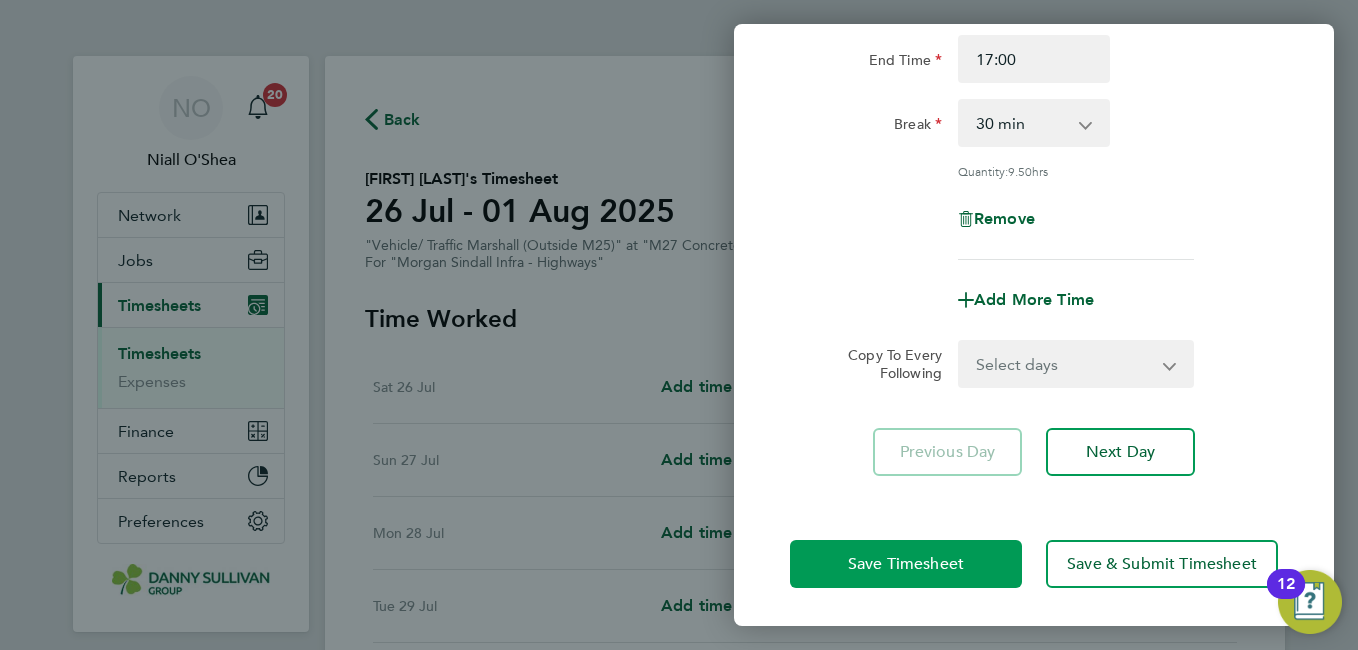click on "Save Timesheet" 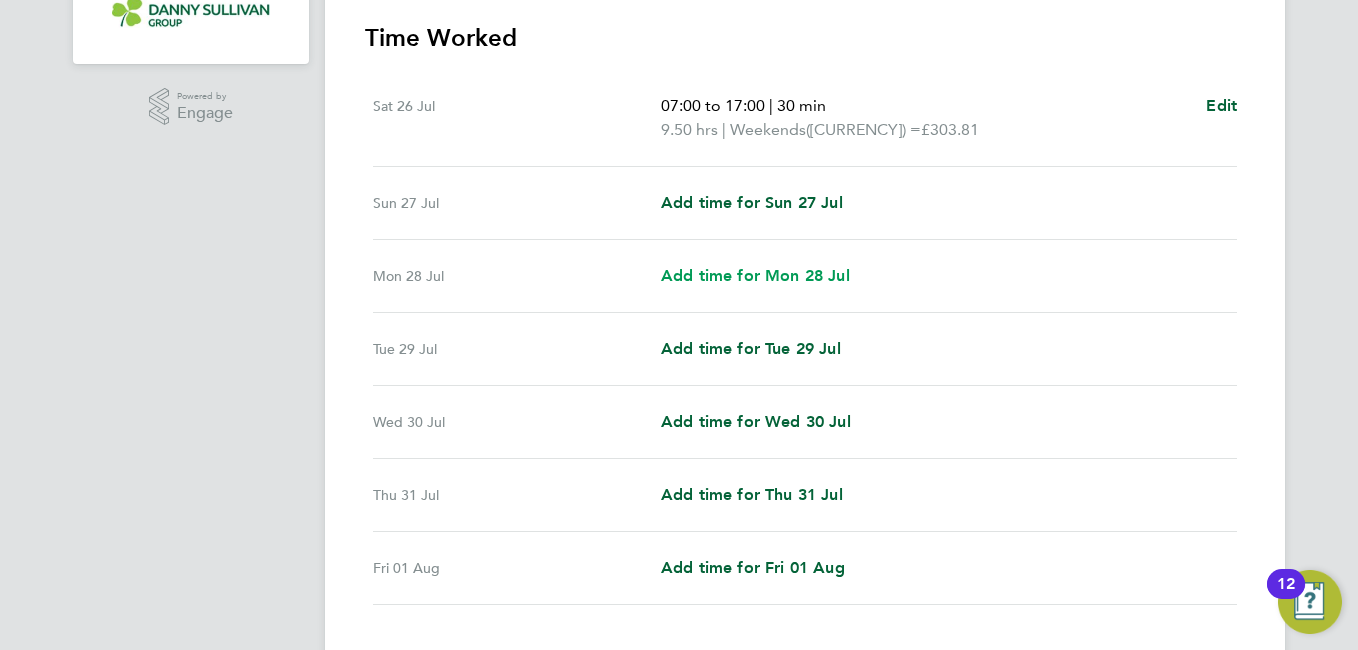 click on "Add time for Mon 28 Jul" at bounding box center (755, 275) 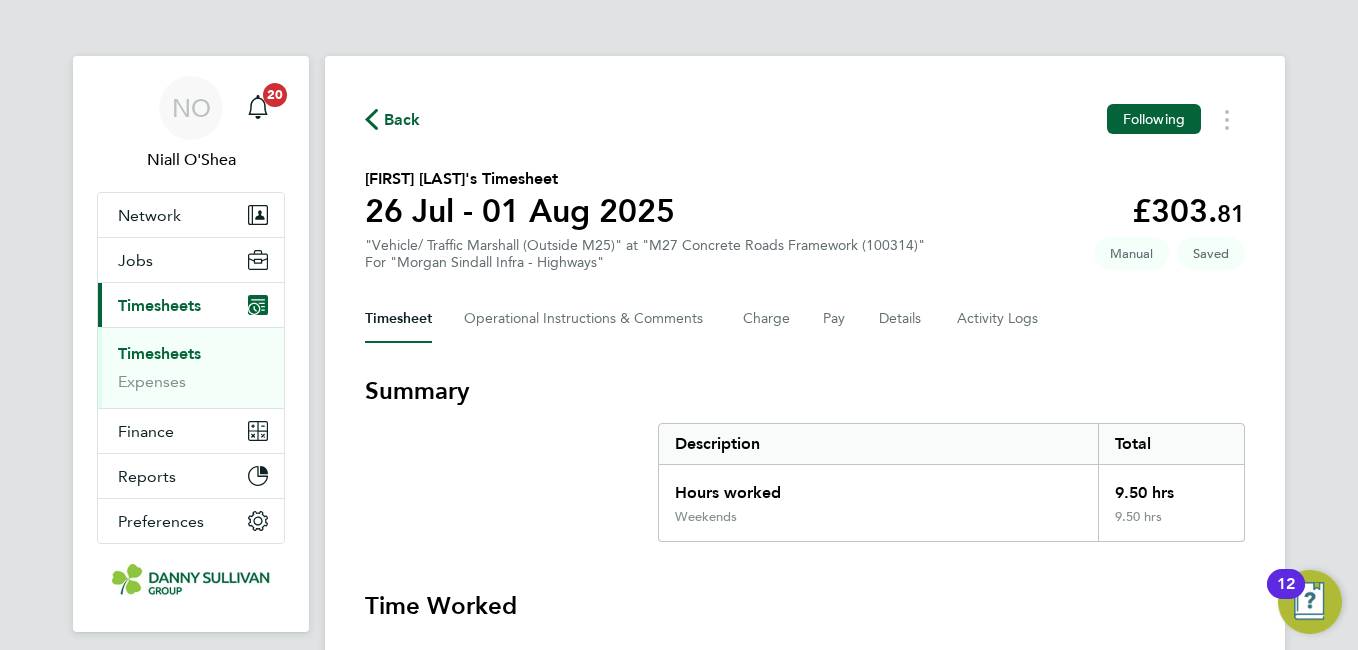 select on "30" 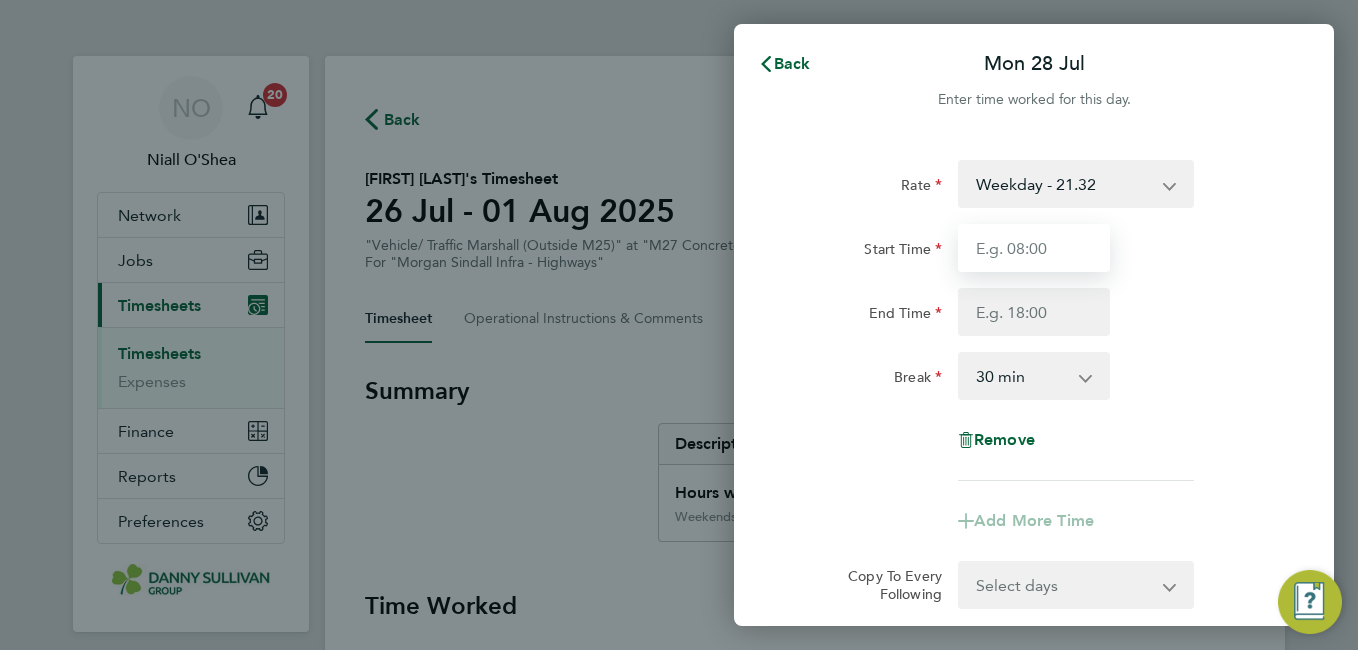 click on "Start Time" at bounding box center [1034, 248] 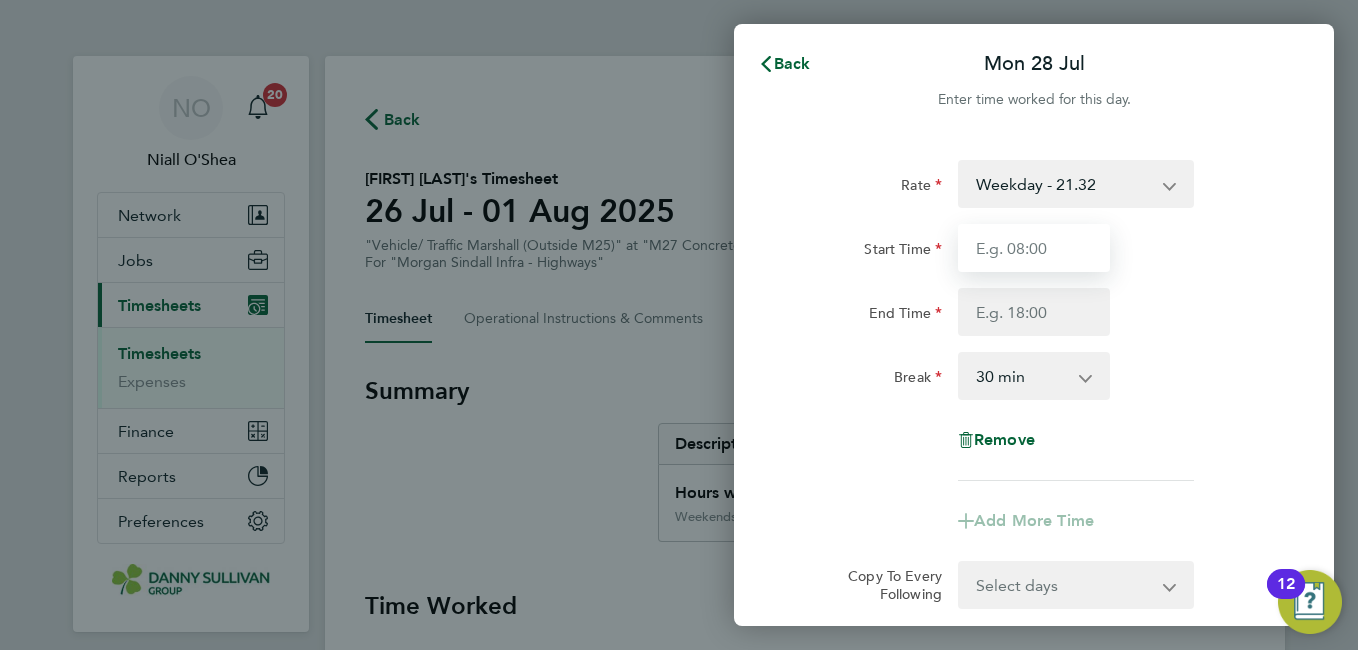 type on "07:00" 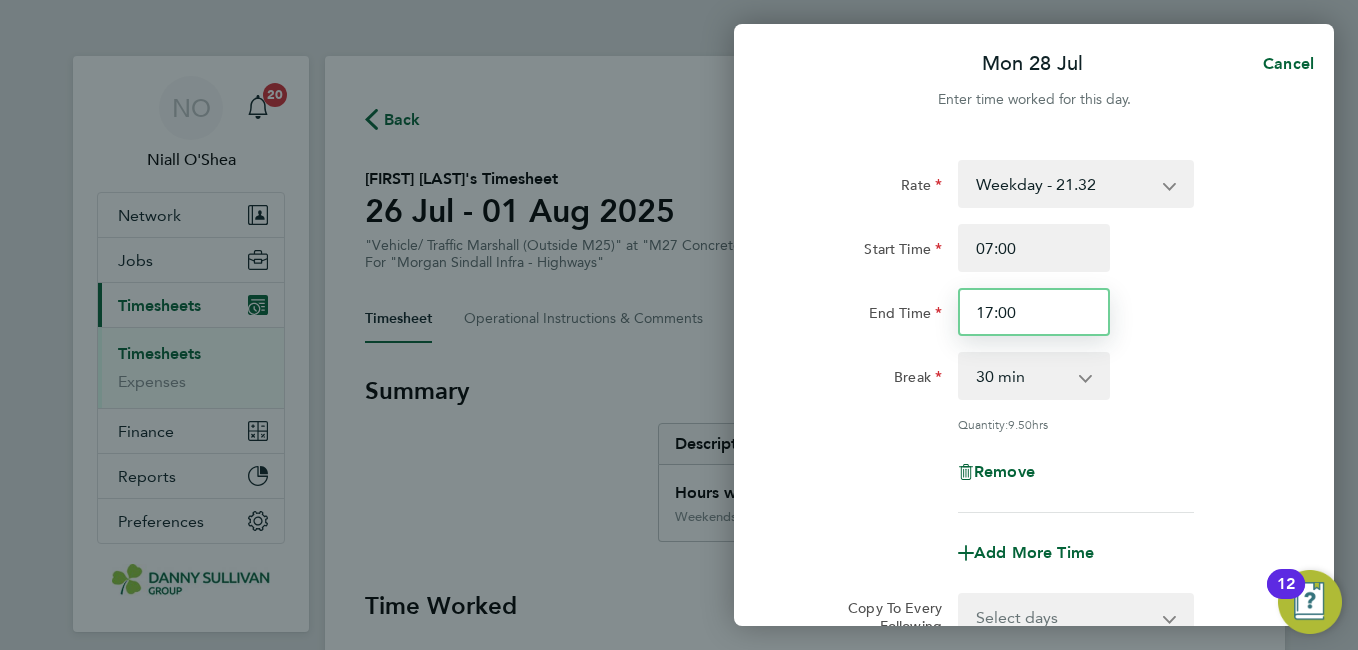 click on "17:00" at bounding box center [1034, 312] 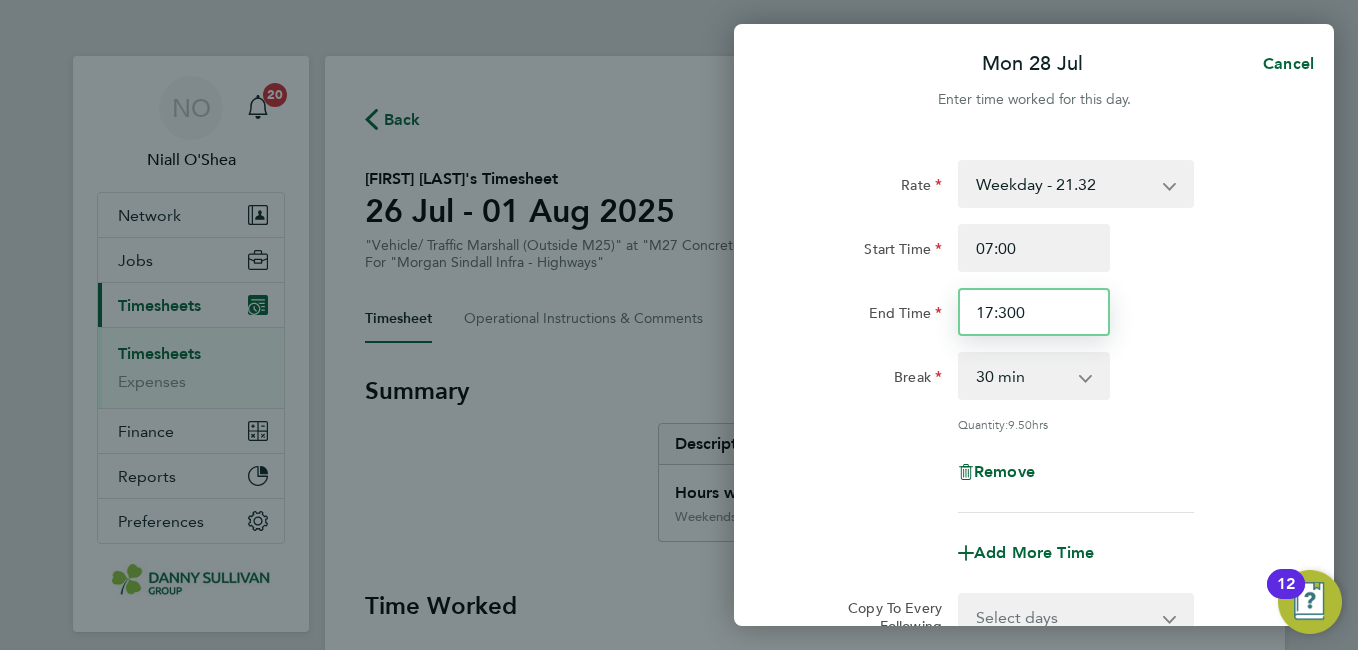 click on "17:300" at bounding box center (1034, 312) 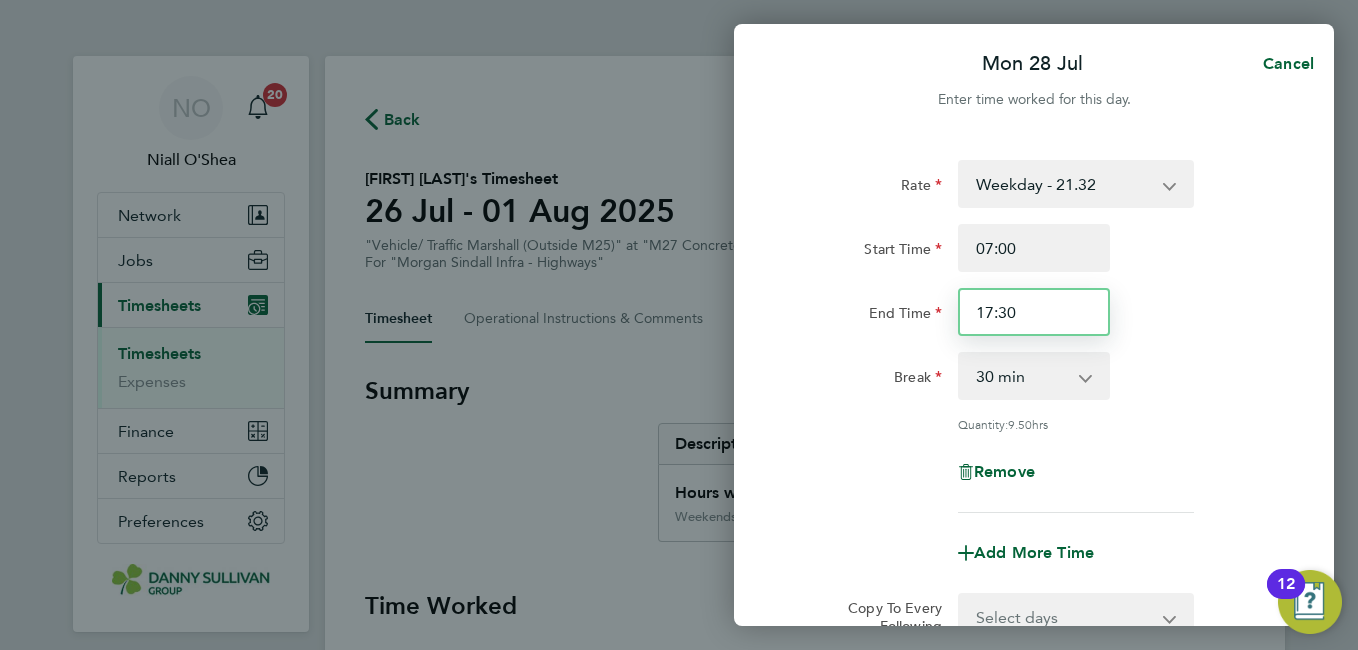 type on "17:30" 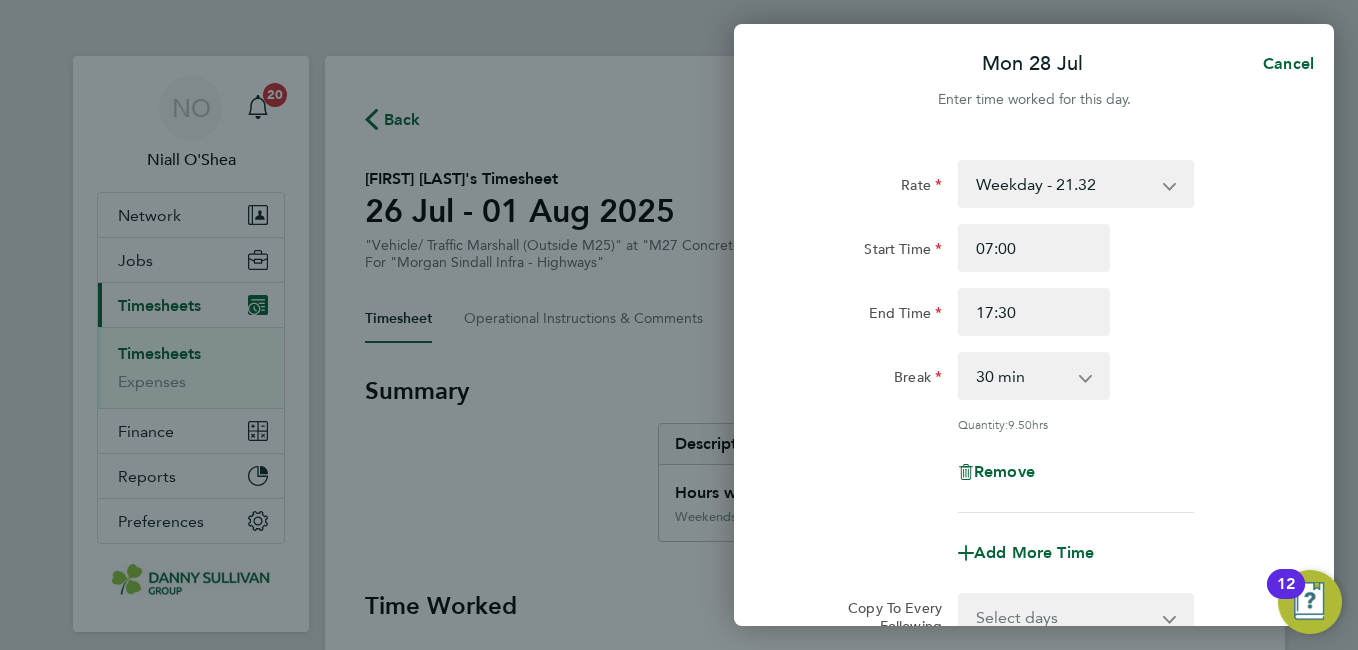 click on "End Time 17:30" 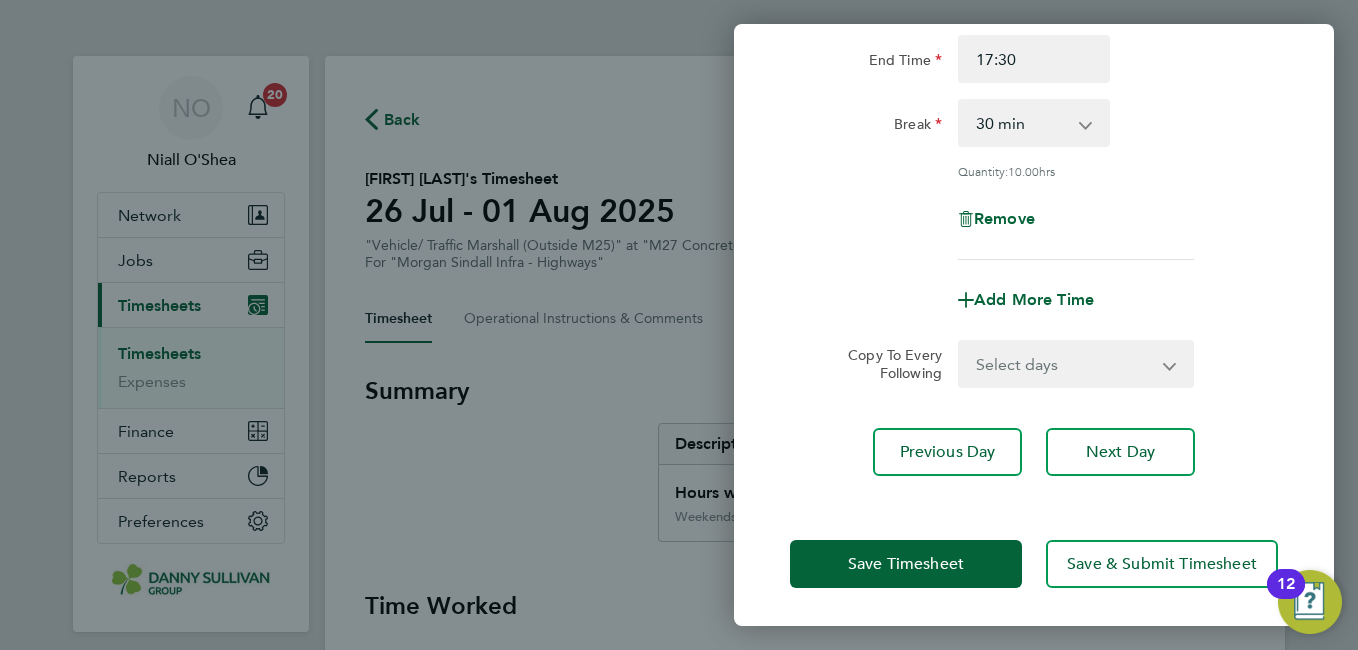 click on "Select days   Day   Tuesday   Wednesday   Thursday   Friday" at bounding box center [1065, 364] 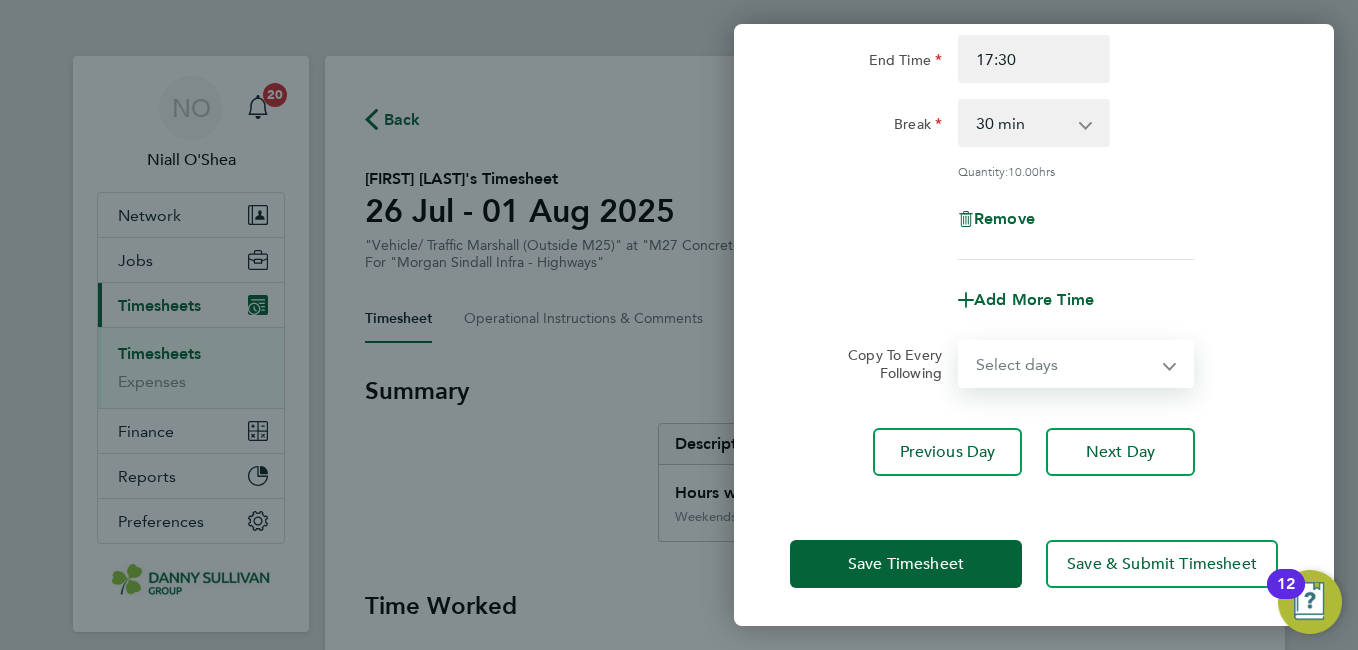 select on "DAY" 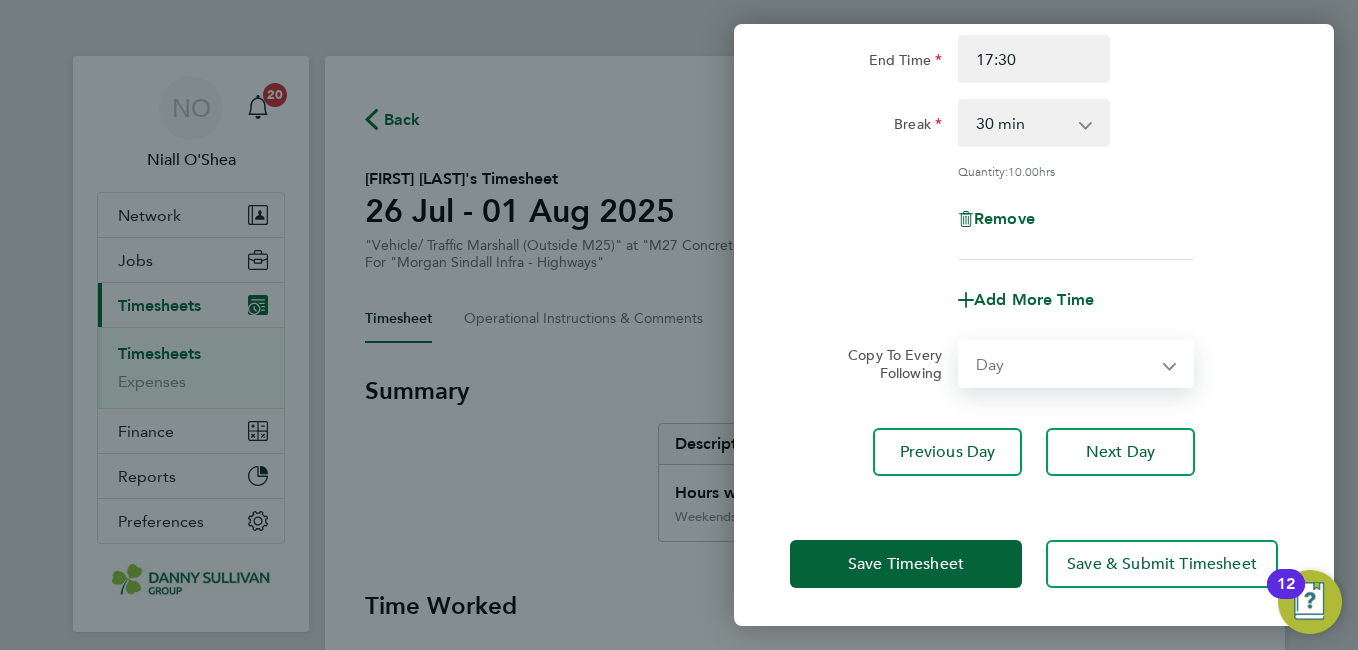 click on "Select days   Day   Tuesday   Wednesday   Thursday   Friday" at bounding box center [1065, 364] 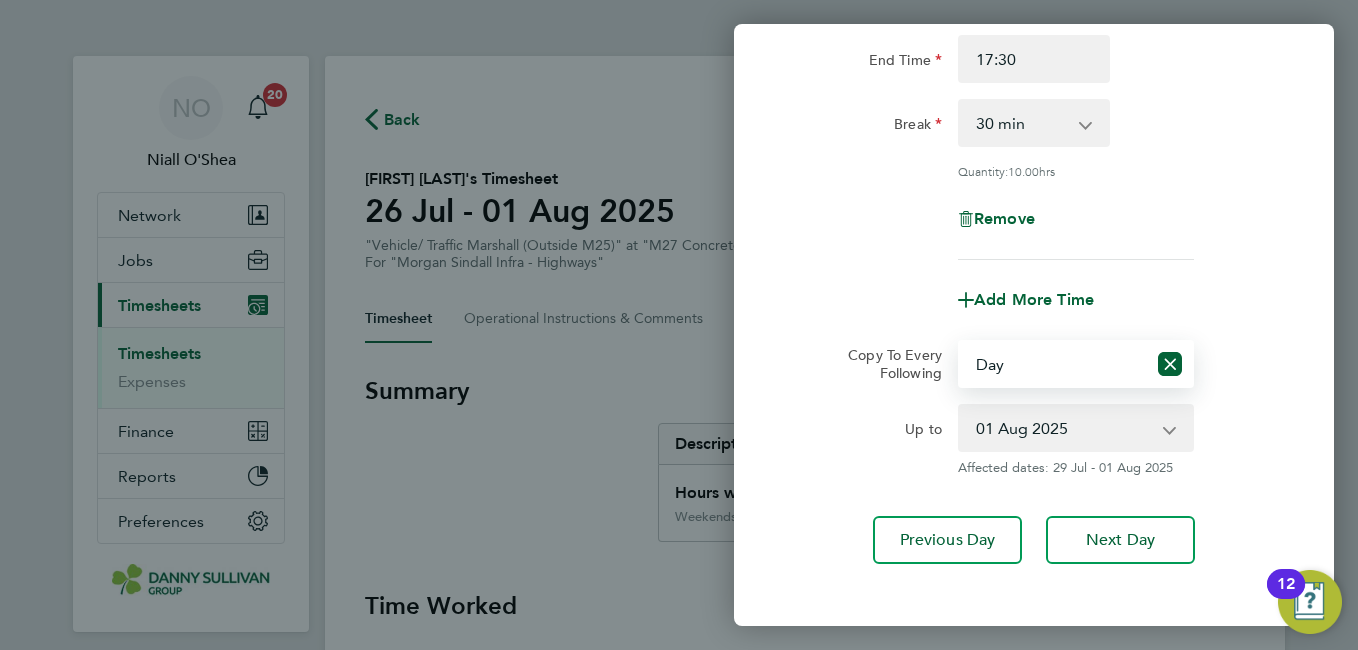click on "Rate  Weekday - 21.32   Weekends - 31.98   Weekday Nights - 26.65   Bank Holiday (exc Christmas) - 37.31
Start Time 07:00 End Time 17:30 Break  0 min   15 min   30 min   45 min   60 min   75 min   90 min
Quantity:  10.00  hrs
Remove
Add More Time  Copy To Every Following  Select days   Day   Tuesday   Wednesday   Thursday   Friday
Up to  29 Jul 2025   30 Jul 2025   31 Jul 2025   01 Aug 2025
Affected dates: 29 Jul - 01 Aug 2025   Previous Day   Next Day" 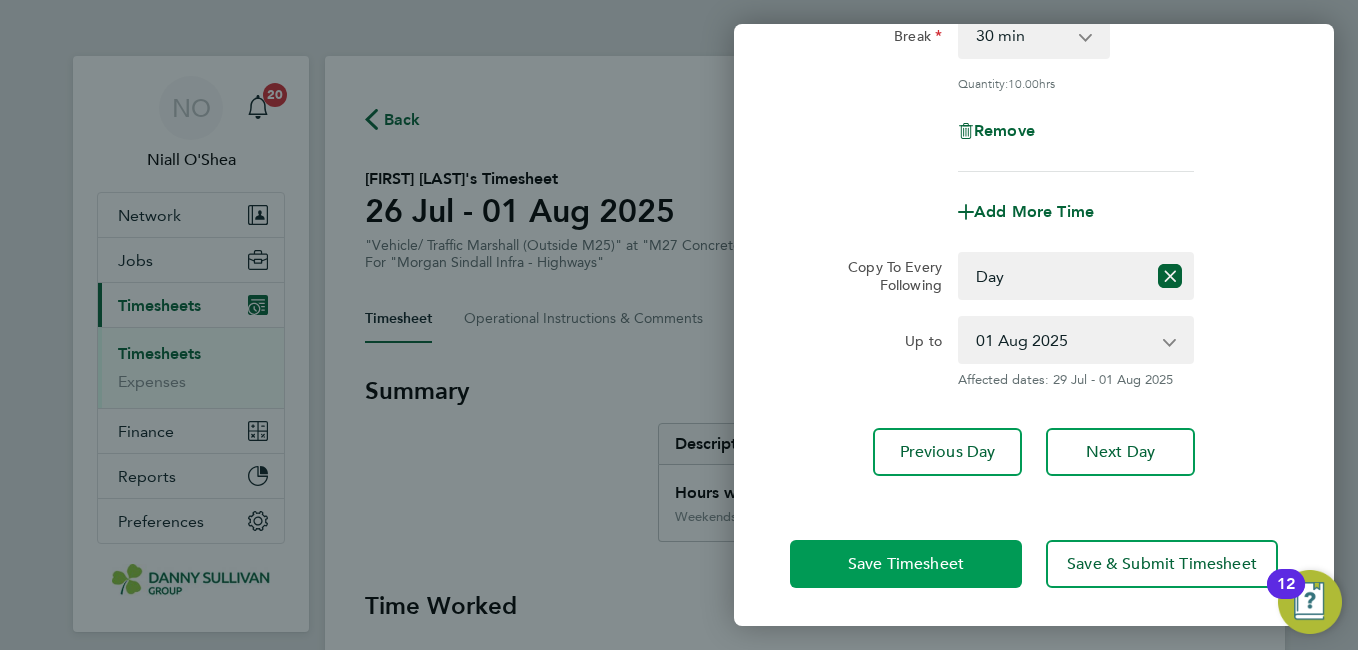 click on "Save Timesheet" 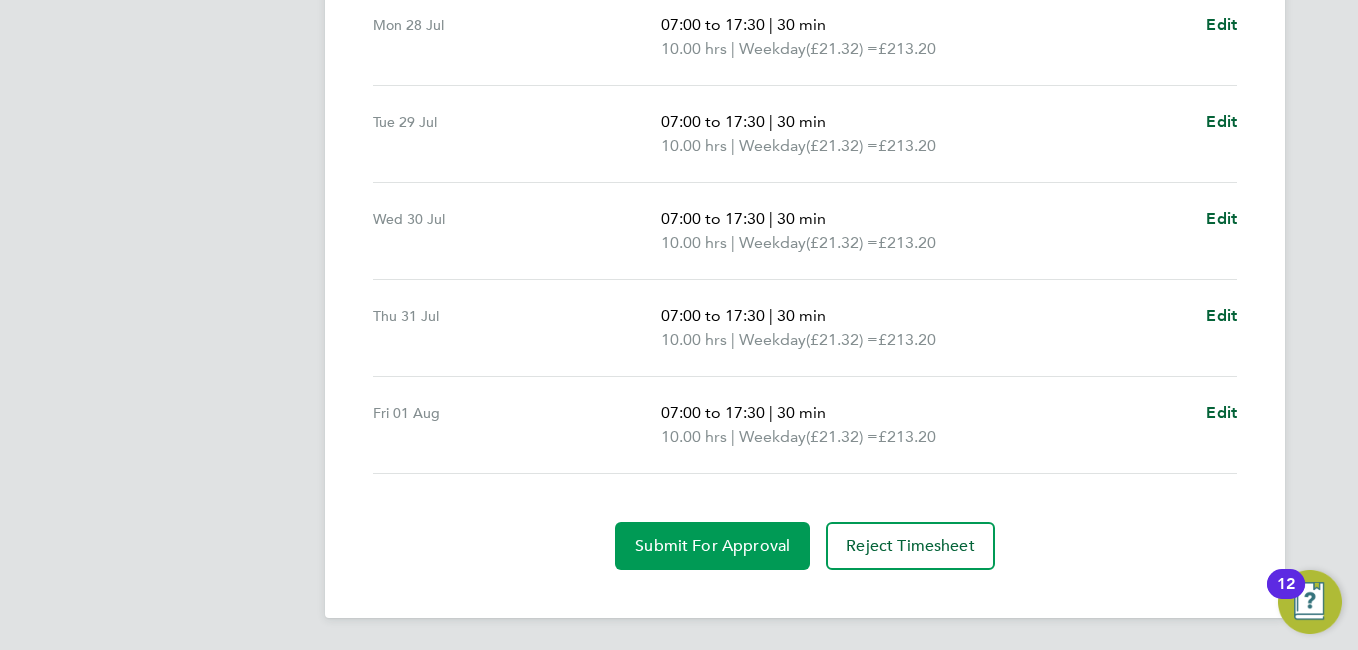 click on "Submit For Approval" 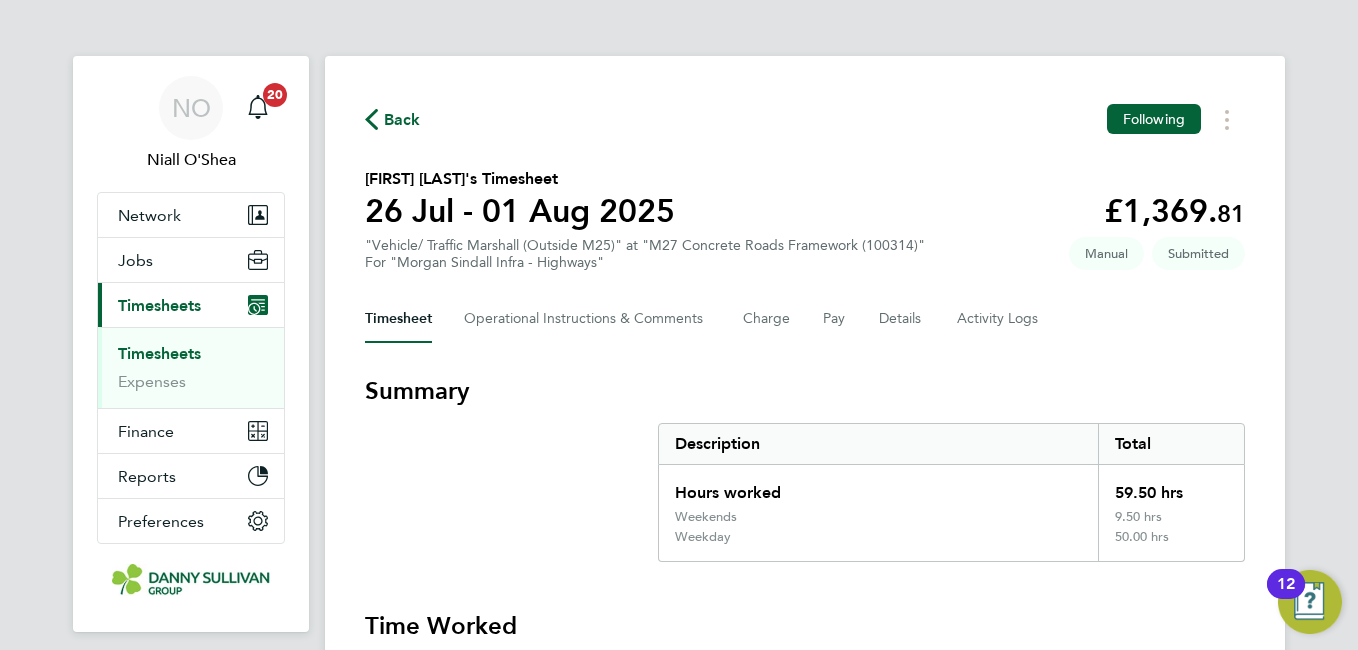 click on "Back" 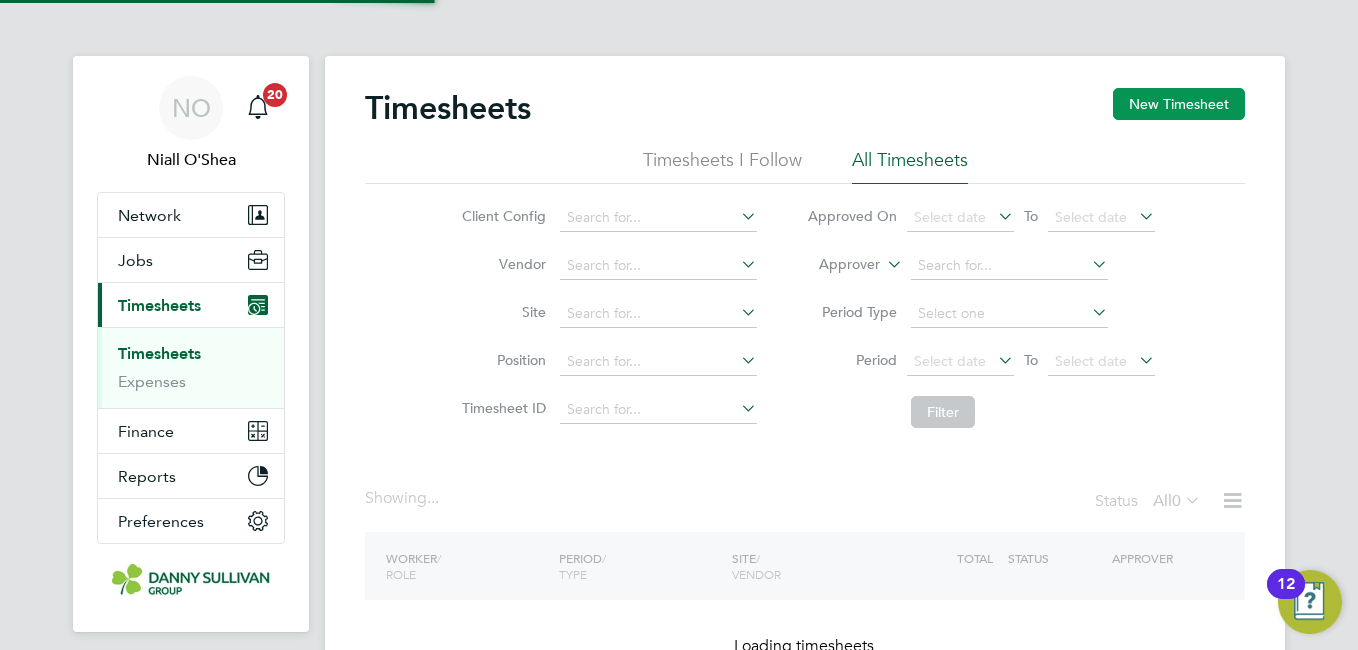 click on "New Timesheet" 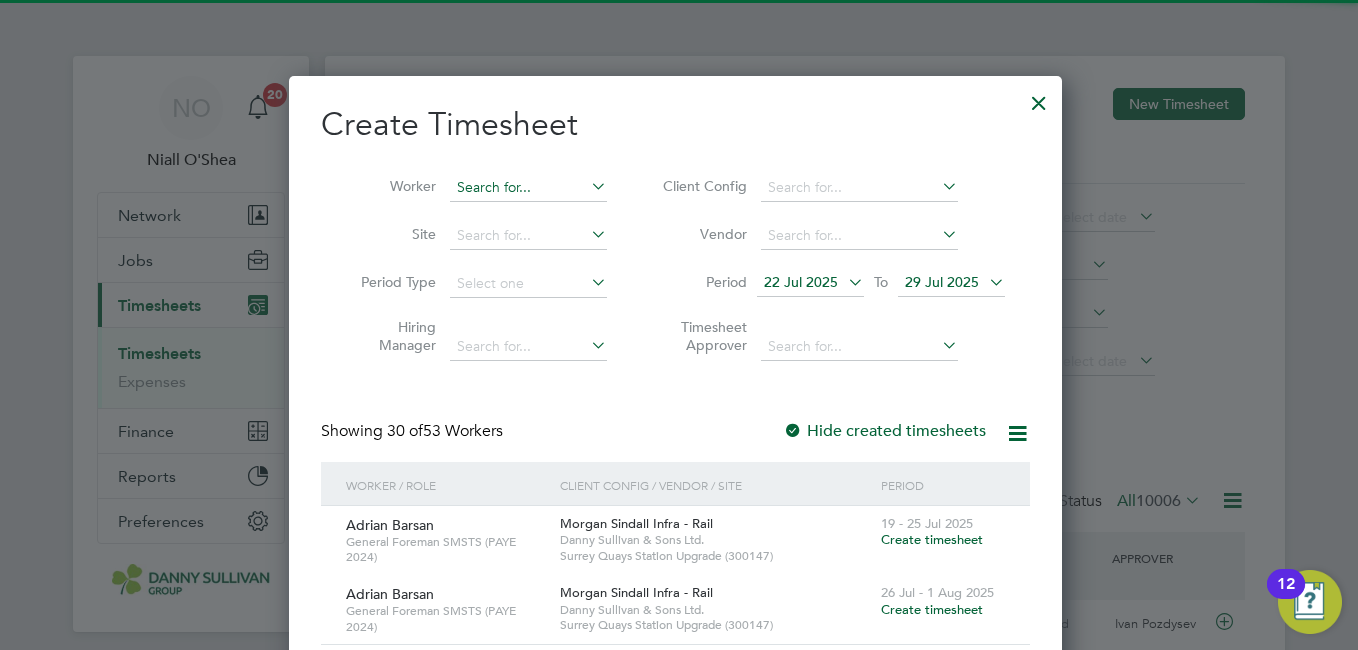 click at bounding box center [528, 188] 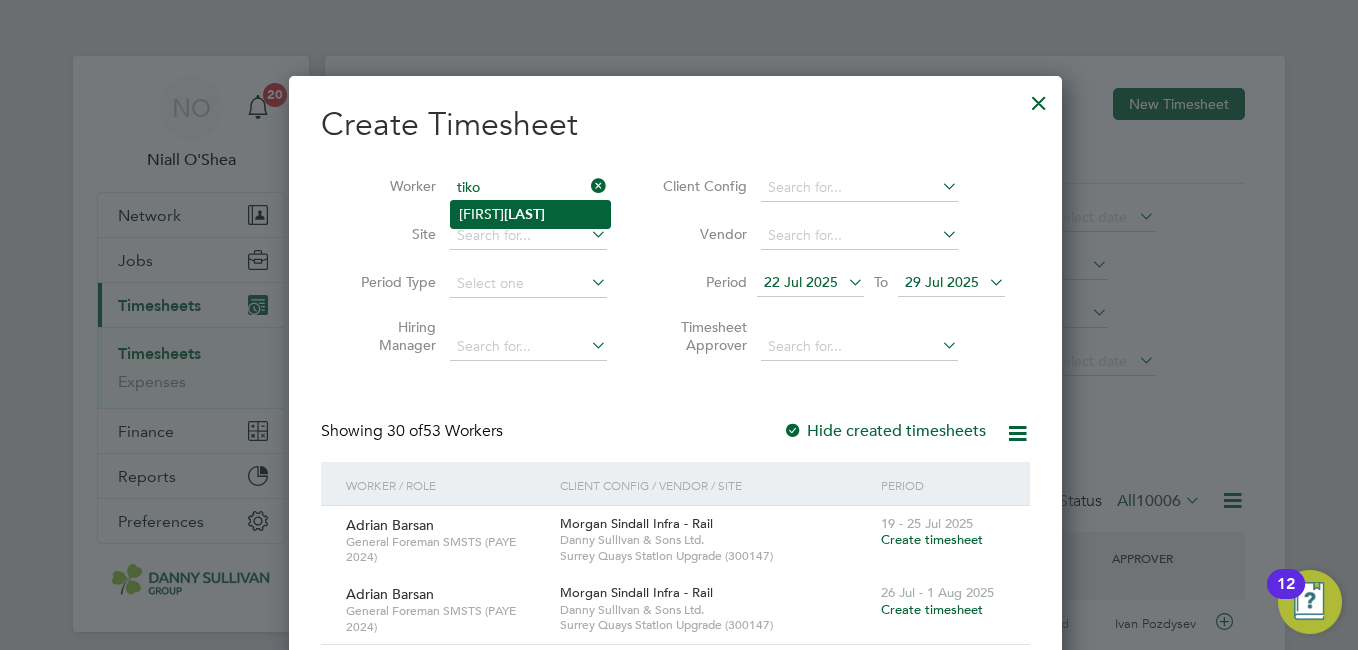 click on "Matai  Tiko" 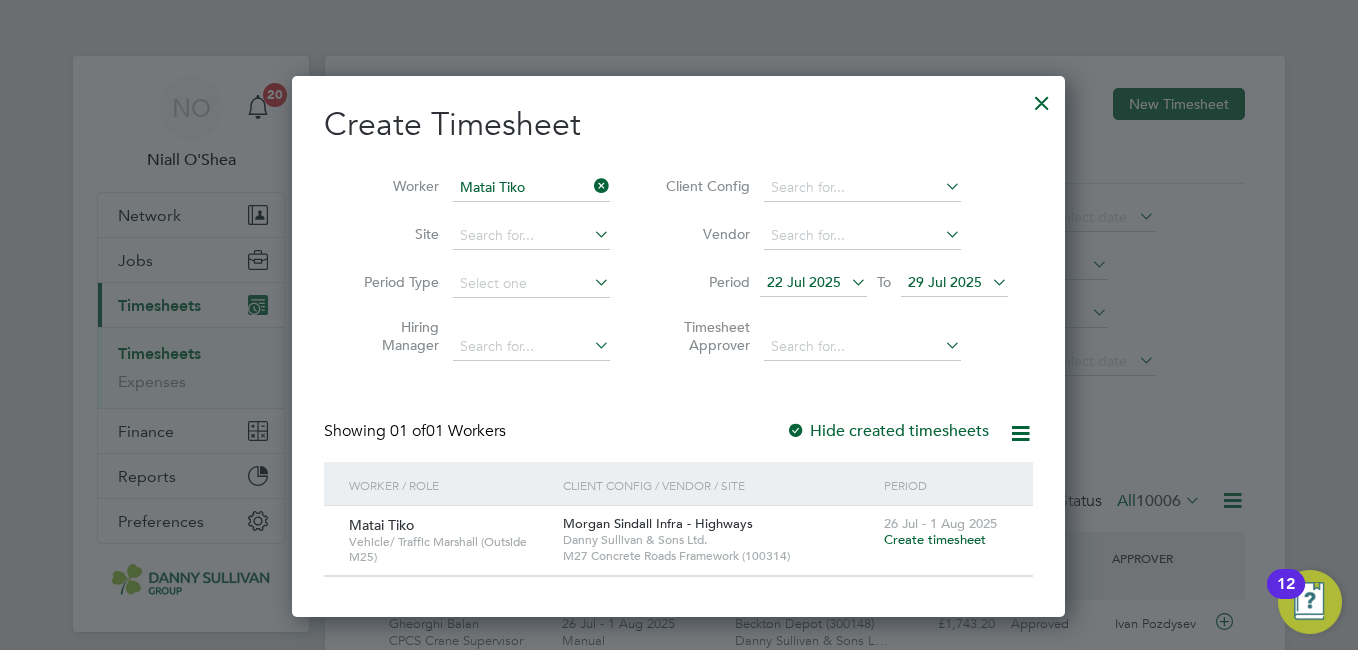 click on "Create timesheet" at bounding box center [935, 539] 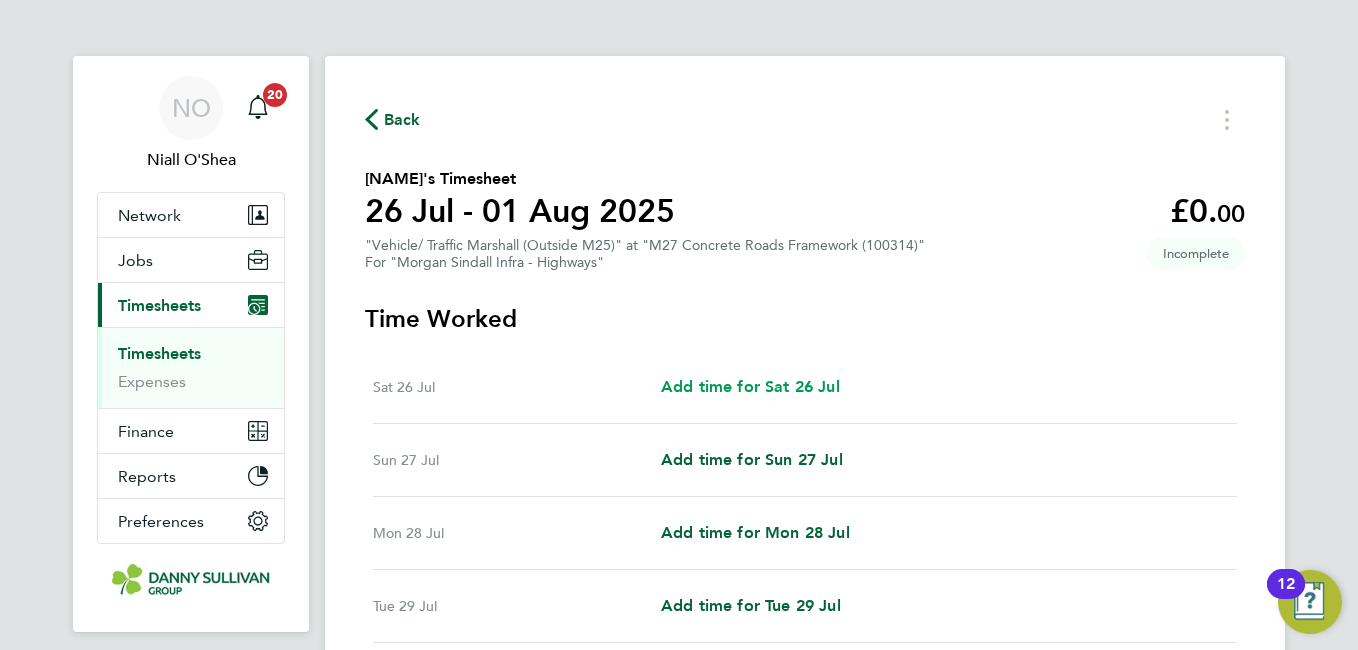 click on "Add time for Sat 26 Jul" at bounding box center (750, 386) 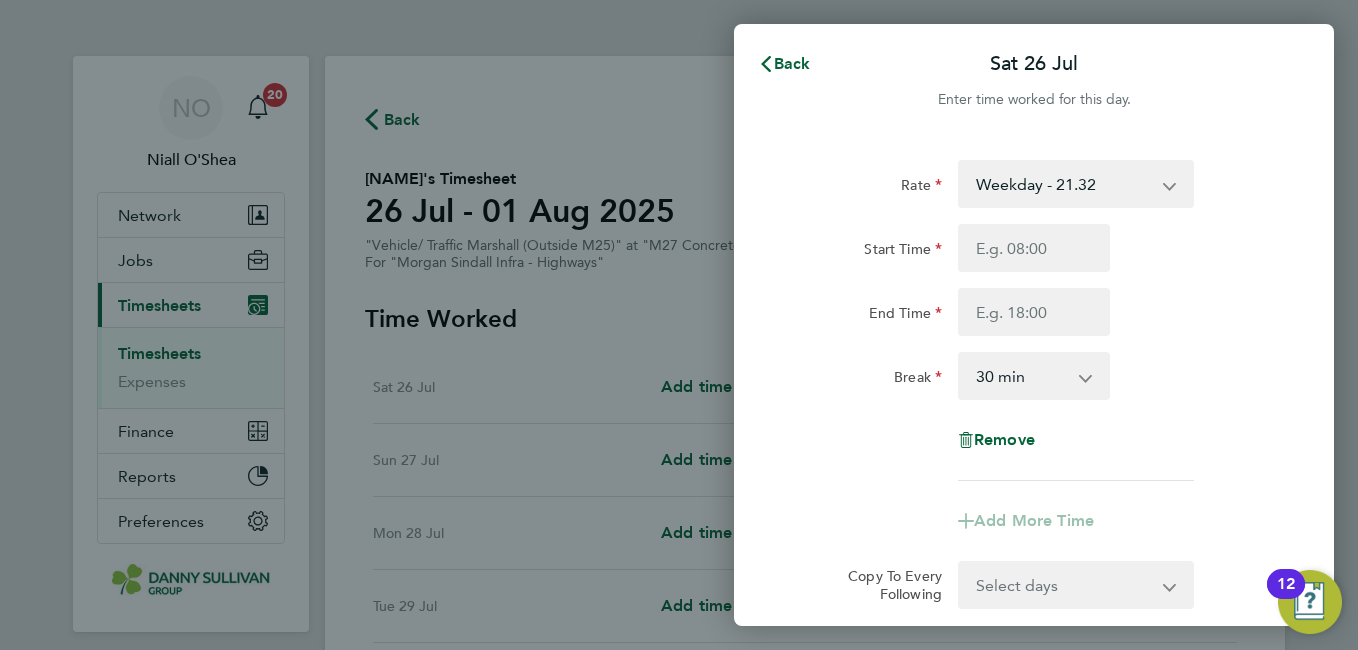click on "Weekday - 21.32   Weekday Nights - 26.65   Weekends - 31.98   Bank Holiday (exc Christmas) - 37.31" at bounding box center [1064, 184] 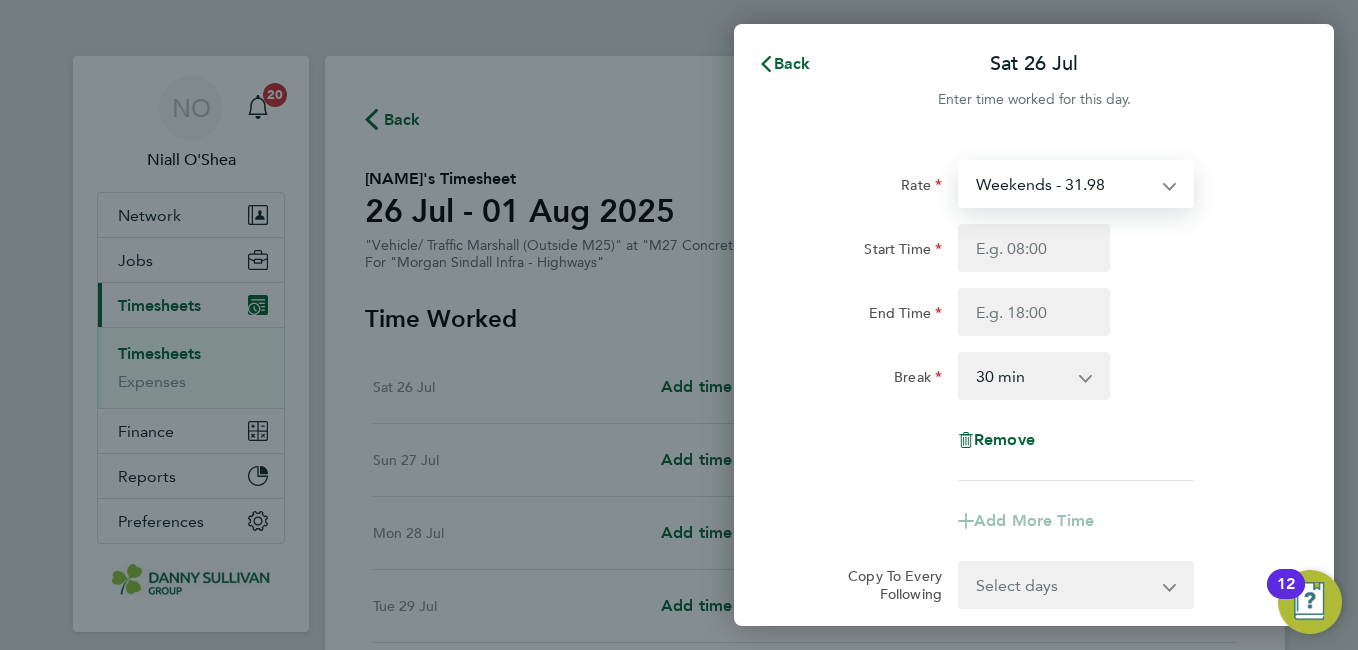 select on "30" 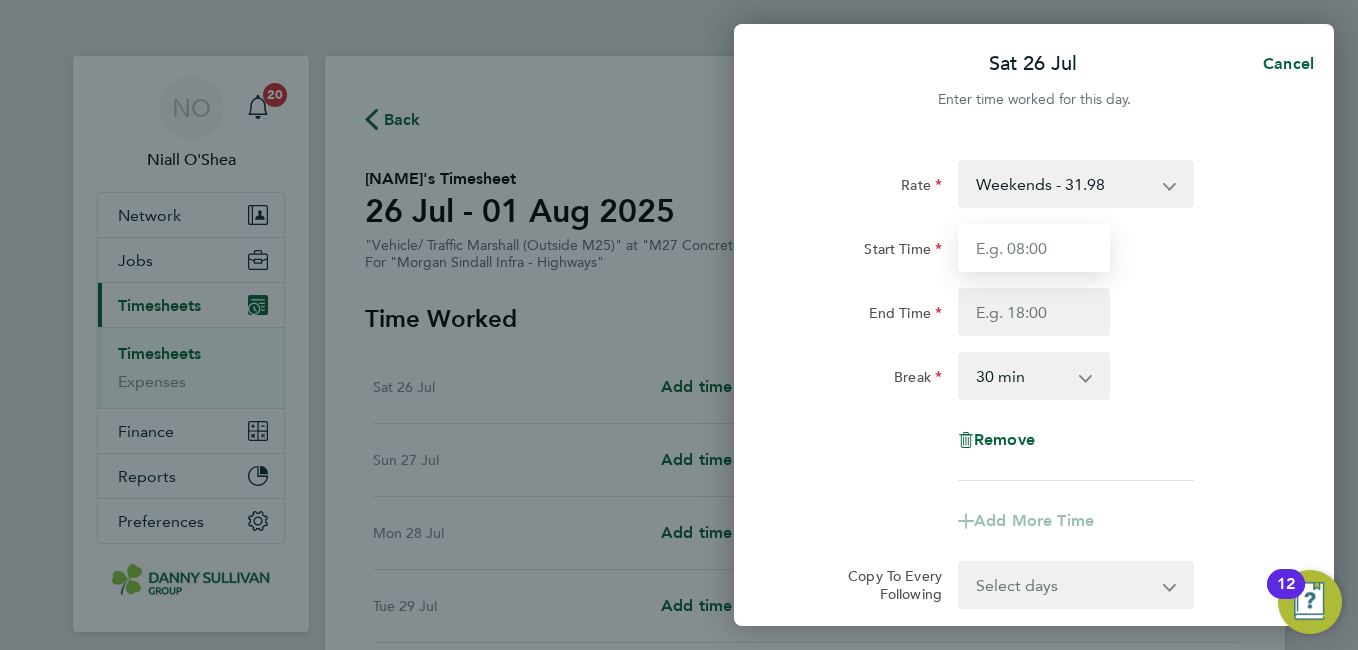 drag, startPoint x: 1067, startPoint y: 206, endPoint x: 1037, endPoint y: 268, distance: 68.8767 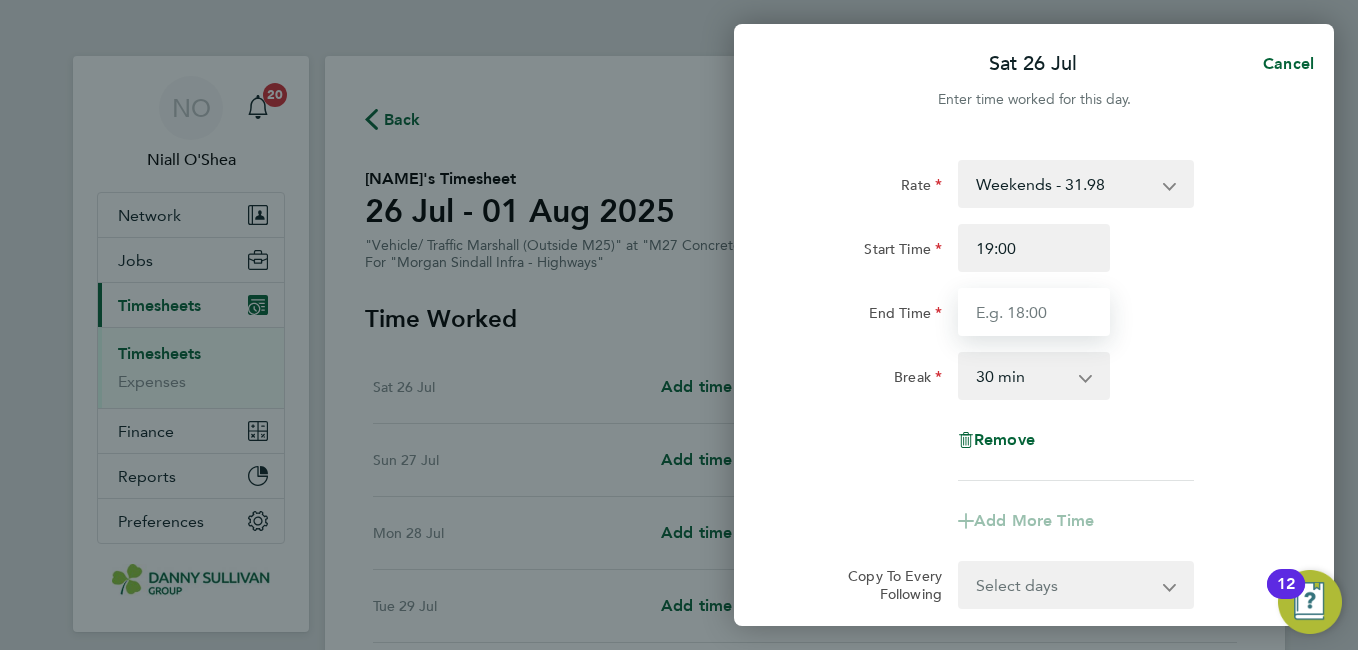 click on "End Time" at bounding box center [1034, 312] 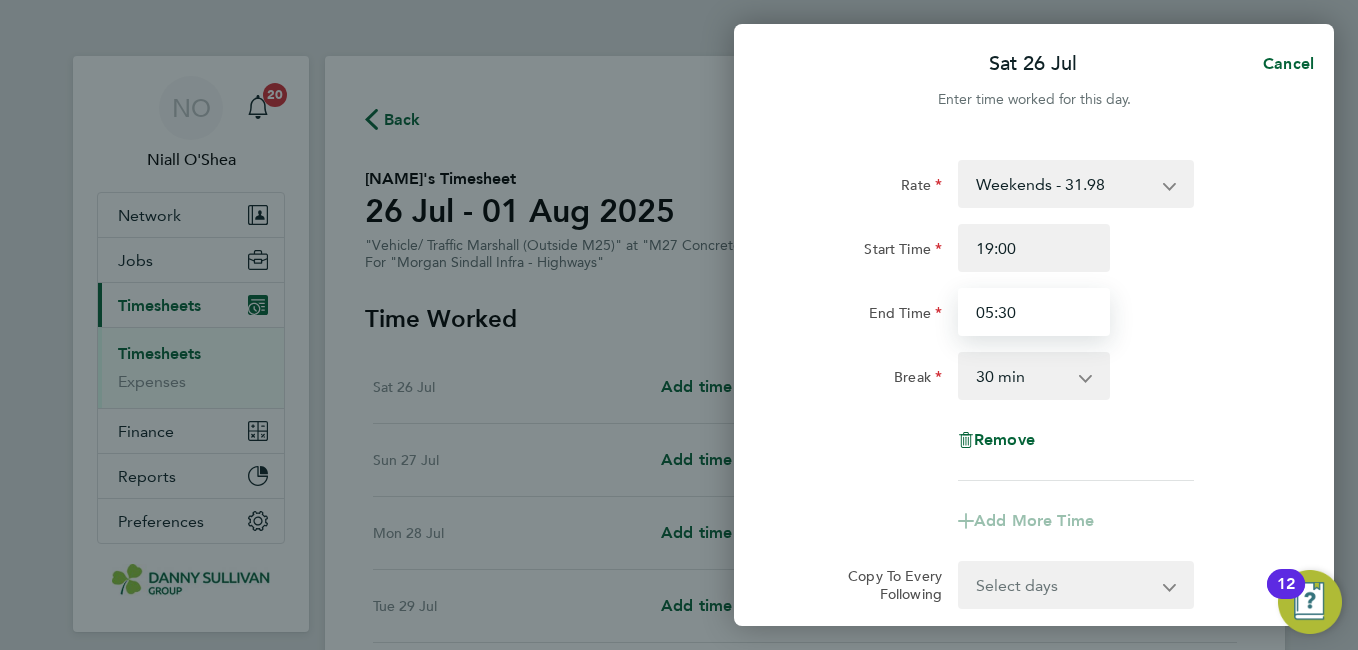 click on "05:30" at bounding box center (1034, 312) 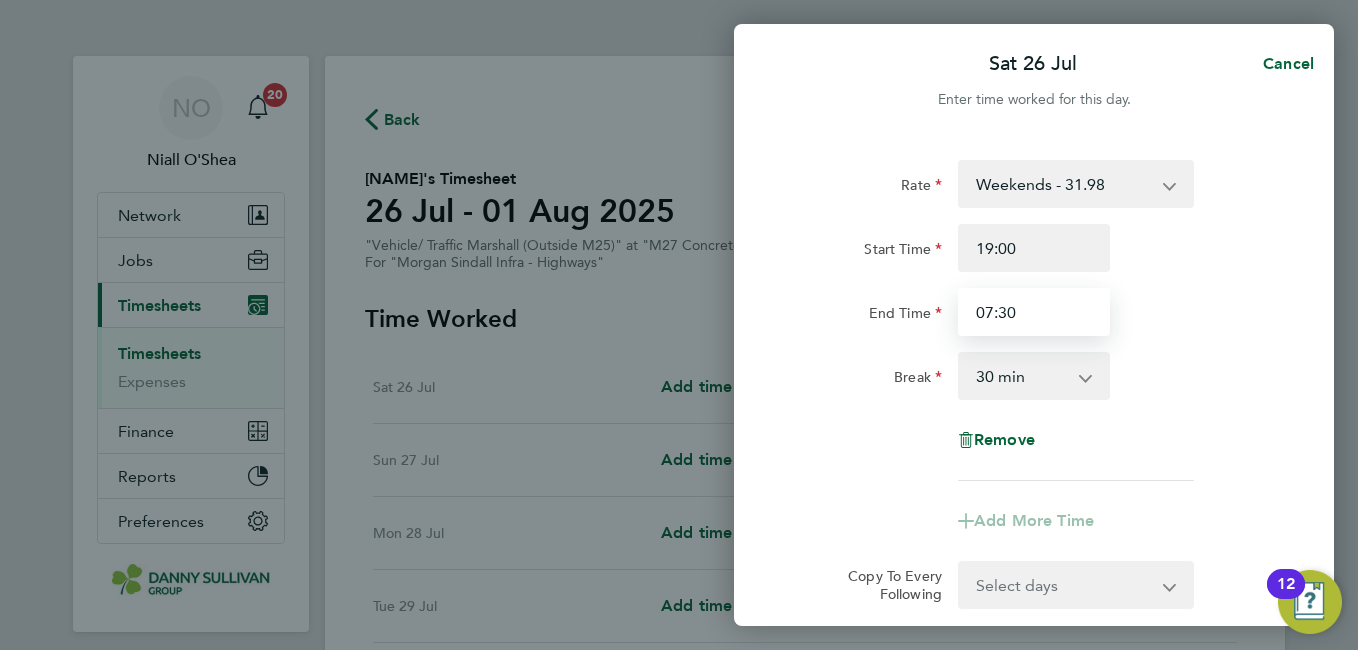 click on "07:30" at bounding box center [1034, 312] 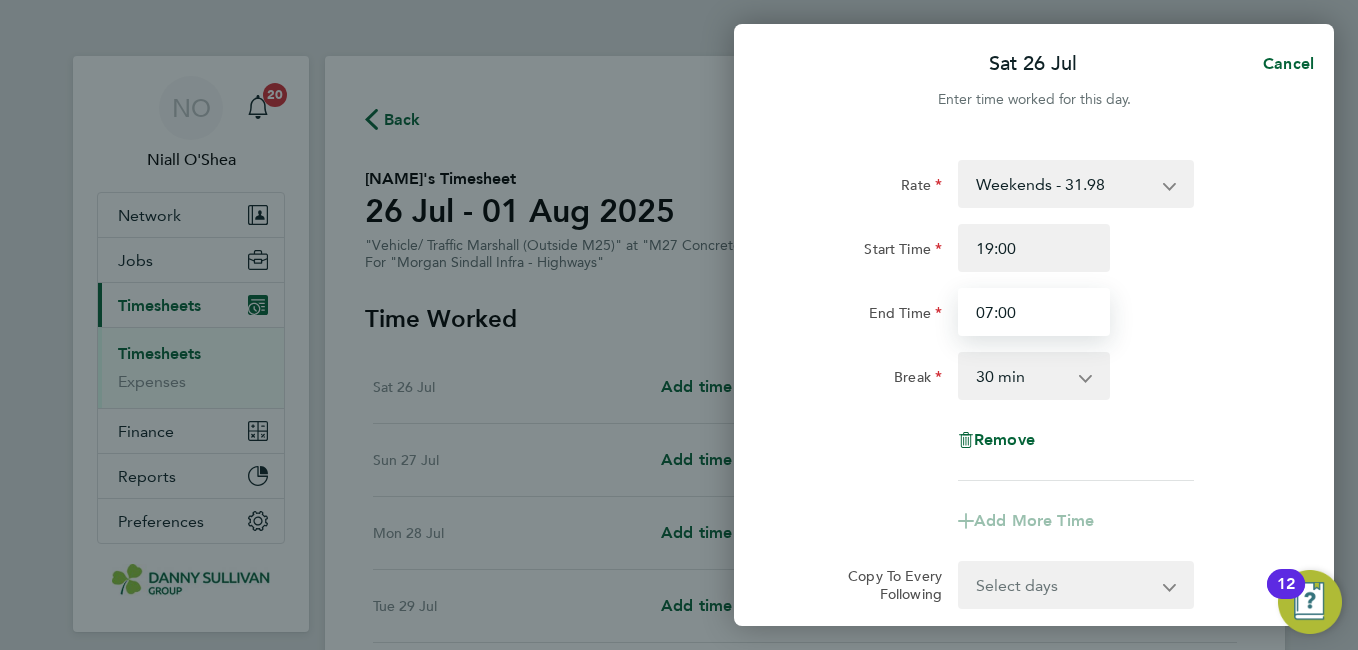 type on "07:00" 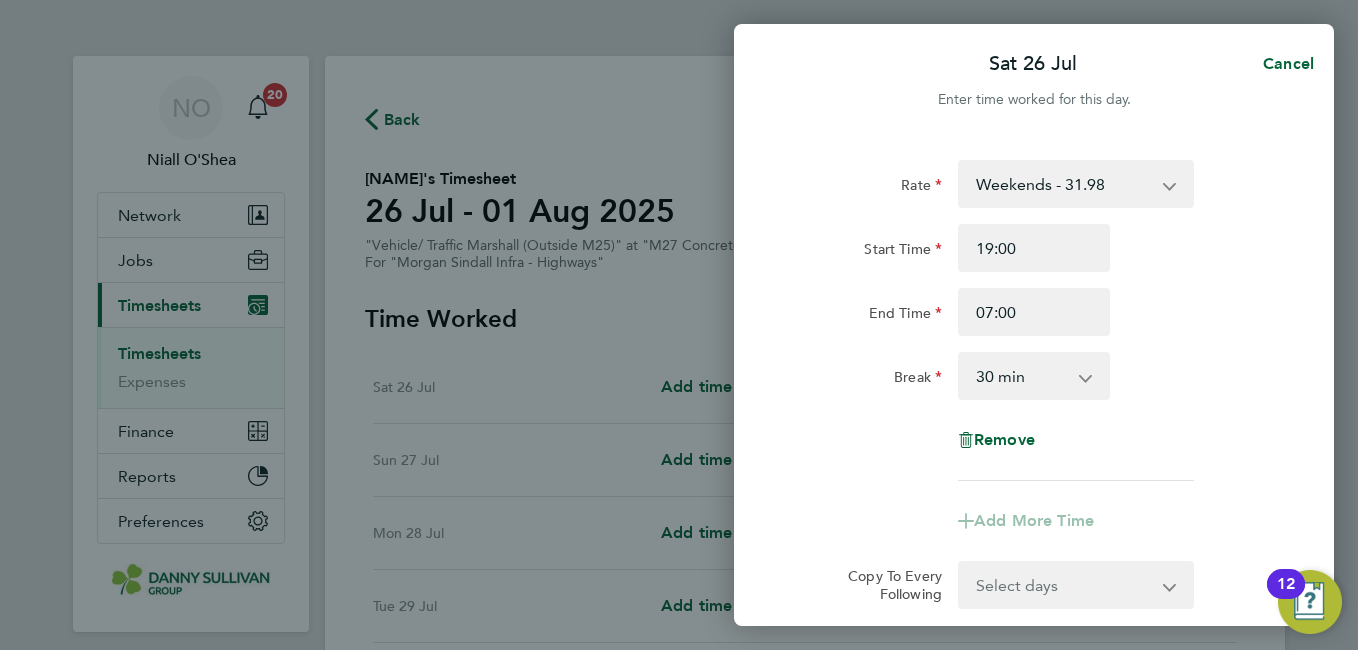 click on "Break  0 min   15 min   30 min   45 min   60 min   75 min   90 min" 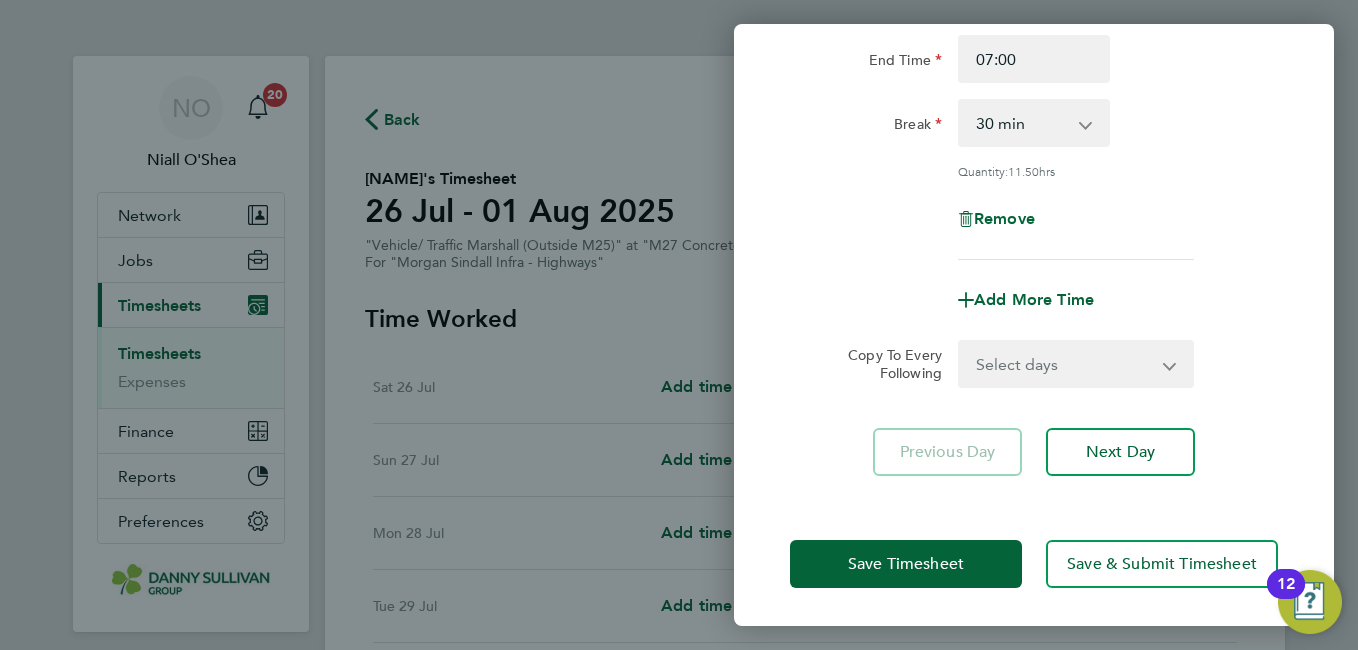 click on "Select days   Day   Weekday (Mon-Fri)   Monday   Tuesday   Wednesday   Thursday   Friday   Sunday" at bounding box center [1065, 364] 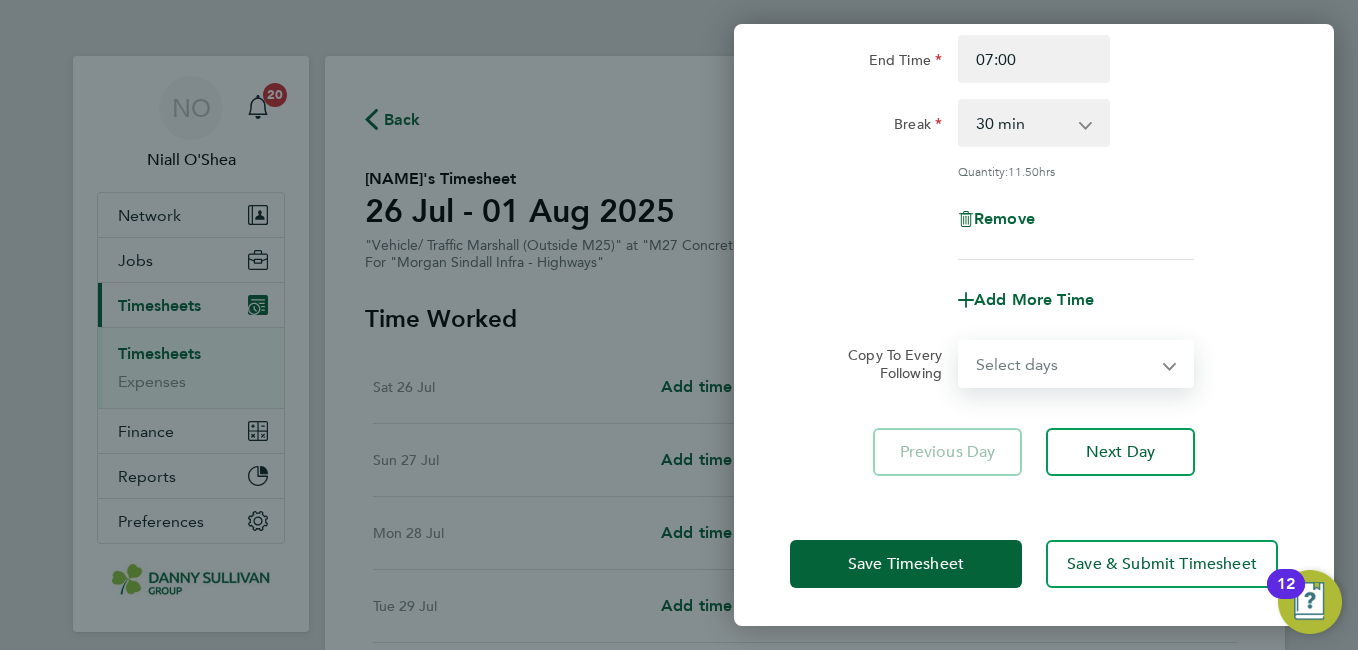 select on "DAY" 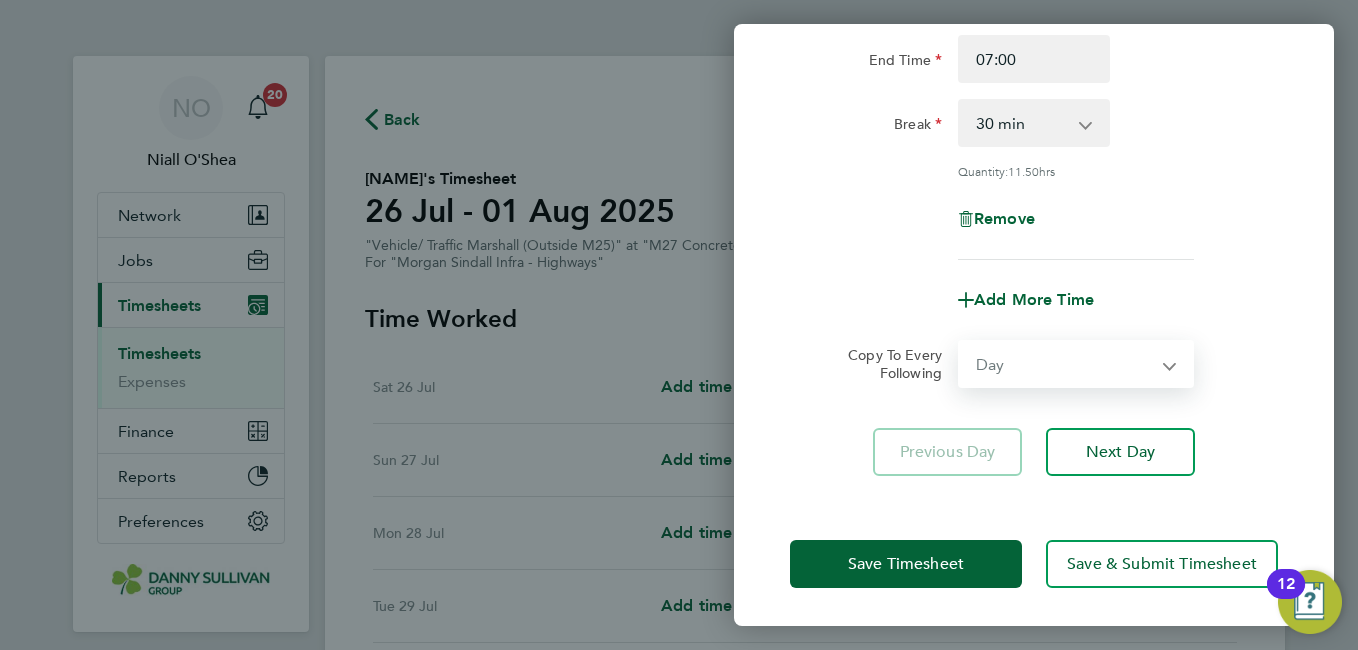 click on "Select days   Day   Weekday (Mon-Fri)   Monday   Tuesday   Wednesday   Thursday   Friday   Sunday" at bounding box center [1065, 364] 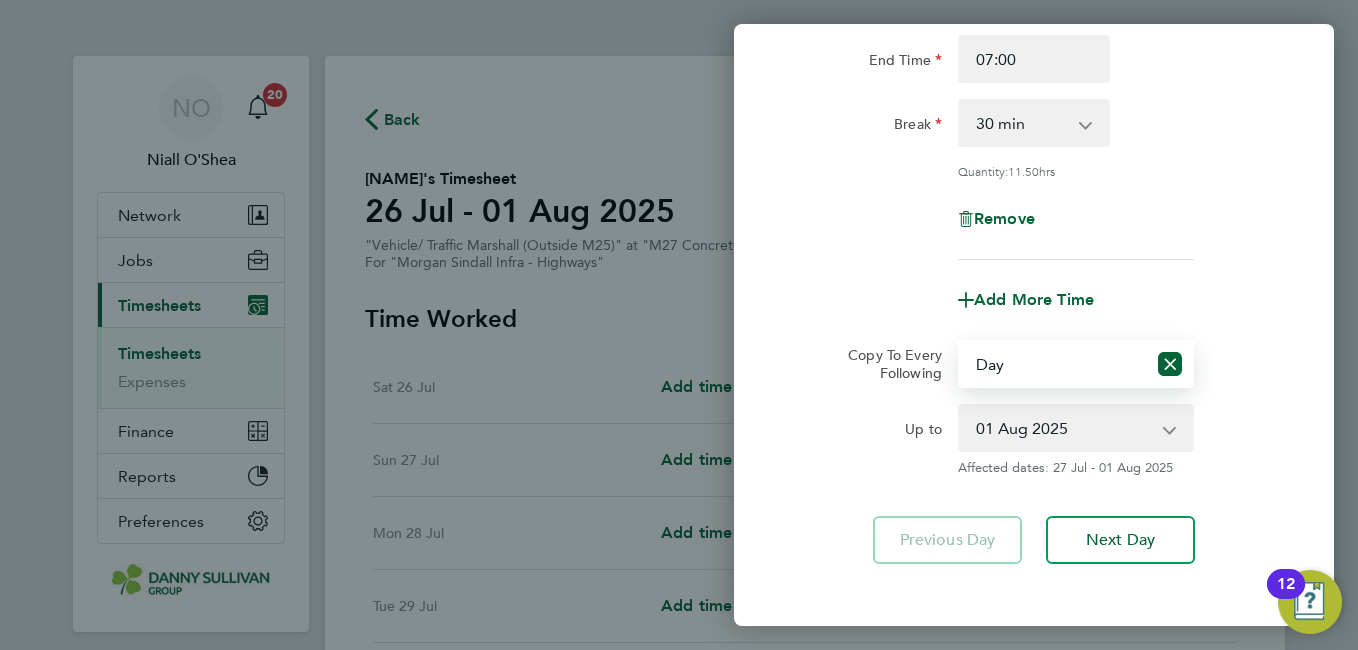 click on "27 Jul 2025   28 Jul 2025   29 Jul 2025   30 Jul 2025   31 Jul 2025   01 Aug 2025" at bounding box center (1064, 428) 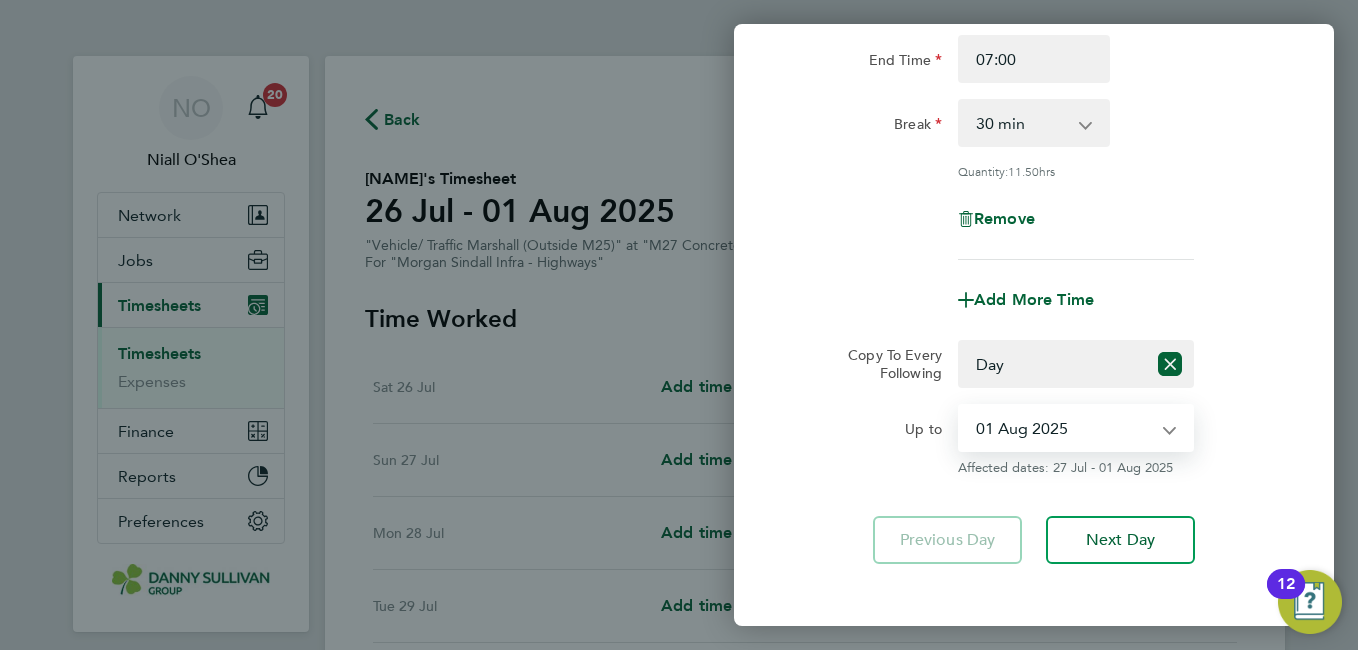 select on "2025-07-27" 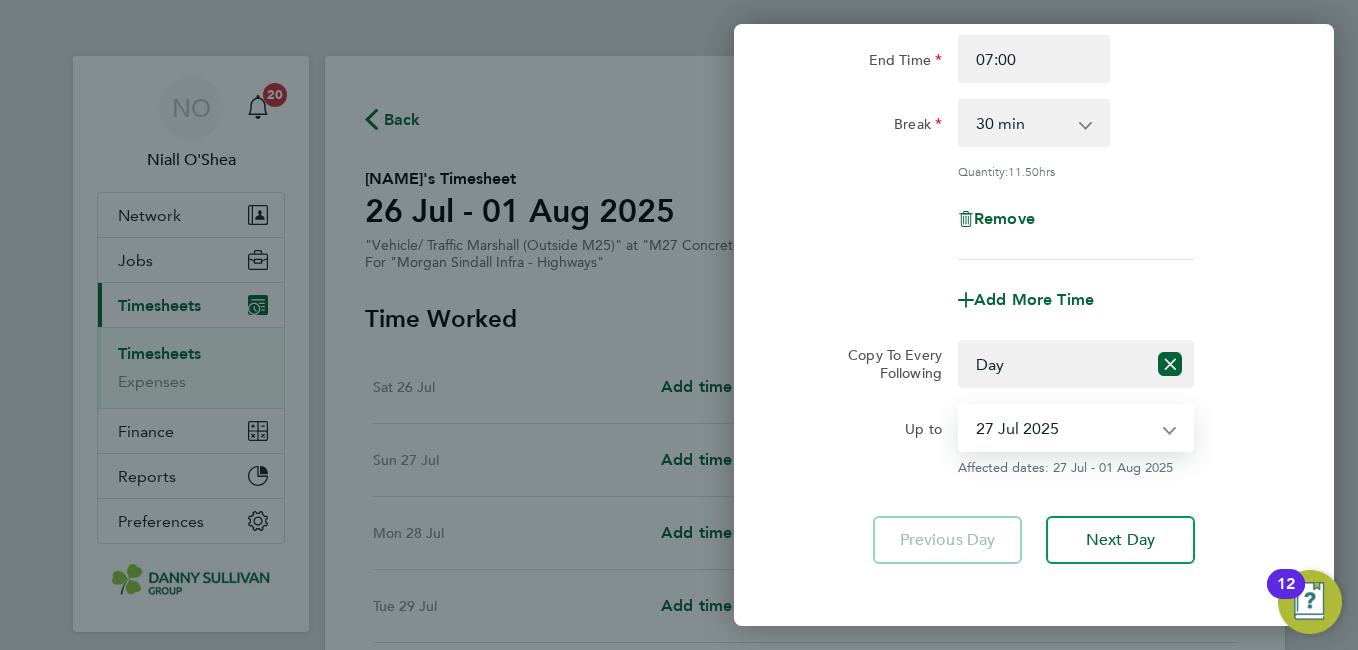click on "27 Jul 2025   28 Jul 2025   29 Jul 2025   30 Jul 2025   31 Jul 2025   01 Aug 2025" at bounding box center (1064, 428) 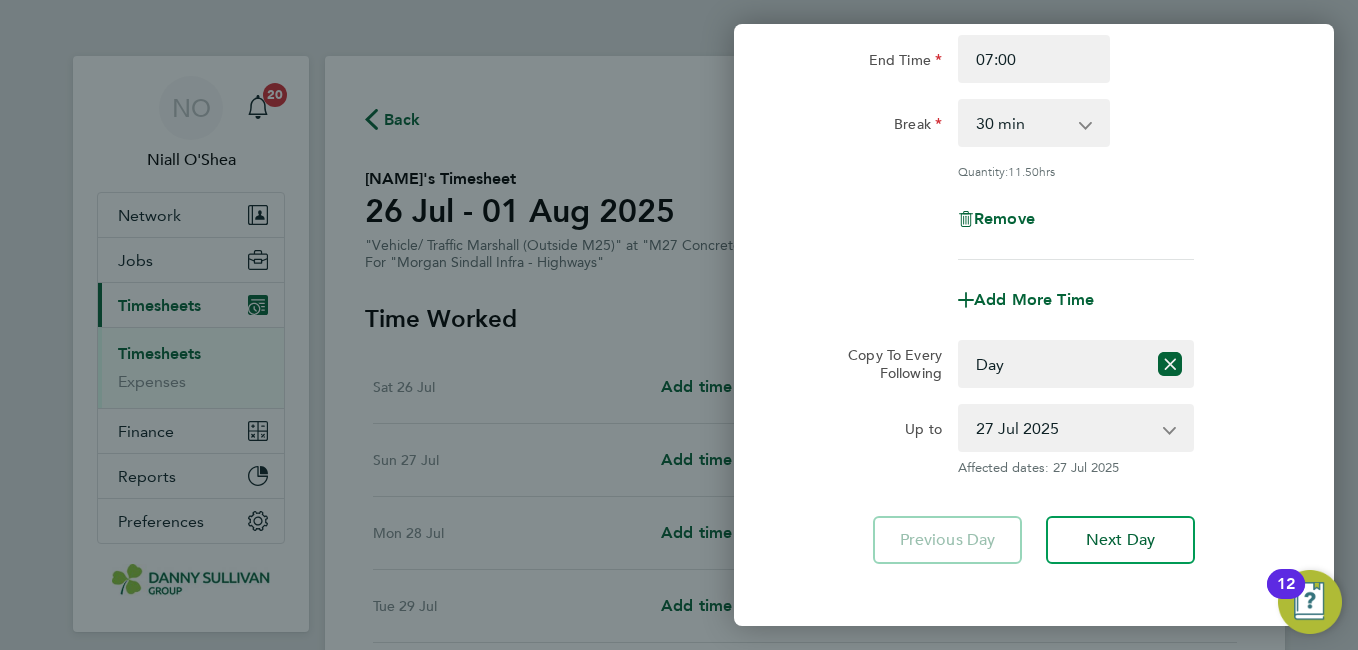 click on "Rate  Weekends - 31.98   Weekday - 21.32   Weekday Nights - 26.65   Bank Holiday (exc Christmas) - 37.31
Start Time 19:00 End Time 07:00 Break  0 min   15 min   30 min   45 min   60 min   75 min   90 min
Quantity:  11.50  hrs
Remove
Add More Time  Copy To Every Following  Select days   Day   Weekday (Mon-Fri)   Monday   Tuesday   Wednesday   Thursday   Friday   Sunday
Up to  27 Jul 2025   28 Jul 2025   29 Jul 2025   30 Jul 2025   31 Jul 2025   01 Aug 2025
Affected dates: 27 Jul 2025   Previous Day   Next Day" 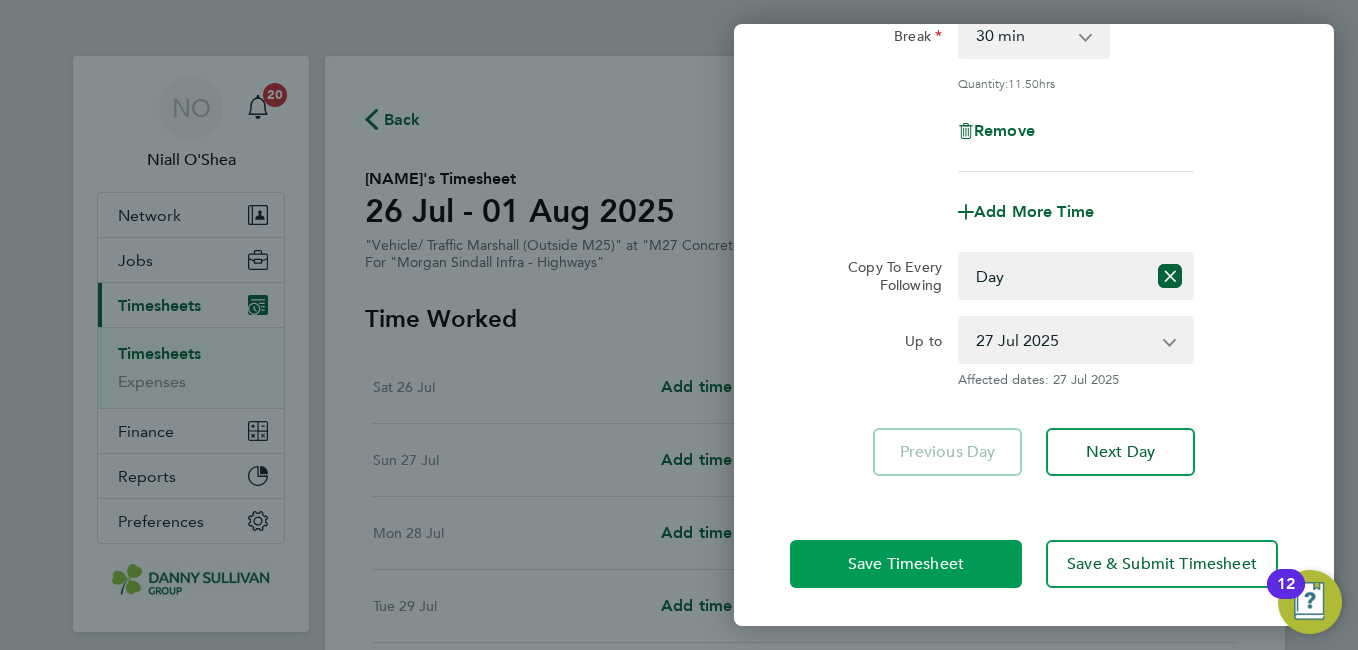 click on "Save Timesheet" 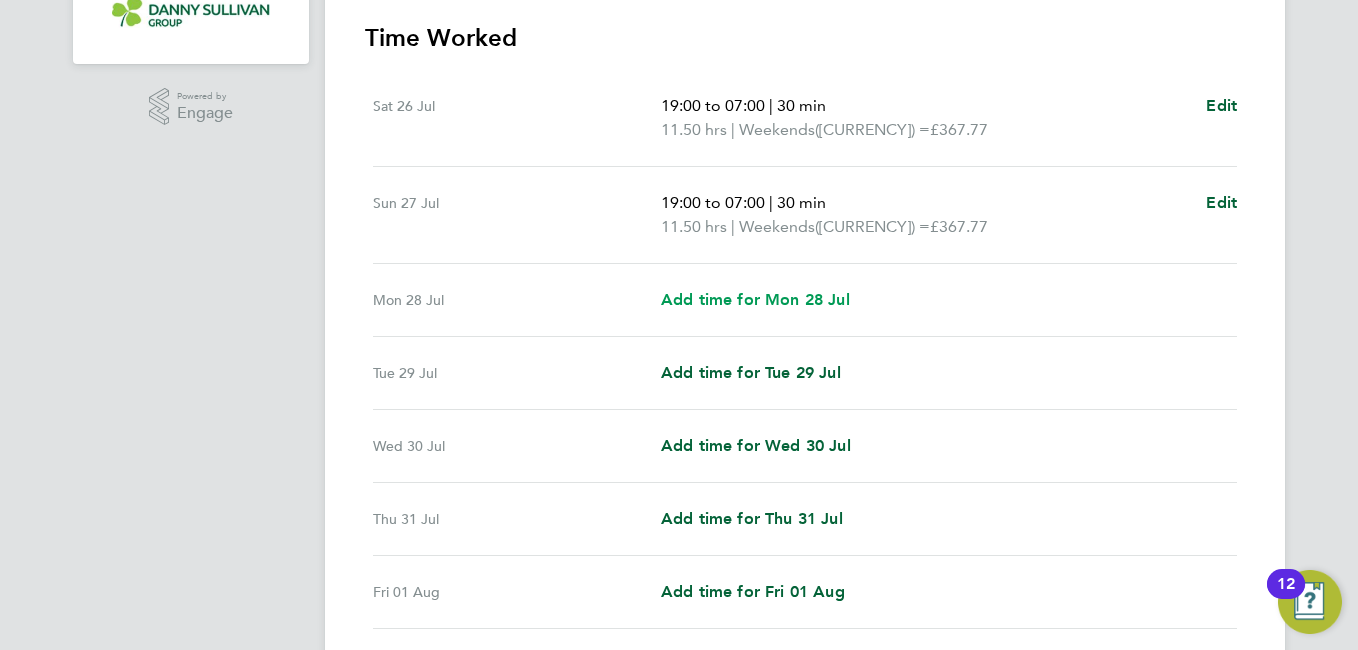 click on "Add time for Mon 28 Jul" at bounding box center [755, 299] 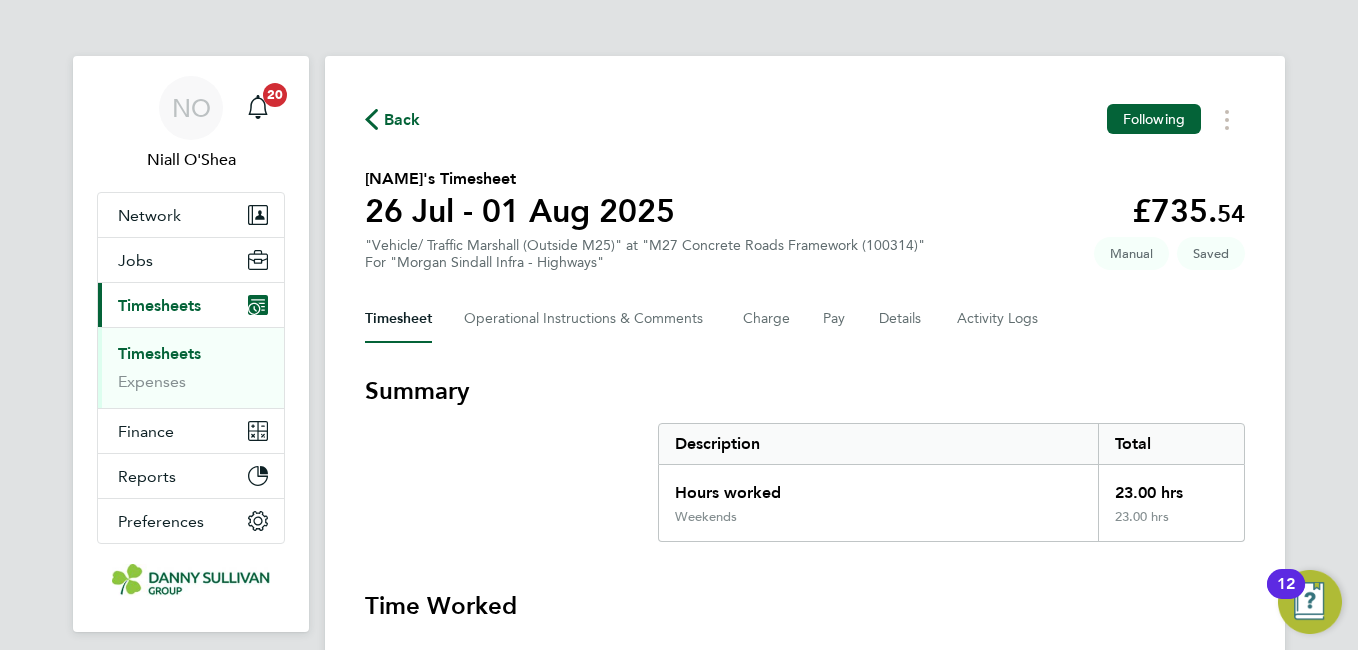 select on "30" 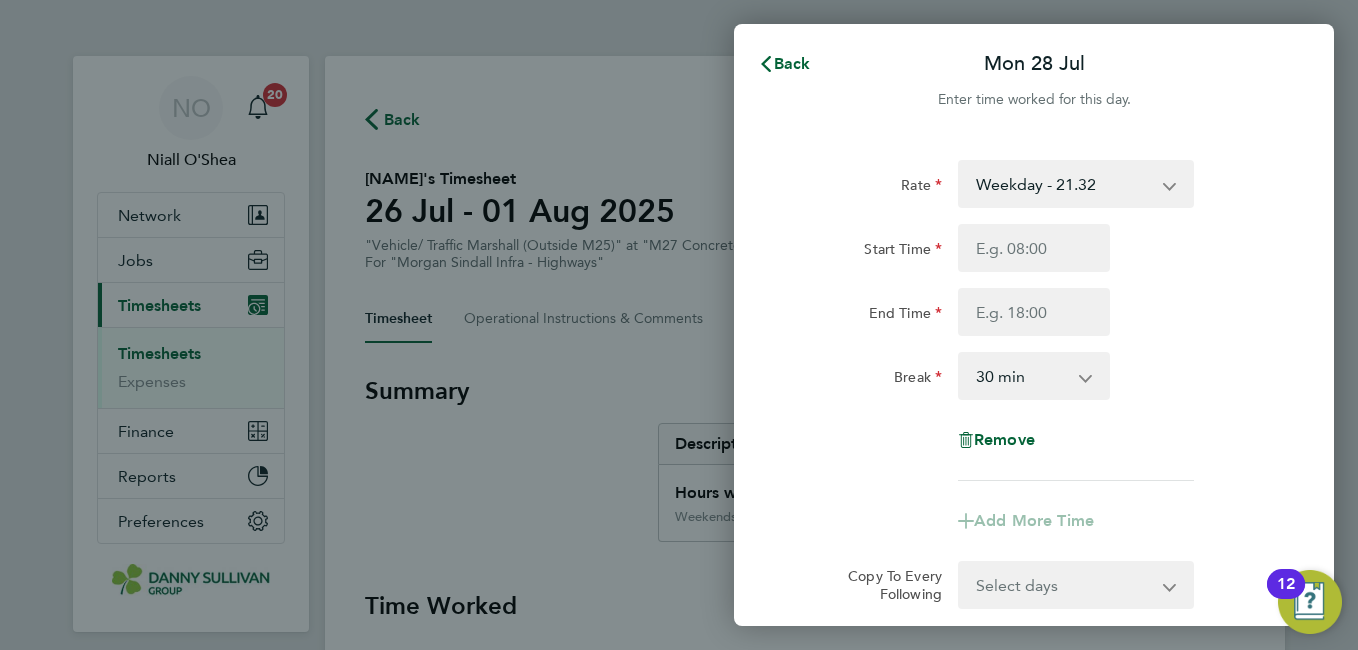 click on "Weekday - 21.32   Weekday Nights - 26.65   Weekends - 31.98   Bank Holiday (exc Christmas) - 37.31" at bounding box center (1064, 184) 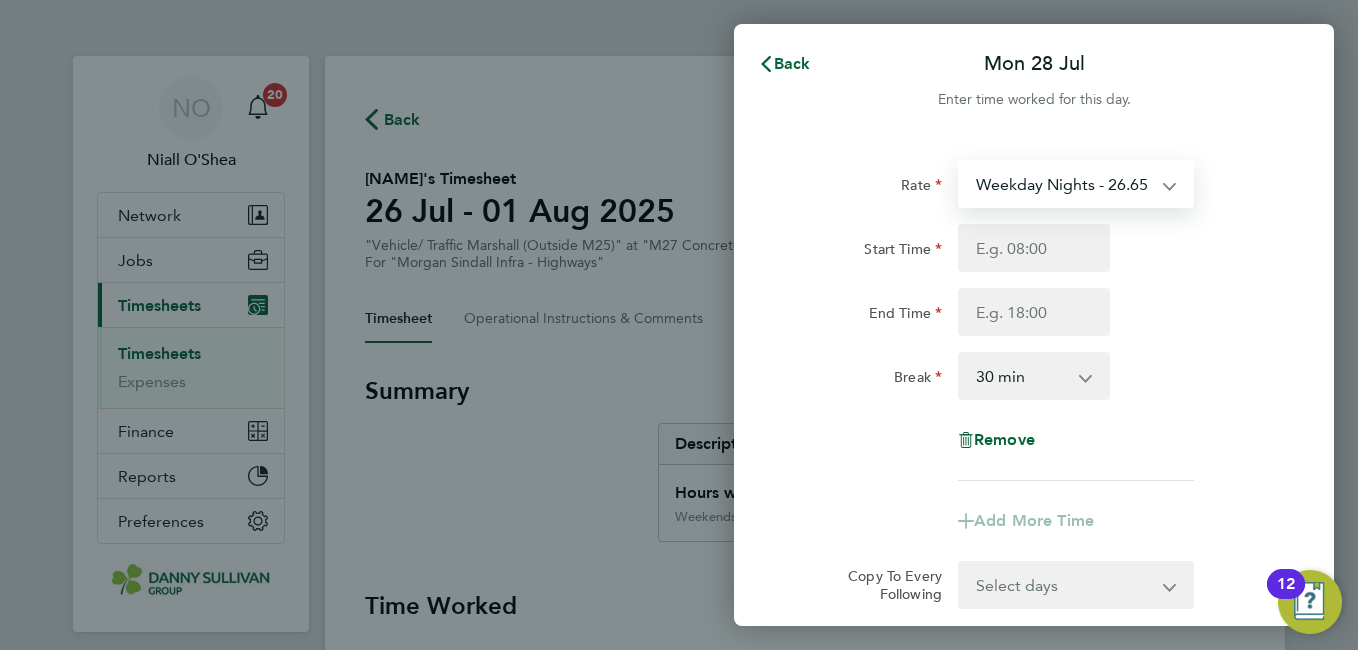 select on "30" 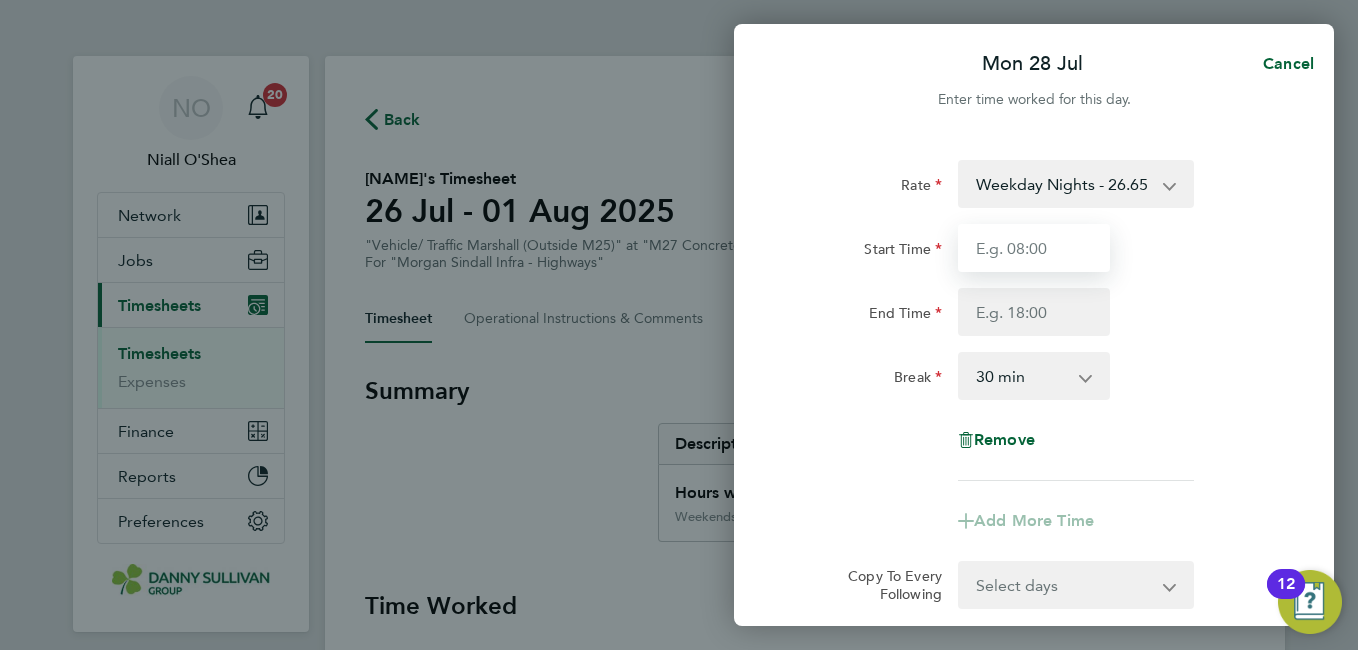 drag, startPoint x: 1062, startPoint y: 207, endPoint x: 1060, endPoint y: 248, distance: 41.04875 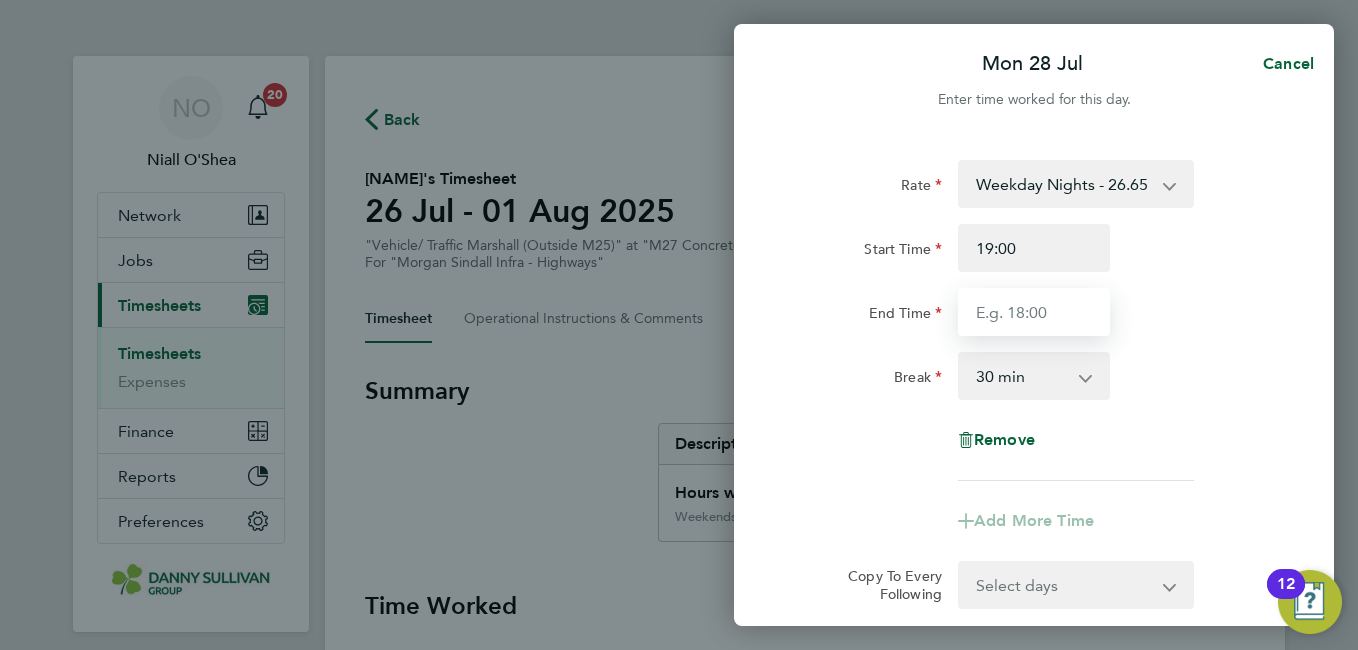 type on "07:00" 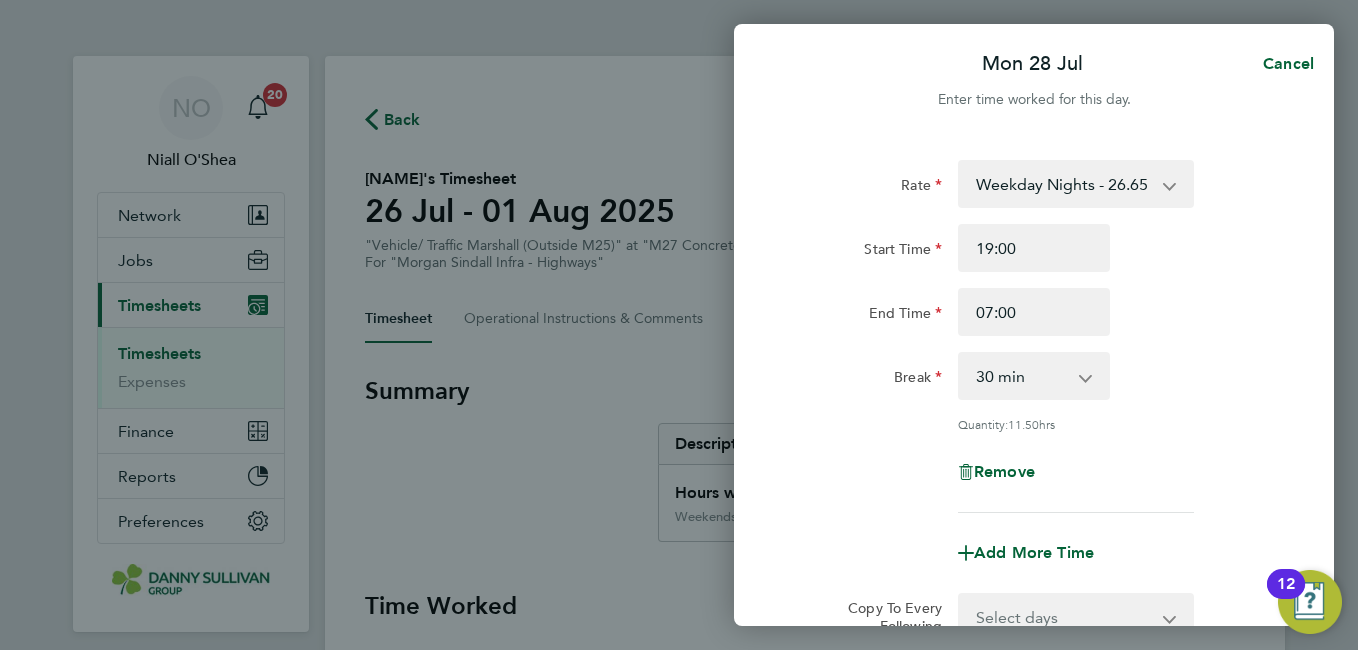 click on "End Time 07:00" 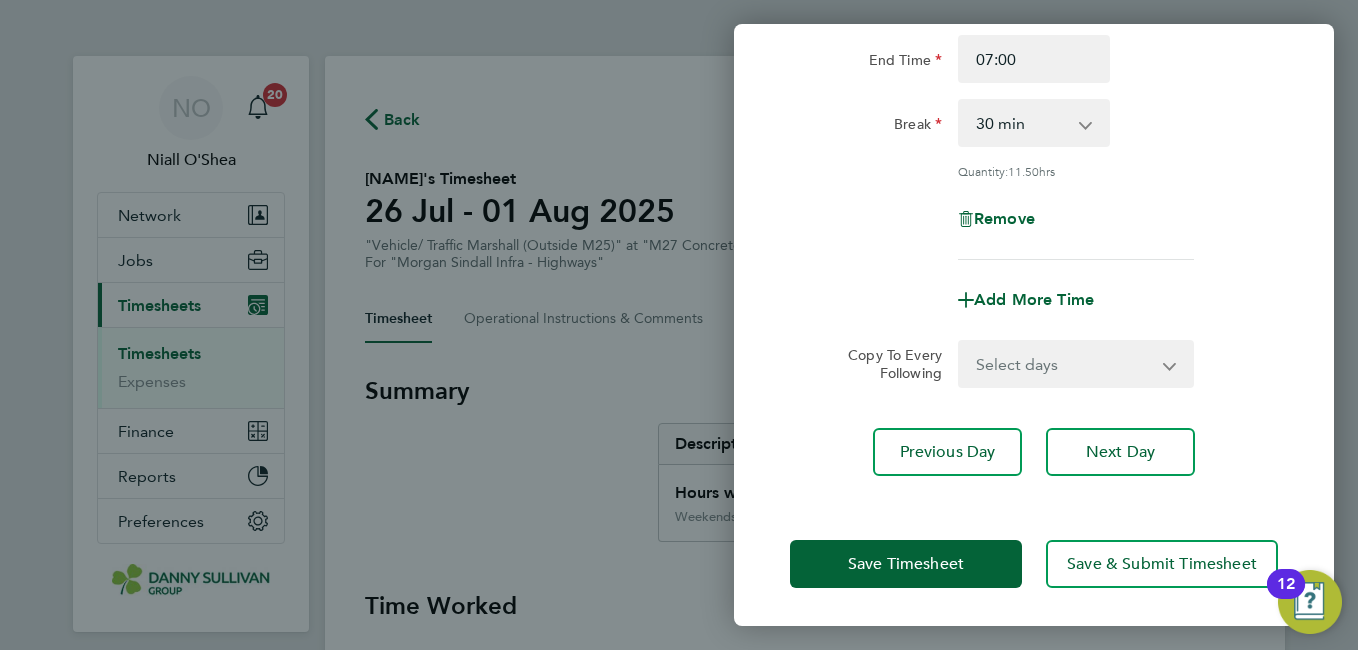 click on "Select days   Day   Tuesday   Wednesday   Thursday   Friday" at bounding box center (1065, 364) 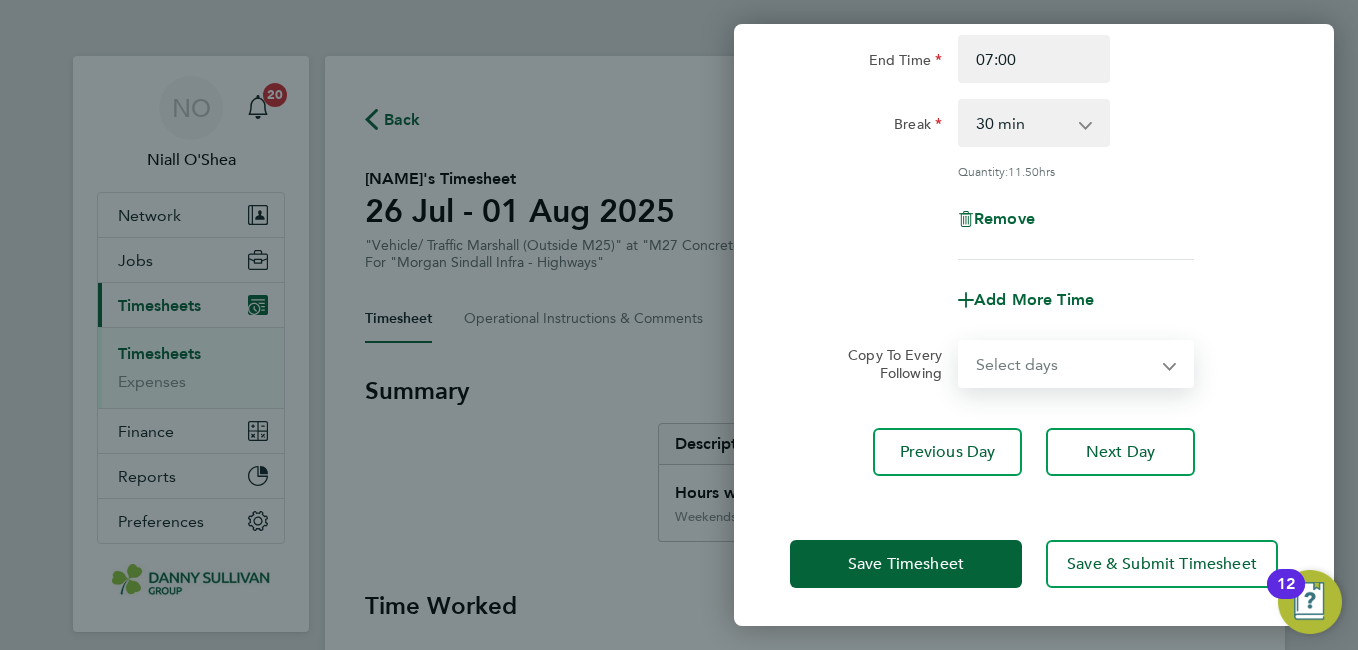 select on "DAY" 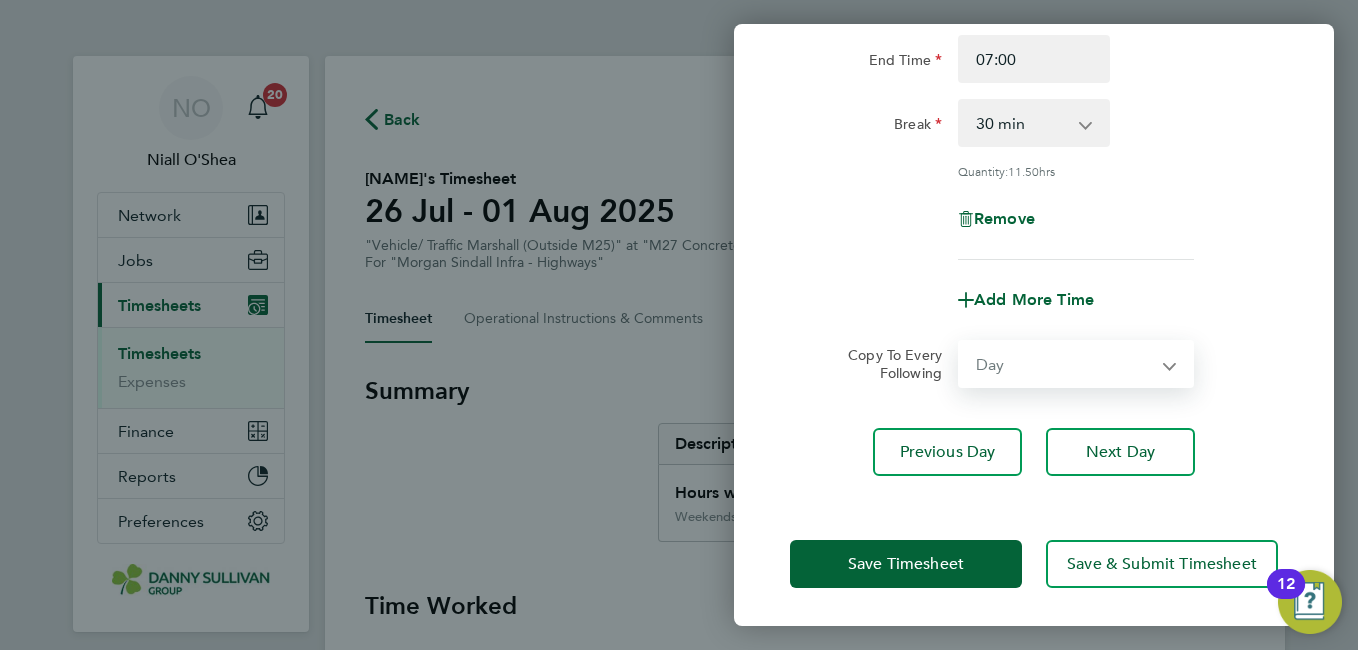click on "Select days   Day   Tuesday   Wednesday   Thursday   Friday" at bounding box center [1065, 364] 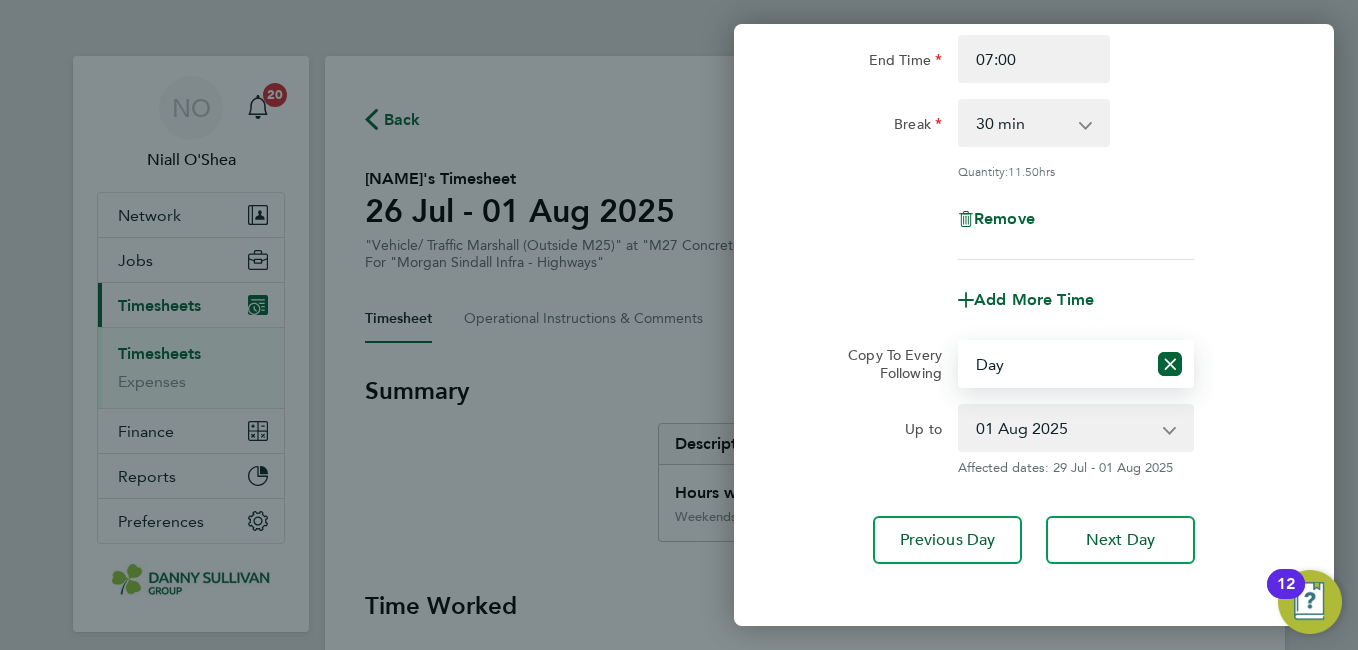 click on "Copy To Every Following  Select days   Day   Tuesday   Wednesday   Thursday   Friday
Up to  29 Jul 2025   30 Jul 2025   31 Jul 2025   01 Aug 2025
Affected dates: 29 Jul - 01 Aug 2025" 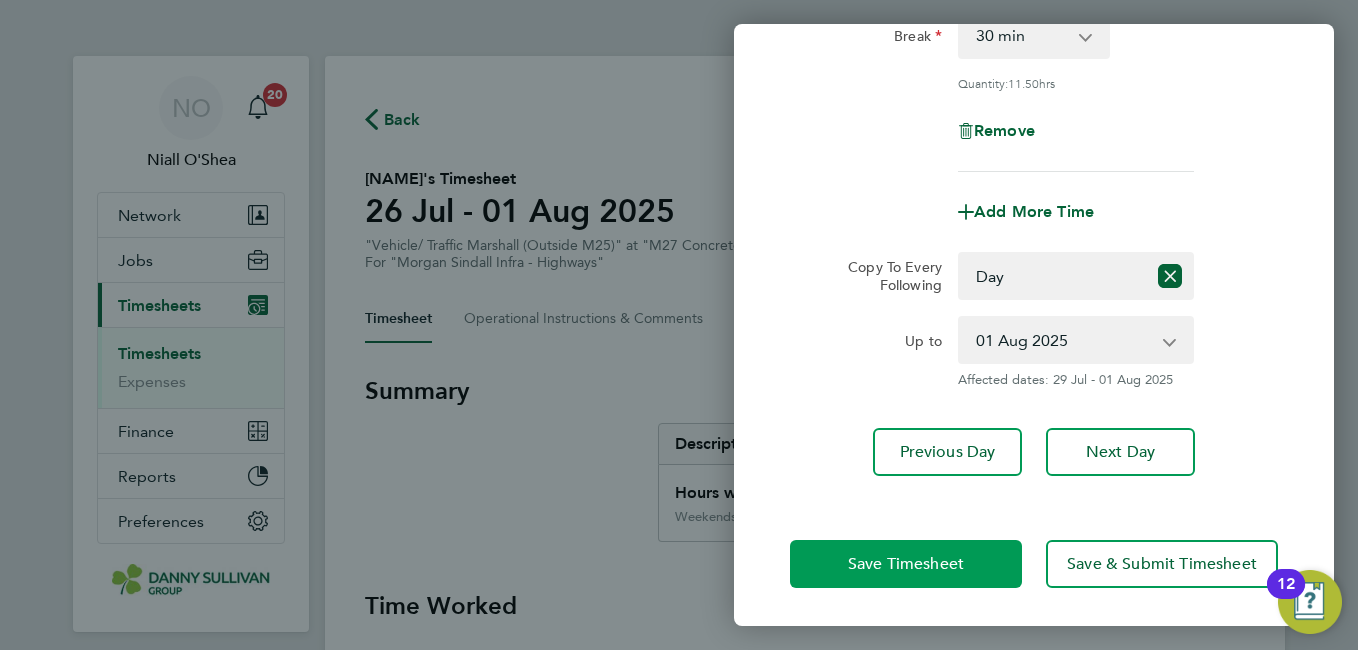 click on "Save Timesheet" 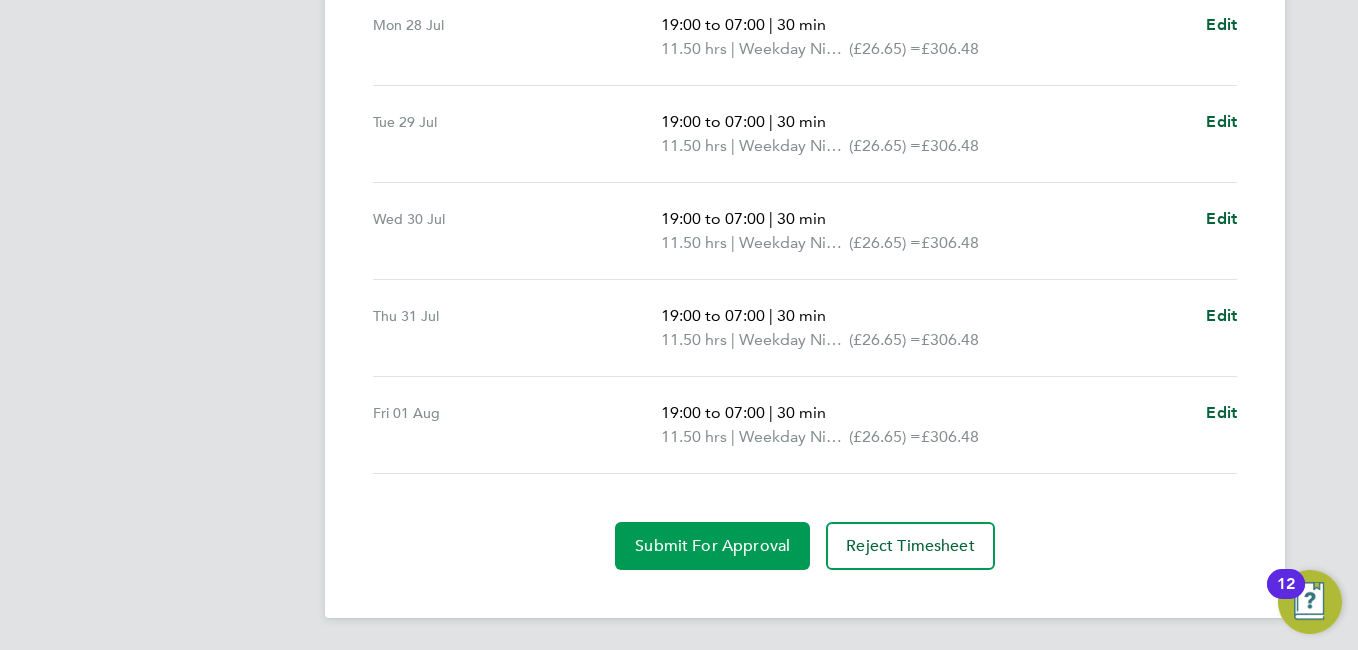 click on "Submit For Approval" 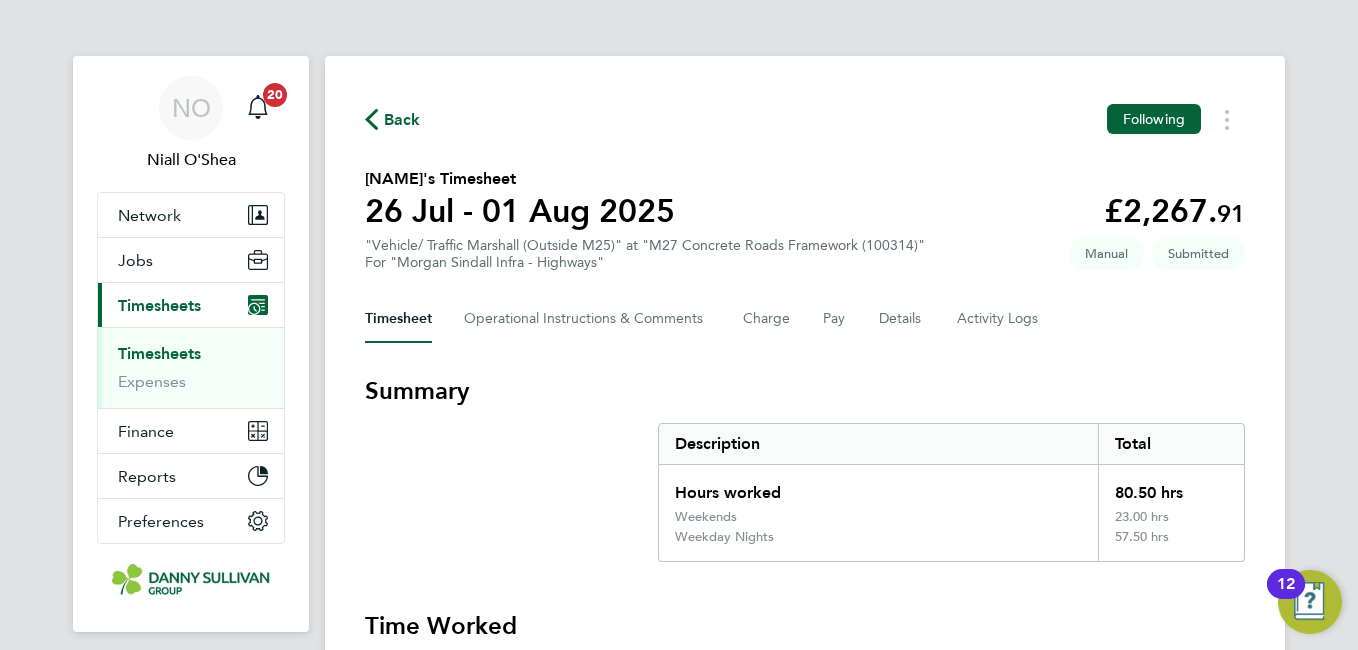 click on "Back" 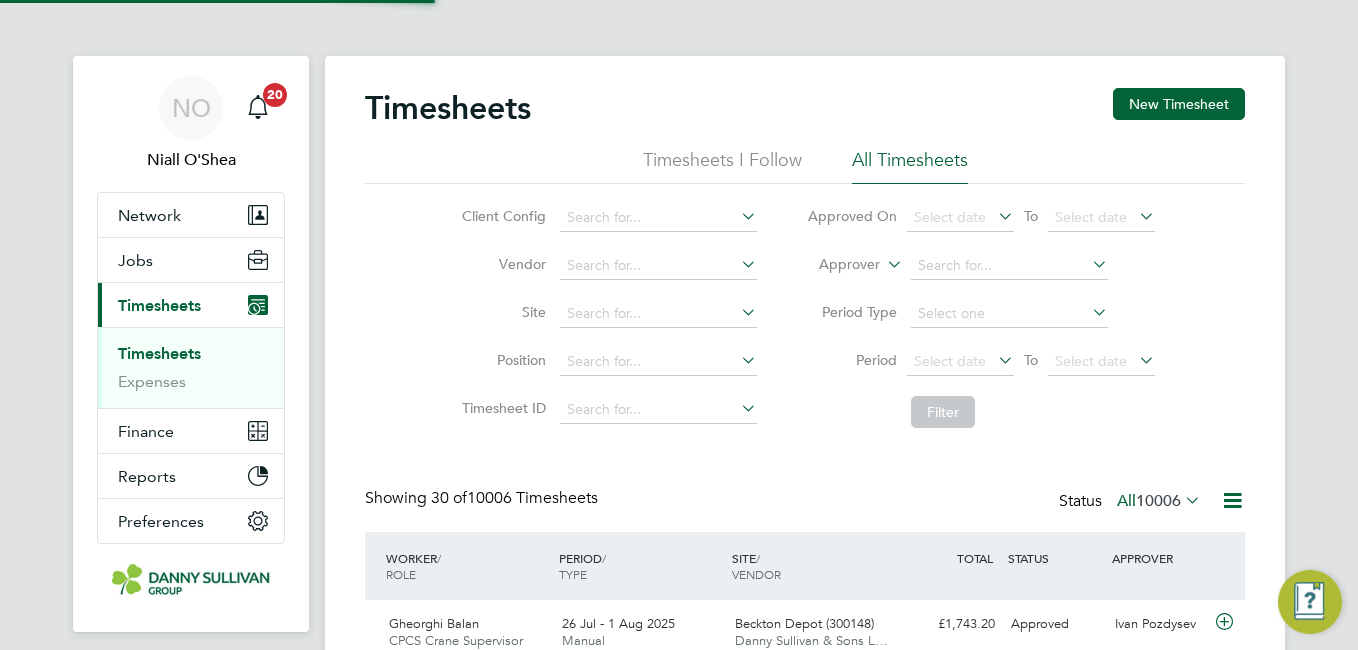 click on "New Timesheet" 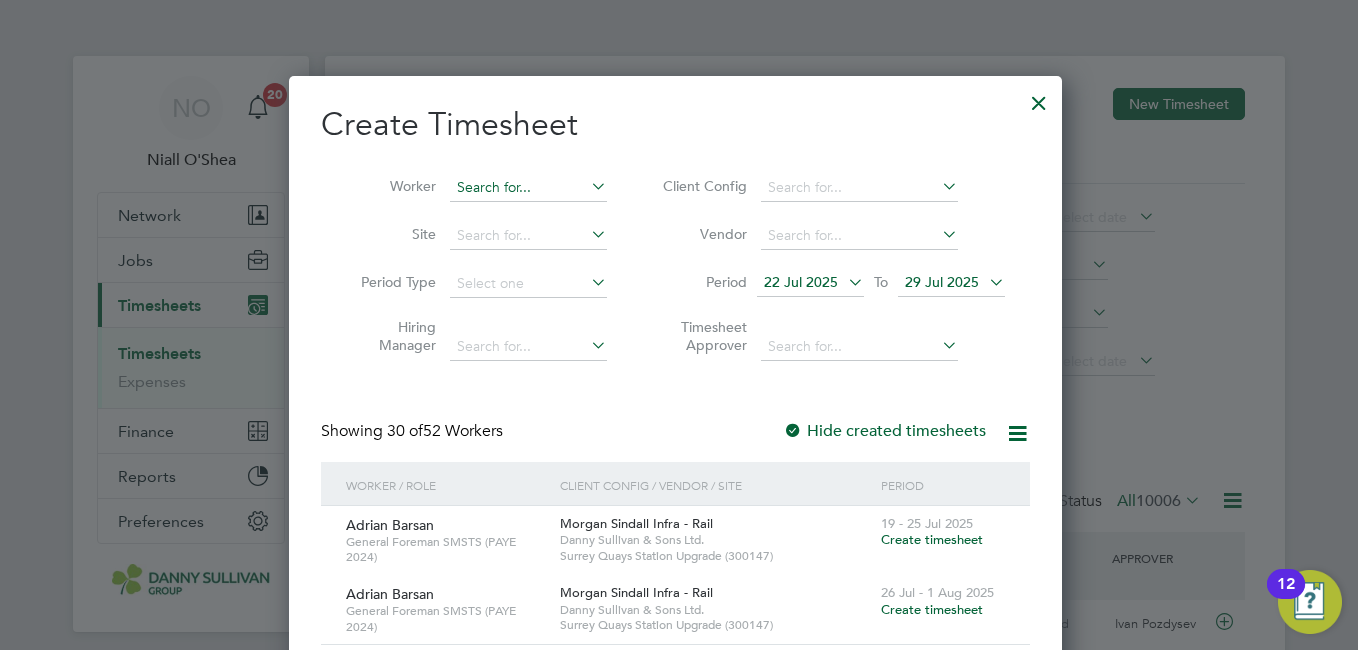 click at bounding box center [528, 188] 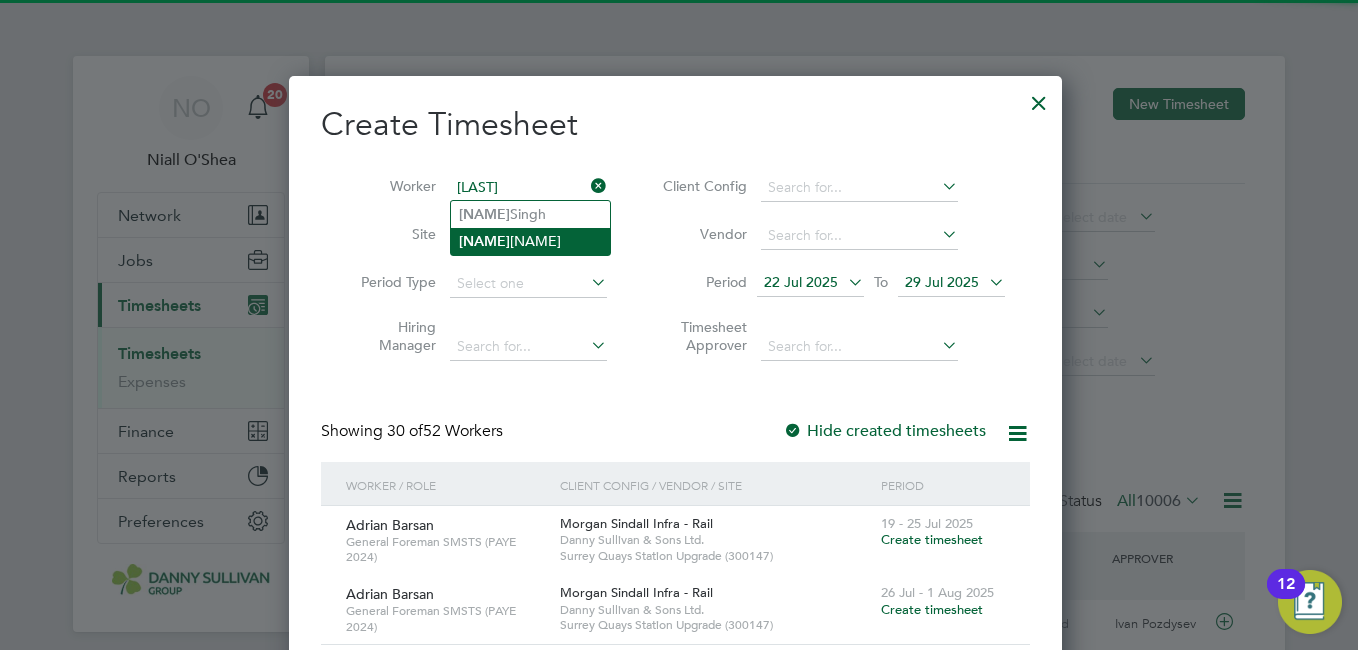 click on "Vikram  Vikram" 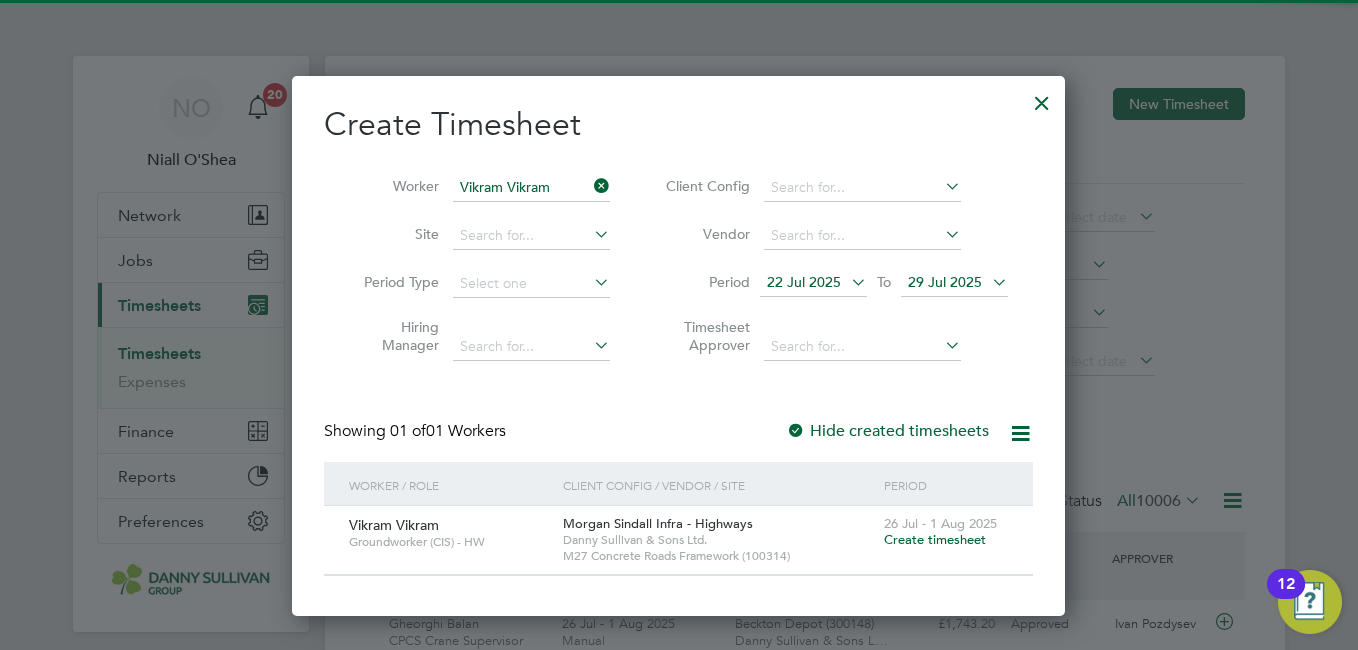 click on "Create timesheet" at bounding box center [935, 539] 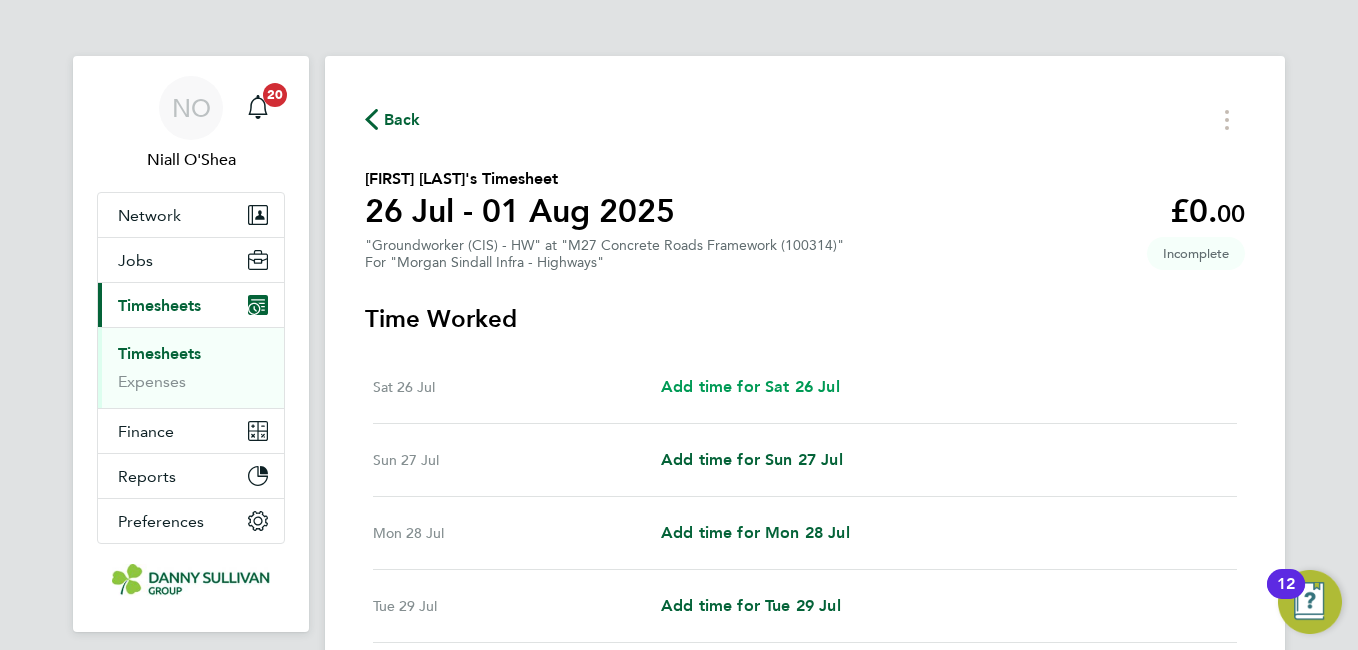 click on "Add time for Sat 26 Jul" at bounding box center [750, 386] 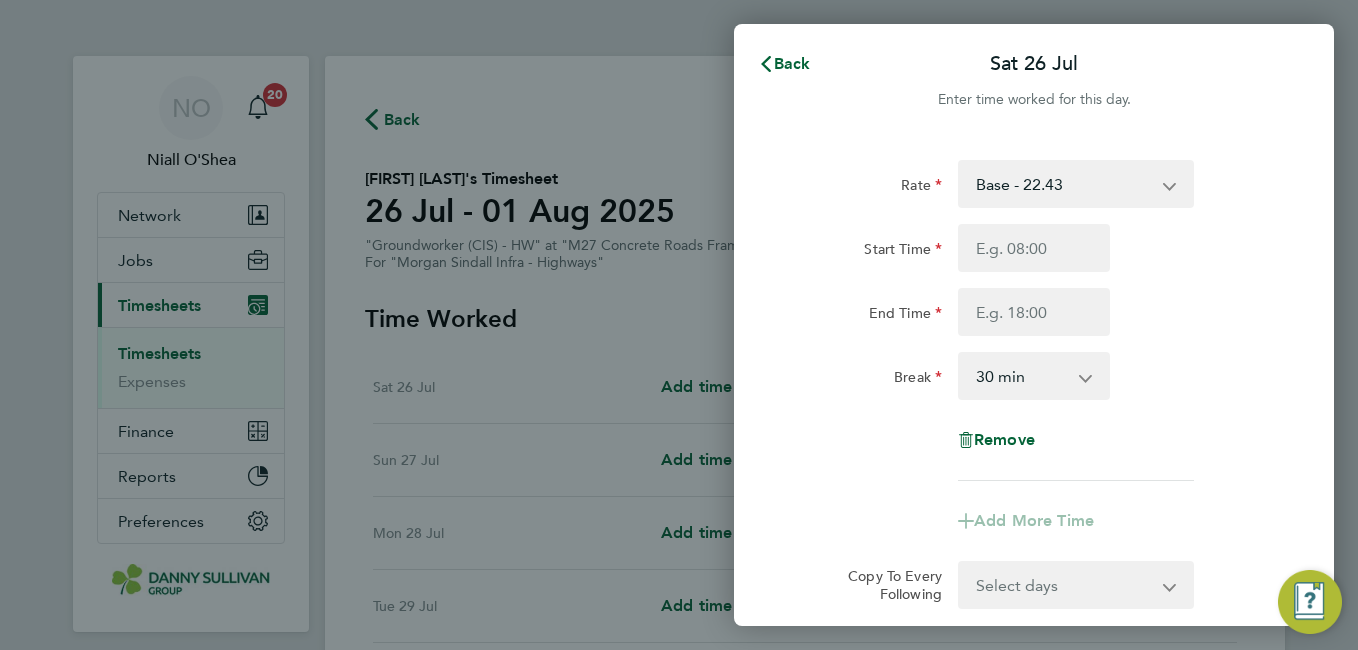 click on "Base - 22.43   Weekend - 33.65" at bounding box center (1064, 184) 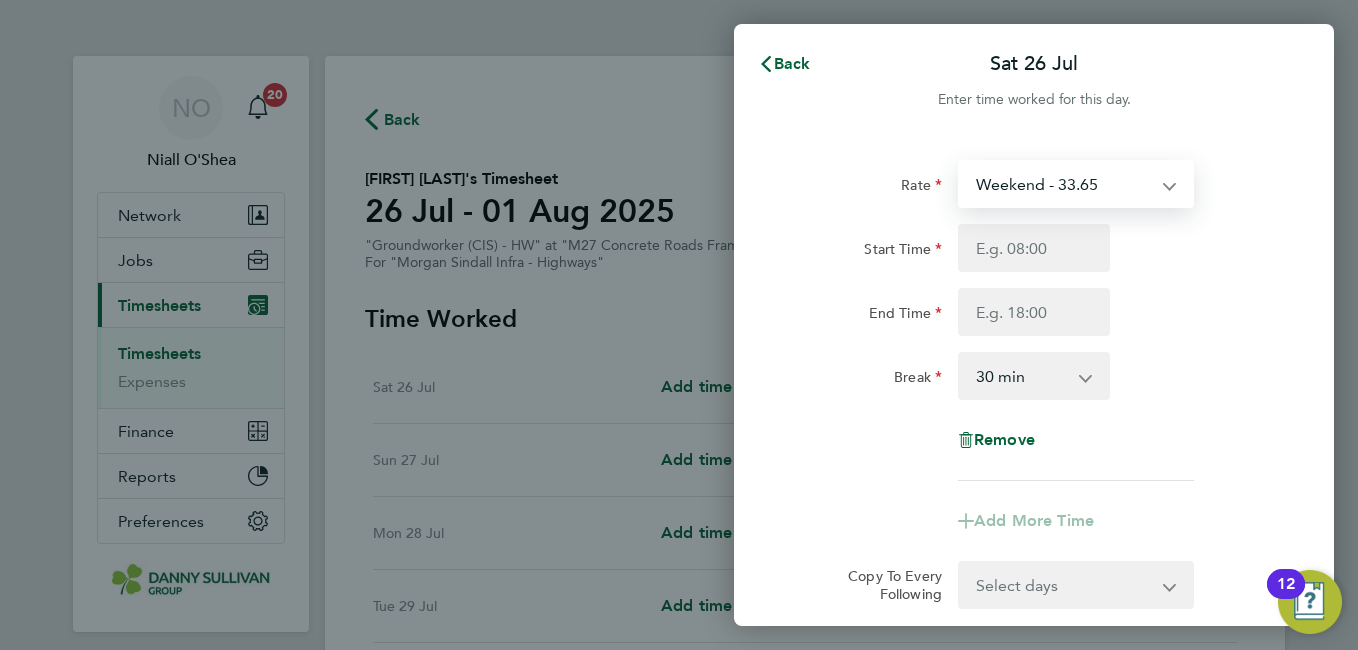 select on "30" 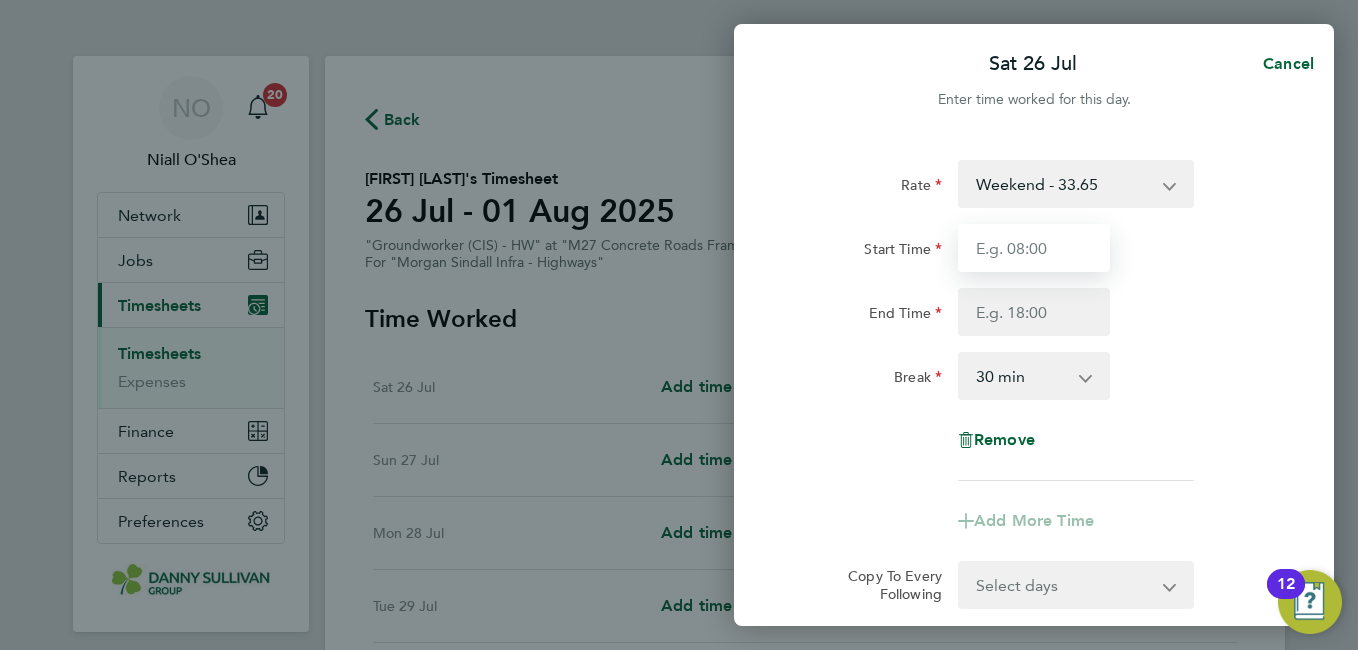 drag, startPoint x: 1061, startPoint y: 209, endPoint x: 1043, endPoint y: 247, distance: 42.047592 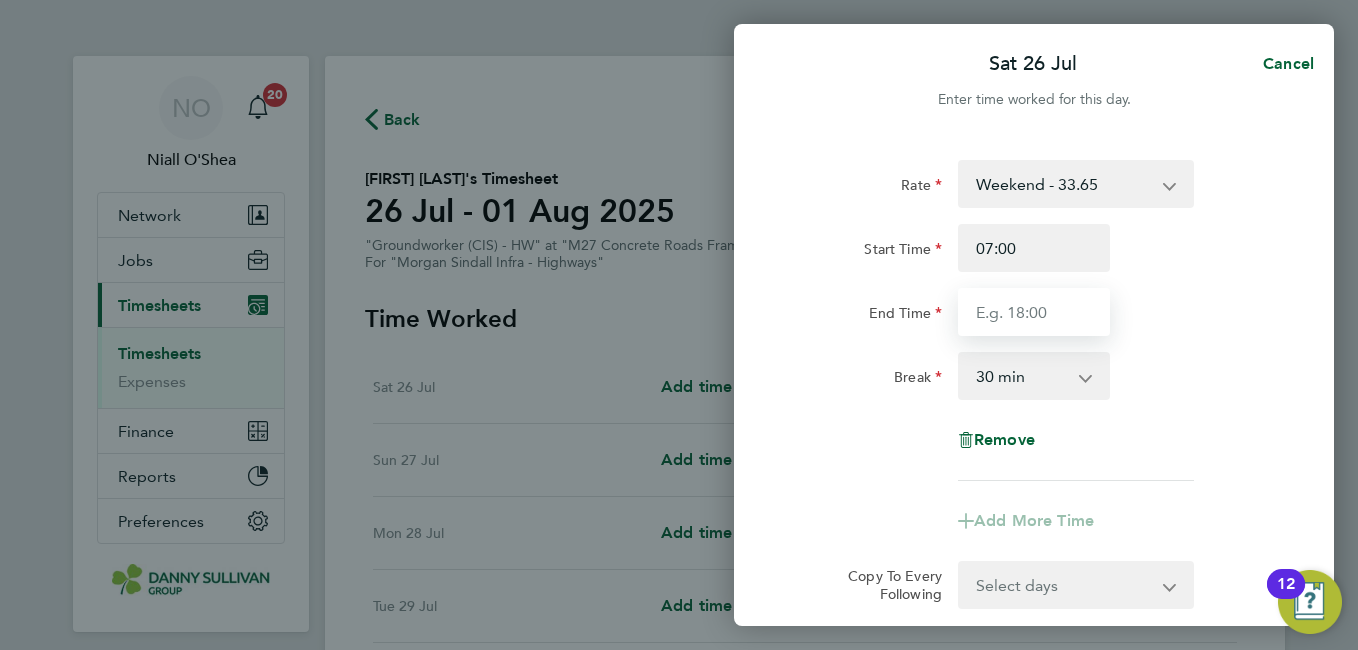 click on "End Time" at bounding box center (1034, 312) 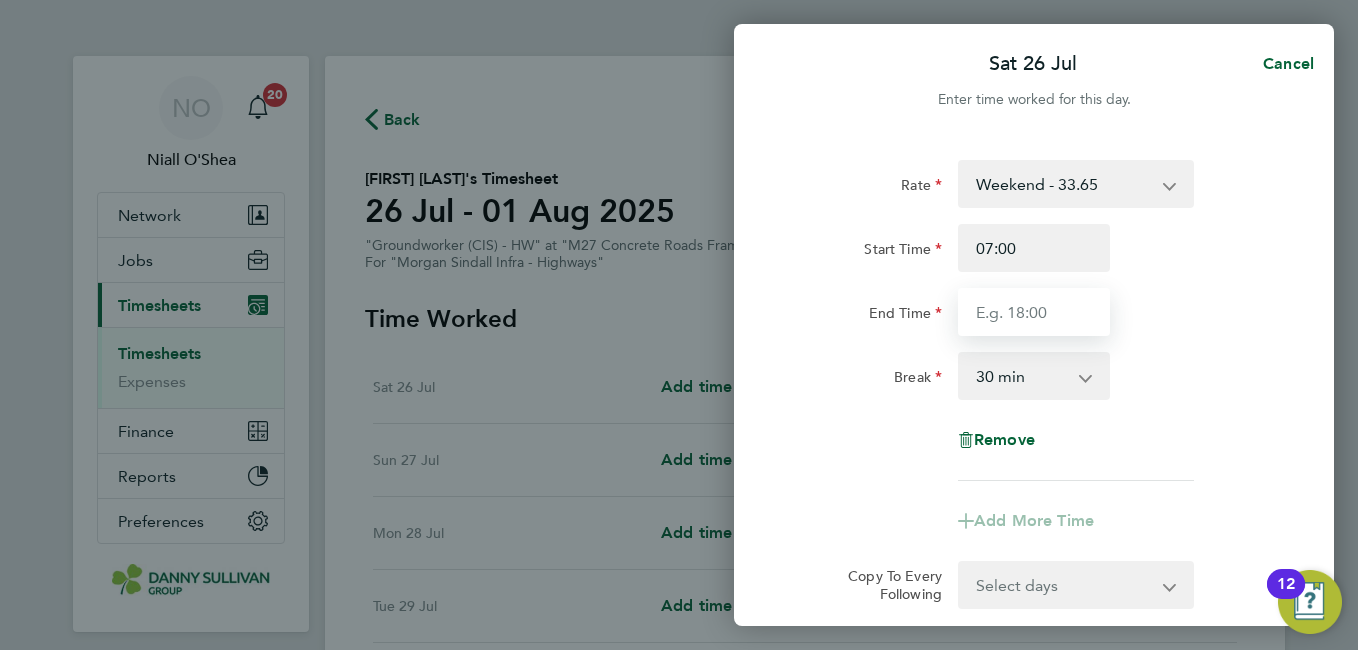 type on "17:00" 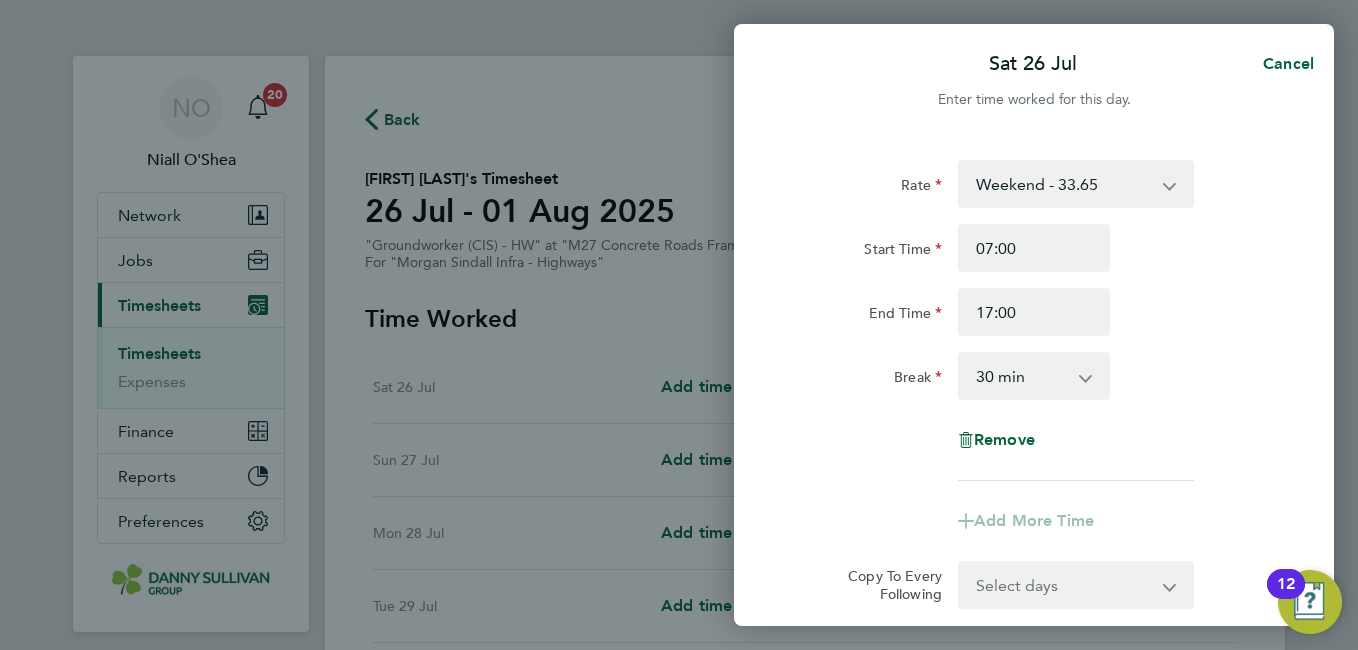 click on "Rate  Weekend - 33.65   Base - 22.43
Start Time 07:00 End Time 17:00 Break  0 min   15 min   30 min   45 min   60 min   75 min   90 min
Remove" 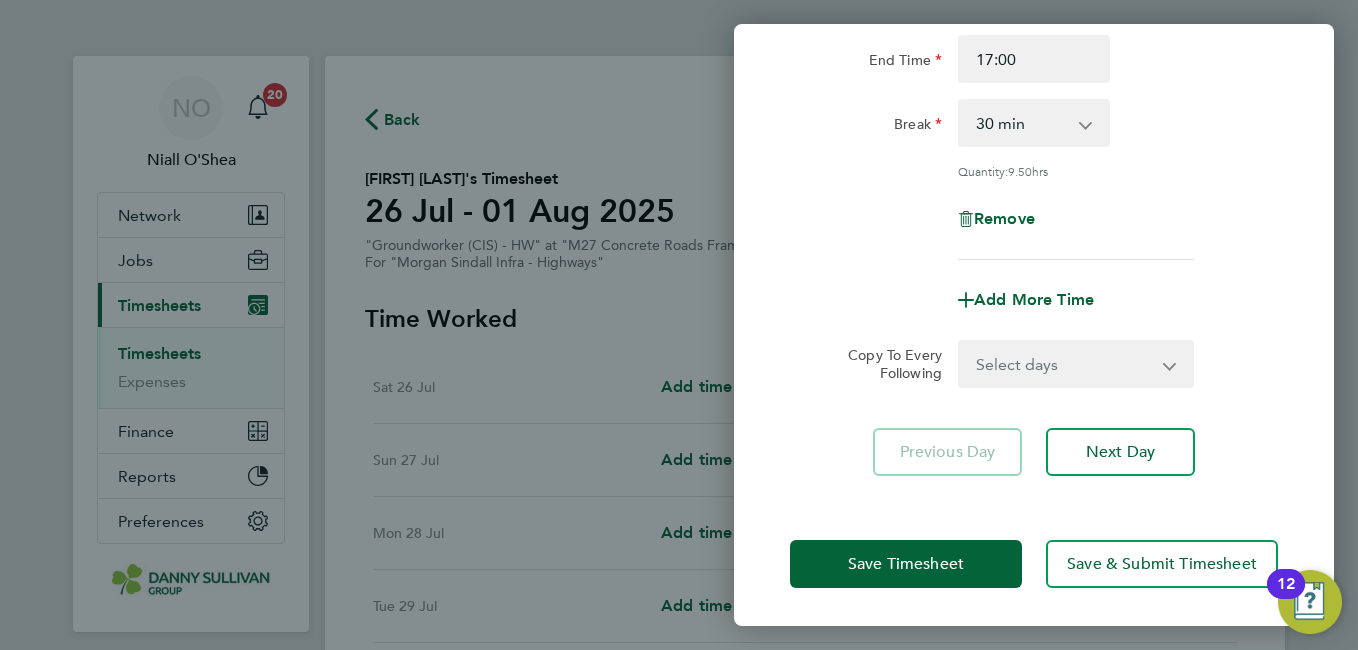 click on "Select days   Day   Weekday (Mon-Fri)   Monday   Tuesday   Wednesday   Thursday   Sunday" at bounding box center [1065, 364] 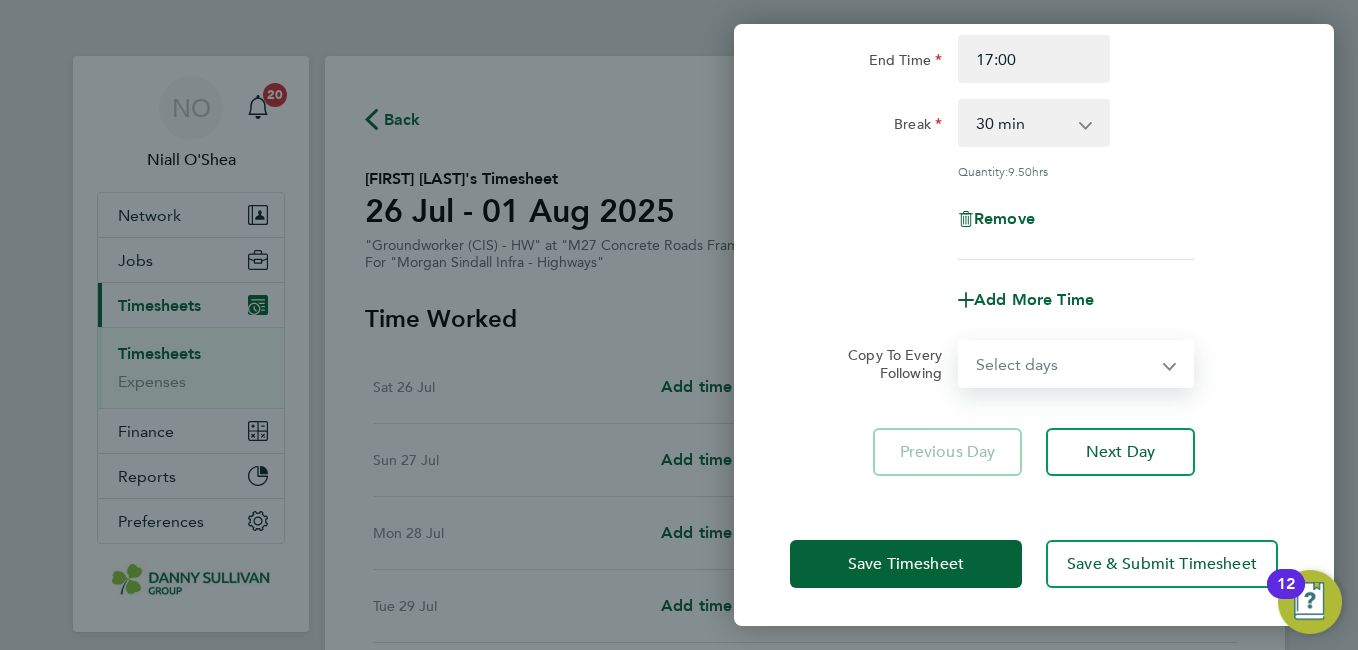 select on "DAY" 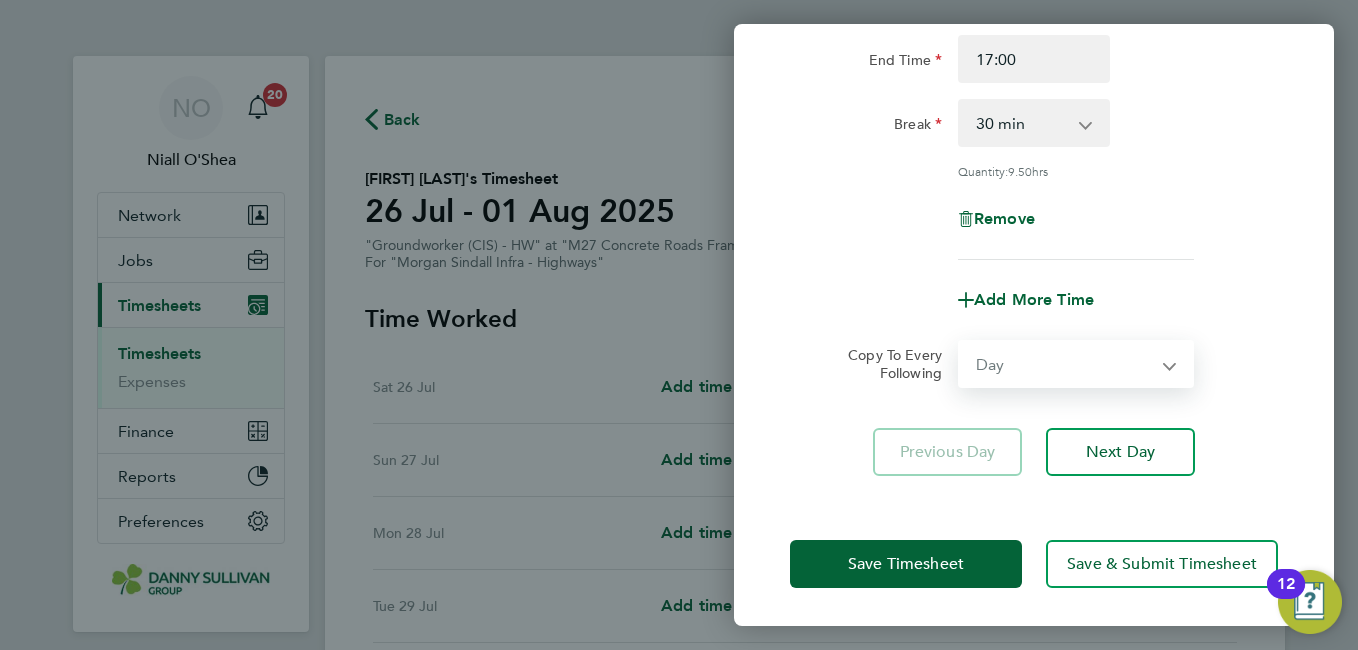 click on "Select days   Day   Weekday (Mon-Fri)   Monday   Tuesday   Wednesday   Thursday   Sunday" at bounding box center (1065, 364) 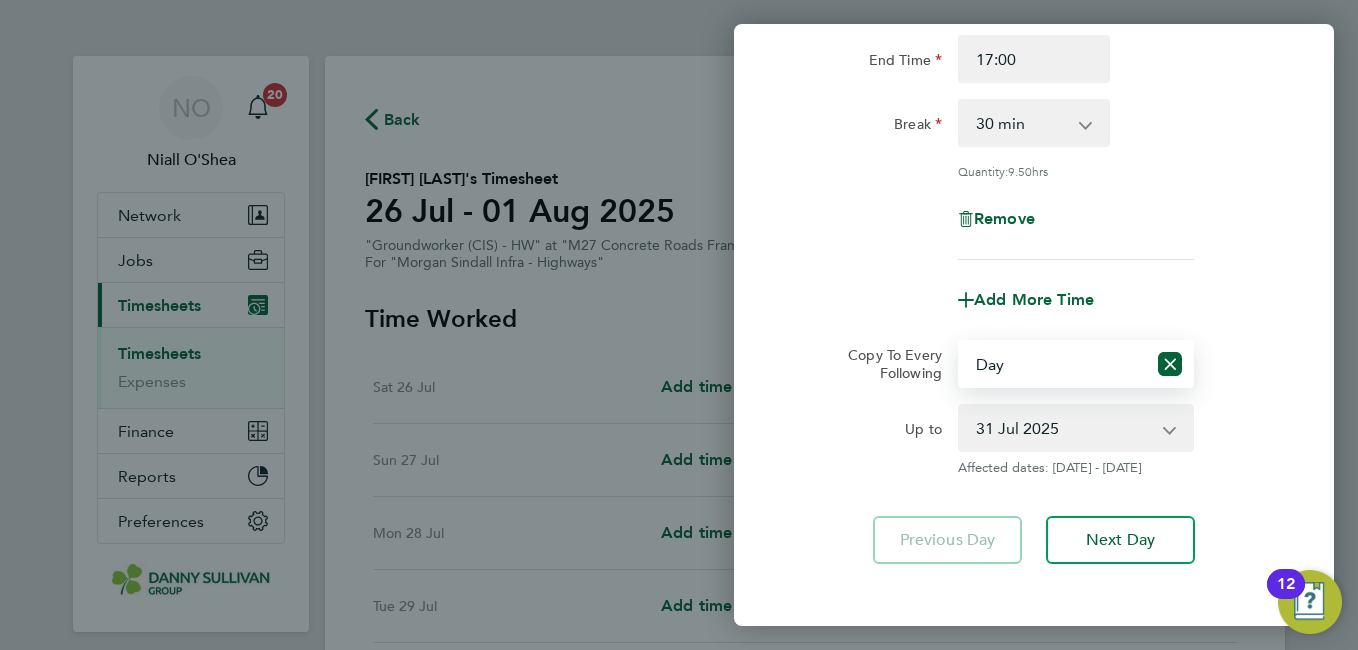click on "27 Jul 2025   28 Jul 2025   29 Jul 2025   30 Jul 2025   31 Jul 2025" at bounding box center [1064, 428] 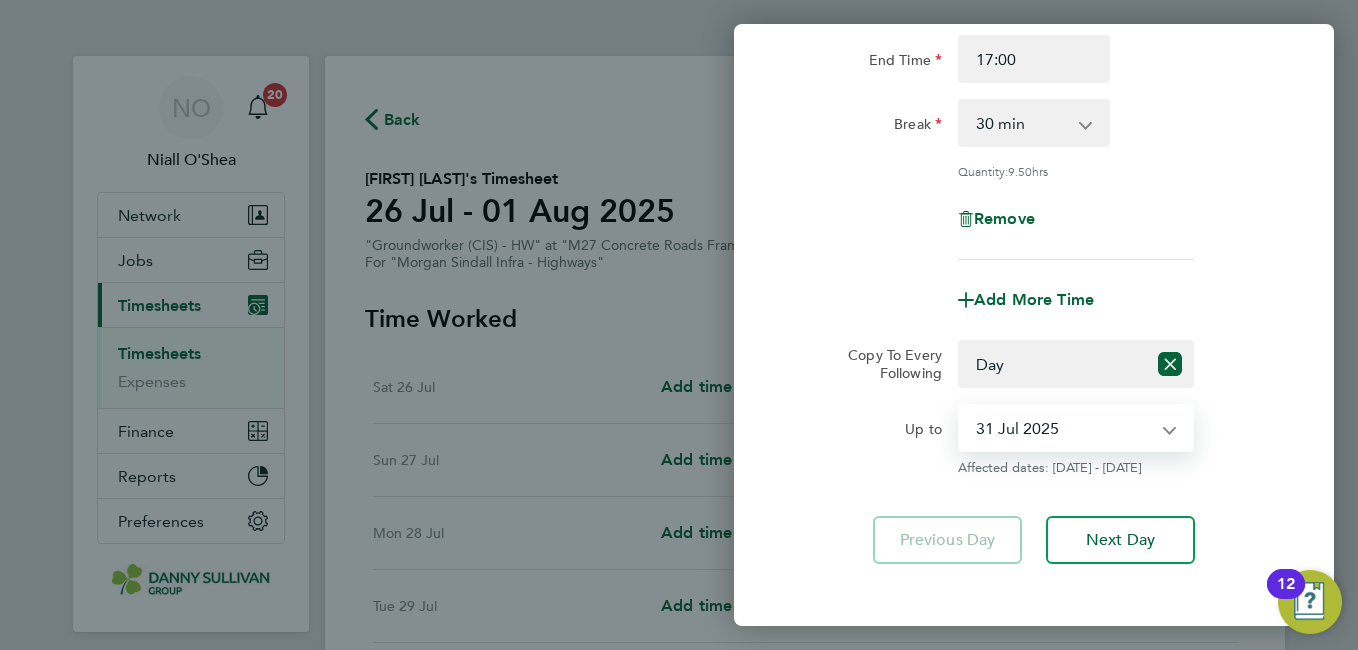 select on "2025-07-27" 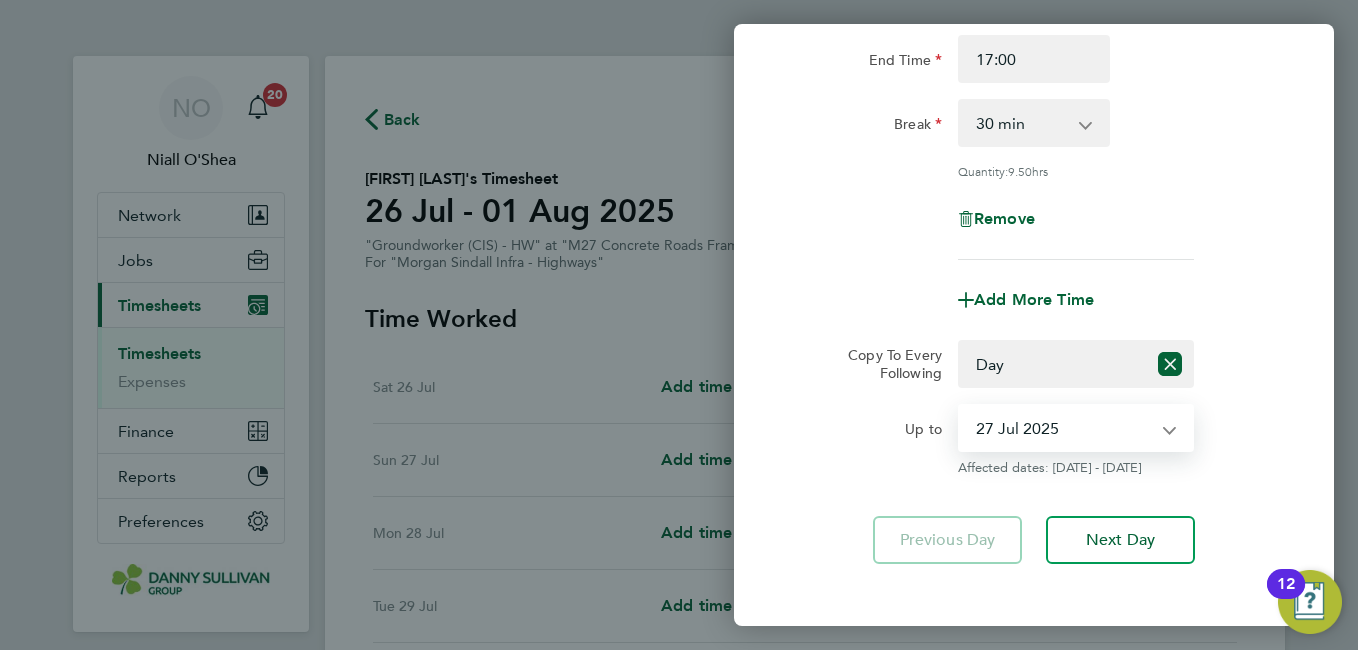 click on "27 Jul 2025   28 Jul 2025   29 Jul 2025   30 Jul 2025   31 Jul 2025" at bounding box center [1064, 428] 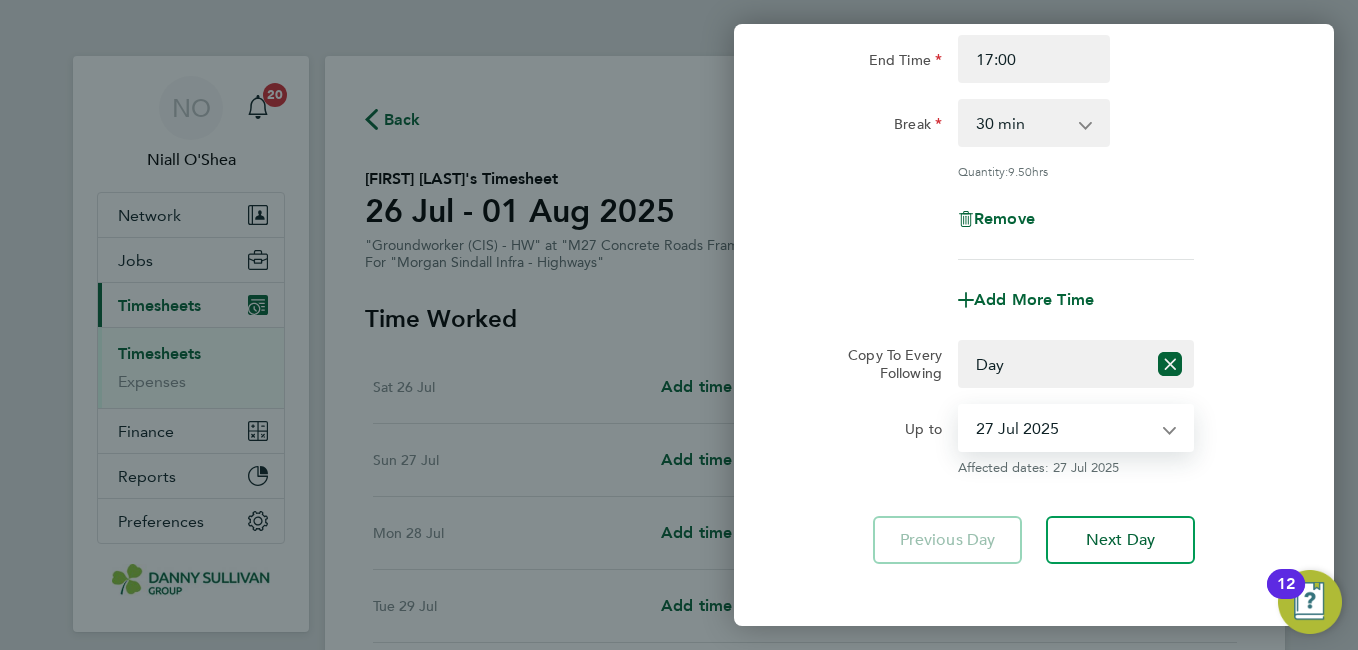 click on "Up to  27 Jul 2025   28 Jul 2025   29 Jul 2025   30 Jul 2025   31 Jul 2025
Affected dates: 27 Jul 2025" 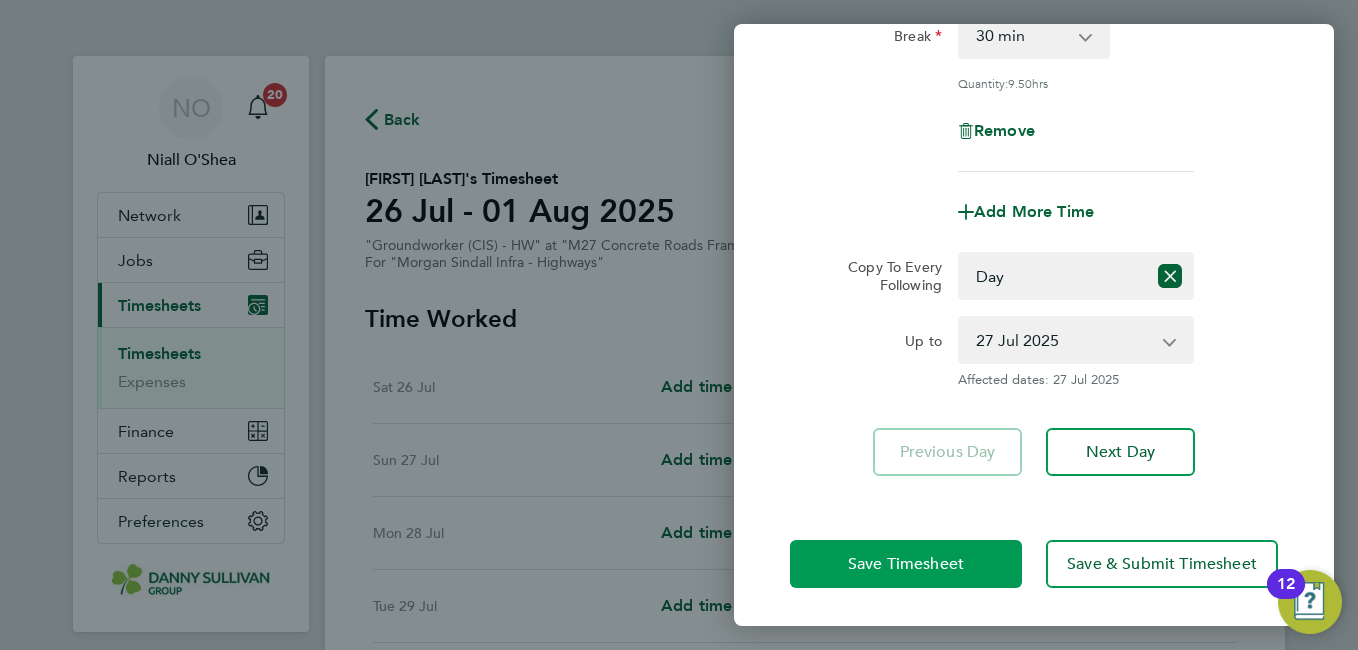 click on "Save Timesheet" 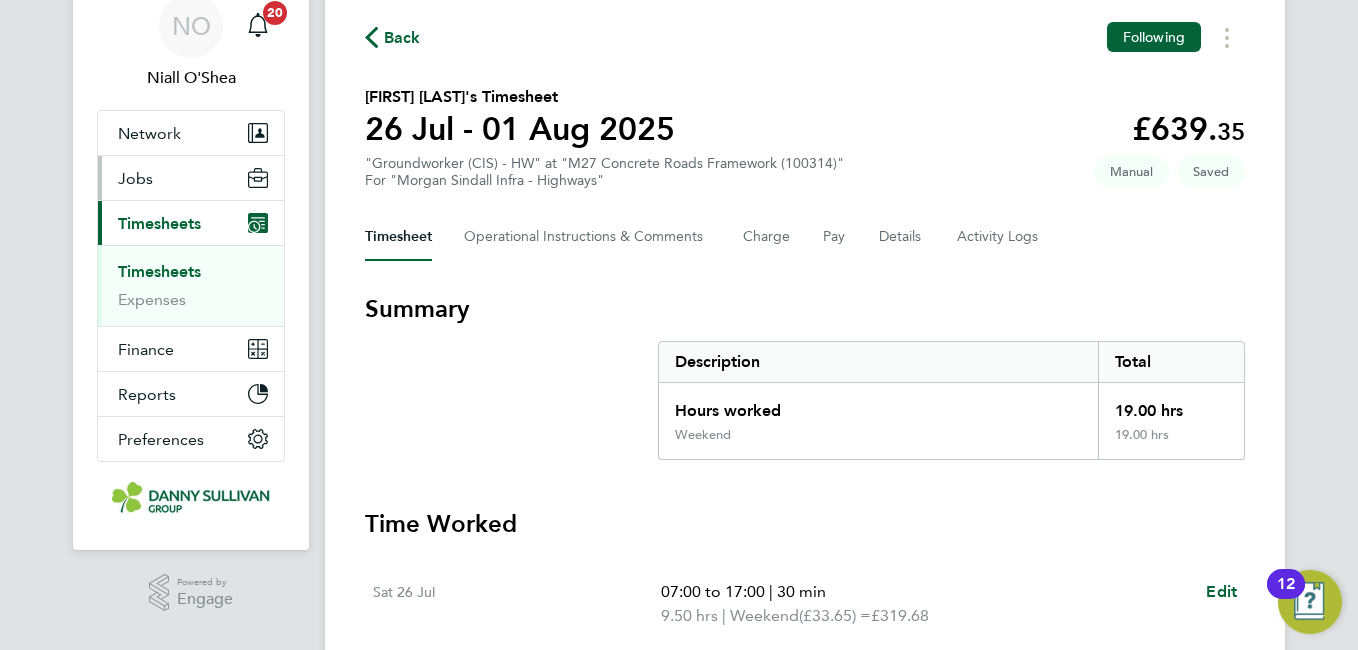 click on "Jobs" at bounding box center [191, 178] 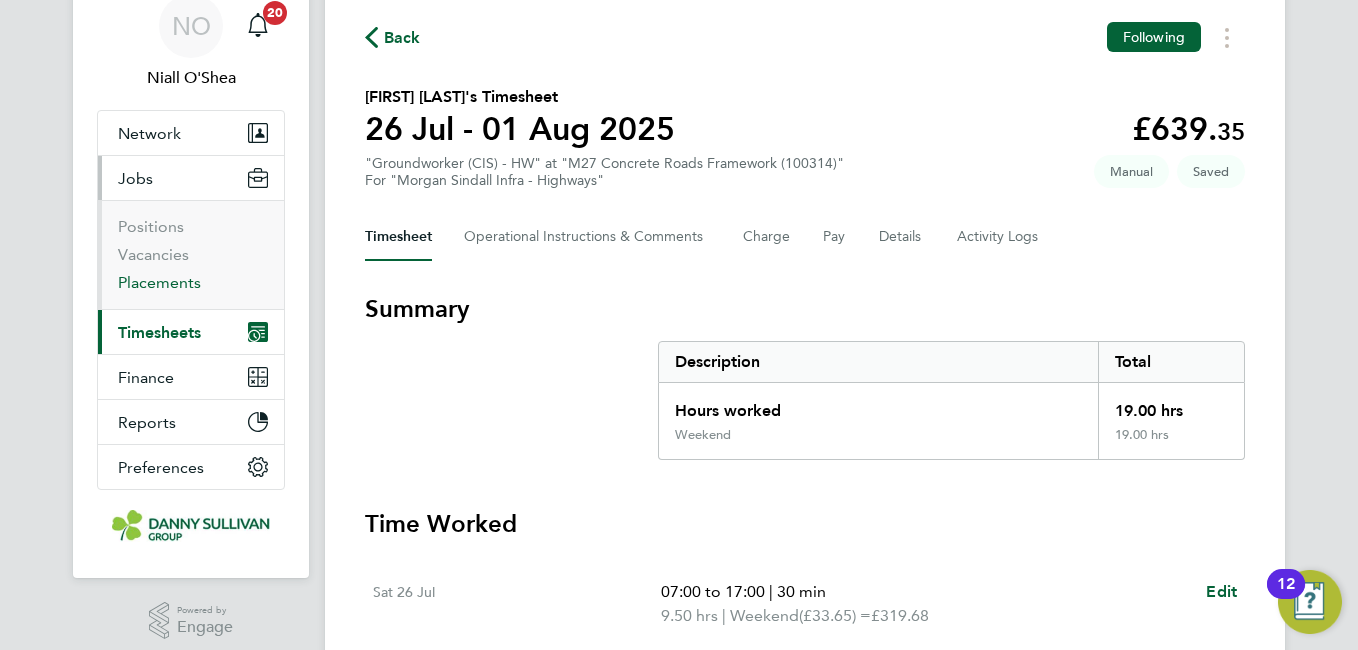 click on "Placements" at bounding box center (159, 282) 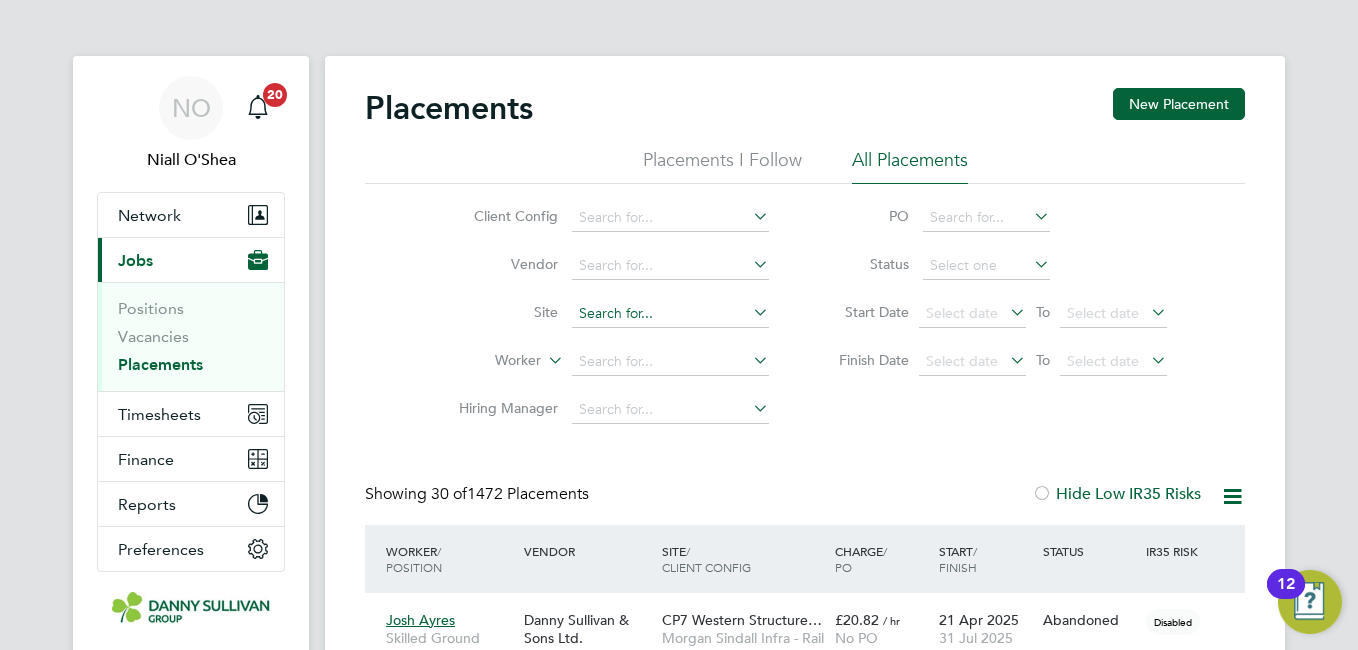 click 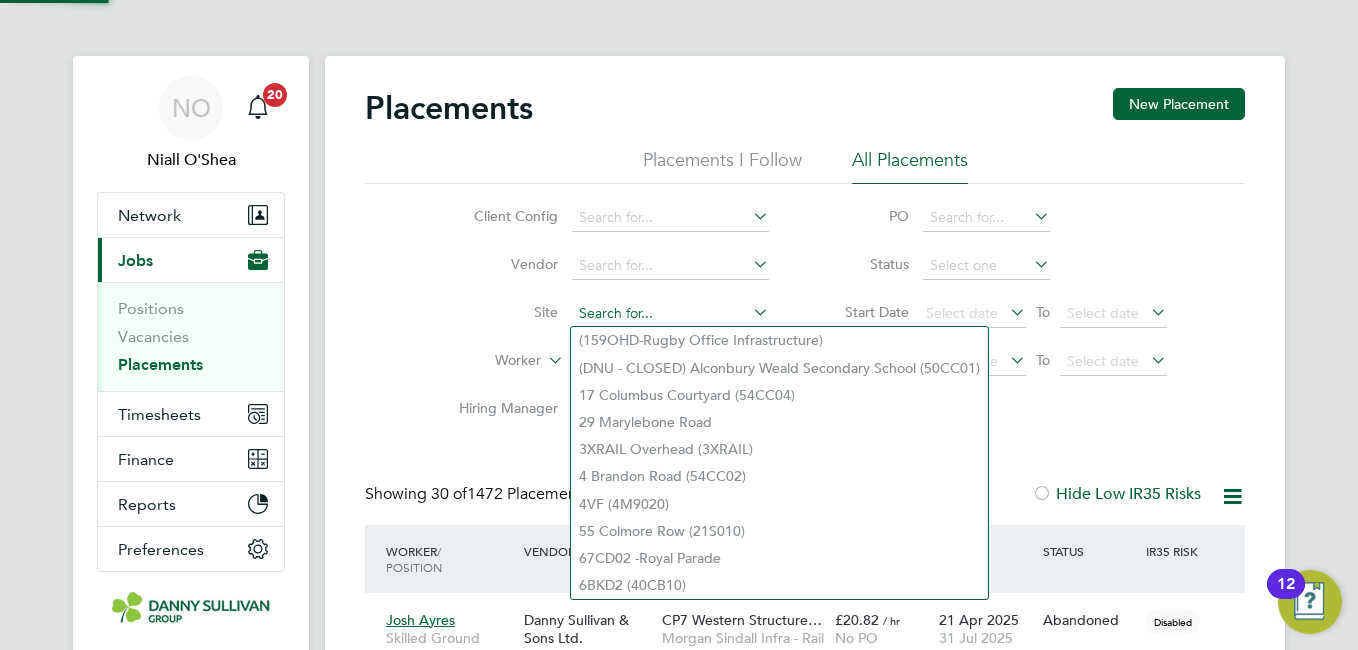 type on "," 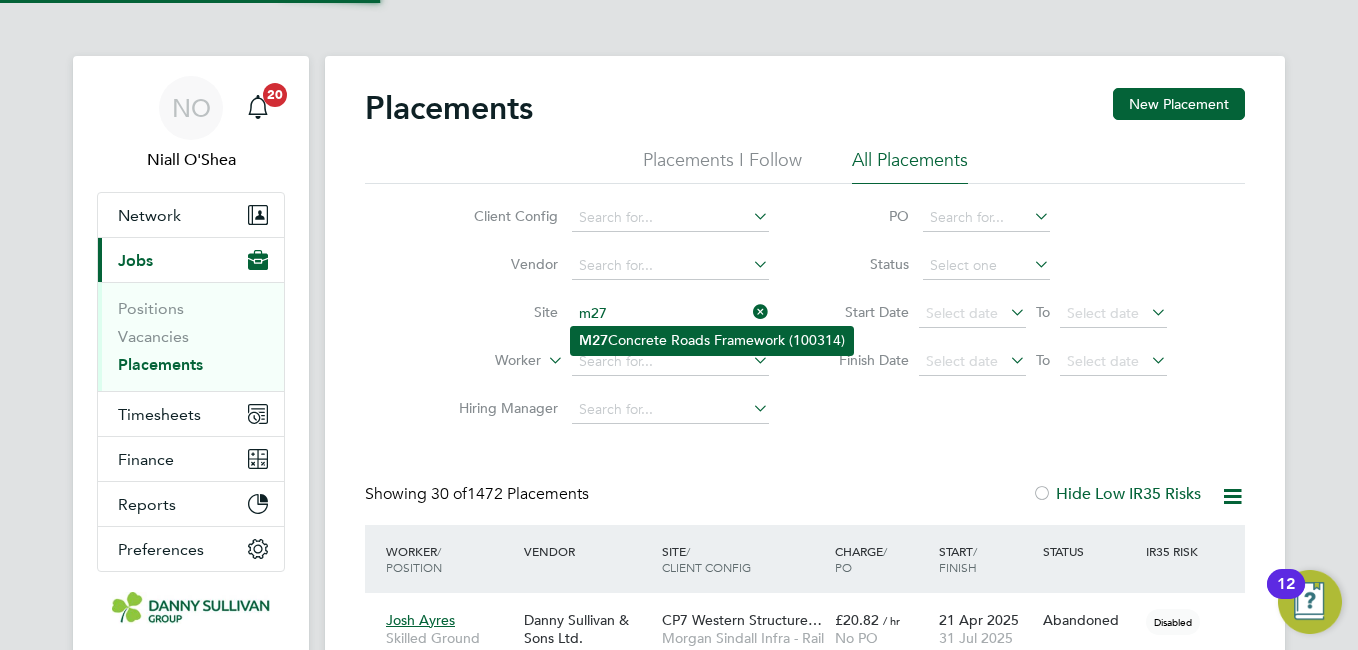 click on "M27  Concrete Roads Framework (100314)" 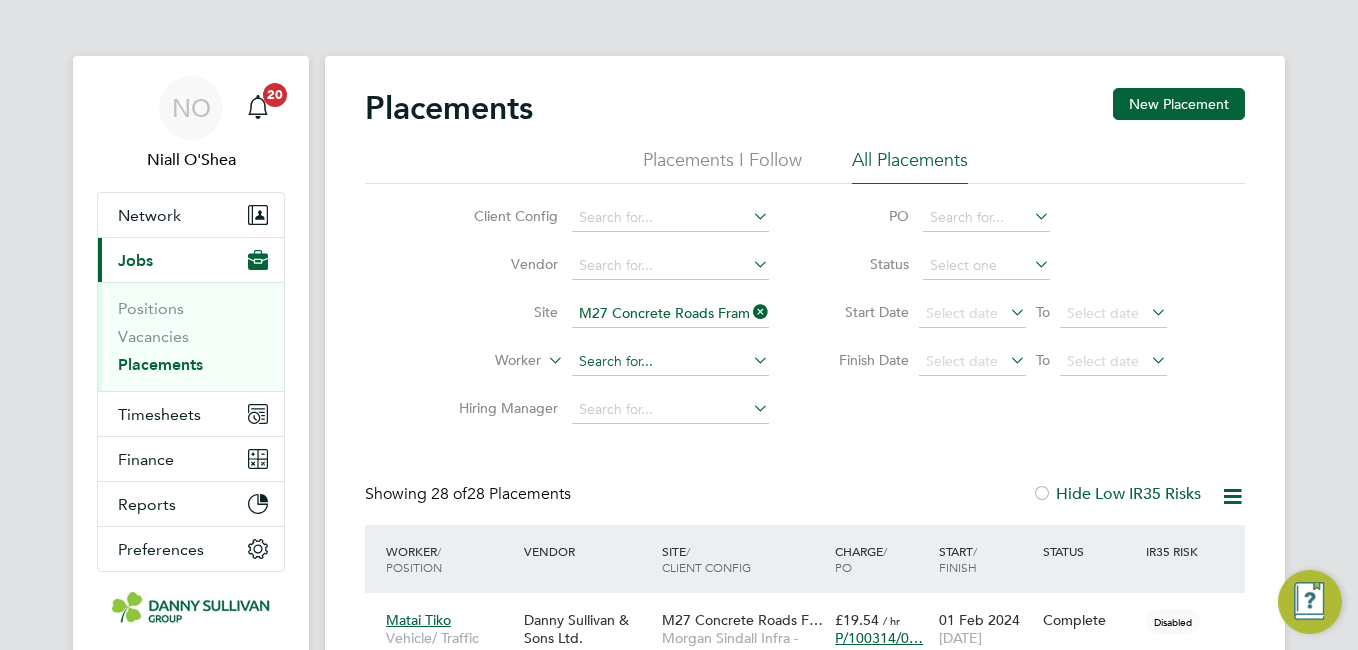 click 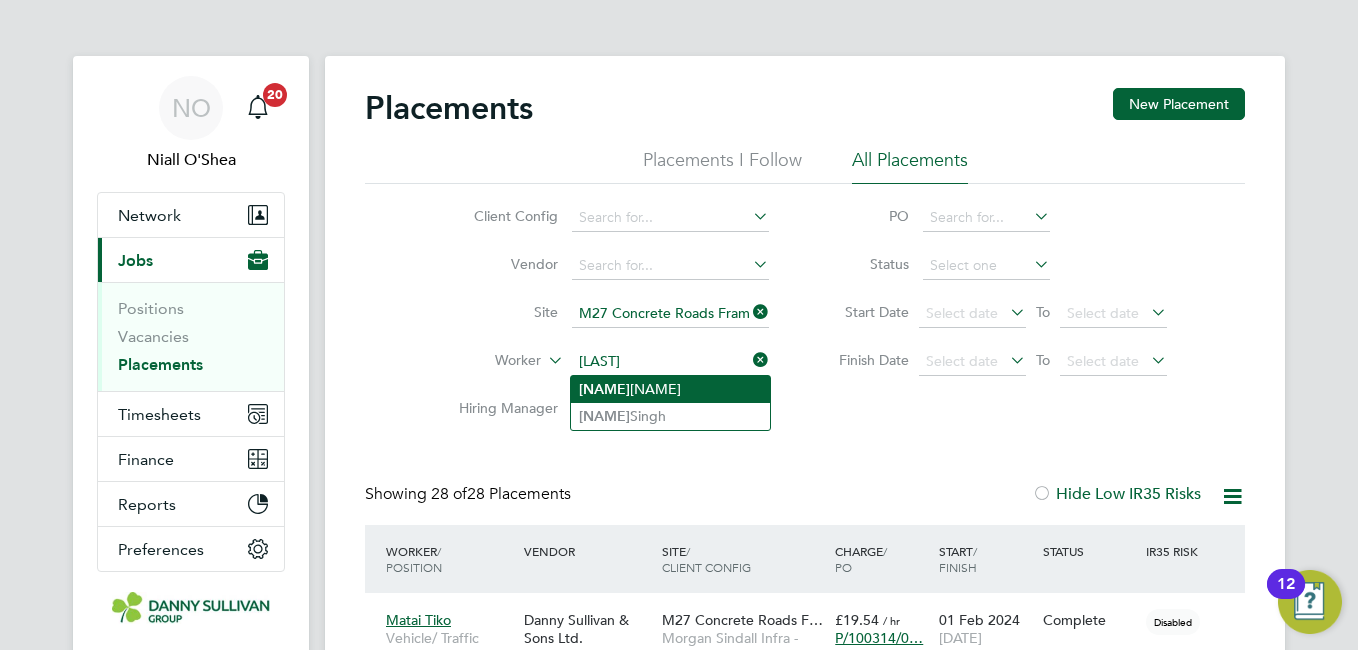 click on "Vikram  Vikram" 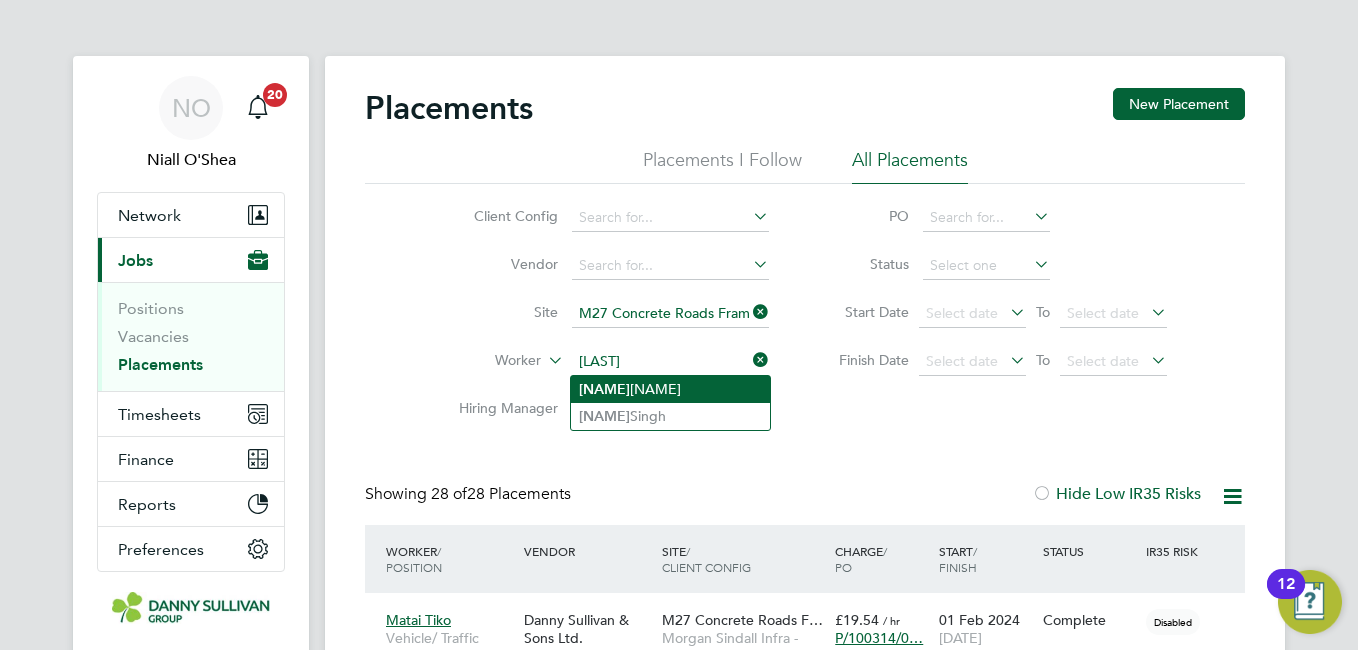 type on "Vikram Vikram" 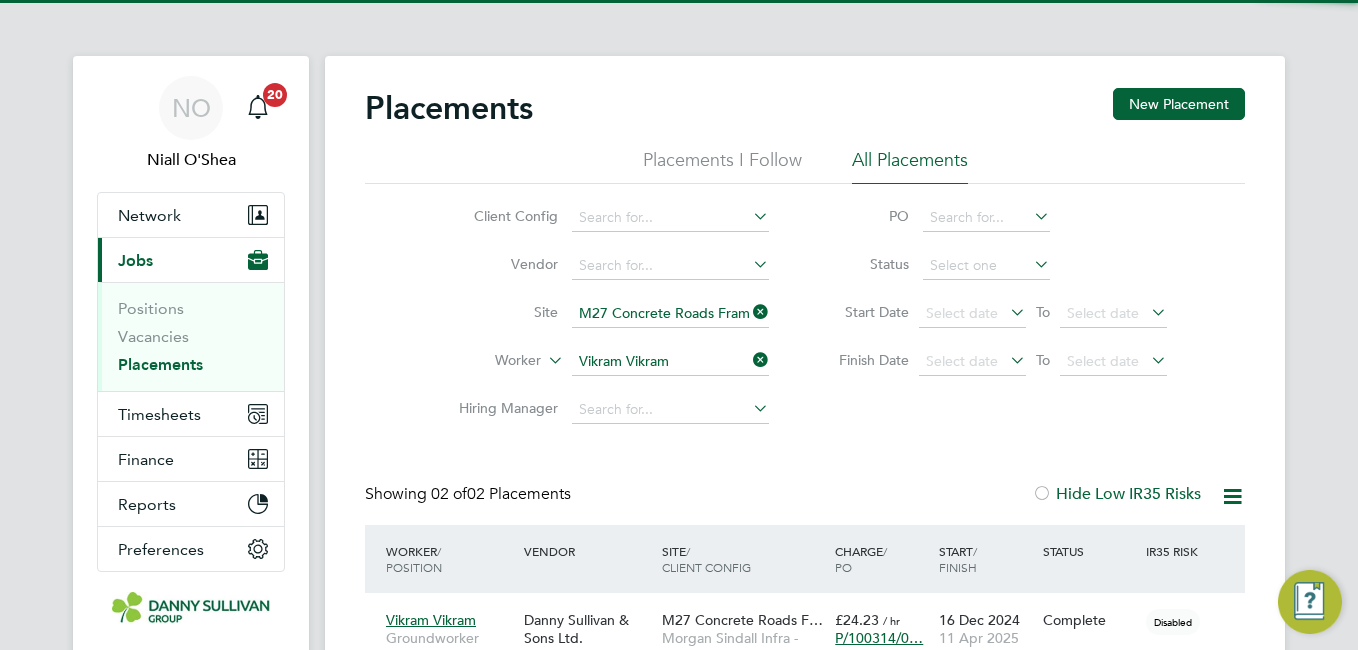 click on "Site   M27 Concrete Roads Framework (100314)" 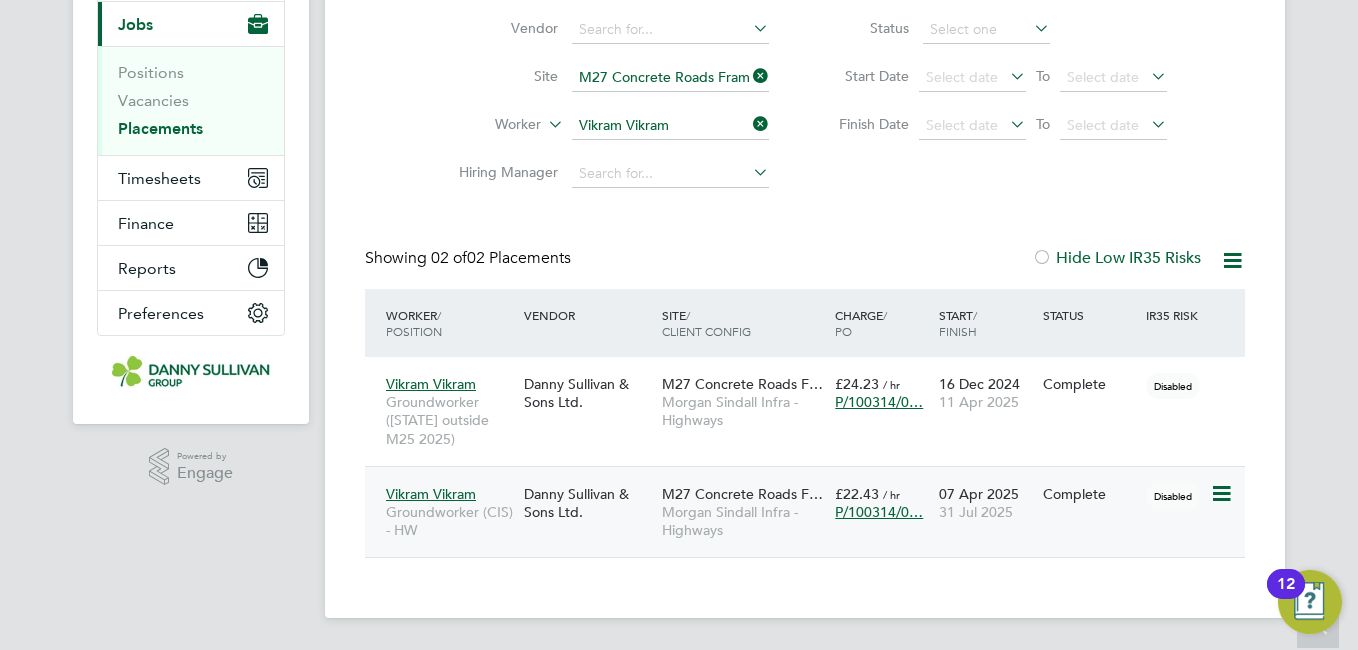 click on "07 Apr 2025 31 Jul 2025" 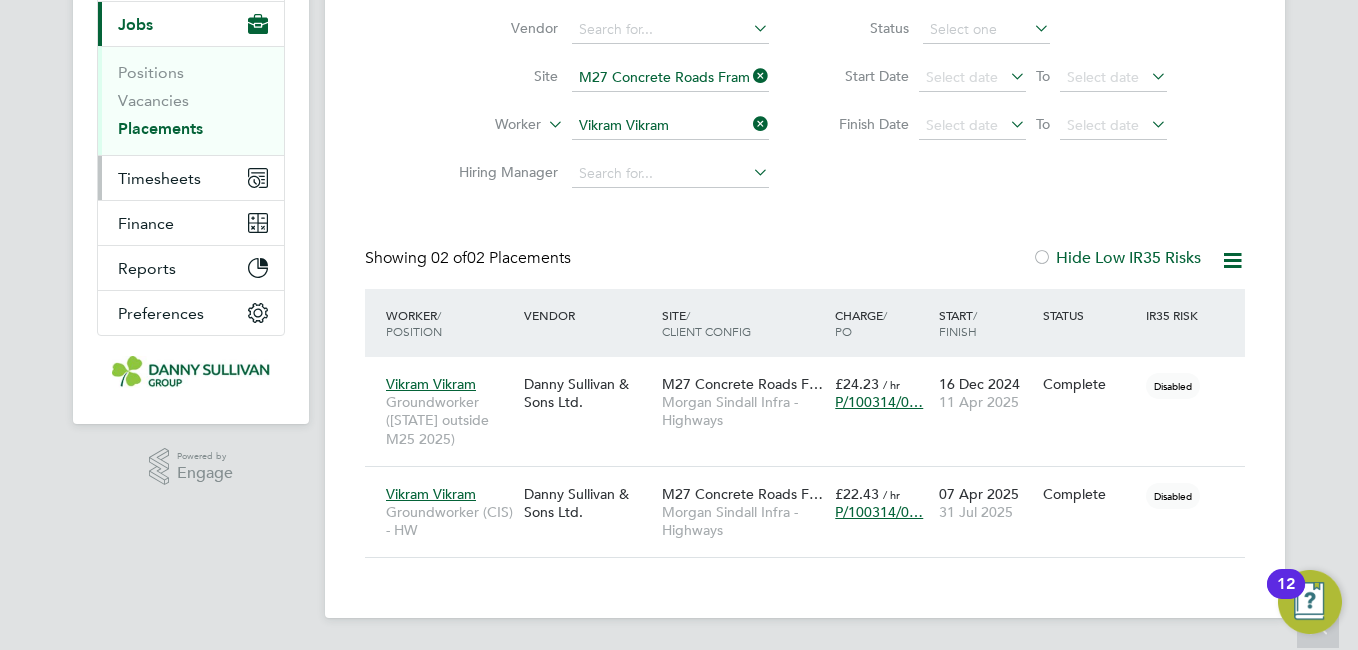 click on "Timesheets" at bounding box center (159, 178) 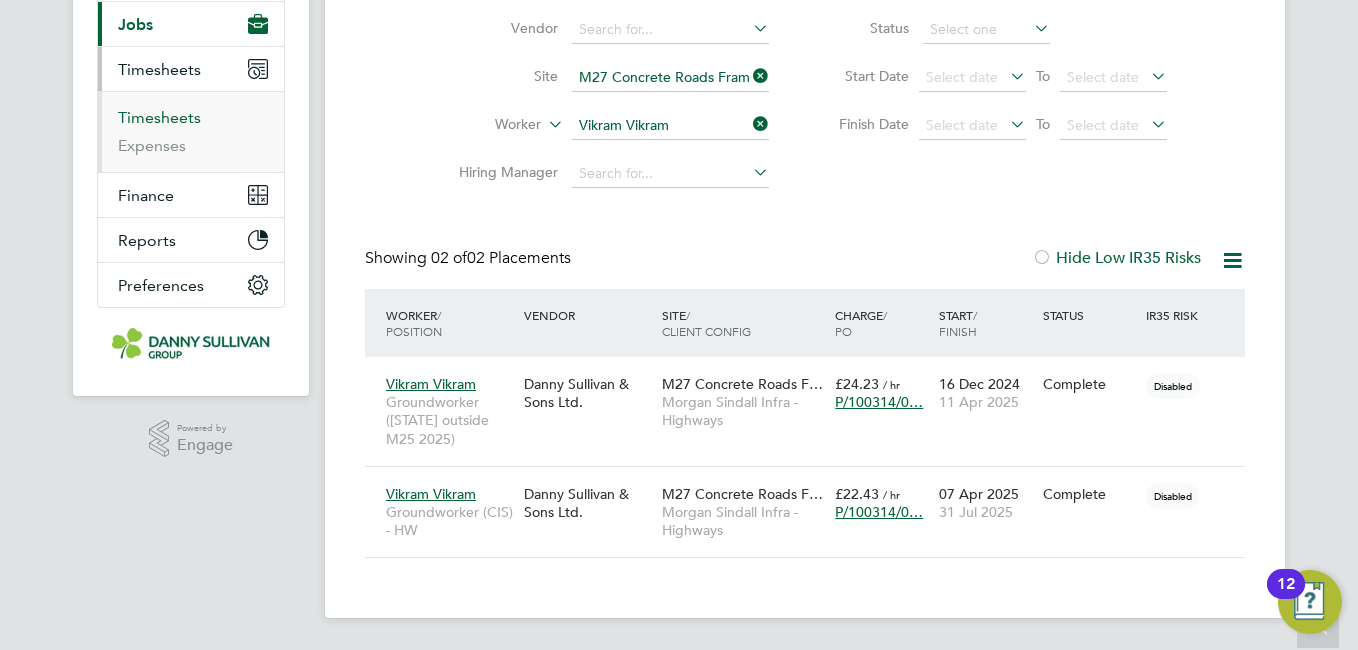 click on "Timesheets" at bounding box center (159, 117) 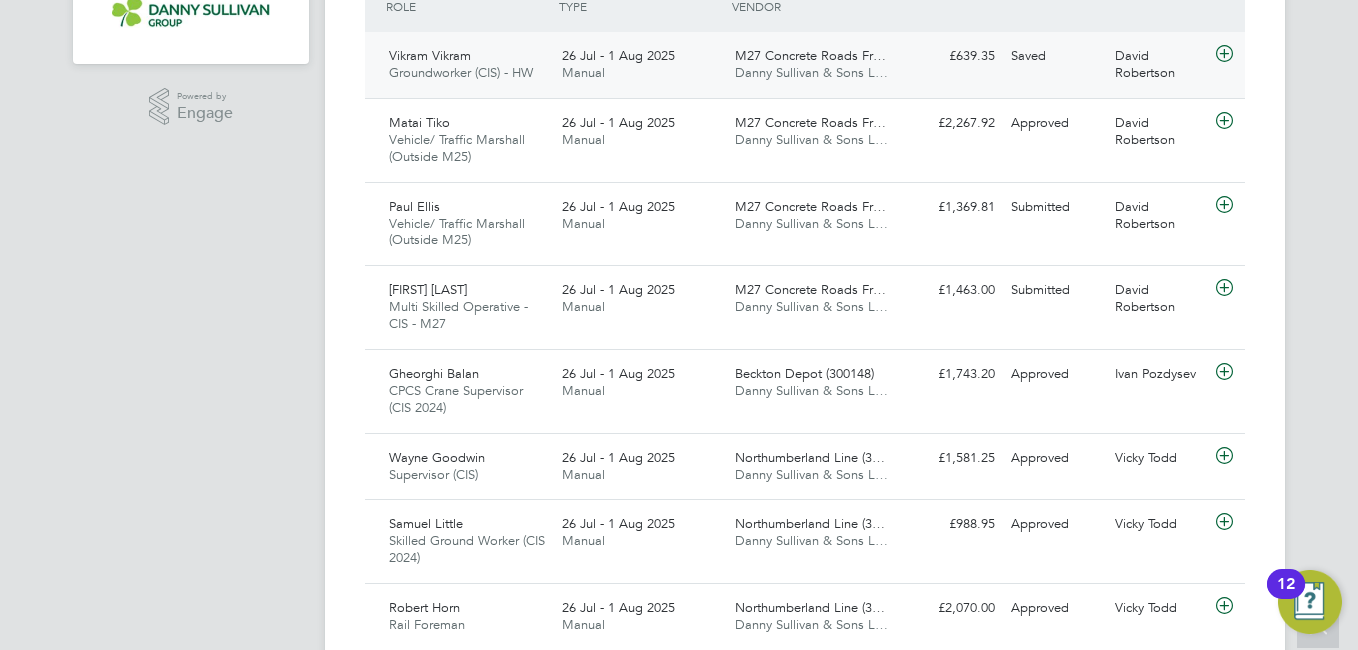 click on "Vikram Vikram Groundworker (CIS) - HW   26 Jul - 1 Aug 2025 26 Jul - 1 Aug 2025 Manual M27 Concrete Roads Fr… Danny Sullivan & Sons L… £639.35 Saved Saved David Robertson" 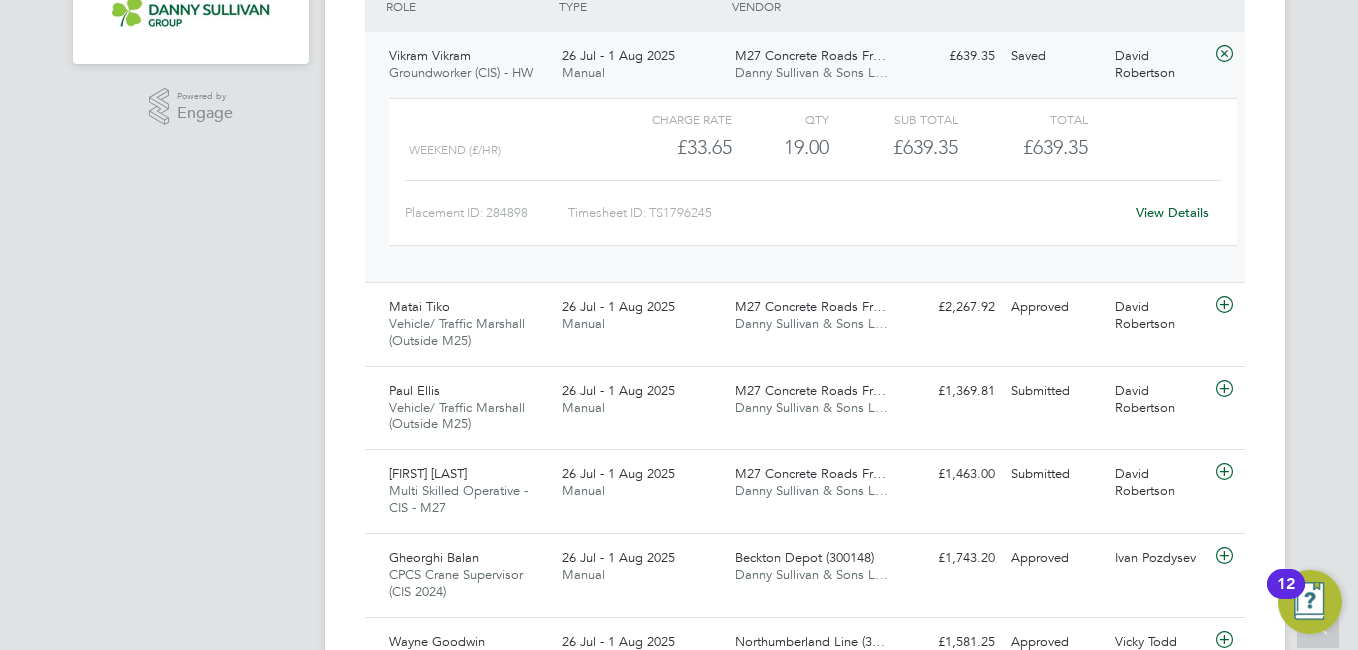 click on "View Details" 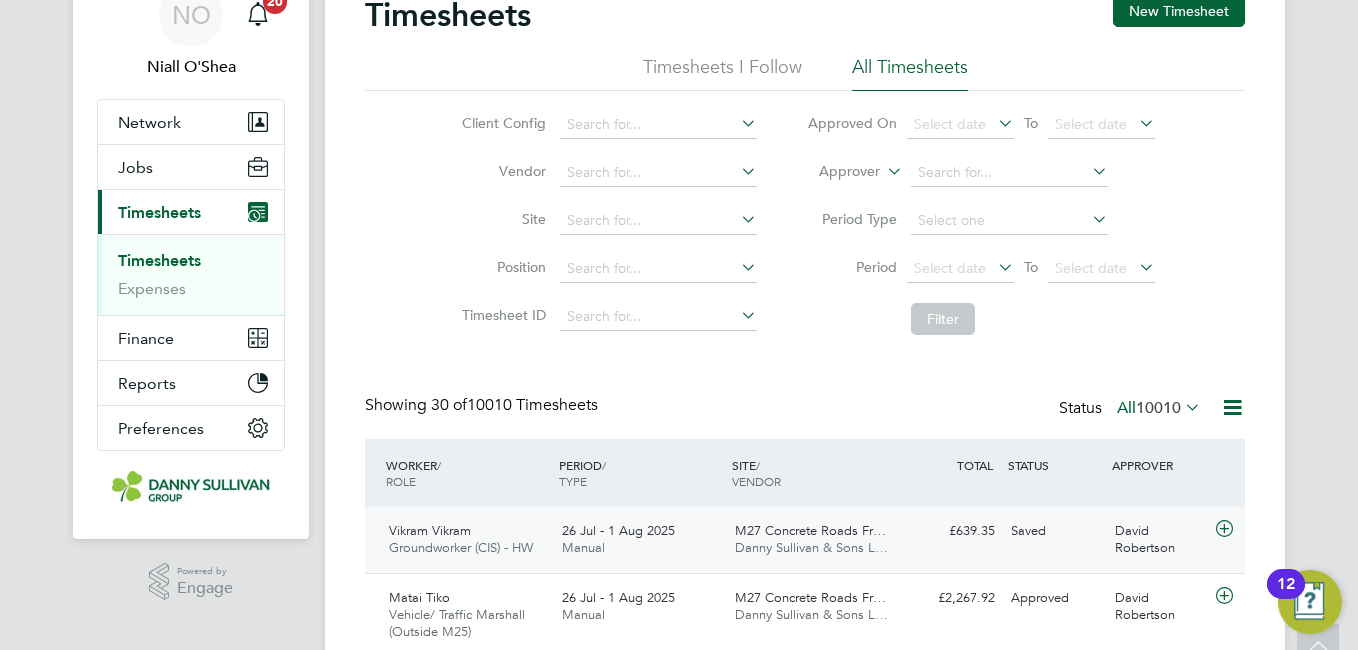 scroll, scrollTop: 0, scrollLeft: 0, axis: both 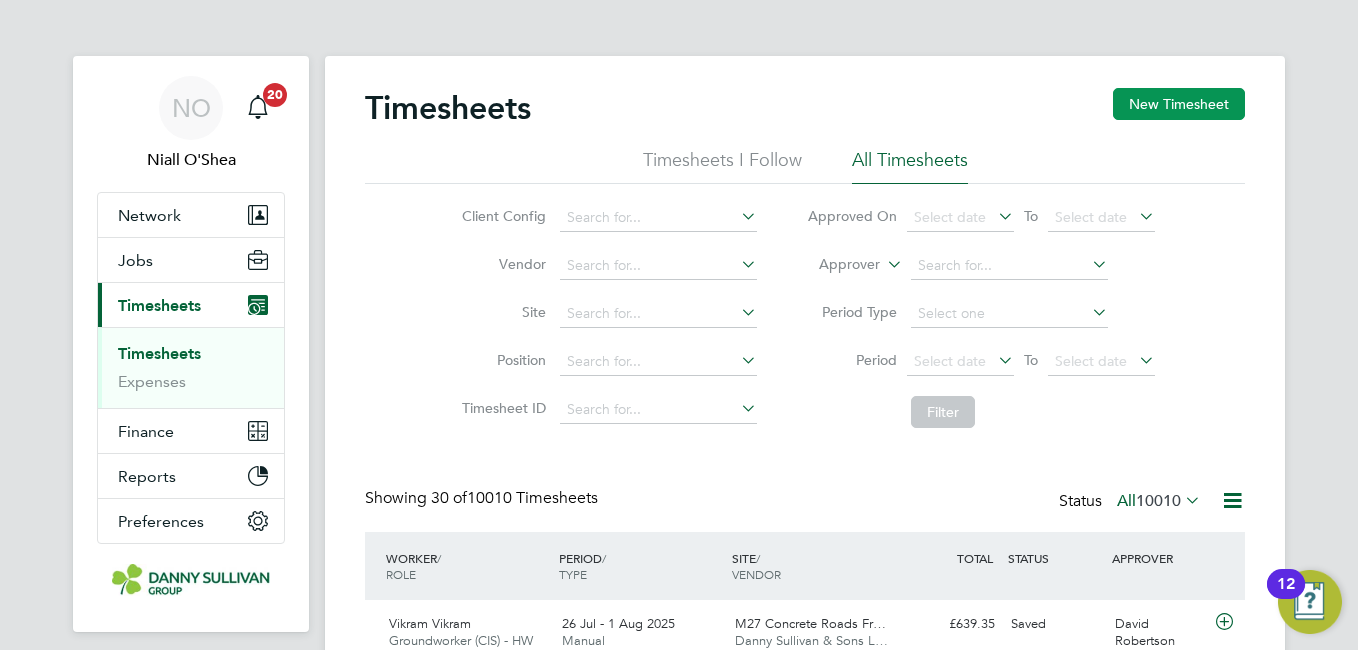 click on "New Timesheet" 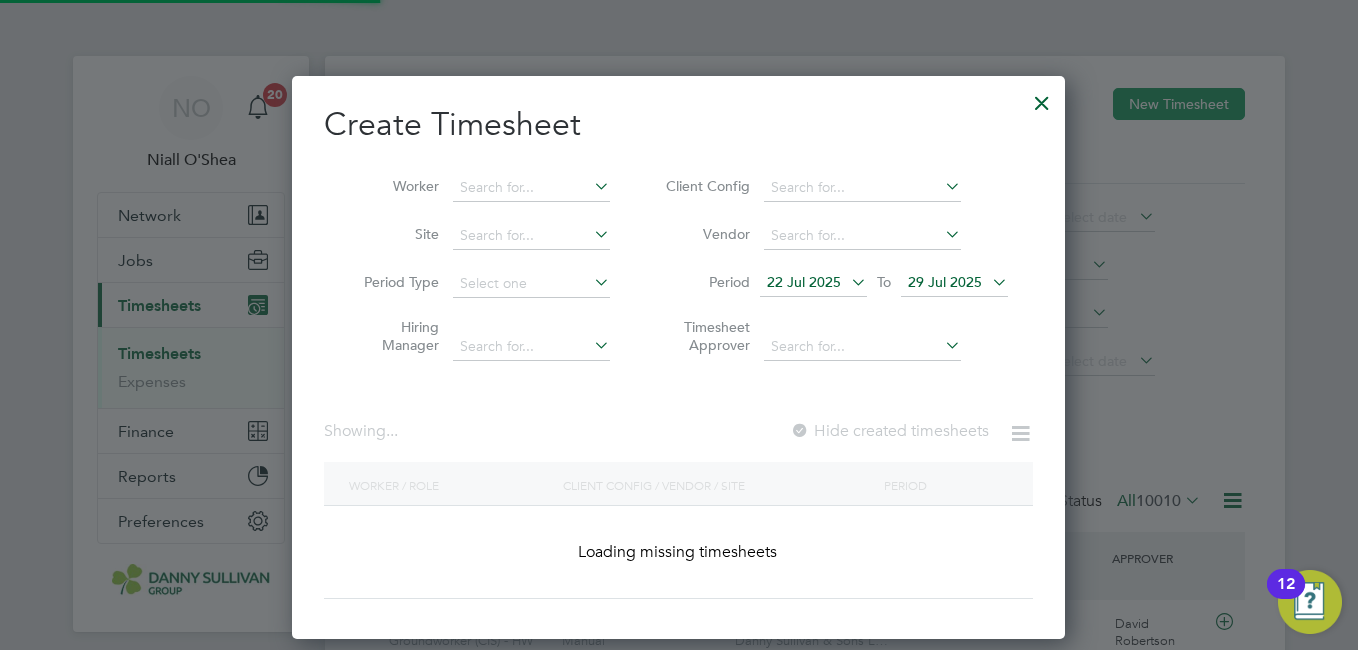scroll, scrollTop: 10, scrollLeft: 10, axis: both 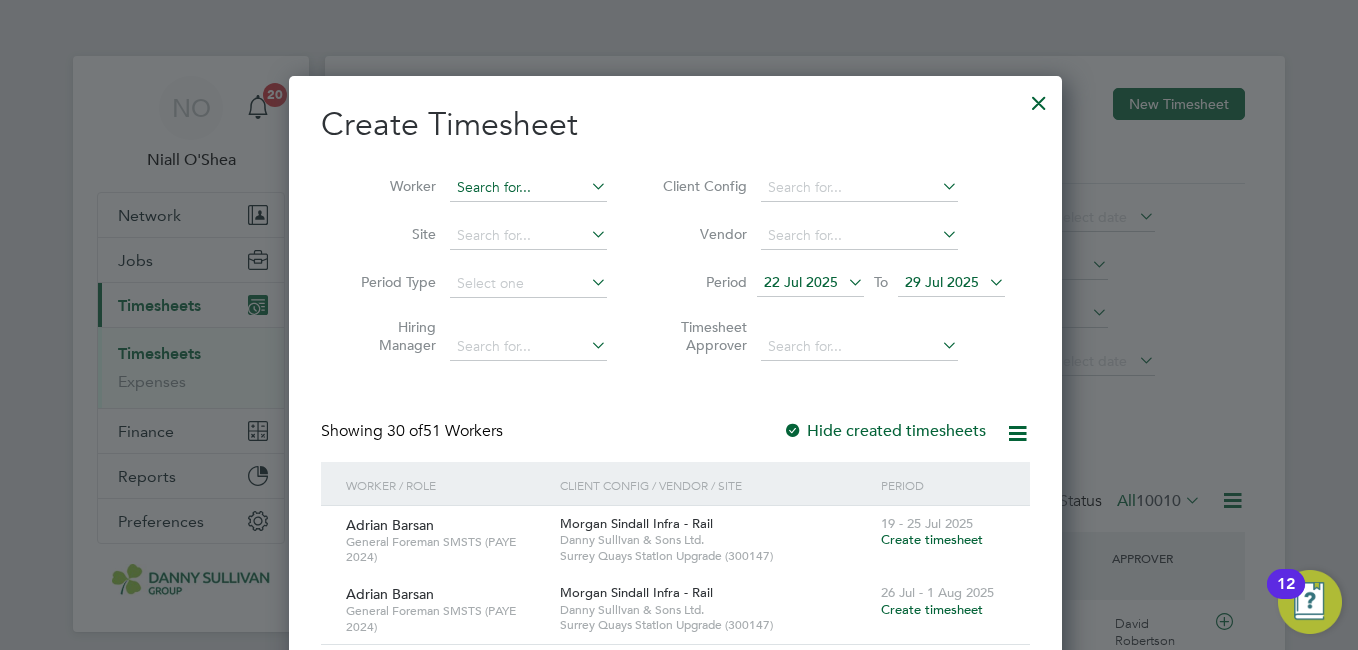 click at bounding box center (528, 188) 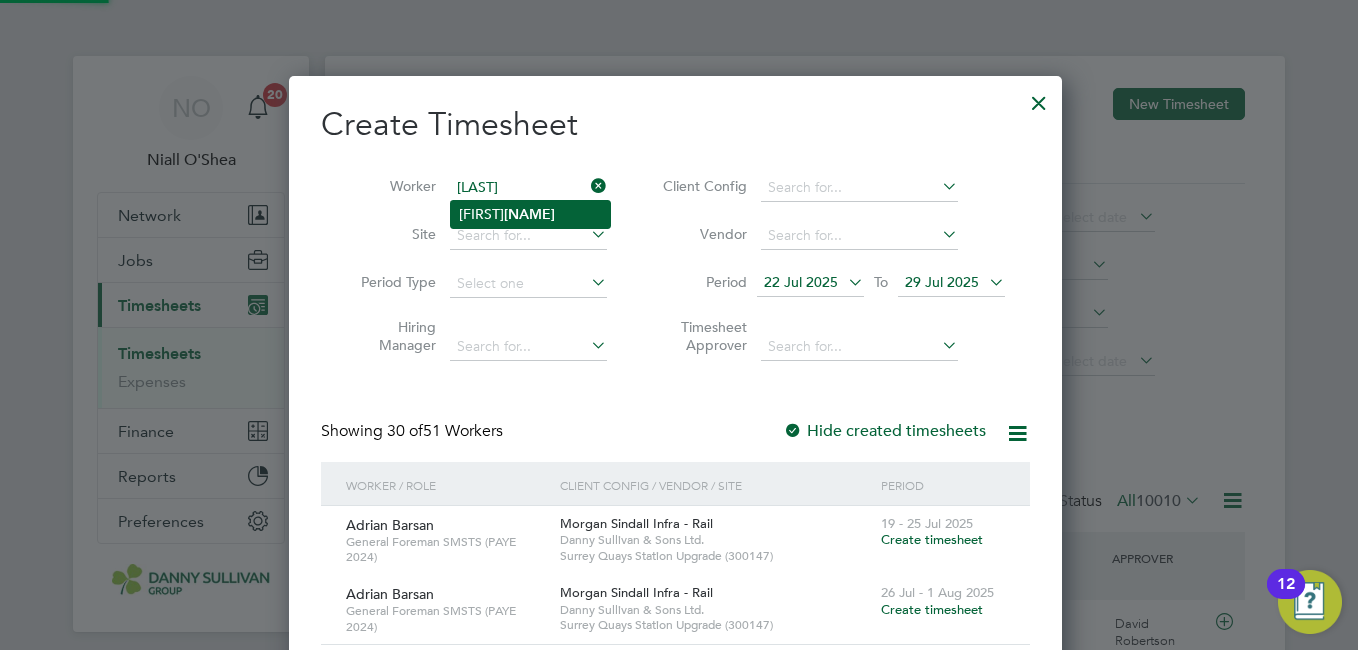 click on "Begya" 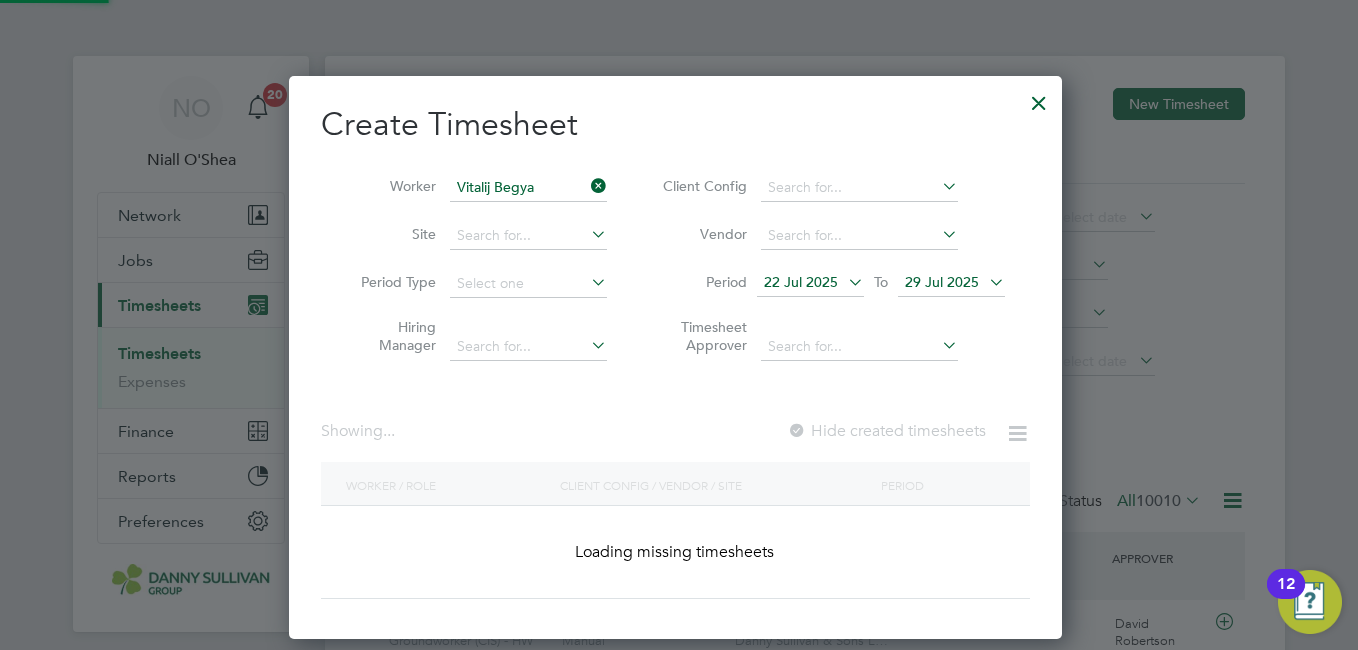 scroll, scrollTop: 10, scrollLeft: 10, axis: both 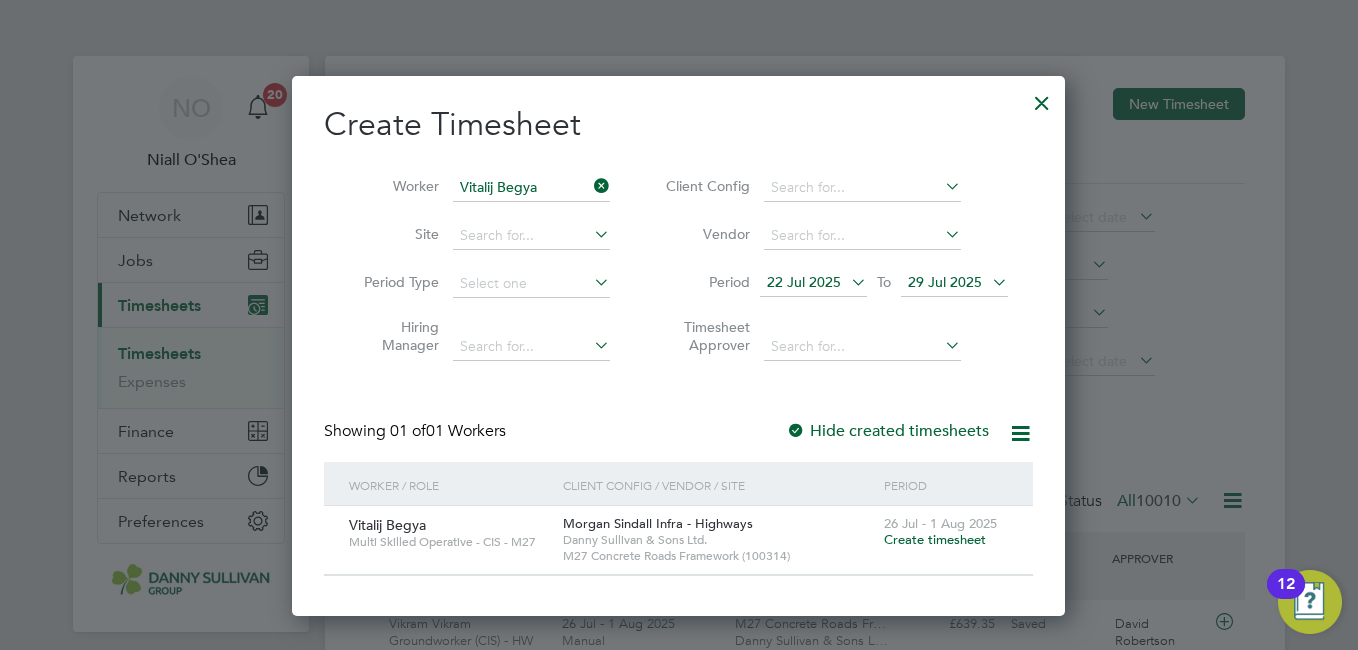 click at bounding box center (1042, 98) 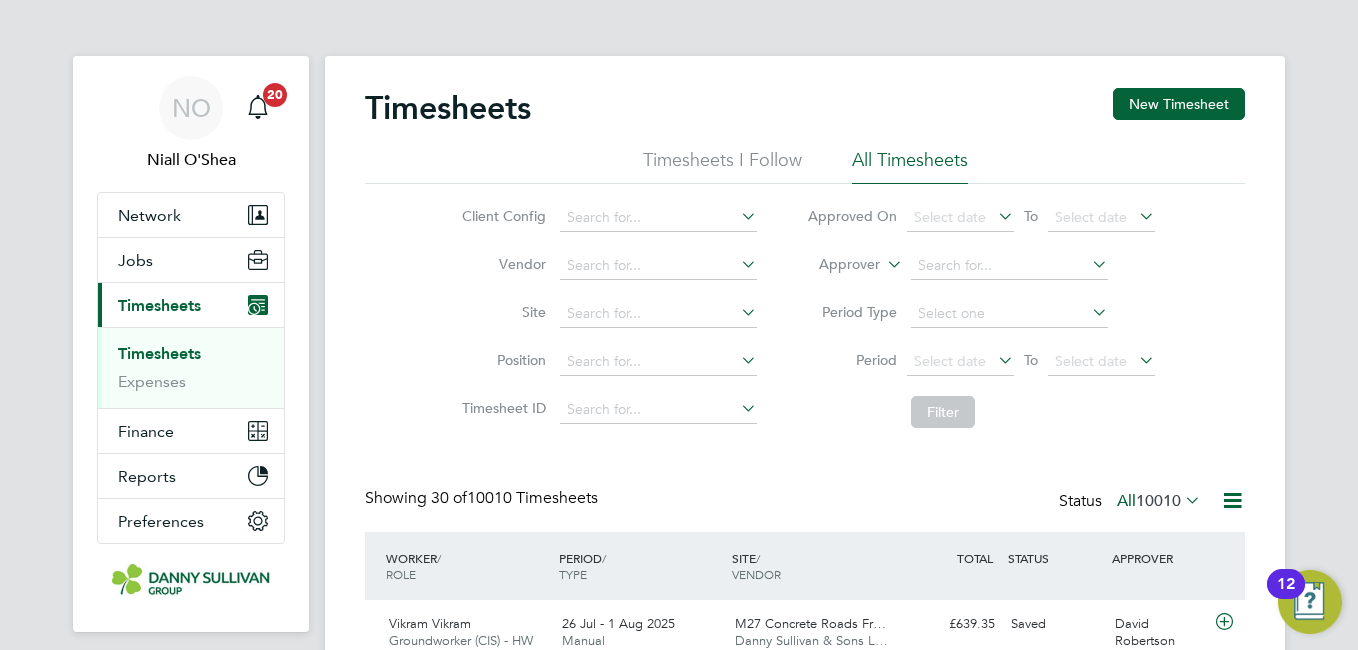 scroll, scrollTop: 10, scrollLeft: 10, axis: both 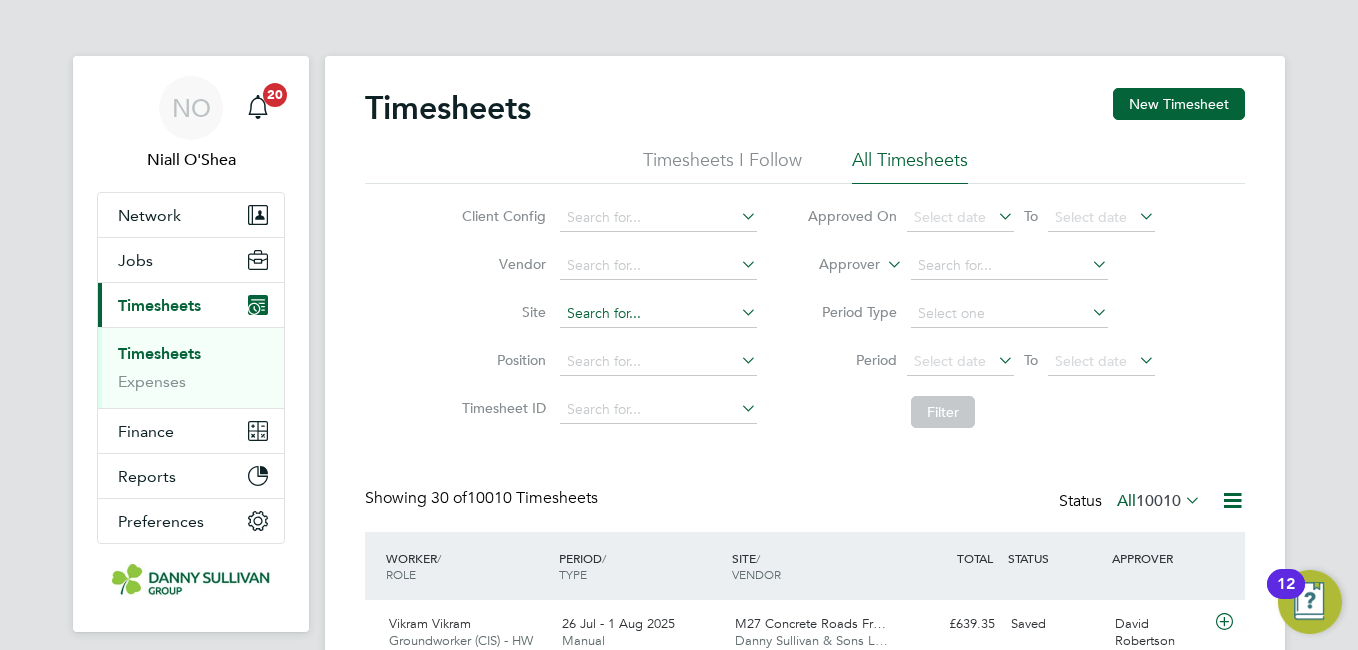 click 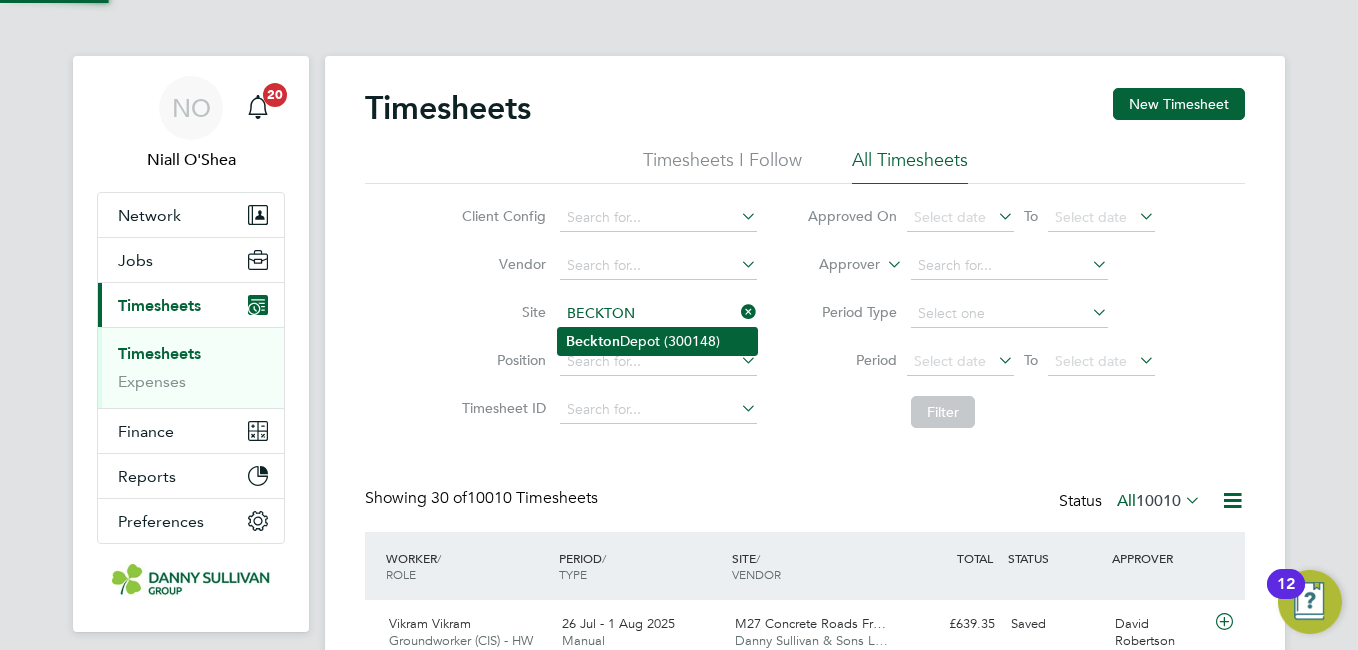 click on "Beckton  Depot (300148)" 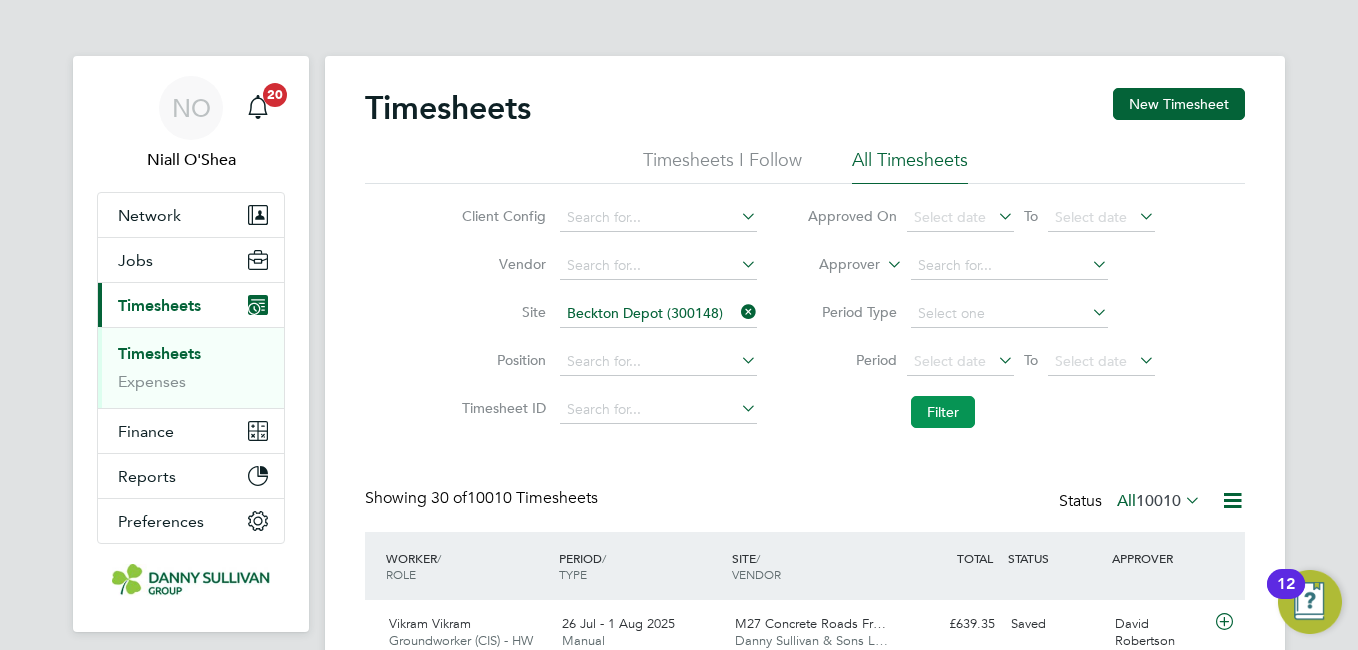 click on "Filter" 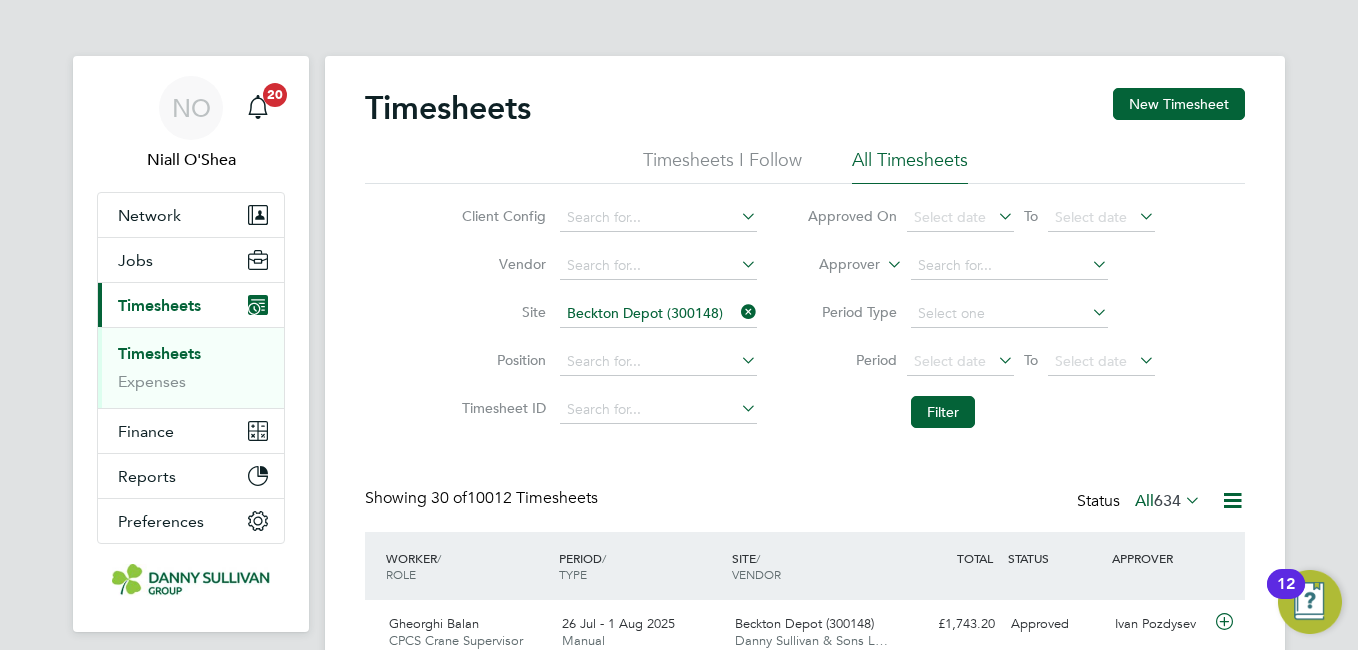 scroll, scrollTop: 10, scrollLeft: 10, axis: both 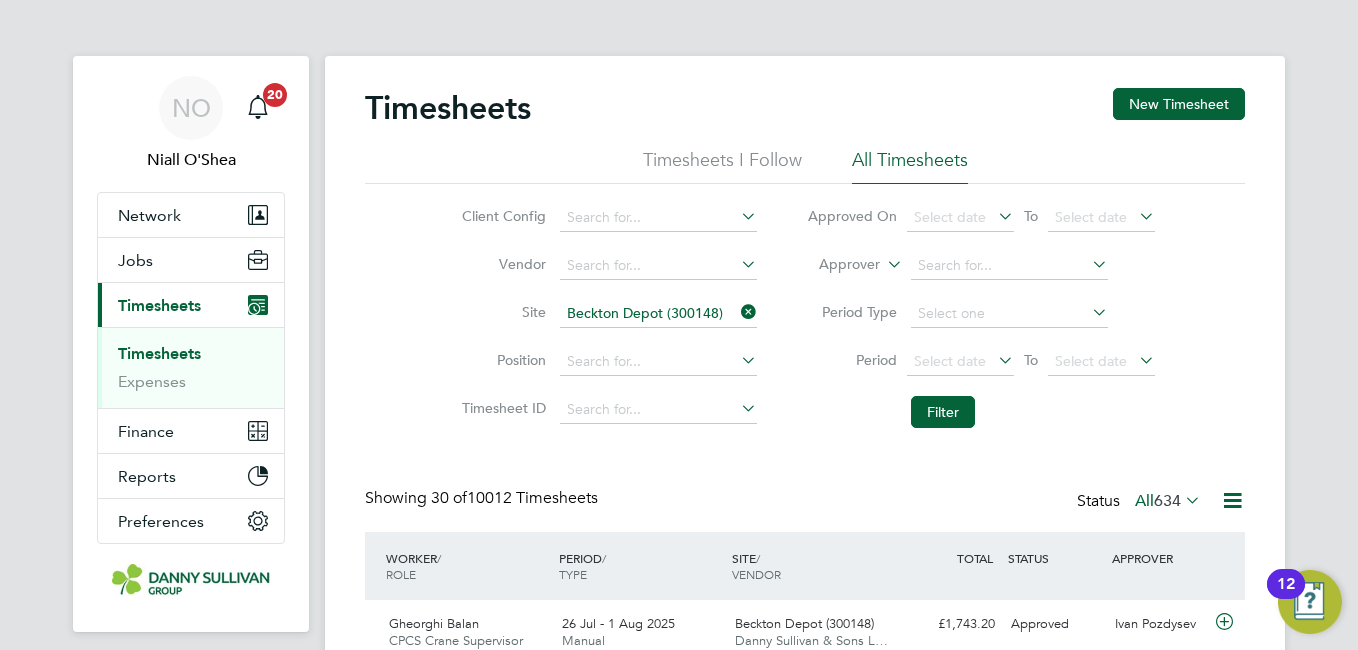 type 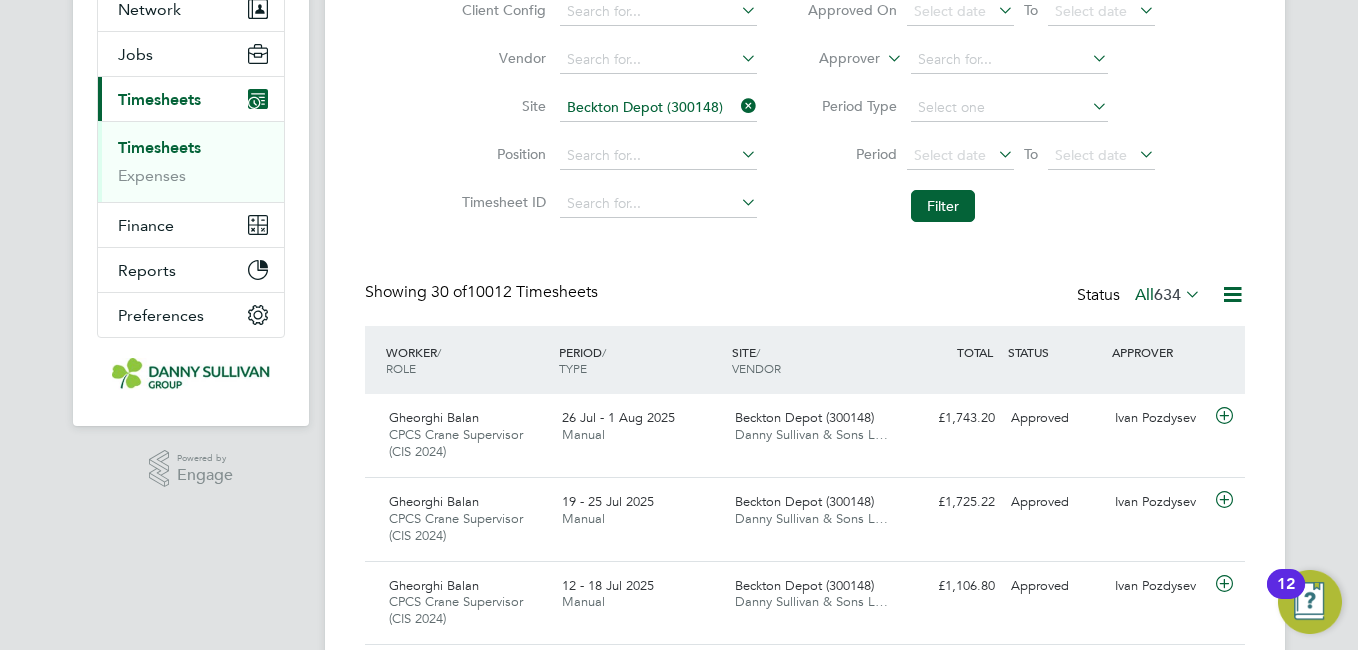 scroll, scrollTop: 280, scrollLeft: 0, axis: vertical 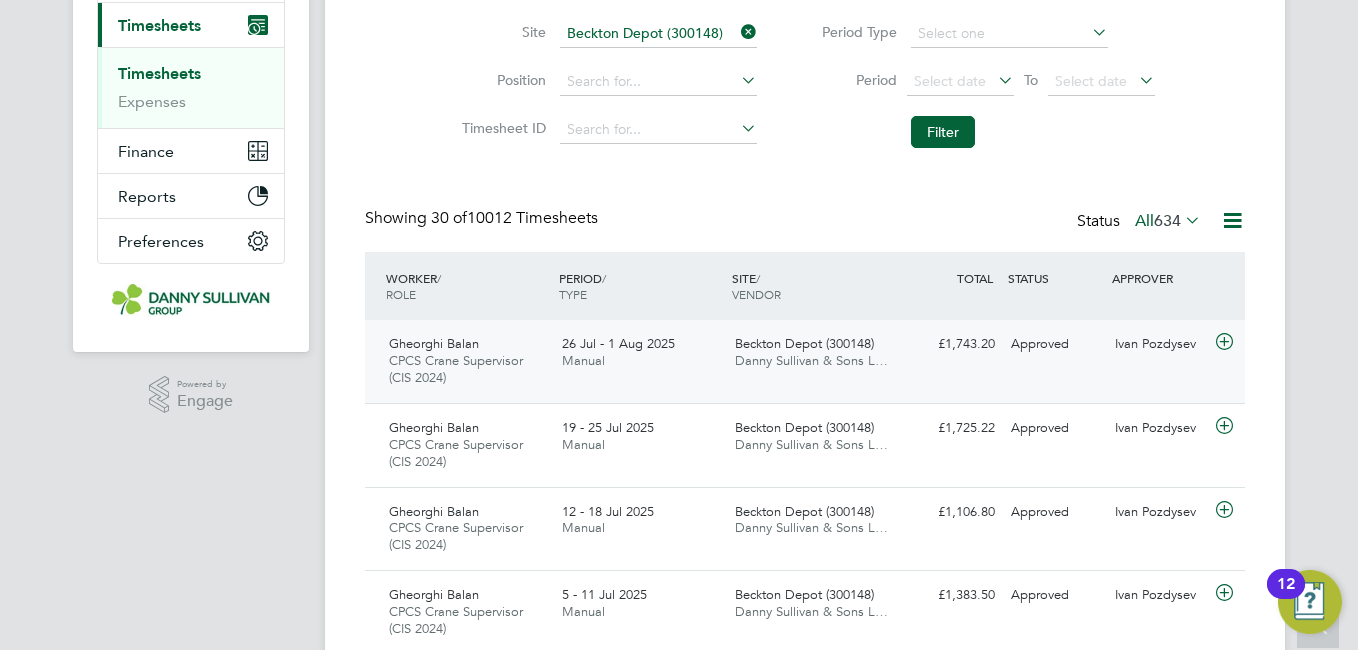 click on "26 Jul - 1 Aug 2025 Manual" 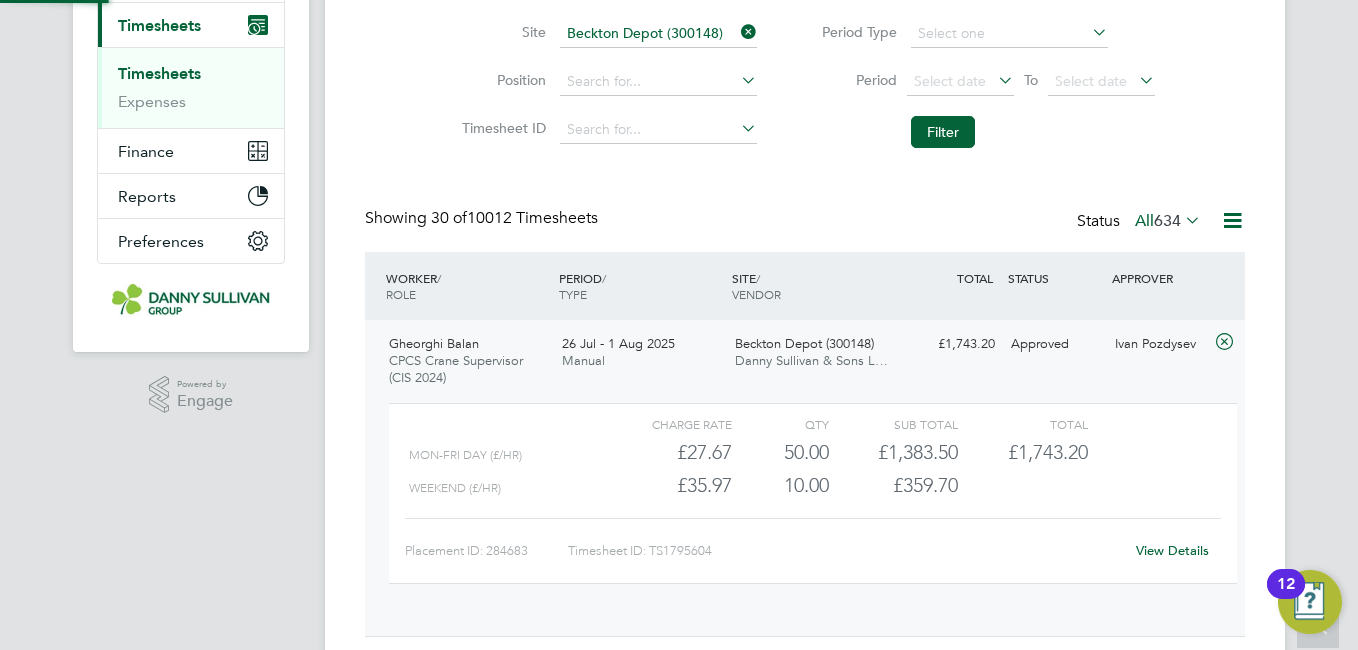 scroll, scrollTop: 10, scrollLeft: 10, axis: both 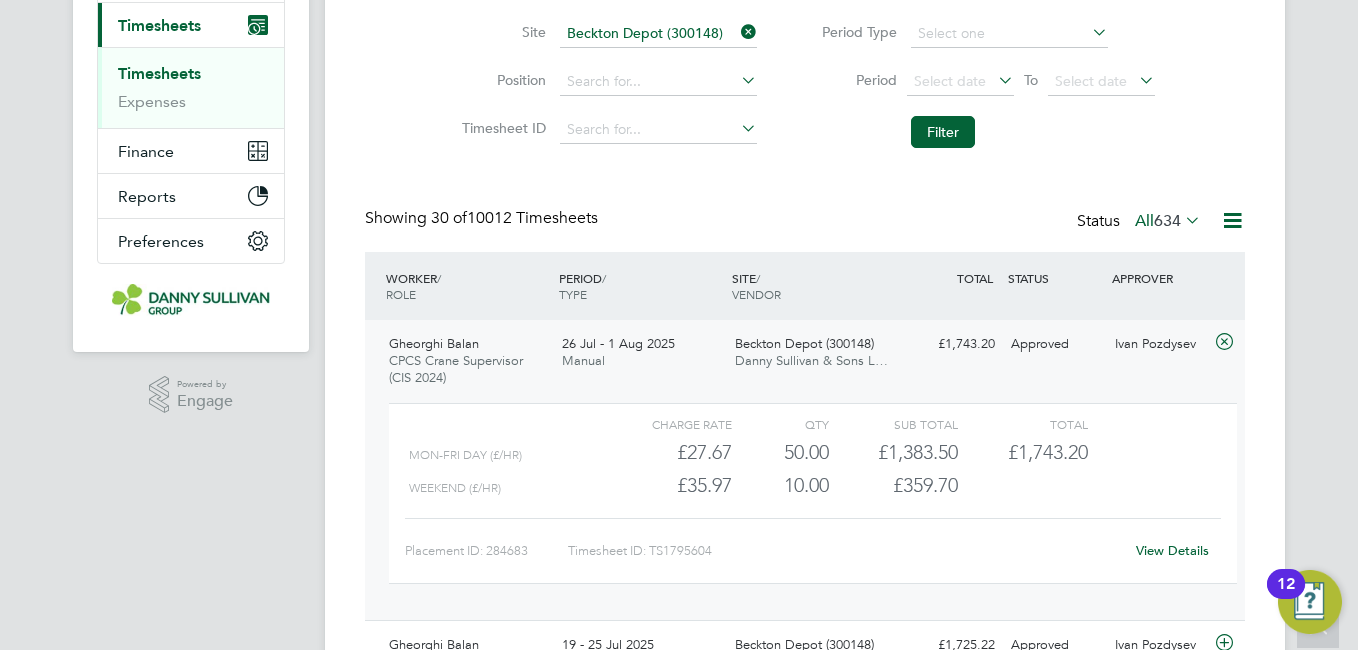 click on "View Details" 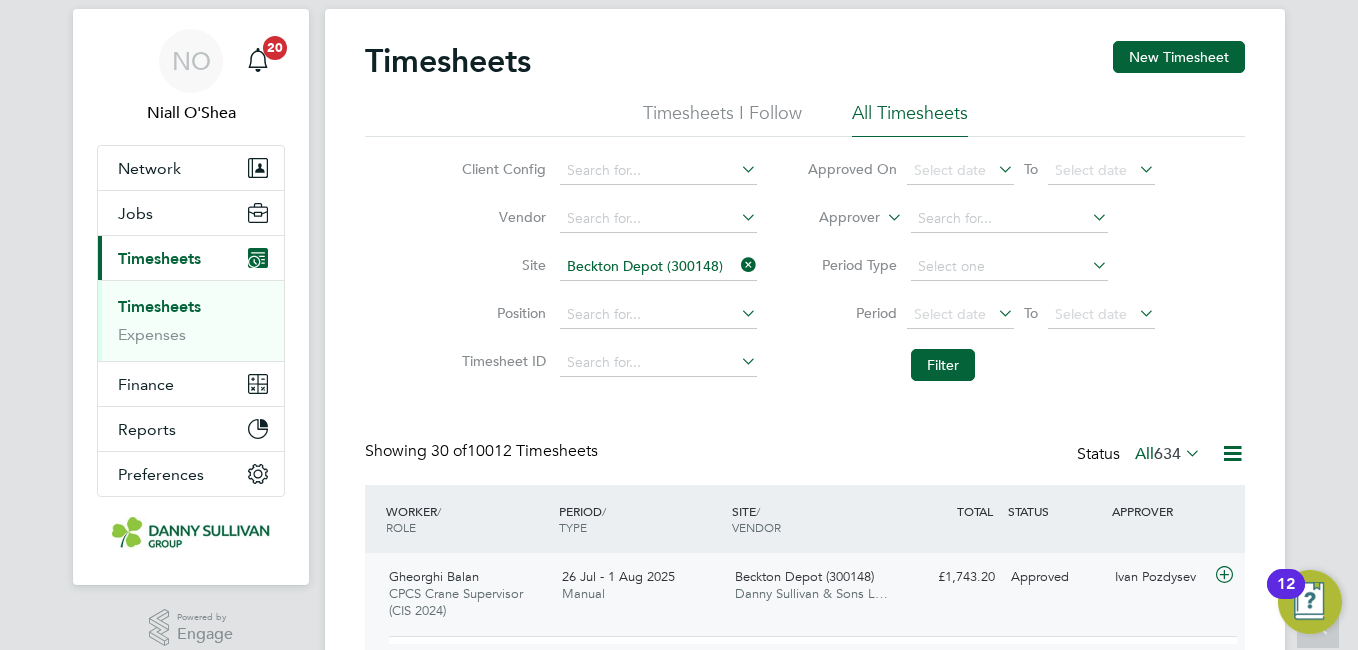 scroll, scrollTop: 0, scrollLeft: 0, axis: both 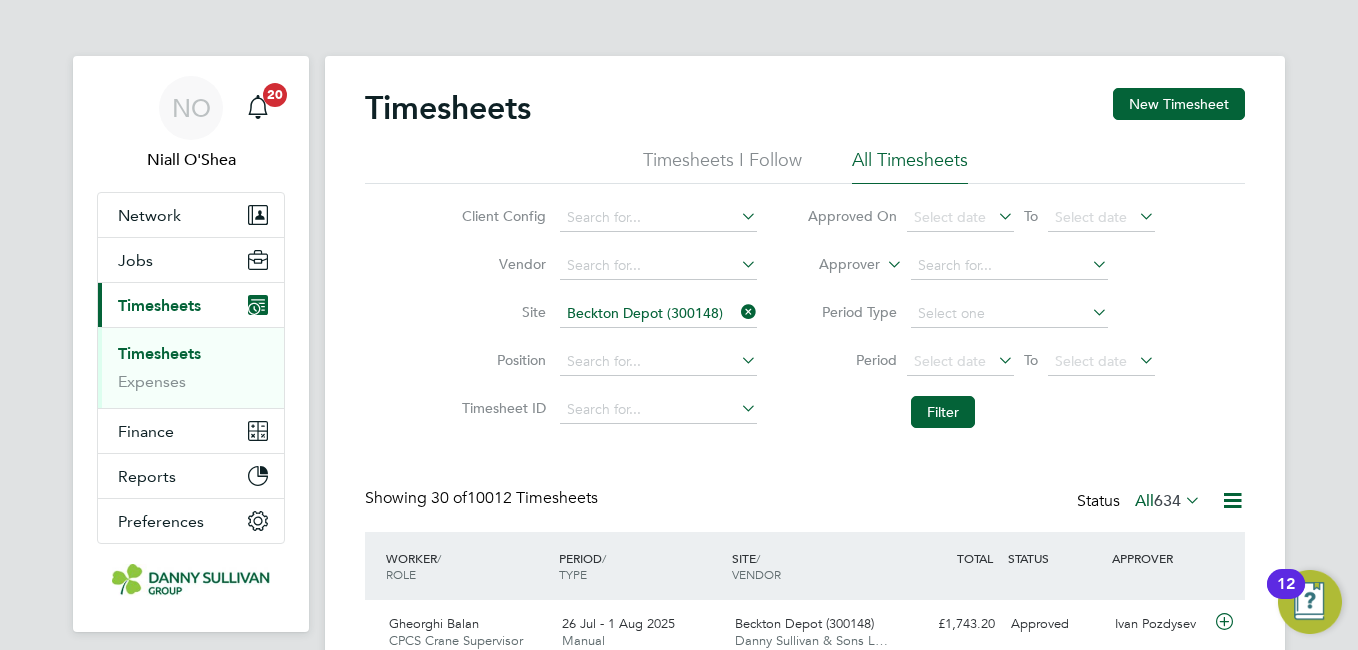 click on "Beckton Depot (300148)" 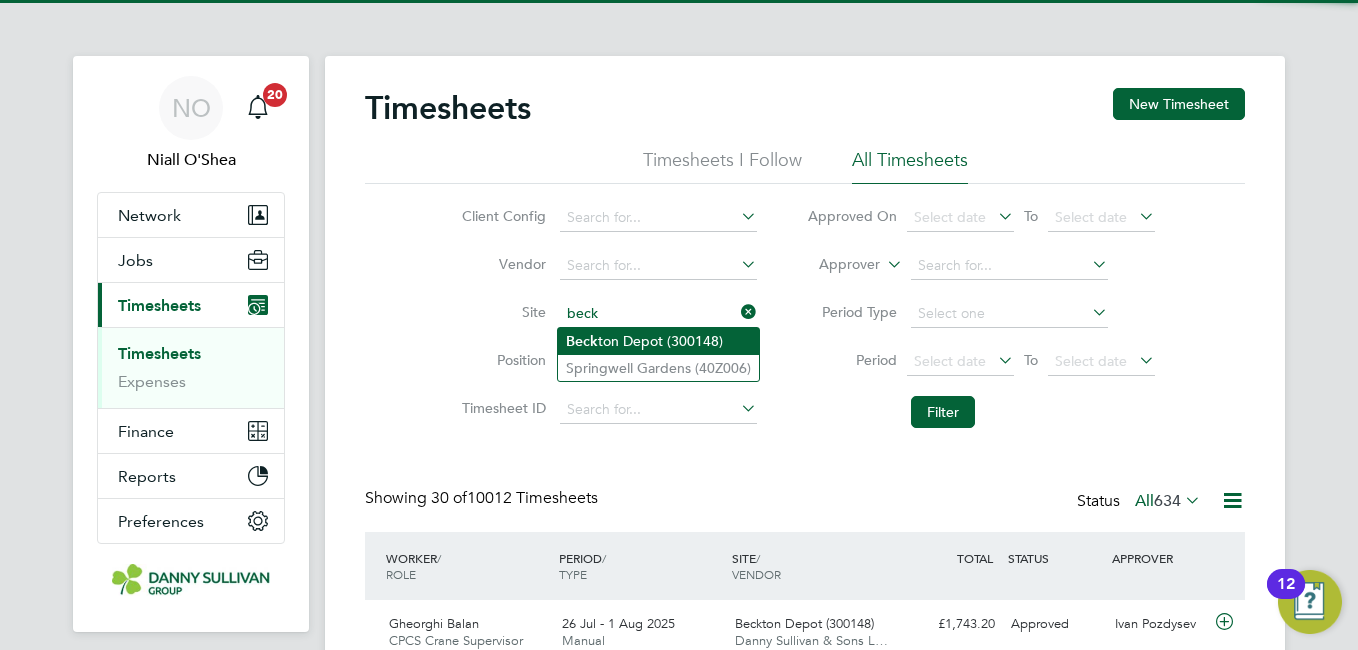 click on "Beck ton Depot (300148)" 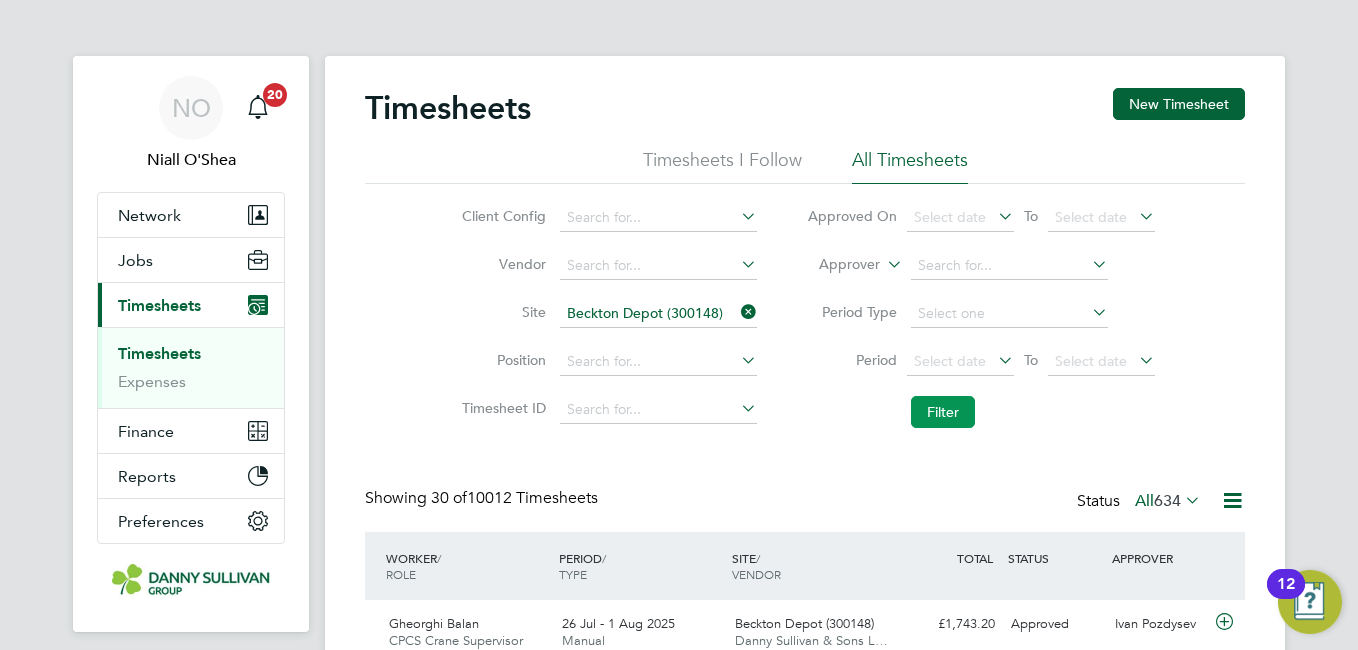 click on "Filter" 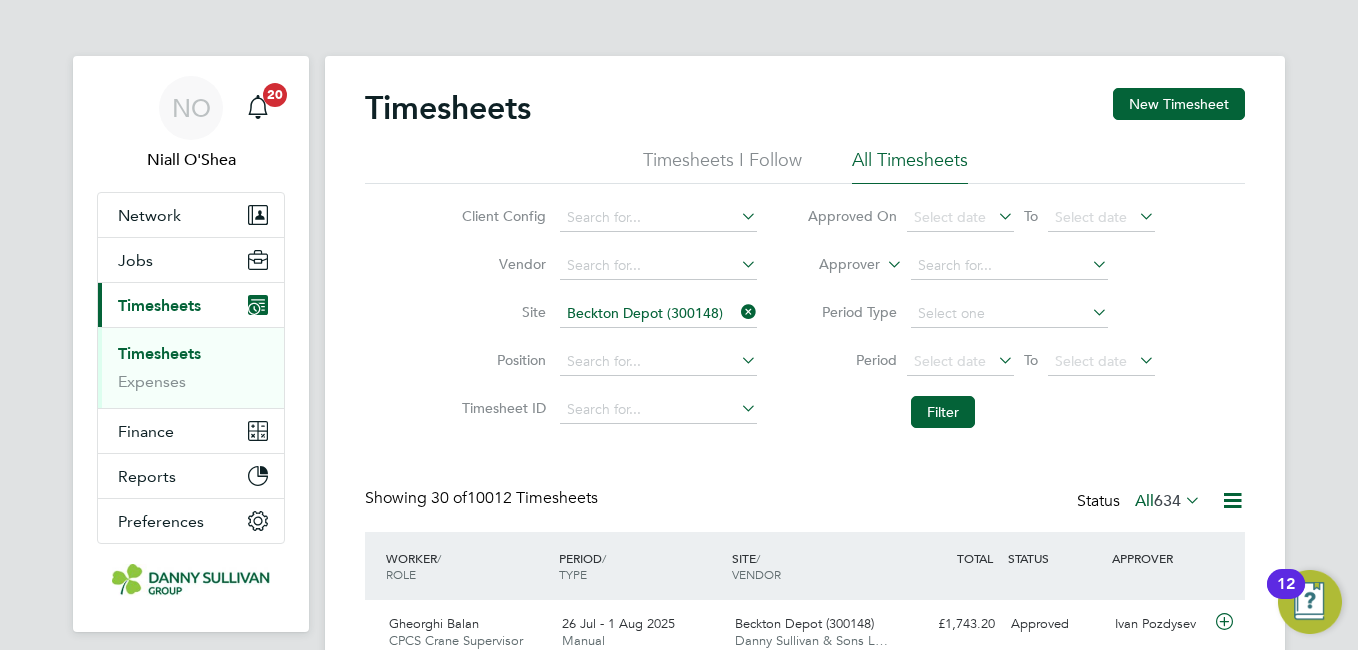 scroll, scrollTop: 10, scrollLeft: 10, axis: both 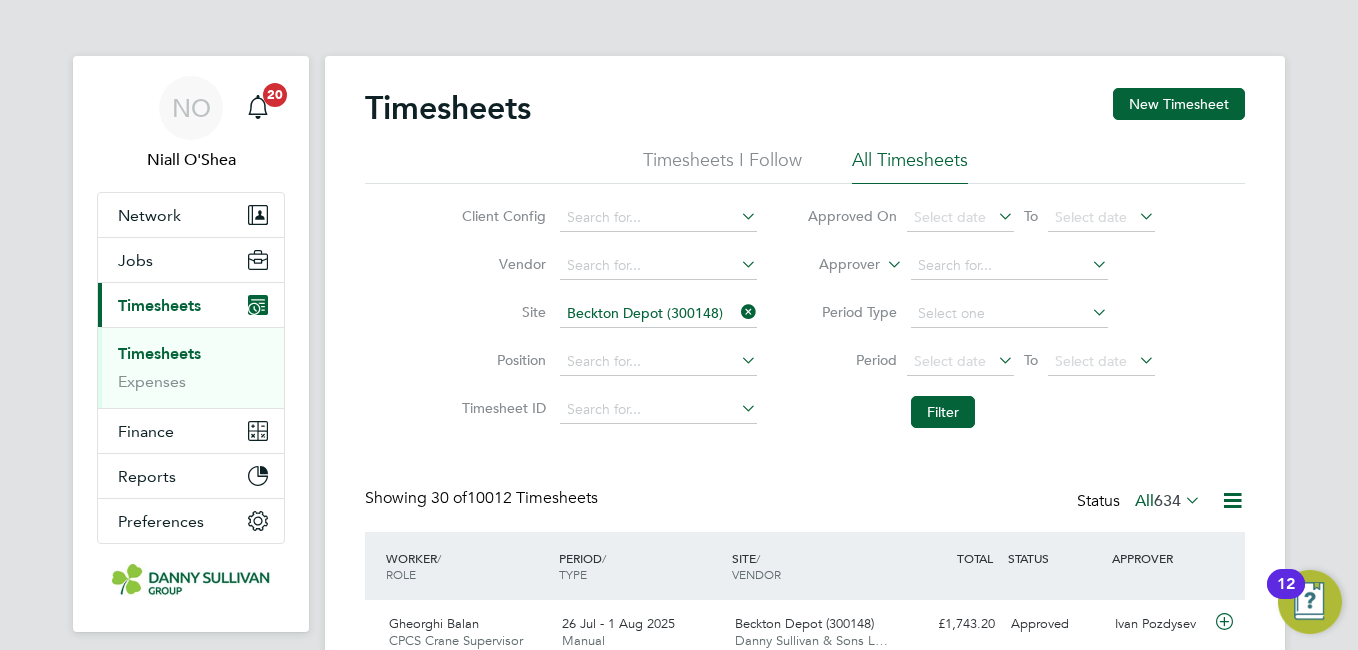 click on "Position" 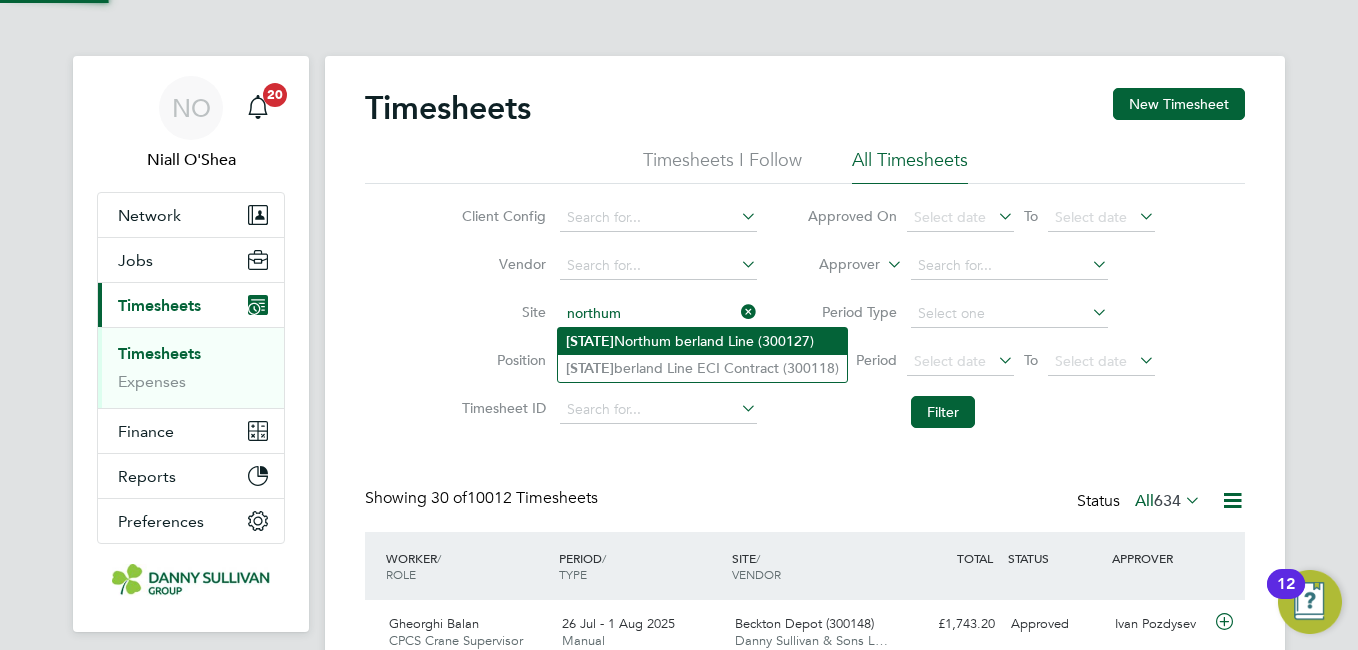 click on "Northum berland Line (300127)" 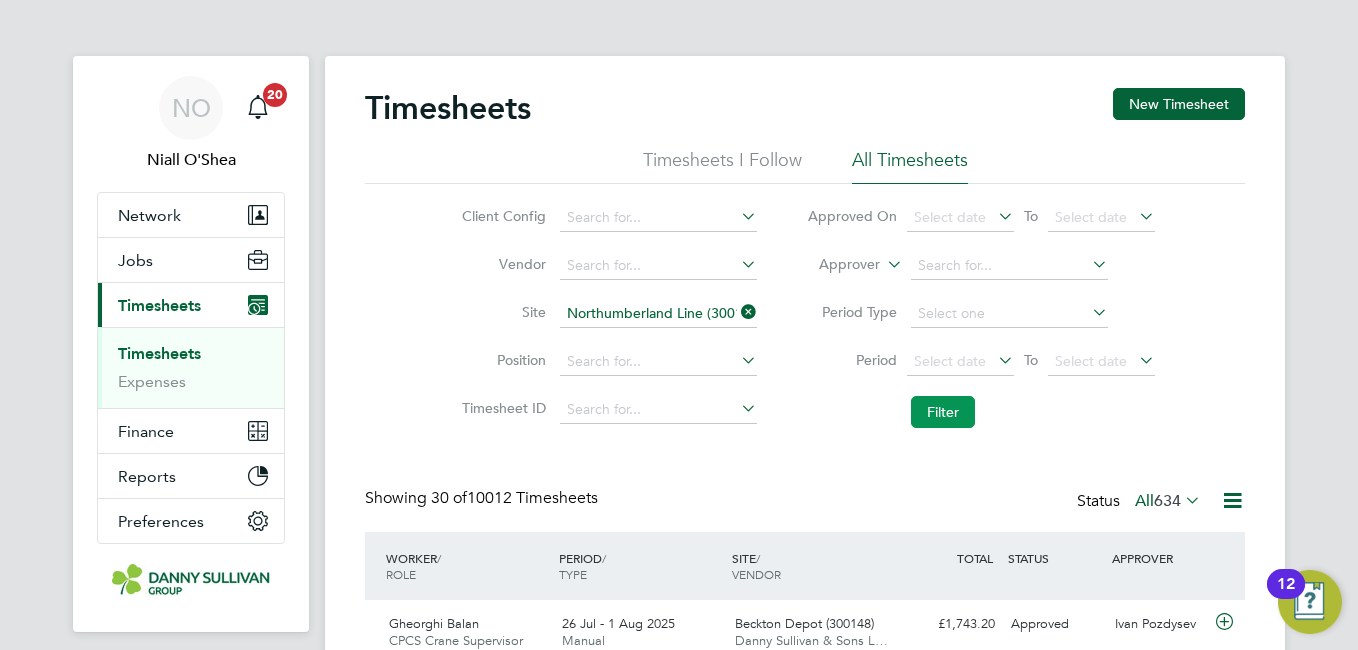 click on "Filter" 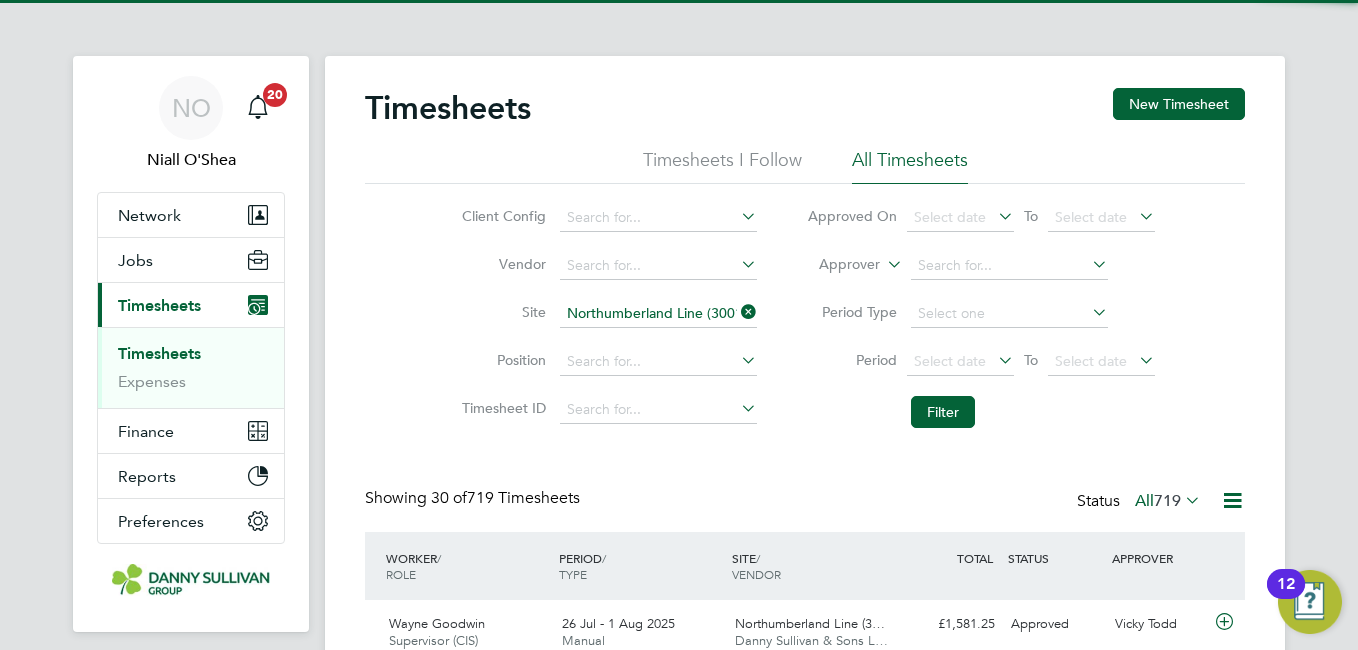 click on "Position" 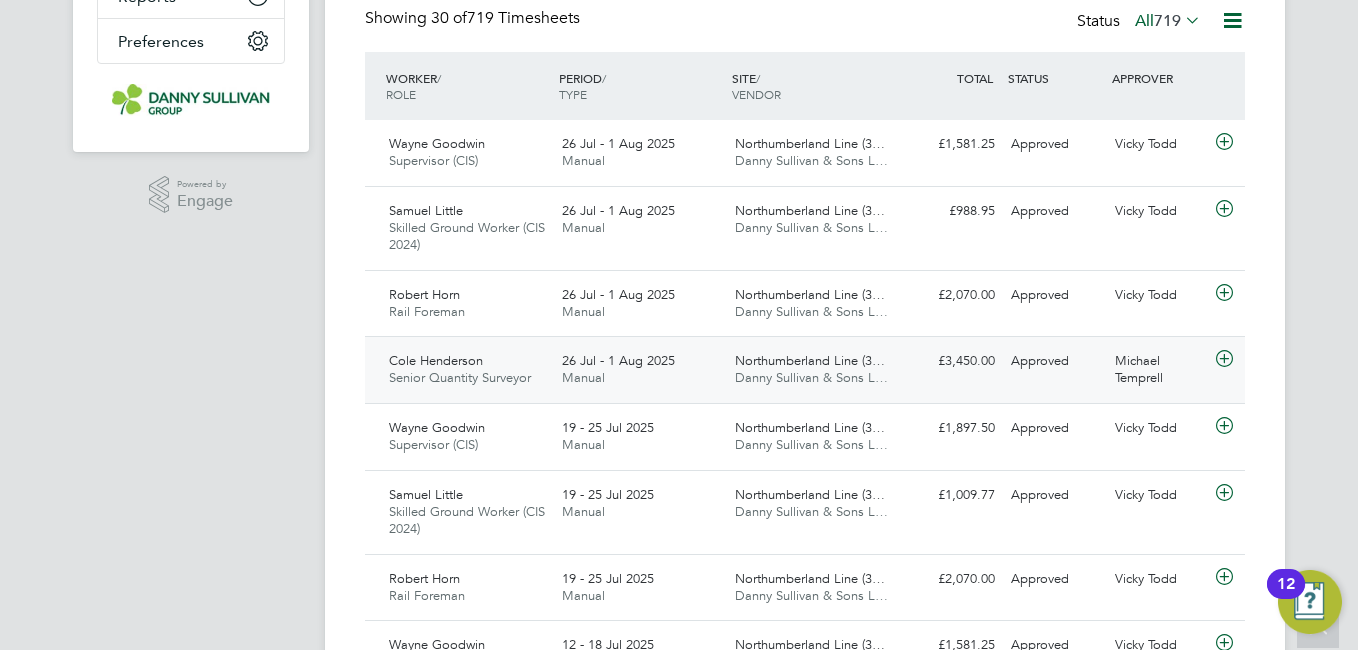 click on "Cole Henderson Senior Quantity Surveyor   26 Jul - 1 Aug 2025" 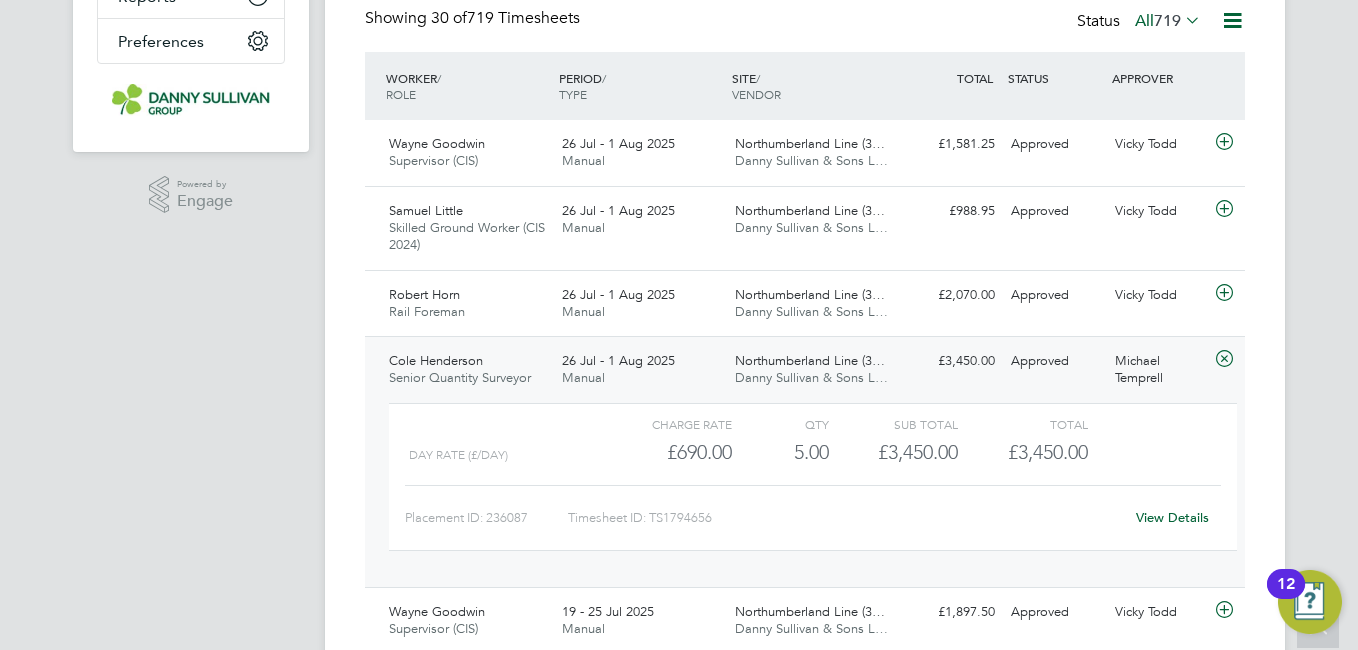 click on "View Details" 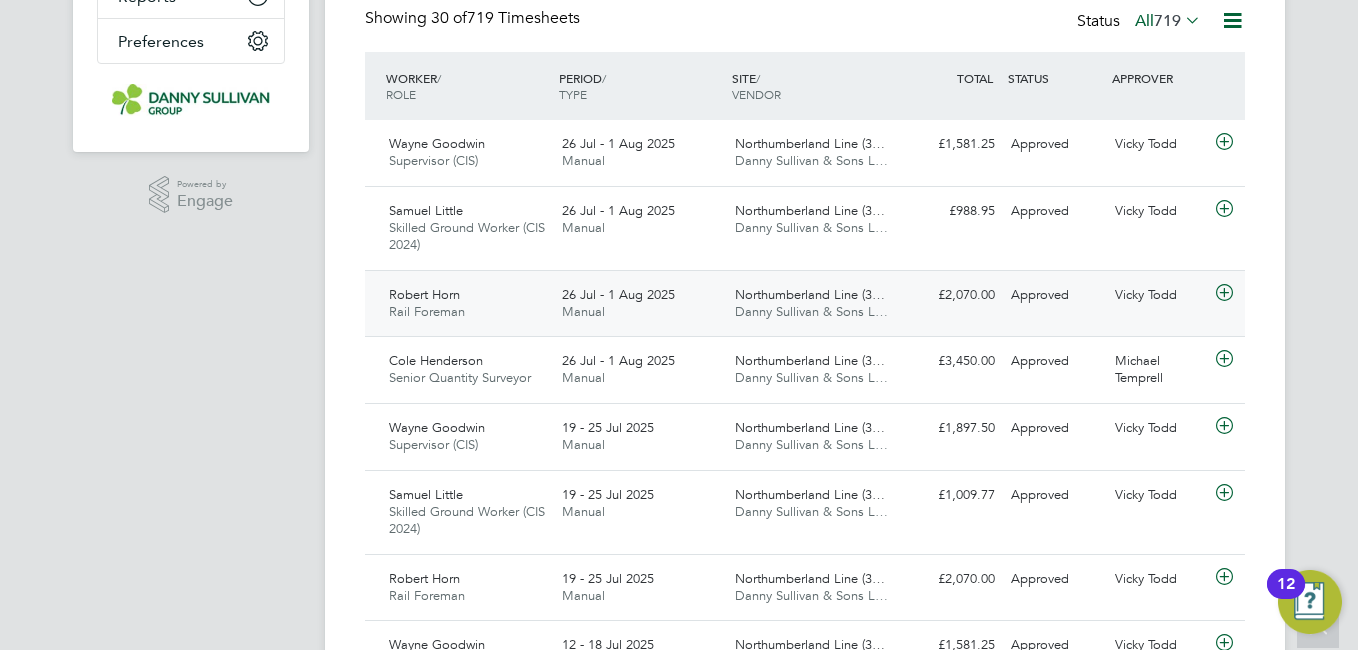 click on "Rail Foreman" 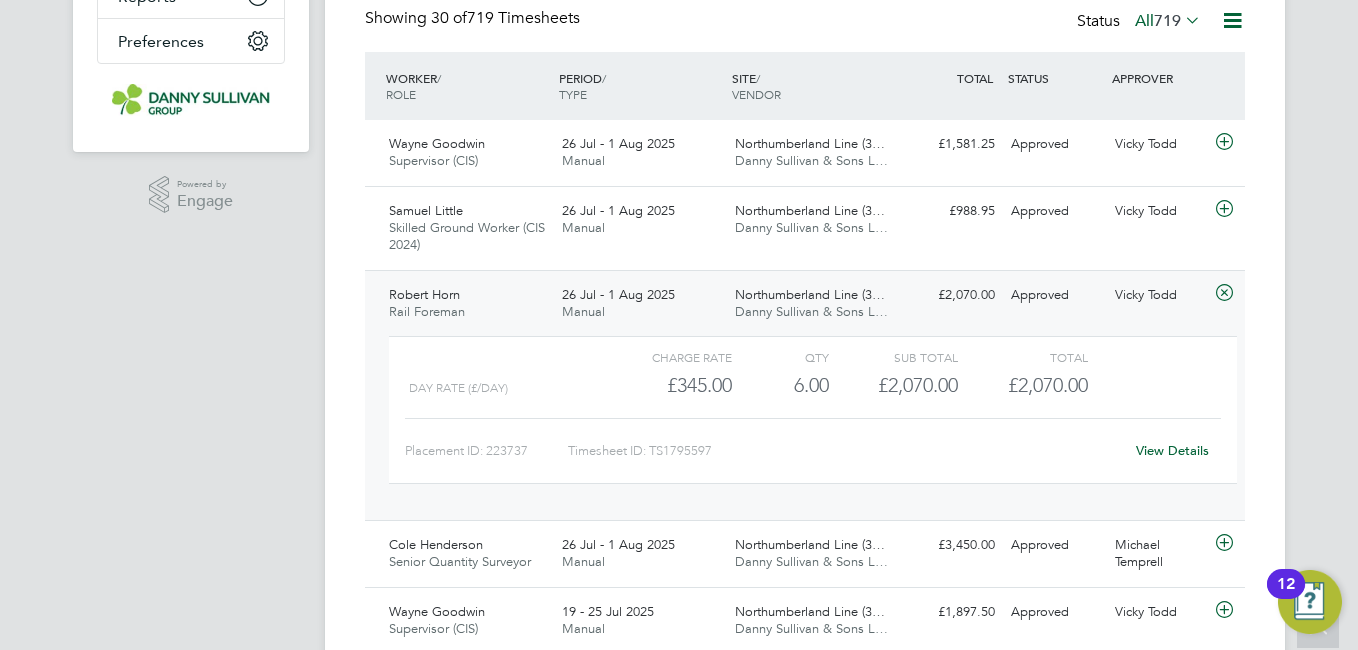 click on "View Details" 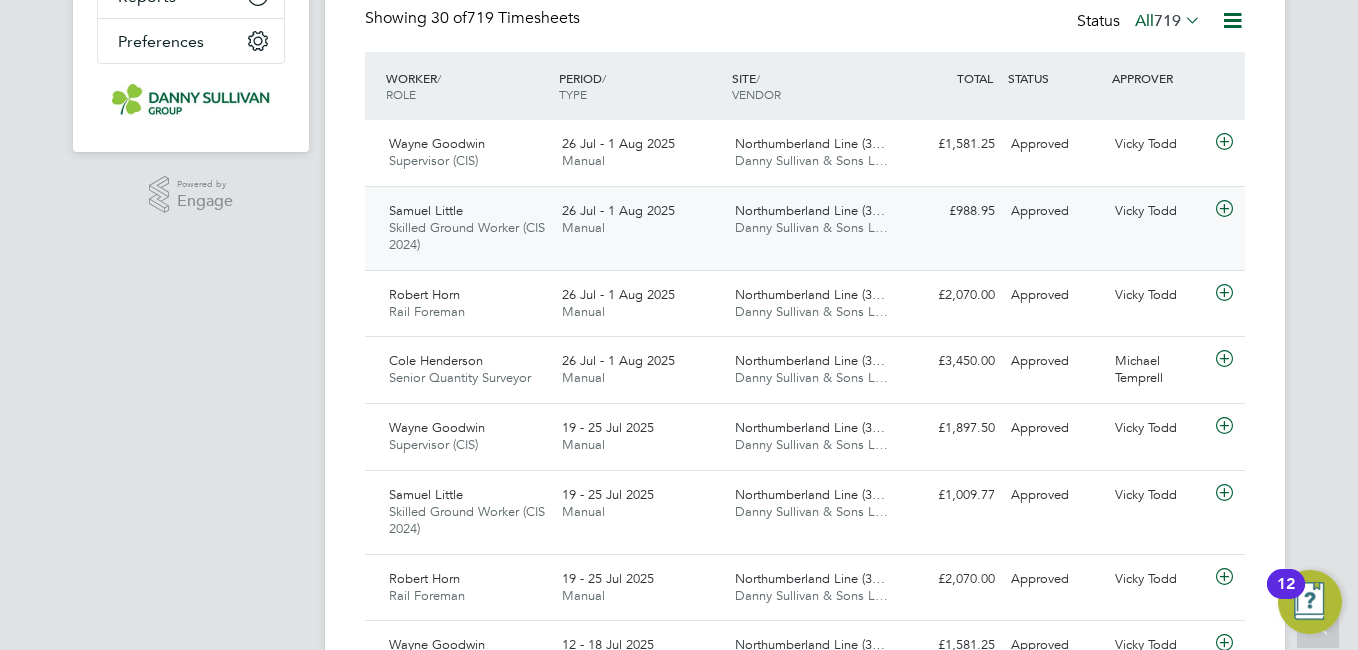 click on "Samuel Little Skilled Ground Worker (CIS 2024)   26 Jul - 1 Aug 2025" 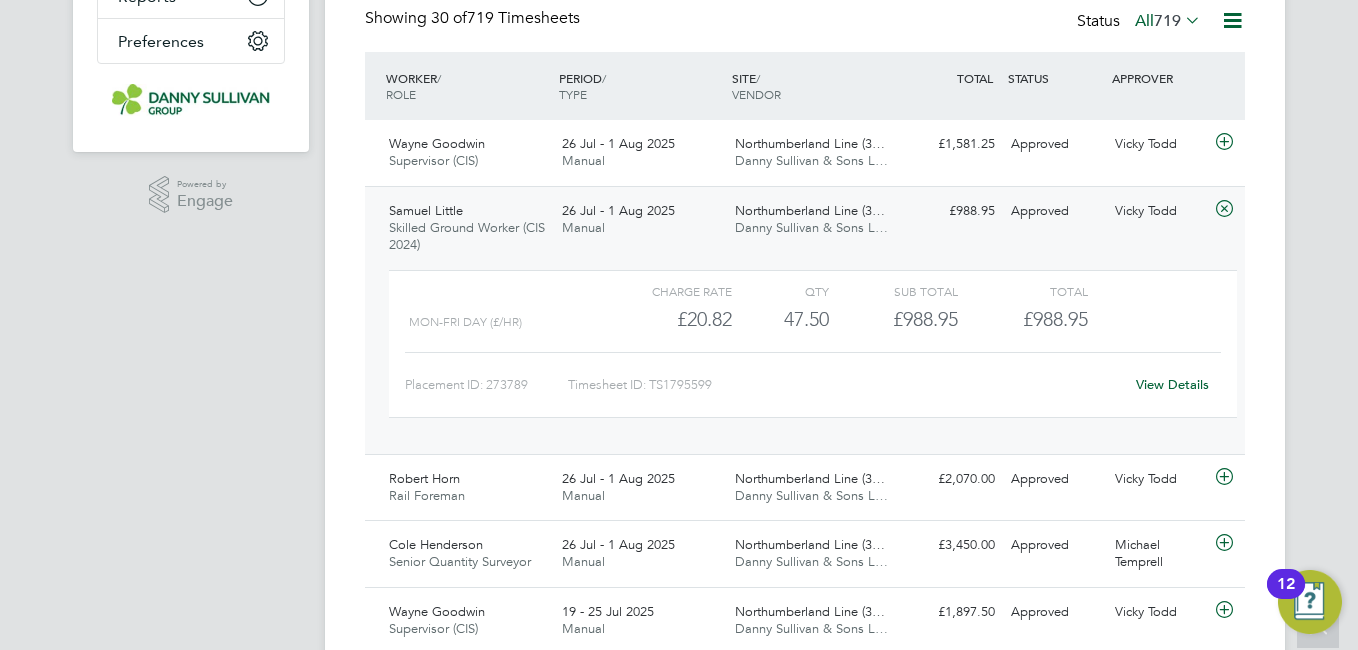 click on "View Details" 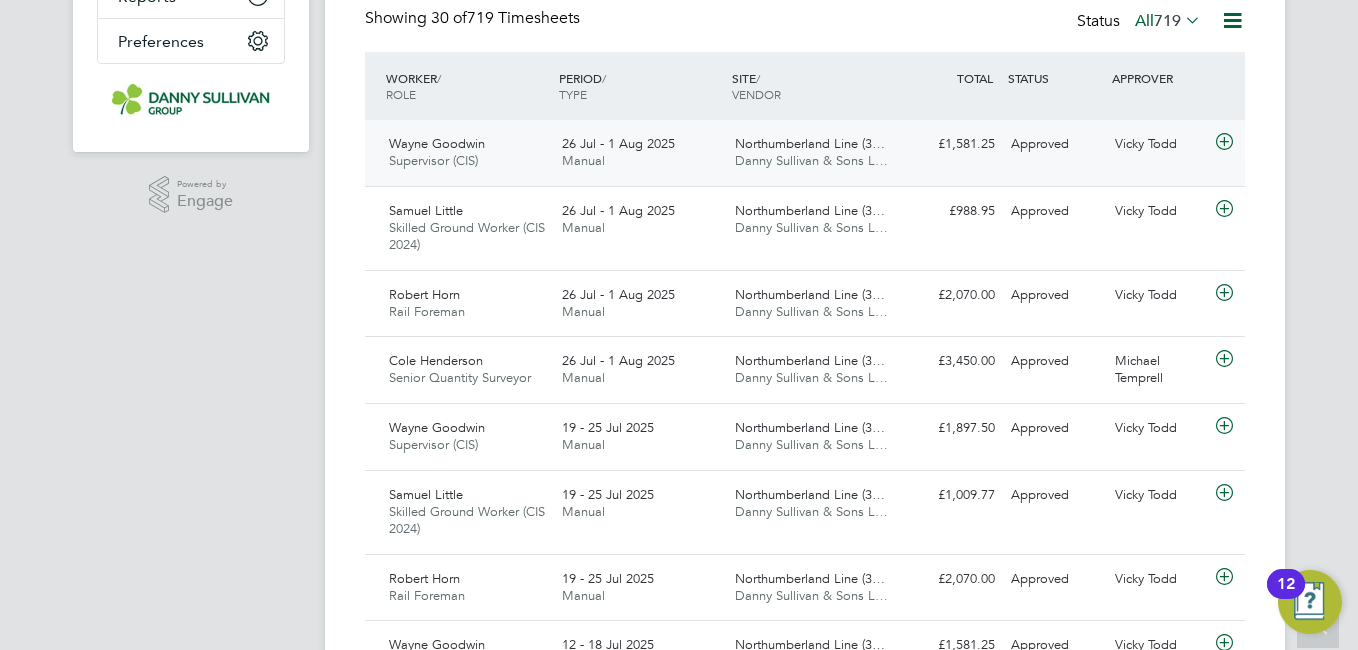 click on "Supervisor (CIS)" 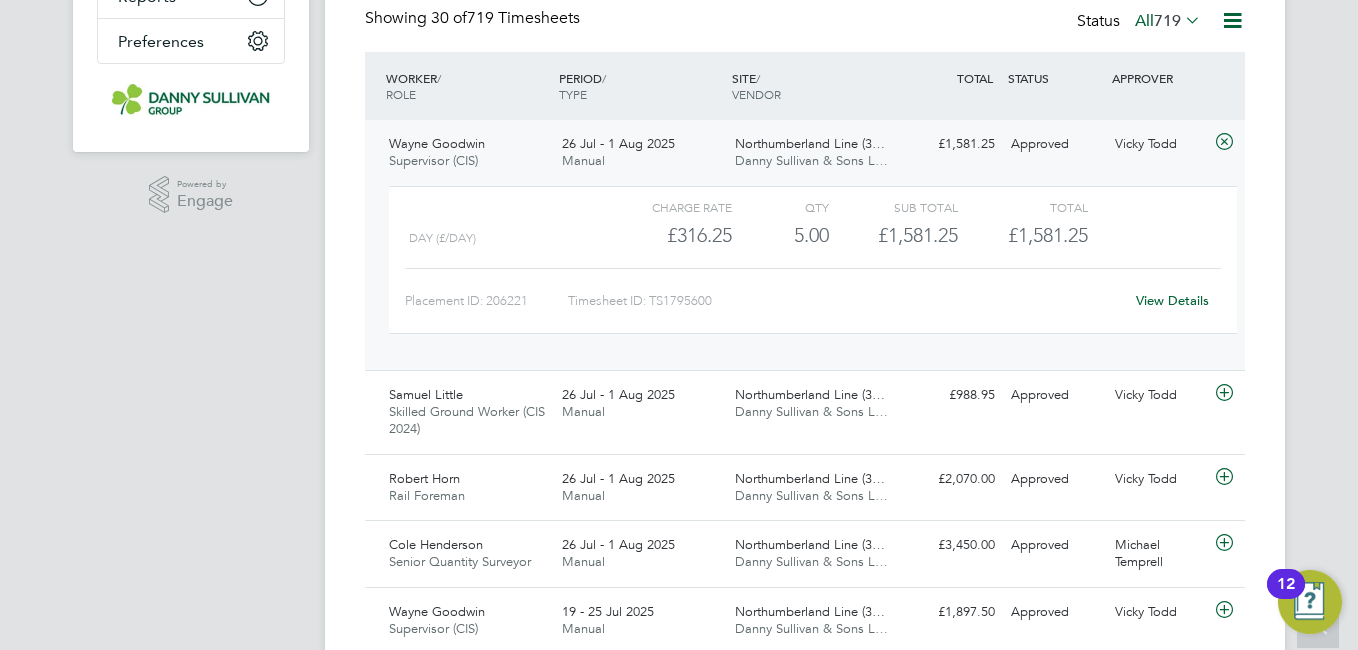 click on "View Details" 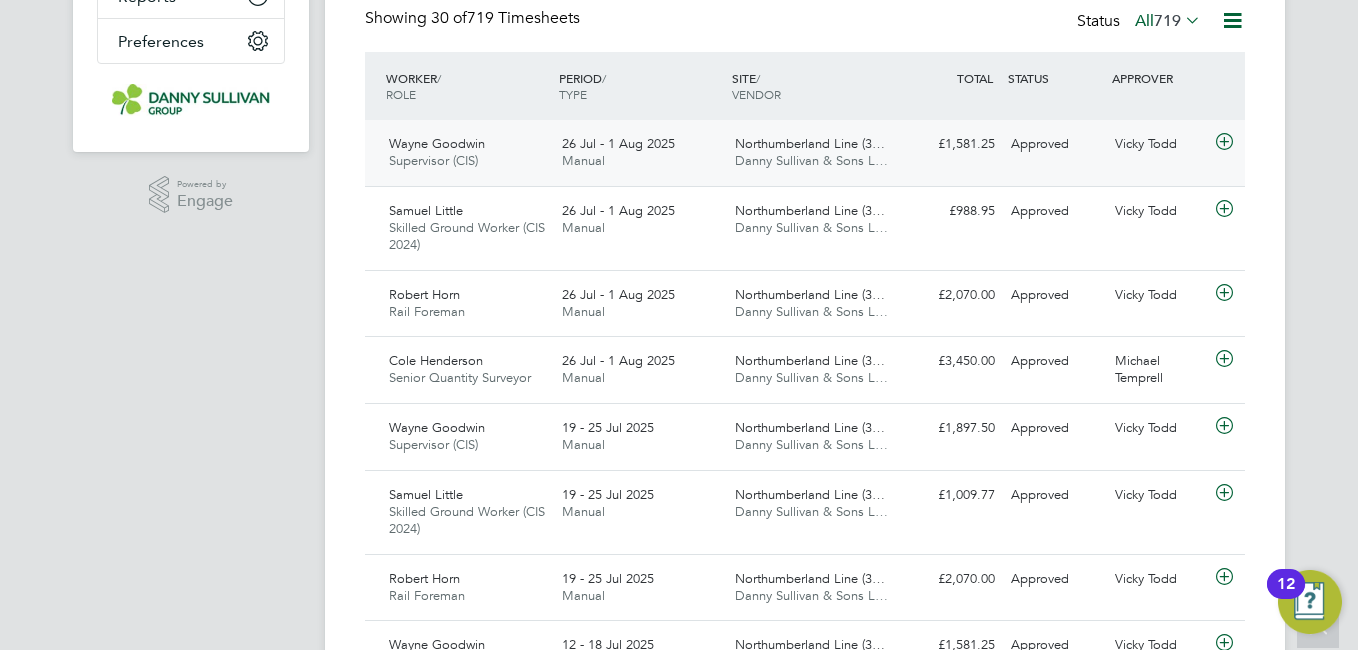 scroll, scrollTop: 0, scrollLeft: 0, axis: both 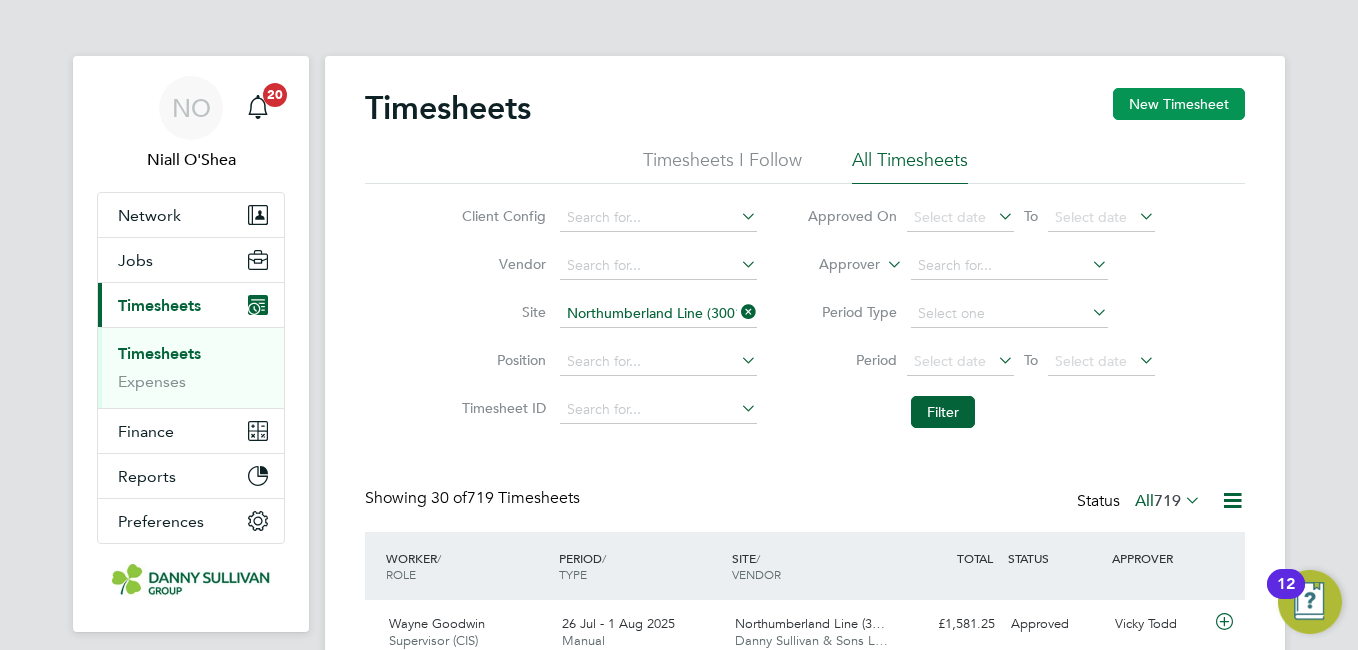 click on "New Timesheet" 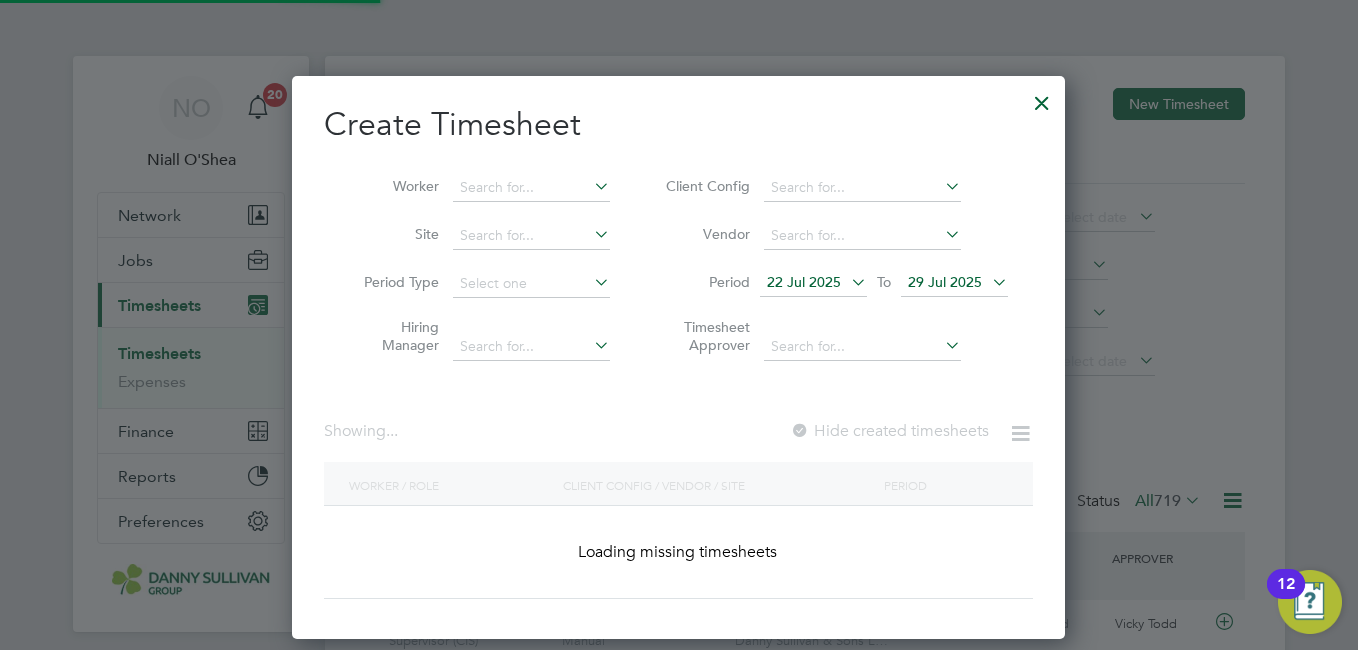 scroll, scrollTop: 10, scrollLeft: 10, axis: both 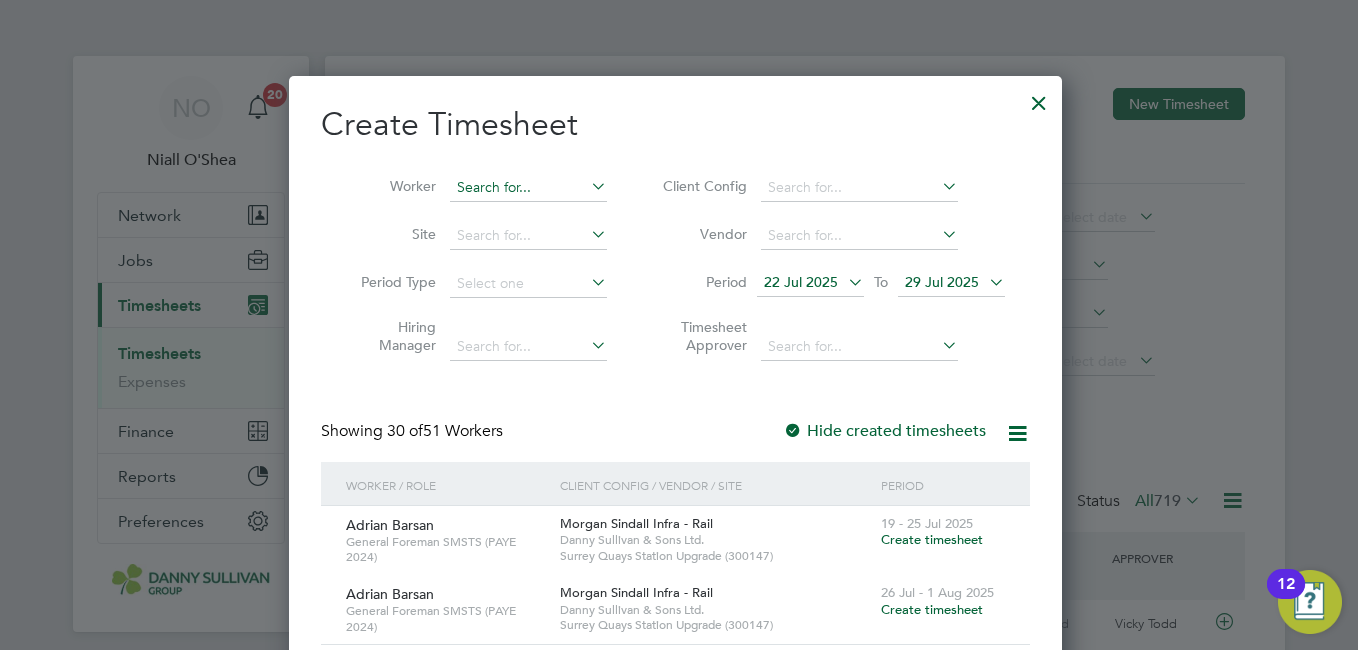click at bounding box center (528, 188) 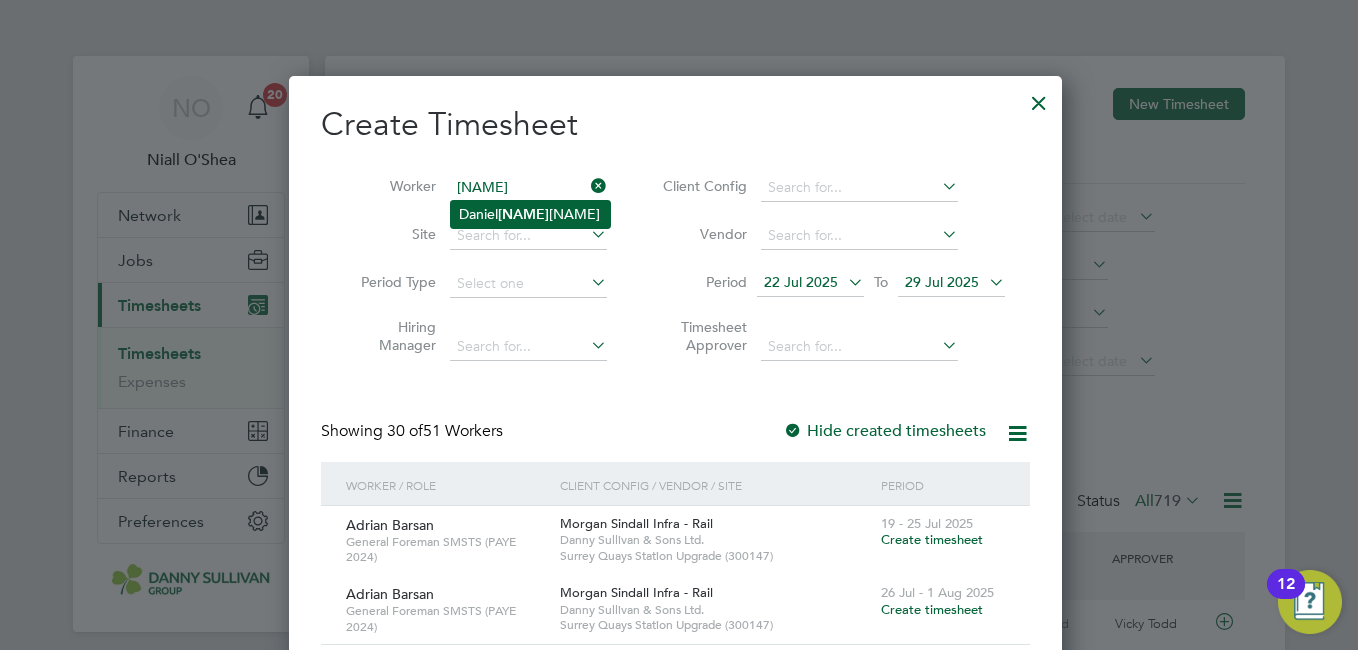 click on "Amank" 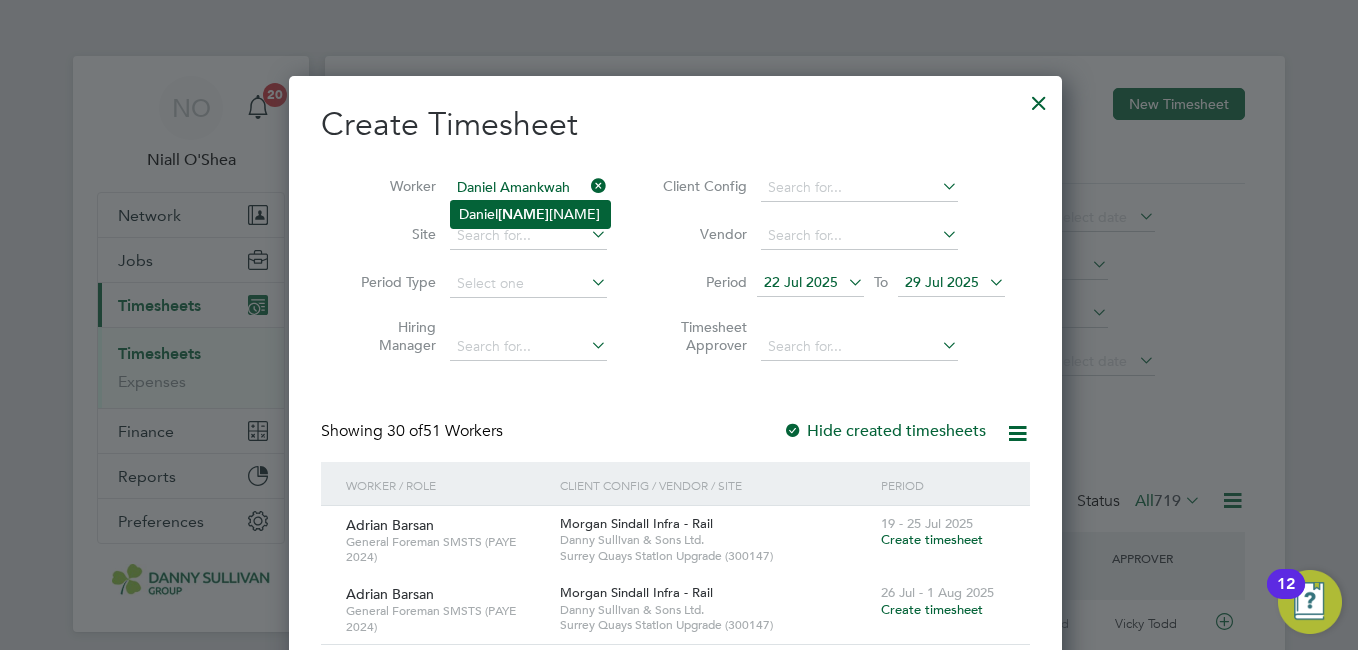 scroll, scrollTop: 10, scrollLeft: 10, axis: both 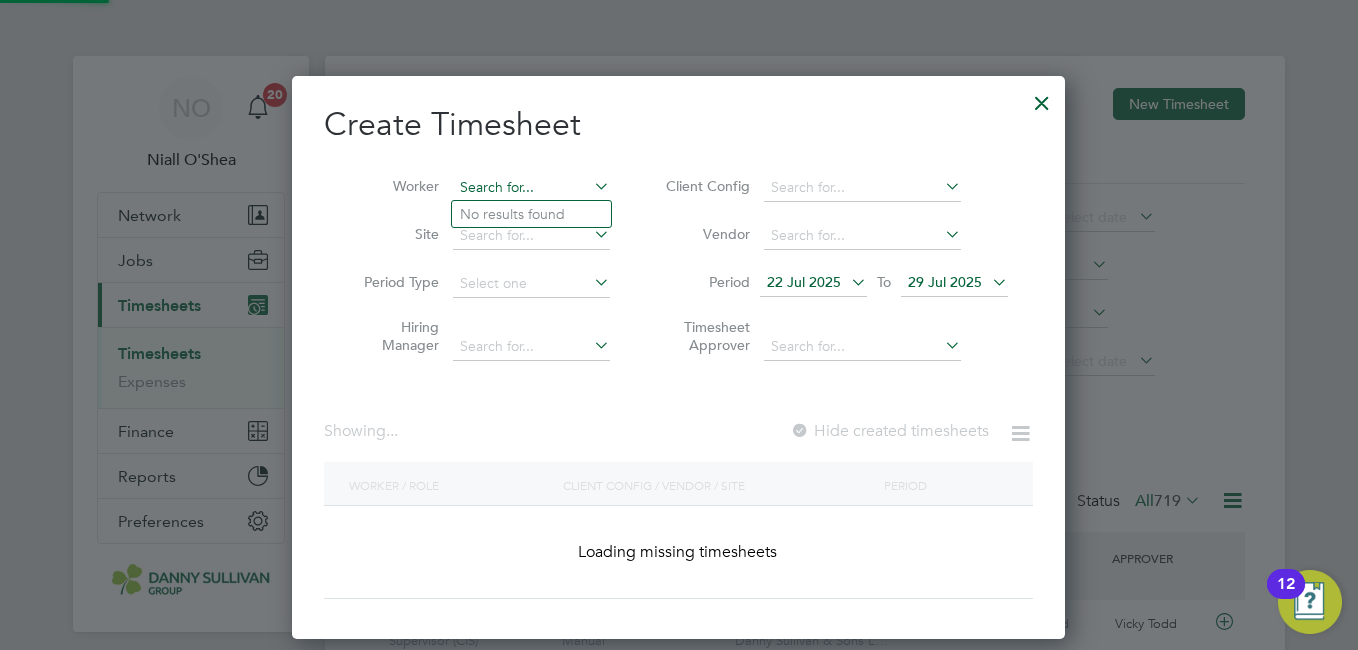 click at bounding box center [531, 188] 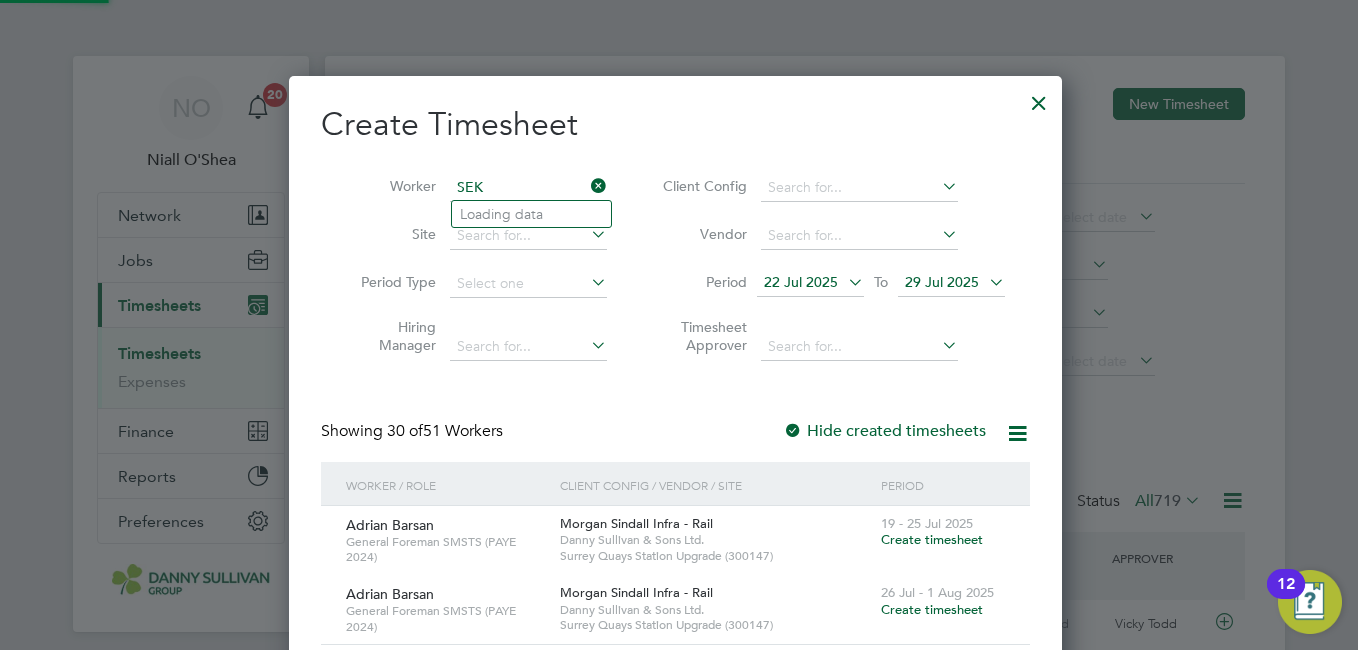 scroll, scrollTop: 10, scrollLeft: 10, axis: both 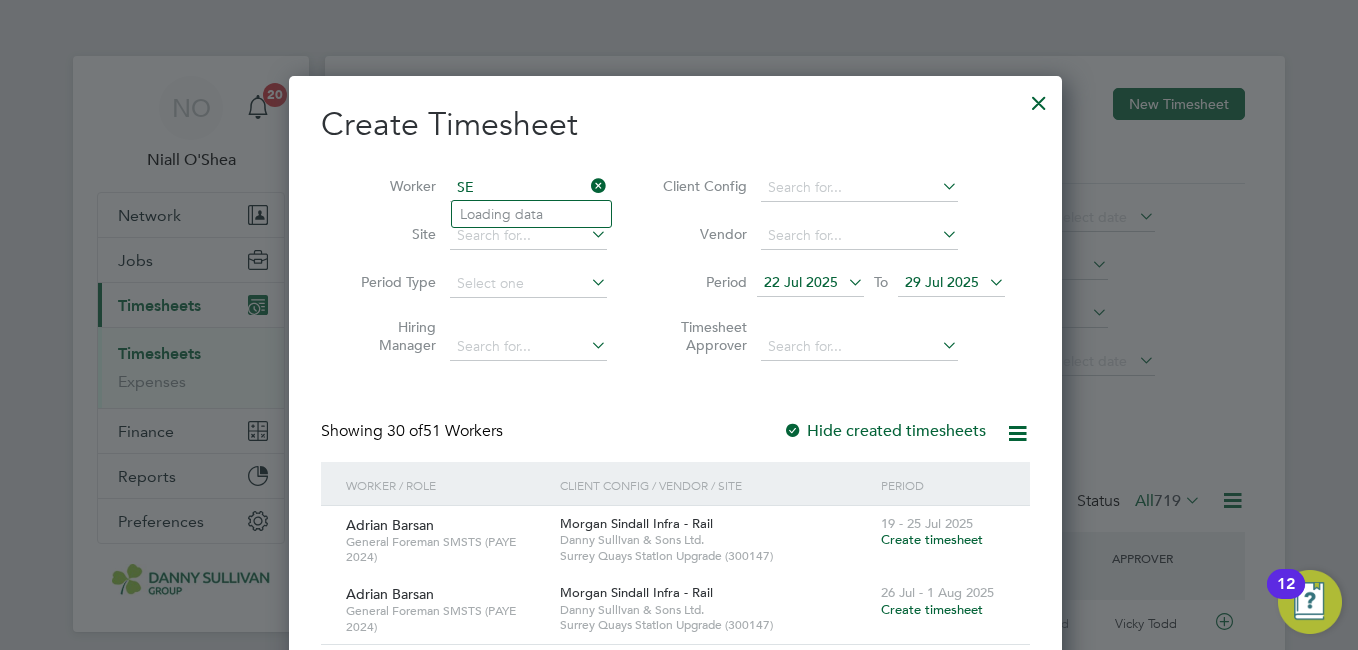 type on "S" 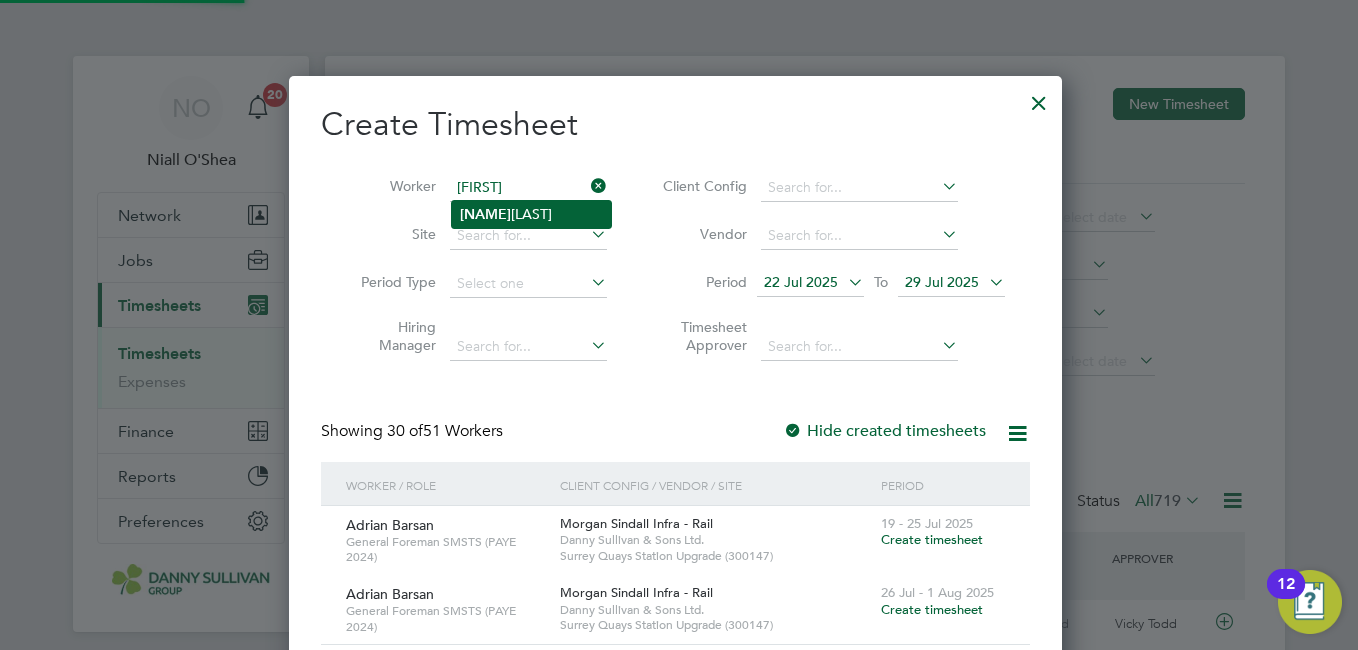 click on "Deepak  Sehdev" 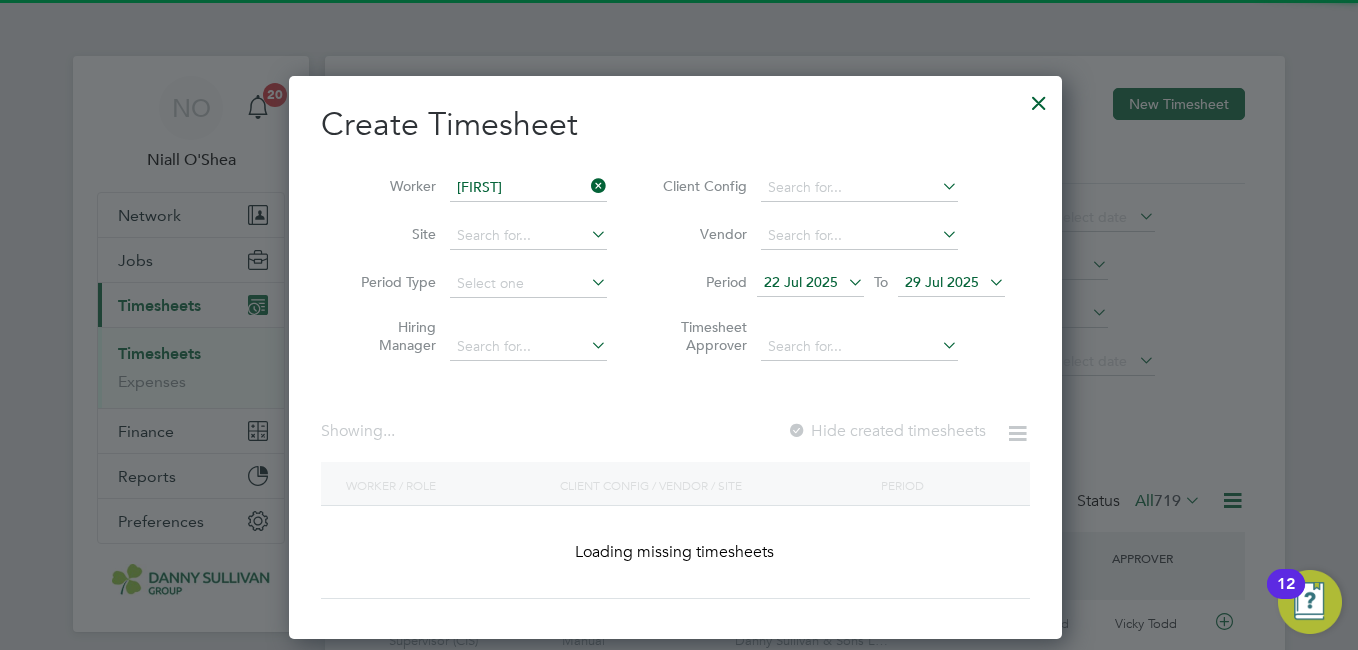 type on "Deepak Sehdev" 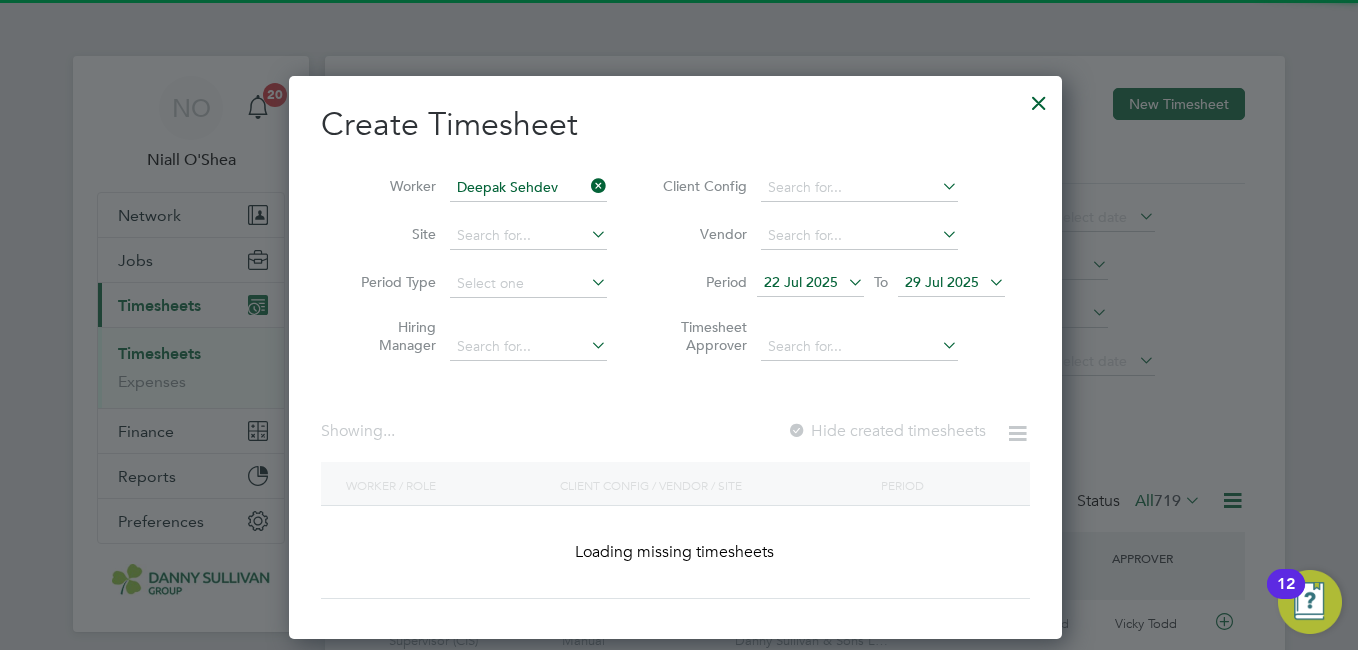 scroll, scrollTop: 10, scrollLeft: 10, axis: both 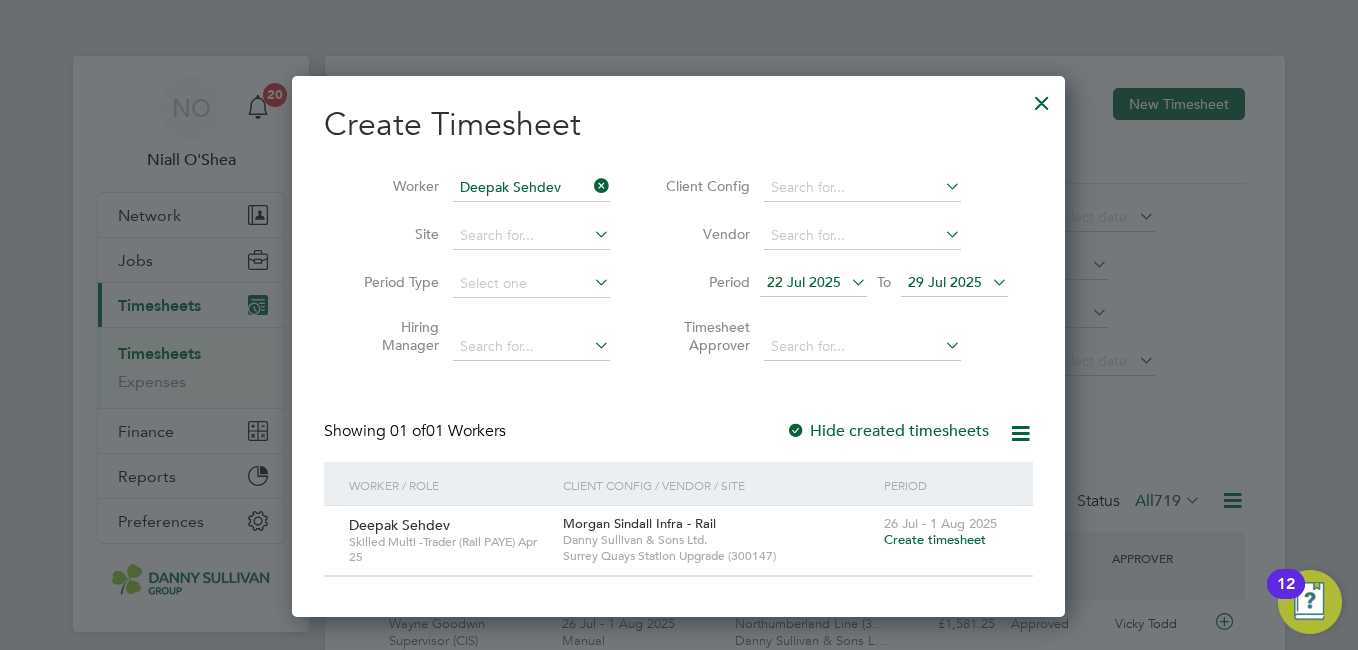 click on "Deepak Sehdev" at bounding box center (531, 188) 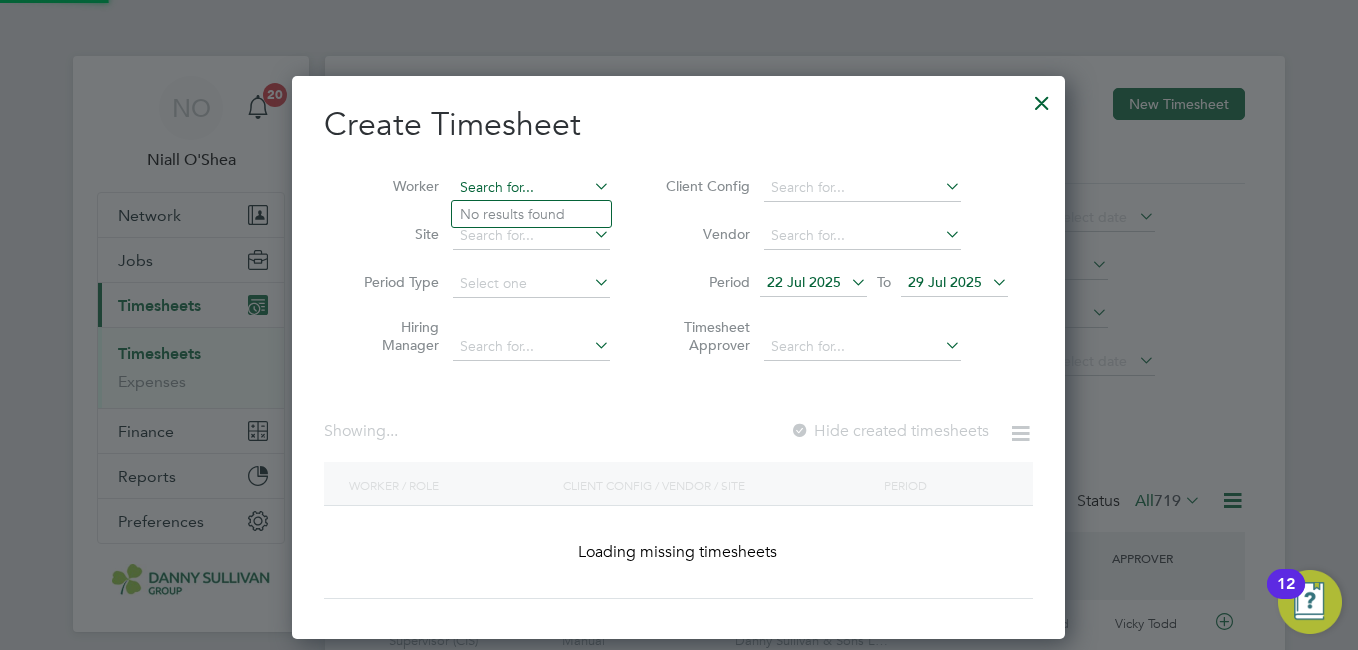 scroll, scrollTop: 10, scrollLeft: 10, axis: both 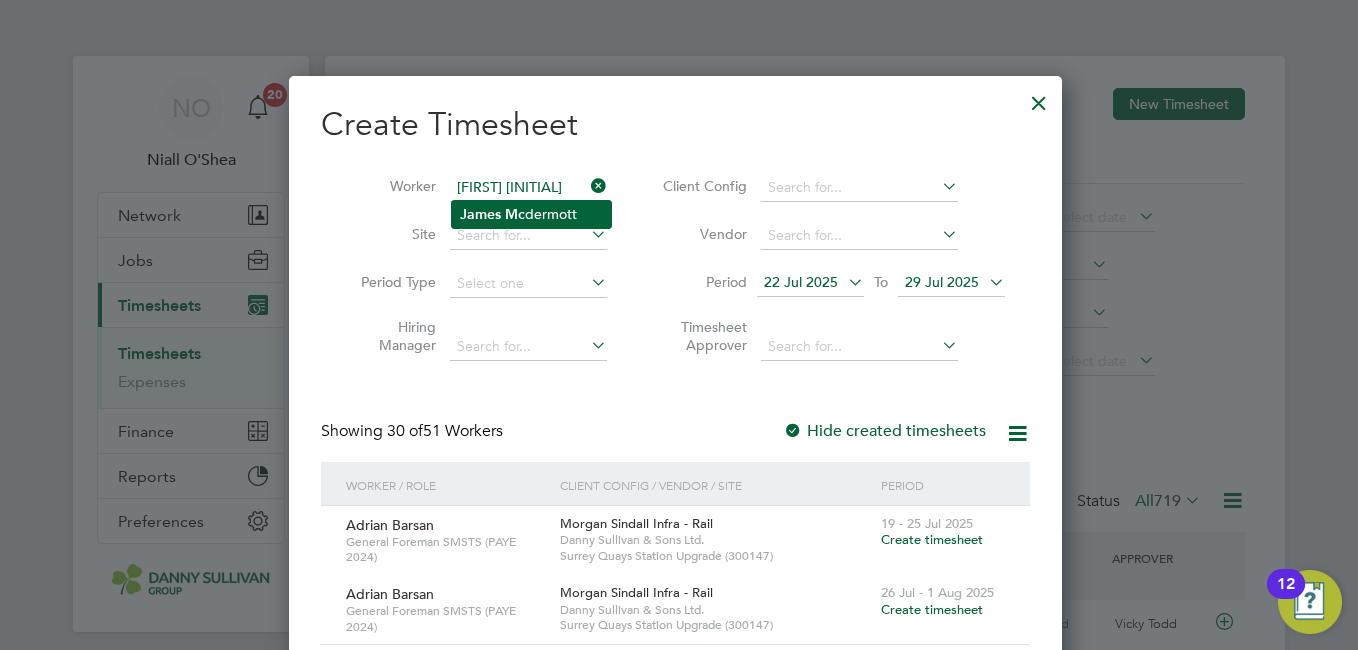 click on "James   Mc dermott" 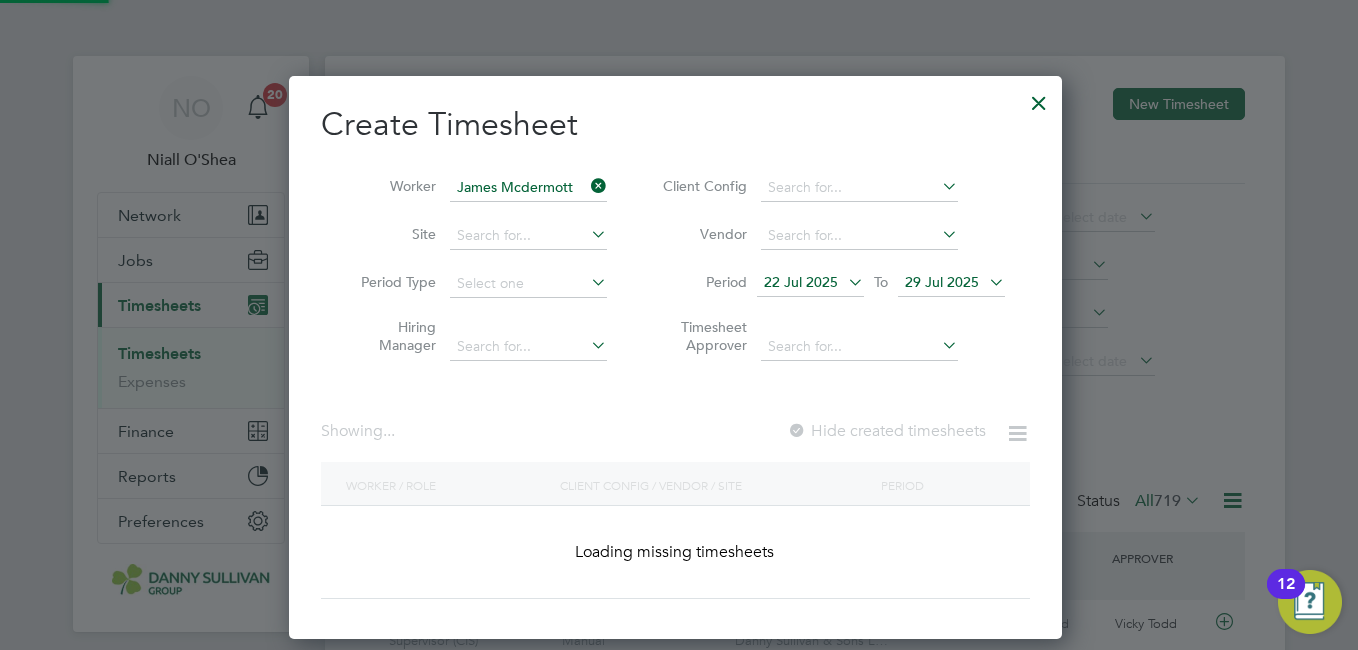 scroll, scrollTop: 10, scrollLeft: 10, axis: both 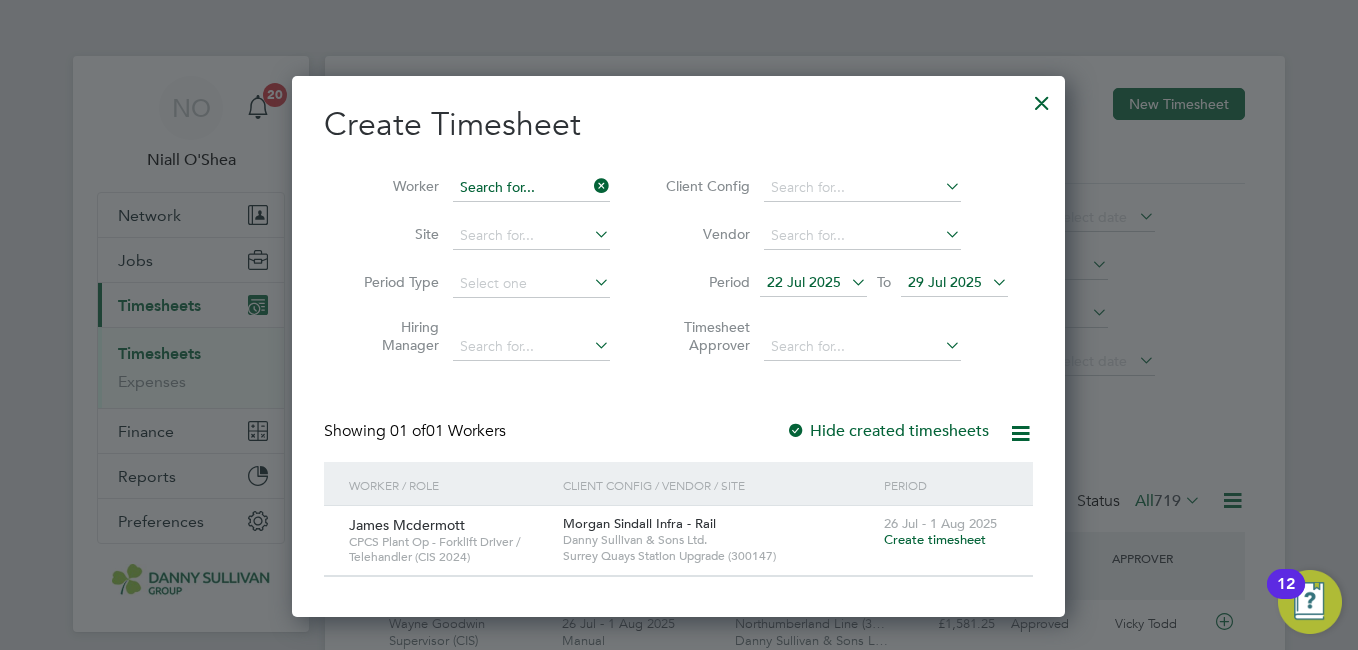 click at bounding box center (531, 188) 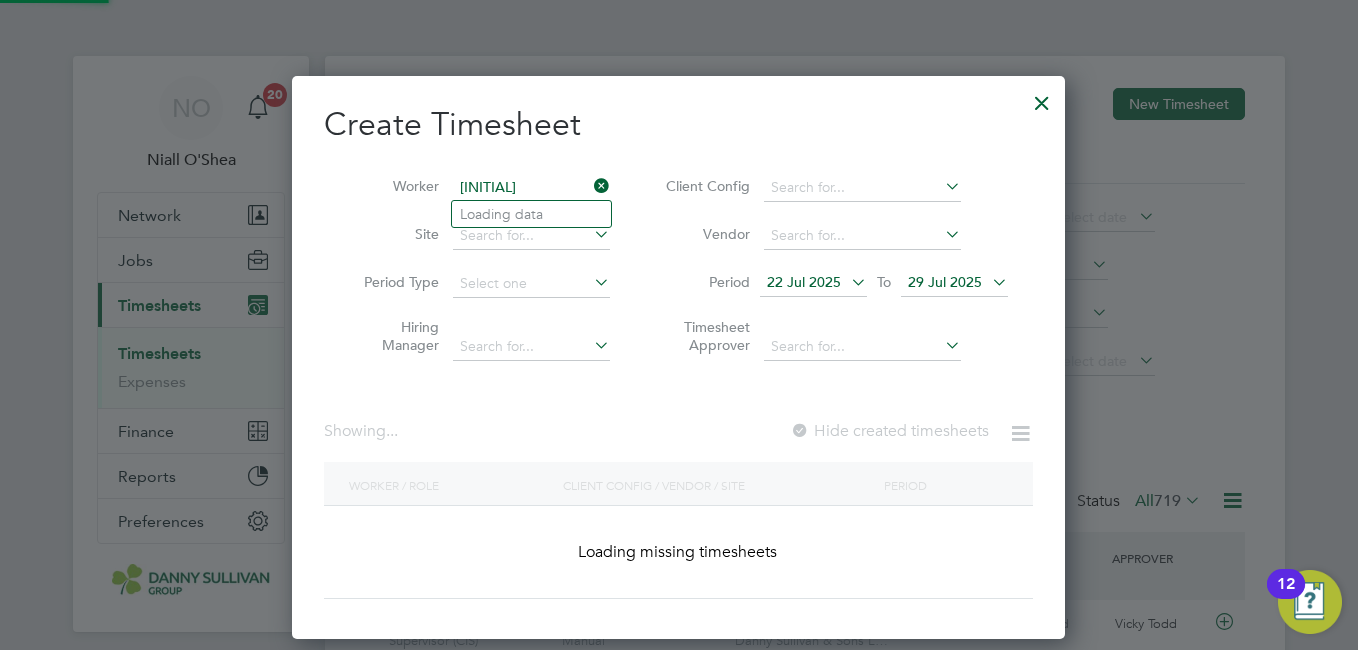 scroll, scrollTop: 10, scrollLeft: 10, axis: both 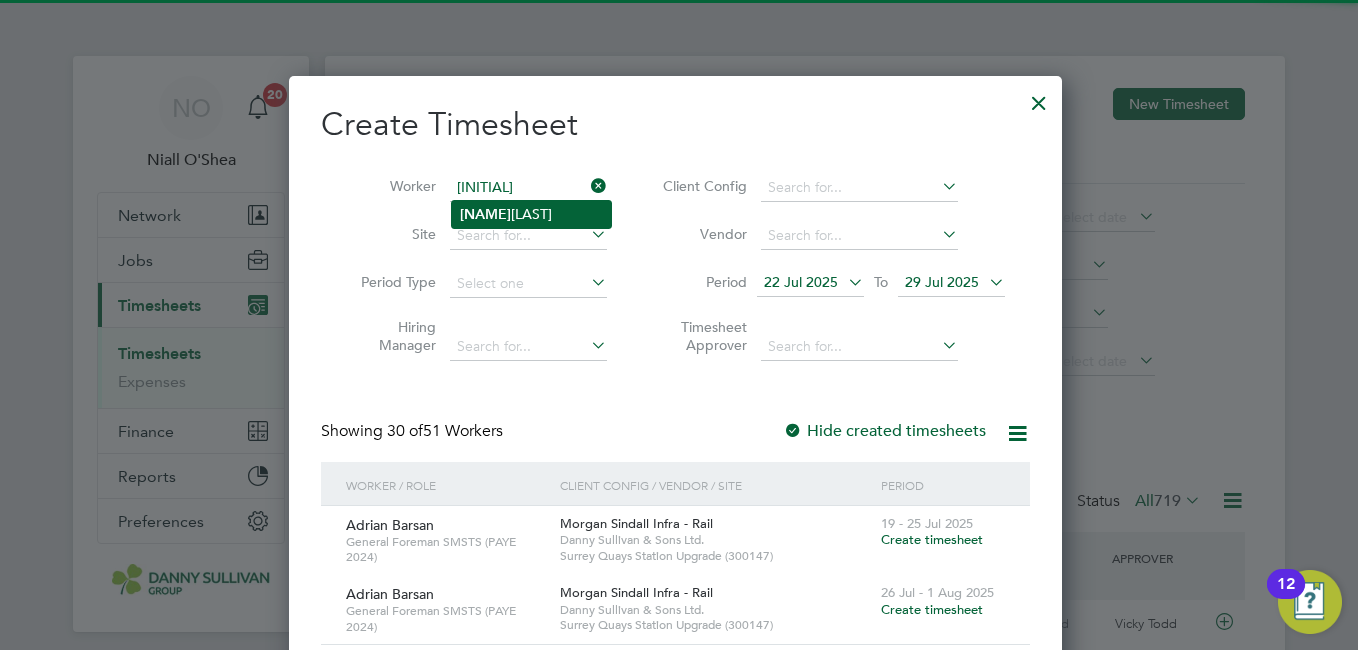 click on "Gurjan t Singh" 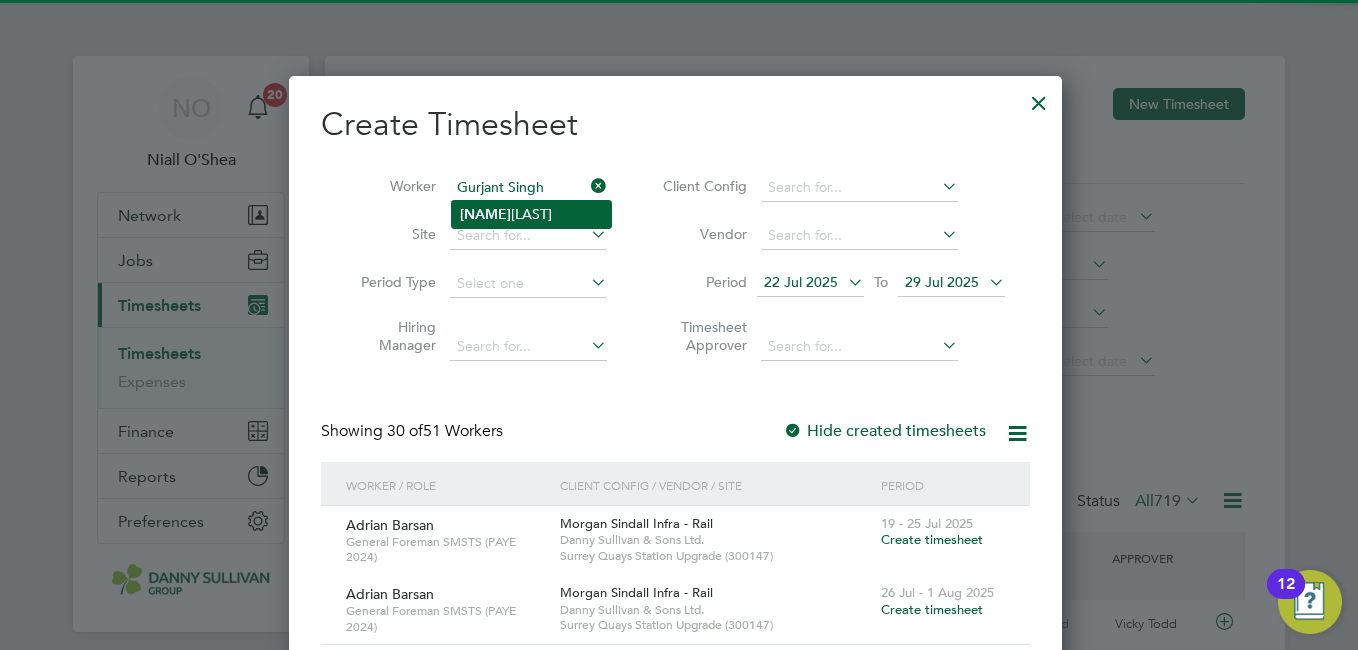 scroll, scrollTop: 10, scrollLeft: 10, axis: both 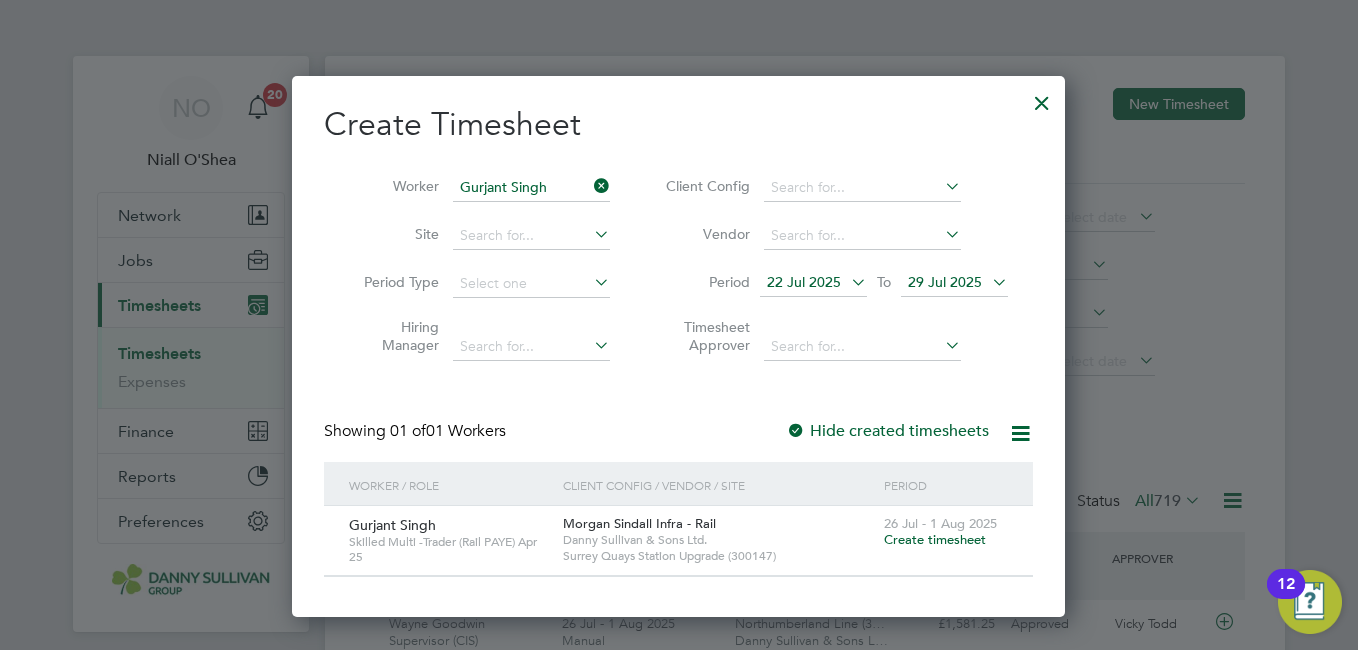 click on "Gurjant Singh" at bounding box center (531, 188) 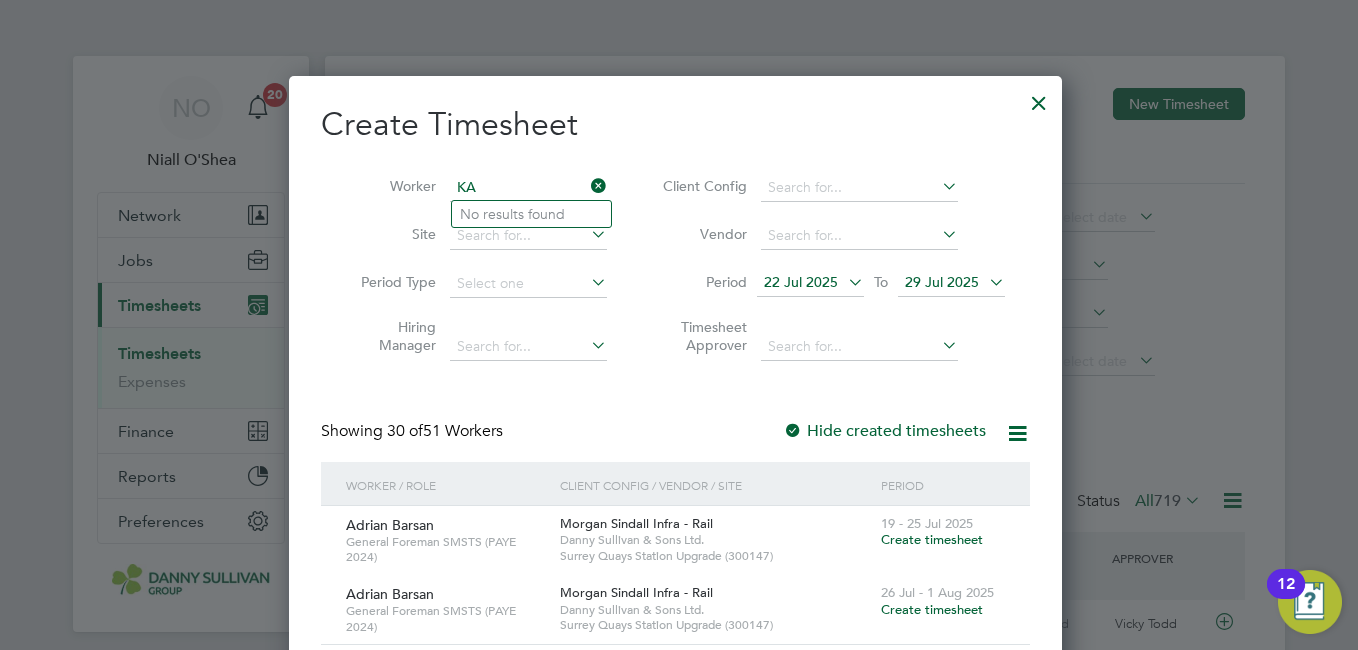 type on "K" 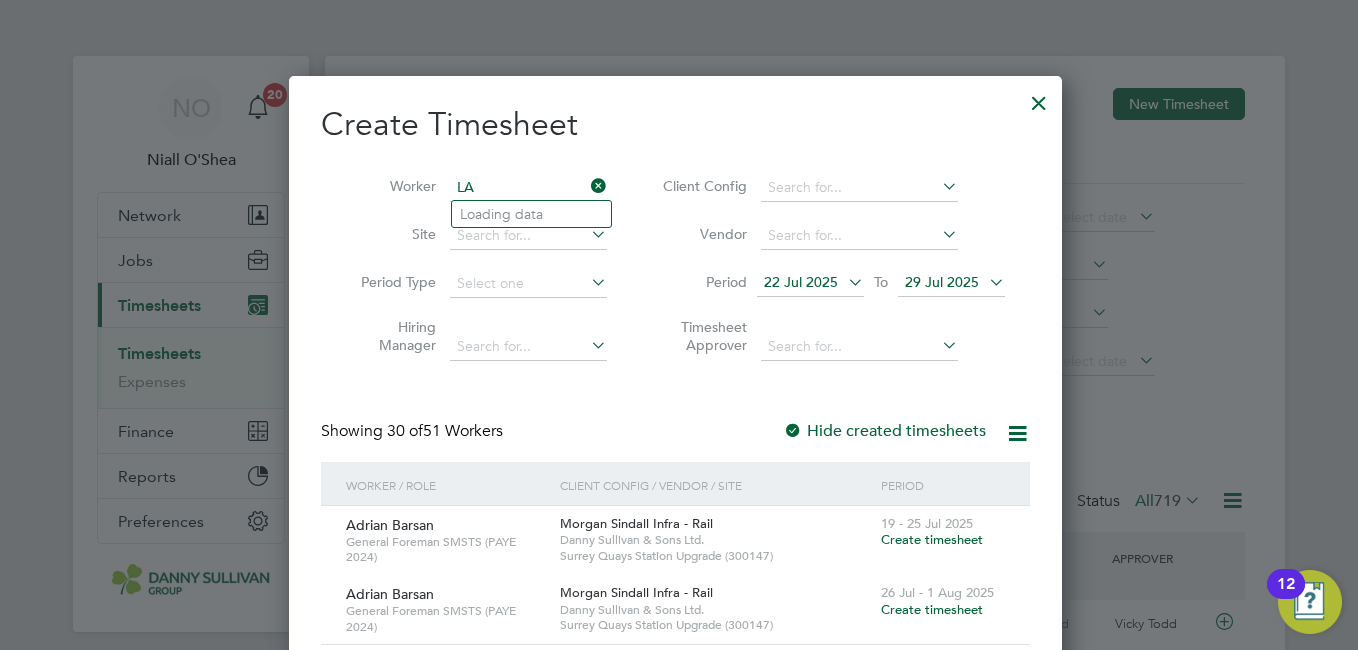 type on "L" 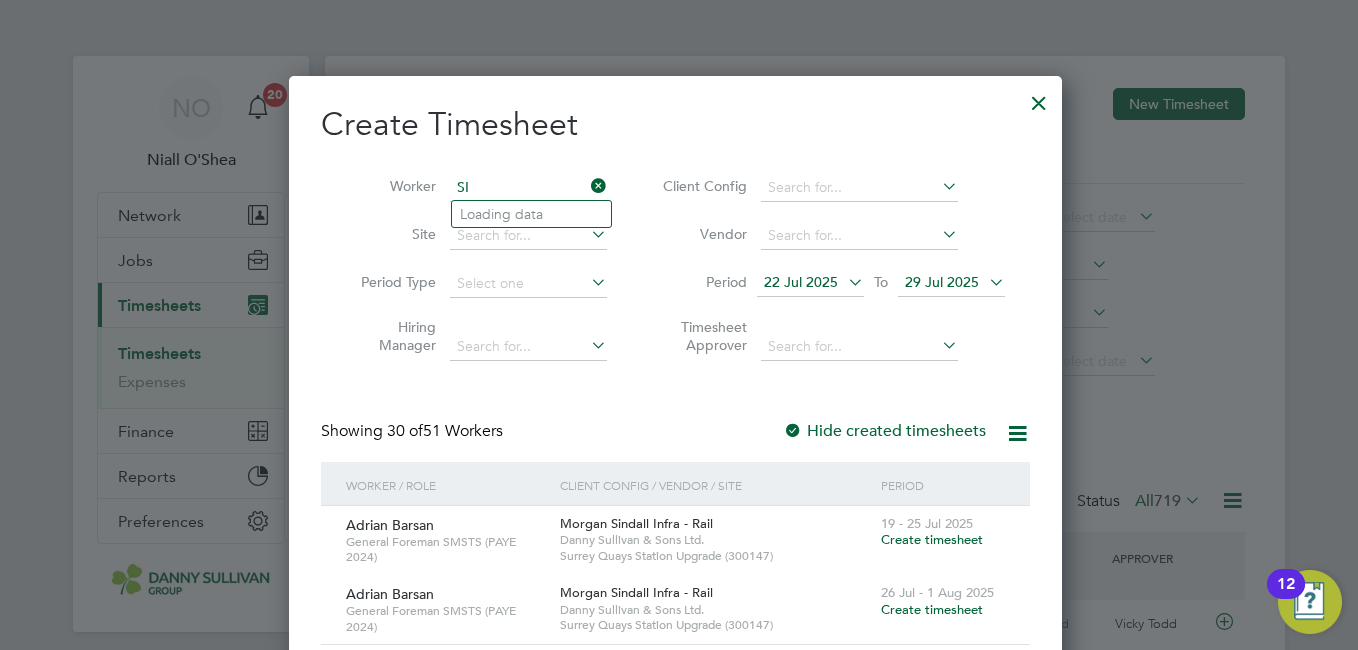 type on "S" 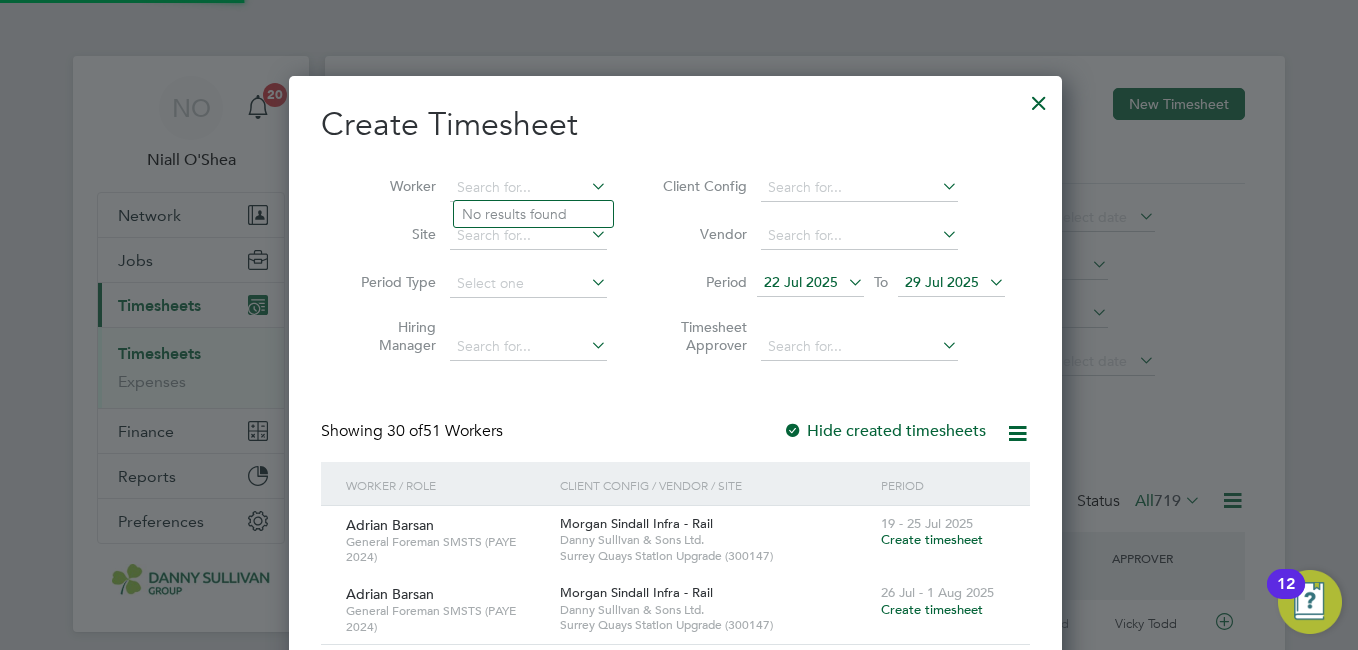 type on "K" 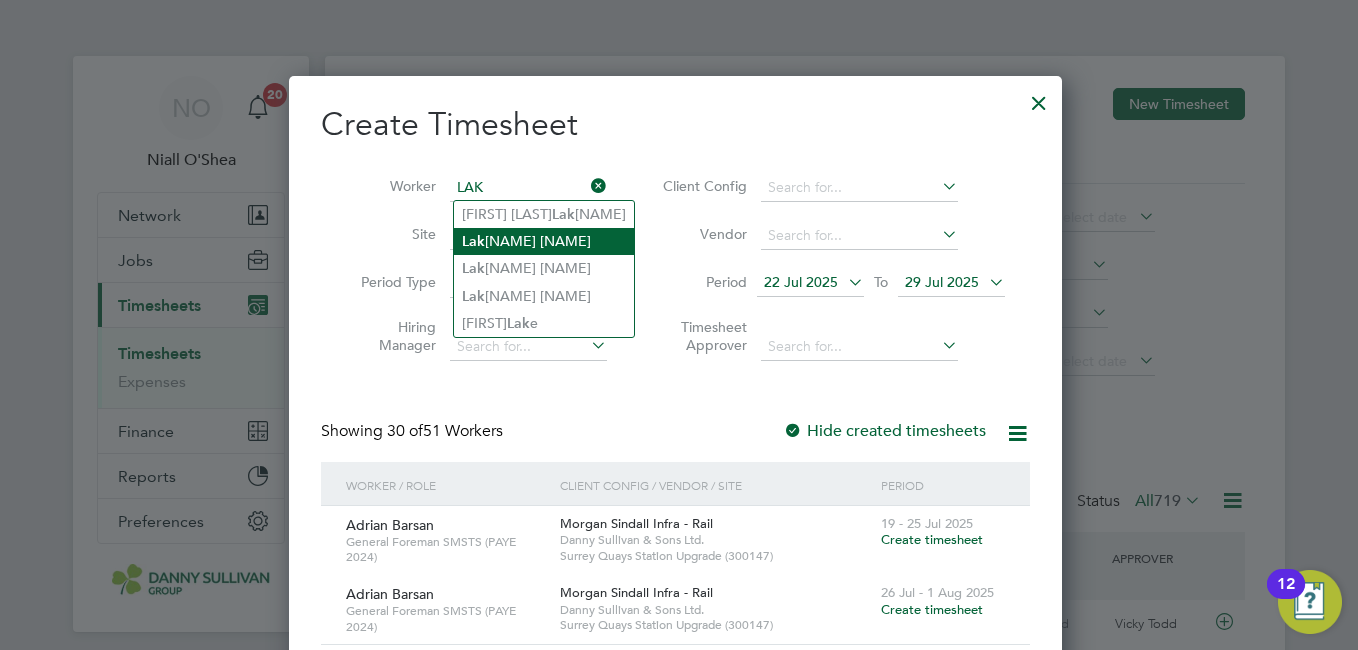 click on "Lak hvir Singh" 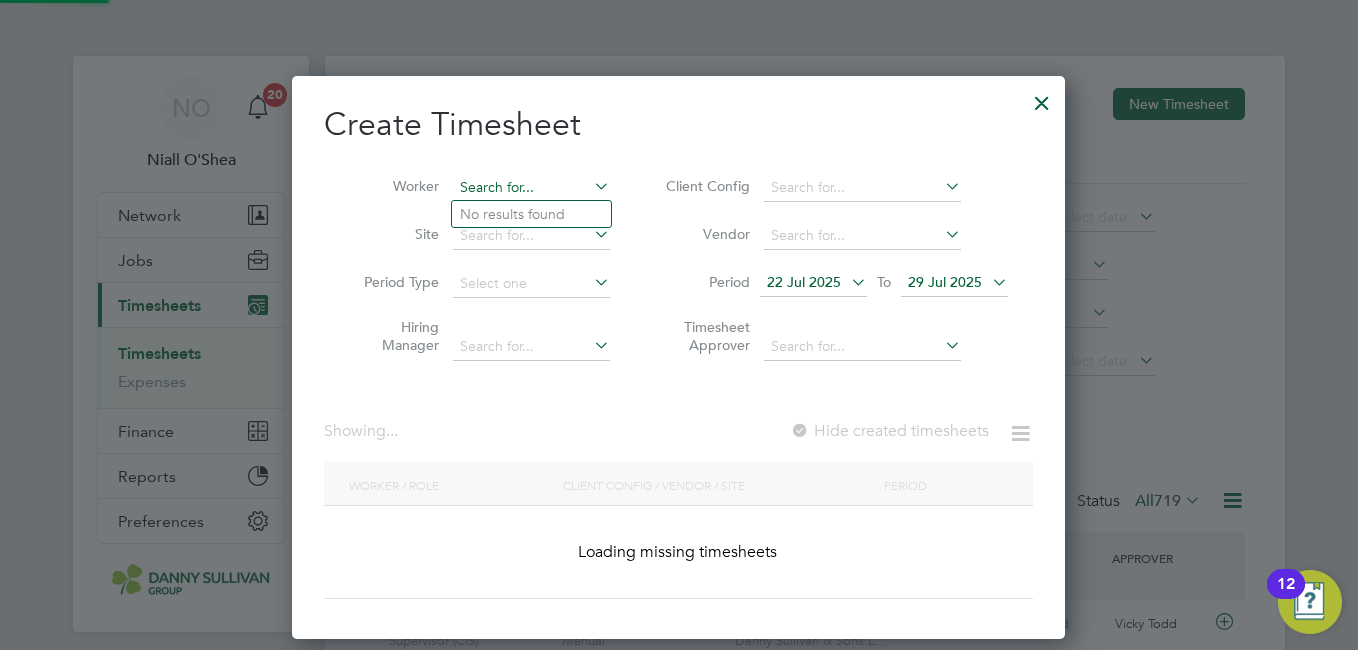 click at bounding box center (531, 188) 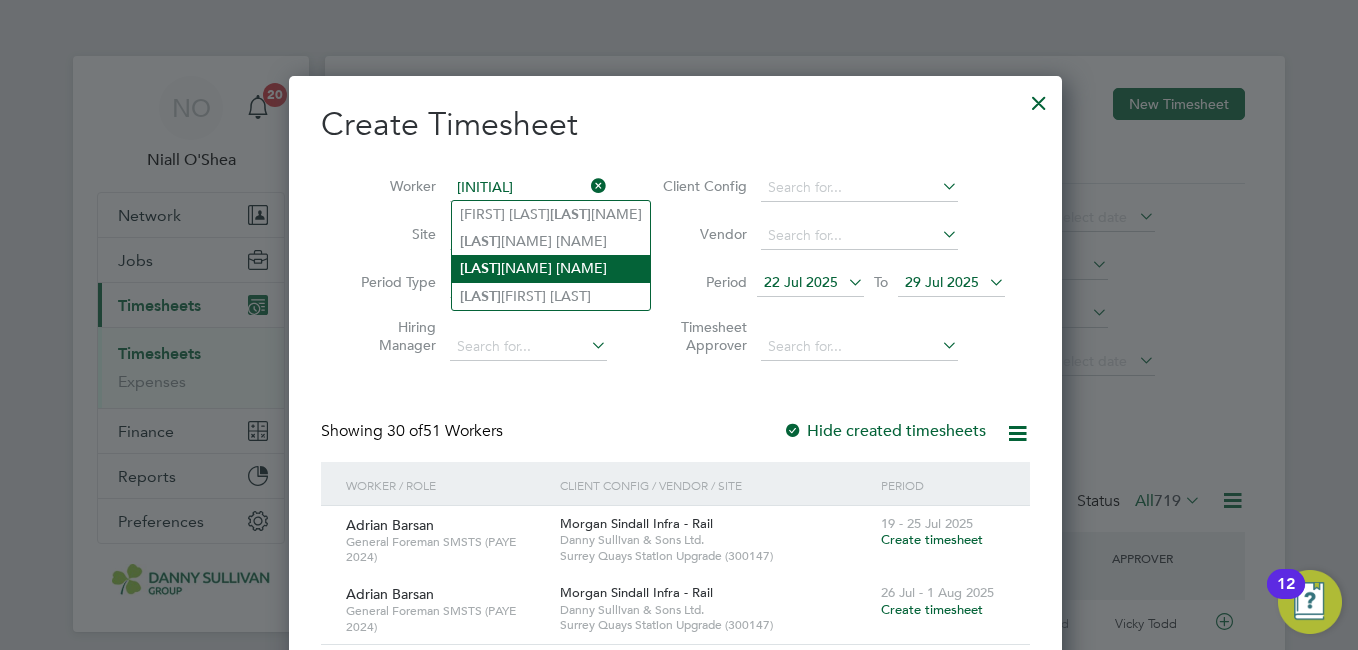 click on "Lakh vir Singh" 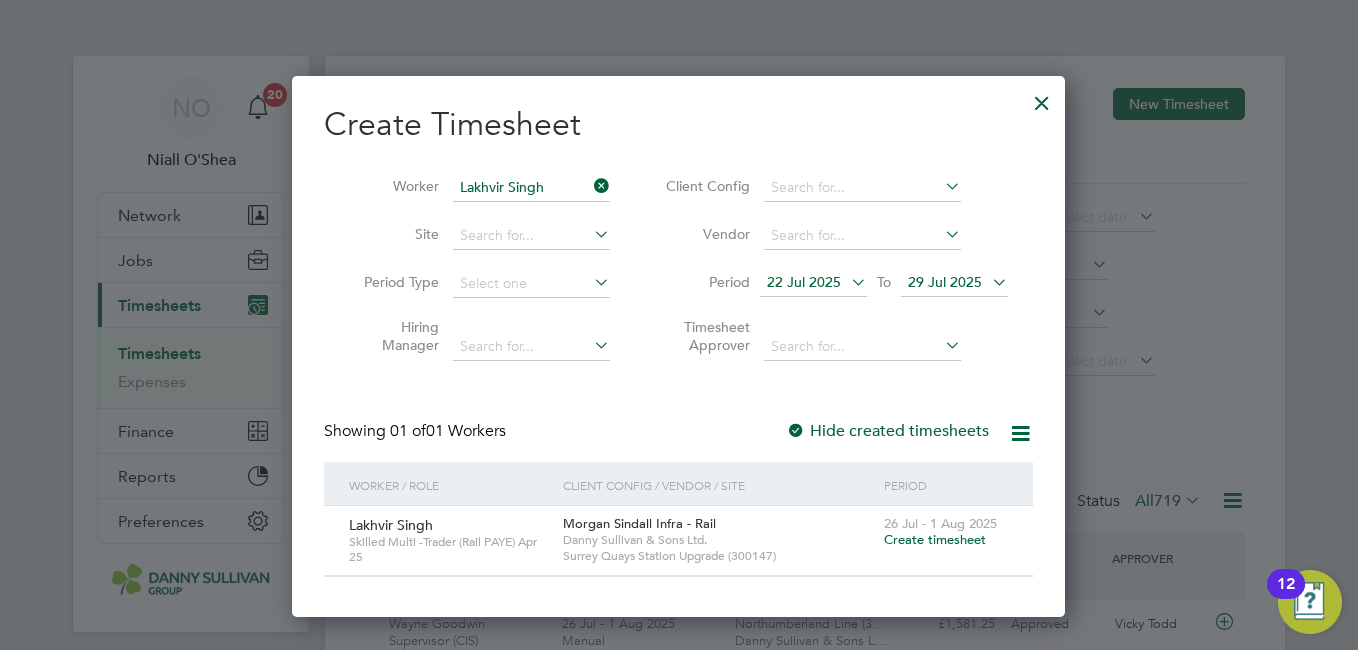click at bounding box center (1042, 98) 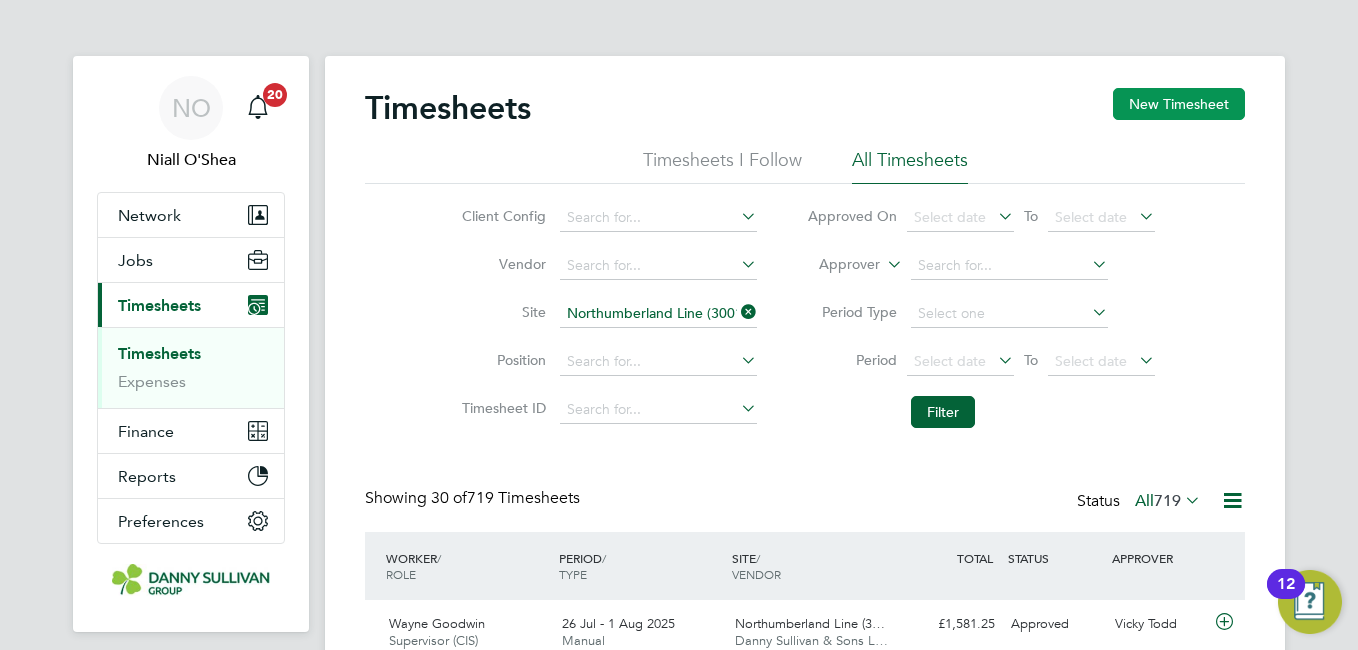 click on "New Timesheet" 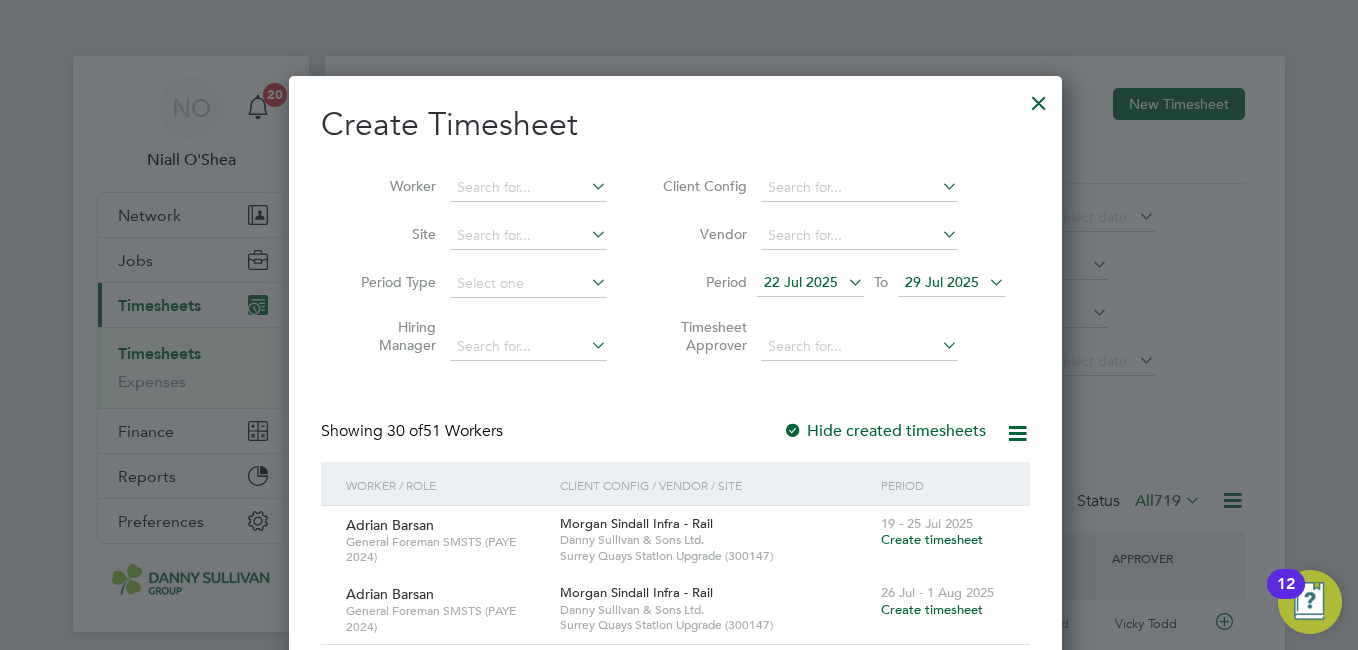 click on "Worker" at bounding box center (476, 188) 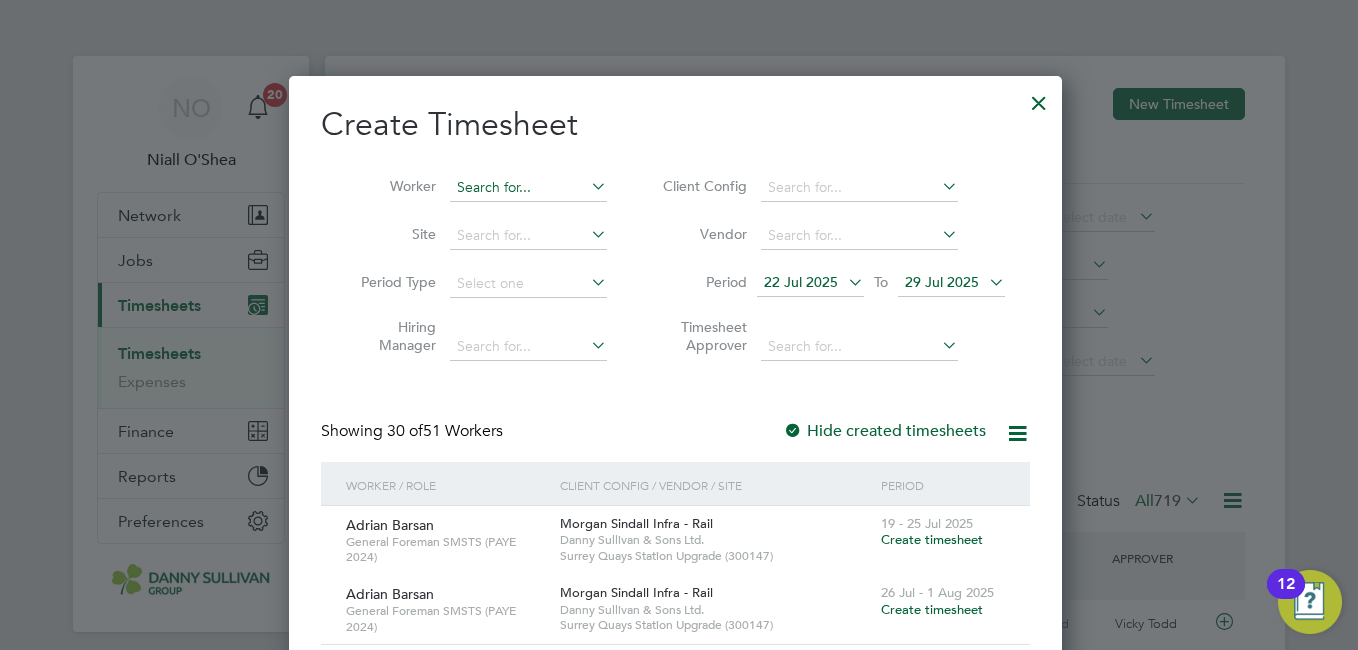 click at bounding box center (528, 188) 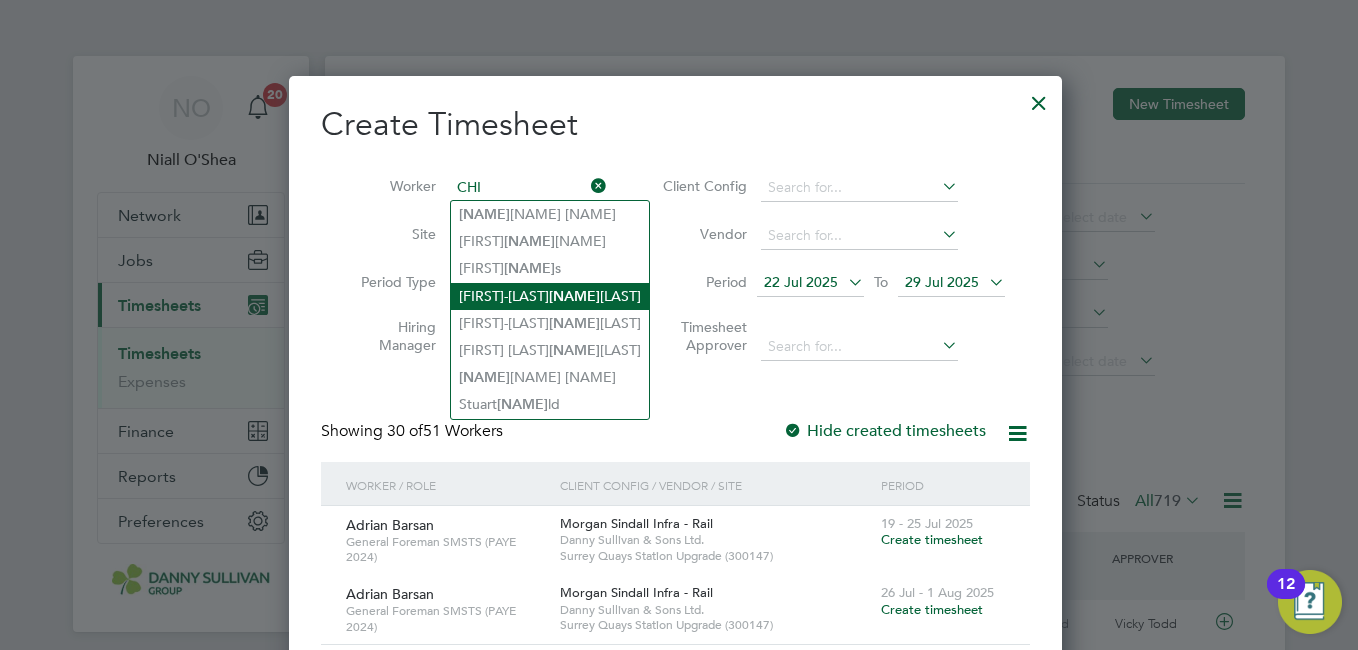 click on "Daniel-Sergiu  Chi rila" 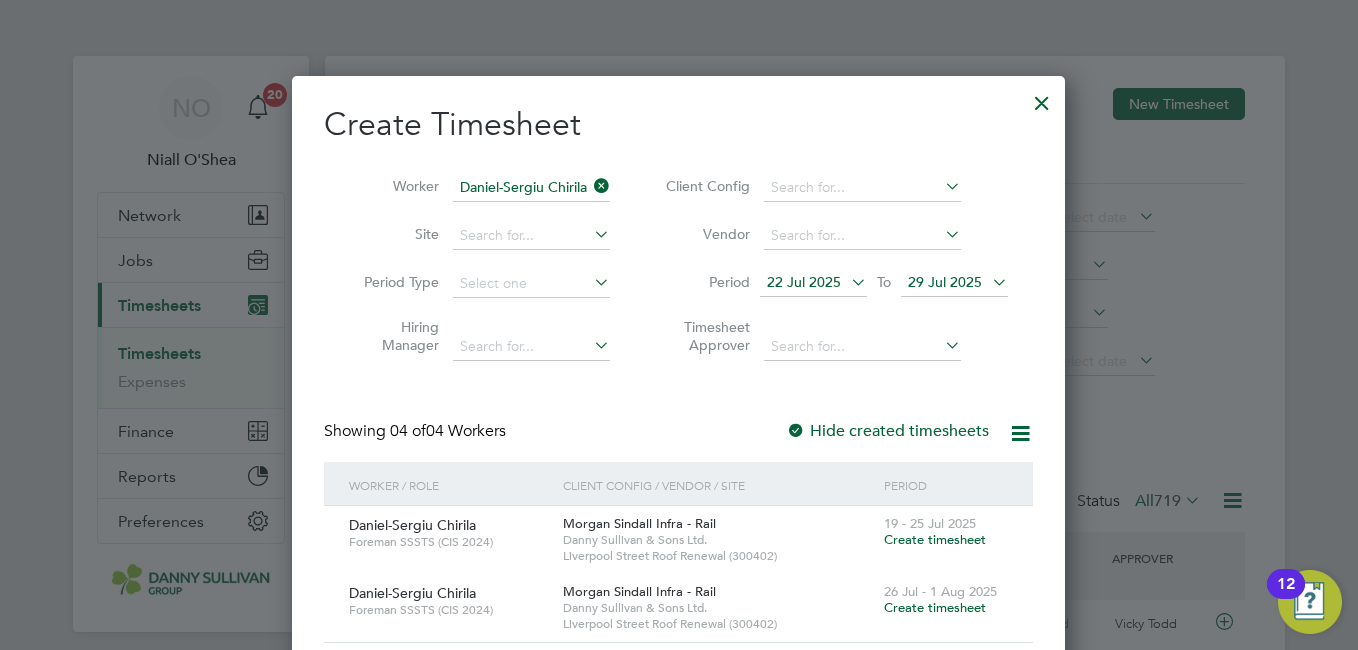 click on "Create Timesheet Worker   Daniel-Sergiu Chirila Site   Period Type   Hiring Manager   Client Config   Vendor   Period
22 Jul 2025
To
29 Jul 2025
Timesheet Approver   Showing   04 of  04 Workers Hide created timesheets Worker / Role Client Config / Vendor / Site Period Daniel-Sergiu Chirila   Foreman SSSTS (CIS 2024) Morgan Sindall Infra - Rail Danny Sullivan & Sons Ltd.   Liverpool Street Roof Renewal (300402)   19 - 25 Jul 2025   Create timesheet Daniel-Sergiu Chirila   Foreman SSSTS (CIS 2024) Morgan Sindall Infra - Rail Danny Sullivan & Sons Ltd.   Liverpool Street Roof Renewal (300402)   26 Jul - 1 Aug 2025   Create timesheet Daniel-Sergiu Chirila   General Foreman SMSTS (PAYE 2024) Morgan Sindall Infra - Rail Danny Sullivan & Sons Ltd.   Liverpool Street Roof Renewal (300402)   19 - 25 Jul 2025   Create timesheet Daniel-Sergiu Chirila   General Foreman SMSTS (PAYE 2024) Morgan Sindall Infra - Rail Danny Sullivan & Sons Ltd.   Liverpool Street Roof Renewal (300402)" at bounding box center [678, 547] 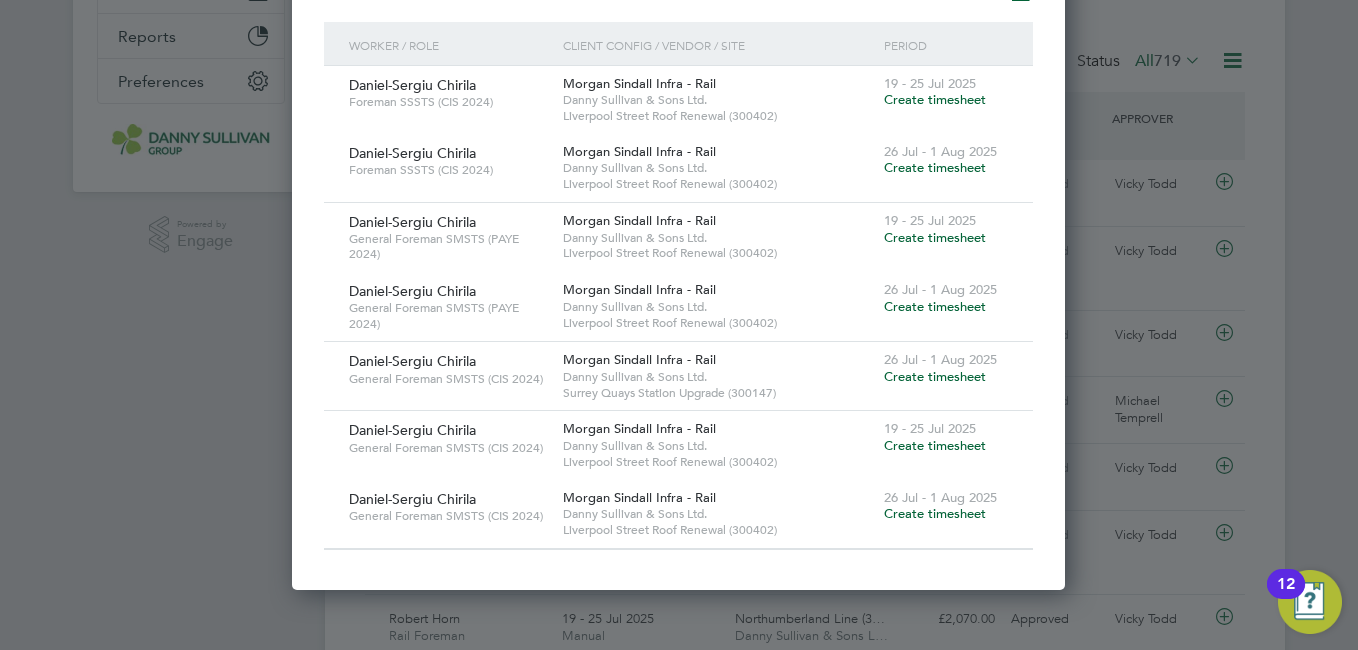 click on "Create timesheet" at bounding box center [935, 376] 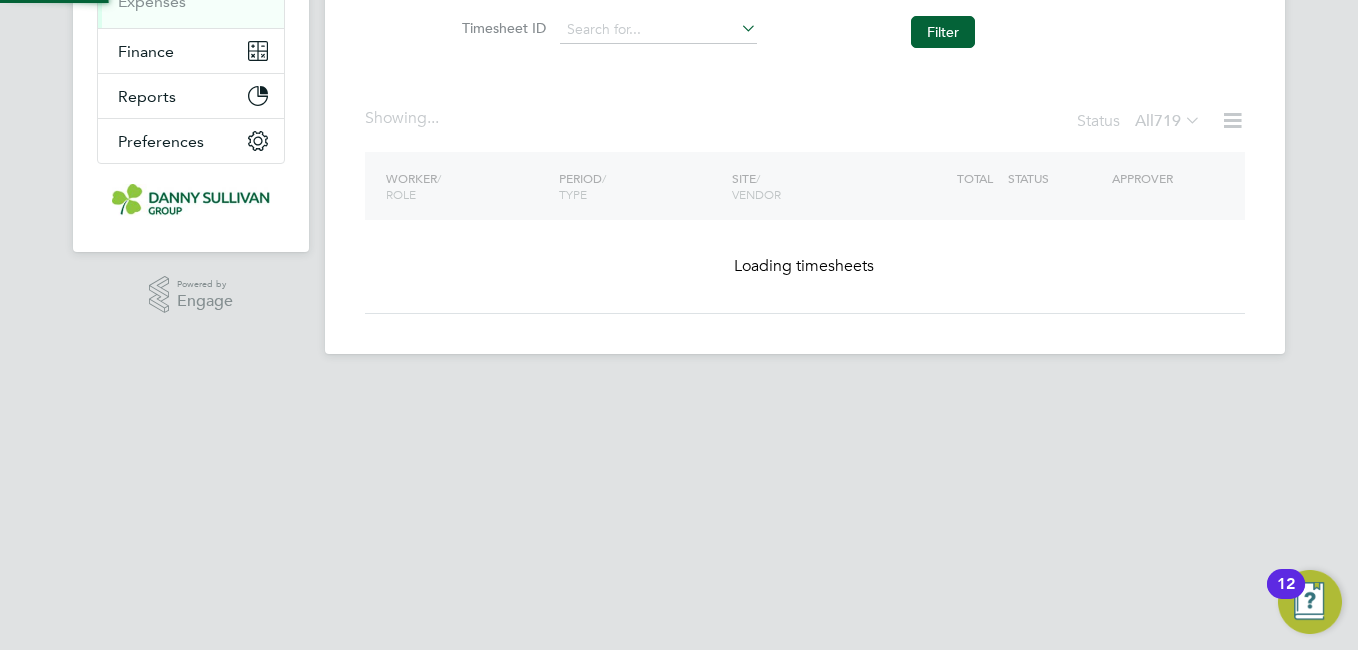 scroll, scrollTop: 337, scrollLeft: 0, axis: vertical 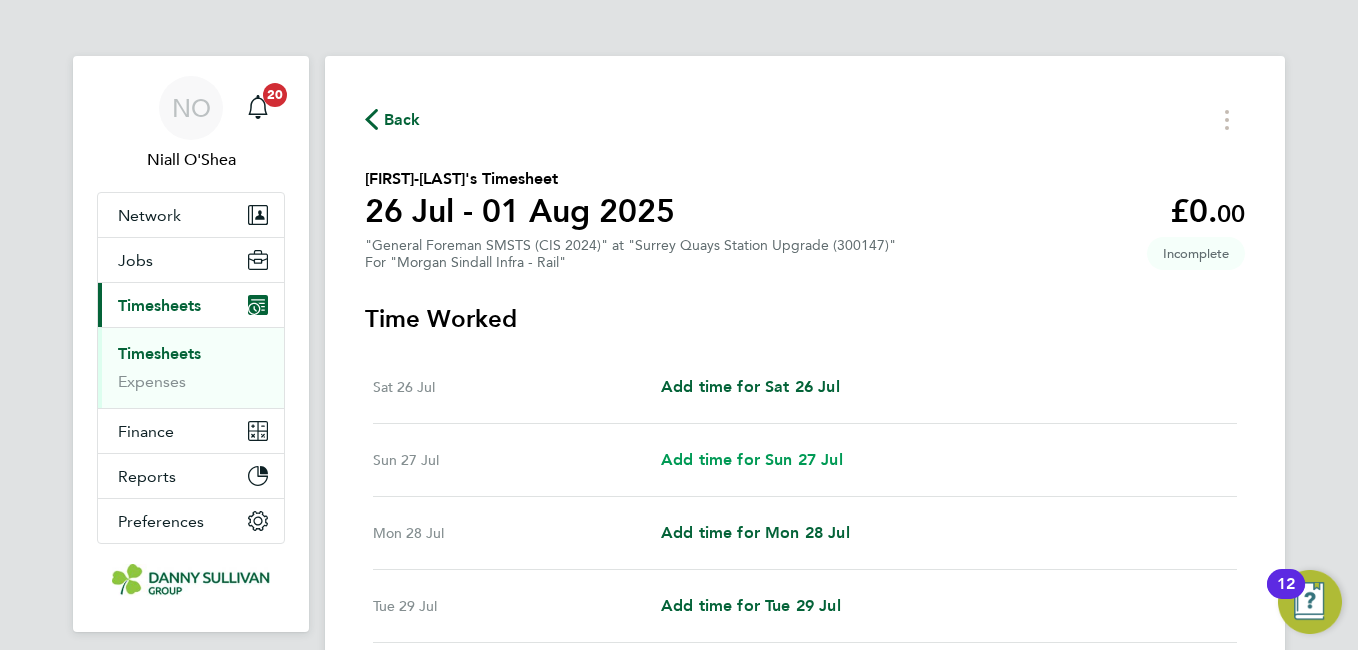 click on "Add time for Sun 27 Jul" at bounding box center [752, 459] 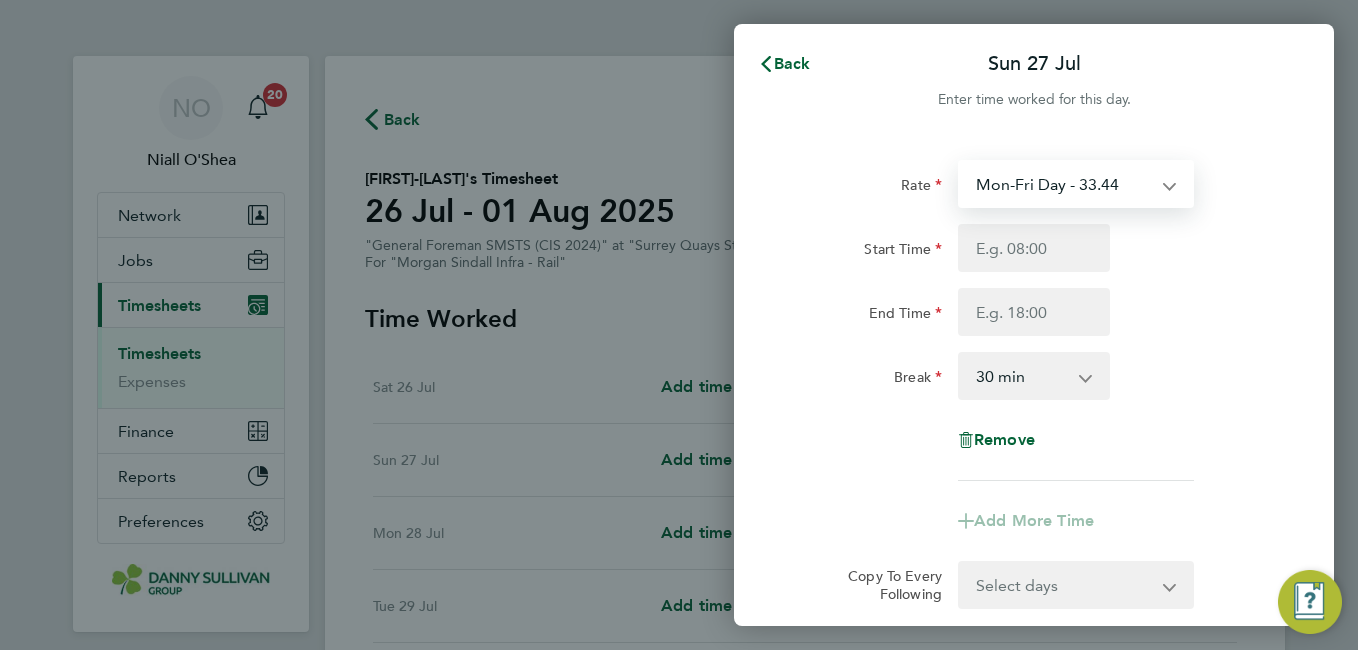 click on "Mon-Fri Day - 33.44   Xmas / NY - 66.88   Mon-Thurs Night - 38.46   Weekend - 43.47   Bank Hol - 50.16" at bounding box center (1064, 184) 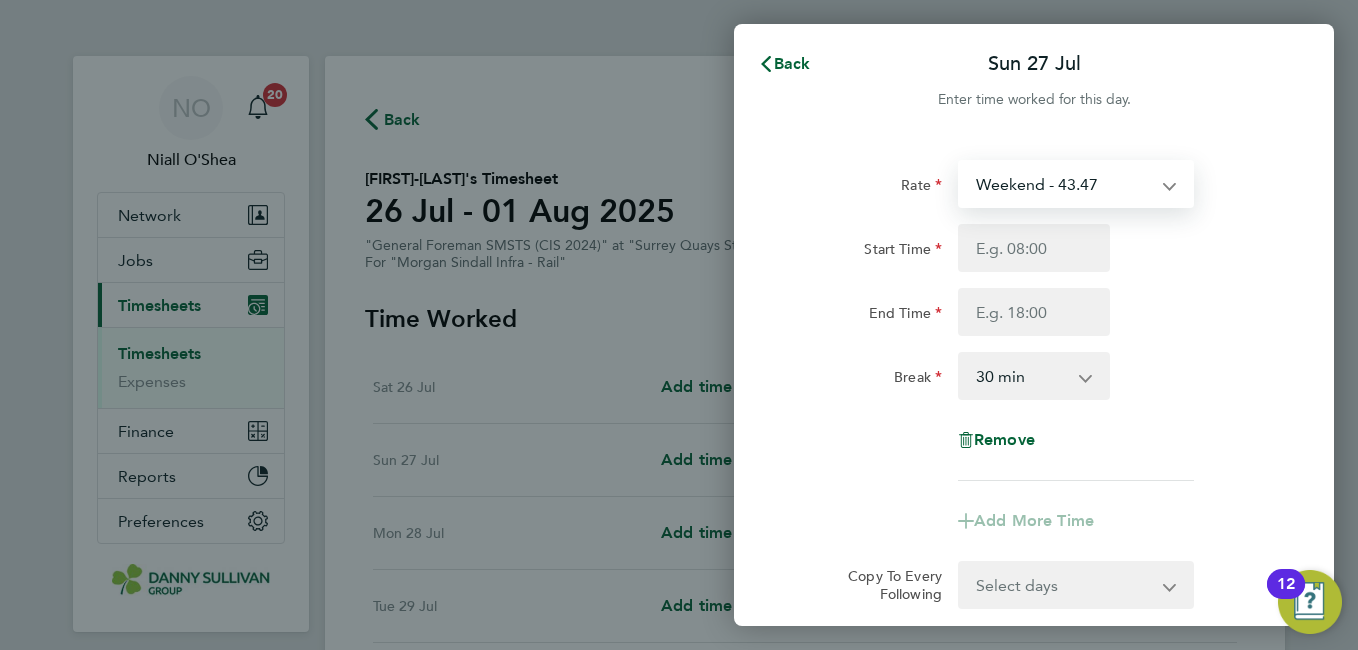 select on "30" 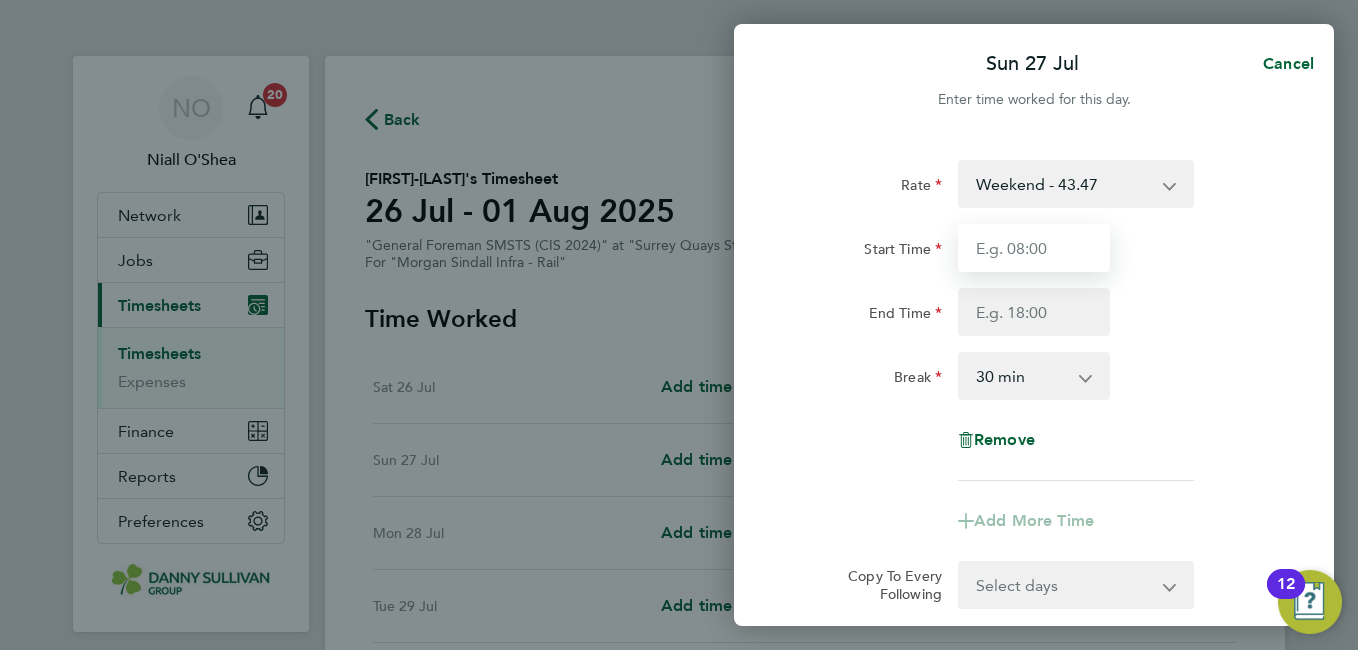click on "Start Time" at bounding box center [1034, 248] 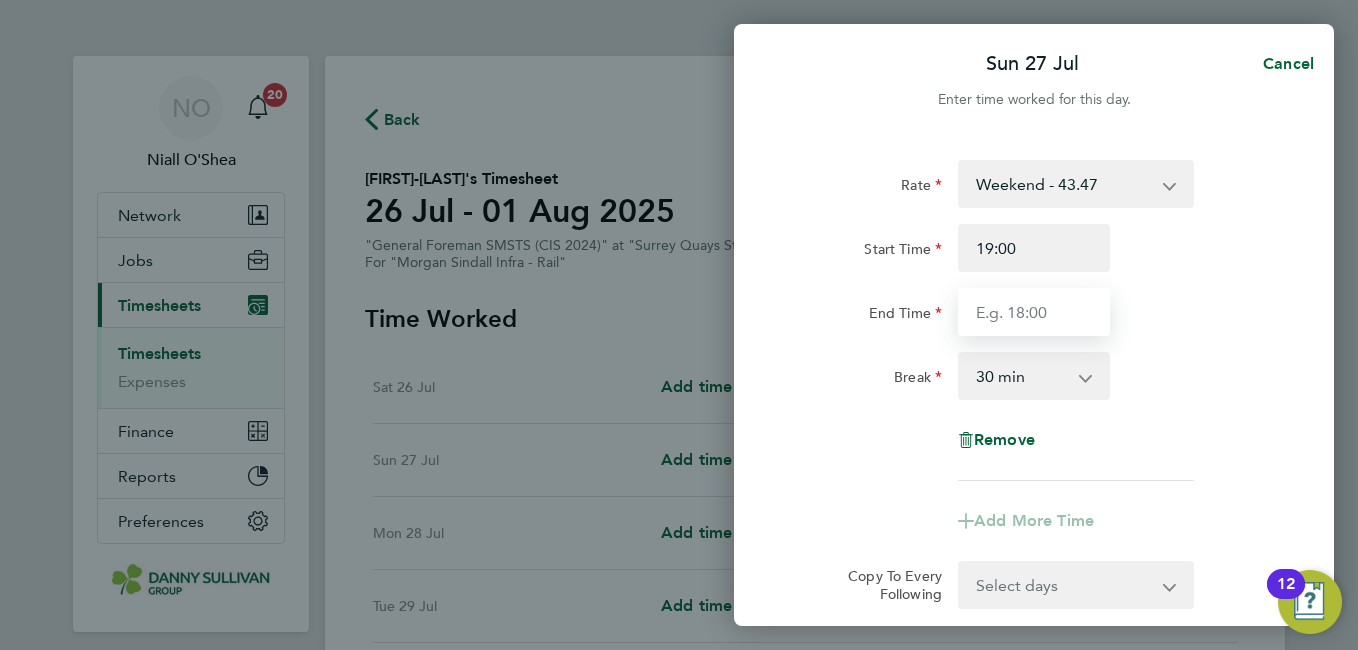click on "End Time" at bounding box center [1034, 312] 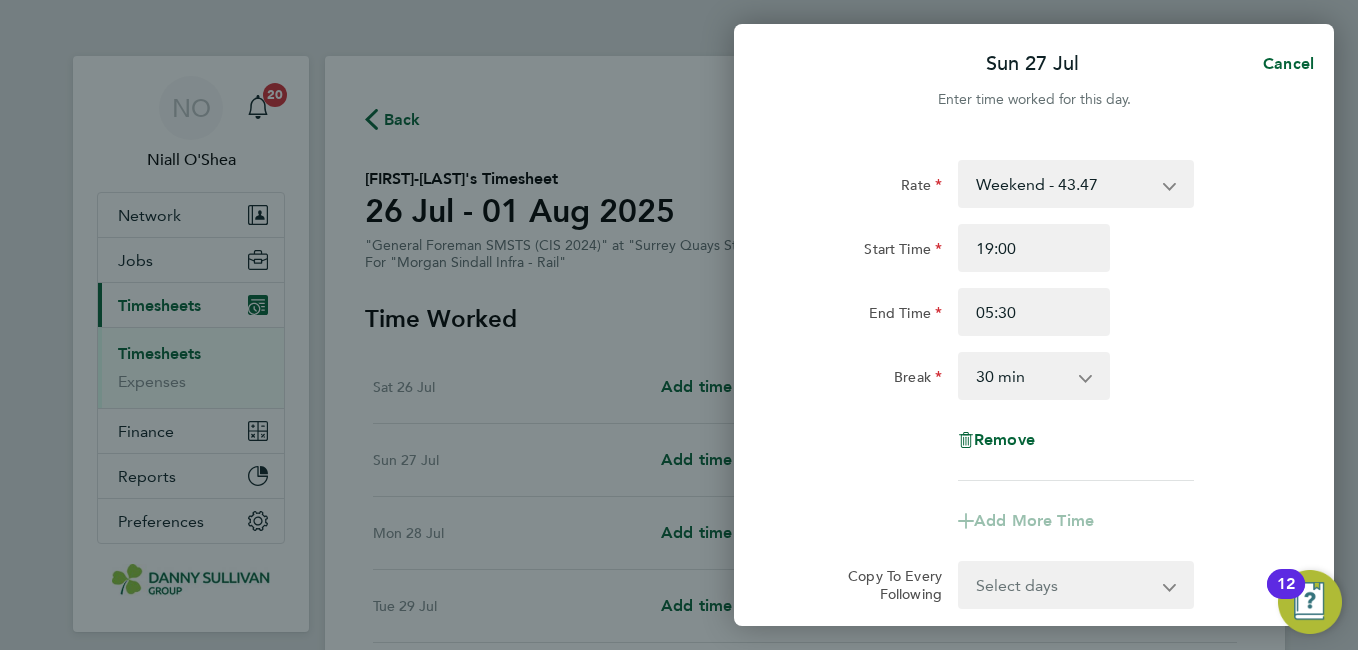 click on "Rate  Weekend - 43.47   Mon-Fri Day - 33.44   Xmas / NY - 66.88   Mon-Thurs Night - 38.46   Bank Hol - 50.16
Start Time 19:00 End Time 05:30 Break  0 min   15 min   30 min   45 min   60 min   75 min   90 min
Remove" 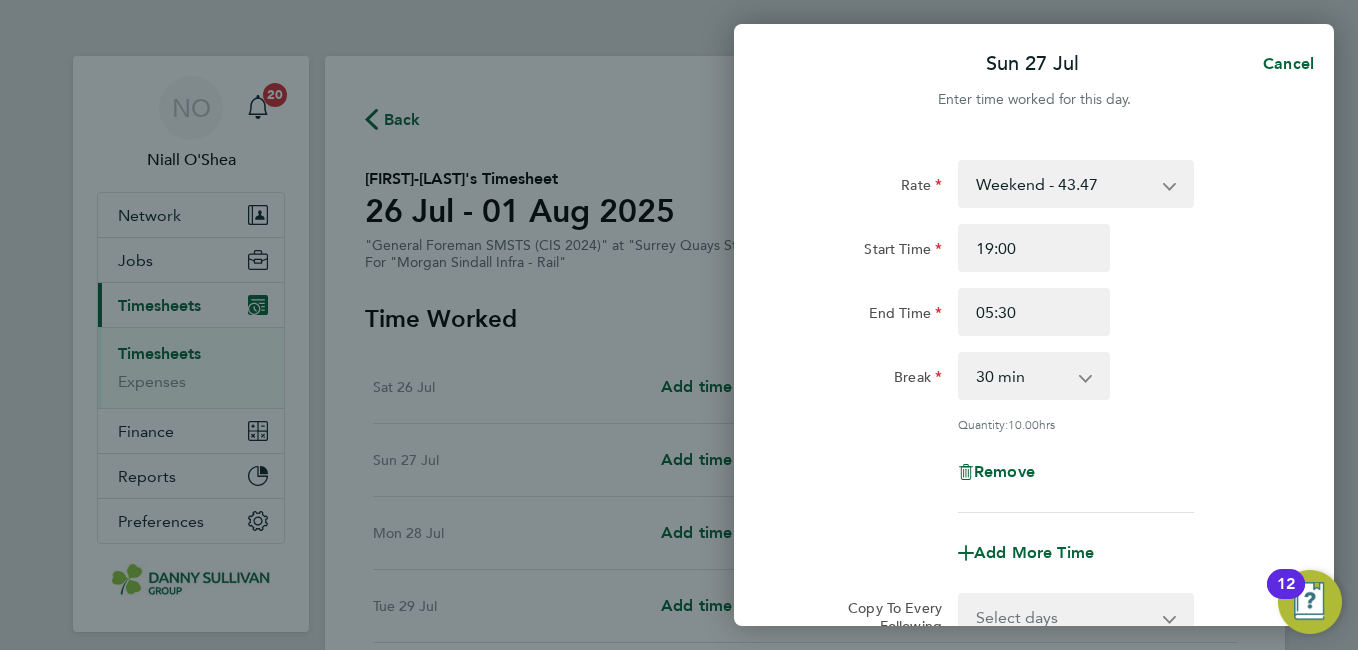 click on "Rate  Weekend - 43.47   Mon-Fri Day - 33.44   Xmas / NY - 66.88   Mon-Thurs Night - 38.46   Bank Hol - 50.16
Start Time 19:00 End Time 05:30 Break  0 min   15 min   30 min   45 min   60 min   75 min   90 min
Quantity:  10.00  hrs
Remove" 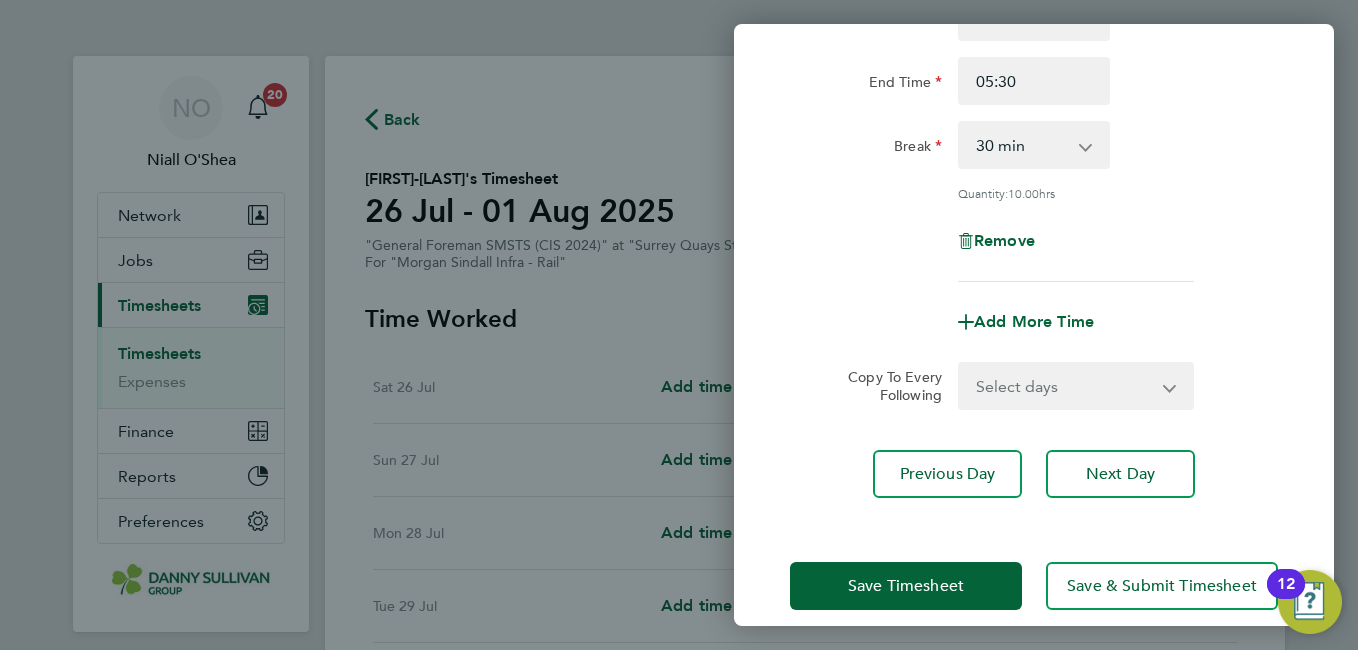scroll, scrollTop: 253, scrollLeft: 0, axis: vertical 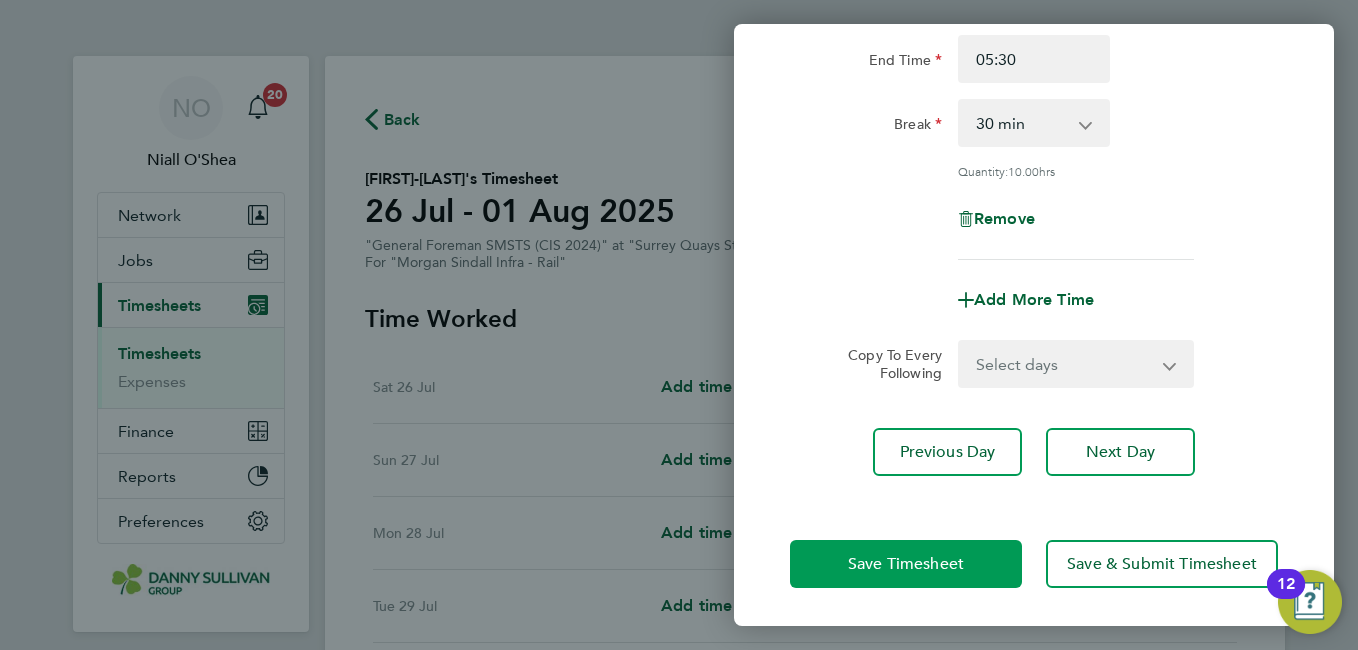 click on "Save Timesheet" 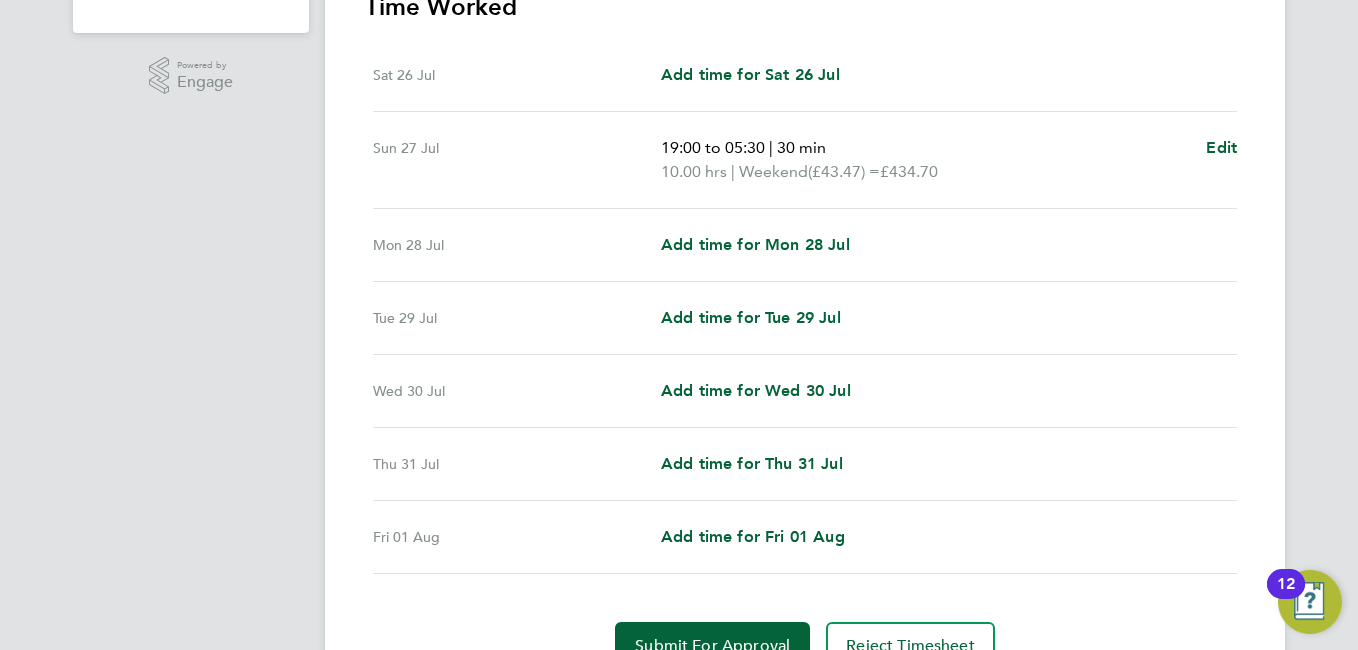 scroll, scrollTop: 699, scrollLeft: 0, axis: vertical 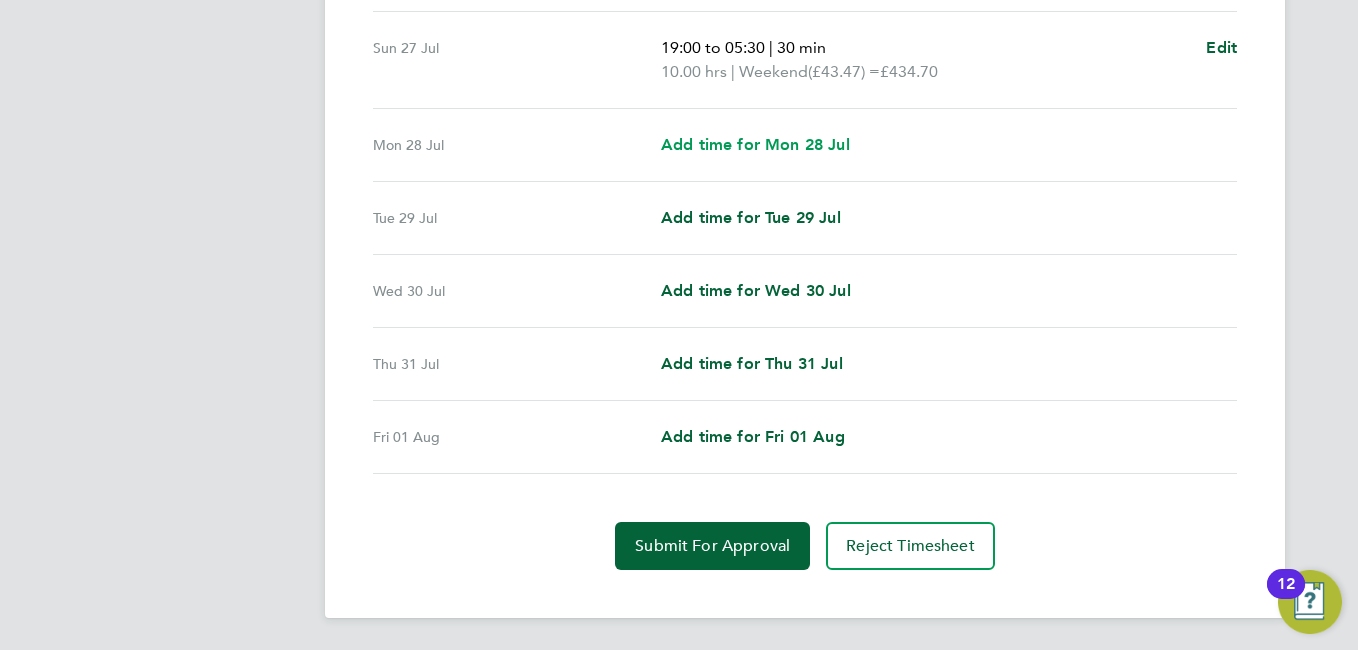 click on "Add time for Mon 28 Jul" at bounding box center [755, 144] 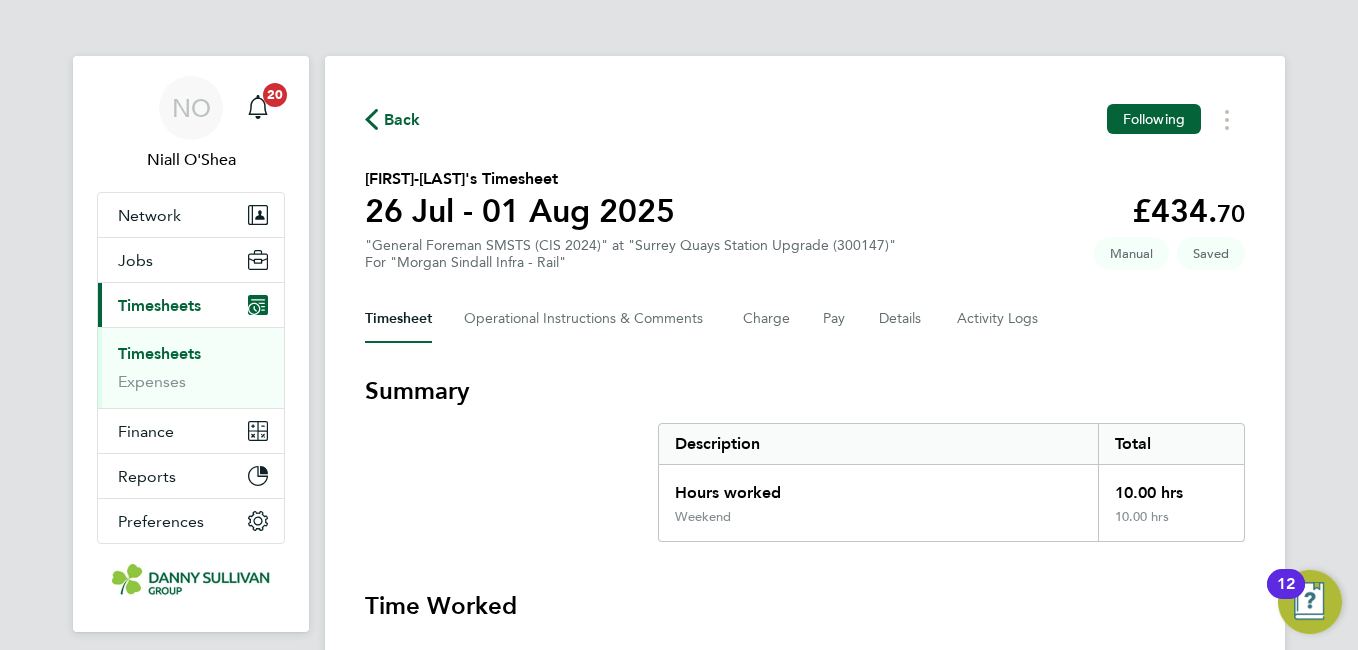 select on "30" 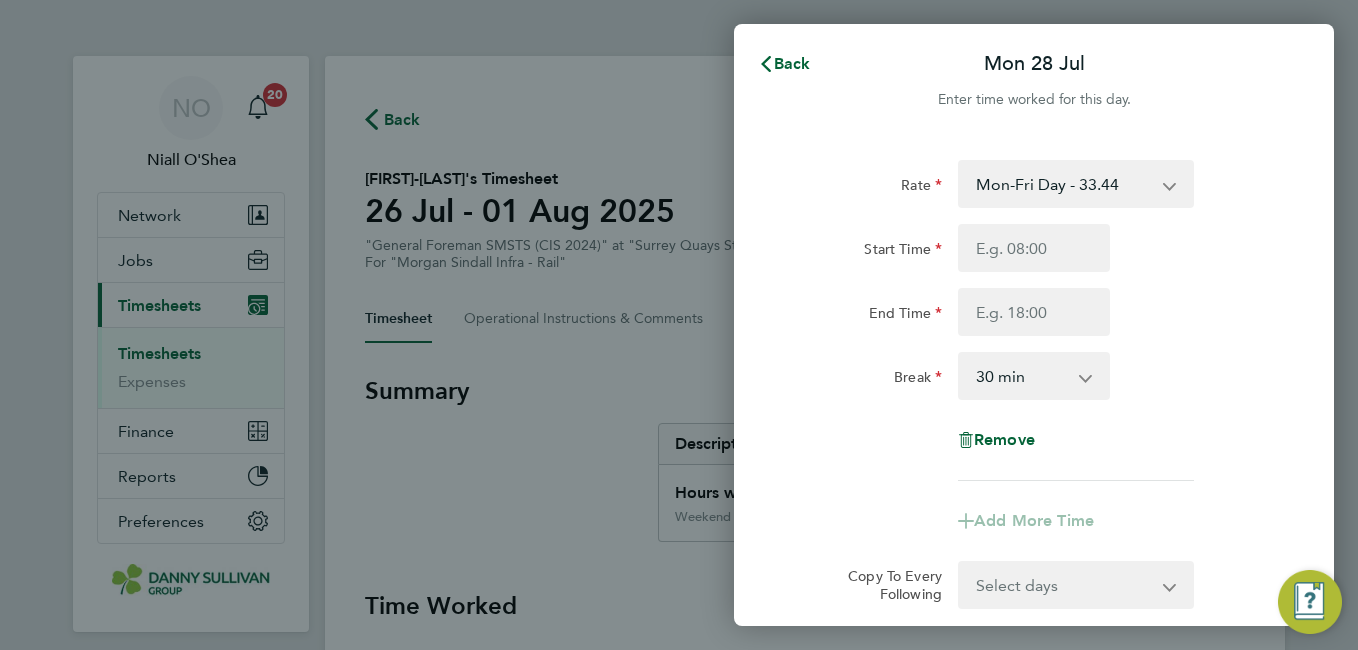 click on "Mon-Fri Day - 33.44   Xmas / NY - 66.88   Mon-Thurs Night - 38.46   Weekend - 43.47   Bank Hol - 50.16" at bounding box center [1064, 184] 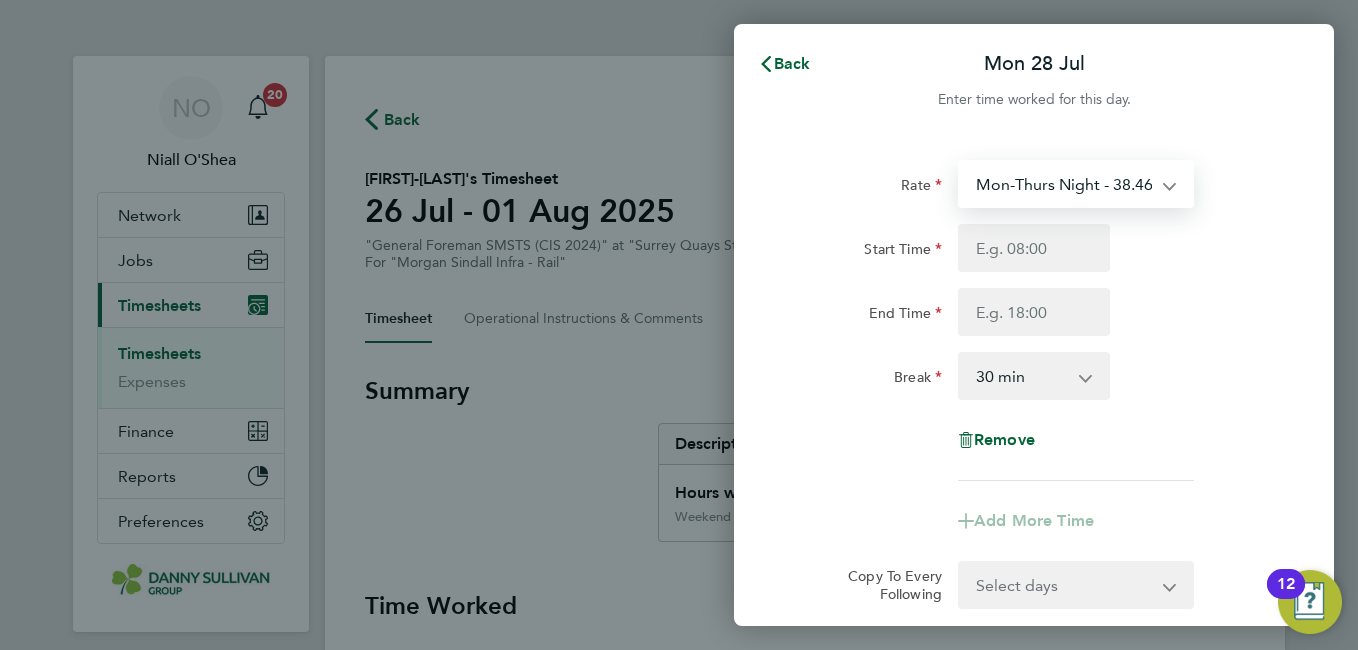 select on "30" 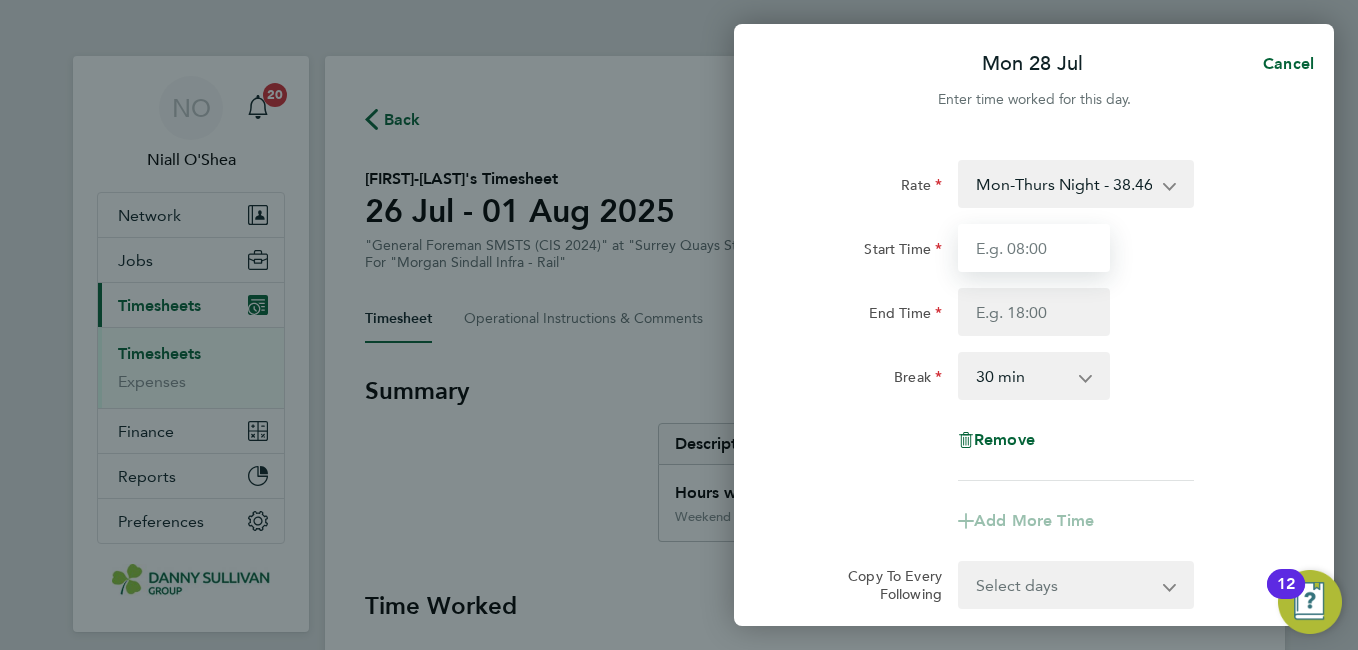 click on "Start Time" at bounding box center [1034, 248] 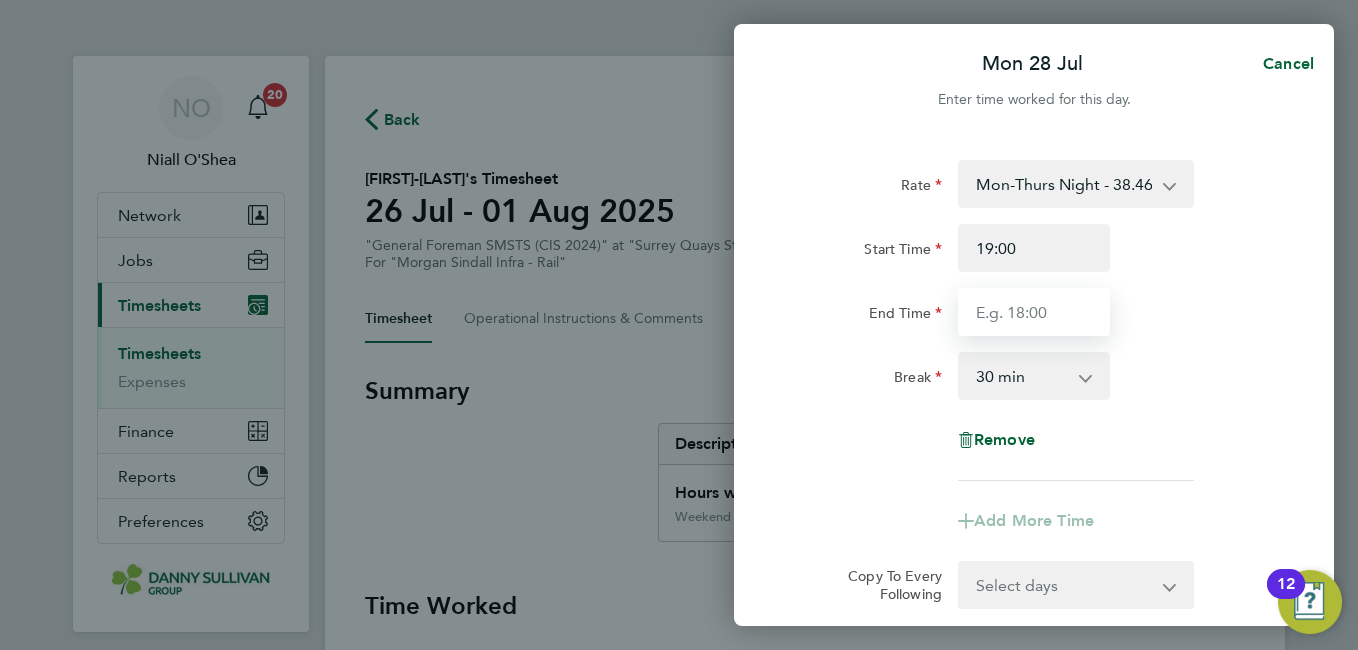 type on "05:30" 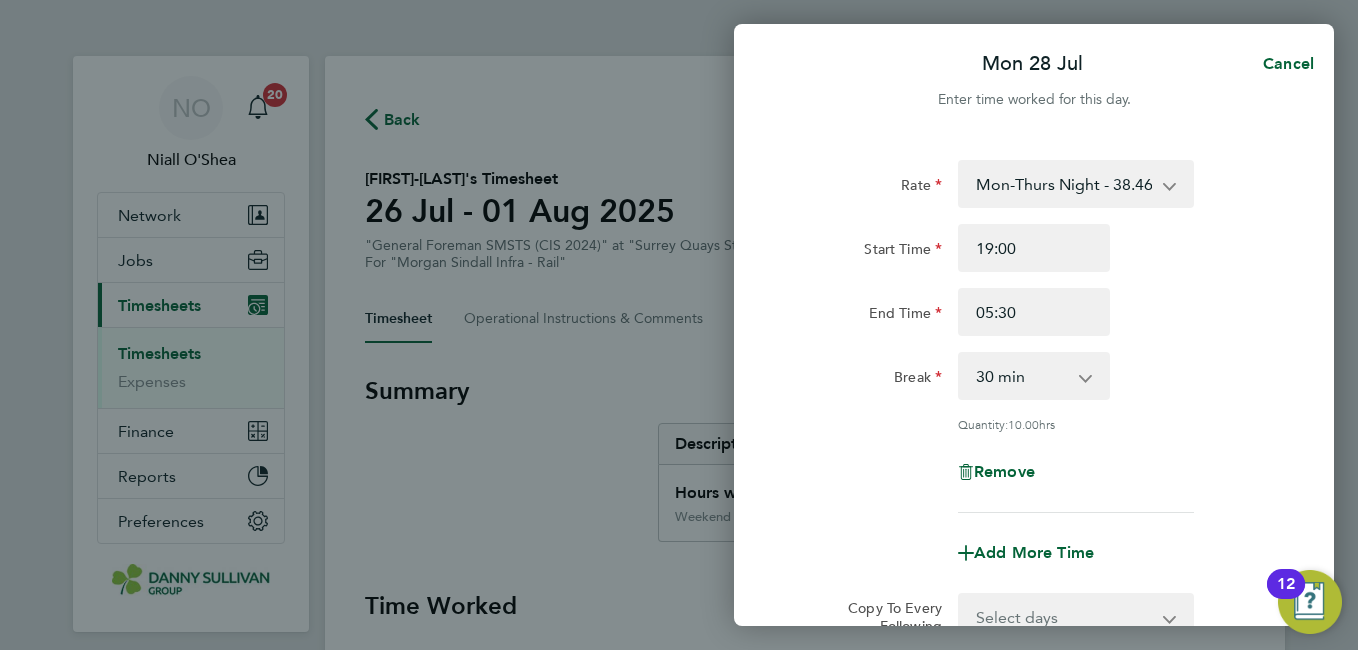 click on "End Time 05:30" 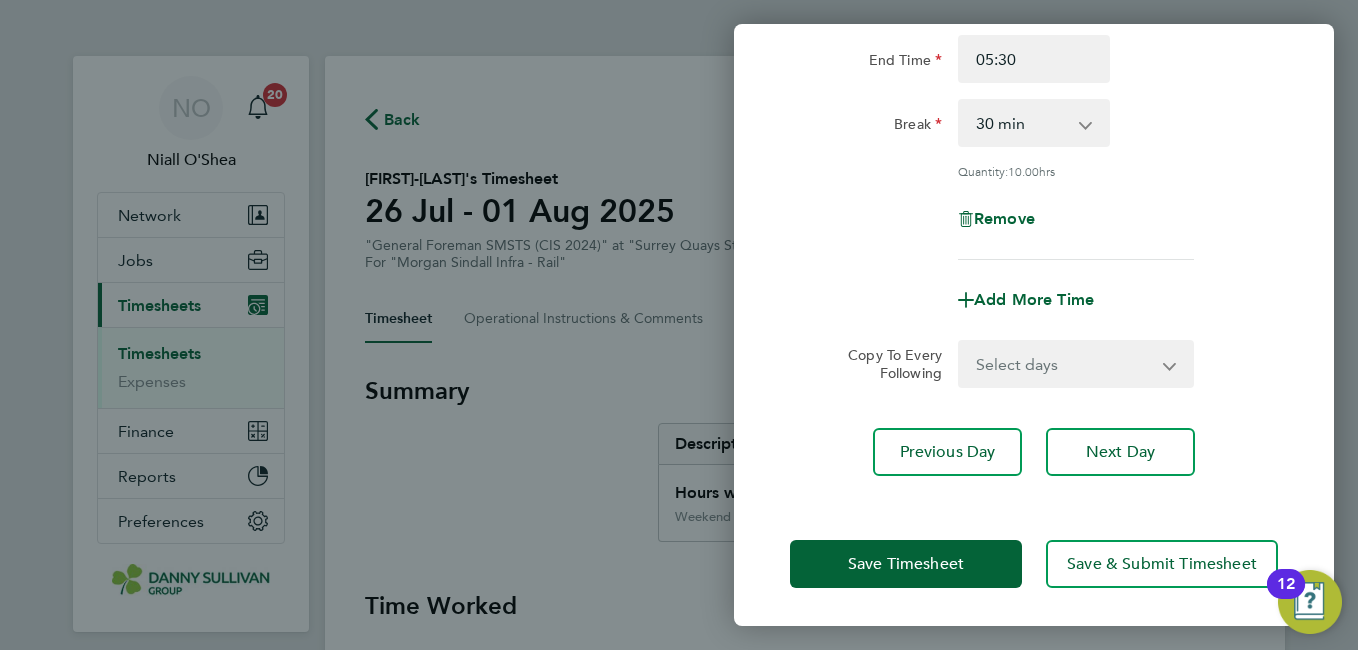 click on "Select days   Day   Tuesday   Wednesday   Thursday   Friday" at bounding box center (1065, 364) 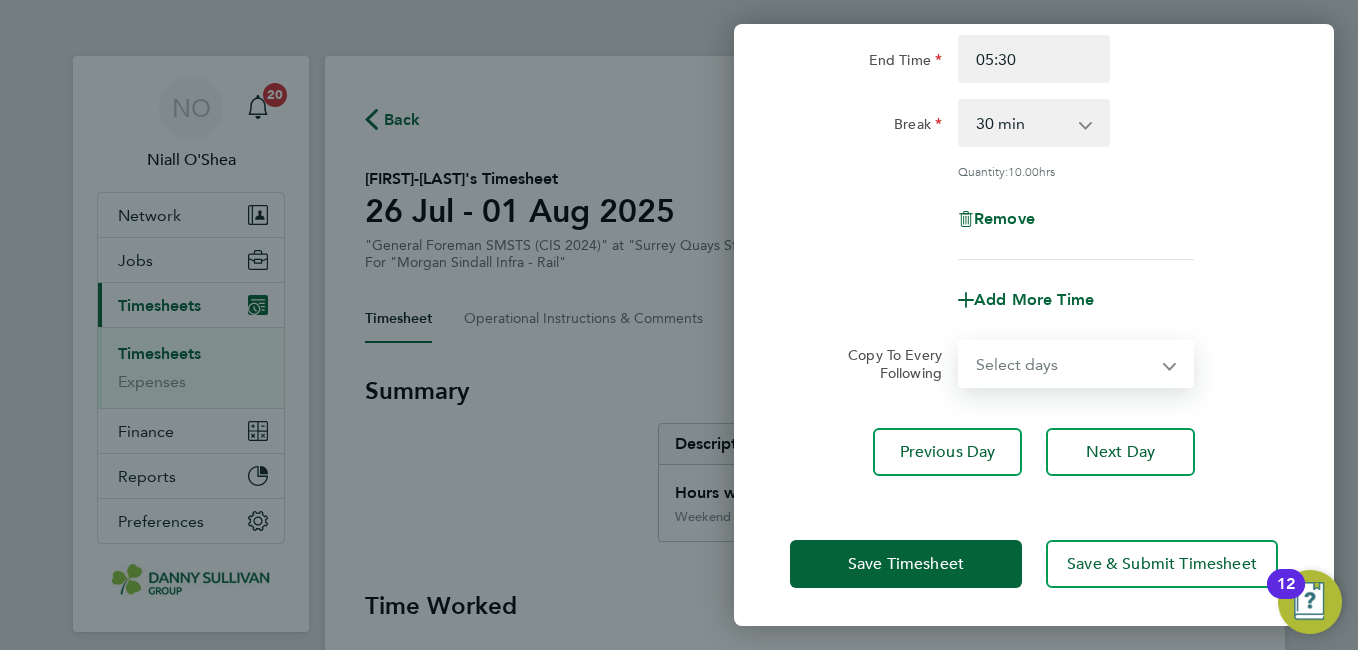 select on "DAY" 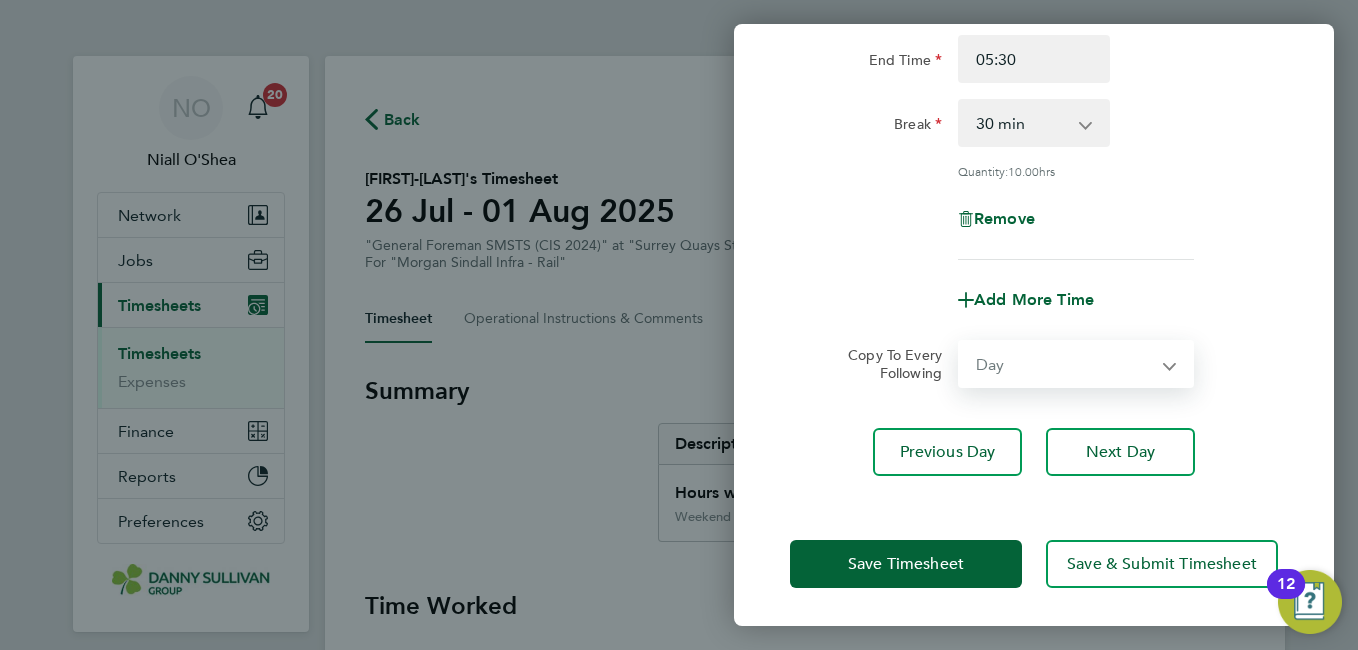 click on "Select days   Day   Tuesday   Wednesday   Thursday   Friday" at bounding box center [1065, 364] 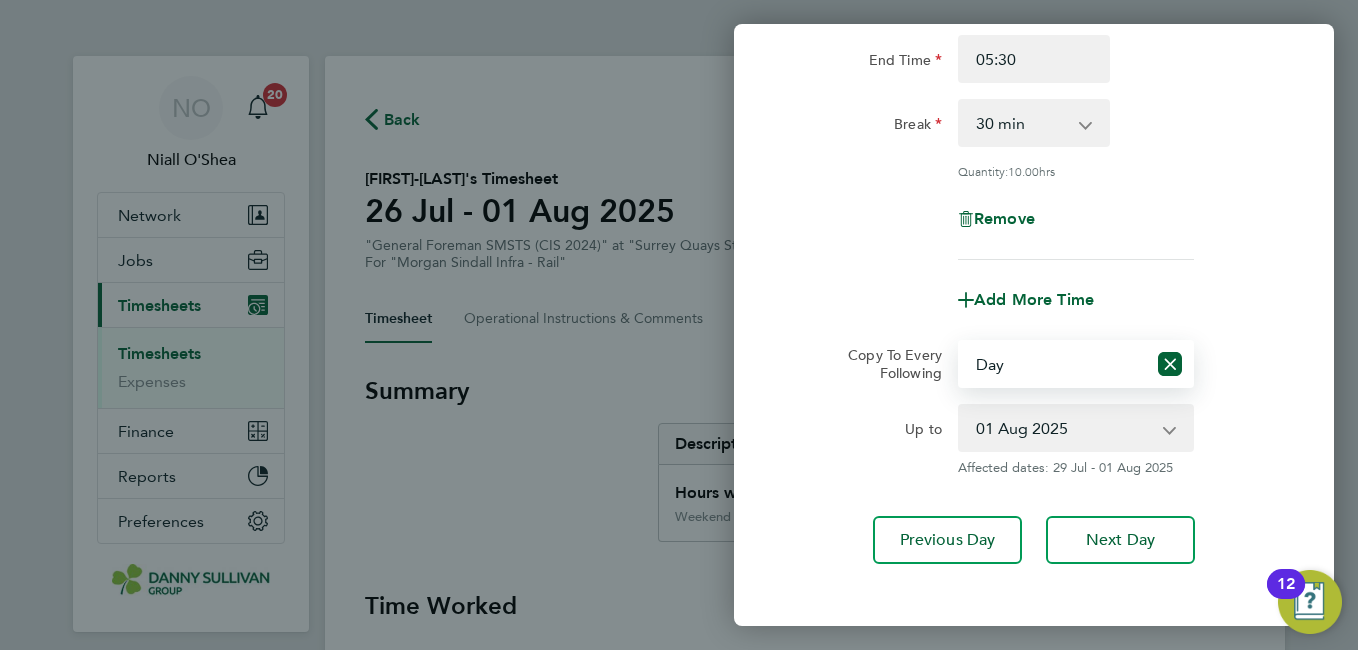click on "29 Jul 2025   30 Jul 2025   31 Jul 2025   01 Aug 2025" at bounding box center (1064, 428) 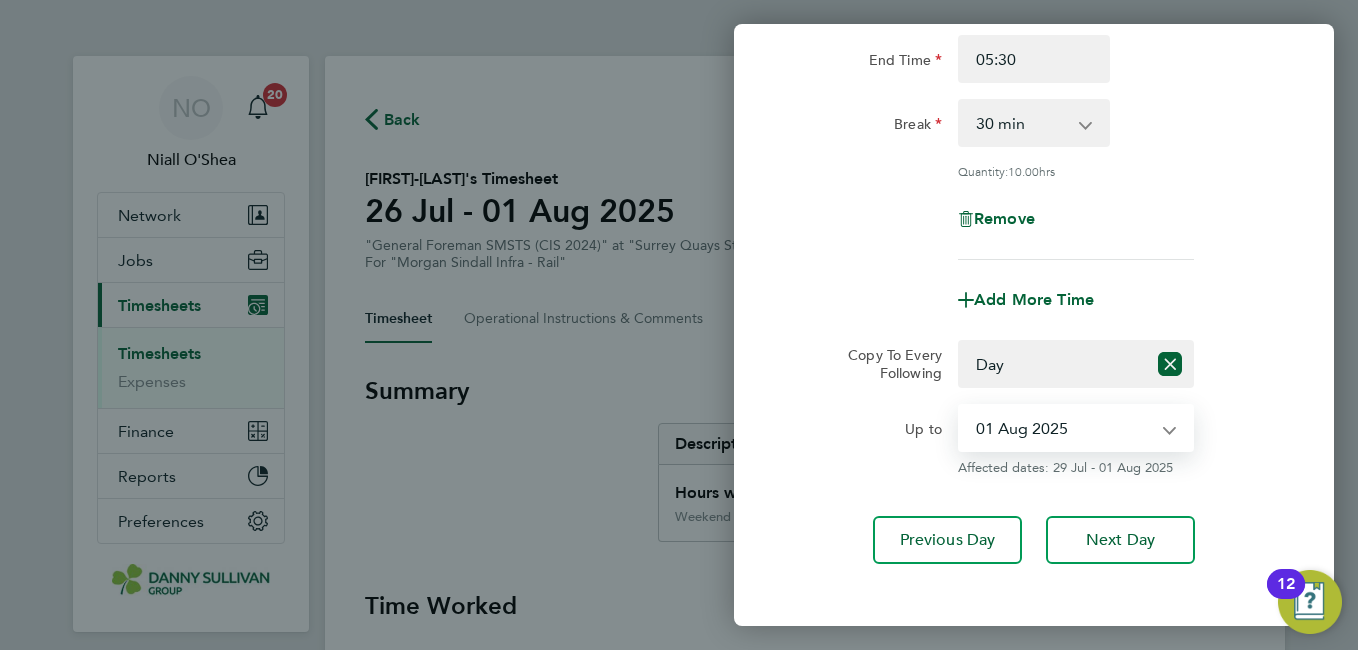 select on "2025-07-31" 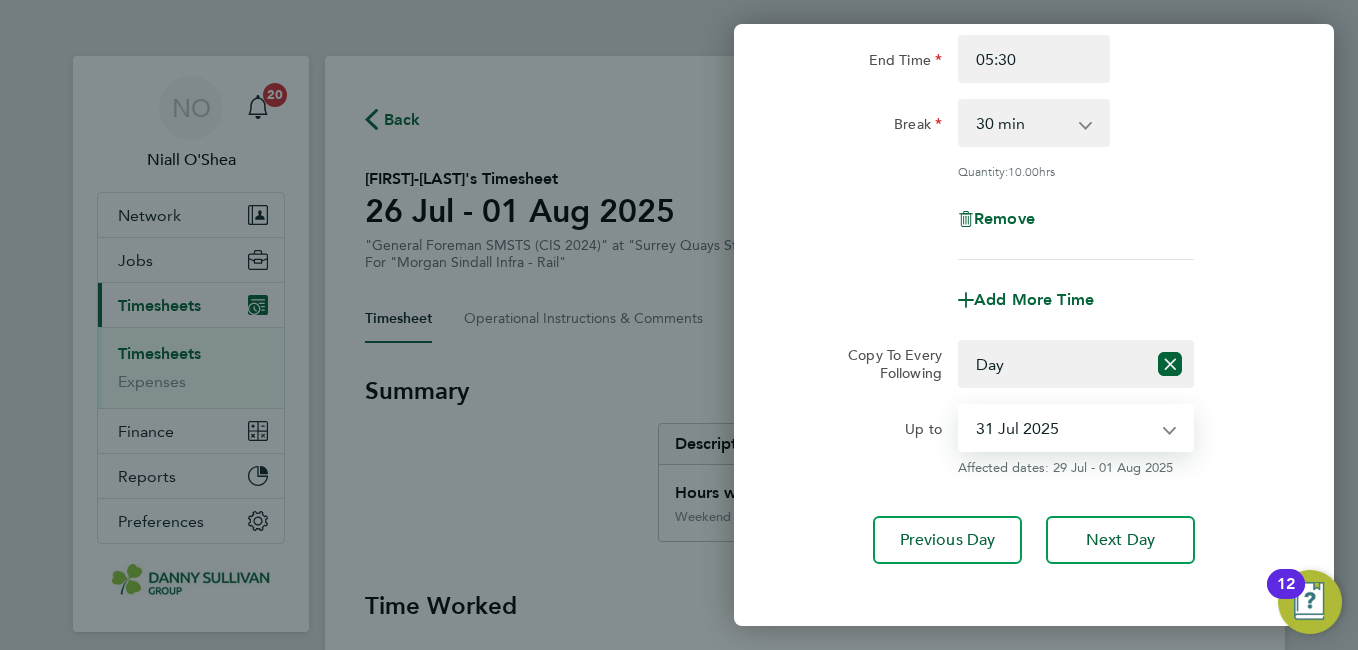 click on "29 Jul 2025   30 Jul 2025   31 Jul 2025   01 Aug 2025" at bounding box center [1064, 428] 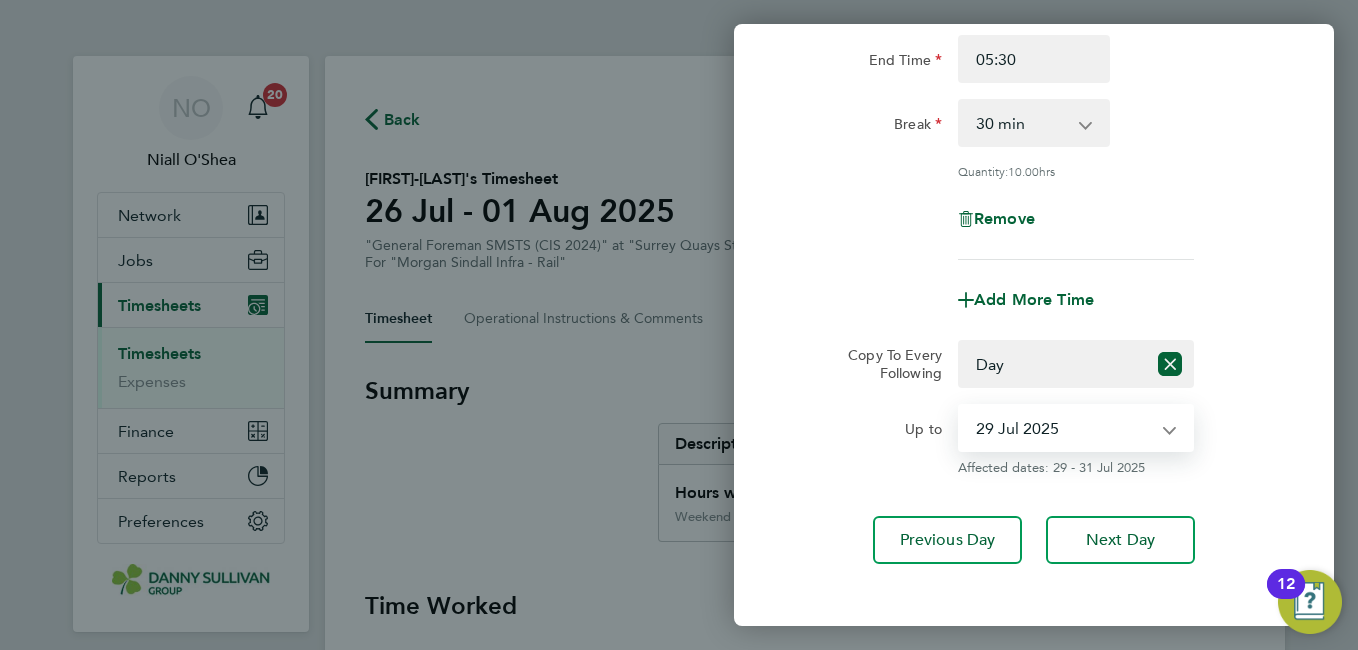 click on "Up to  29 Jul 2025   30 Jul 2025   31 Jul 2025   01 Aug 2025
Affected dates: 29 - 31 Jul 2025" 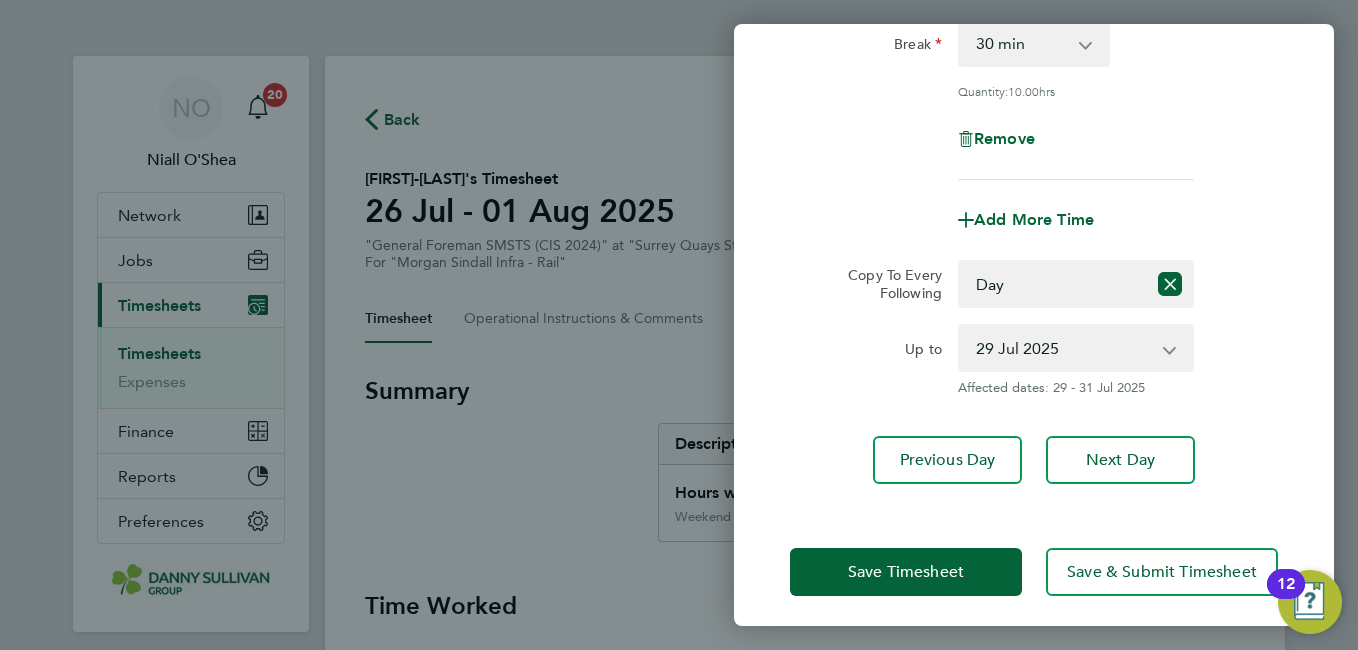 scroll, scrollTop: 341, scrollLeft: 0, axis: vertical 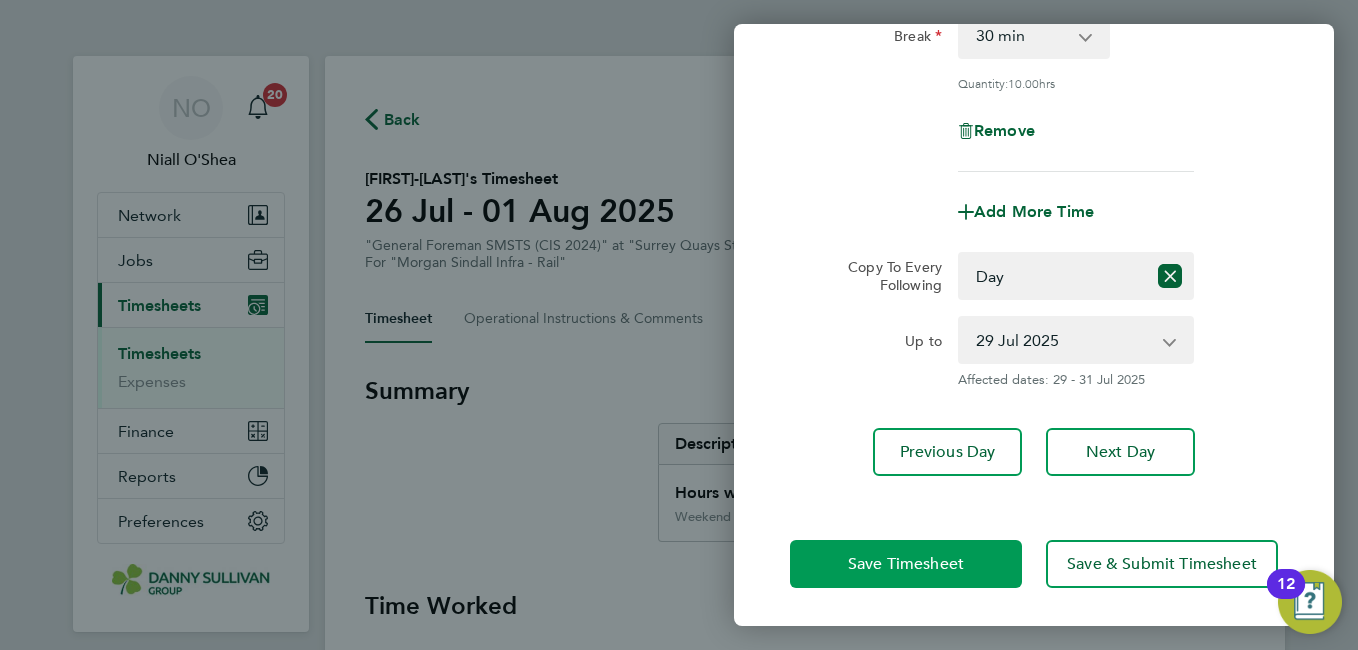 click on "Save Timesheet" 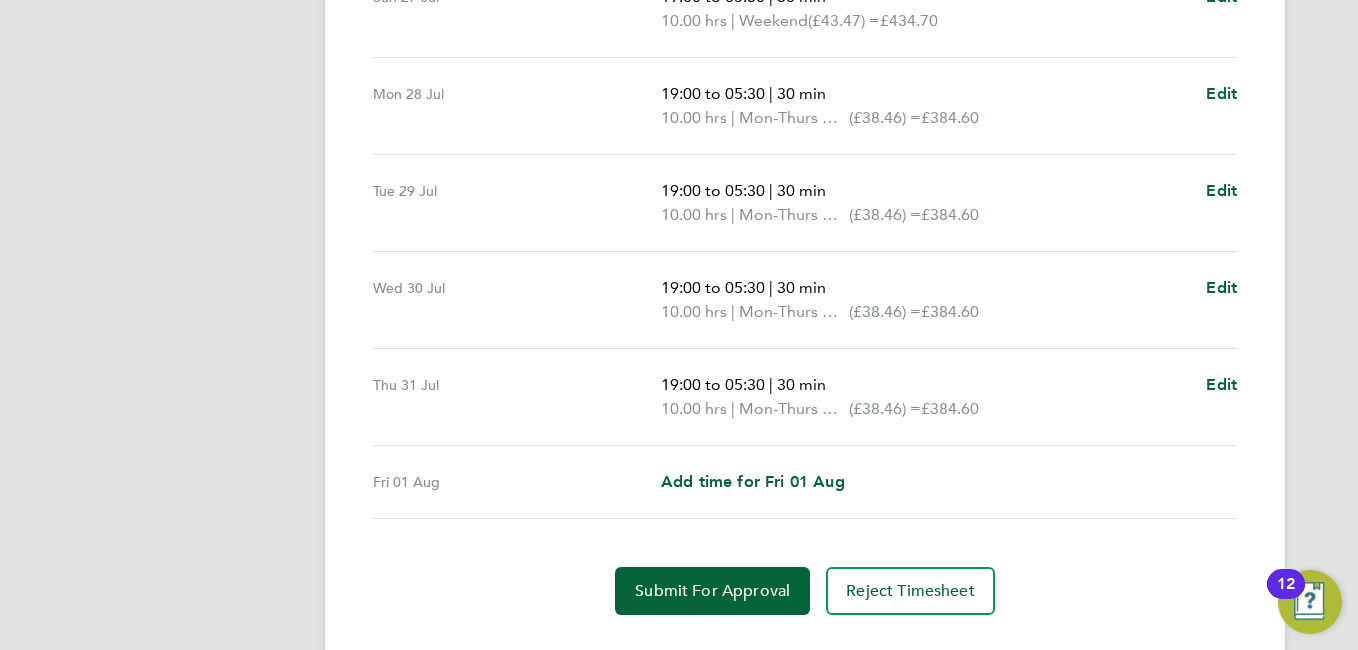 scroll, scrollTop: 815, scrollLeft: 0, axis: vertical 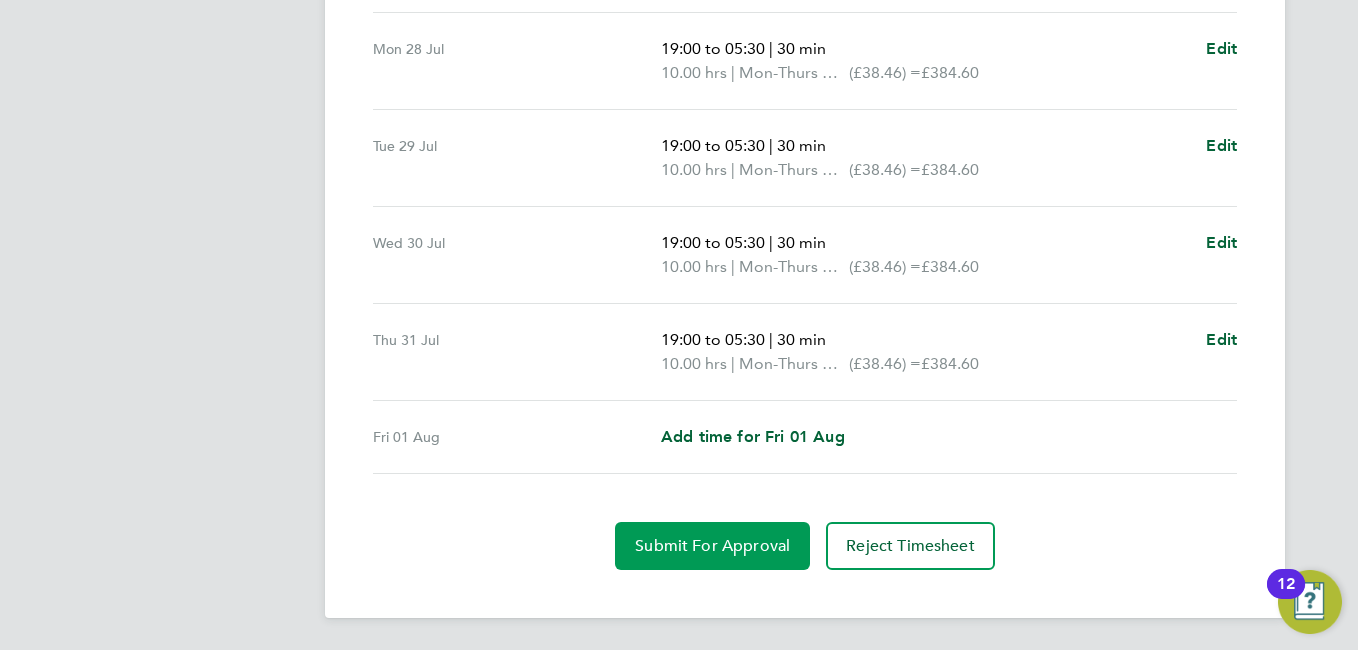 click on "Submit For Approval" 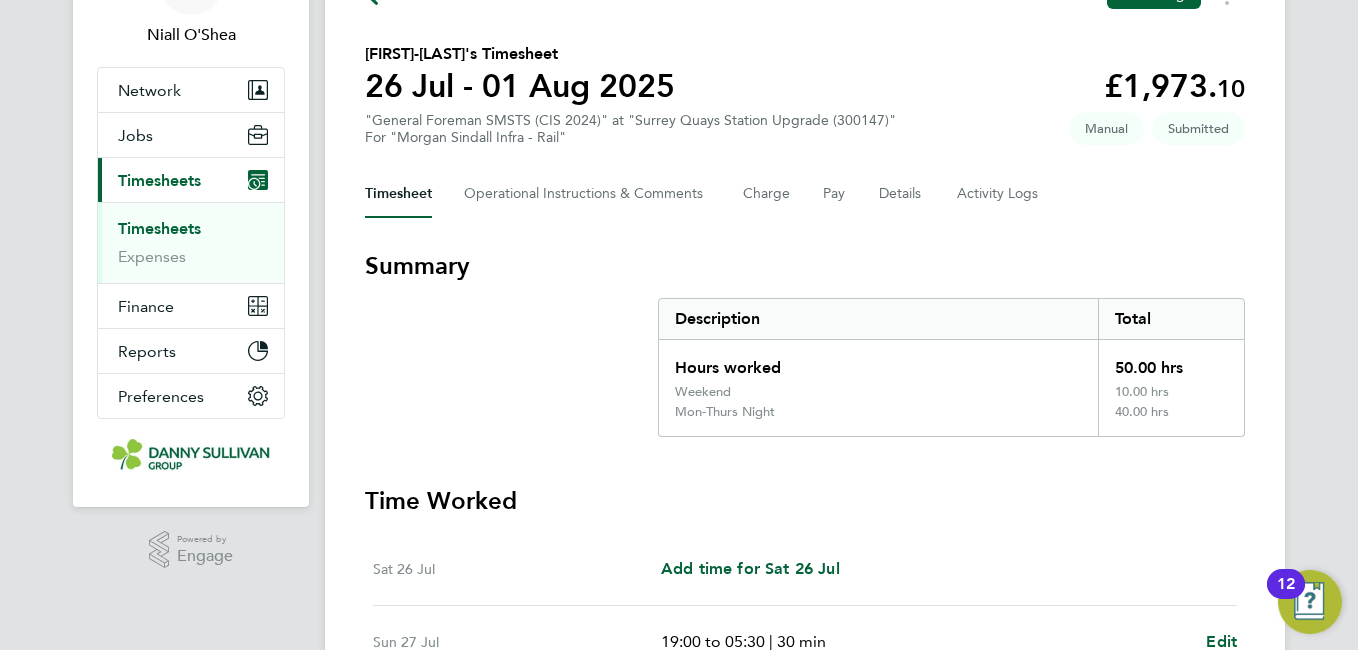 scroll, scrollTop: 0, scrollLeft: 0, axis: both 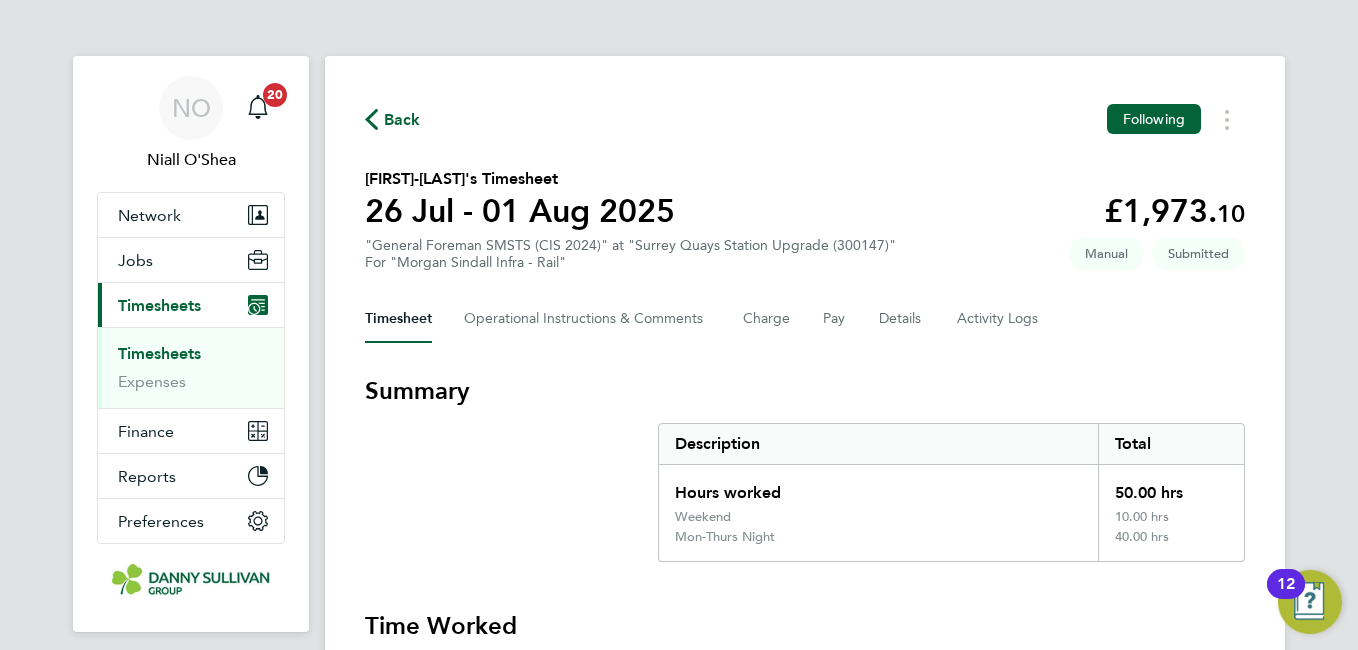 click on "Back" 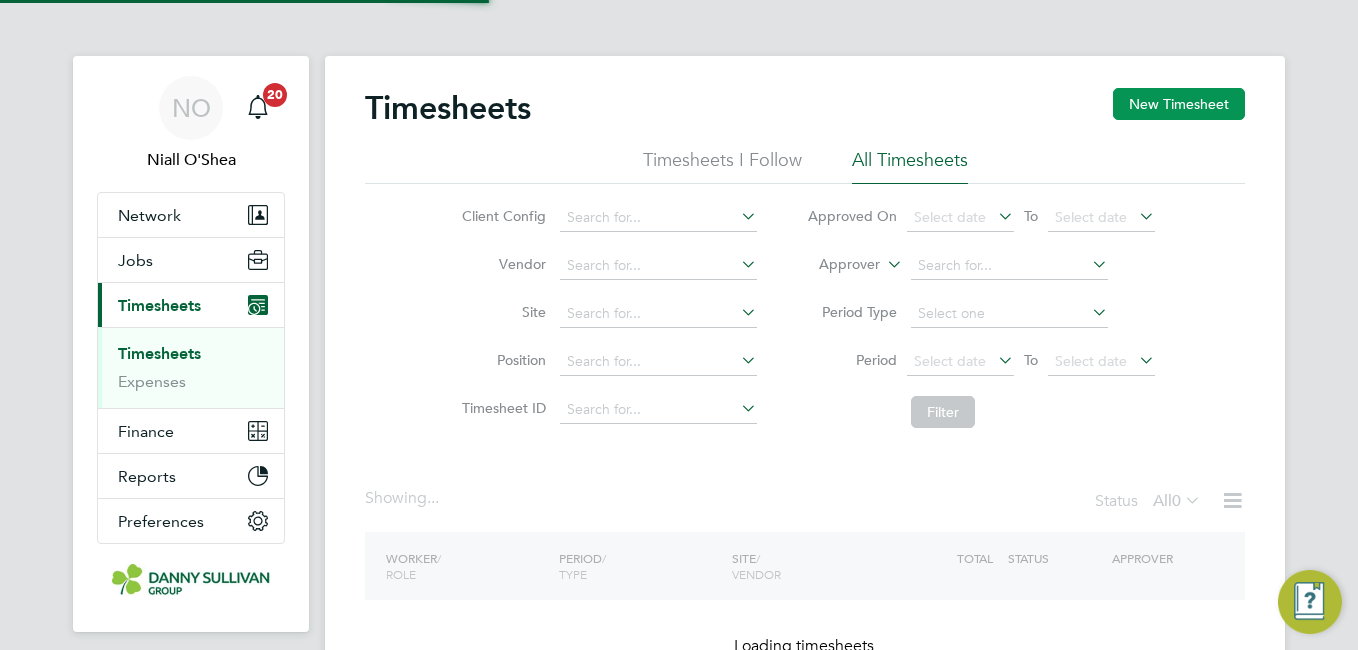 click on "New Timesheet" 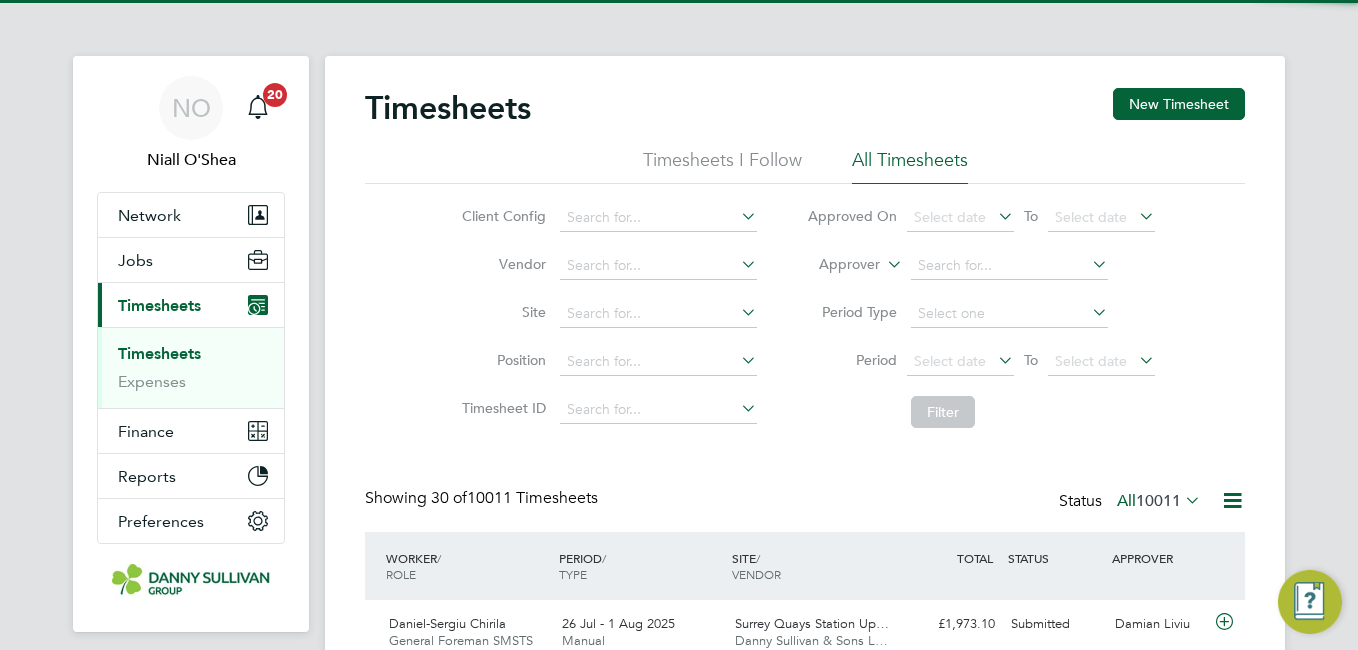 scroll, scrollTop: 10, scrollLeft: 10, axis: both 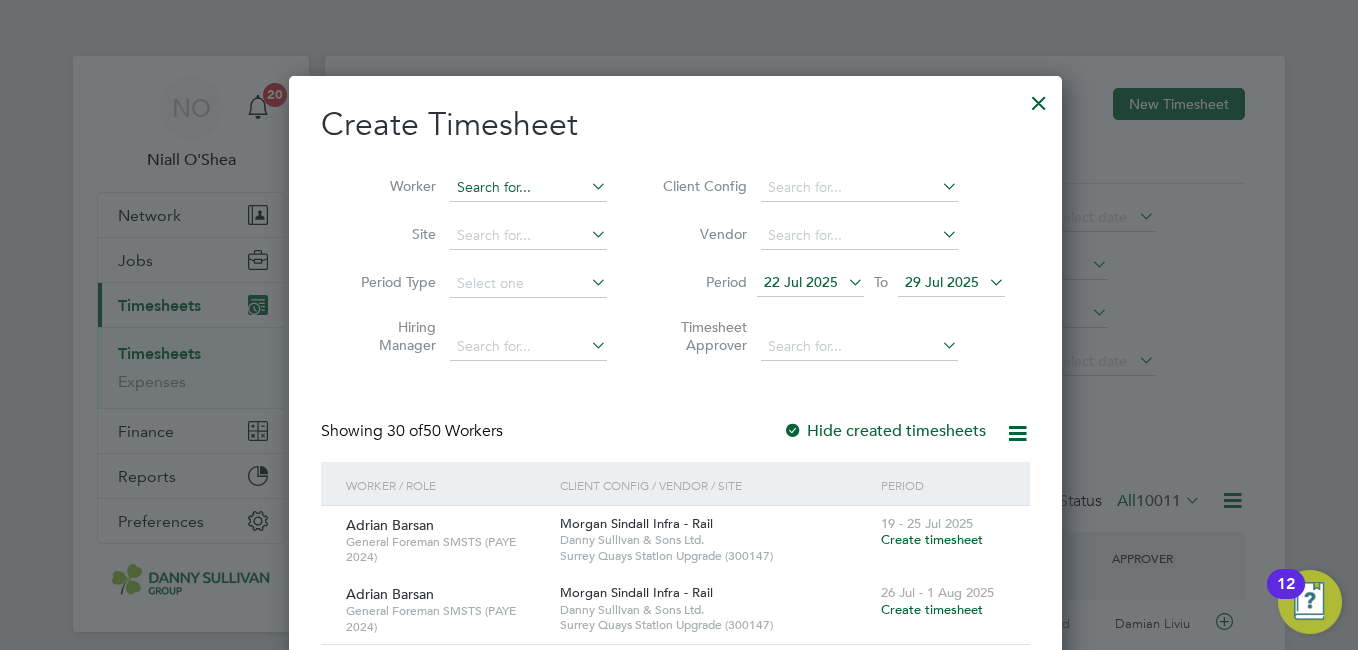 click at bounding box center [528, 188] 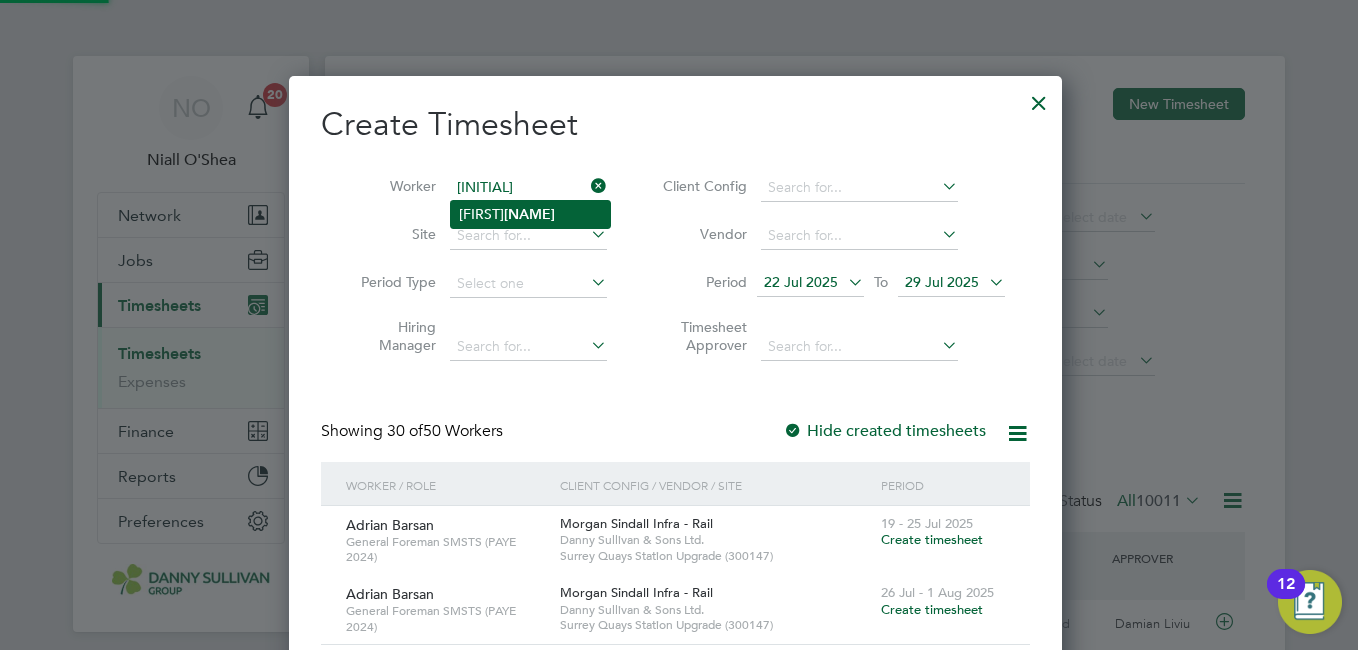 click on "Nicusor  Serban" 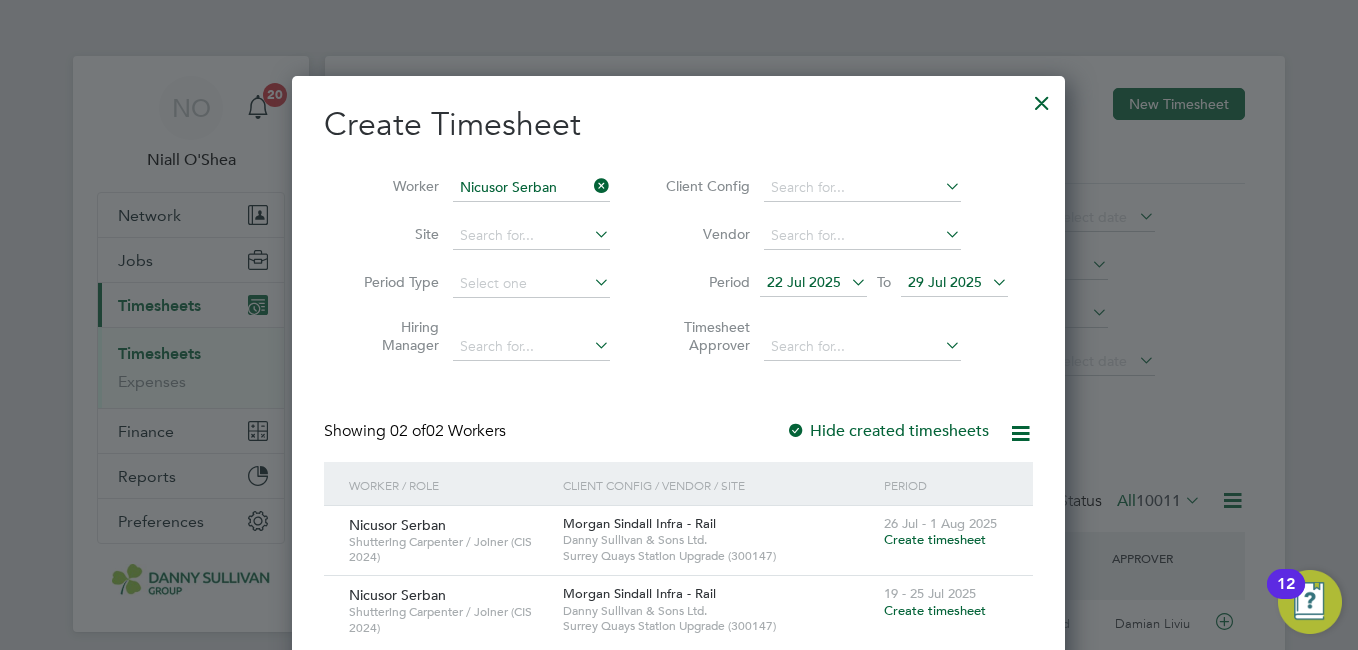 click on "Create Timesheet Worker   Nicusor Serban Site   Period Type   Hiring Manager   Client Config   Vendor   Period
22 Jul 2025
To
29 Jul 2025
Timesheet Approver   Showing   02 of  02 Workers Hide created timesheets Worker / Role Client Config / Vendor / Site Period Nicusor Serban   Shuttering Carpenter / Joiner (CIS 2024) Morgan Sindall Infra - Rail Danny Sullivan & Sons Ltd.   Surrey Quays Station Upgrade (300147)   26 Jul - 1 Aug 2025   Create timesheet Nicusor Serban   Shuttering Carpenter / Joiner (CIS 2024) Morgan Sindall Infra - Rail Danny Sullivan & Sons Ltd.   Surrey Quays Station Upgrade (300147)   19 - 25 Jul 2025   Create timesheet Nicusor Serban   Shuttering Carpenter / Joiner (CIS 2024) Morgan Sindall Infra - Rail Danny Sullivan & Sons Ltd.   Surrey Quays Station Upgrade (300147)   26 Jul - 1 Aug 2025   Create timesheet Show  20  more" at bounding box center [678, 410] 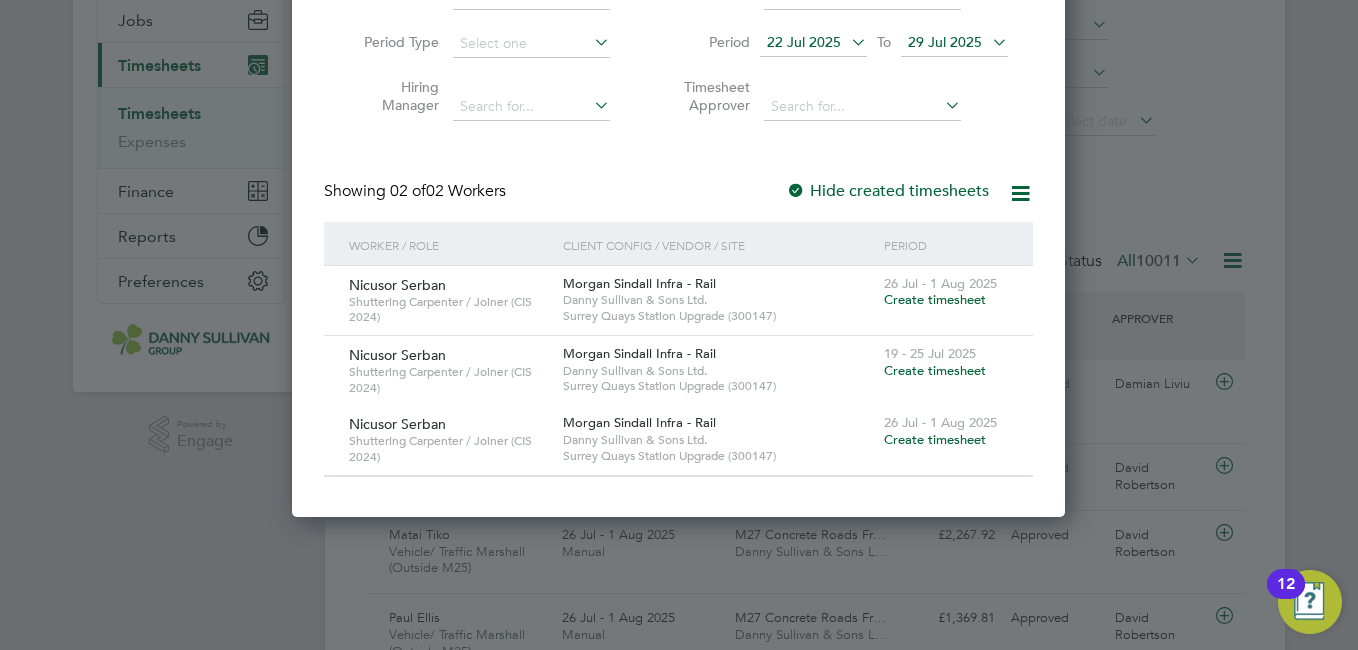 click on "Create timesheet" at bounding box center (935, 439) 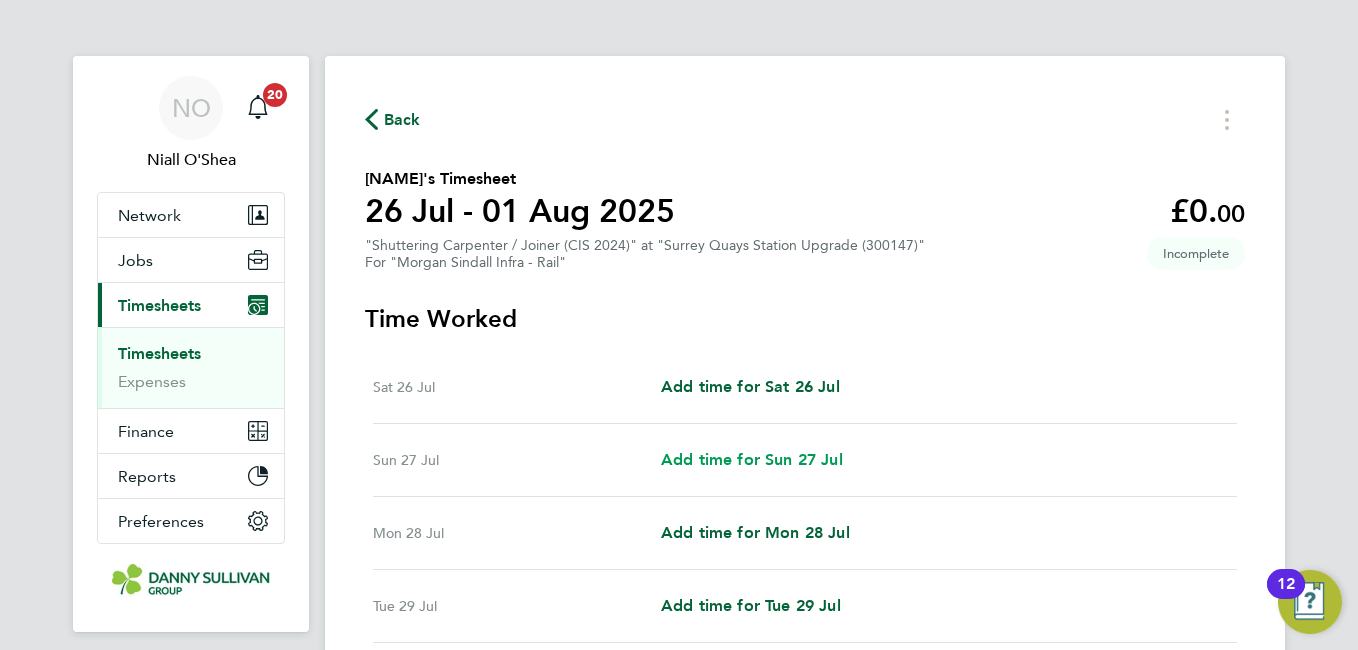 click on "Add time for Sun 27 Jul" at bounding box center [752, 460] 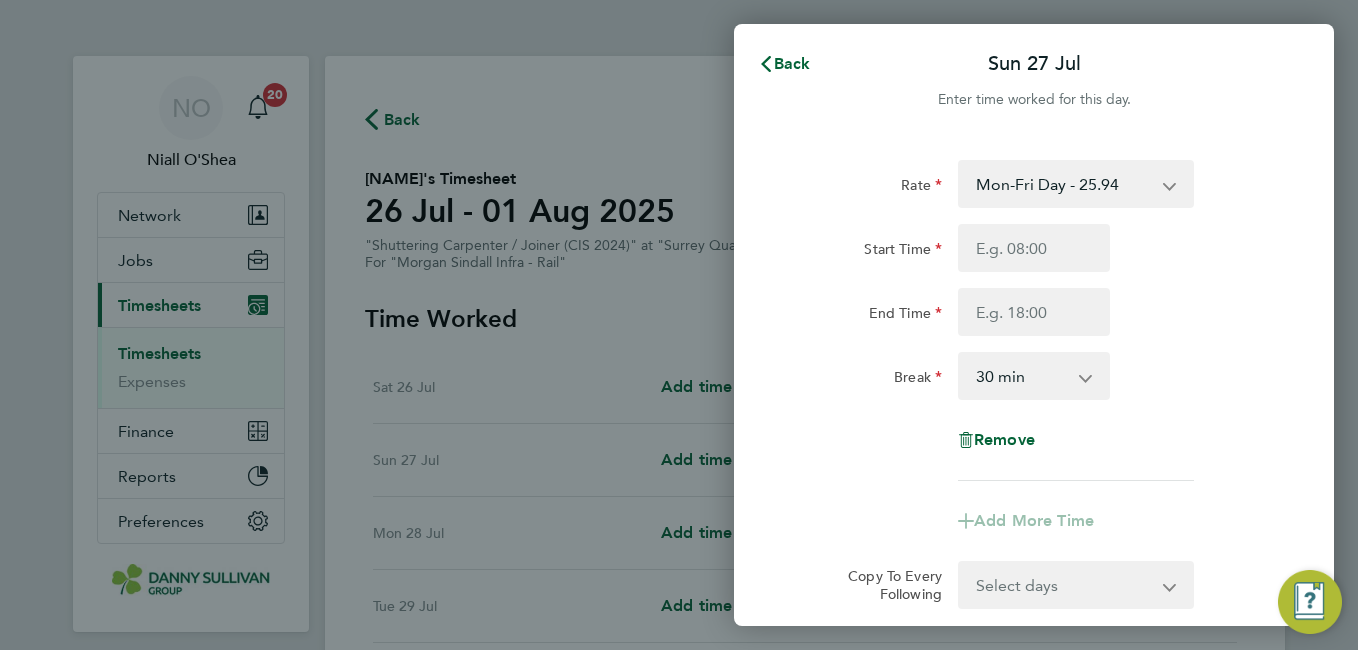click on "Mon-Fri Day - 25.94   Weekend - 33.71   Mon-Thurs Night - 29.82   Xmas / NY - 51.87   Bank Hol - 38.90" at bounding box center [1064, 184] 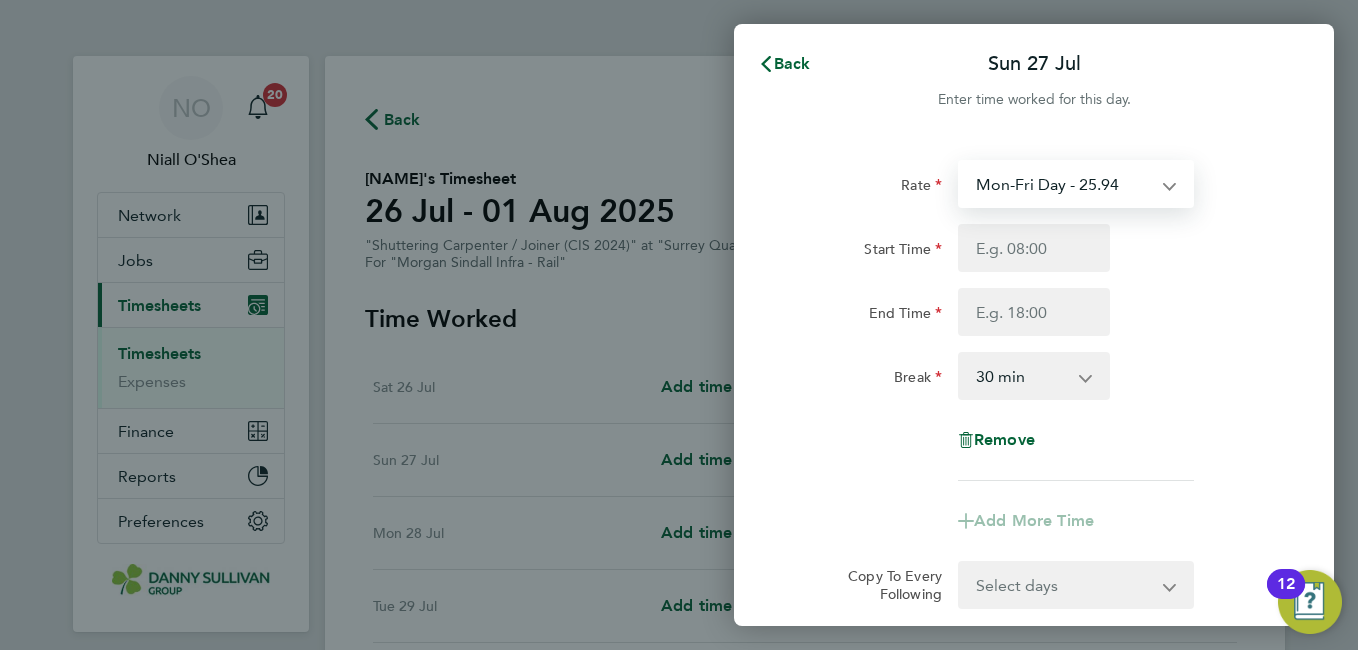 select on "30" 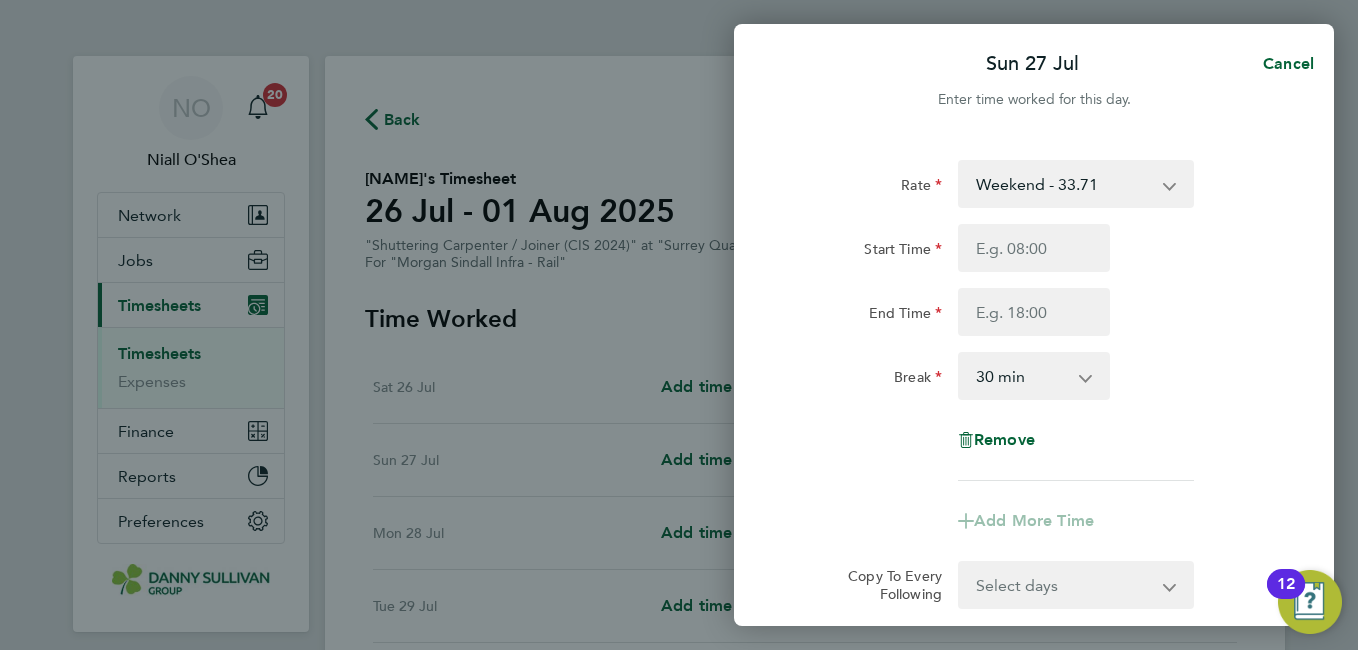 click on "Start Time" at bounding box center (1034, 248) 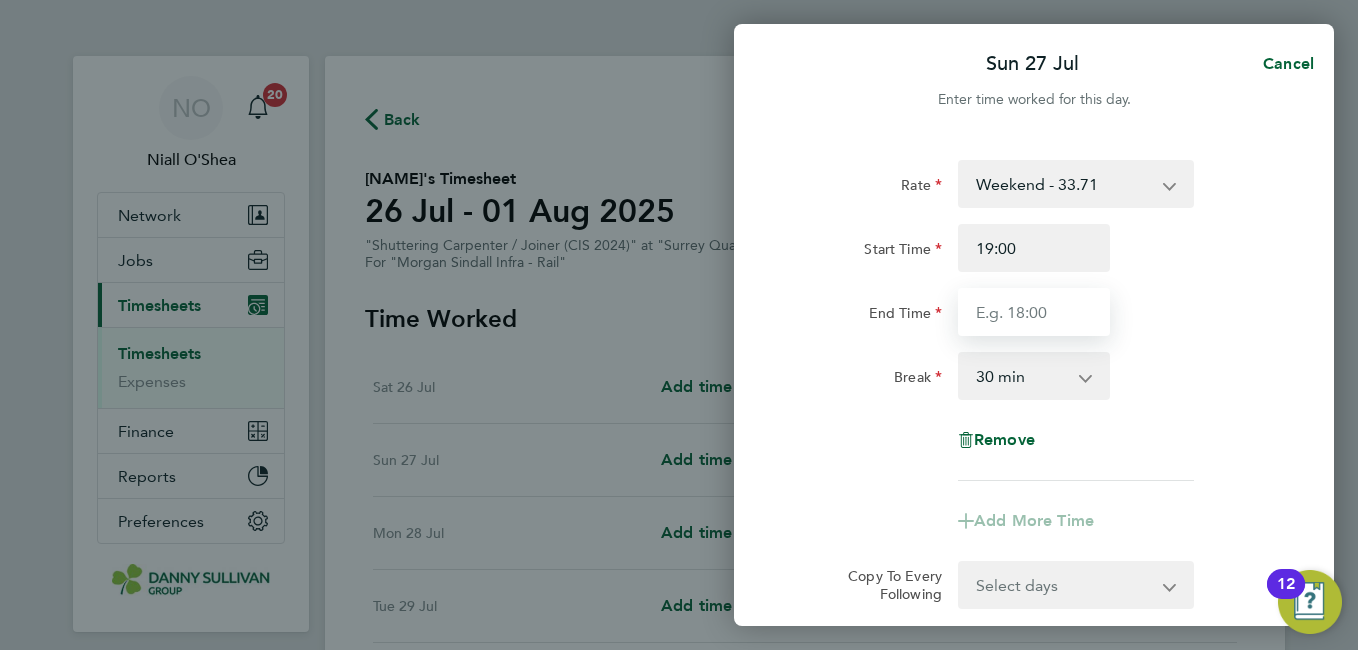 type on "05:30" 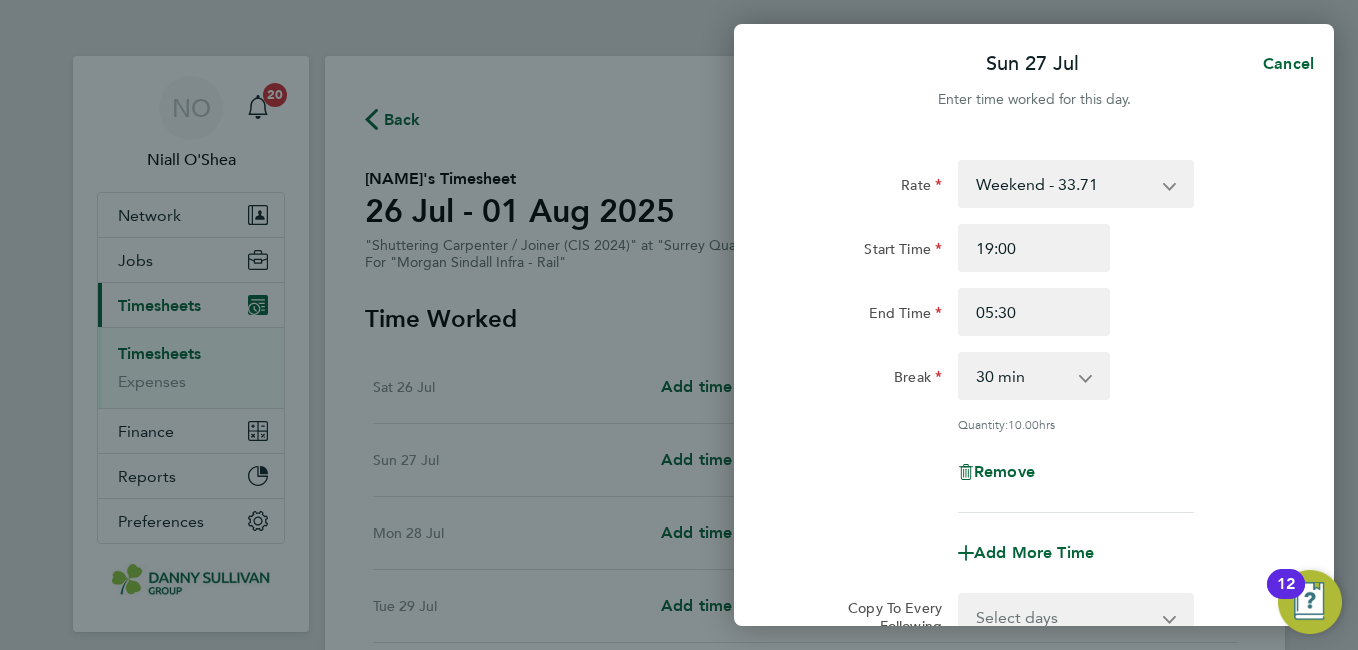 click on "End Time 05:30" 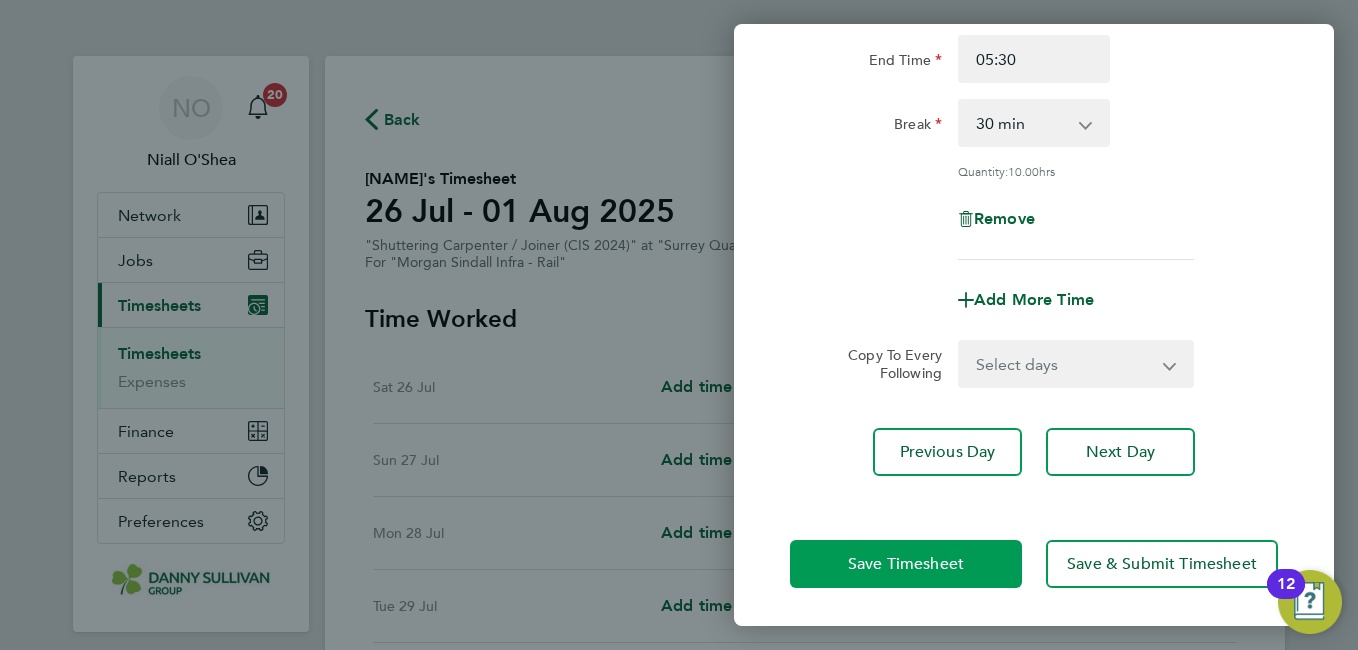 click on "Save Timesheet" 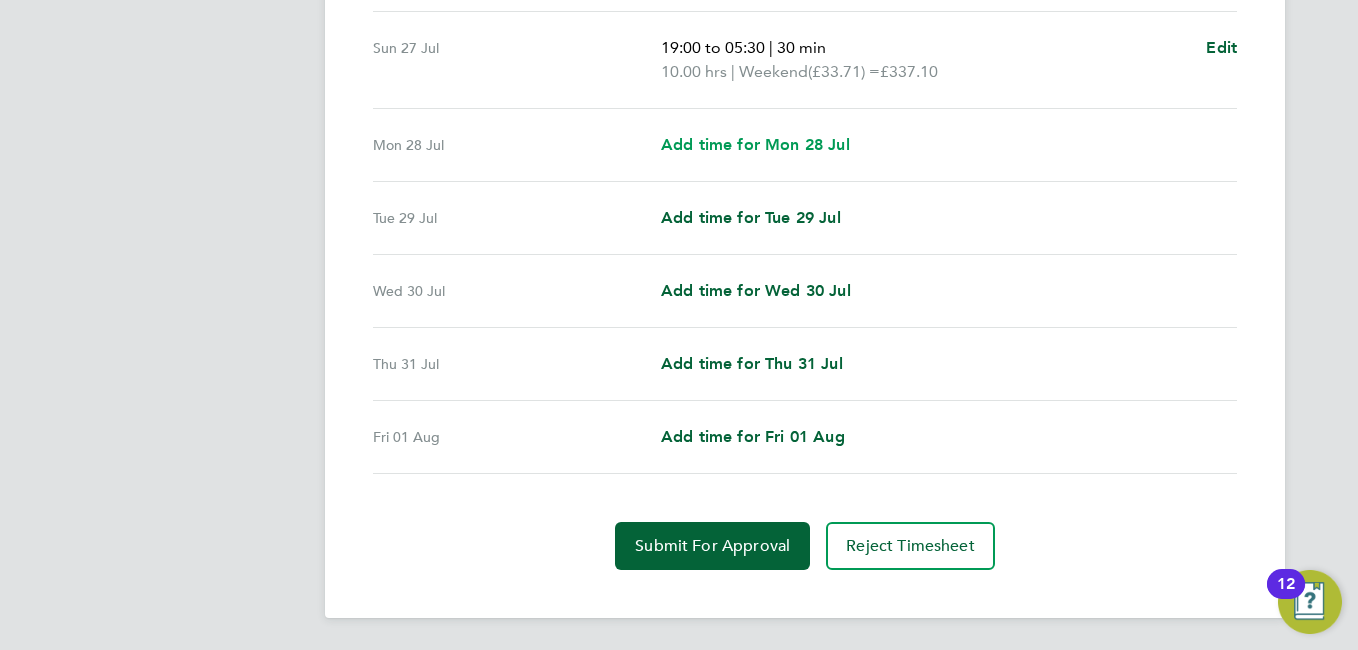 click on "Add time for Mon 28 Jul" at bounding box center [755, 144] 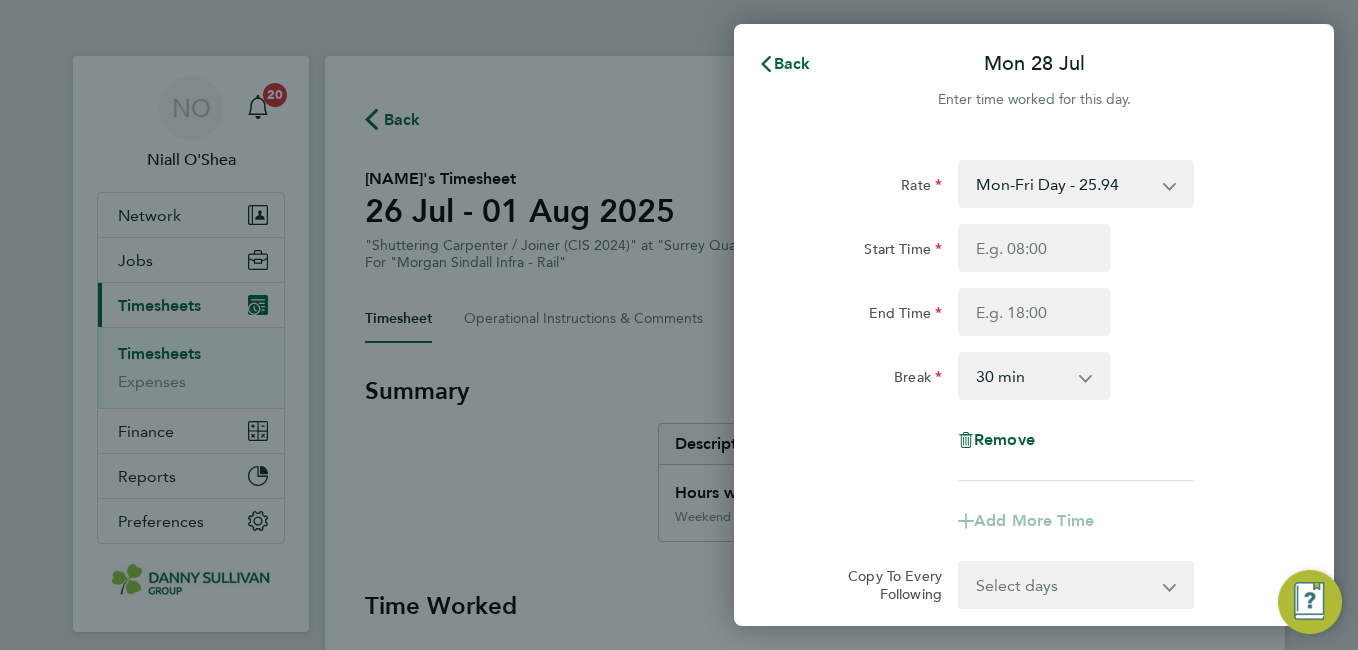 click on "Mon-Fri Day - 25.94   Weekend - 33.71   Mon-Thurs Night - 29.82   Xmas / NY - 51.87   Bank Hol - 38.90" at bounding box center (1064, 184) 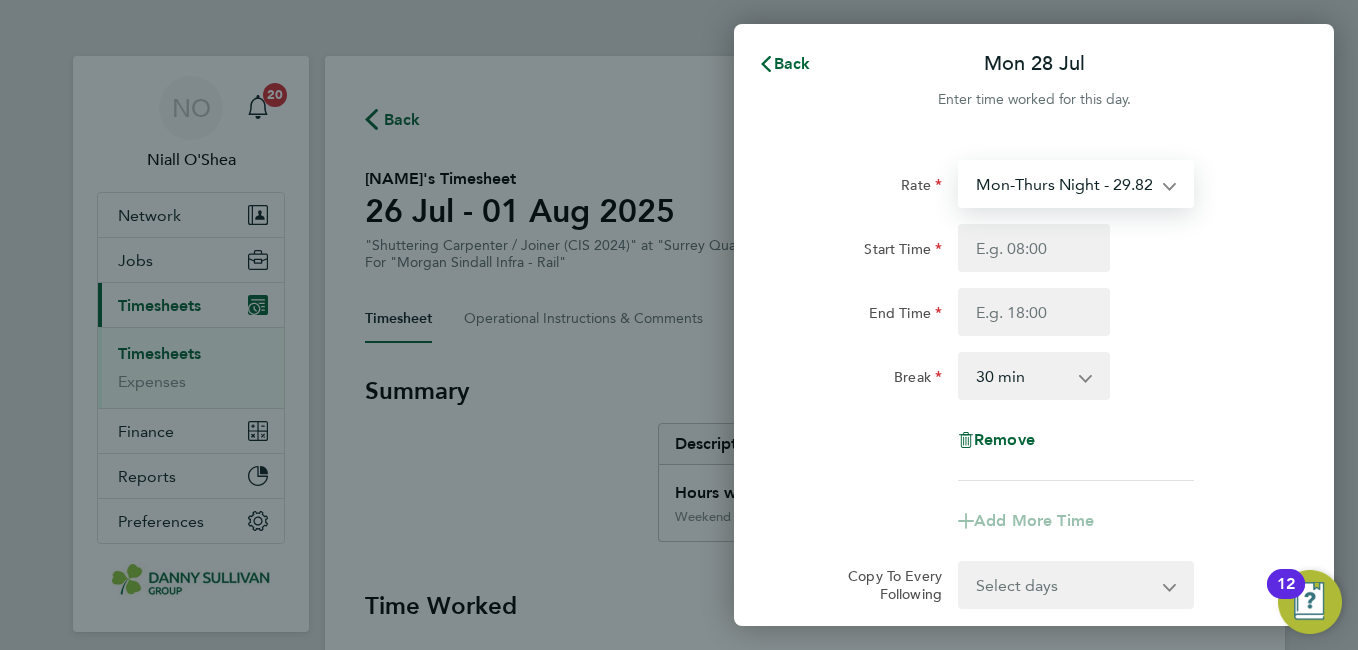 select on "30" 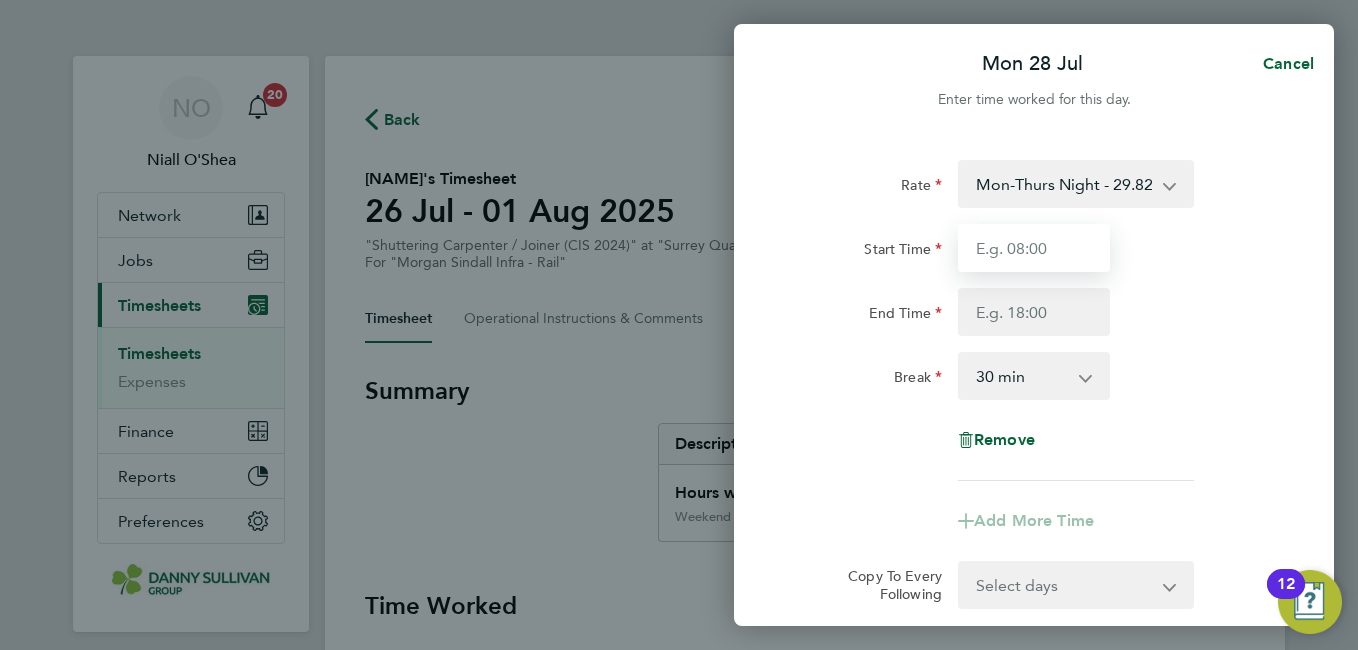 click on "Start Time" at bounding box center [1034, 248] 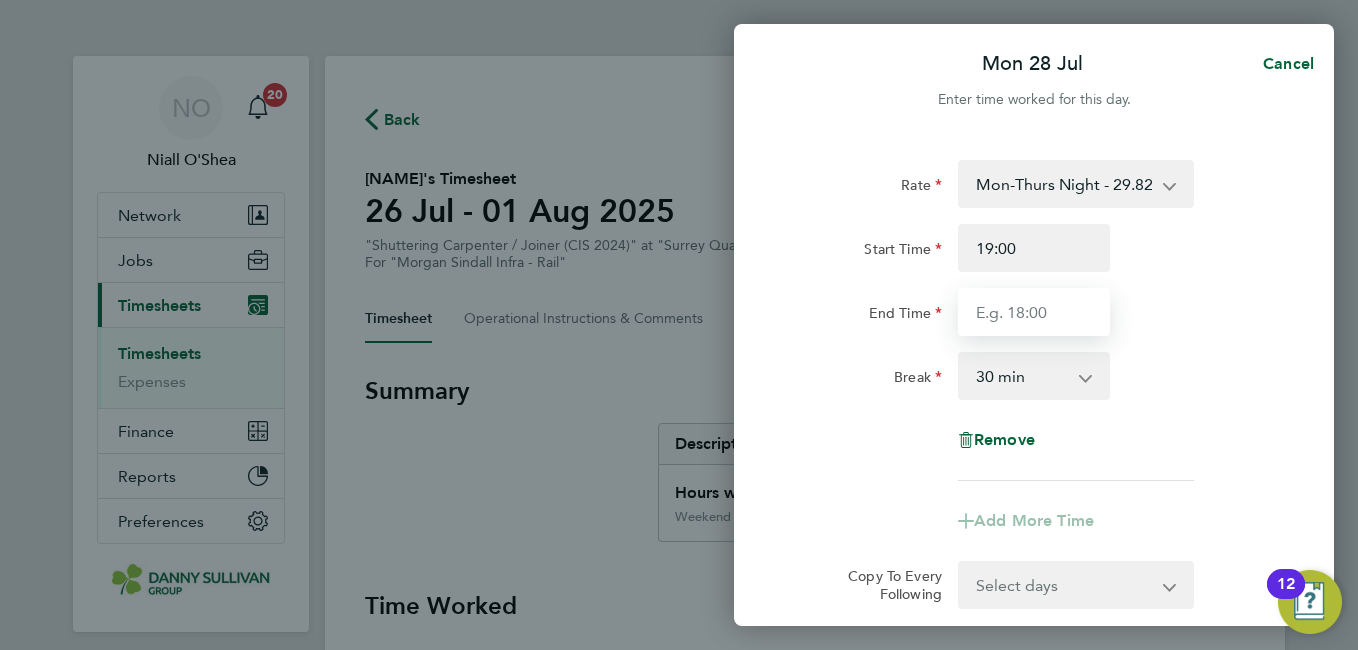type on "05:30" 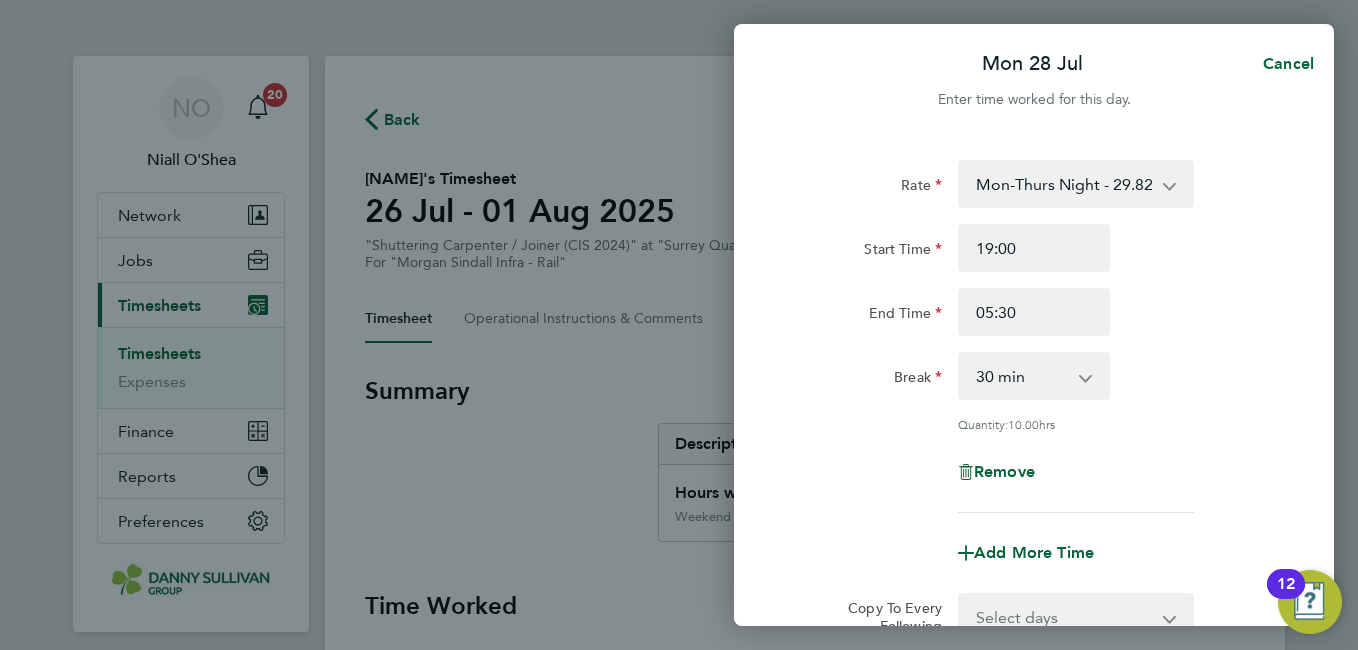 click on "Rate  Mon-Thurs Night - 29.82   Mon-Fri Day - 25.94   Weekend - 33.71   Xmas / NY - 51.87   Bank Hol - 38.90
Start Time 19:00 End Time 05:30 Break  0 min   15 min   30 min   45 min   60 min   75 min   90 min
Quantity:  10.00  hrs
Remove" 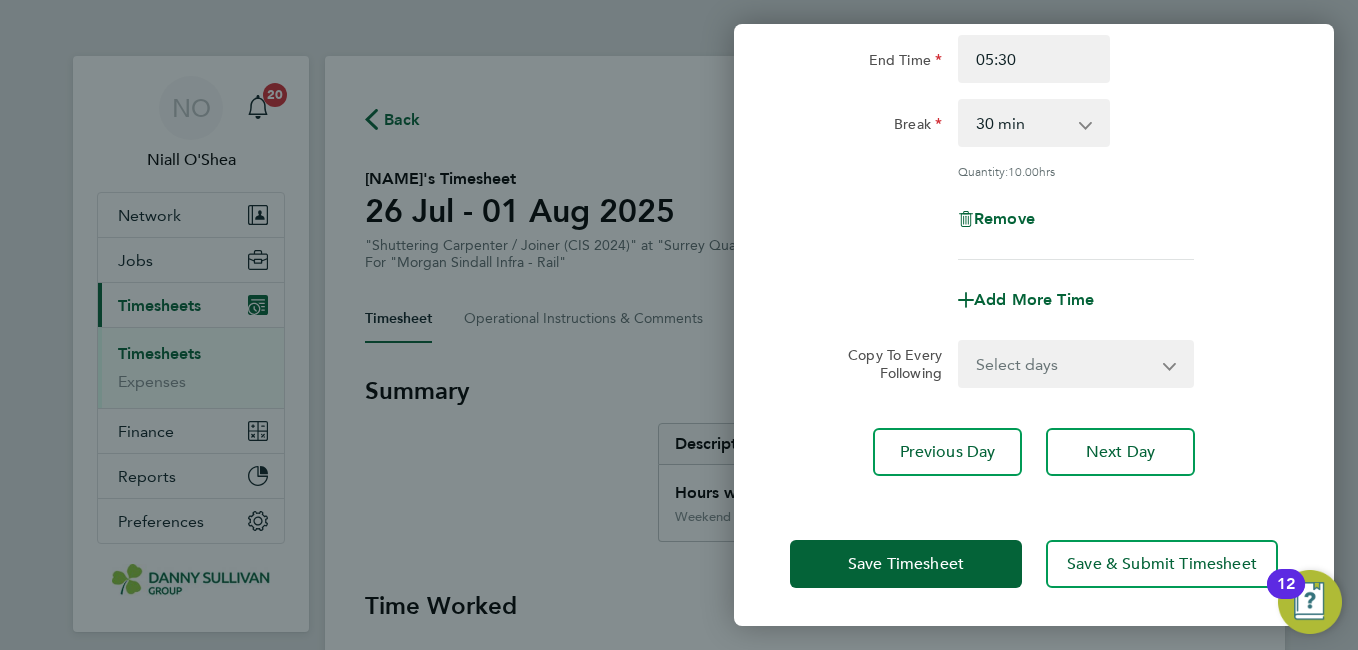 click on "Select days   Day   Tuesday   Wednesday   Thursday   Friday" at bounding box center (1065, 364) 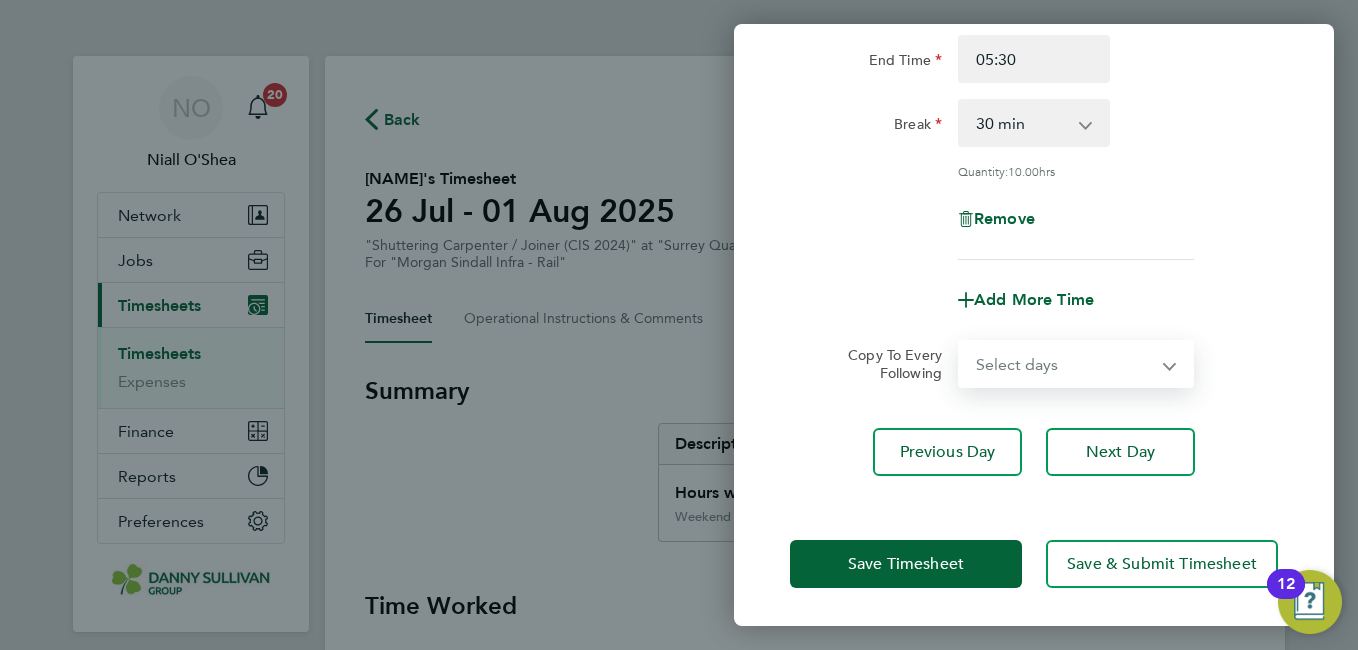 select on "DAY" 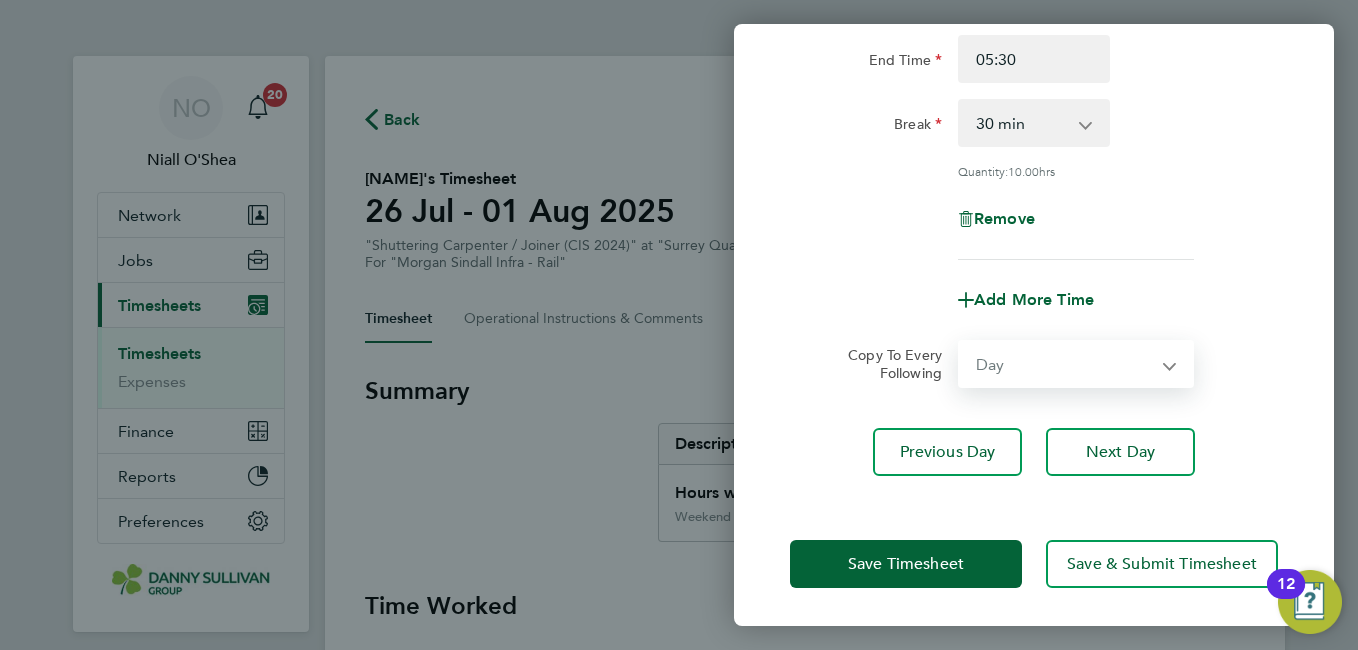click on "Select days   Day   Tuesday   Wednesday   Thursday   Friday" at bounding box center [1065, 364] 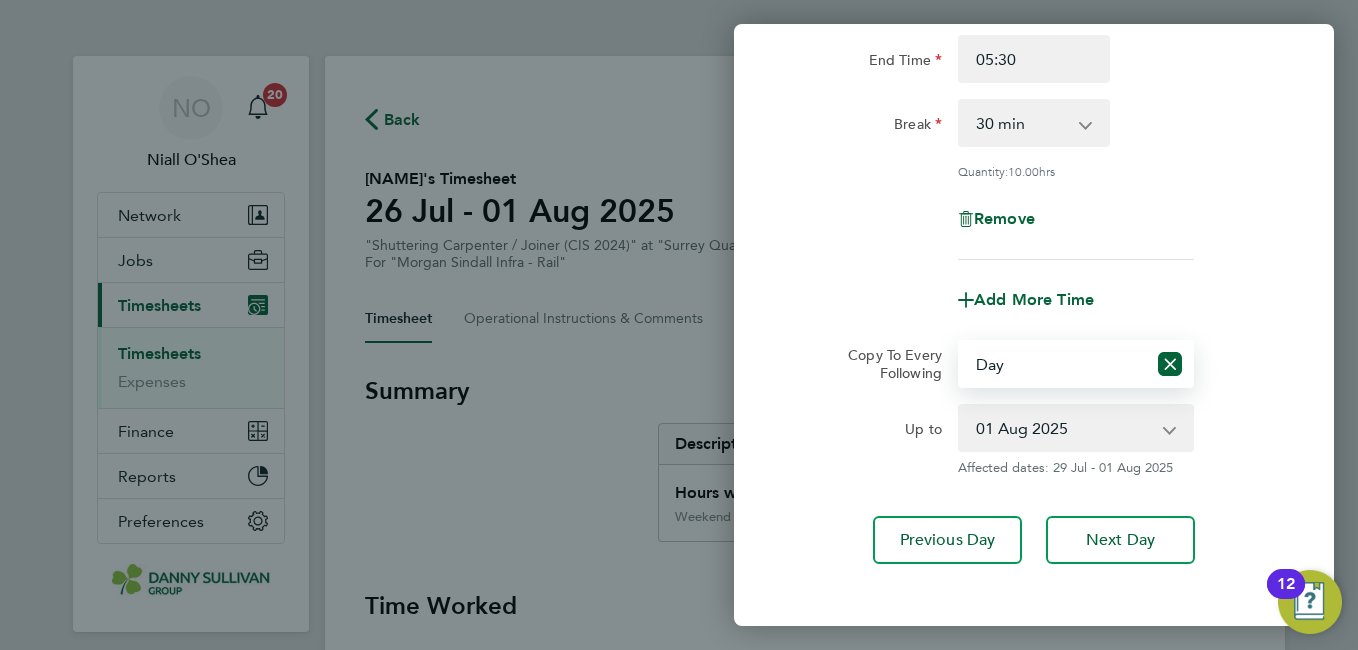 click on "29 Jul 2025   30 Jul 2025   31 Jul 2025   01 Aug 2025" at bounding box center [1064, 428] 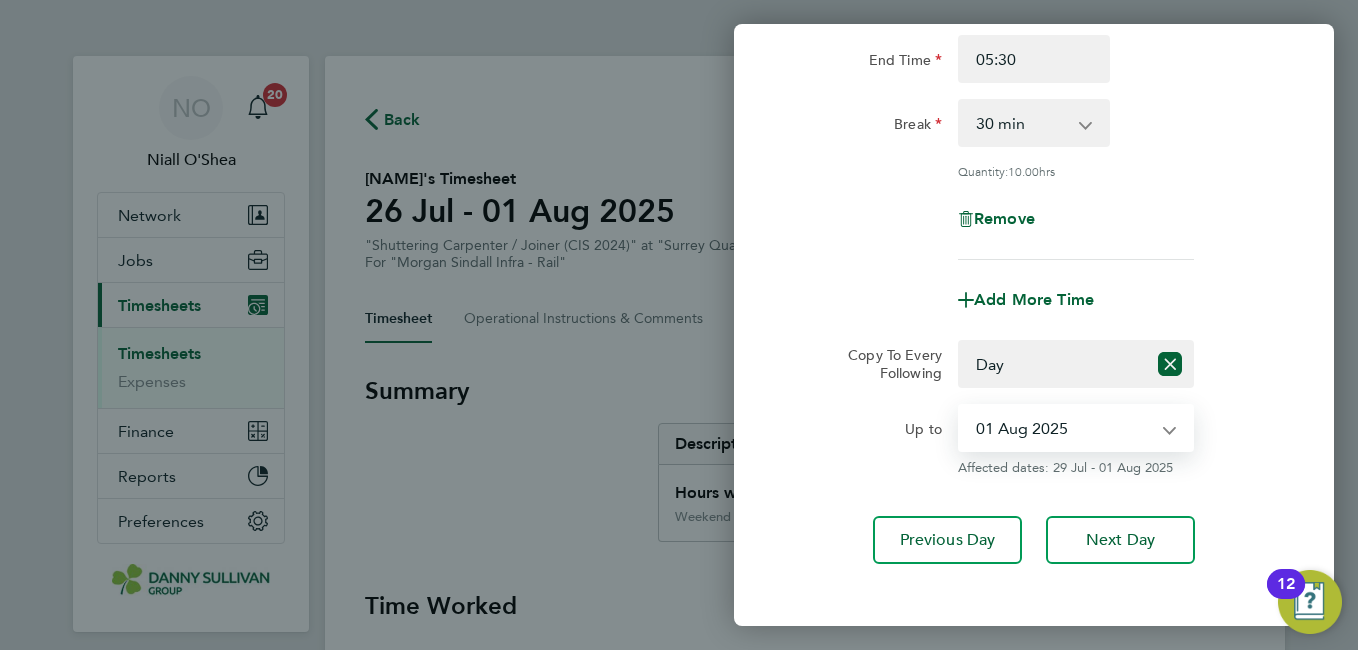 select on "2025-07-31" 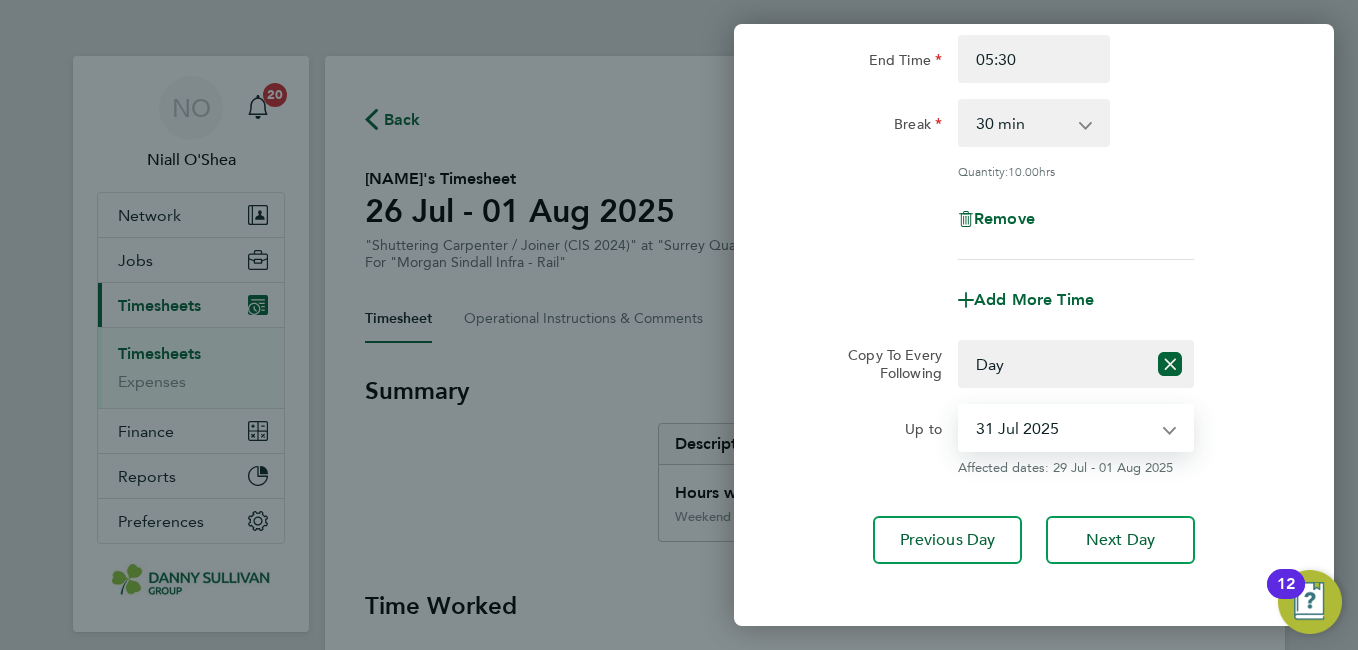 click on "29 Jul 2025   30 Jul 2025   31 Jul 2025   01 Aug 2025" at bounding box center [1064, 428] 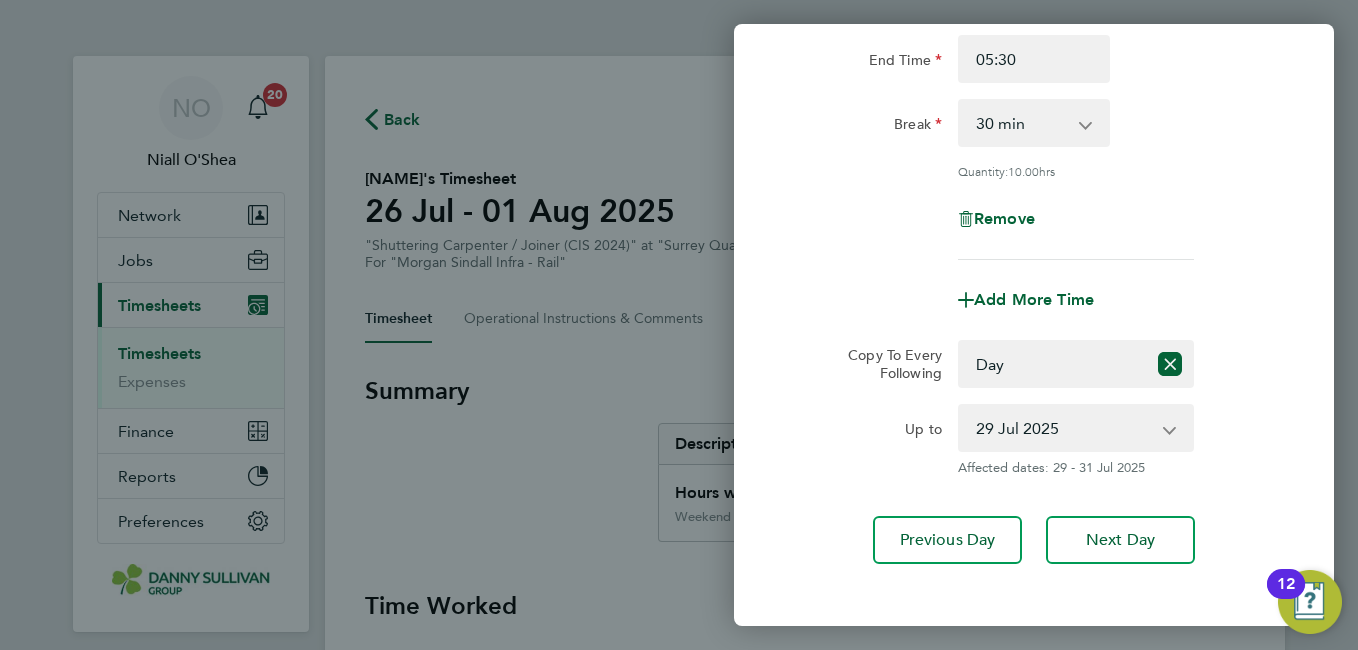 click on "Up to  29 Jul 2025   30 Jul 2025   31 Jul 2025   01 Aug 2025
Affected dates: 29 - 31 Jul 2025" 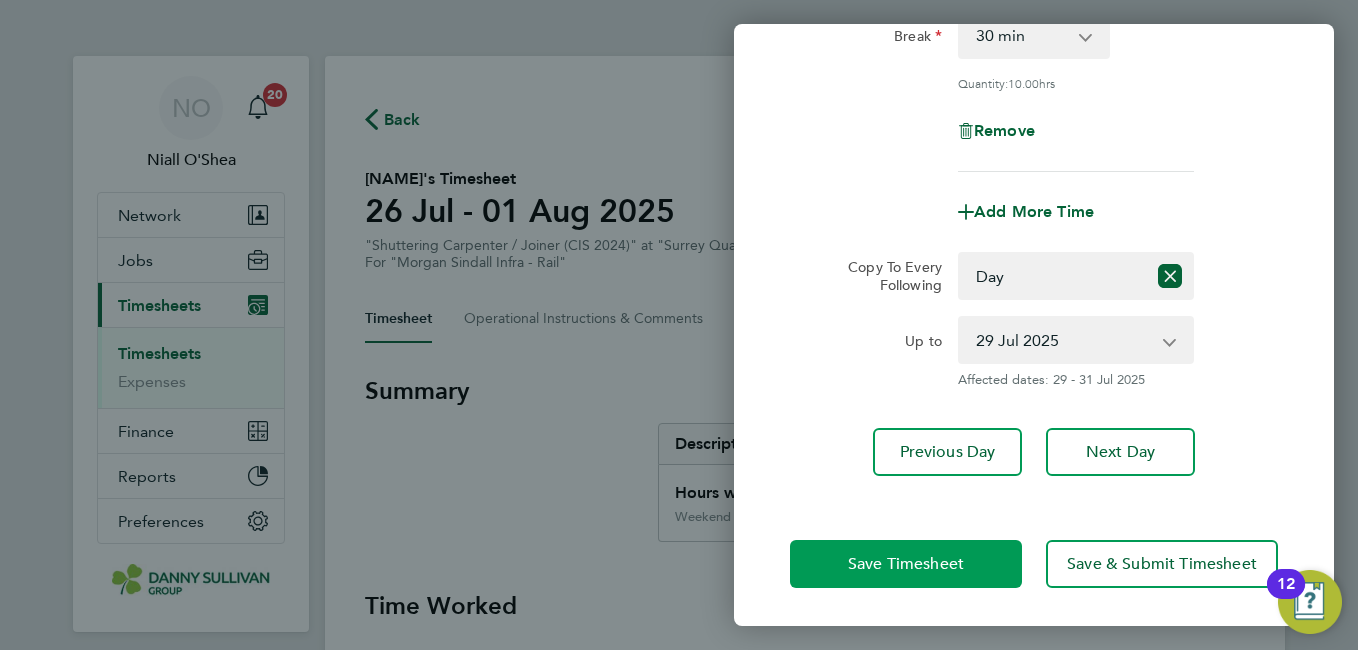click on "Save Timesheet" 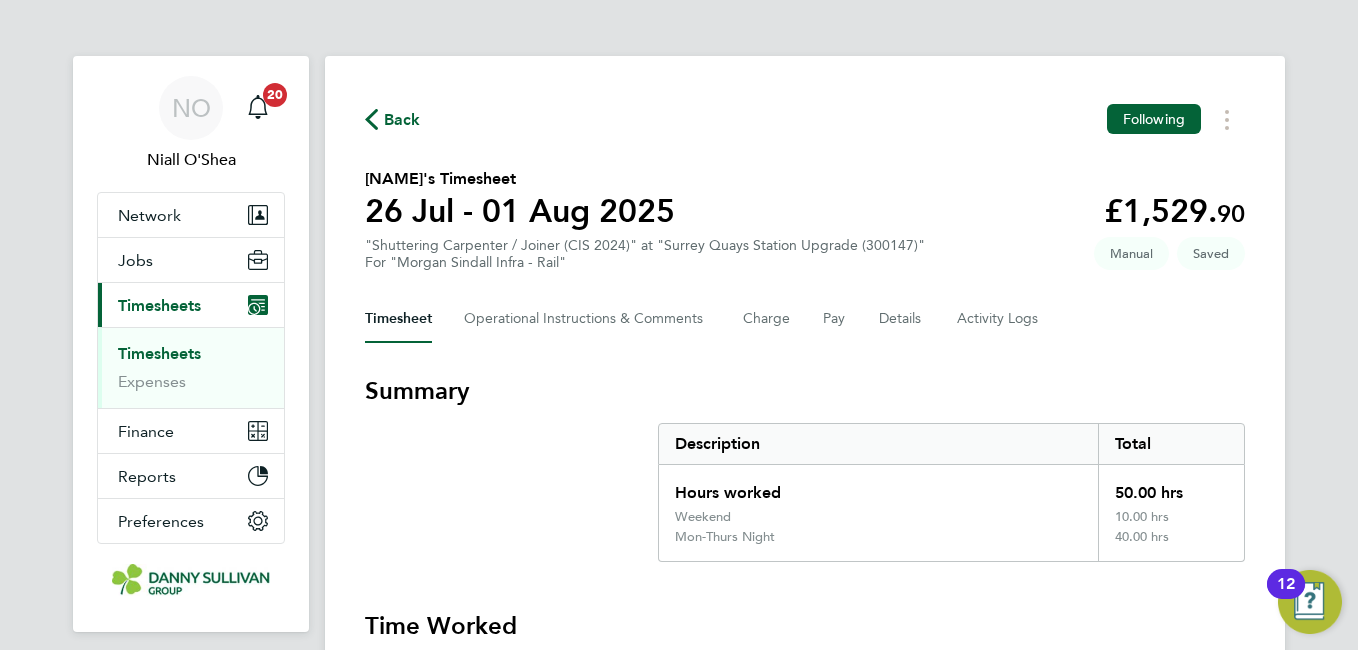 click on "Summary   Description   Total   Hours worked   50.00 hrs   Weekend   10.00 hrs   Mon-Thurs Night   40.00 hrs   Time Worked   Sat 26 Jul   Add time for Sat 26 Jul   Add time for Sat 26 Jul   Sun 27 Jul   19:00 to 05:30   |   30 min   10.00 hrs   |   Weekend   (£33.71) =   £337.10   Edit   Mon 28 Jul   19:00 to 05:30   |   30 min   10.00 hrs   |   Mon-Thurs Night   (£29.82) =   £298.20   Edit   Tue 29 Jul   19:00 to 05:30   |   30 min   10.00 hrs   |   Mon-Thurs Night   (£29.82) =   £298.20   Edit   Wed 30 Jul   19:00 to 05:30   |   30 min   10.00 hrs   |   Mon-Thurs Night   (£29.82) =   £298.20   Edit   Thu 31 Jul   19:00 to 05:30   |   30 min   10.00 hrs   |   Mon-Thurs Night   (£29.82) =   £298.20   Edit   Fri 01 Aug   Add time for Fri 01 Aug   Add time for Fri 01 Aug   Submit For Approval   Reject Timesheet" at bounding box center (805, 880) 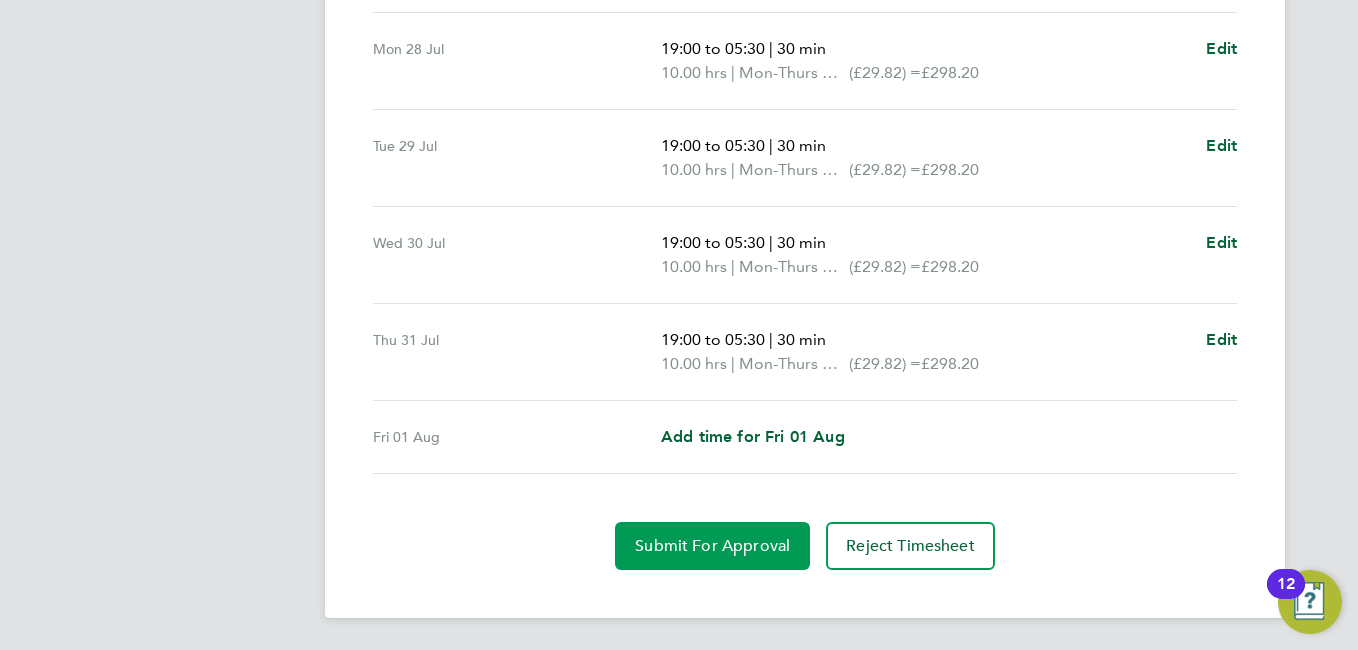click on "Submit For Approval" 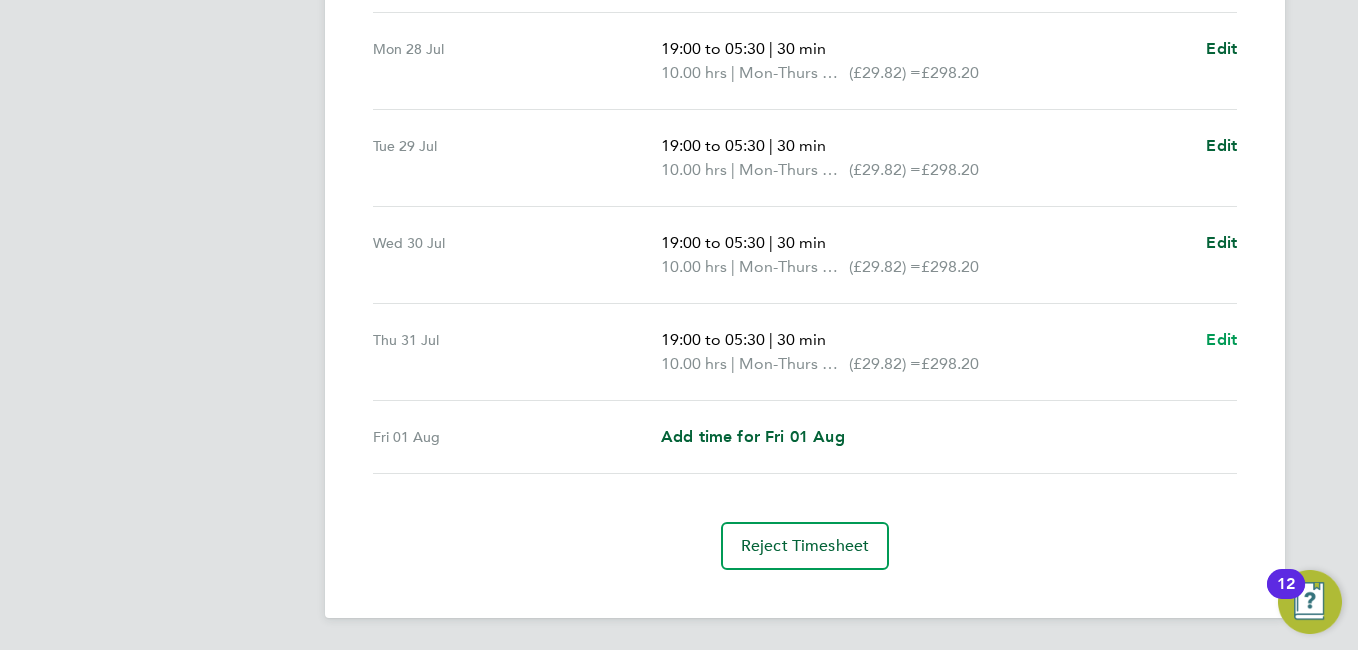 click on "Edit" at bounding box center (1221, 339) 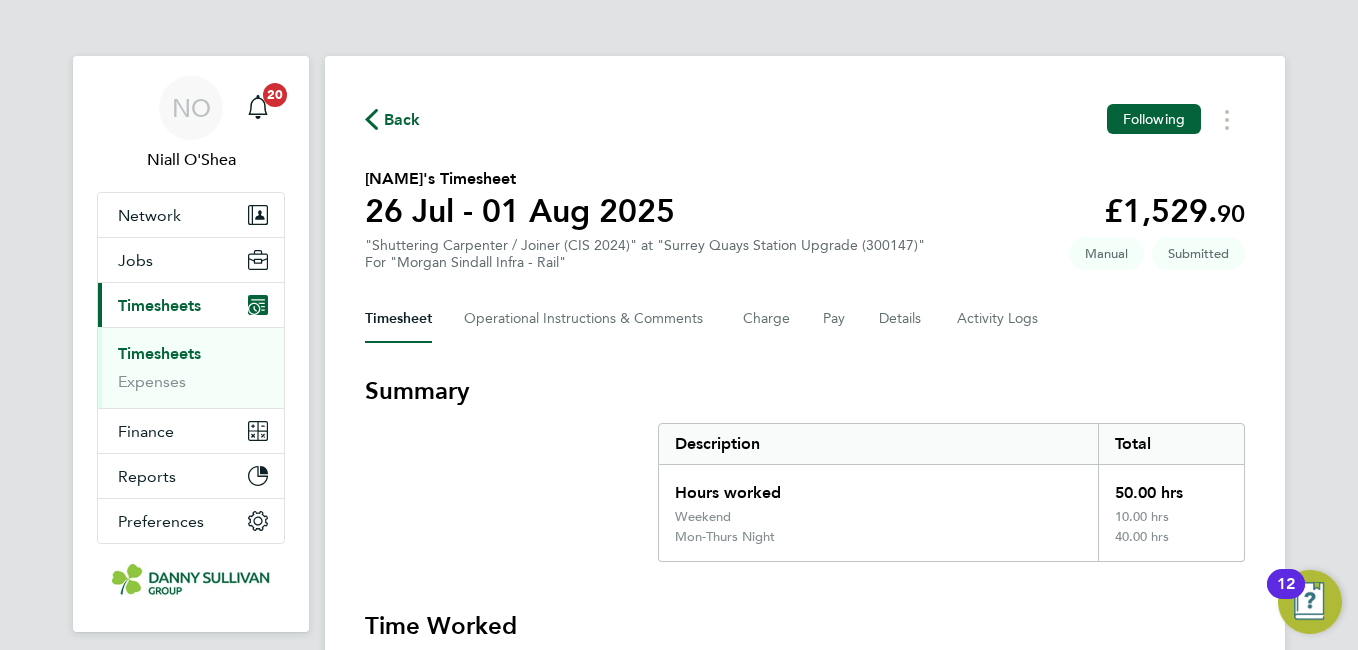 select on "30" 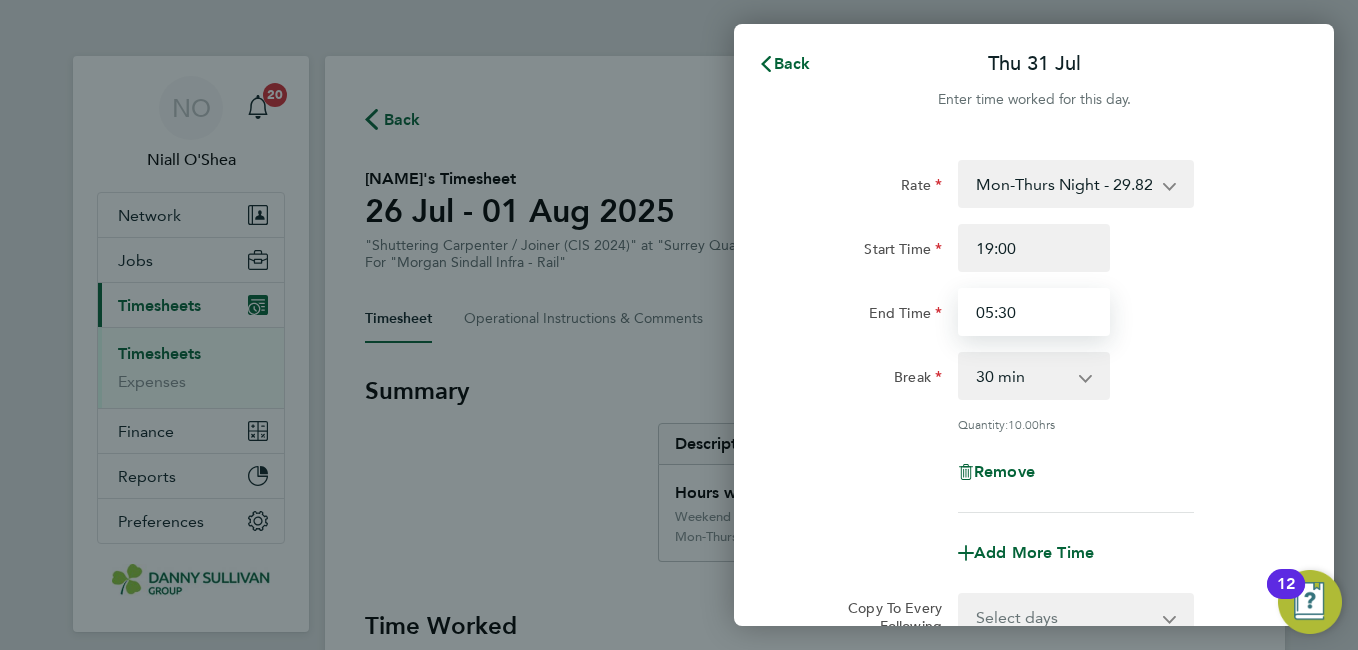 click on "05:30" at bounding box center [1034, 312] 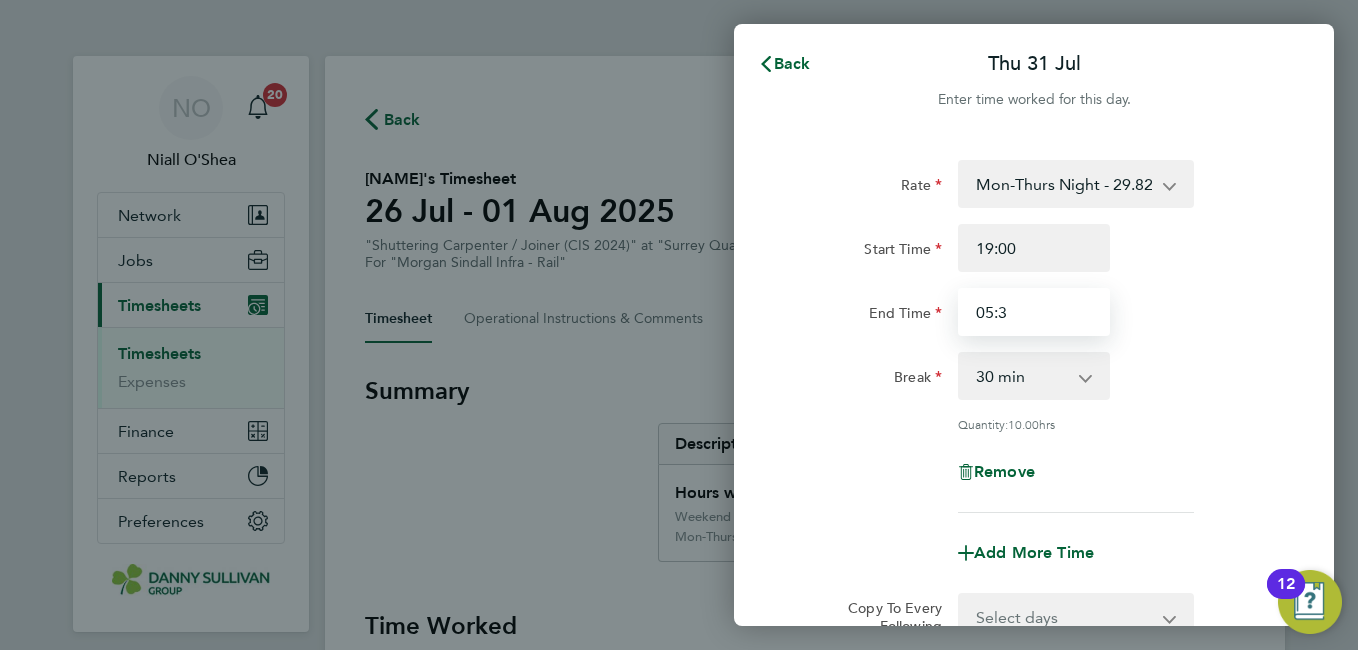 type on "05:30" 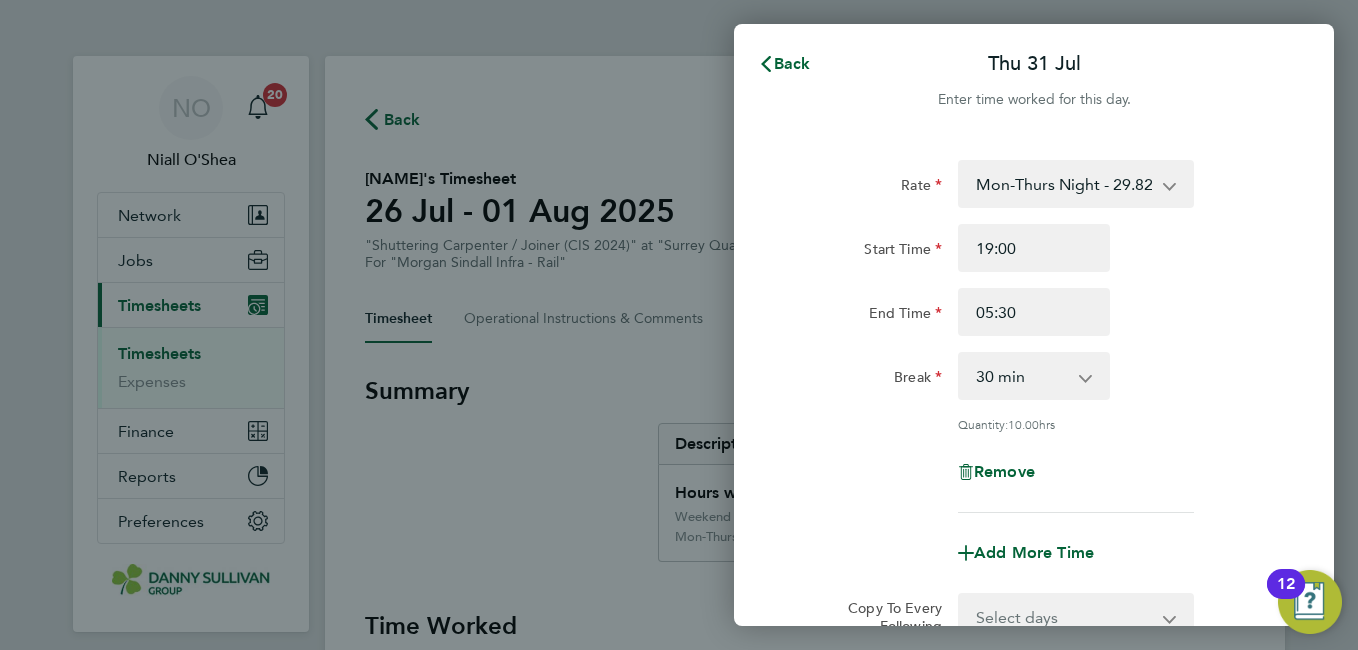 click on "End Time 05:30" 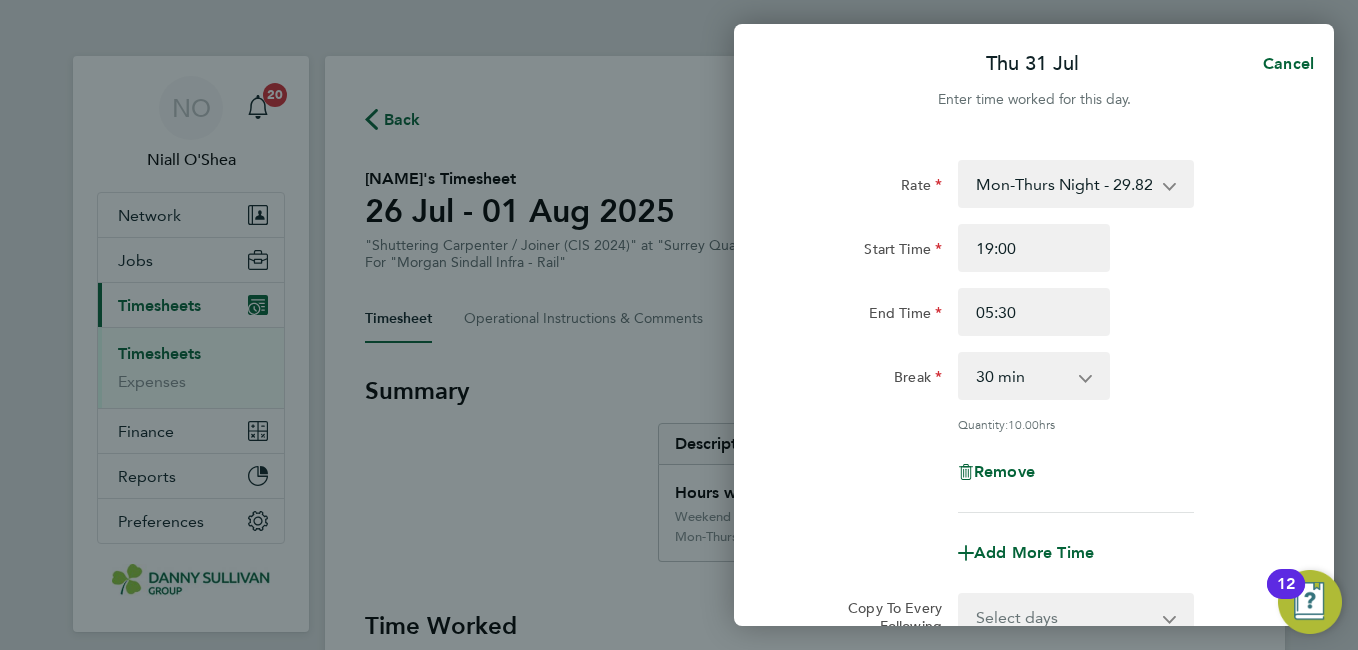scroll, scrollTop: 253, scrollLeft: 0, axis: vertical 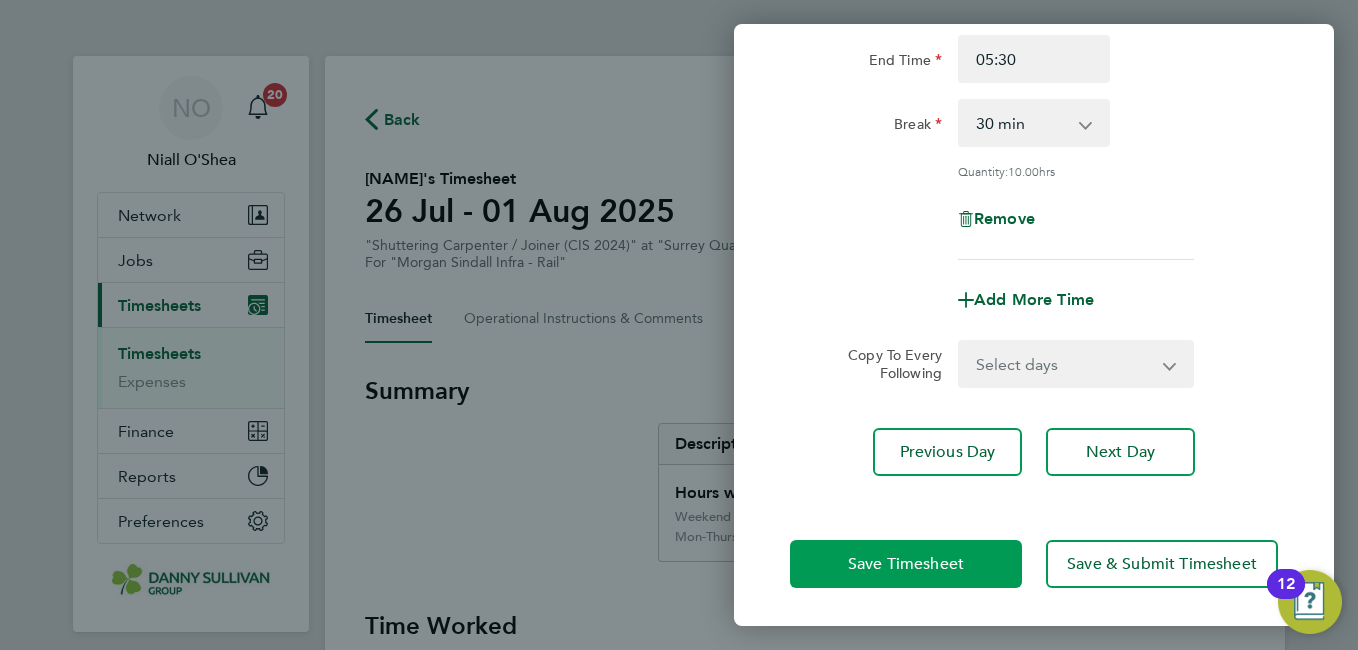 click on "Save Timesheet" 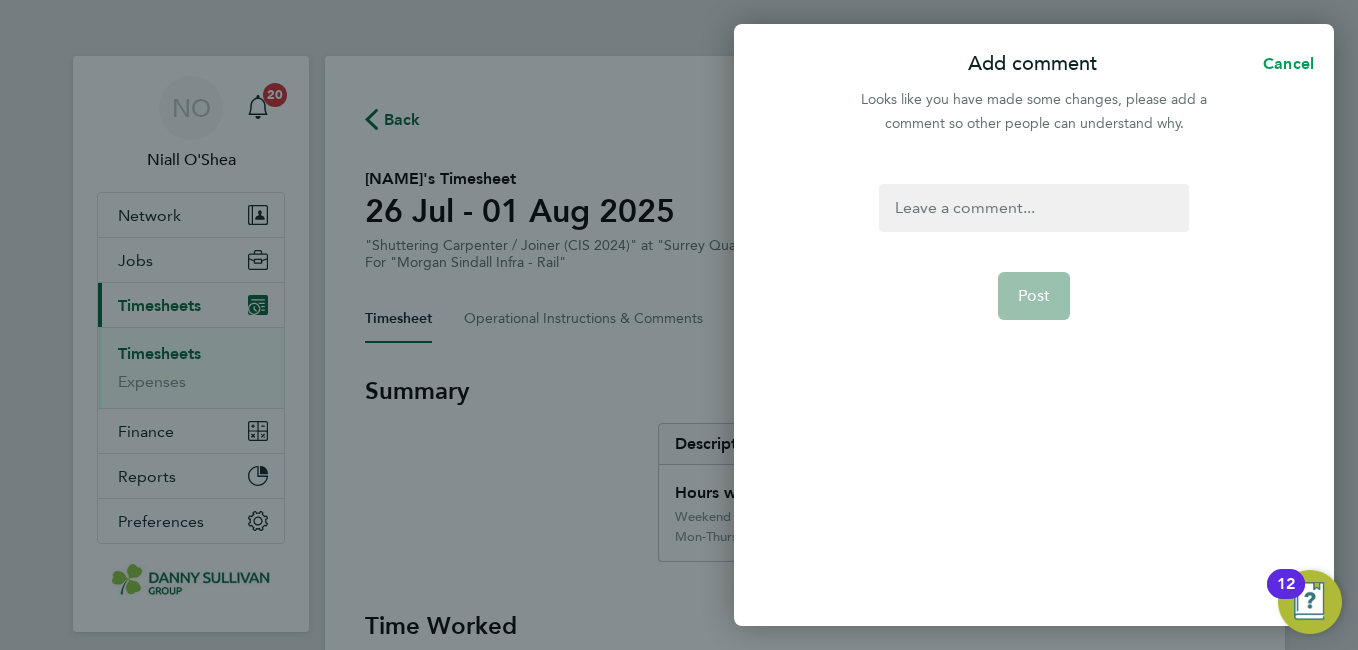 click on "Cancel" 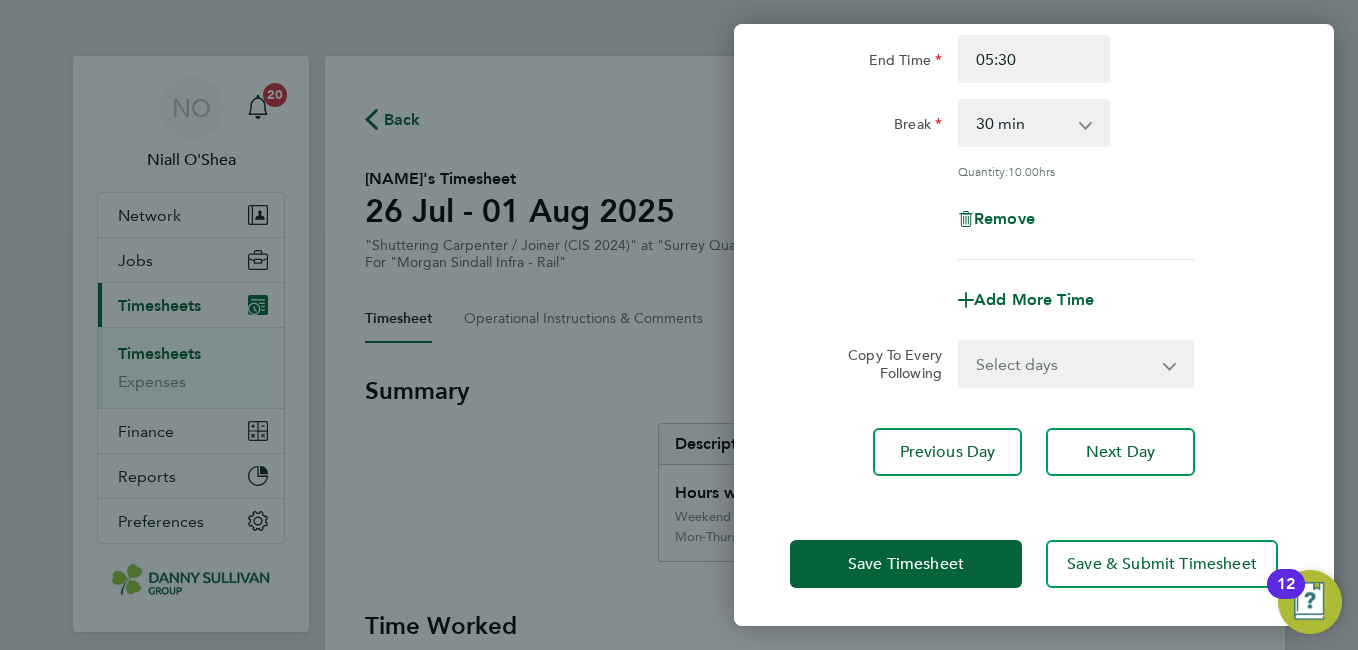 click on "Rate  Mon-Thurs Night - 29.82   Mon-Fri Day - 25.94   Weekend - 33.71   Xmas / NY - 51.87   Bank Hol - 38.90
Start Time 19:00 End Time 05:30 Break  0 min   15 min   30 min   45 min   60 min   75 min   90 min
Quantity:  10.00  hrs
Remove
Add More Time" 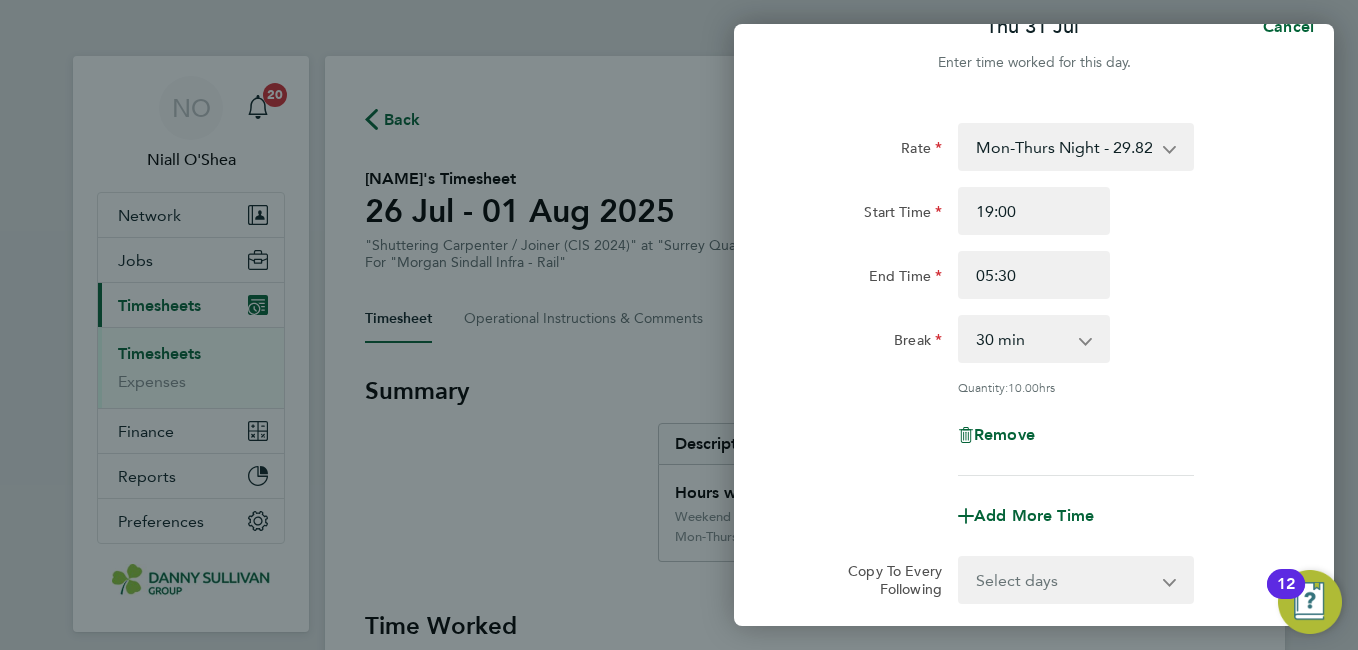 scroll, scrollTop: 0, scrollLeft: 0, axis: both 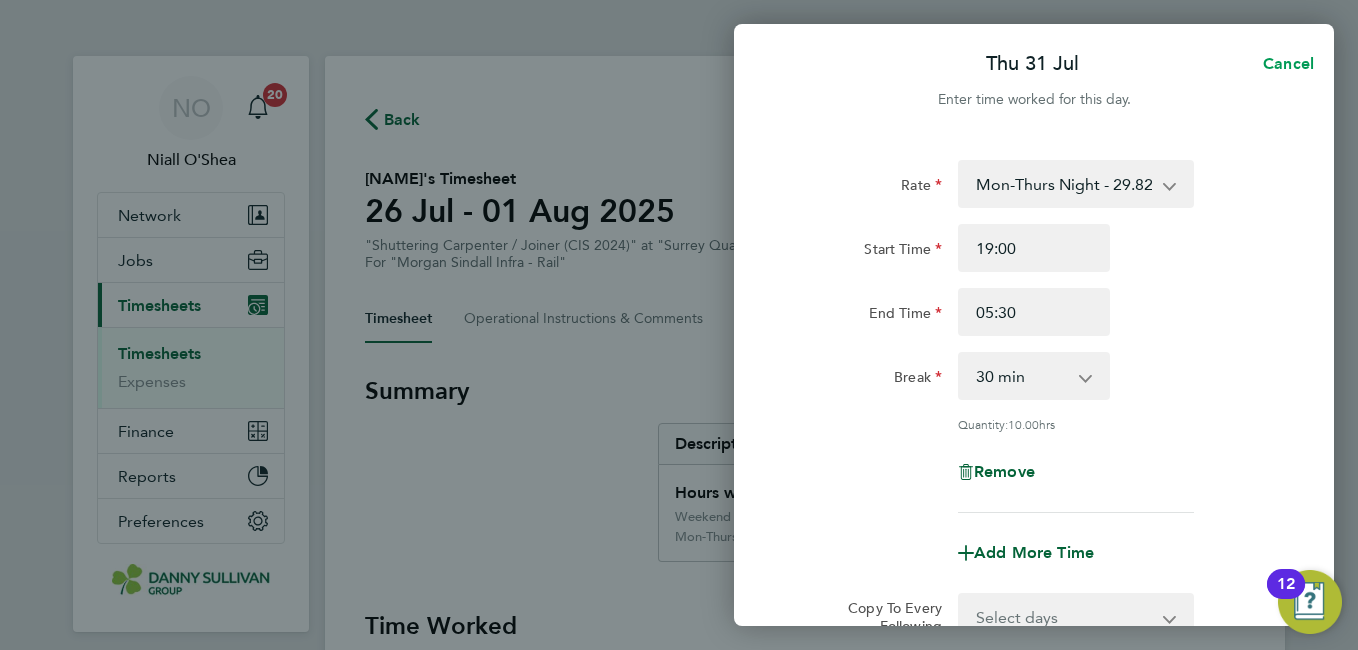 click on "Cancel" 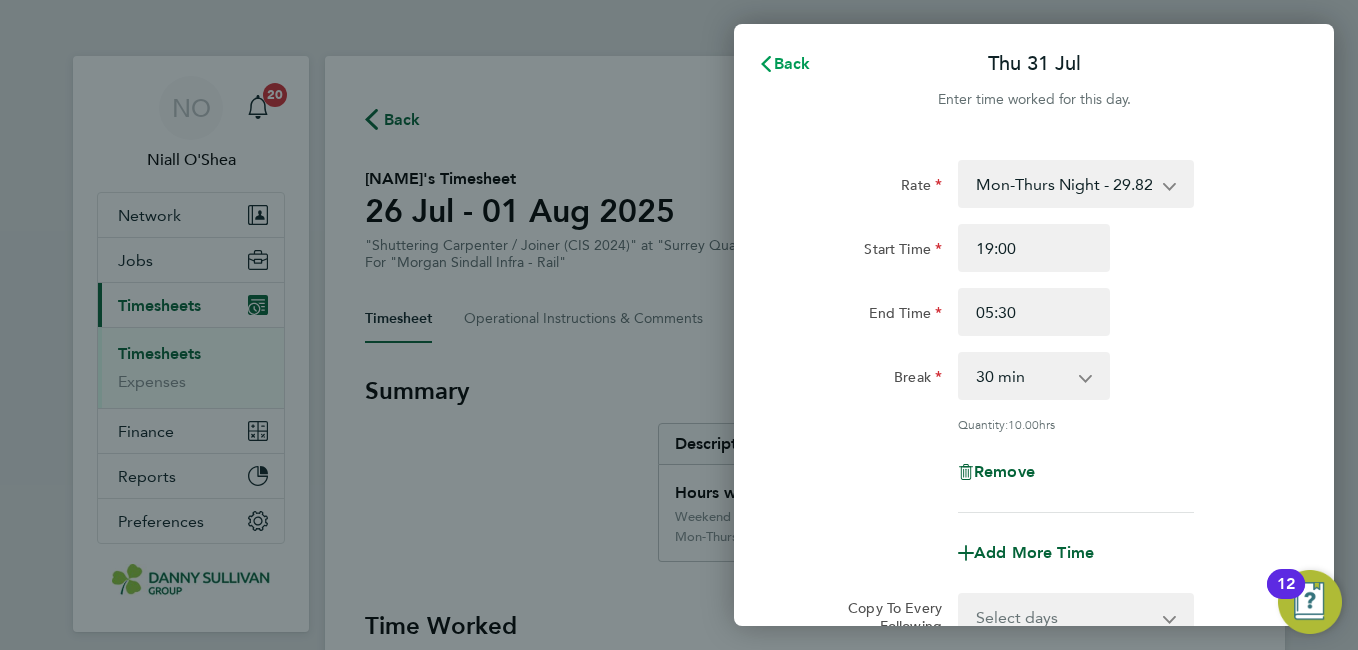 click on "Back" 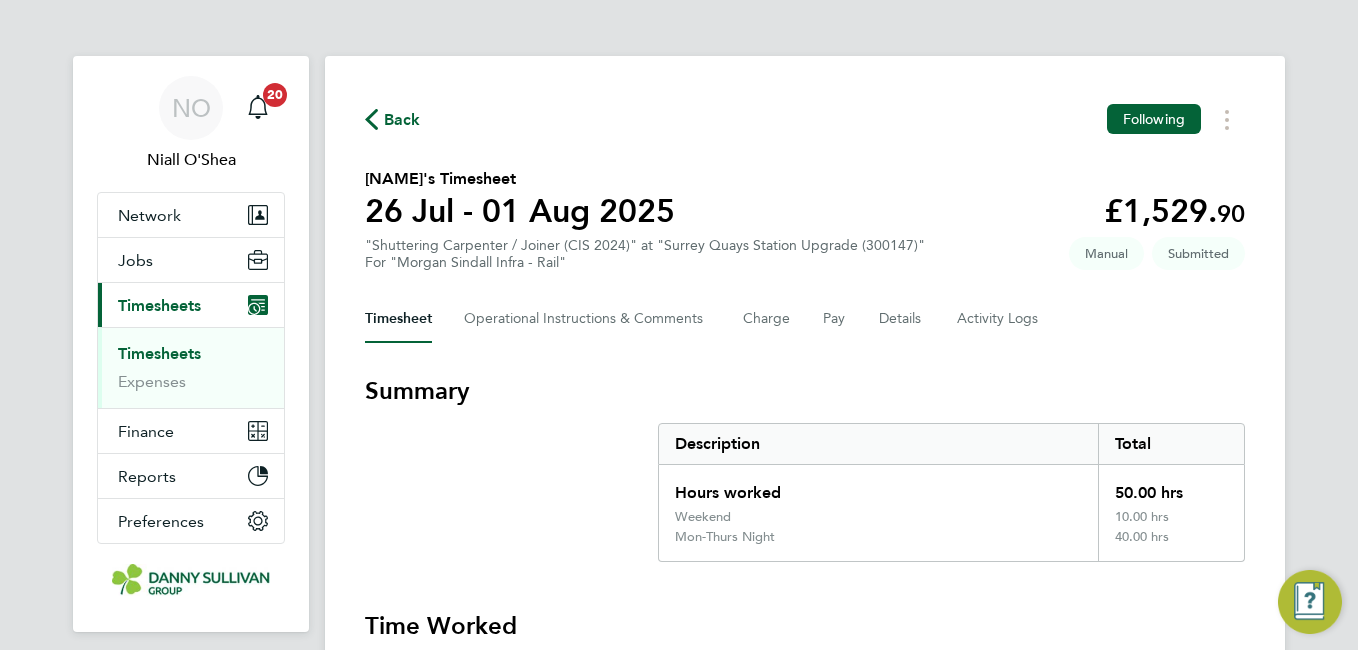 click on "Nicusor Serban's Timesheet   26 Jul - 01 Aug 2025   £1,529. 90  "Shuttering Carpenter / Joiner (CIS 2024)" at "Surrey Quays Station Upgrade (300147)"  For "Morgan Sindall Infra - Rail"  Submitted   Manual" 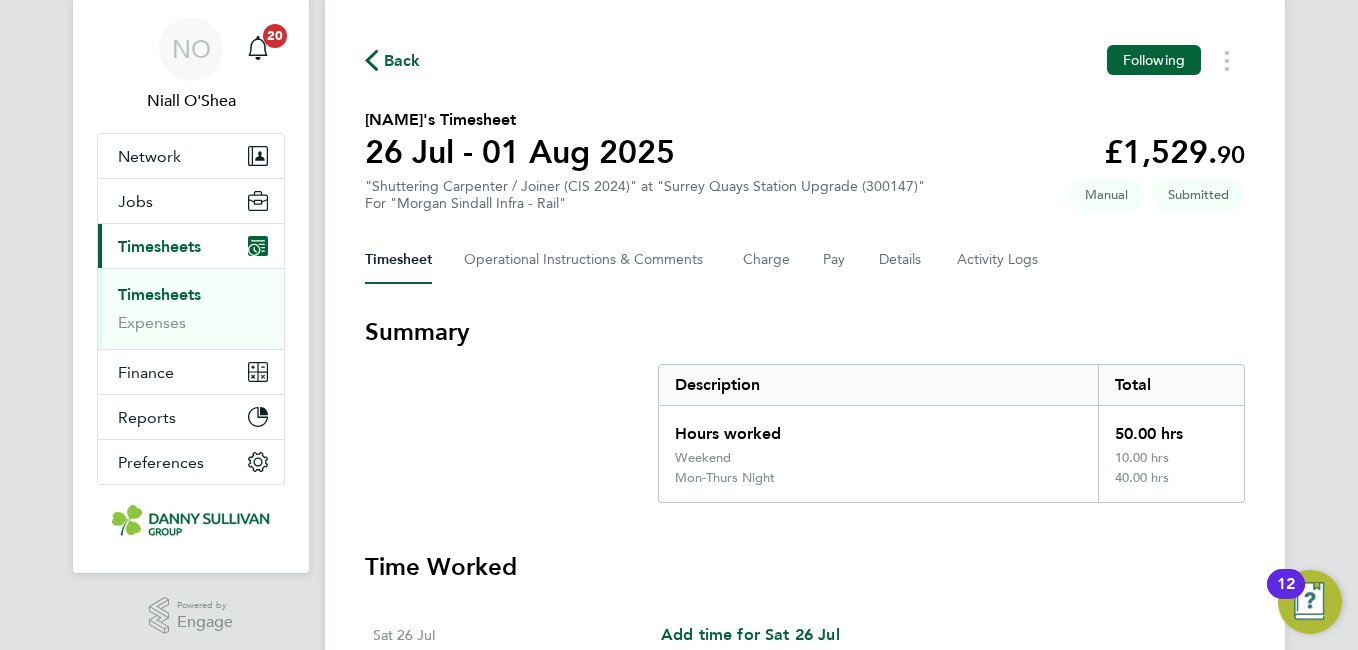 scroll, scrollTop: 0, scrollLeft: 0, axis: both 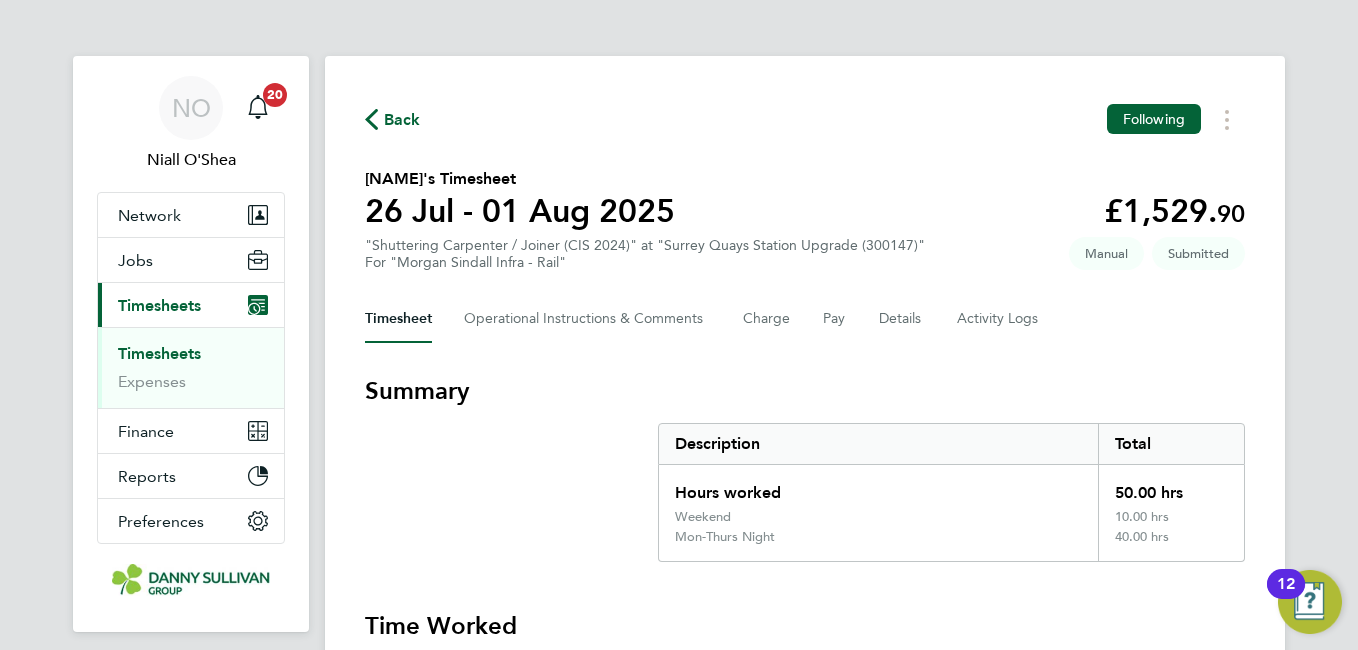 click on "Back" 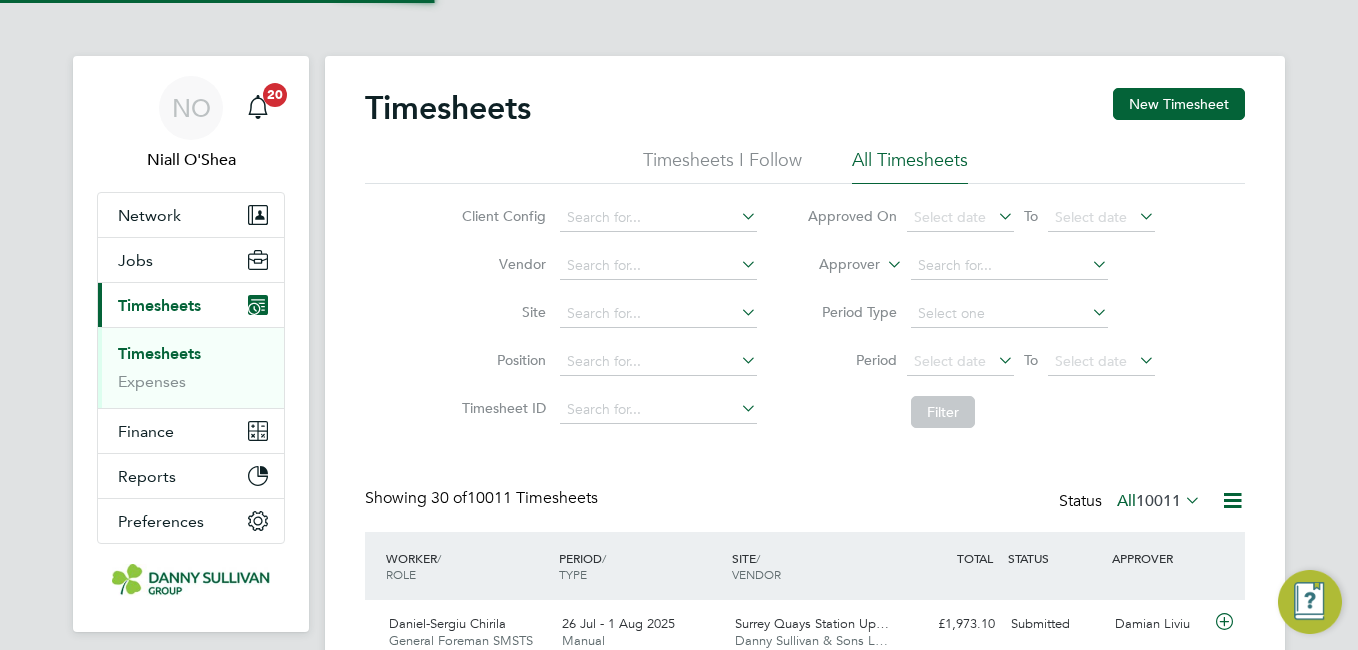 scroll, scrollTop: 10, scrollLeft: 10, axis: both 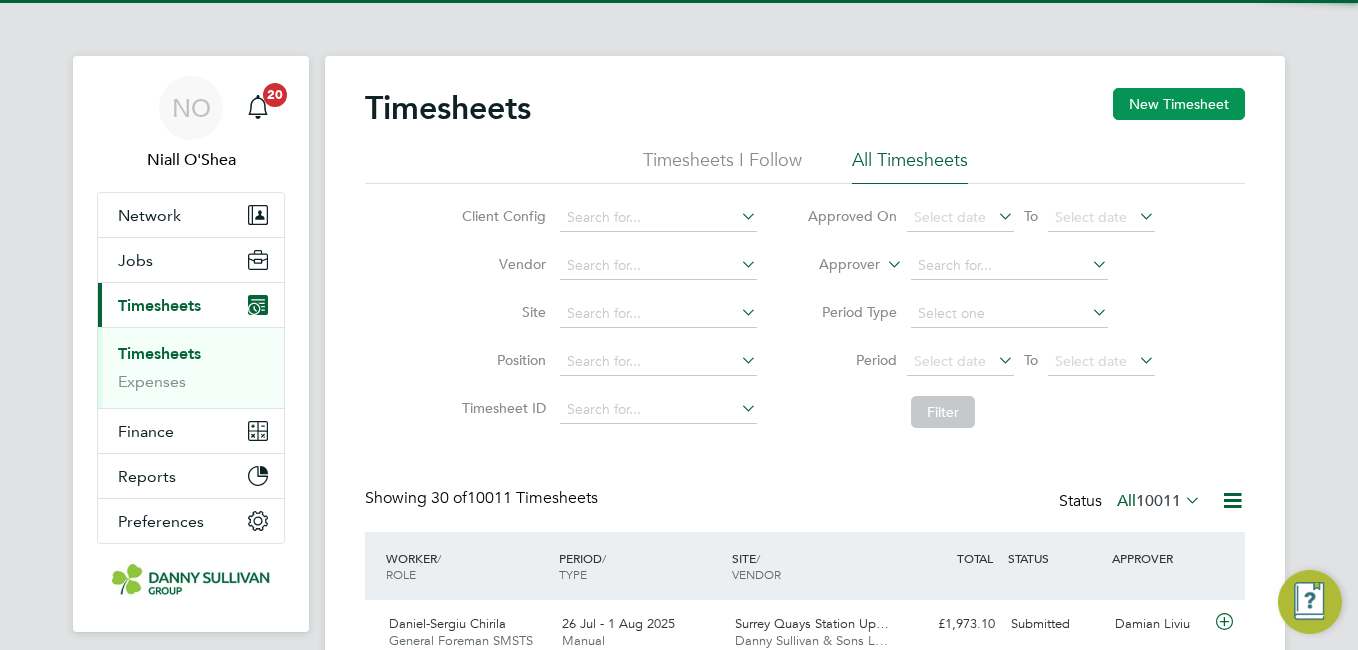 click on "New Timesheet" 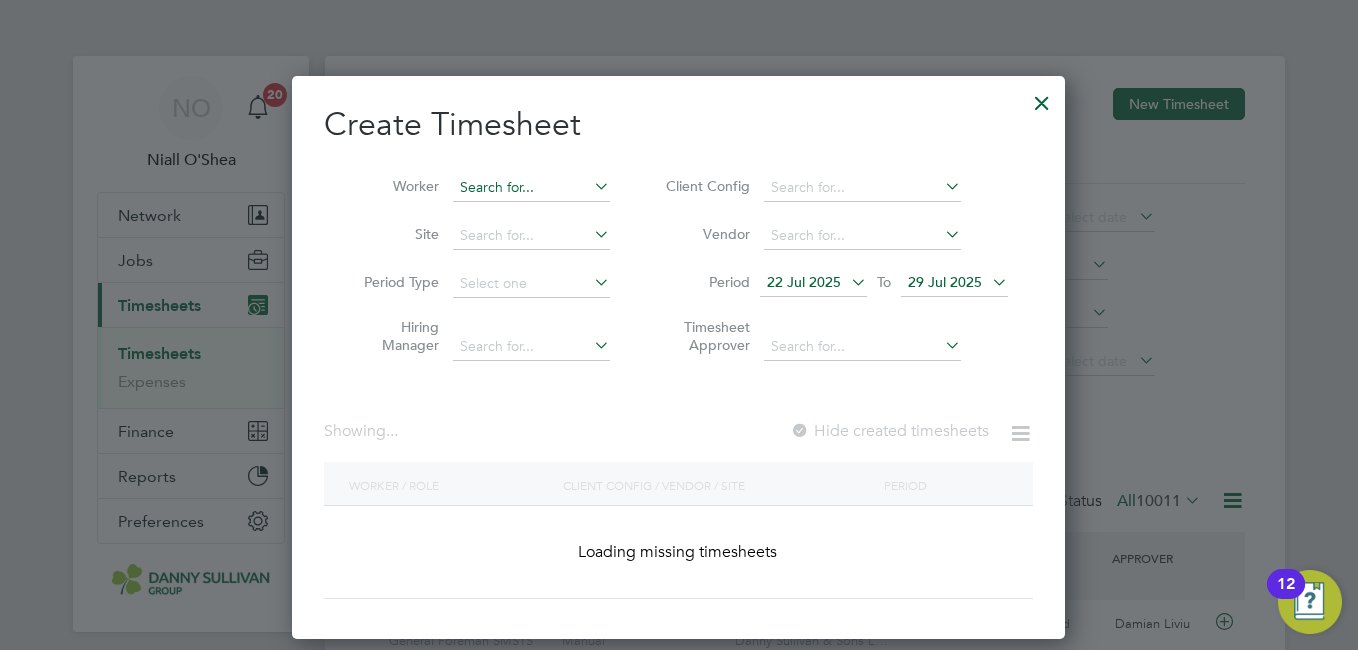 click at bounding box center (531, 188) 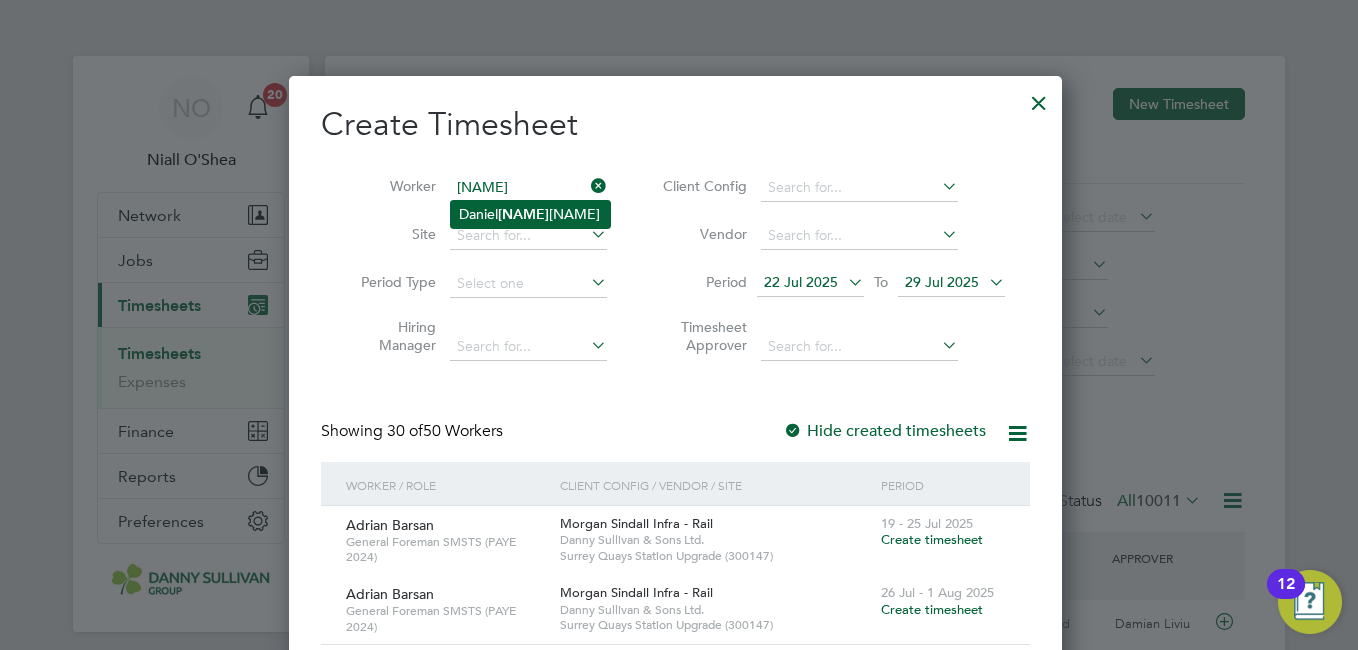 click on "Daniel  Amank wah" 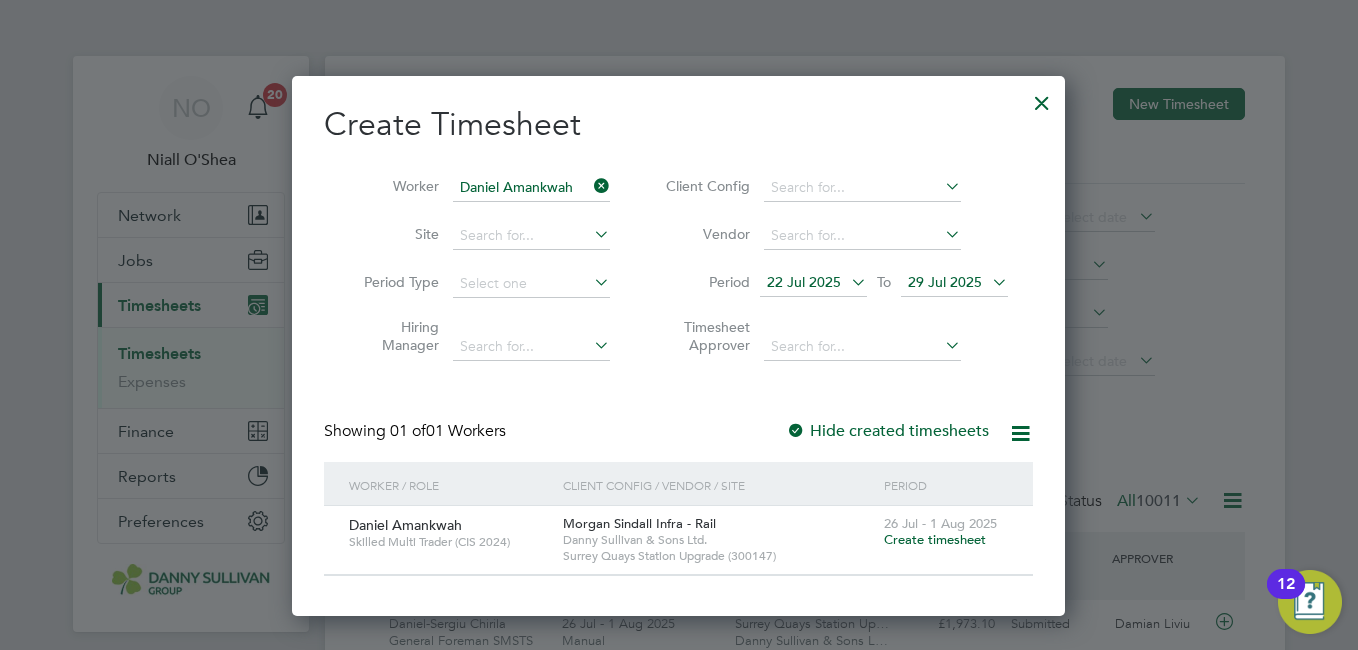 click on "Create timesheet" at bounding box center (935, 539) 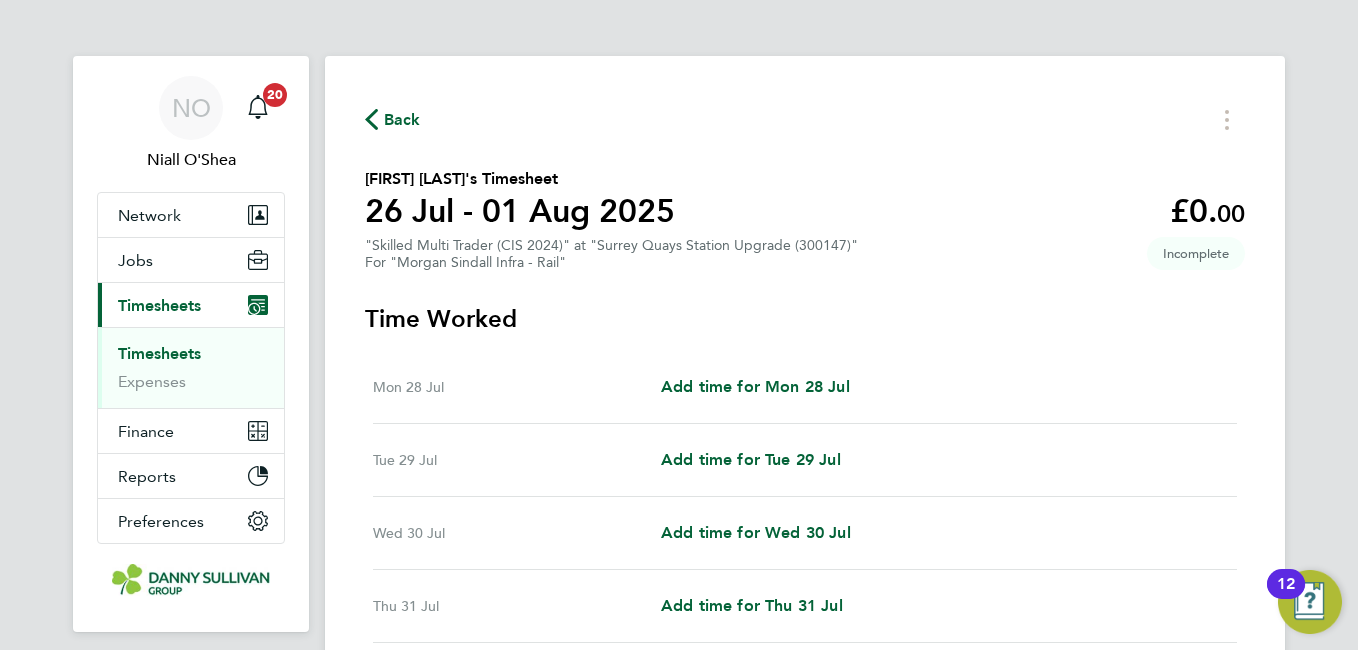 click on "Back" 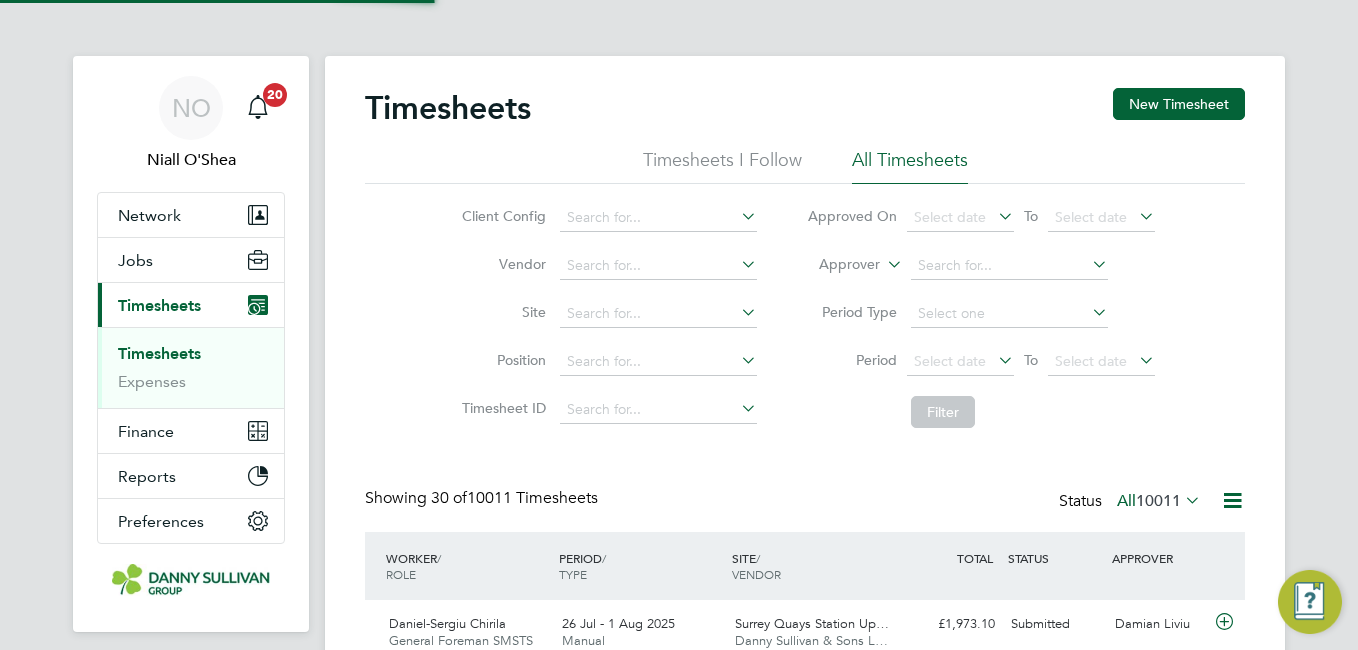 click on "New Timesheet" 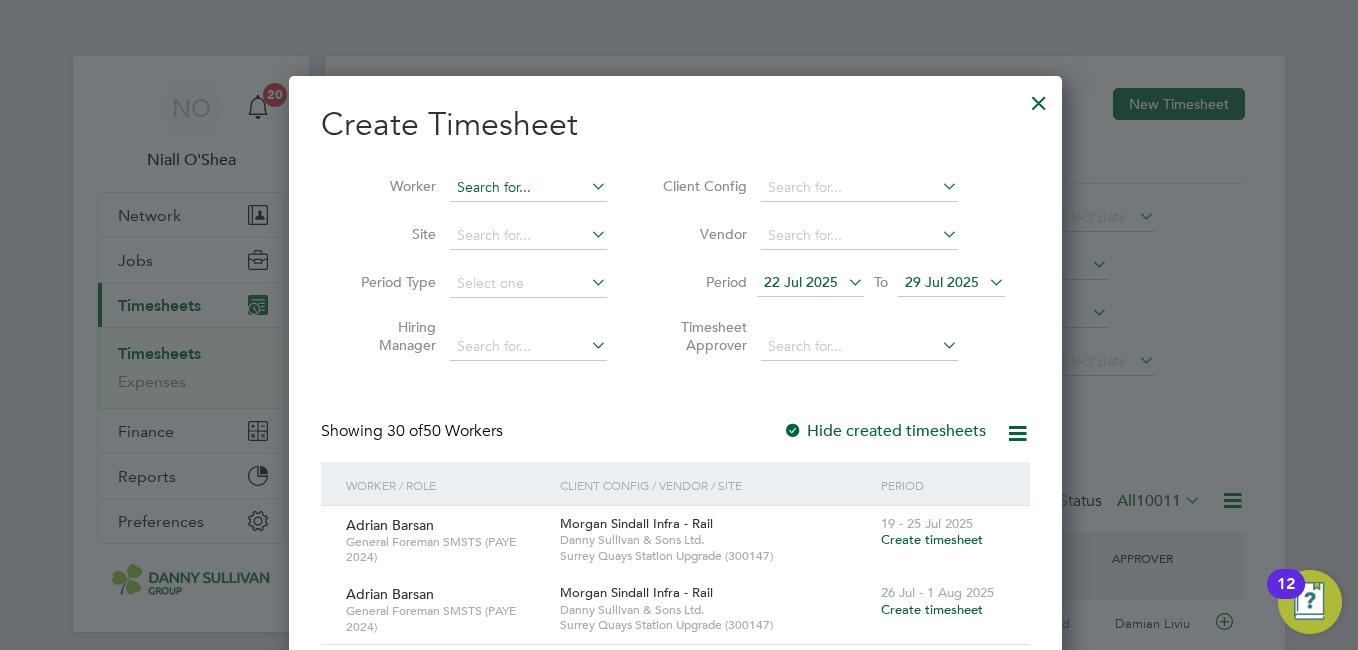 click at bounding box center [528, 188] 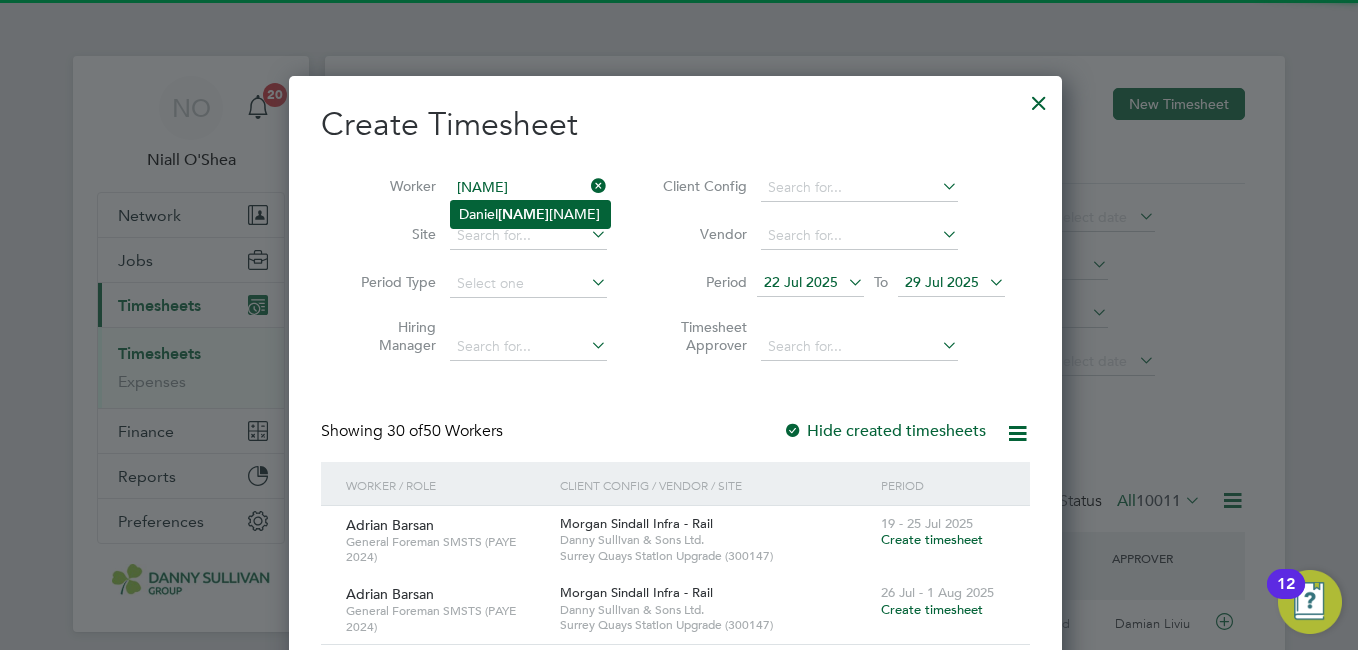 click on "Daniel  Amank wah" 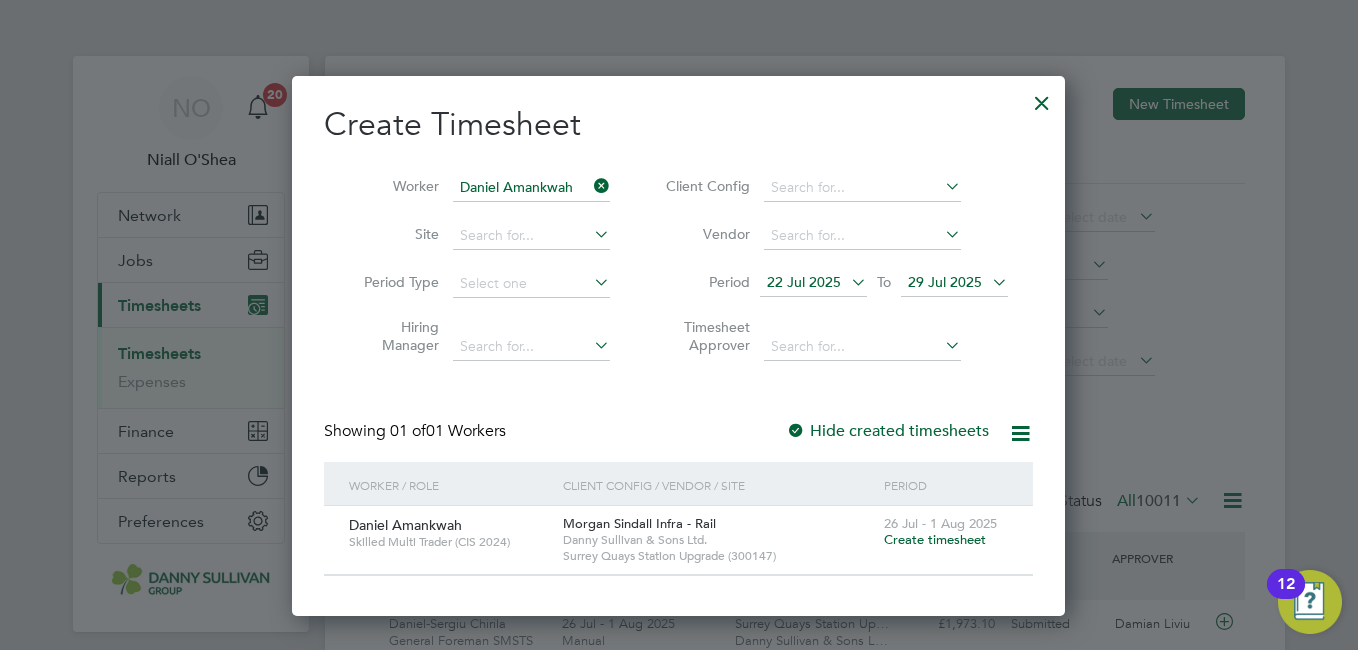 click on "Create timesheet" at bounding box center (935, 539) 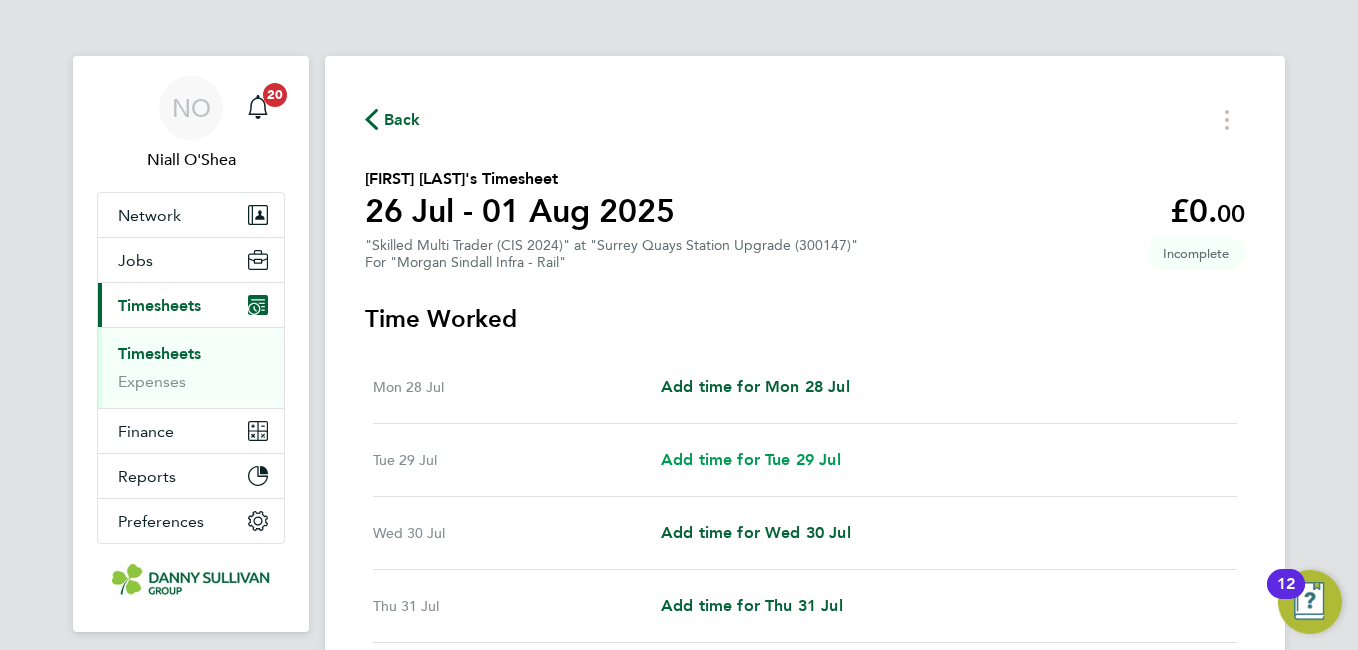 click on "Add time for Tue 29 Jul" at bounding box center [751, 459] 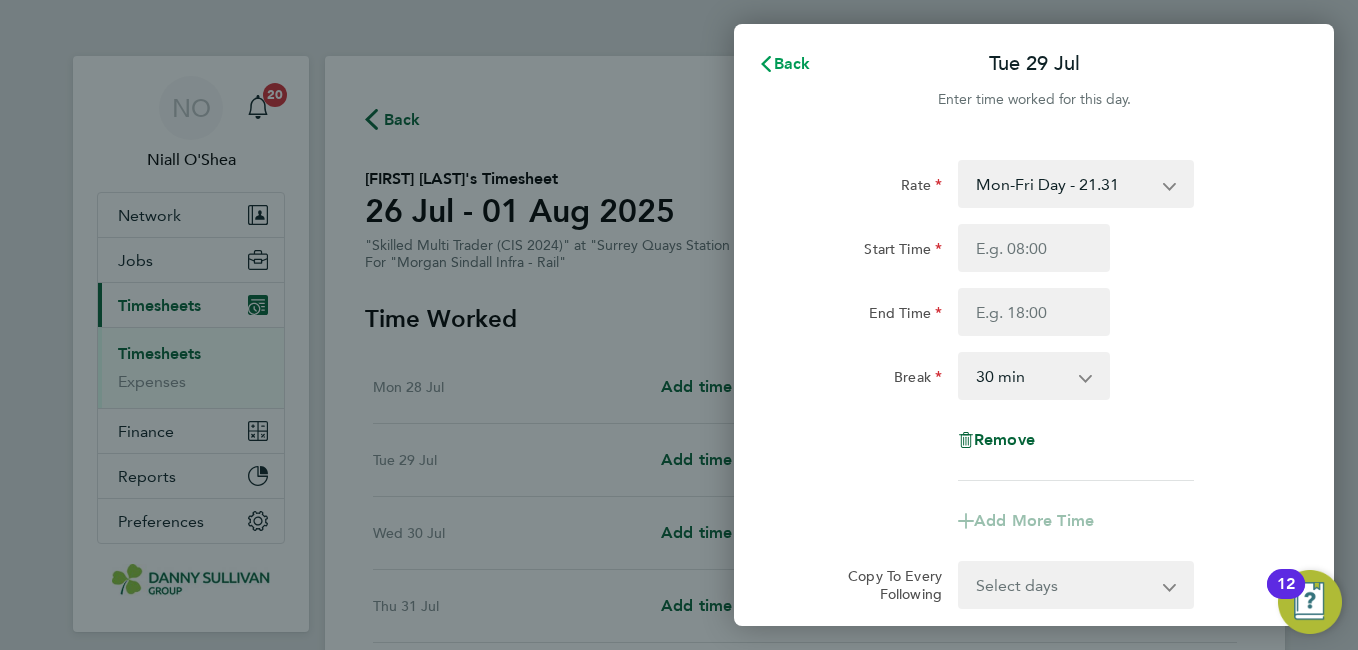click on "Back" 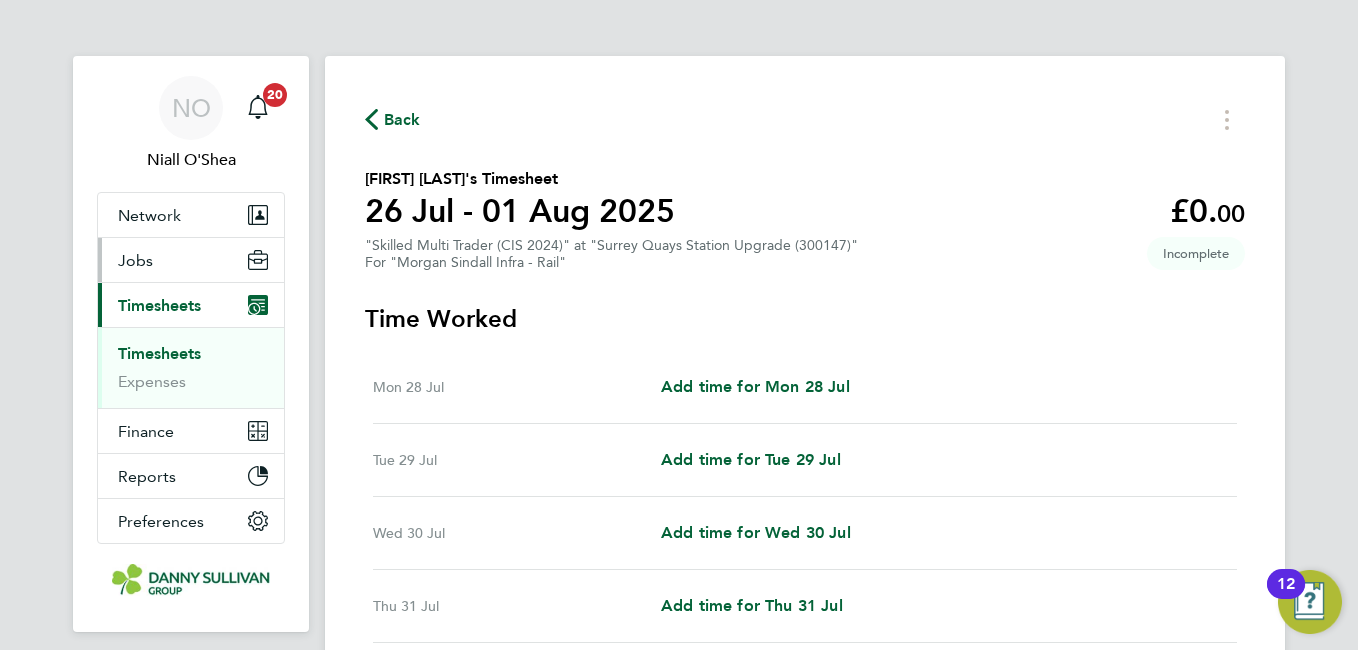 click on "Jobs" at bounding box center [135, 260] 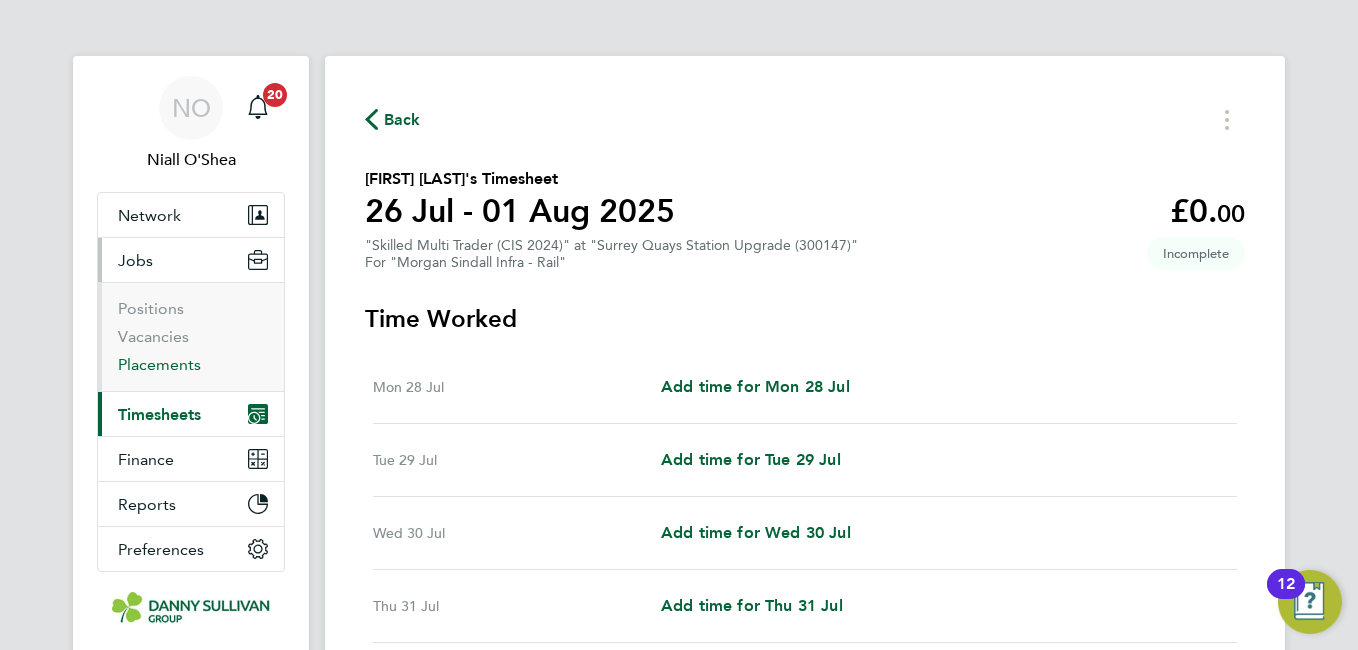 click on "Placements" at bounding box center [159, 364] 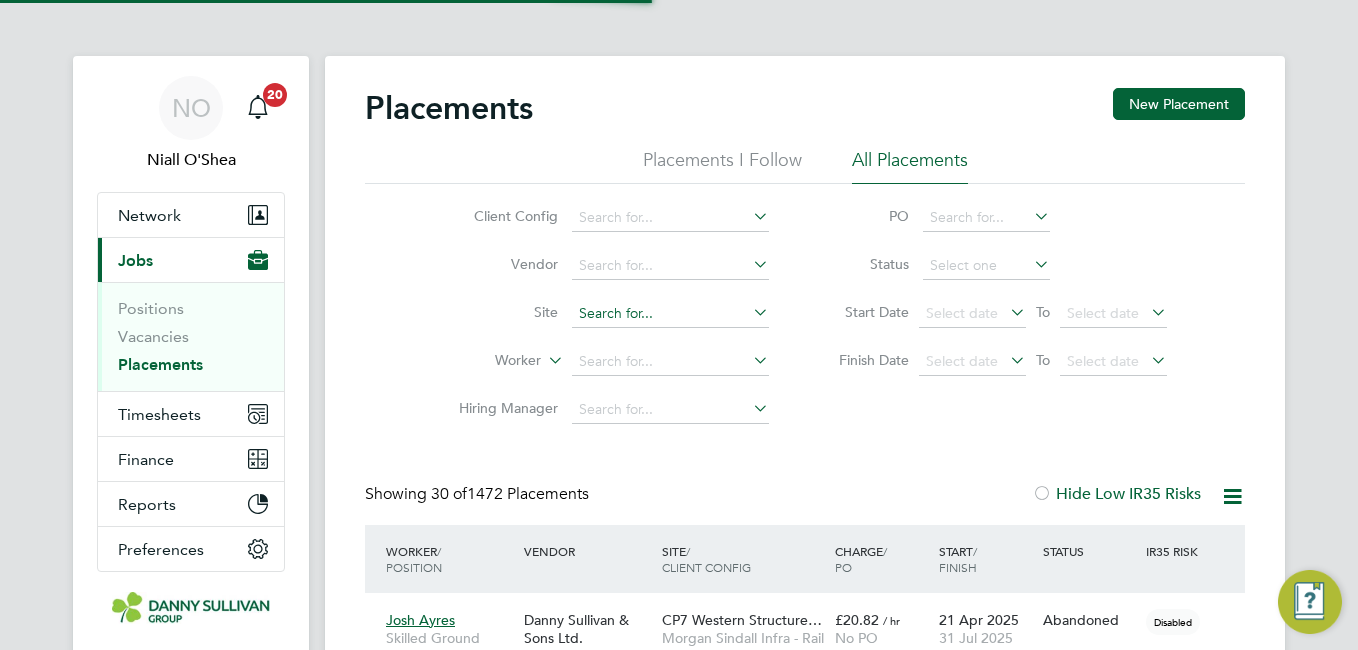 click 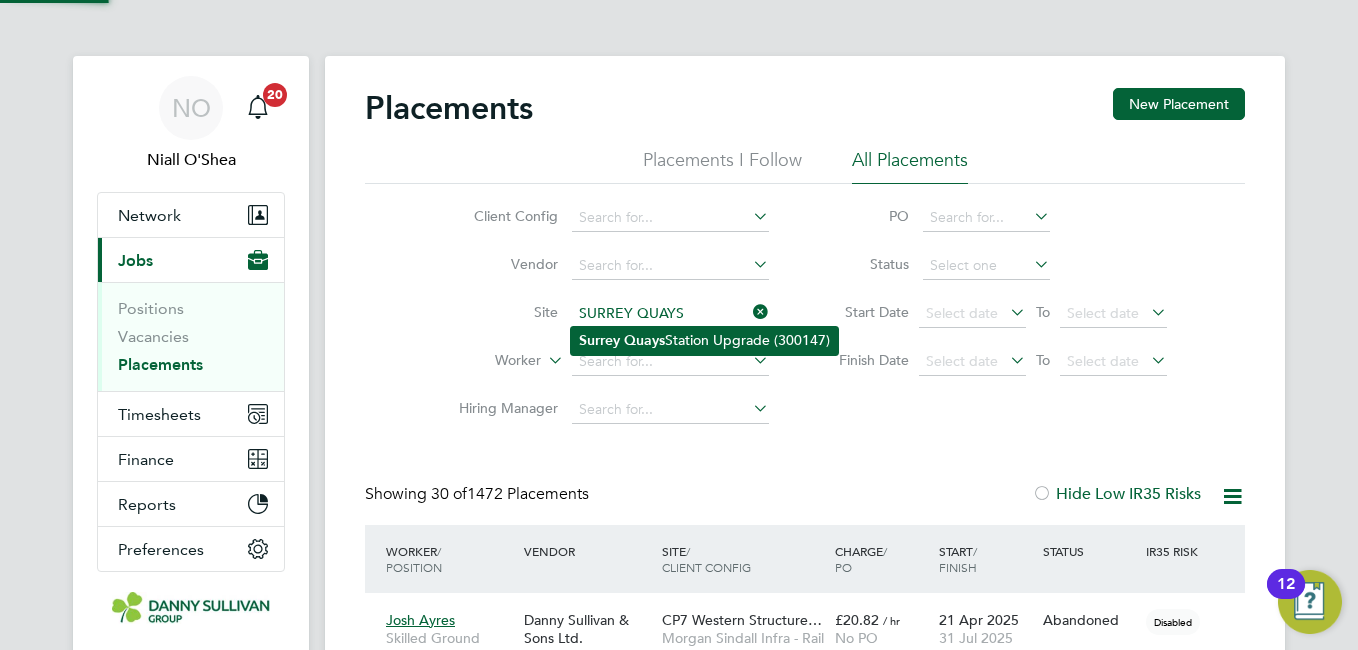 click on "Quays" 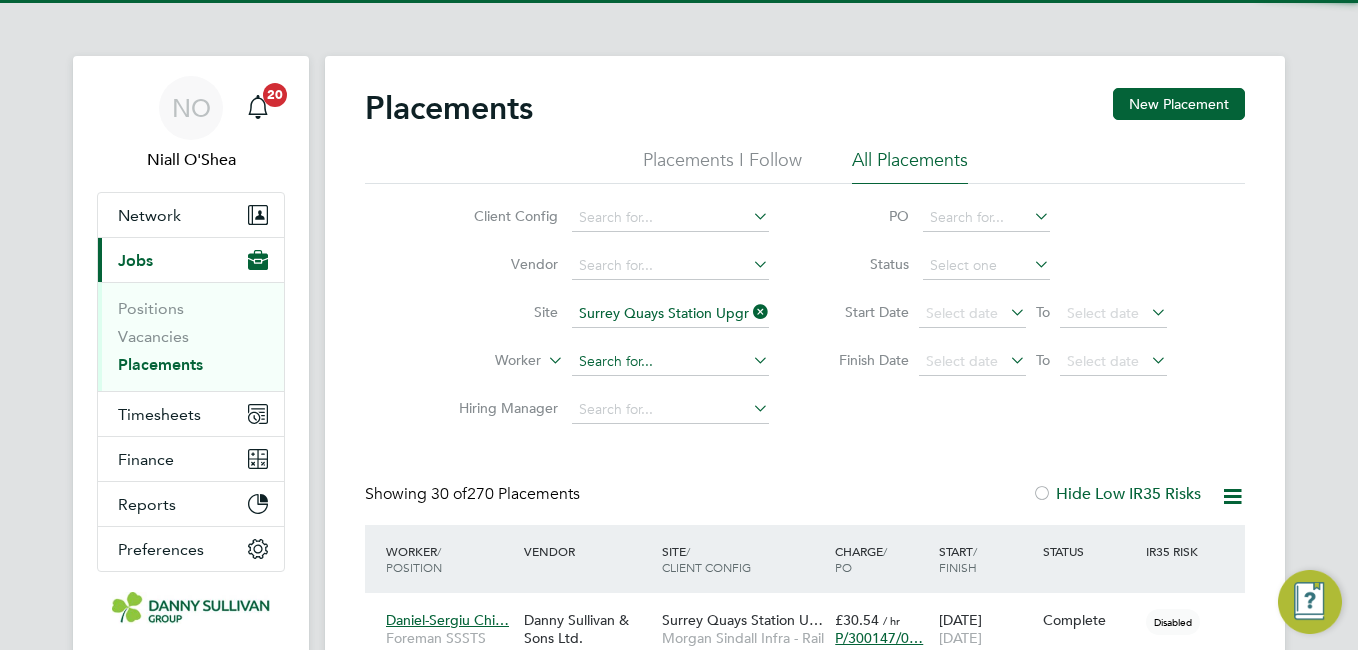 click 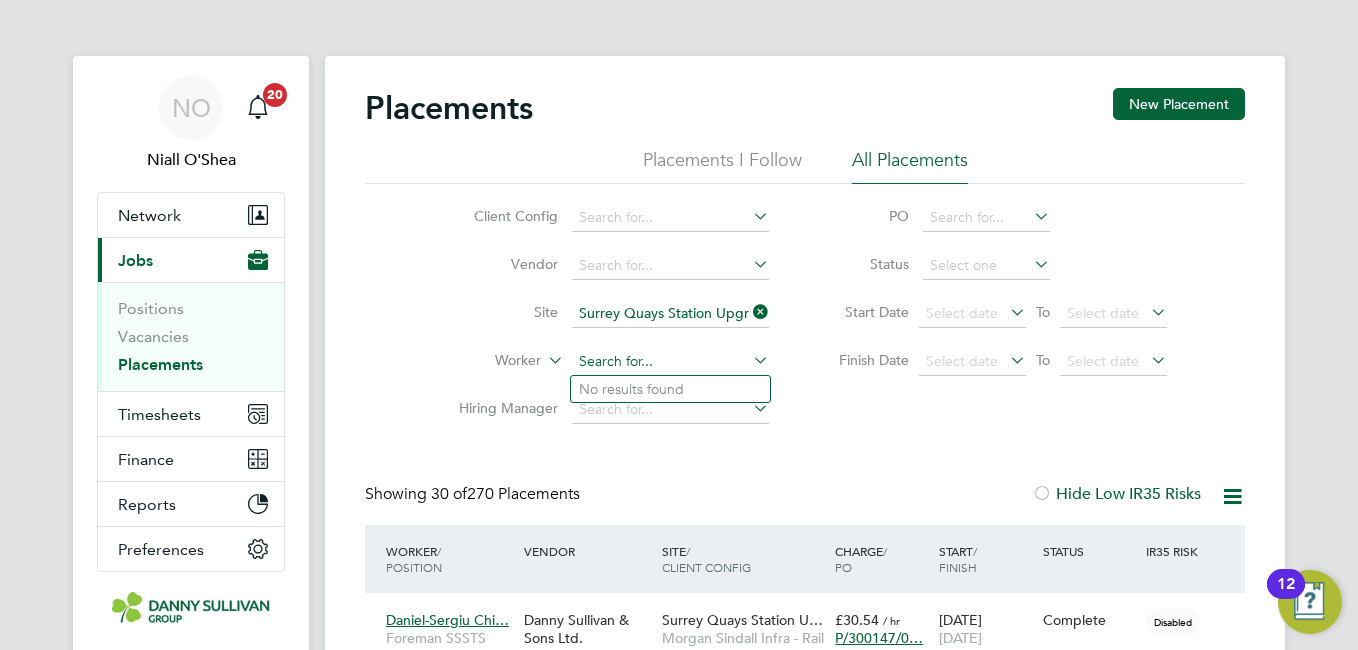 type on "M" 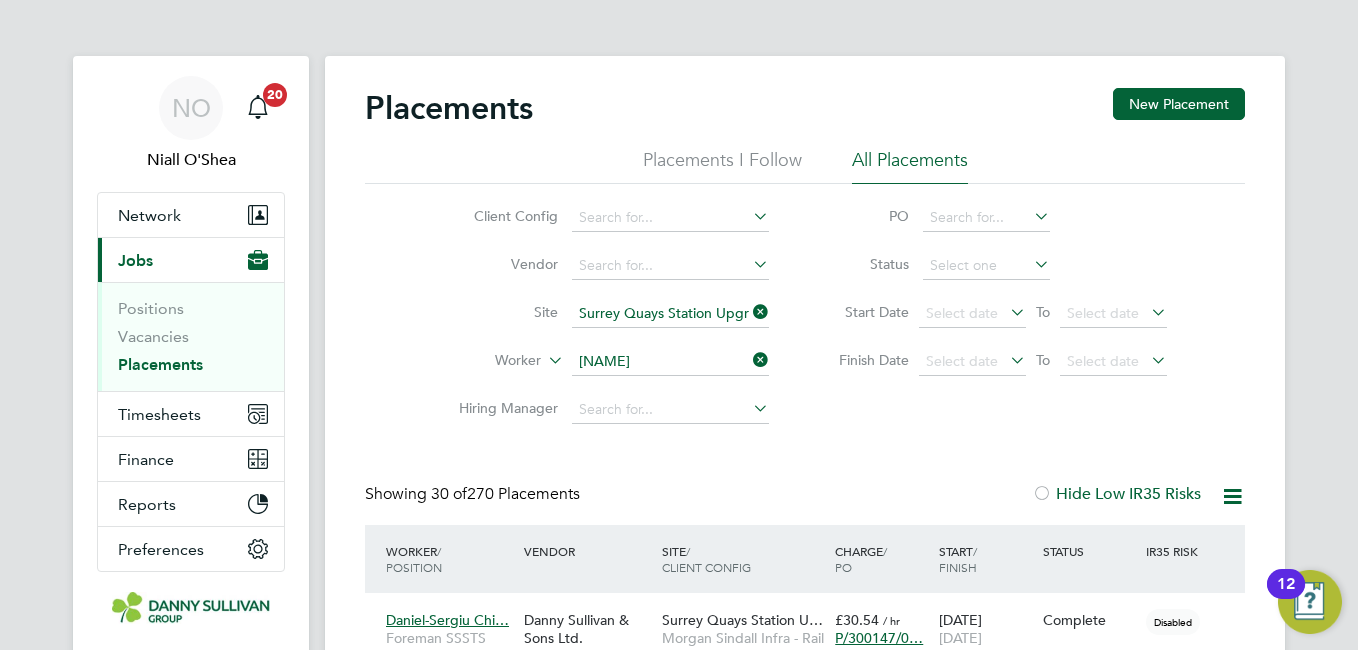 click on "Amank" 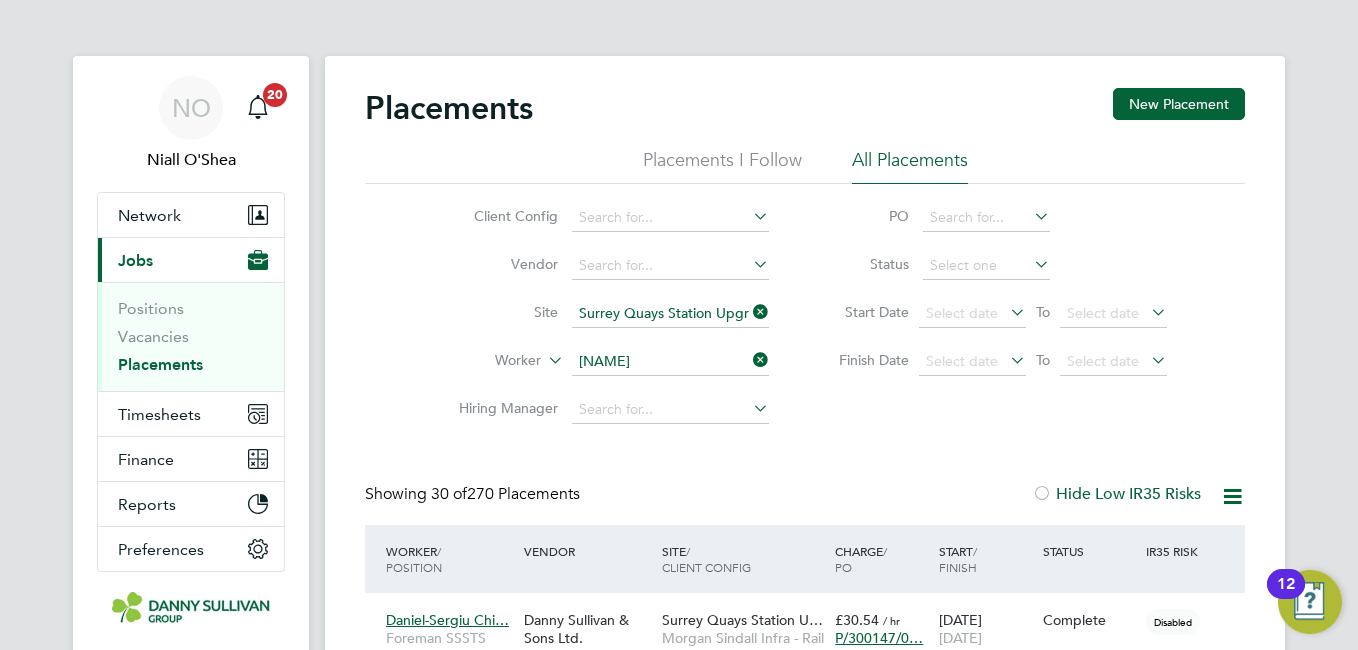 type on "Daniel Amankwah" 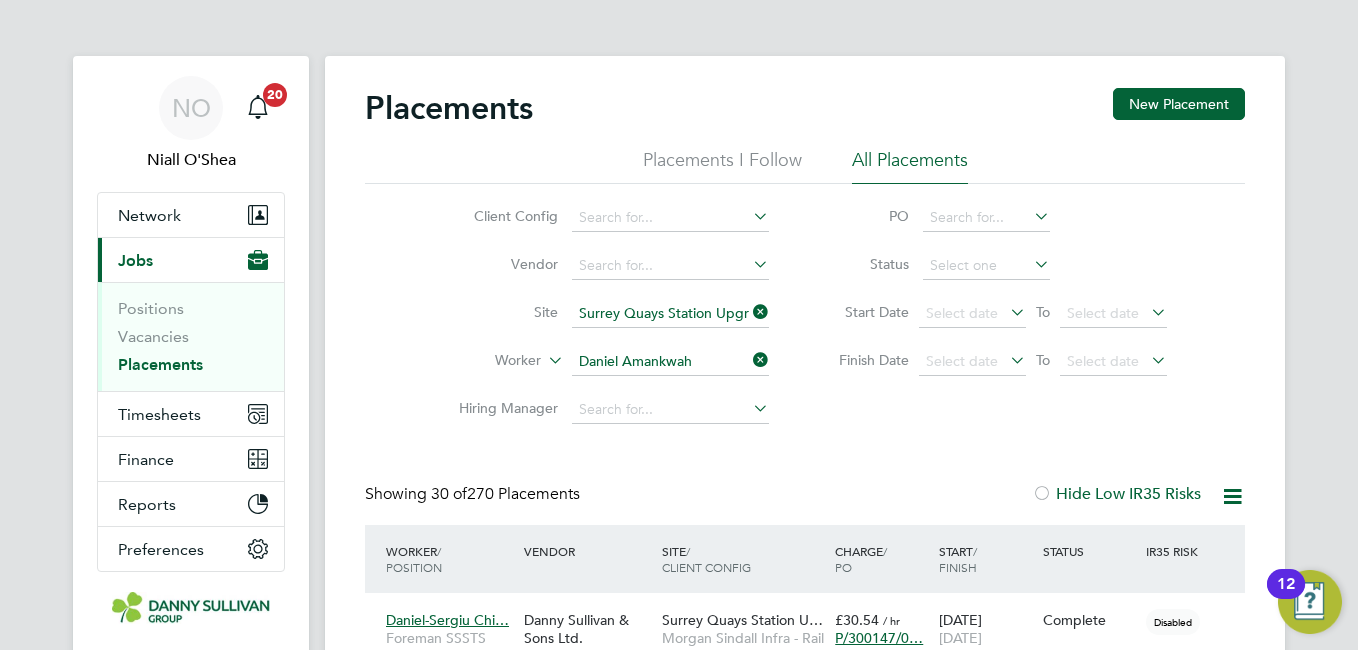 click on "Worker   Daniel Amankwah" 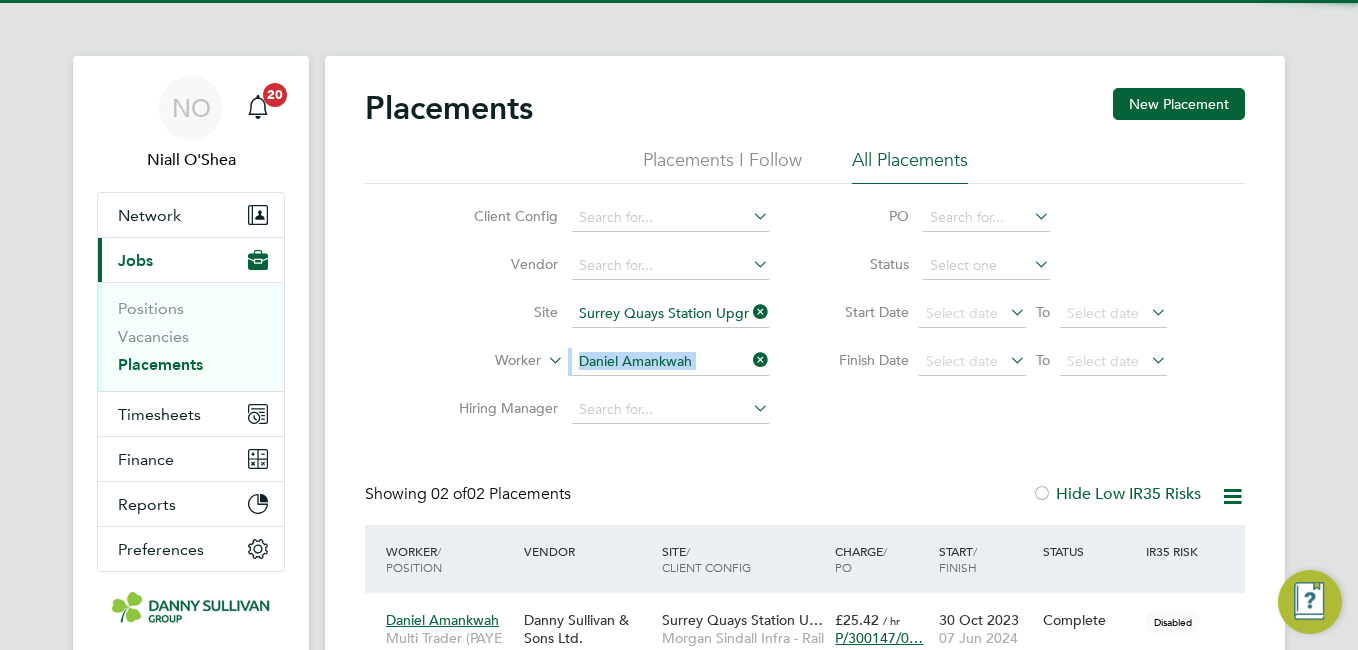 click on "Site   Surrey Quays Station Upgrade (300147)" 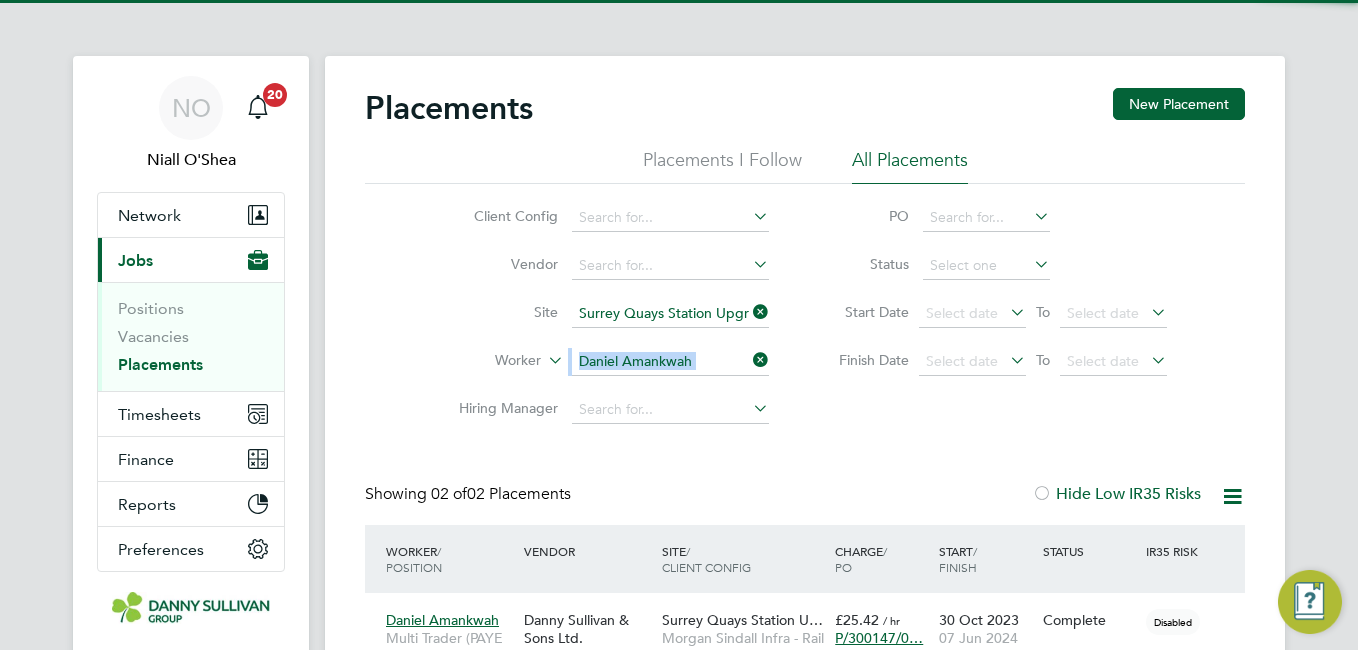 click on "Site   Surrey Quays Station Upgrade (300147)" 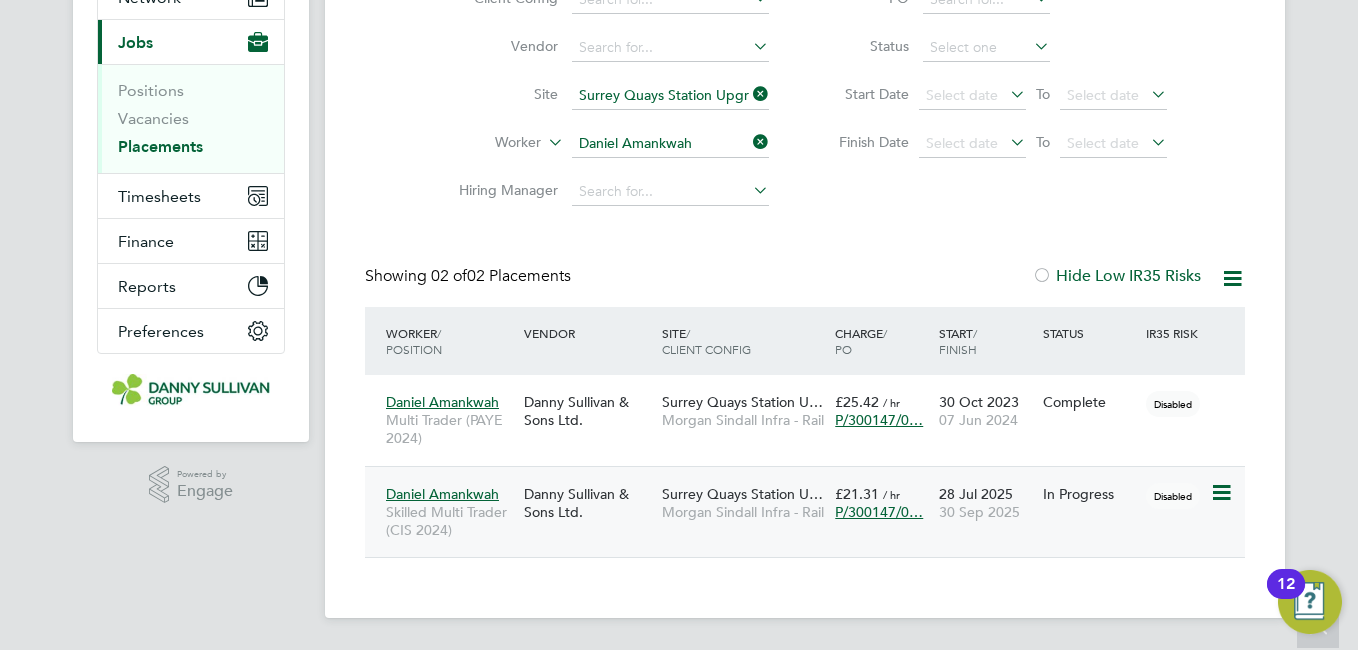 click on "28 Jul 2025 30 Sep 2025" 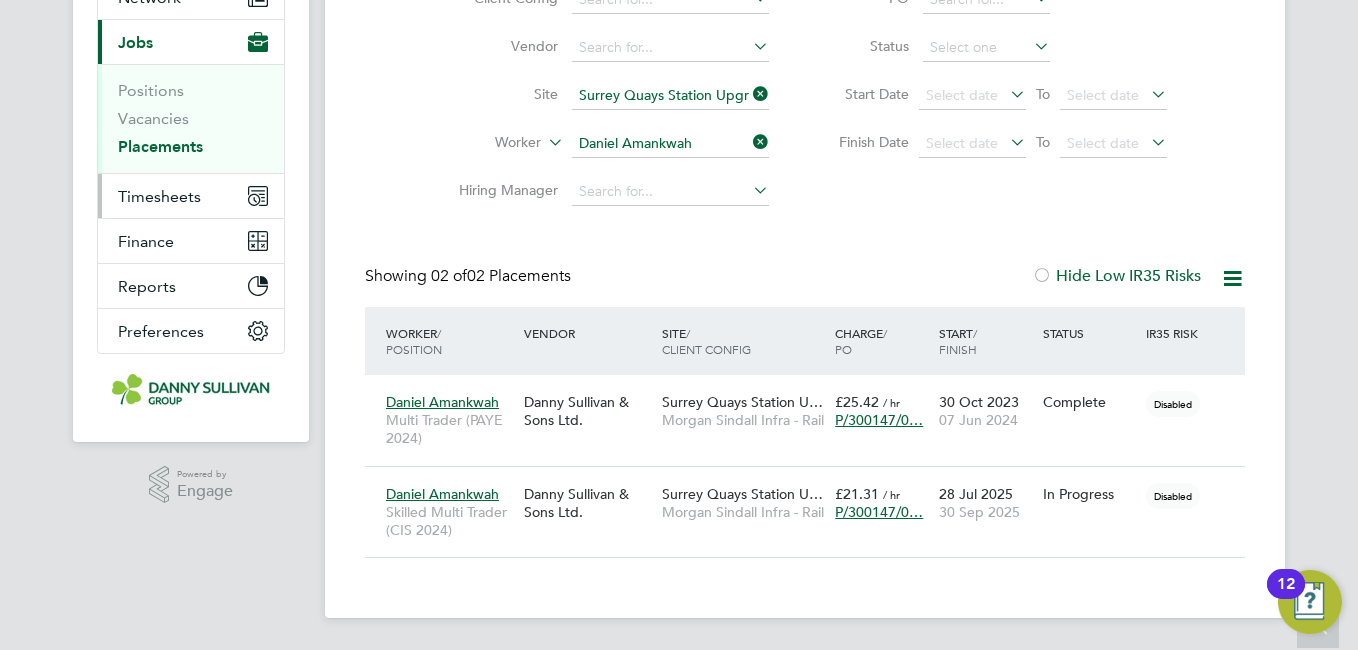 click on "Timesheets" at bounding box center (159, 196) 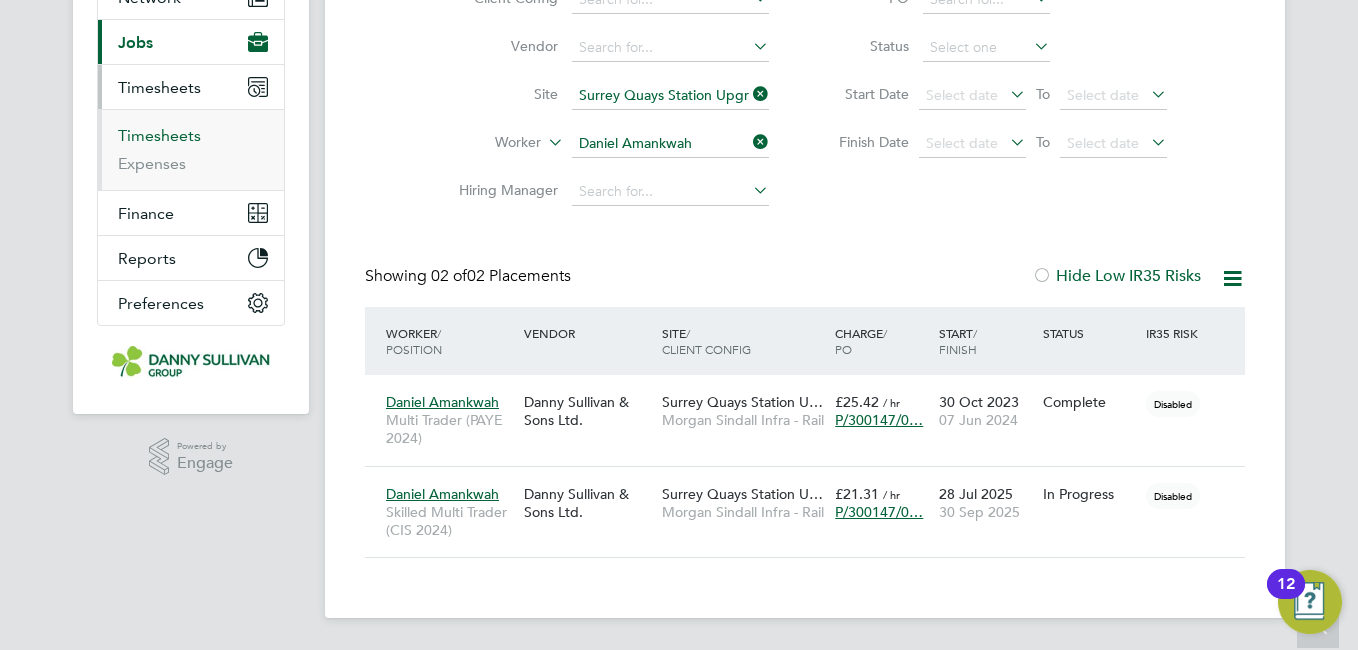 click on "Timesheets" at bounding box center (159, 135) 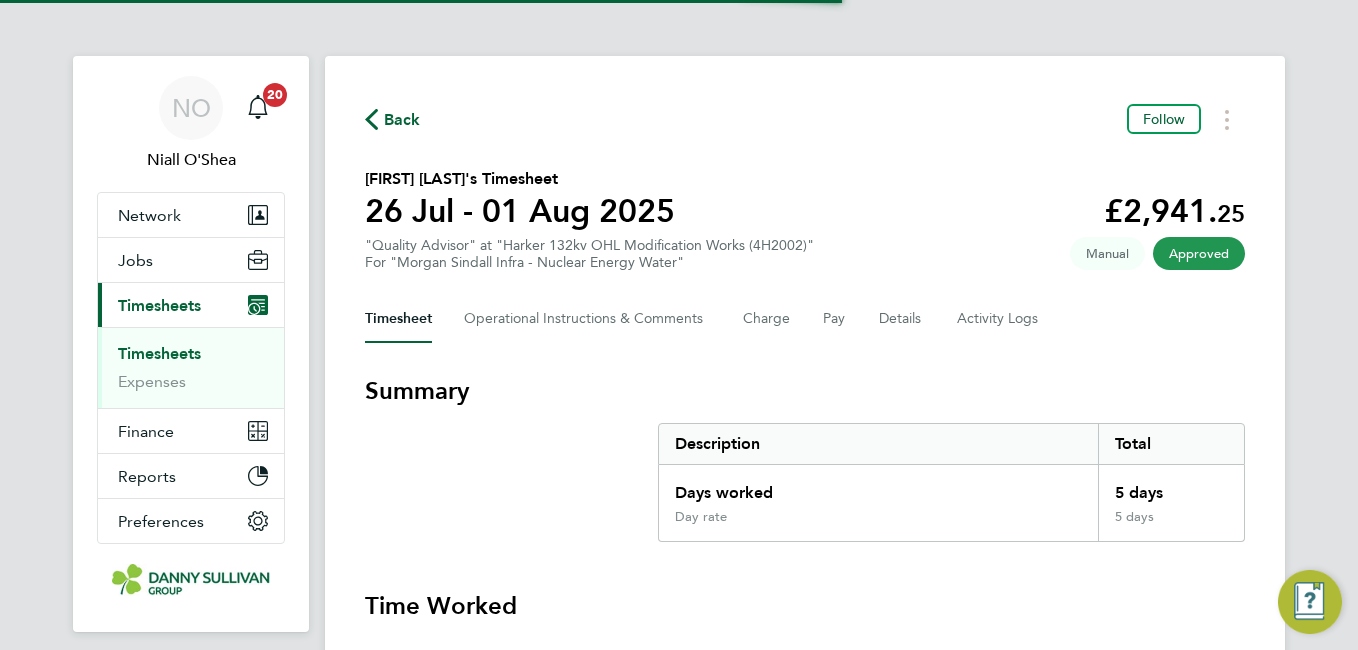 scroll, scrollTop: 0, scrollLeft: 0, axis: both 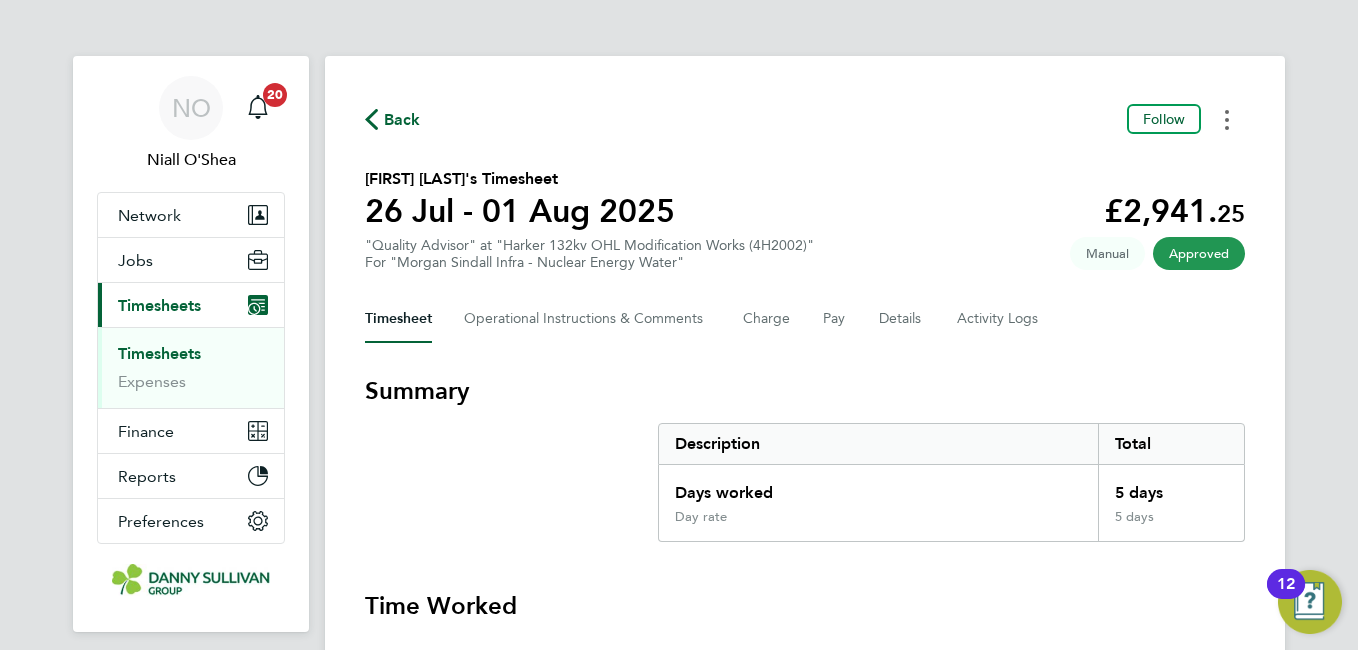 click at bounding box center (1227, 119) 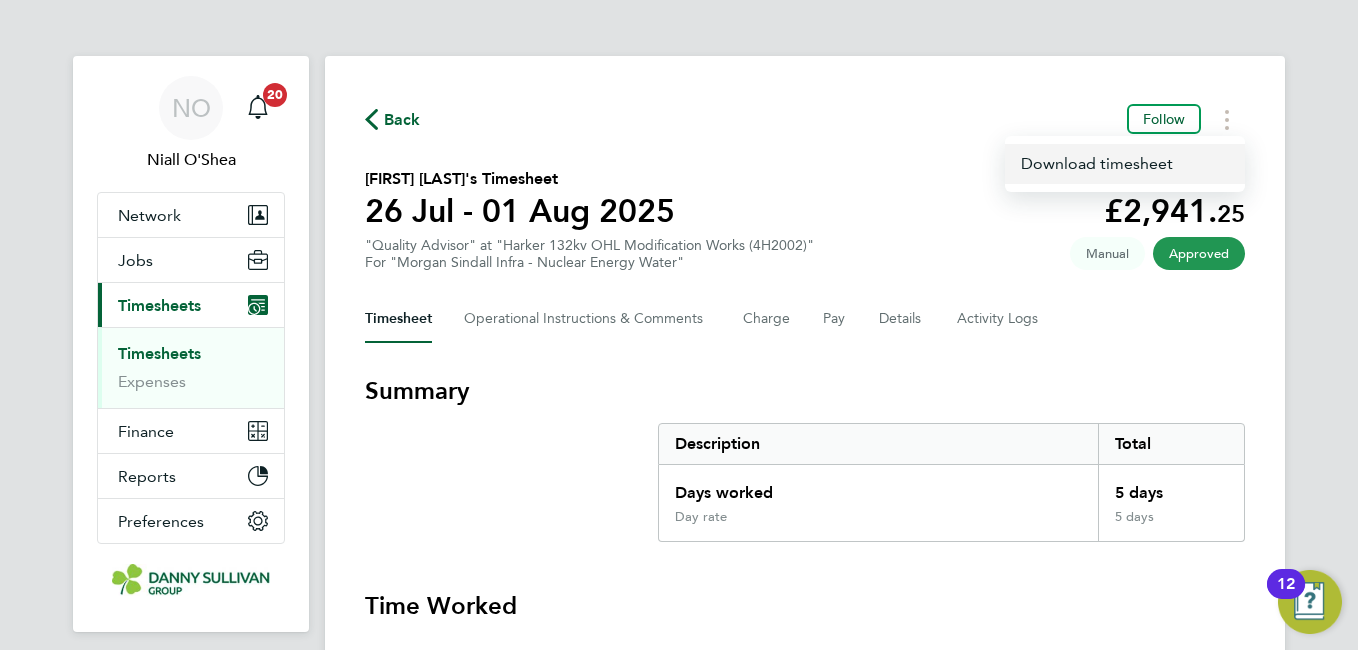 click on "Download timesheet" 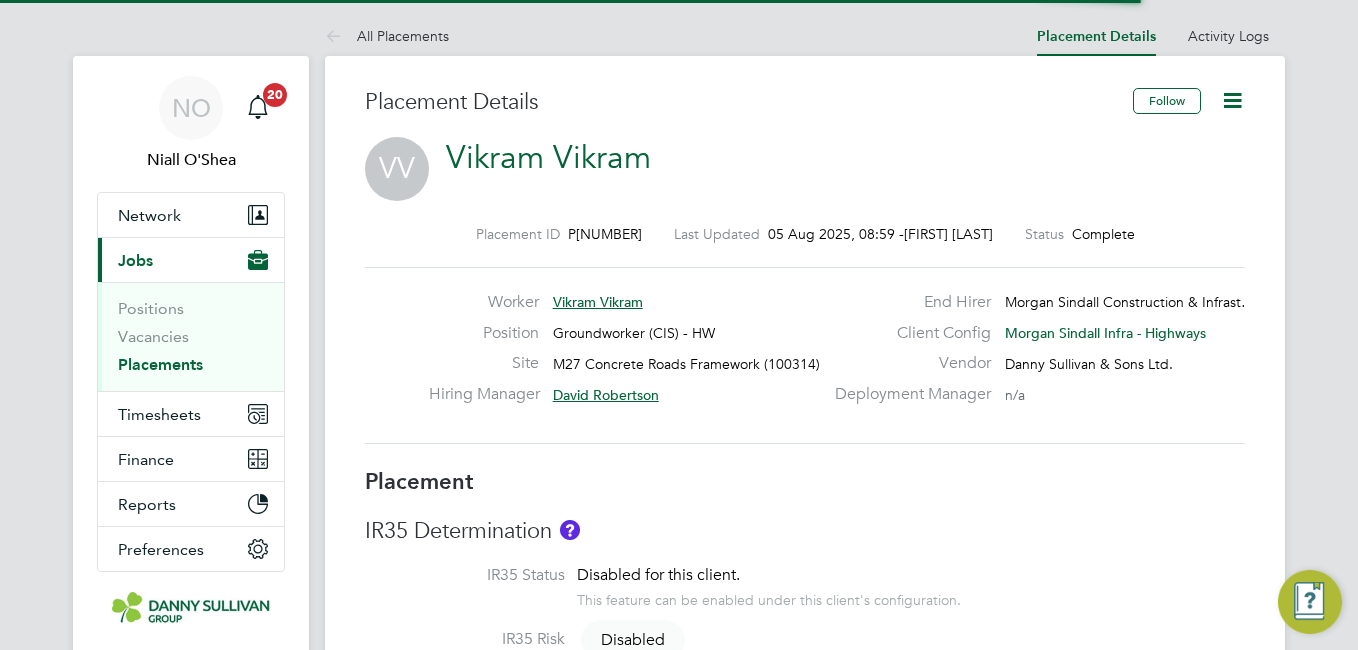 scroll, scrollTop: 0, scrollLeft: 0, axis: both 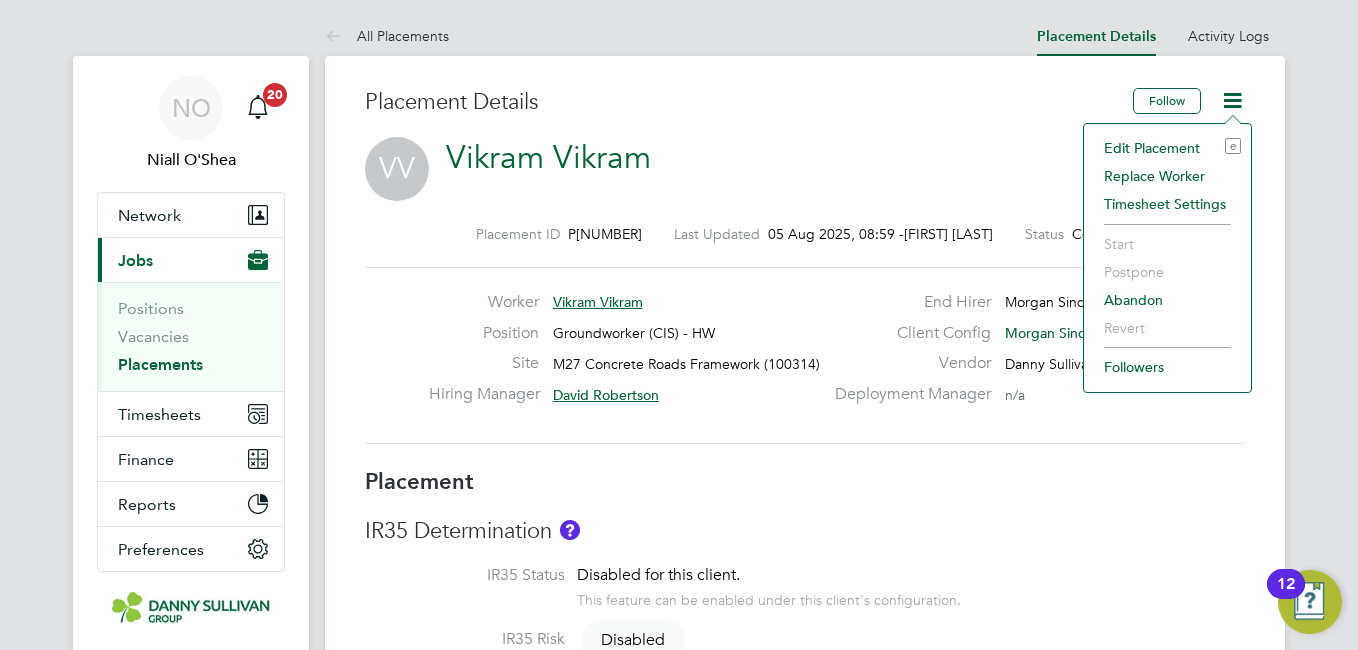 click on "Edit Placement e" 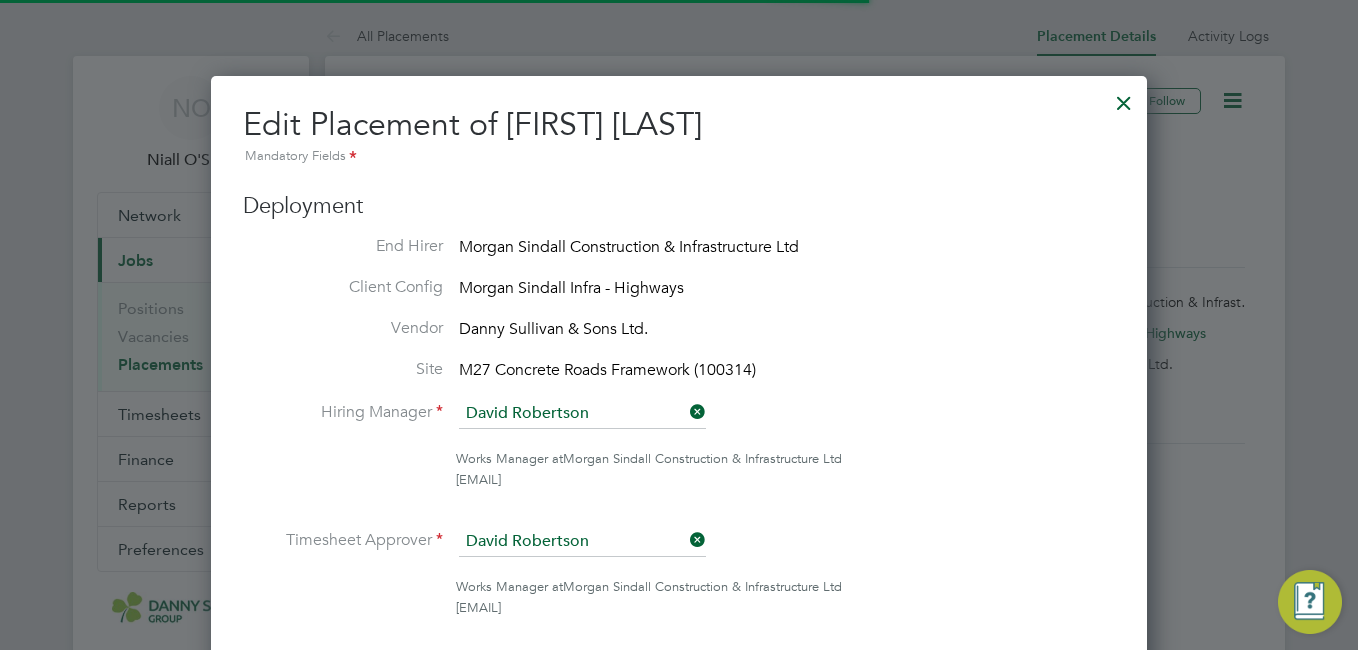 scroll, scrollTop: 10, scrollLeft: 10, axis: both 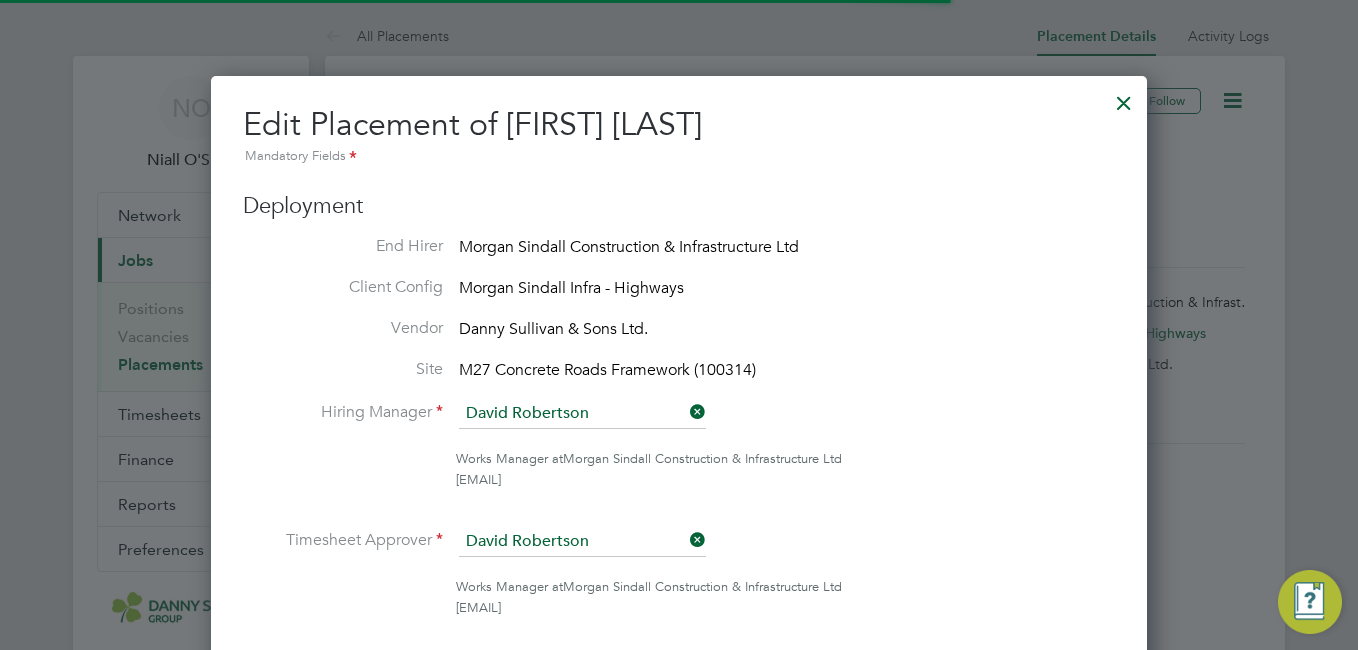 click on "Mandatory Fields" at bounding box center [679, 157] 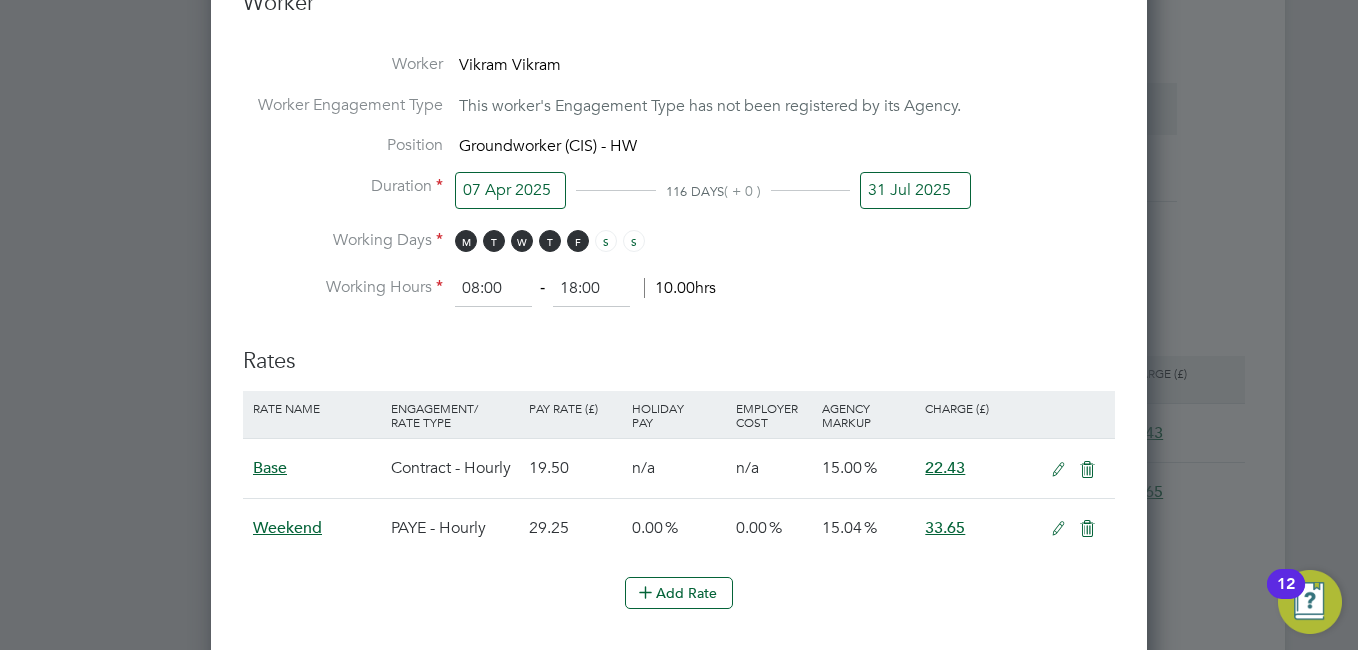 click on "31 Jul 2025" at bounding box center (915, 190) 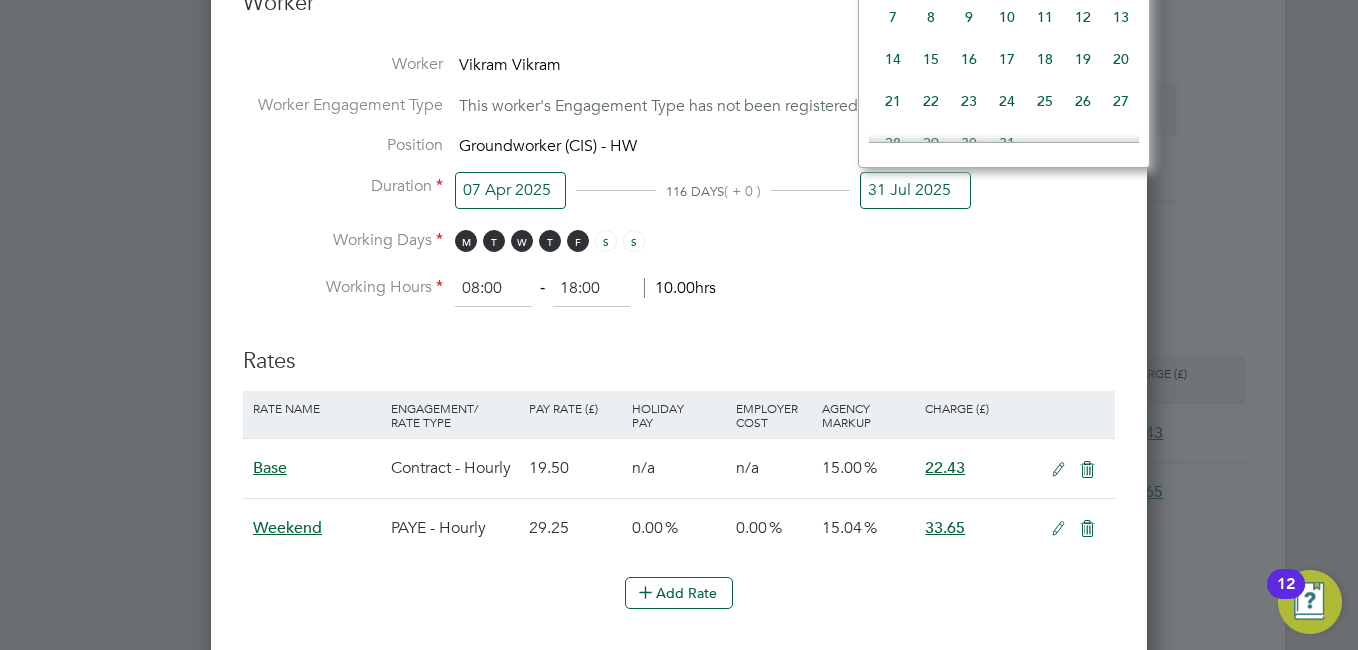 click on "Duration 07 Apr 2025 116 DAYS  ( + 0 ) 31 Jul 2025" at bounding box center (679, 203) 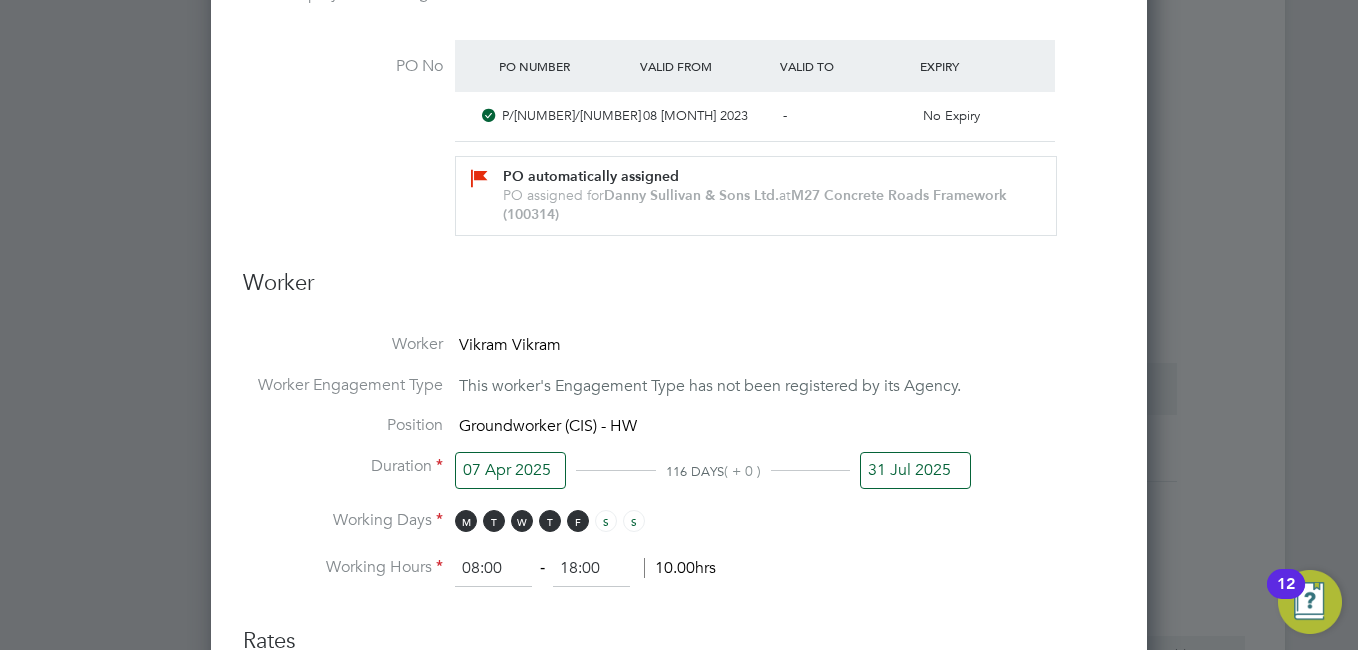 click on "31 Jul 2025" at bounding box center [915, 470] 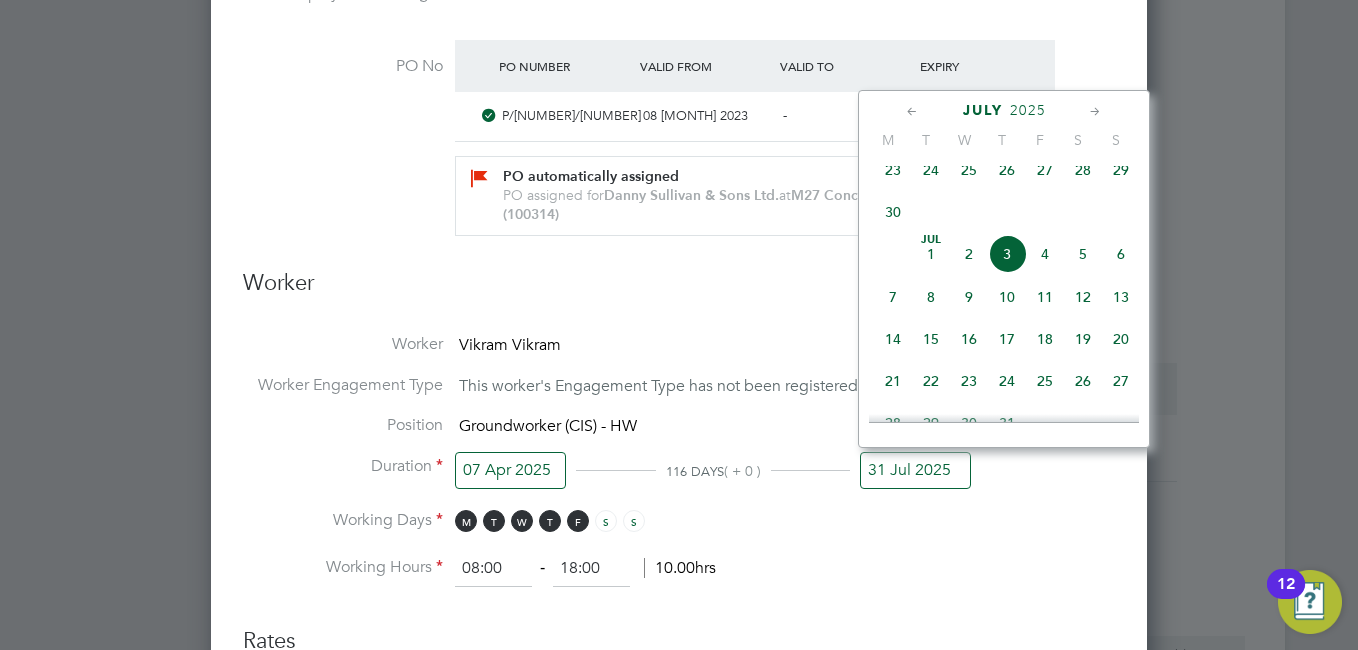 click 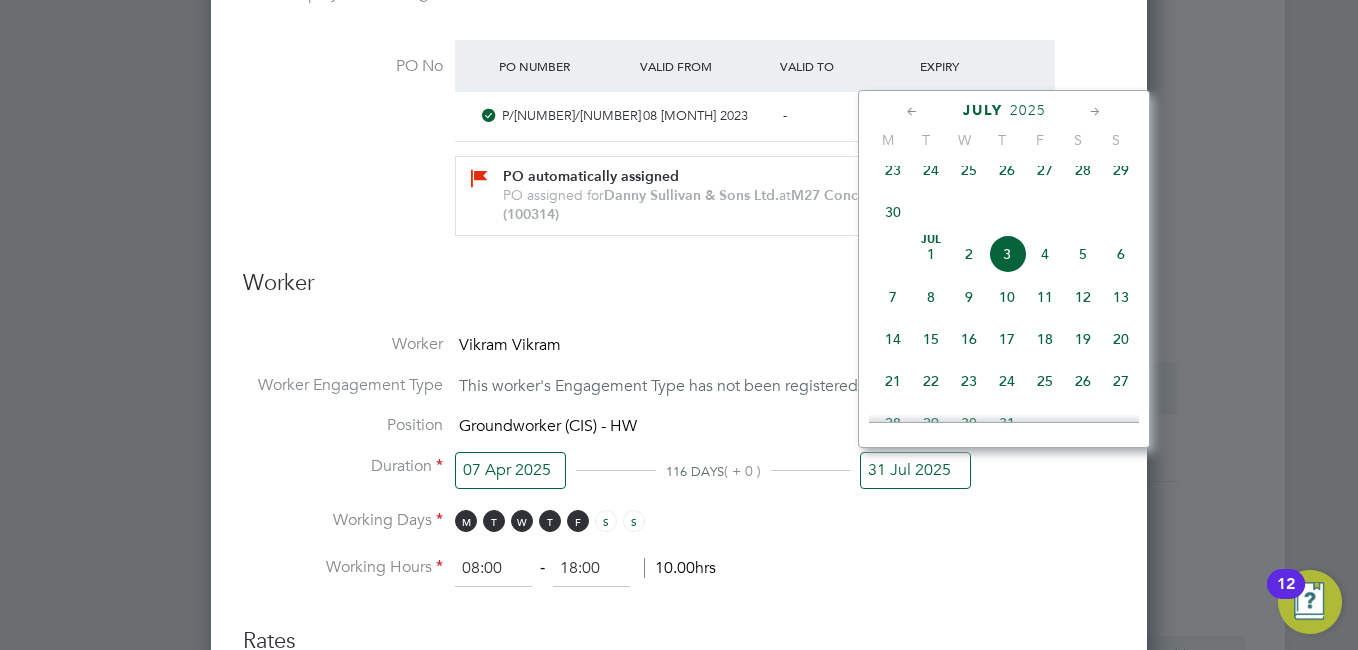click 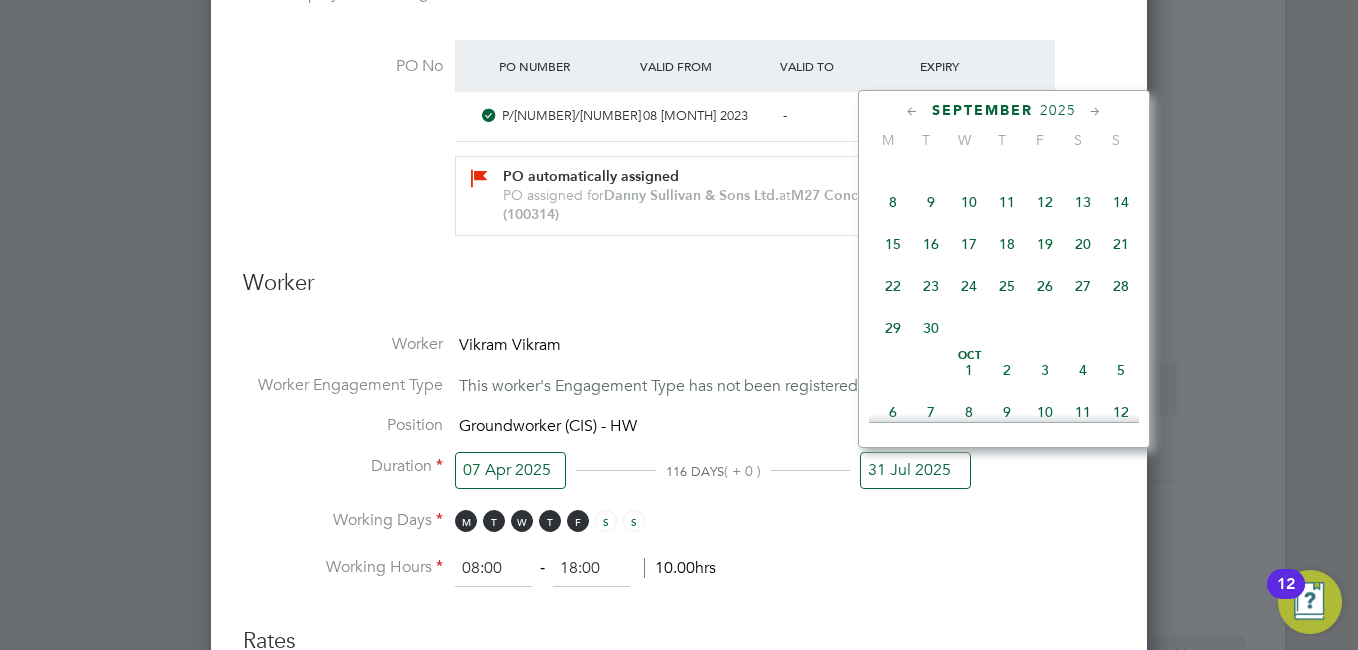 click 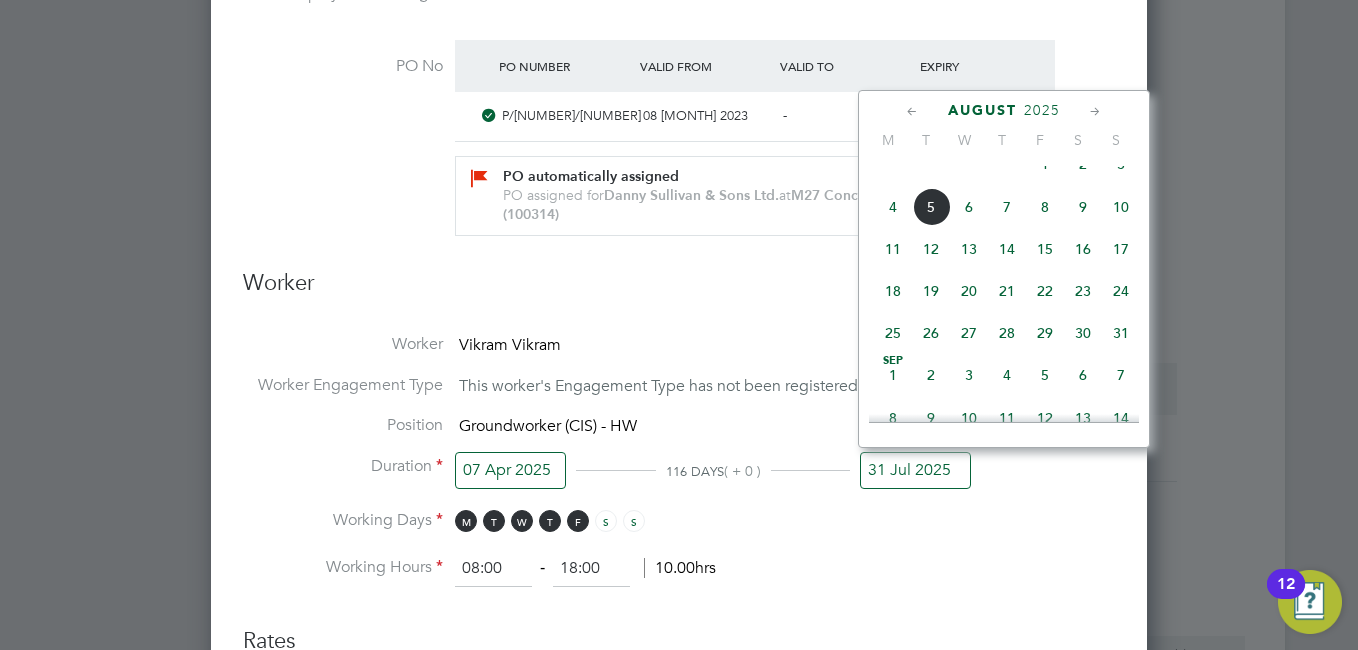 click on "31" 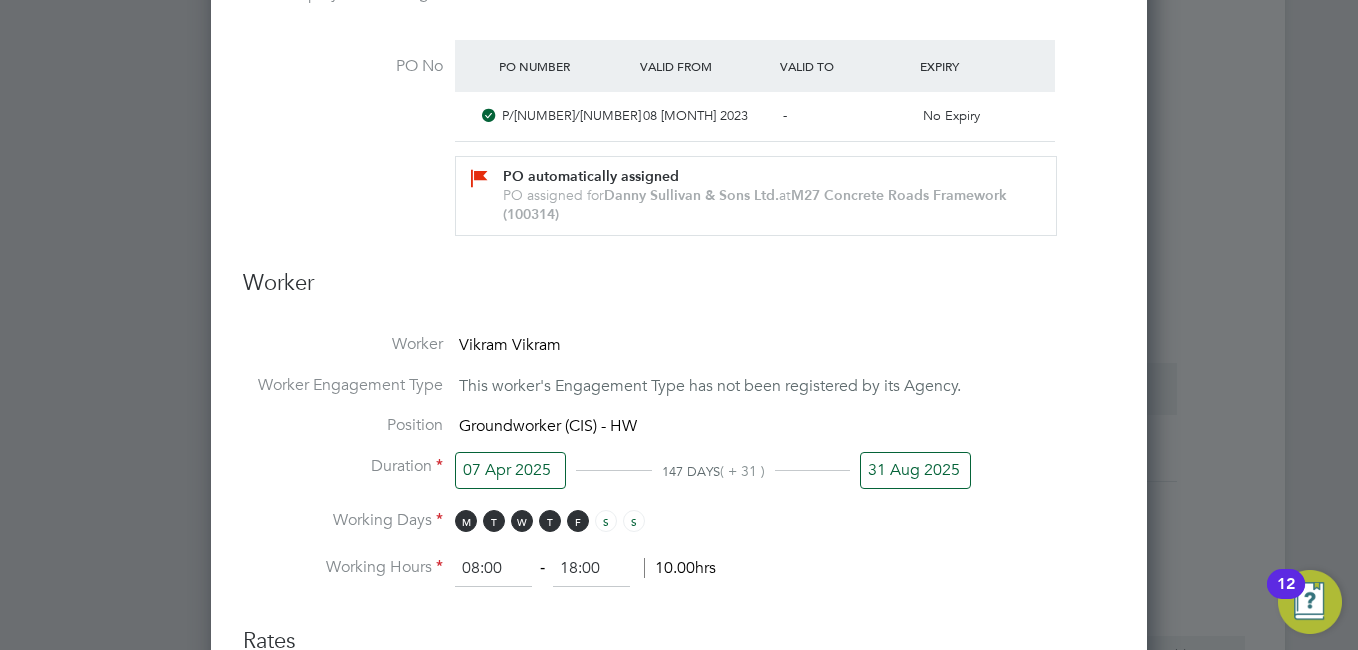 click on "Duration 07 Apr 2025 147 DAYS  ( + 31 ) 31 Aug 2025" at bounding box center [679, 483] 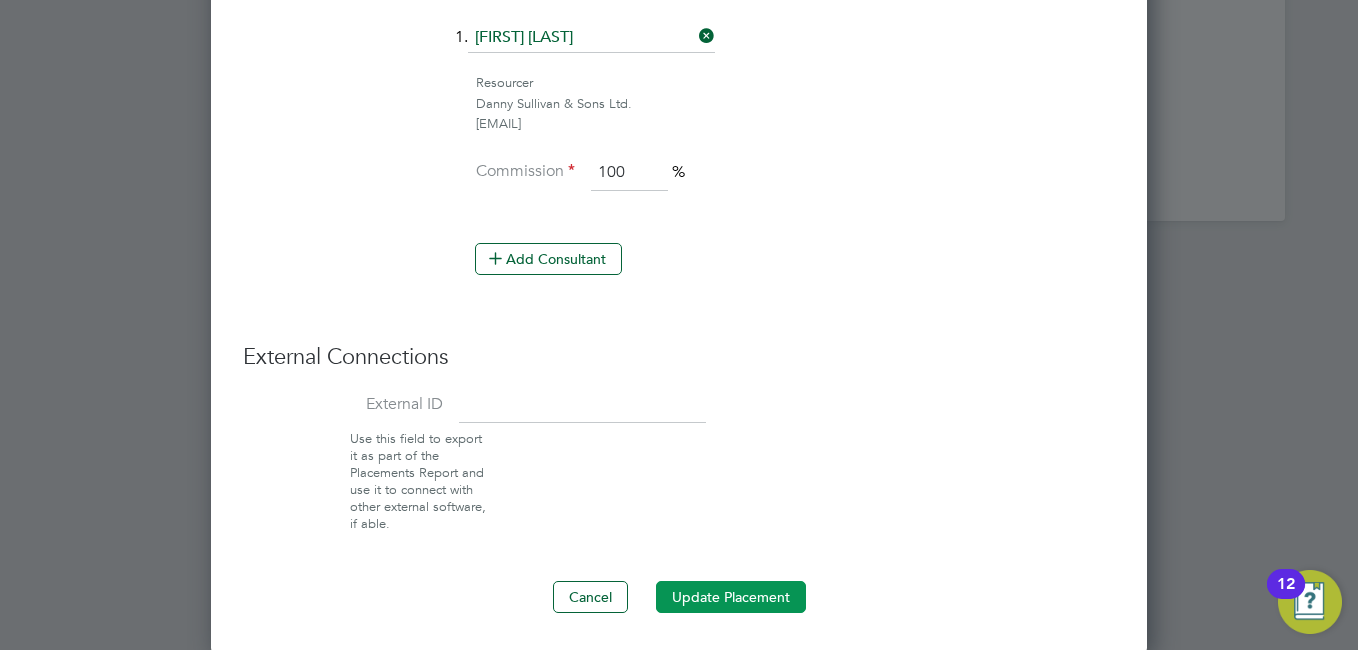 click on "Update Placement" at bounding box center [731, 597] 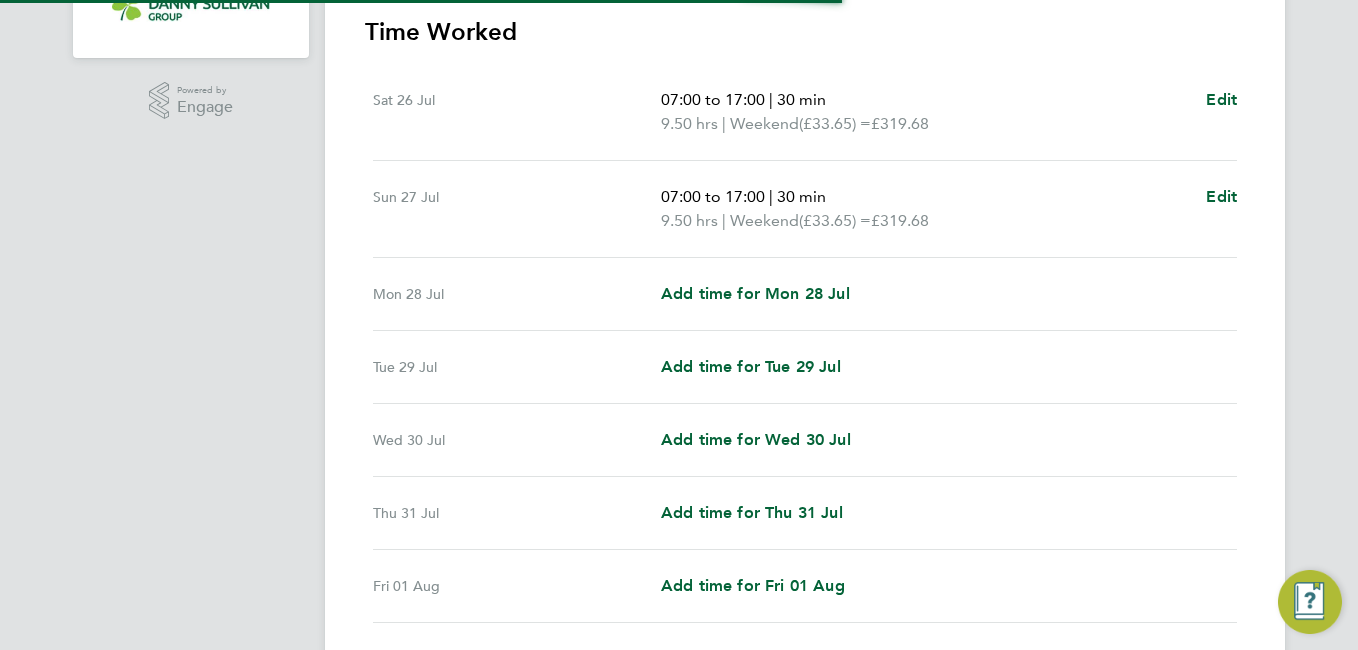 type 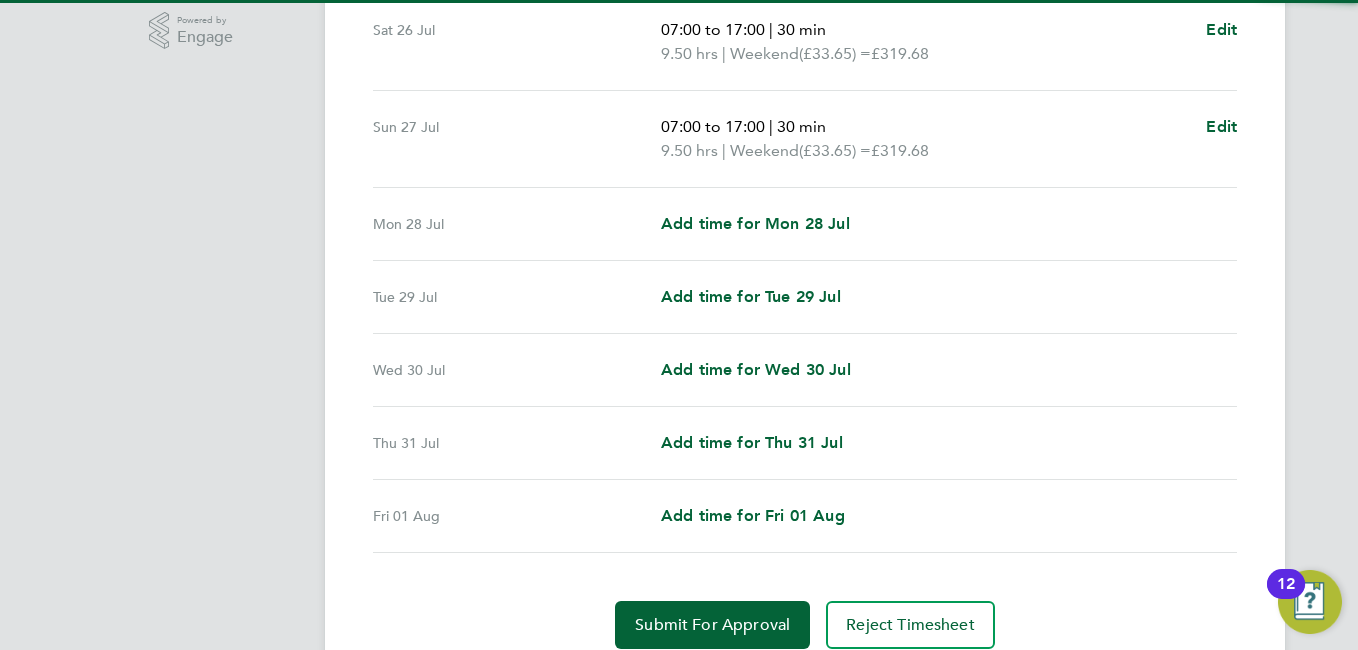 scroll, scrollTop: 723, scrollLeft: 0, axis: vertical 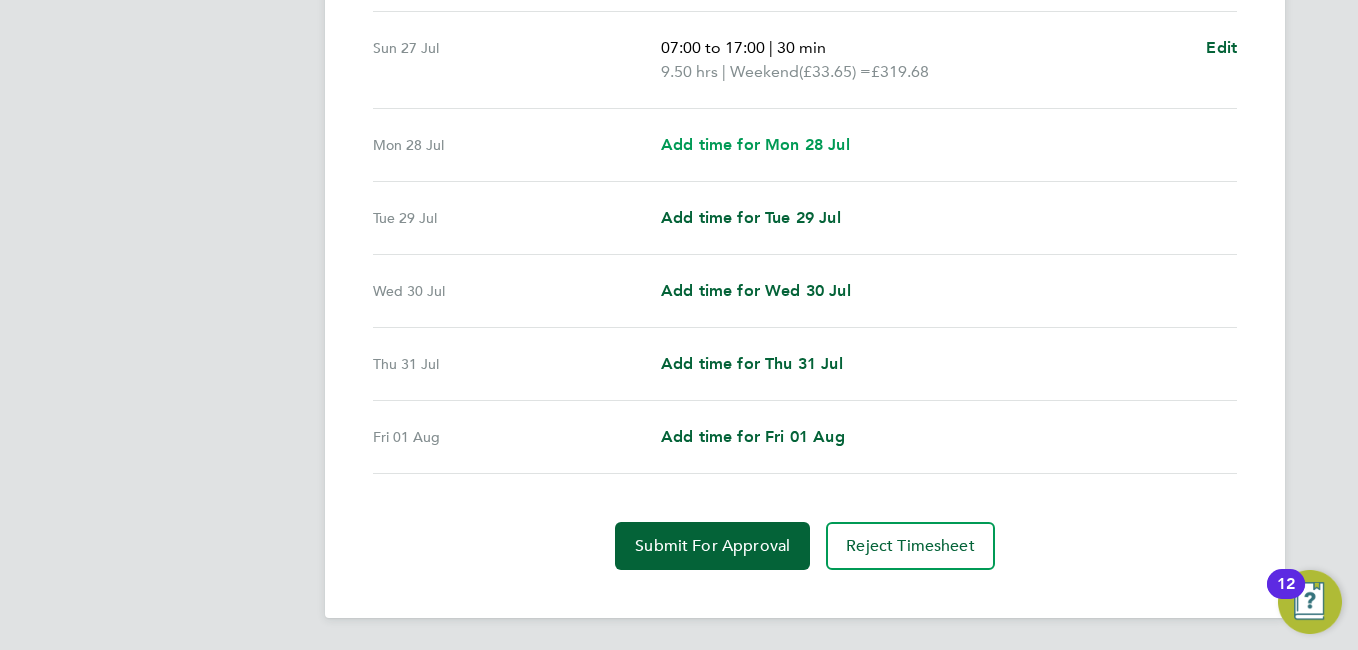 click on "Add time for Mon 28 Jul" at bounding box center (755, 144) 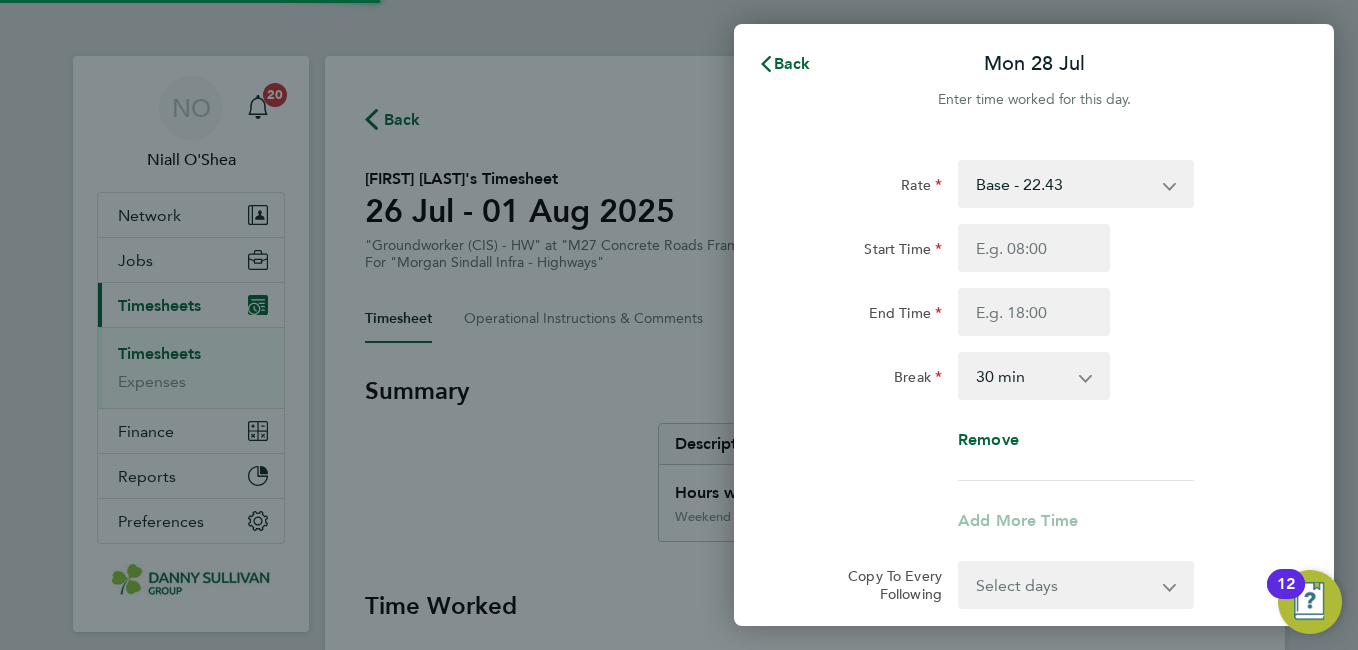 scroll, scrollTop: 0, scrollLeft: 0, axis: both 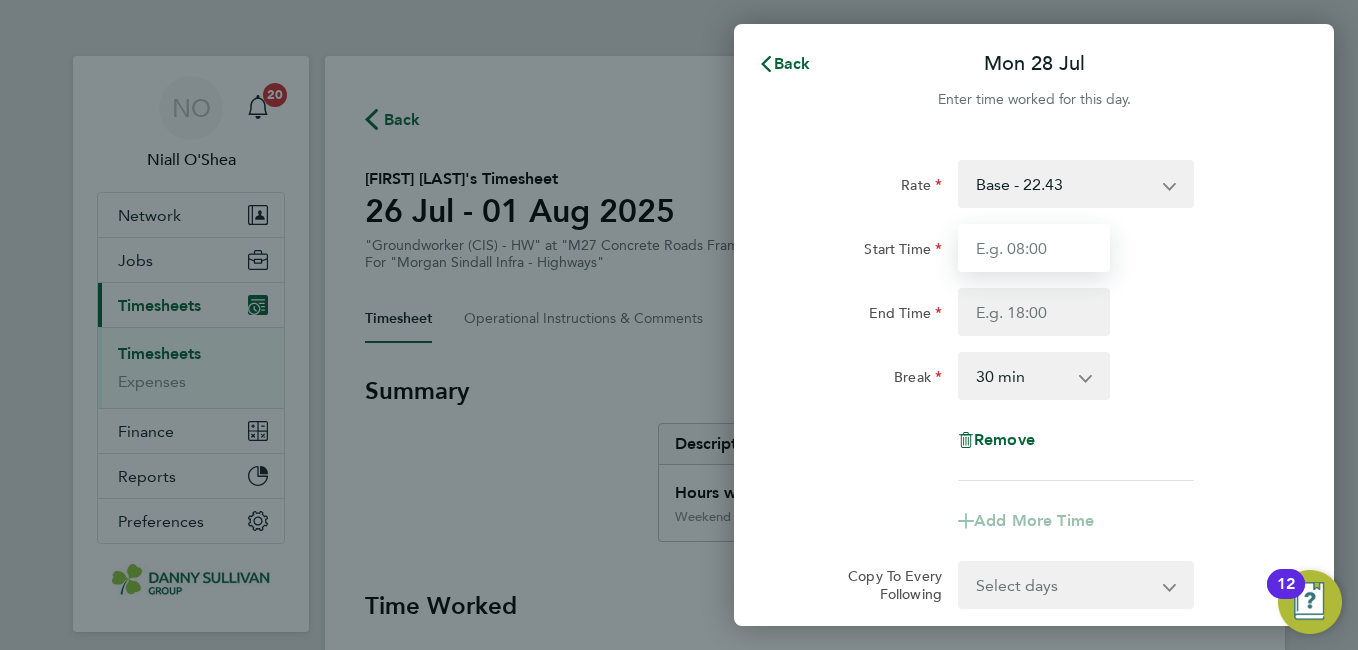 click on "Start Time" at bounding box center (1034, 248) 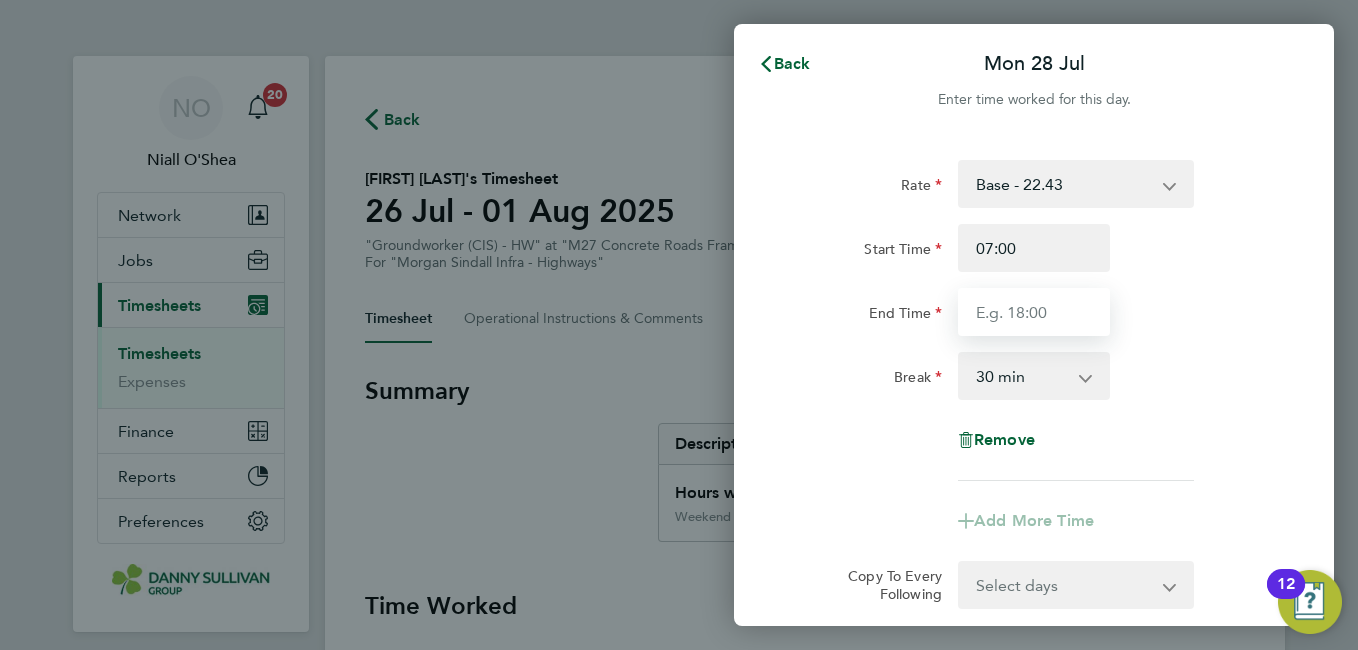 type on "17:00" 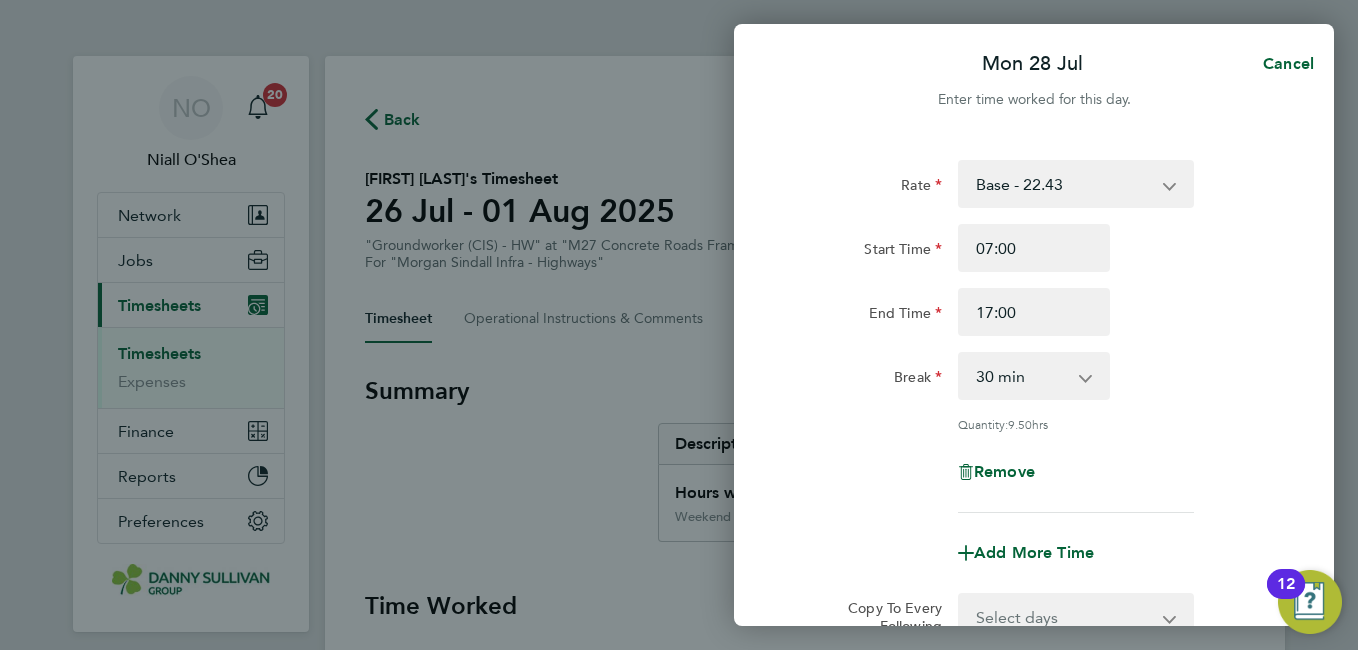 click on "End Time 17:00" 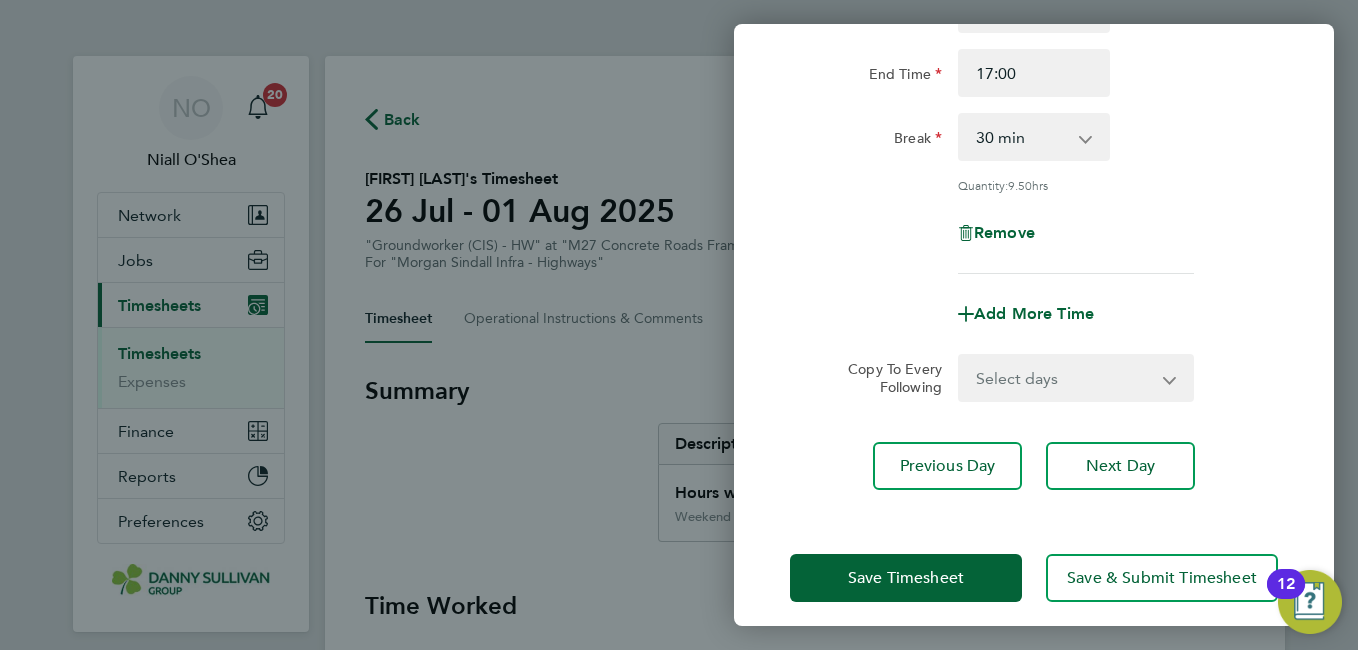 scroll, scrollTop: 253, scrollLeft: 0, axis: vertical 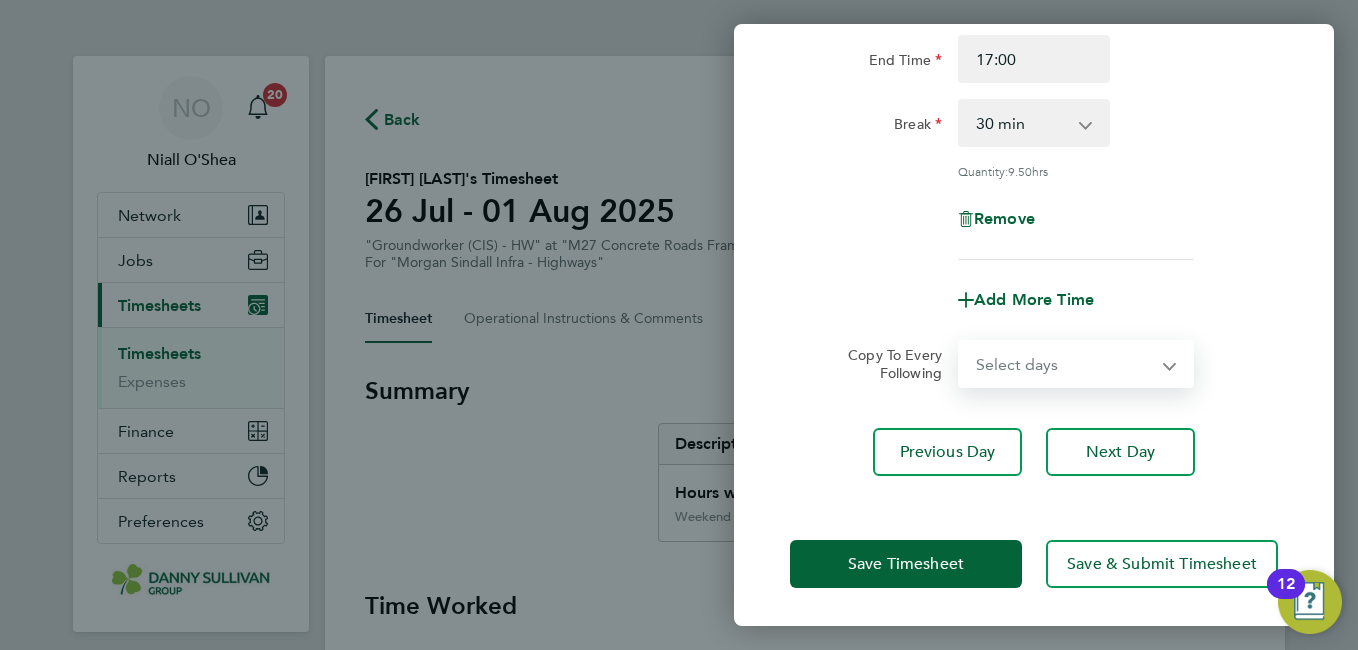 click on "Select days   Day   Tuesday   Wednesday   Thursday   Friday" at bounding box center (1065, 364) 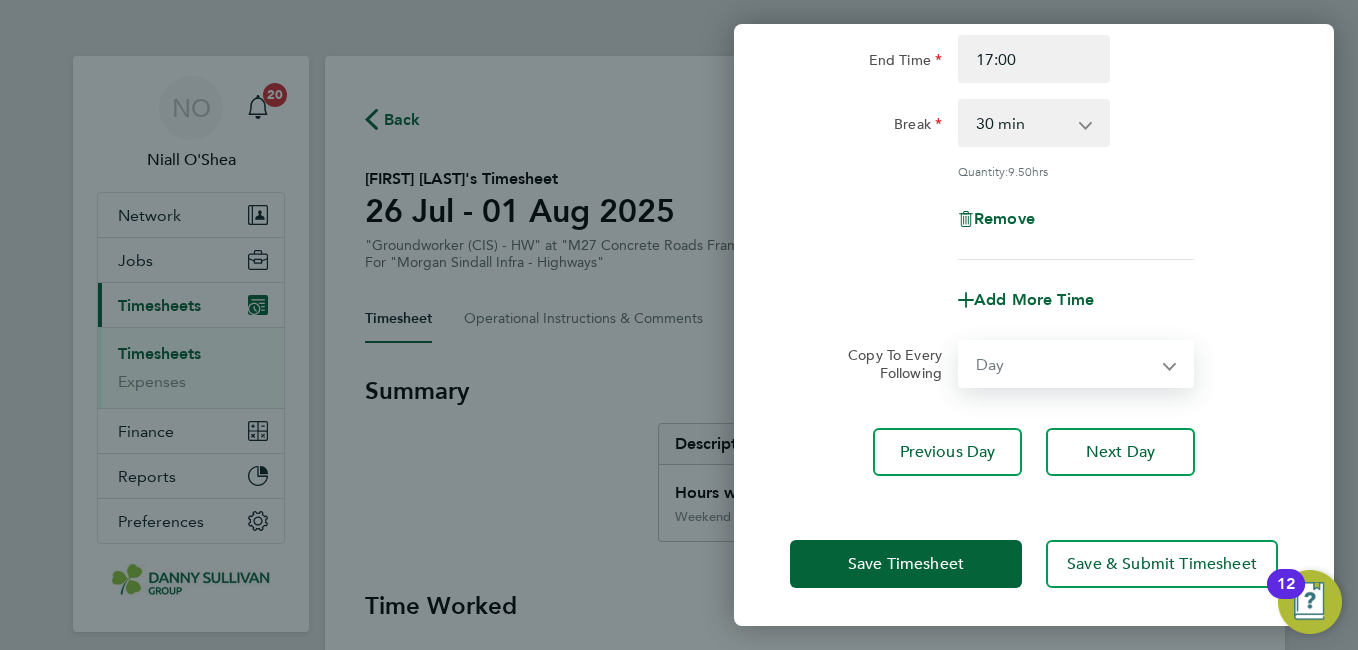 click on "Select days   Day   Tuesday   Wednesday   Thursday   Friday" at bounding box center (1065, 364) 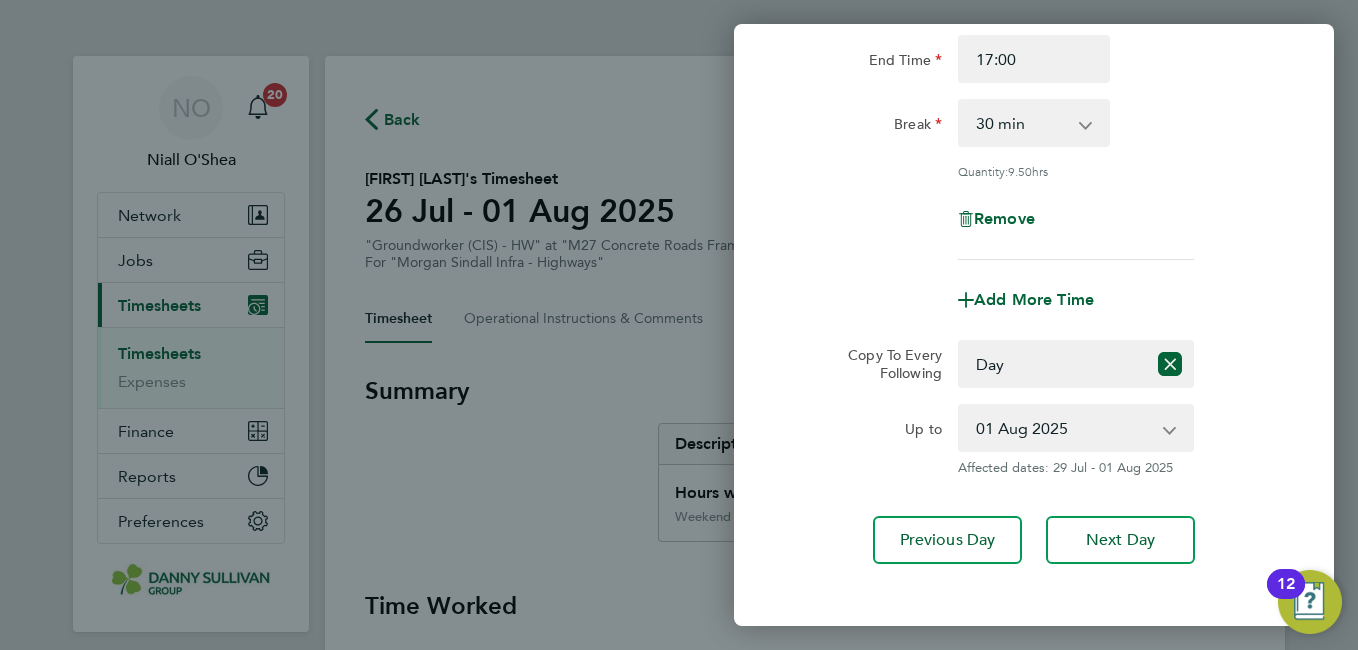 click on "Copy To Every Following Select days Day Tuesday Wednesday Thursday Friday
Up to [DATE] [DATE] [DATE] [DATE]
Affected dates: [DATE] - [DATE]" 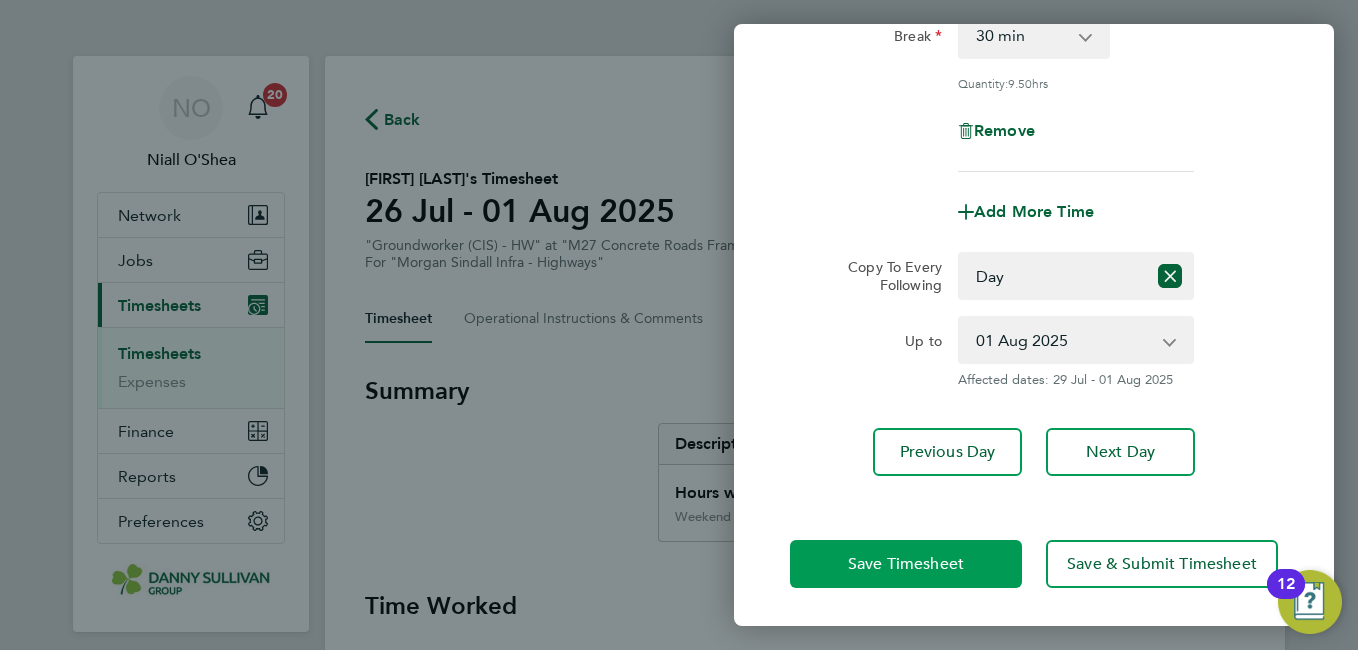 click on "Save Timesheet" 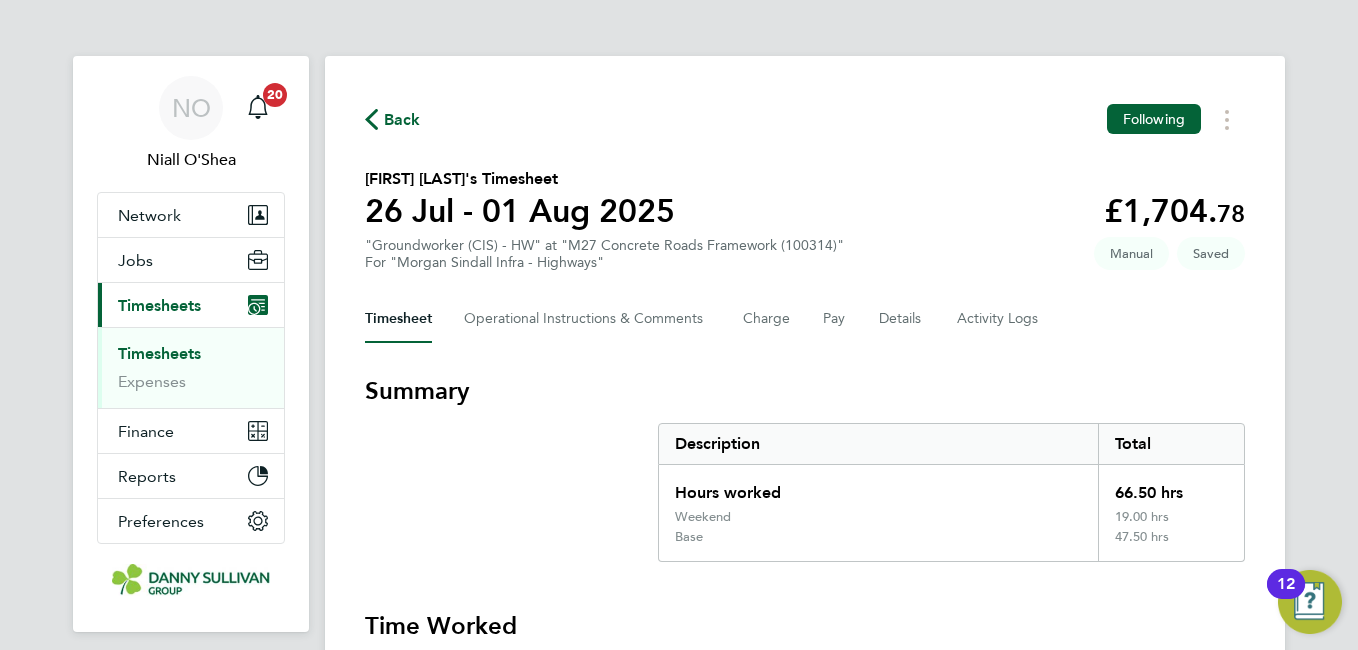 click on "Summary   Description   Total   Hours worked   66.50 hrs   Weekend   19.00 hrs   Base   47.50 hrs" at bounding box center [805, 468] 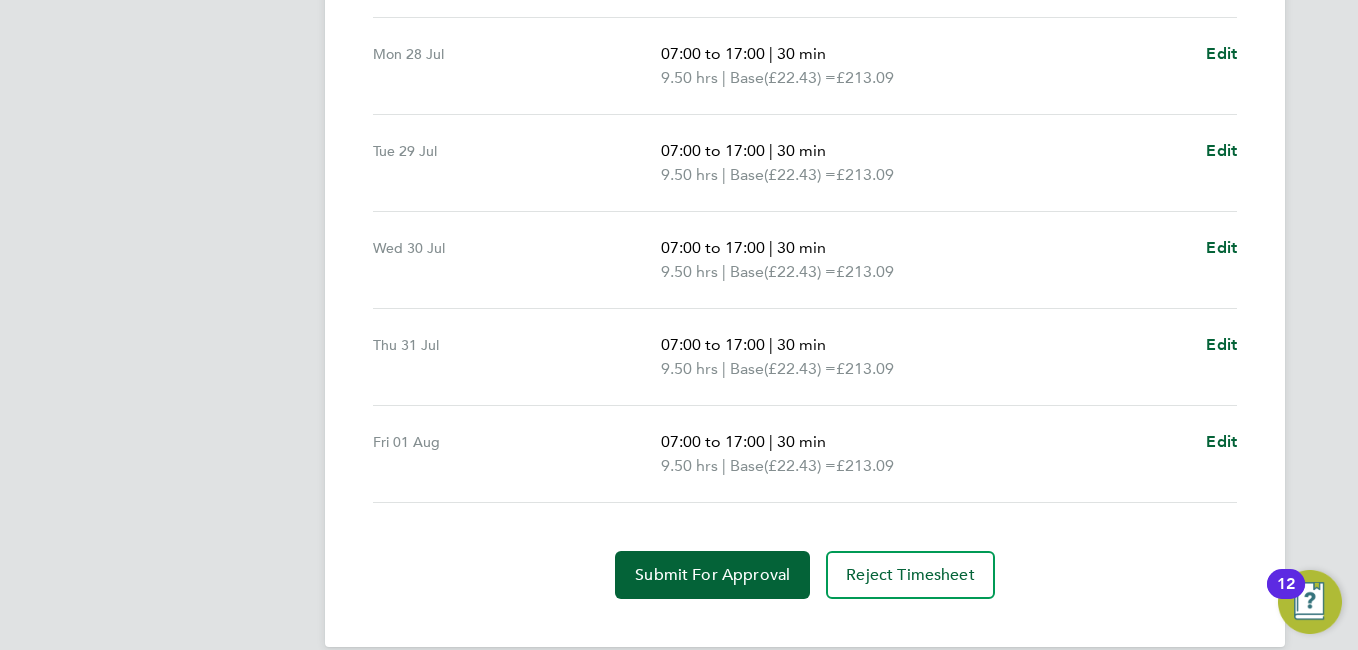 scroll, scrollTop: 863, scrollLeft: 0, axis: vertical 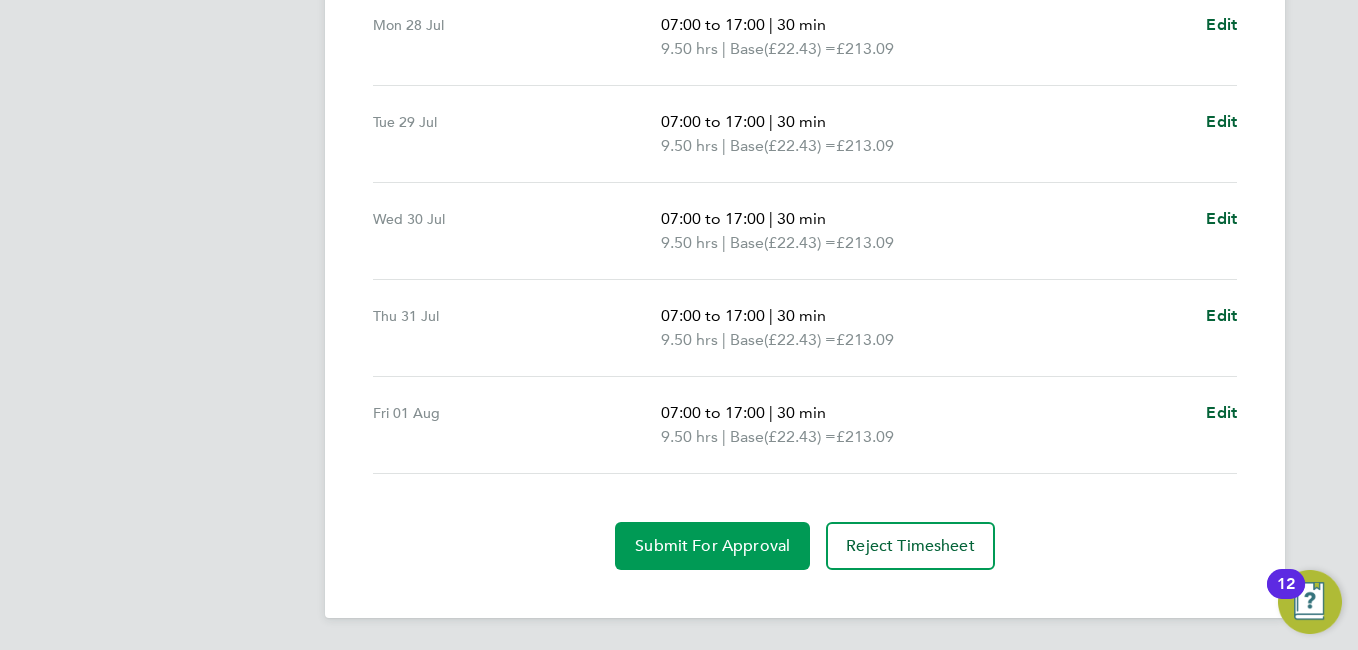 click on "Submit For Approval" 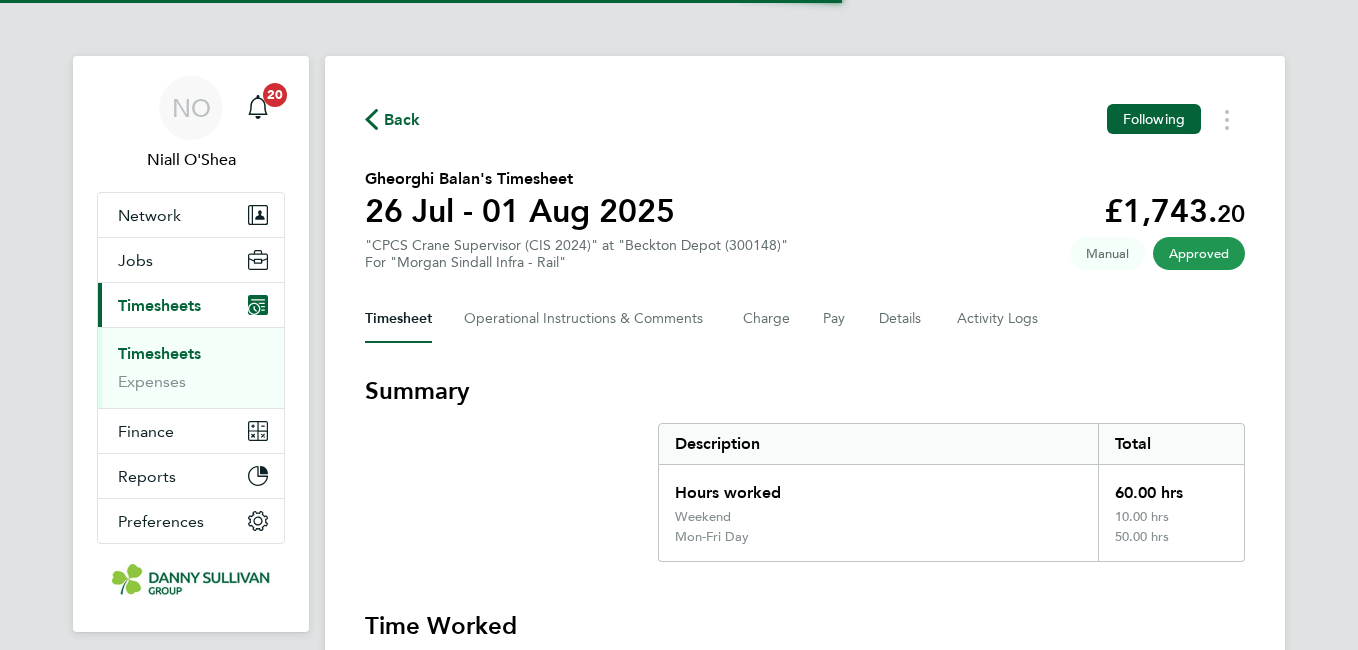 scroll, scrollTop: 0, scrollLeft: 0, axis: both 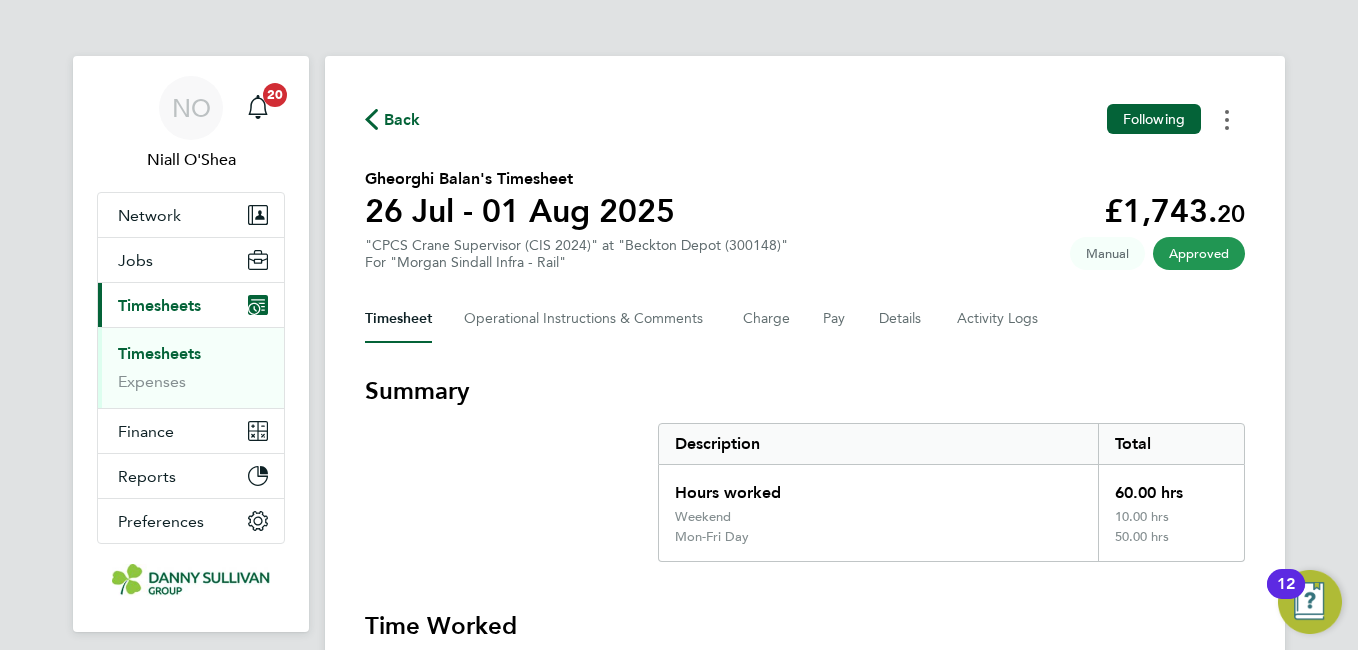 click at bounding box center [1227, 119] 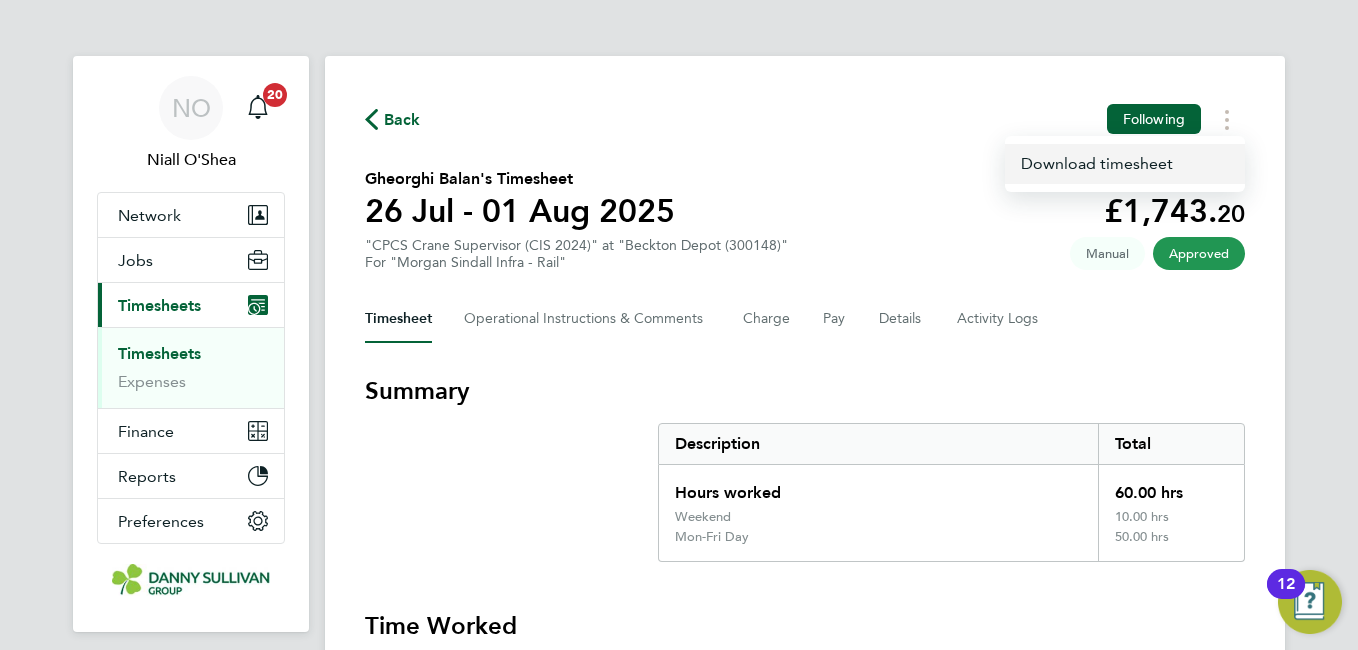 click on "Download timesheet" 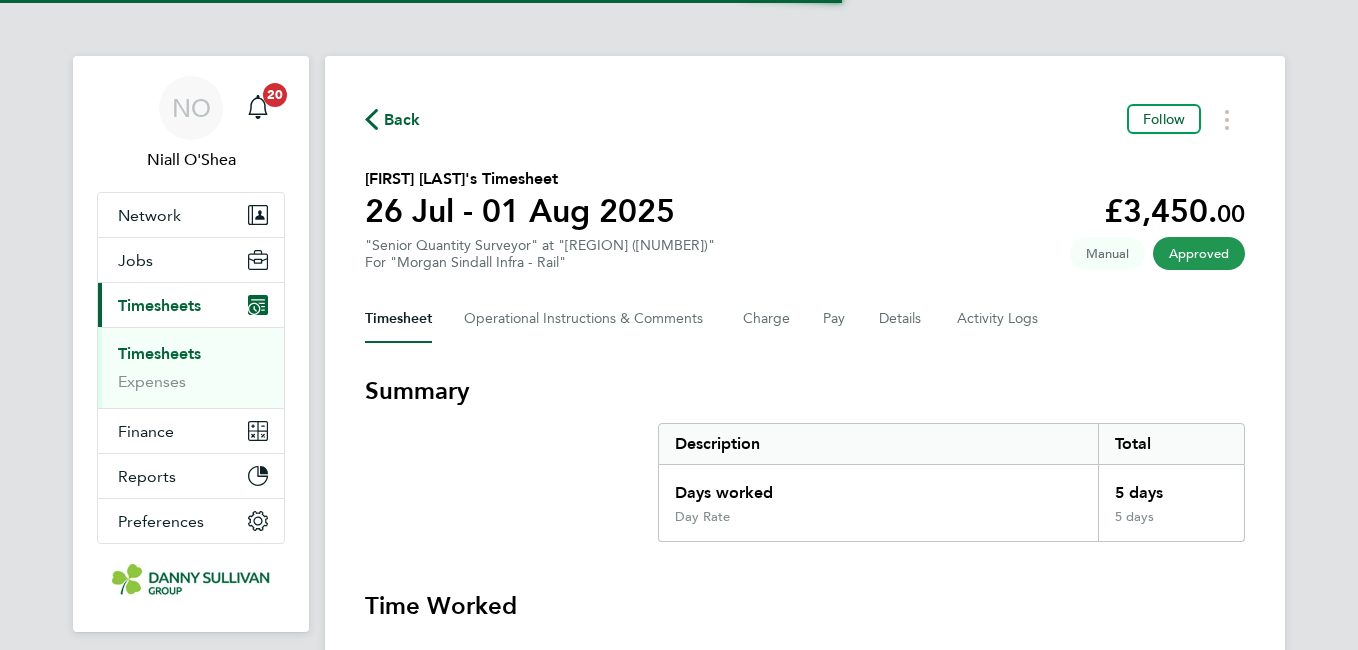 scroll, scrollTop: 0, scrollLeft: 0, axis: both 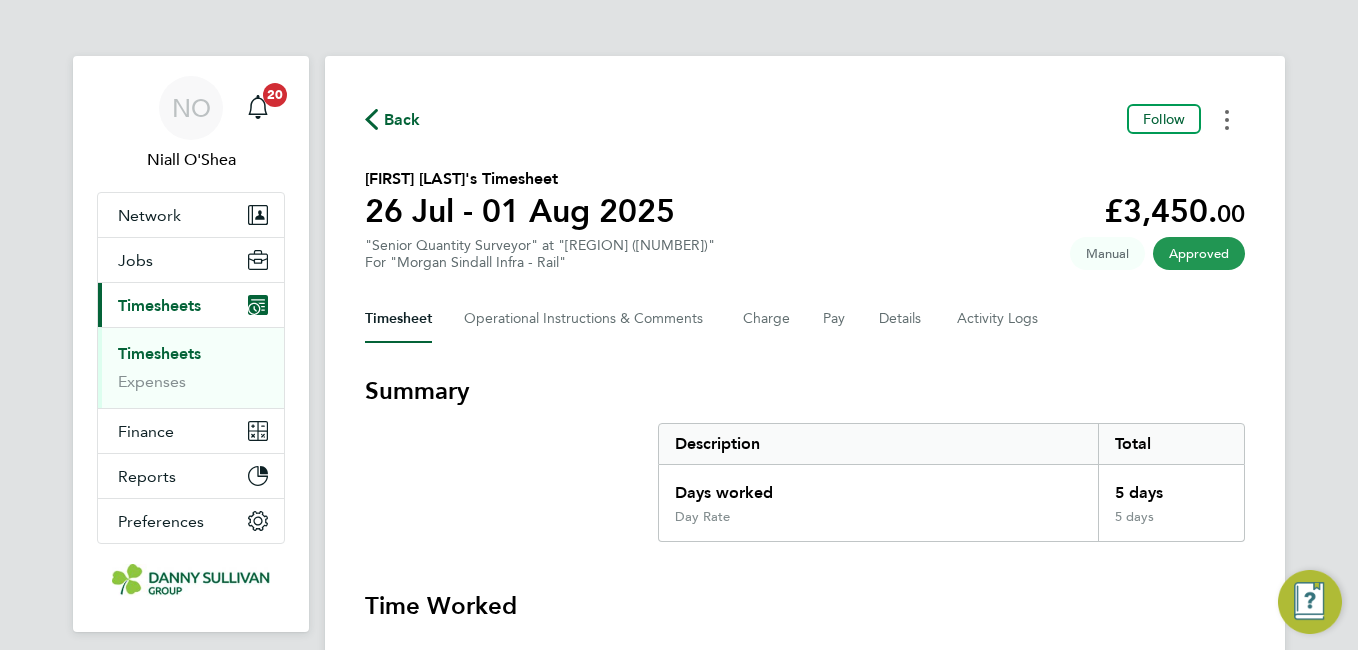 click 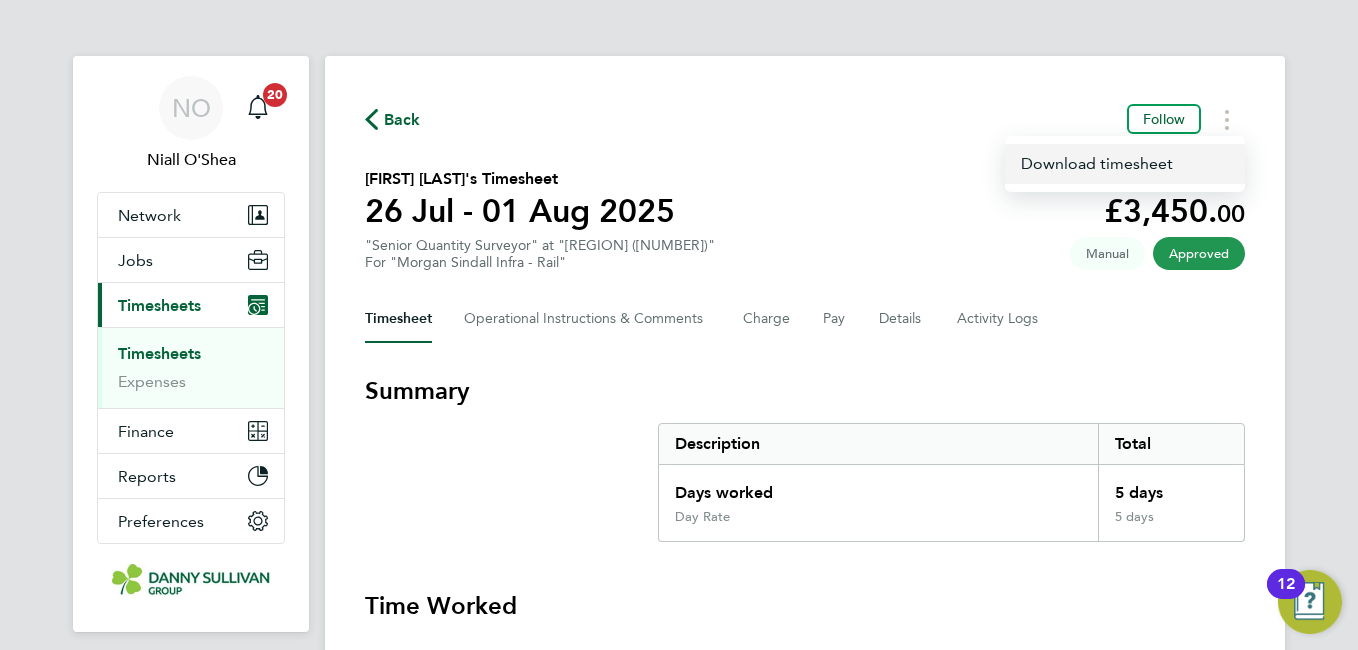 click on "Download timesheet" 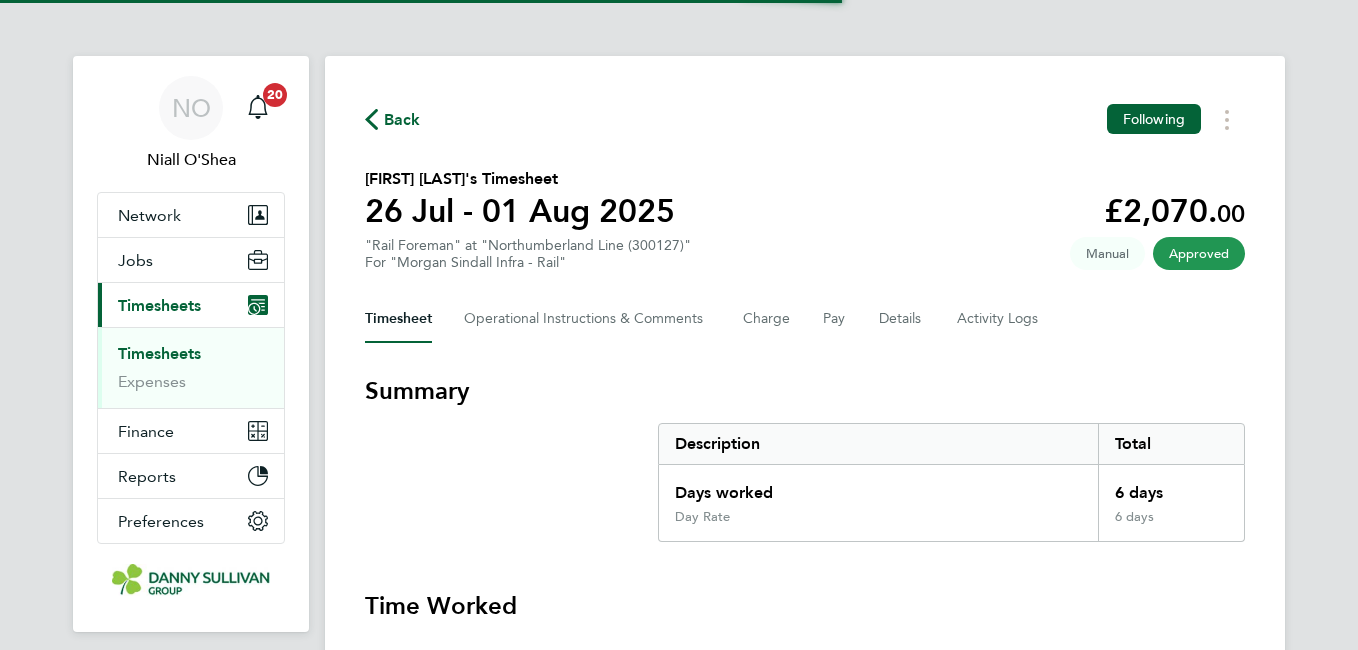 scroll, scrollTop: 0, scrollLeft: 0, axis: both 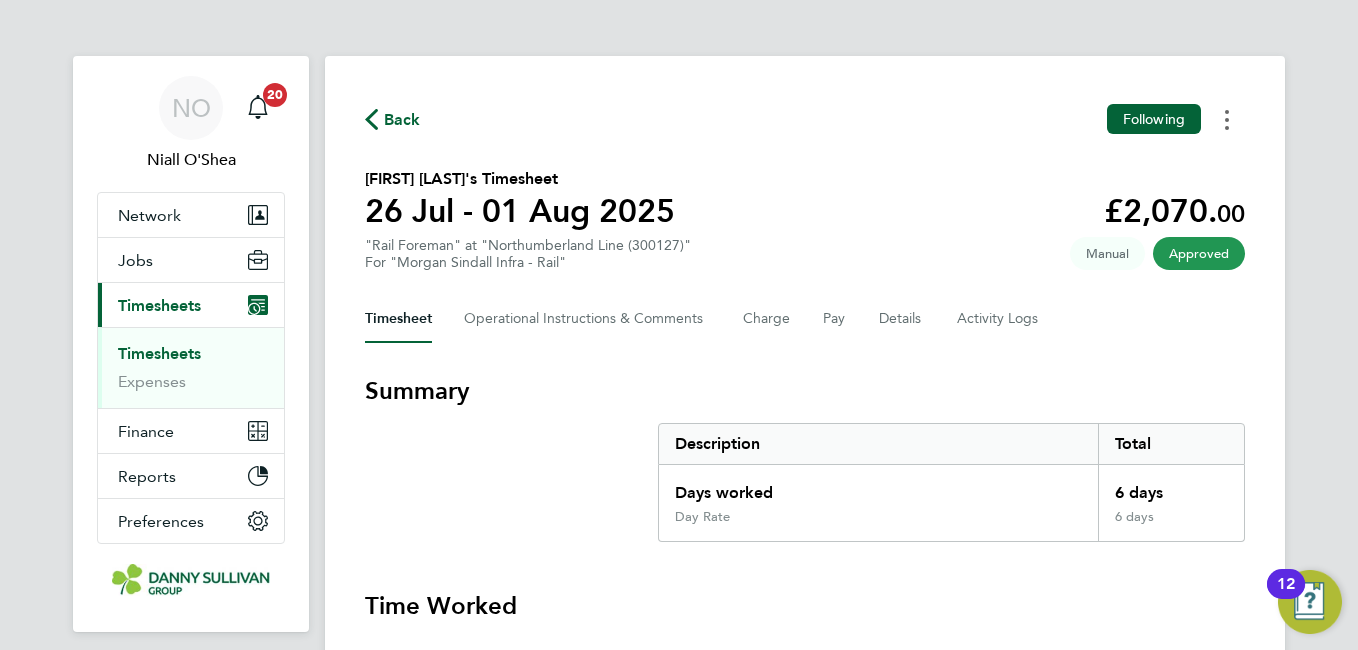 click at bounding box center [1227, 119] 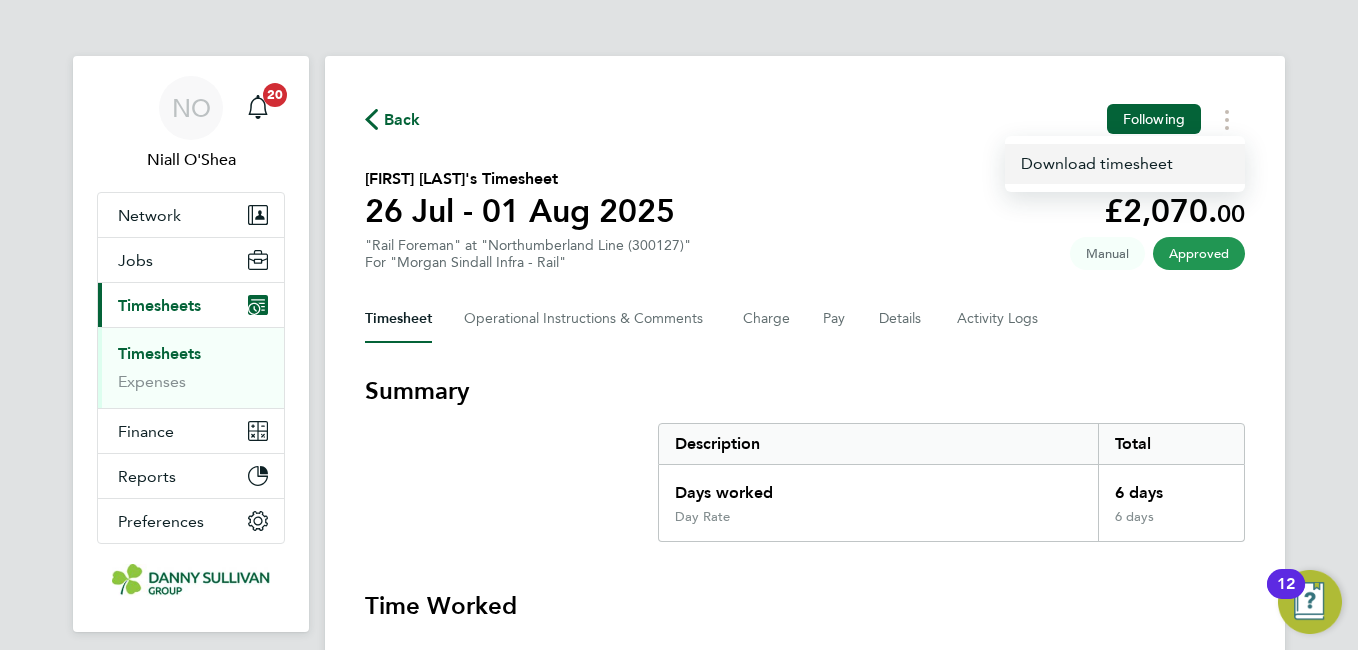 click on "Download timesheet" 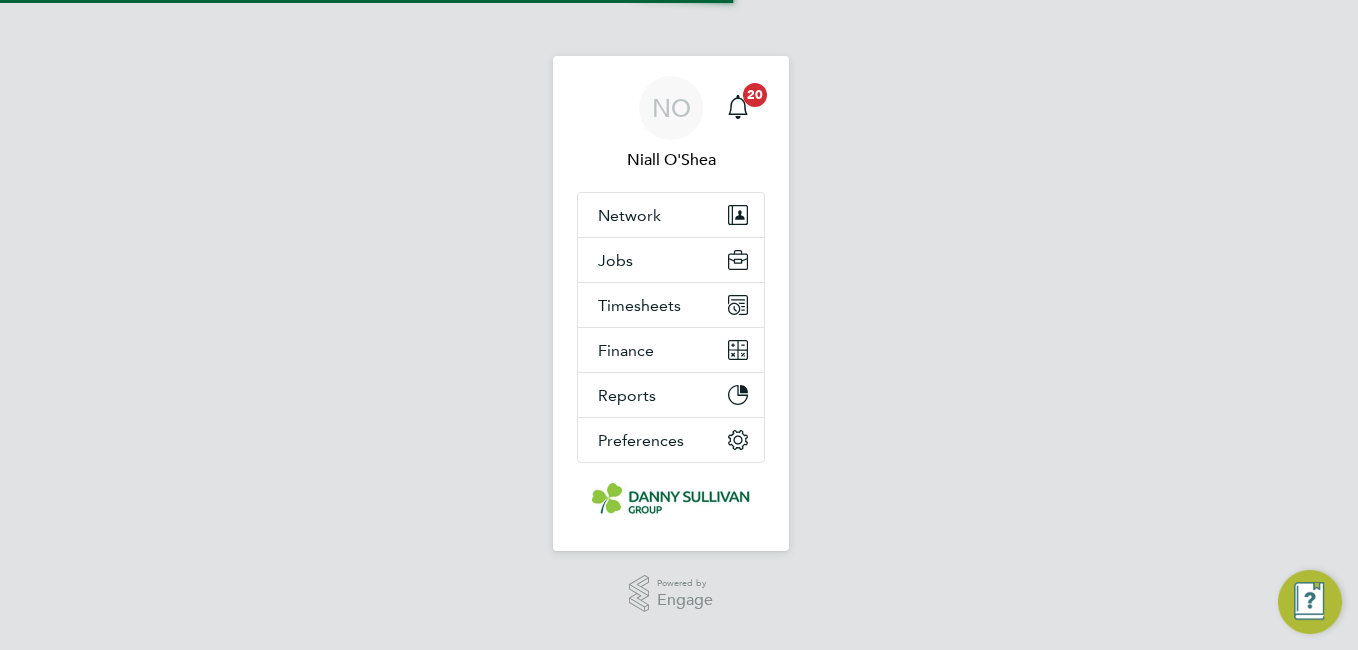 scroll, scrollTop: 0, scrollLeft: 0, axis: both 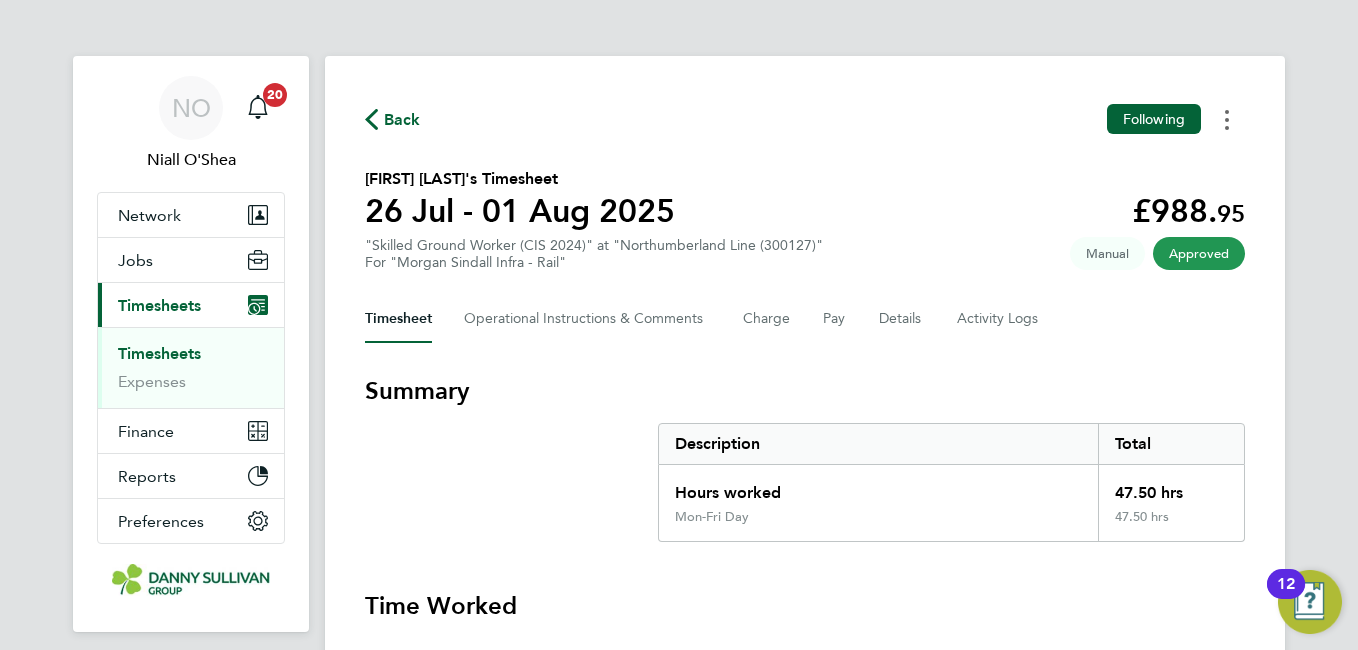 click at bounding box center (1227, 119) 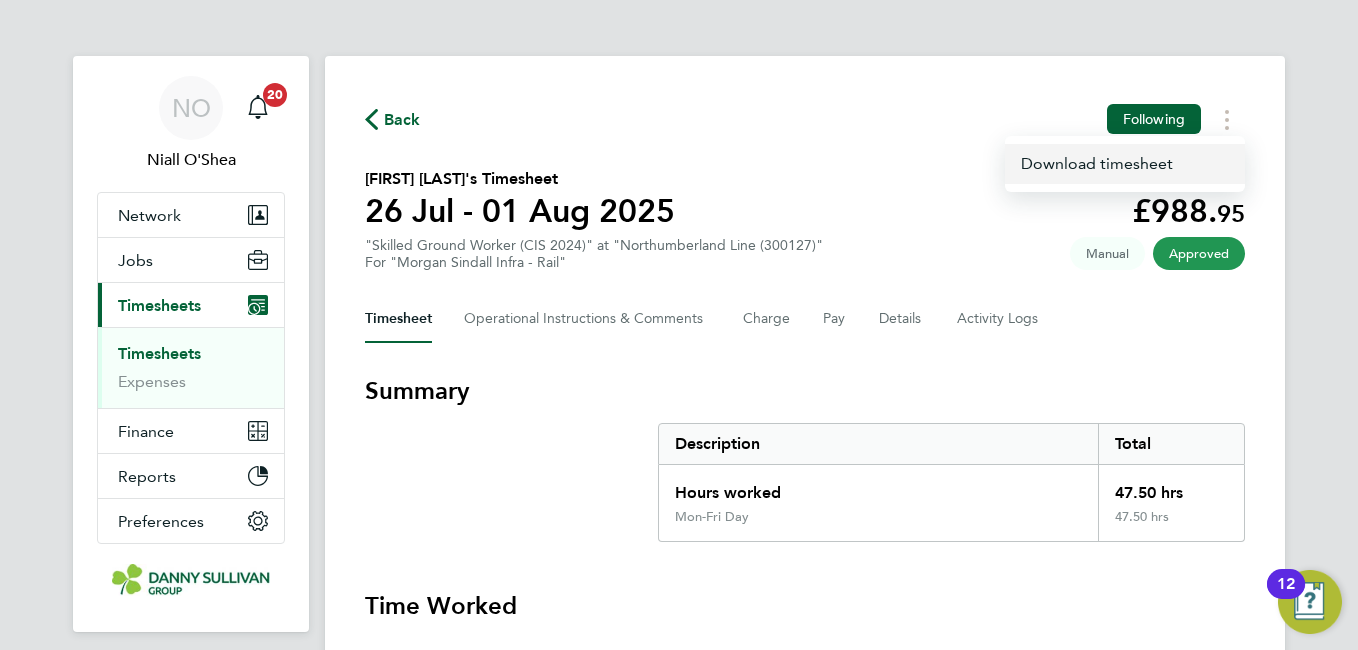 click on "Download timesheet" 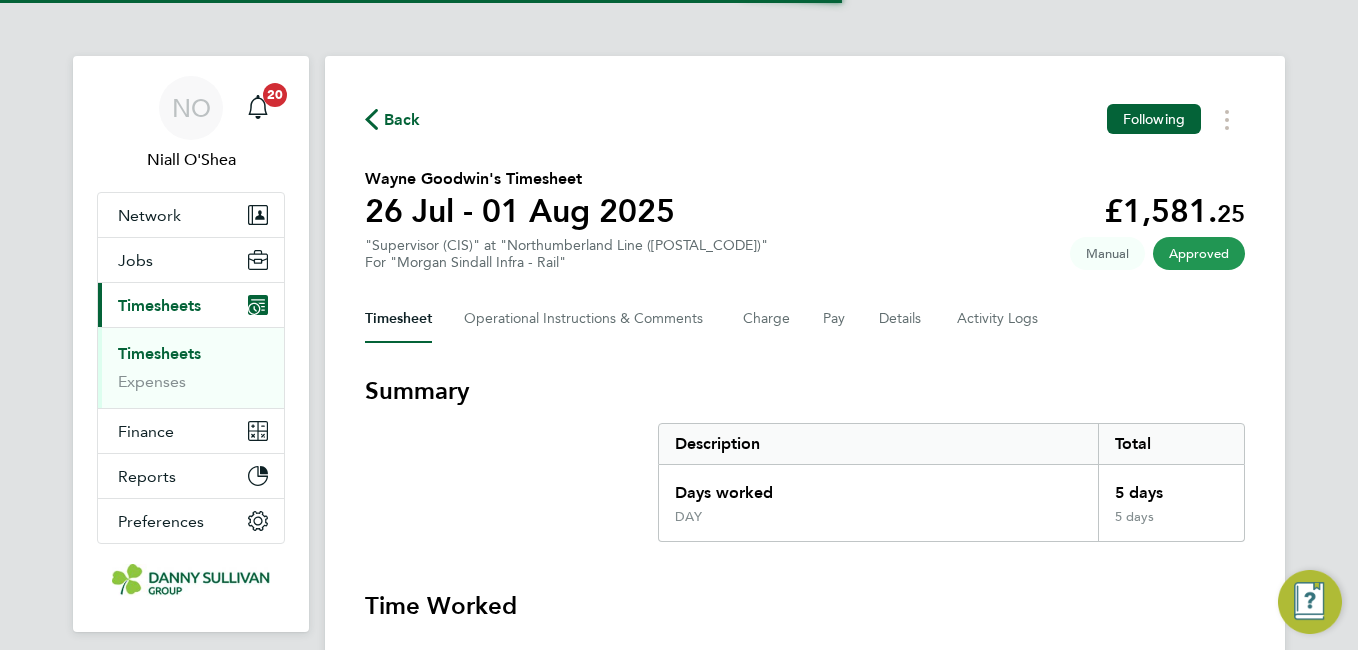scroll, scrollTop: 0, scrollLeft: 0, axis: both 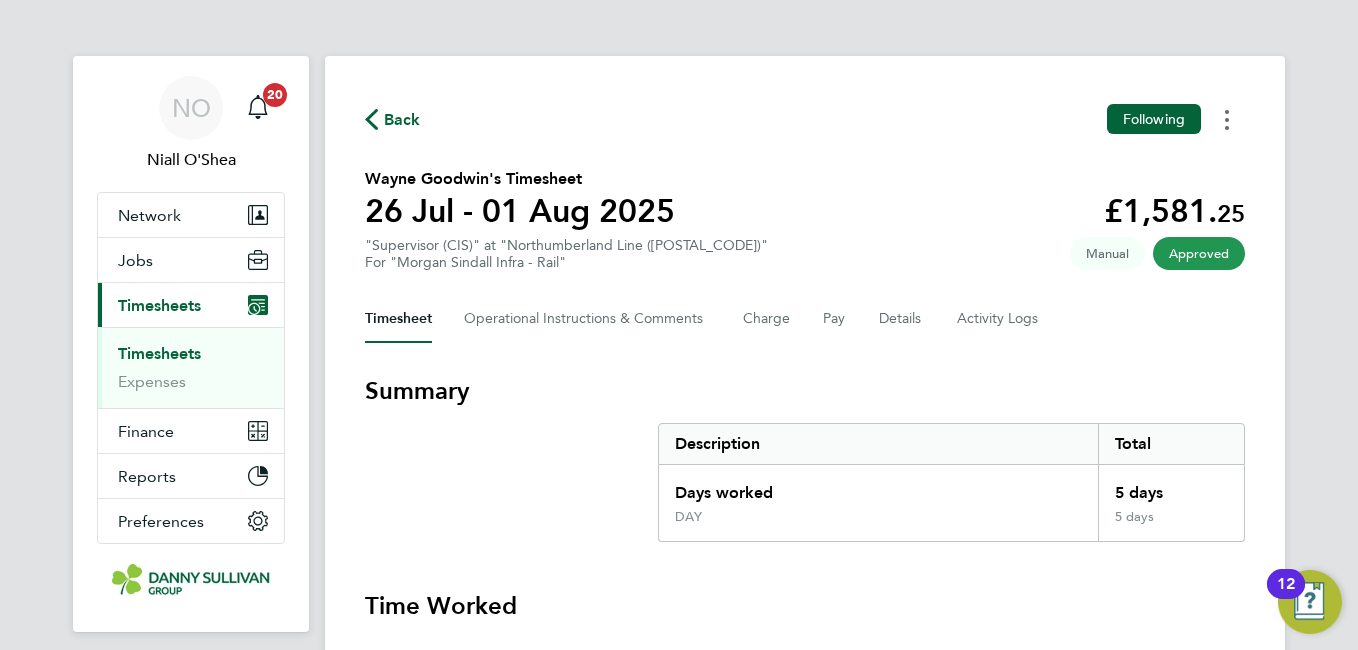 click at bounding box center (1227, 119) 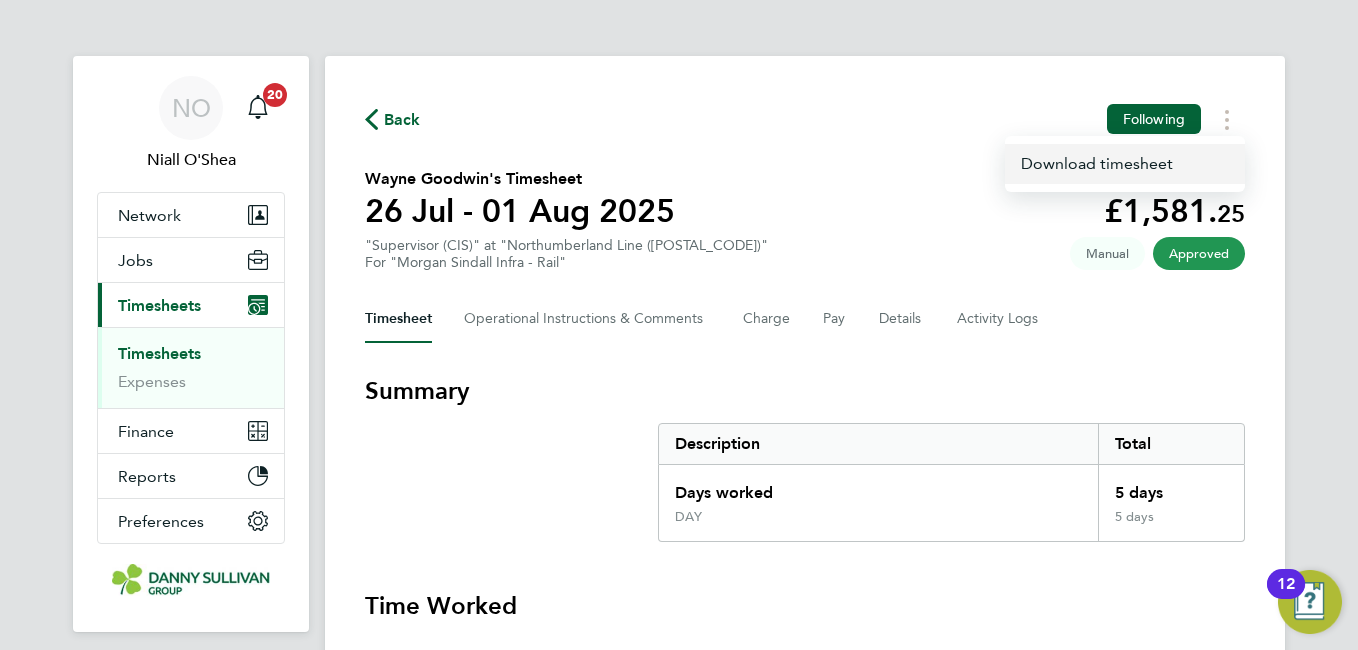 click on "Download timesheet" 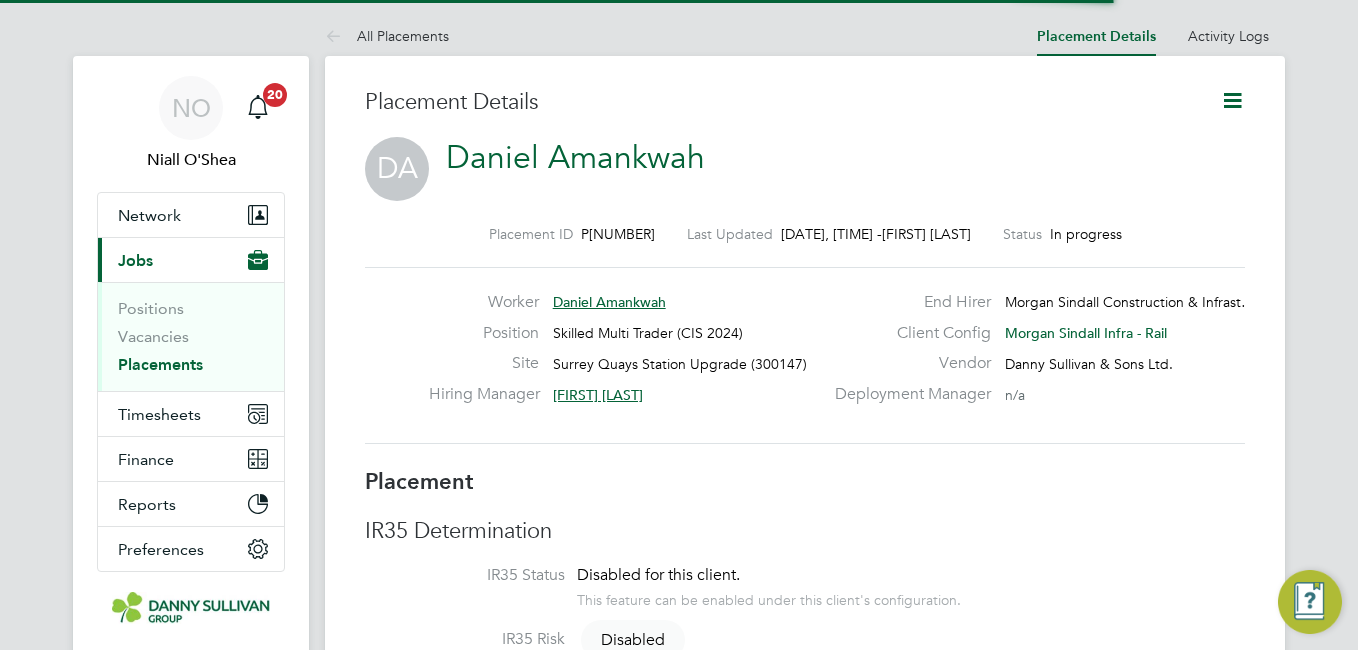 click on "Placement Details     DA [FIRST] [LAST]   Placement ID   P[NUMBER] Last Updated   [DATE], [TIME] -  [FIRST] [LAST] Status   In progress   Worker   [FIRST] [LAST] Position   Skilled Multi Trader (CIS 2024) Site   [REGION] Station Upgrade (300147) Hiring Manager     [FIRST] [LAST] End Hirer   Morgan Sindall Construction & Infrast… Client Config   Morgan Sindall Infra - Rail Vendor   Danny Sullivan & Sons Ltd. Deployment Manager     n/a Placement IR35 Determination IR35 Status Disabled for this client. This feature can be enabled under this client's configuration. IR35 Risk   Disabled Details Start Date [DATE]  DAYS  ( working days) Finish Date [DATE] Working Days   Mon,  Tue,  Wed,  Thu,  Fri,  Sat,  Sun Working Hours [TIME] - [TIME]  [HOURS]hrs Breaks    mins Timesheet Period Weekly  starting on  Saturday, [DATE] Timesheet Approver   [FIRST] [LAST] PO No PO Number Valid From Valid To Expiry   P/[NUMBER]/00014   [DATE]   - No Expiry Rates Rate Name Engagement/ Rate Type Pay Rate (£) Pay NO" 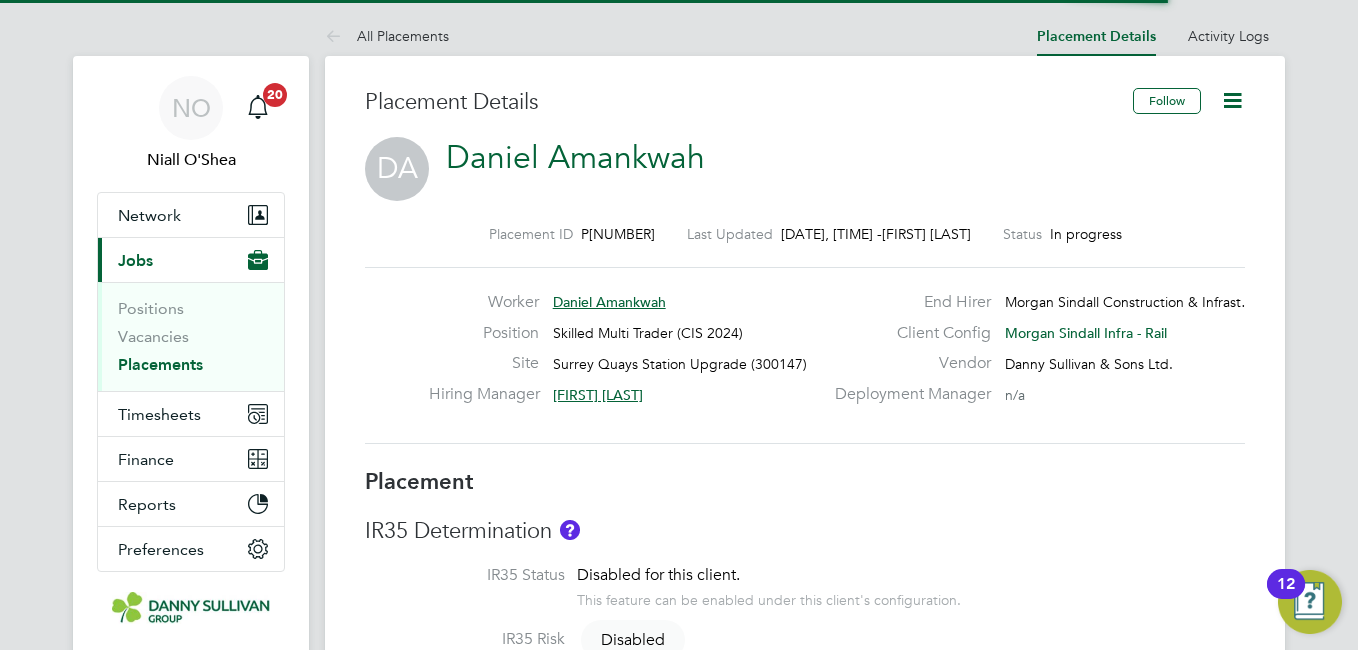 click 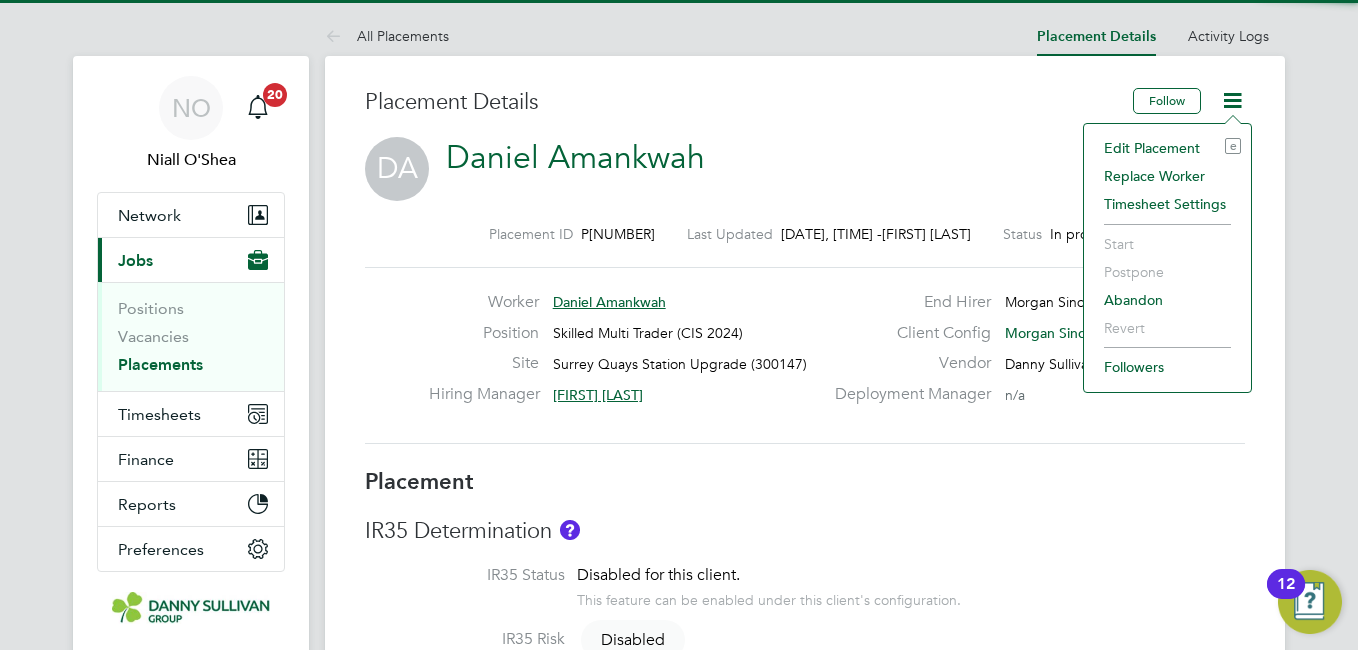 click on "Edit Placement e" 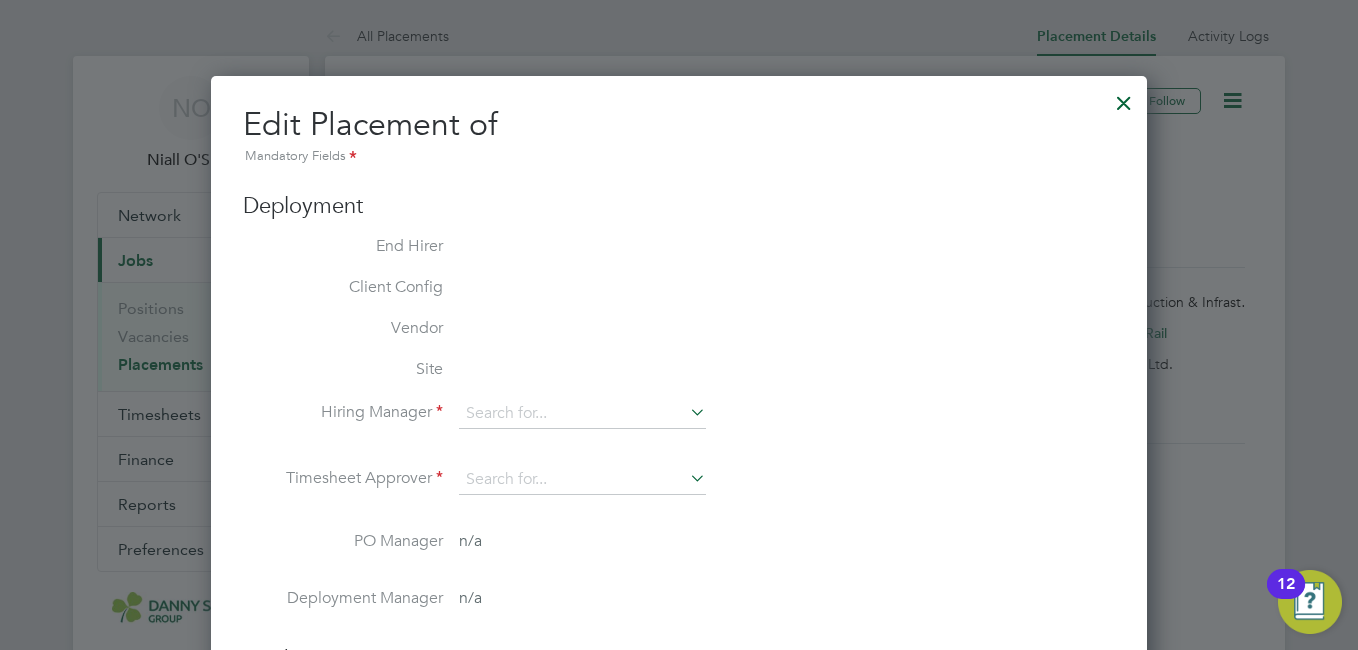type on "Julian Cojocariu" 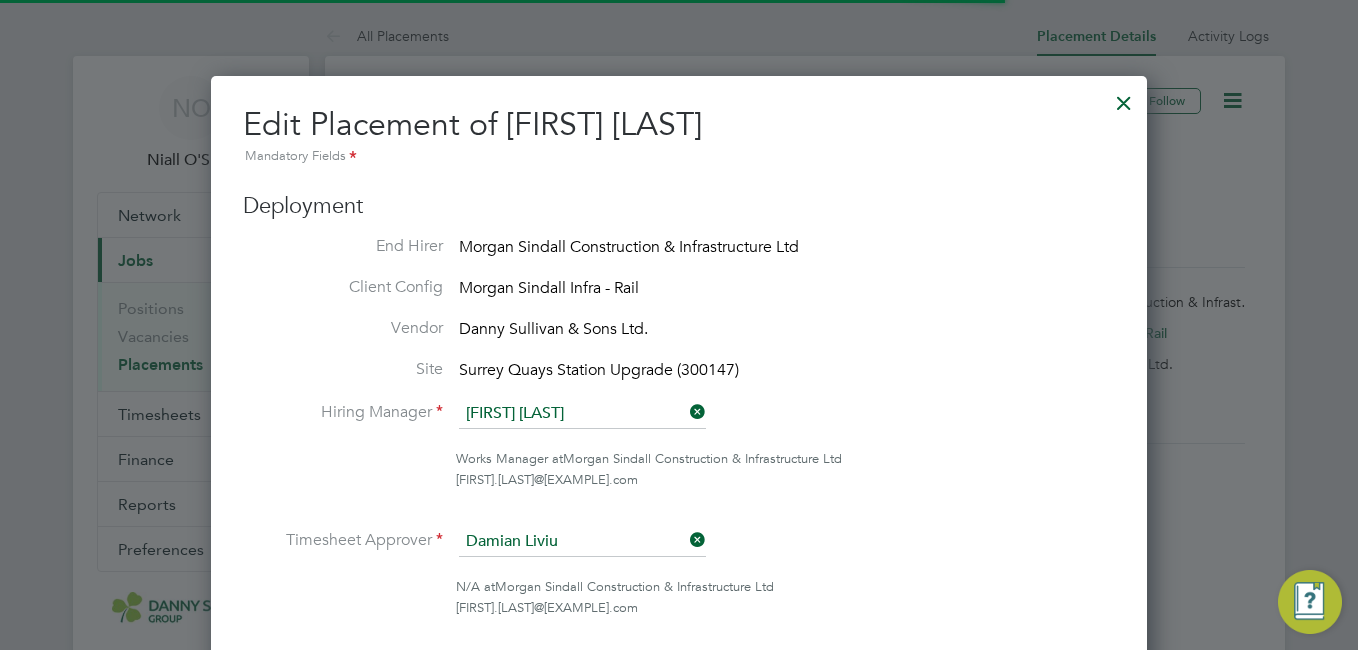 click on "Deployment" at bounding box center [679, 206] 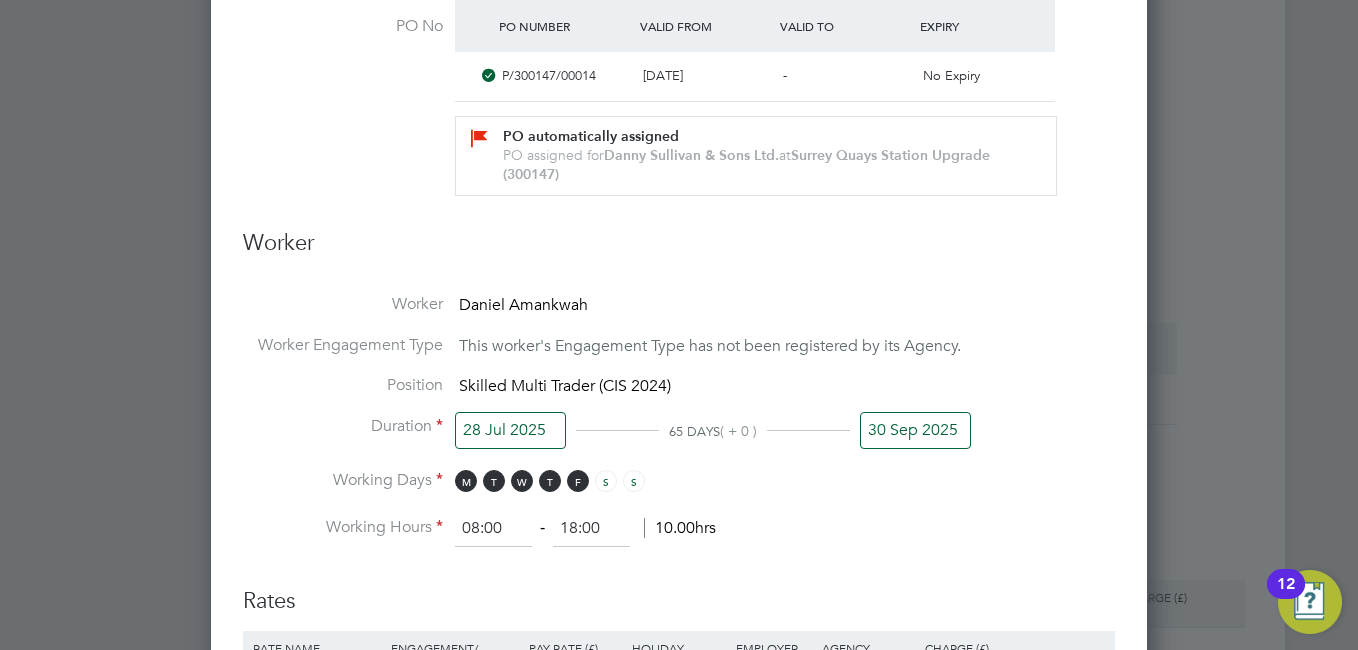 click on "28 Jul 2025" at bounding box center [510, 430] 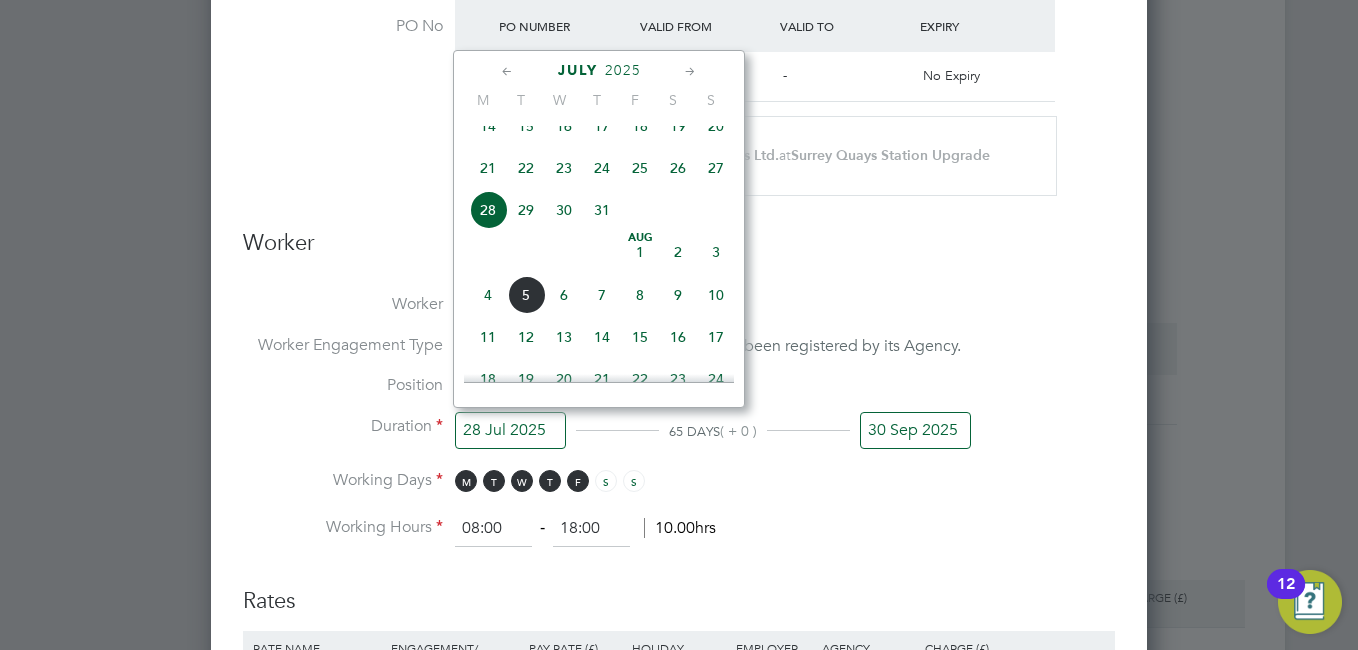click on "27" 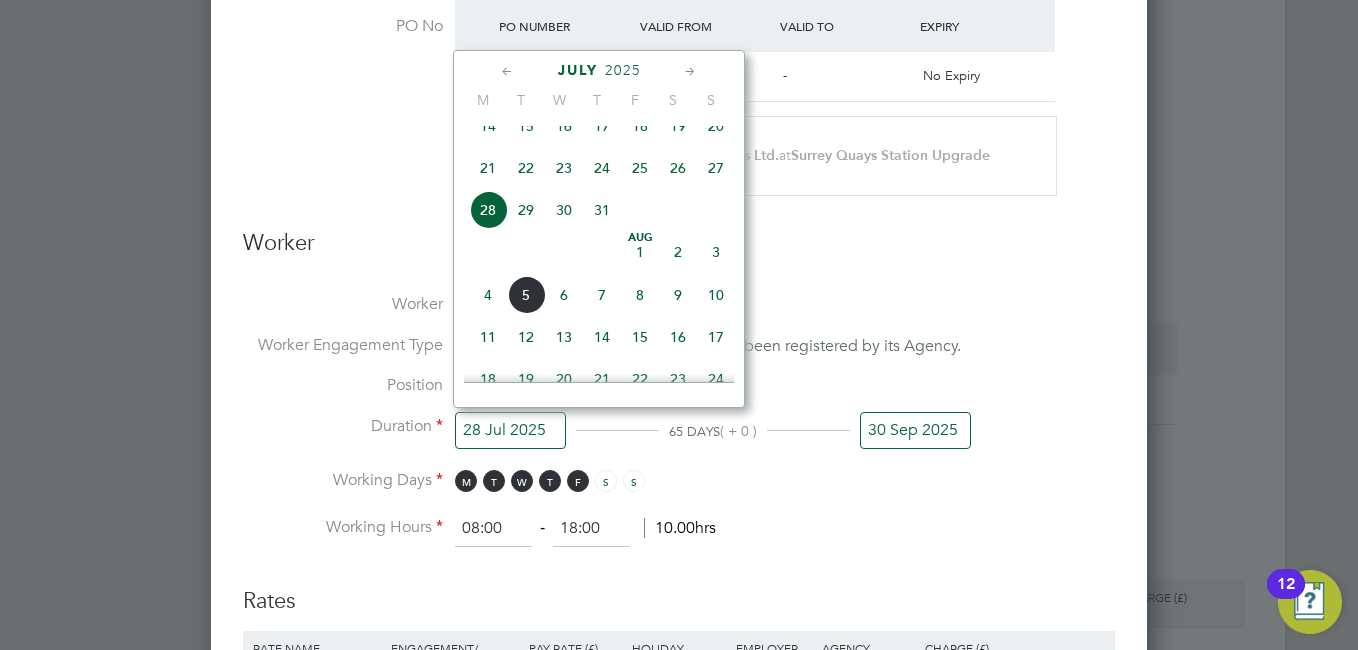 type on "27 Jul 2025" 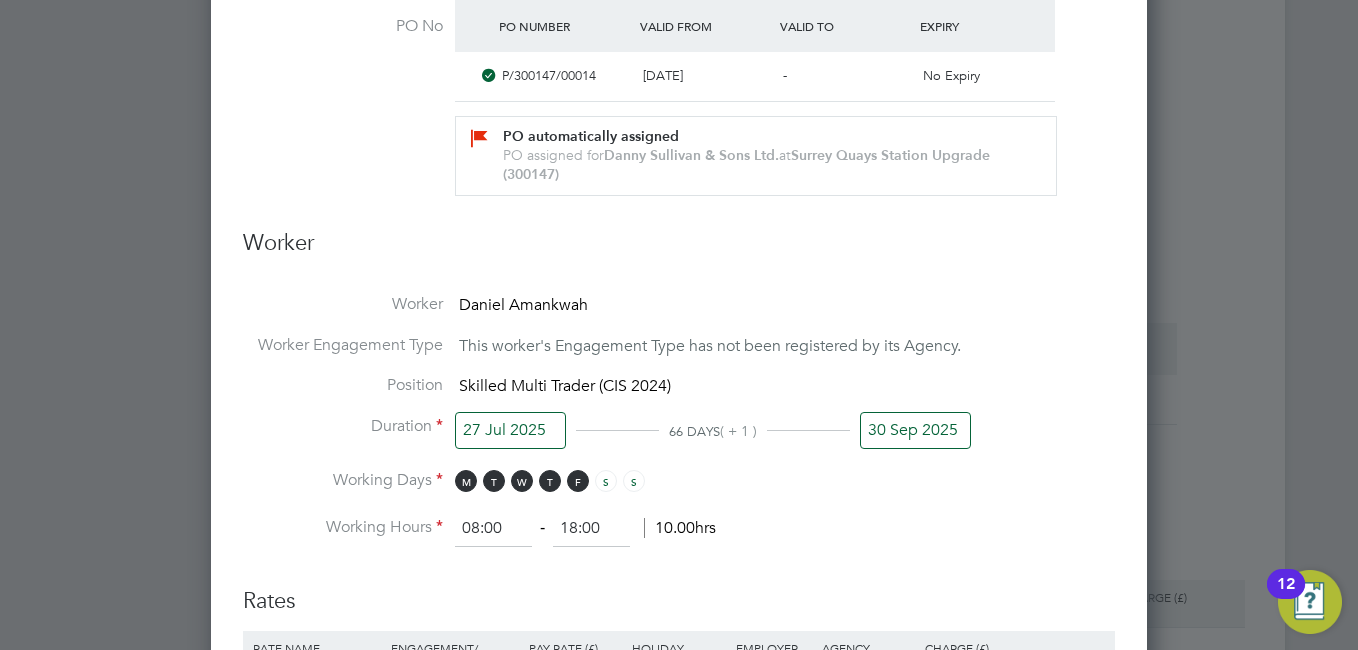 click on "Worker   Daniel Amankwah" at bounding box center [679, 314] 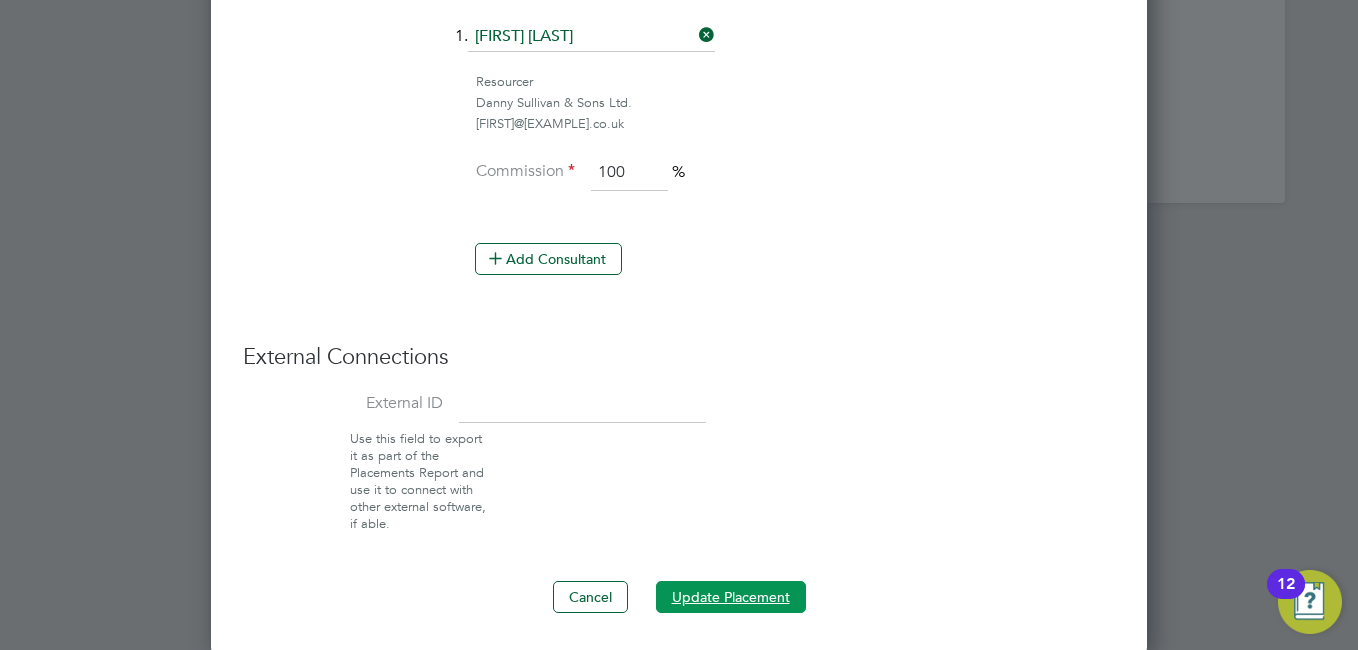 click on "Update Placement" at bounding box center [731, 597] 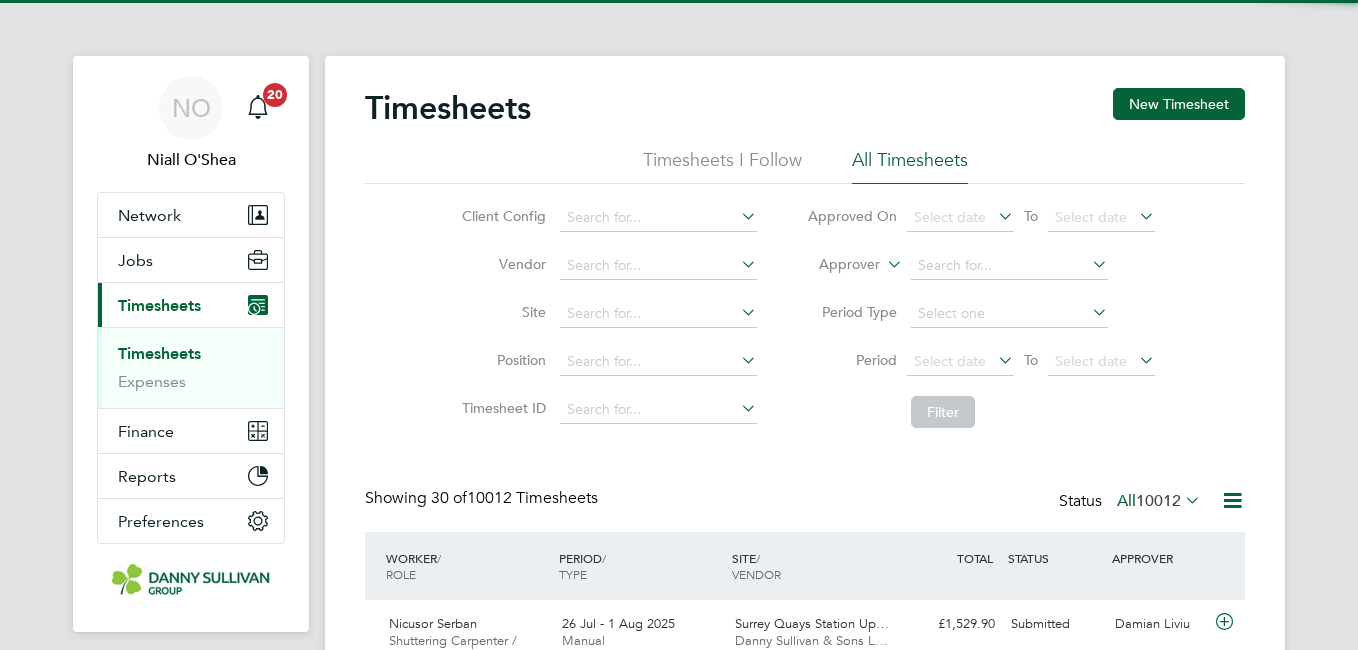 scroll, scrollTop: 43, scrollLeft: 0, axis: vertical 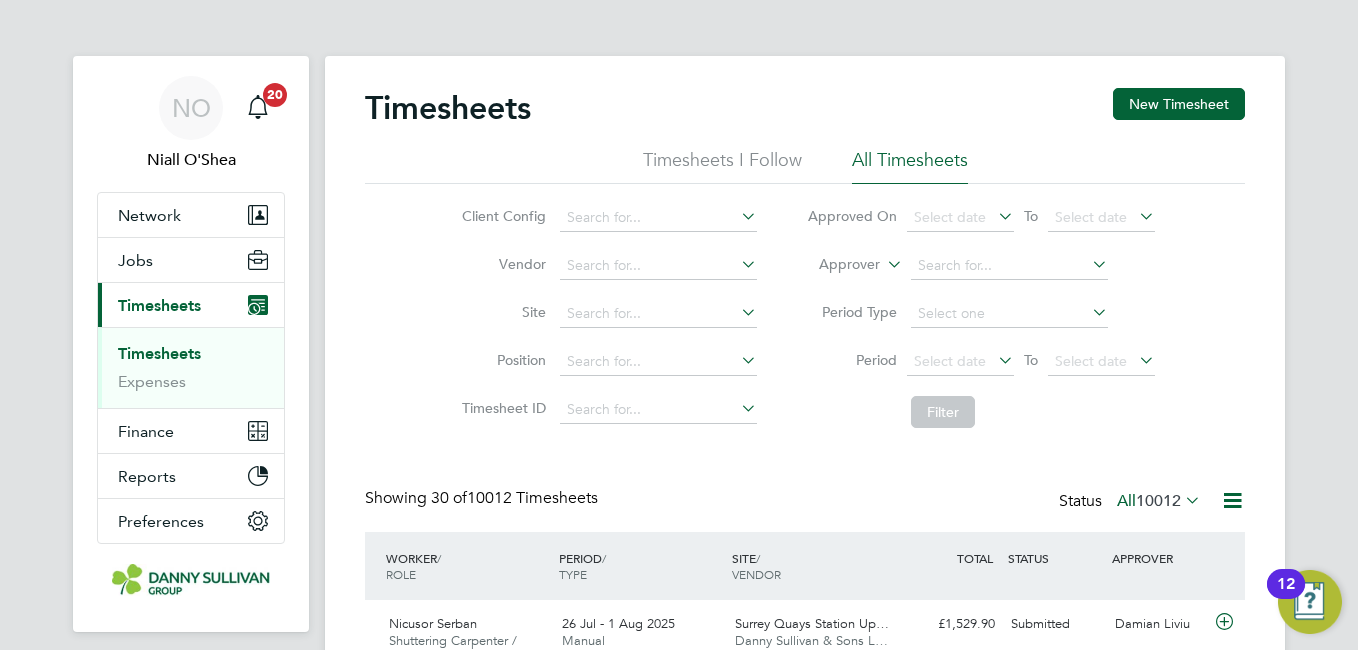 click on "Timesheets New Timesheet Timesheets I Follow All Timesheets Client Config   Vendor   Site   [AREA] Station Up… [COMPANY] L… £1,529.90 Submitted Submitted [FIRST] [LAST] [FIRST] [LAST] General Foreman SMSTS (CIS 2024)   26 Jul - 1 Aug 2025 26 Jul - 1 Aug 2025 Manual [AREA] Station Up… [COMPANY] L… £1,973.10 Submitted Submitted [FIRST] [LAST] [FIRST] [LAST] Groundworker (CIS) - HW   26 Jul - 1 Aug 2025 26 Jul - 1 Aug 2025 Manual M27 Concrete Roads Fr… [COMPANY] L… £1,704.78 Approved Approved [FIRST] [LAST]" 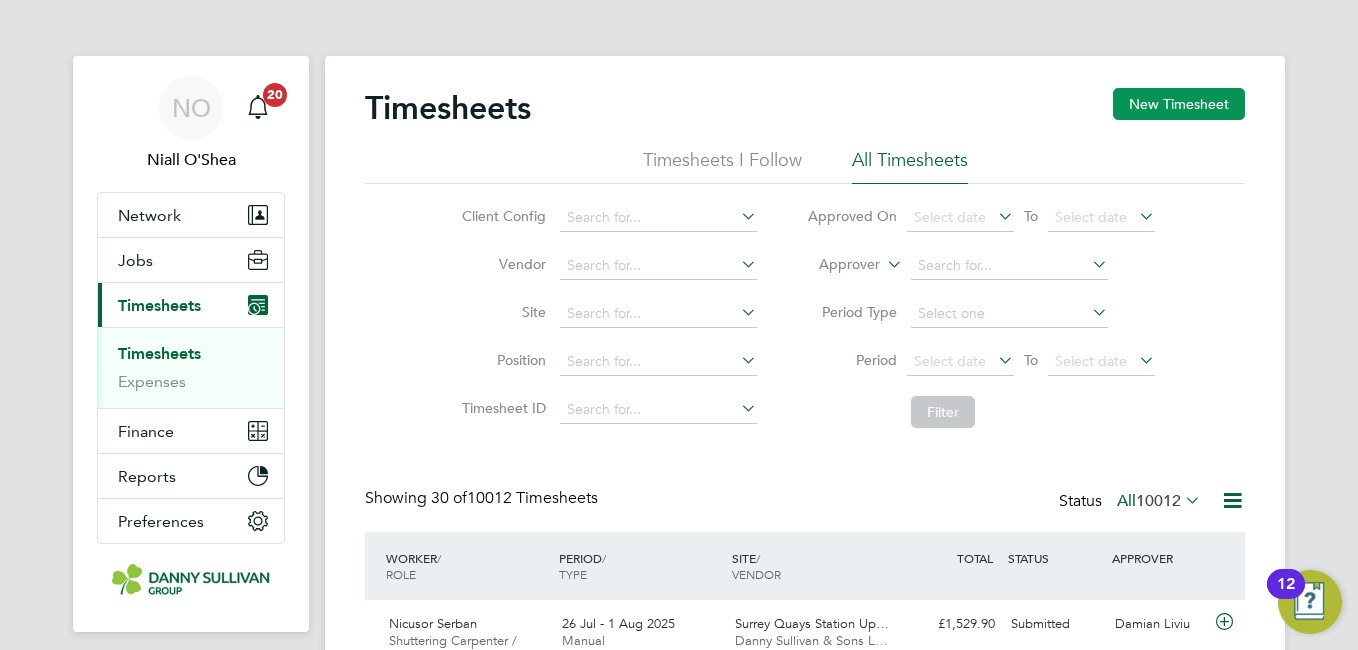 click on "New Timesheet" 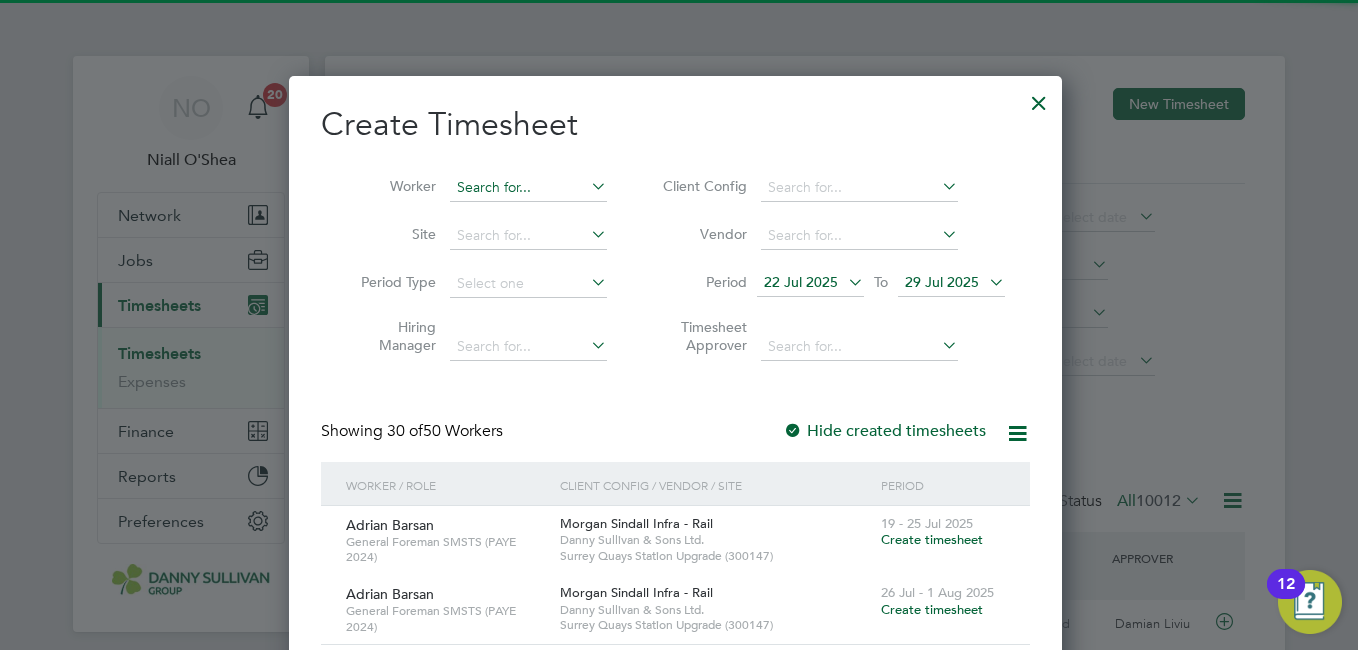 click at bounding box center [528, 188] 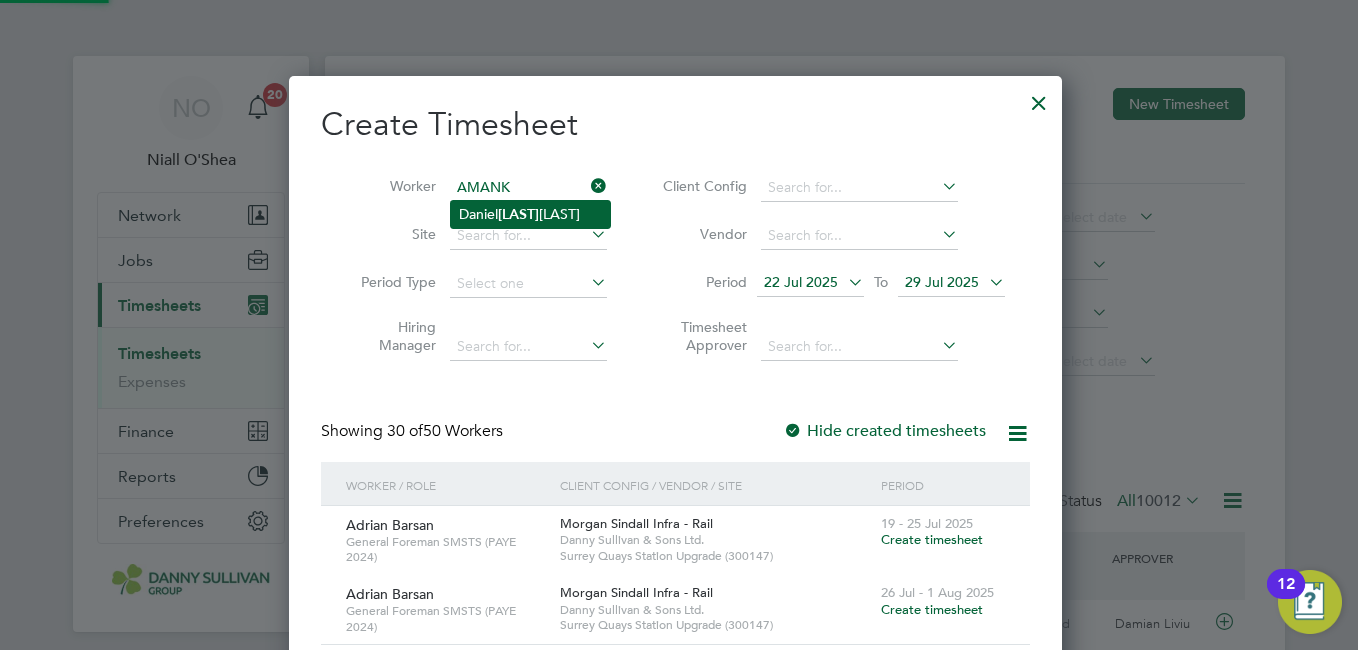 click on "Amank" 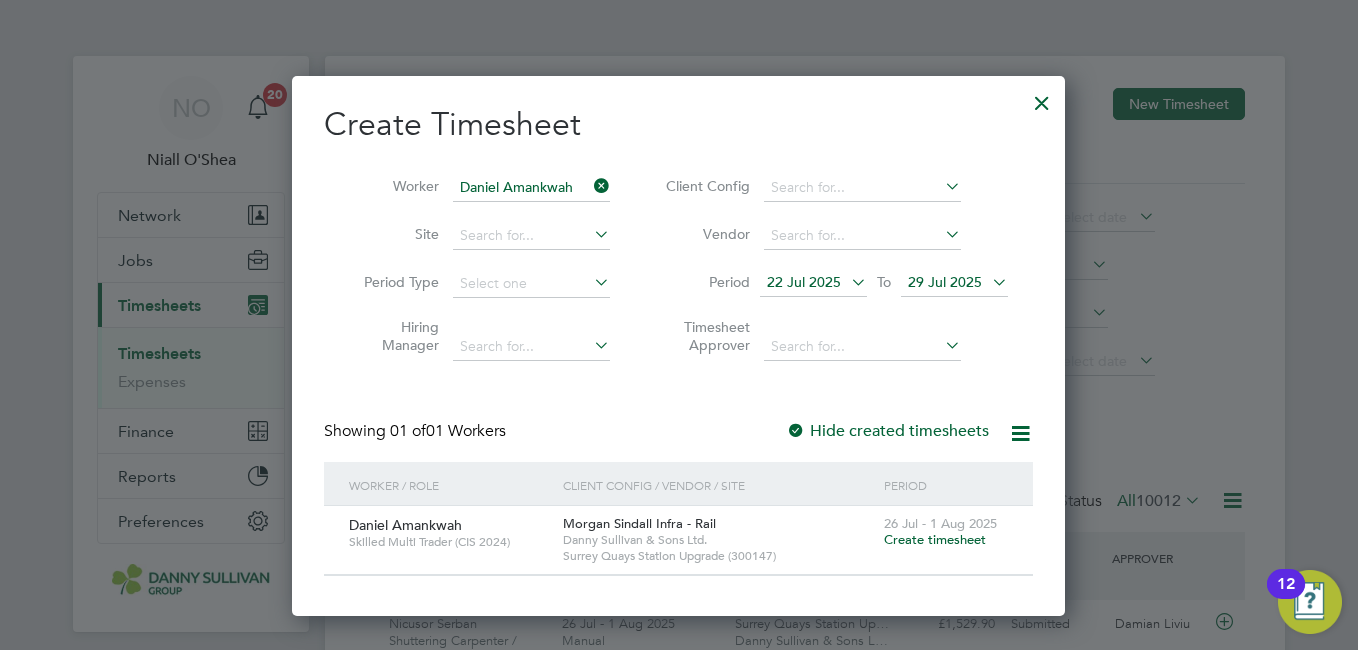 click on "Create timesheet" at bounding box center (935, 539) 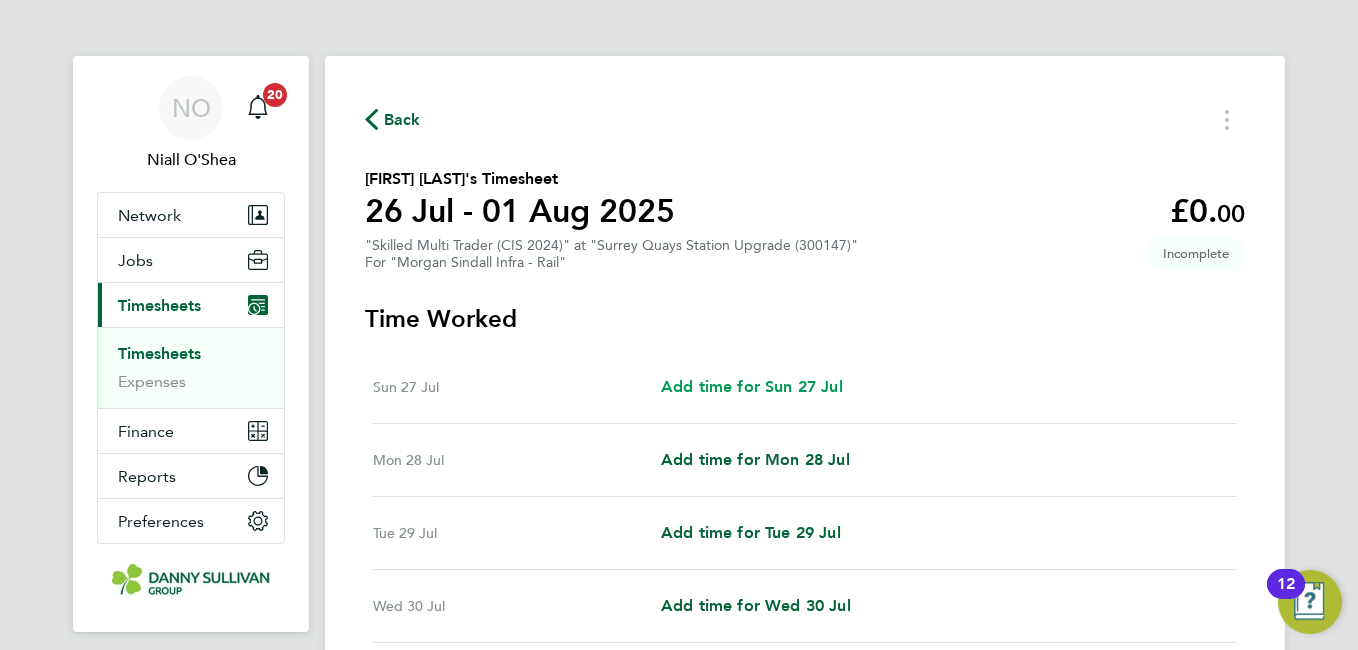 click on "Add time for Sun 27 Jul" at bounding box center [752, 386] 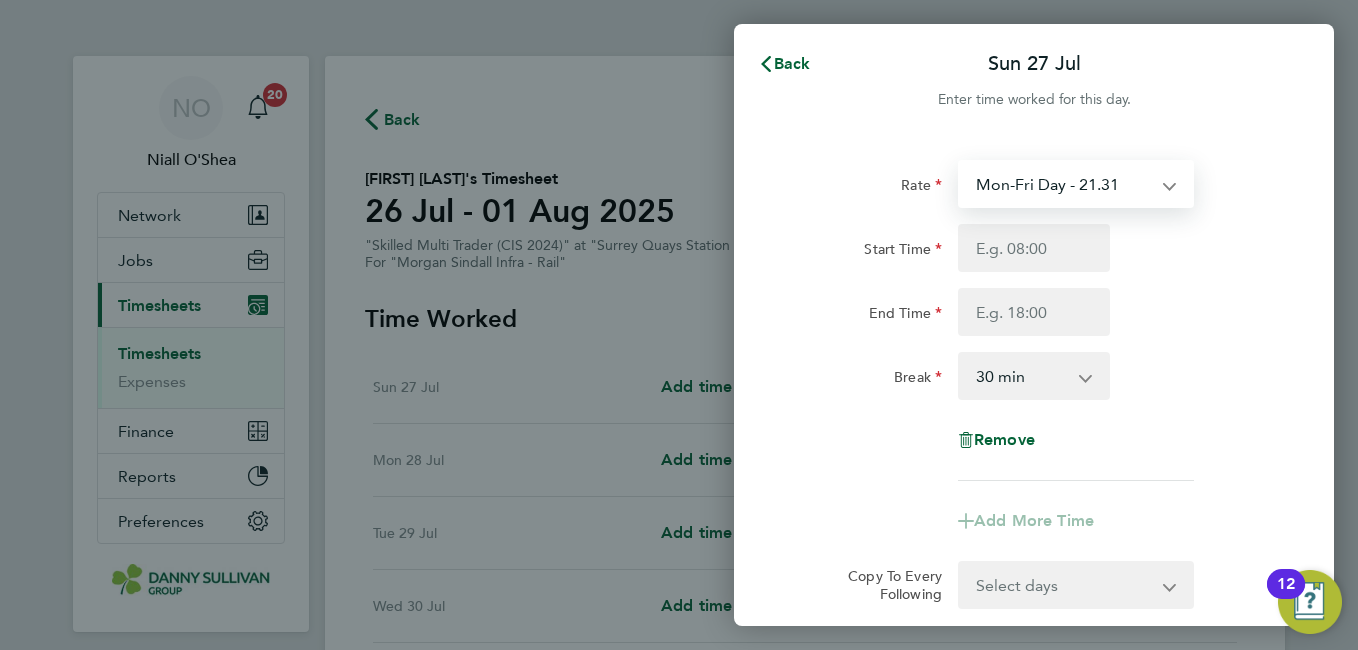 drag, startPoint x: 1081, startPoint y: 188, endPoint x: 1032, endPoint y: 304, distance: 125.92458 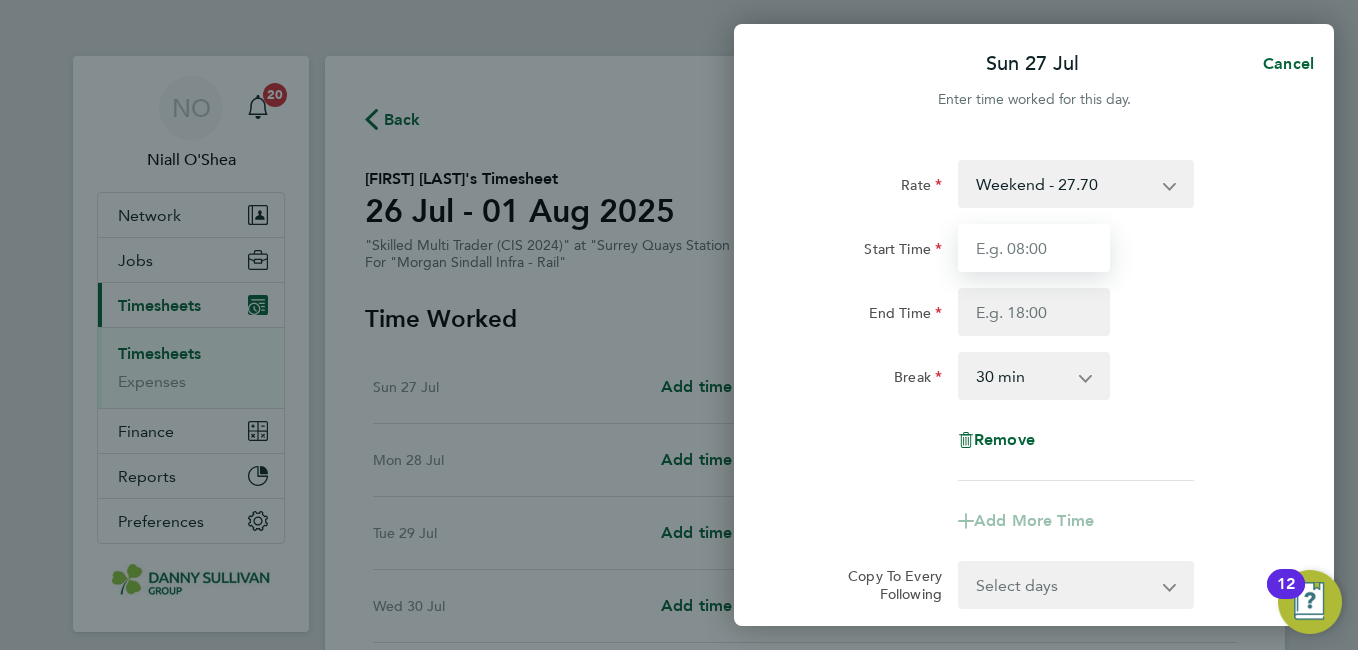 click on "Start Time" at bounding box center (1034, 248) 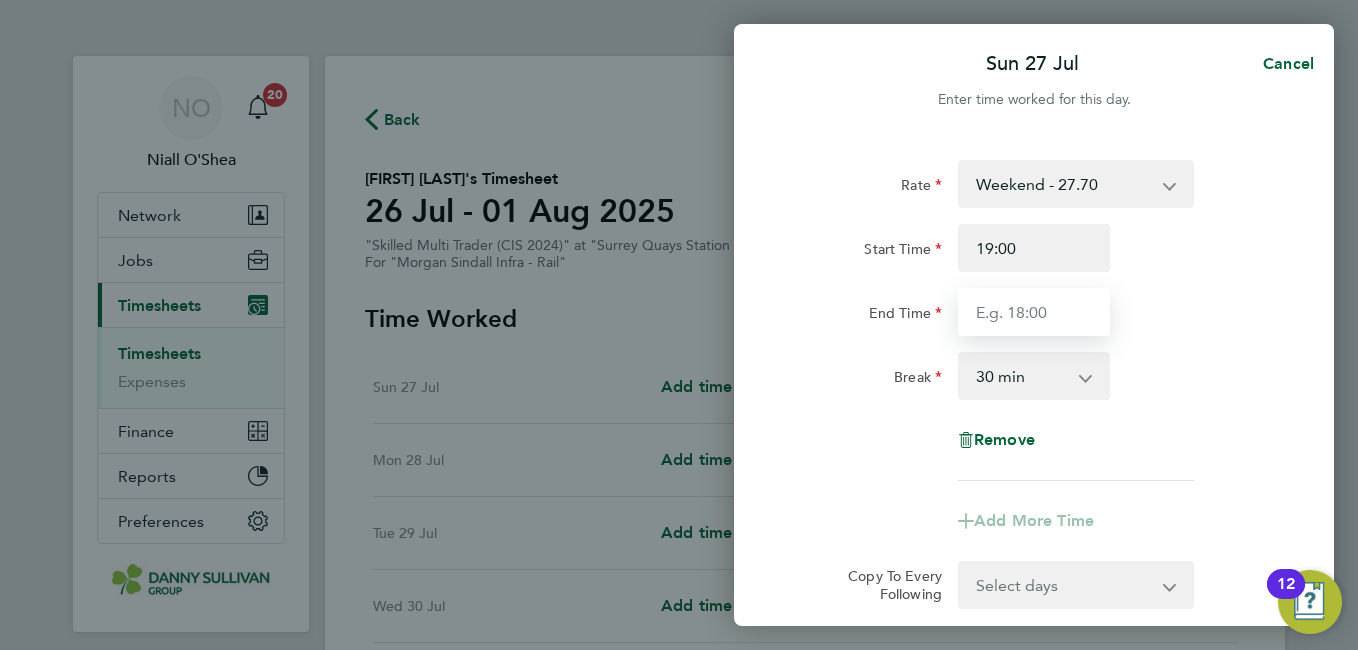 click on "End Time" at bounding box center (1034, 312) 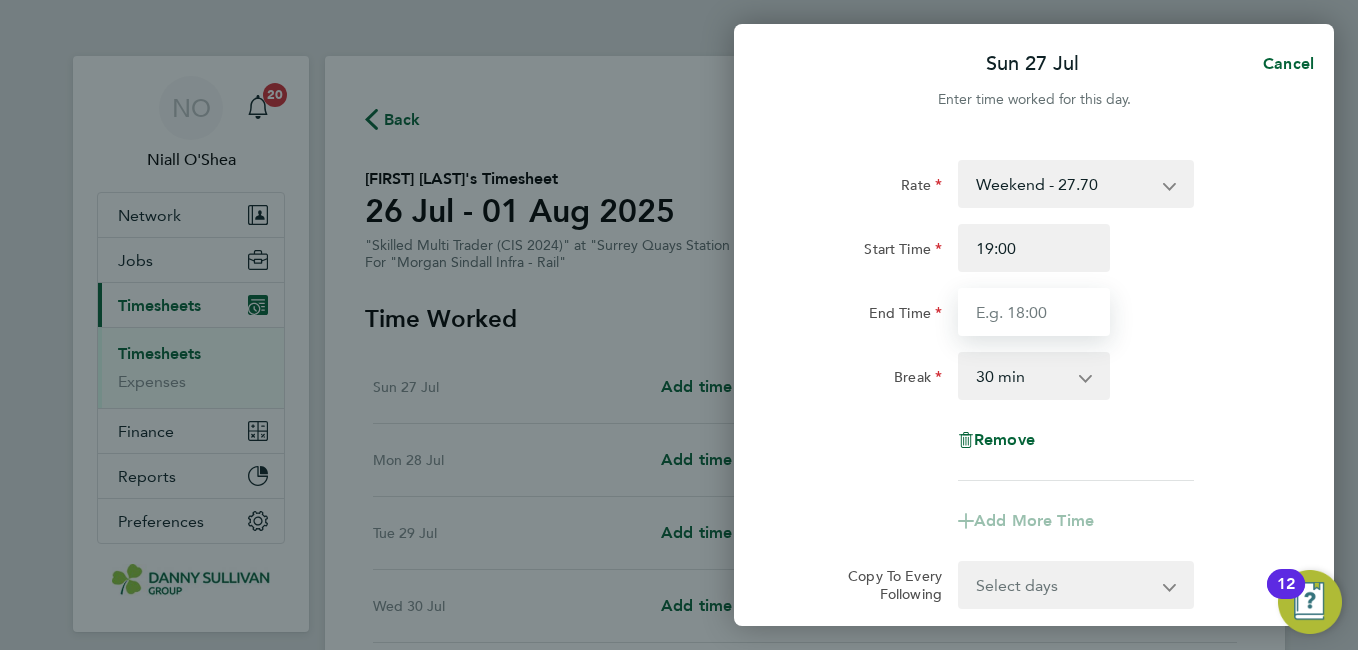 type on "05:30" 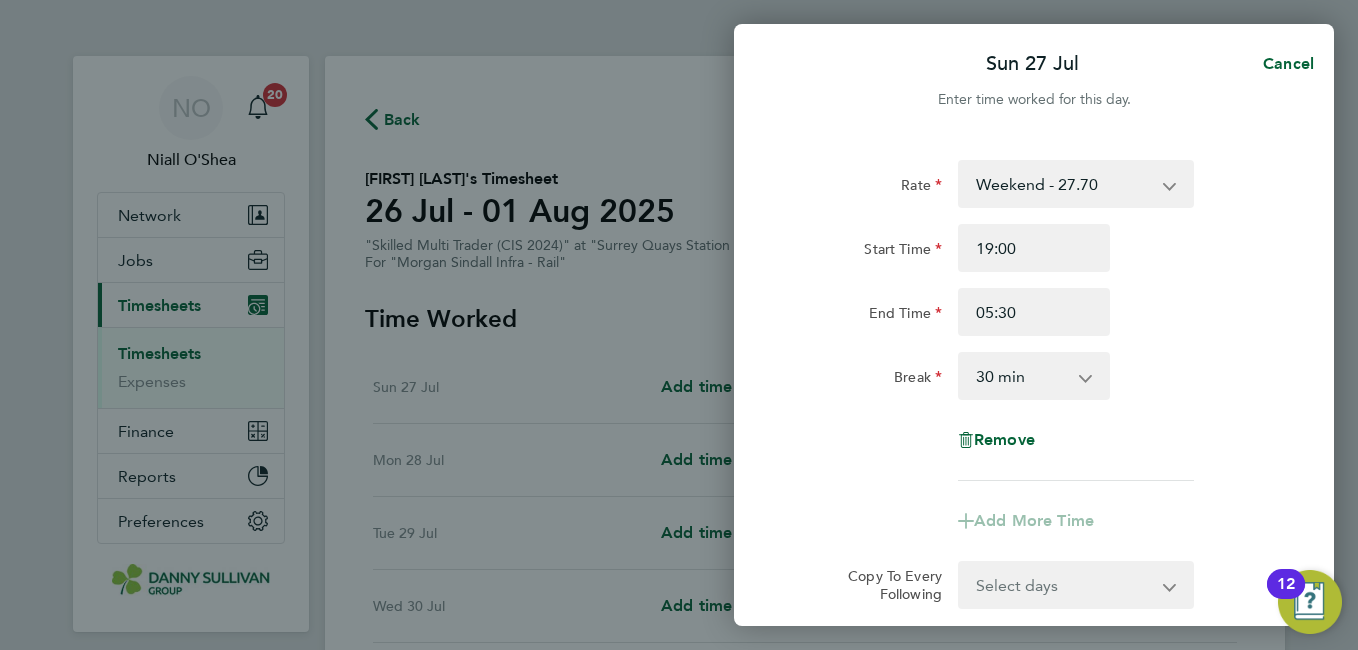 click on "End Time 05:30" 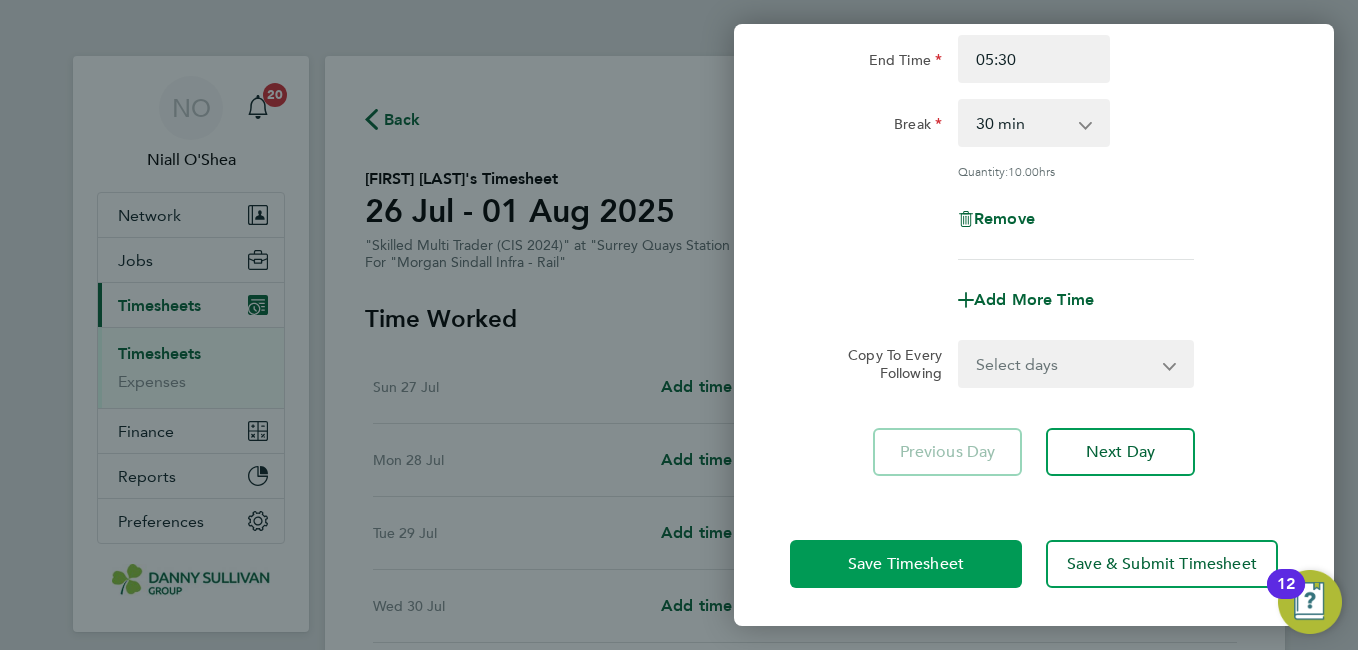 click on "Save Timesheet" 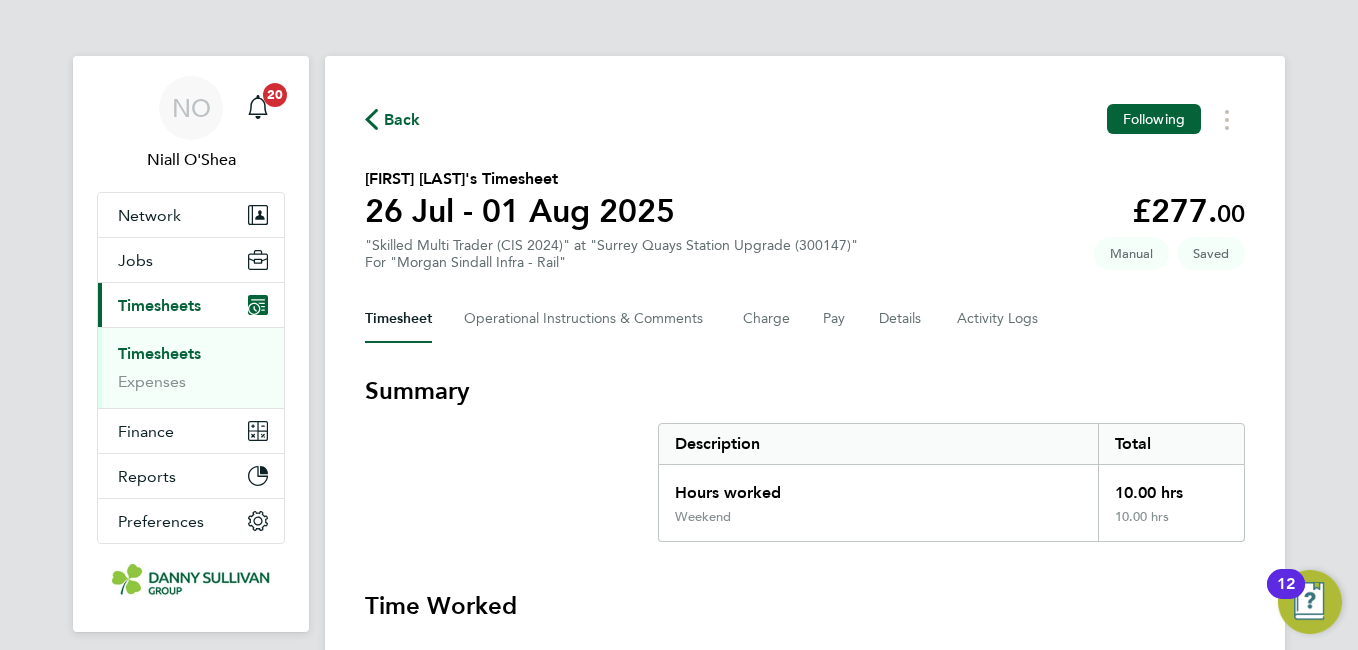 type 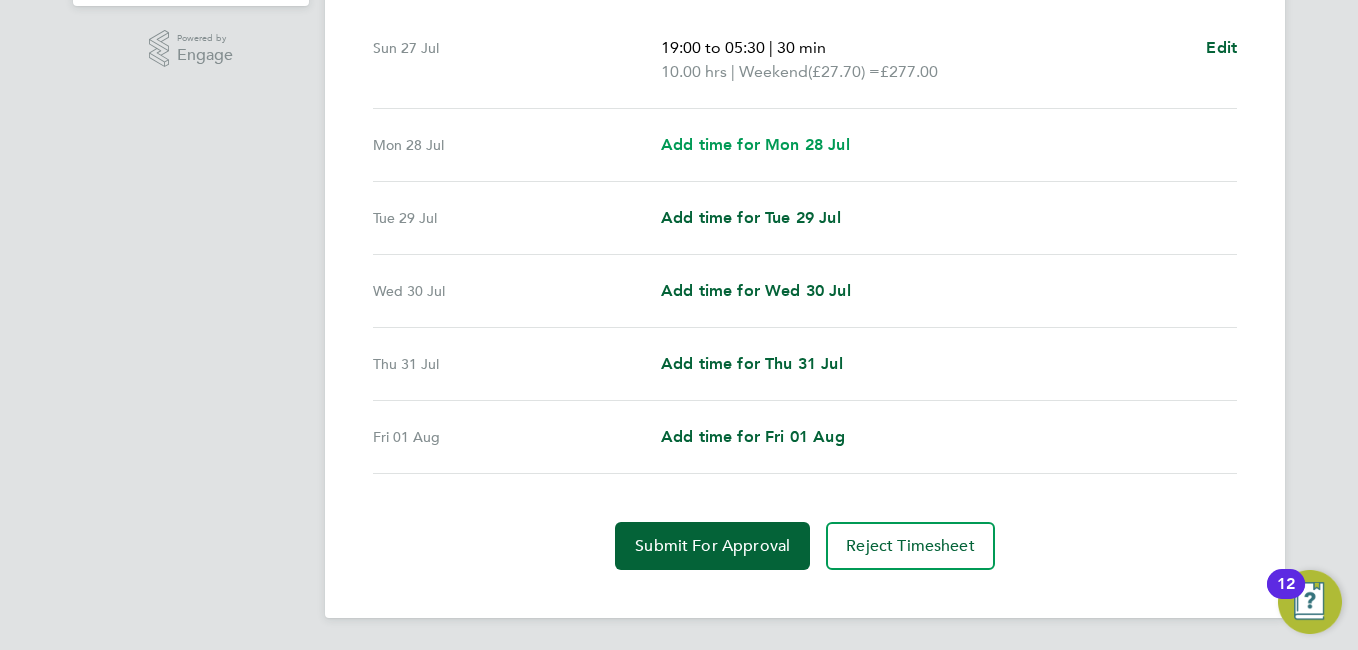 click on "Add time for Mon 28 Jul" at bounding box center [755, 144] 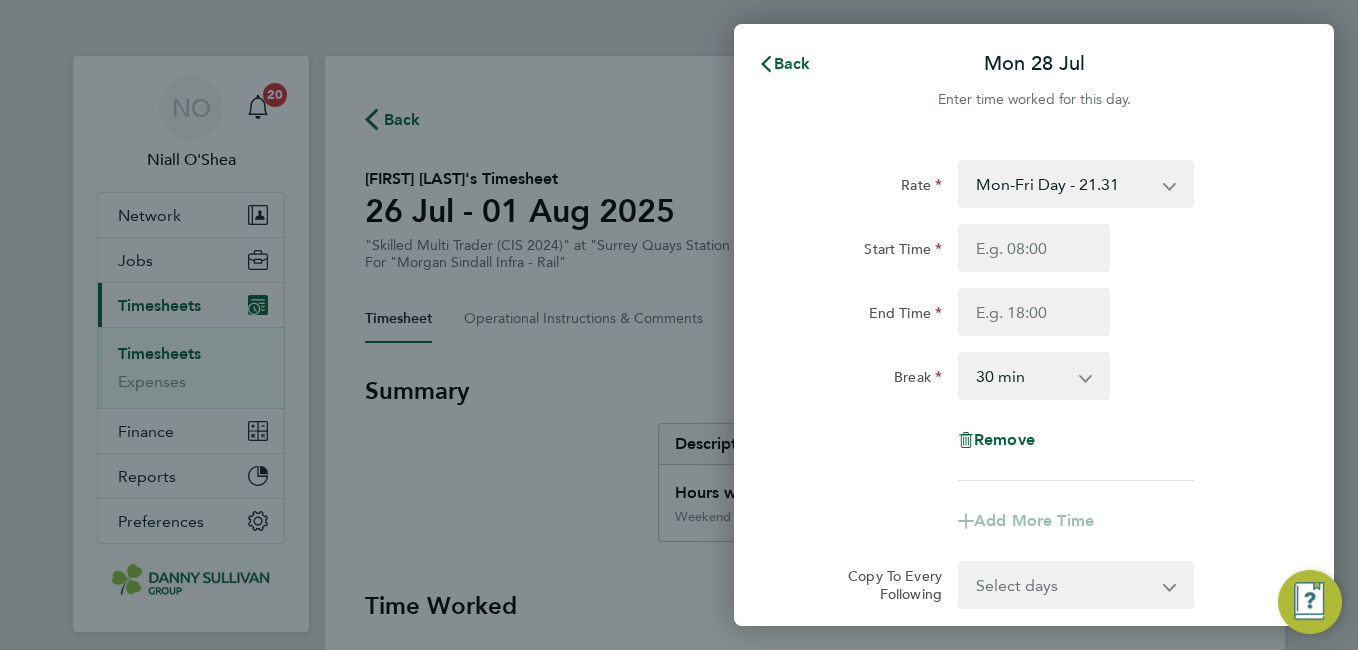 click on "Mon-Fri Day - 21.31   Bank Hol - 31.96   Xmas / NY - 42.62   Weekend - 27.70   Mon-Thurs Nights - 24.51" at bounding box center (1064, 184) 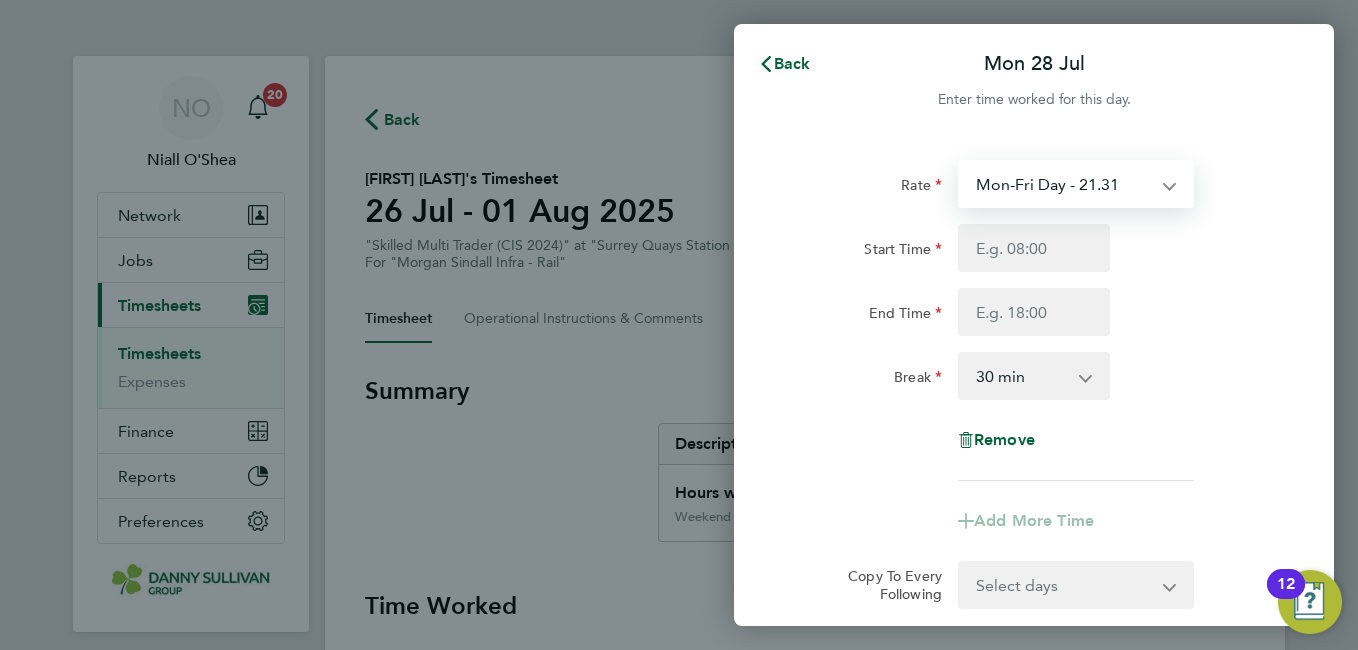 select on "30" 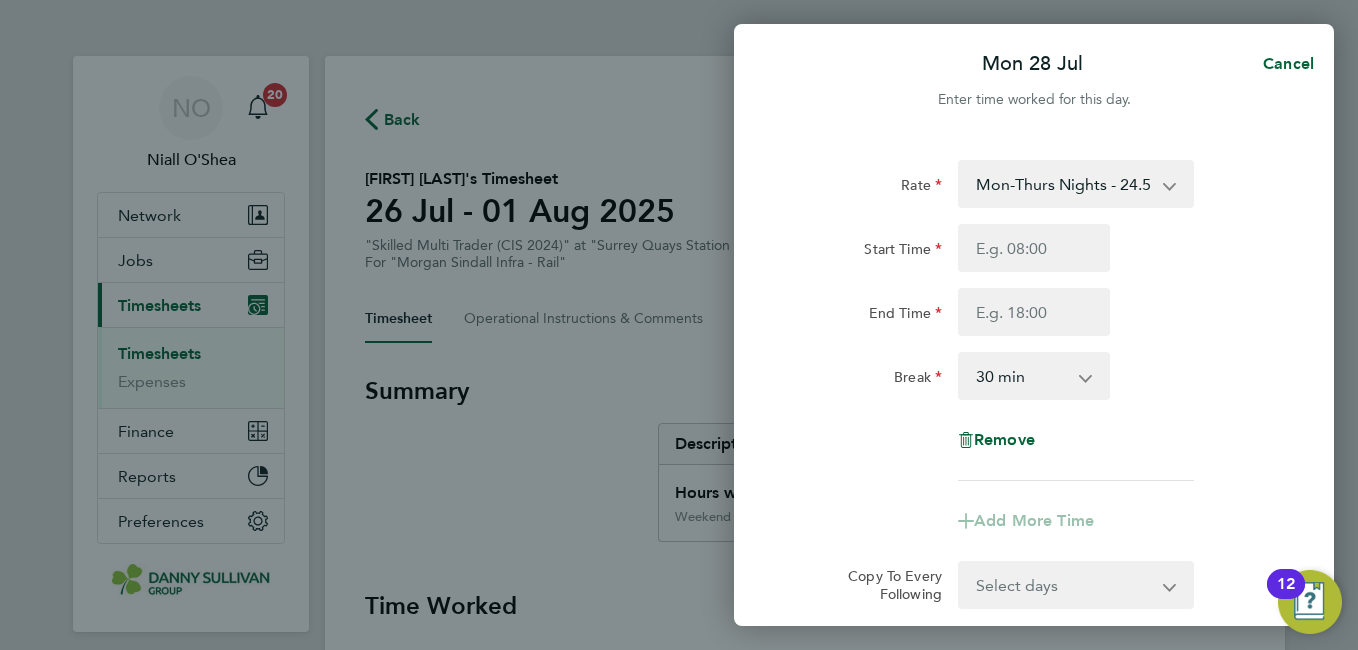 click on "Start Time End Time" 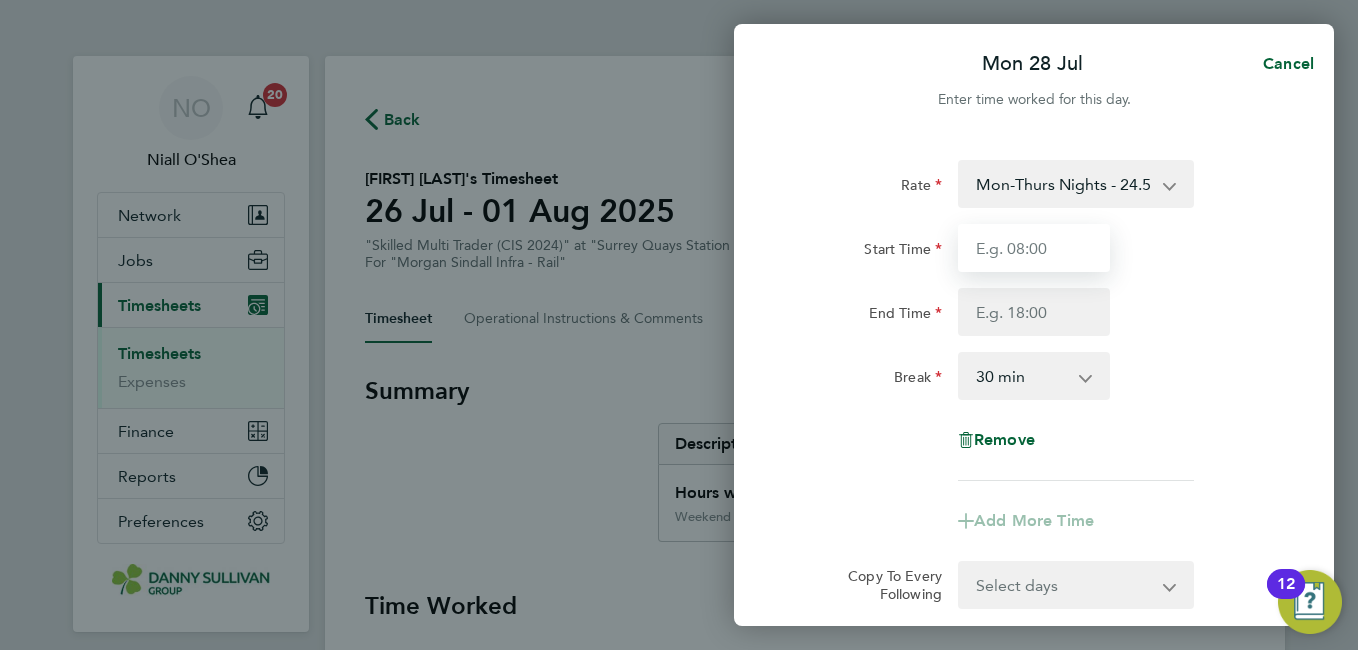 click on "Start Time" at bounding box center (1034, 248) 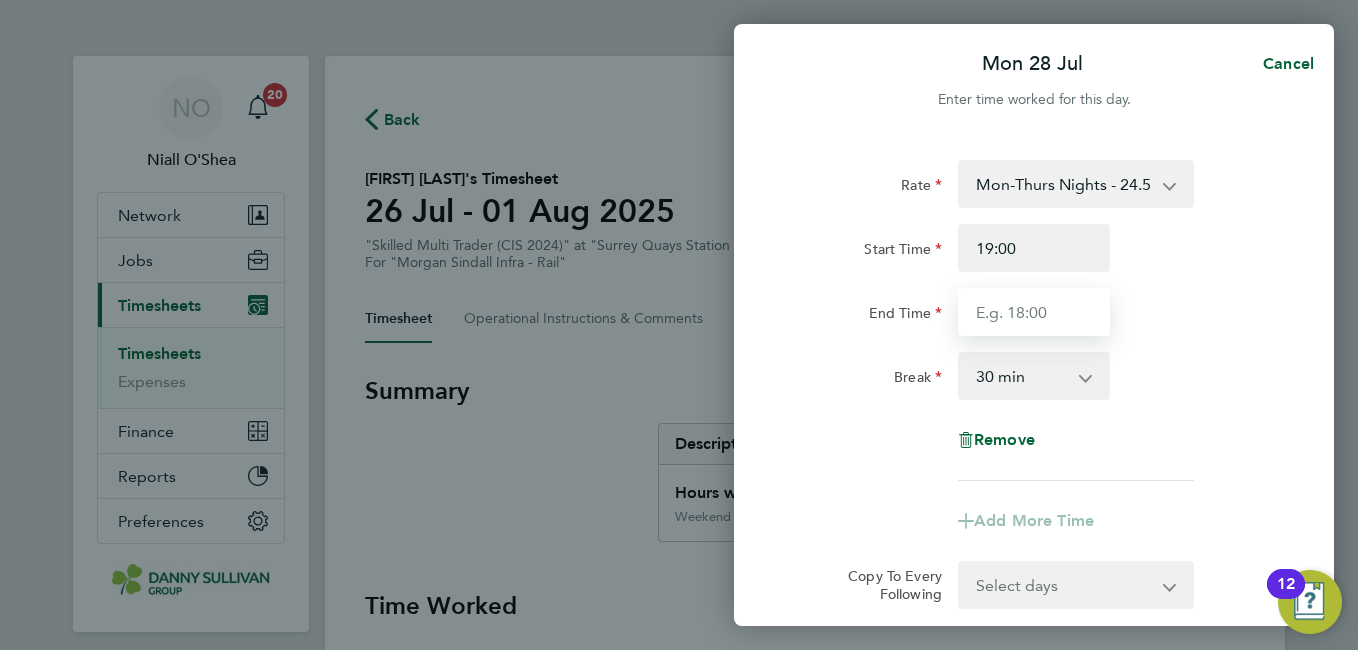type on "05:30" 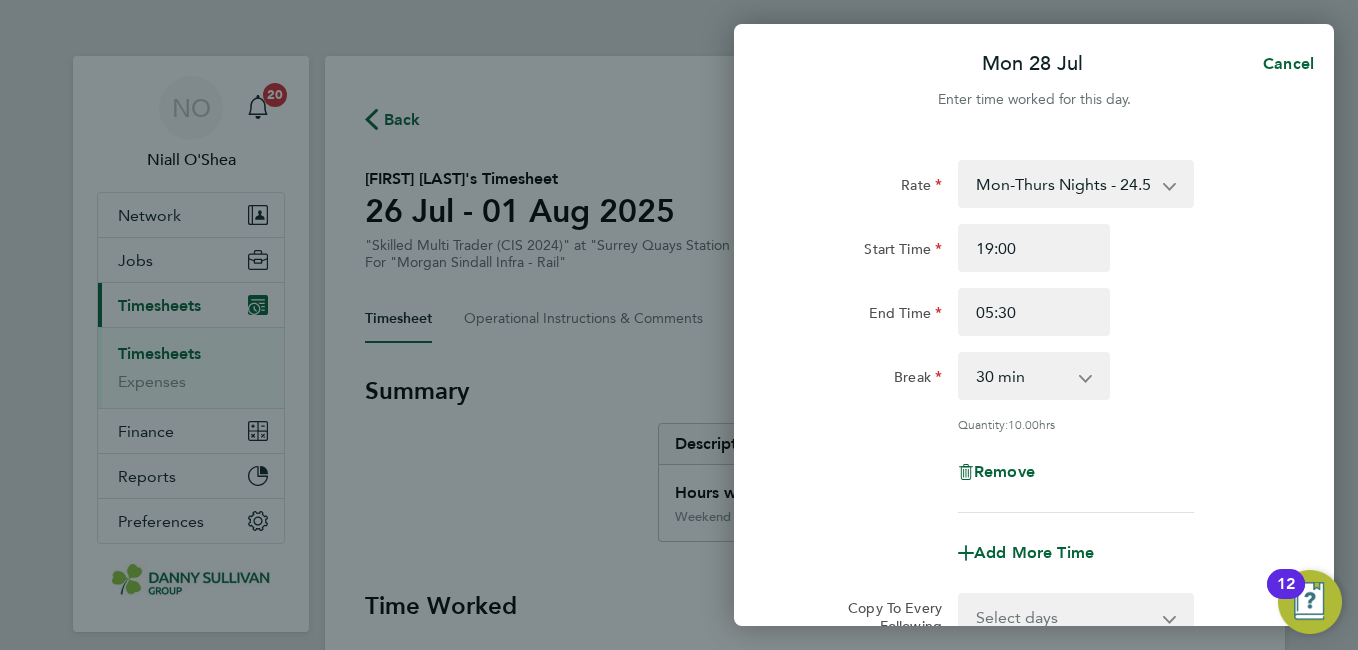 click on "Start Time 19:00 End Time 05:30" 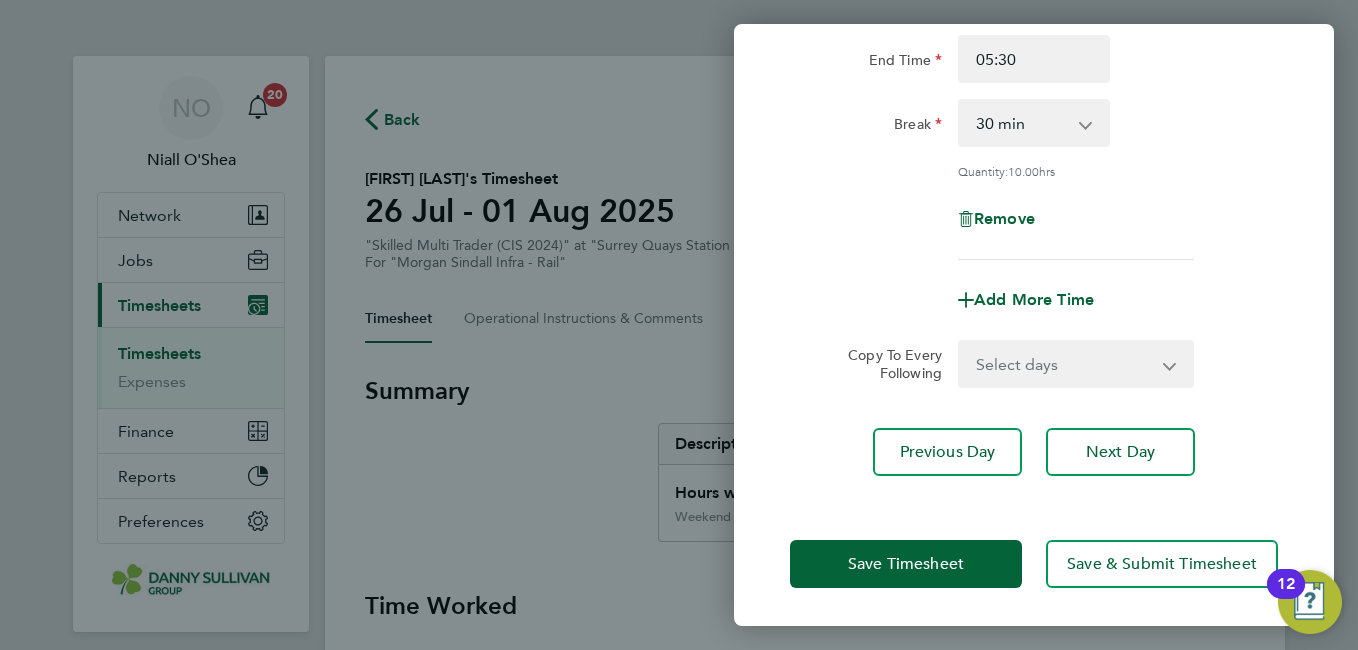 click on "Select days   Day   Tuesday   Wednesday   Thursday   Friday" at bounding box center (1065, 364) 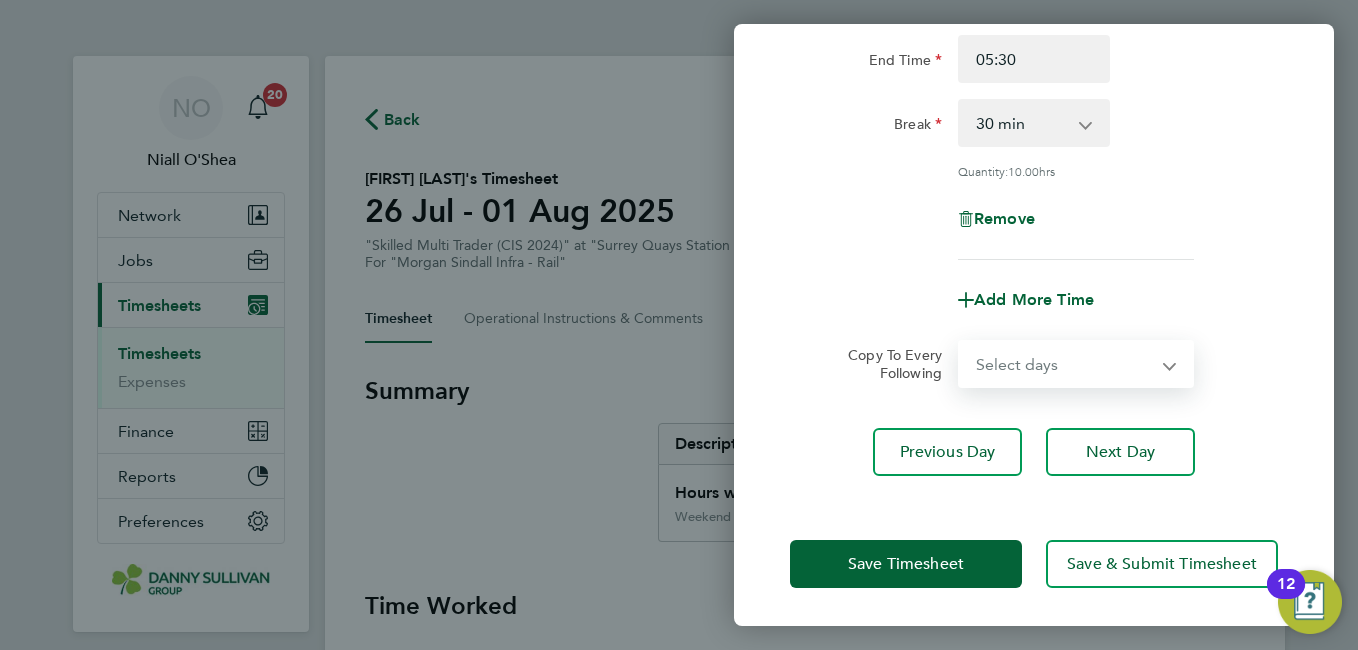 select on "DAY" 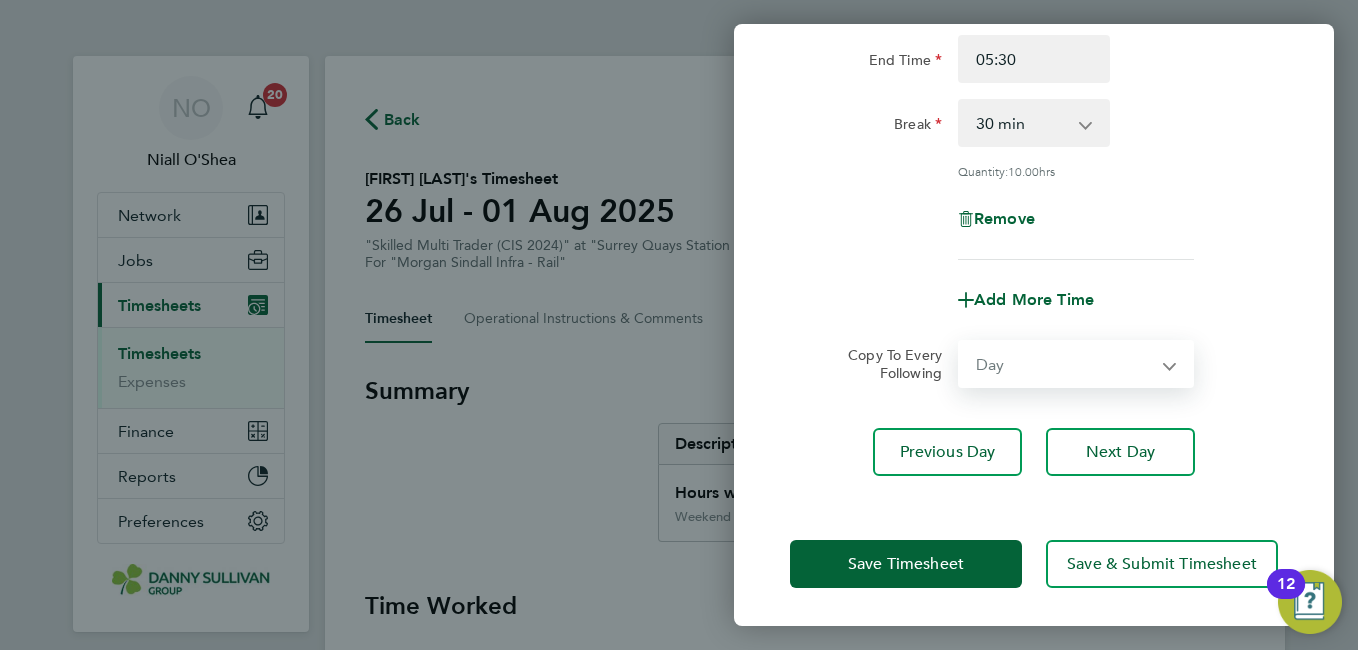 click on "Select days   Day   Tuesday   Wednesday   Thursday   Friday" at bounding box center (1065, 364) 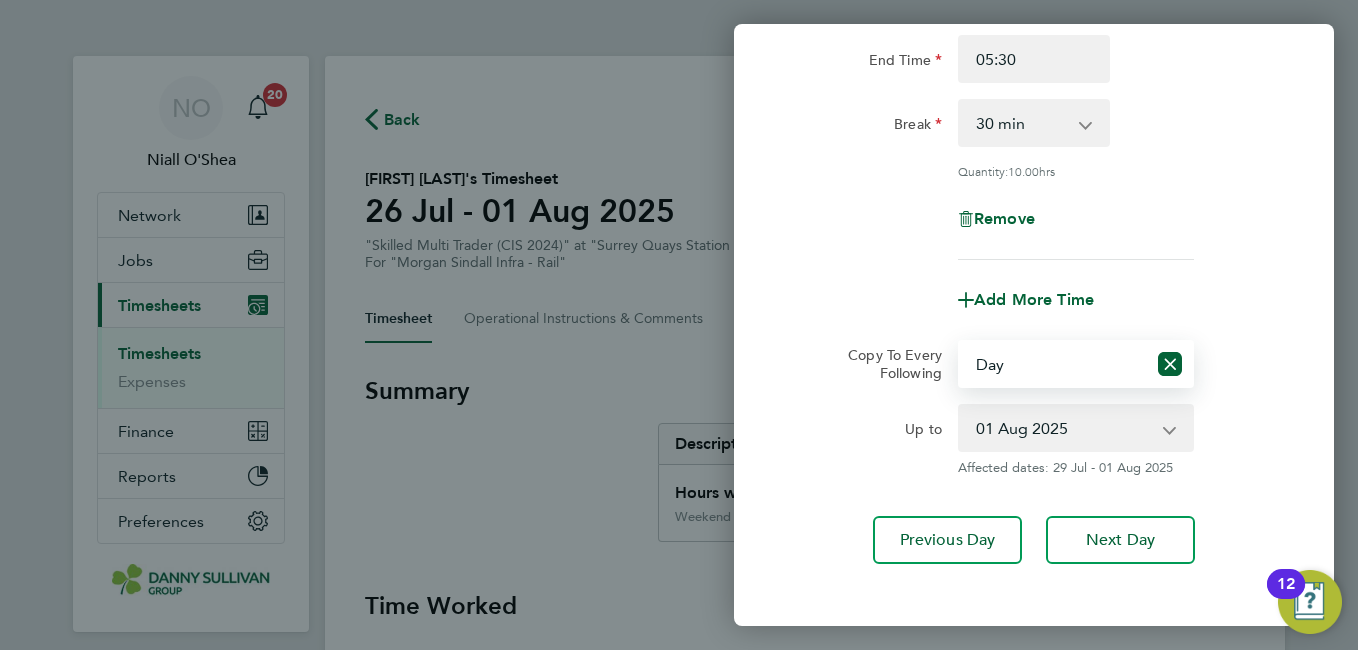 click on "29 Jul 2025   30 Jul 2025   31 Jul 2025   01 Aug 2025" at bounding box center (1064, 428) 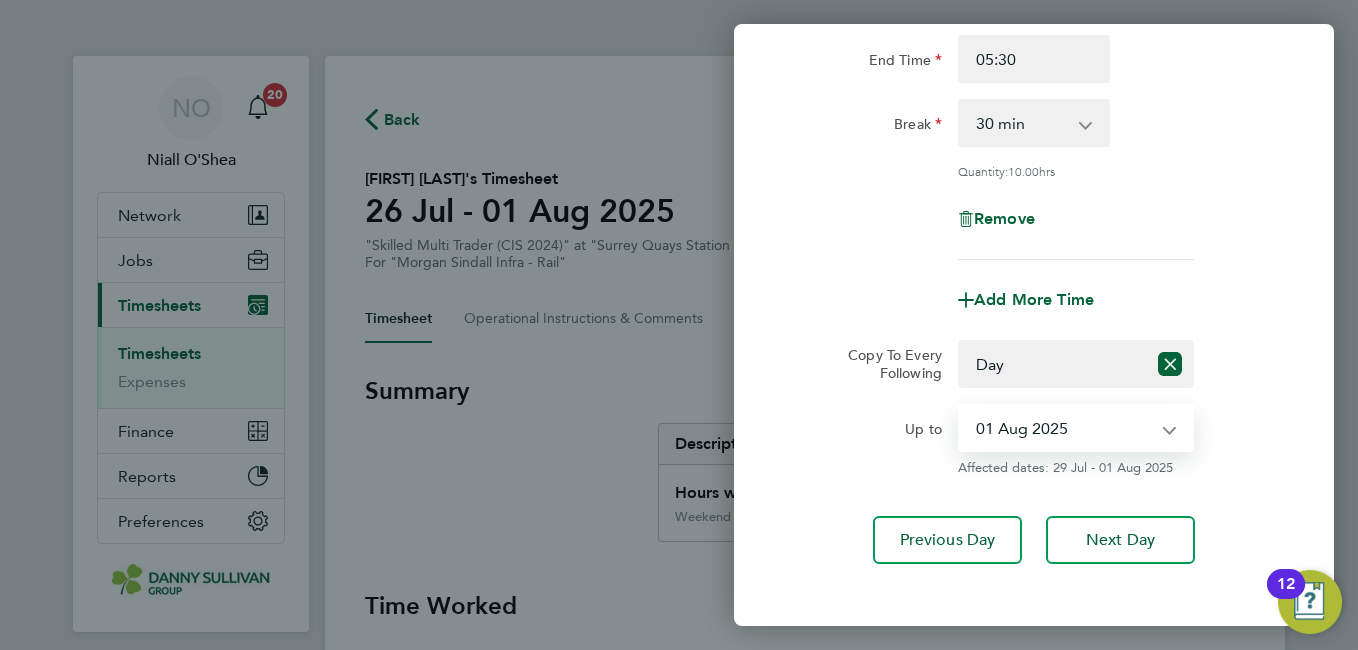 select on "2025-07-31" 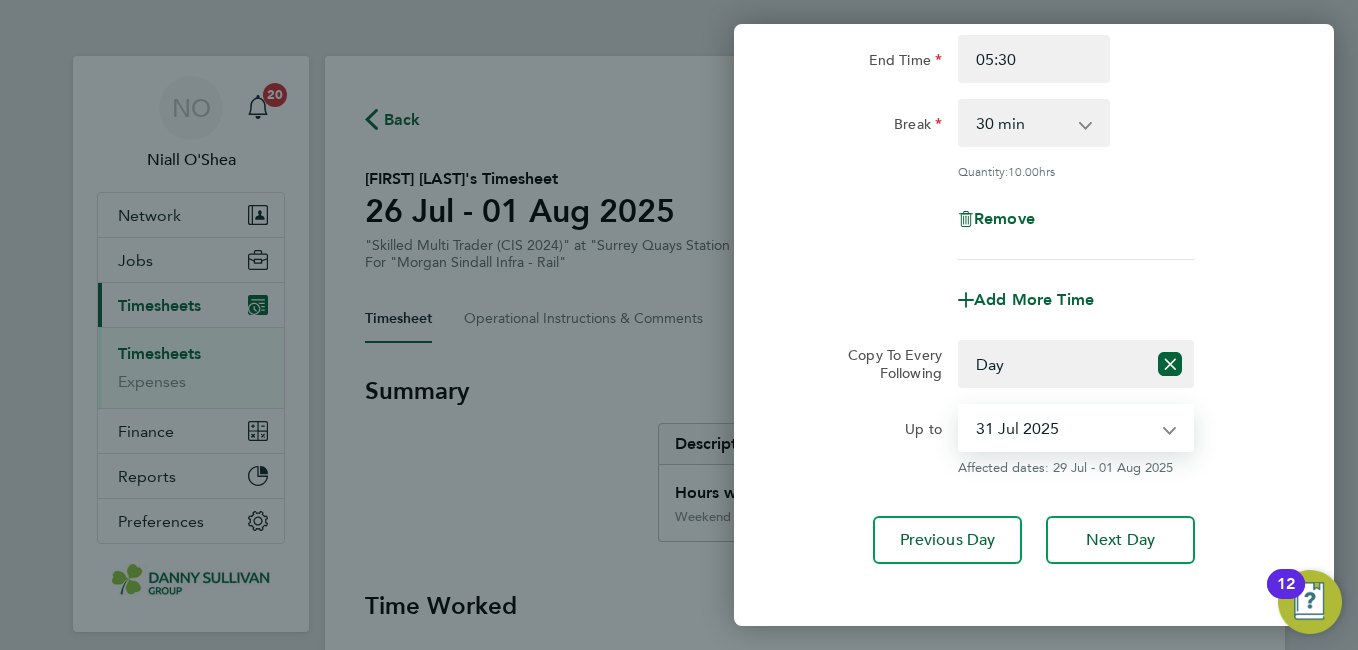 click on "29 Jul 2025   30 Jul 2025   31 Jul 2025   01 Aug 2025" at bounding box center [1064, 428] 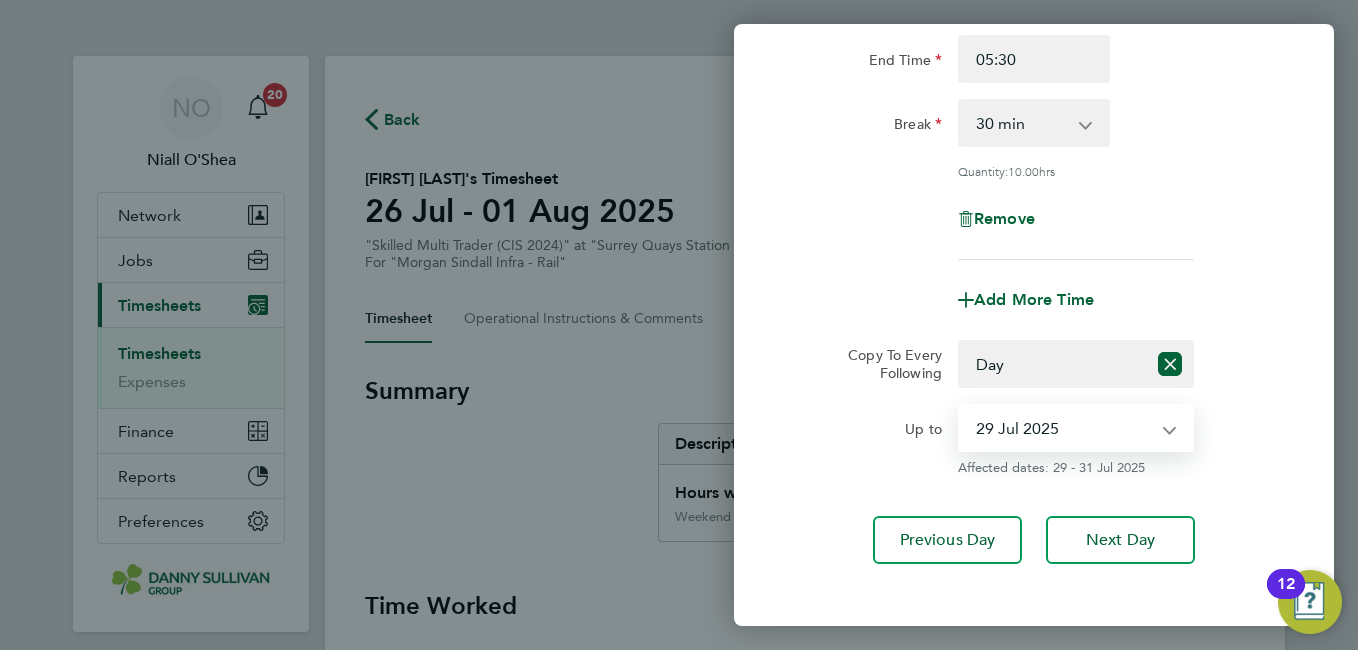 click on "Rate  Mon-Thurs Nights - 24.51   Mon-Fri Day - 21.31   Bank Hol - 31.96   Xmas / NY - 42.62   Weekend - 27.70
Start Time 19:00 End Time 05:30 Break  0 min   15 min   30 min   45 min   60 min   75 min   90 min
Quantity:  10.00  hrs
Remove
Add More Time  Copy To Every Following  Select days   Day   Tuesday   Wednesday   Thursday   Friday
Up to  29 Jul 2025   30 Jul 2025   31 Jul 2025   01 Aug 2025
Affected dates: 29 - 31 Jul 2025   Previous Day   Next Day" 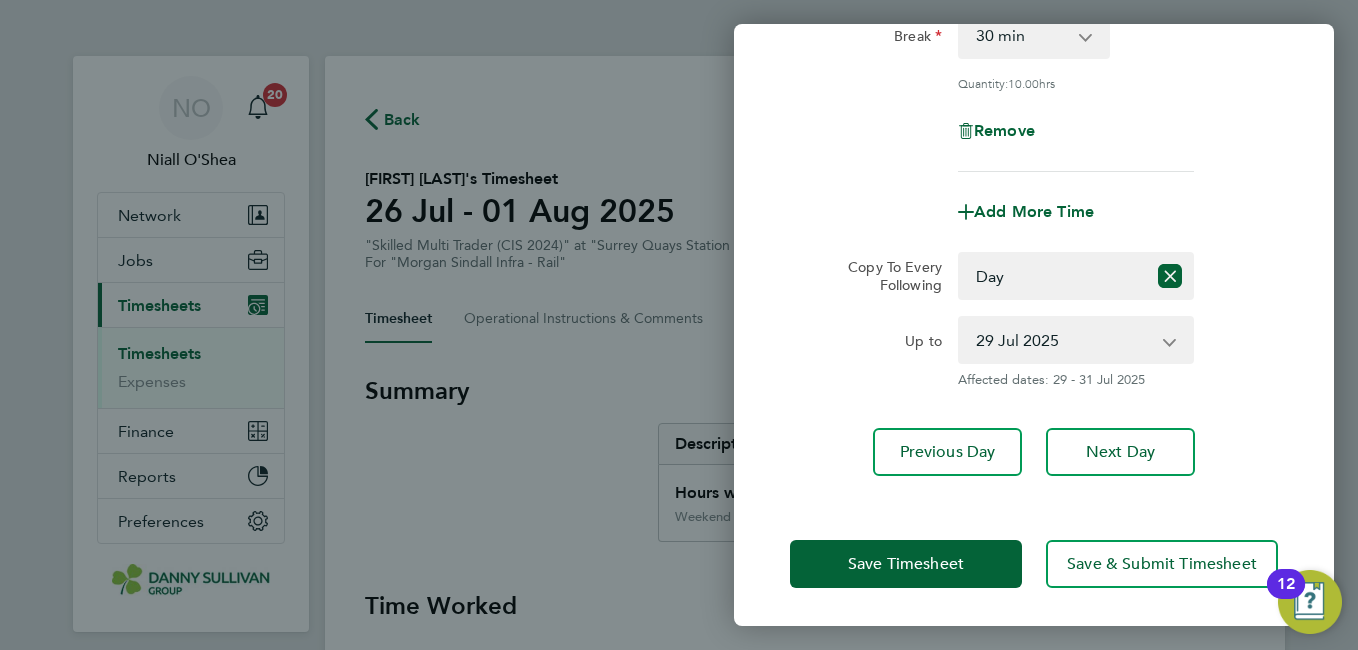 click on "Save Timesheet   Save & Submit Timesheet" 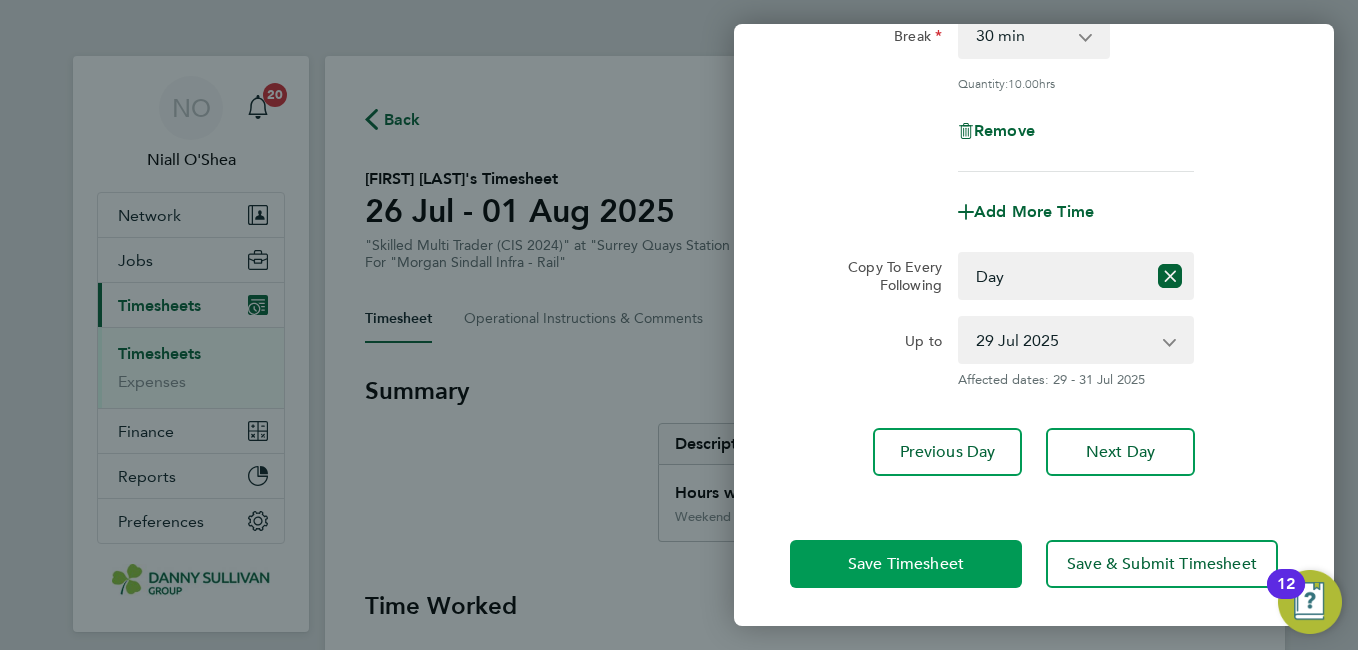 click on "Save Timesheet" 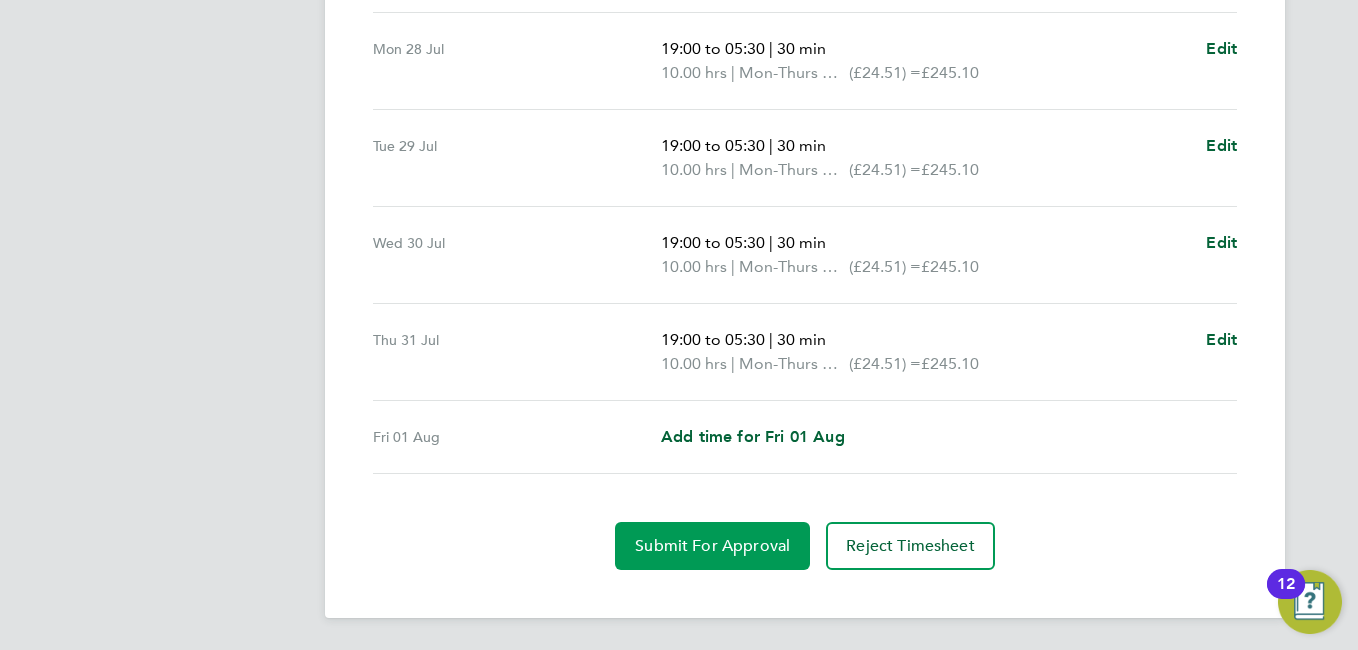 click on "Submit For Approval" 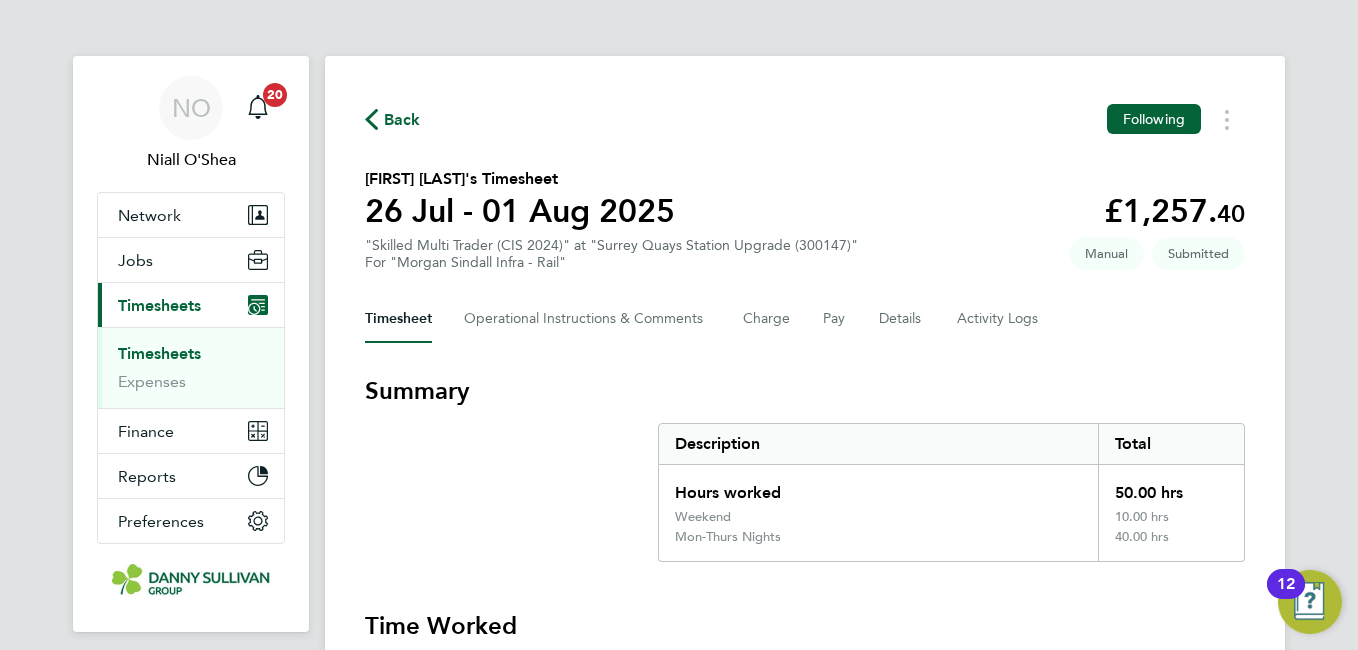 click on "Back" 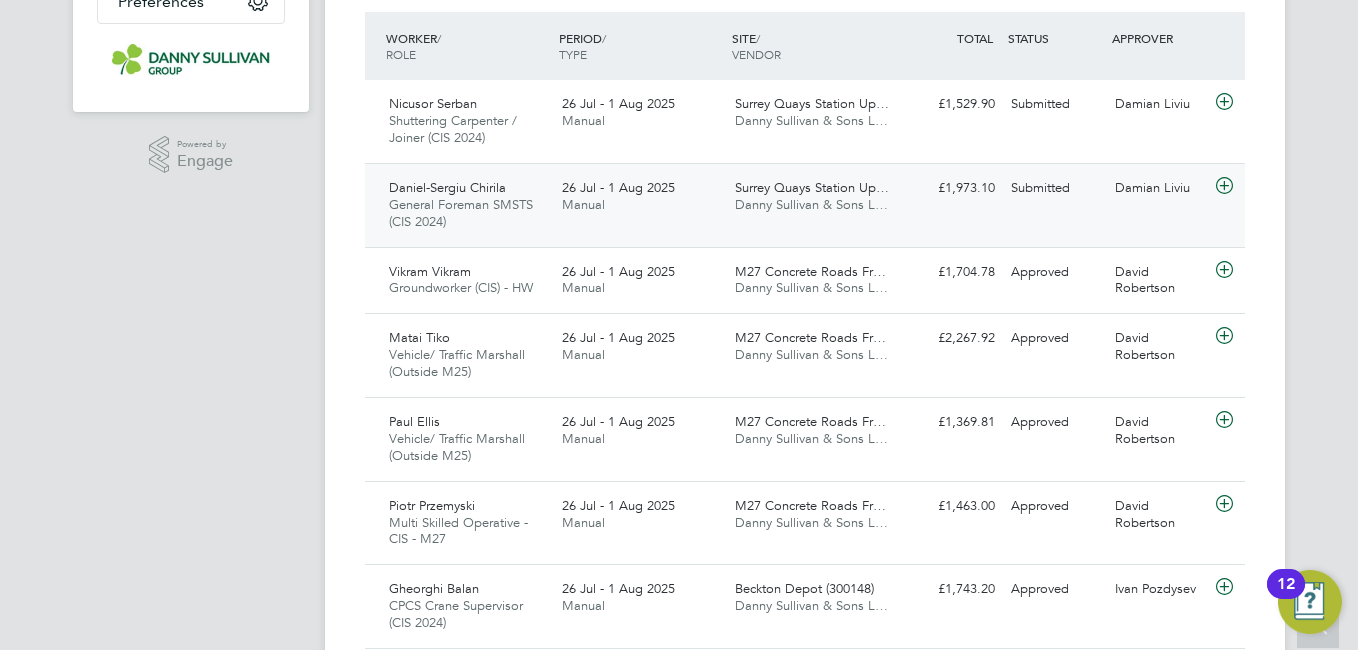 click on "General Foreman SMSTS (CIS 2024)" 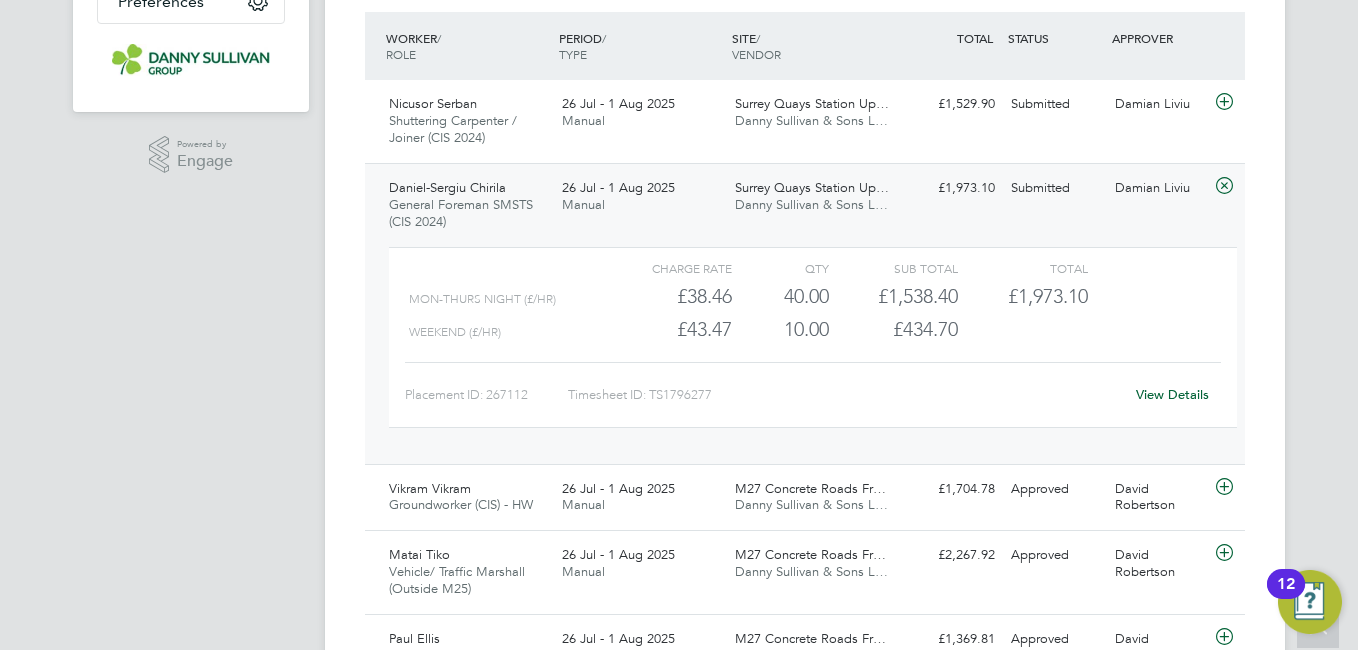 click on "General Foreman SMSTS (CIS 2024)" 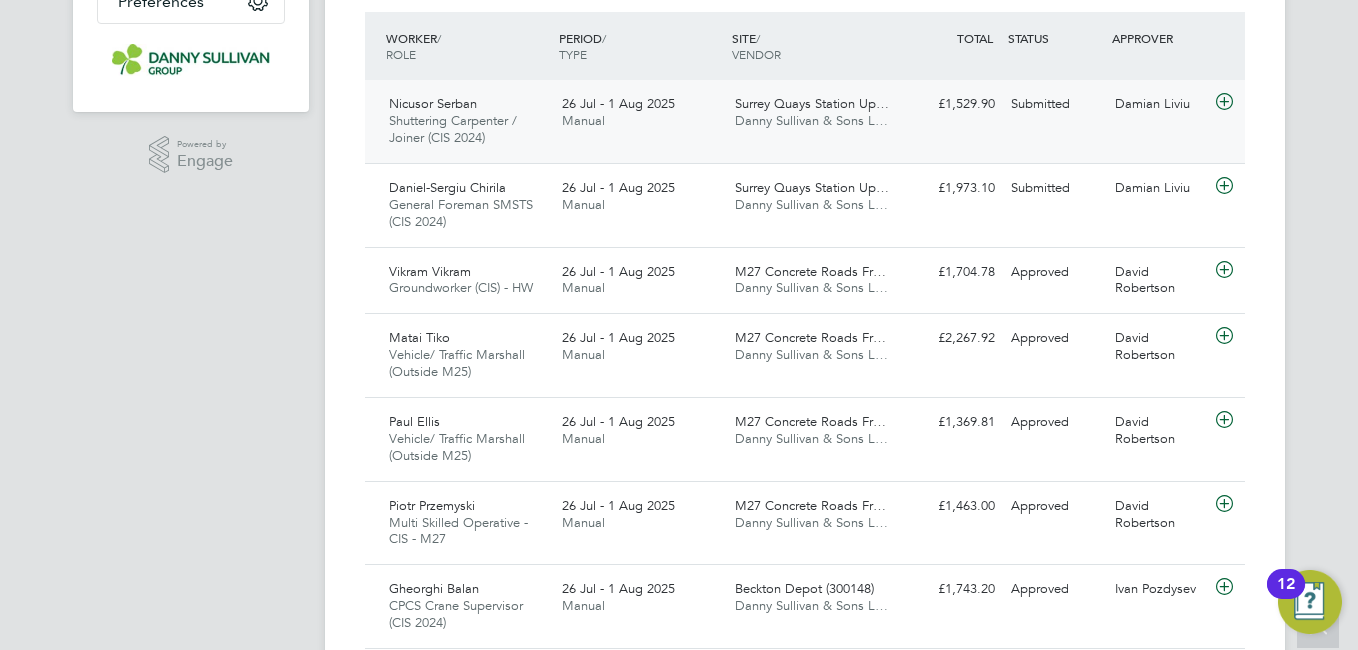click on "Shuttering Carpenter / Joiner (CIS 2024)" 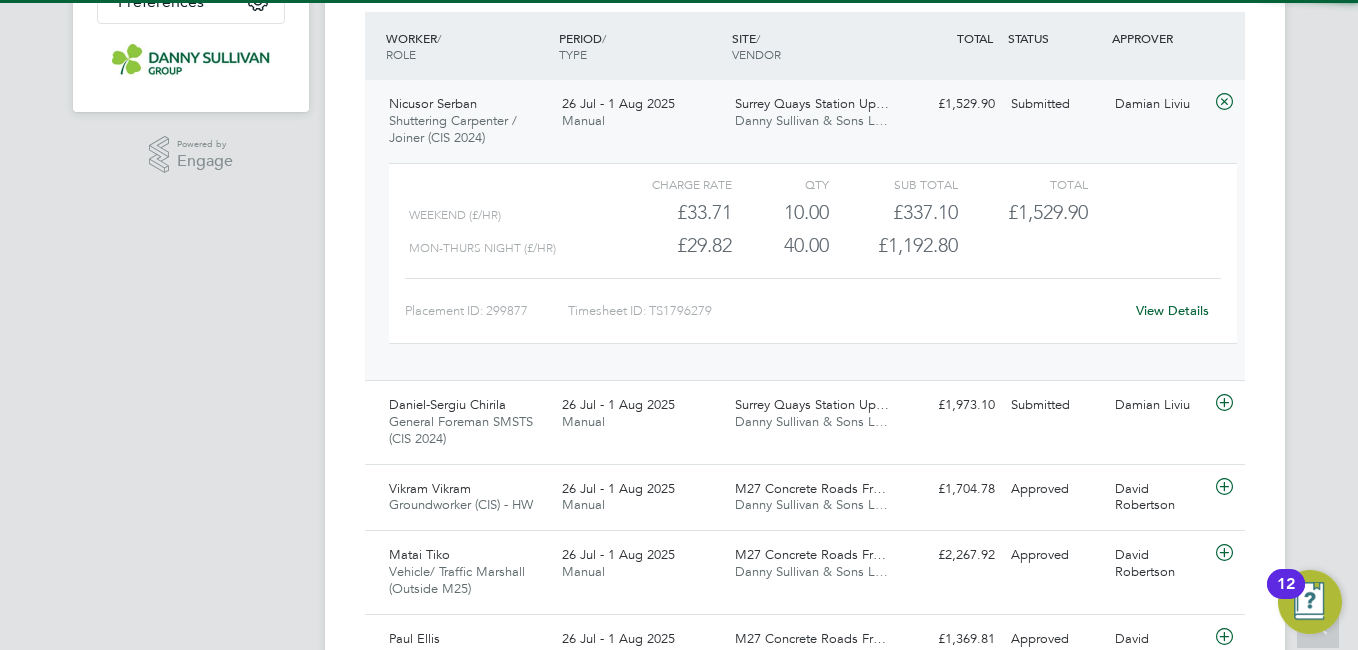 click on "Shuttering Carpenter / Joiner (CIS 2024)" 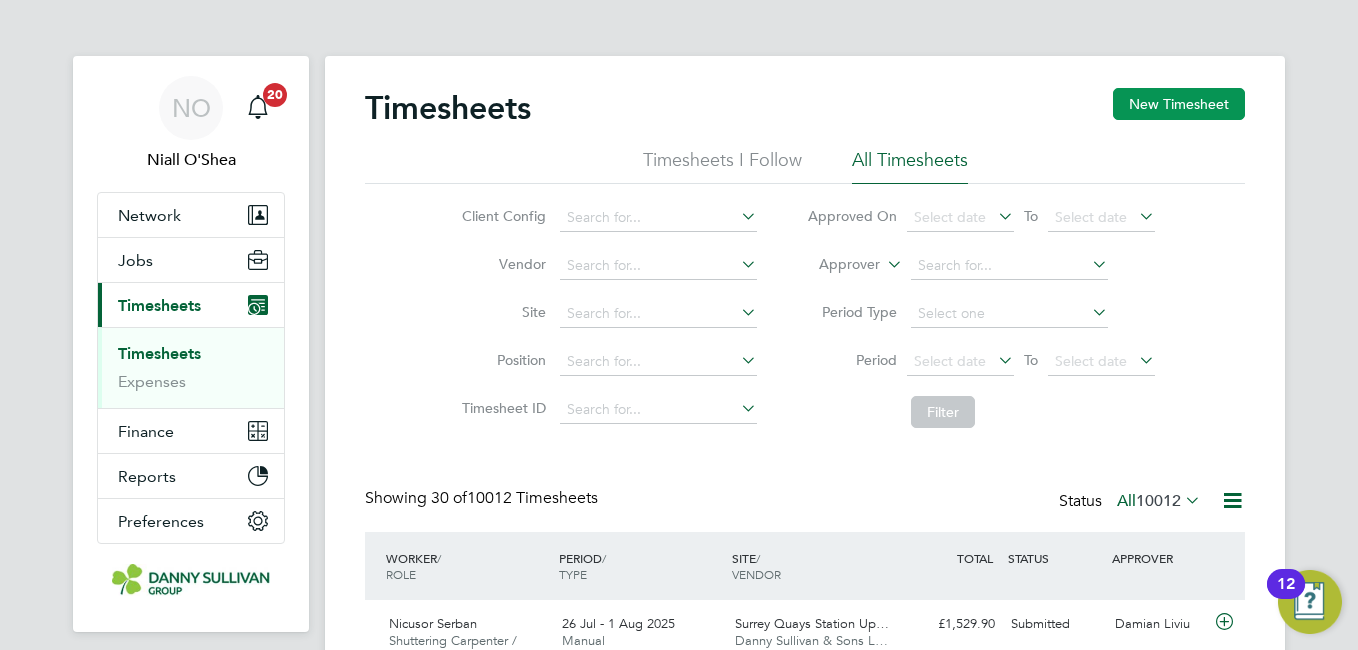 click on "New Timesheet" 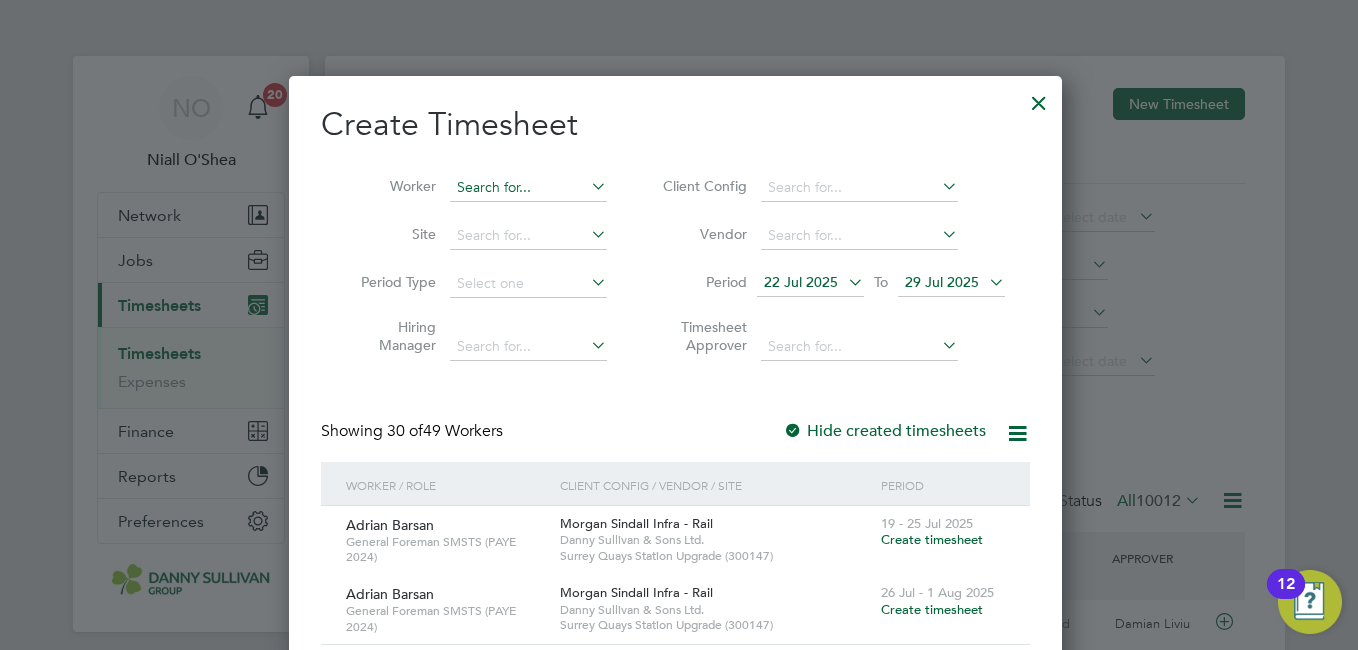 click at bounding box center (528, 188) 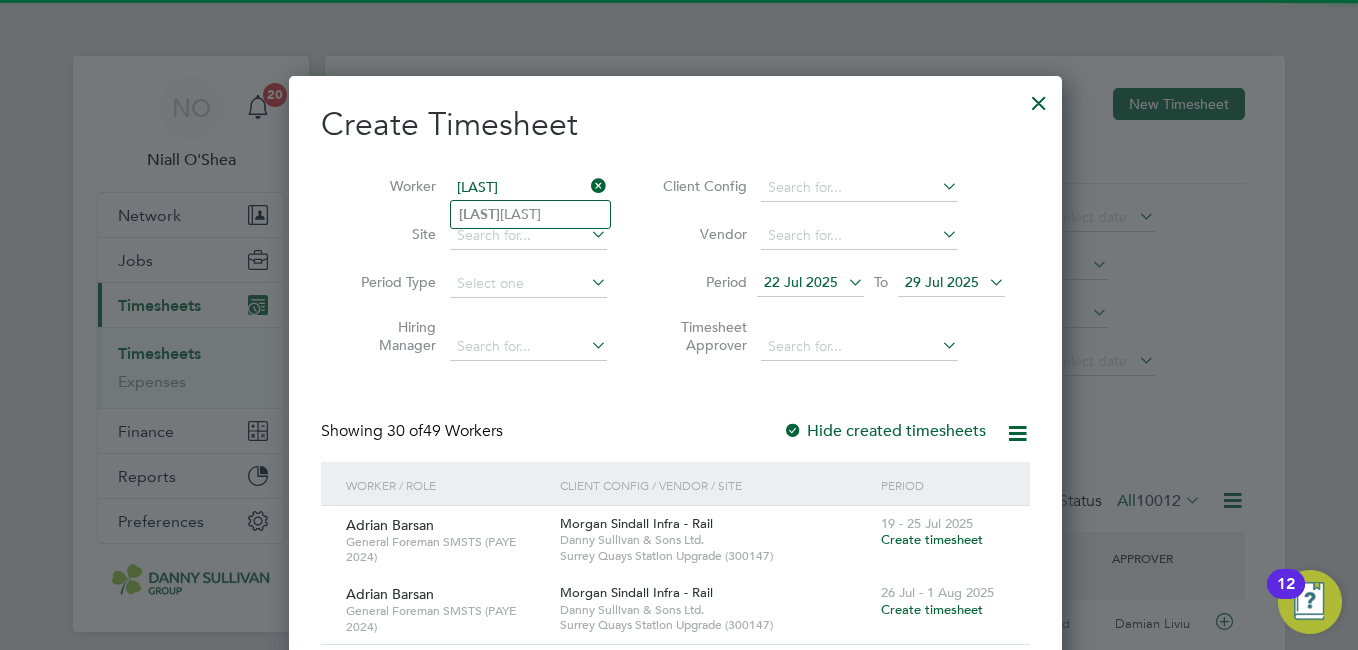 type on "DEEPAK" 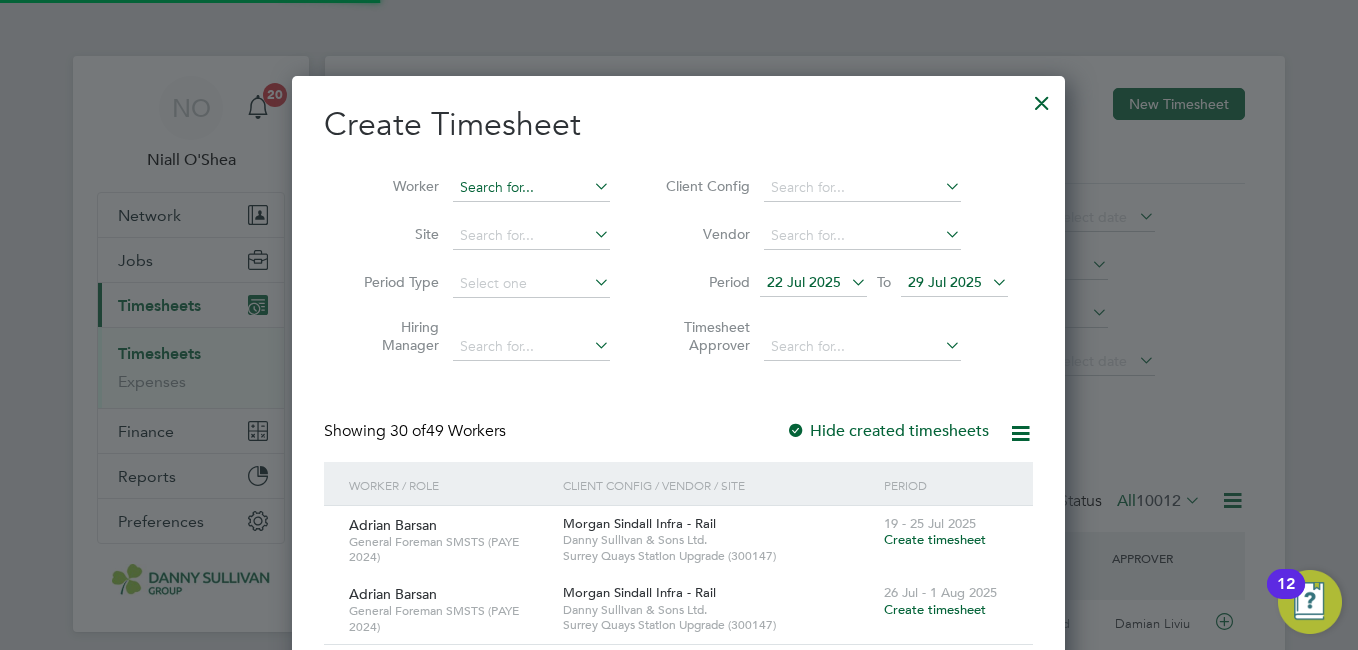 click at bounding box center [531, 188] 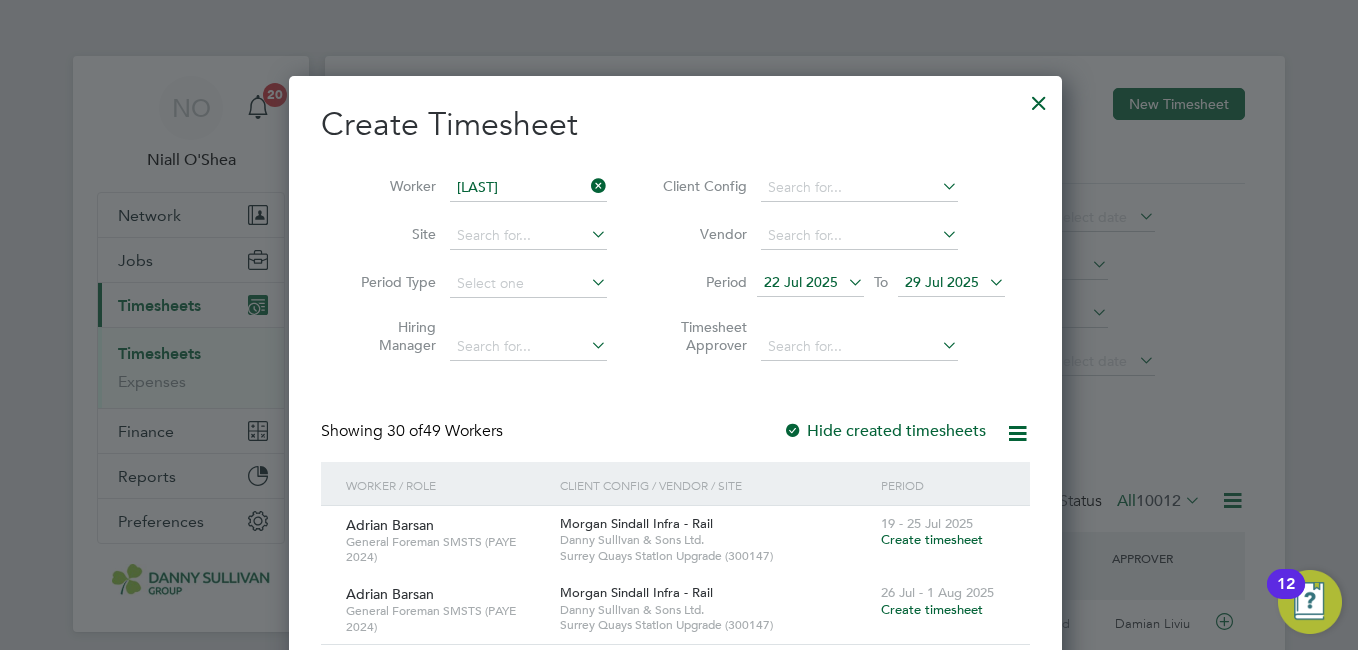 click on "Deepa k Sehdev" 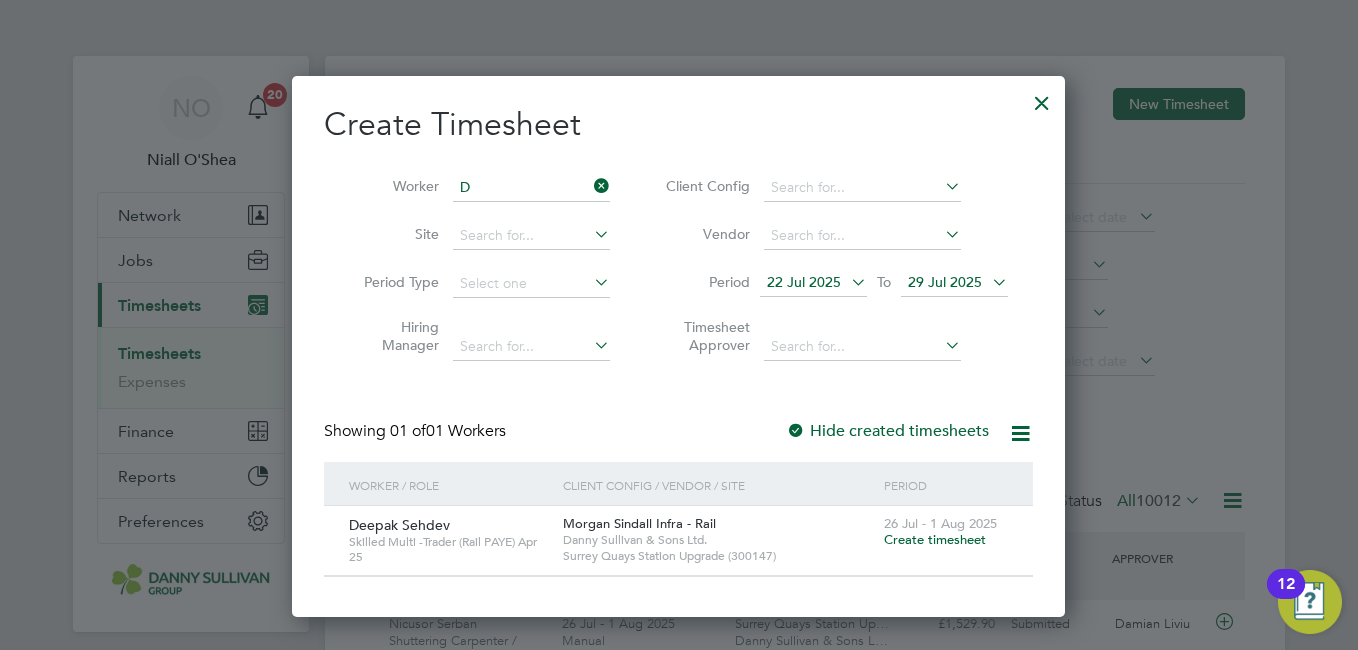 click on "D" at bounding box center (531, 188) 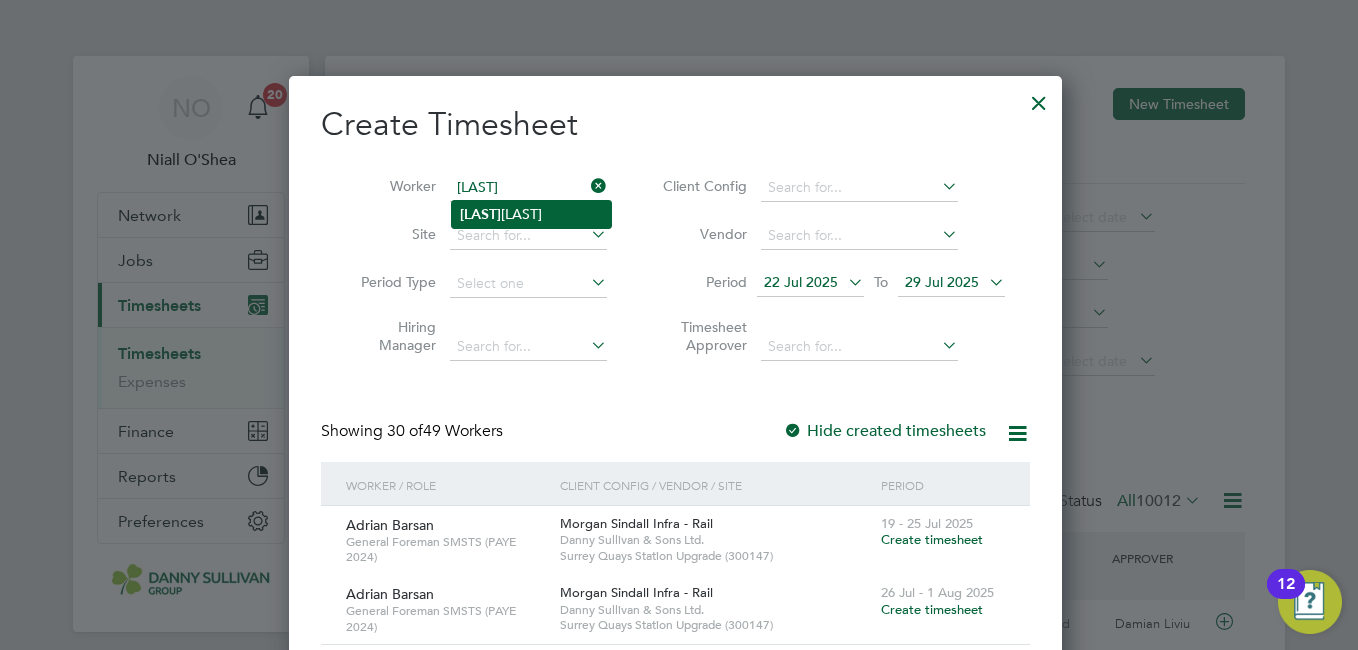 click on "Deepak  Sehdev" 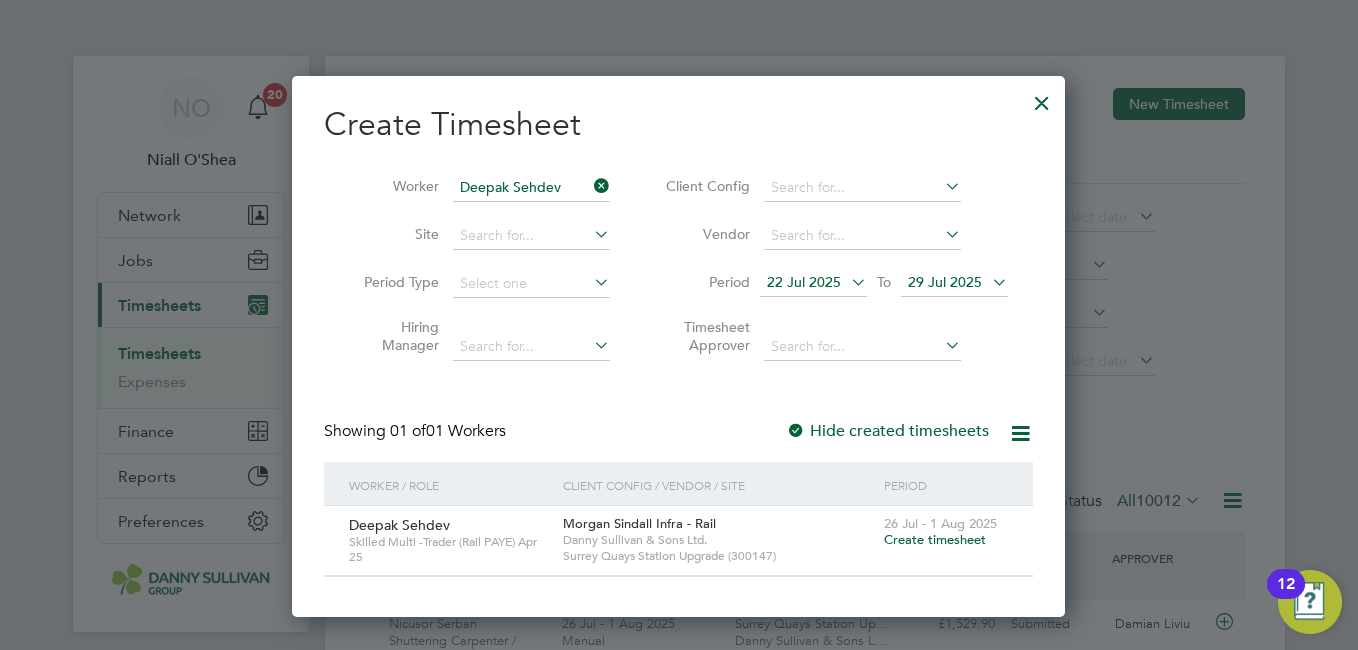 click on "Create timesheet" at bounding box center (935, 539) 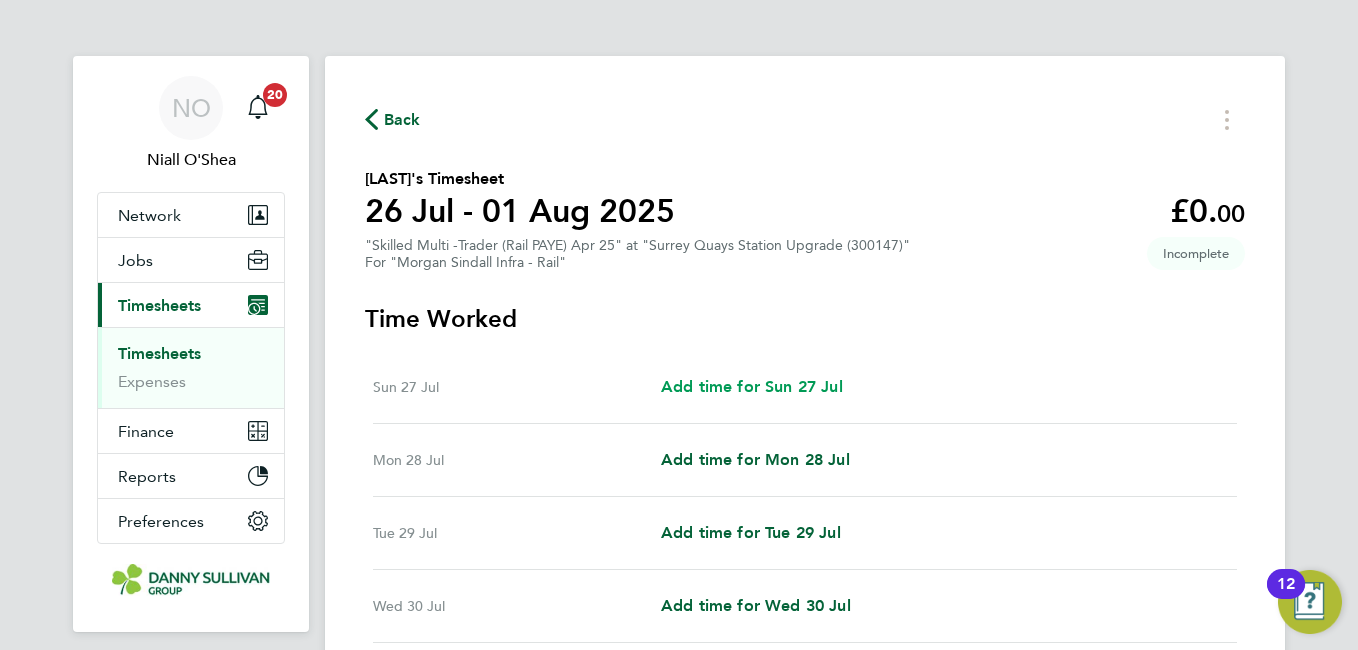 click on "Add time for Sun 27 Jul" at bounding box center (752, 386) 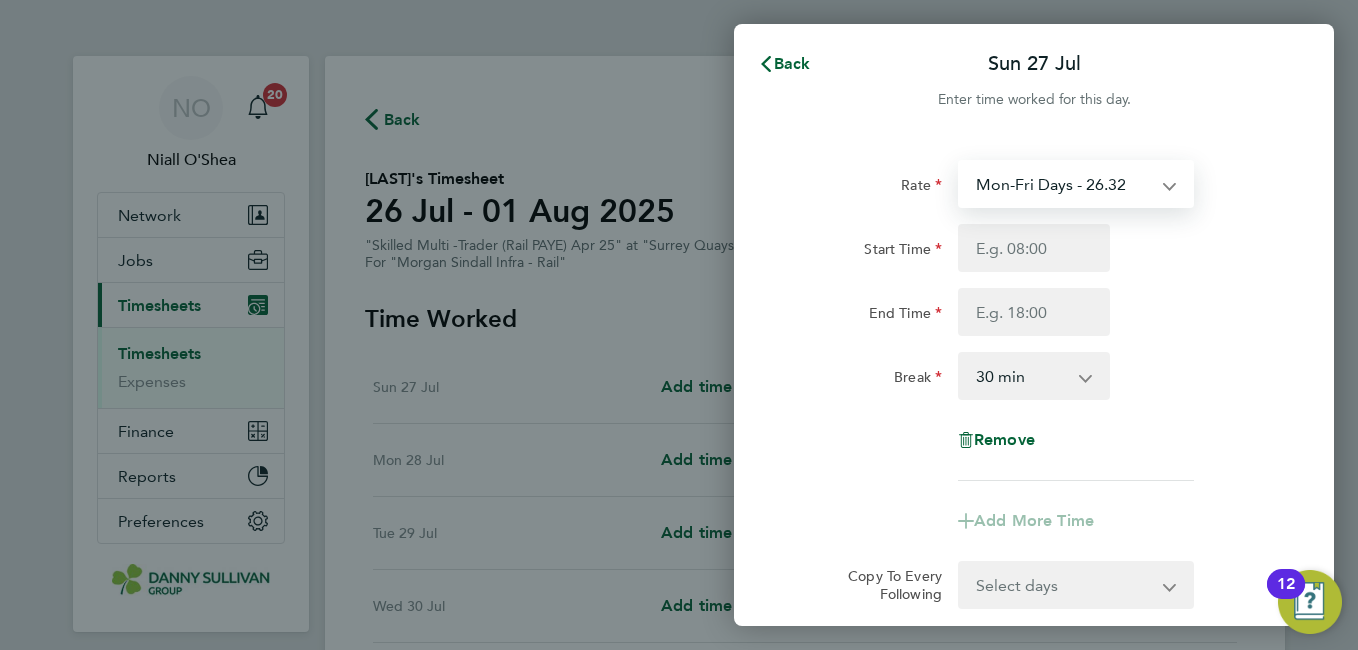 click on "Mon-Fri Days - 26.32   Xmas/New Year - 52.64   Weekends Fri 1800- Mon 0600 - 34.21   Bank Hols - 39.48   Mon-Thu Nights 1800-0600 - 30.27" at bounding box center [1064, 184] 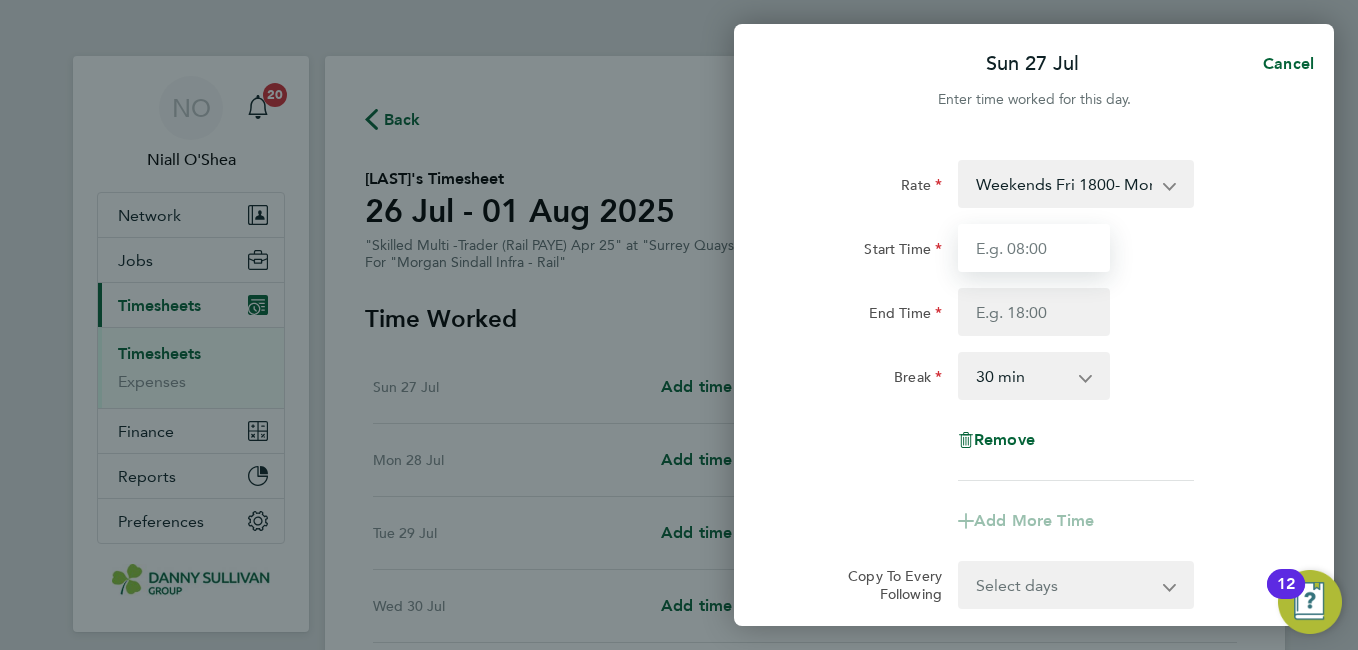 drag, startPoint x: 1055, startPoint y: 209, endPoint x: 1023, endPoint y: 251, distance: 52.801514 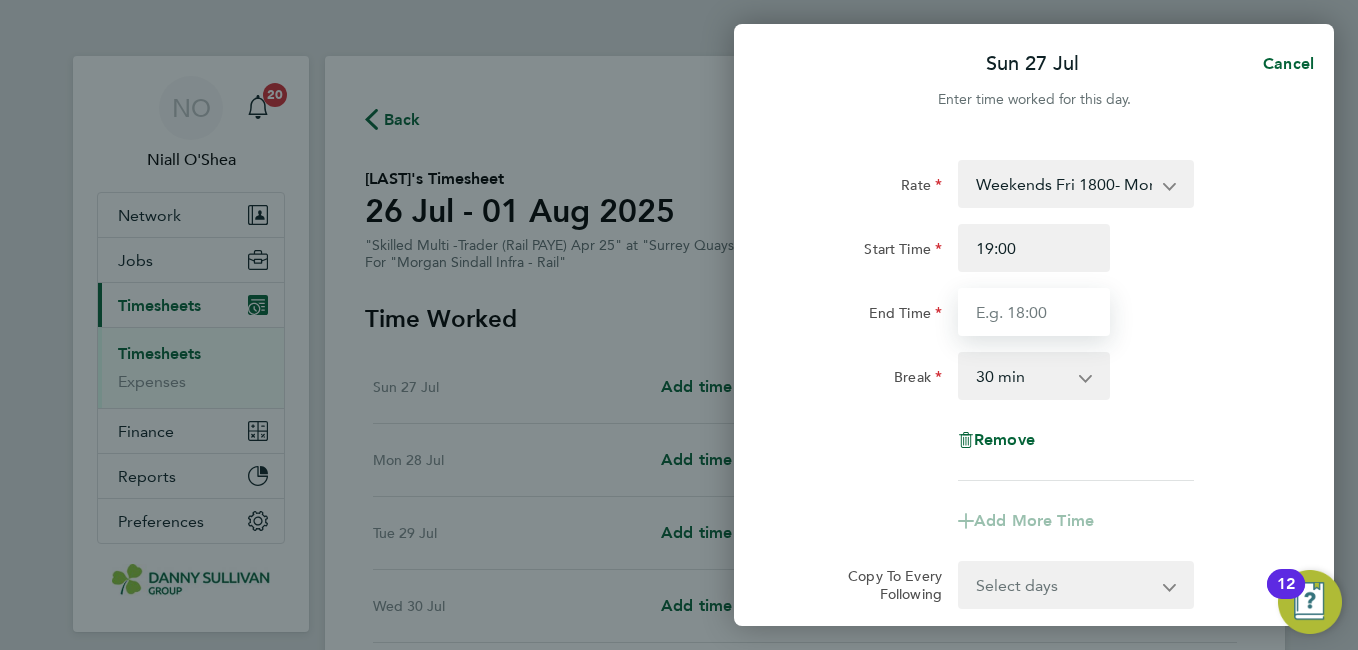 type on "05:30" 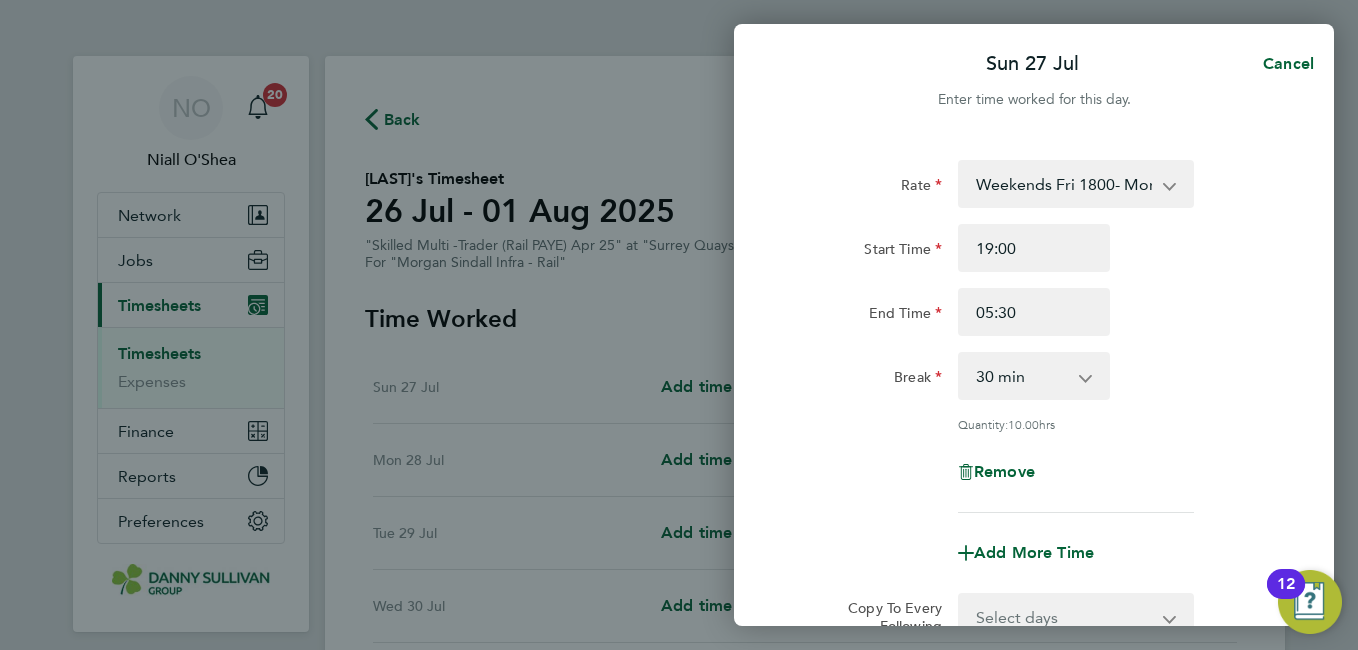 click on "End Time 05:30" 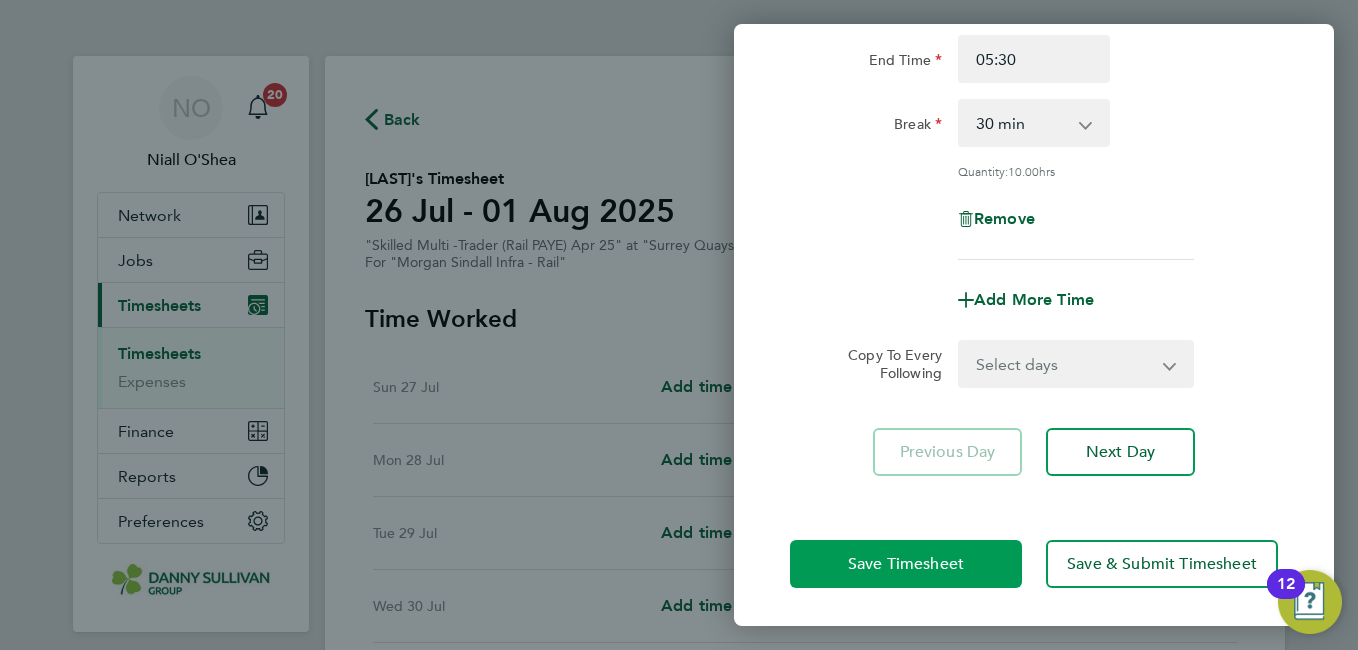 click on "Save Timesheet" 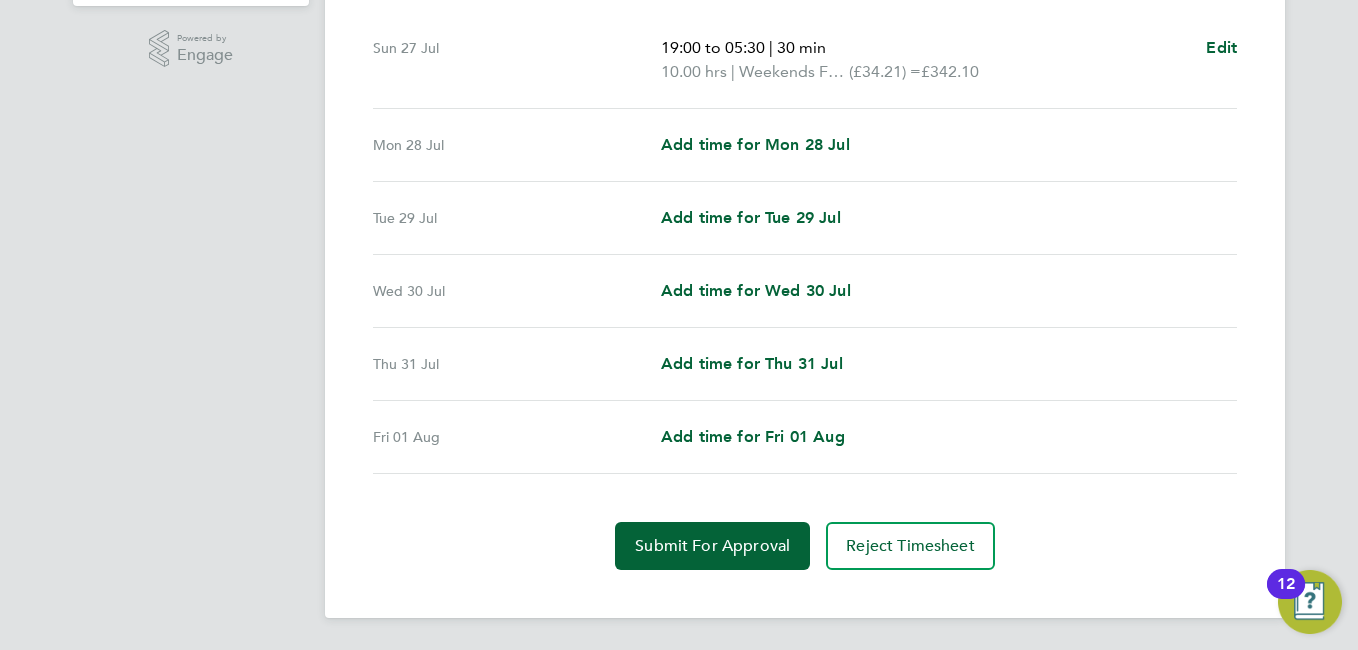 click on "Sun 27 Jul   19:00 to 05:30   |   30 min   10.00 hrs   |   Weekends Fri 1800- Mon 0600   (£34.21) =   £342.10   Edit" at bounding box center [805, 60] 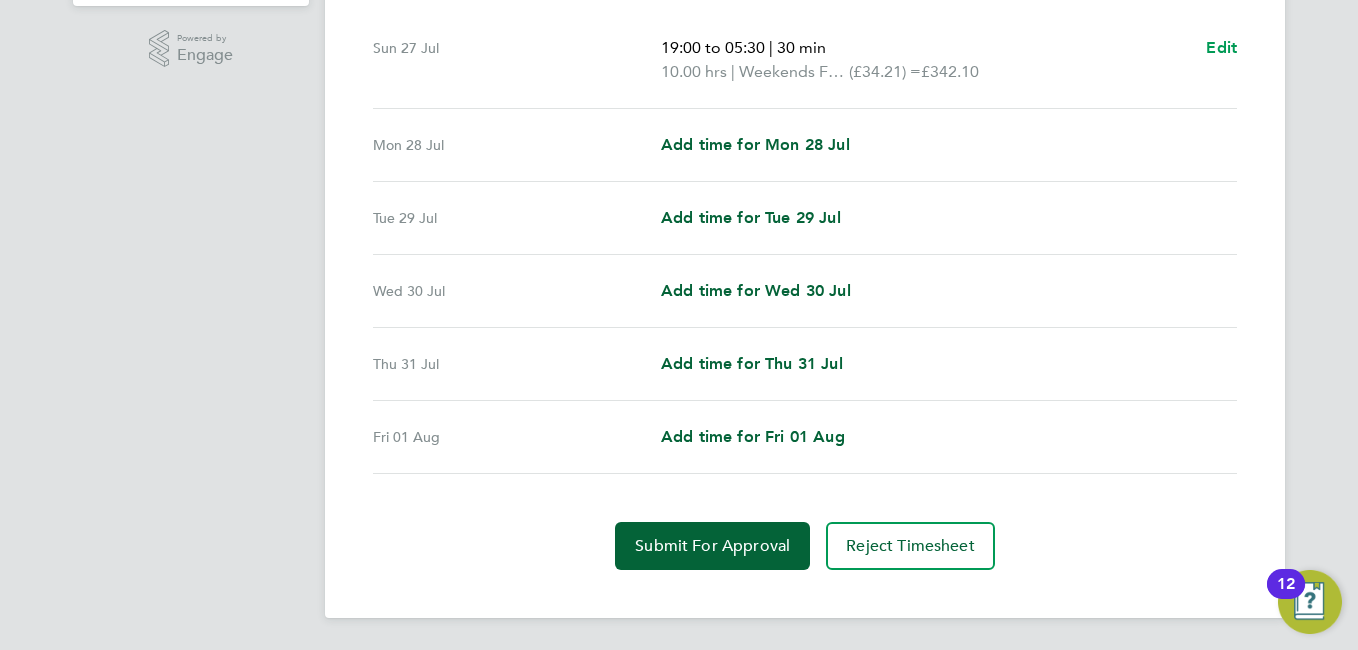click on "Edit" at bounding box center (1221, 47) 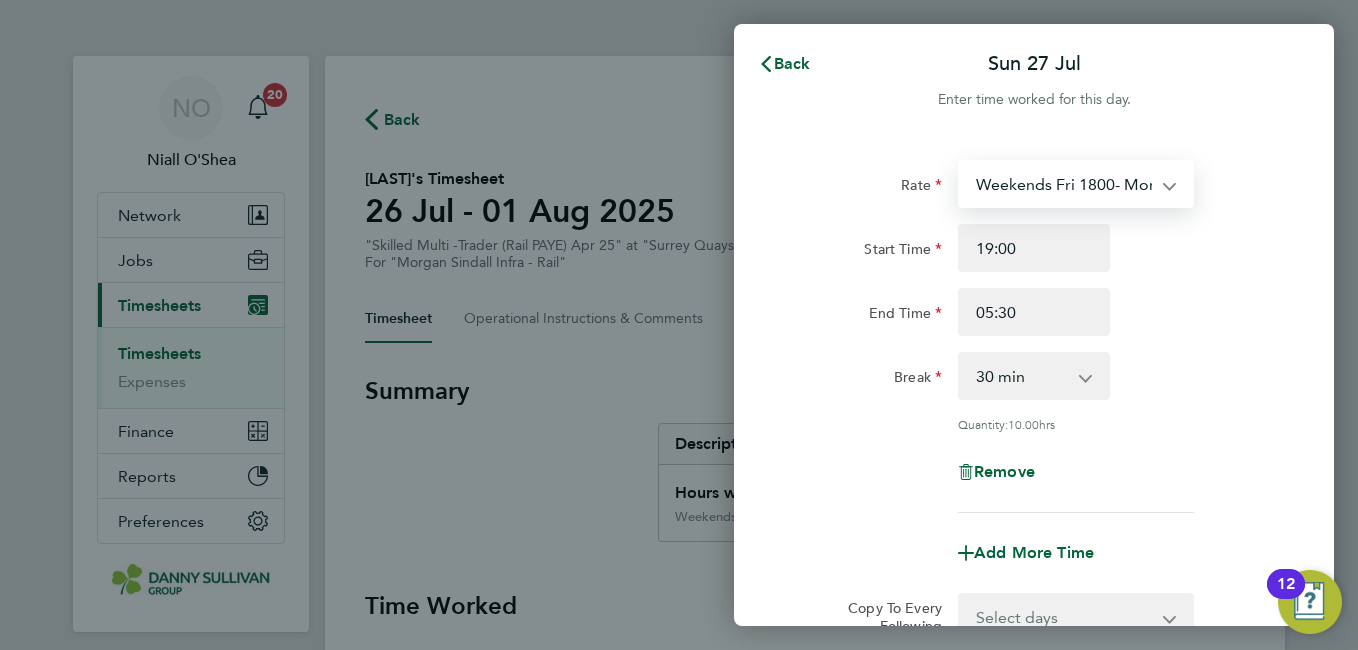 click on "Weekends Fri 1800- Mon 0600 - 34.21   Mon-Fri Days - 26.32   Xmas/New Year - 52.64   Bank Hols - 39.48   Mon-Thu Nights 1800-0600 - 30.27" at bounding box center [1064, 184] 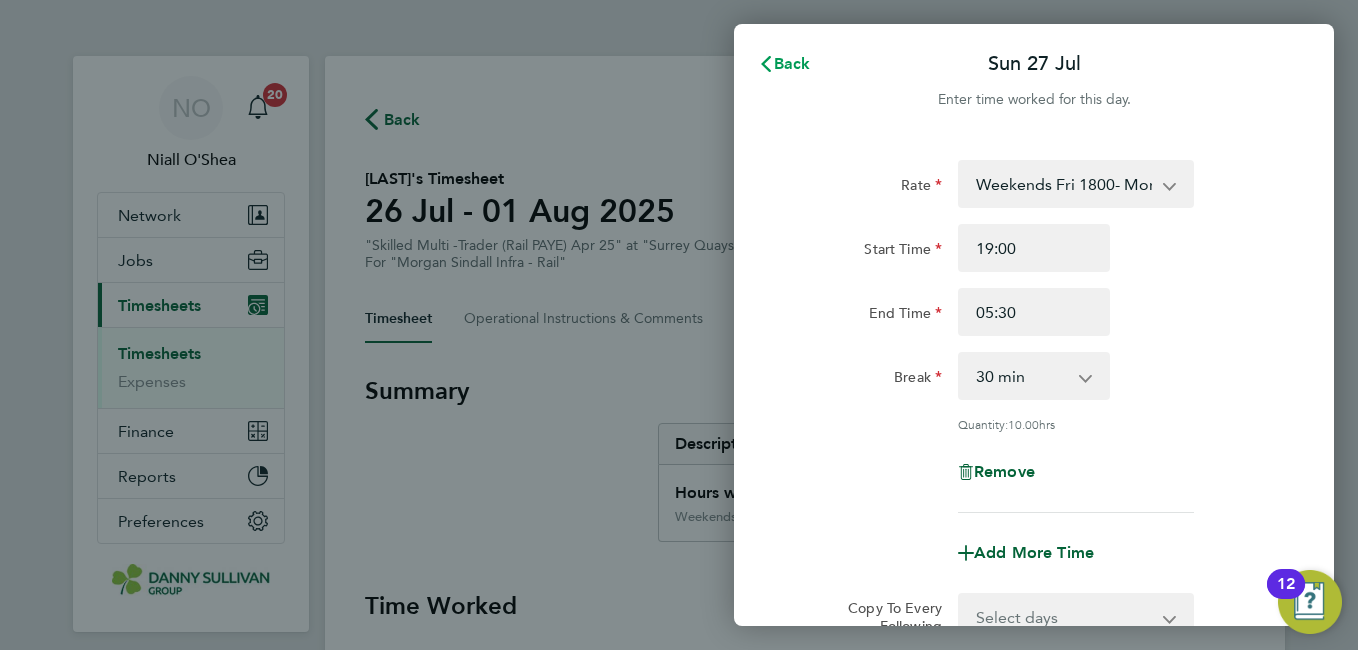 click on "Back" 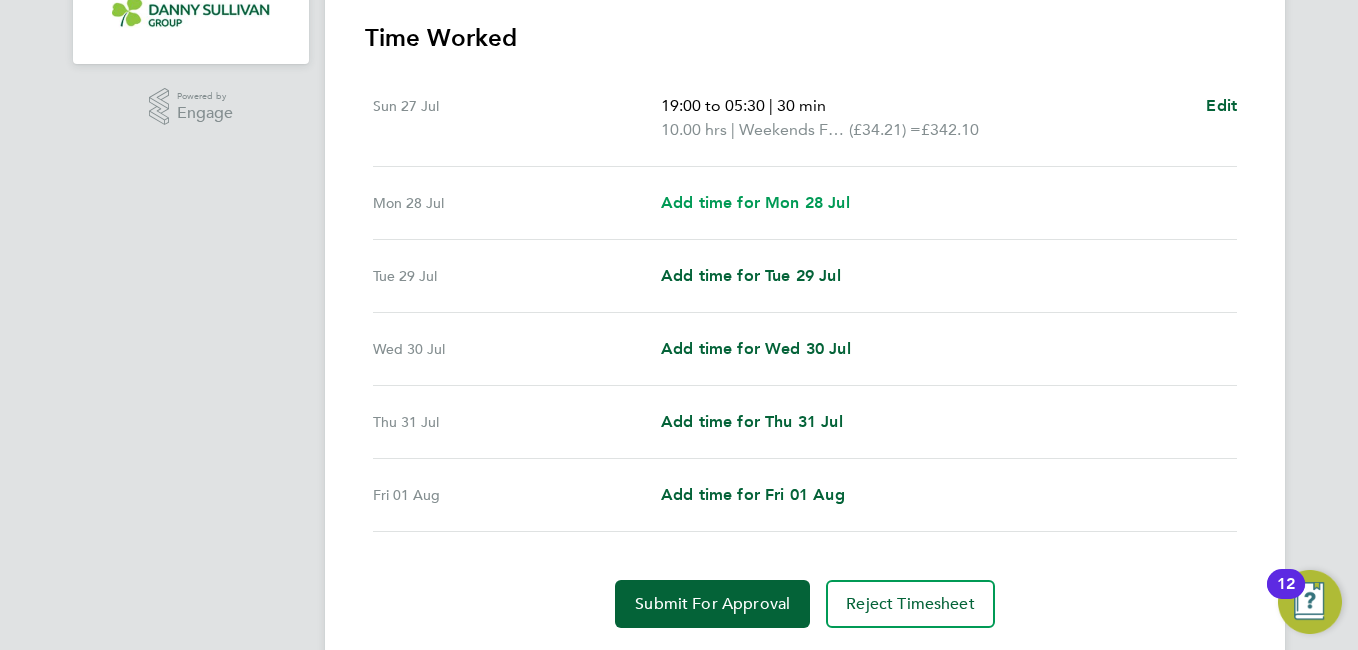 click on "Add time for Mon 28 Jul" at bounding box center (755, 202) 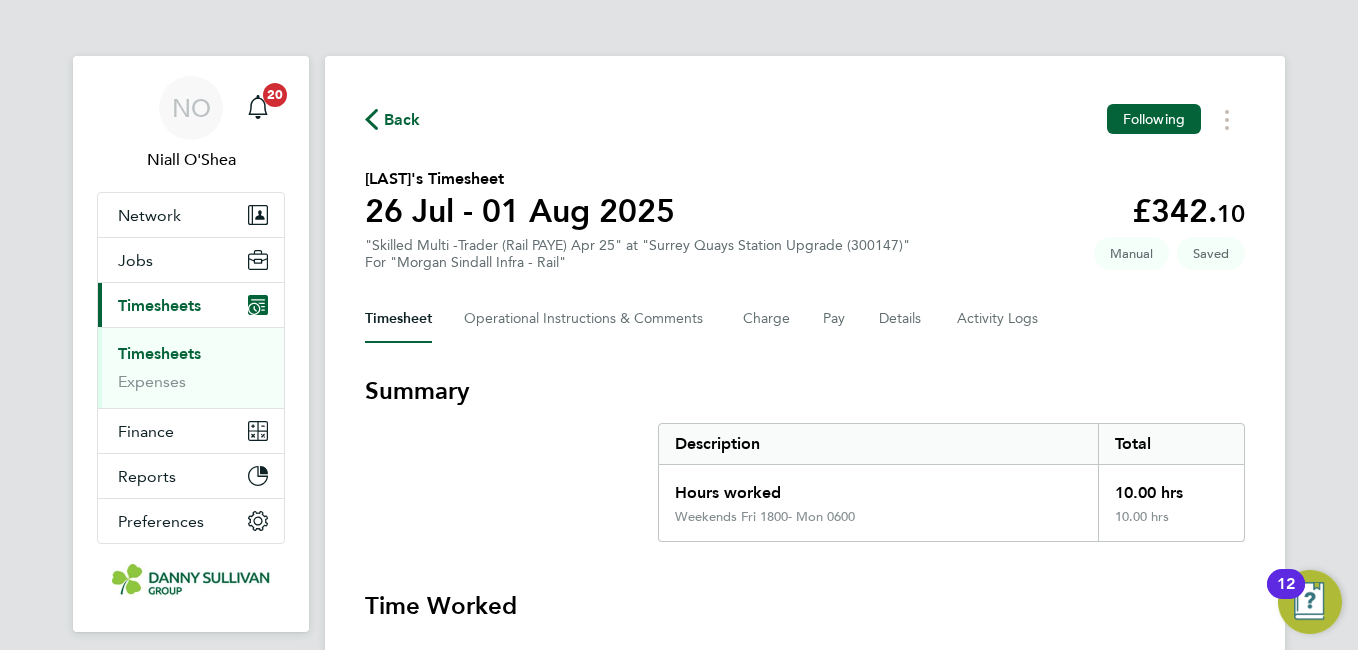 select on "30" 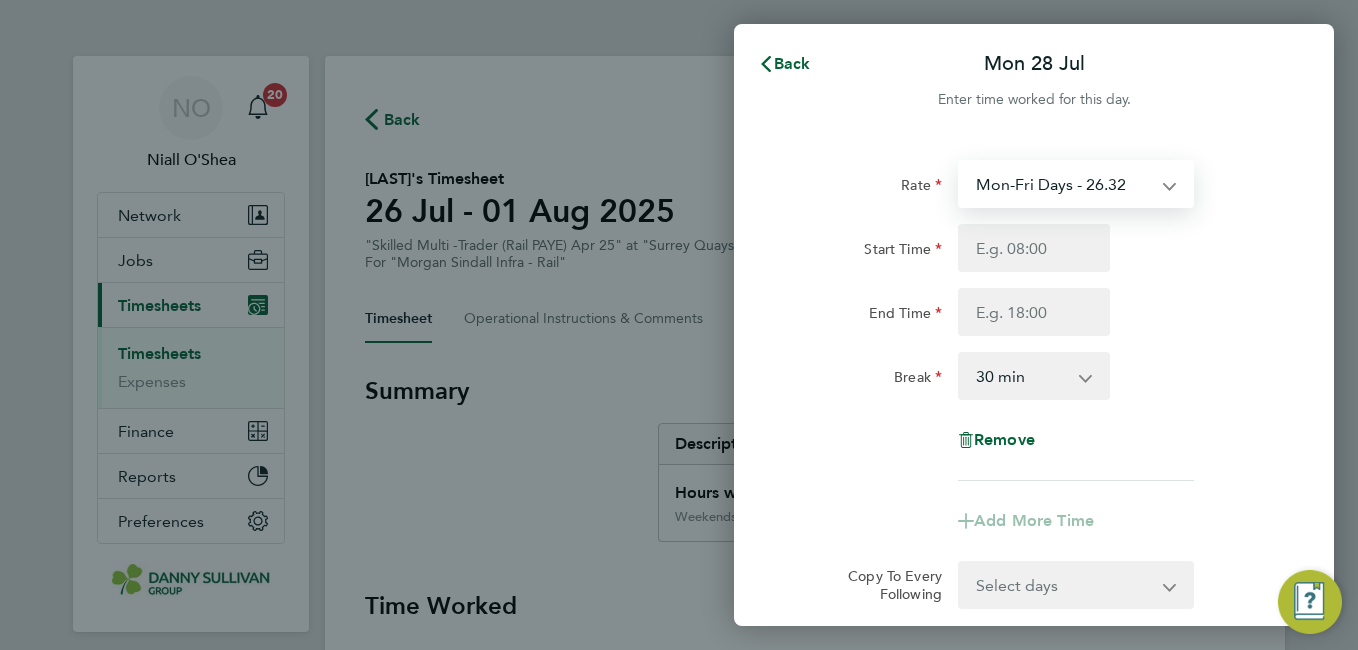 click on "Mon-Fri Days - 26.32   Xmas/New Year - 52.64   Weekends Fri 1800- Mon 0600 - 34.21   Bank Hols - 39.48   Mon-Thu Nights 1800-0600 - 30.27" at bounding box center [1064, 184] 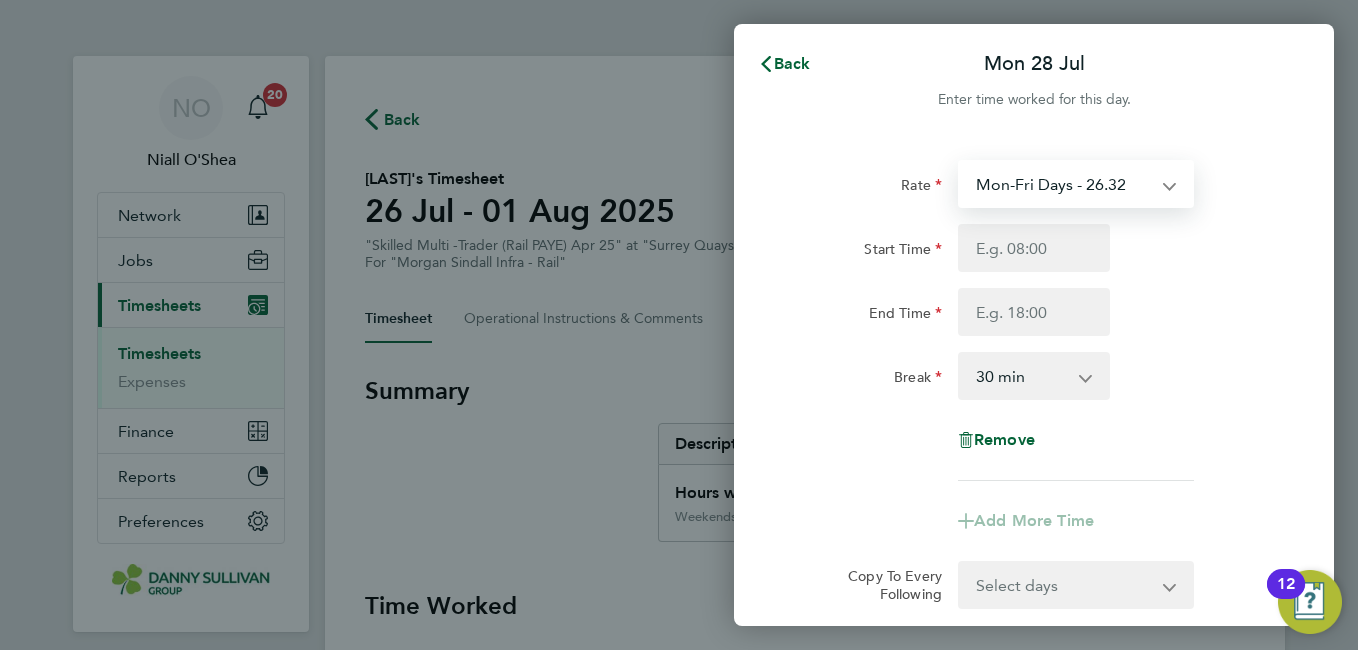 select on "30" 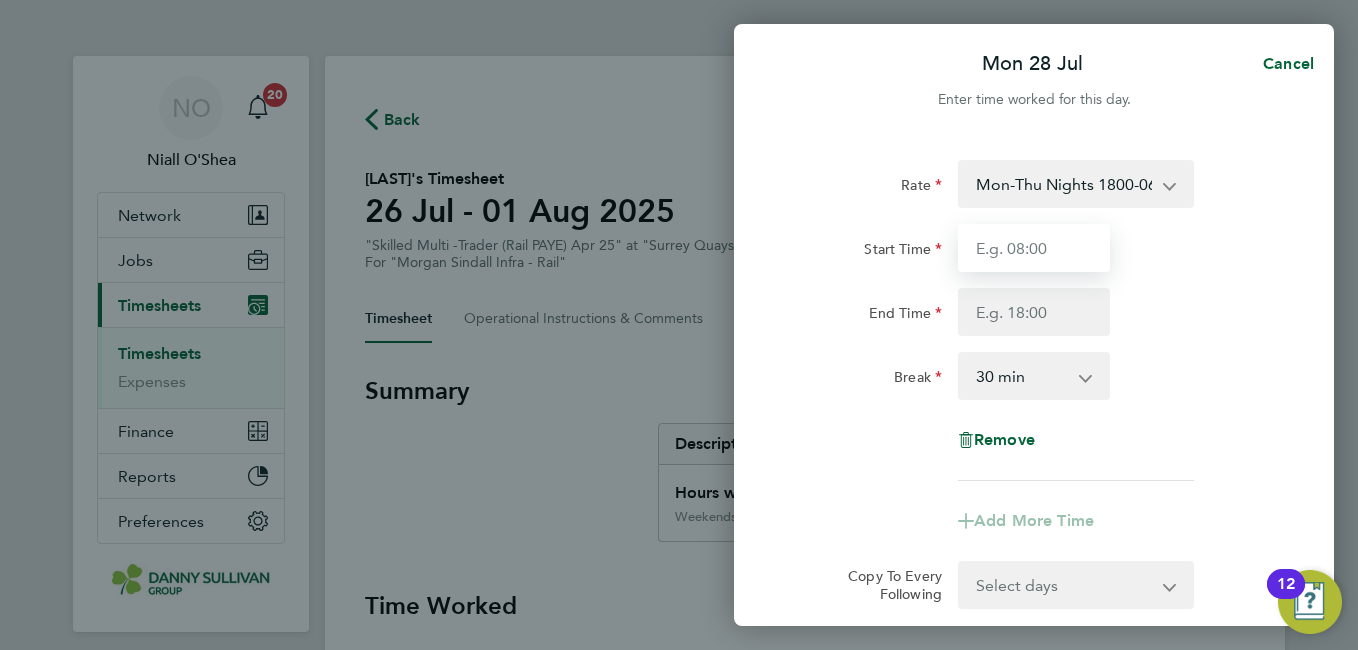click on "Start Time" at bounding box center (1034, 248) 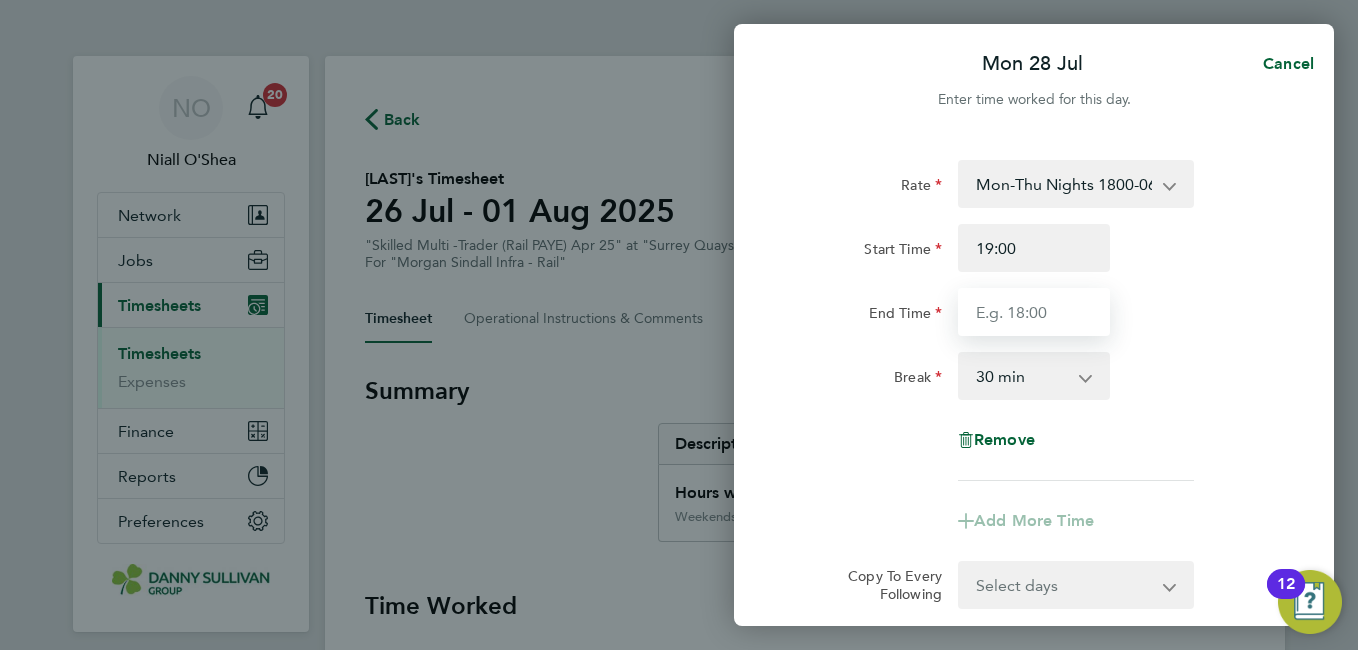 type on "05:30" 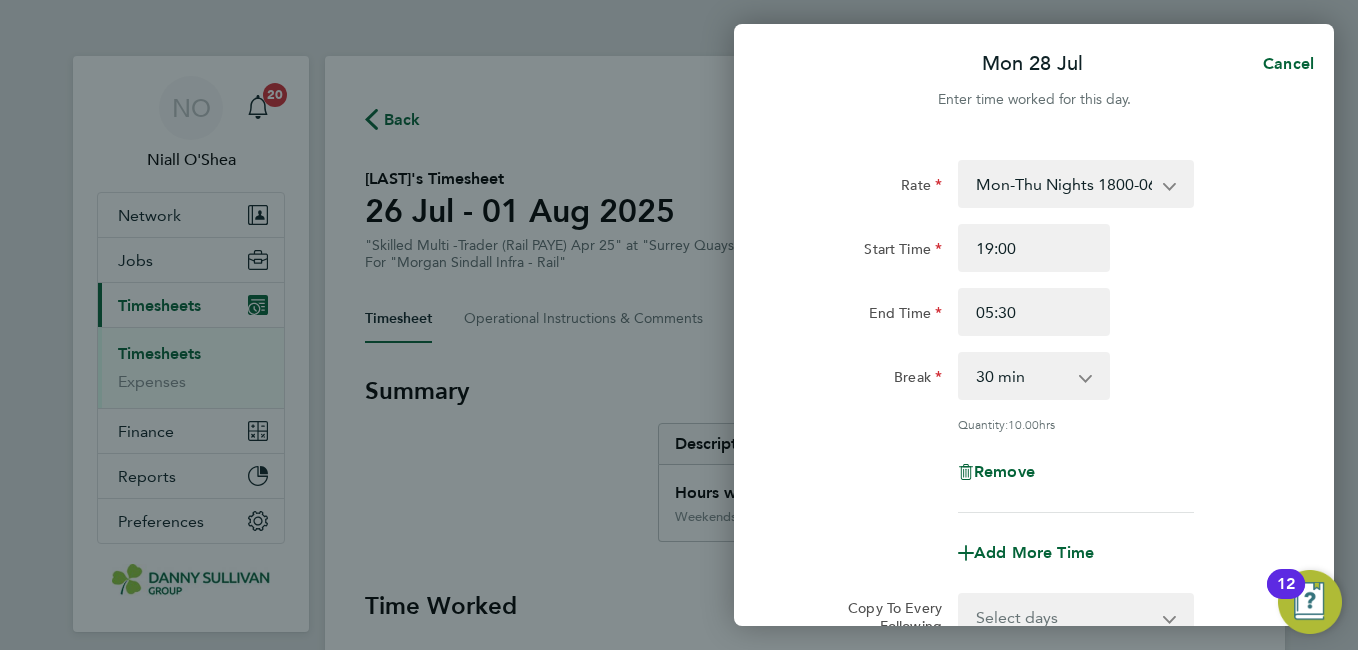 click on "End Time 05:30" 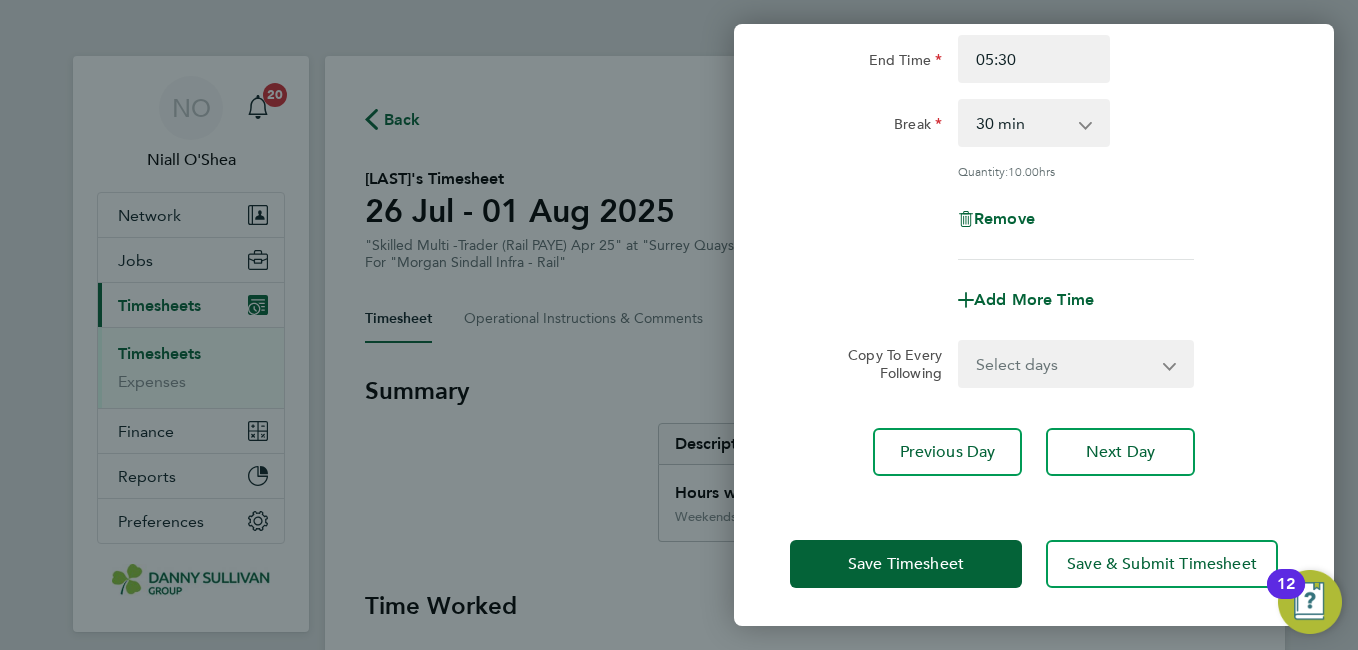 click on "Select days   Day   Tuesday   Wednesday   Thursday   Friday" at bounding box center [1065, 364] 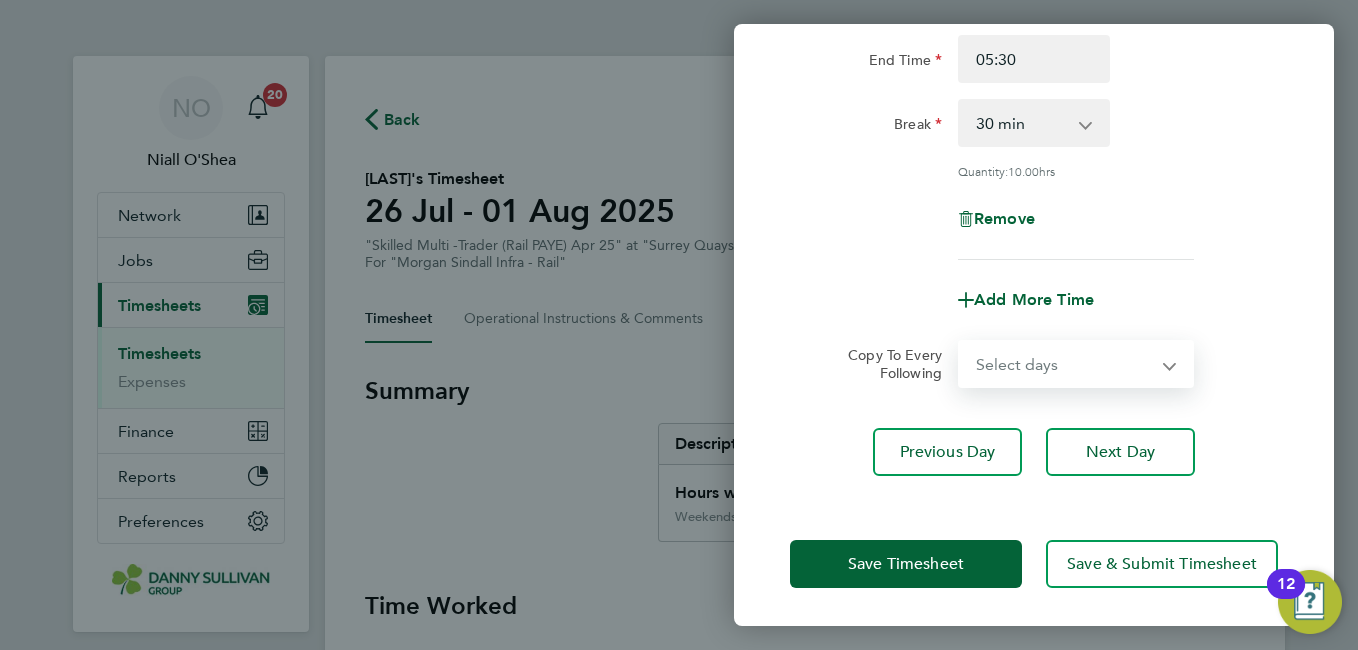 select on "DAY" 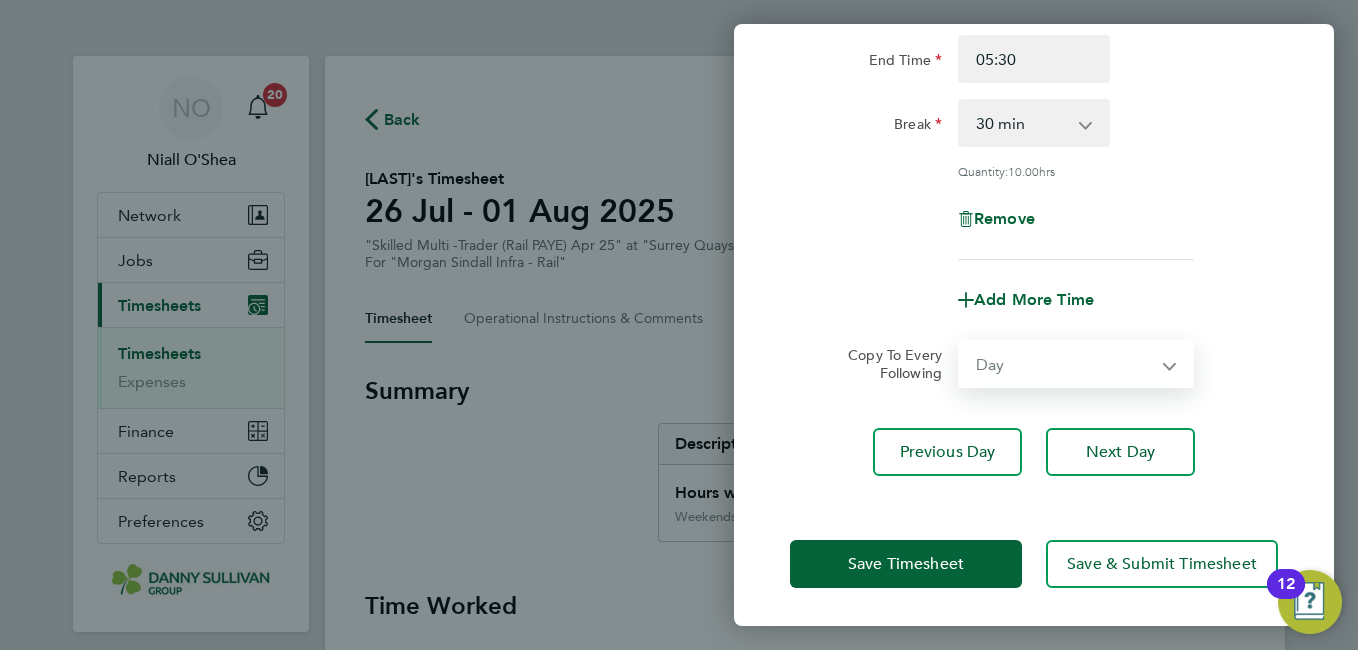 click on "Select days   Day   Tuesday   Wednesday   Thursday   Friday" at bounding box center [1065, 364] 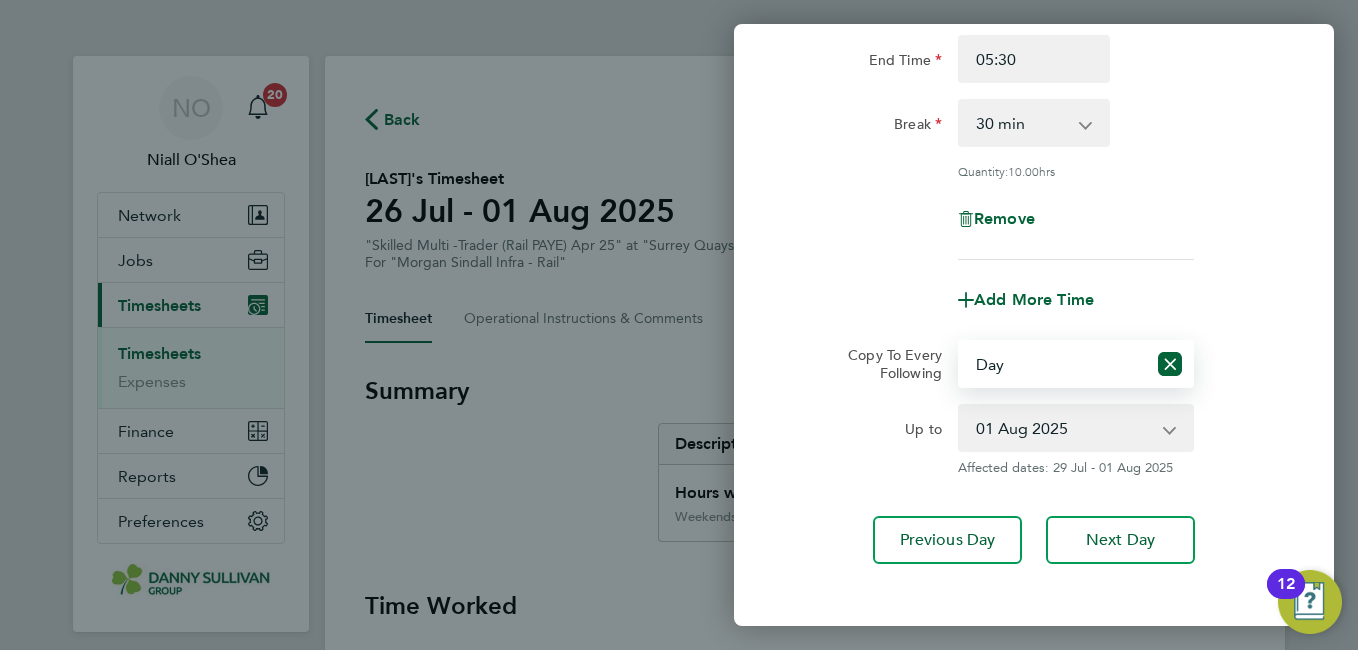 click on "29 Jul 2025   30 Jul 2025   31 Jul 2025   01 Aug 2025" at bounding box center (1064, 428) 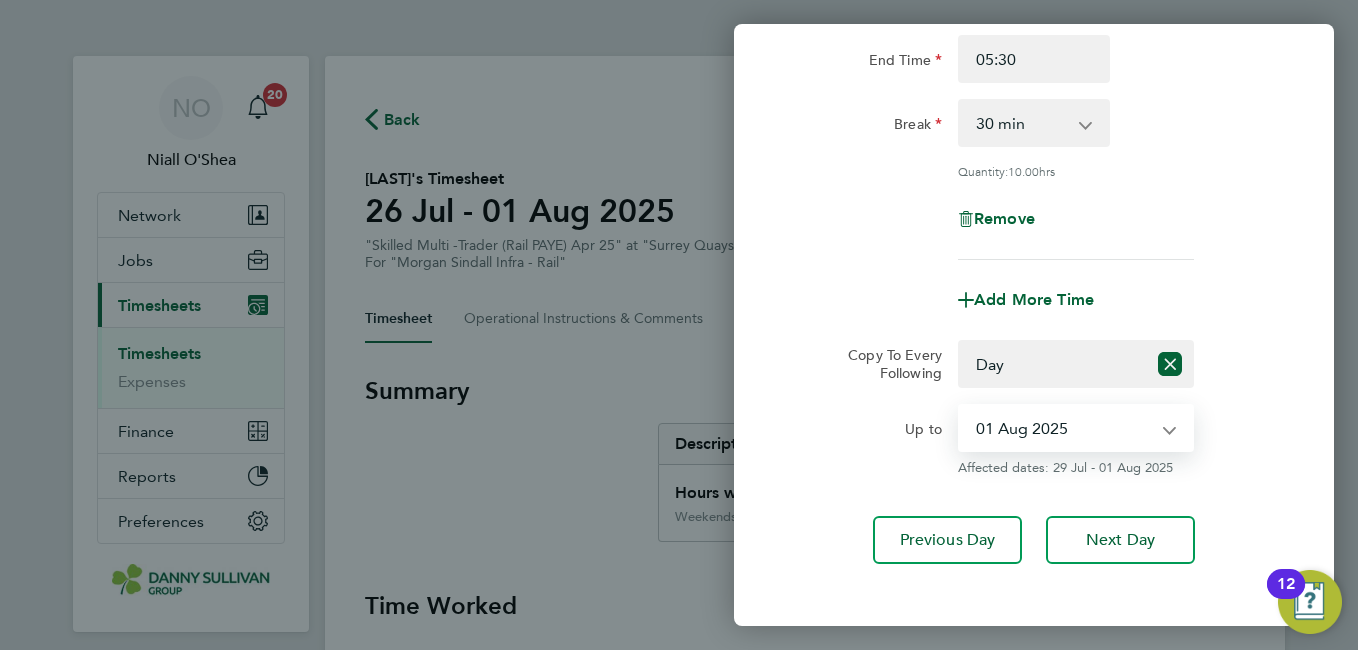 select on "2025-07-31" 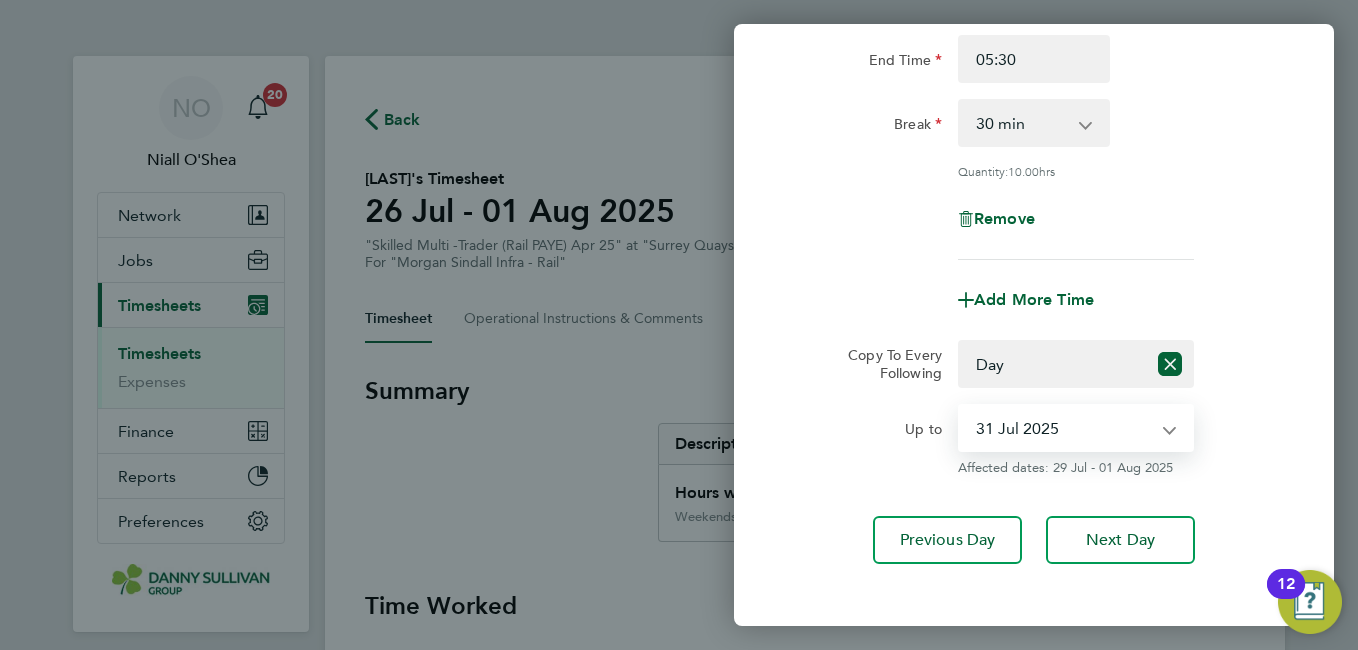 click on "29 Jul 2025   30 Jul 2025   31 Jul 2025   01 Aug 2025" at bounding box center [1064, 428] 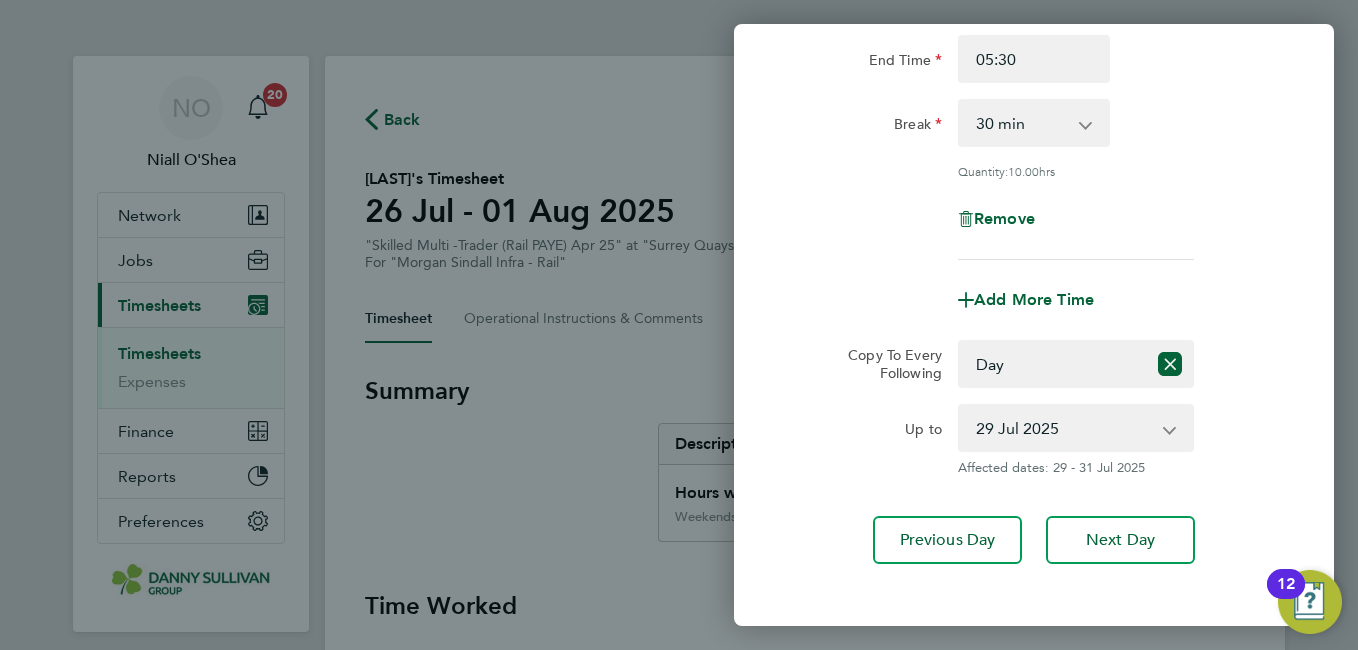 click on "Up to  29 Jul 2025   30 Jul 2025   31 Jul 2025   01 Aug 2025
Affected dates: 29 - 31 Jul 2025" 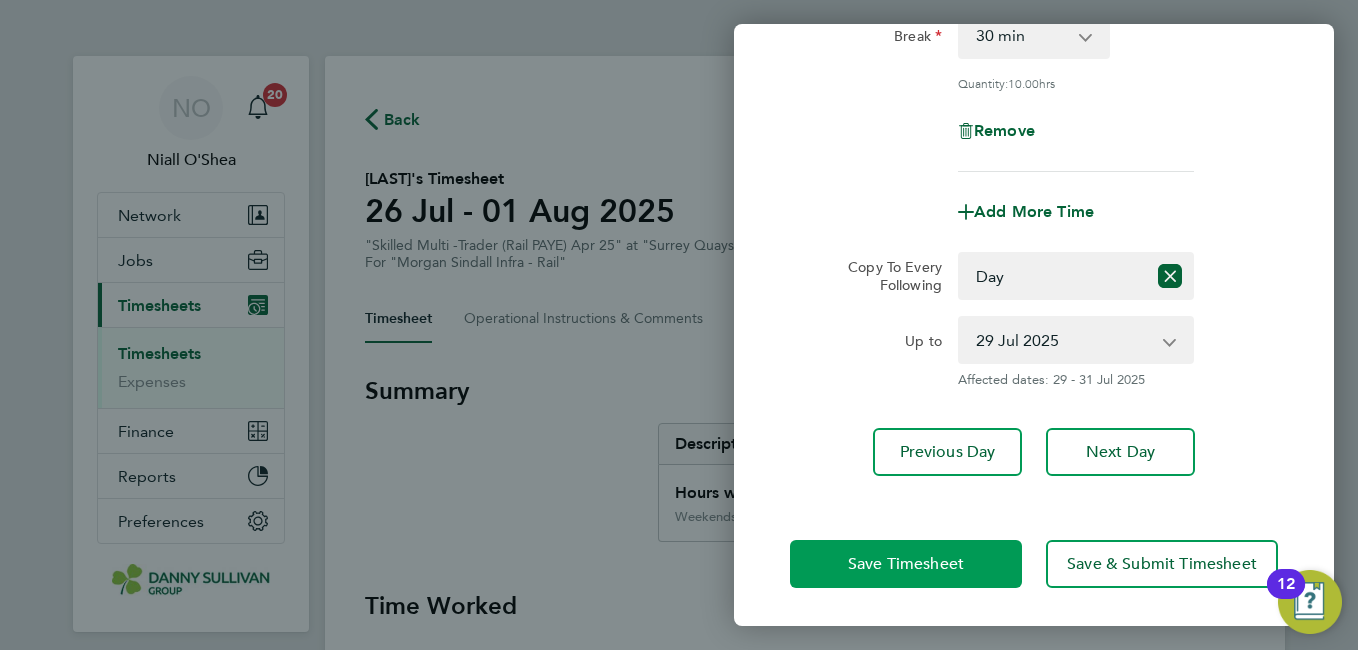click on "Save Timesheet" 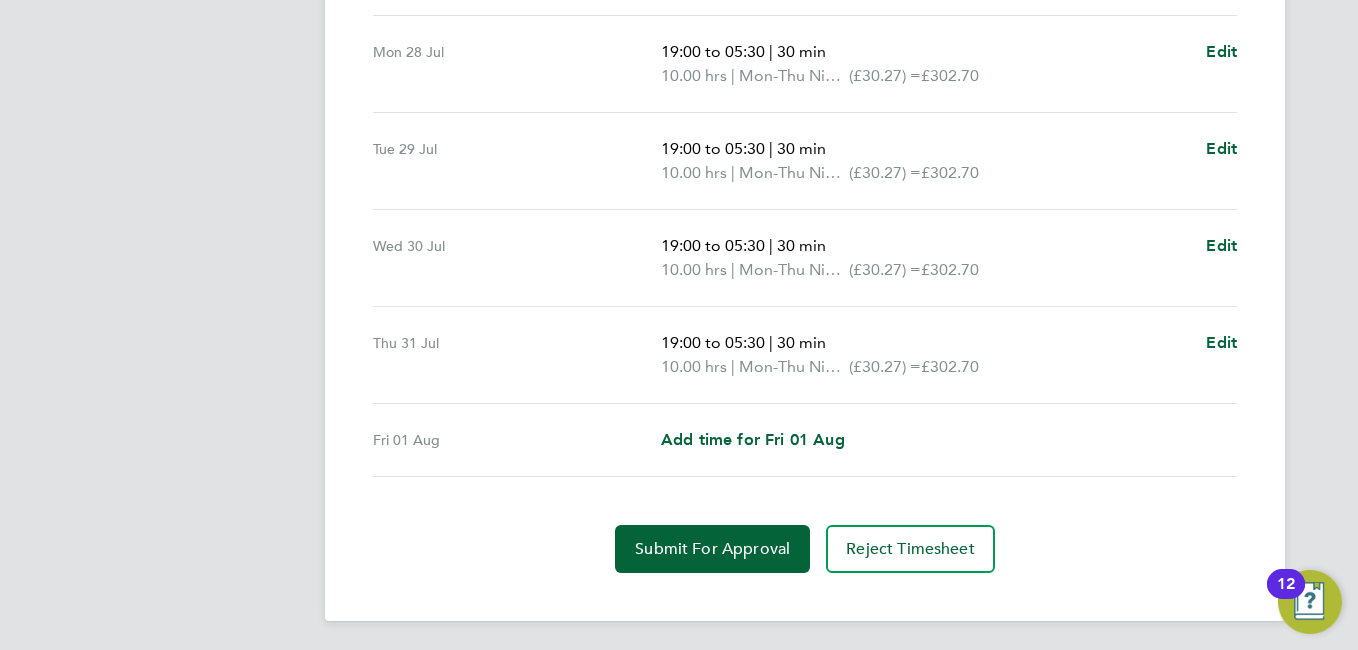 scroll, scrollTop: 742, scrollLeft: 0, axis: vertical 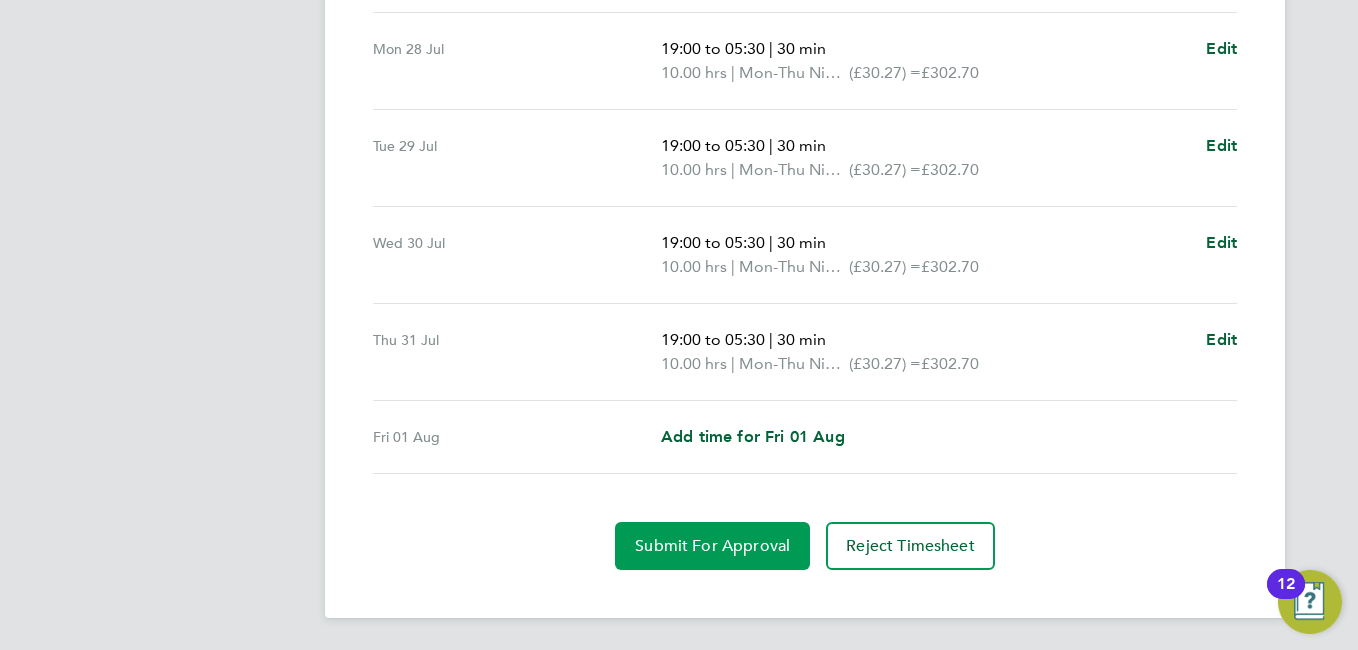 click on "Submit For Approval" 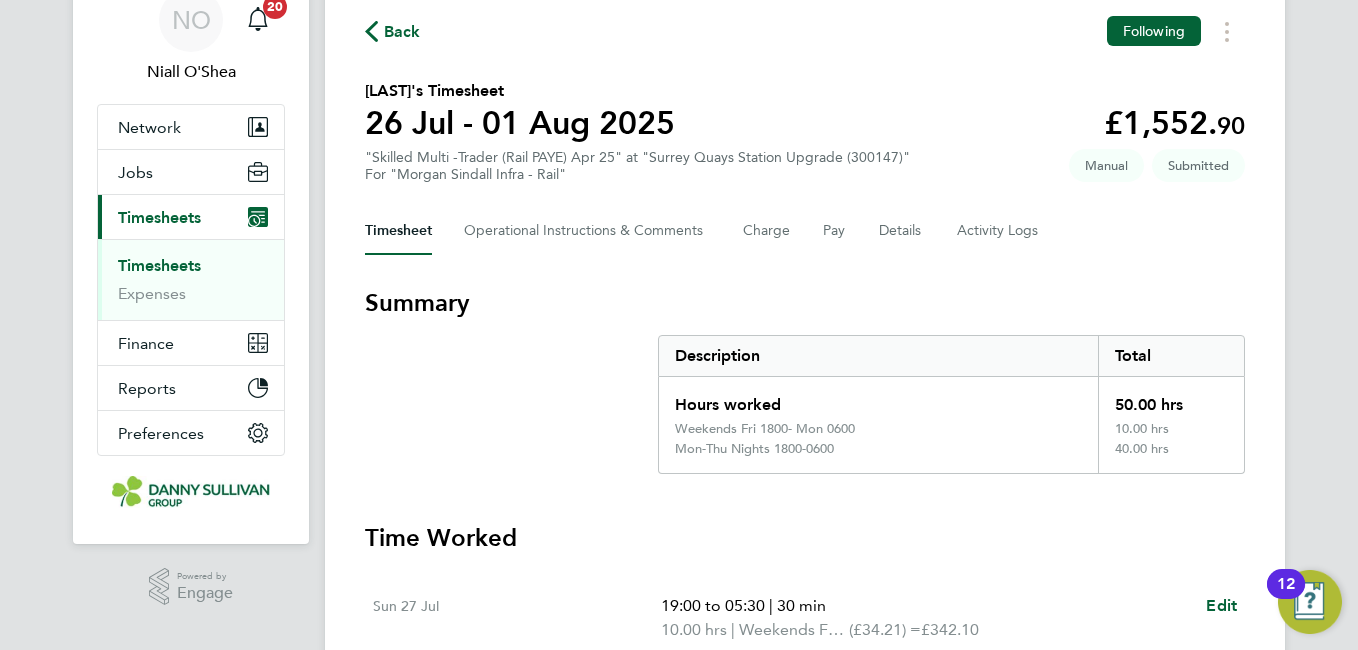 scroll, scrollTop: 0, scrollLeft: 0, axis: both 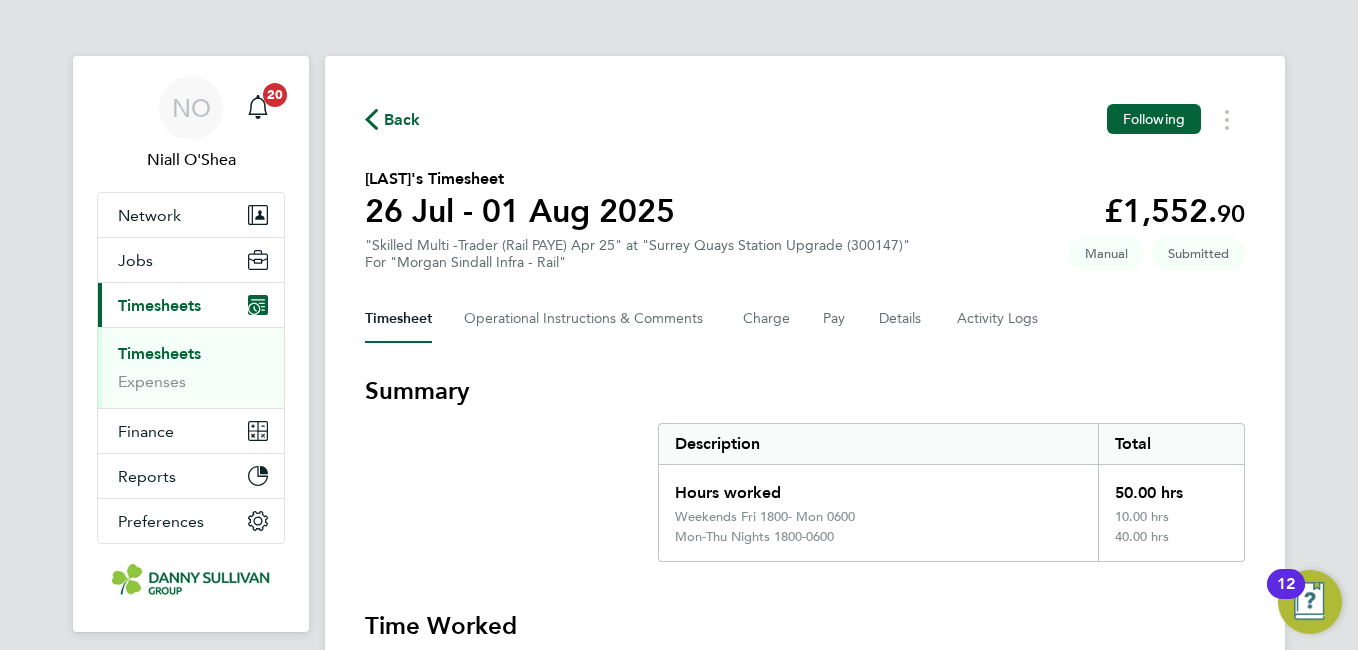 click on "Back" 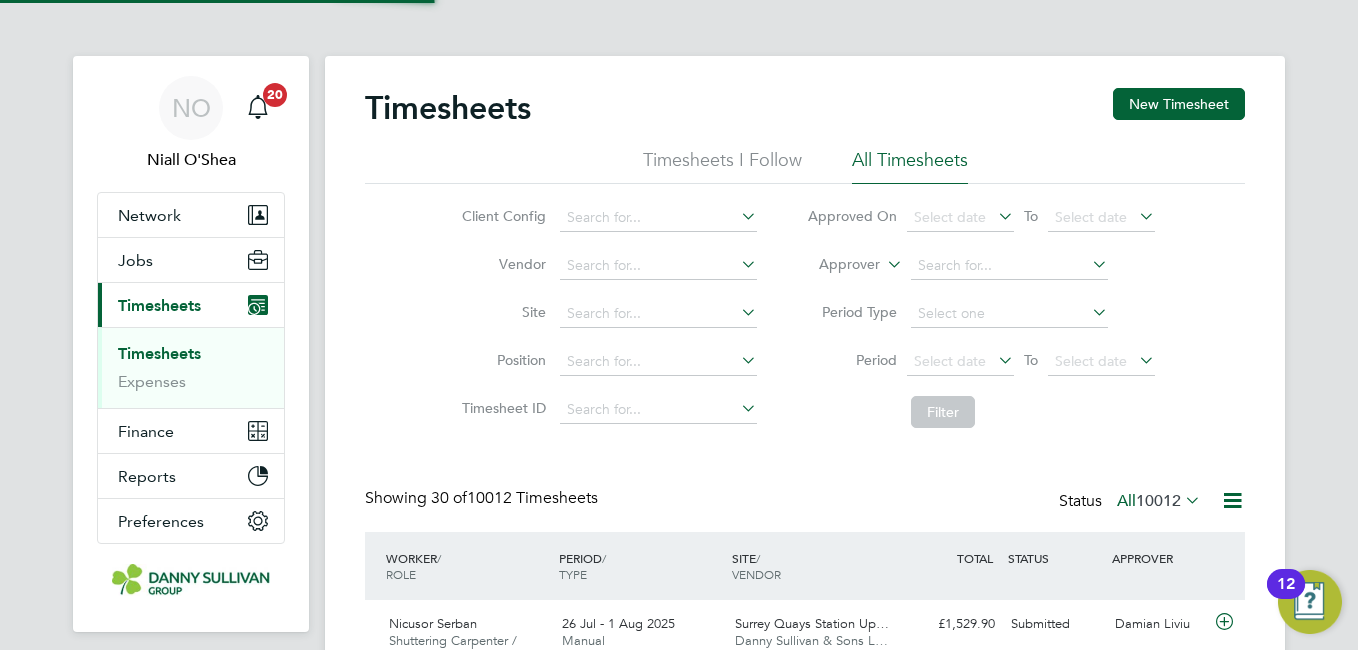 click on "New Timesheet" 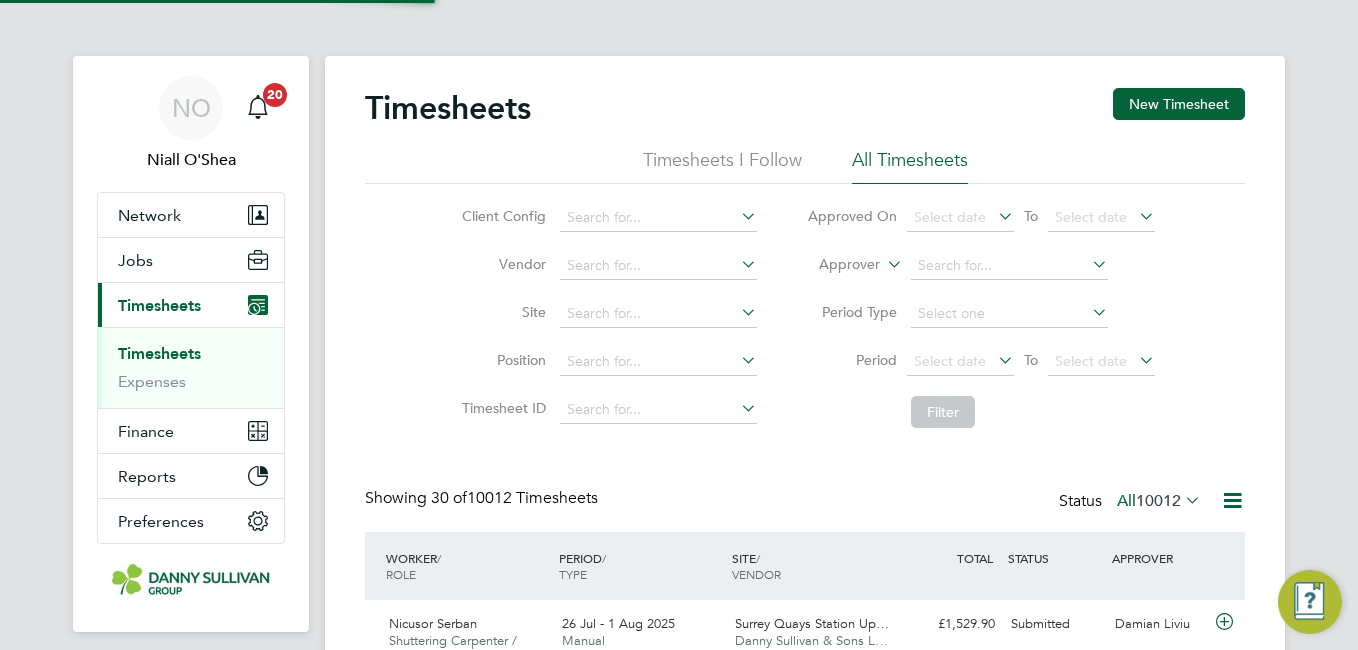 scroll, scrollTop: 10, scrollLeft: 10, axis: both 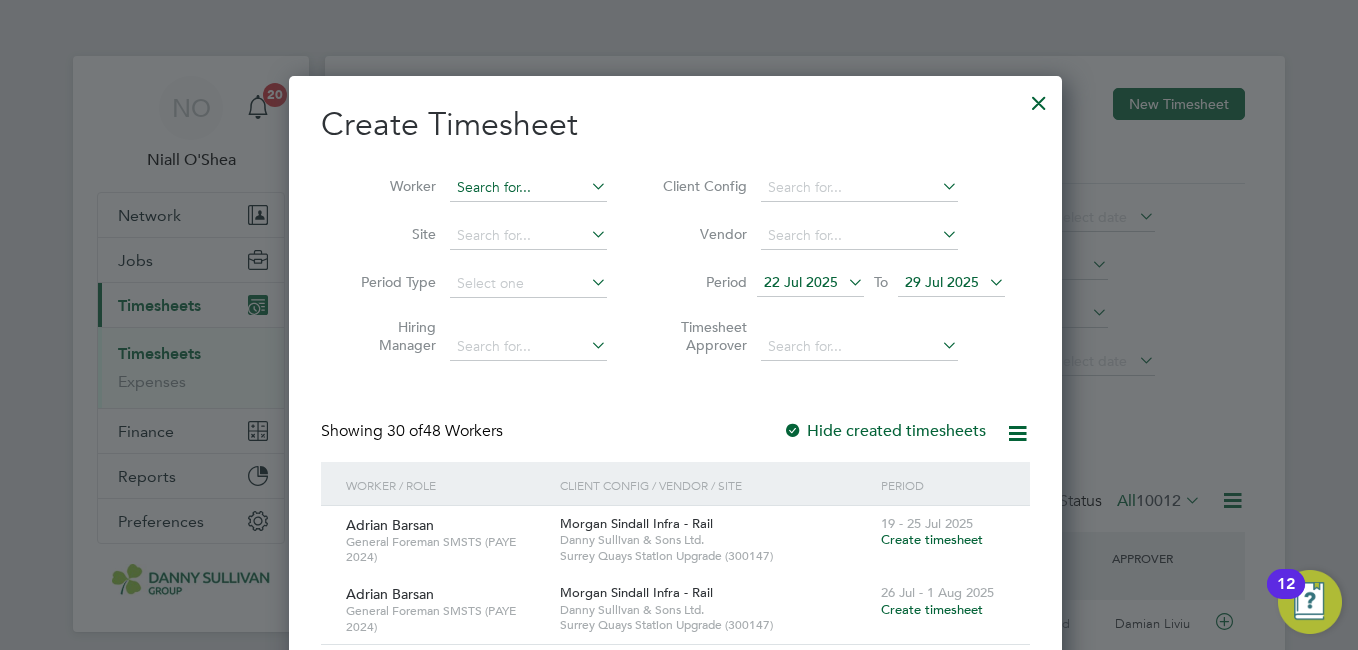 click at bounding box center [528, 188] 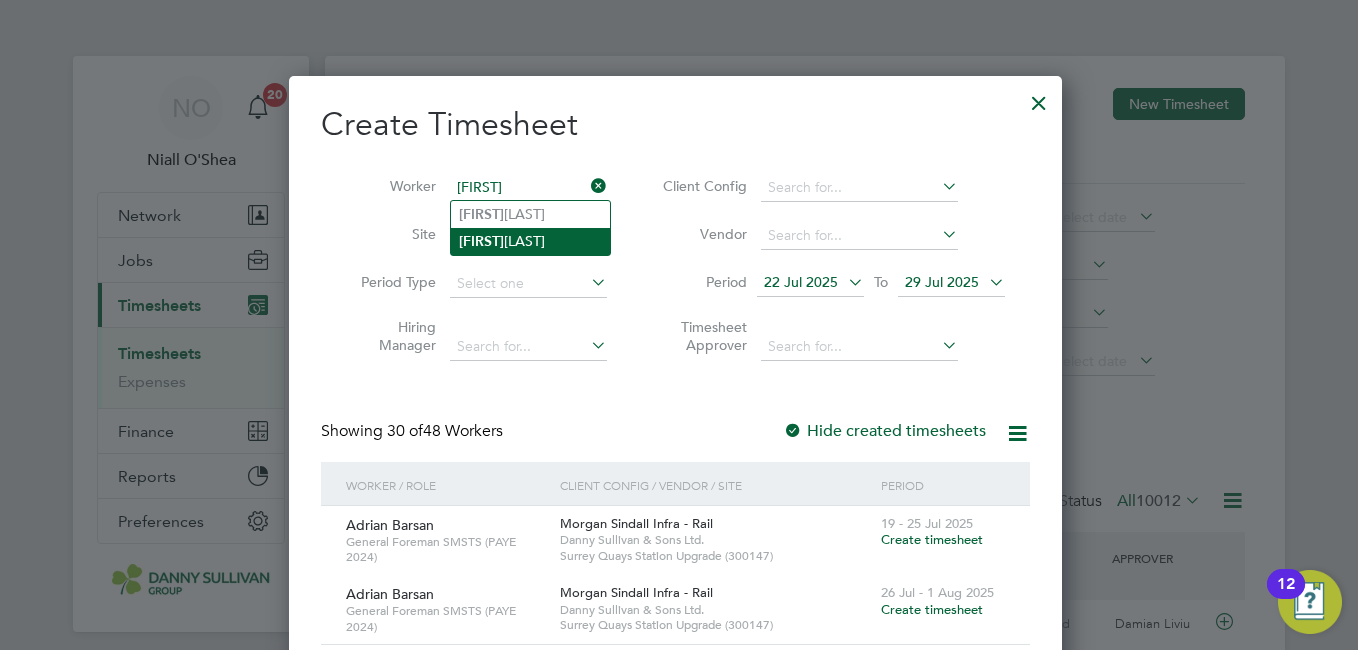 click on "Suresh  Sudhooa" 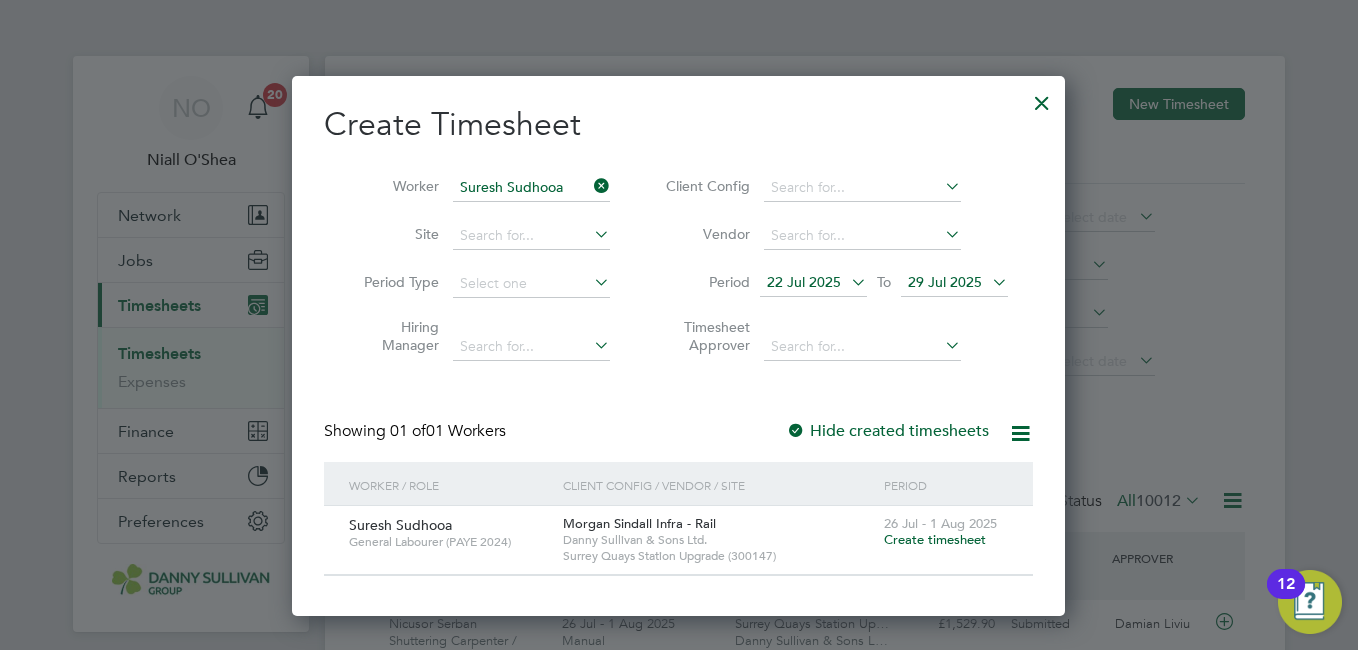 click on "Create timesheet" at bounding box center (935, 539) 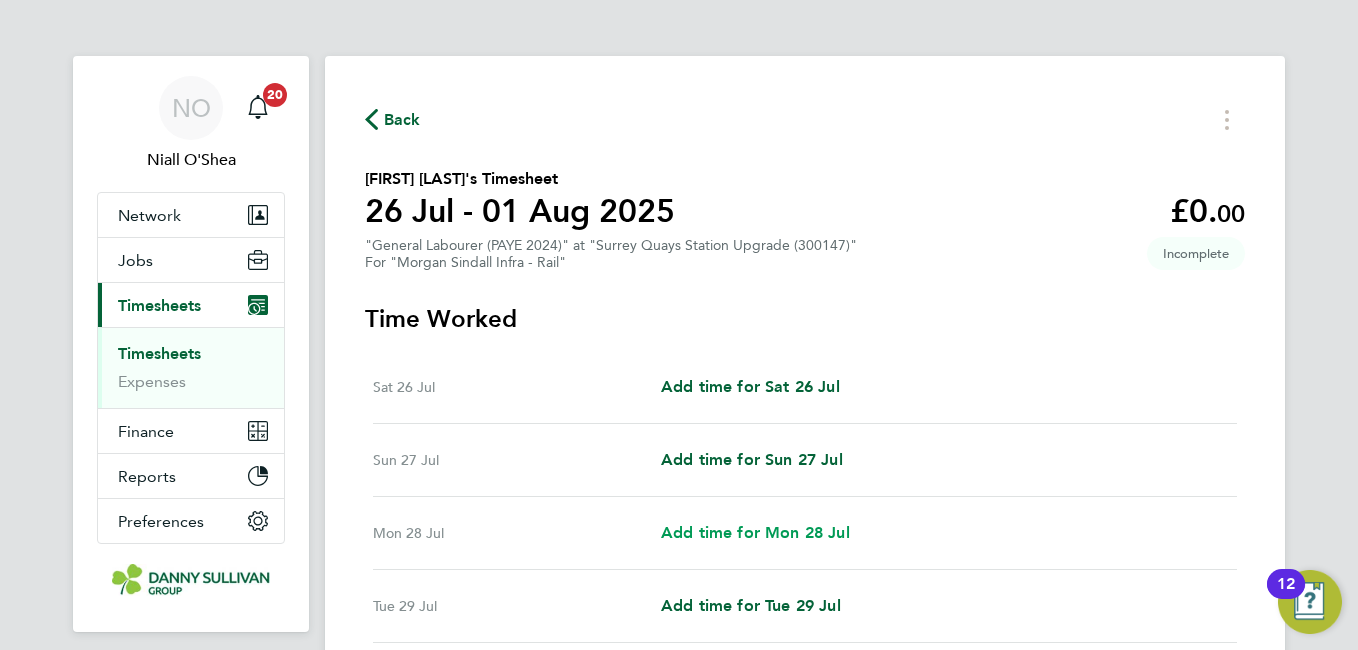 click on "Add time for Mon 28 Jul" at bounding box center [755, 532] 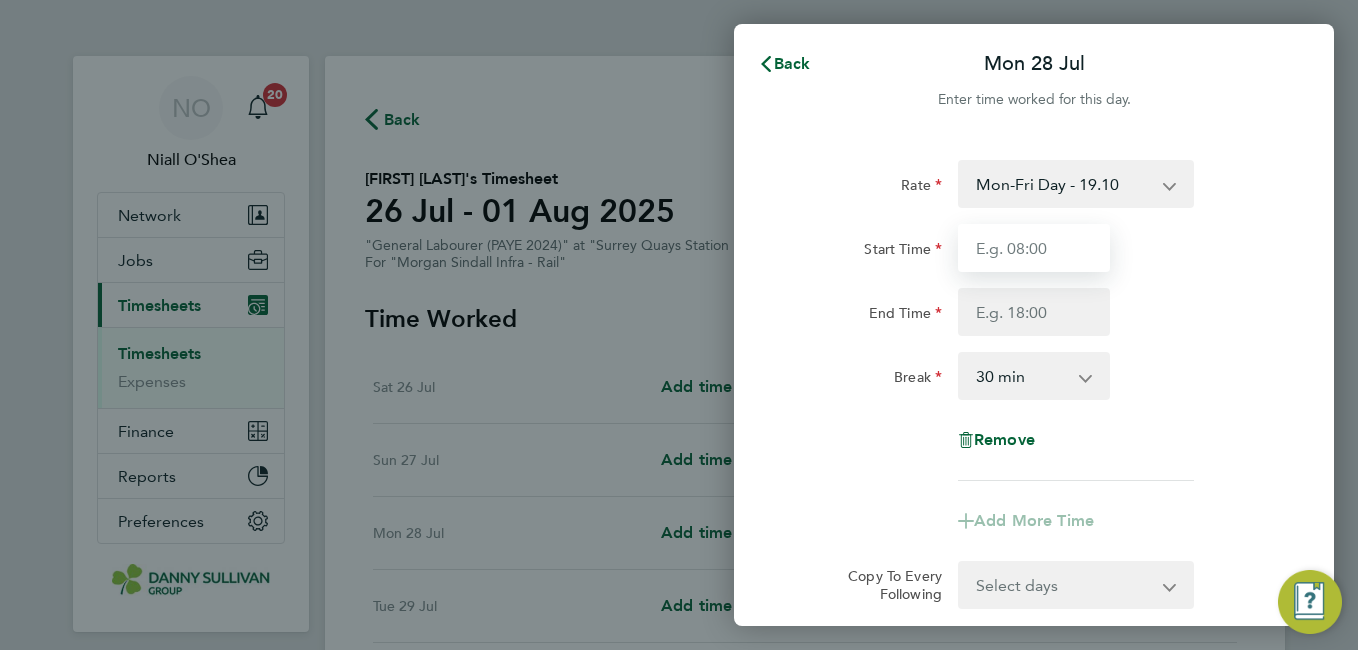 click on "Start Time" at bounding box center [1034, 248] 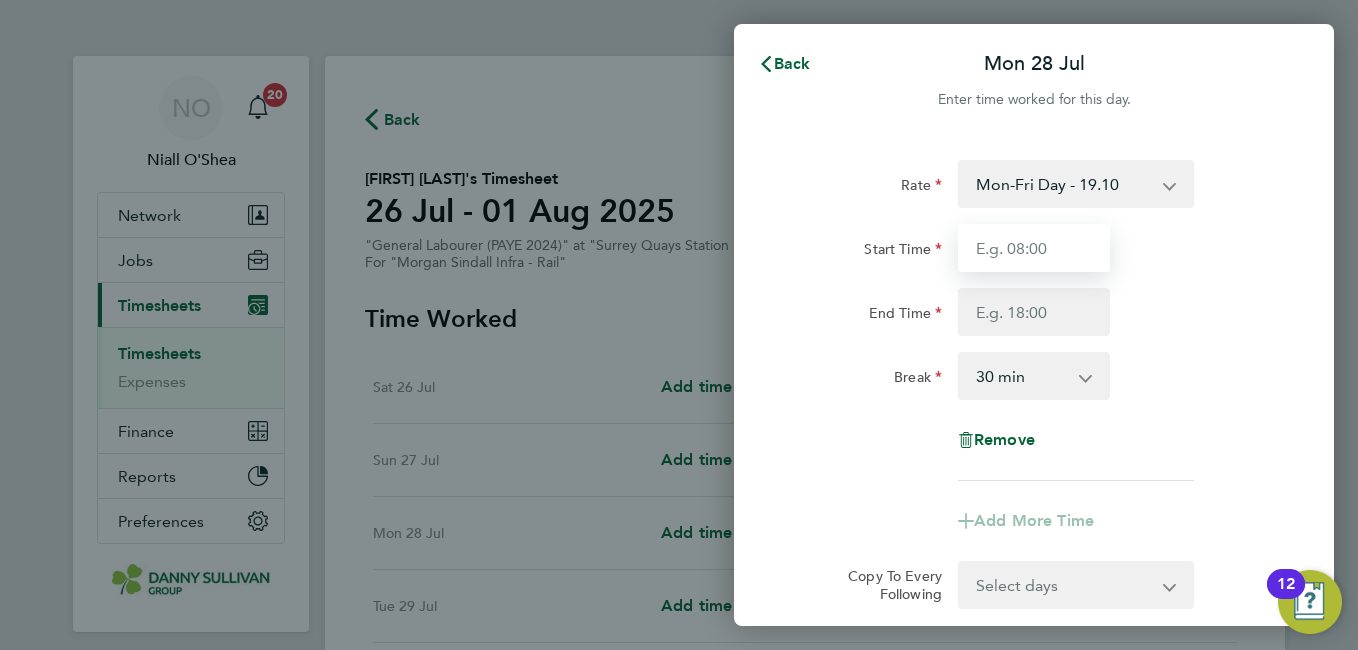 type on "07:00" 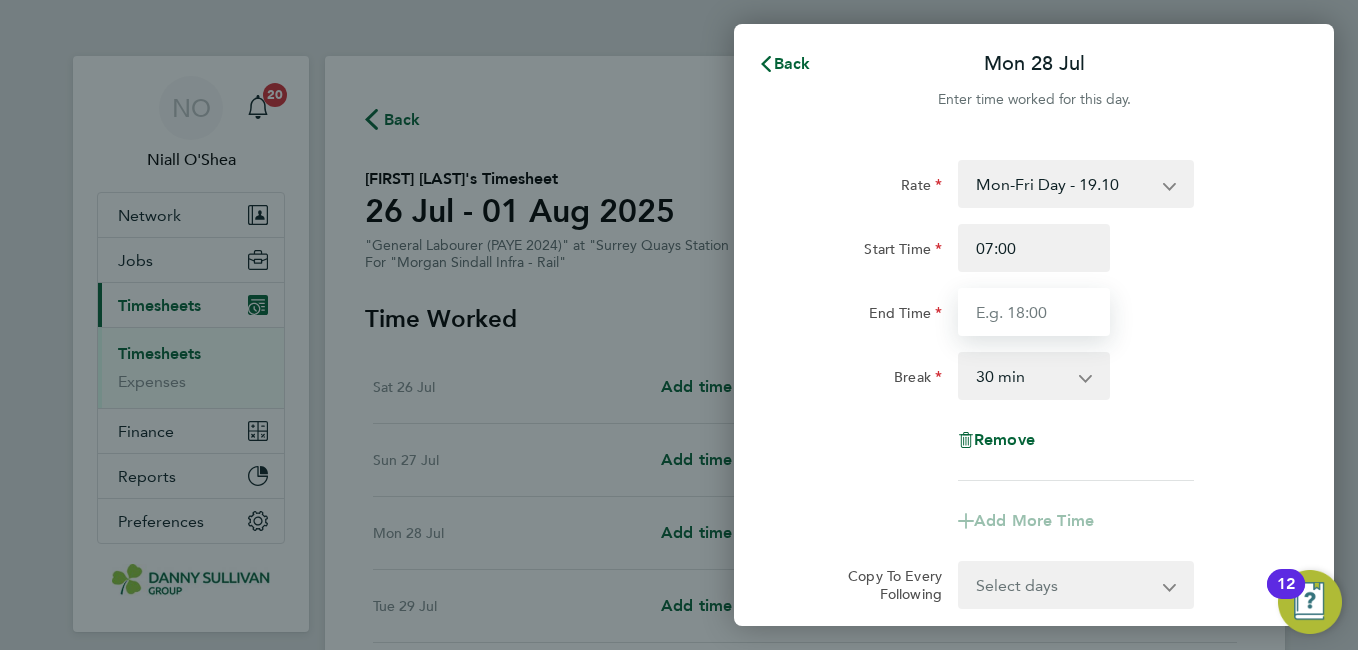 click on "End Time" at bounding box center (1034, 312) 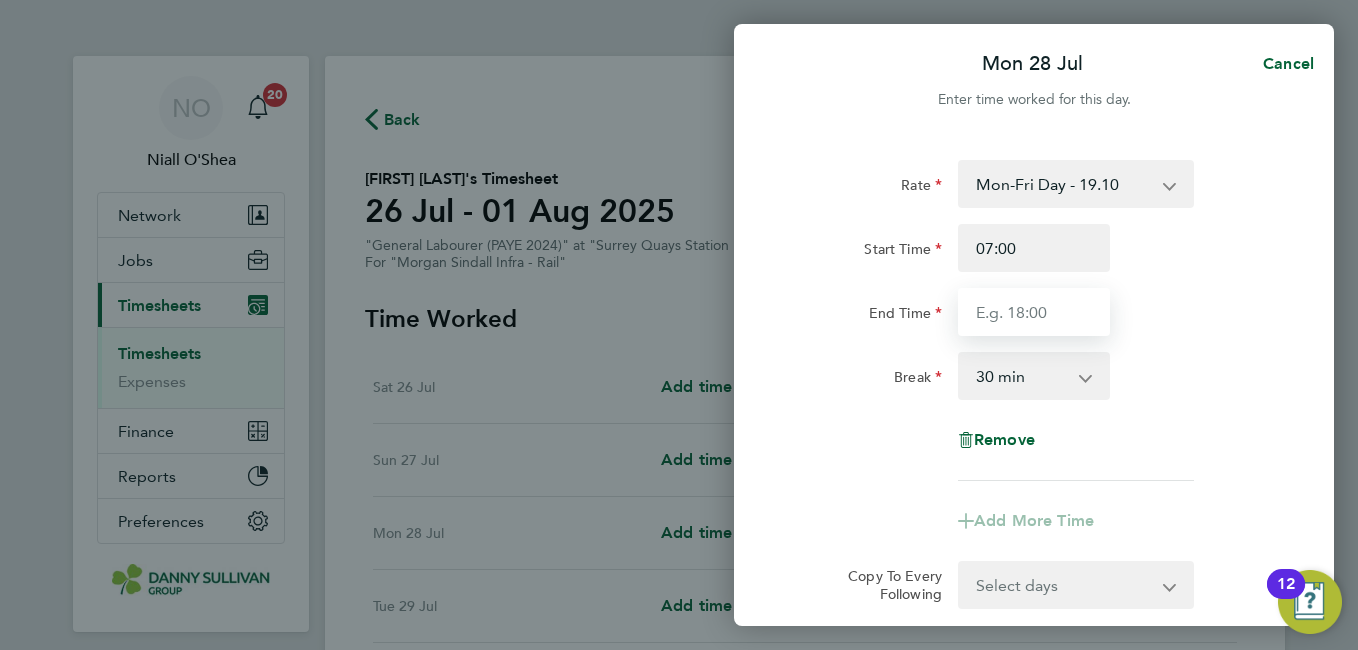 type on "17:30" 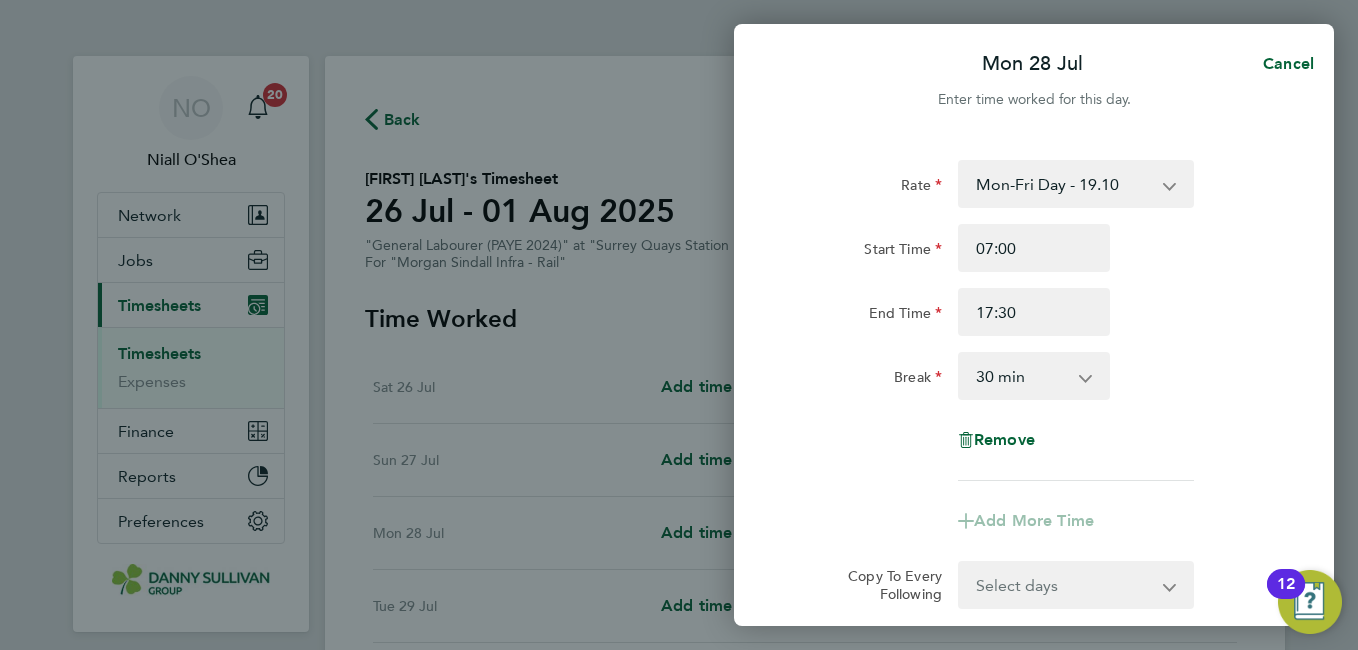click on "Break  0 min   15 min   30 min   45 min   60 min   75 min   90 min" 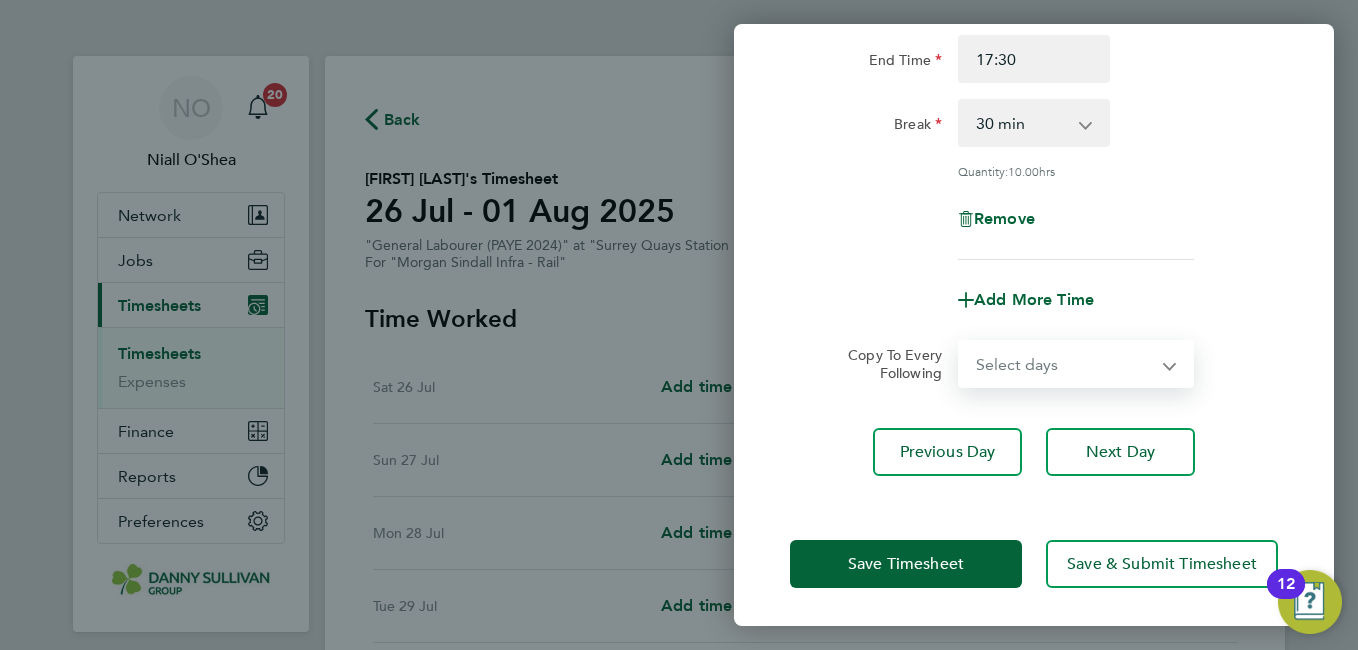 click on "Select days   Day   Tuesday   Wednesday   Thursday   Friday" at bounding box center [1065, 364] 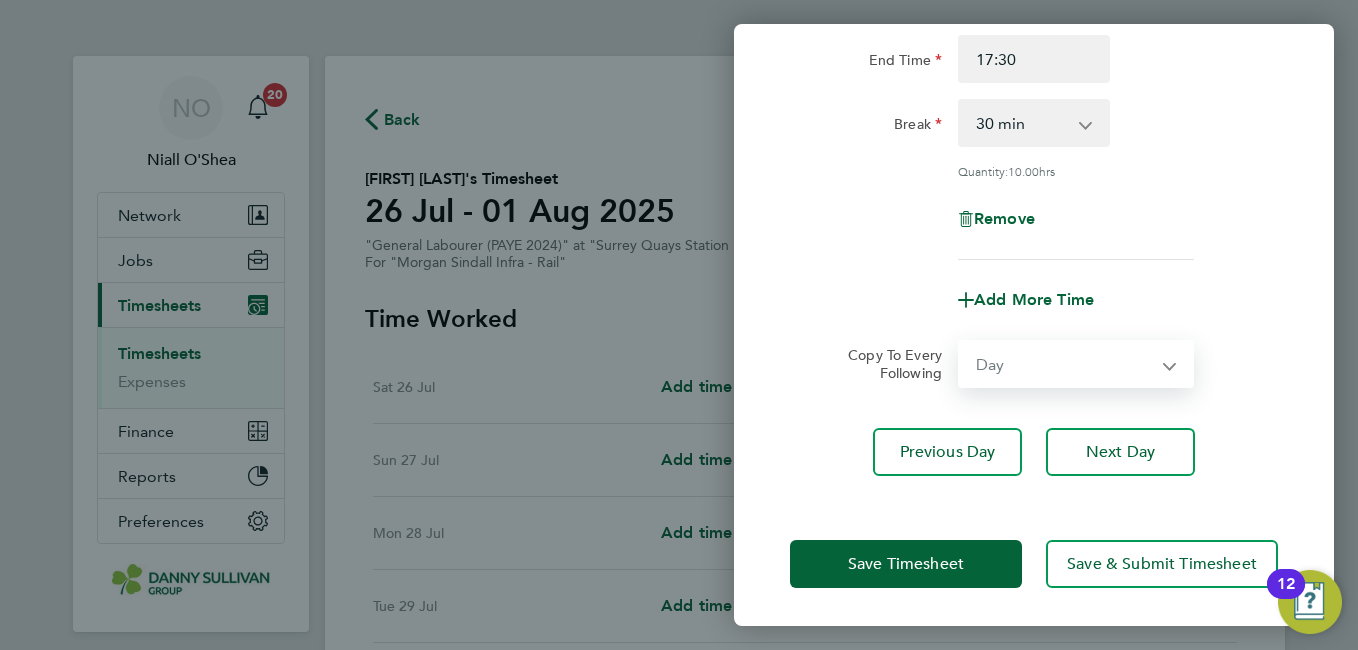 click on "Select days   Day   Tuesday   Wednesday   Thursday   Friday" at bounding box center [1065, 364] 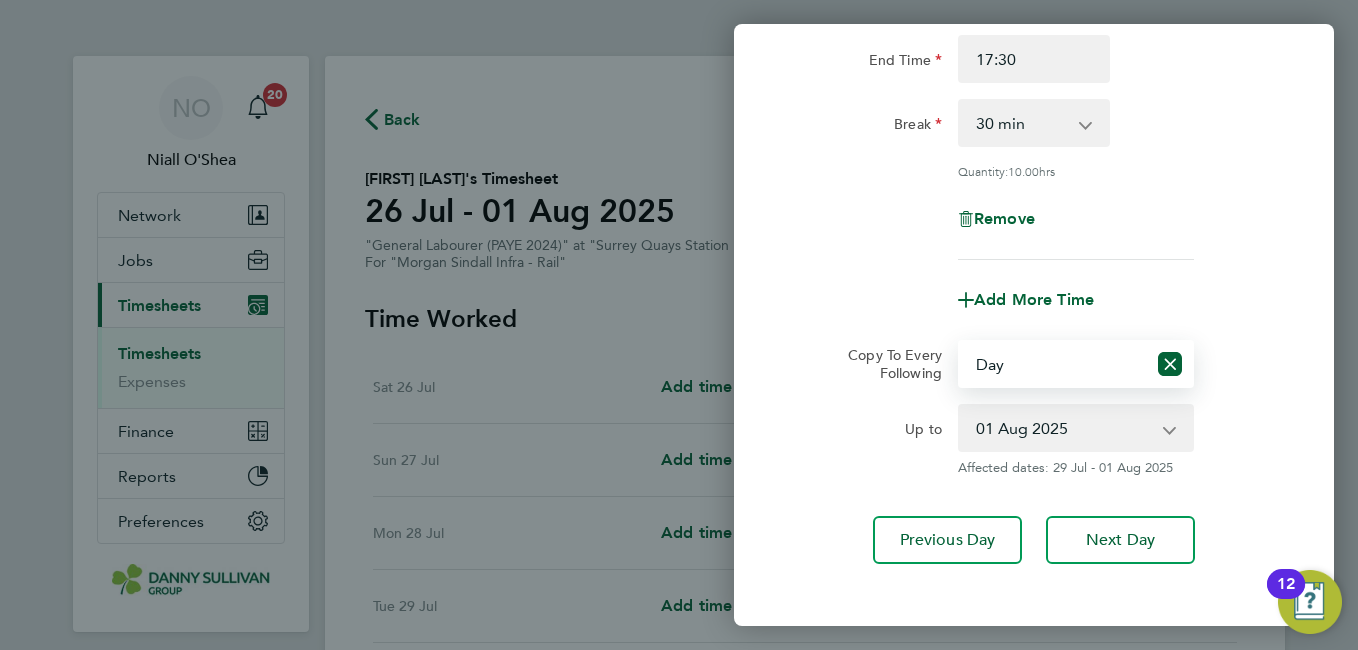 click on "Up to  29 Jul 2025   30 Jul 2025   31 Jul 2025   01 Aug 2025
Affected dates: 29 Jul - 01 Aug 2025" 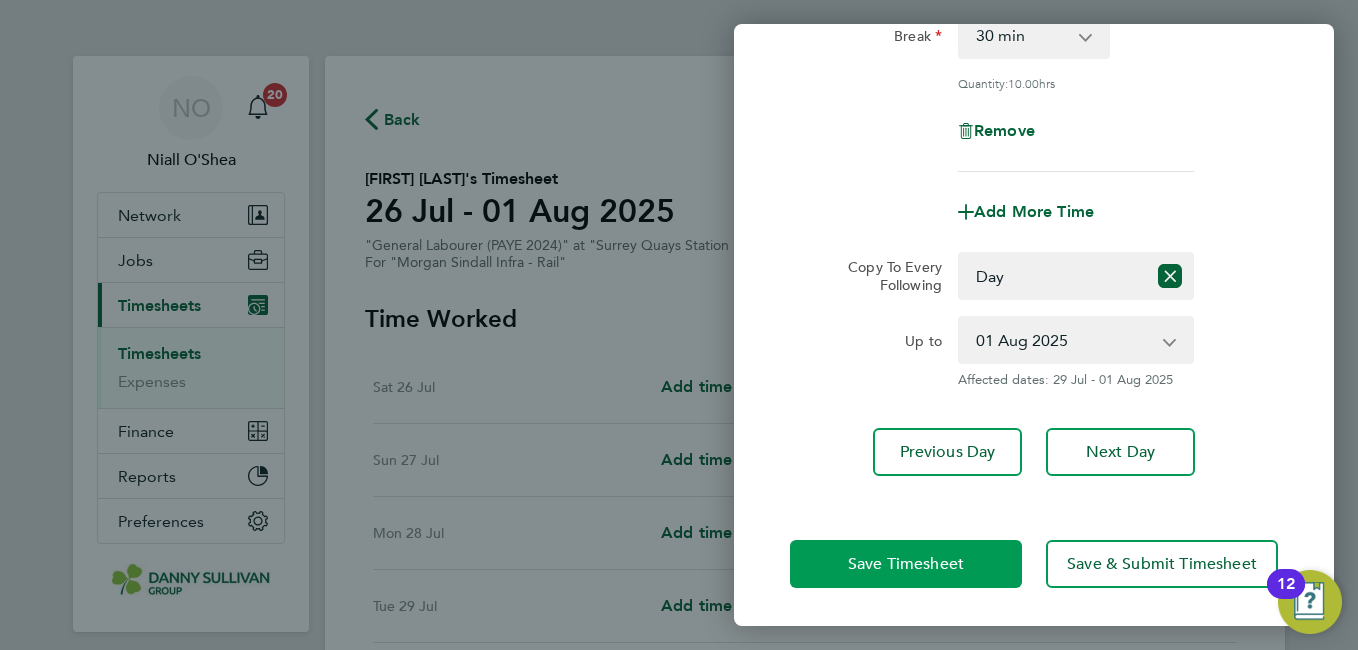 click on "Save Timesheet" 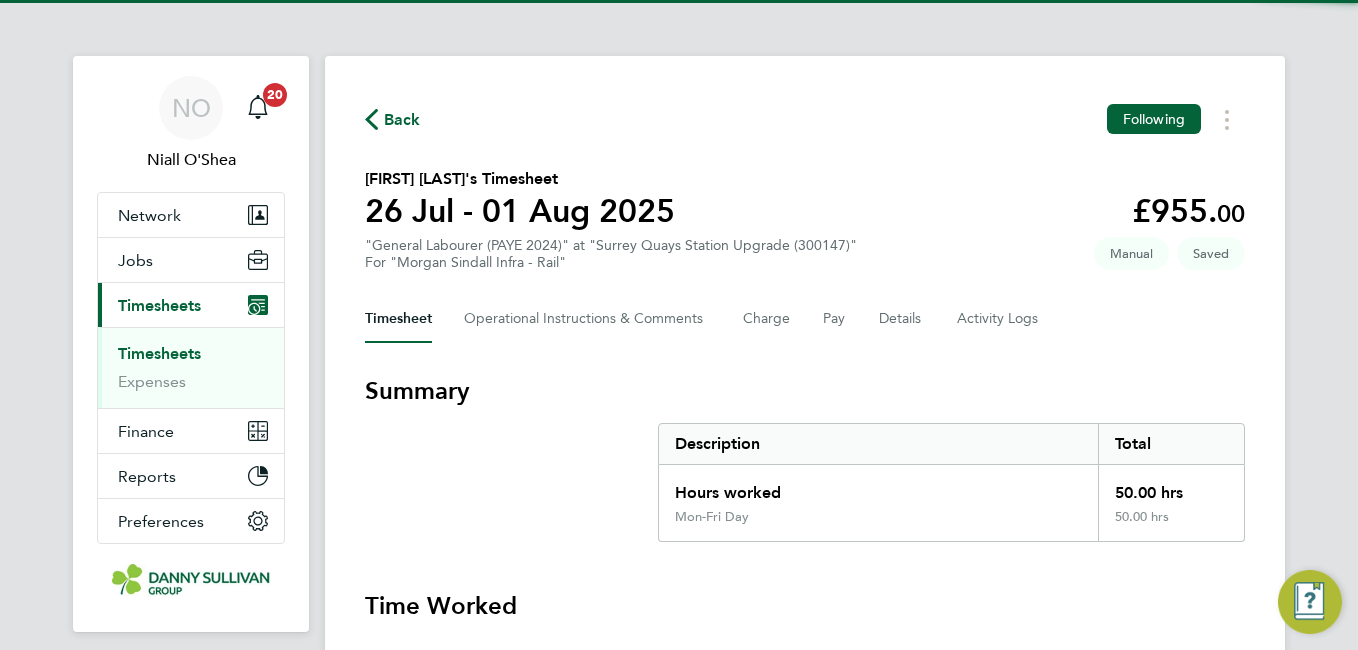 click on "Summary   Description   Total   Hours worked   50.00 hrs   Mon-Fri Day   50.00 hrs   Time Worked   Sat 26 Jul   Add time for Sat 26 Jul   Add time for Sat 26 Jul   Sun 27 Jul   Add time for Sun 27 Jul   Add time for Sun 27 Jul   Mon 28 Jul   07:00 to 17:30   |   30 min   10.00 hrs   |   Mon-Fri Day   (£19.10) =   £191.00   Edit   Tue 29 Jul   07:00 to 17:30   |   30 min   10.00 hrs   |   Mon-Fri Day   (£19.10) =   £191.00   Edit   Wed 30 Jul   07:00 to 17:30   |   30 min   10.00 hrs   |   Mon-Fri Day   (£19.10) =   £191.00   Edit   Thu 31 Jul   07:00 to 17:30   |   30 min   10.00 hrs   |   Mon-Fri Day   (£19.10) =   £191.00   Edit   Fri 01 Aug   07:00 to 17:30   |   30 min   10.00 hrs   |   Mon-Fri Day   (£19.10) =   £191.00   Edit   Submit For Approval   Reject Timesheet" at bounding box center (805, 870) 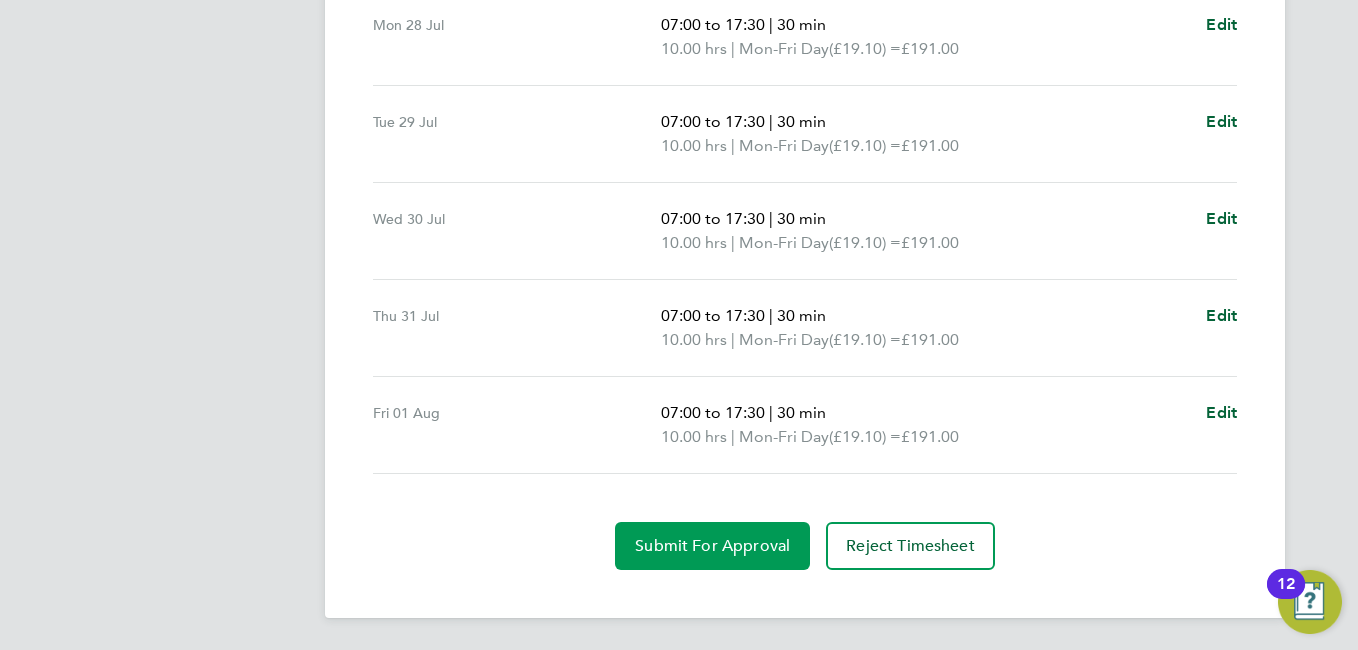 click on "Submit For Approval" 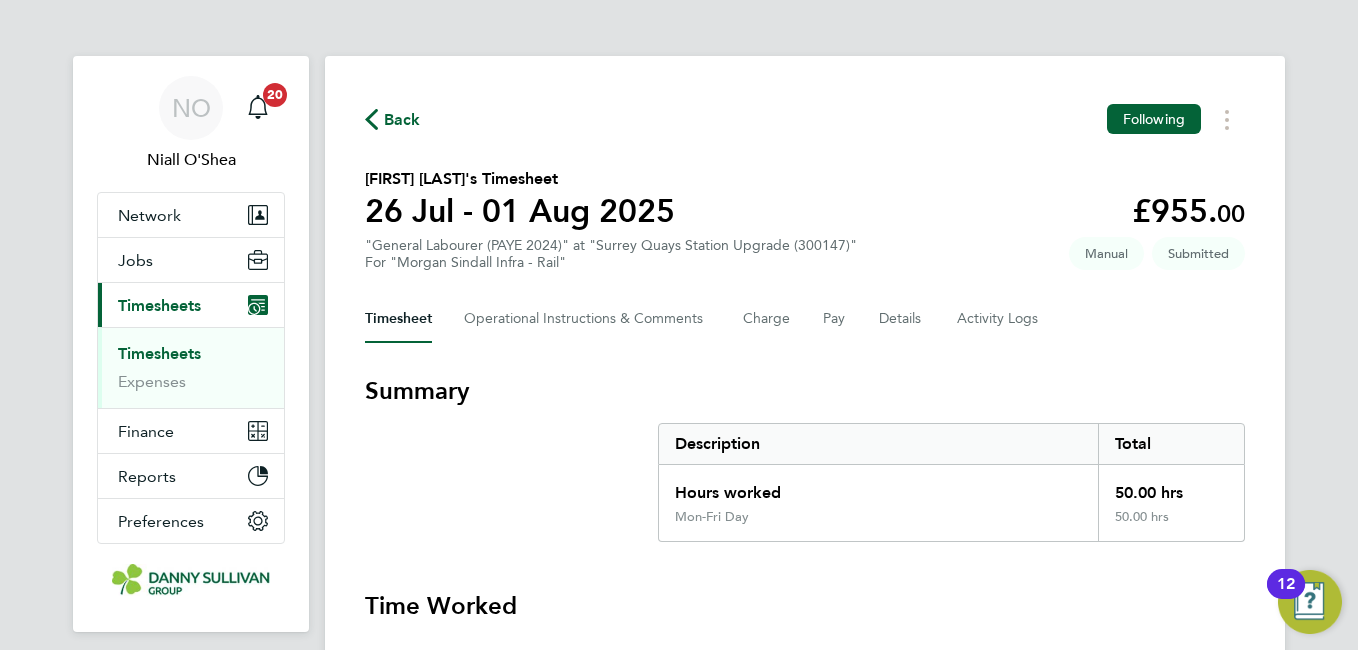 click on "Back  Following
Suresh Sudhooa's Timesheet   26 Jul - 01 Aug 2025   £955. 00  "General Labourer (PAYE 2024)" at "Surrey Quays Station Upgrade (300147)"  For "Morgan Sindall Infra - Rail"  Submitted   Manual   Timesheet   Operational Instructions & Comments   Charge   Pay   Details   Activity Logs   Summary   Description   Total   Hours worked   50.00 hrs   Mon-Fri Day   50.00 hrs   Time Worked   Sat 26 Jul   Add time for Sat 26 Jul   Add time for Sat 26 Jul   Sun 27 Jul   Add time for Sun 27 Jul   Add time for Sun 27 Jul   Mon 28 Jul   07:00 to 17:30   |   30 min   10.00 hrs   |   Mon-Fri Day   (£19.10) =   £191.00   Edit   Tue 29 Jul   07:00 to 17:30   |   30 min   10.00 hrs   |   Mon-Fri Day   (£19.10) =   £191.00   Edit   Wed 30 Jul   07:00 to 17:30   |   30 min   10.00 hrs   |   Mon-Fri Day   (£19.10) =   £191.00   Edit   Thu 31 Jul   07:00 to 17:30   |   30 min   10.00 hrs   |   Mon-Fri Day   (£19.10) =   £191.00   Edit   Fri 01 Aug   07:00 to 17:30   |   30 min   10.00 hrs   |" 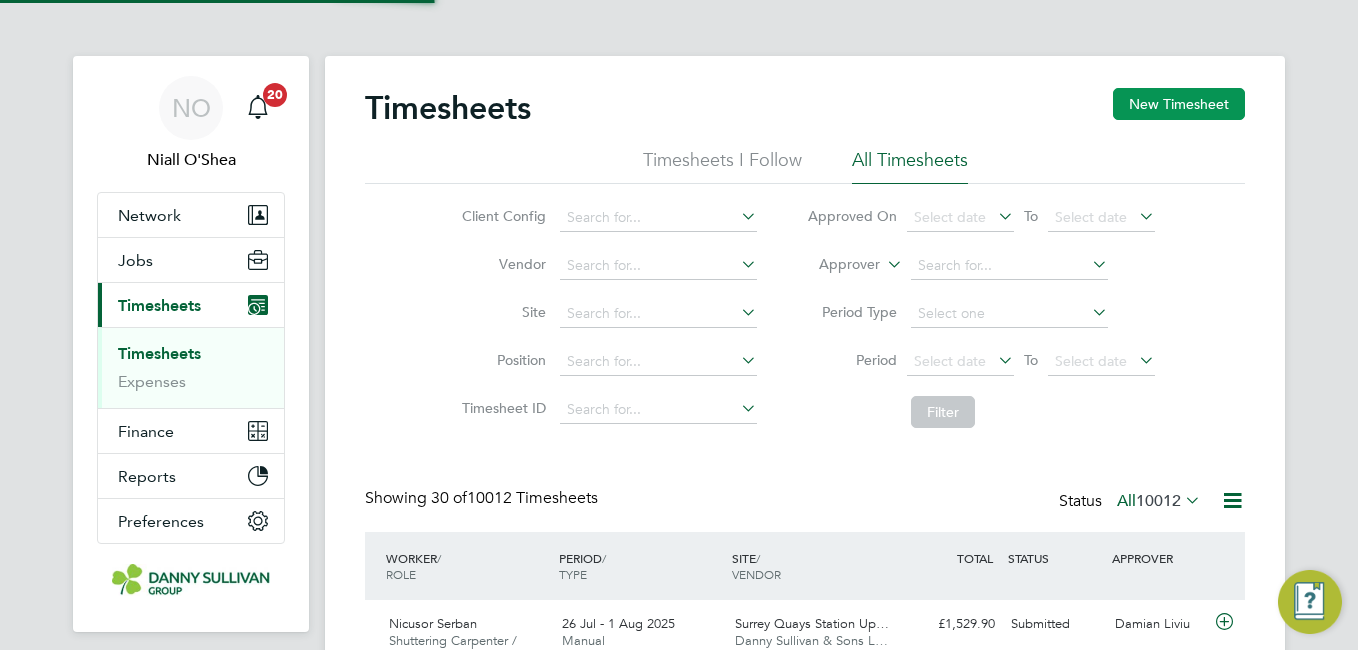 click on "New Timesheet" 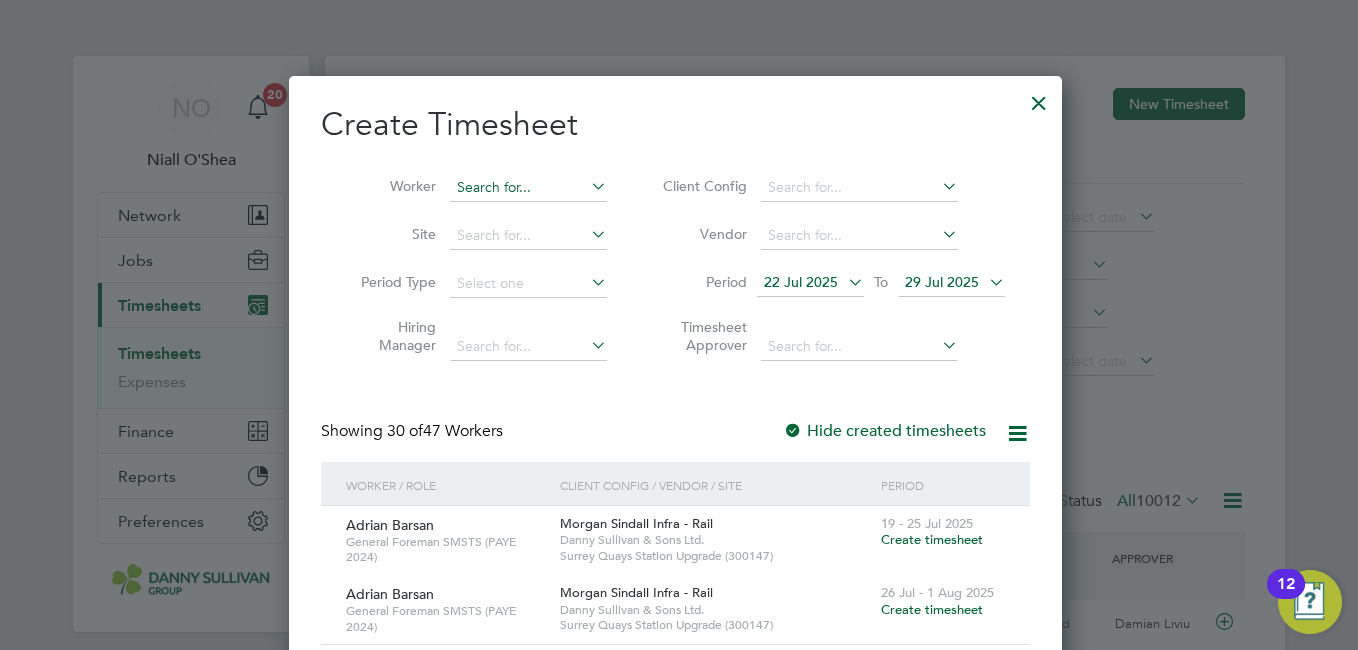 click at bounding box center [528, 188] 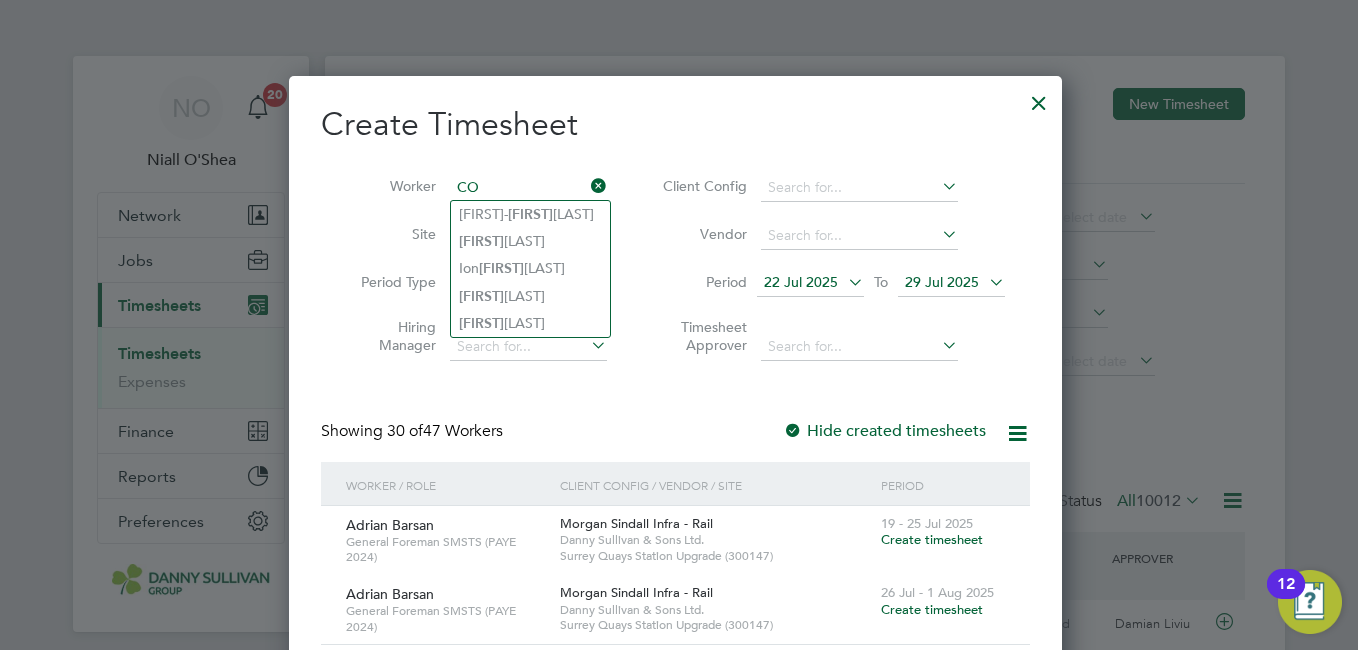 type on "C" 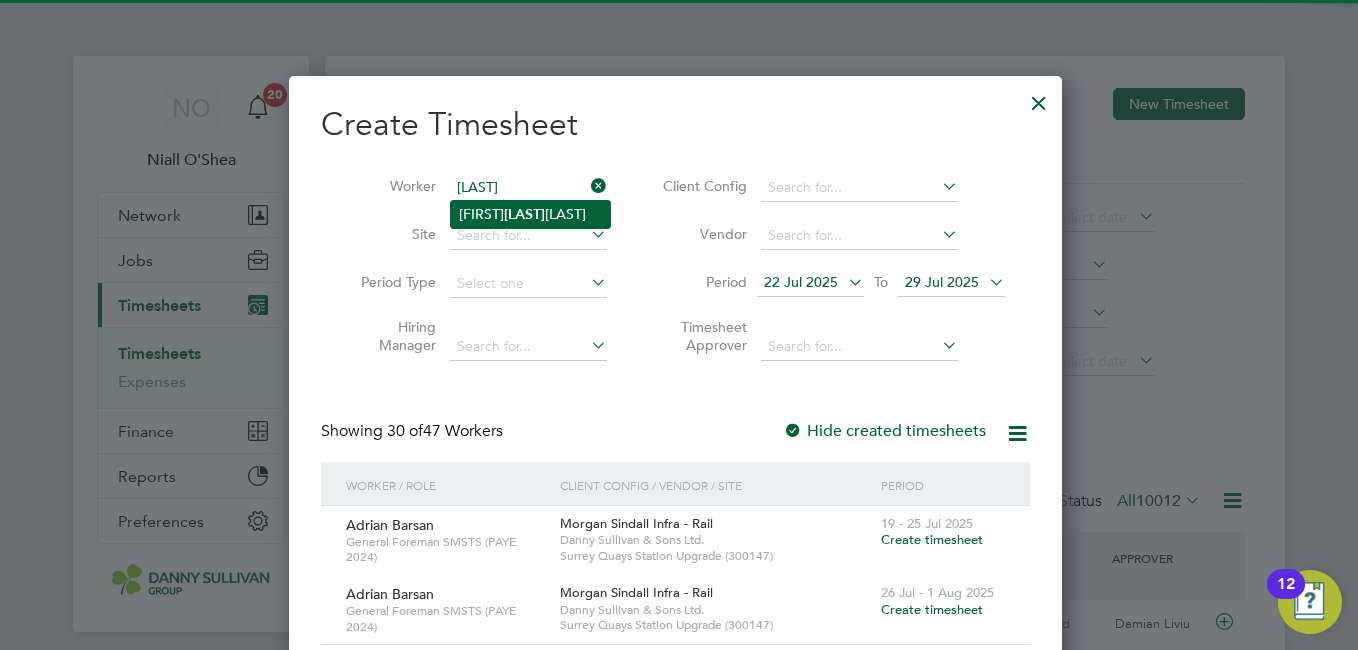 click on "Constantin-Cosmin  Slat ineanu" 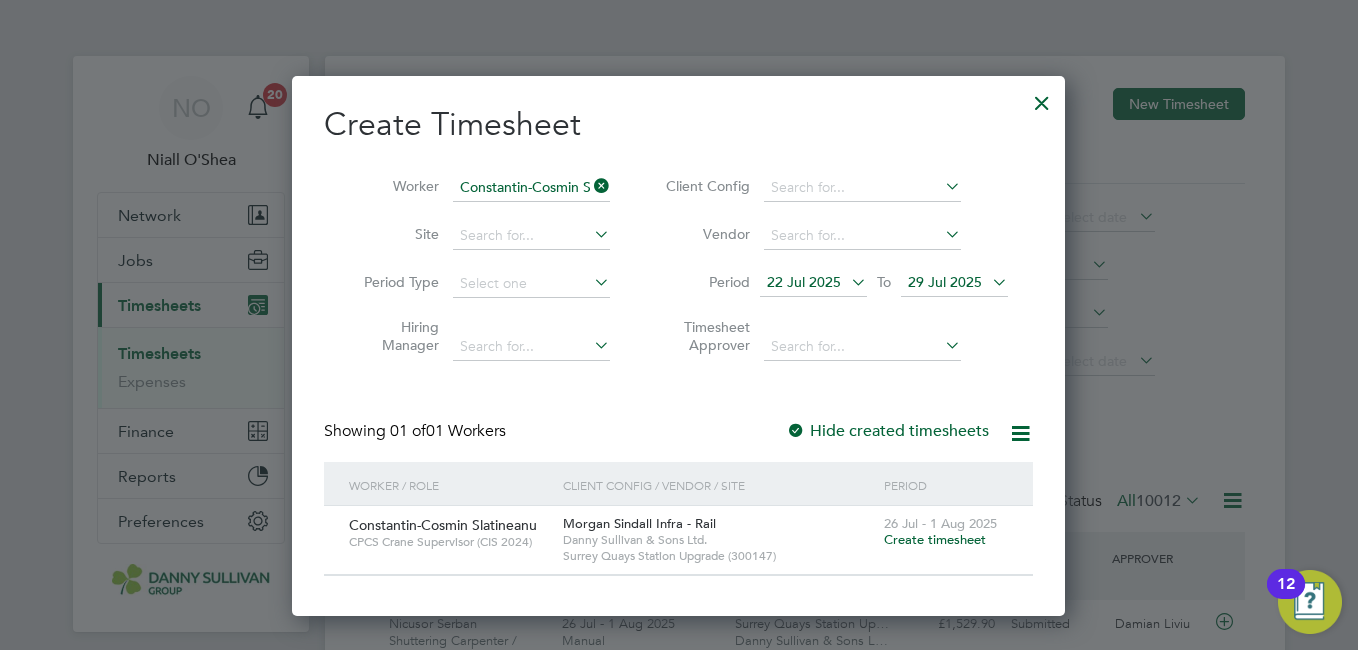 click on "Create timesheet" at bounding box center (935, 539) 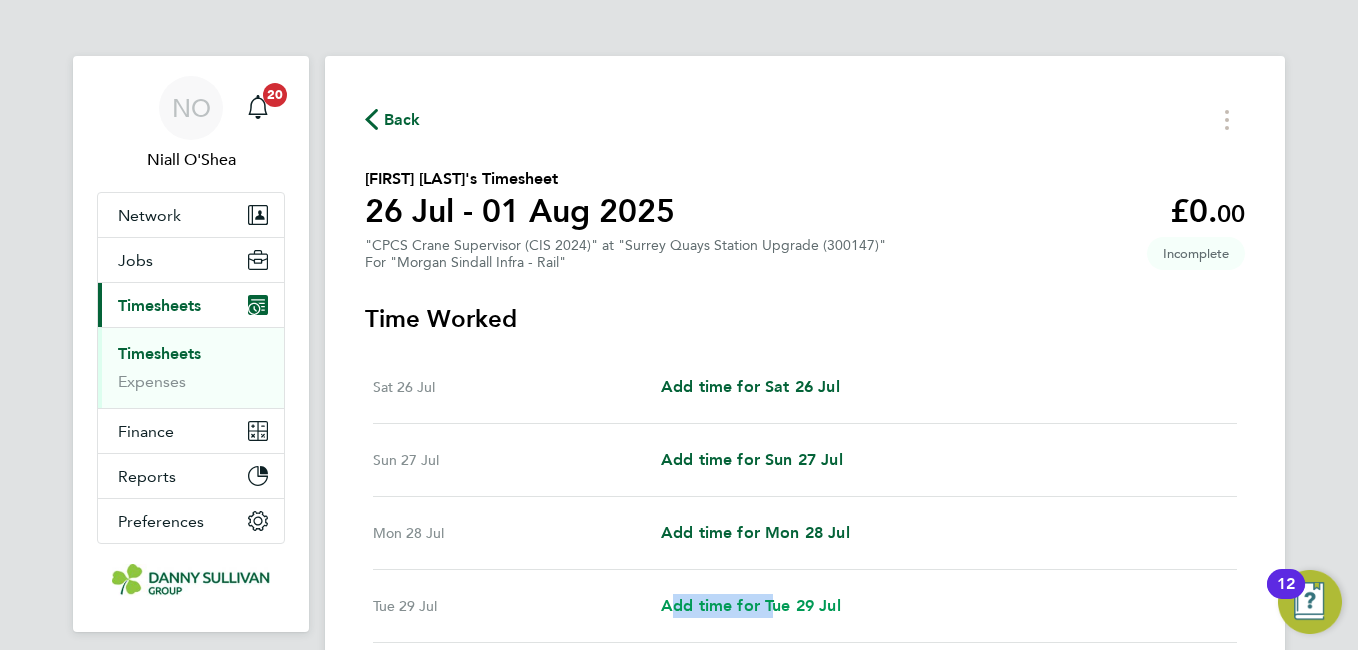 drag, startPoint x: 771, startPoint y: 589, endPoint x: 762, endPoint y: 598, distance: 12.727922 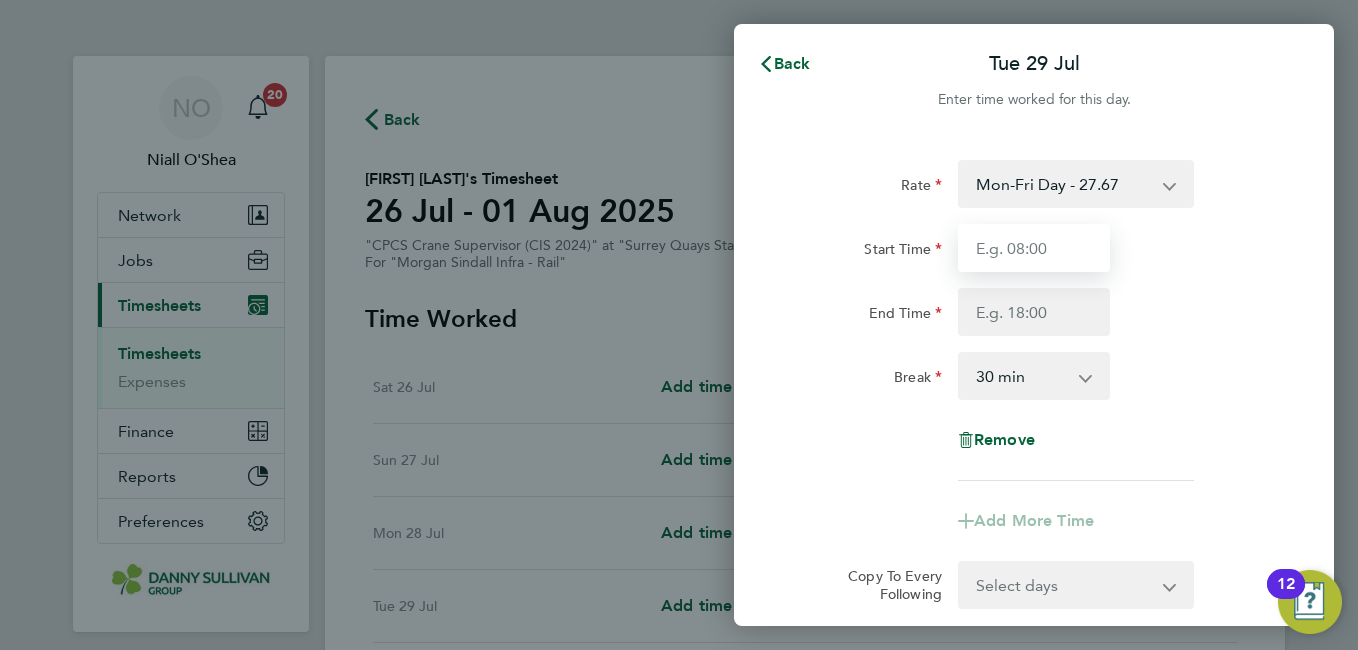 click on "Start Time" at bounding box center [1034, 248] 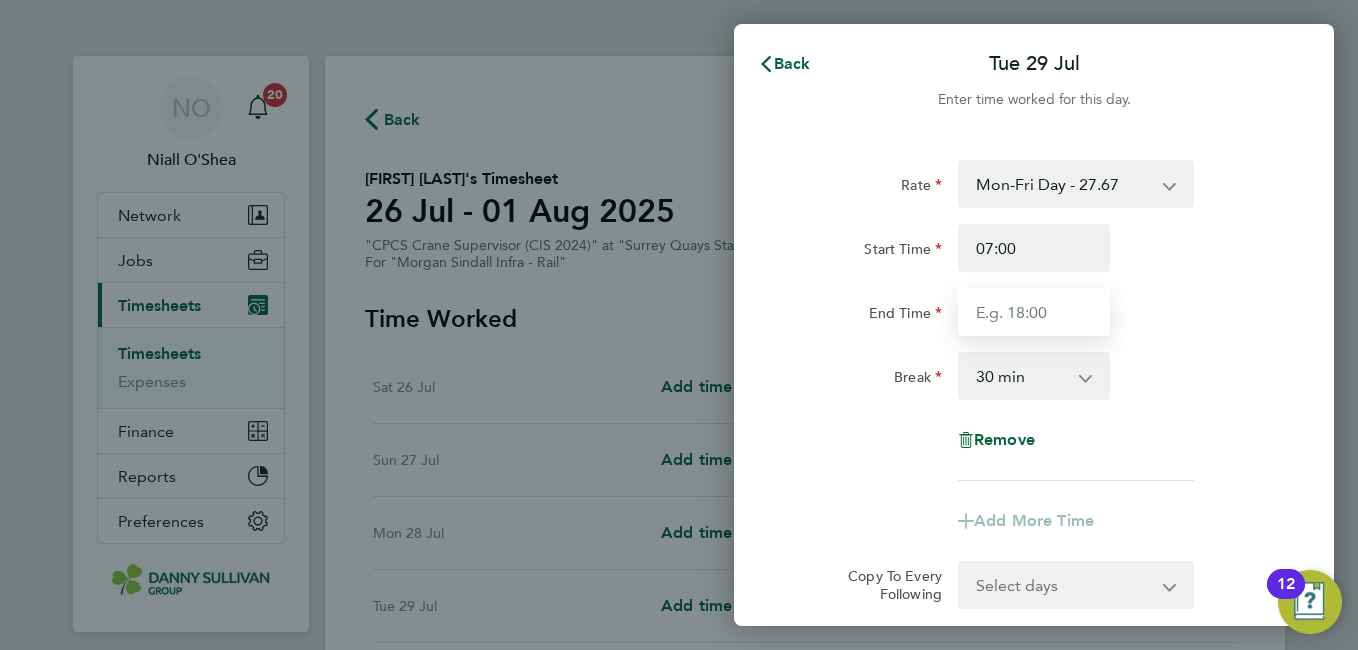 type on "17:30" 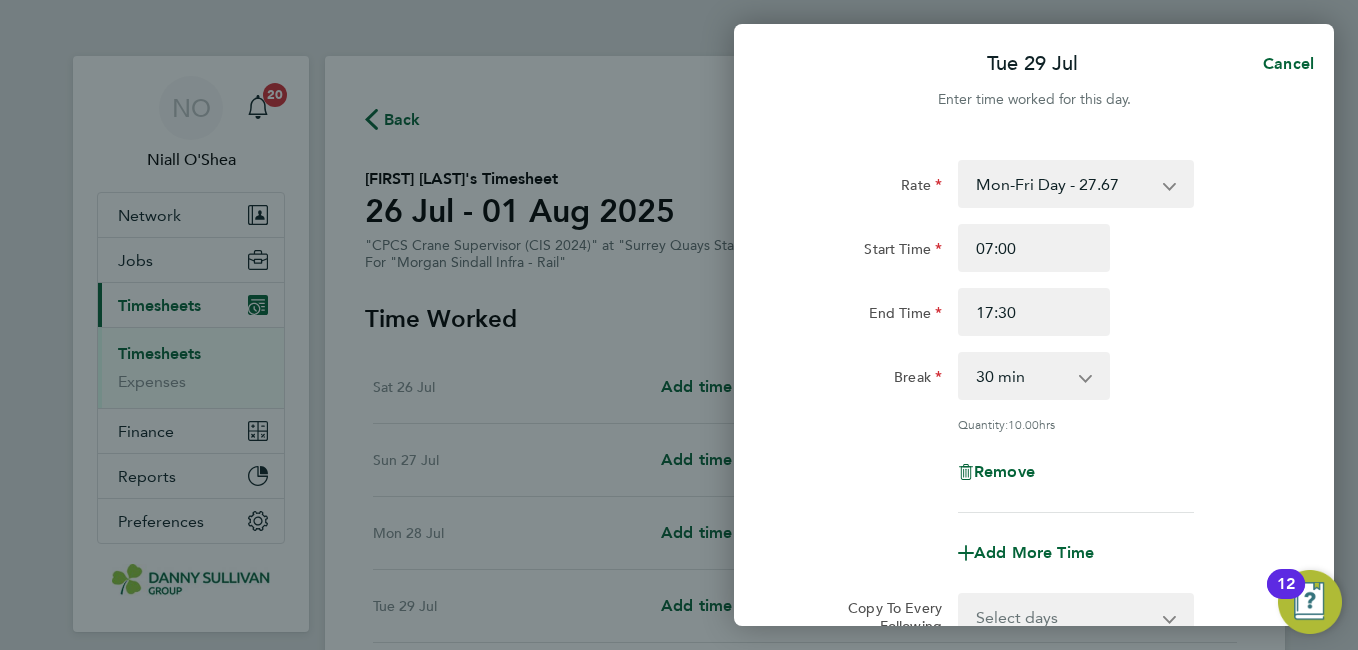 click on "End Time 17:30" 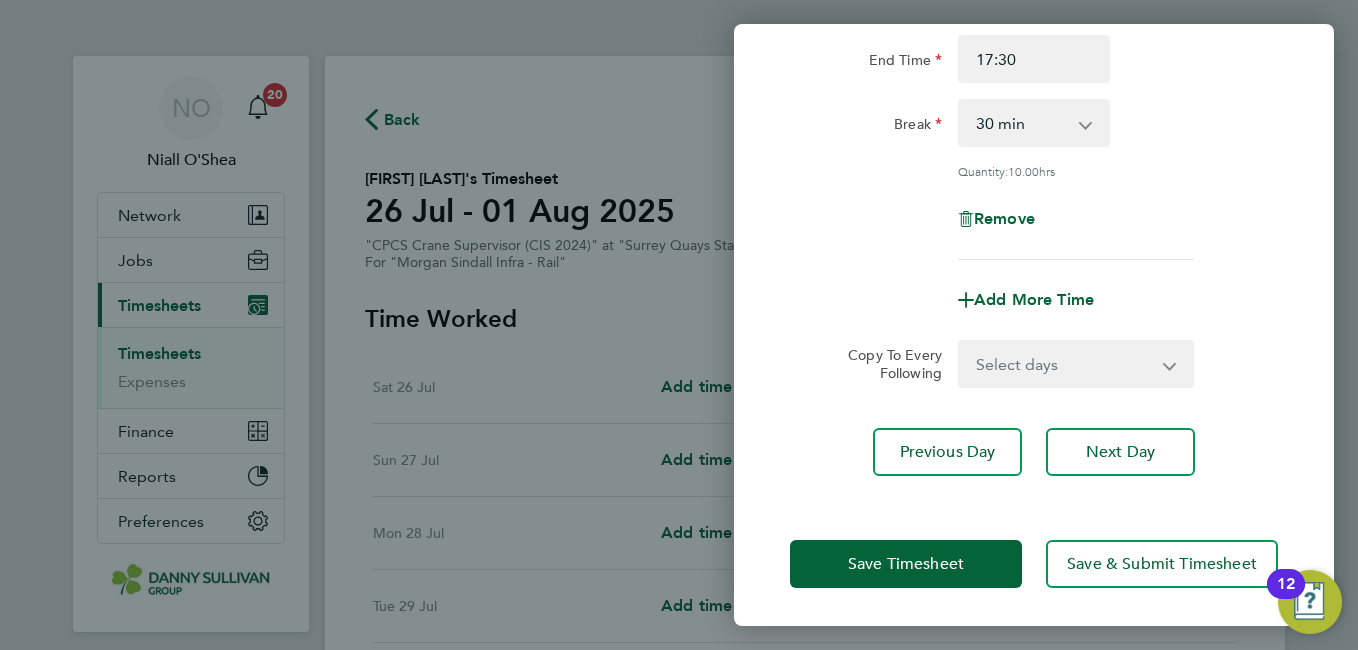 click on "Select days   Day   Wednesday   Thursday" at bounding box center [1065, 364] 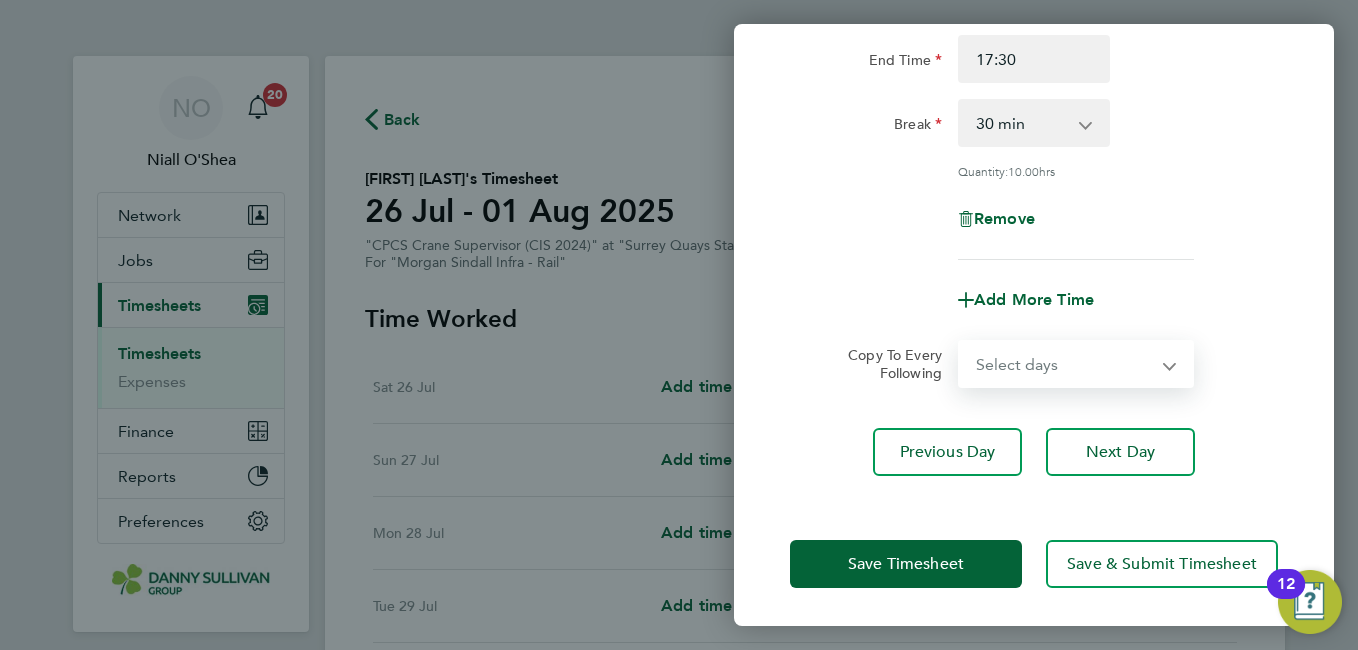 select on "DAY" 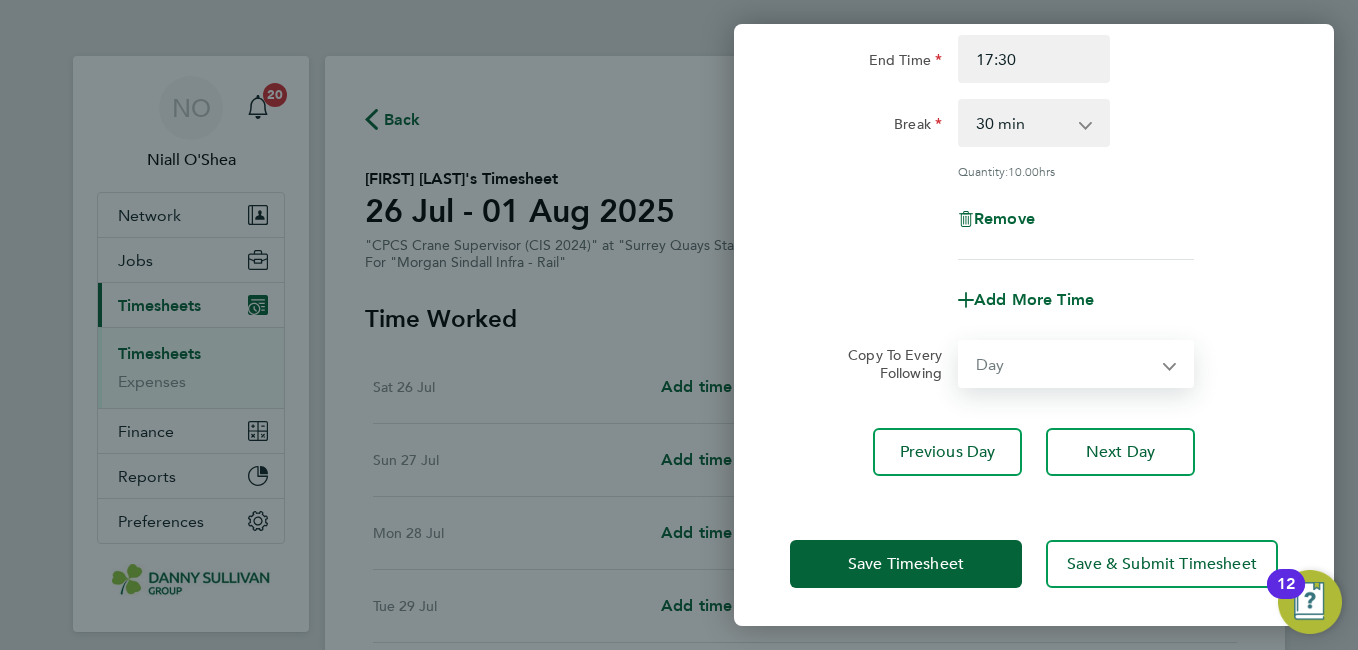 click on "Select days   Day   Wednesday   Thursday" at bounding box center (1065, 364) 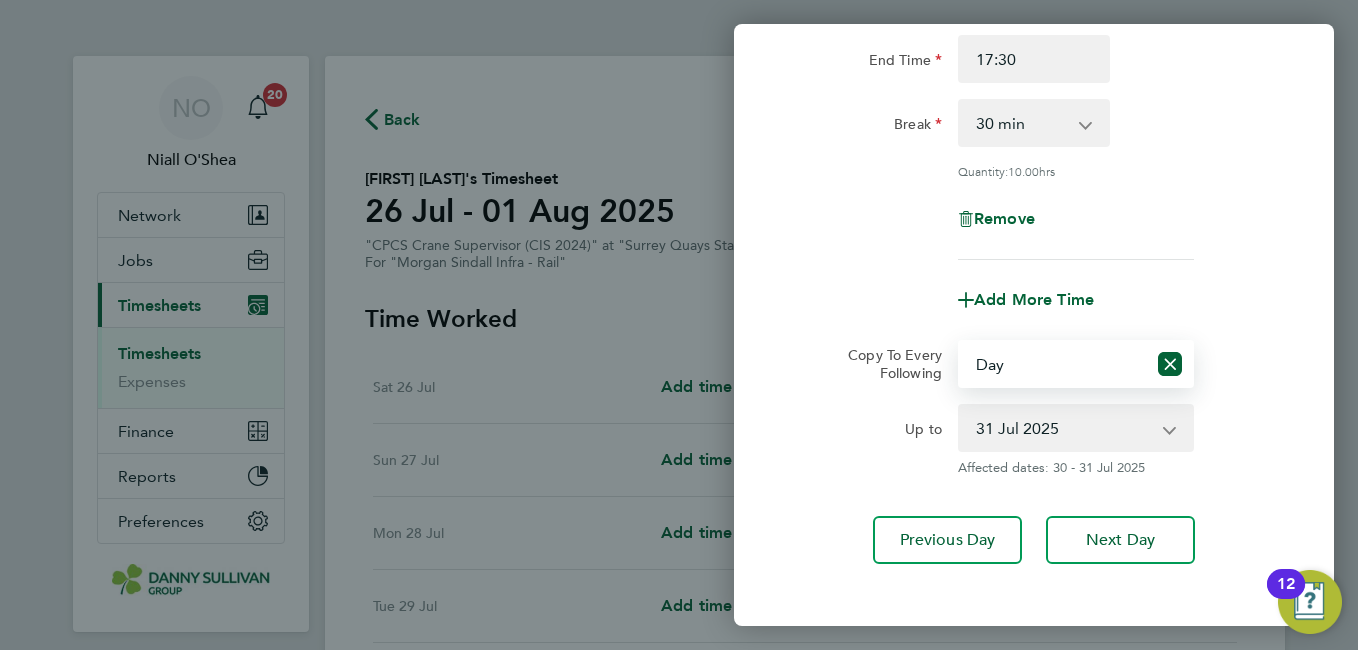 click on "Rate  Mon-Fri Day - 27.67   Mon-Thurs Night - 31.82   Xmas / NY - 55.34   Bank Hol - 41.51   Weekend - 35.97
Start Time 07:00 End Time 17:30 Break  0 min   15 min   30 min   45 min   60 min   75 min   90 min
Quantity:  10.00  hrs
Remove
Add More Time  Copy To Every Following  Select days   Day   Wednesday   Thursday
Up to  30 Jul 2025   31 Jul 2025
Affected dates: 30 - 31 Jul 2025   Previous Day   Next Day" 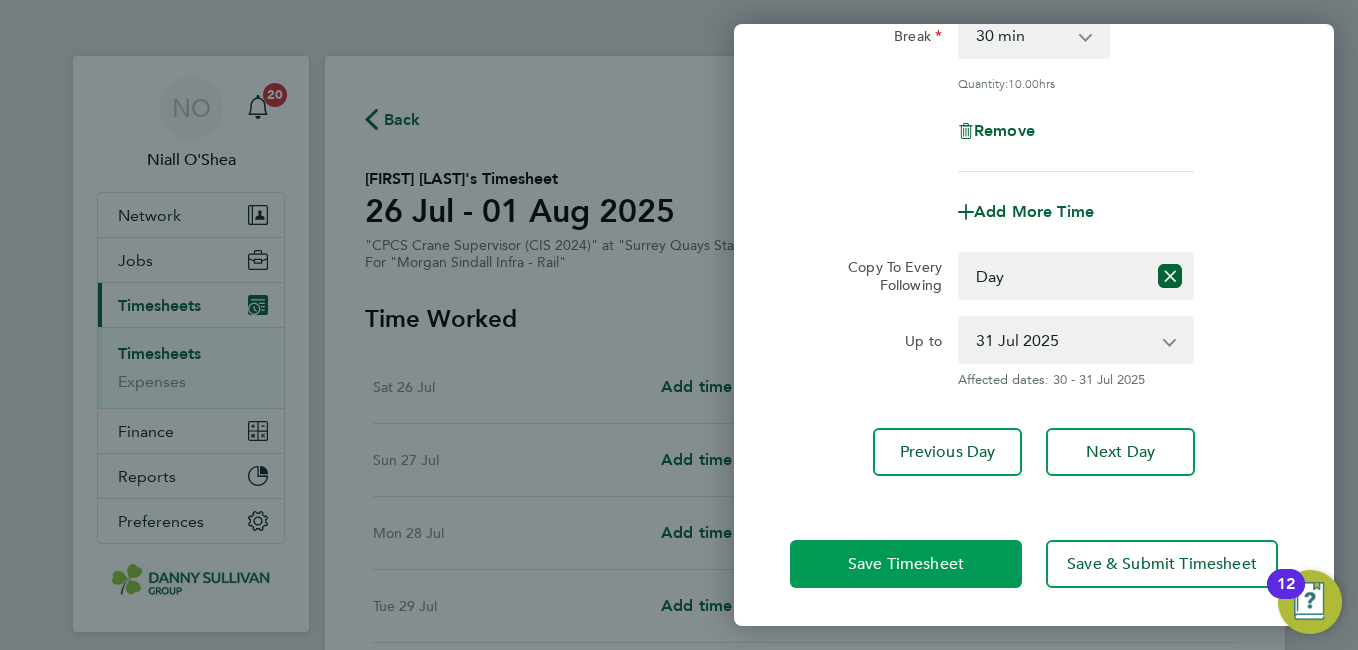 click on "Save Timesheet" 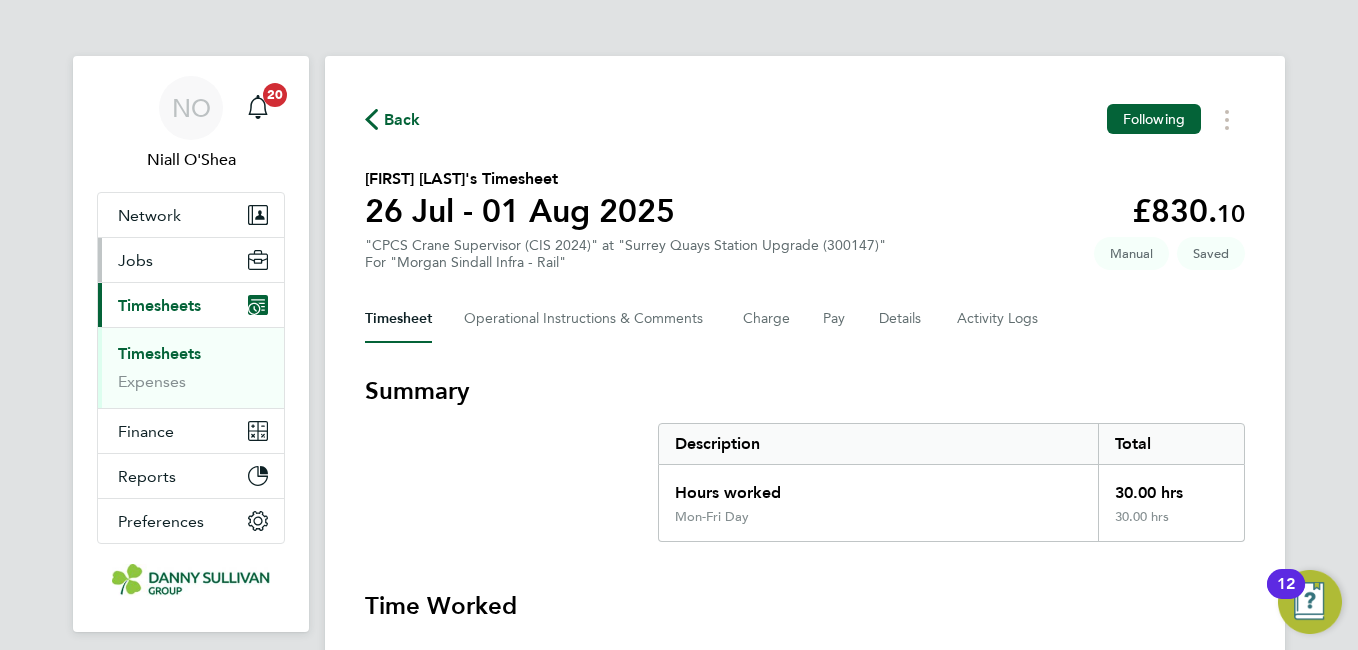 click on "Jobs" at bounding box center [135, 260] 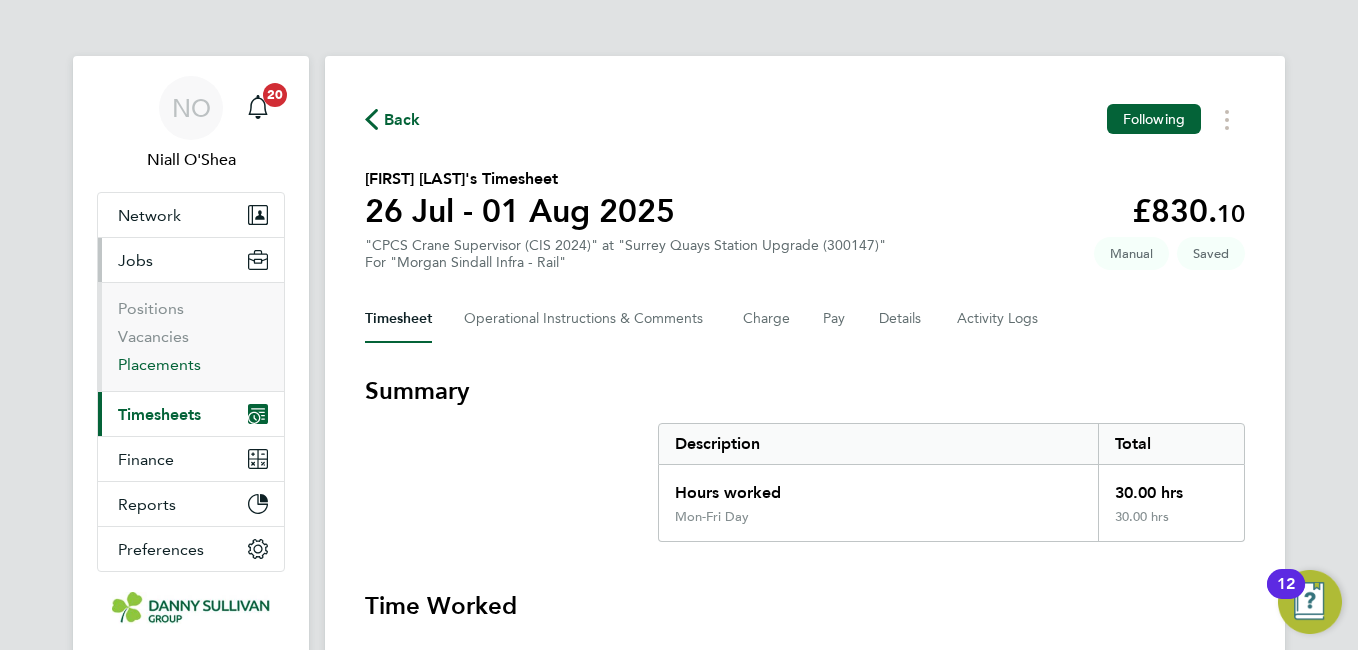 click on "Placements" at bounding box center (159, 364) 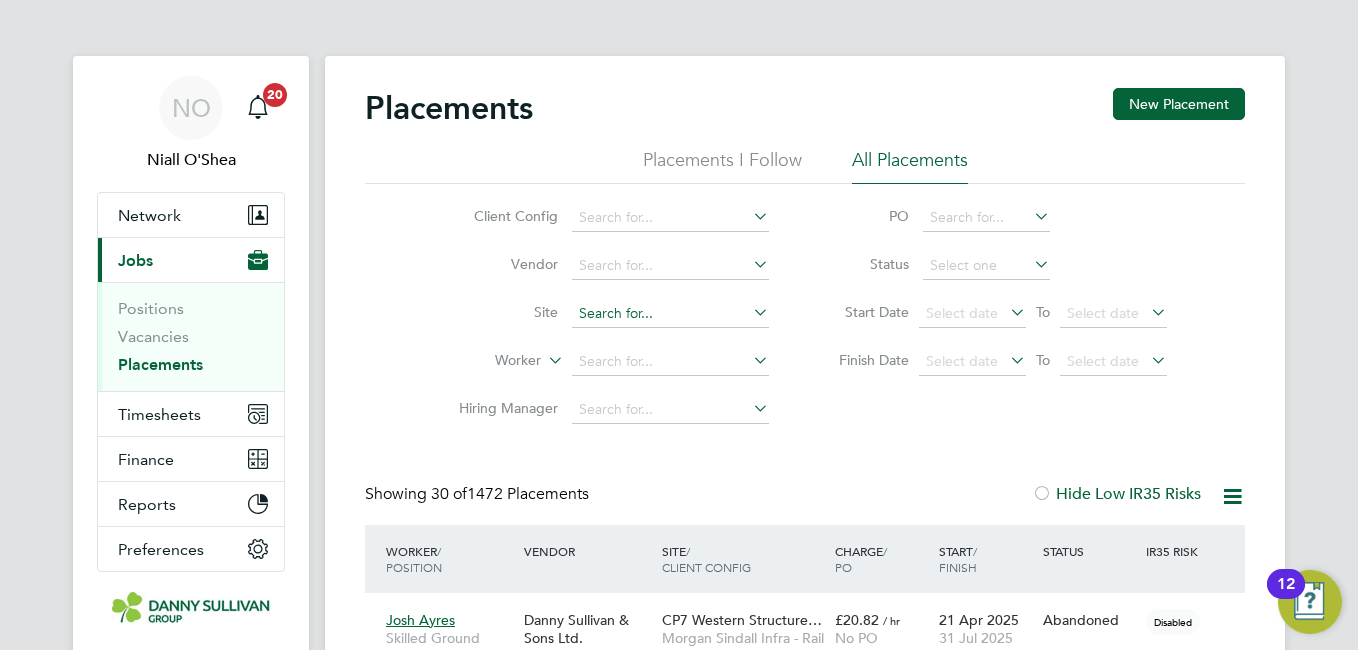 click 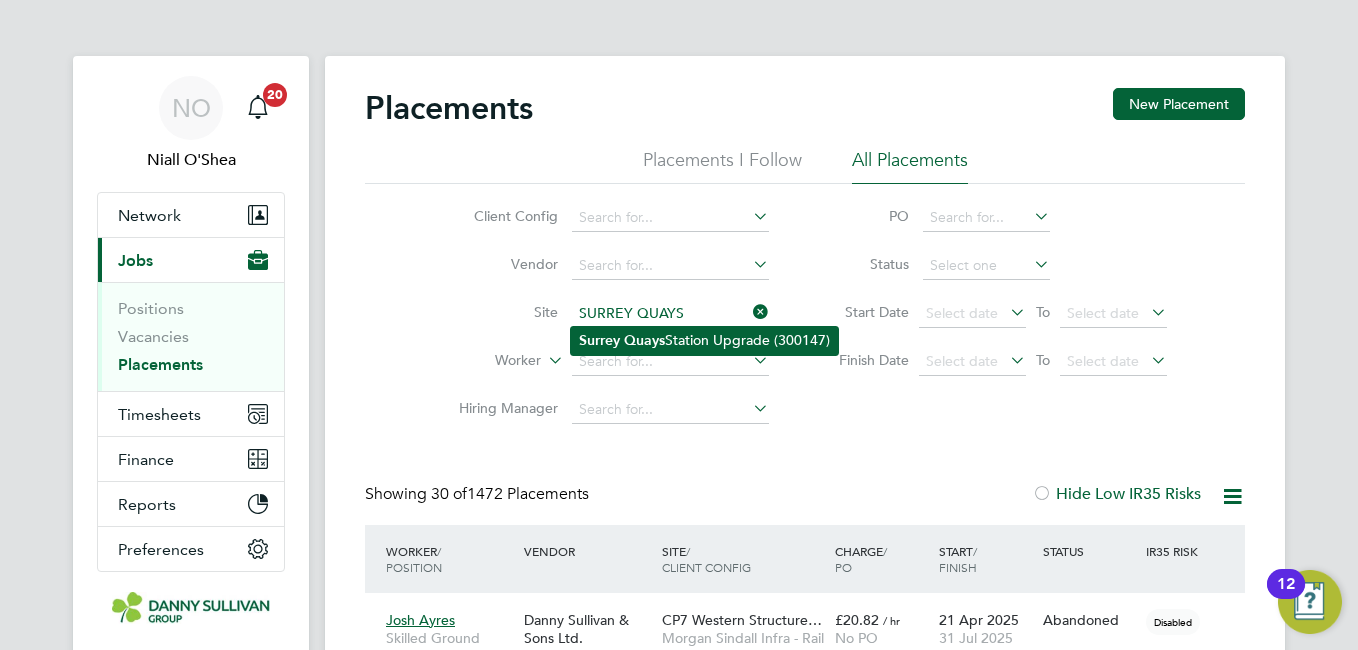 click on "Quays" 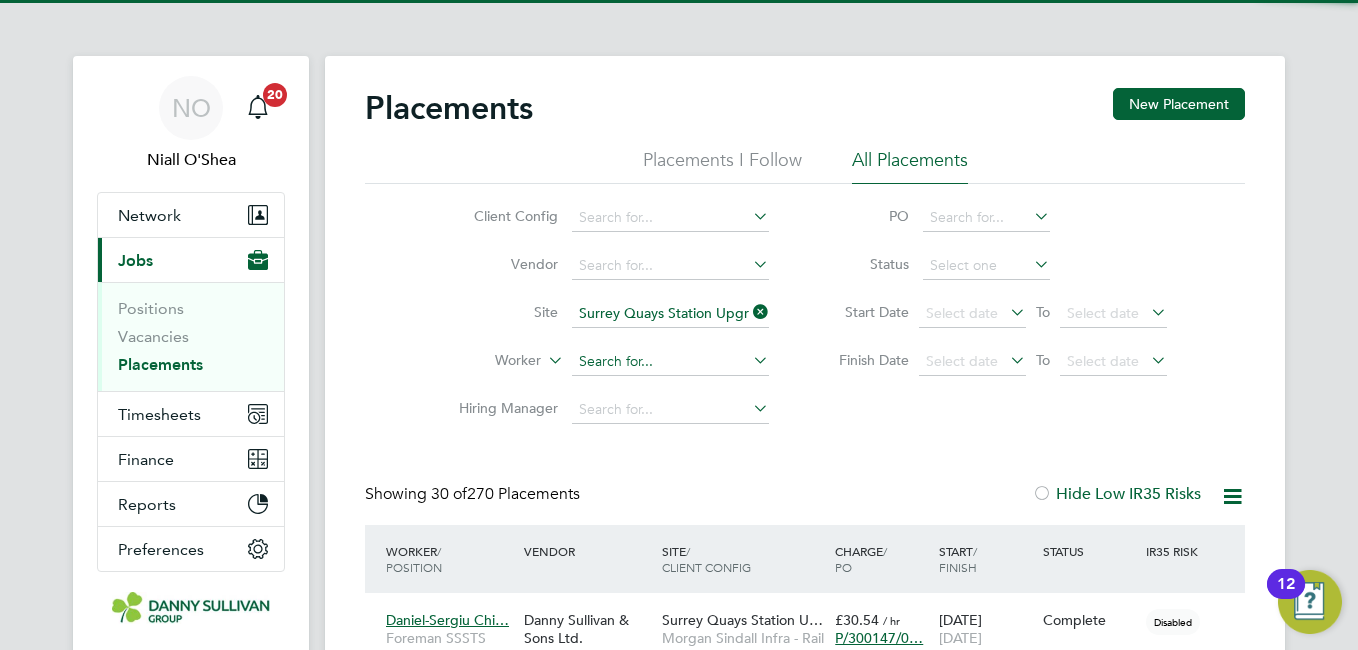 click 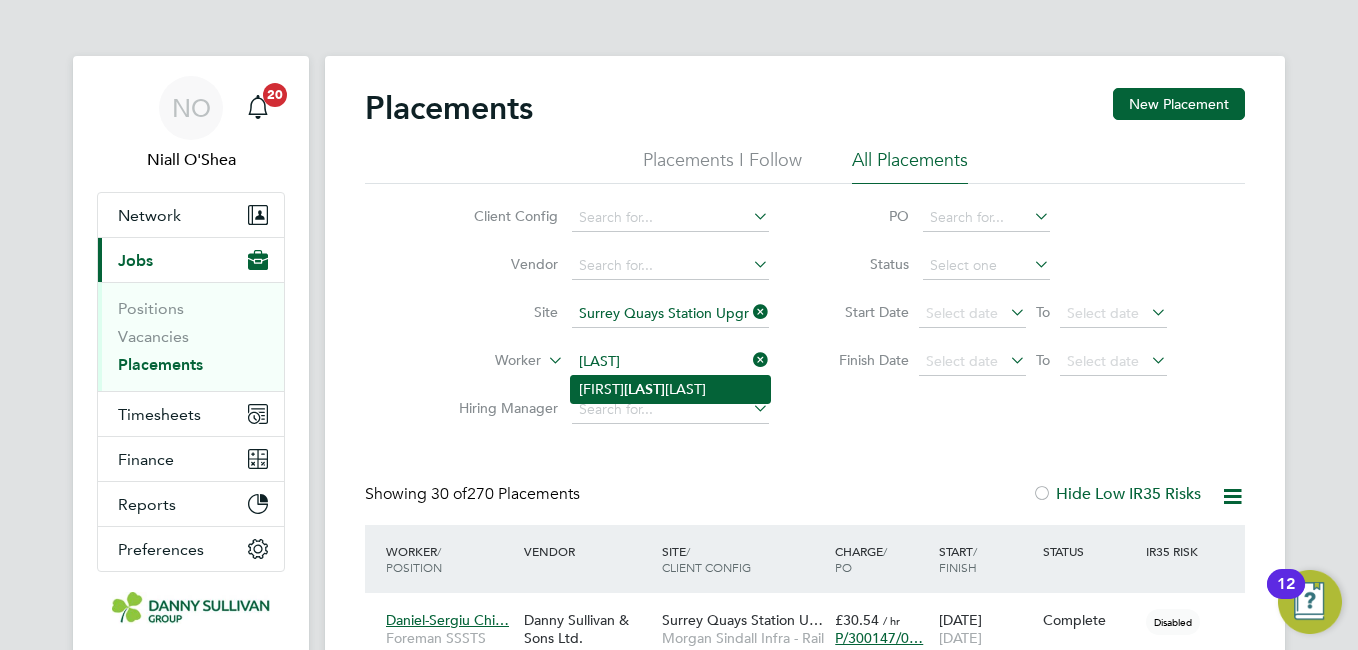 click on "Constantin-Cosmin  Slat ineanu" 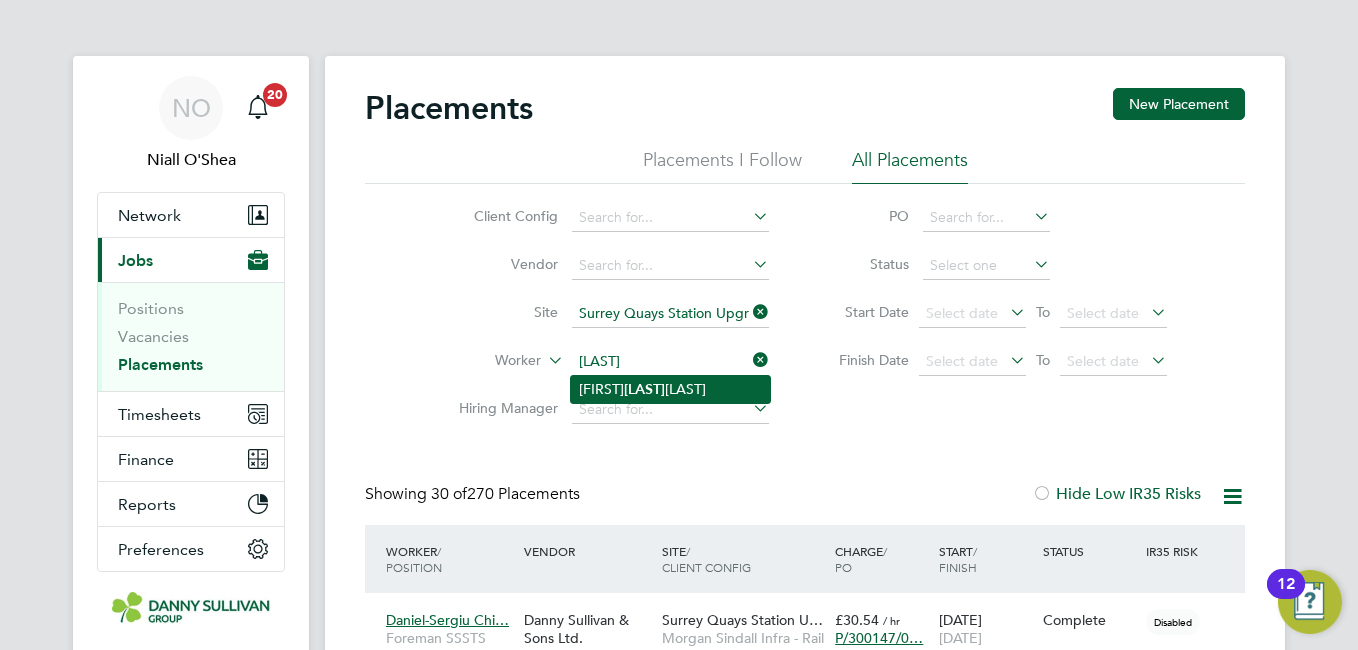 type on "Constantin-Cosmin Slatineanu" 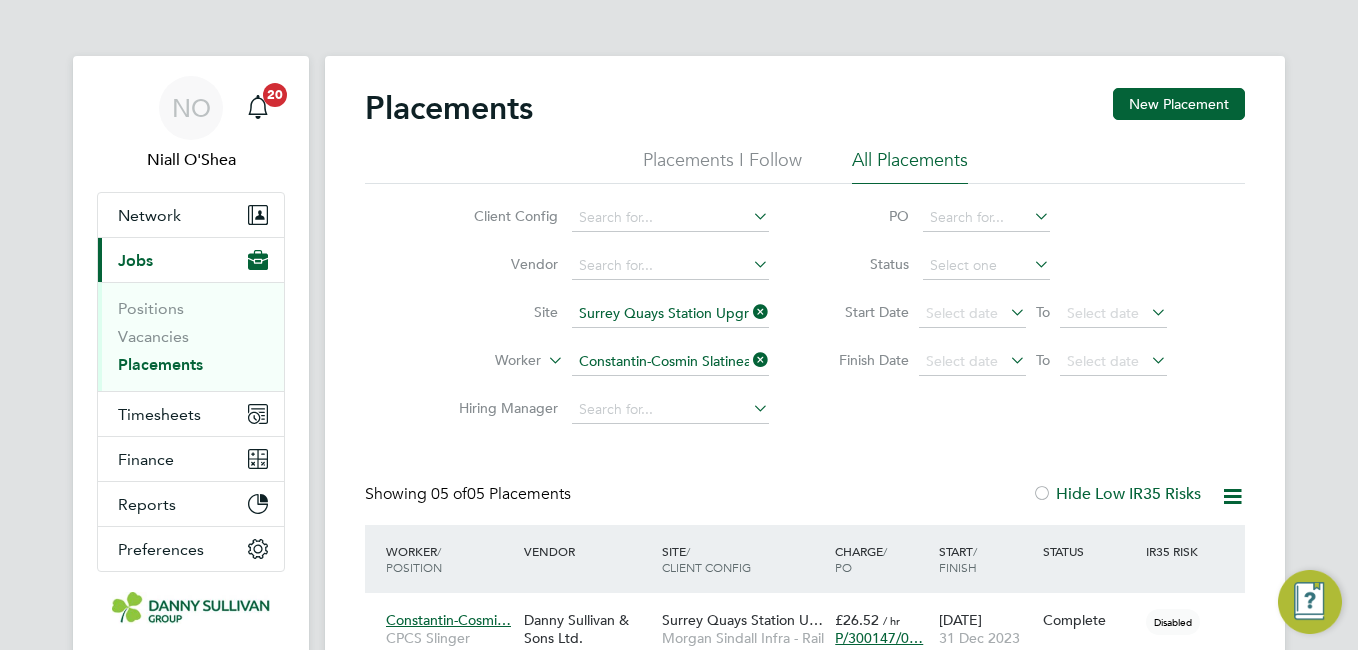 click on "Client Config   Vendor     Site   Surrey Quays Station Upgrade (300147)   Worker   Constantin-Cosmin Slatineanu   Hiring Manager   PO   Status   Start Date
Select date
To
Select date
Finish Date
Select date
To
Select date" 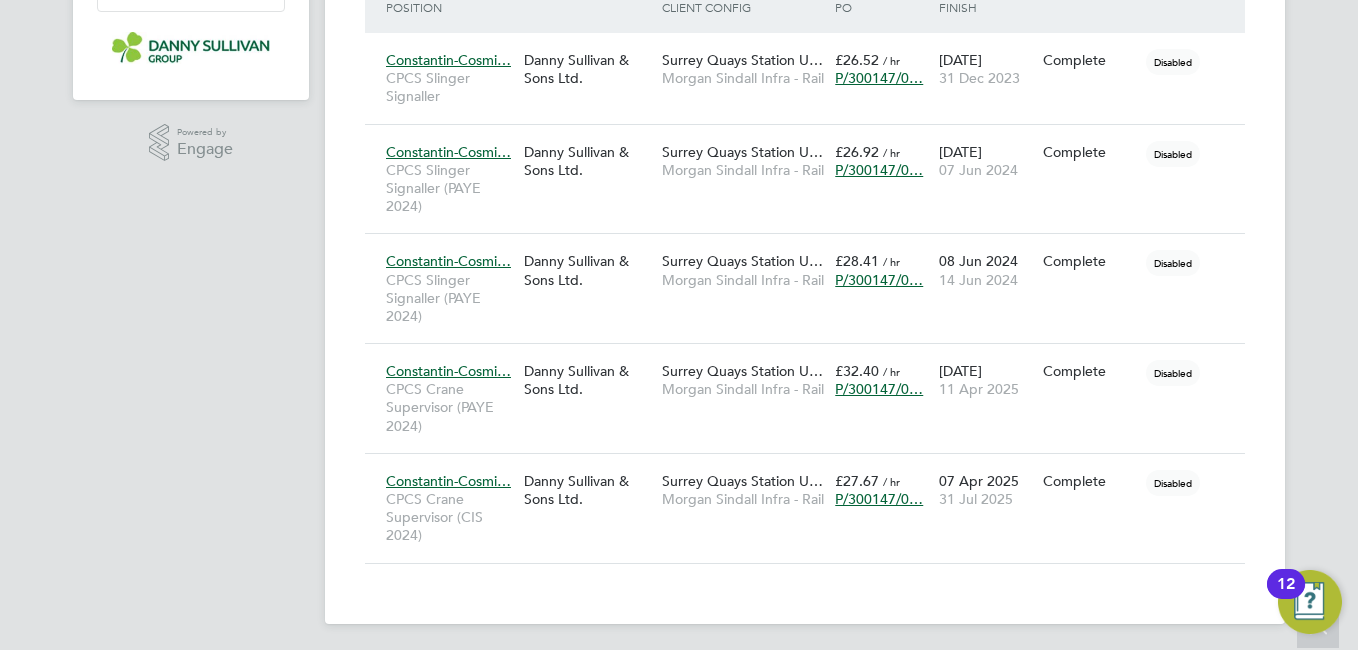 click on "NO   Niall O'Shea   Notifications
20   Applications:   Network
Team Members   Businesses   Sites   Workers   Contacts   Current page:   Jobs
Positions   Vacancies   Placements   Timesheets
Timesheets   Expenses   Finance
Invoices & Credit Notes   Statements   Payments   Reports
Margin Report   CIS Reports   Report Downloads   Preferences
My Business   Doc. Requirements   VMS Configurations   Notifications   Activity Logs
.st0{fill:#C0C1C2;}
Powered by Engage" at bounding box center (191, 76) 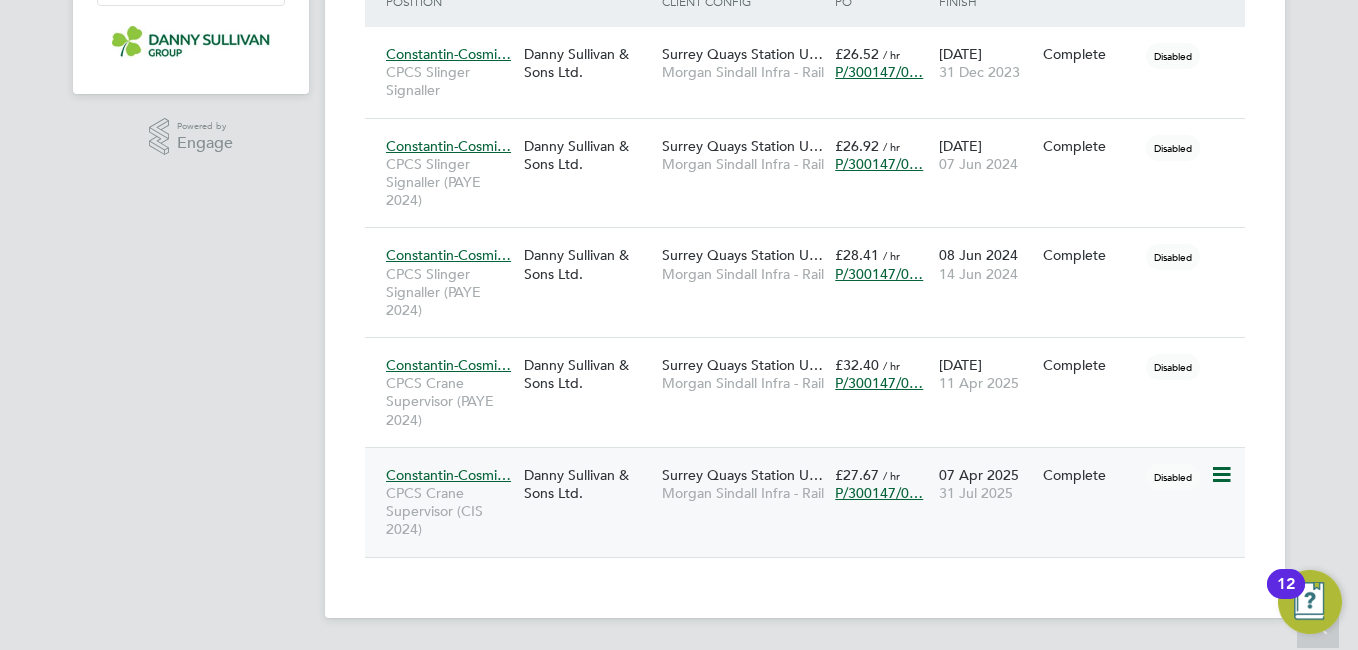 click on "07 Apr 2025 31 Jul 2025" 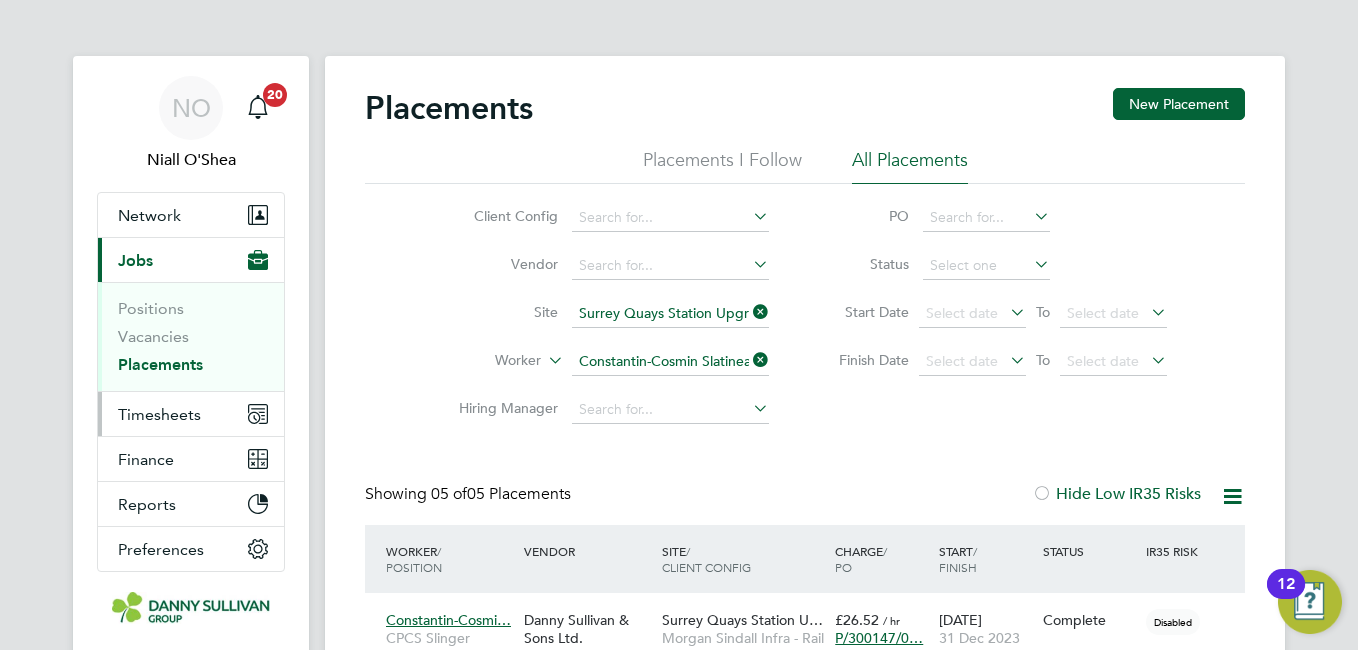 click on "Timesheets" at bounding box center [159, 414] 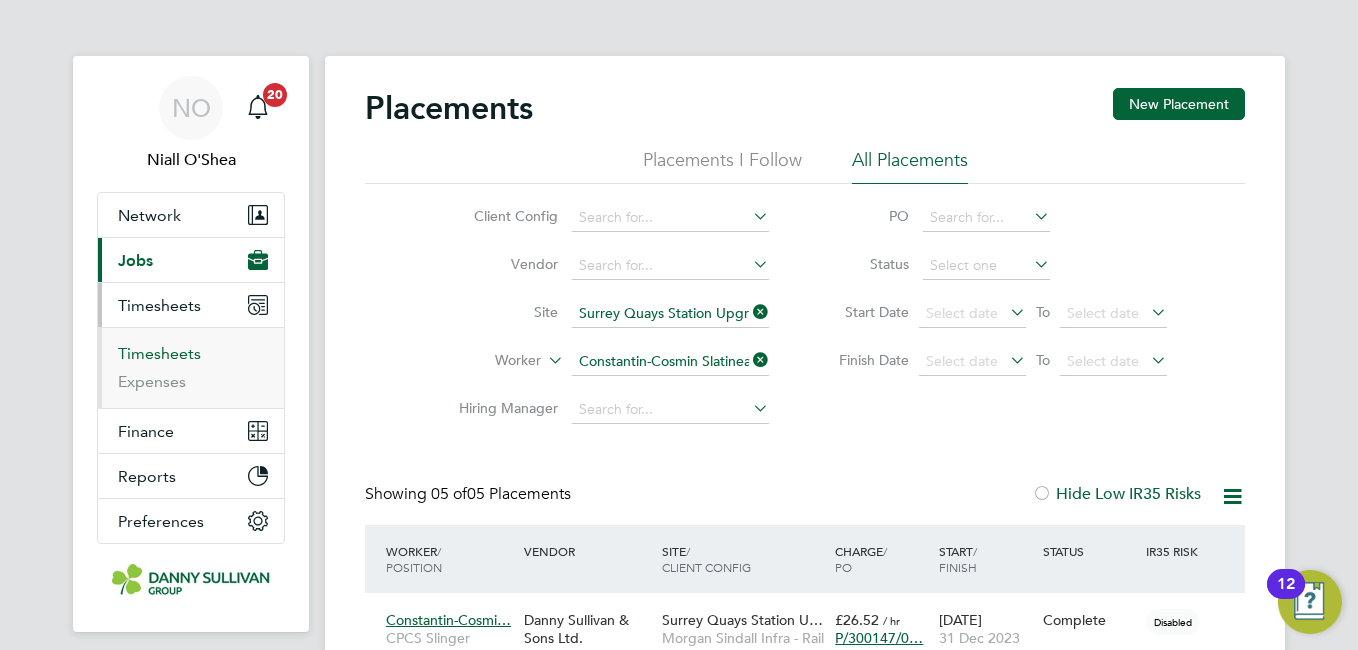 click on "Timesheets" at bounding box center [159, 353] 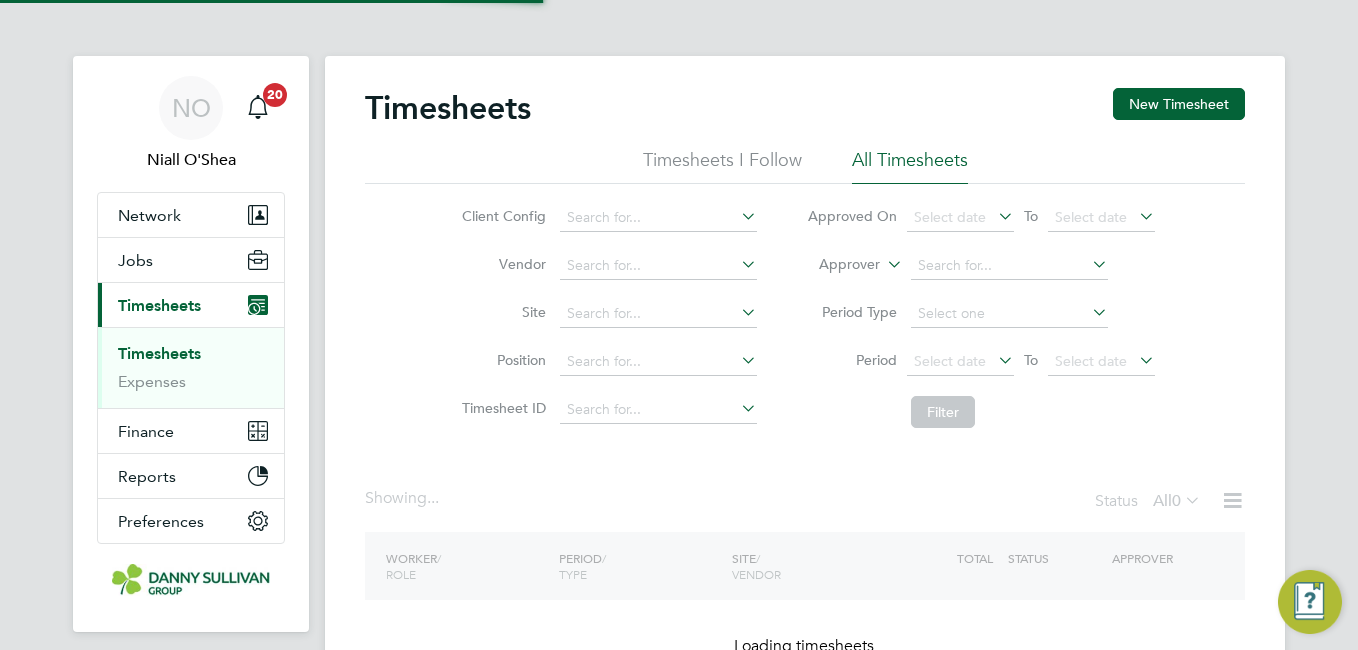 click on "Vendor" 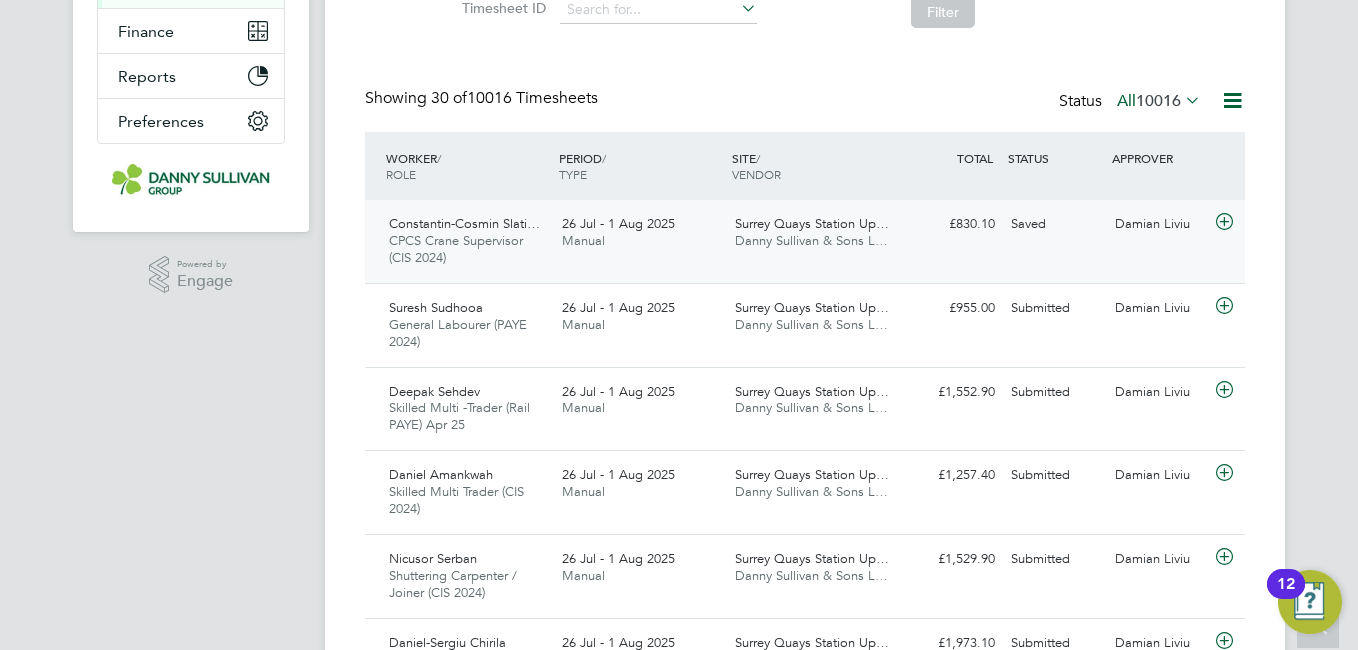 click on "£830.10 Saved" 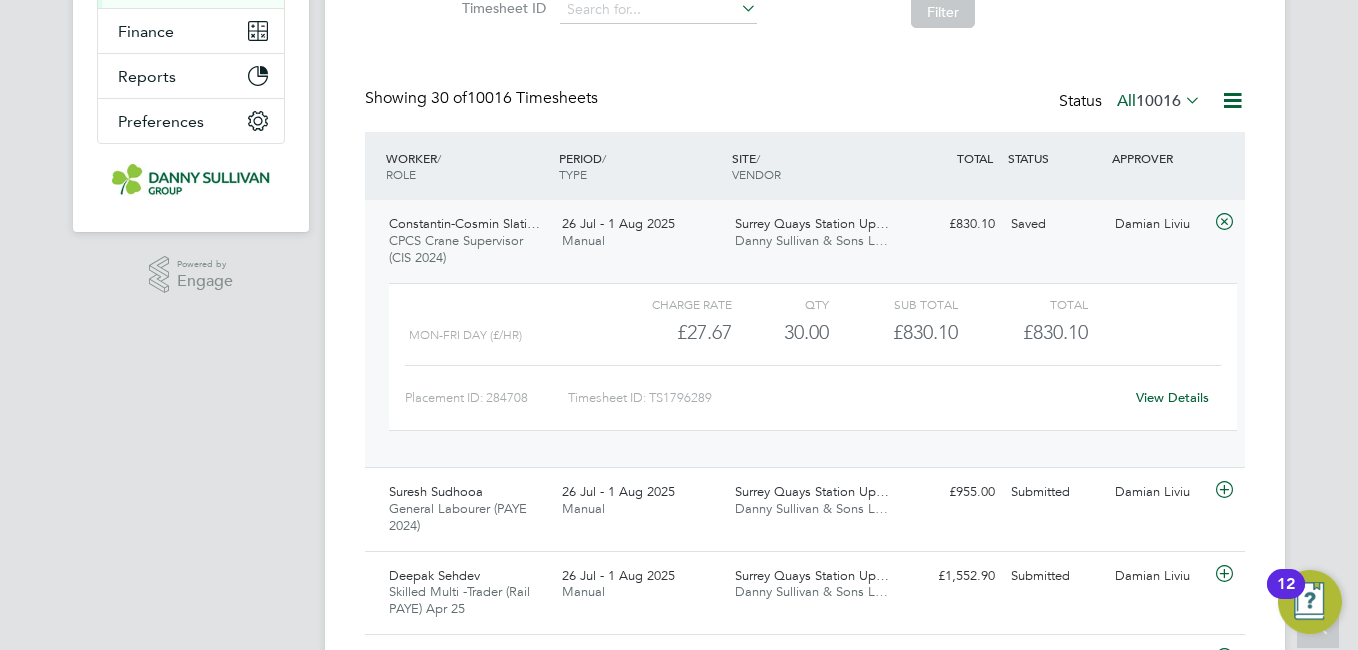 click on "View Details" 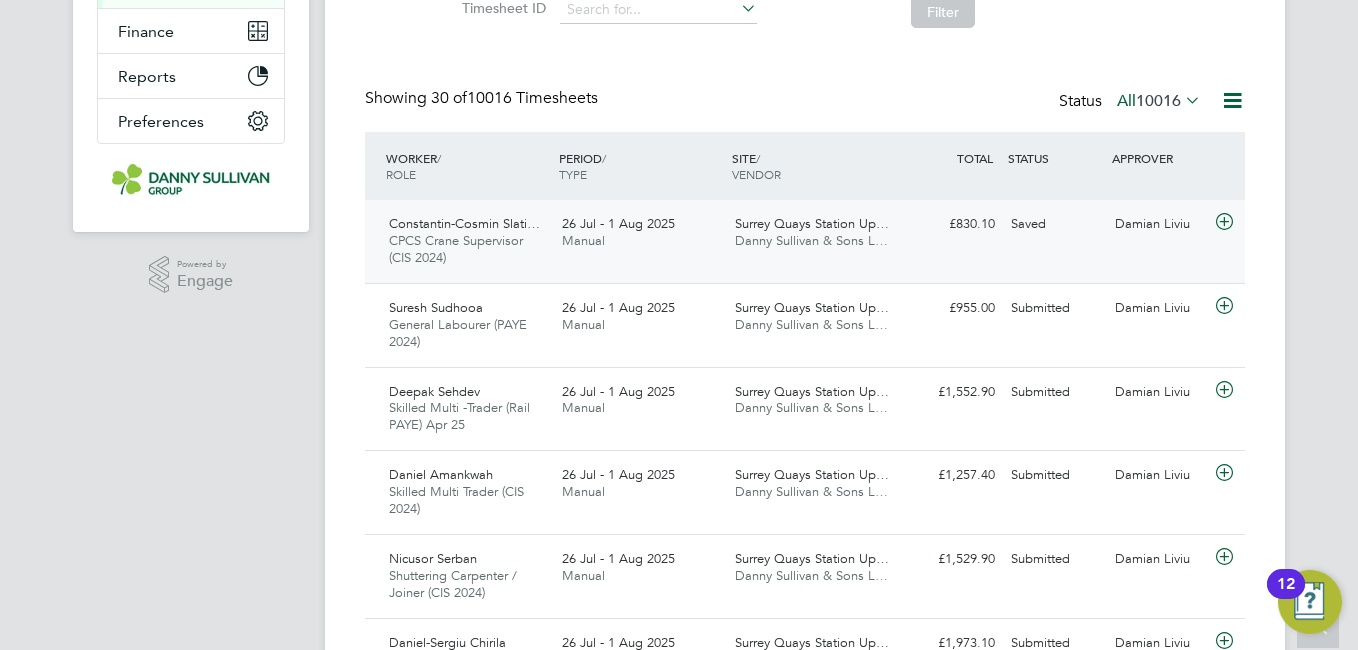 scroll, scrollTop: 0, scrollLeft: 0, axis: both 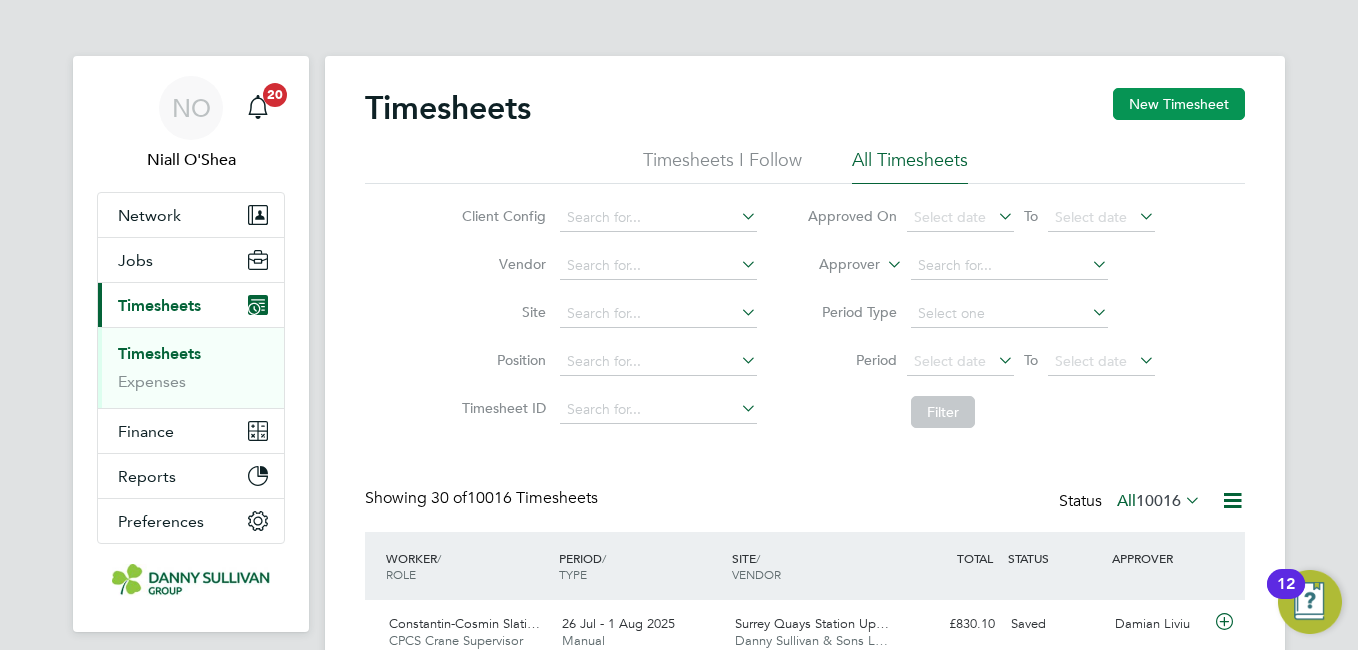click on "New Timesheet" 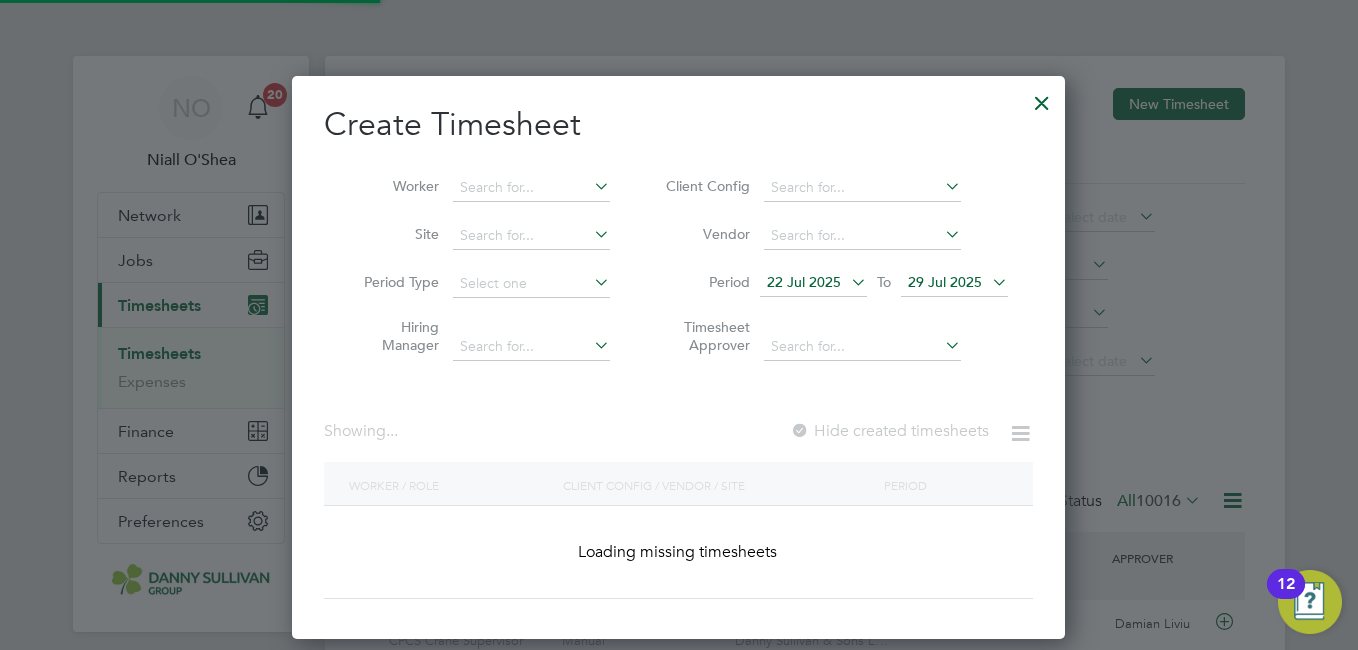 scroll, scrollTop: 10, scrollLeft: 10, axis: both 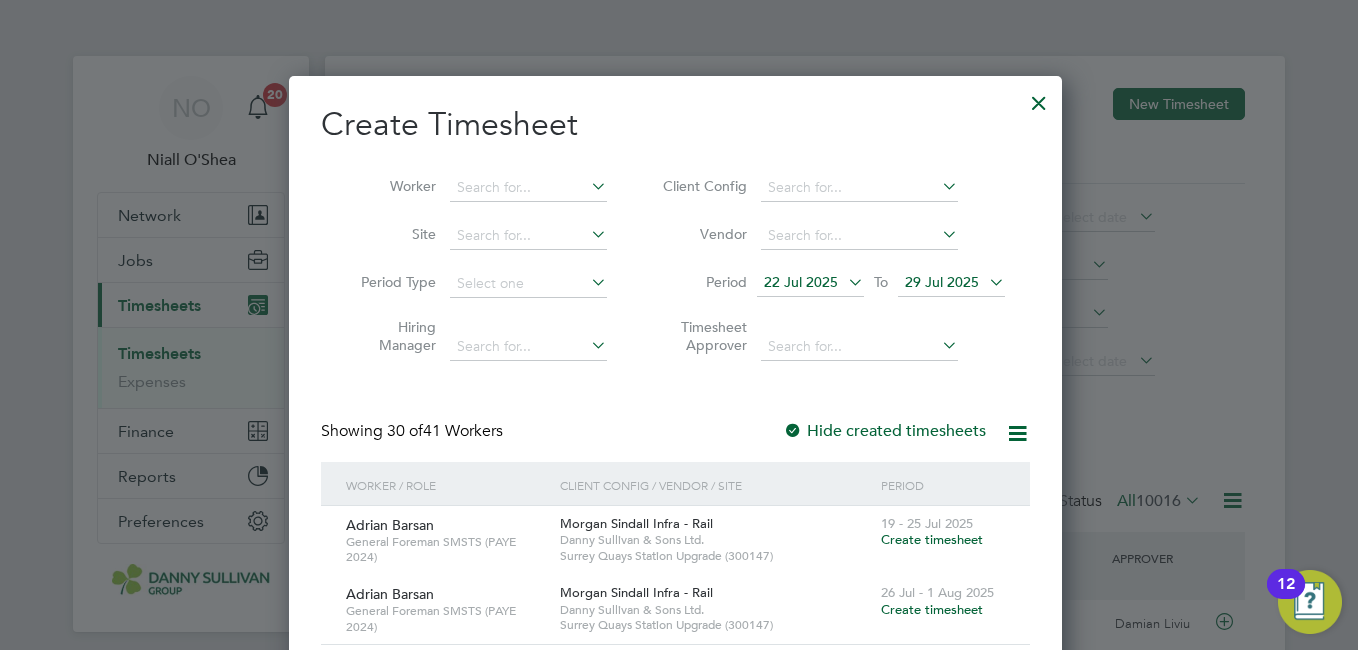click on "Worker" at bounding box center [476, 188] 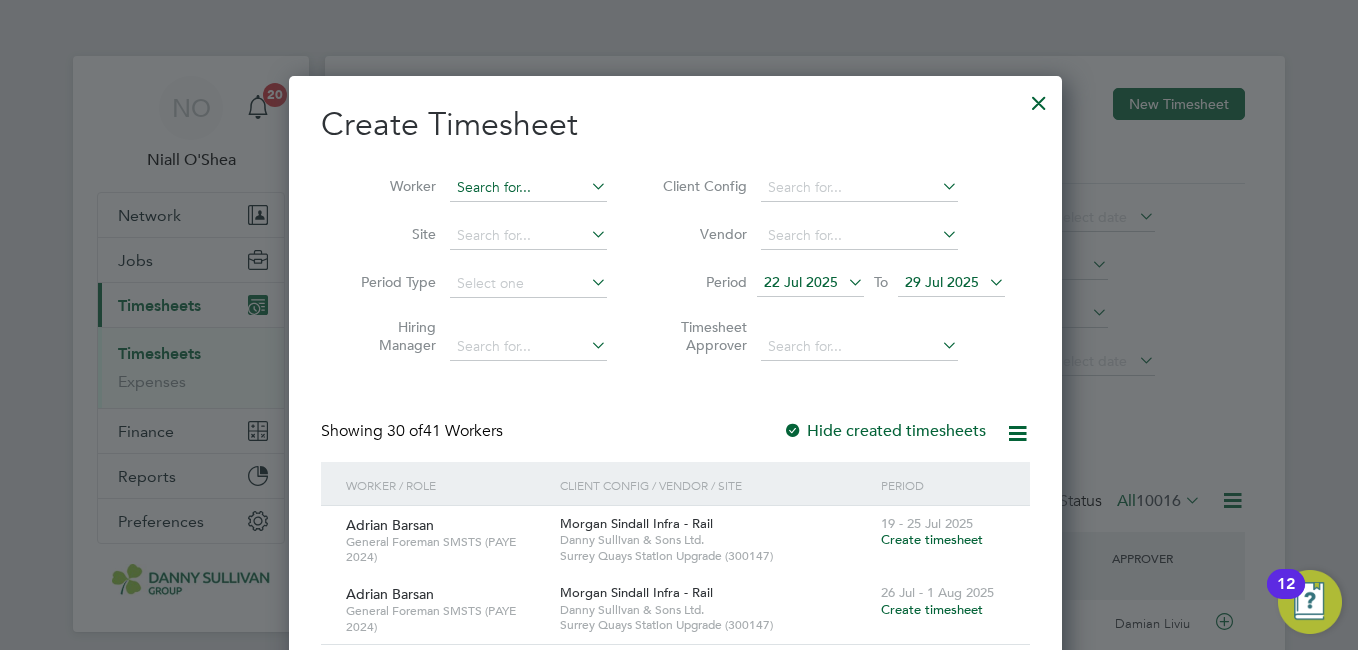 click at bounding box center [528, 188] 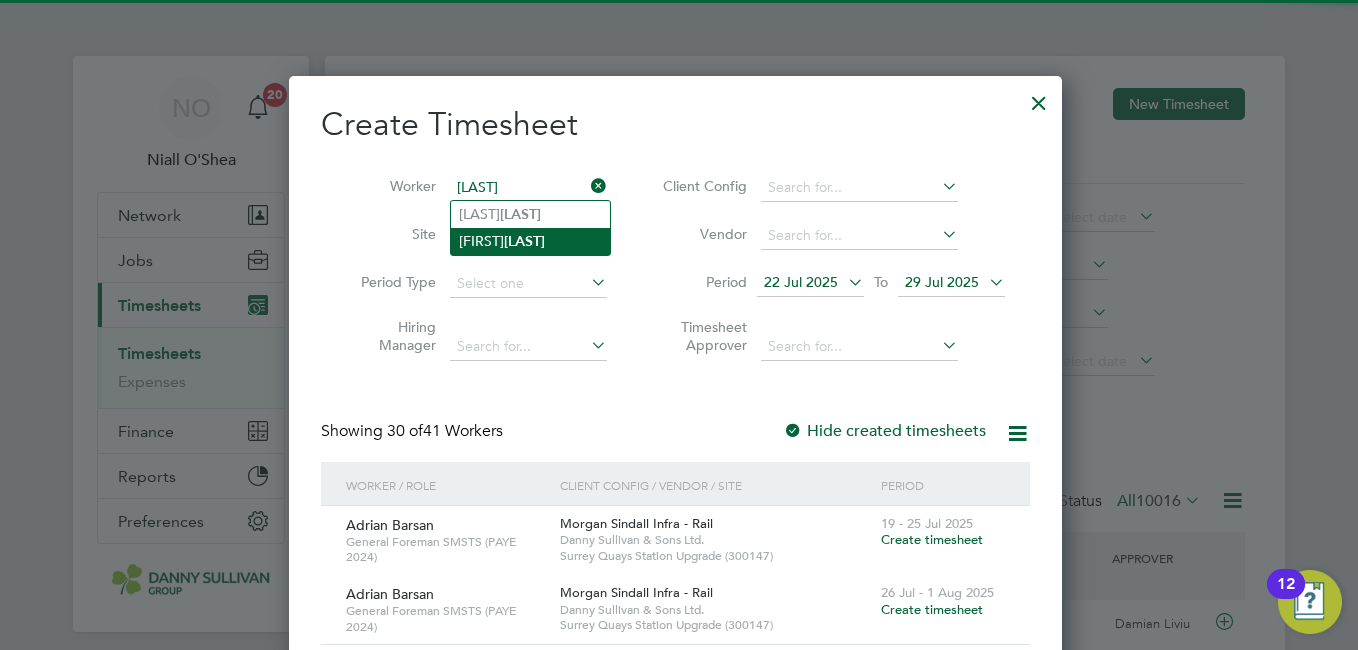 click on "Popa" 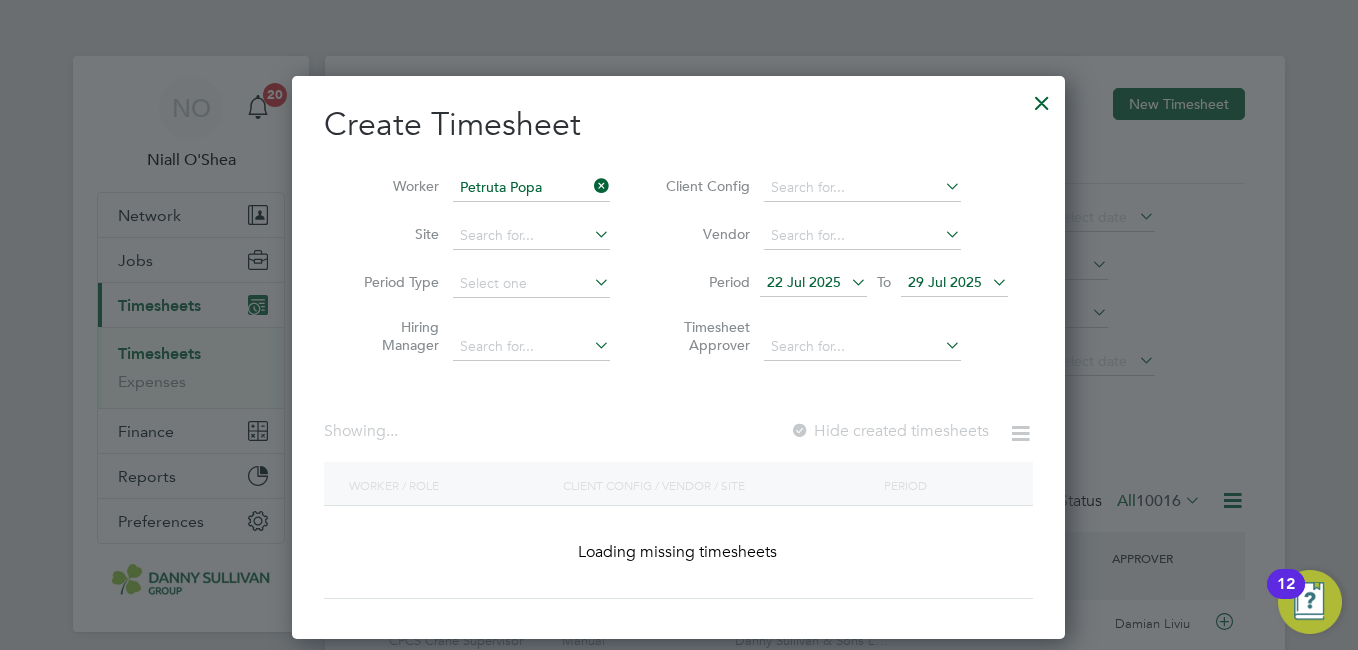 scroll, scrollTop: 10, scrollLeft: 10, axis: both 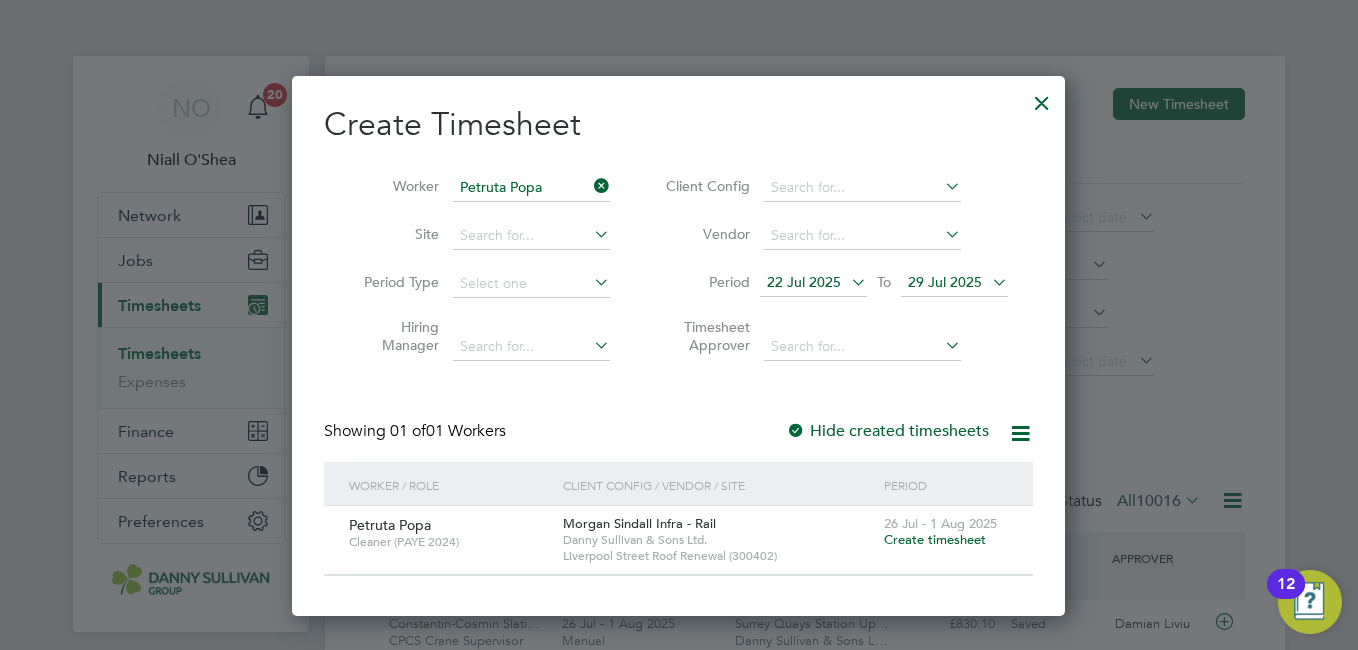 click on "Create timesheet" at bounding box center [935, 539] 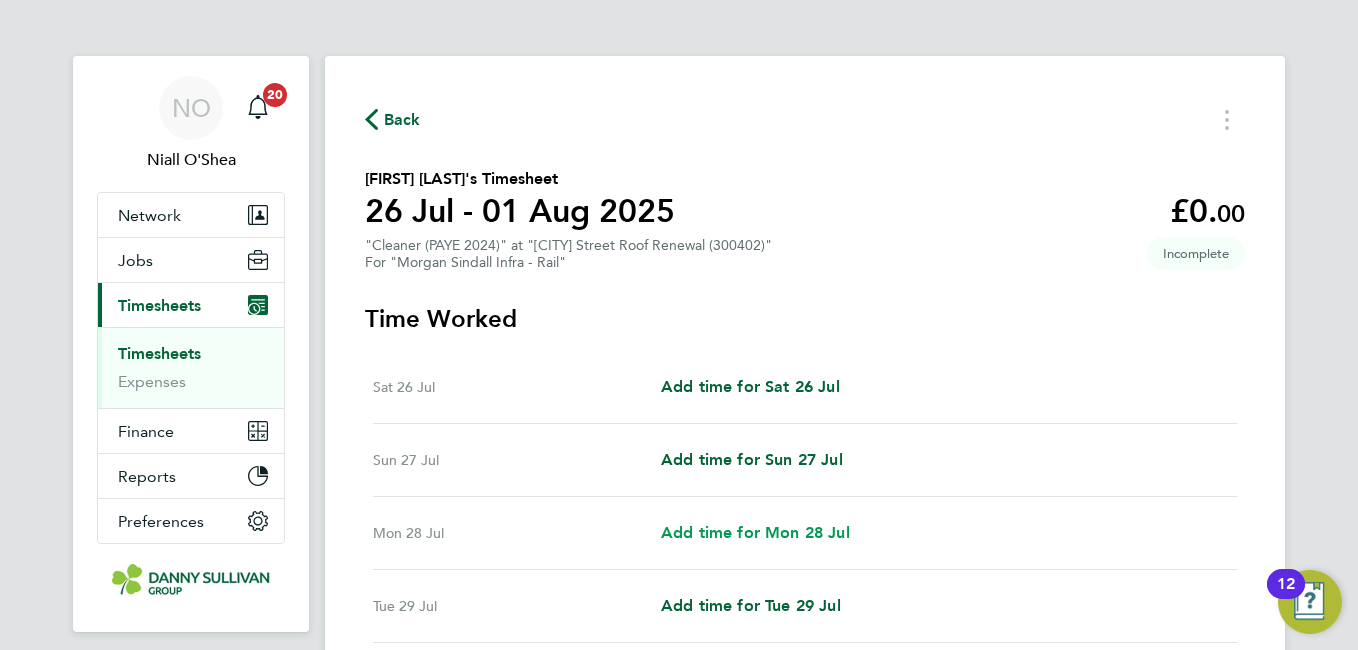 click on "Add time for Mon 28 Jul" at bounding box center (755, 532) 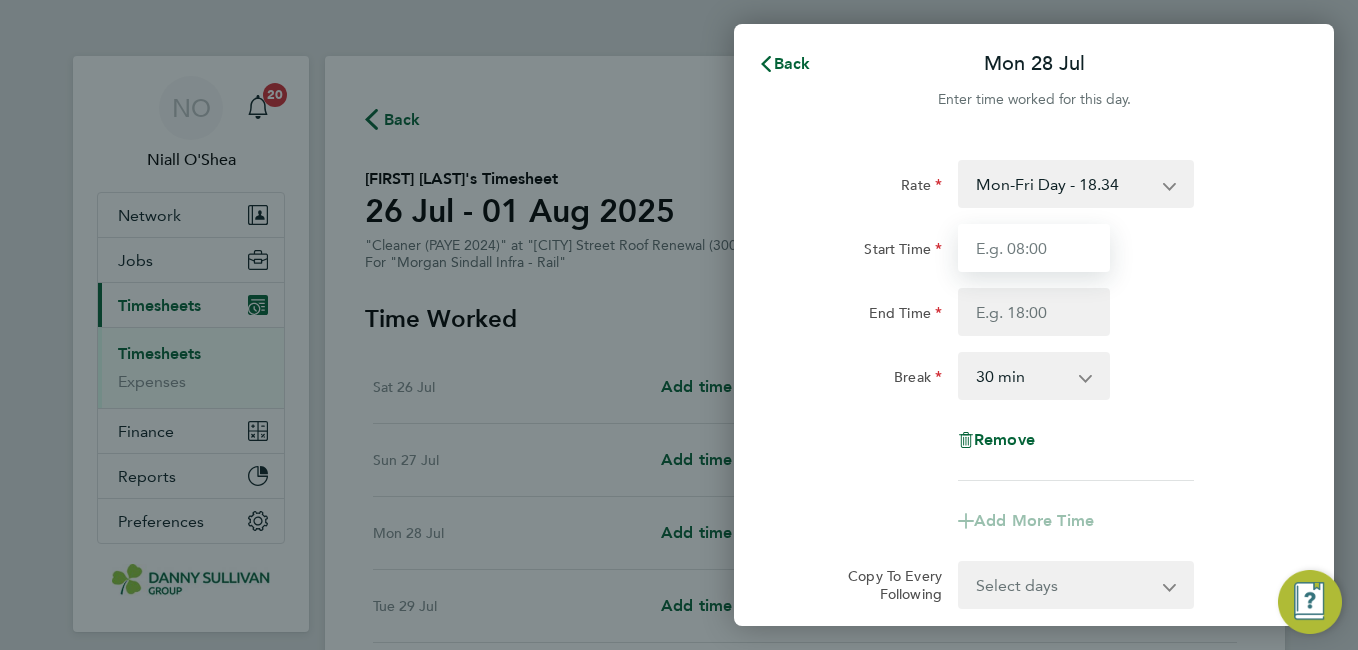 click on "Start Time" at bounding box center (1034, 248) 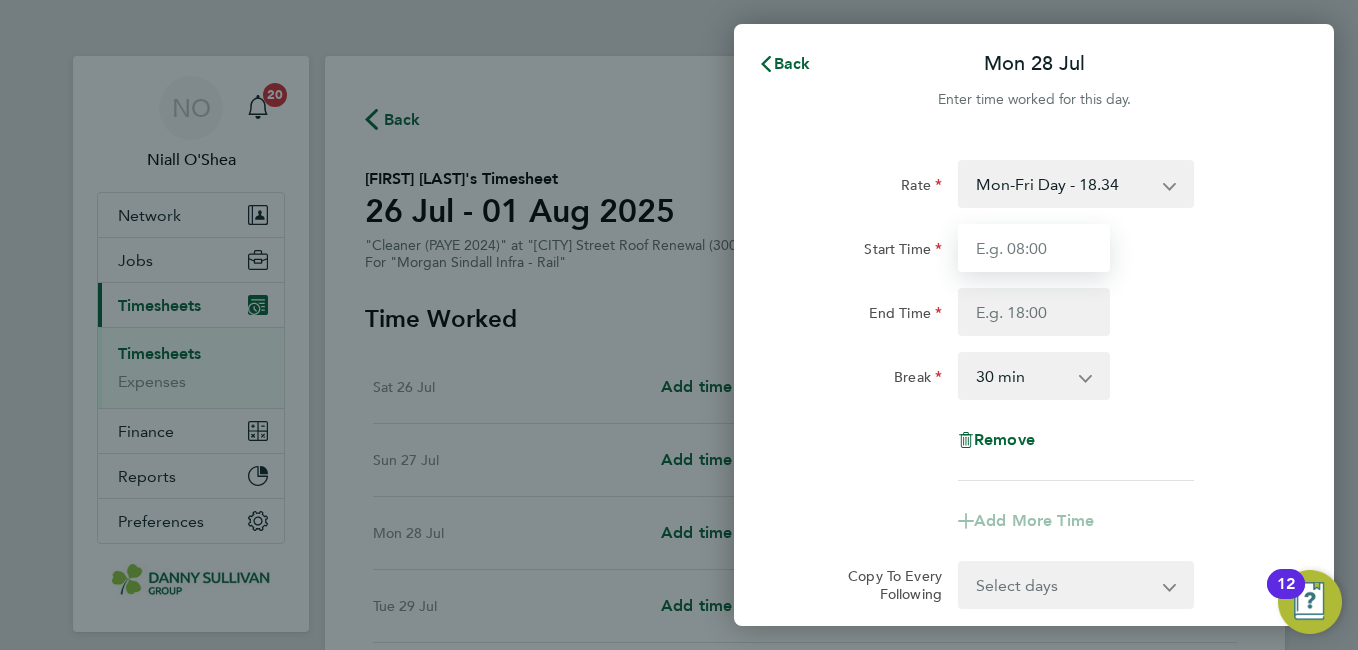 type on "07:00" 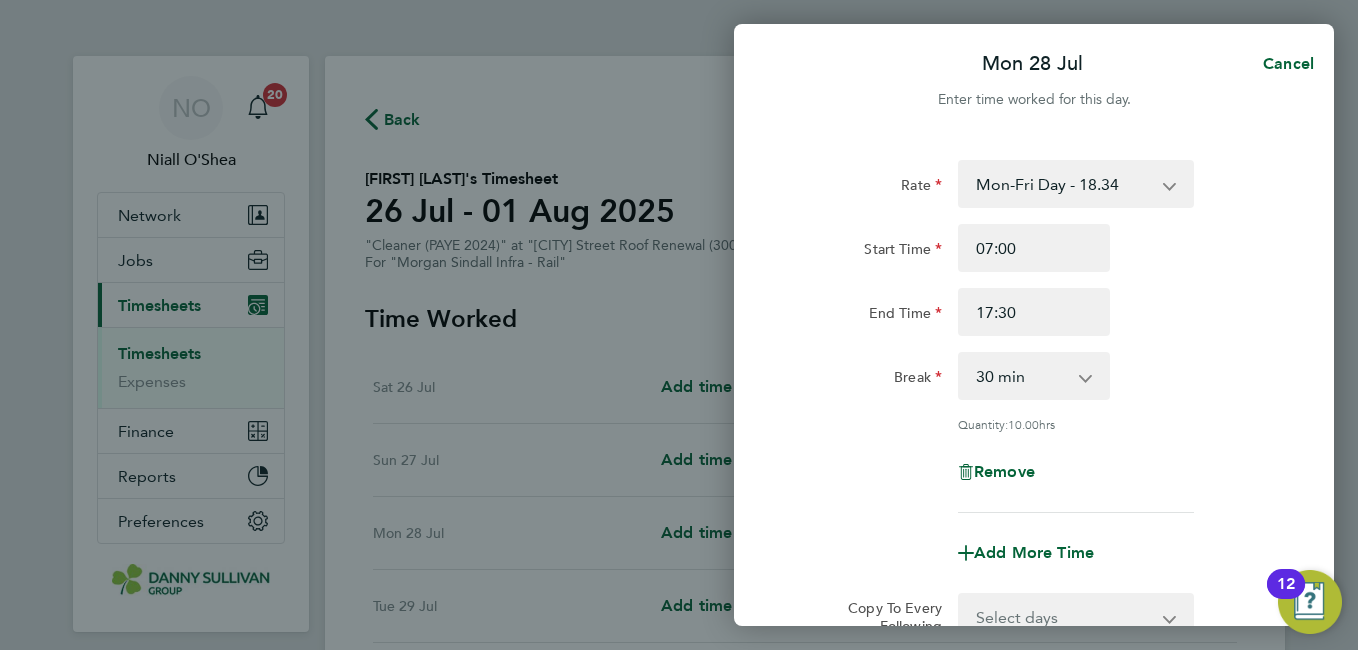 click on "End Time 17:30" 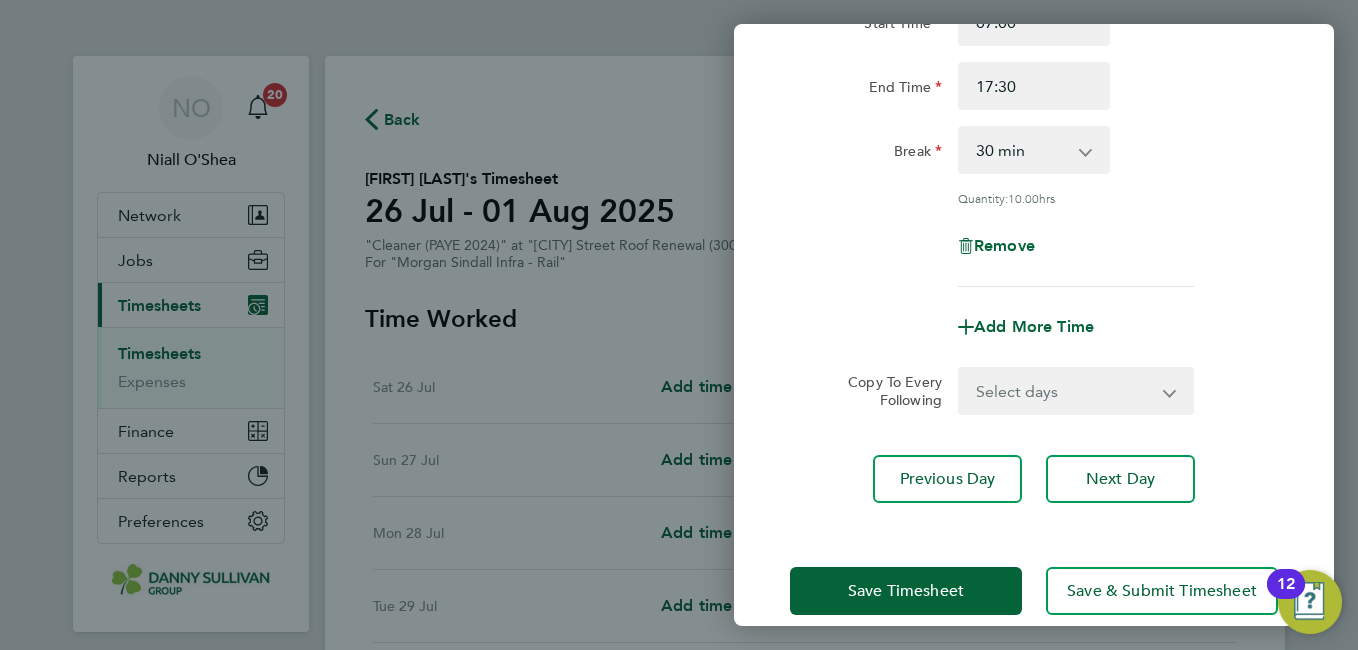 scroll, scrollTop: 253, scrollLeft: 0, axis: vertical 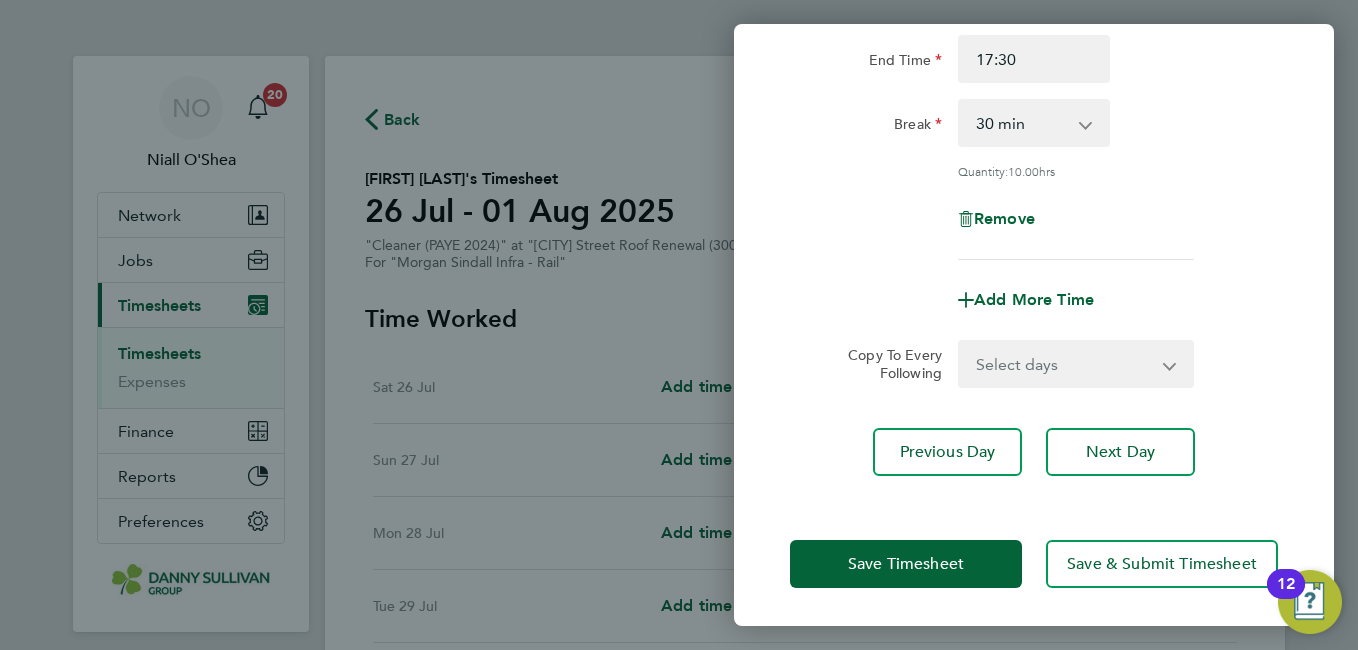 click on "Select days   Day   Tuesday   Wednesday   Thursday   Friday" at bounding box center (1065, 364) 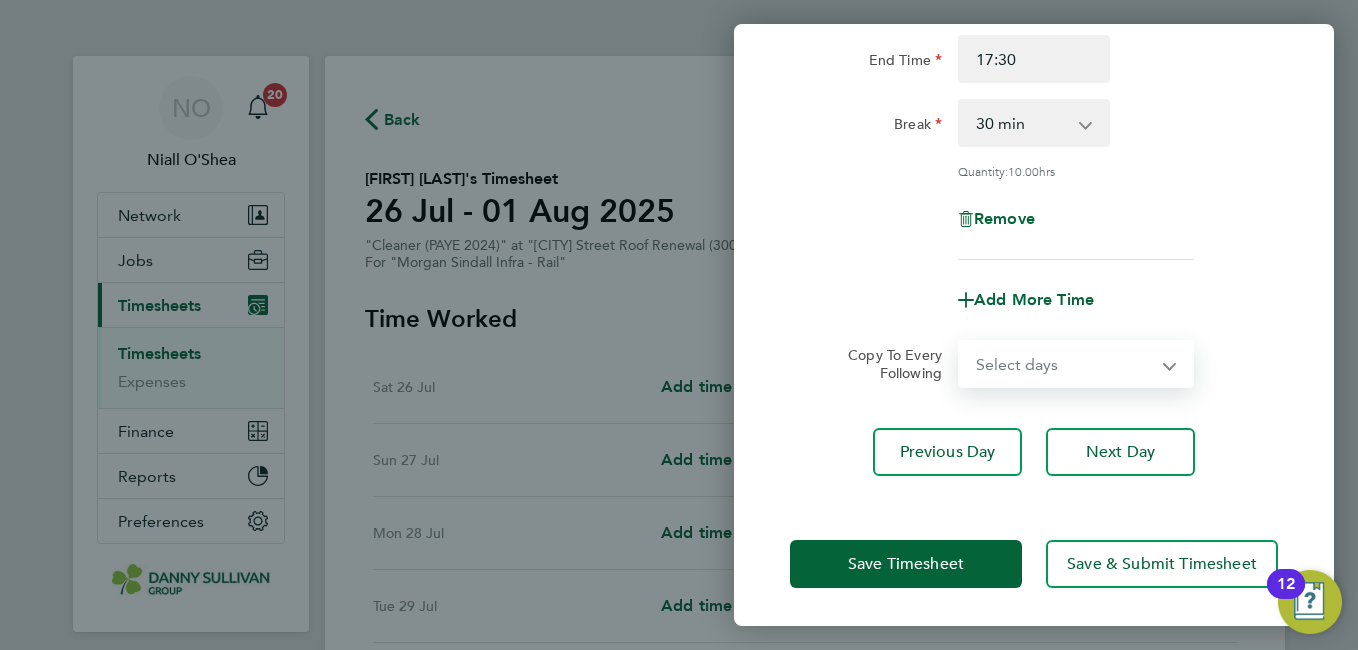 click on "Select days   Day   Tuesday   Wednesday   Thursday   Friday" at bounding box center (1065, 364) 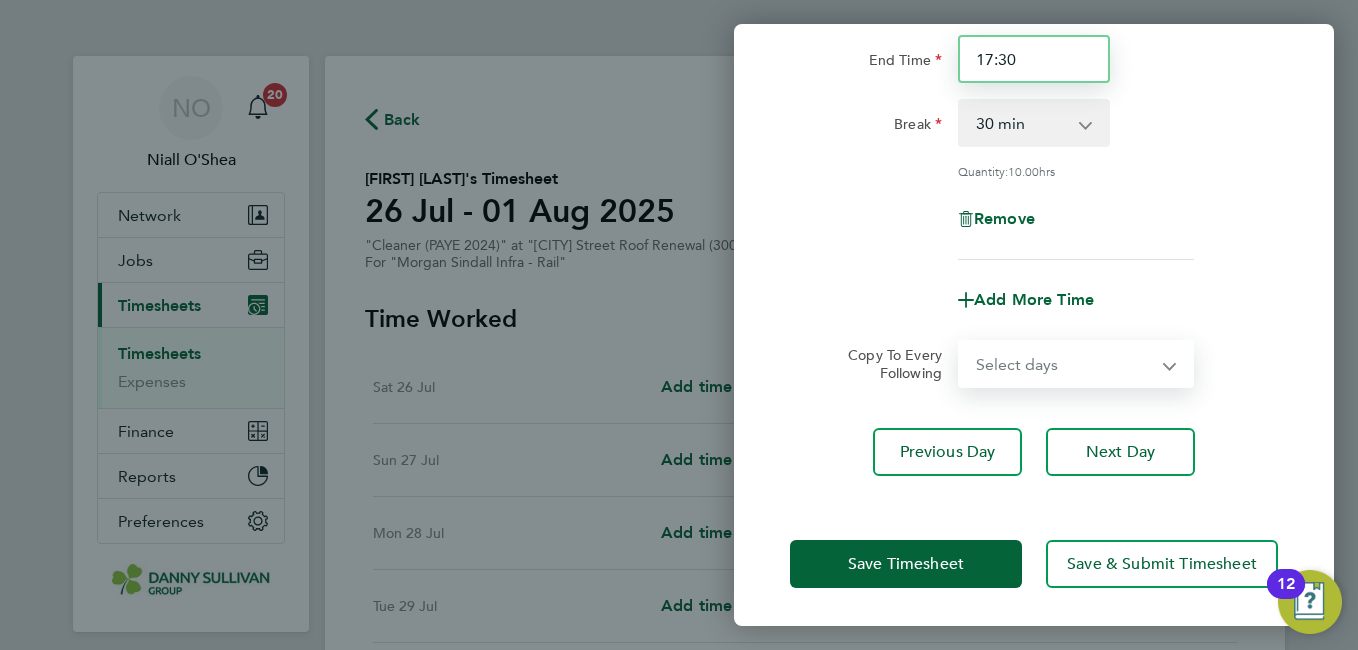 click on "17:30" at bounding box center (1034, 59) 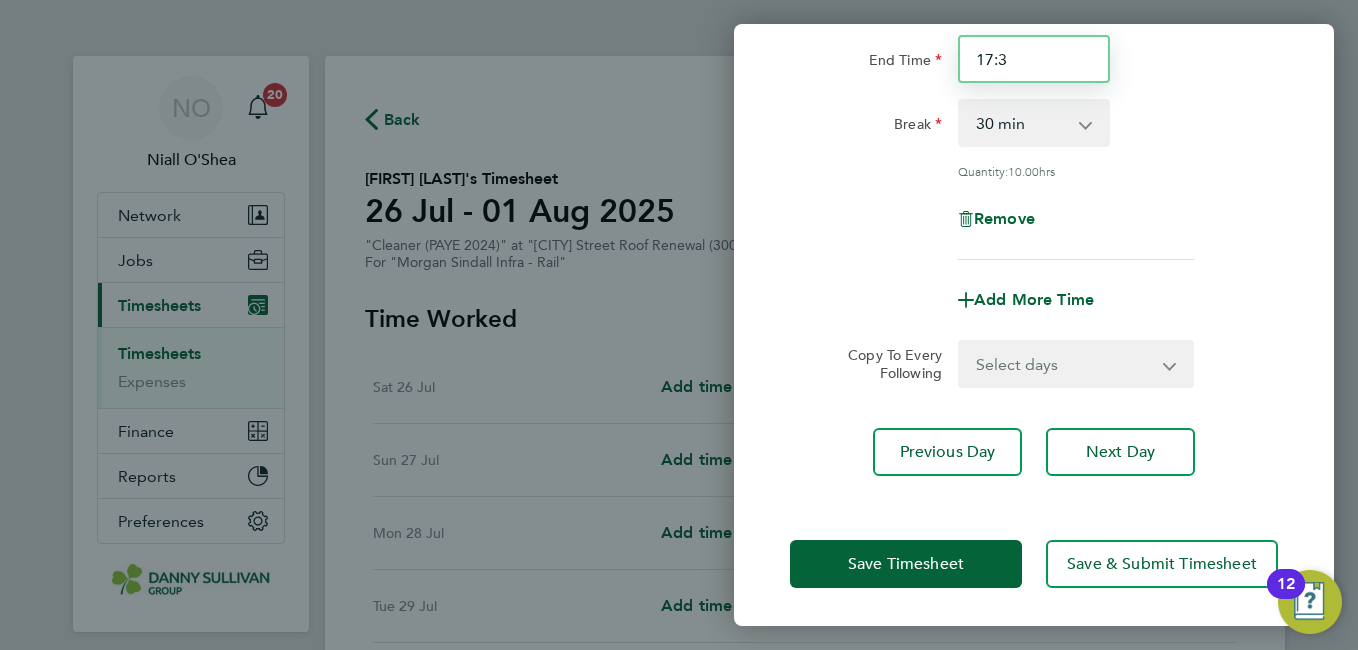 type on "17:30" 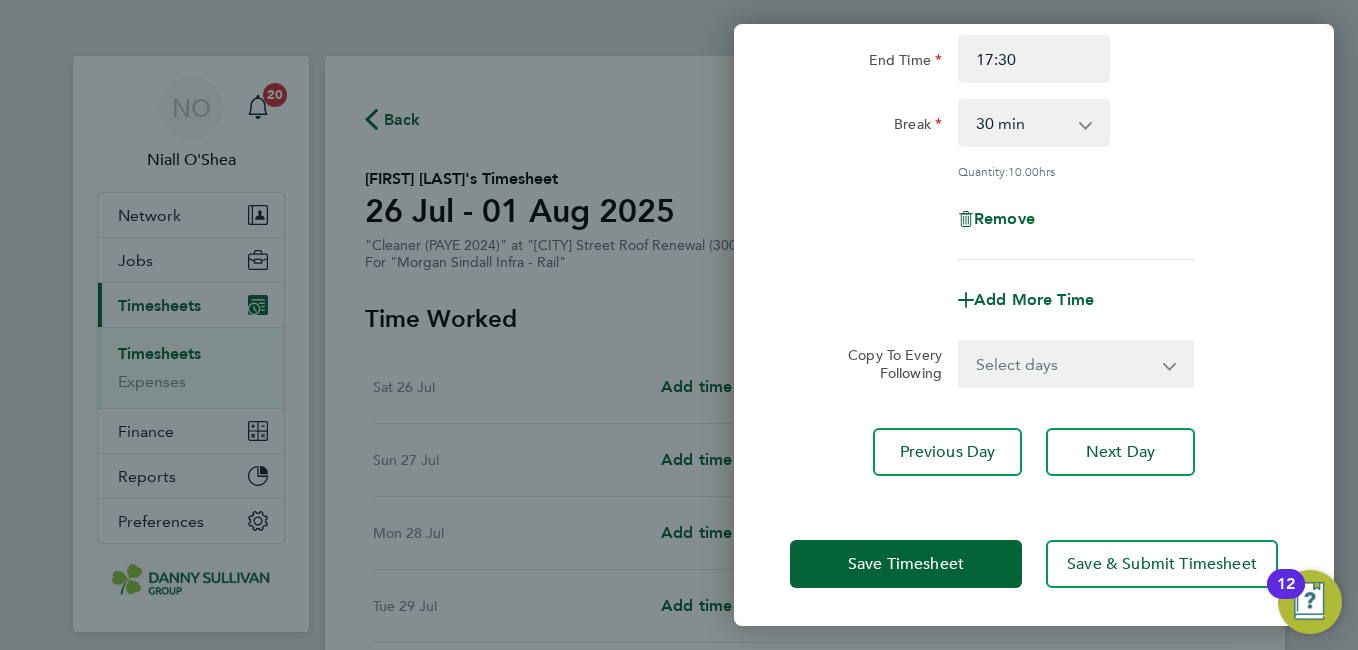 click on "Select days   Day   Tuesday   Wednesday   Thursday   Friday" at bounding box center (1065, 364) 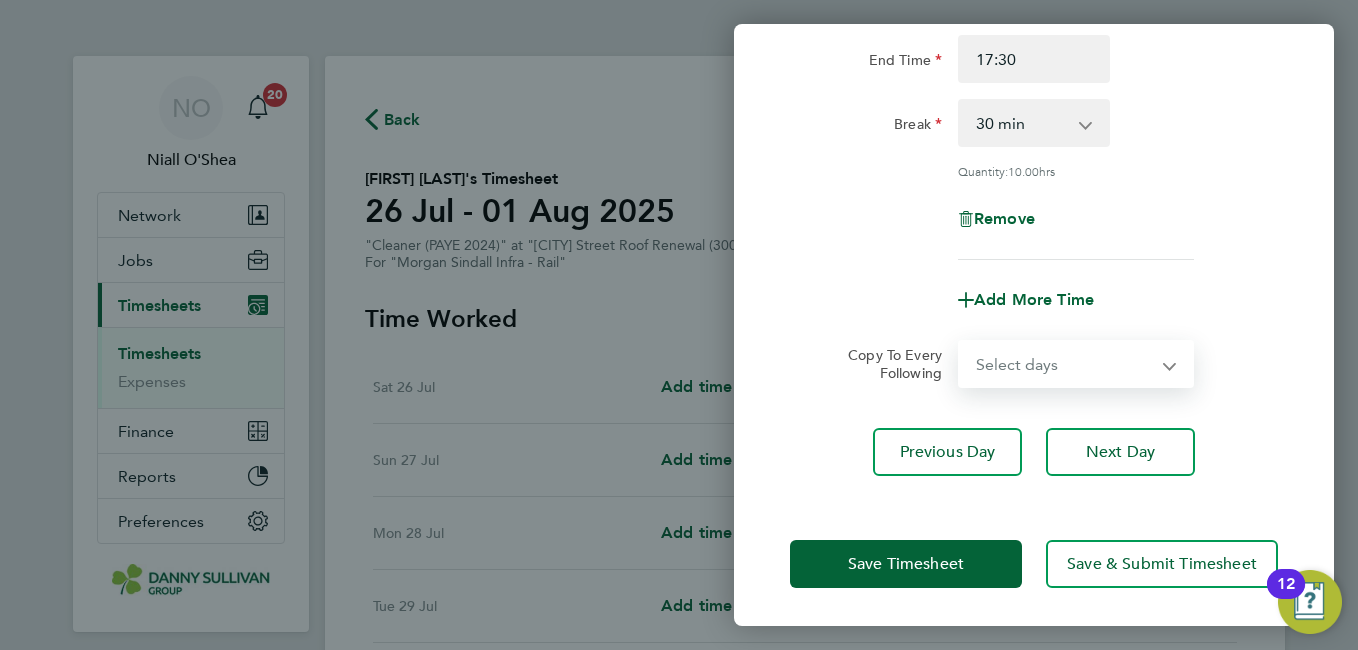 select on "DAY" 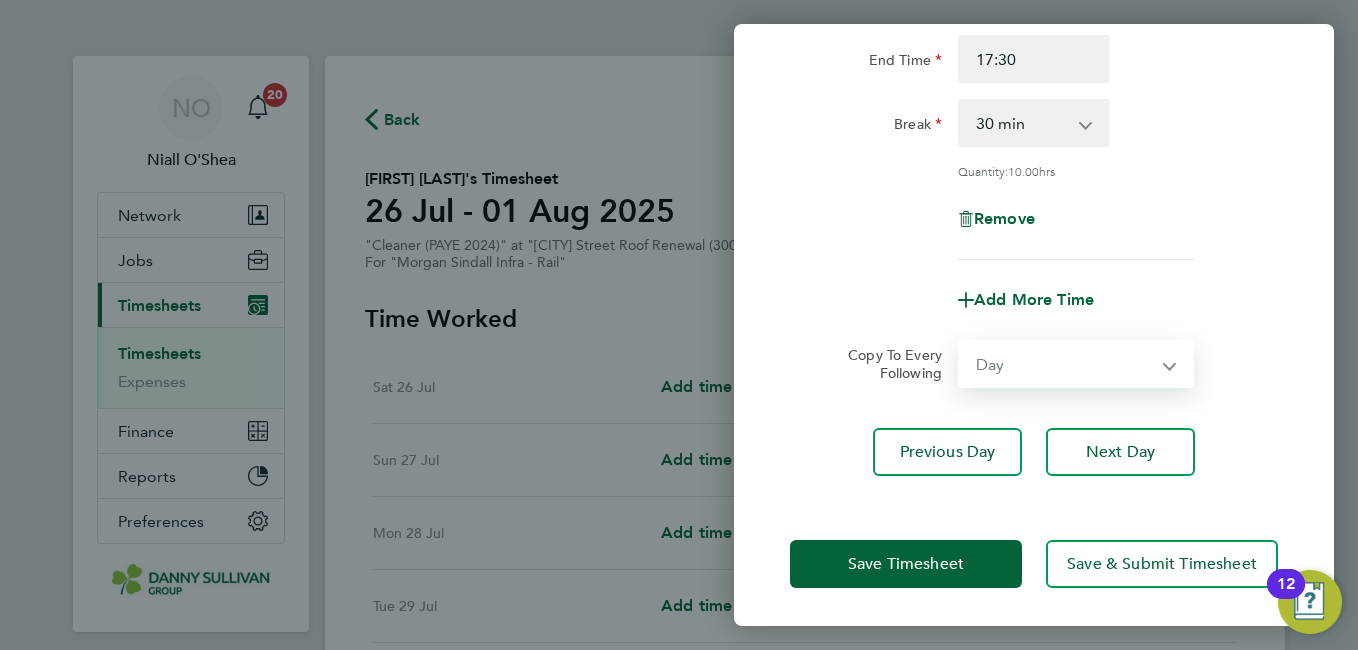 click on "Select days   Day   Tuesday   Wednesday   Thursday   Friday" at bounding box center (1065, 364) 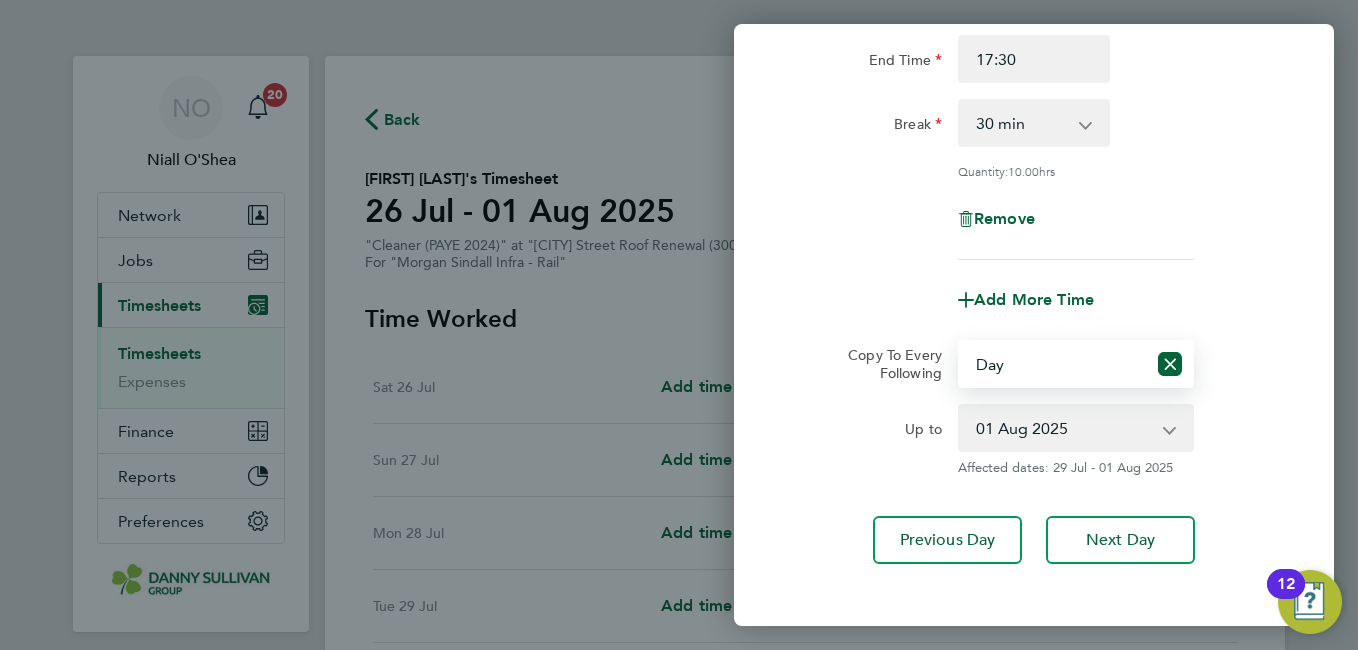 click on "Copy To Every Following  Select days   Day   Tuesday   Wednesday   Thursday   Friday
Up to  29 Jul 2025   30 Jul 2025   31 Jul 2025   01 Aug 2025
Affected dates: 29 Jul - 01 Aug 2025" 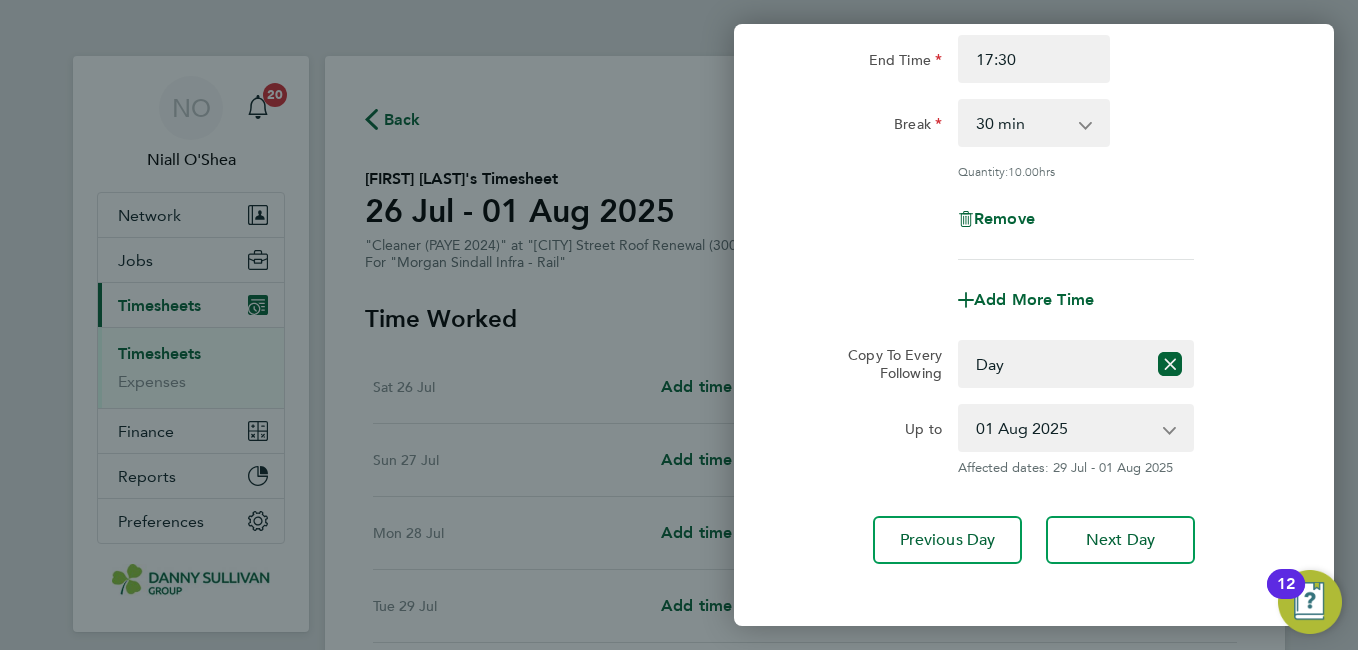 scroll, scrollTop: 341, scrollLeft: 0, axis: vertical 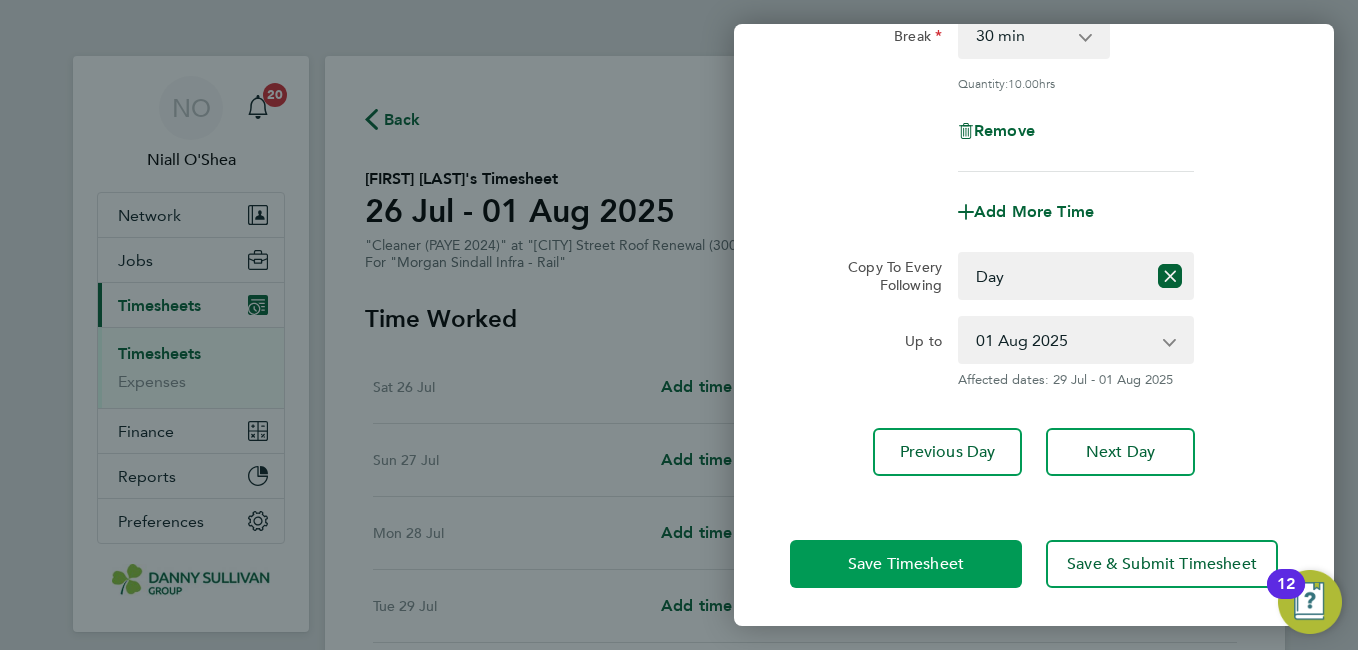 click on "Save Timesheet" 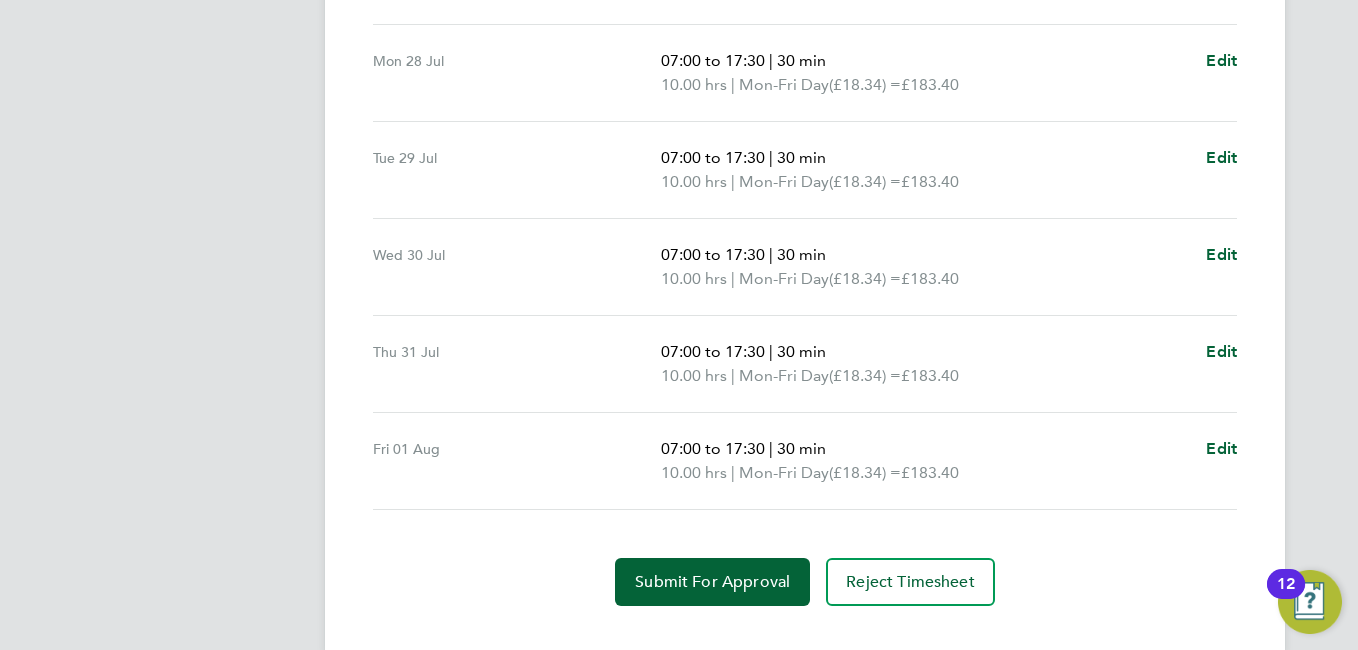scroll, scrollTop: 795, scrollLeft: 0, axis: vertical 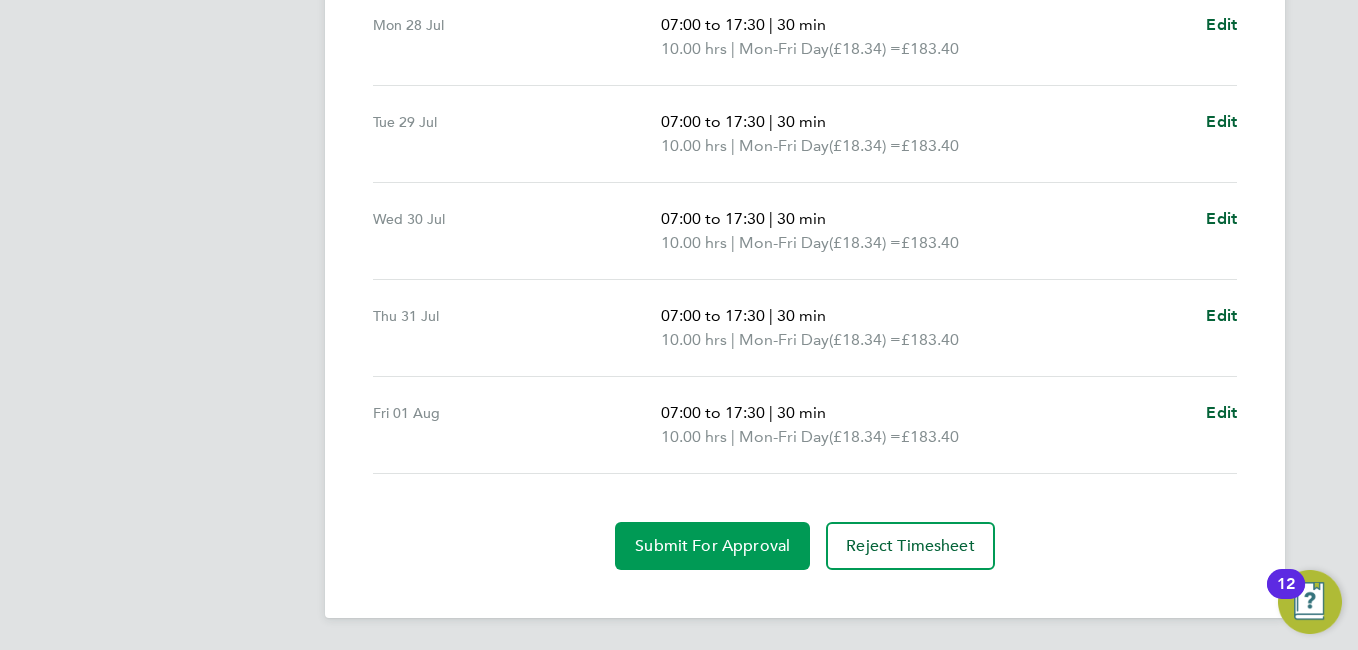 click on "Submit For Approval" 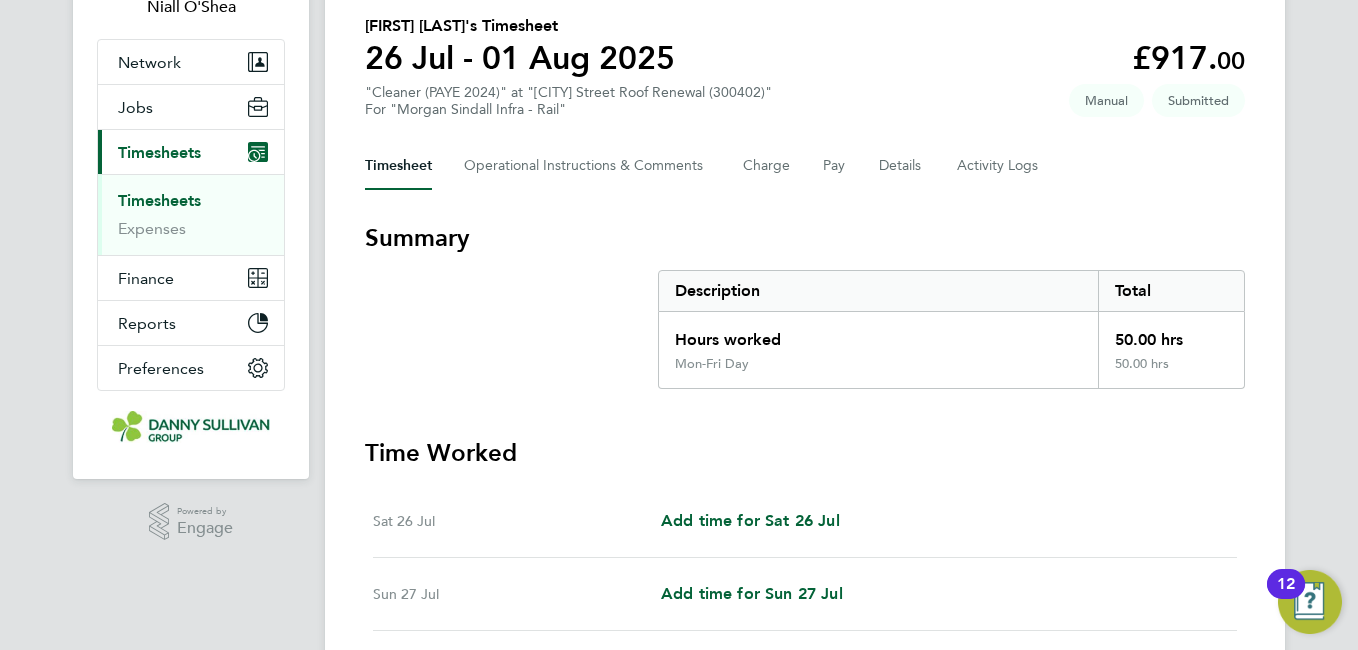 scroll, scrollTop: 0, scrollLeft: 0, axis: both 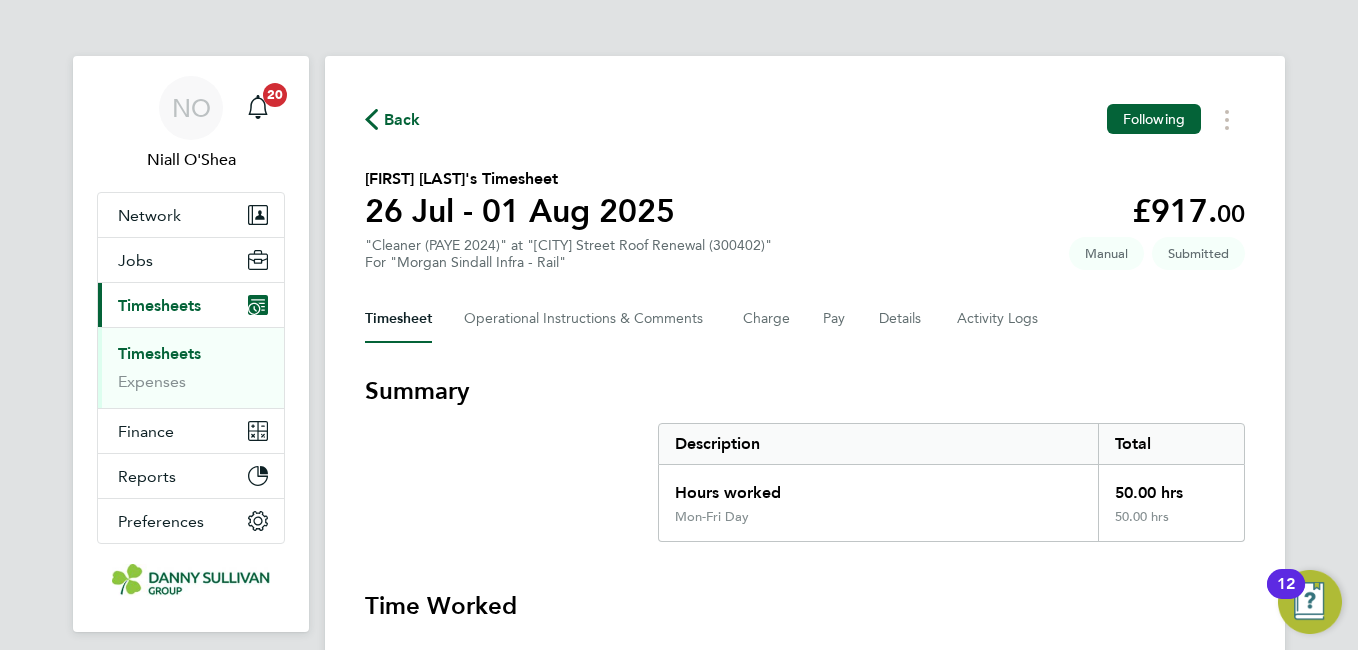 click on "Back" 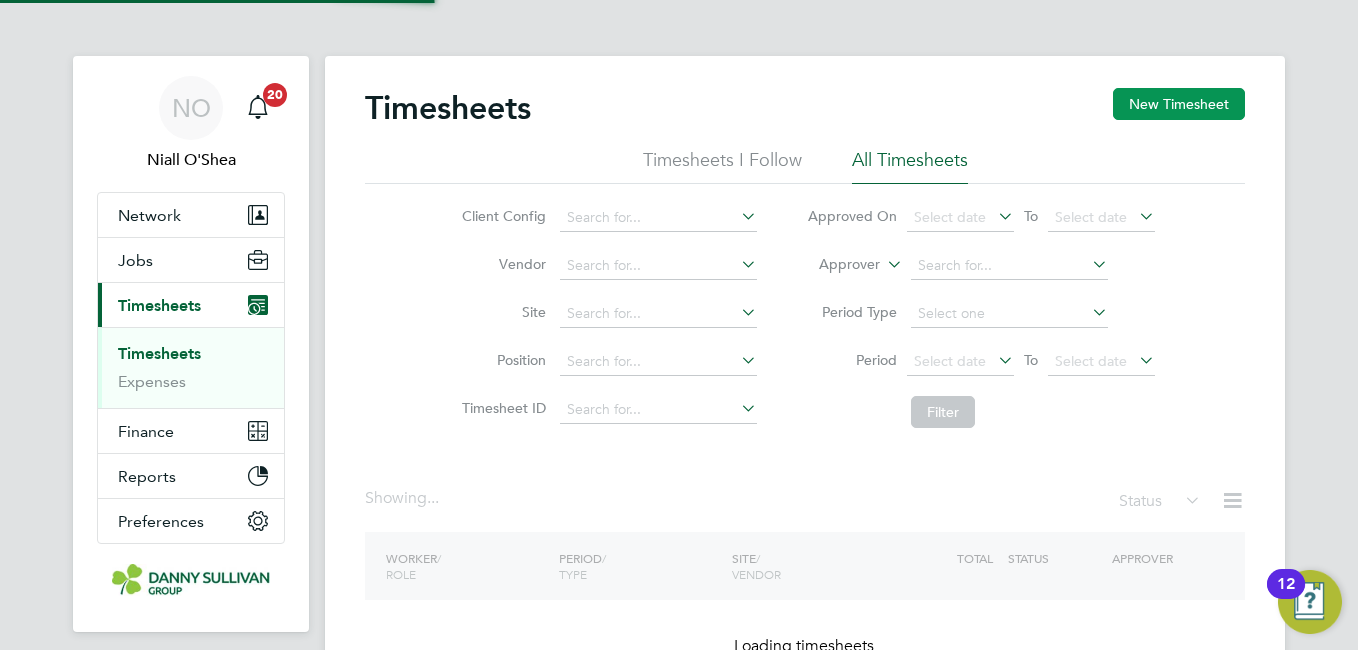 click on "New Timesheet" 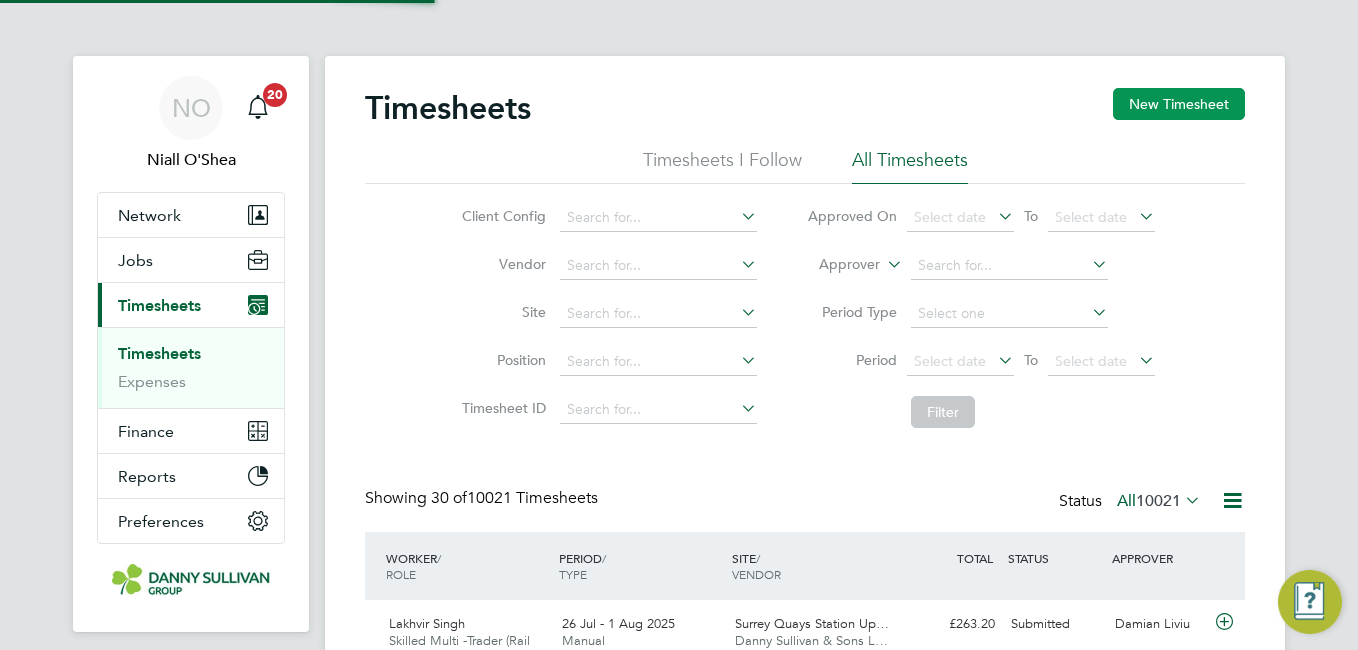 scroll, scrollTop: 10, scrollLeft: 10, axis: both 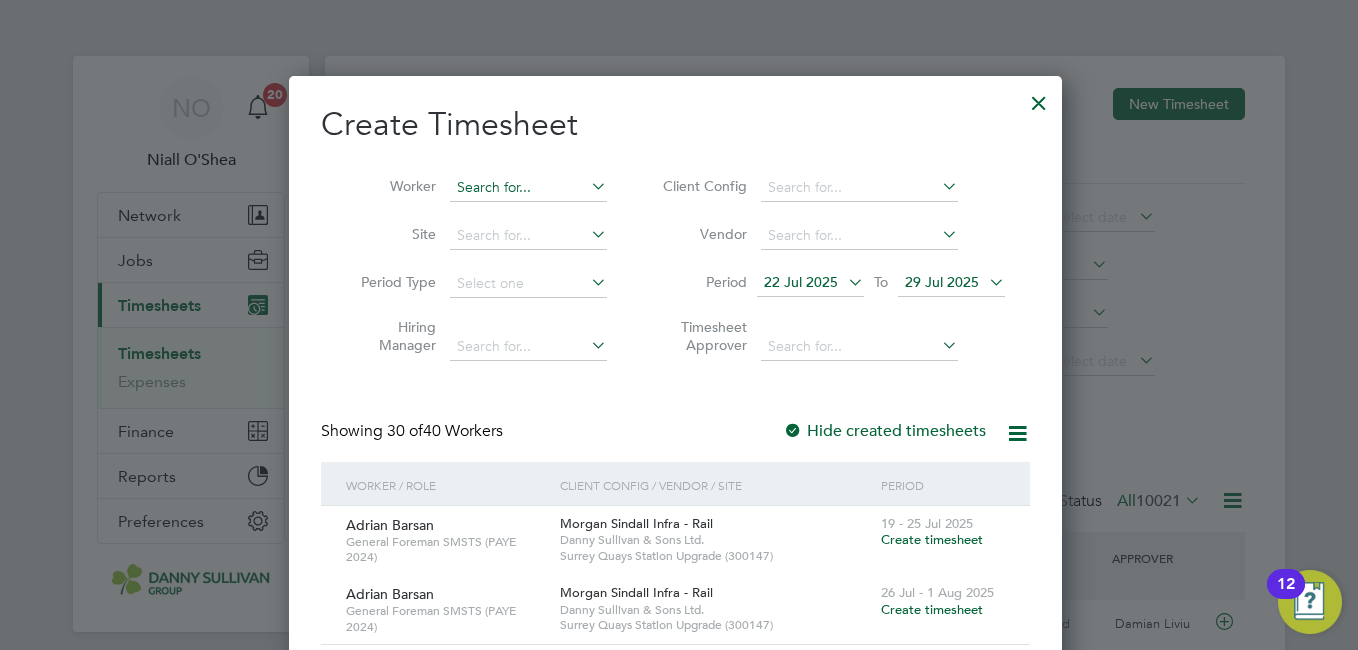click at bounding box center [528, 188] 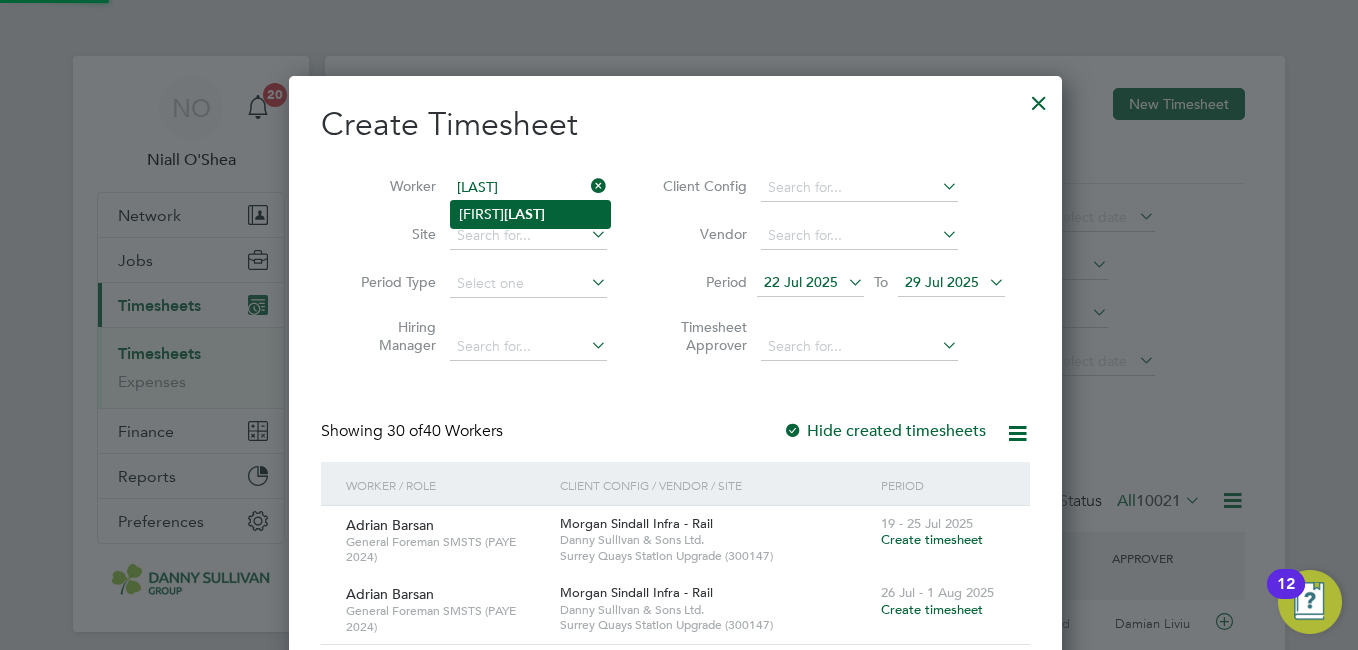 click on "Claudiu  Micu" 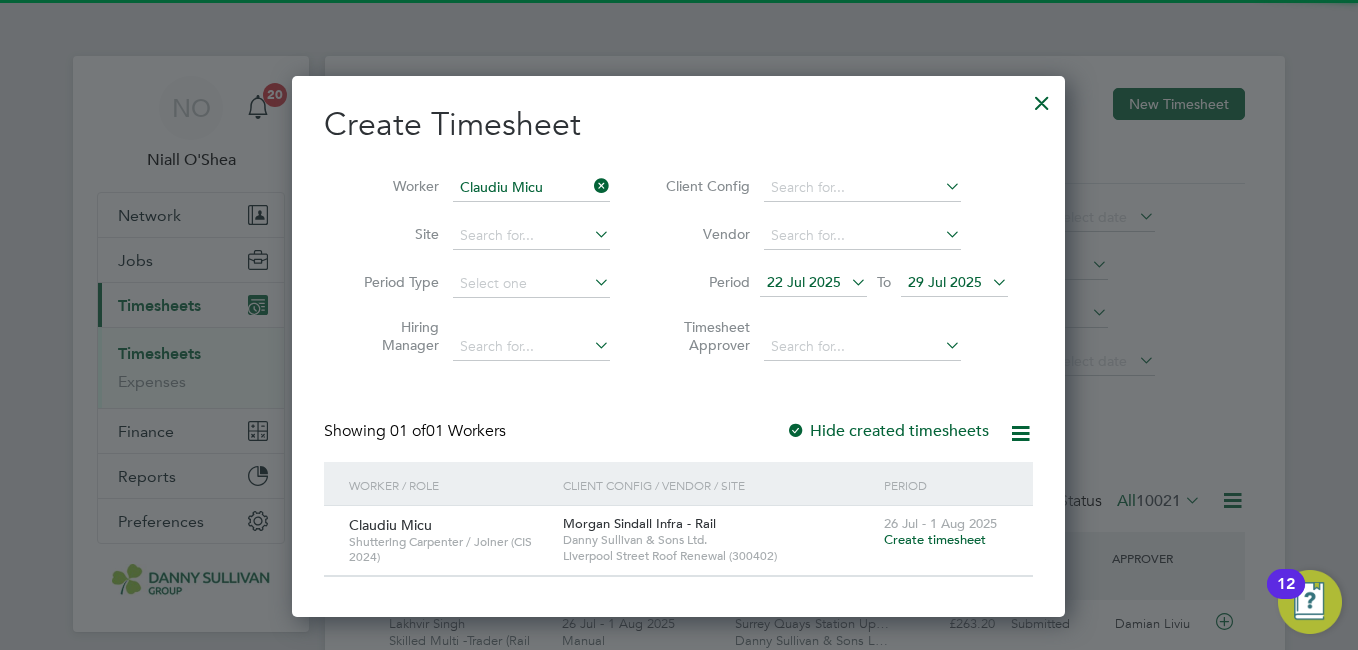 click on "Create timesheet" at bounding box center (935, 539) 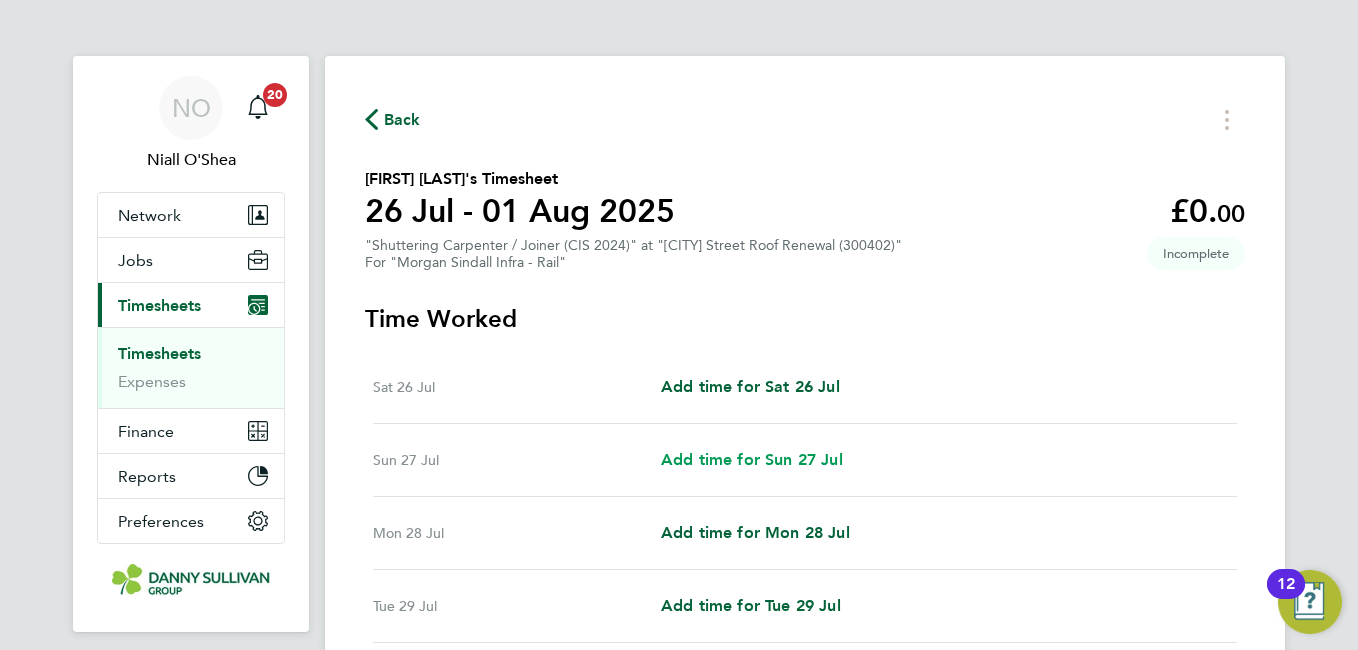 click on "Add time for Sun 27 Jul" at bounding box center [752, 459] 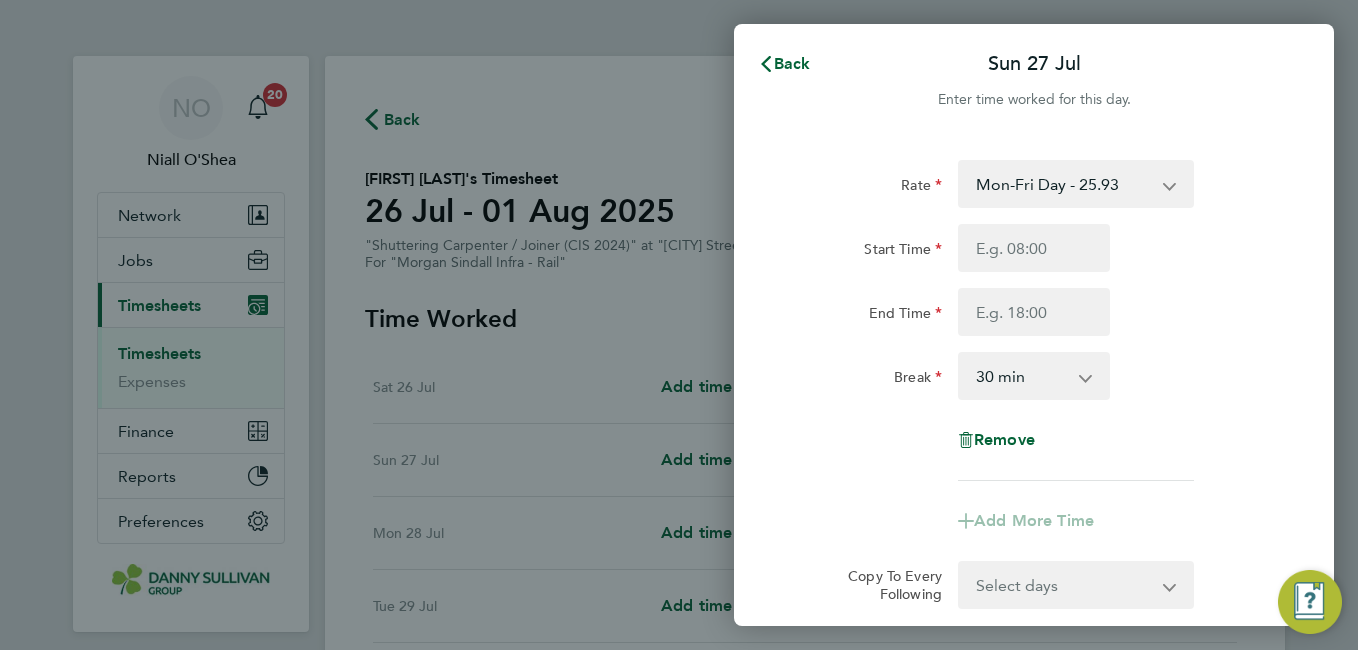 click on "Mon-Fri Day - 25.93   Bank Hol - 38.90   Weekend - 33.71   Xmas / NY - 51.87   Mon-Thurs Night - 29.82" at bounding box center (1064, 184) 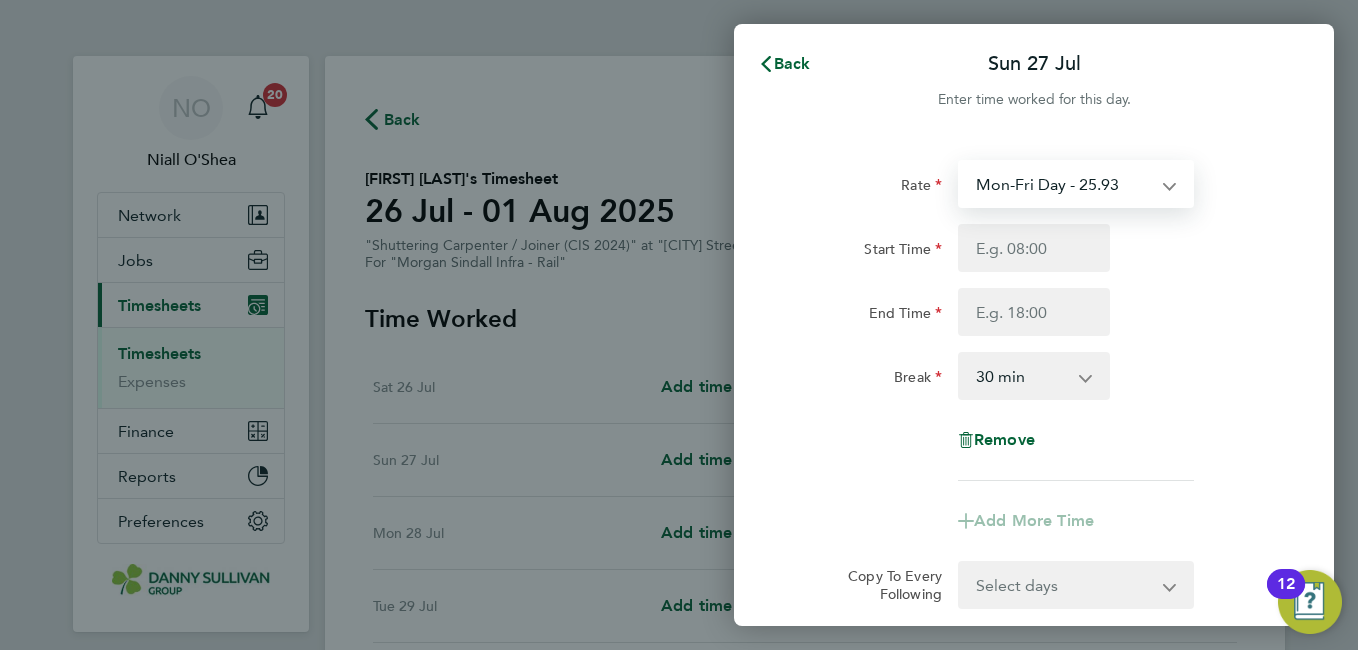 select on "30" 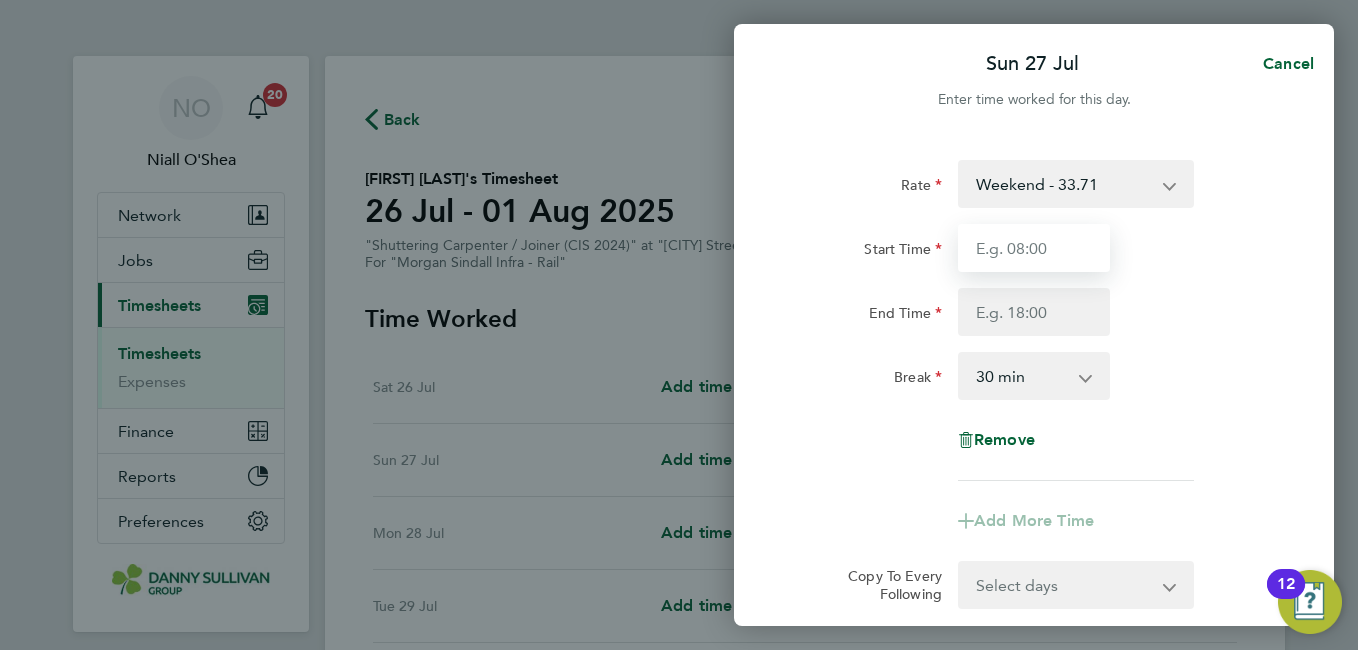 click on "Start Time" at bounding box center (1034, 248) 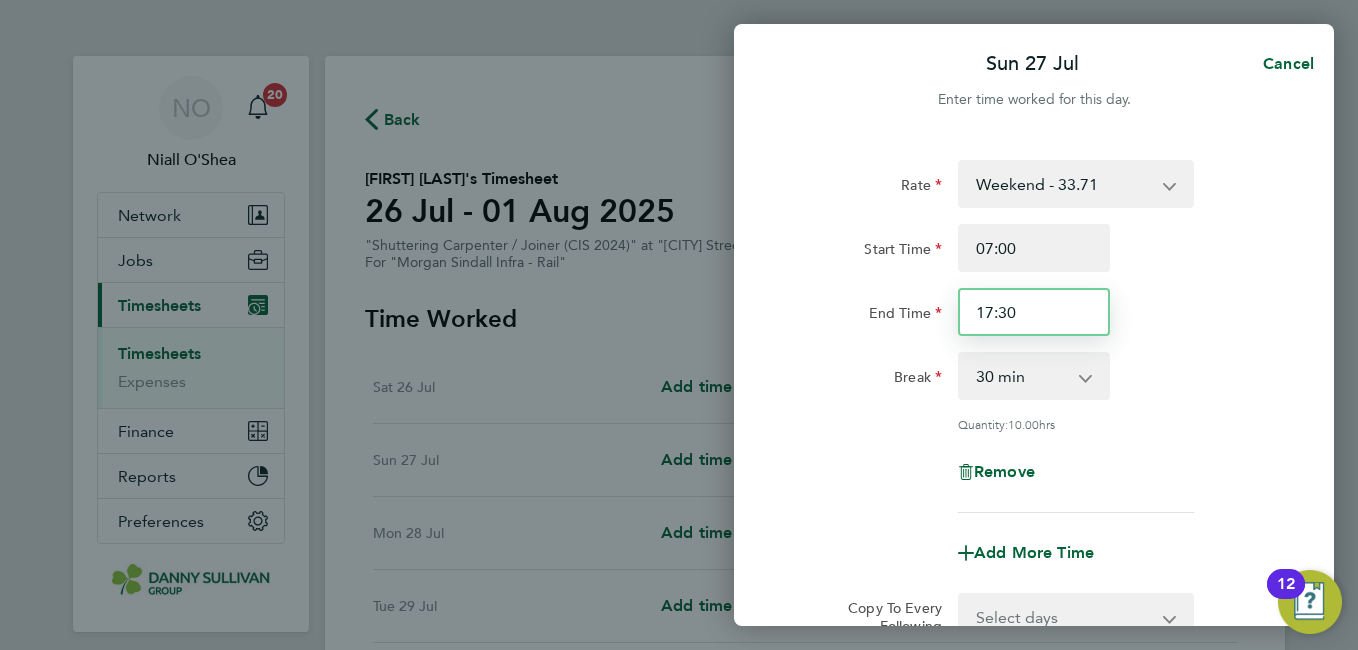 click on "17:30" at bounding box center (1034, 312) 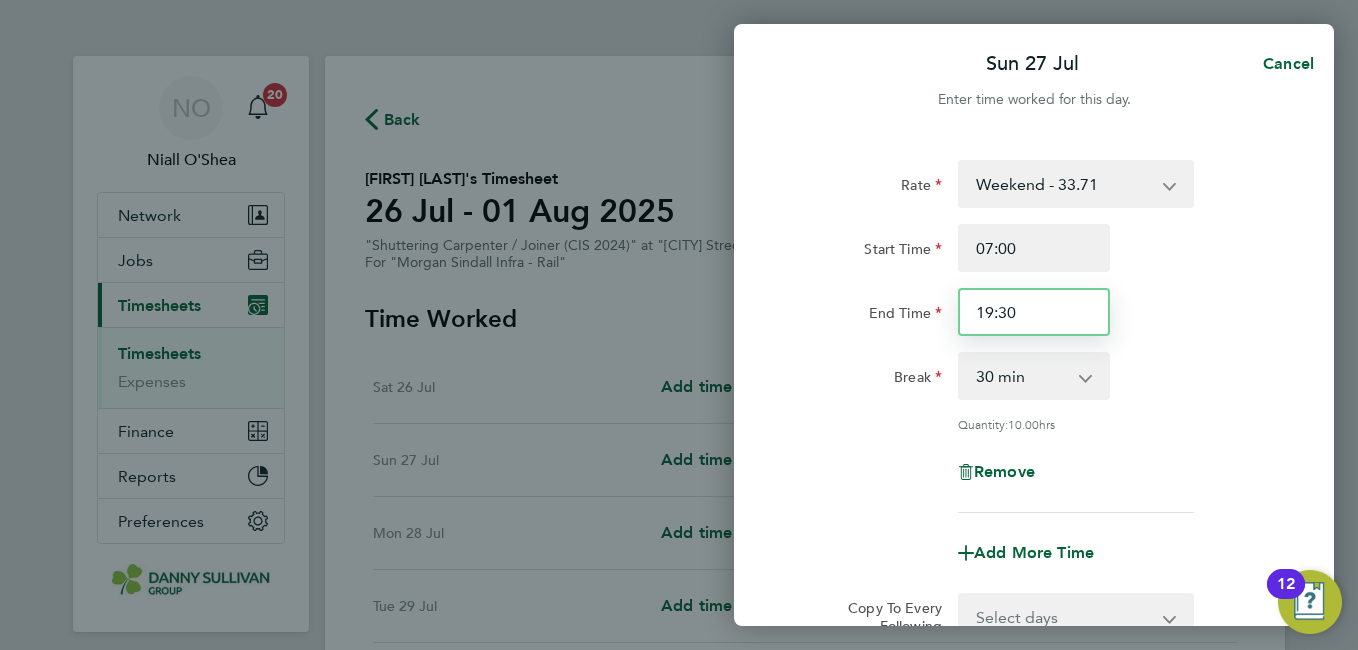 type on "19:30" 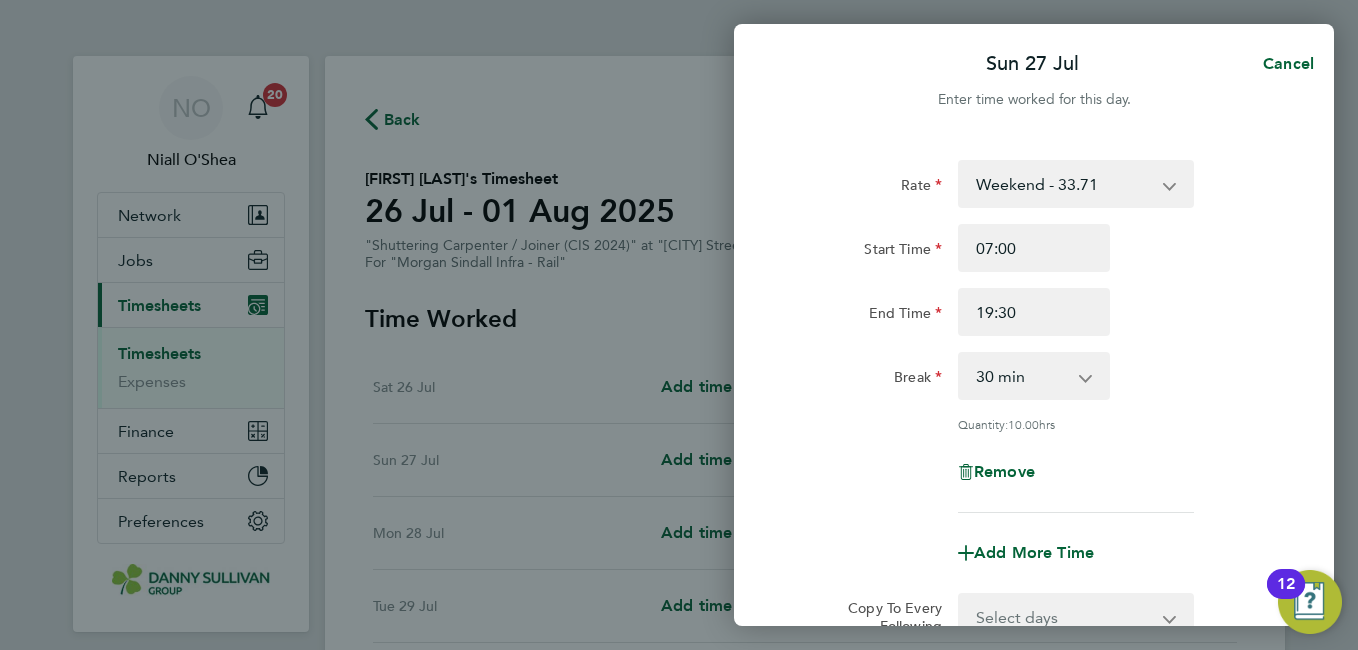 click on "End Time 19:30" 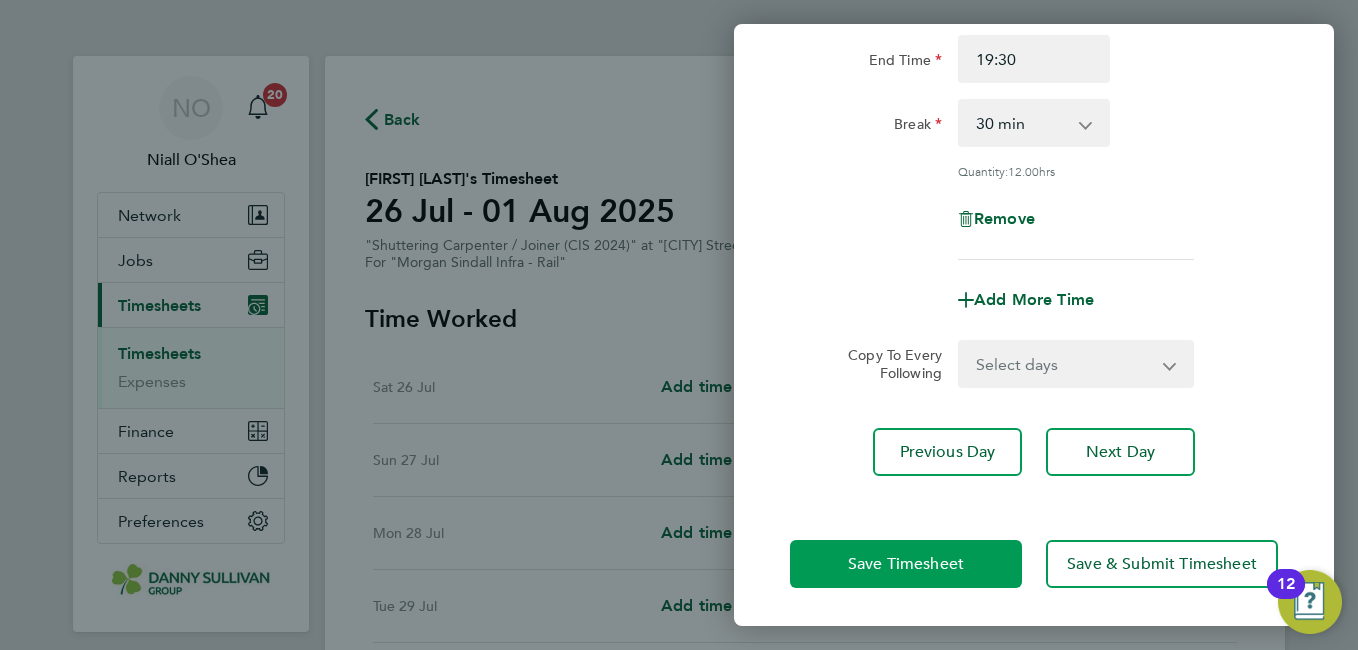 click on "Save Timesheet" 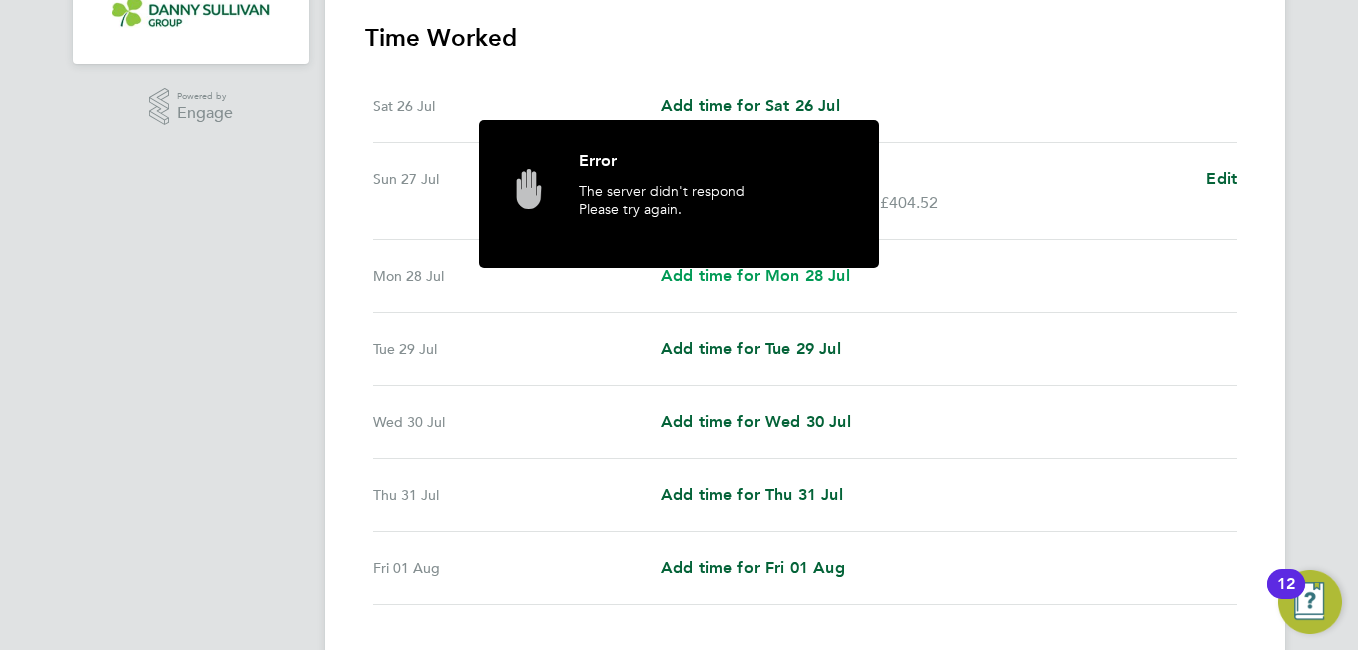 click on "Add time for Mon 28 Jul" at bounding box center (755, 275) 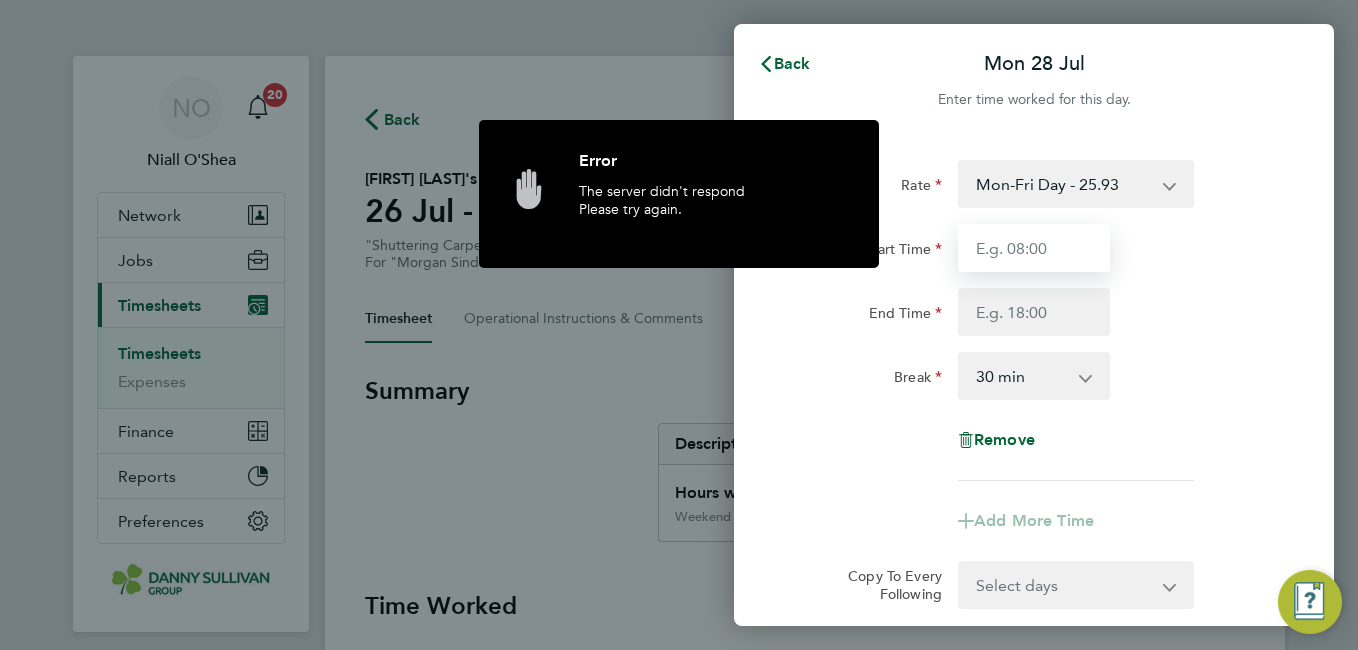 click on "Start Time" at bounding box center (1034, 248) 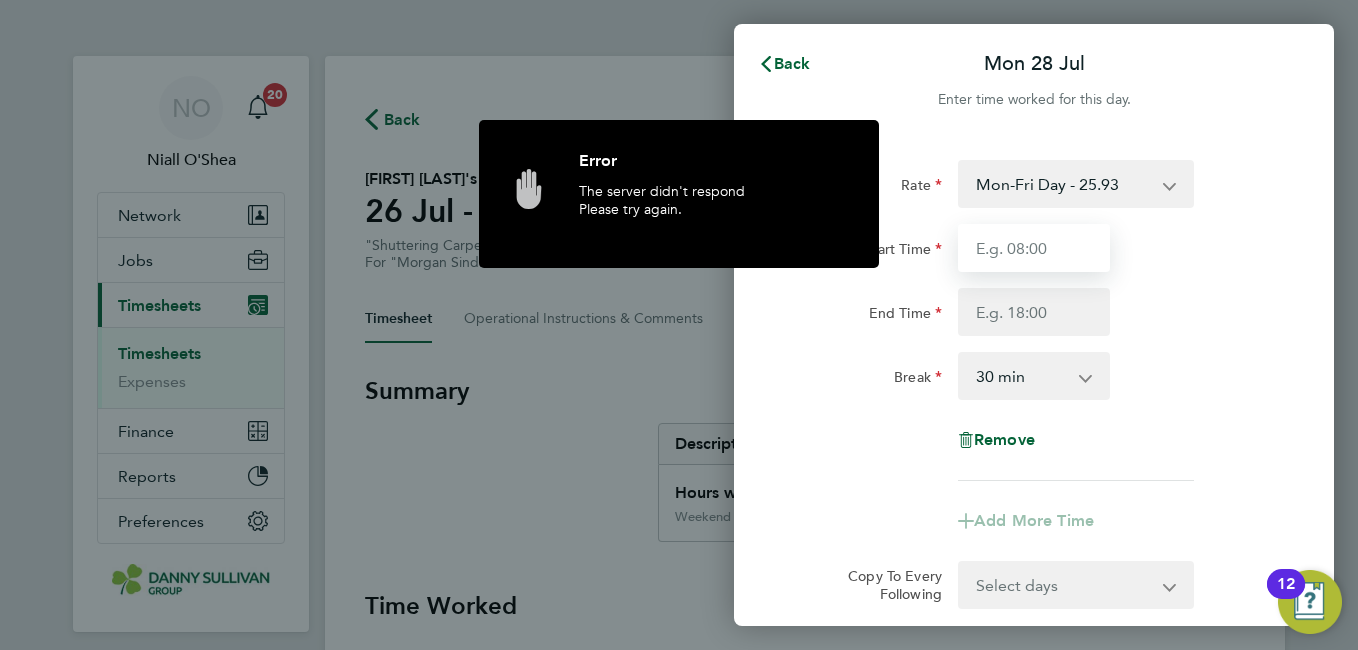 type on "07:00" 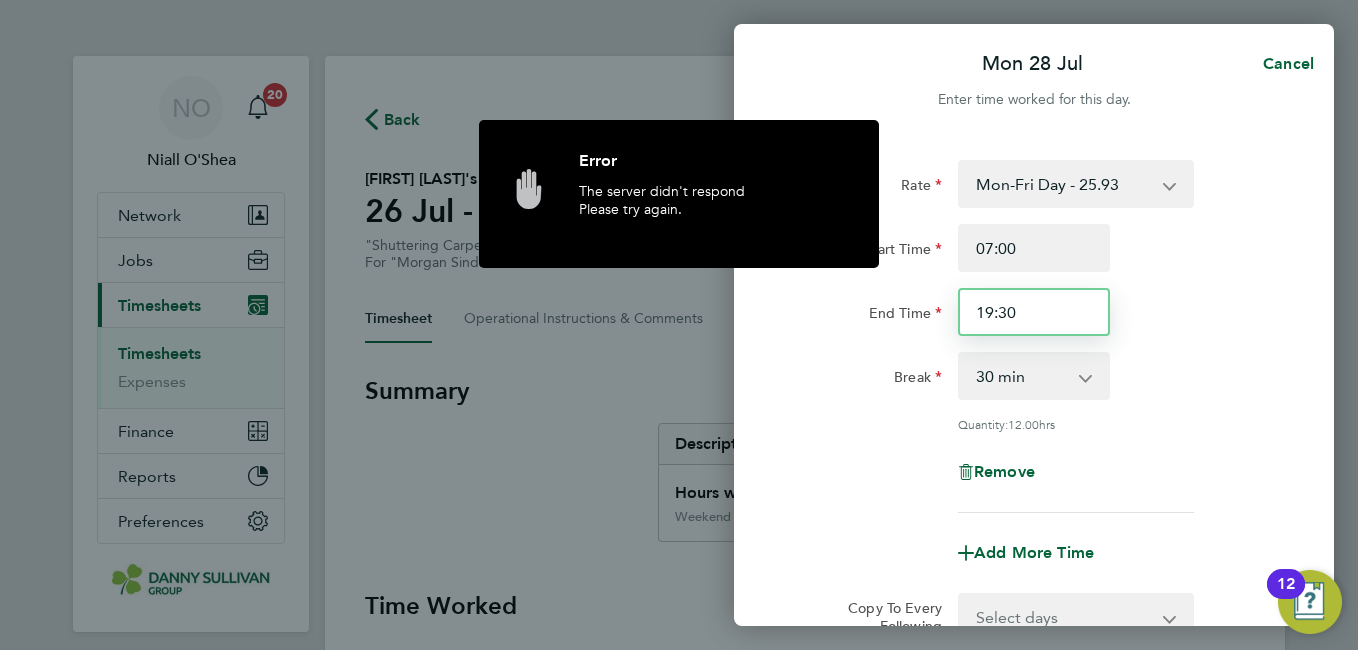 click on "19:30" at bounding box center [1034, 312] 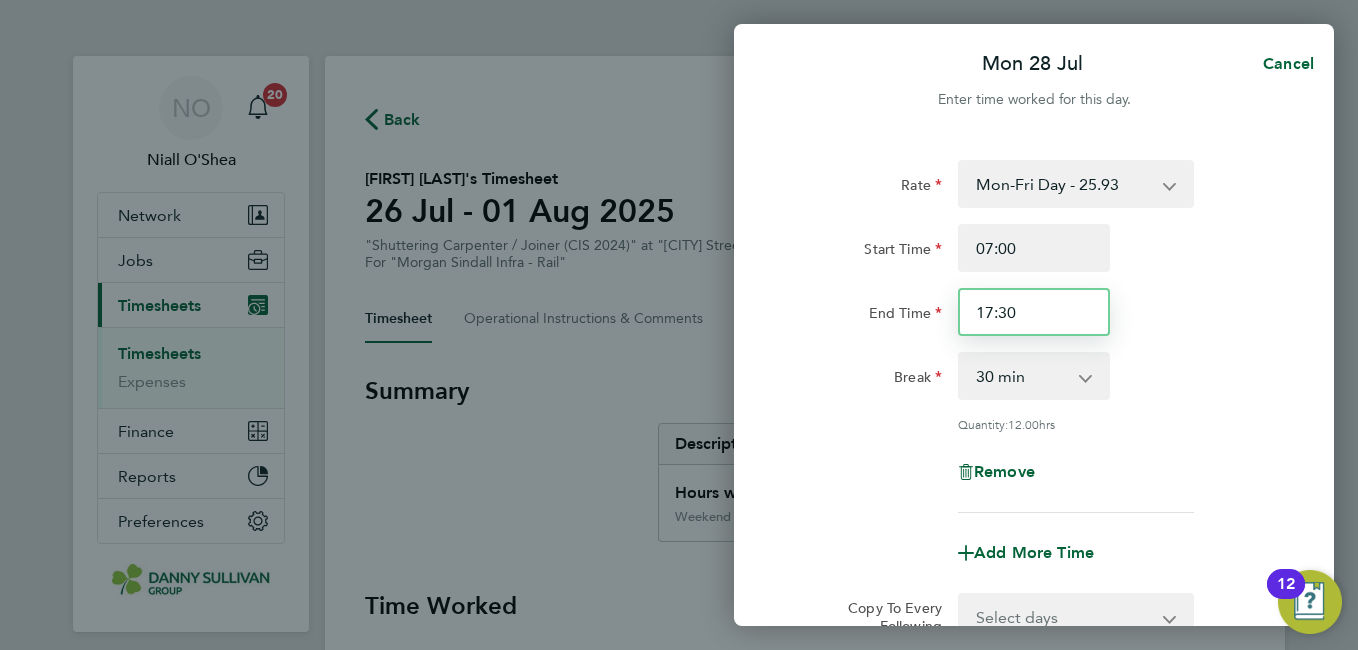 type on "17:30" 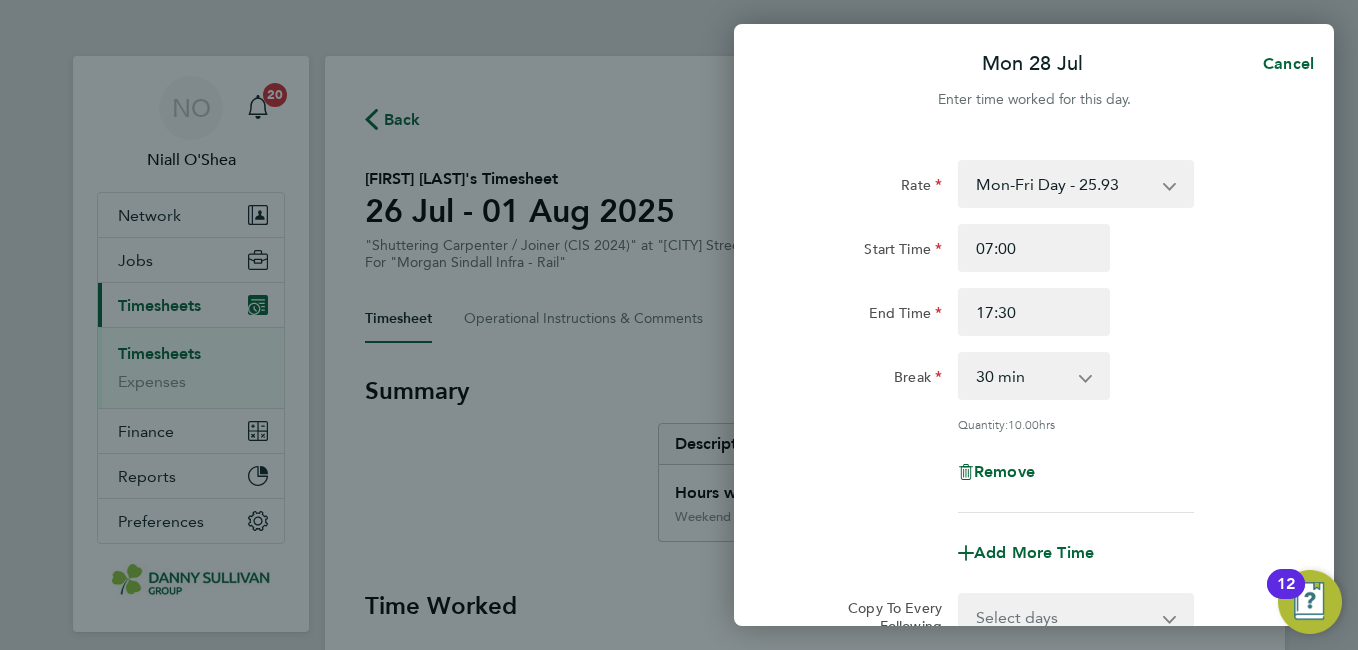 click on "Break  0 min   15 min   30 min   45 min   60 min   75 min   90 min" 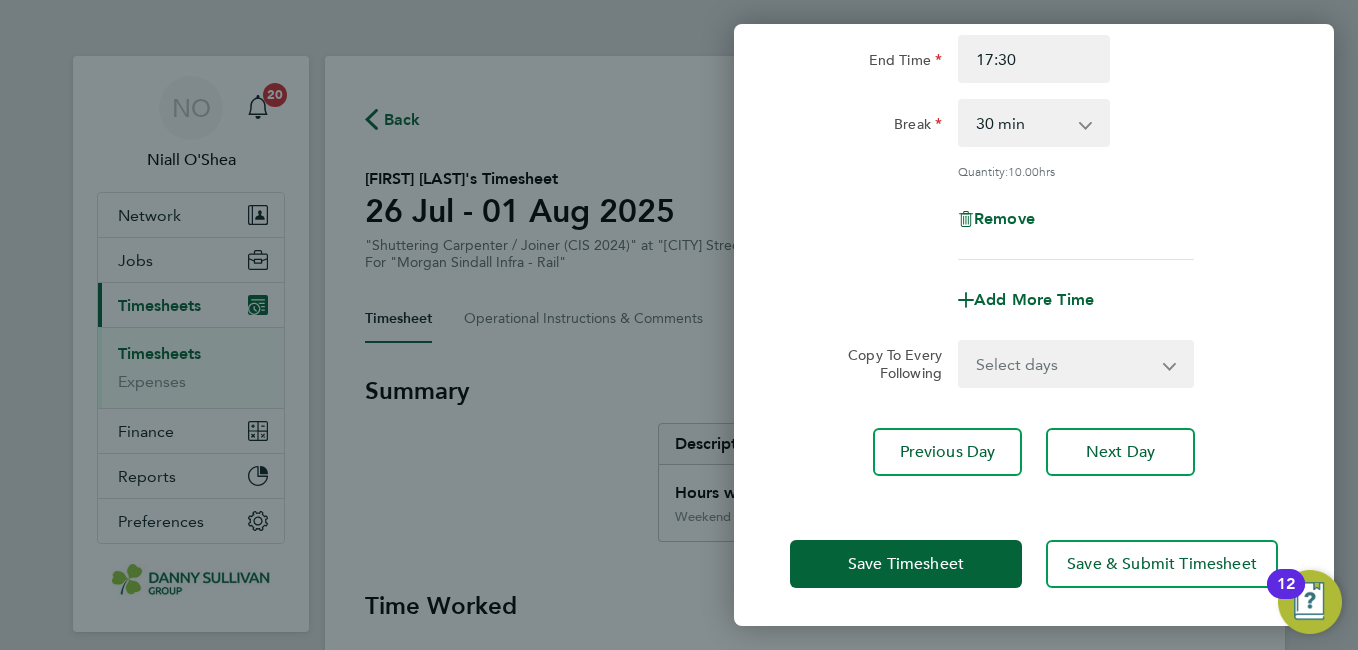 click on "Select days   Day   Tuesday   Wednesday   Thursday   Friday" at bounding box center [1065, 364] 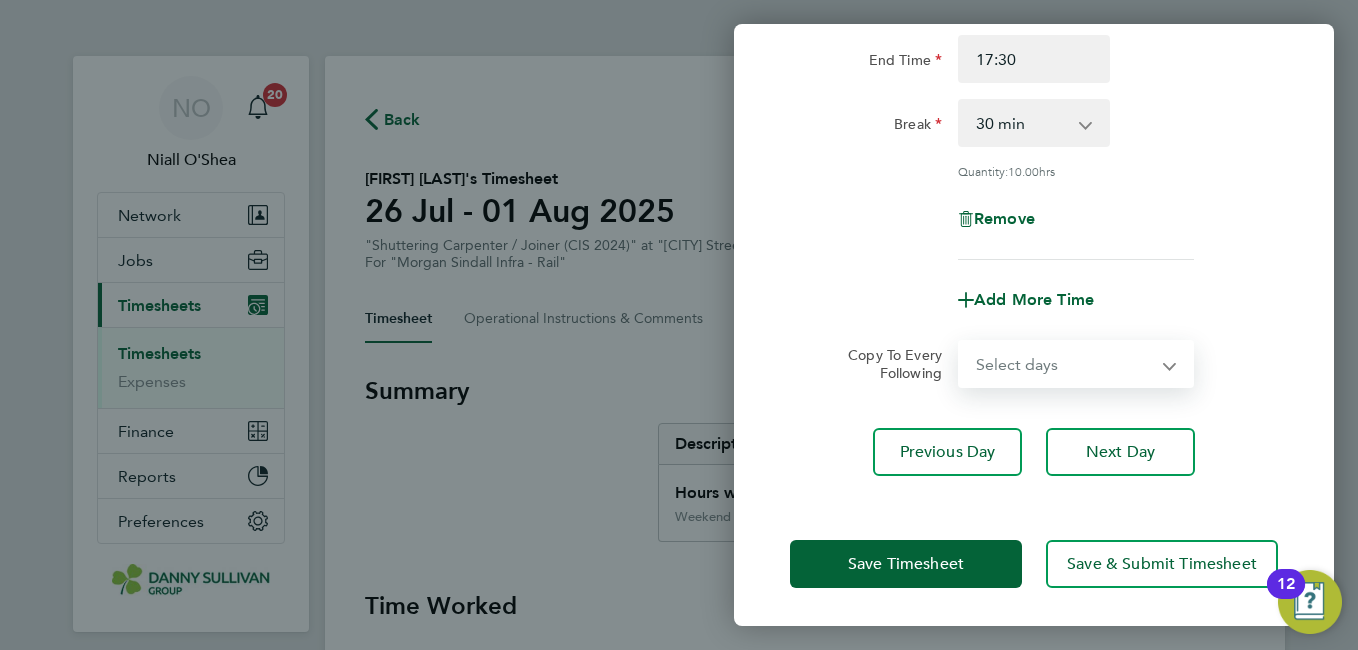 select on "DAY" 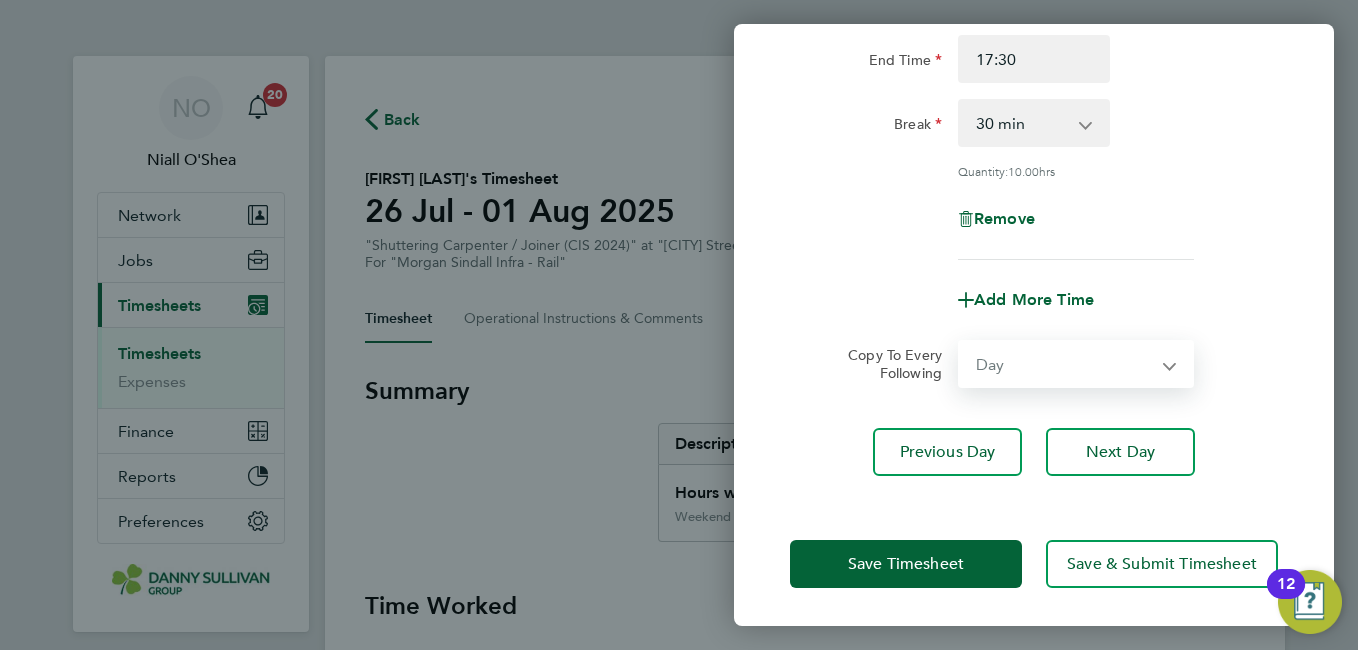 click on "Select days   Day   Tuesday   Wednesday   Thursday   Friday" at bounding box center [1065, 364] 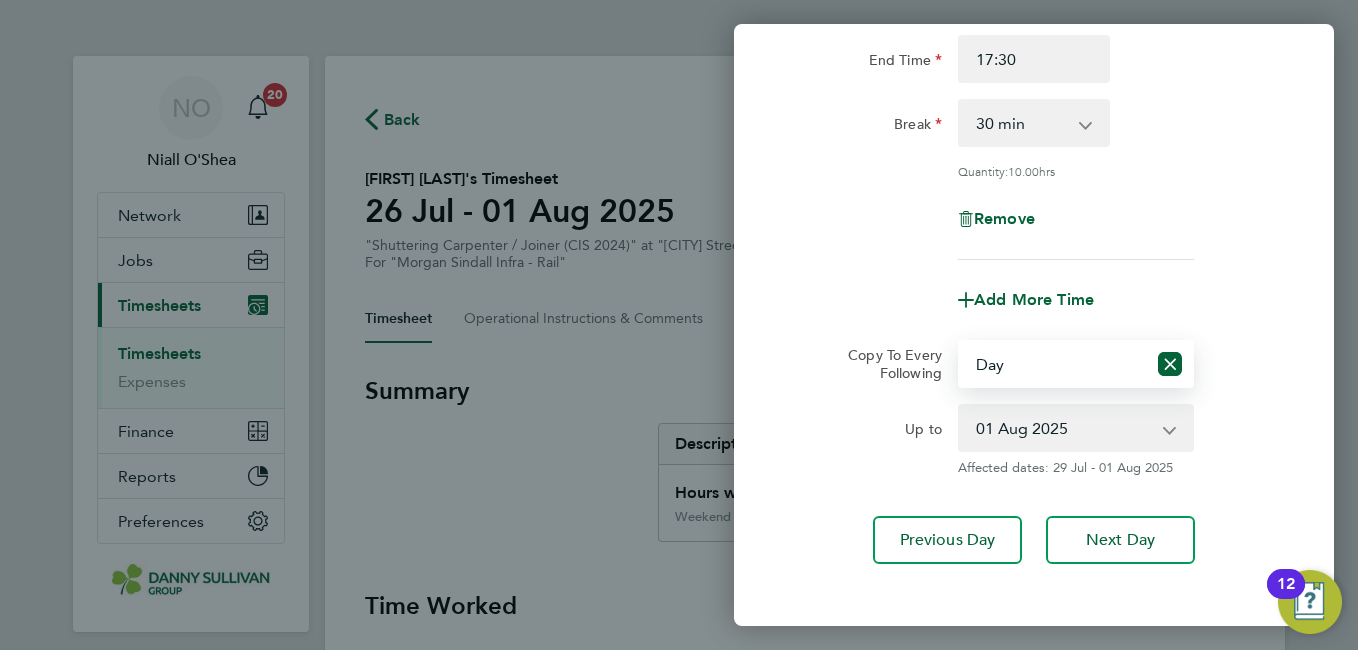 click on "Copy To Every Following  Select days   Day   Tuesday   Wednesday   Thursday   Friday
Up to  29 Jul 2025   30 Jul 2025   31 Jul 2025   01 Aug 2025
Affected dates: 29 Jul - 01 Aug 2025" 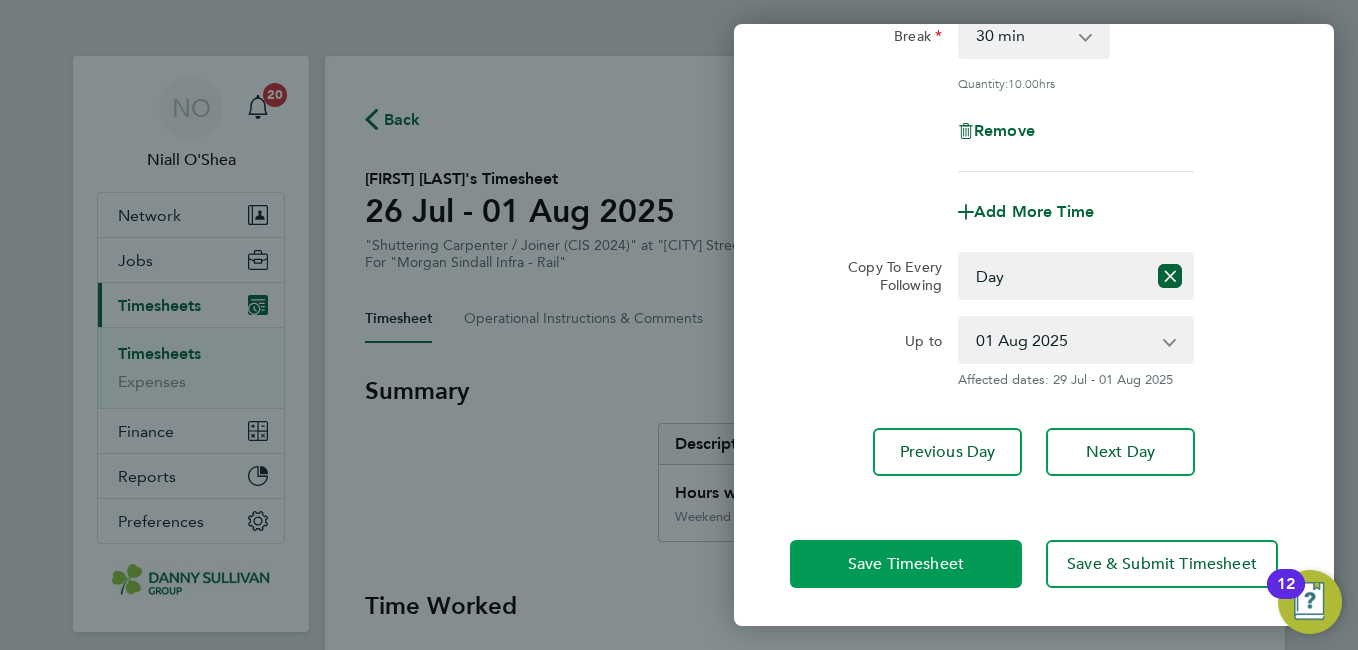 click on "Save Timesheet" 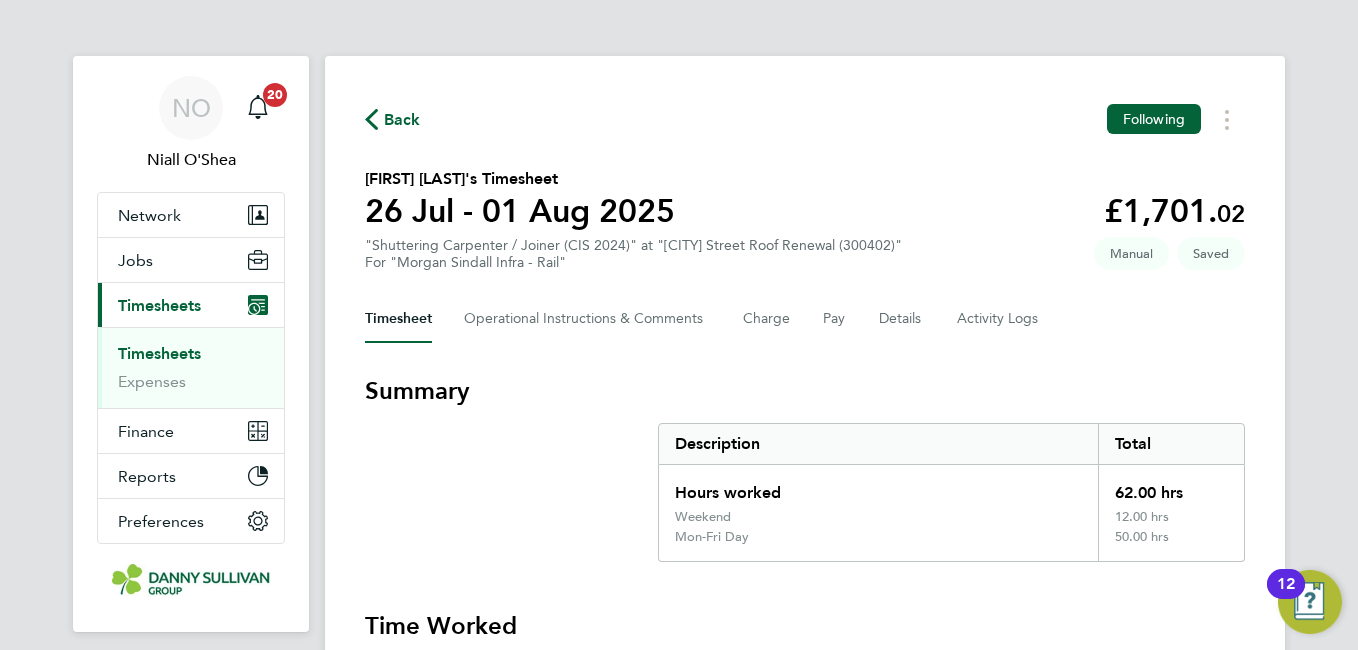 click on "Summary   Description   Total   Hours worked   62.00 hrs   Weekend   12.00 hrs   Mon-Fri Day   50.00 hrs" at bounding box center (805, 468) 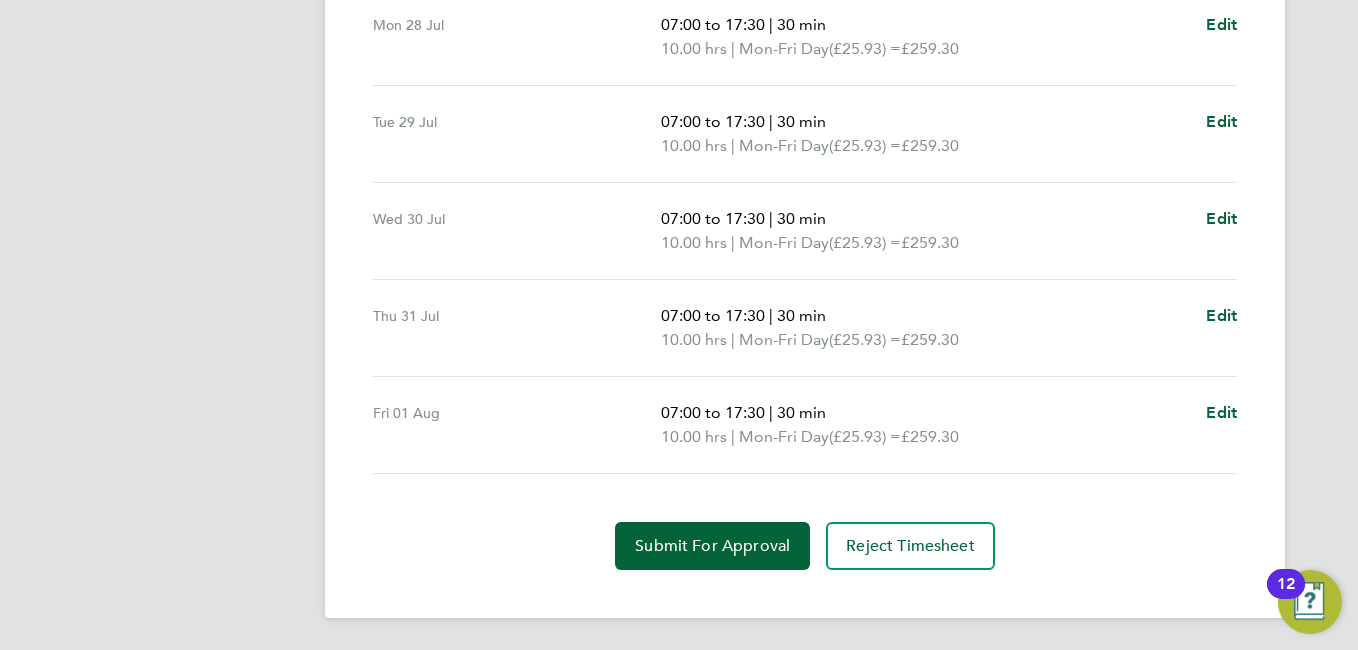 click on "Time Worked   Sat 26 Jul   Add time for Sat 26 Jul   Add time for Sat 26 Jul   Sun 27 Jul   07:00 to 19:30   |   30 min   12.00 hrs   |   Weekend   (£33.71) =   £404.52   Edit   Mon 28 Jul   07:00 to 17:30   |   30 min   10.00 hrs   |   Mon-Fri Day   (£25.93) =   £259.30   Edit   Tue 29 Jul   07:00 to 17:30   |   30 min   10.00 hrs   |   Mon-Fri Day   (£25.93) =   £259.30   Edit   Wed 30 Jul   07:00 to 17:30   |   30 min   10.00 hrs   |   Mon-Fri Day   (£25.93) =   £259.30   Edit   Thu 31 Jul   07:00 to 17:30   |   30 min   10.00 hrs   |   Mon-Fri Day   (£25.93) =   £259.30   Edit   Fri 01 Aug   07:00 to 17:30   |   30 min   10.00 hrs   |   Mon-Fri Day   (£25.93) =   £259.30   Edit   Submit For Approval   Reject Timesheet" at bounding box center (805, 170) 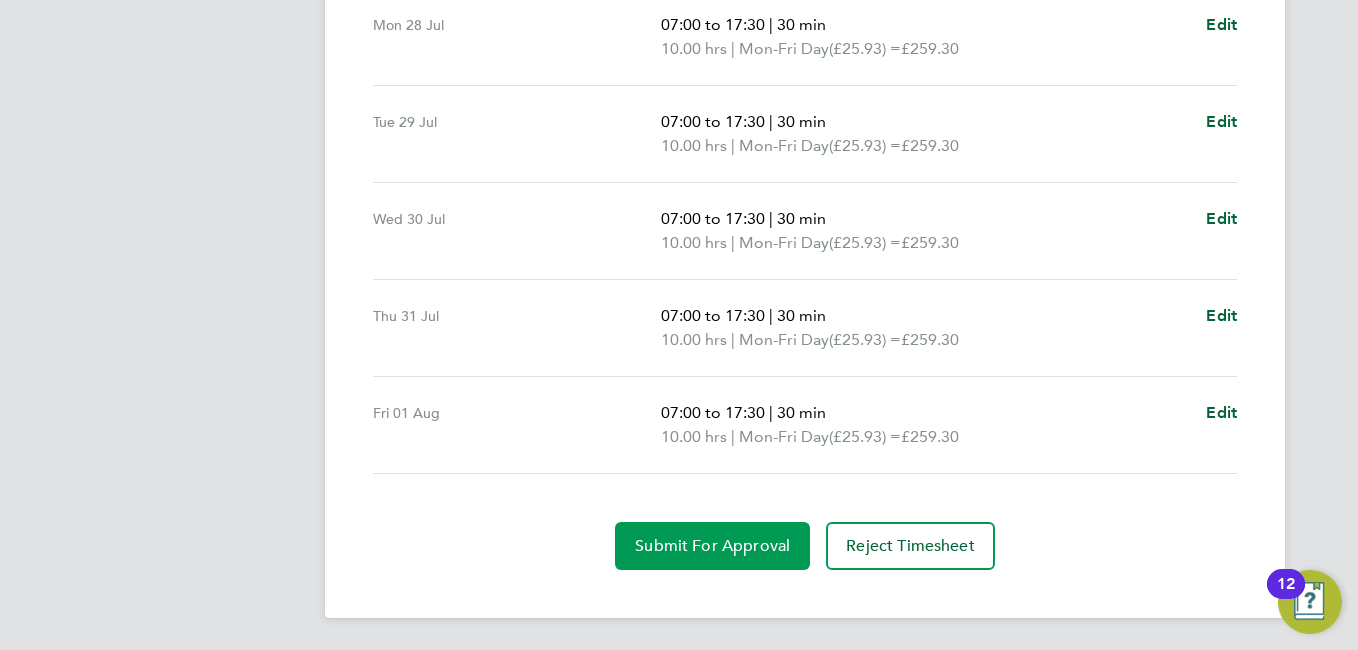 click on "Submit For Approval" 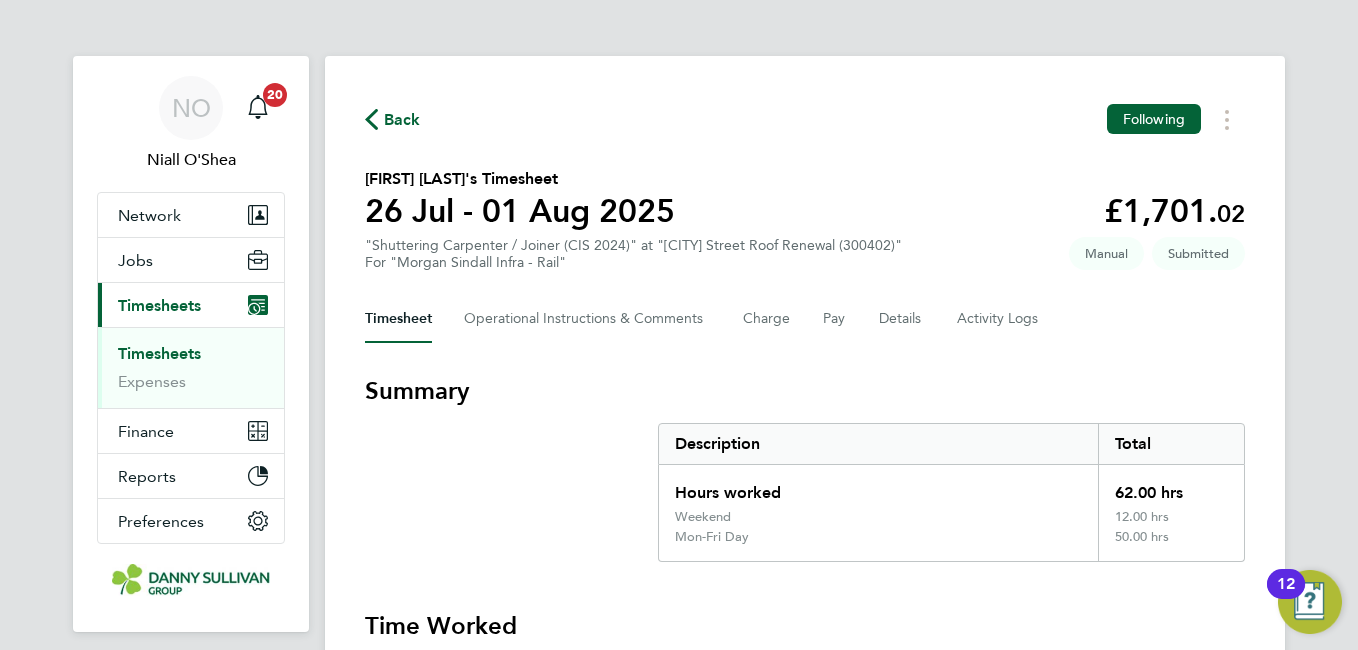click on "Back" 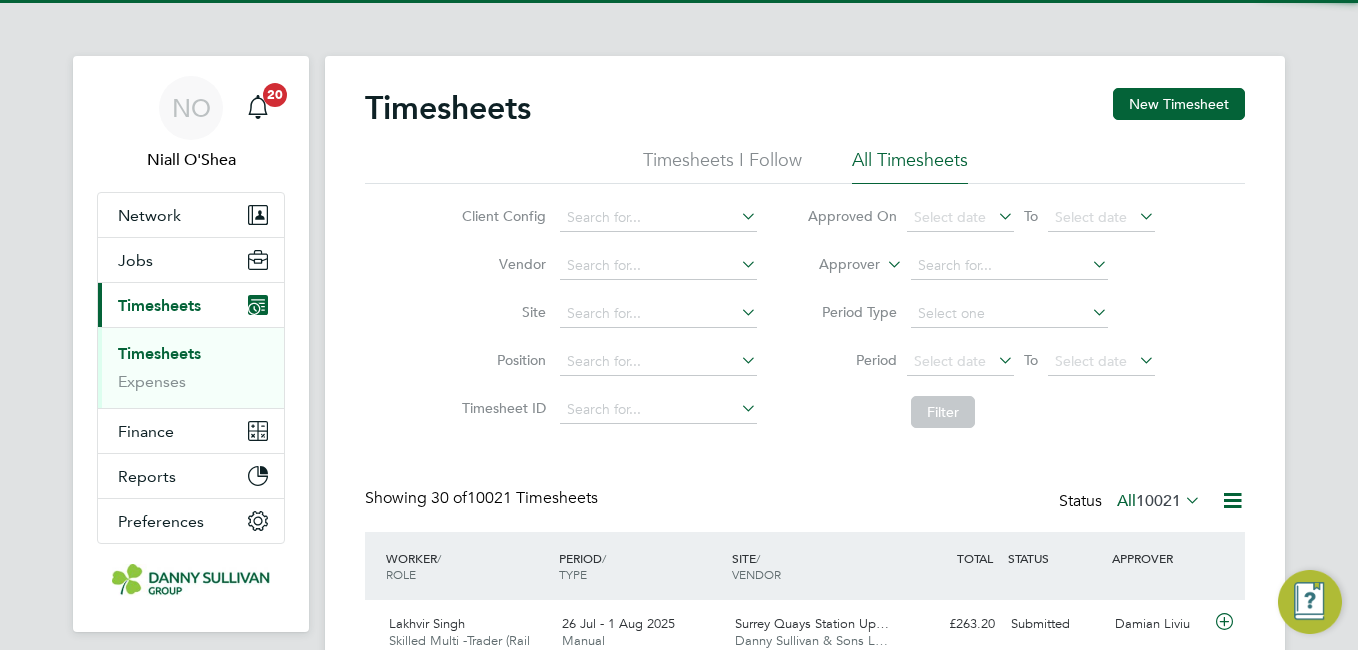 click on "Timesheets New Timesheet" 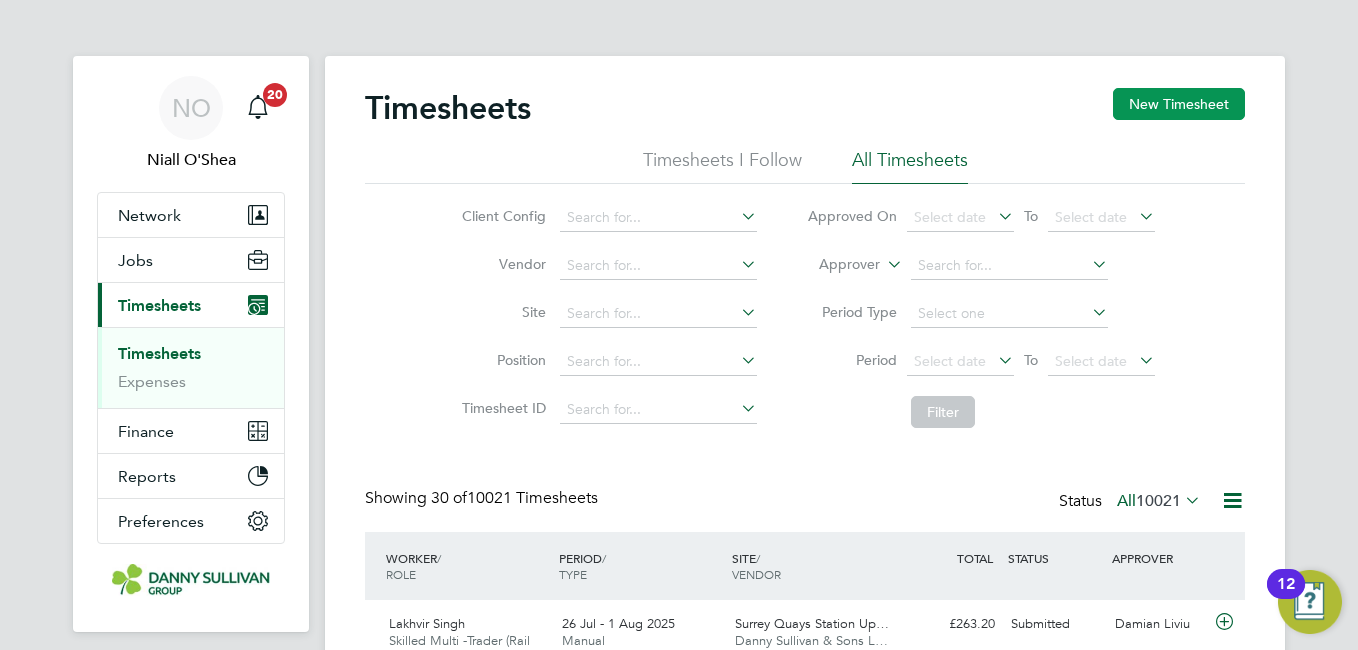 click on "New Timesheet" 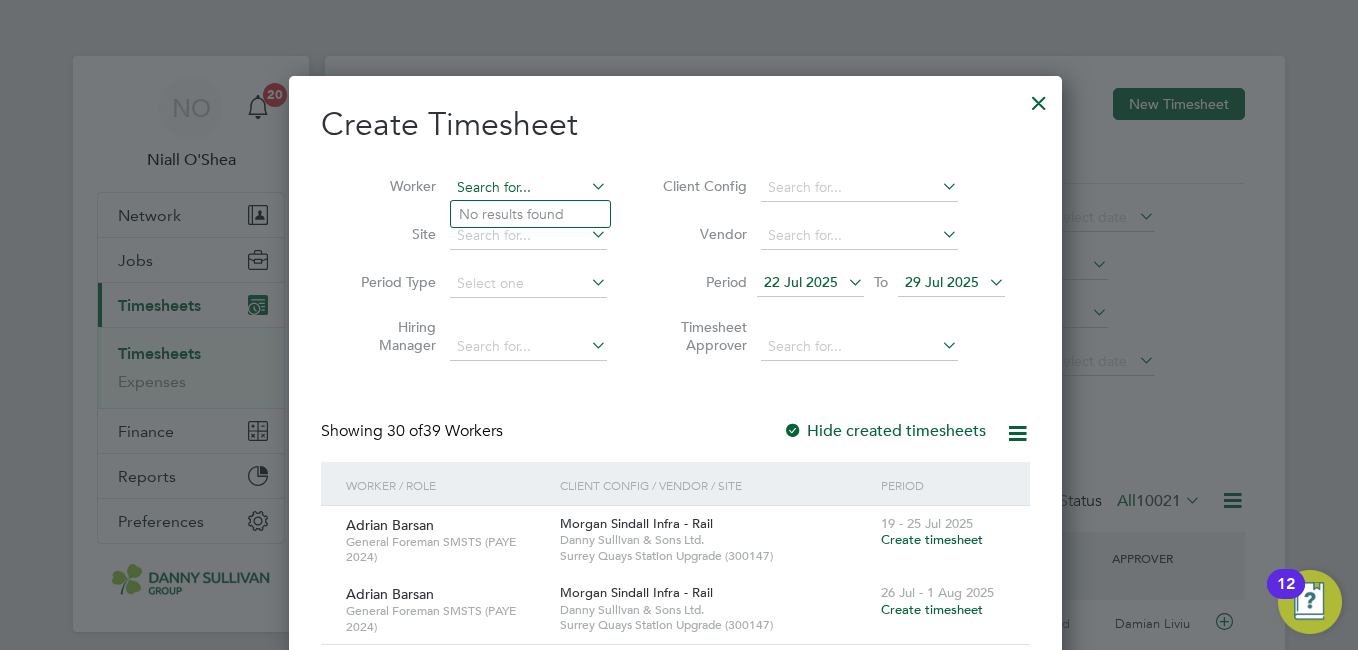 click at bounding box center [528, 188] 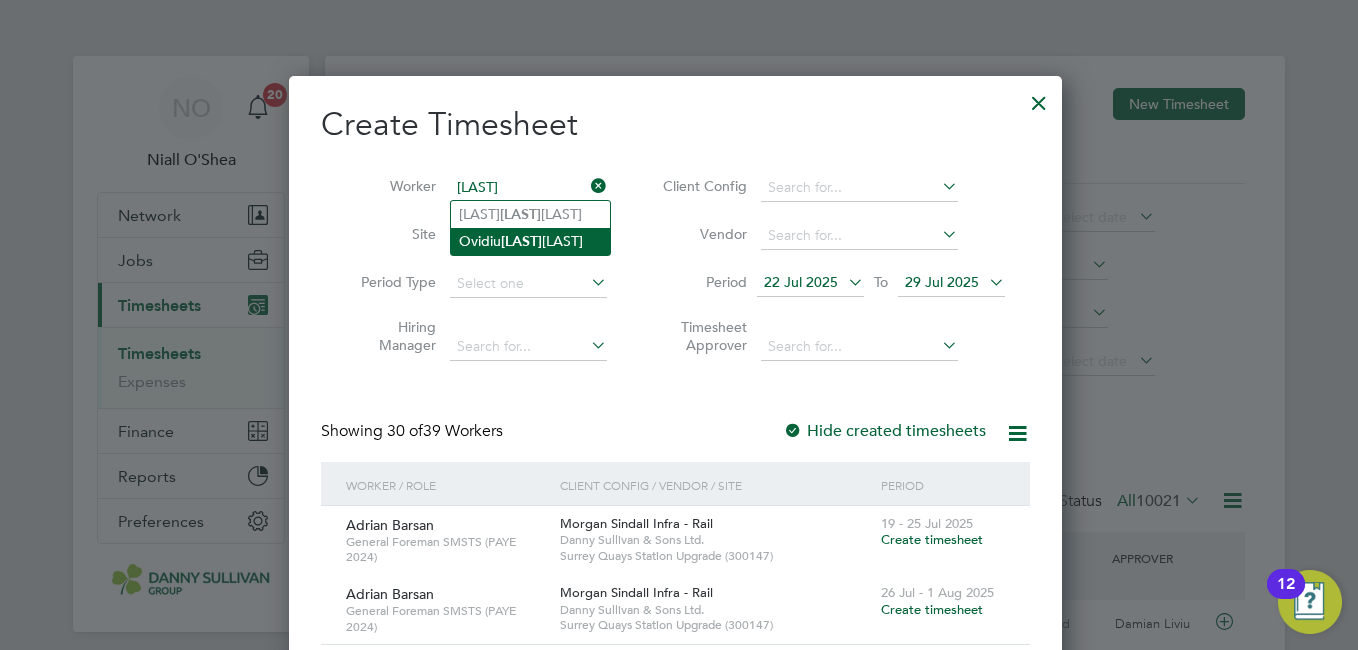 click on "Ovidiu  Zaha ria" 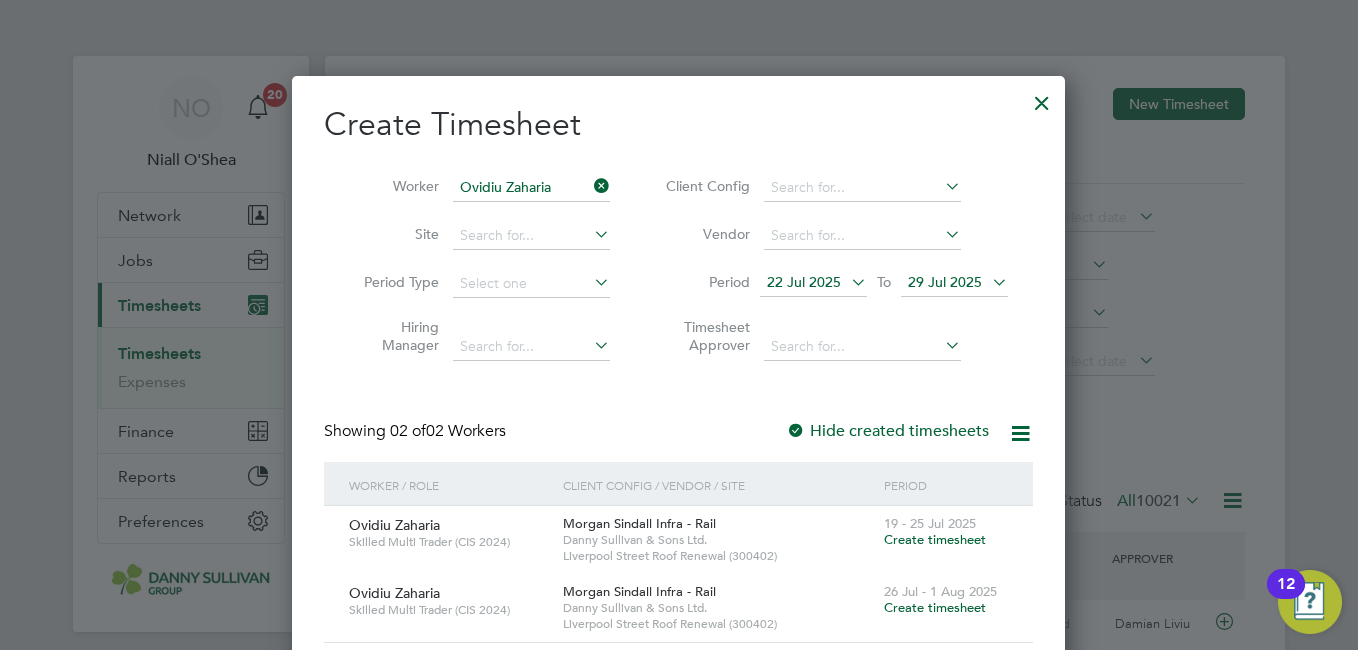 click on "Showing   02 of  02 Workers Hide created timesheets" at bounding box center (678, 441) 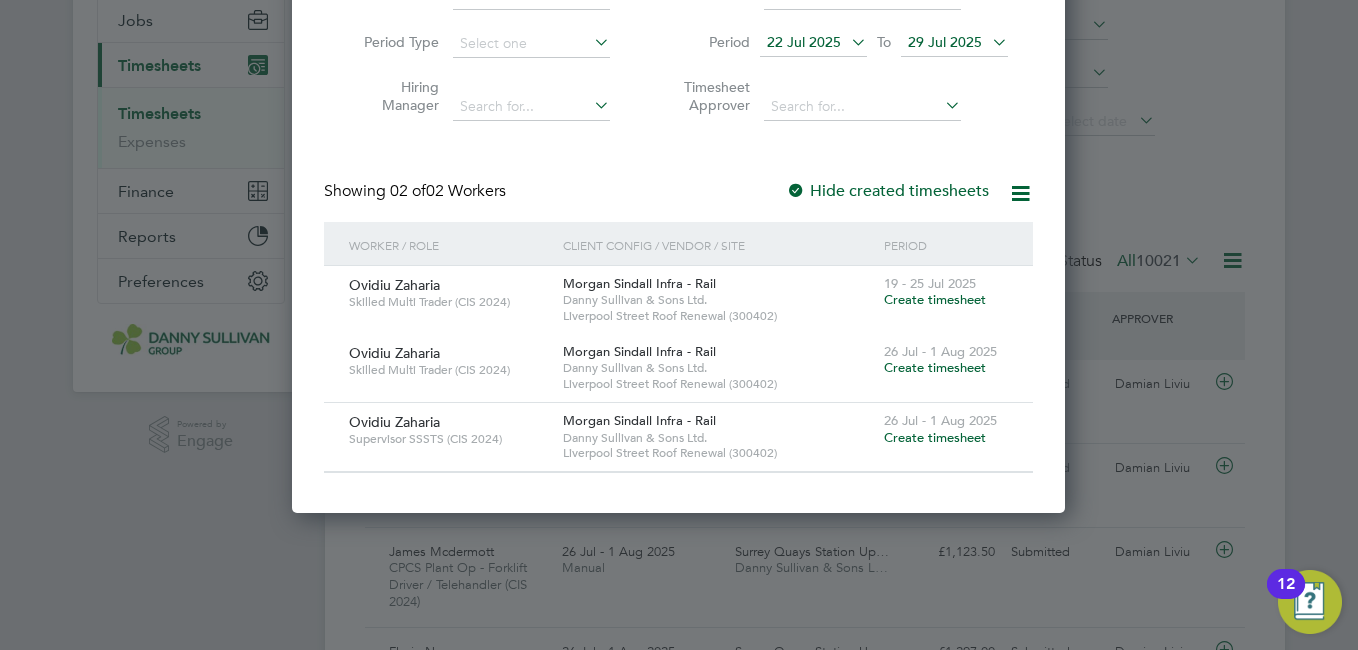 click on "Create timesheet" at bounding box center (935, 437) 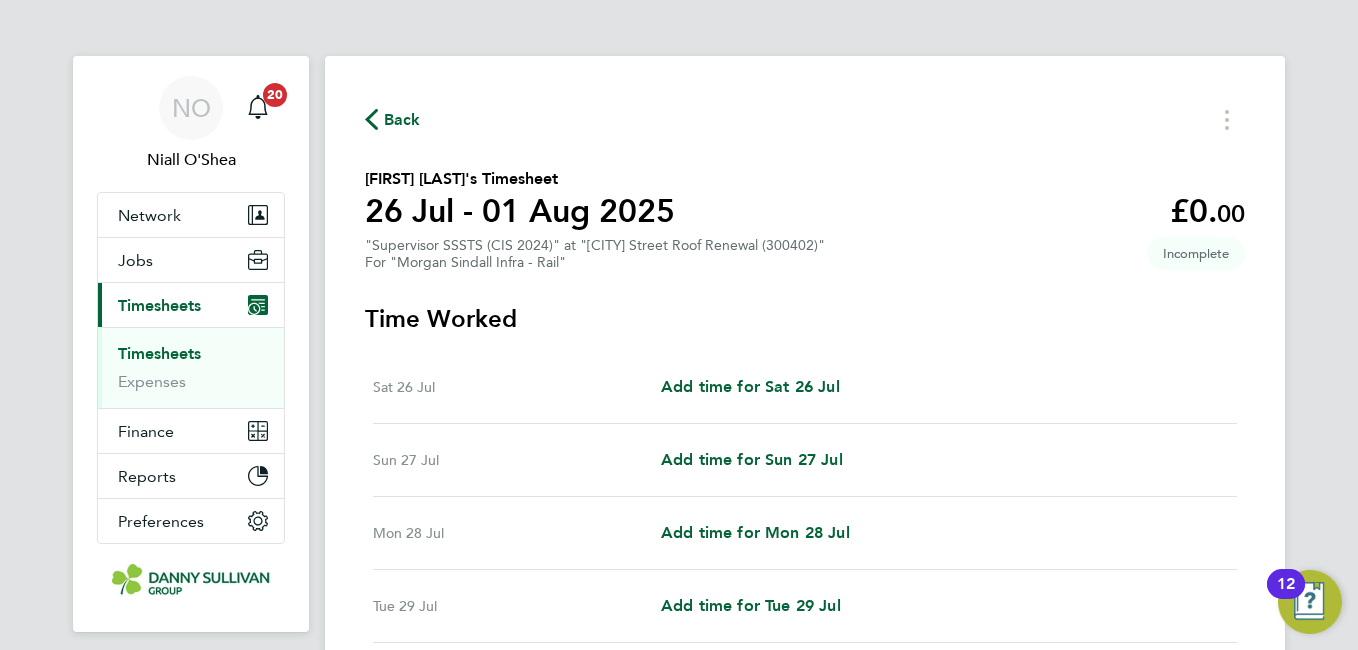 click on "Back" 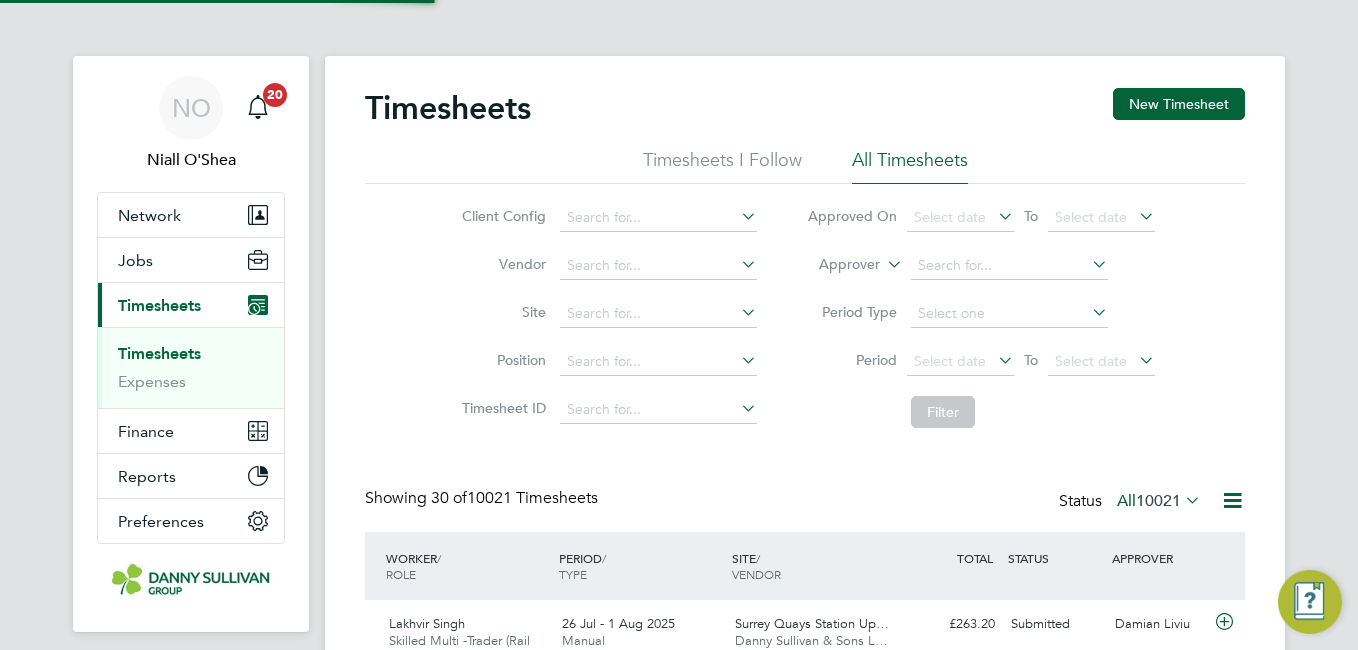 scroll, scrollTop: 10, scrollLeft: 10, axis: both 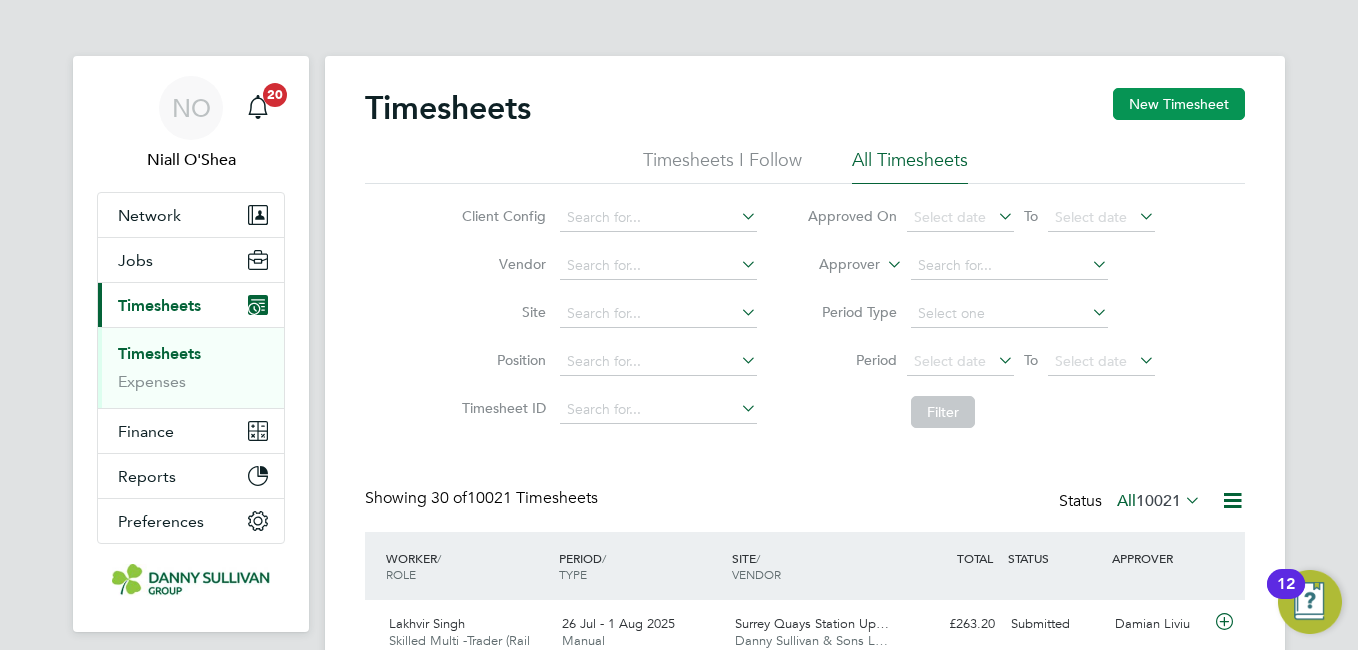click on "New Timesheet" 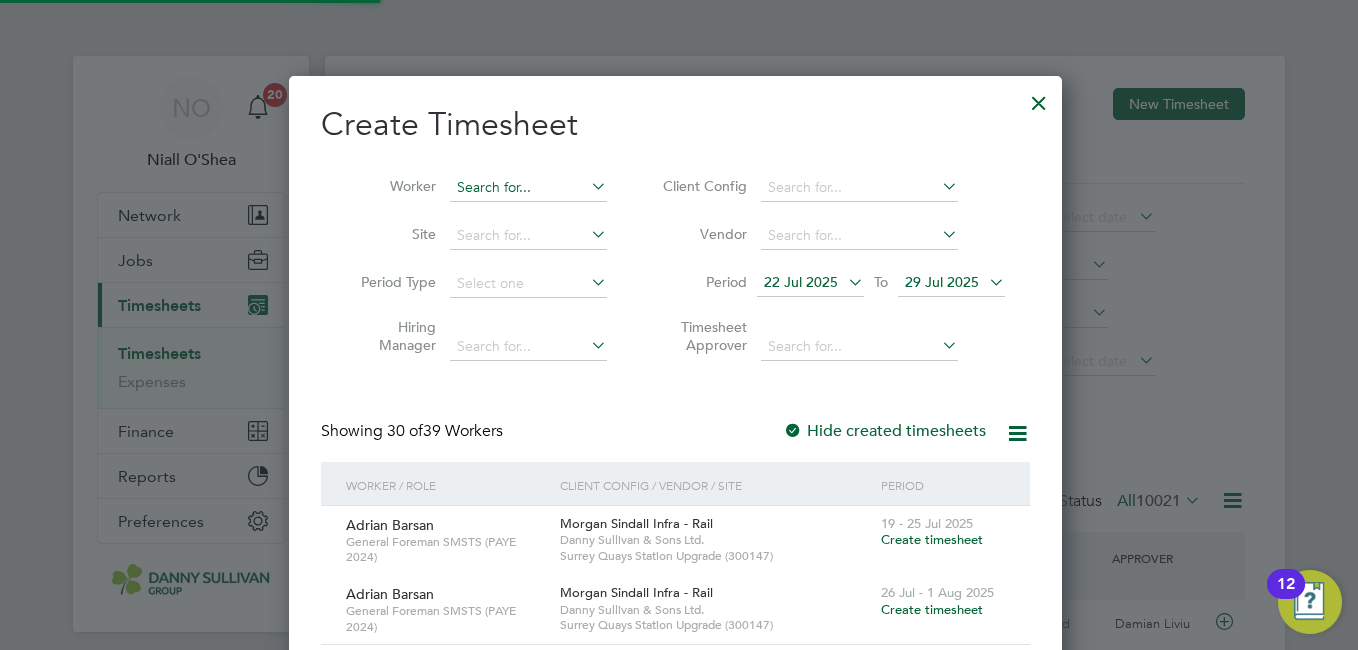 click at bounding box center (528, 188) 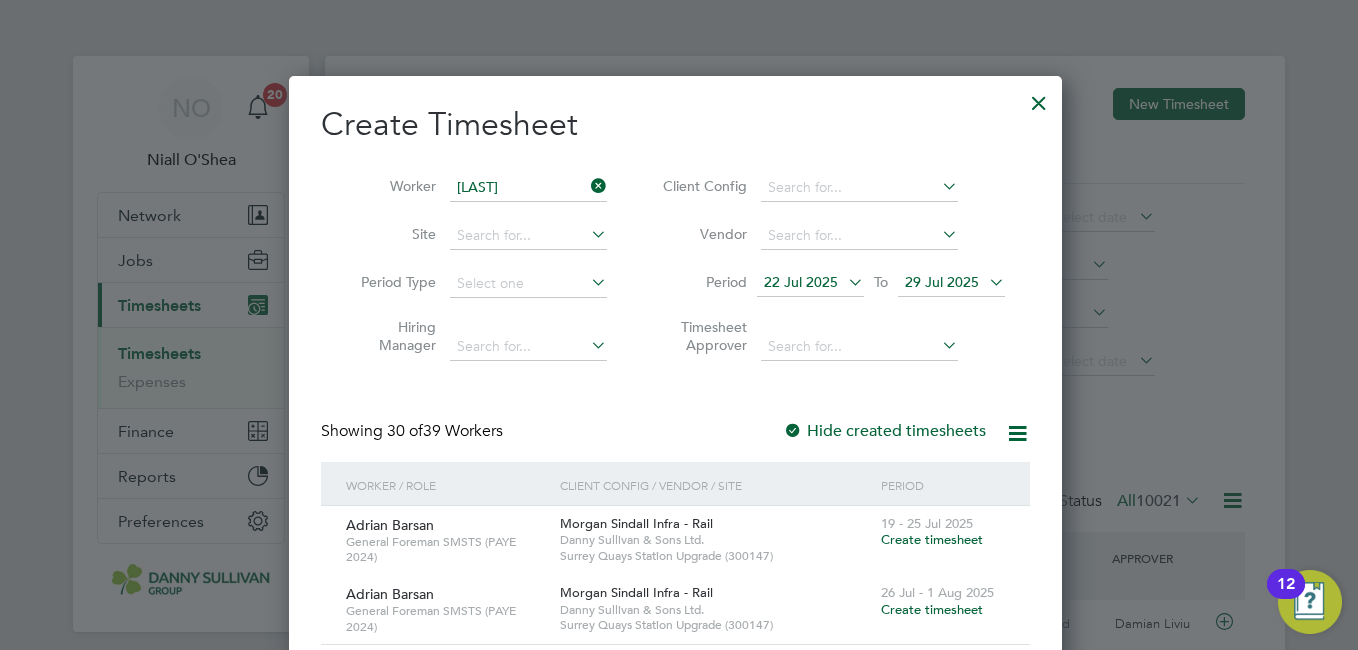 click on "Zaha" 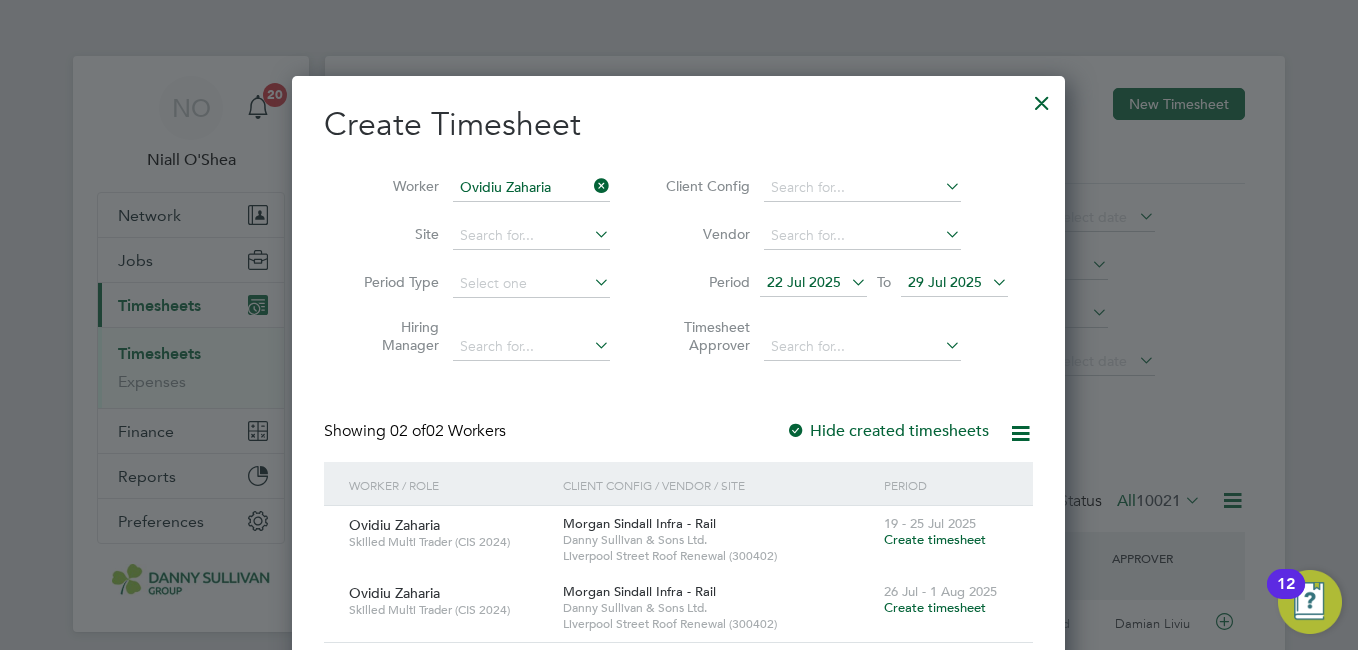 click on "Showing   02 of  02 Workers Hide created timesheets" at bounding box center [678, 441] 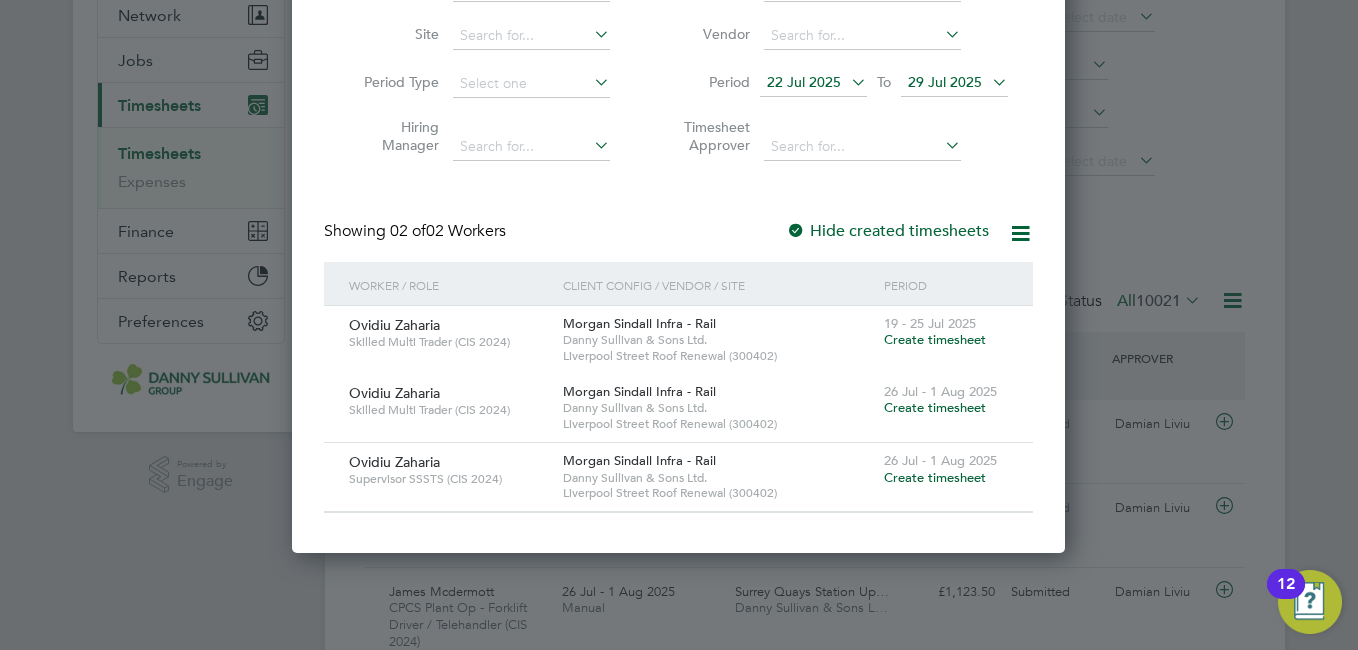 click on "Create timesheet" at bounding box center (935, 477) 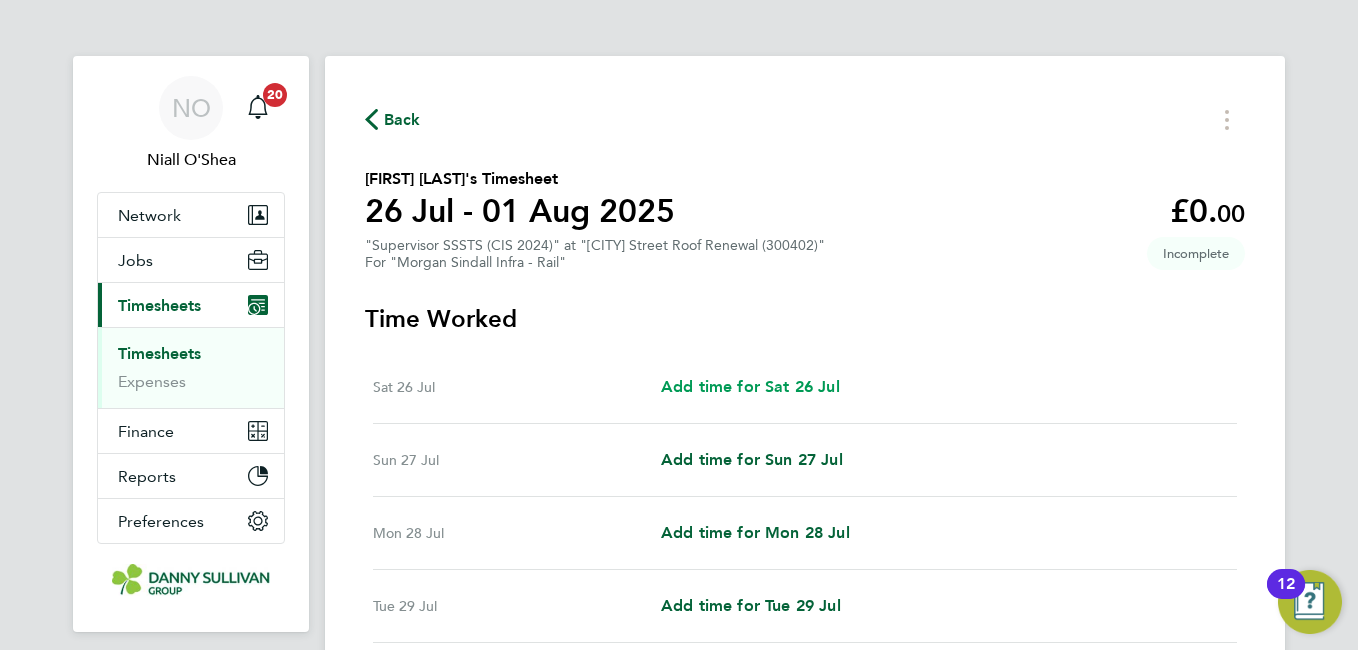 click on "Add time for Sat 26 Jul" at bounding box center (750, 386) 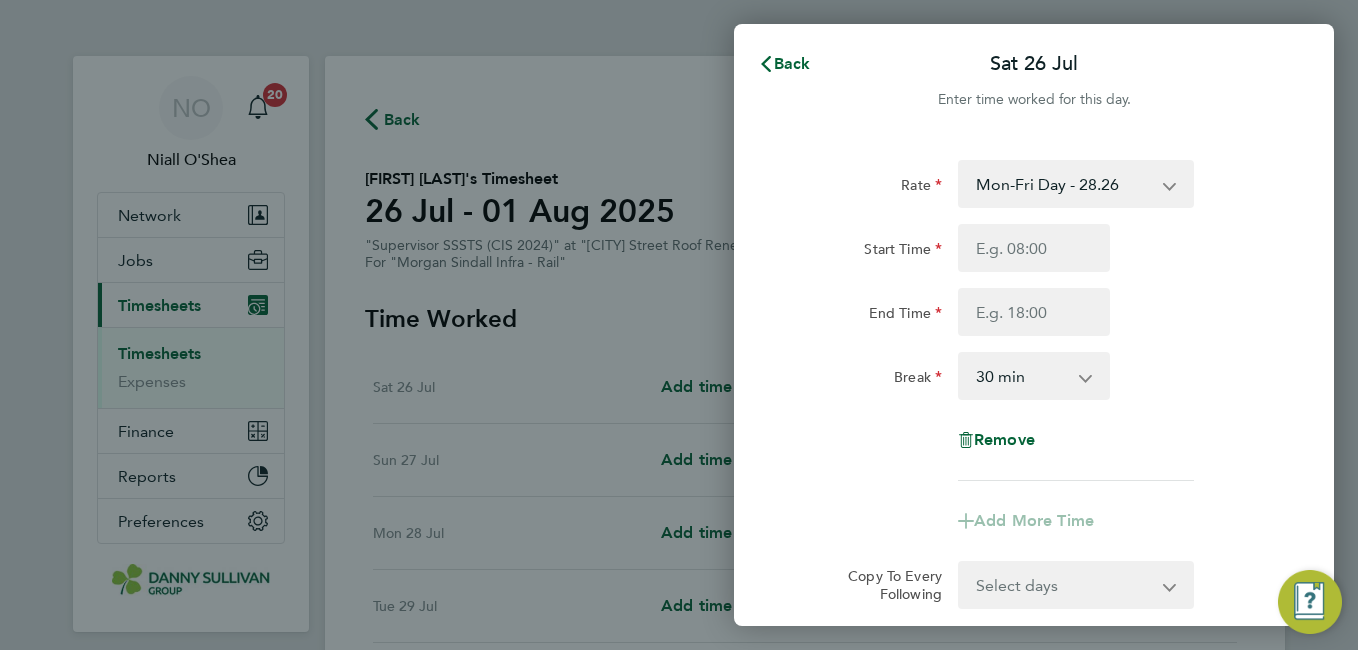 click on "Mon-Fri Day - 28.26   Bank Hol - 42.39   Xmas / NY - 56.51   Mon-Thurs Night - 32.50   Weekend - 36.73" at bounding box center [1064, 184] 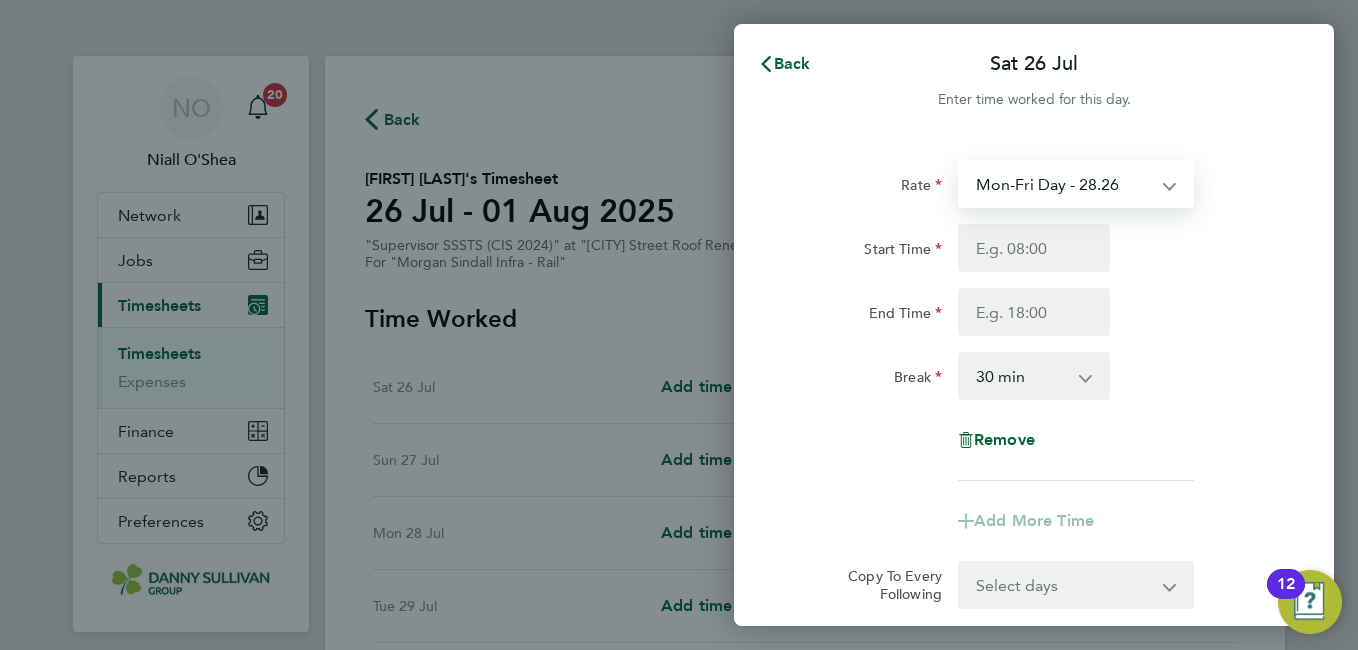 select on "30" 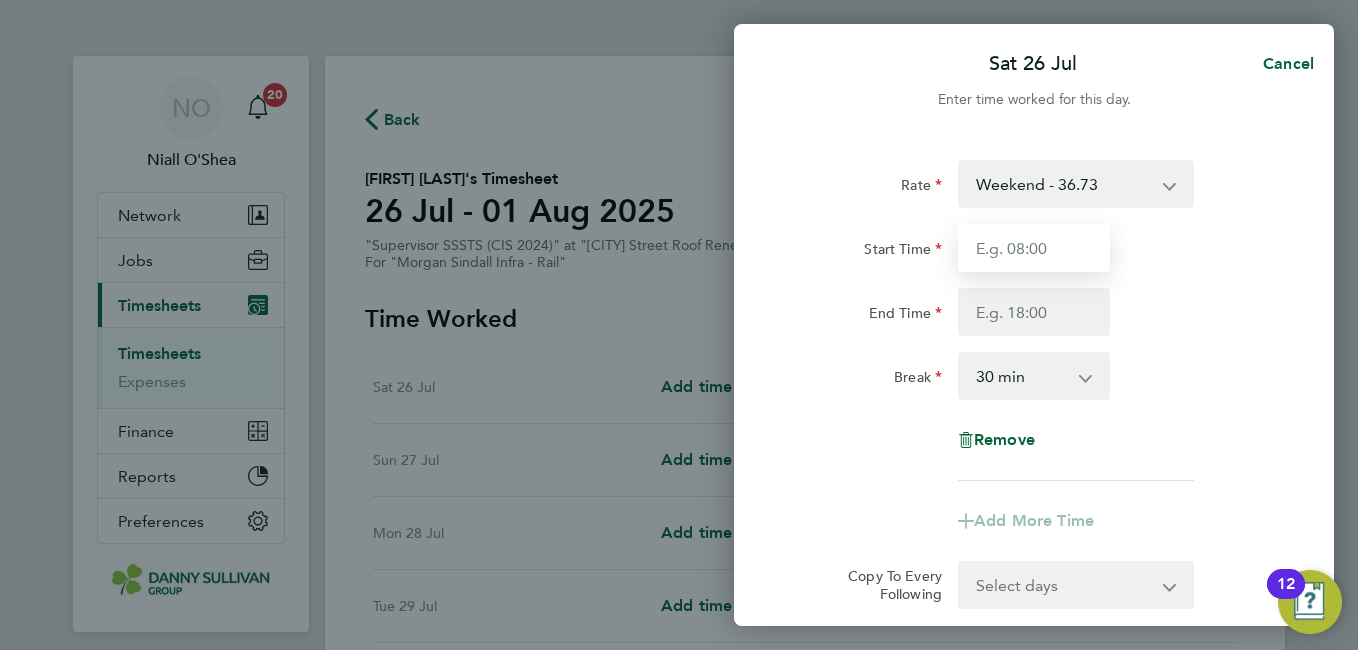 click on "Start Time" at bounding box center [1034, 248] 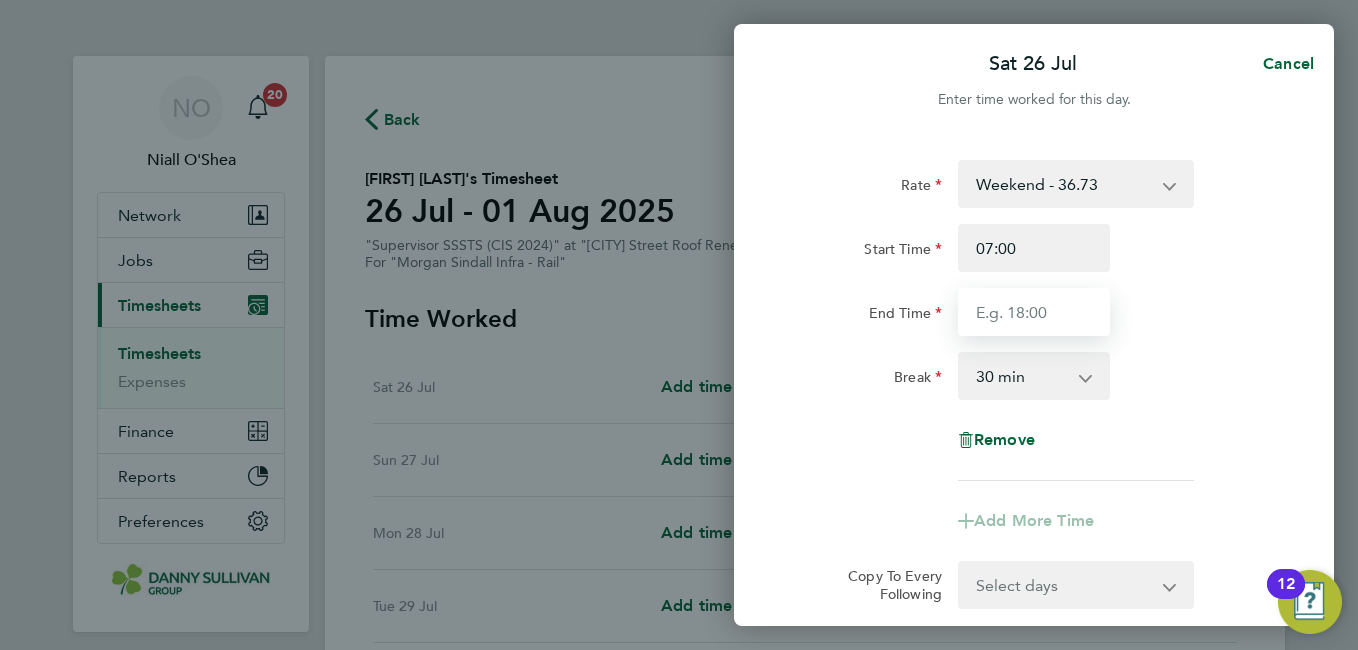 type on "17:30" 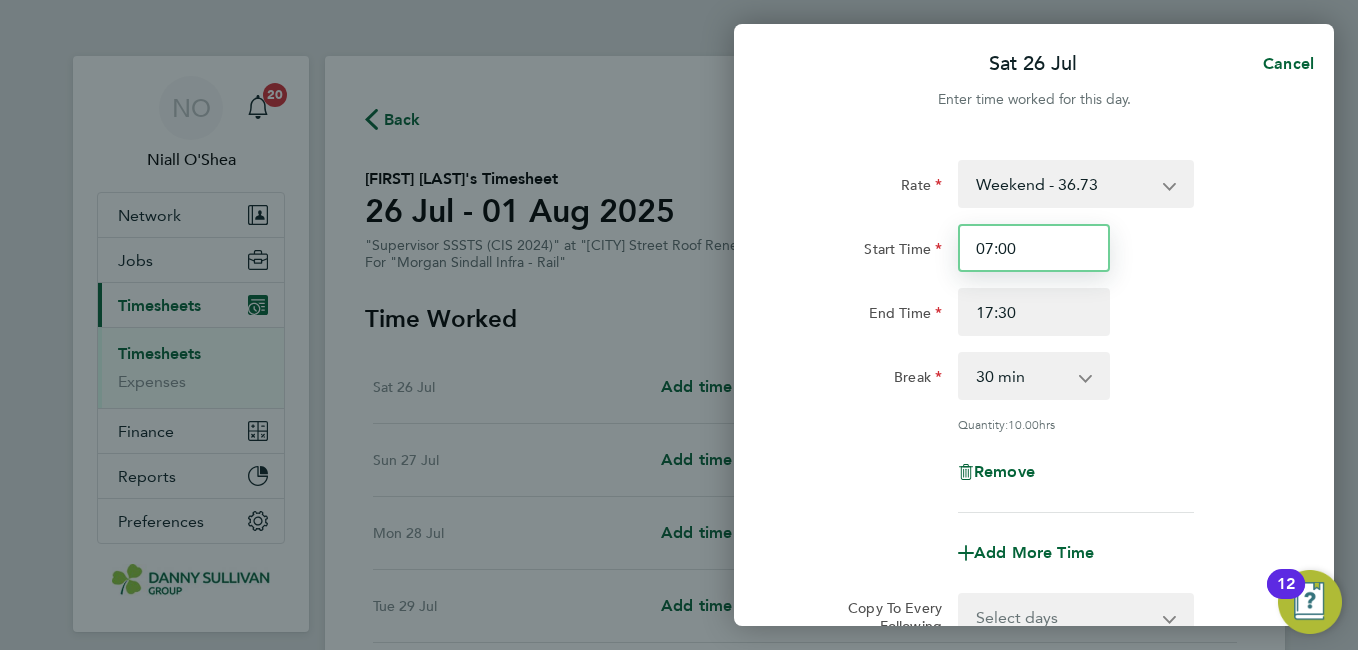 drag, startPoint x: 1040, startPoint y: 249, endPoint x: 898, endPoint y: 253, distance: 142.05632 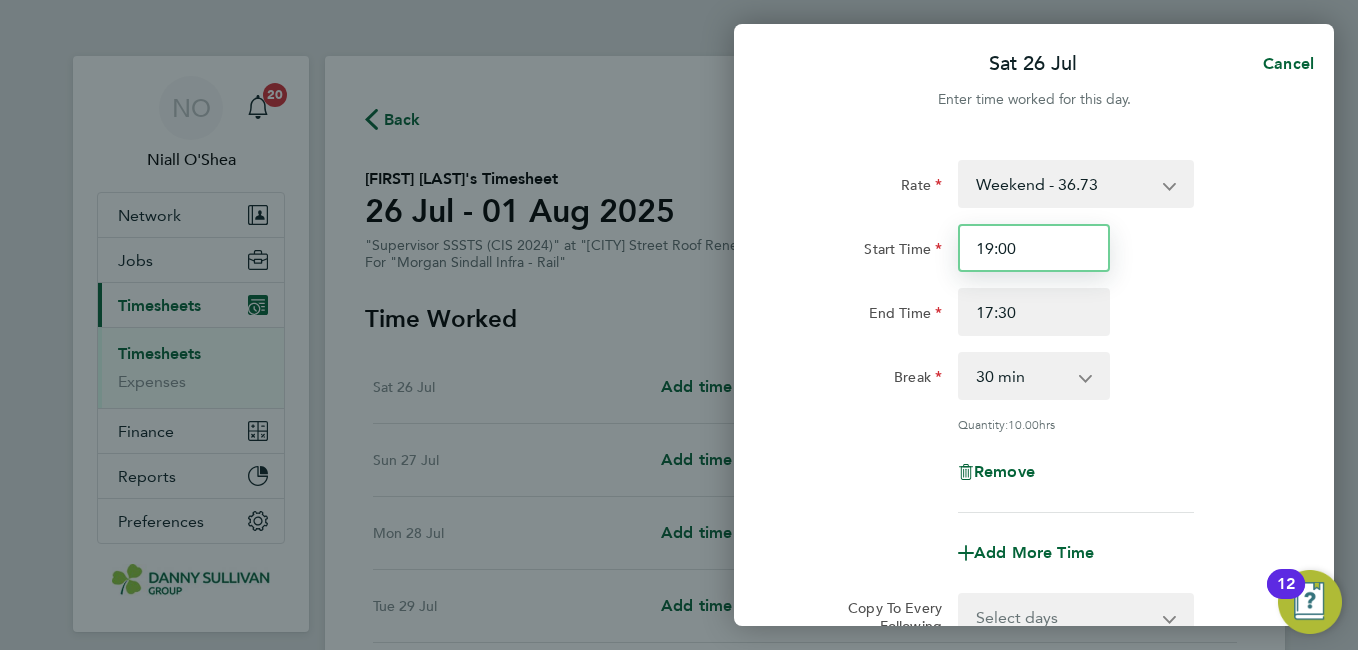 type on "19:00" 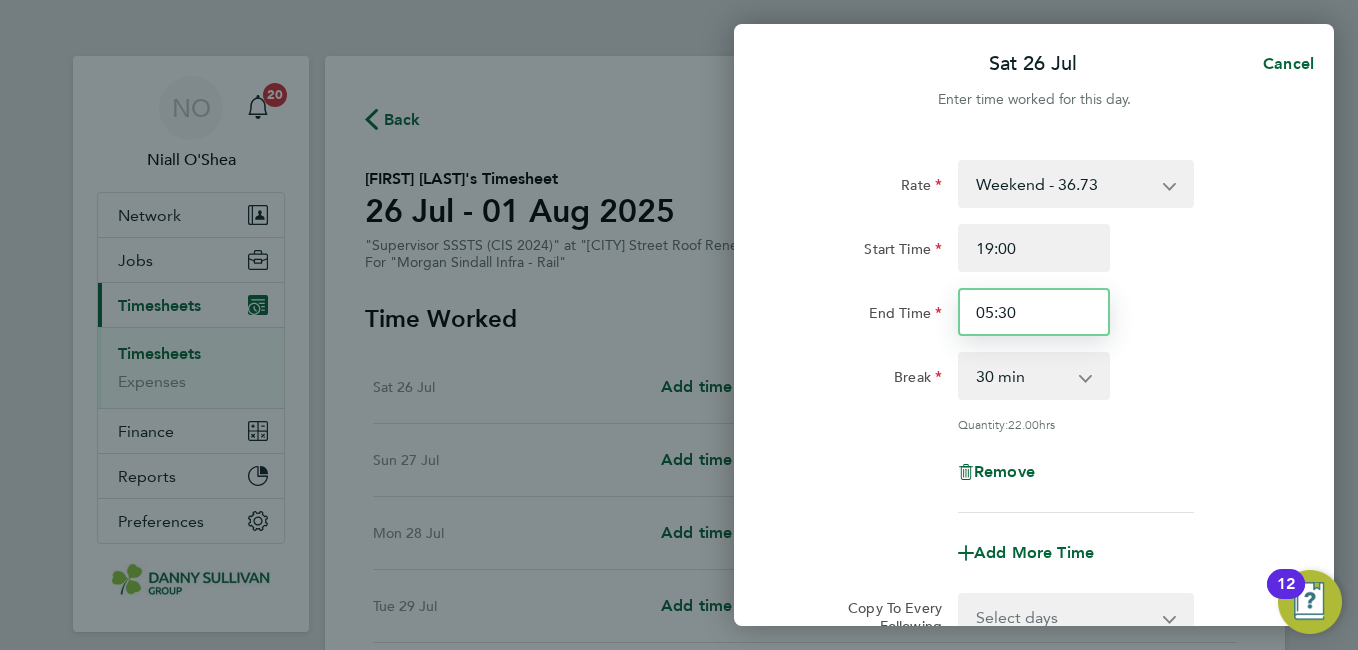 type on "05:30" 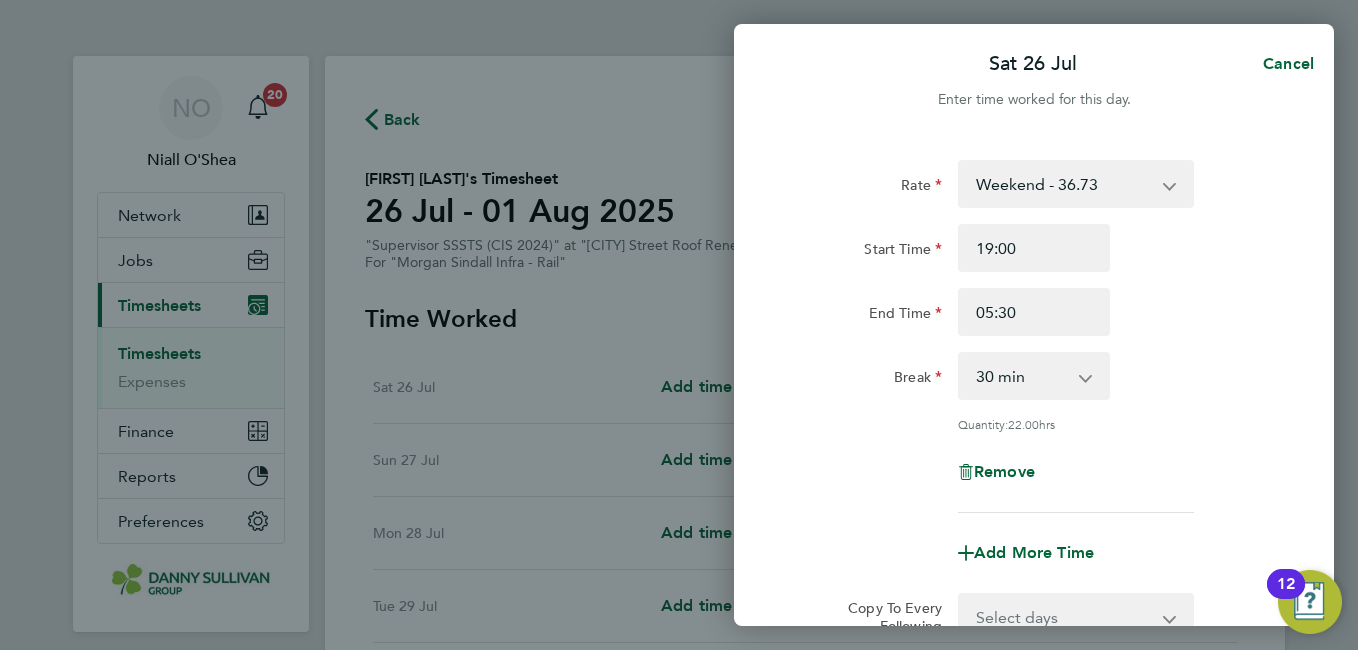 click on "Start Time 19:00 End Time 05:30" 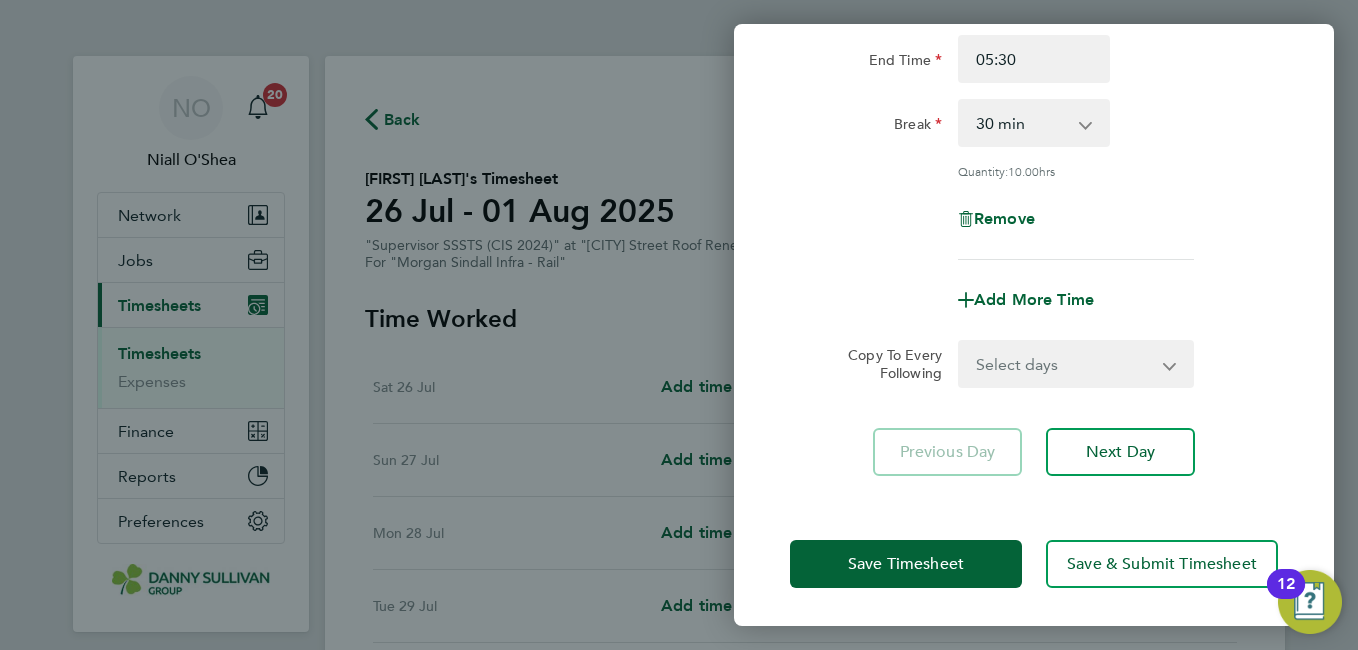 click on "Select days   Day   Weekday (Mon-Fri)   Monday   Tuesday   Wednesday   Thursday   Sunday" at bounding box center (1065, 364) 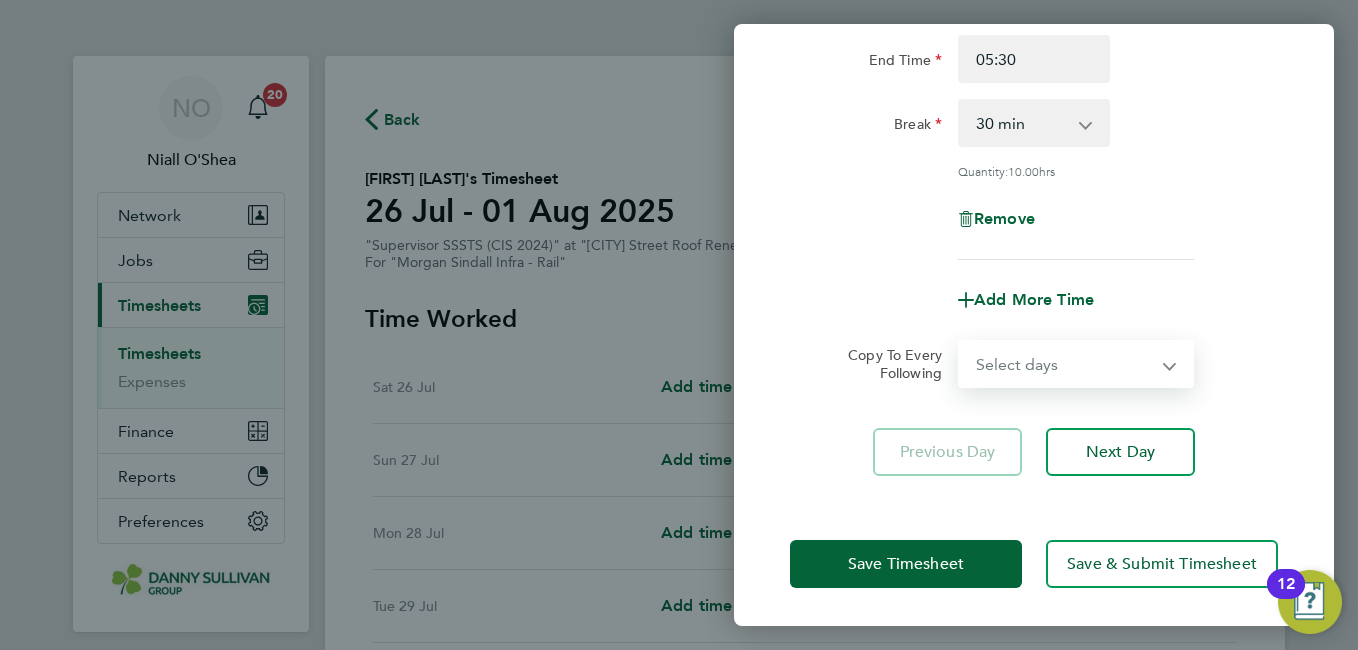 select on "DAY" 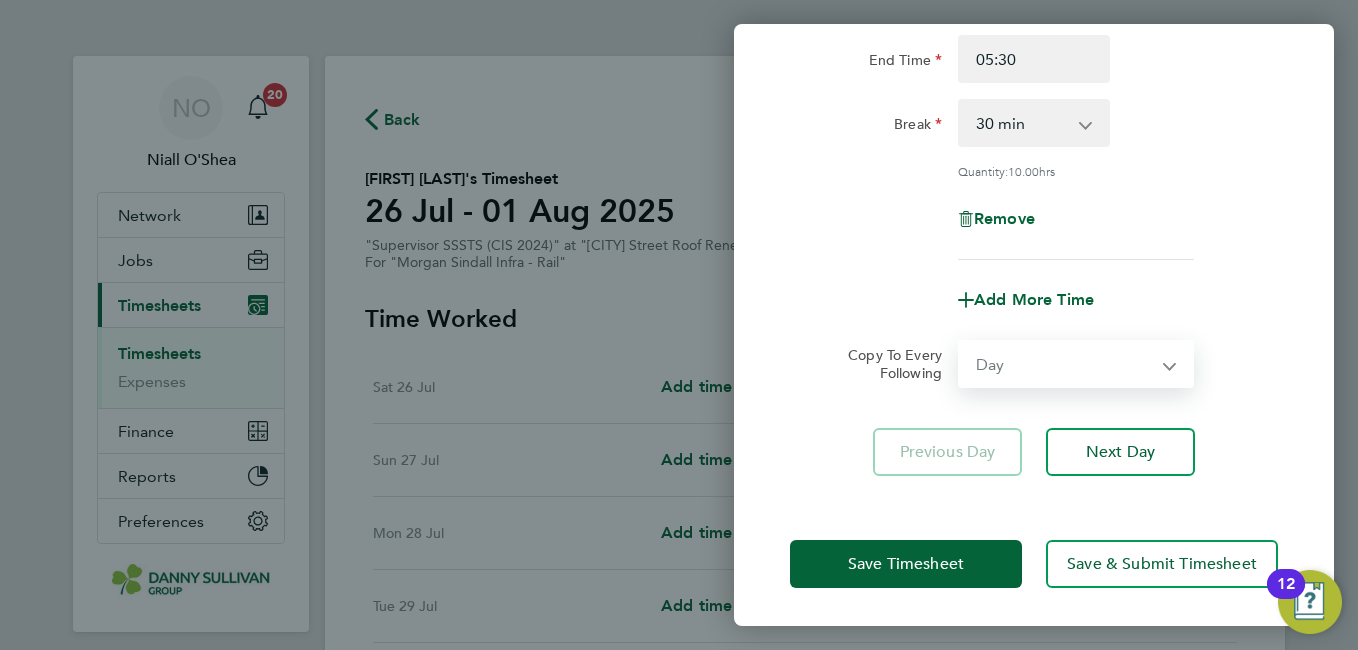click on "Select days   Day   Weekday (Mon-Fri)   Monday   Tuesday   Wednesday   Thursday   Sunday" at bounding box center [1065, 364] 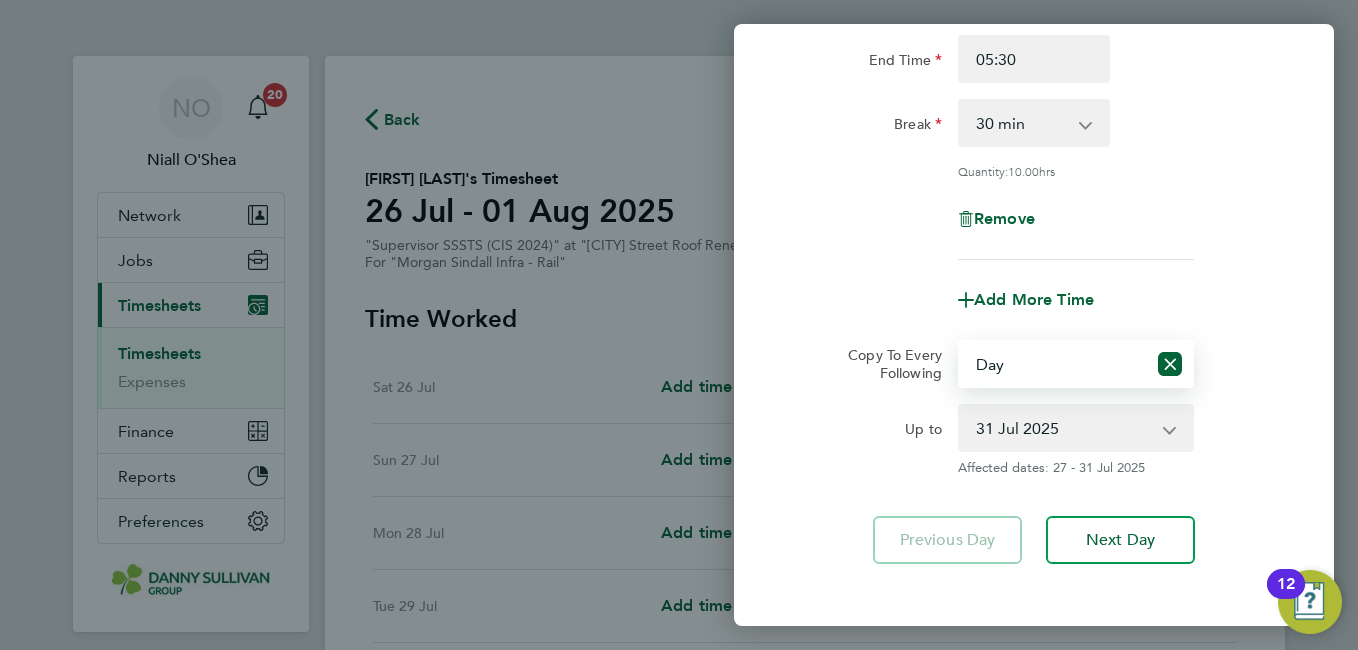 click on "27 Jul 2025   28 Jul 2025   29 Jul 2025   30 Jul 2025   31 Jul 2025" at bounding box center (1064, 428) 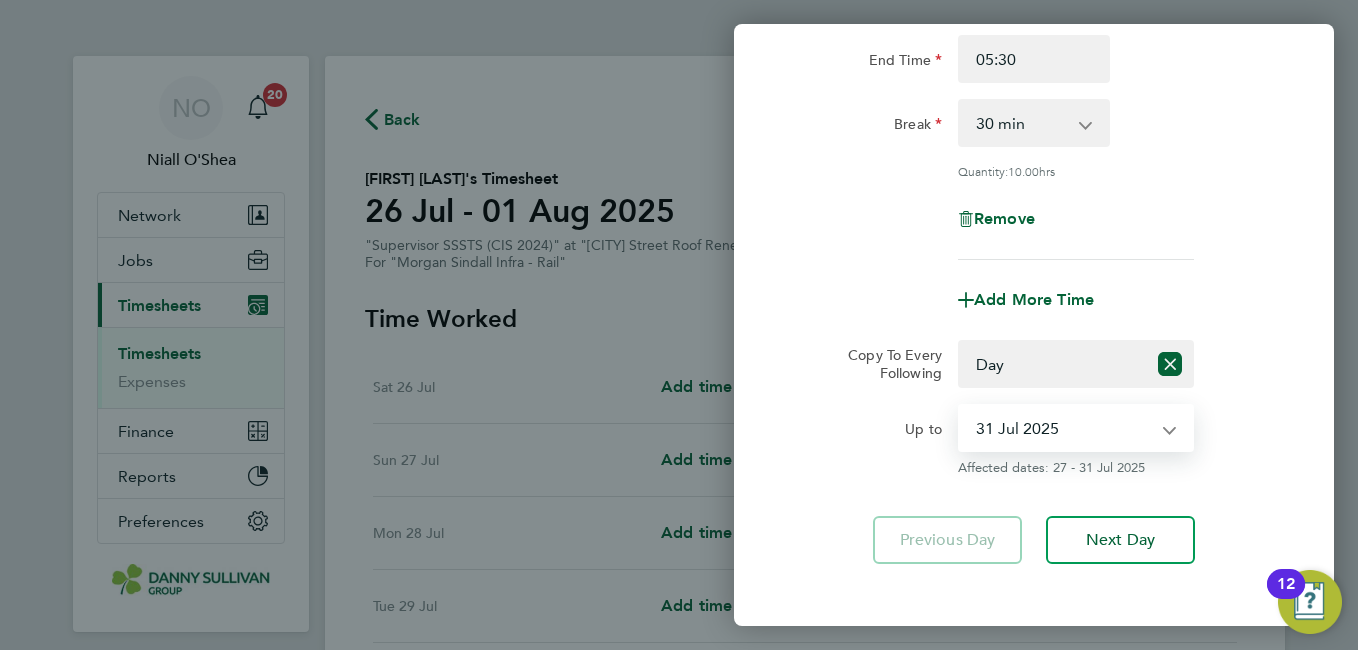 select on "2025-07-27" 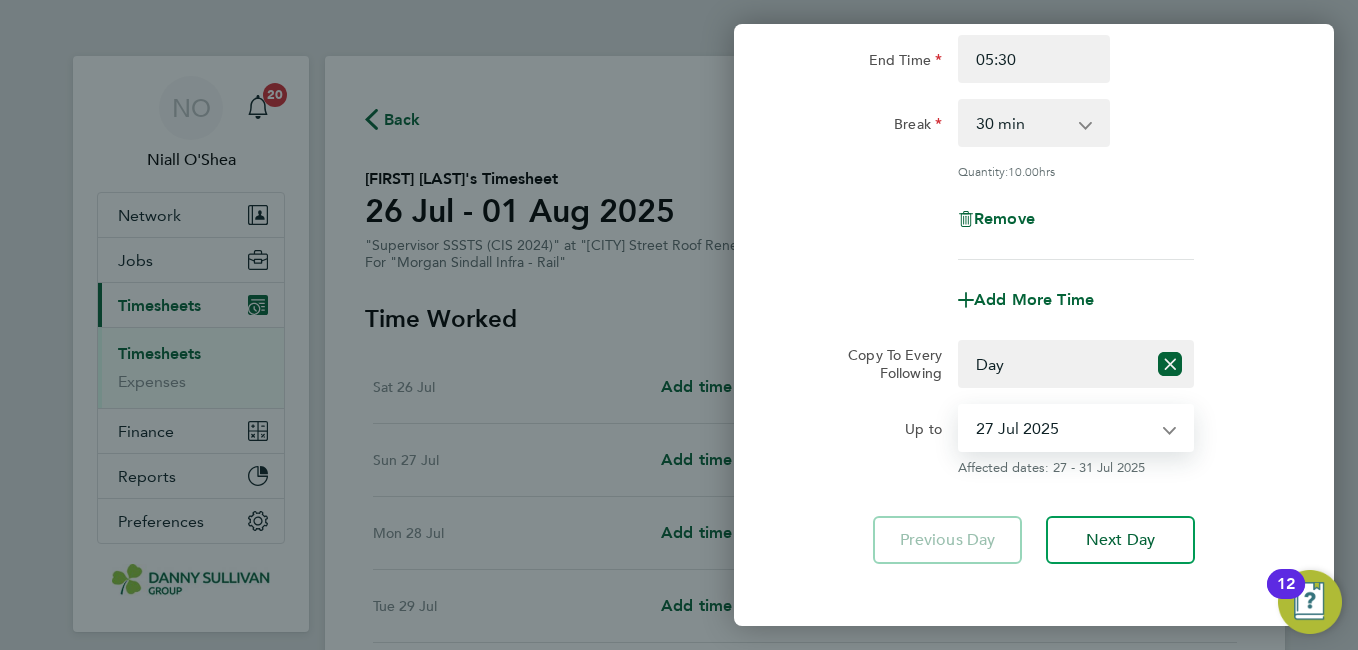 click on "27 Jul 2025   28 Jul 2025   29 Jul 2025   30 Jul 2025   31 Jul 2025" at bounding box center [1064, 428] 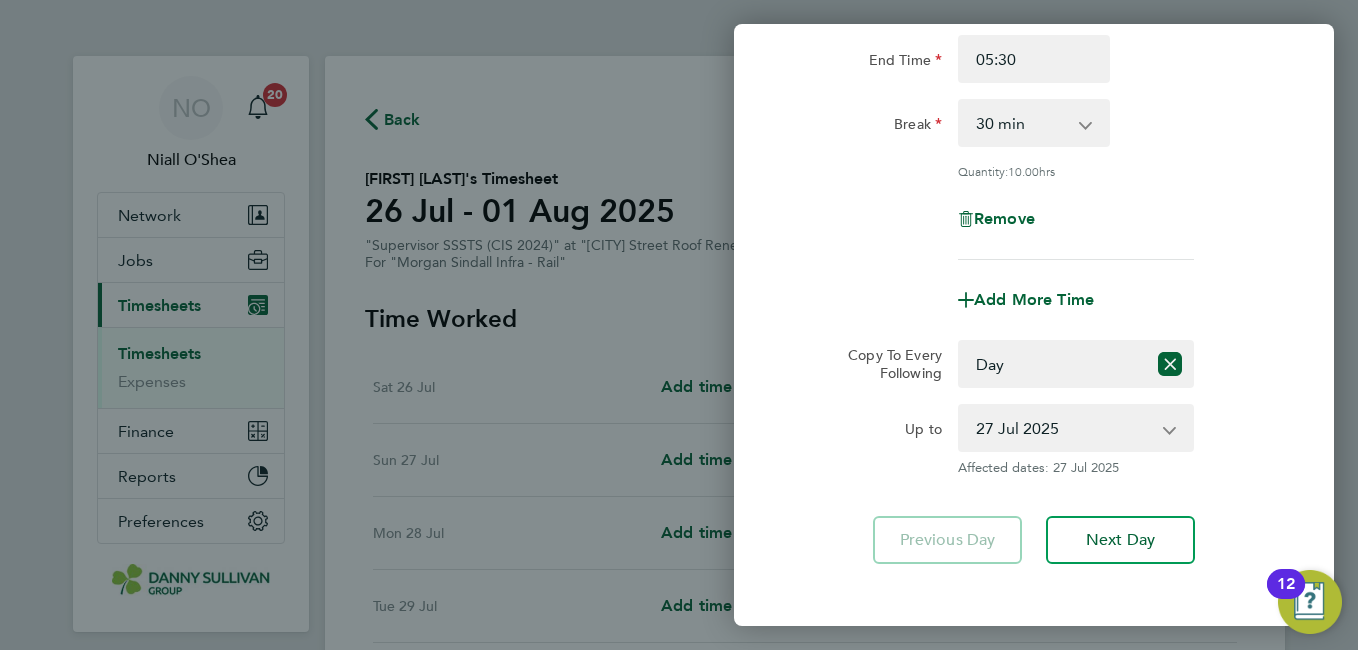 click on "Copy To Every Following  Select days   Day   Weekday (Mon-Fri)   Monday   Tuesday   Wednesday   Thursday   Sunday
Up to  27 Jul 2025   28 Jul 2025   29 Jul 2025   30 Jul 2025   31 Jul 2025
Affected dates: 27 Jul 2025" 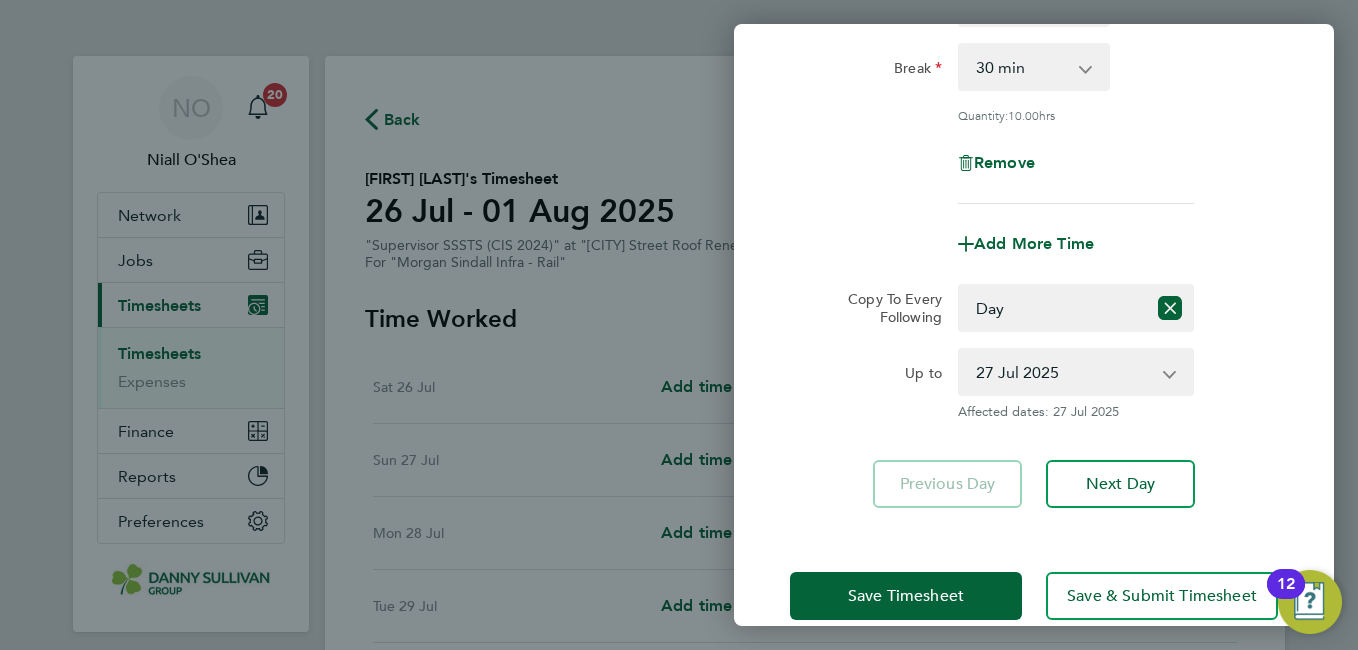 scroll, scrollTop: 341, scrollLeft: 0, axis: vertical 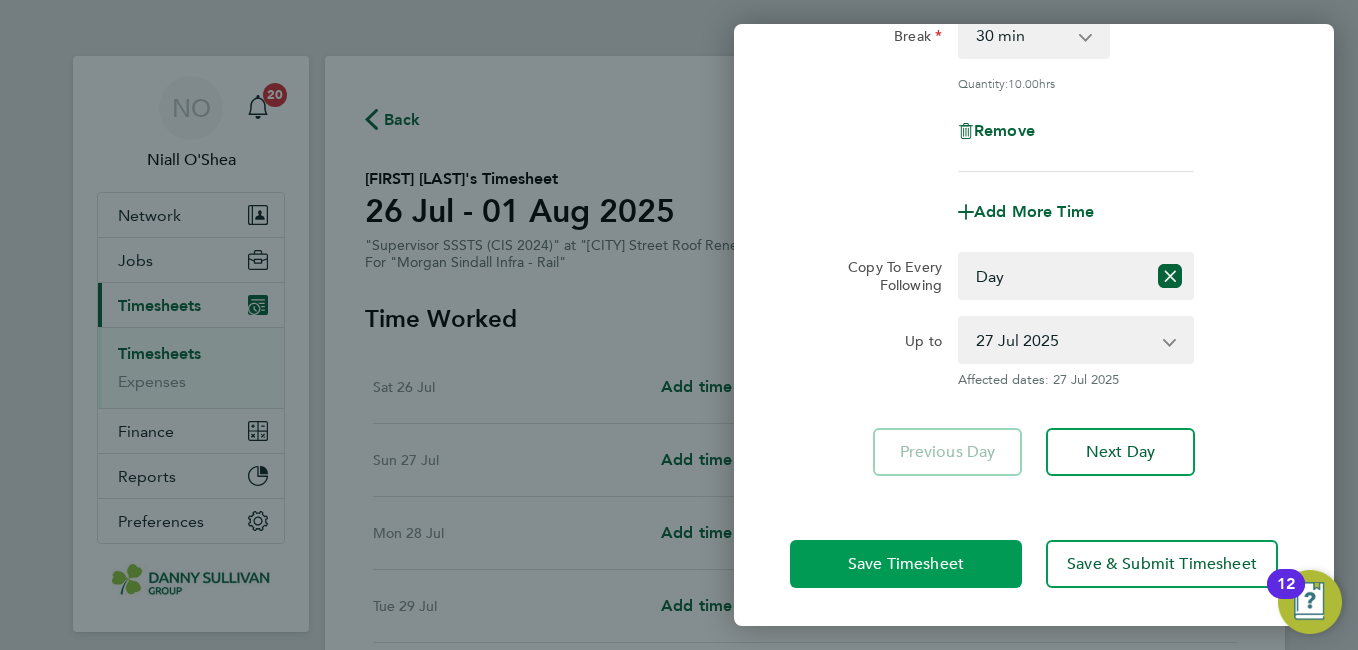 click on "Save Timesheet" 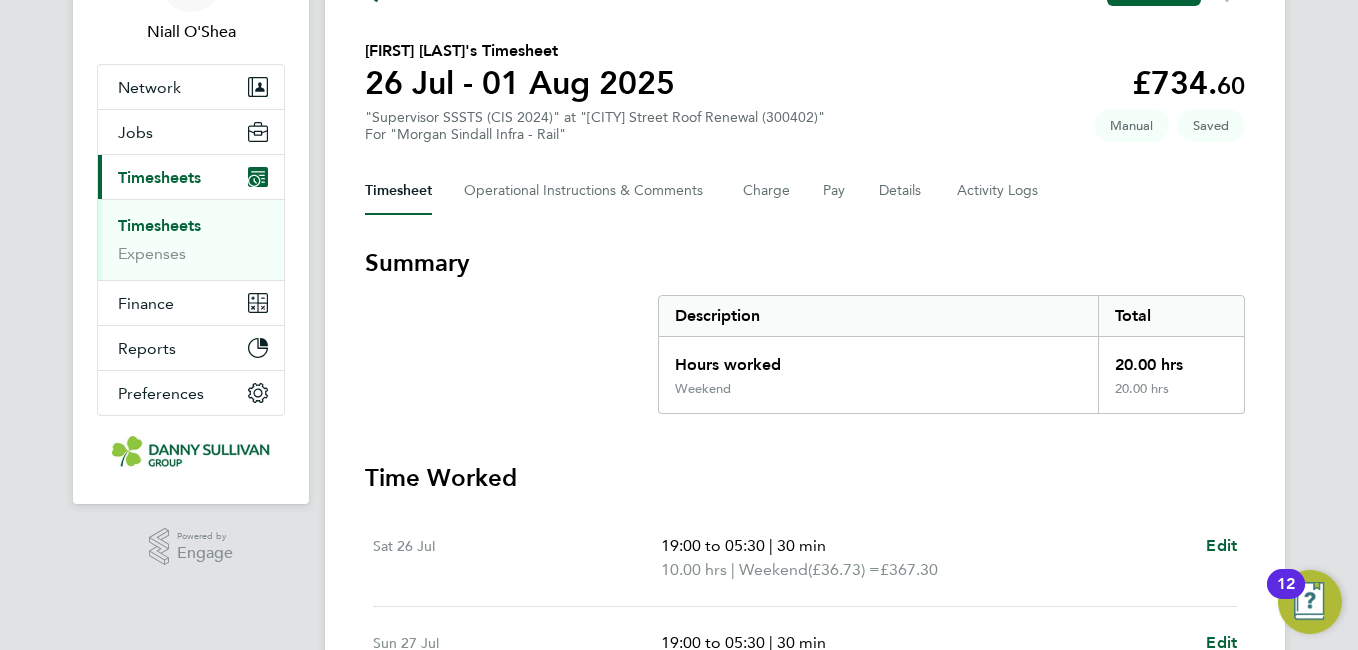 scroll, scrollTop: 82, scrollLeft: 0, axis: vertical 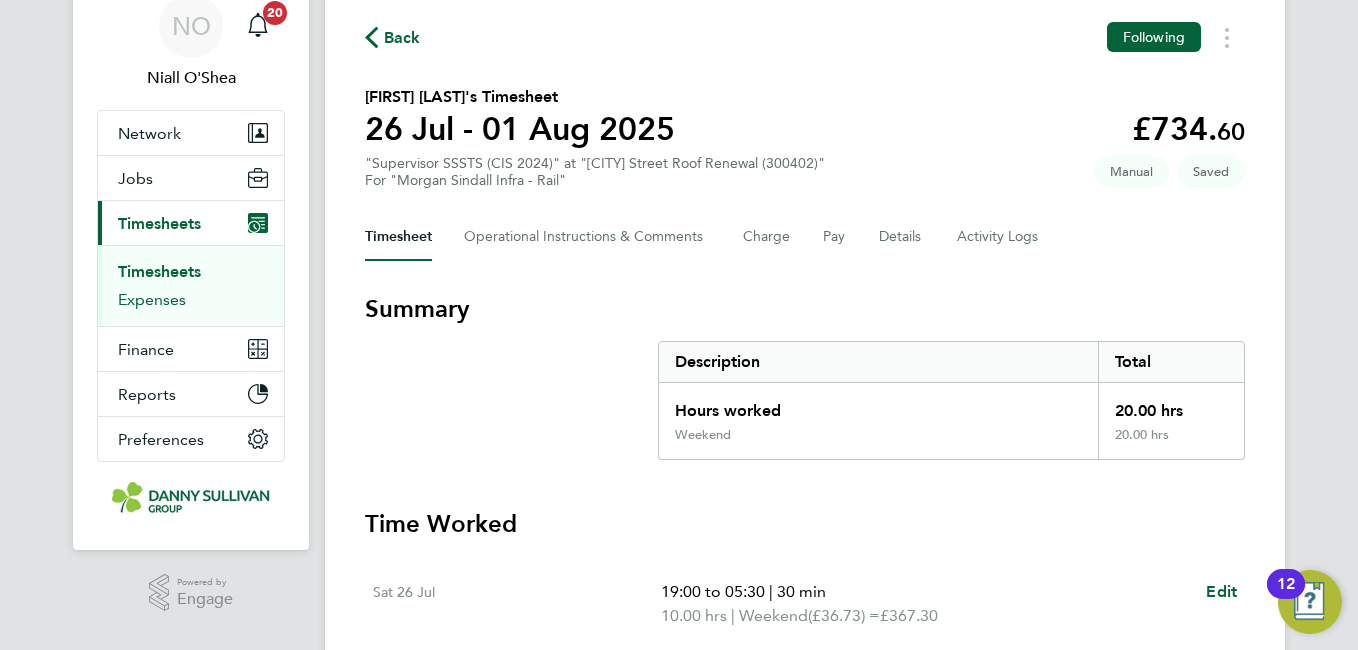 click on "Expenses" at bounding box center (152, 299) 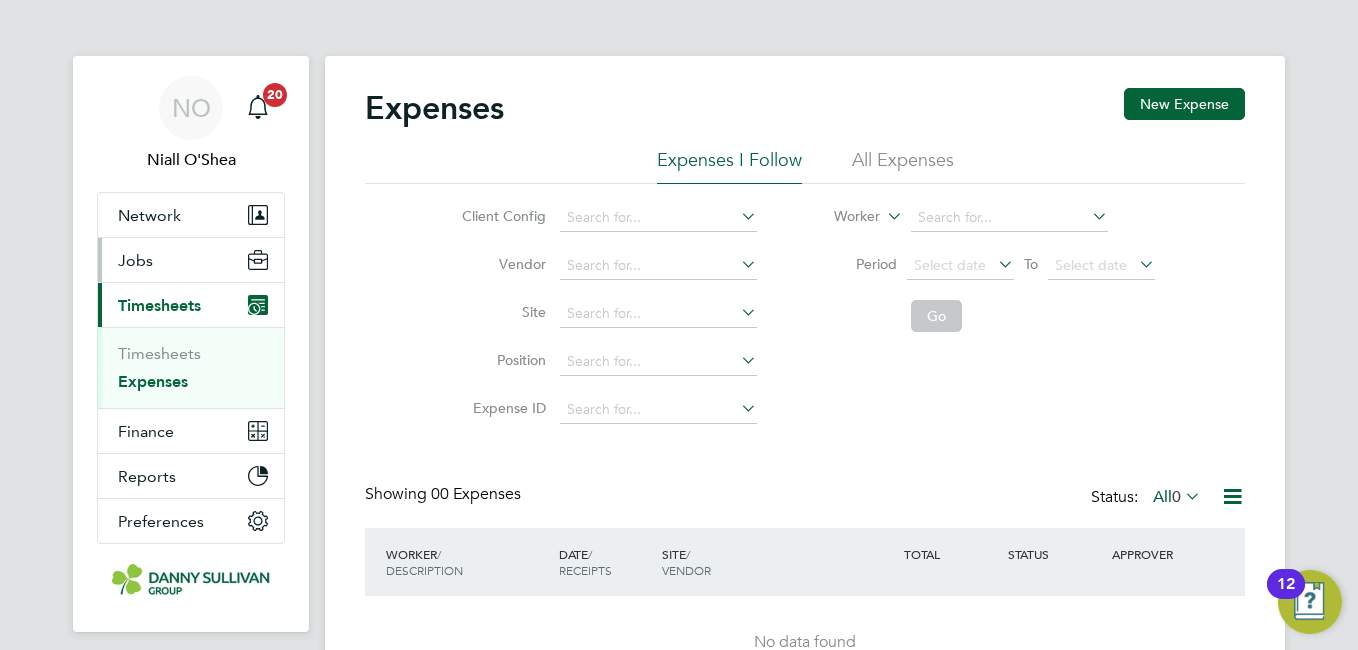 click on "Jobs" at bounding box center [135, 260] 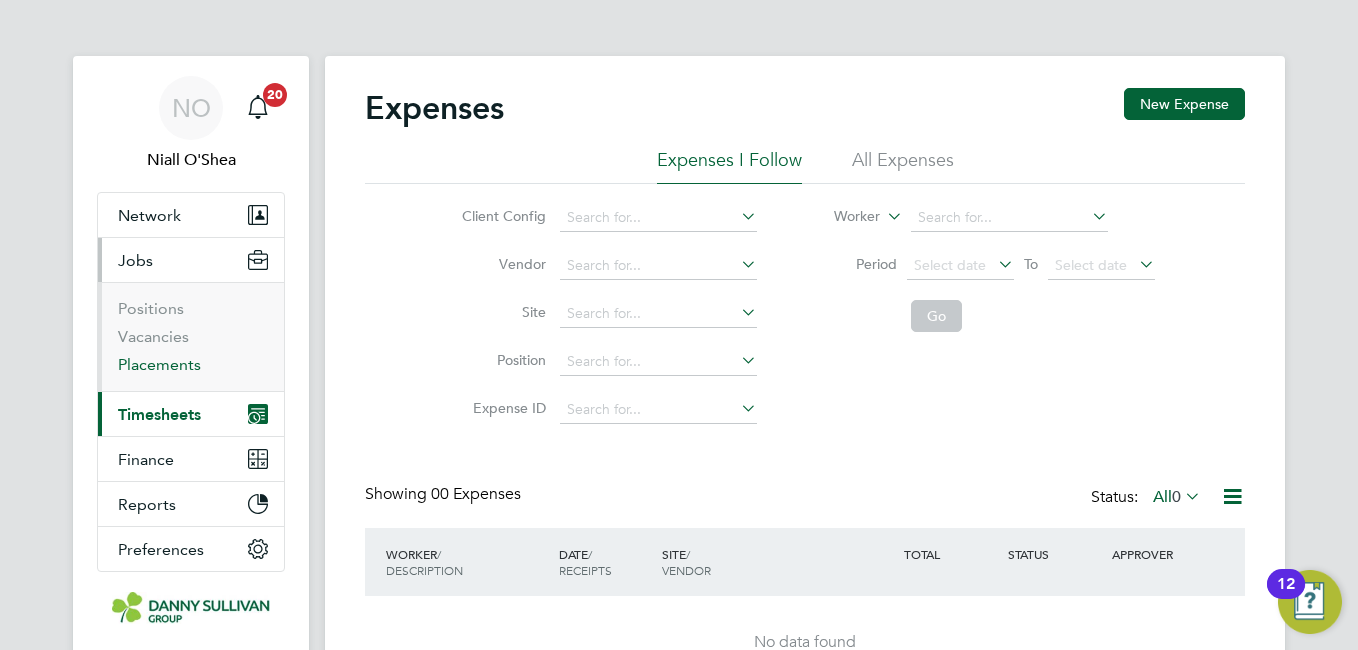 click on "Placements" at bounding box center [159, 364] 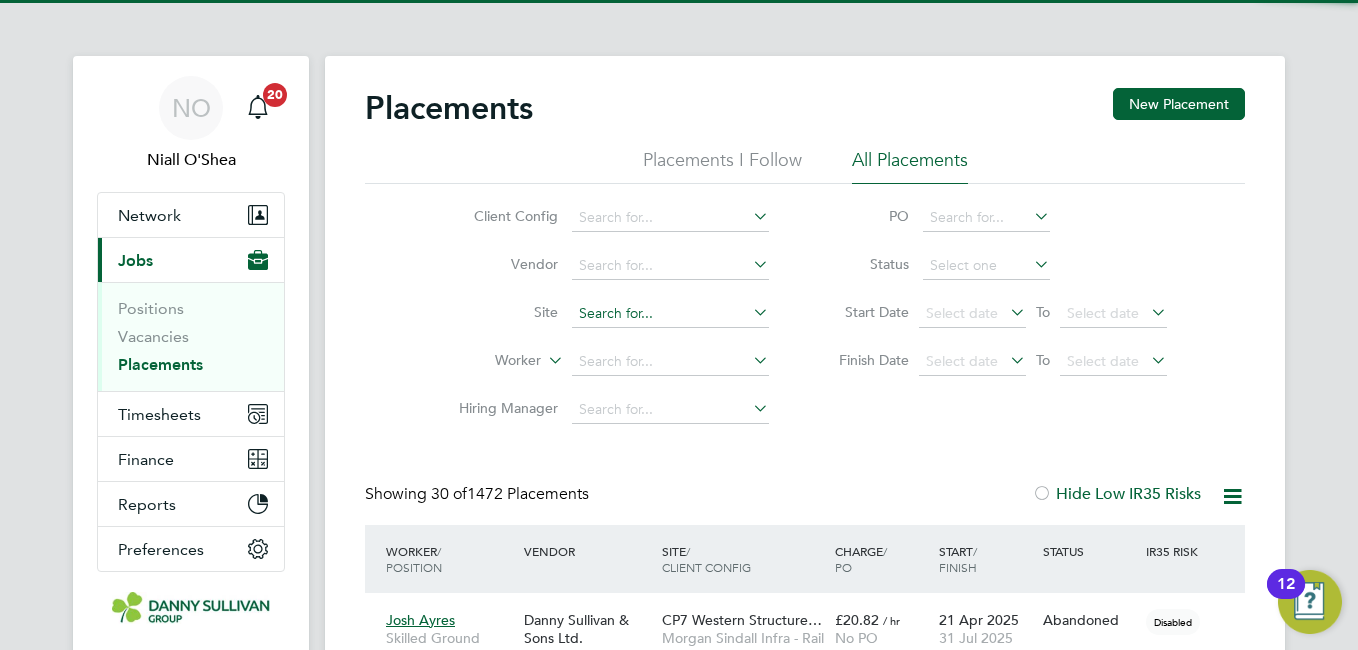 scroll, scrollTop: 10, scrollLeft: 10, axis: both 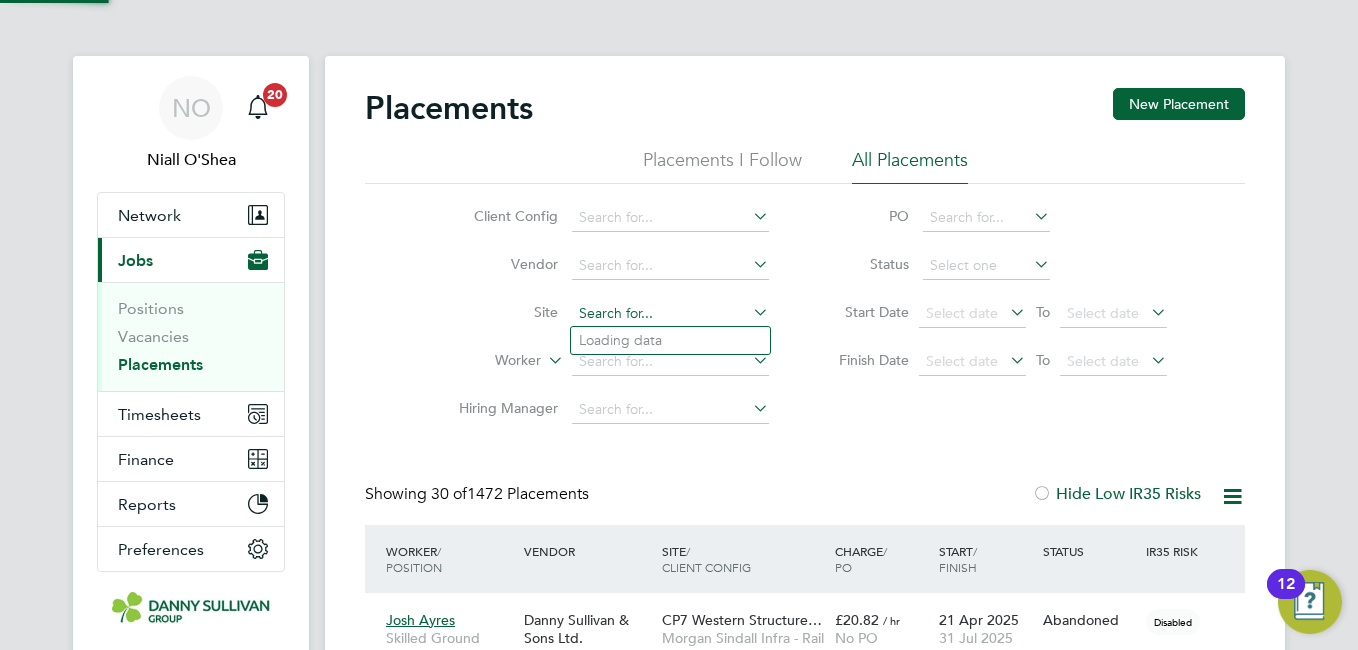 click 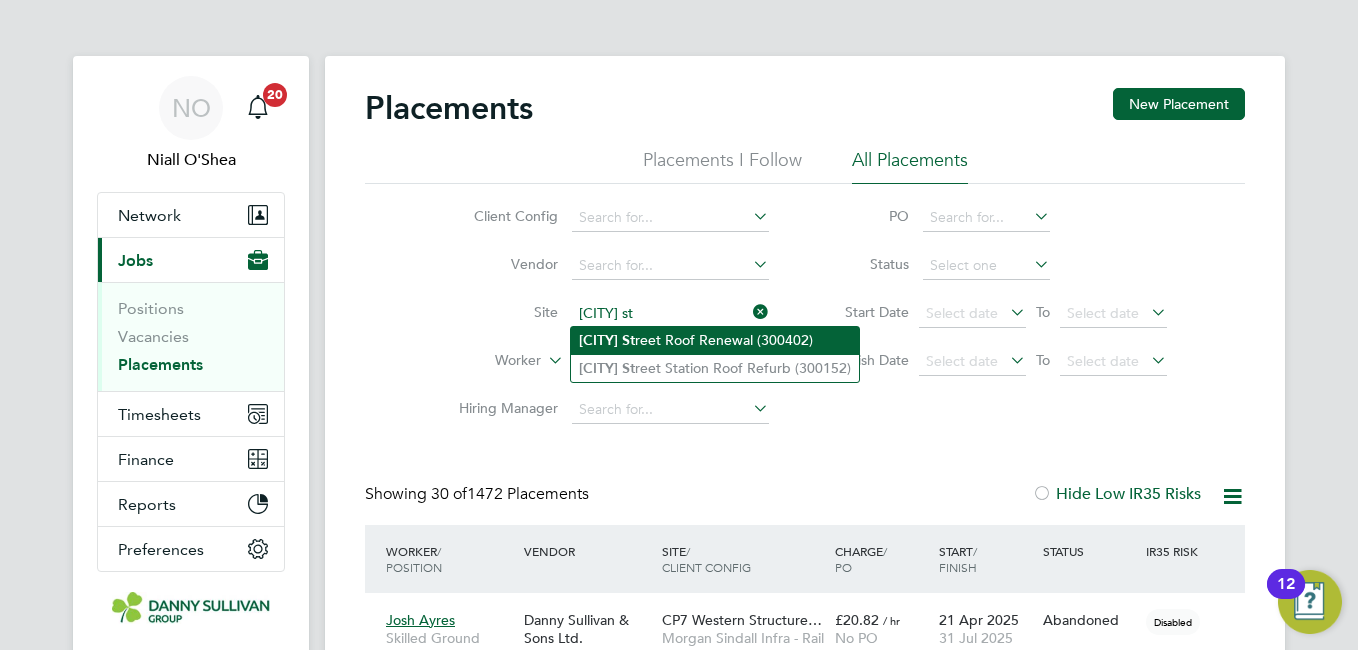 click on "Liverpool   St reet Roof Renewal (300402)" 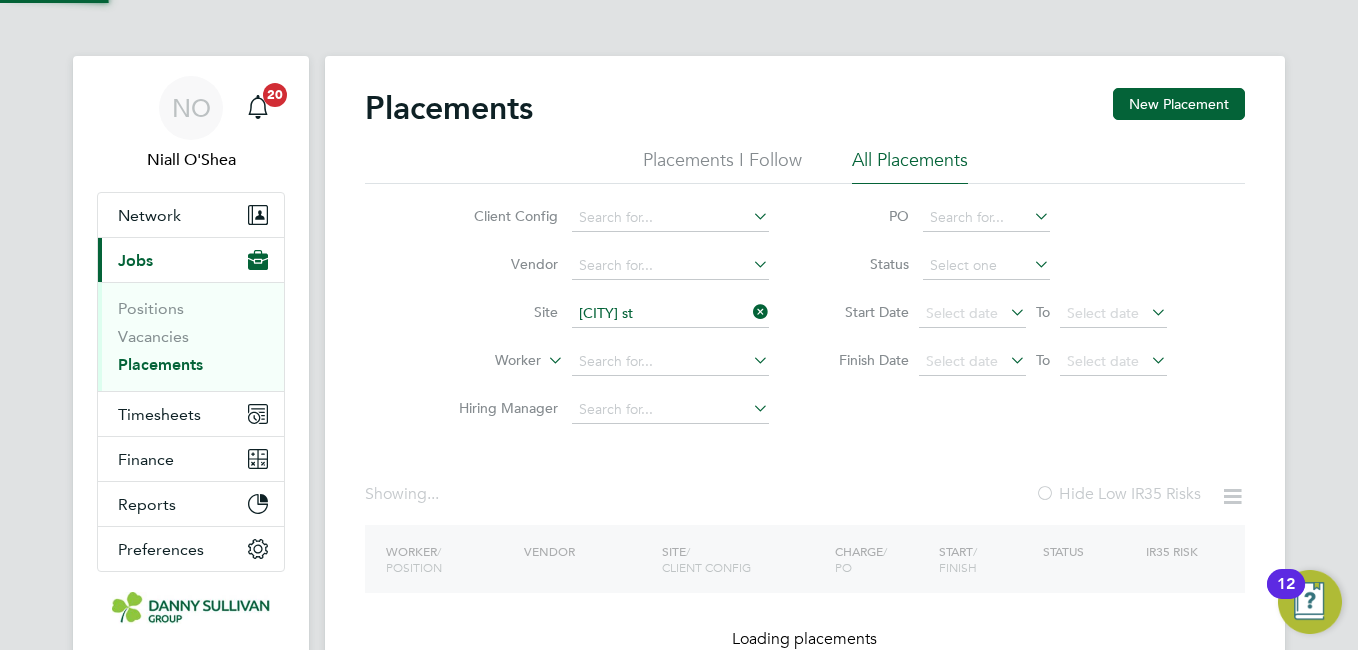 type on "Liverpool Street Roof Renewal (300402)" 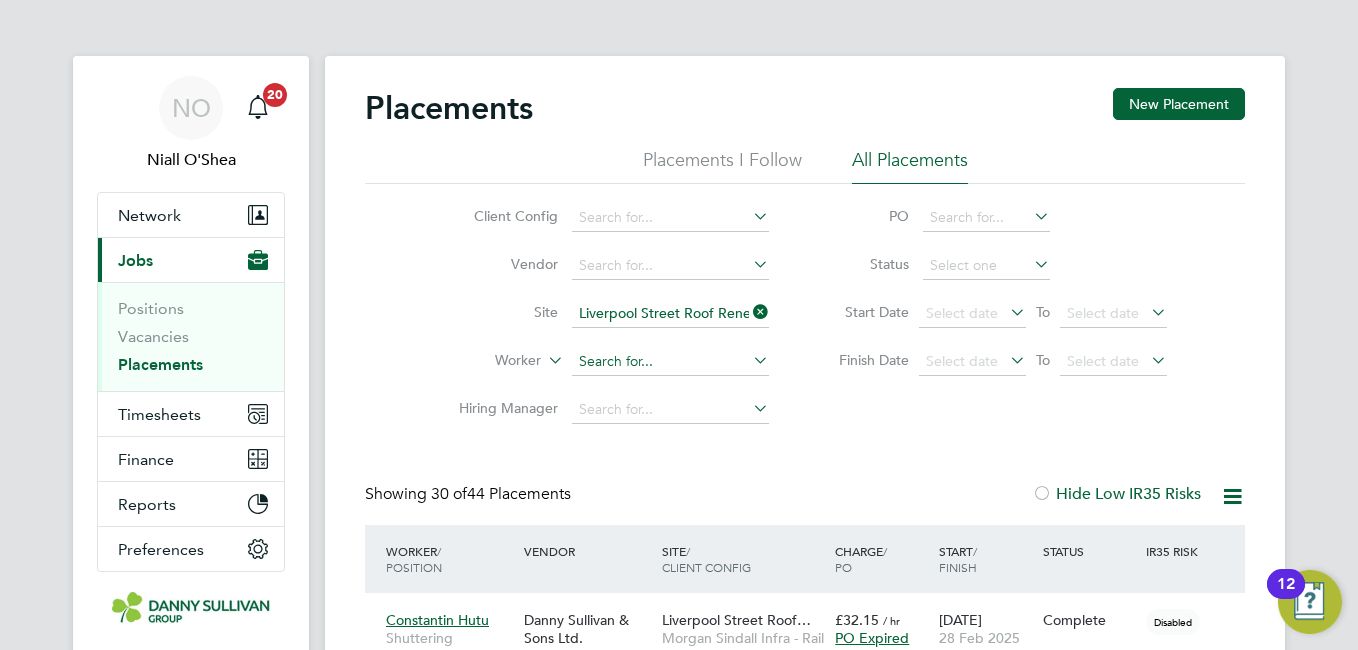 click 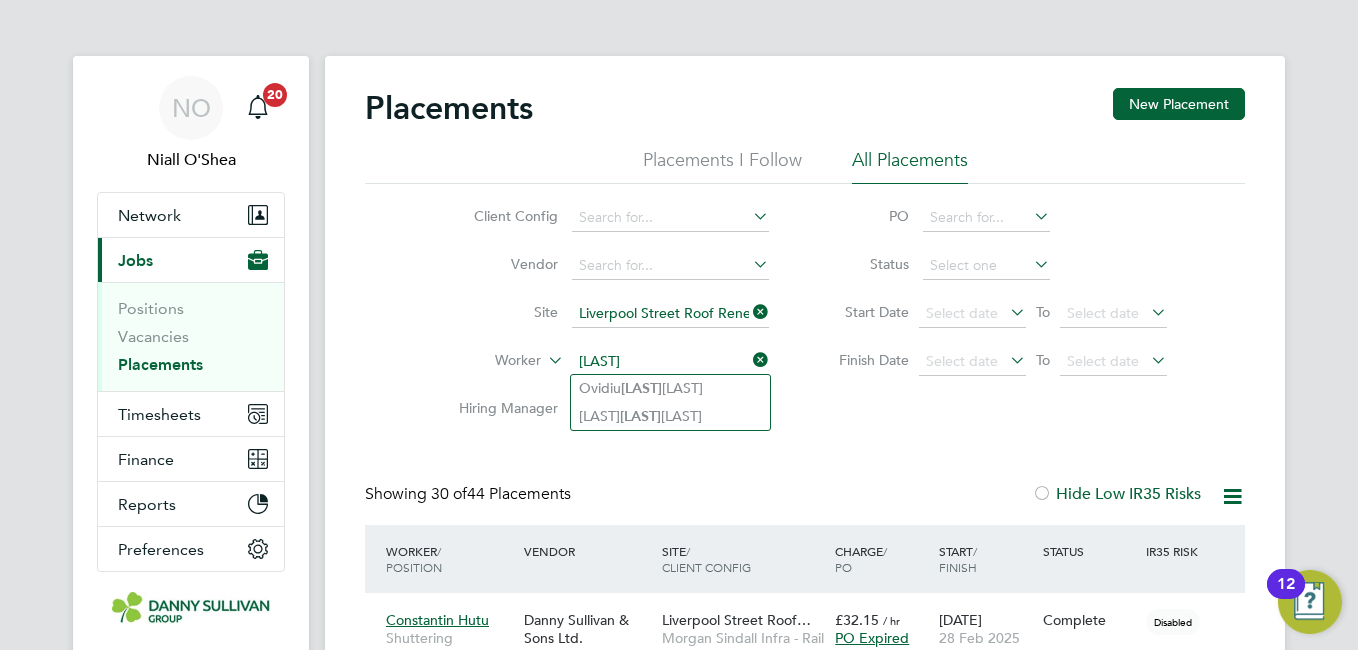 type on "zaha" 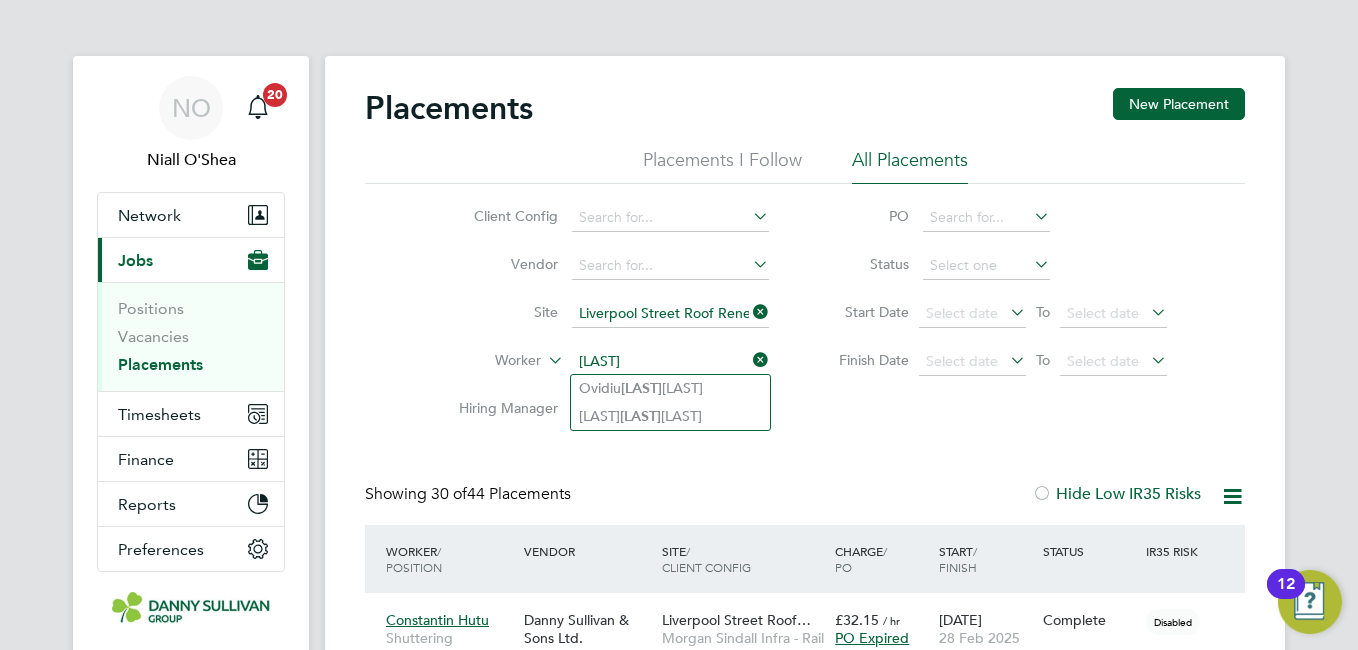 click 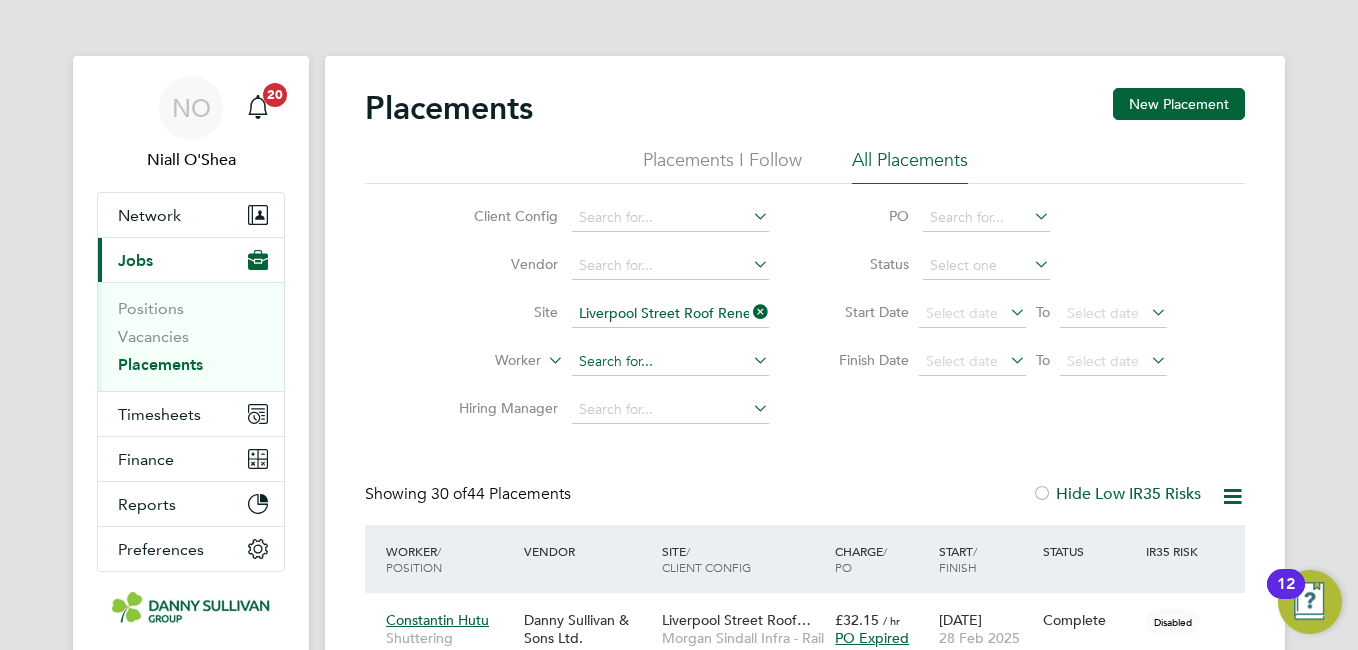 click 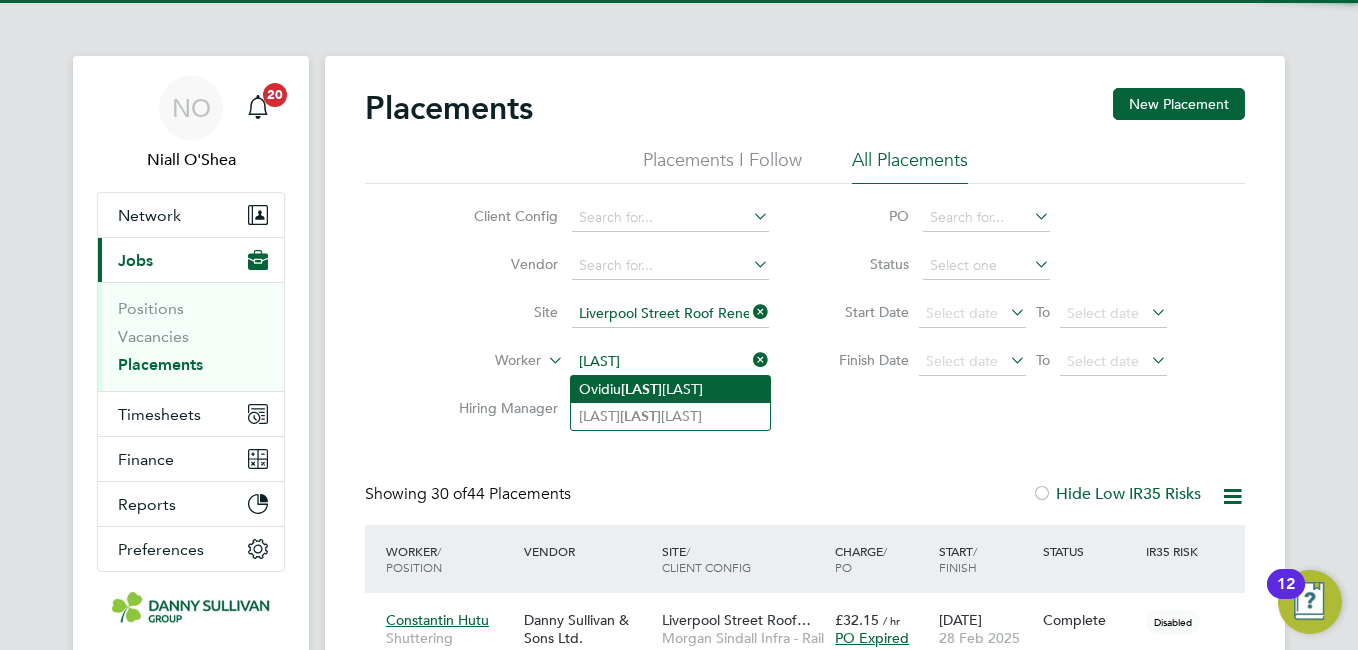 click on "Zaha" 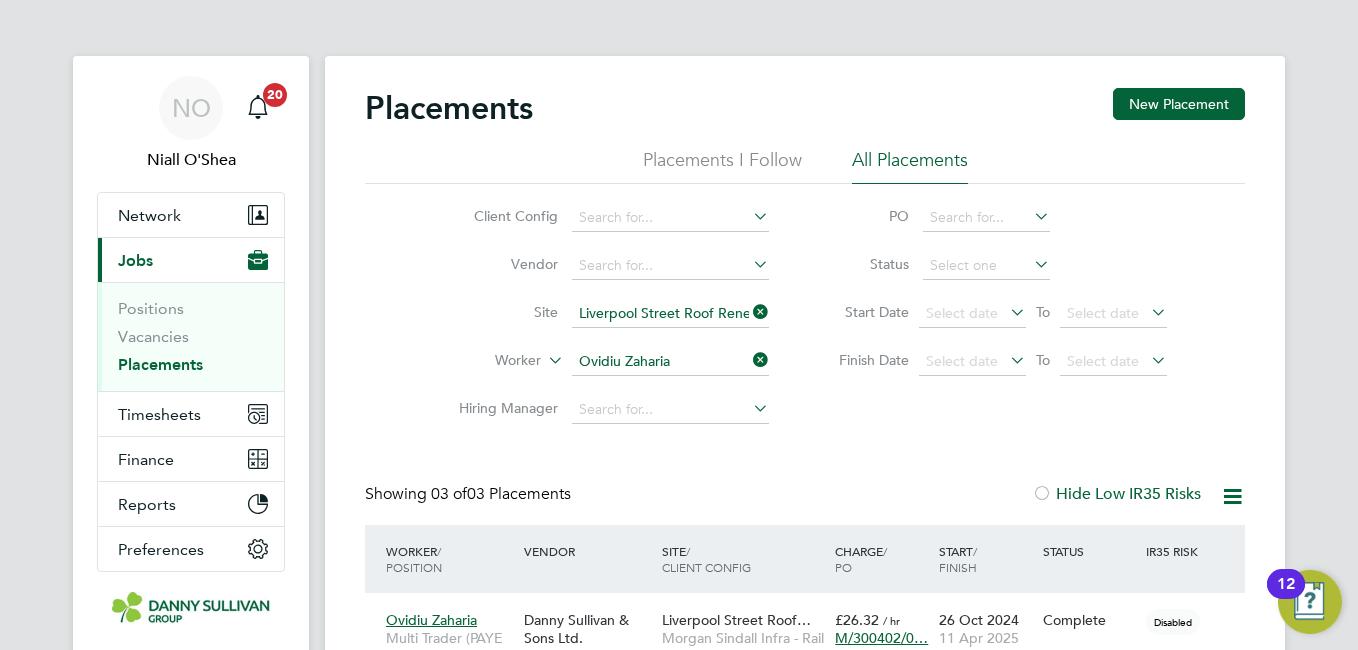 click on "Ovidiu Zaharia" 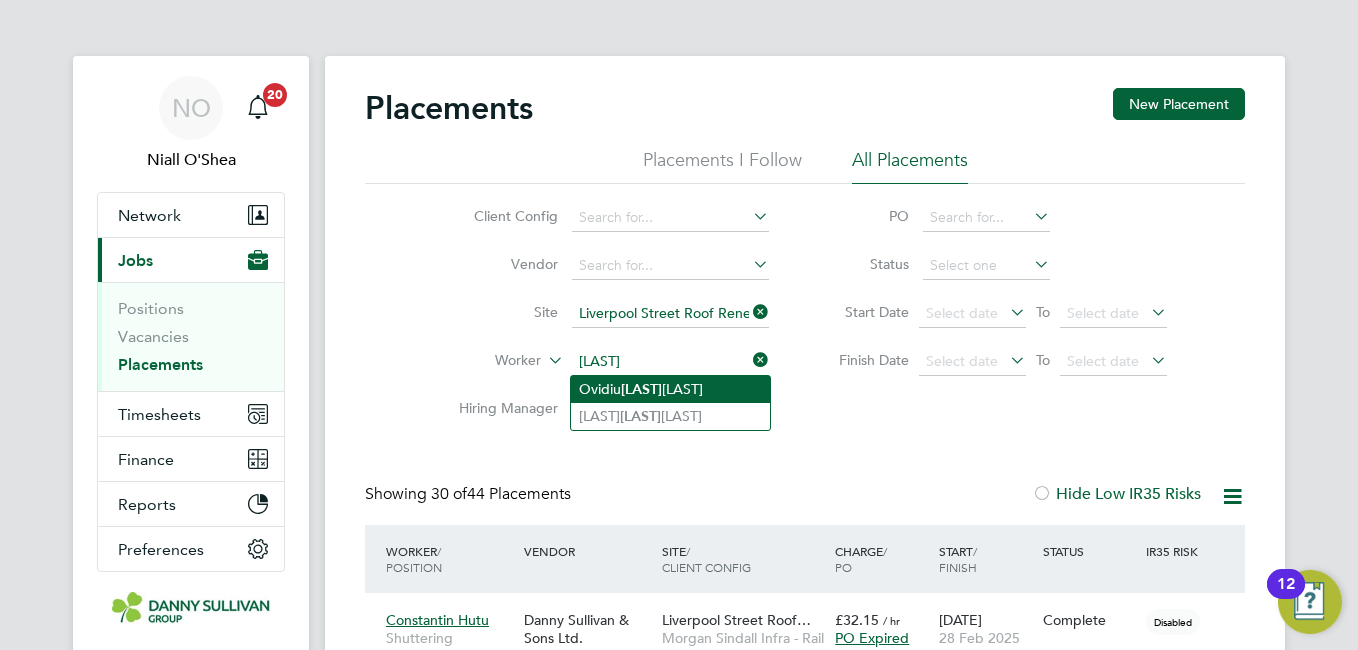 click on "Ovidiu  Zaha ria" 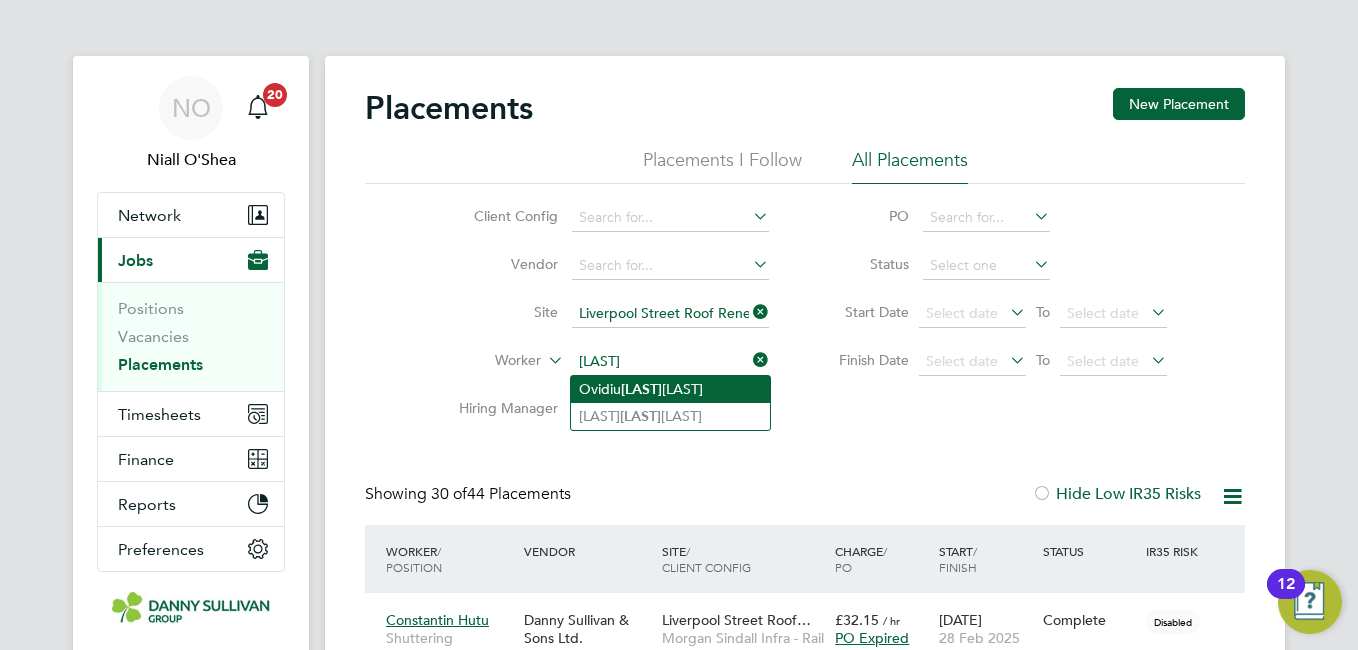 type on "Ovidiu Zaharia" 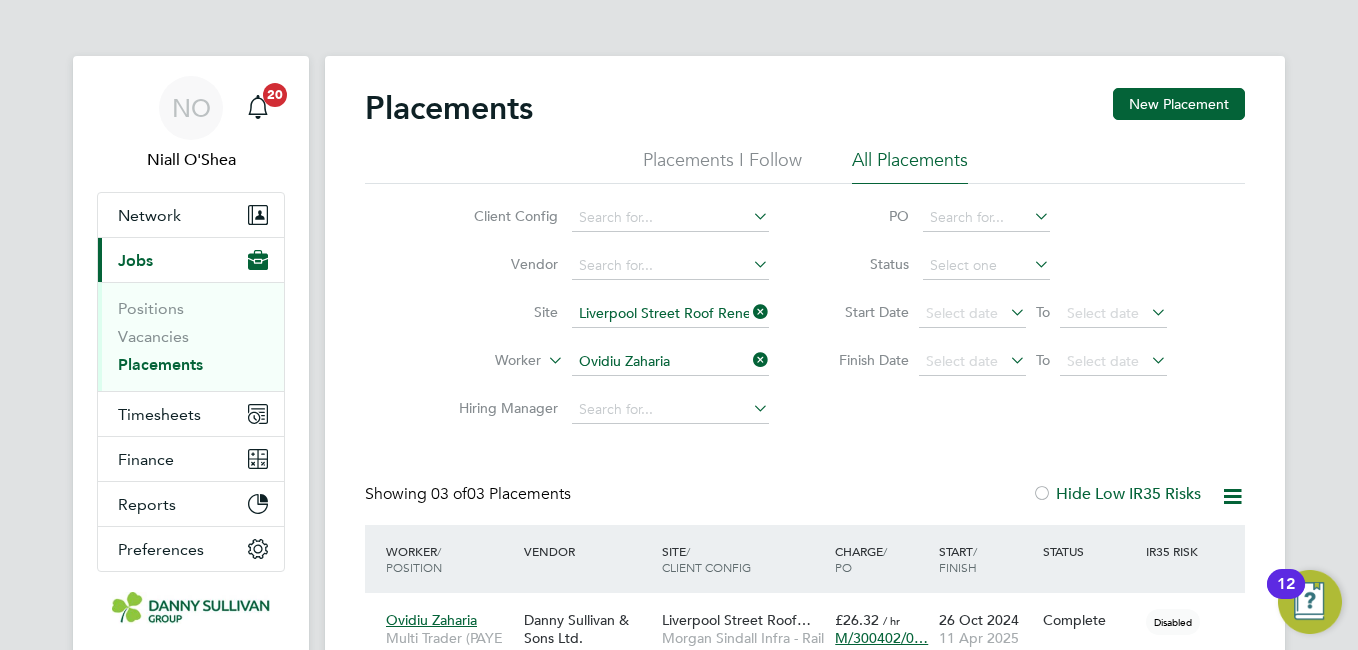 click on "Site   Liverpool Street Roof Renewal (300402)" 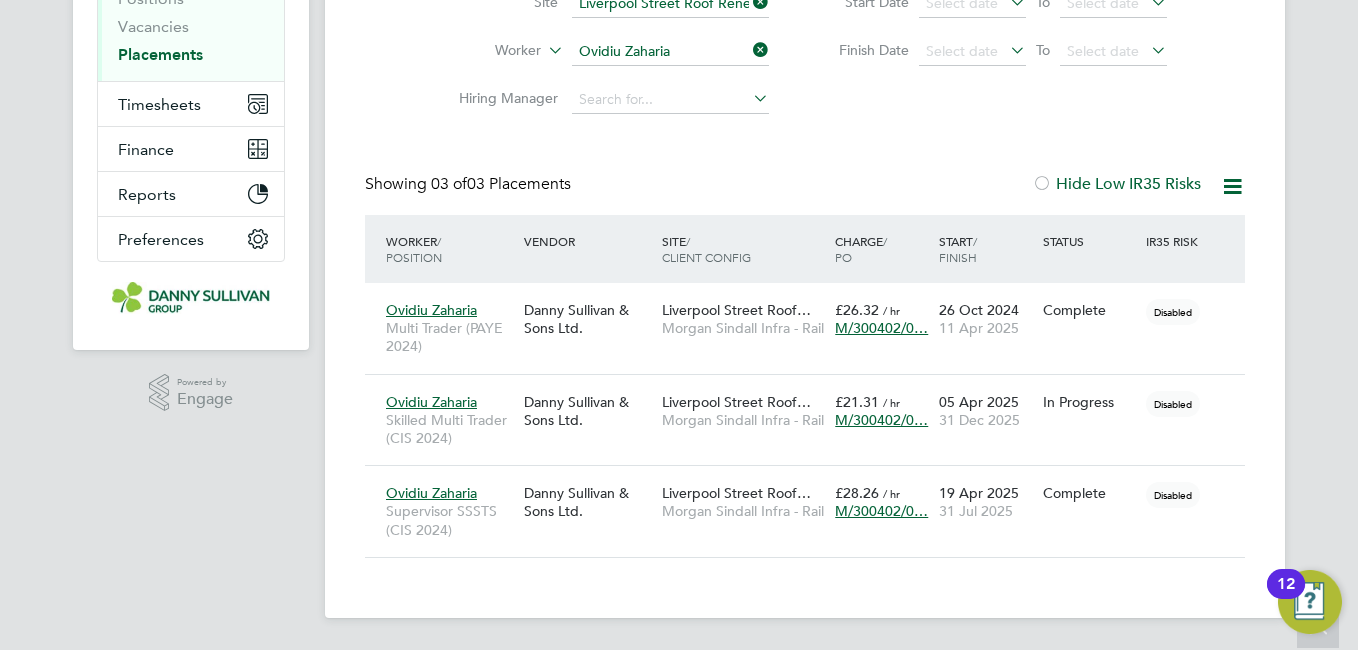 click on "Ovidiu Zaharia" 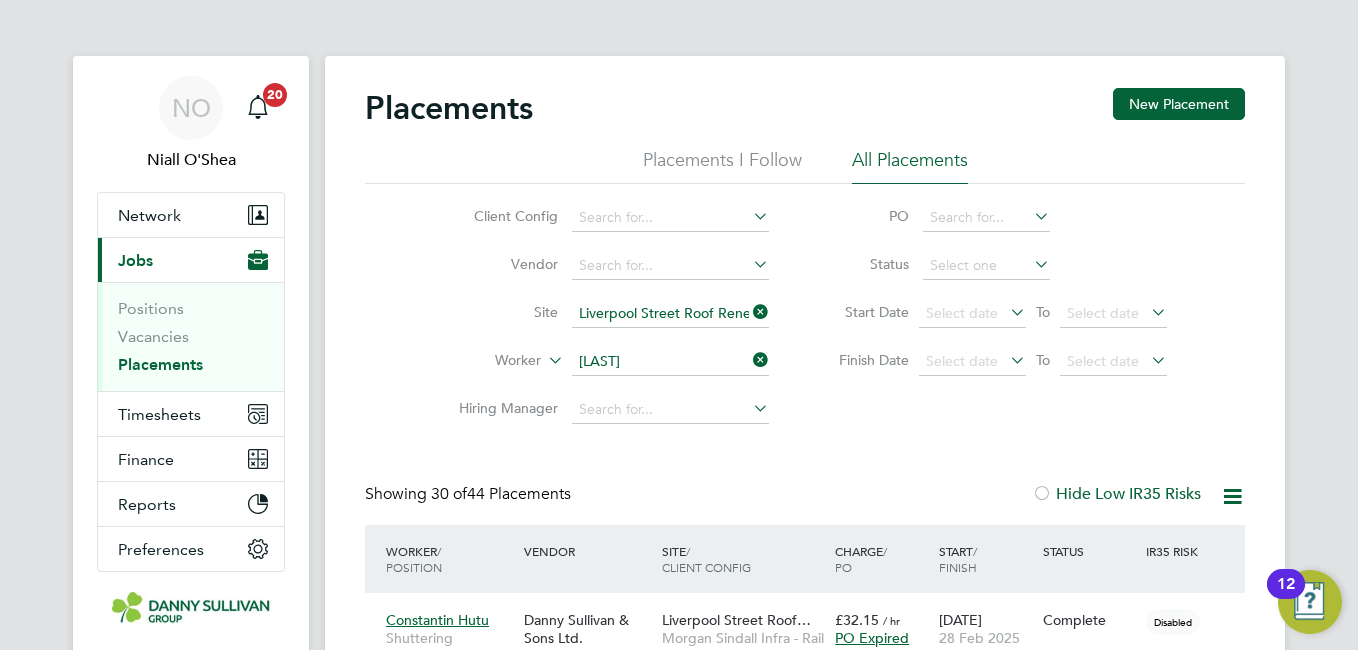 click on "Ovidiu  Zaha ria" 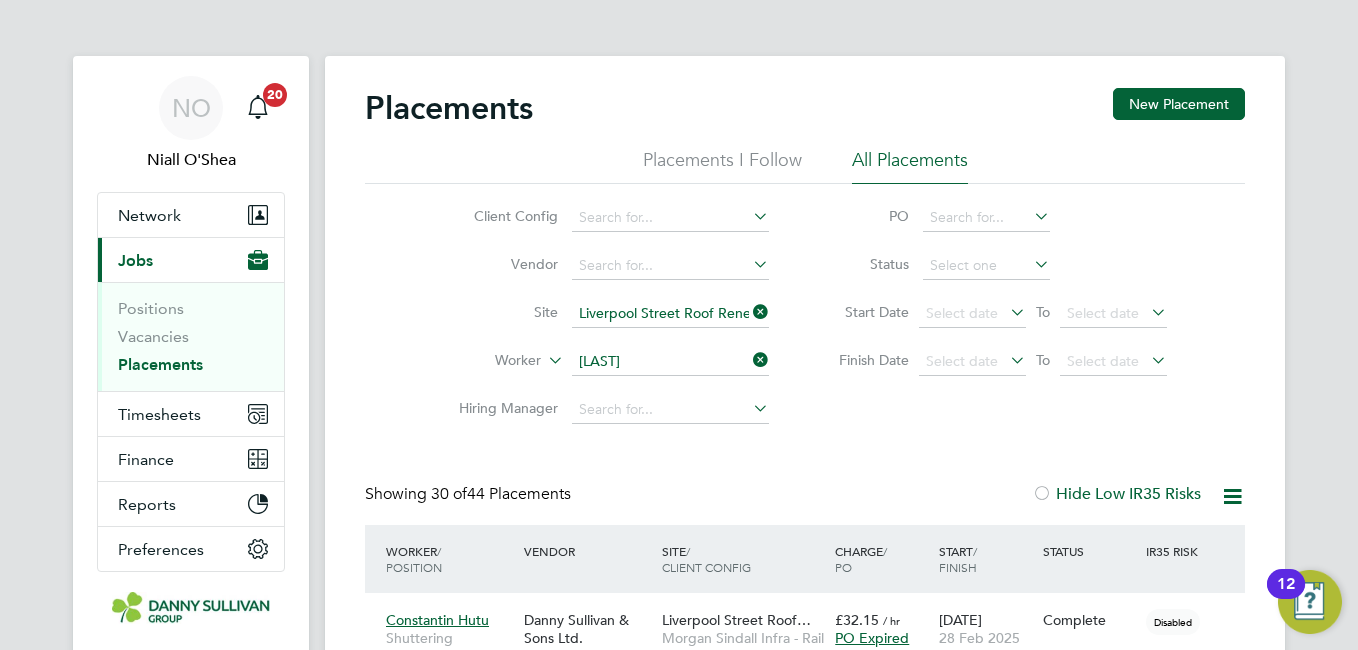 type on "Ovidiu Zaharia" 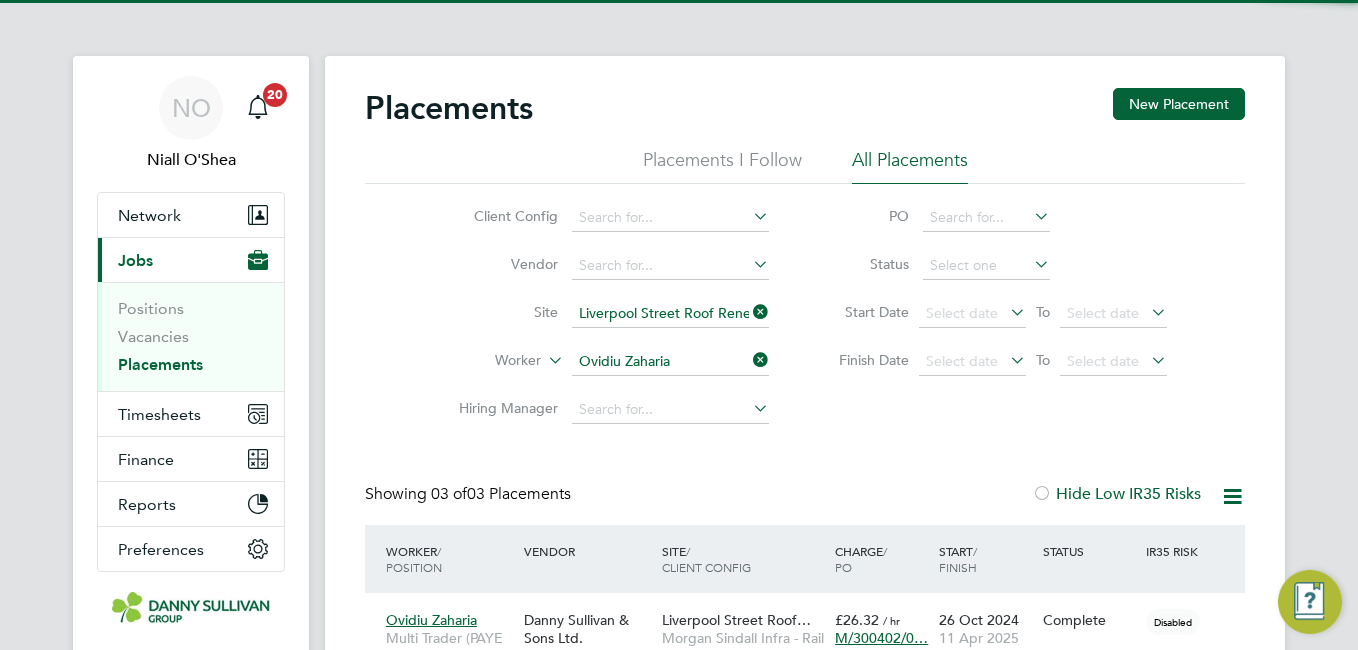 click on "Site" 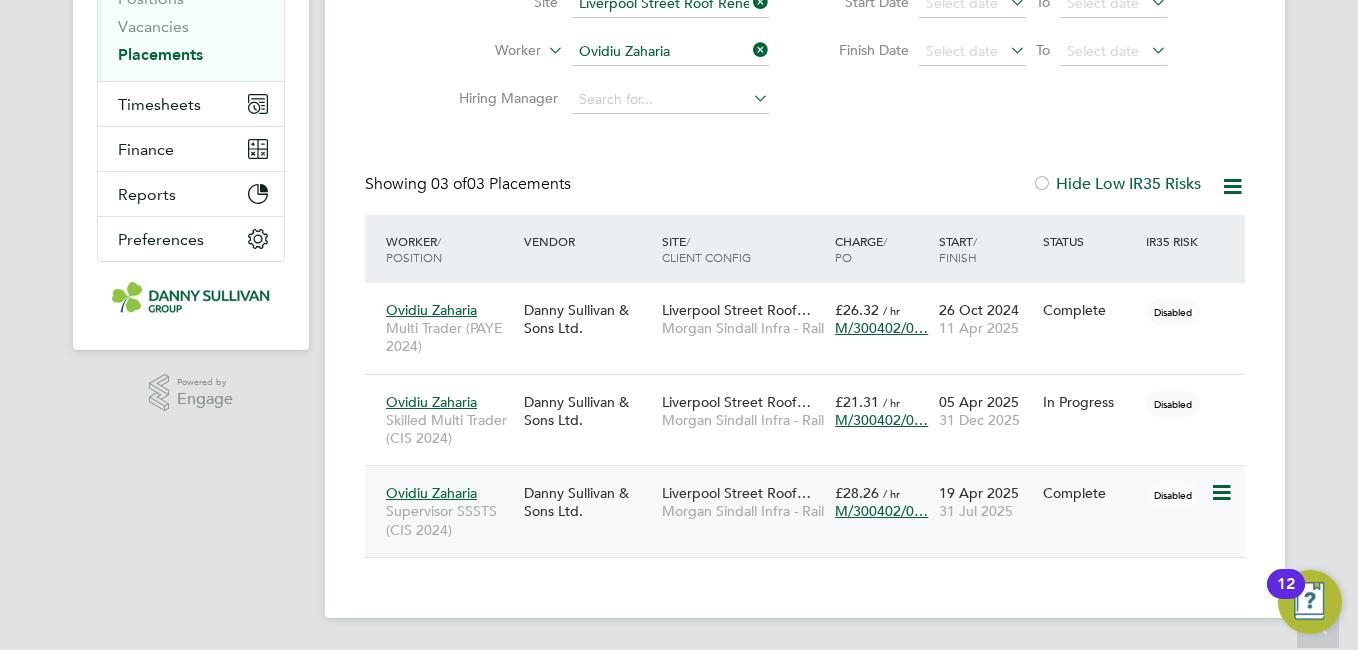 click on "19 Apr 2025 31 Jul 2025" 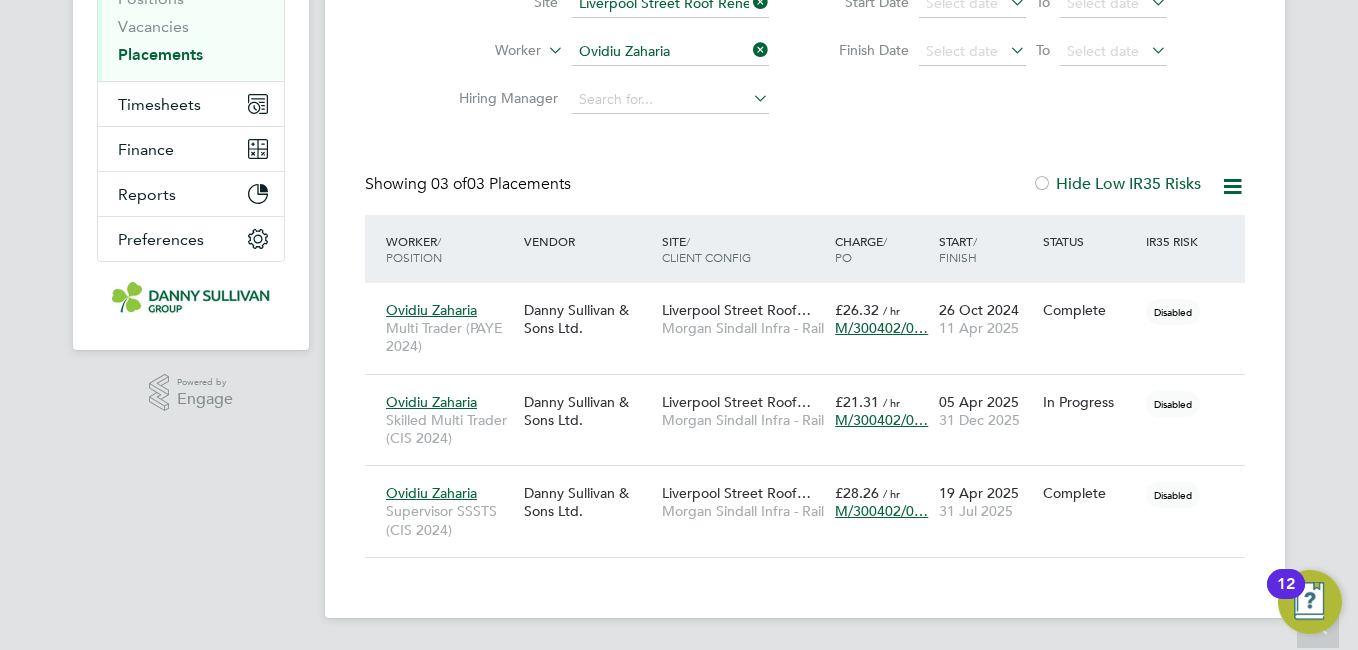 click on "Placements I Follow All Placements Client Config   Vendor     Site   Liverpool Street Roof Renewal (300402)   Worker   Ovidiu Zaharia   Hiring Manager   PO   Status   Start Date
Select date
To
Select date
Finish Date
Select date
To
Select date" 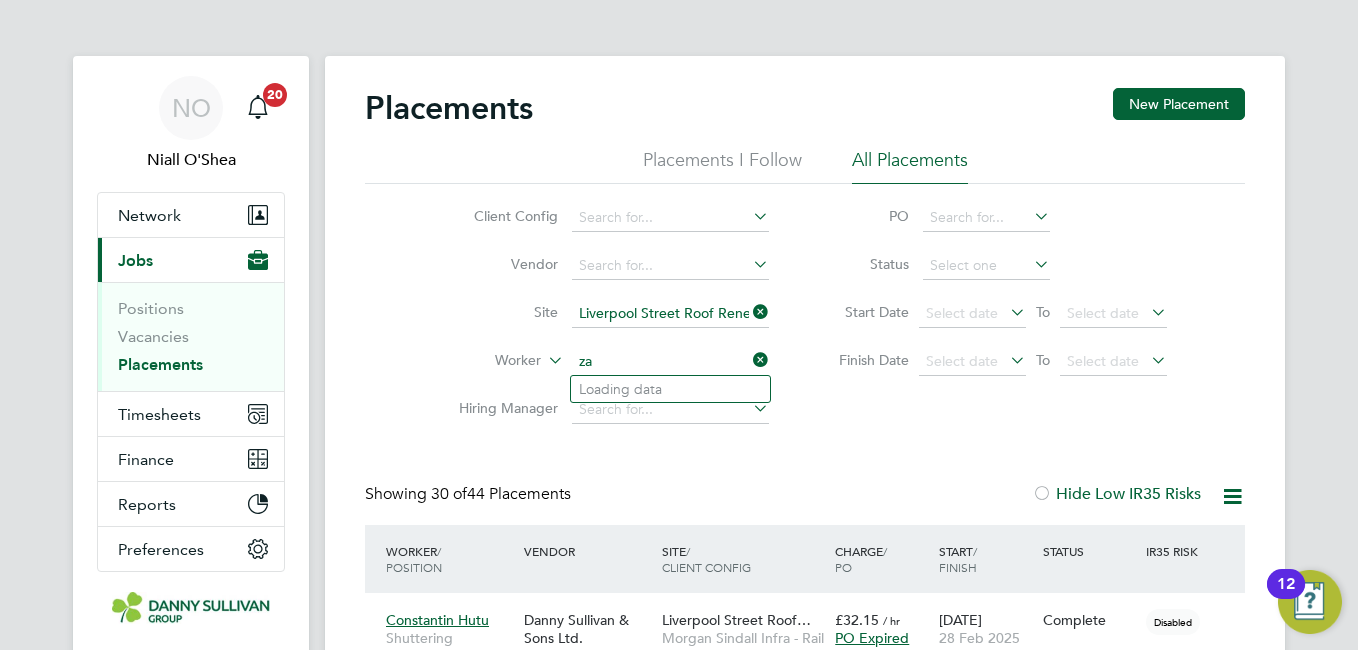 type on "z" 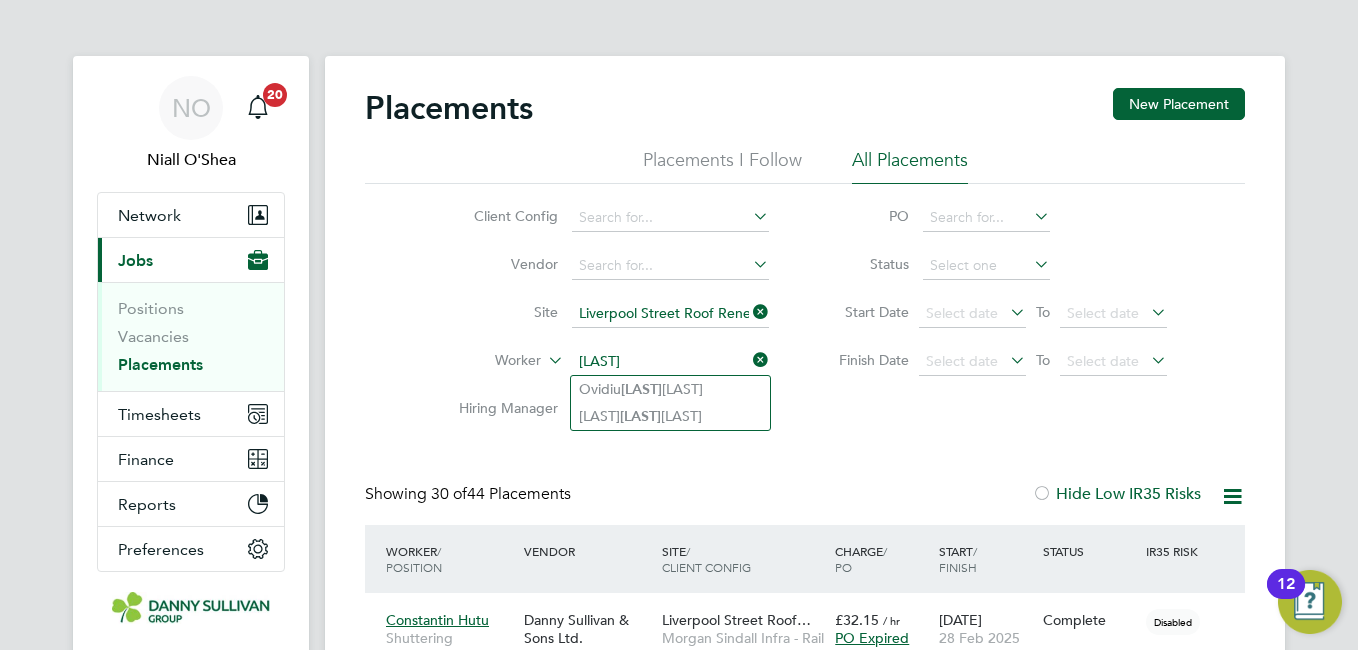 click on "Zaha" 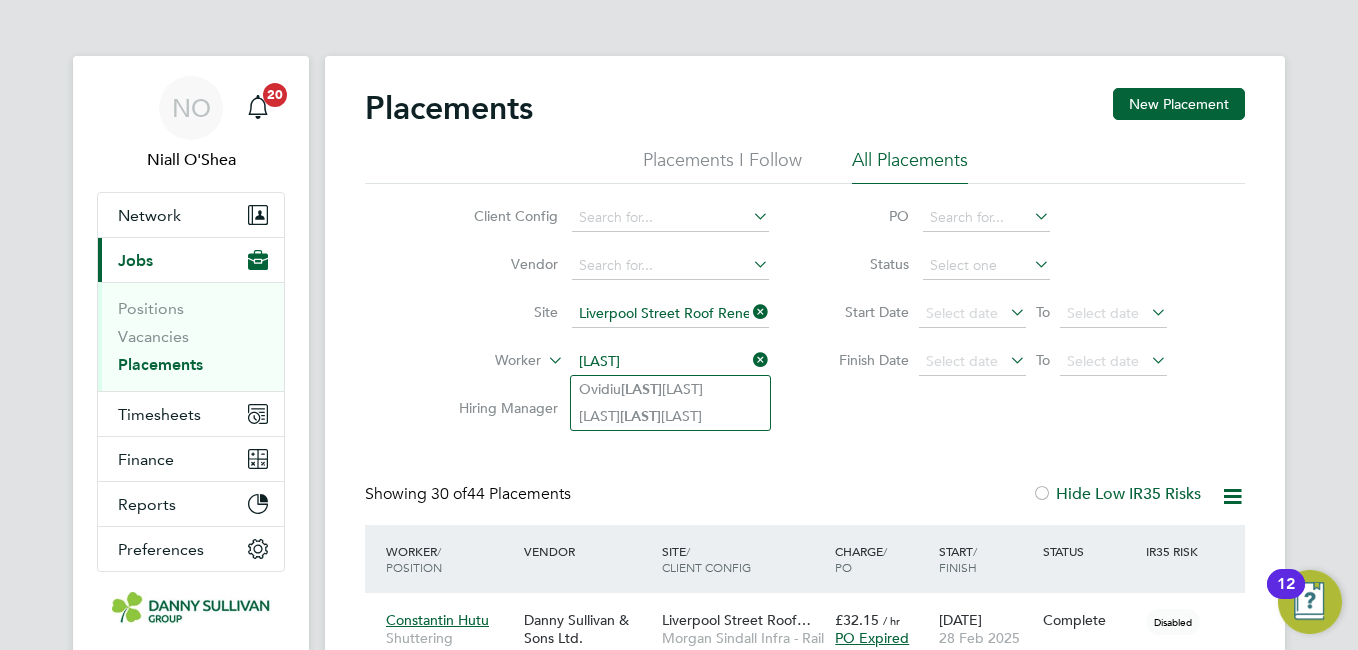 type on "Ovidiu Zaharia" 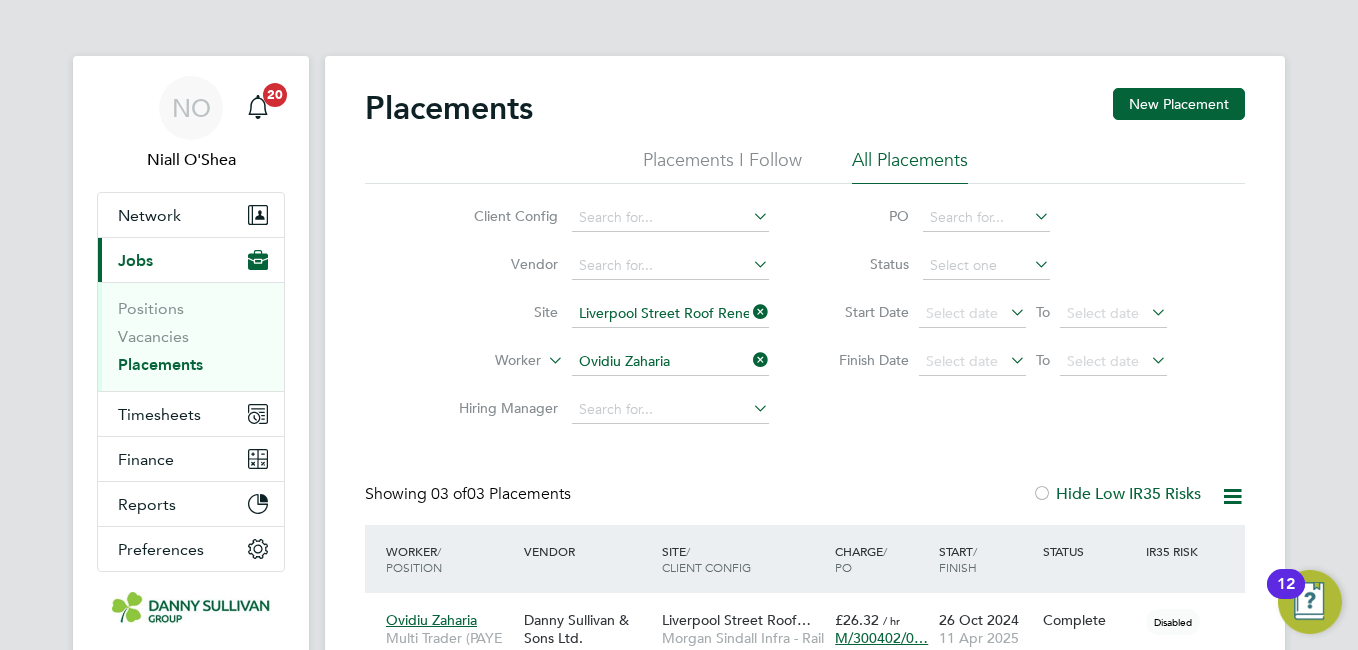click on "Worker   Ovidiu Zaharia" 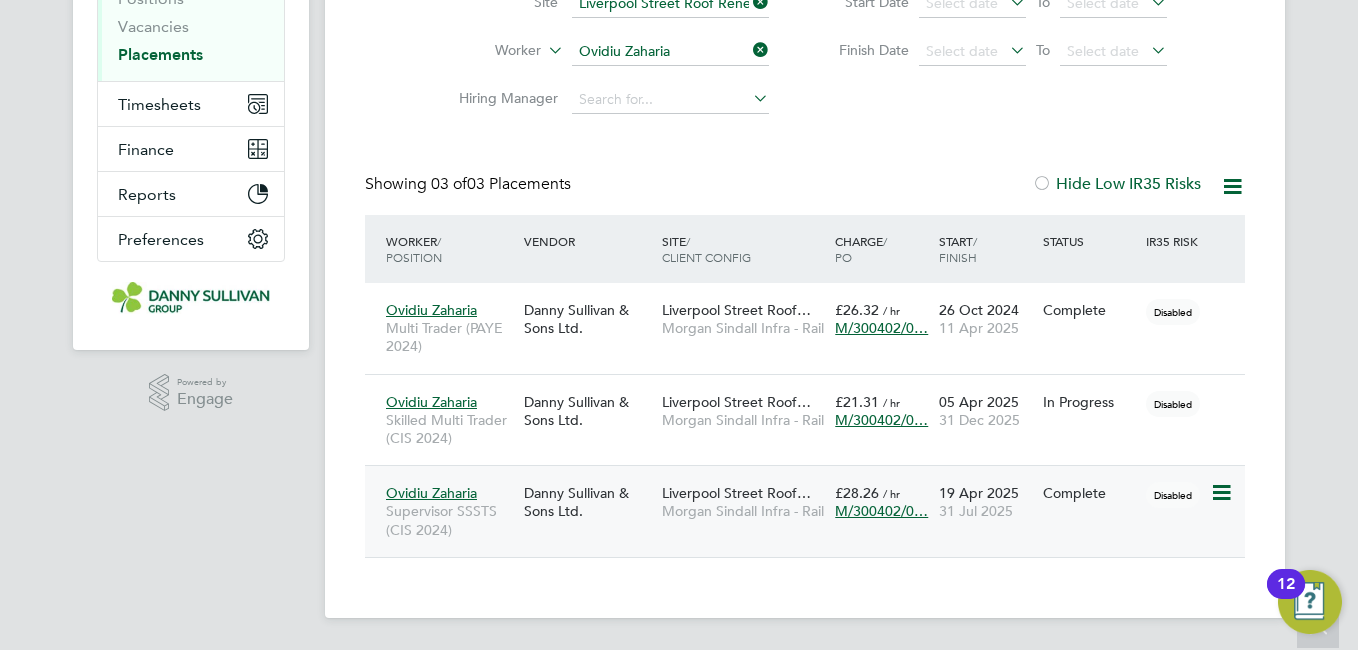 click on "19 Apr 2025 31 Jul 2025" 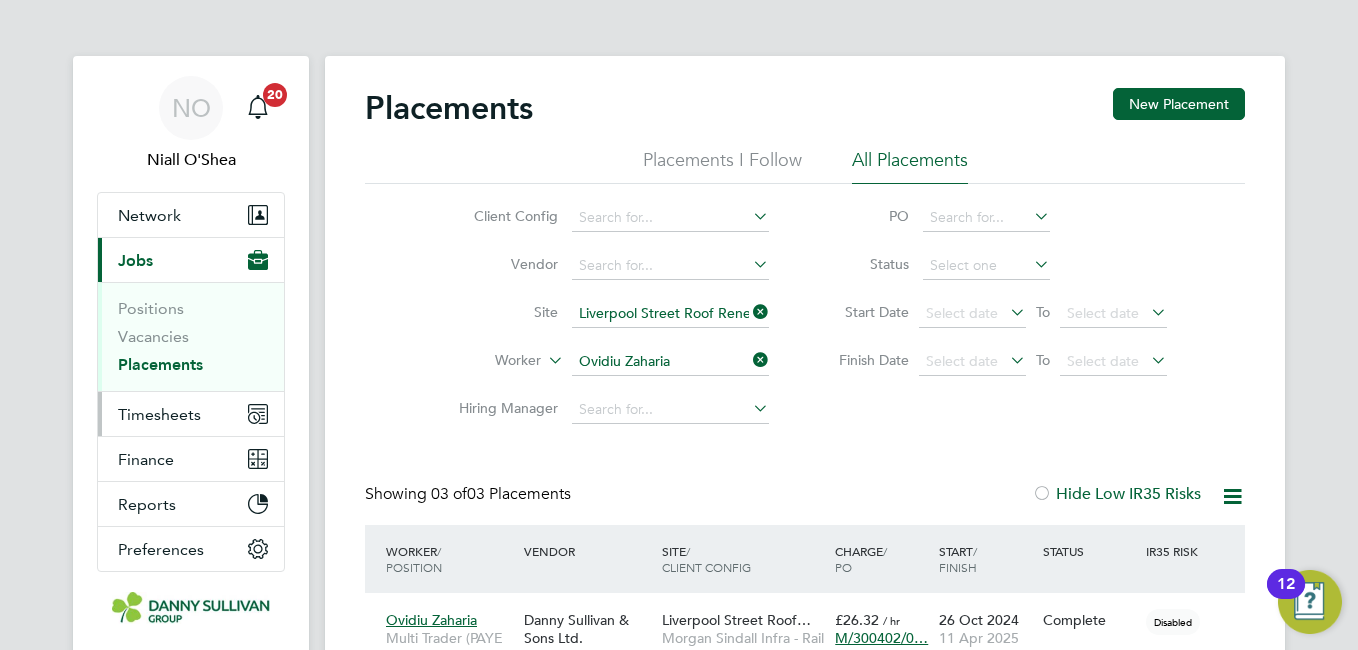 click on "Timesheets" at bounding box center (159, 414) 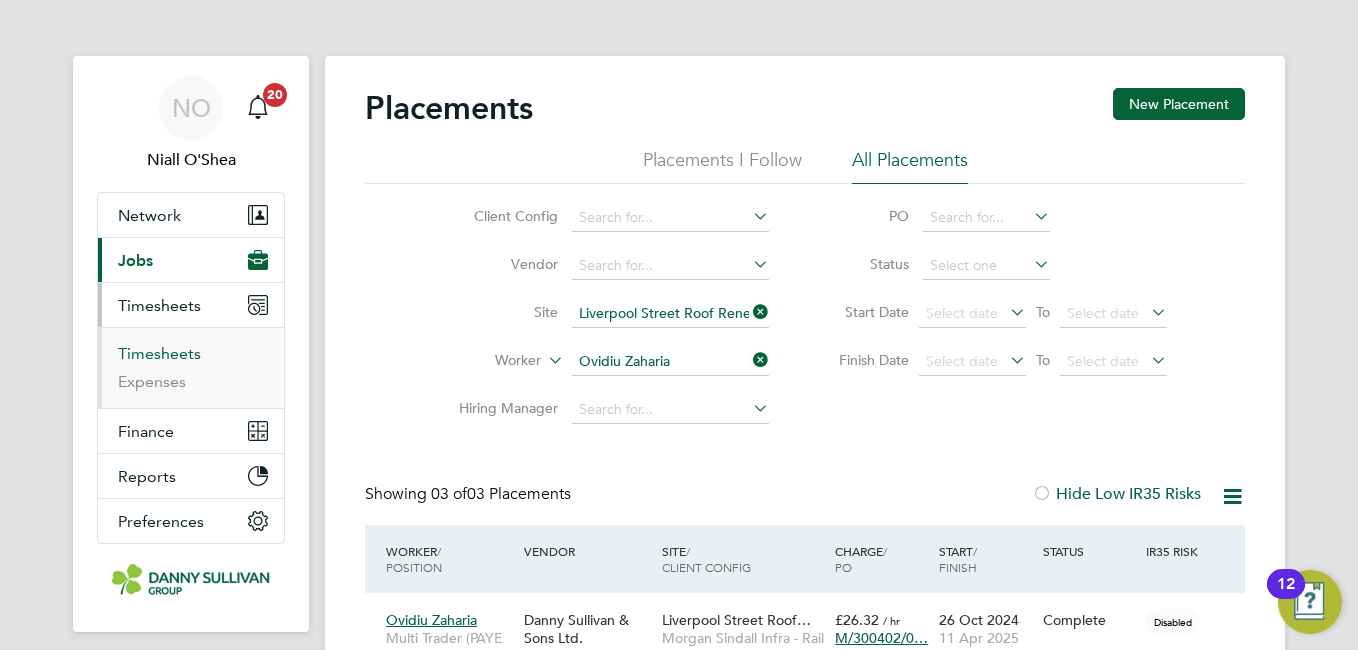 click on "Timesheets" at bounding box center [159, 353] 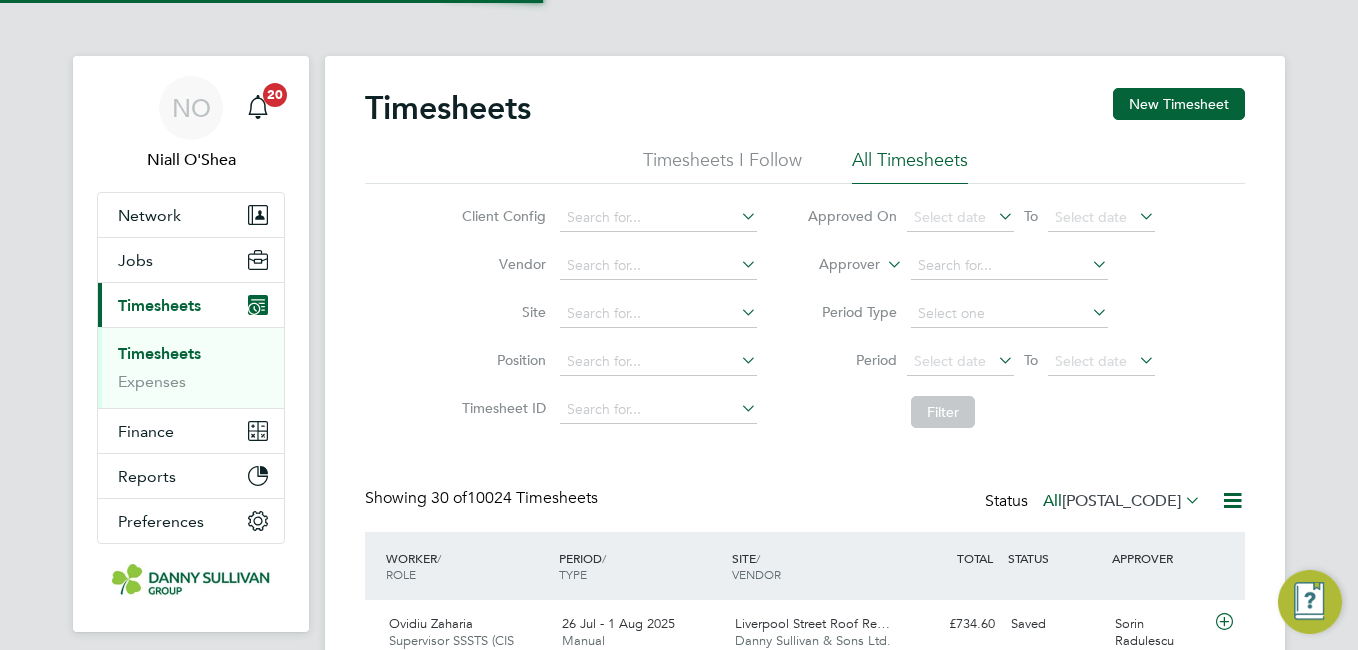 click on "Client Config   Vendor   Site   Position   Timesheet ID   Approved On
Select date
To
Select date
Approver     Period Type   Period
Select date
To
Select date
Filter" 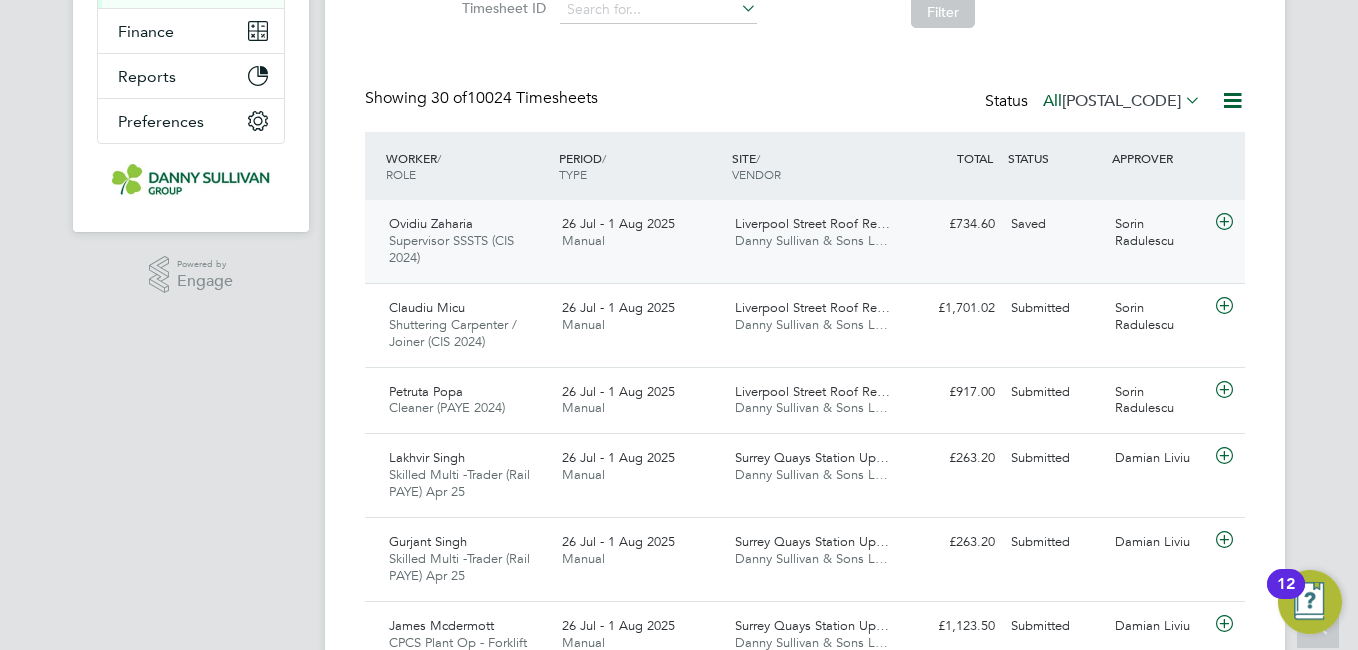 click on "Saved" 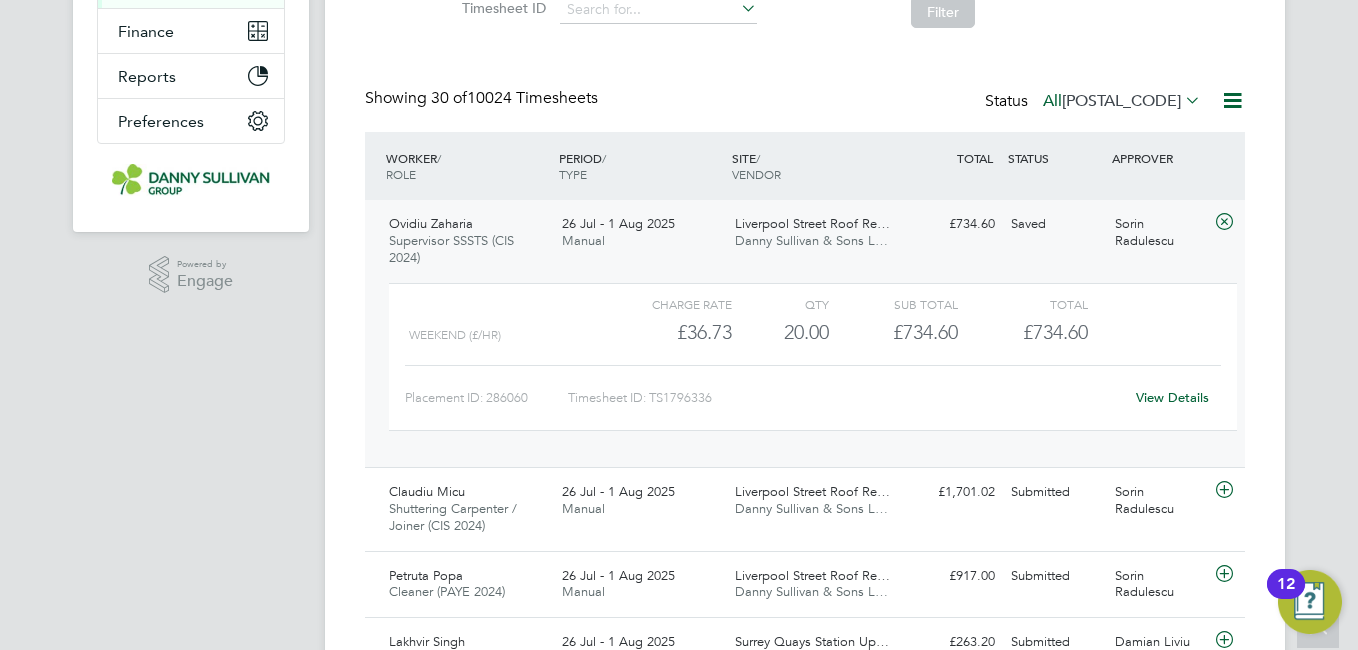 click on "View Details" 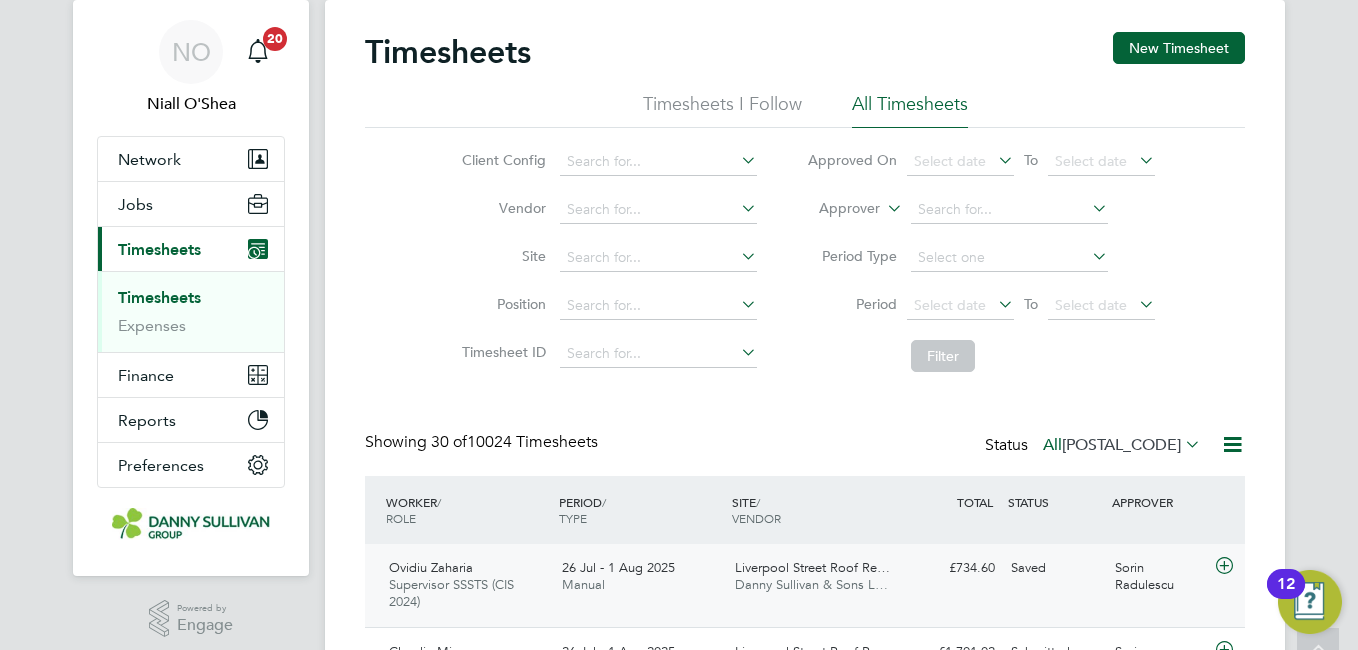 scroll, scrollTop: 0, scrollLeft: 0, axis: both 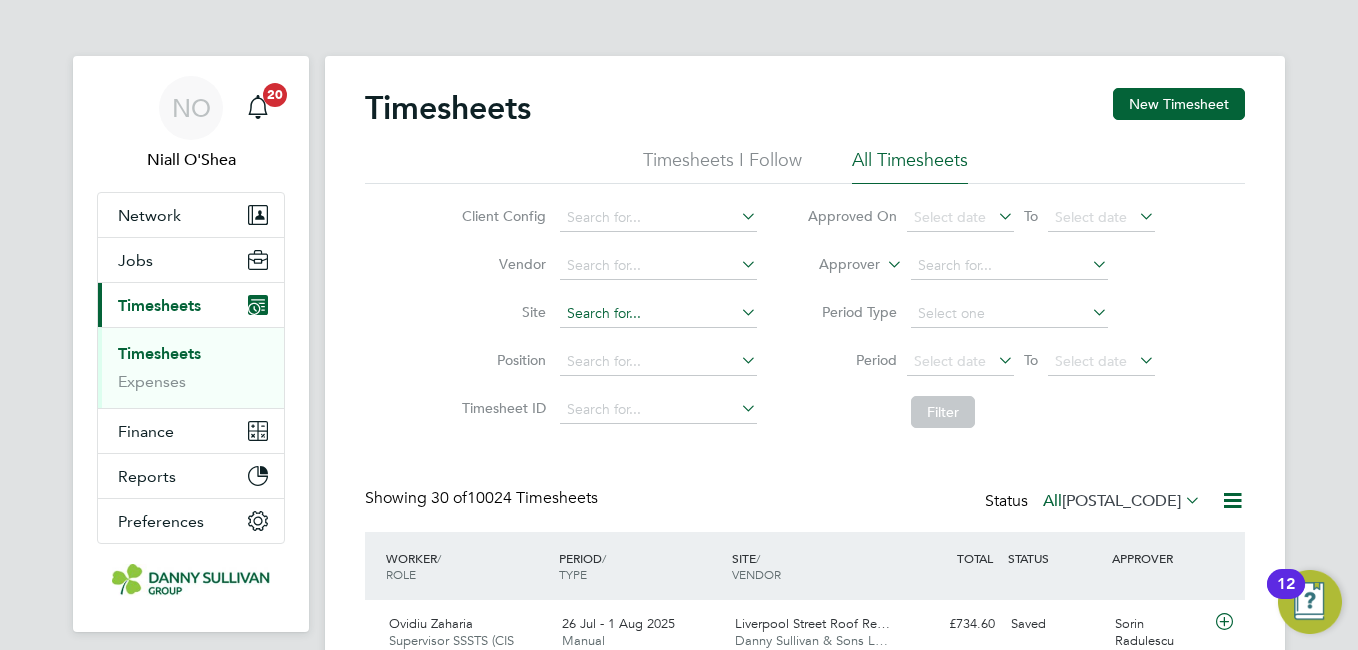 click 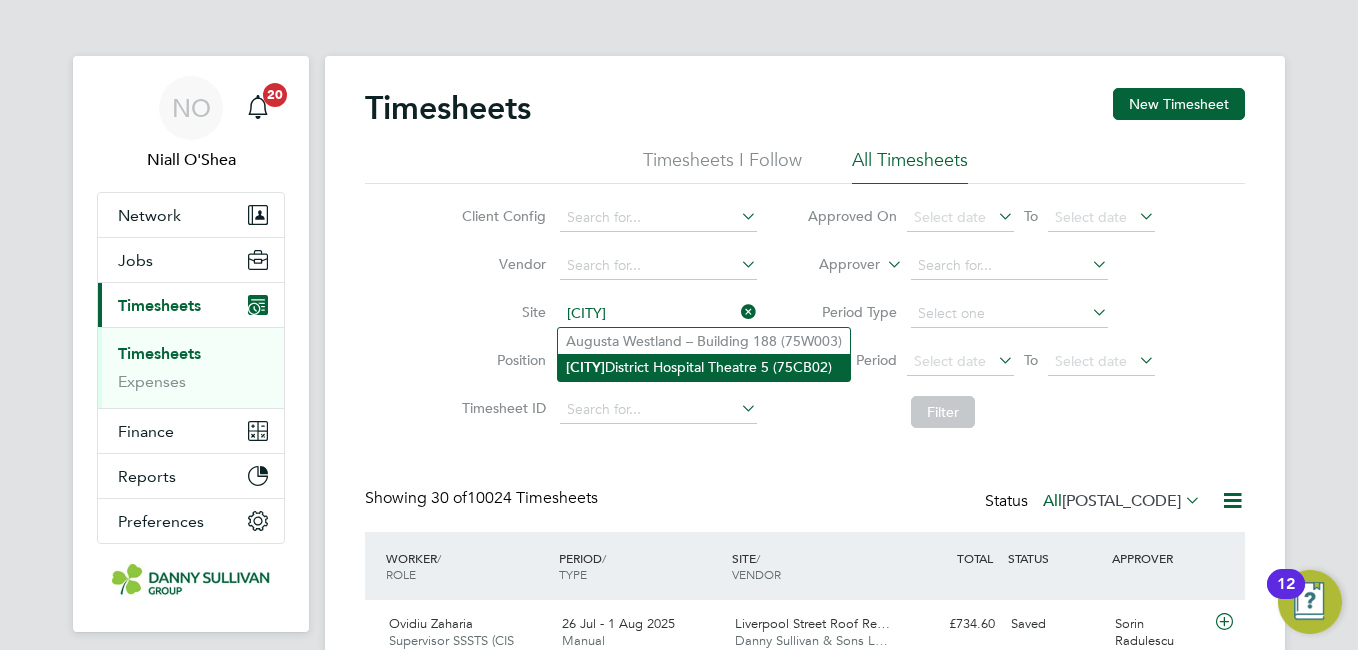click on "Yeovil  District Hospital Theatre 5 (75CB02)" 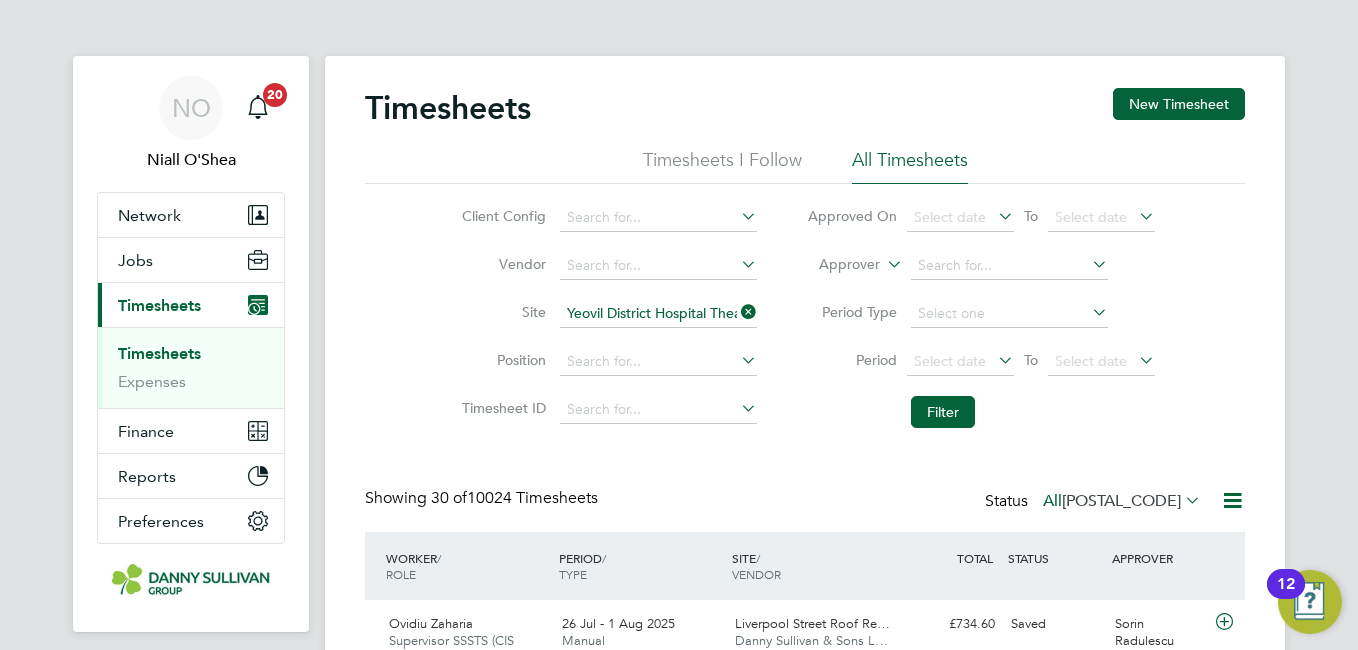 click on "Filter" 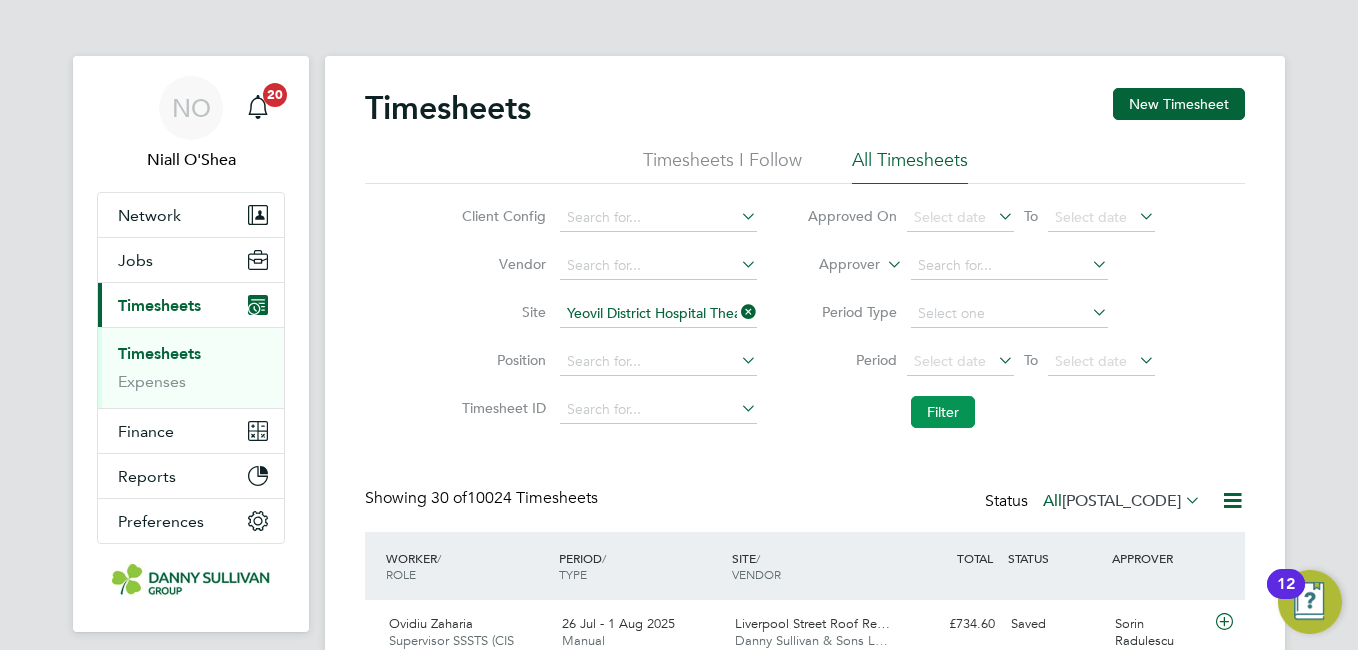click on "Filter" 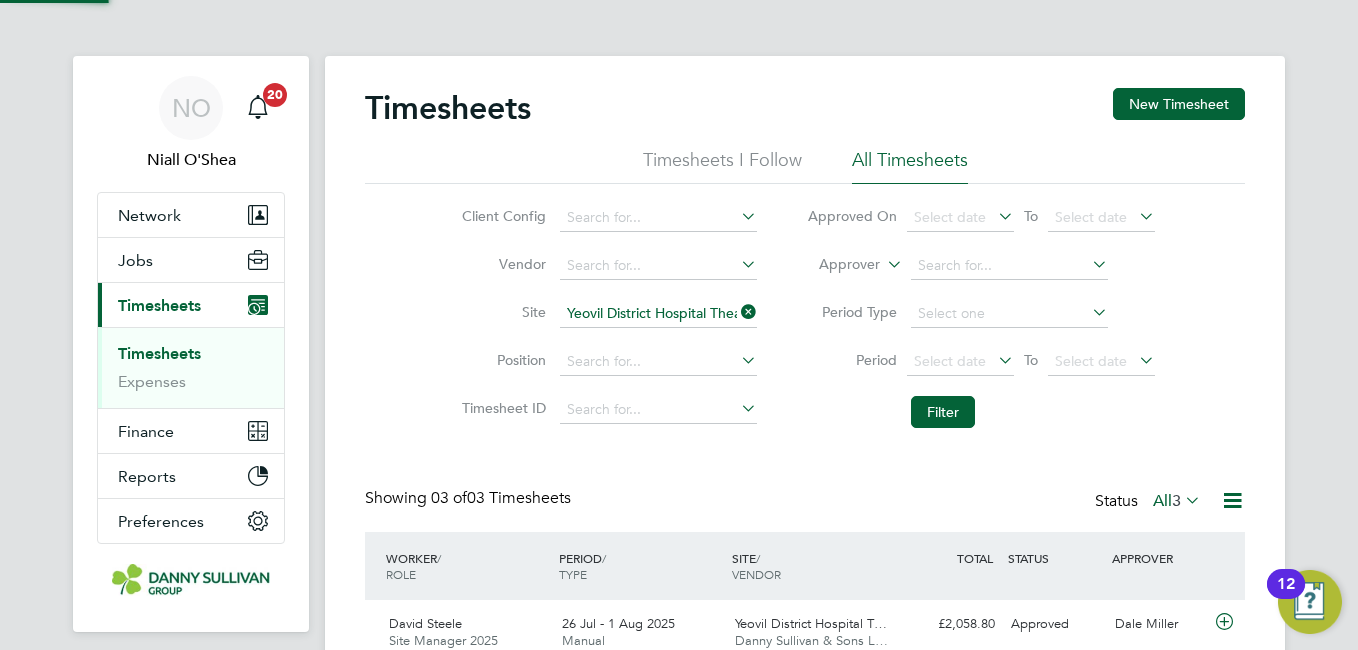 scroll, scrollTop: 10, scrollLeft: 10, axis: both 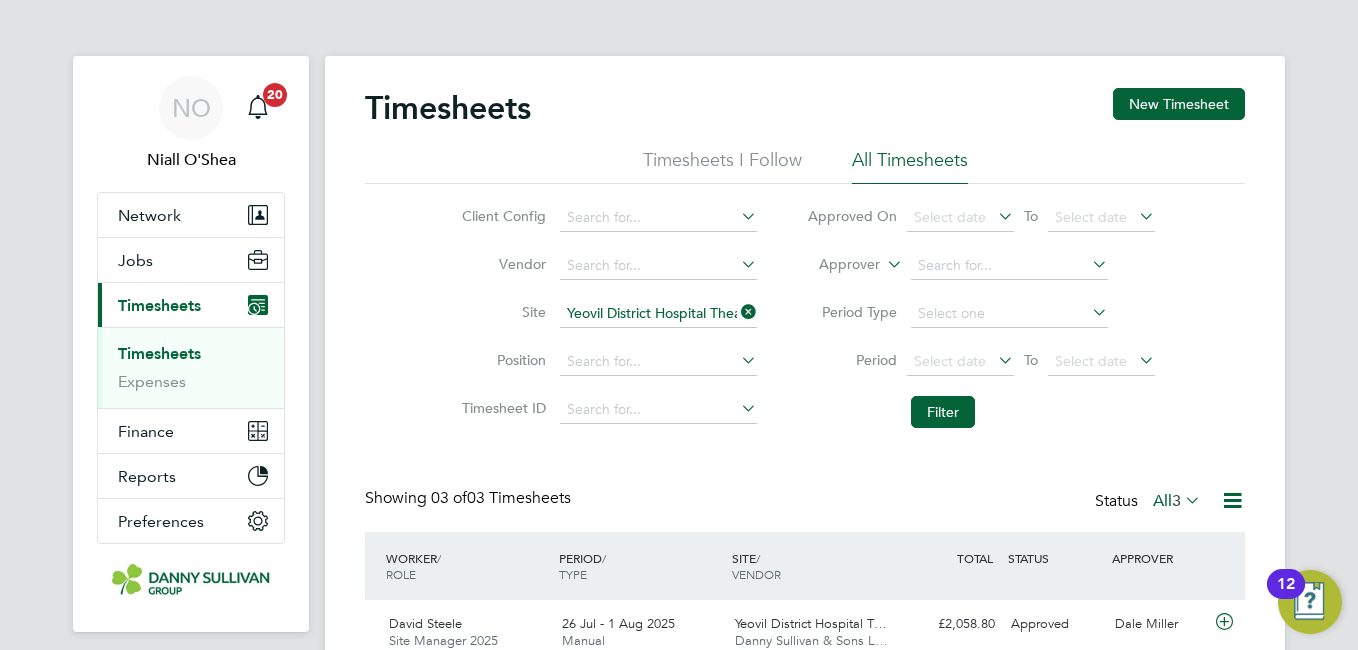 click on "Client Config   Vendor   Site   Yeovil District Hospital Theatre 5 (75CB02) Position   Timesheet ID   Approved On
Select date
To
Select date
Approver     Period Type   Period
Select date
To
Select date
Filter" 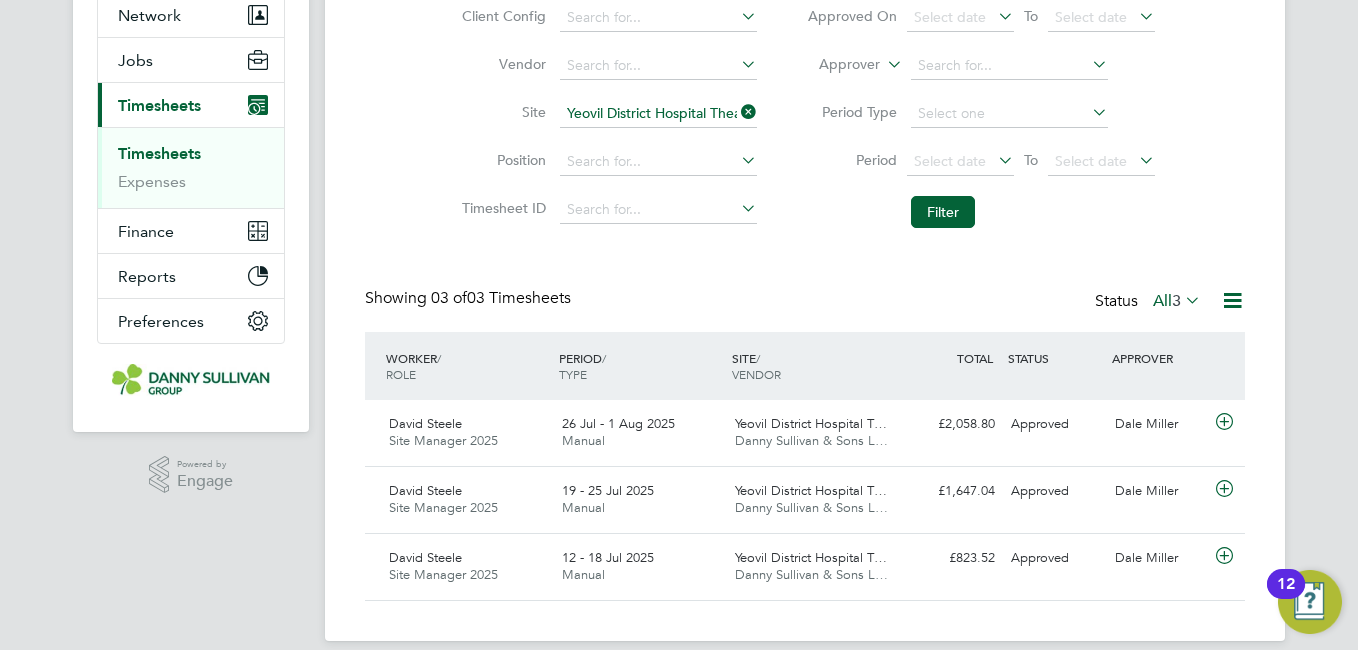 scroll, scrollTop: 223, scrollLeft: 0, axis: vertical 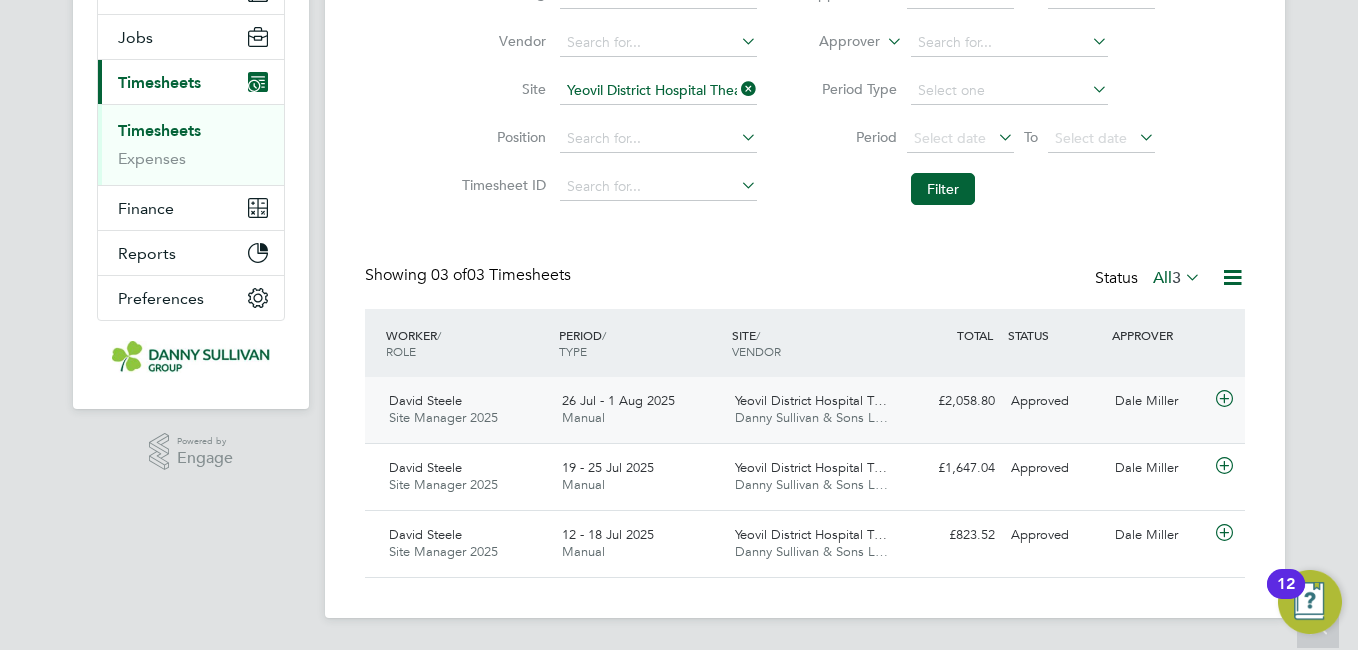 click on "26 Jul - 1 Aug 2025" 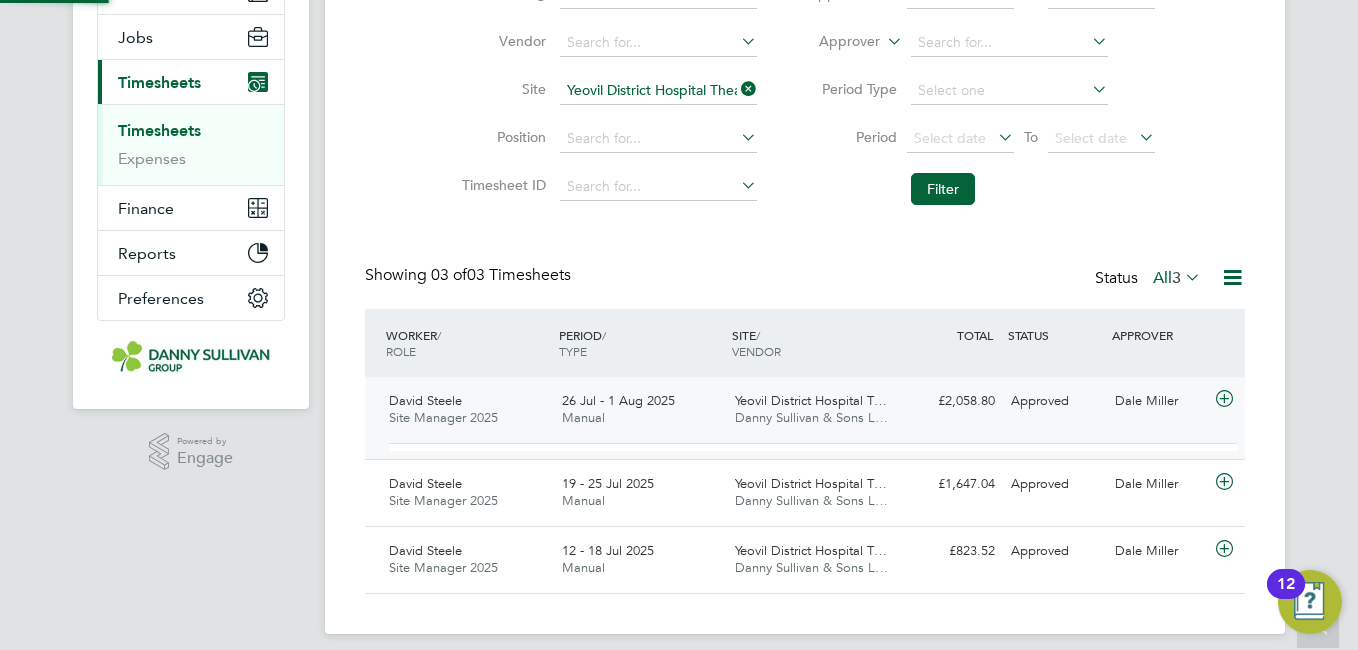 scroll, scrollTop: 10, scrollLeft: 10, axis: both 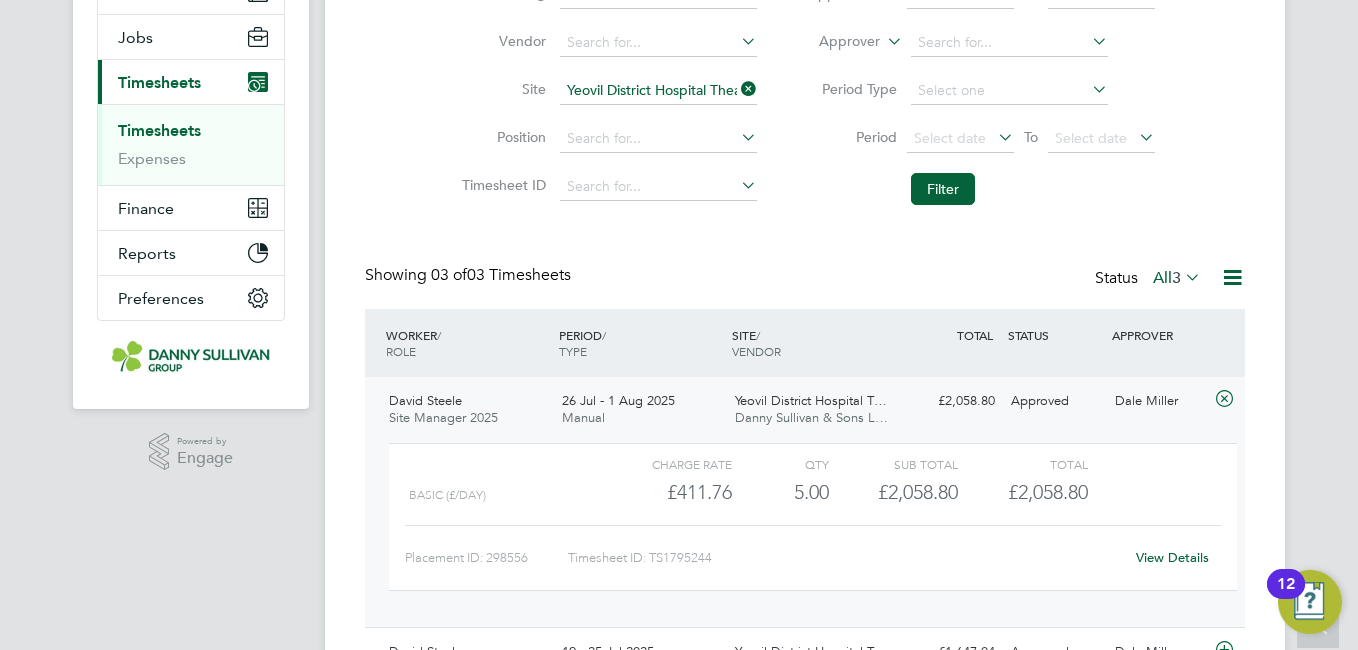 click on "View Details" 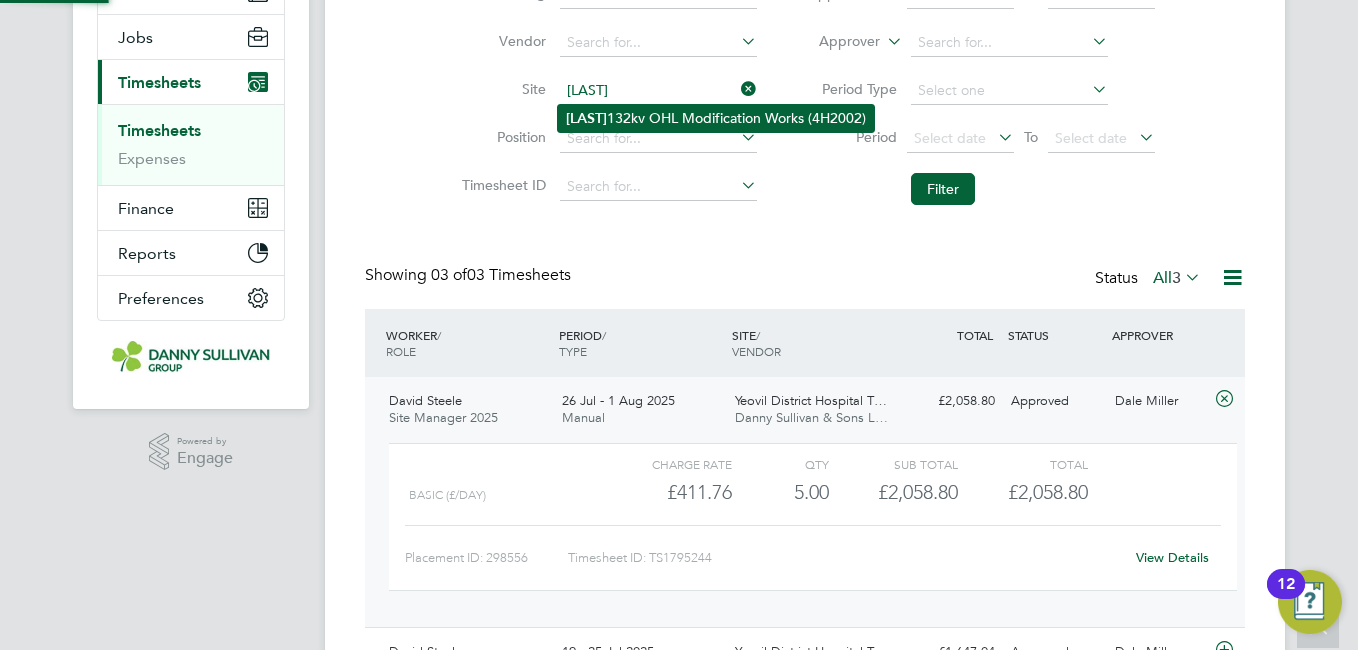 click on "Harker  132kv OHL Modification Works (4H2002)" 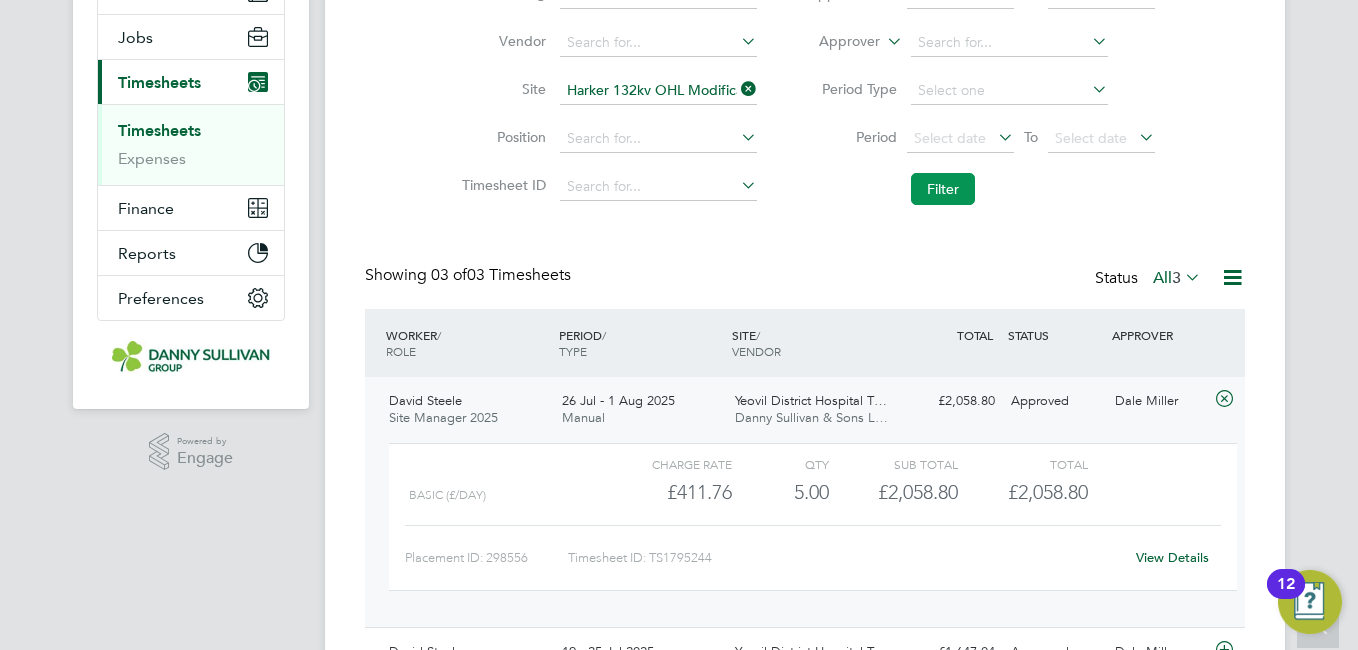 click on "Filter" 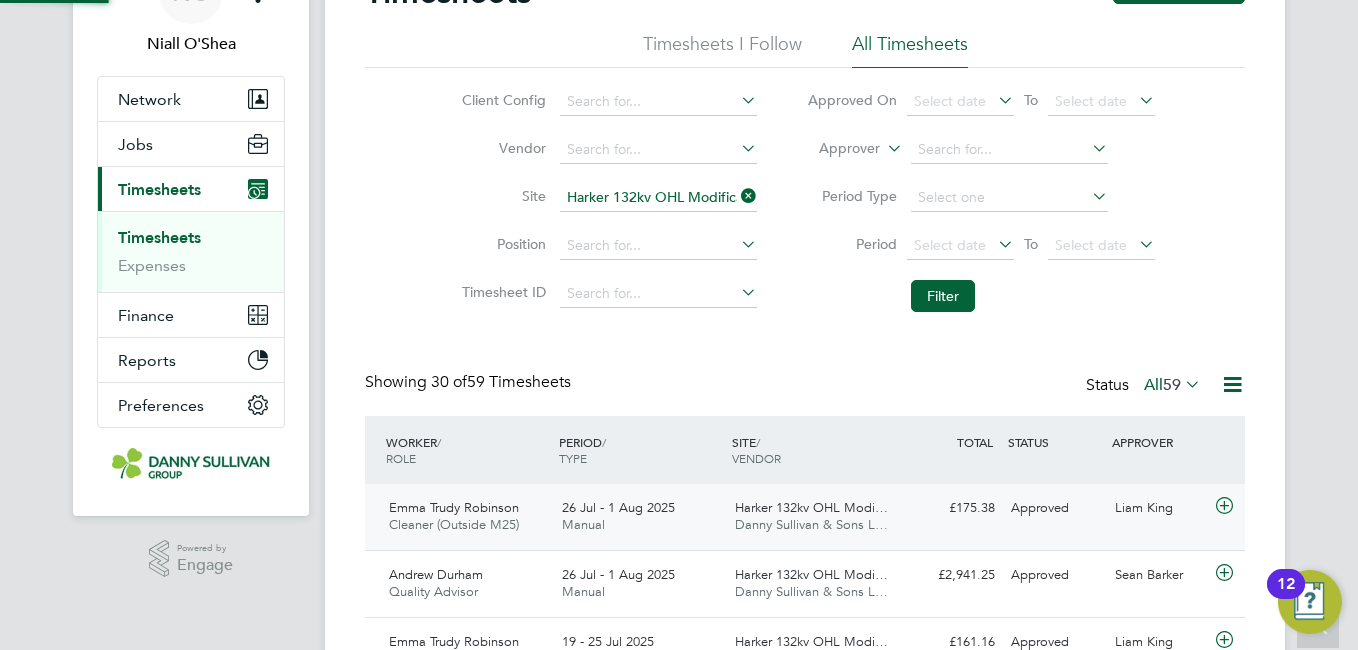 scroll, scrollTop: 223, scrollLeft: 0, axis: vertical 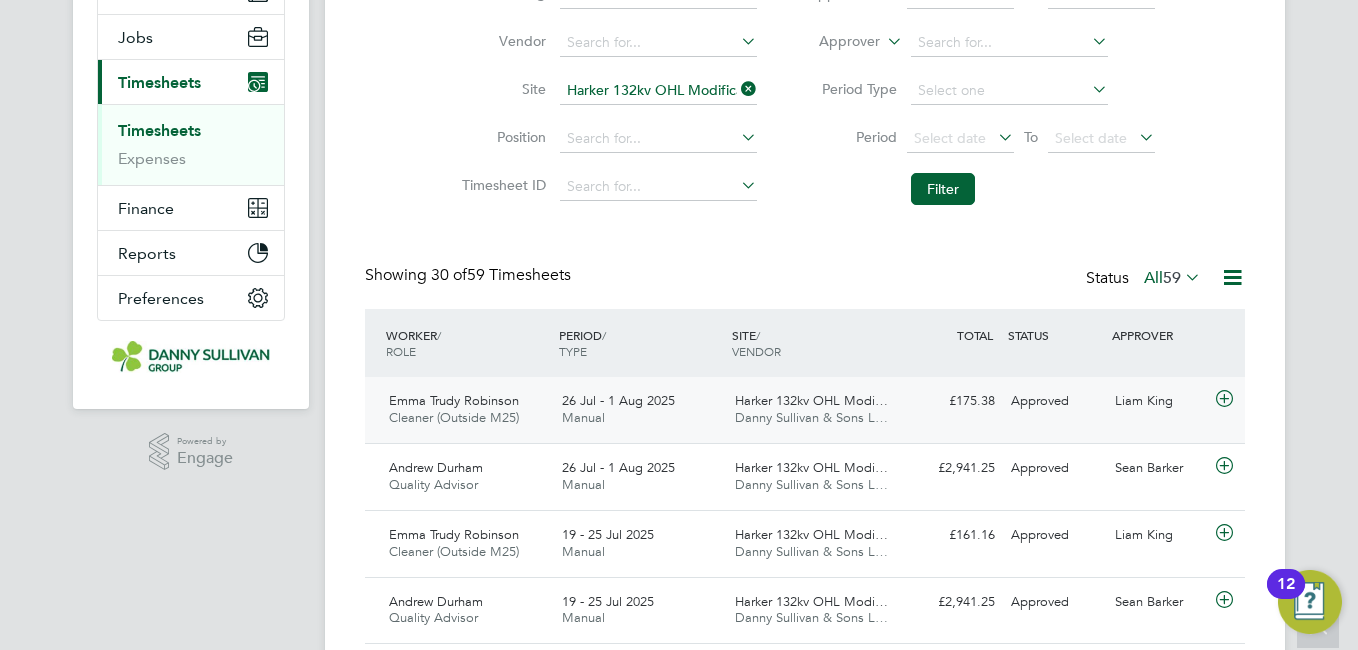 click on "Emma Trudy Robinson Cleaner (Outside M25)   26 Jul - 1 Aug 2025 26 Jul - 1 Aug 2025 Manual Harker 132kv OHL Modi… Danny Sullivan & Sons L… £175.38 Approved Approved Liam King" 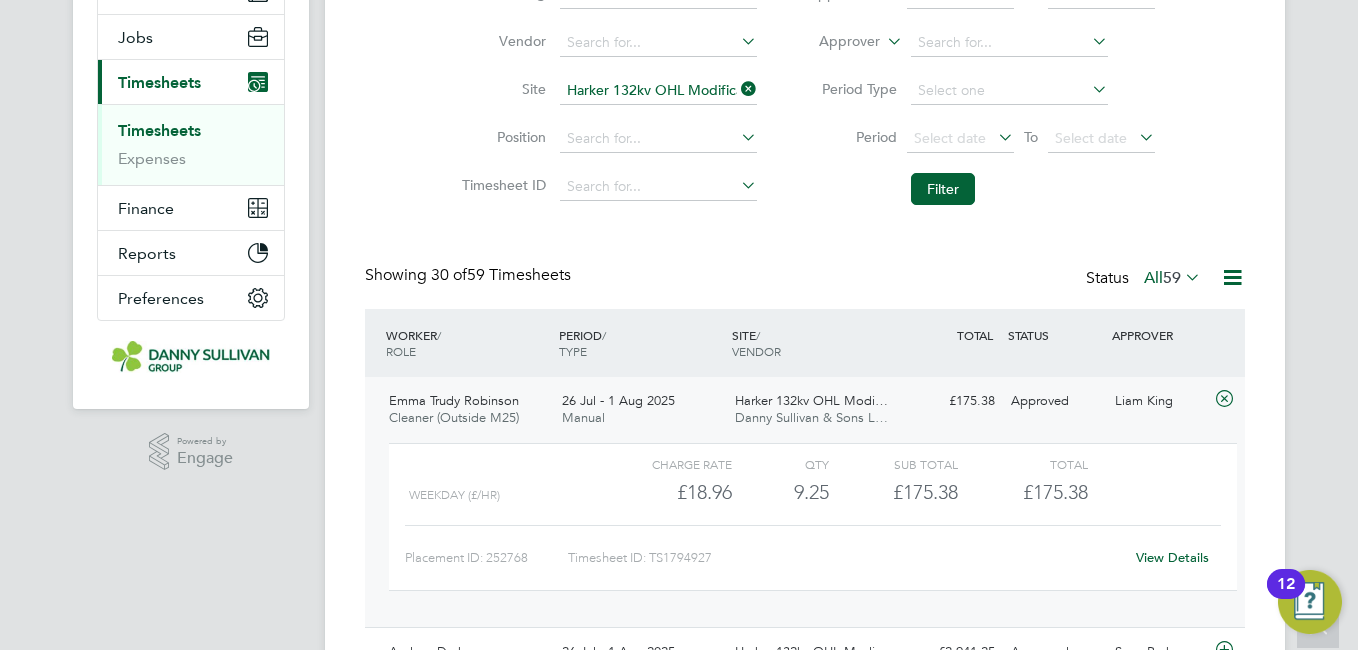 click on "View Details" 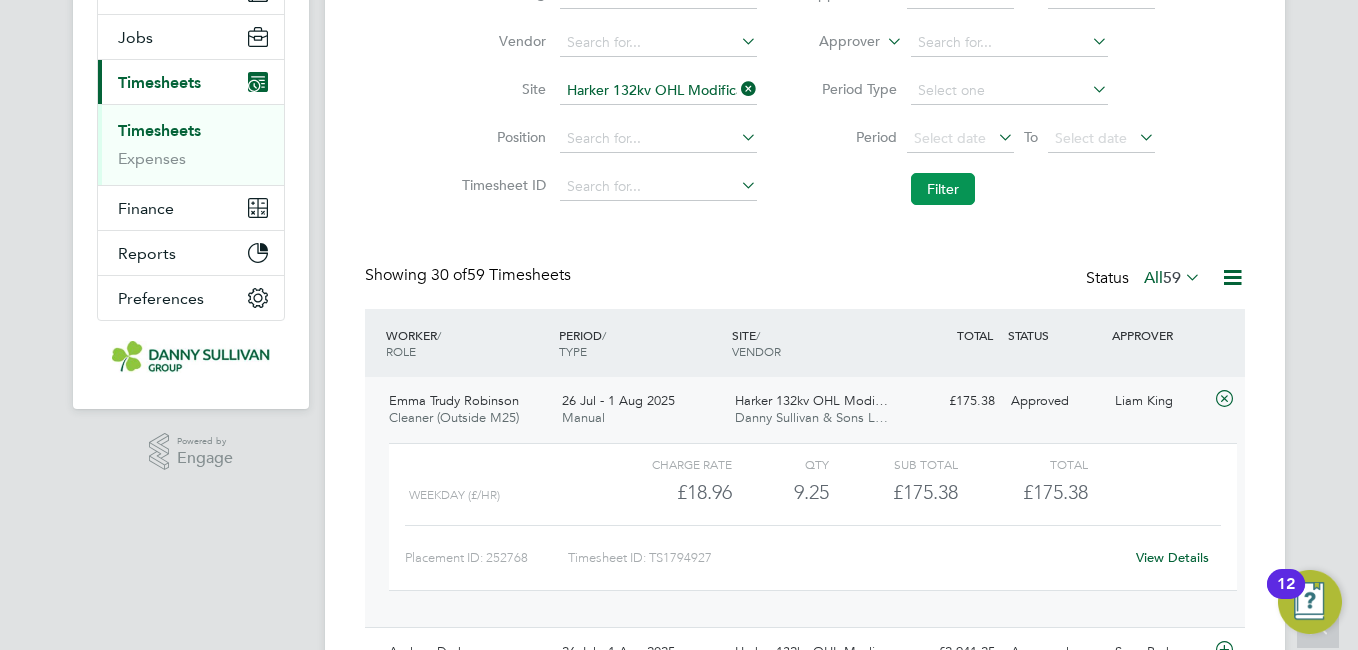 scroll, scrollTop: 0, scrollLeft: 0, axis: both 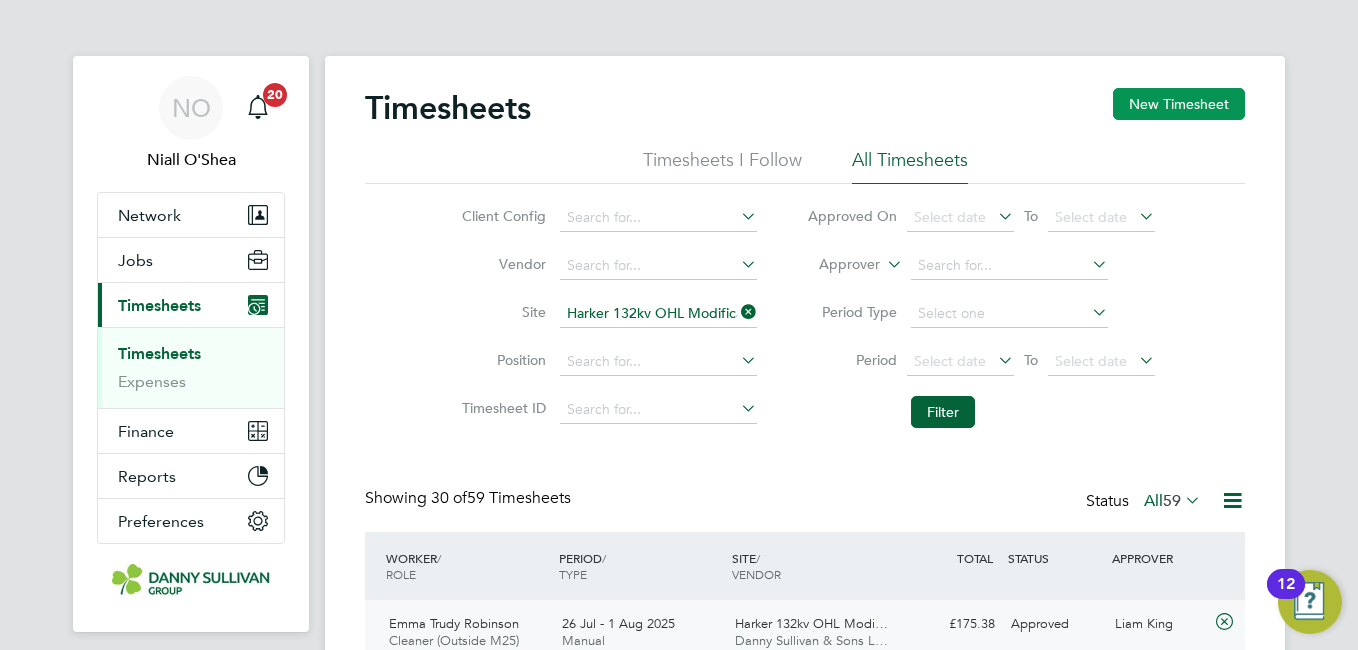 click on "New Timesheet" 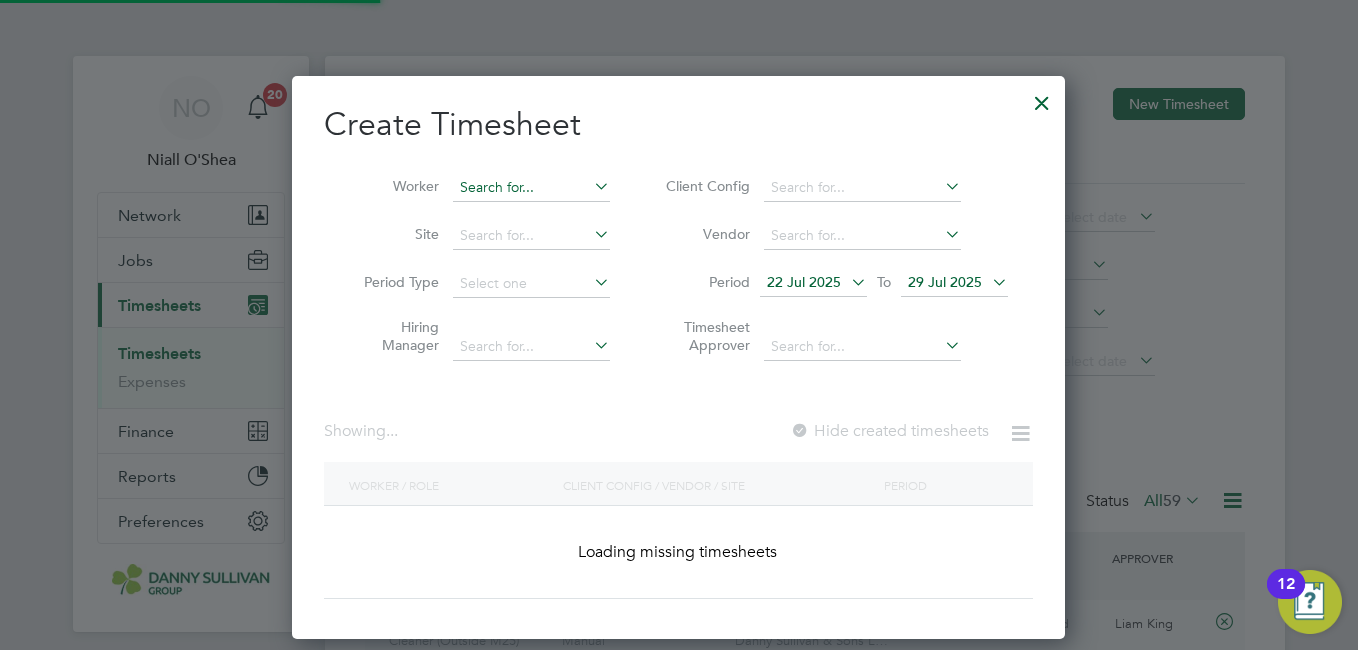 scroll, scrollTop: 10, scrollLeft: 10, axis: both 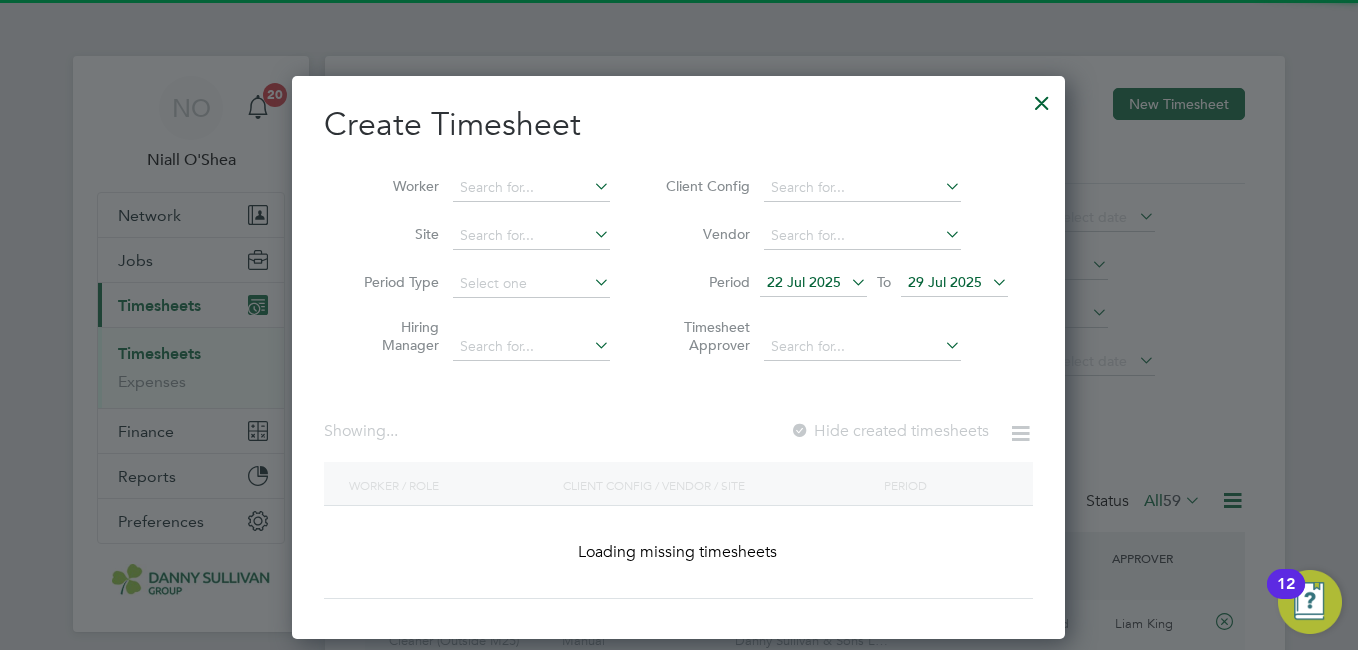 click at bounding box center (531, 188) 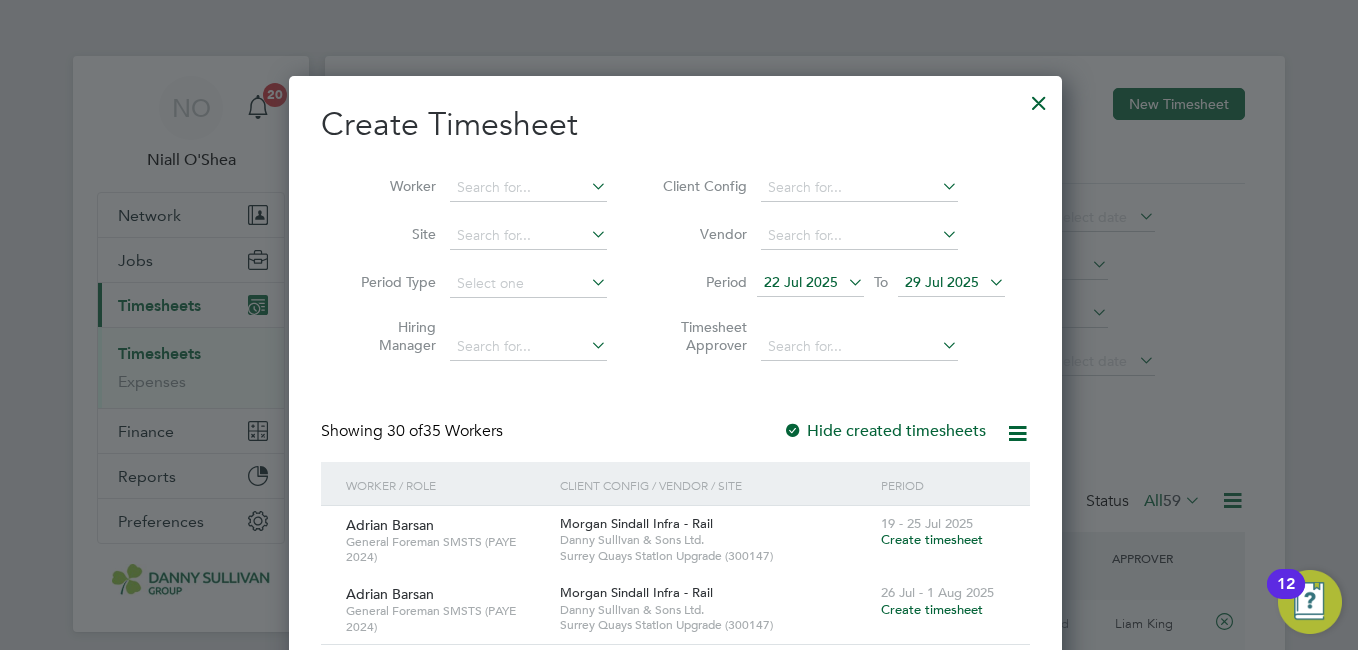 scroll, scrollTop: 10, scrollLeft: 10, axis: both 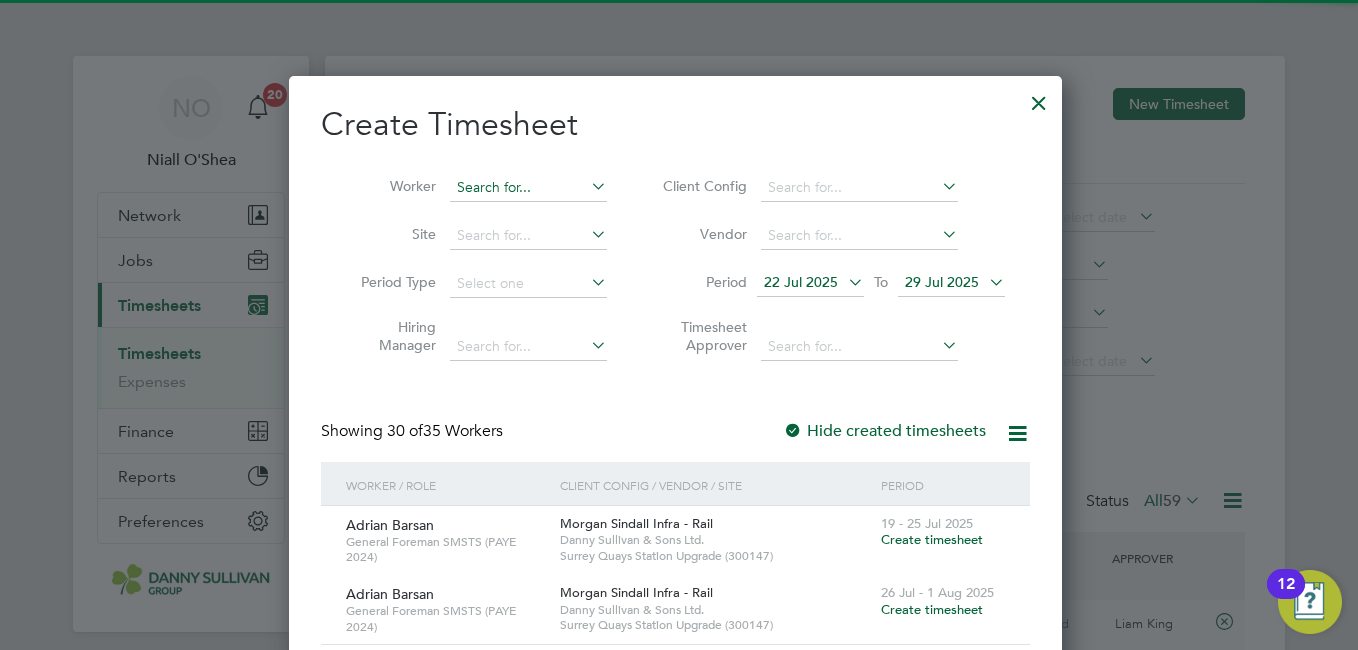 click at bounding box center (528, 188) 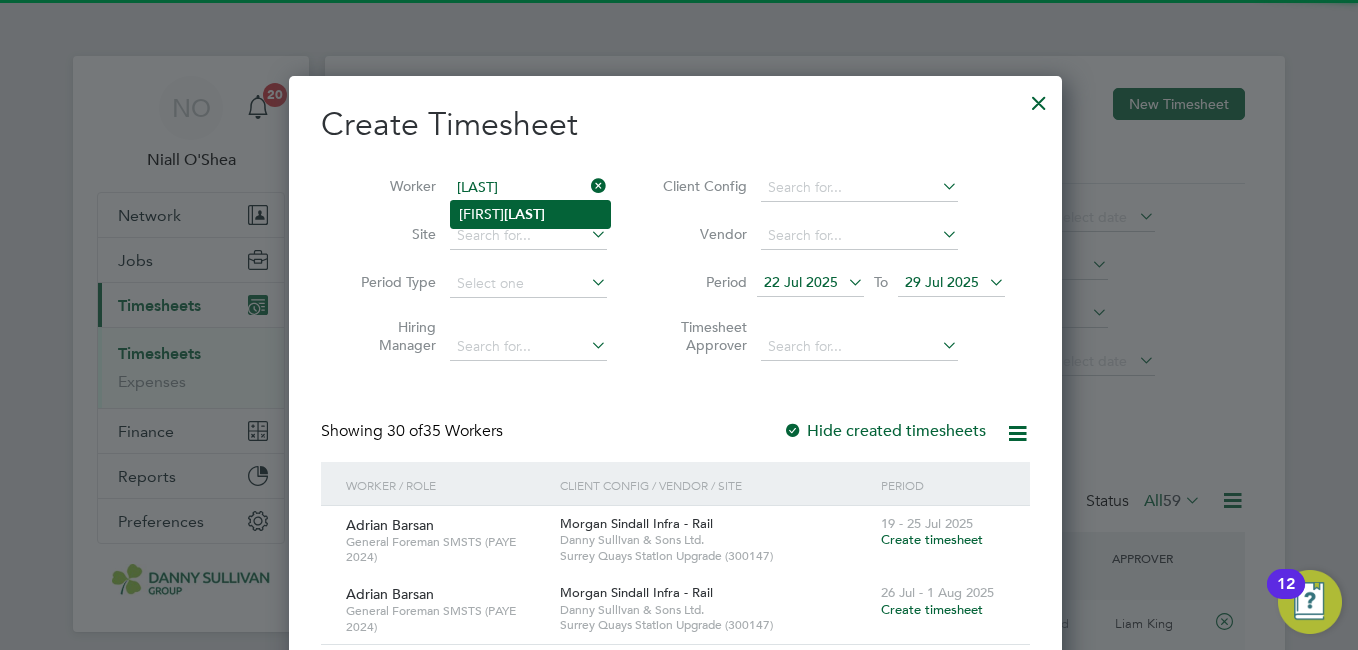 click on "Begya" 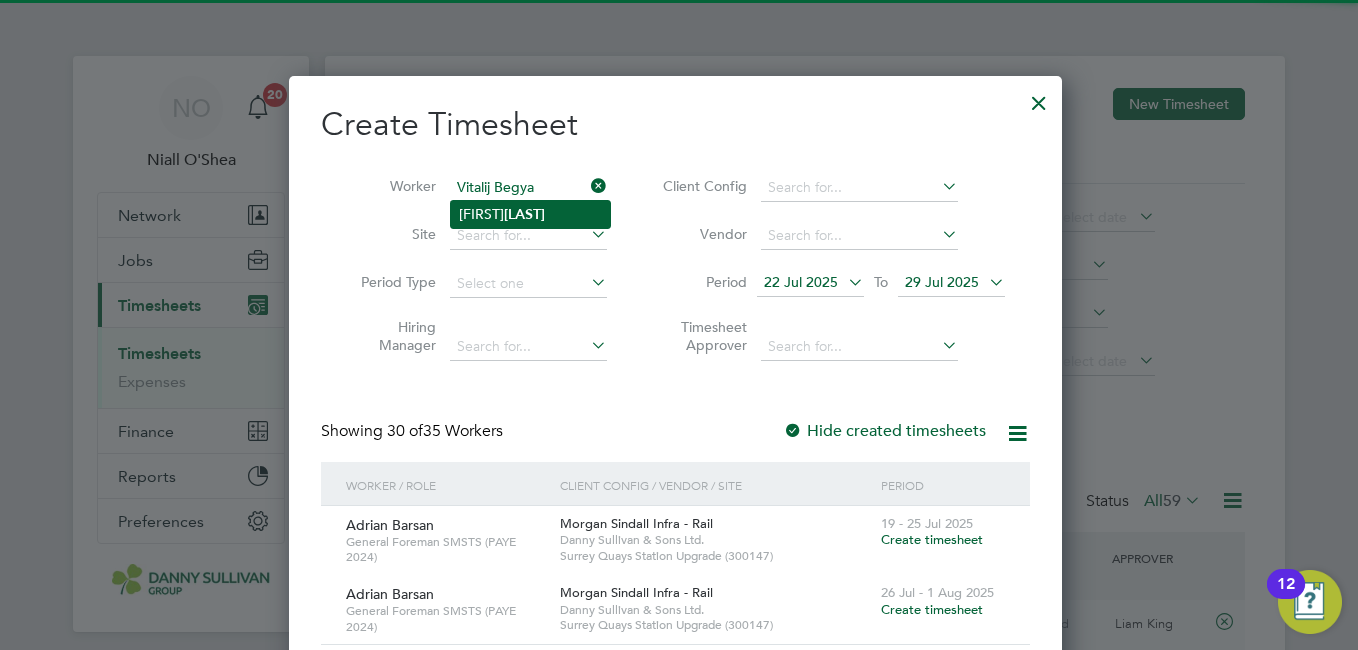 scroll, scrollTop: 10, scrollLeft: 10, axis: both 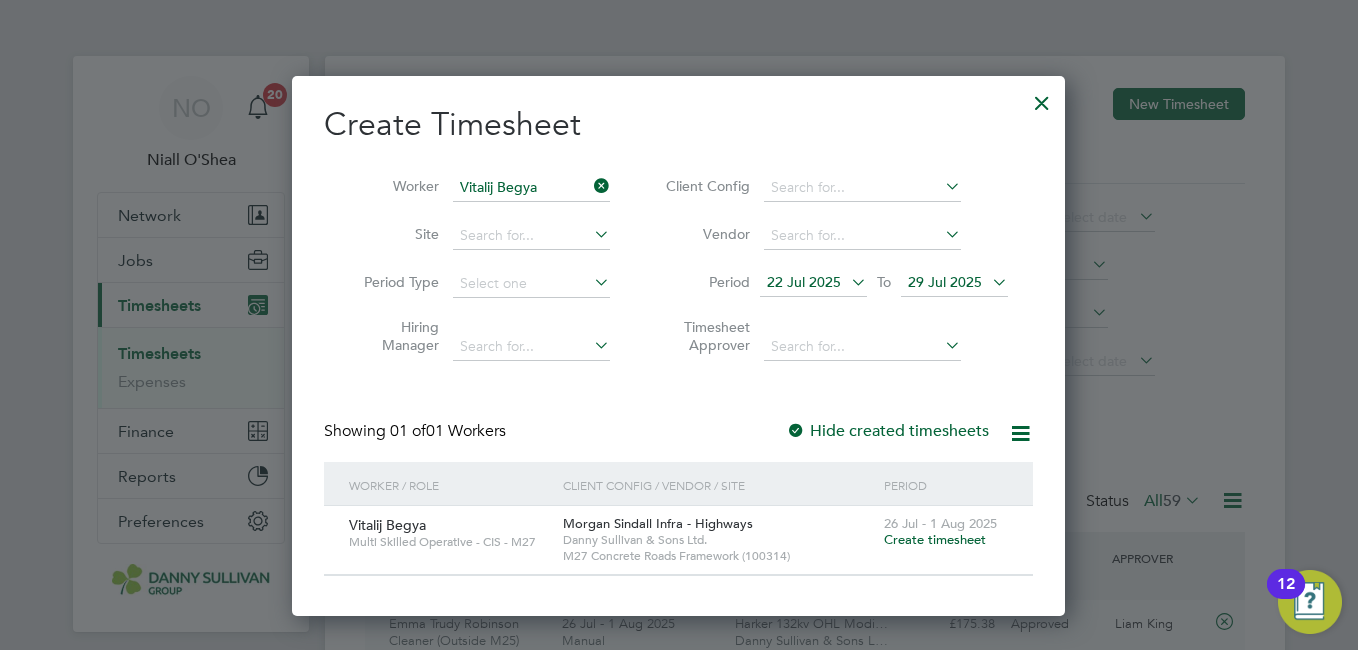 click on "Create timesheet" at bounding box center (935, 539) 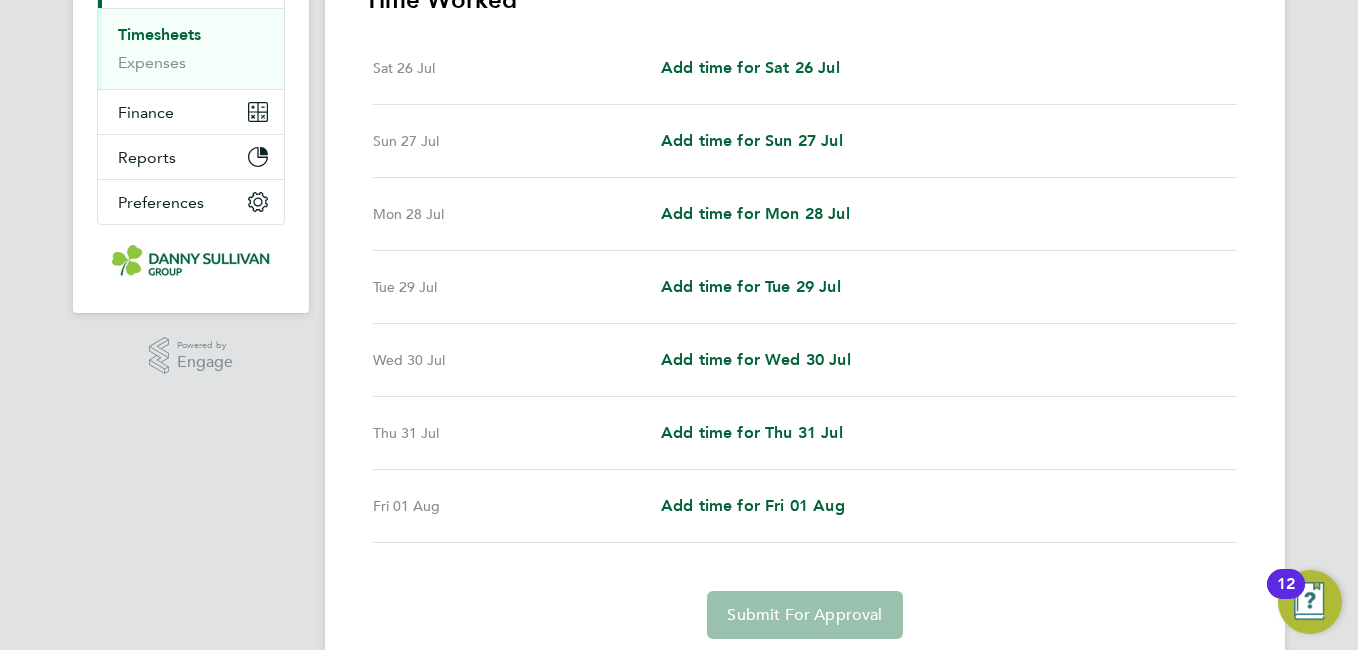 scroll, scrollTop: 388, scrollLeft: 0, axis: vertical 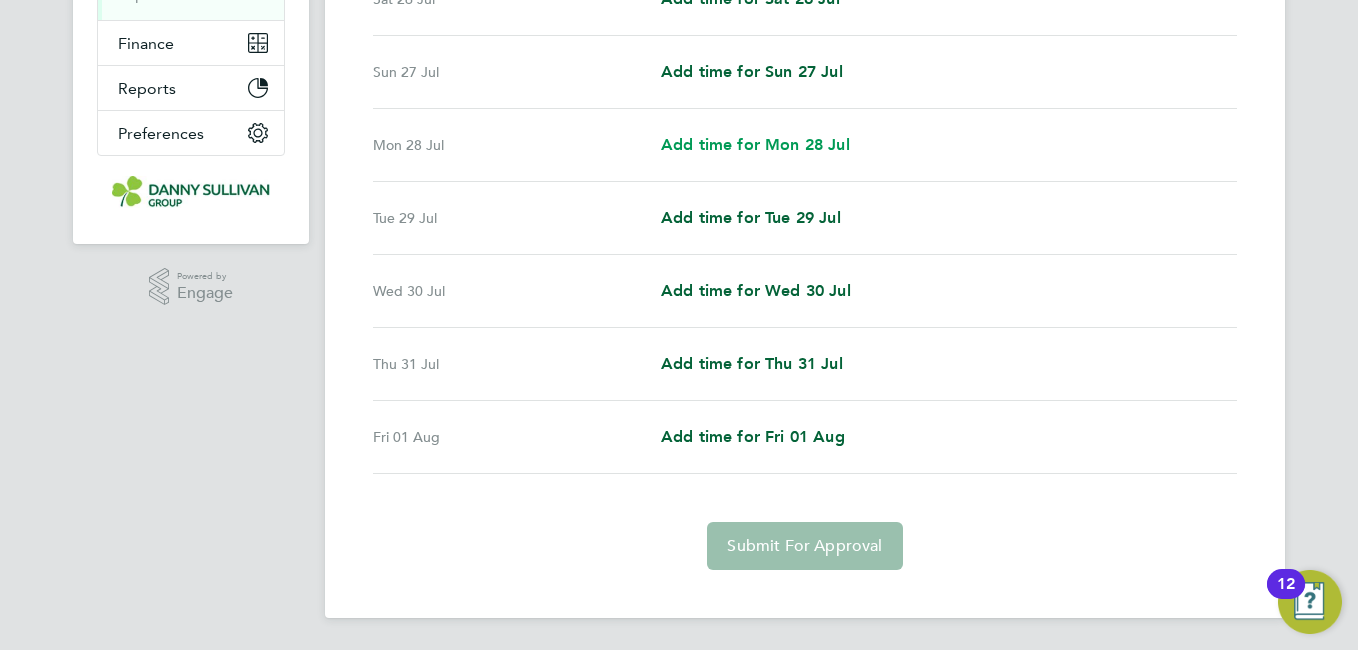click on "Add time for Mon 28 Jul" at bounding box center (755, 145) 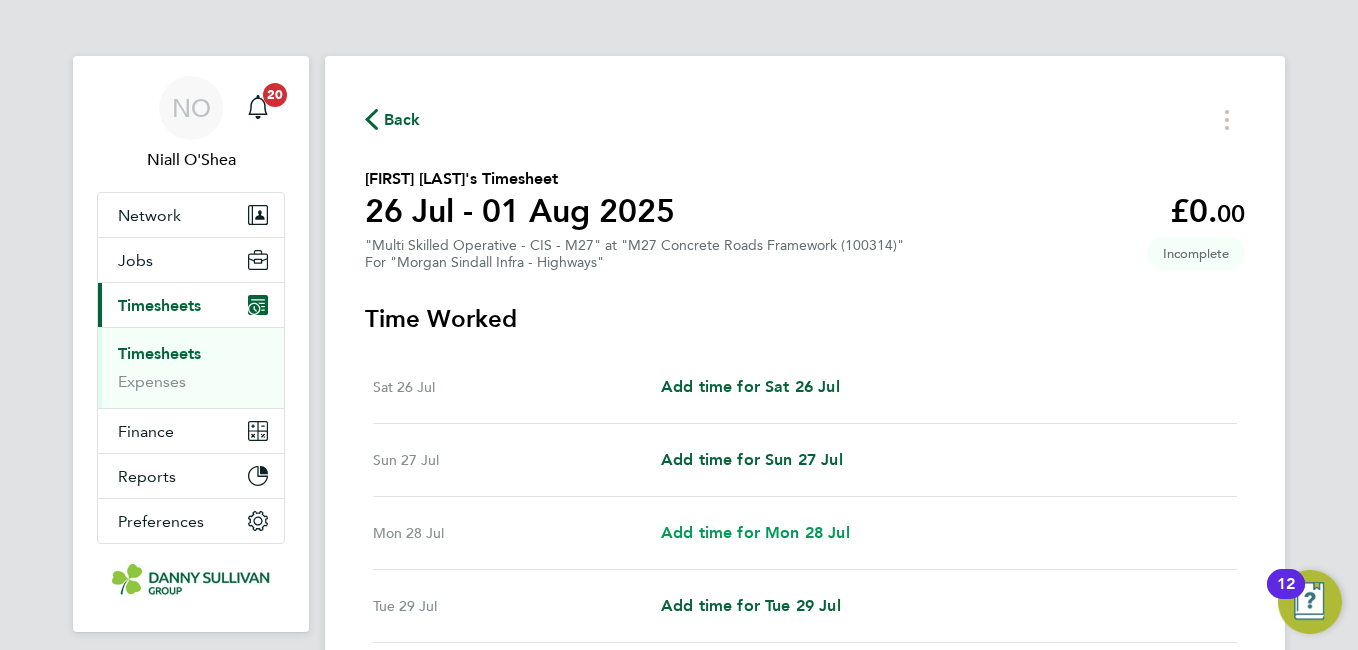 select on "30" 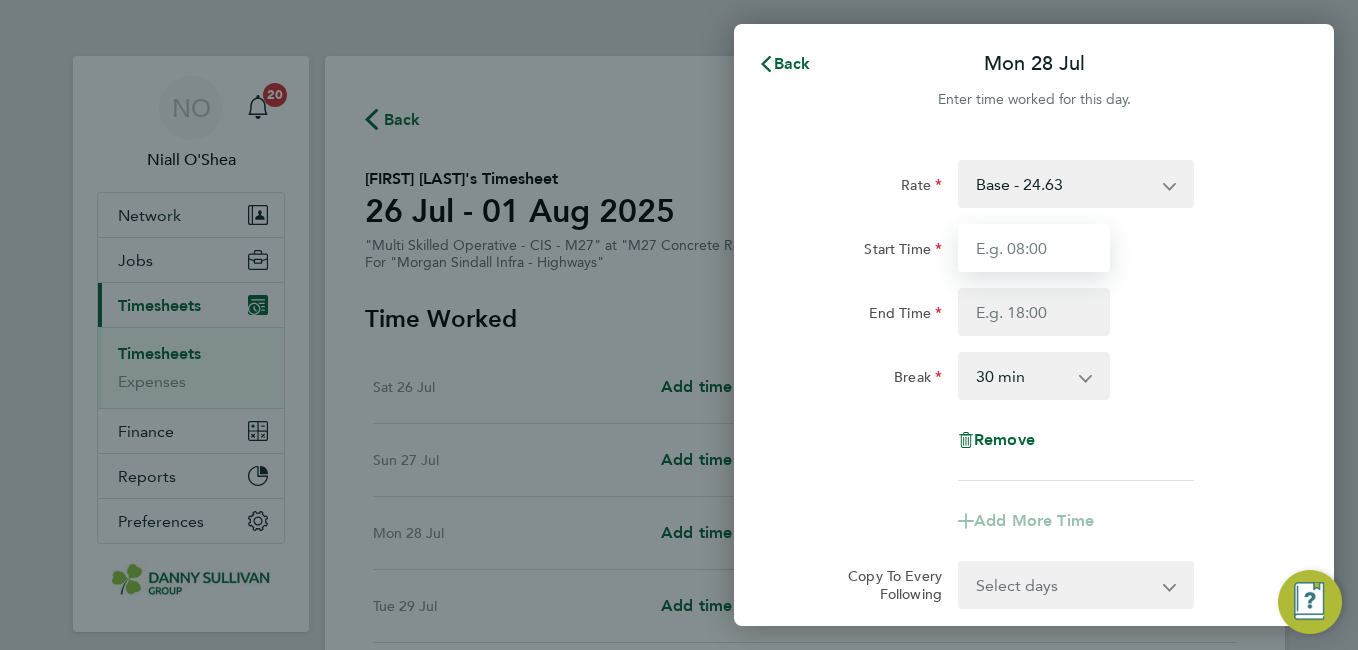 click on "Start Time" at bounding box center [1034, 248] 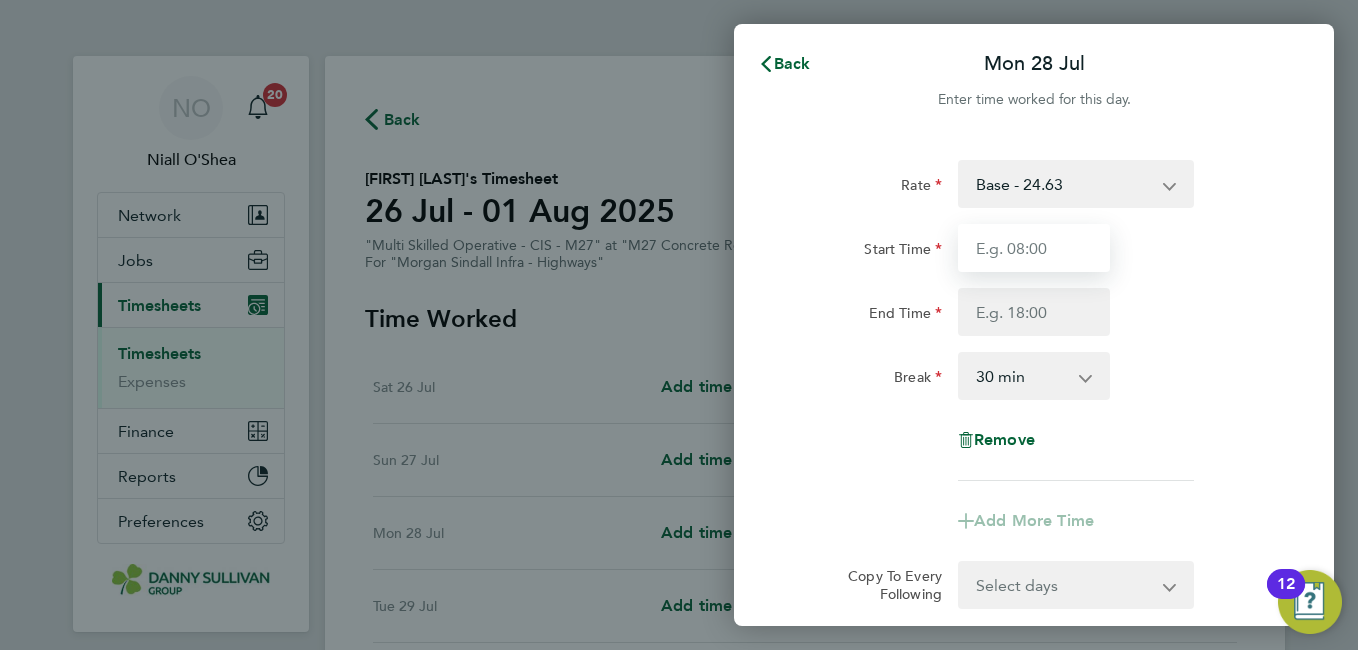 type on "07:00" 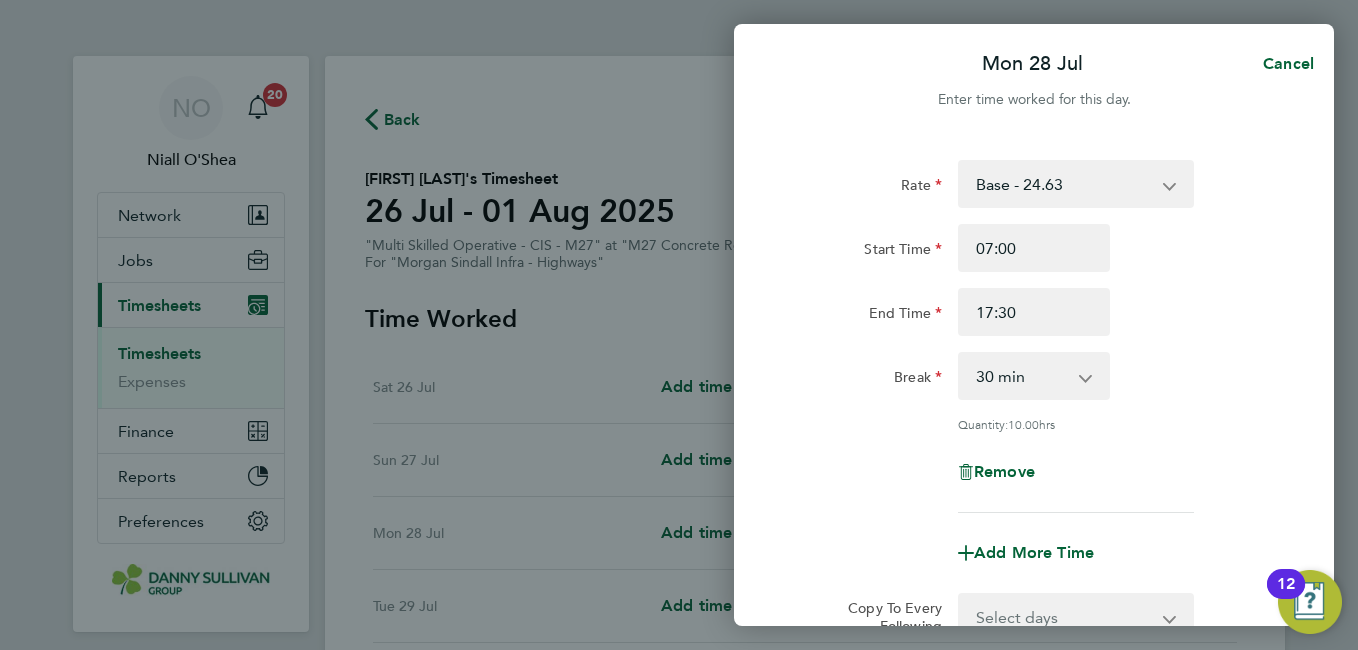 click on "Rate  Base - 24.63   Weekend - 36.95
Start Time 07:00 End Time 17:30 Break  0 min   15 min   30 min   45 min   60 min   75 min   90 min
Quantity:  10.00  hrs
Remove" 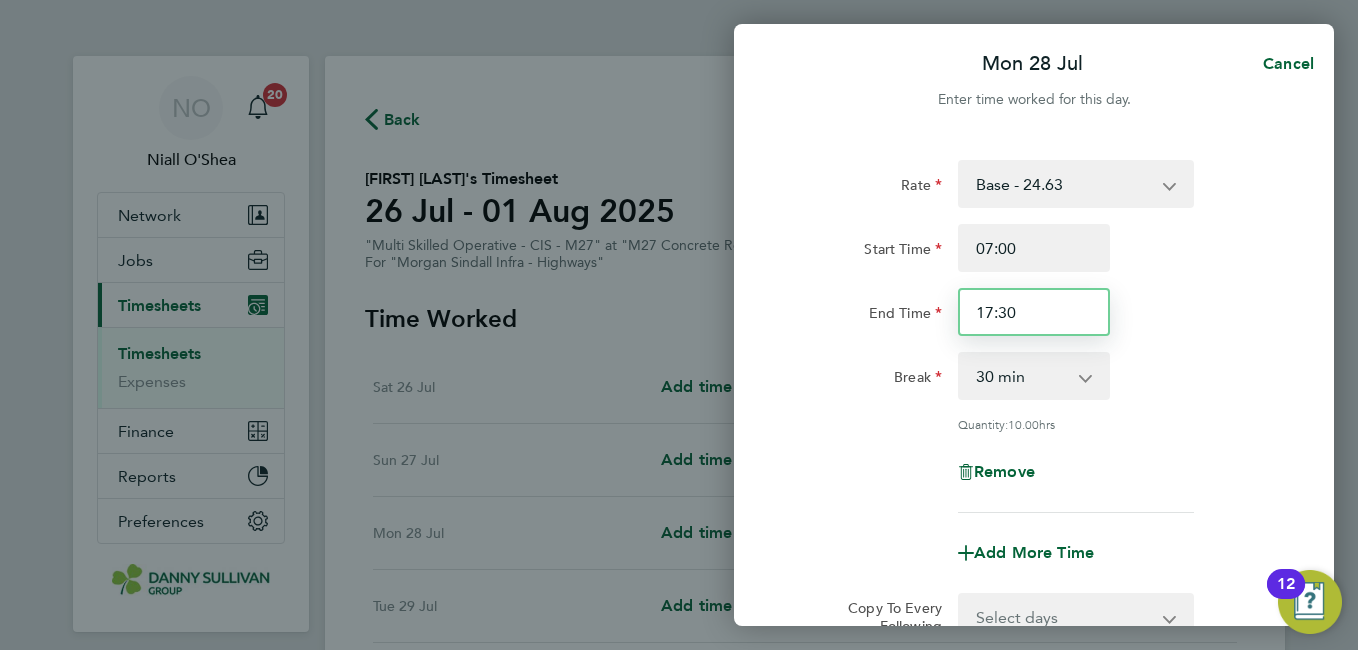 click on "17:30" at bounding box center (1034, 312) 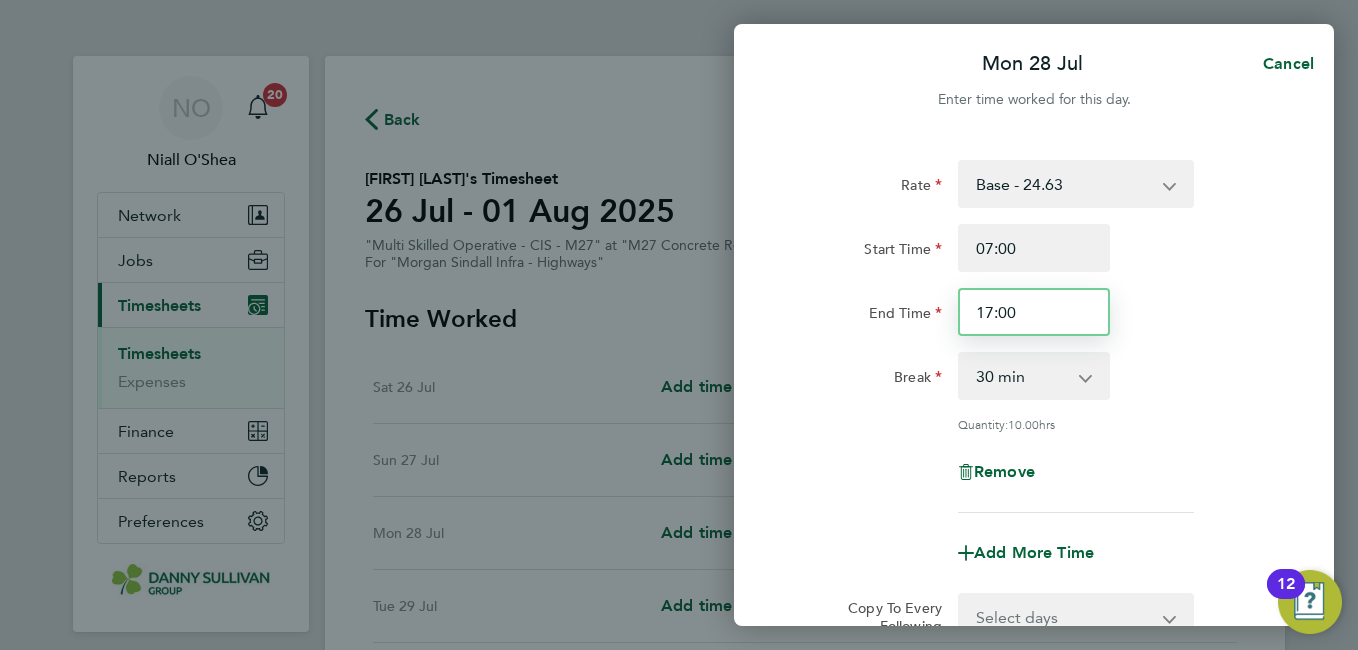 type on "17:00" 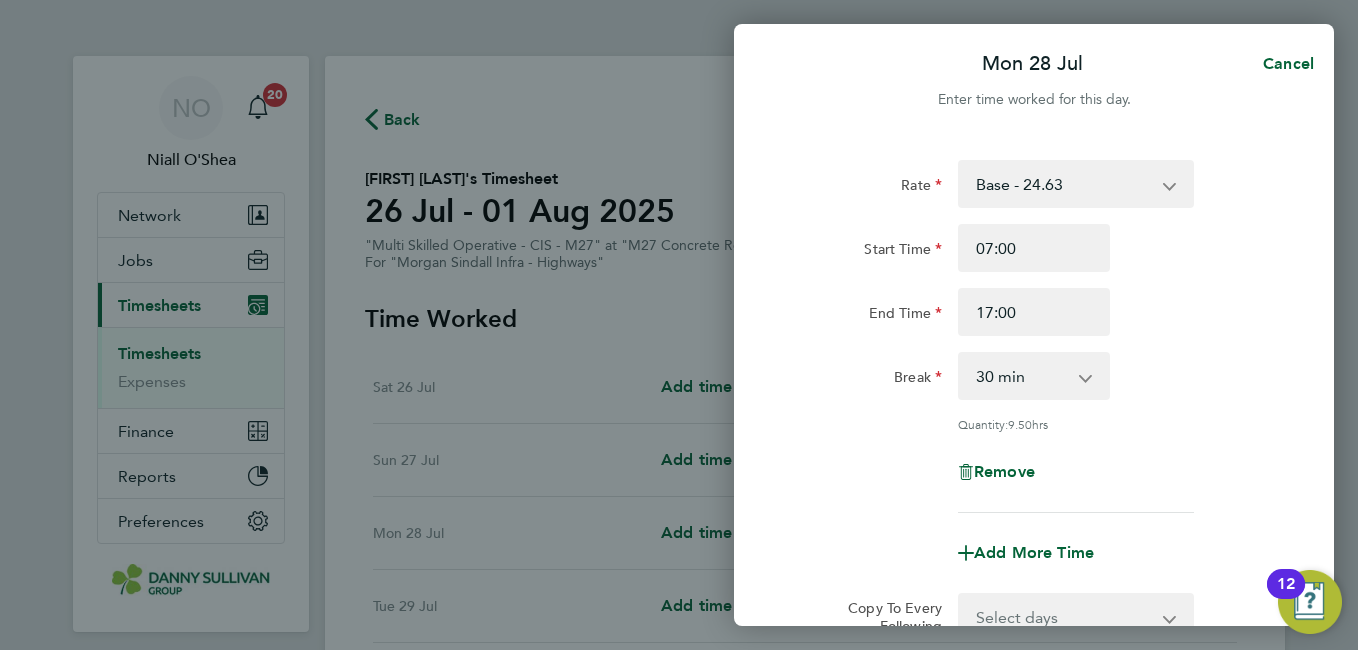 click on "End Time 17:00" 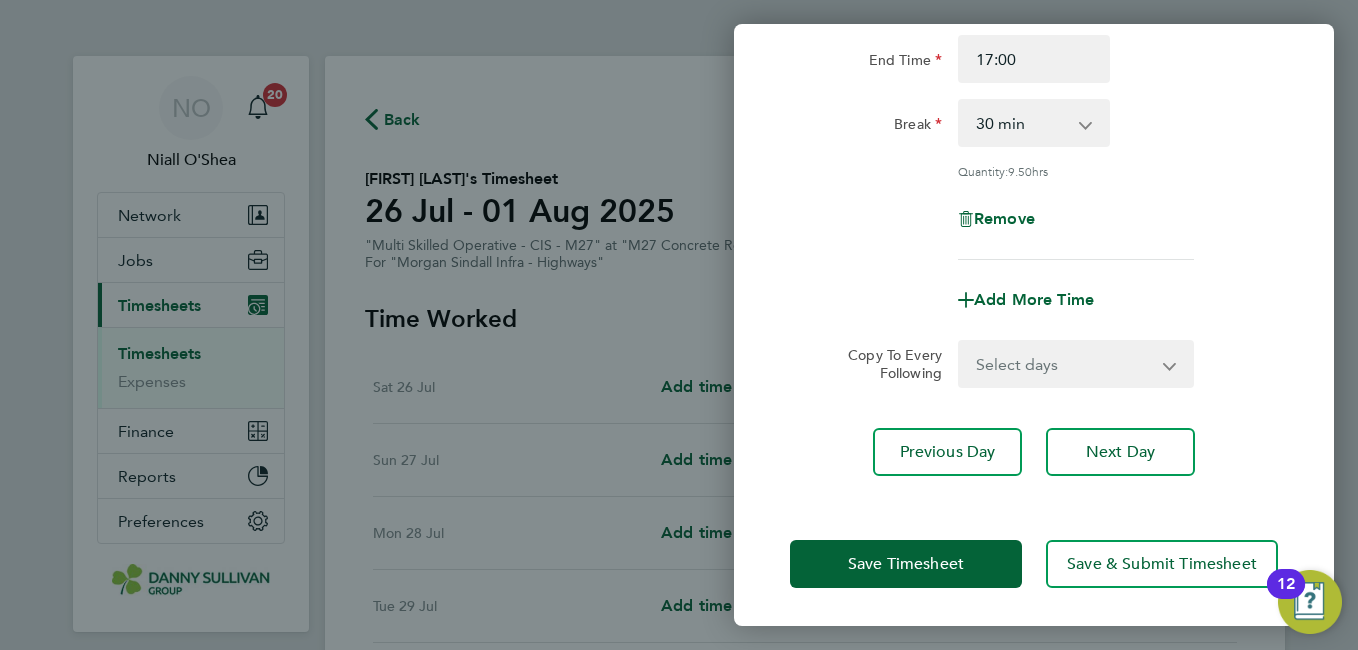 click on "Select days   Day   Tuesday   Wednesday   Thursday   Friday" at bounding box center [1065, 364] 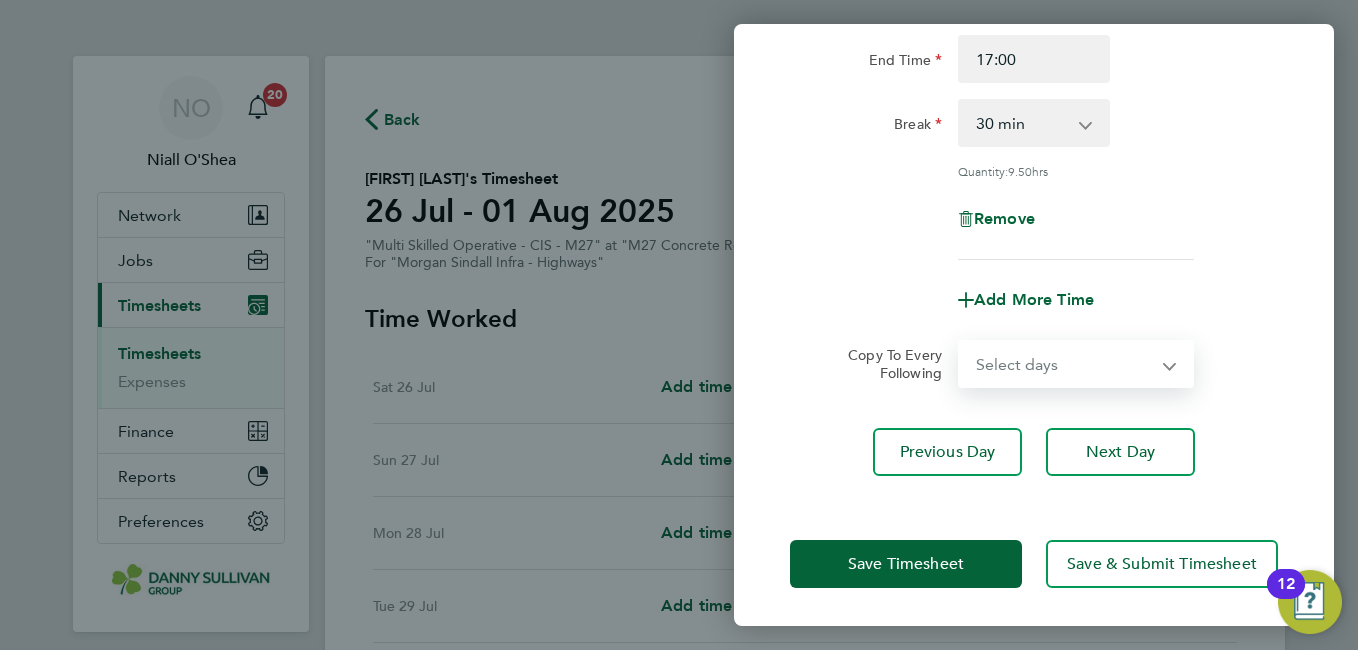 select on "DAY" 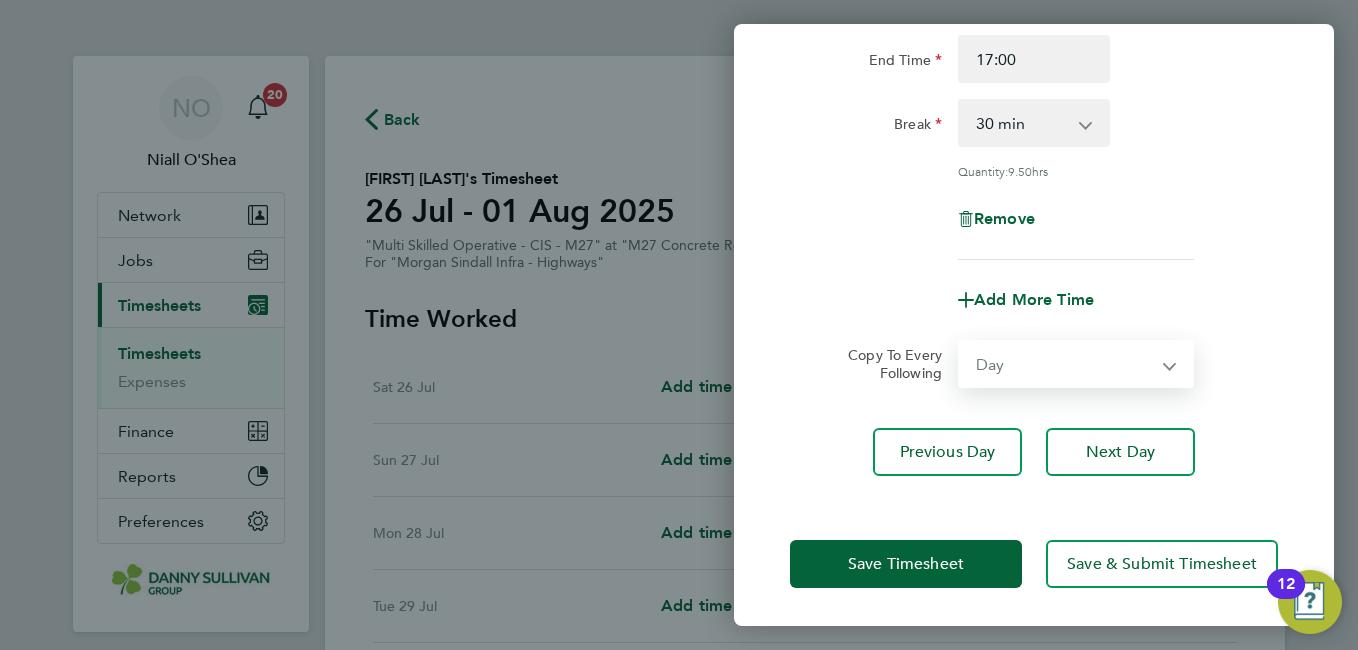 click on "Select days   Day   Tuesday   Wednesday   Thursday   Friday" at bounding box center [1065, 364] 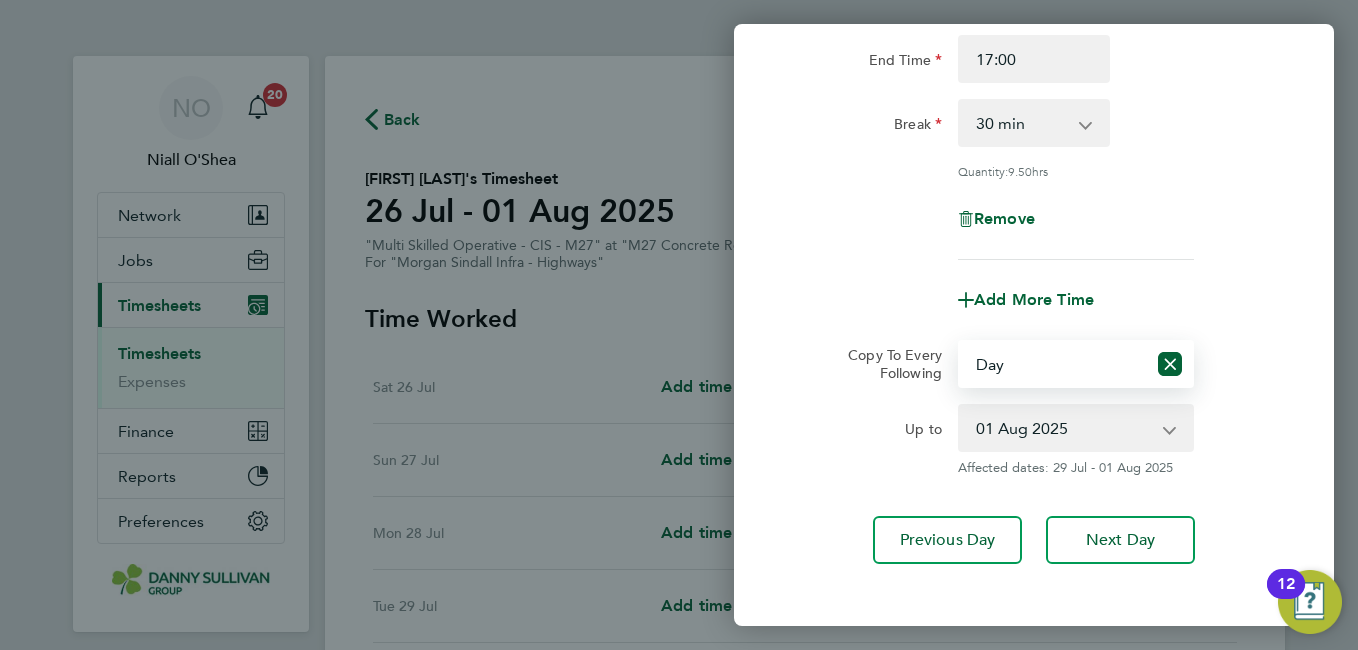 click on "Copy To Every Following  Select days   Day   Tuesday   Wednesday   Thursday   Friday" 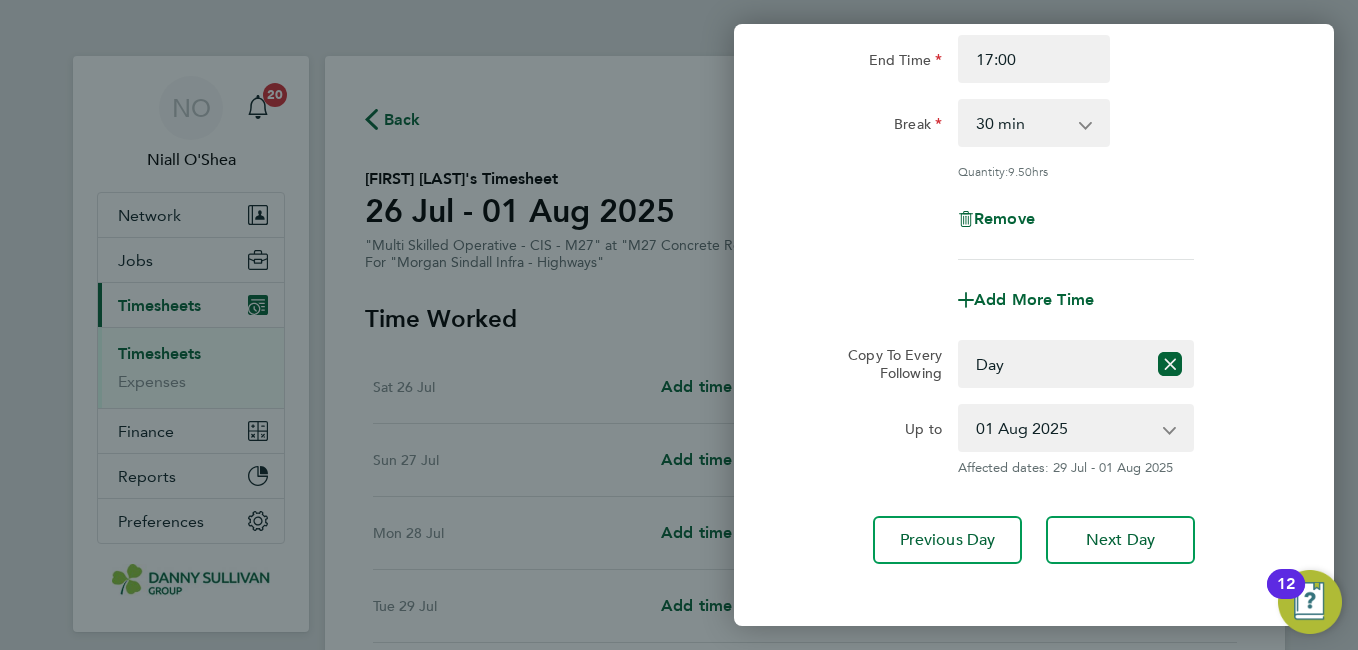 scroll, scrollTop: 341, scrollLeft: 0, axis: vertical 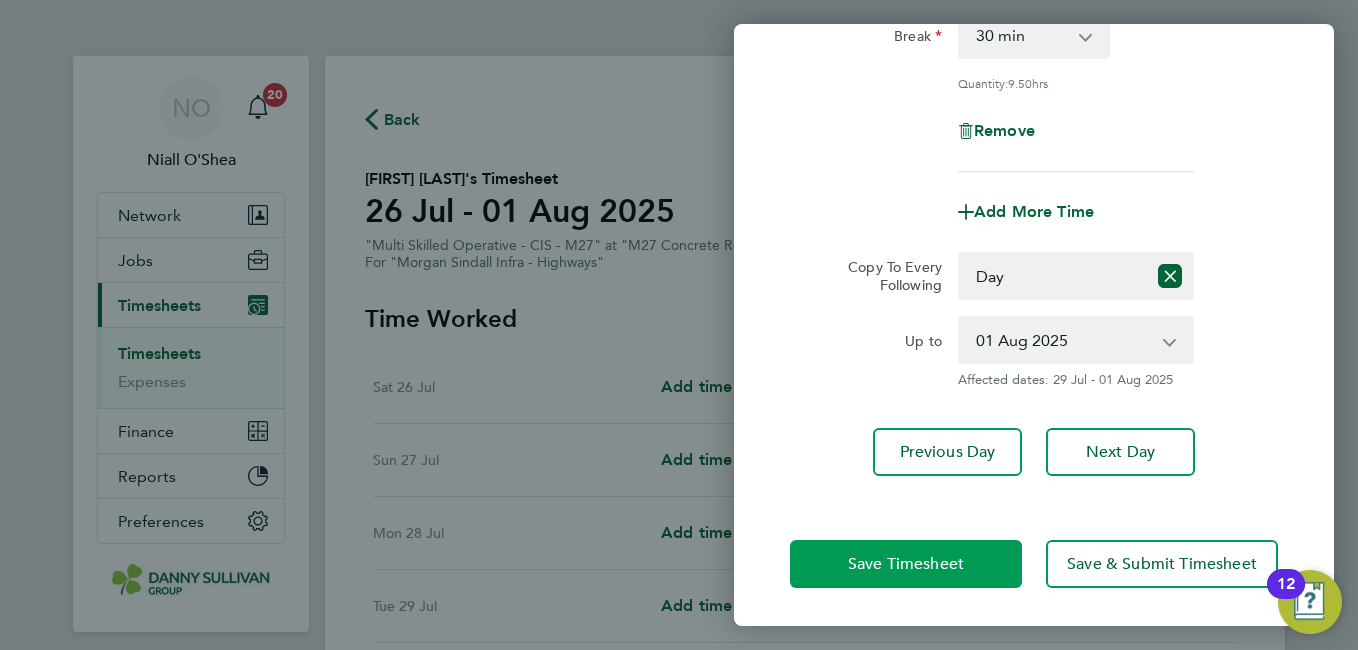 click on "Save Timesheet" 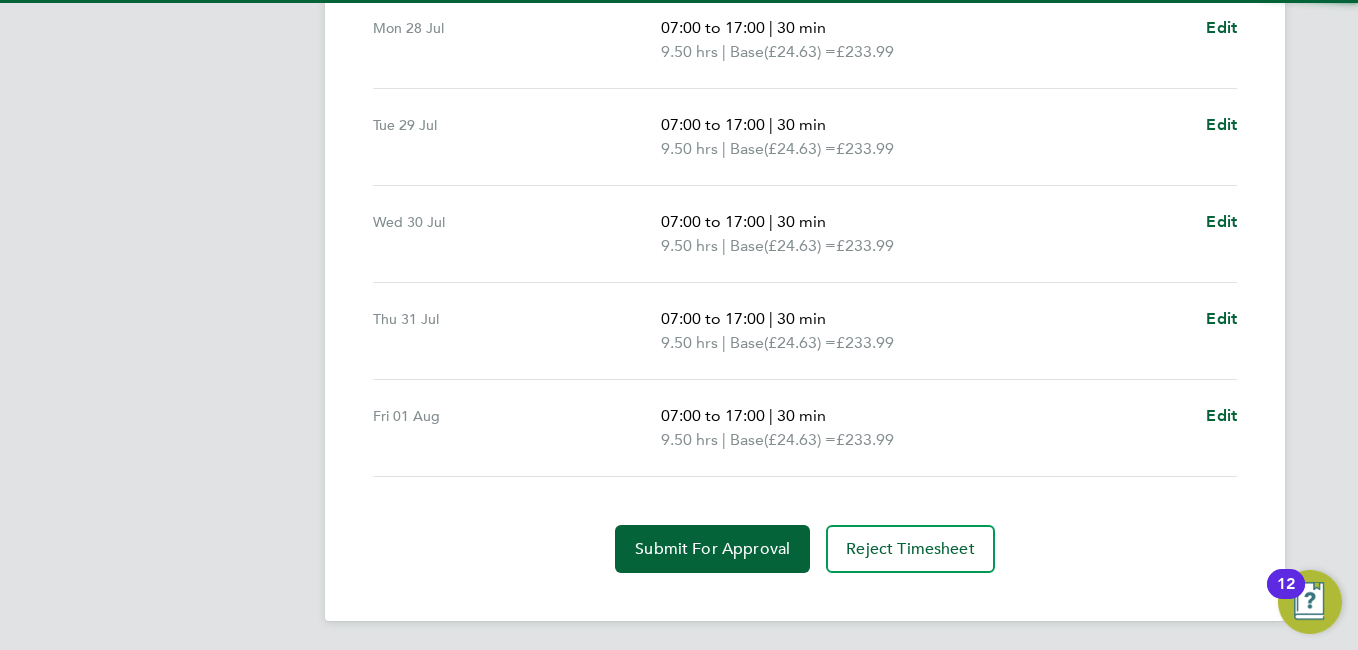 scroll, scrollTop: 795, scrollLeft: 0, axis: vertical 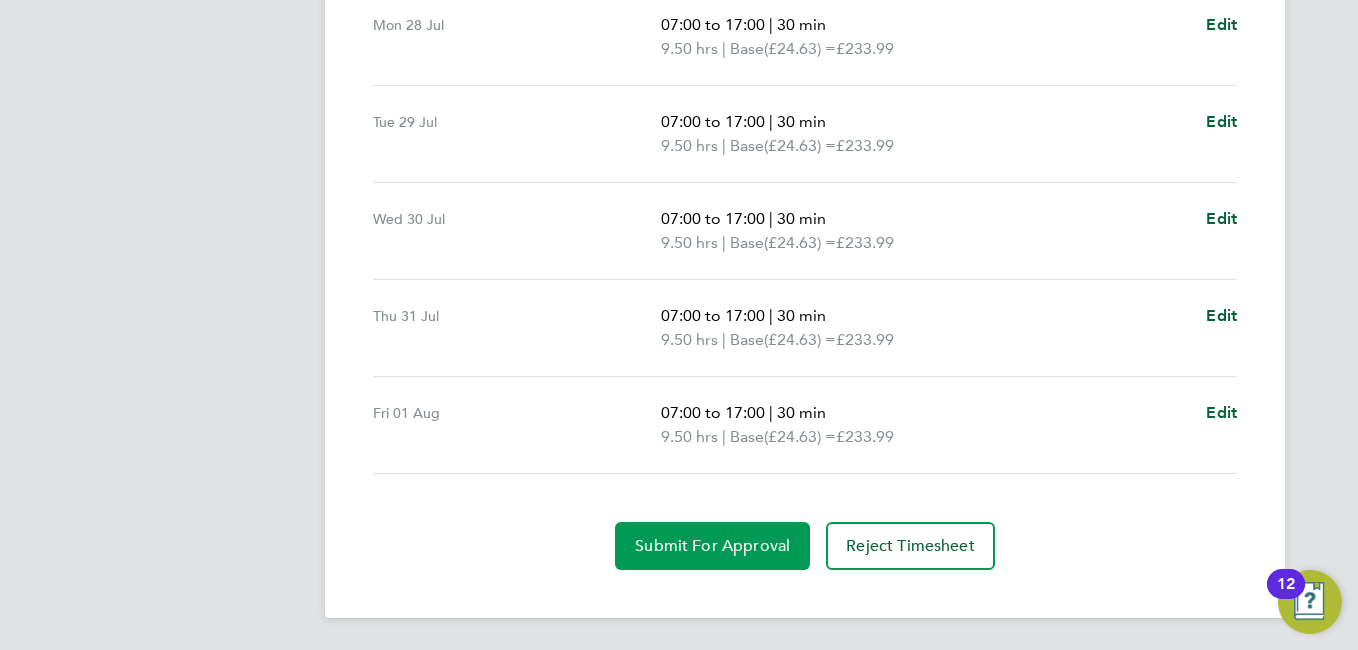 click on "Submit For Approval" 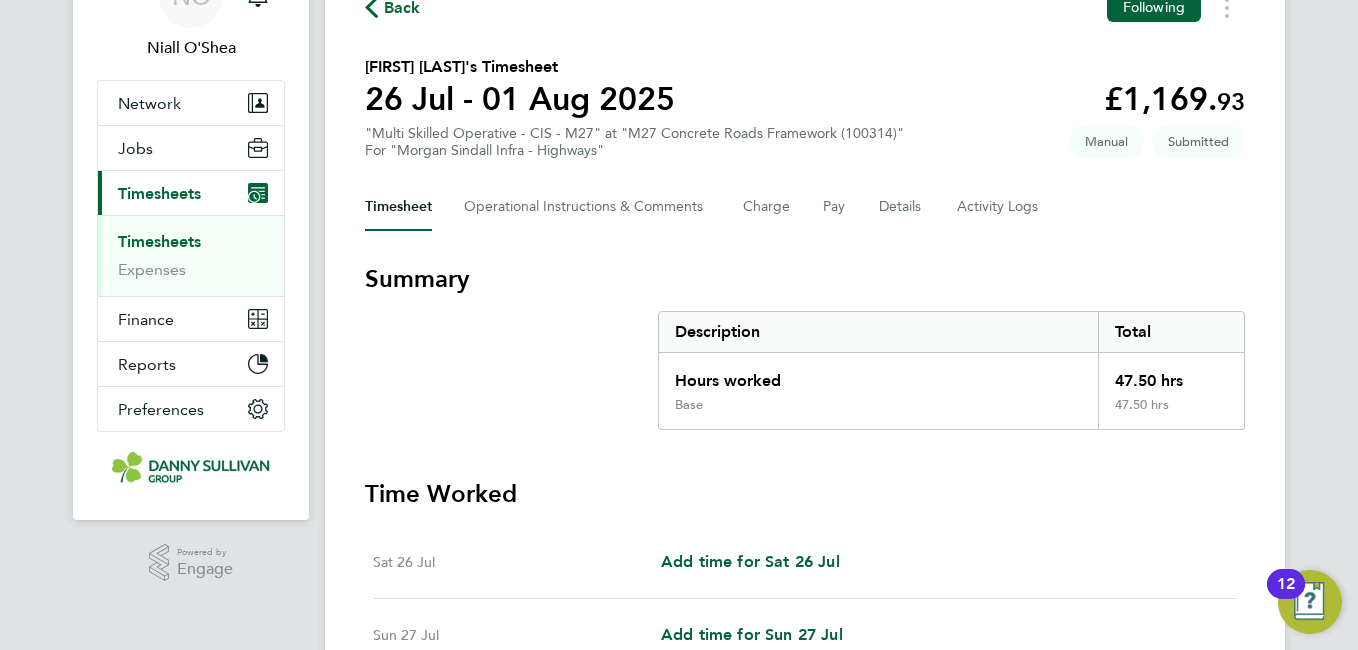 scroll, scrollTop: 0, scrollLeft: 0, axis: both 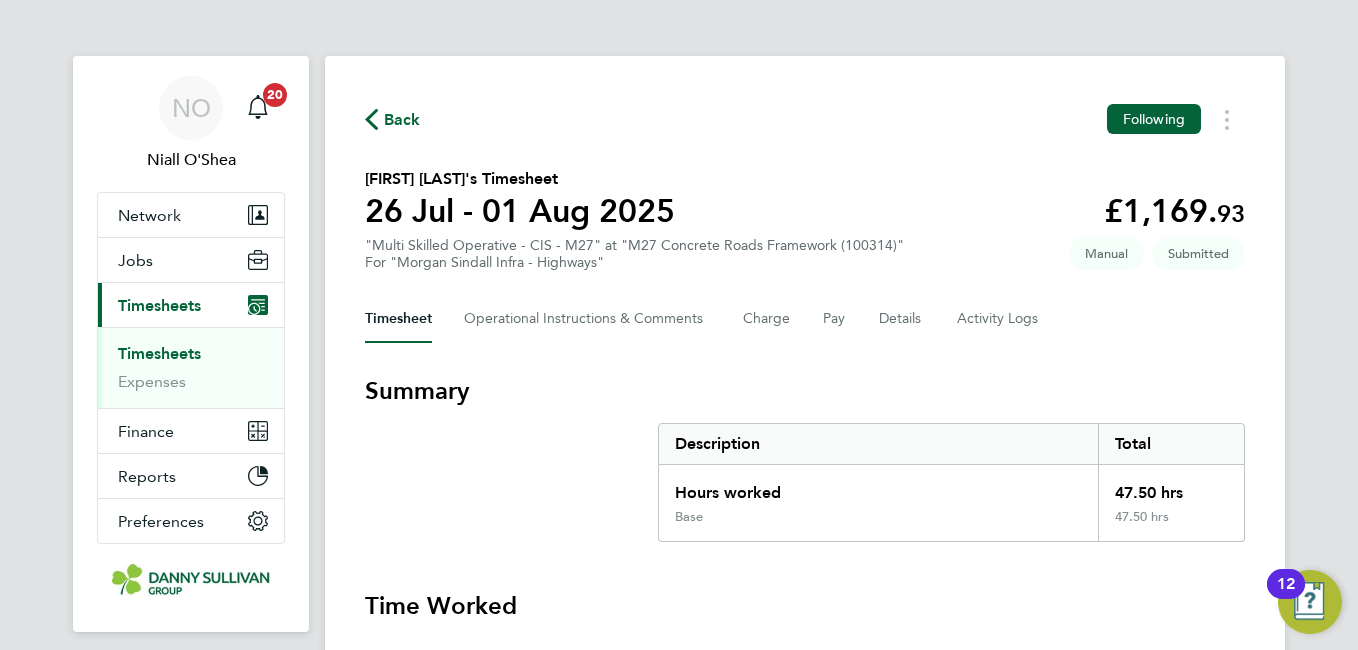click on "Back  Following
Vitalij Begya's Timesheet   26 Jul - 01 Aug 2025   £1,169. 93  "Multi Skilled Operative - CIS - M27" at "M27 Concrete Roads Framework (100314)"  For "Morgan Sindall Infra - Highways"  Submitted   Manual   Timesheet   Operational Instructions & Comments   Charge   Pay   Details   Activity Logs   Summary   Description   Total   Hours worked   47.50 hrs   Base   47.50 hrs   Time Worked   Sat 26 Jul   Add time for Sat 26 Jul   Add time for Sat 26 Jul   Sun 27 Jul   Add time for Sun 27 Jul   Add time for Sun 27 Jul   Mon 28 Jul   07:00 to 17:00   |   30 min   9.50 hrs   |   Base   (£24.63) =   £233.99   Edit   Tue 29 Jul   07:00 to 17:00   |   30 min   9.50 hrs   |   Base   (£24.63) =   £233.99   Edit   Wed 30 Jul   07:00 to 17:00   |   30 min   9.50 hrs   |   Base   (£24.63) =   £233.99   Edit   Thu 31 Jul   07:00 to 17:00   |   30 min   9.50 hrs   |   Base   (£24.63) =   £233.99   Edit   Fri 01 Aug   07:00 to 17:00   |   30 min   9.50 hrs   |   Base   (£24.63) =   Edit" 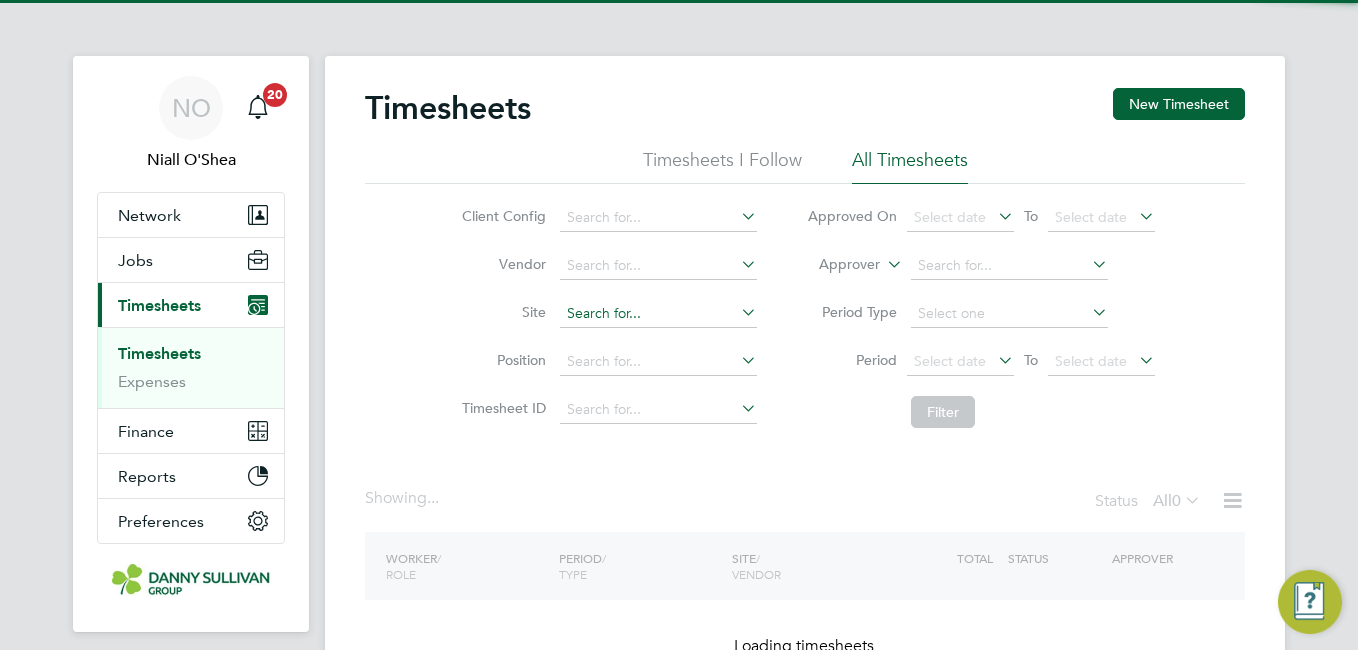 click 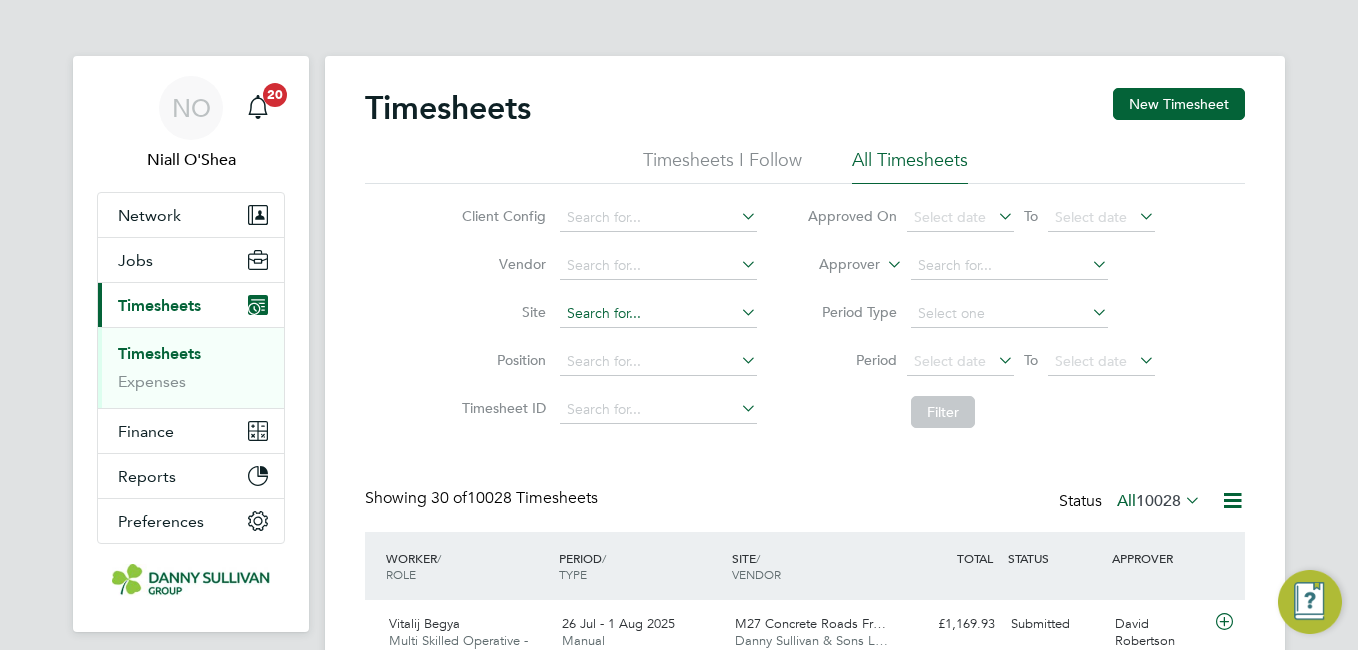 scroll, scrollTop: 10, scrollLeft: 10, axis: both 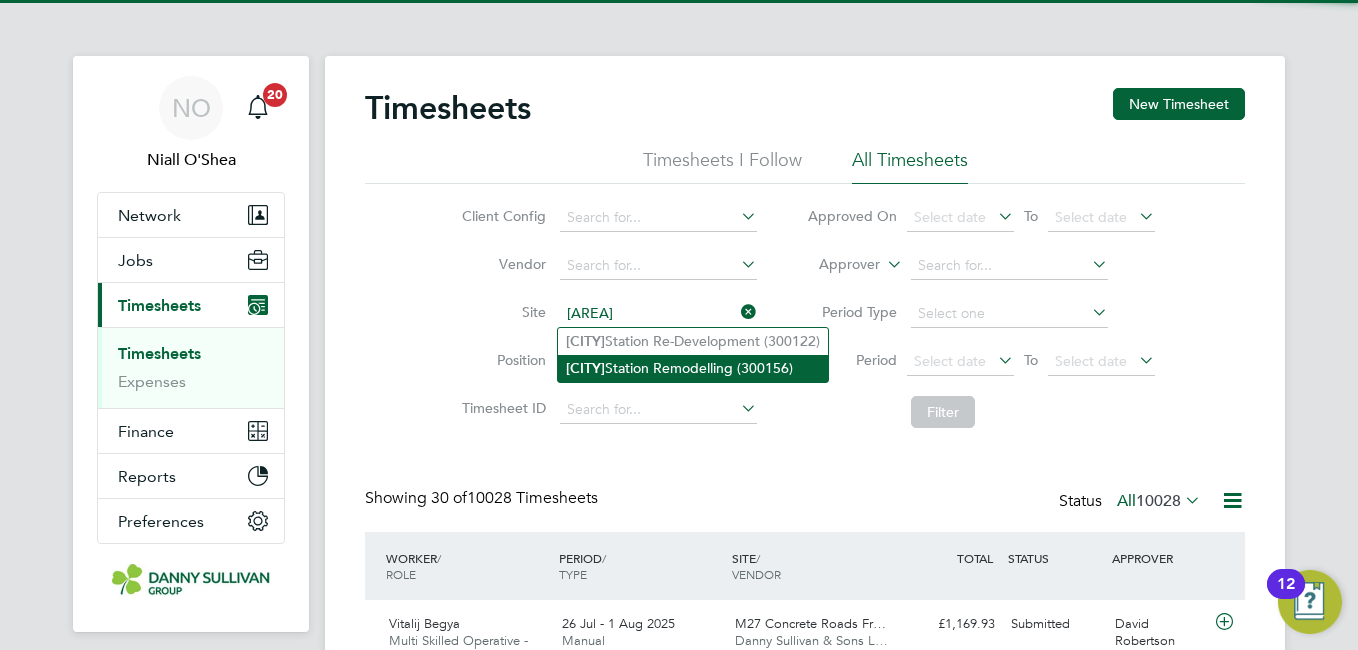 click on "Colindale  Station Remodelling (300156)" 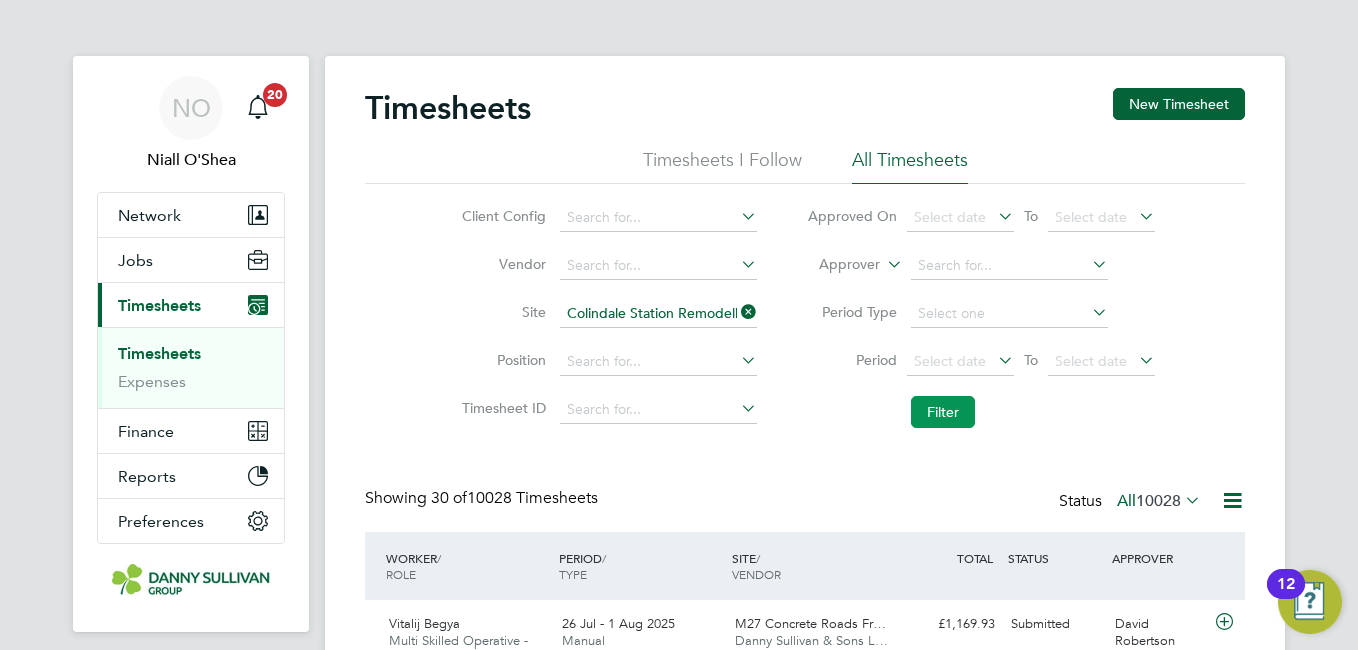 click on "Filter" 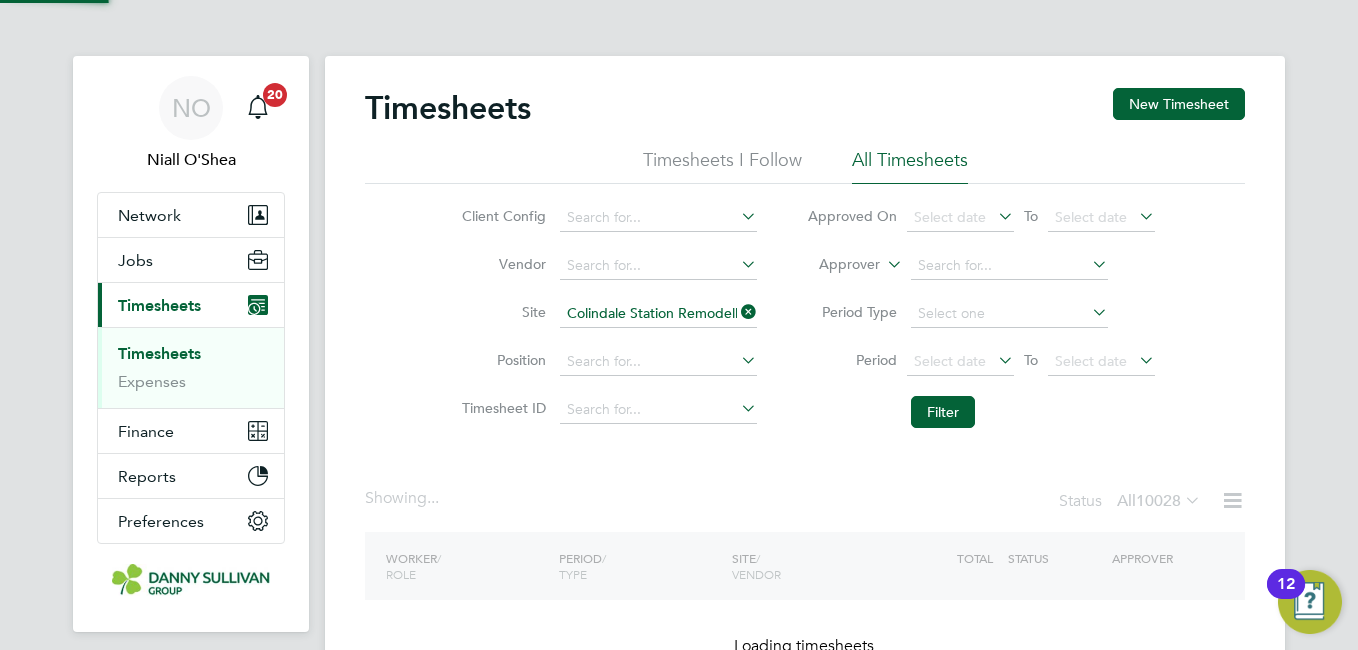 click on "Position" 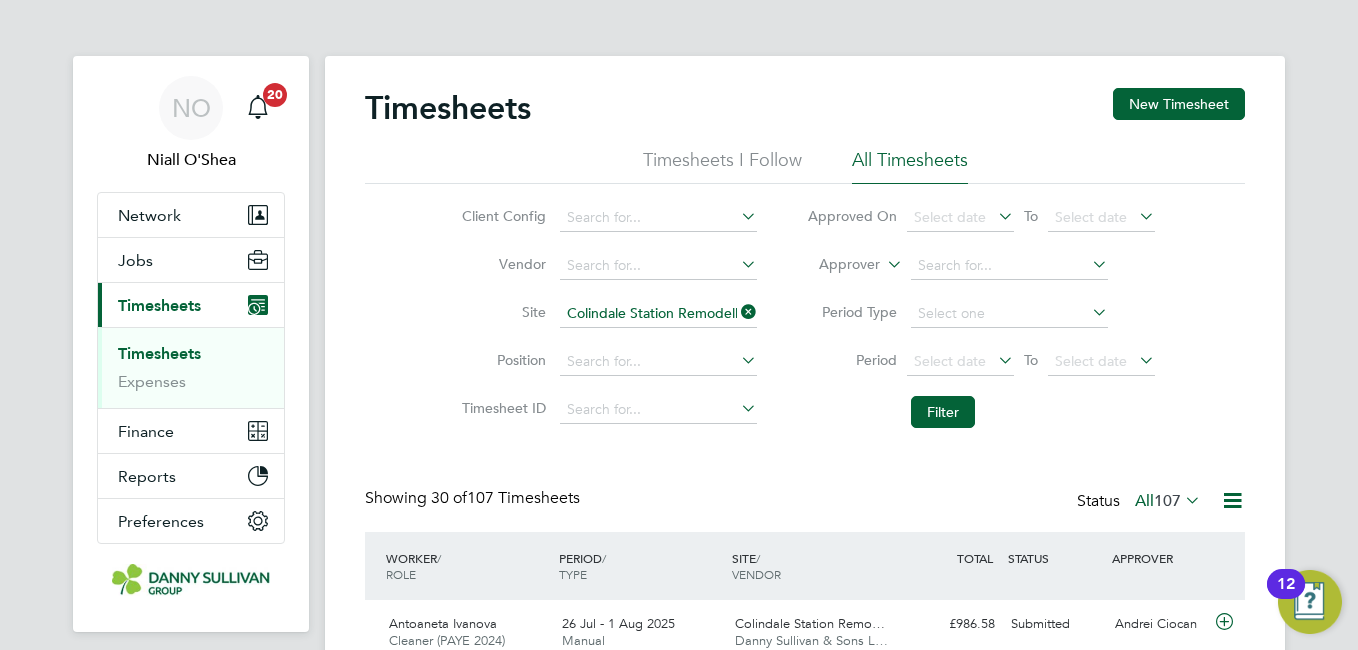 click on "Colindale Station Remodelling (300156)" 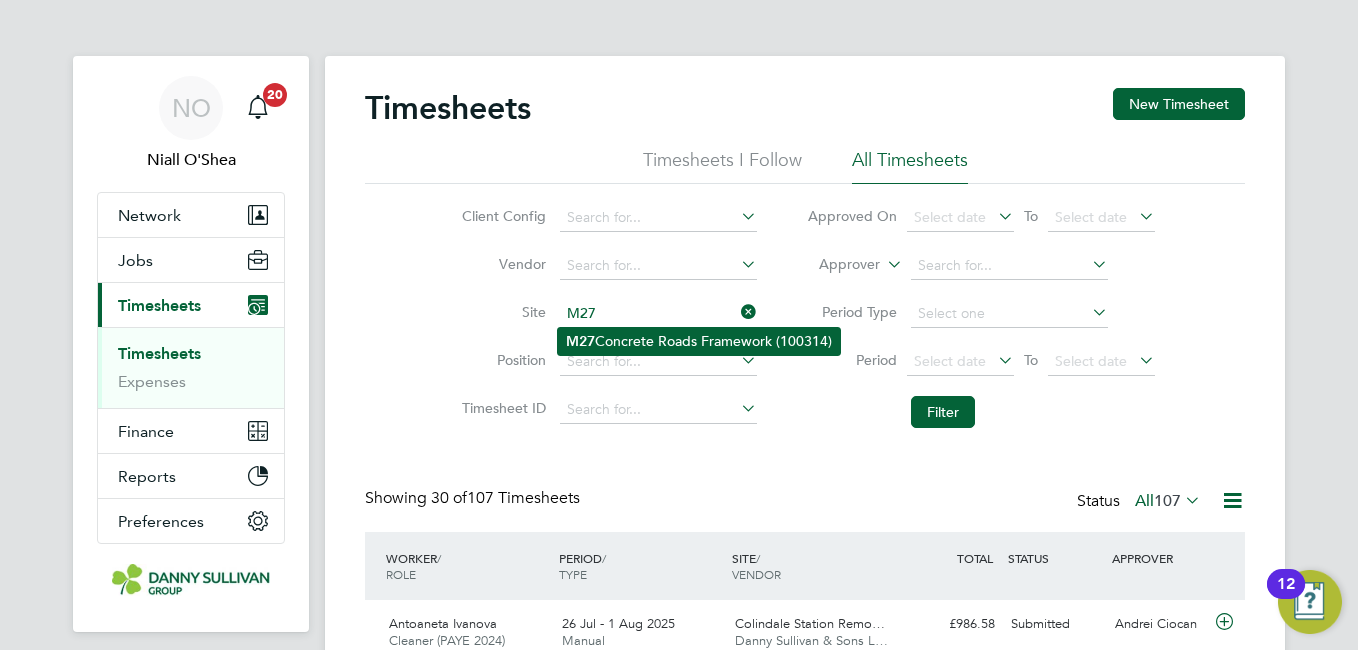 click on "M27  Concrete Roads Framework (100314)" 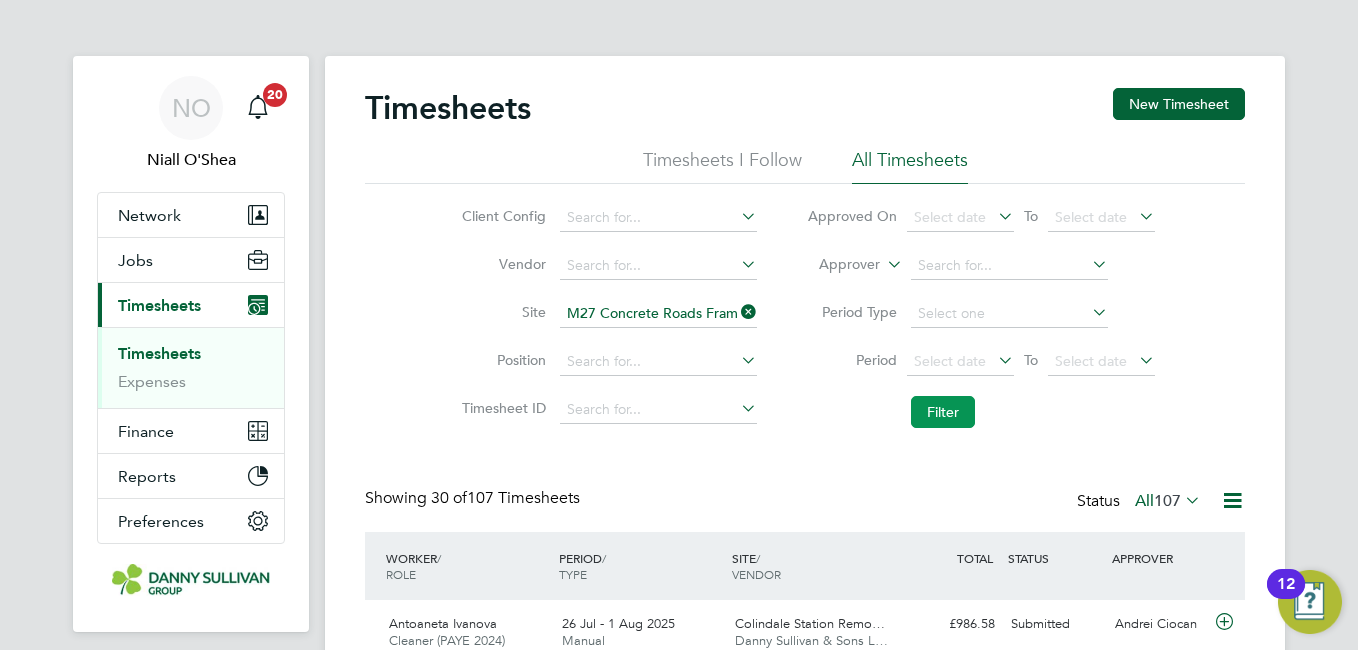 click on "Filter" 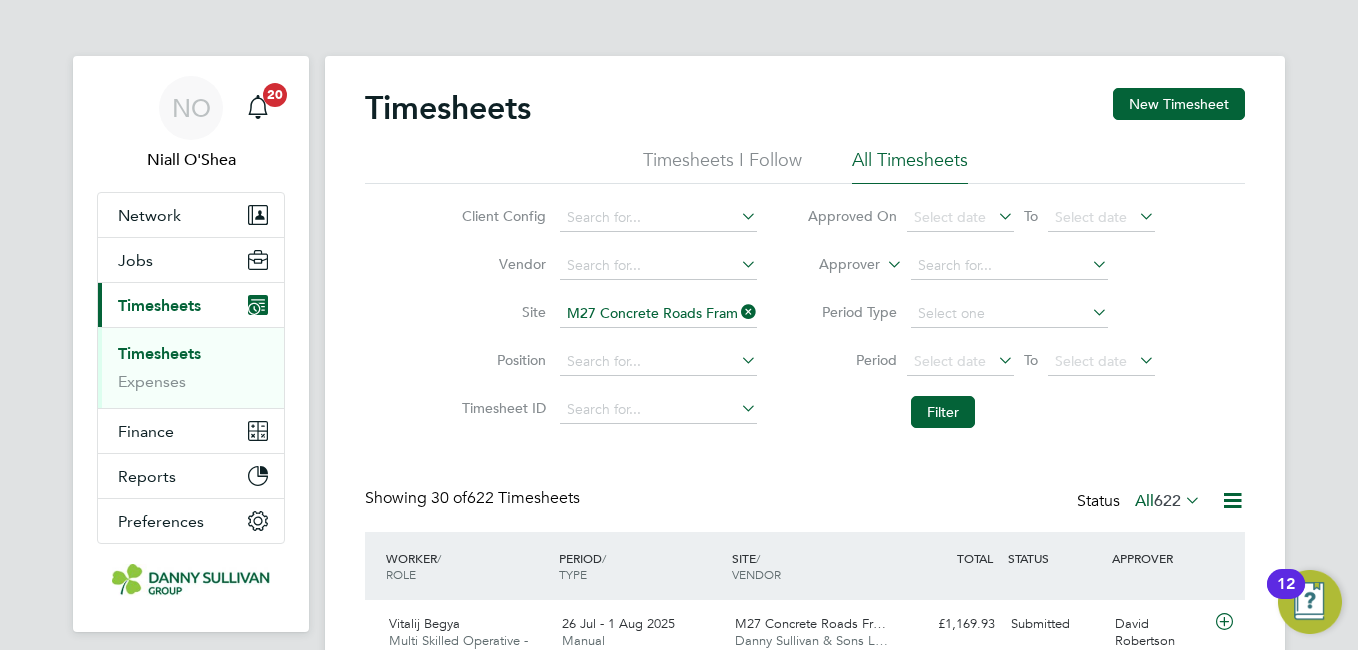 click on "M27 Concrete Roads Framework (100314)" 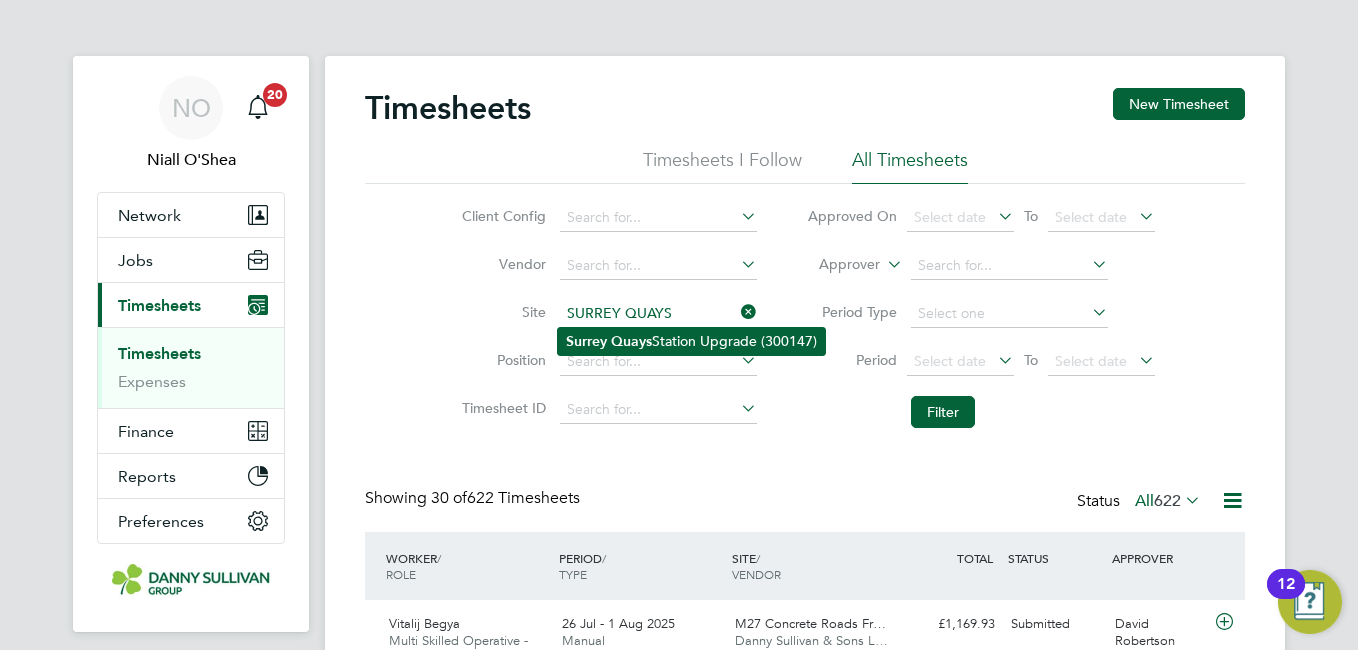 click on "Quays" 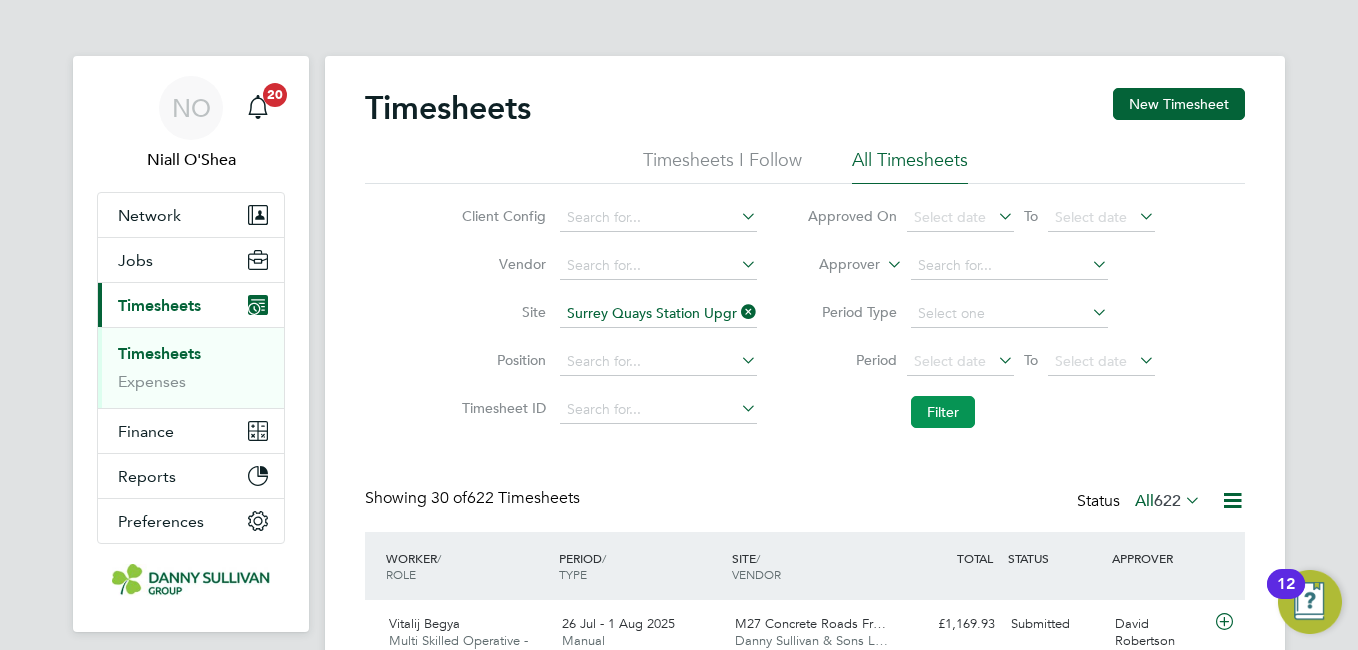 click on "Filter" 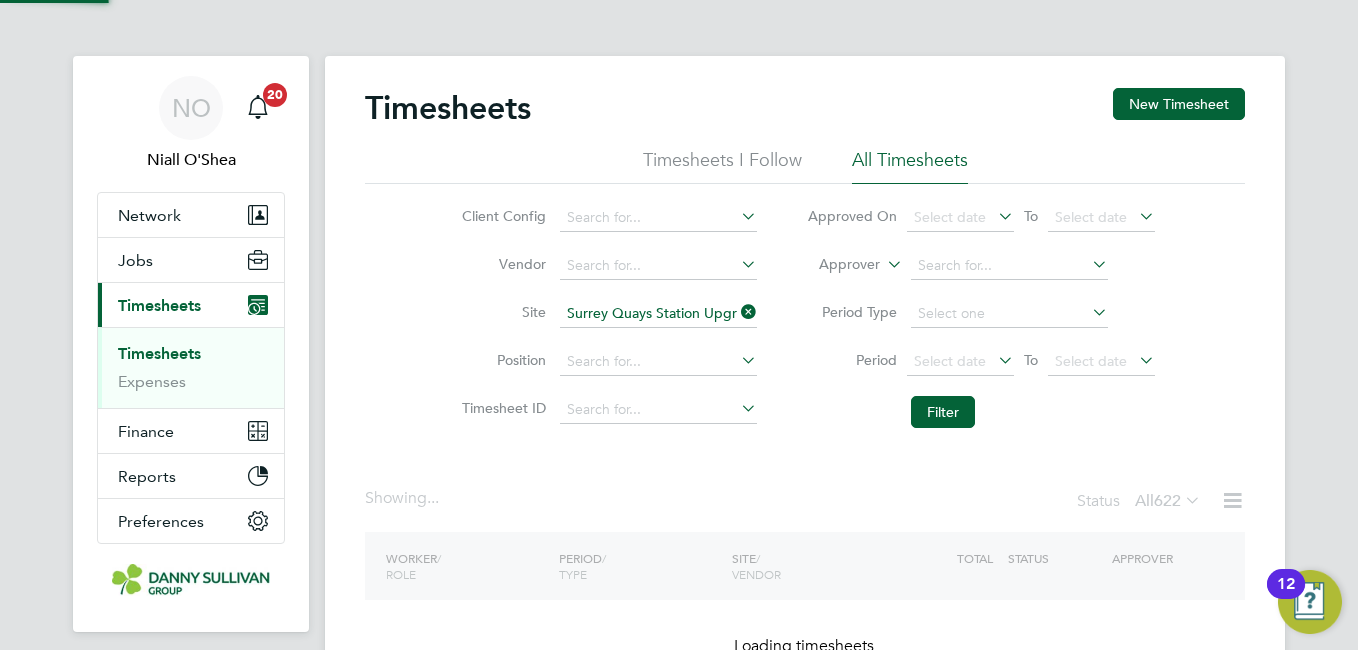 click on "Position" 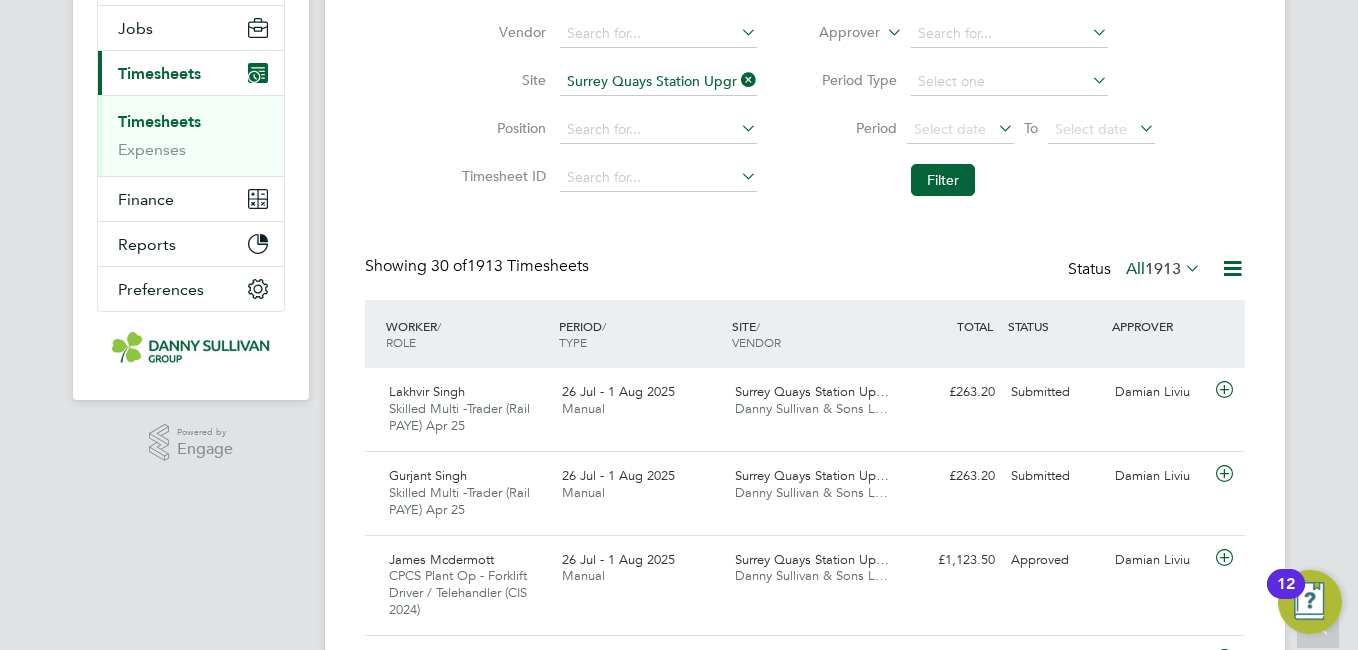click on "Surrey Quays Station Upgrade (300147)" 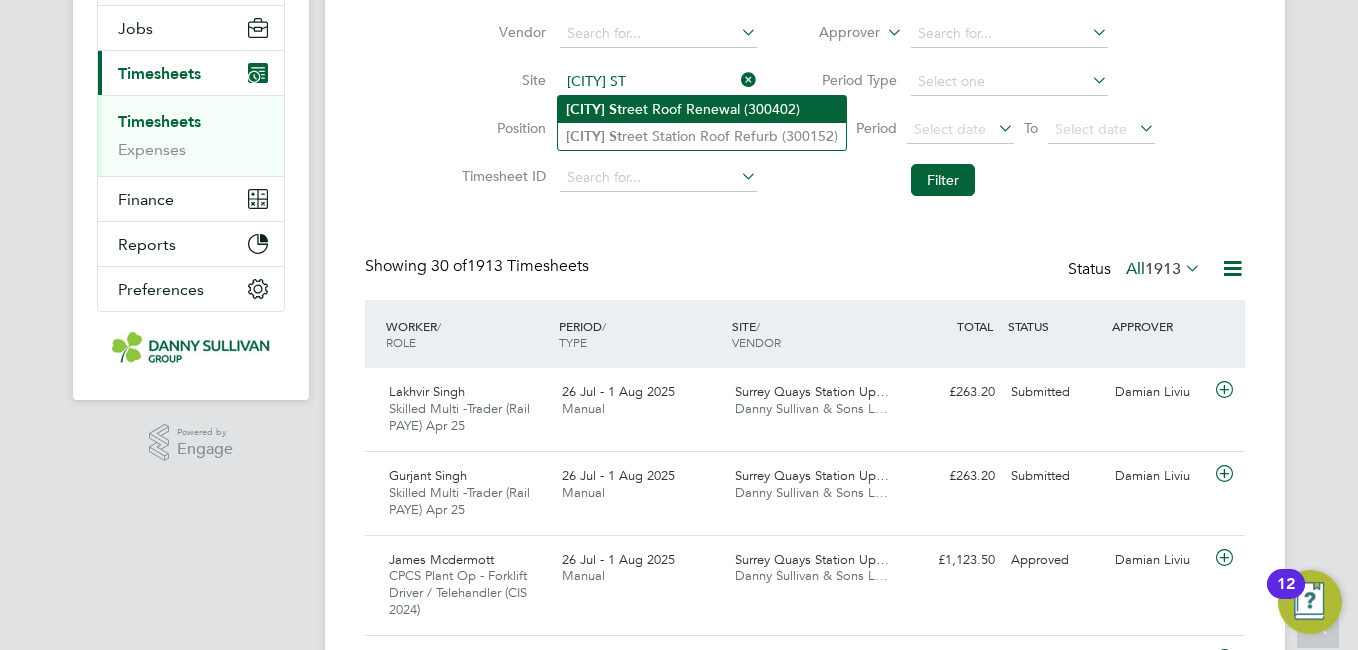 click on "St" 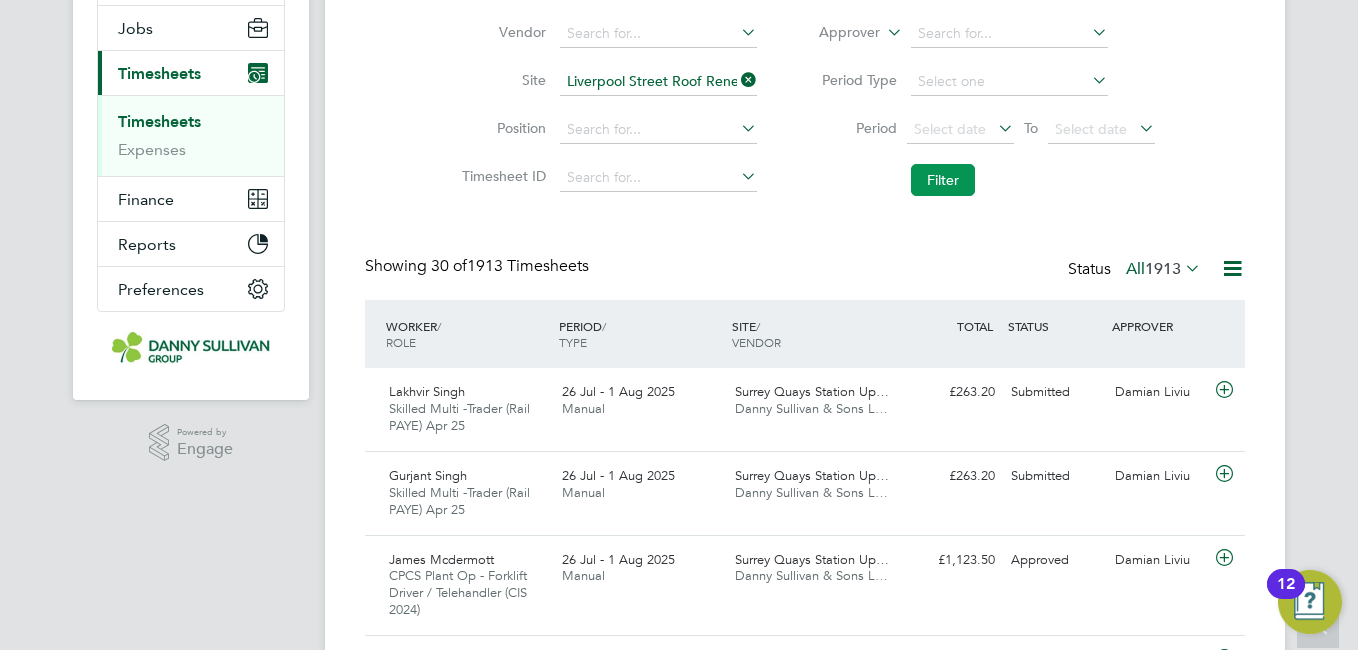 click on "Filter" 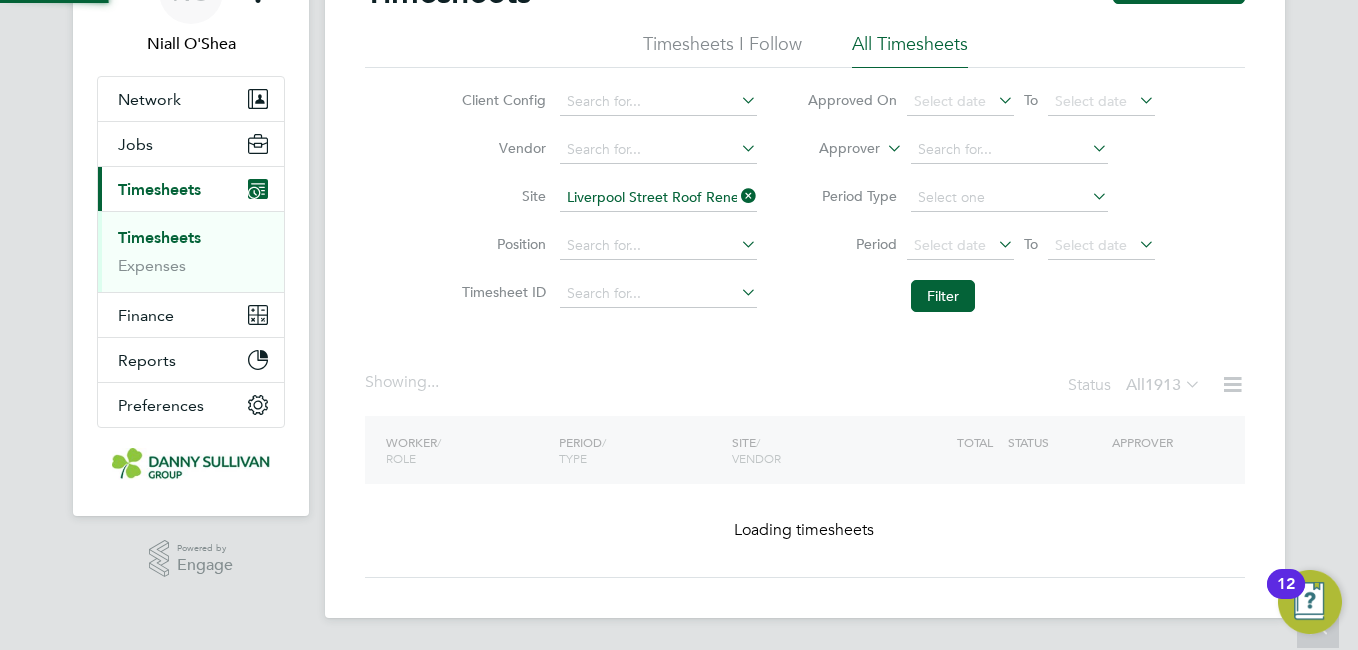 click on "Timesheet ID" 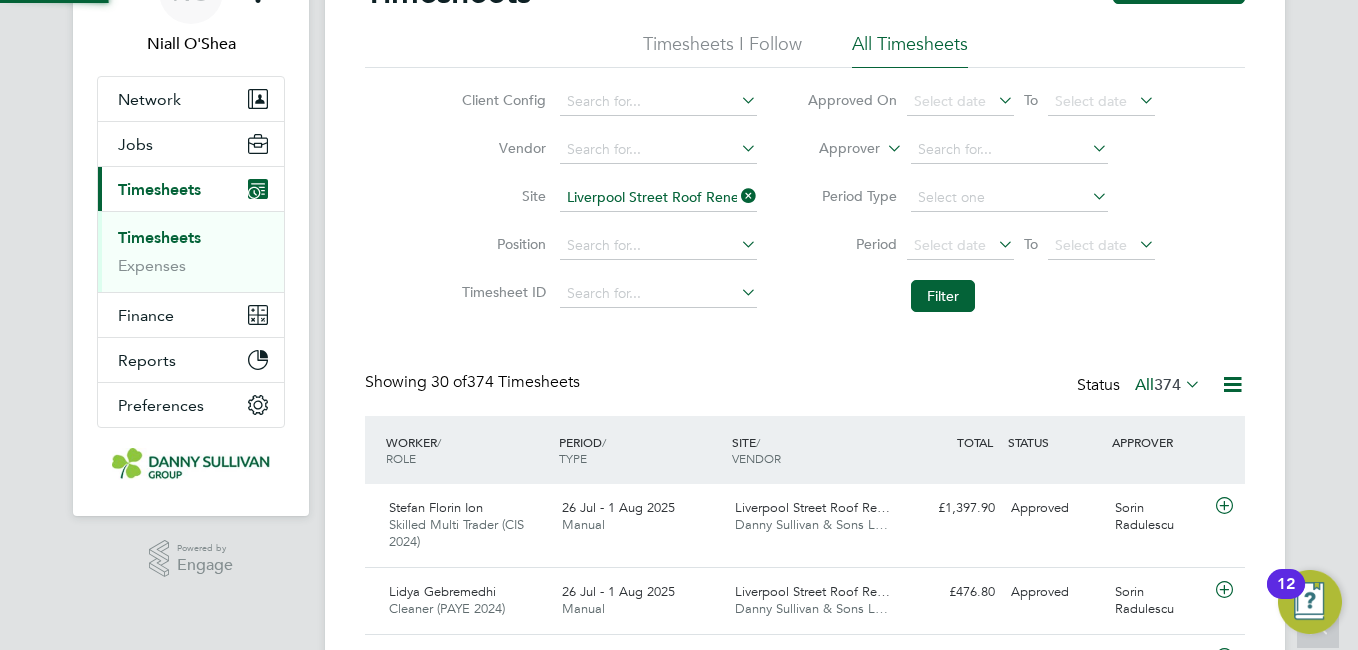 scroll, scrollTop: 310, scrollLeft: 0, axis: vertical 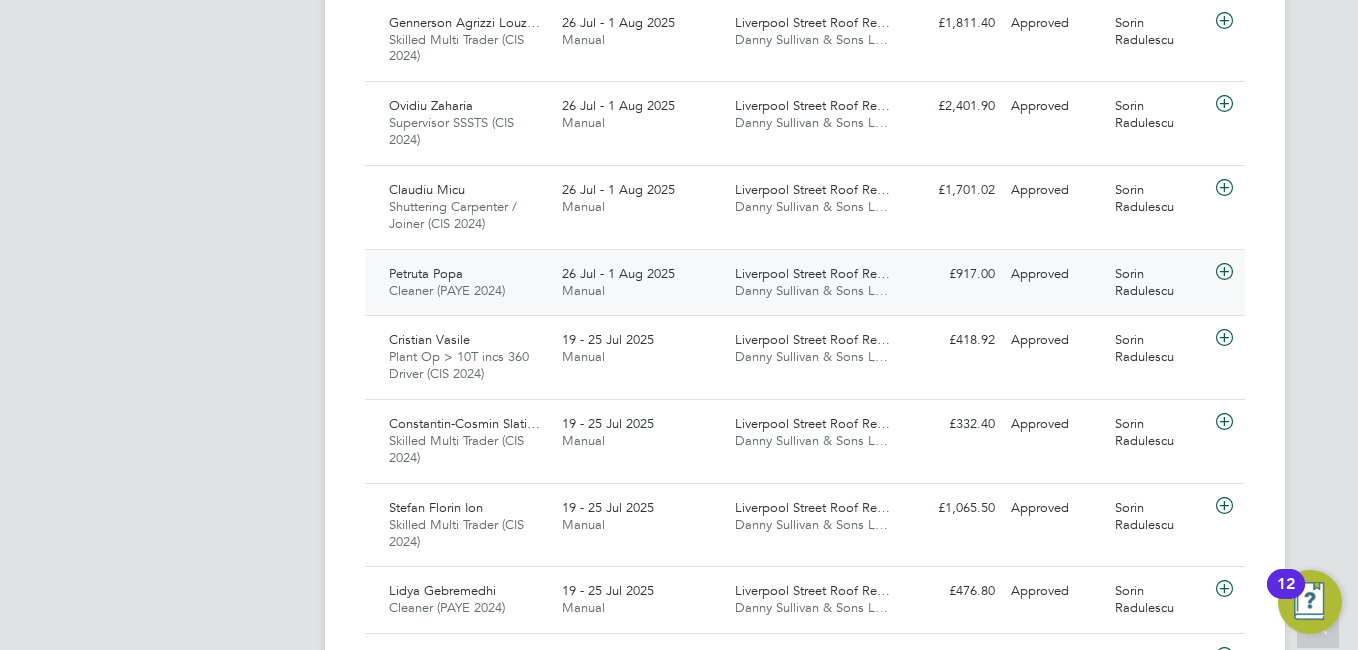 click on "26 Jul - 1 Aug 2025" 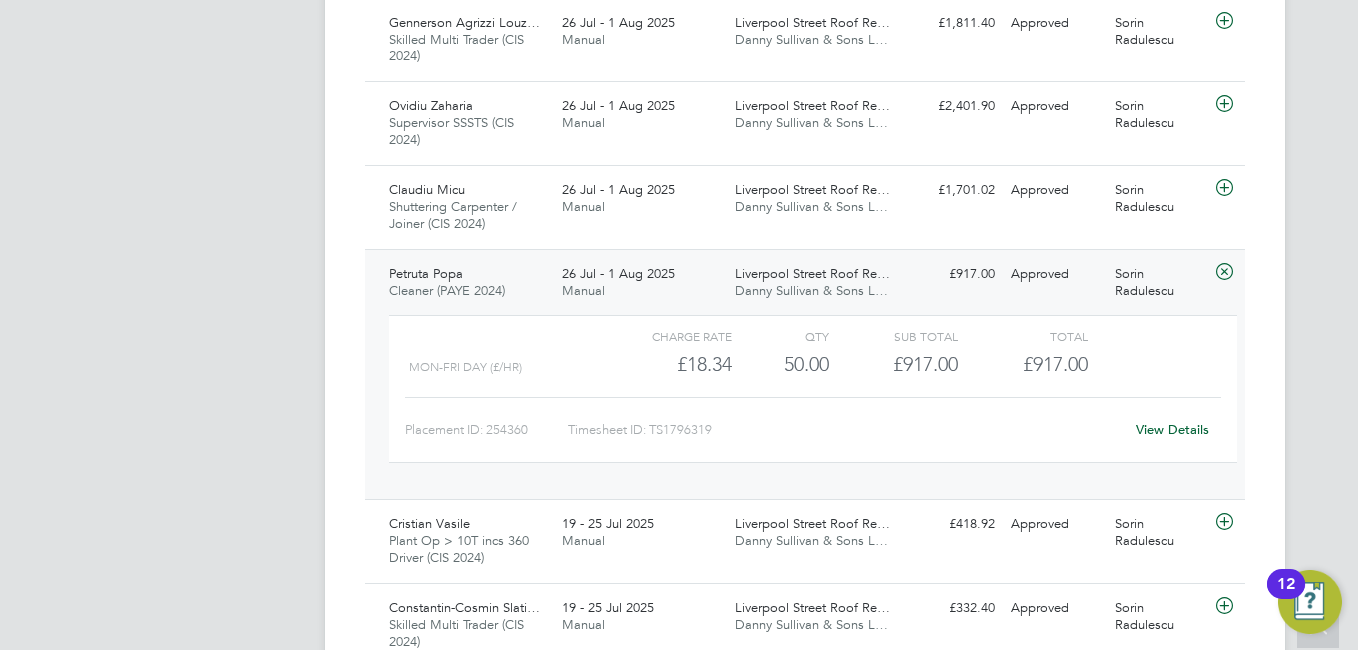 click on "View Details" 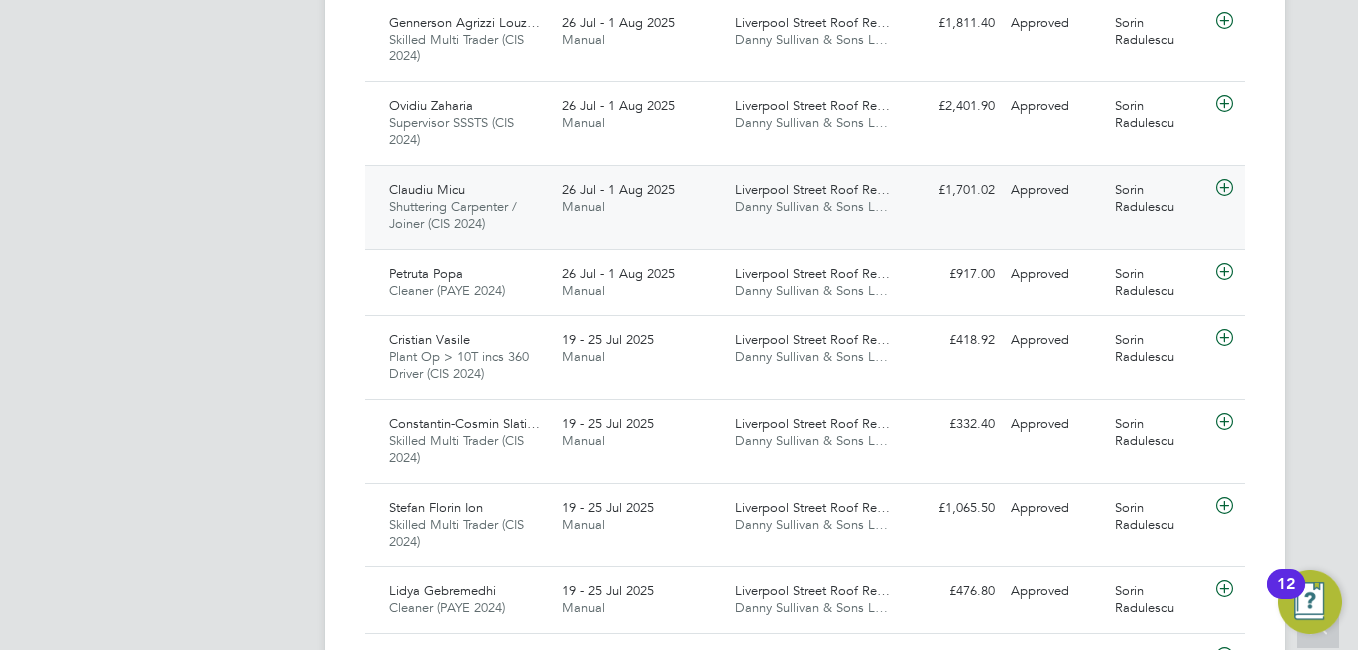 click on "Shuttering Carpenter / Joiner (CIS 2024)" 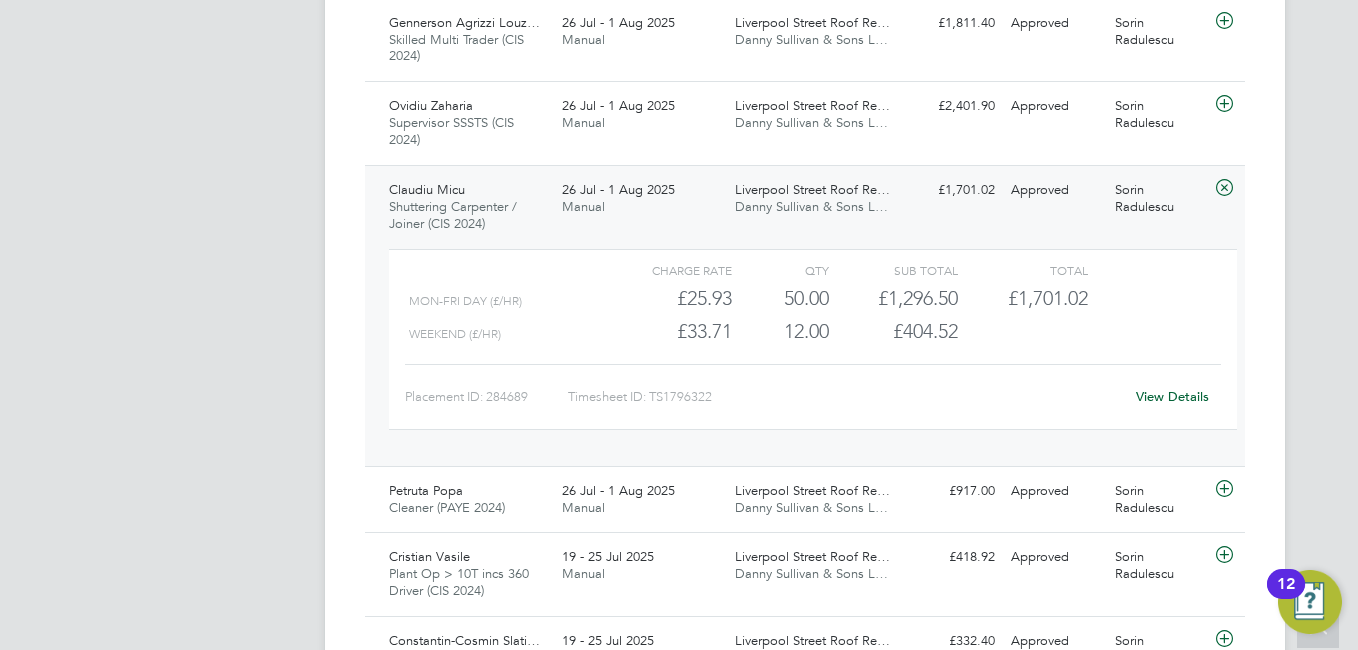 click on "View Details" 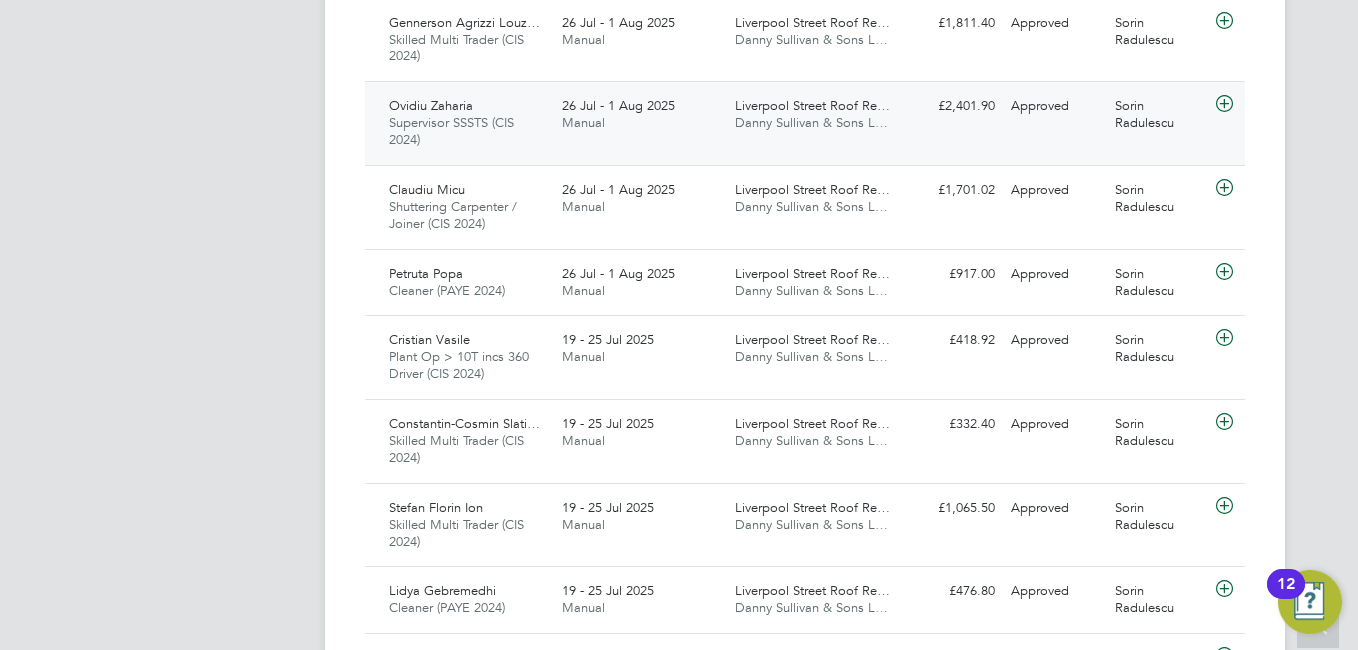 click on "Ovidiu Zaharia Supervisor SSSTS (CIS 2024)   26 Jul - 1 Aug 2025" 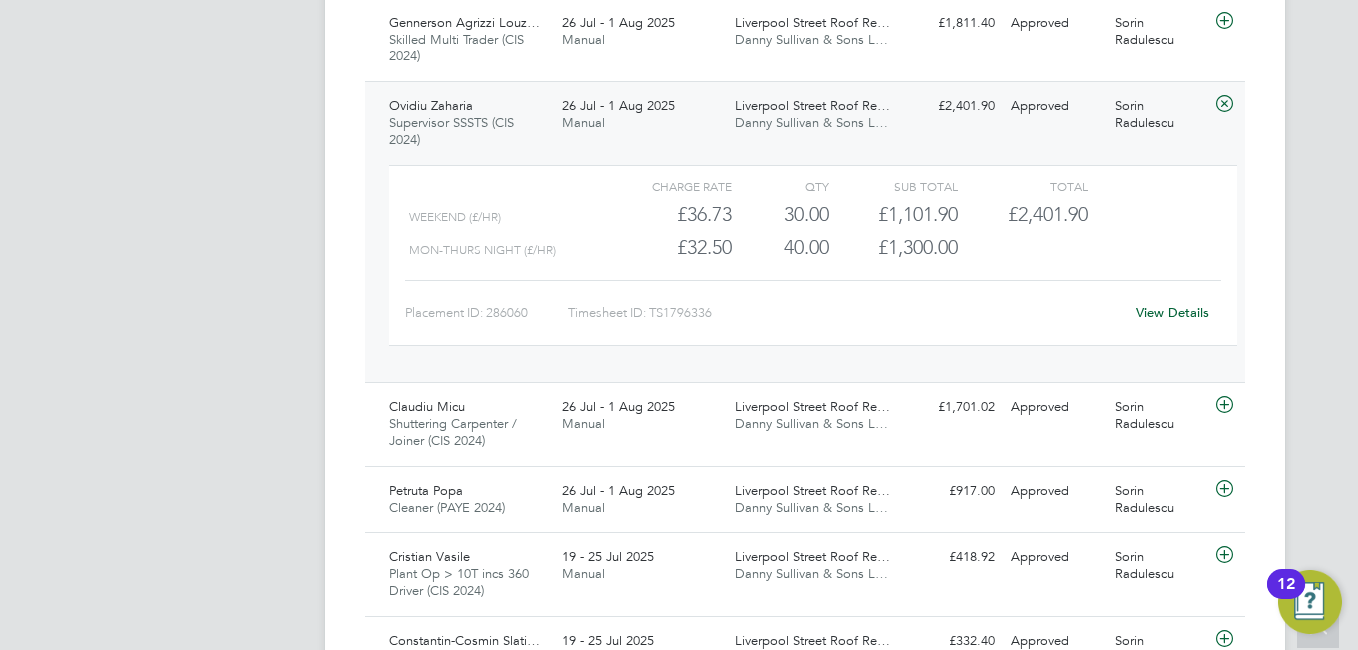 click on "NO   Niall O'Shea   Notifications
20   Applications:   Network
Team Members   Businesses   Sites   Workers   Contacts   Jobs
Positions   Vacancies   Placements   Current page:   Timesheets
Timesheets   Expenses   Finance
Invoices & Credit Notes   Statements   Payments   Reports
Margin Report   CIS Reports   Report Downloads   Preferences
My Business   Doc. Requirements   VMS Configurations   Notifications   Activity Logs
.st0{fill:#C0C1C2;}
Powered by Engage" at bounding box center (191, 938) 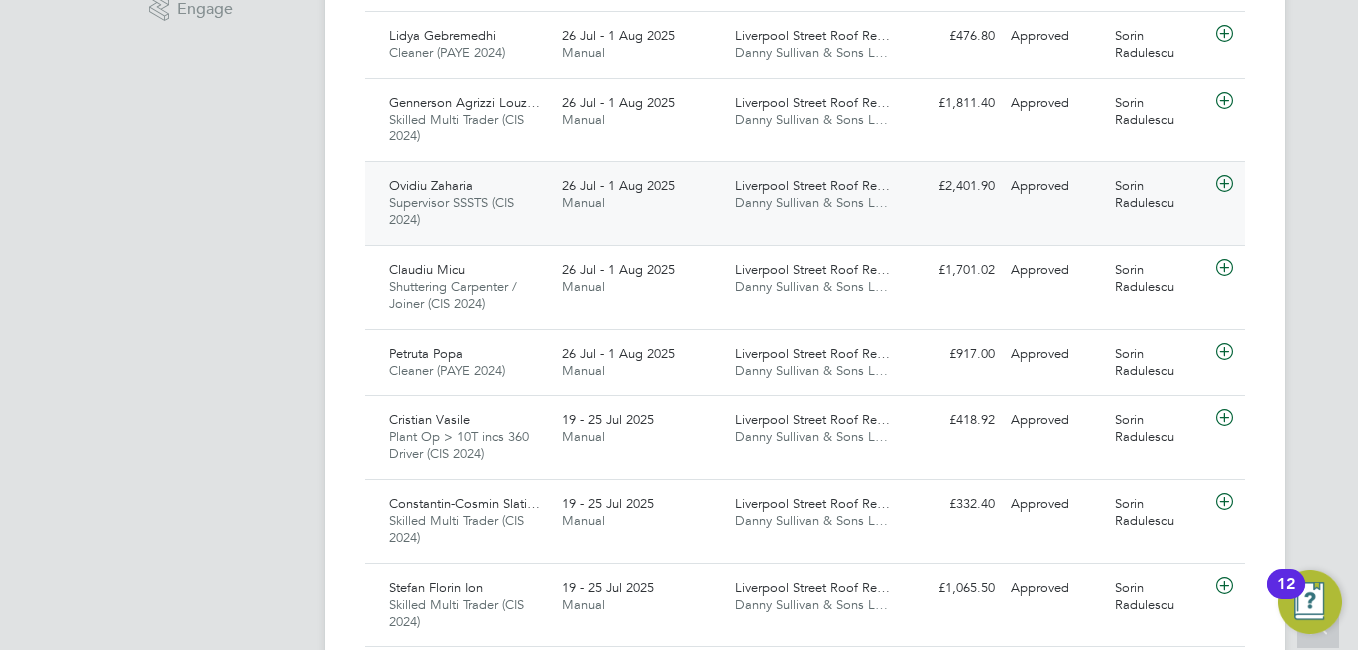 click on "Gennerson Agrizzi Louz…" 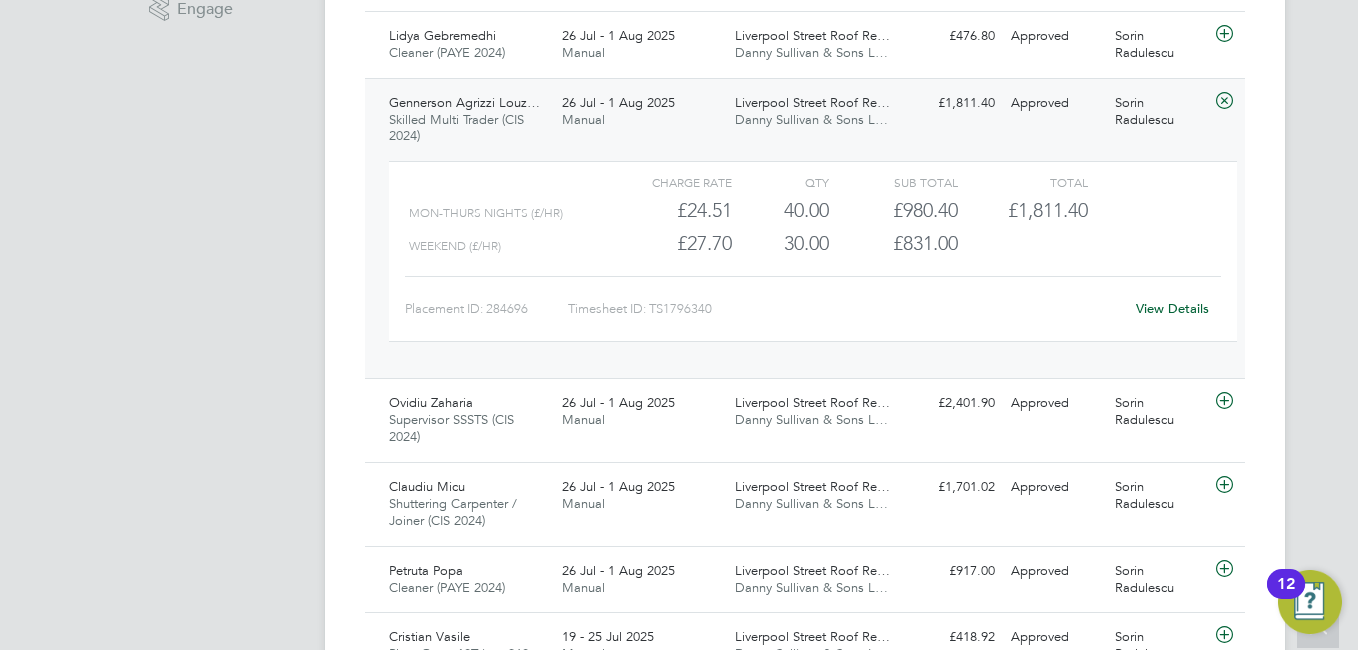 click on "View Details" 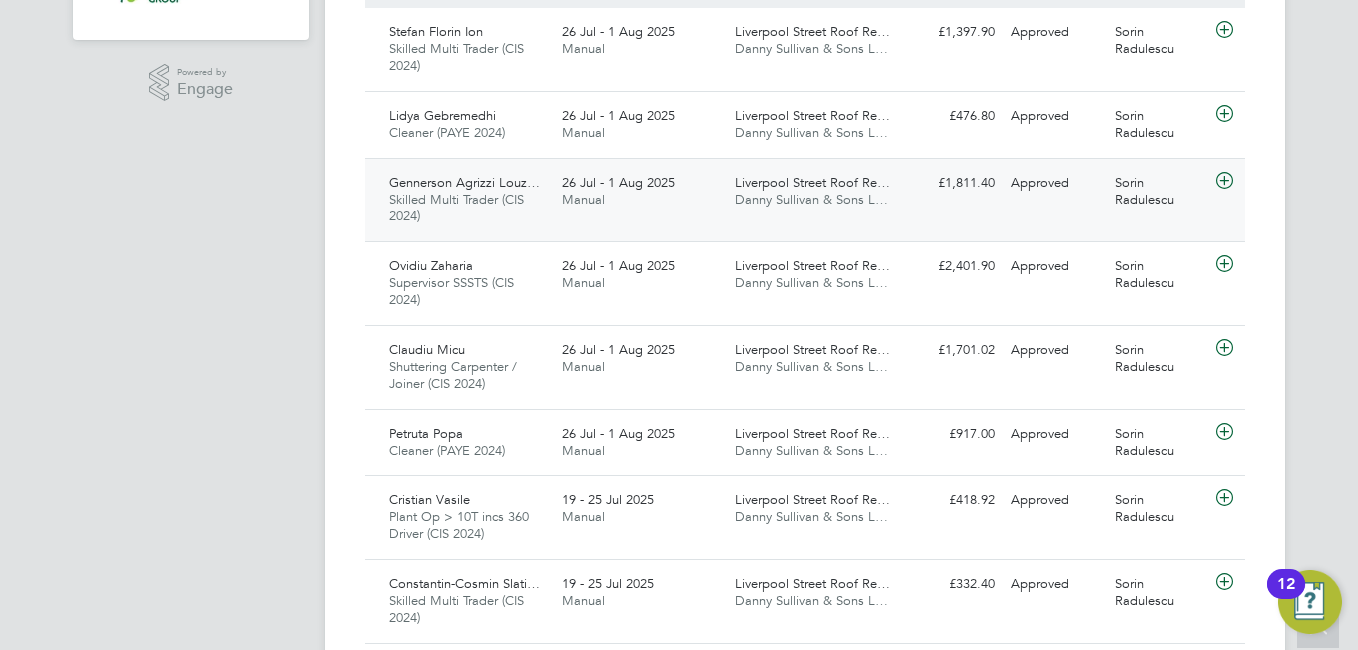 click on "Lidya Gebremedhi" 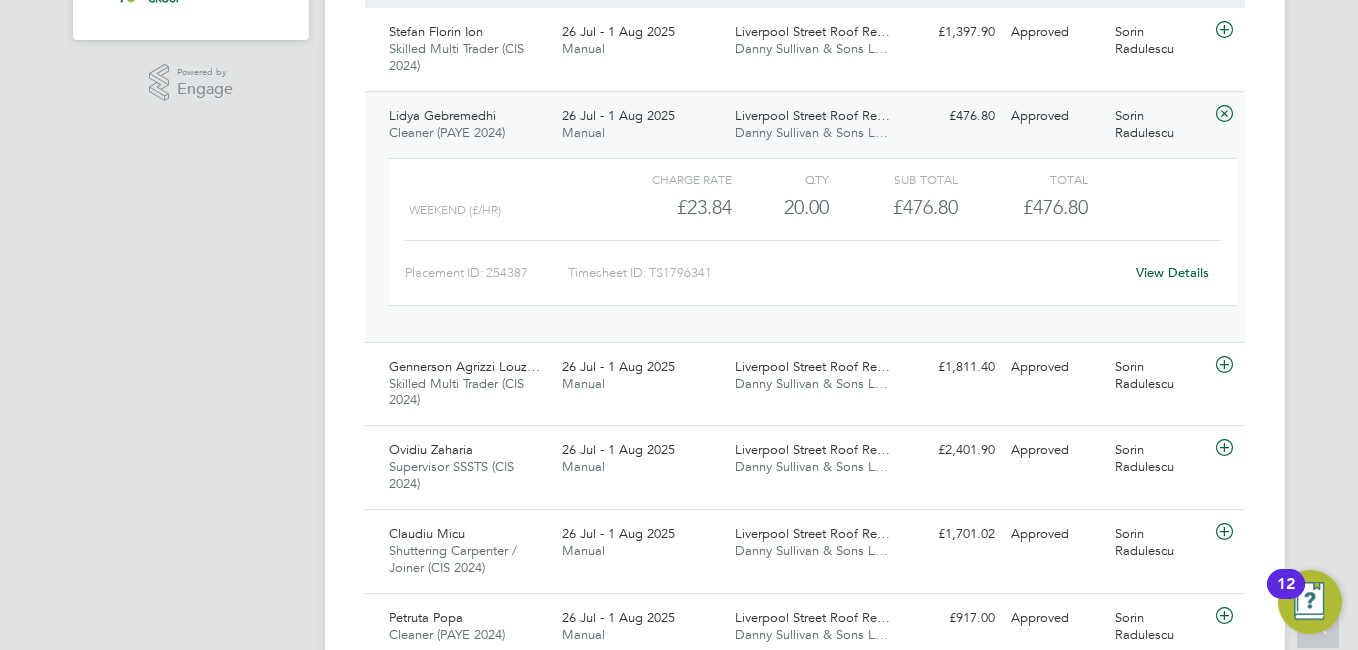 click on "View Details" 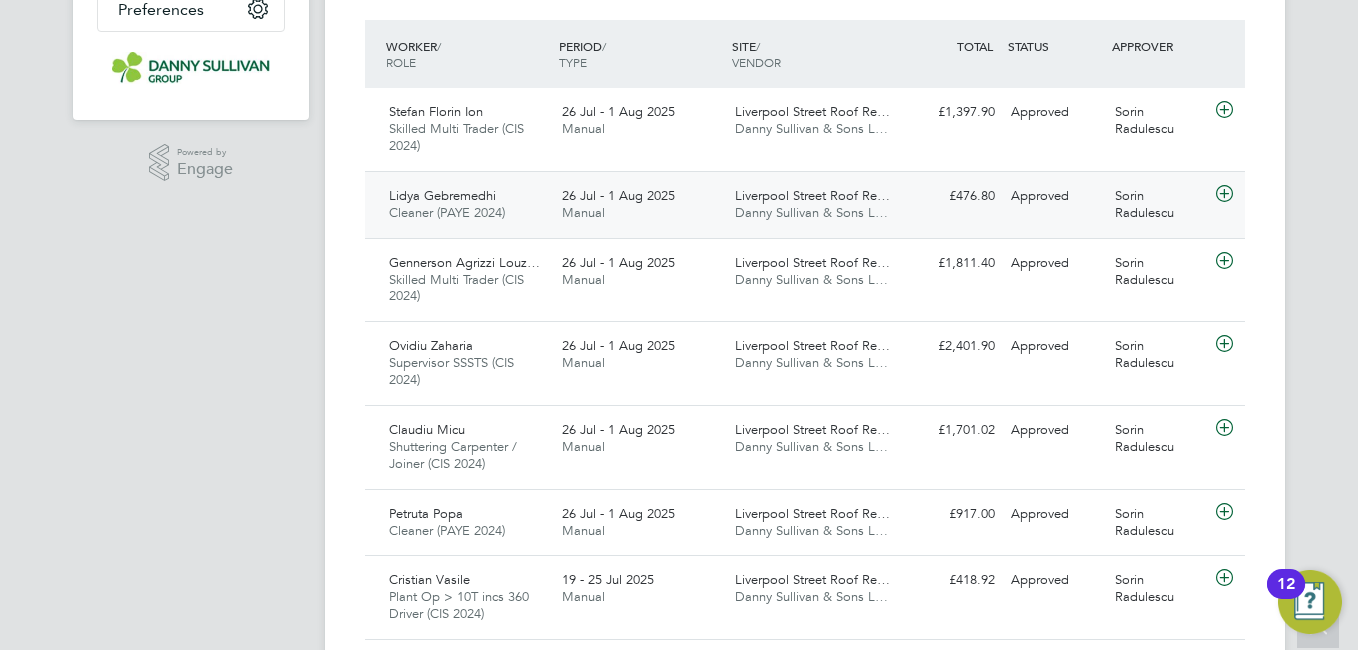 click on "Skilled Multi Trader (CIS 2024)" 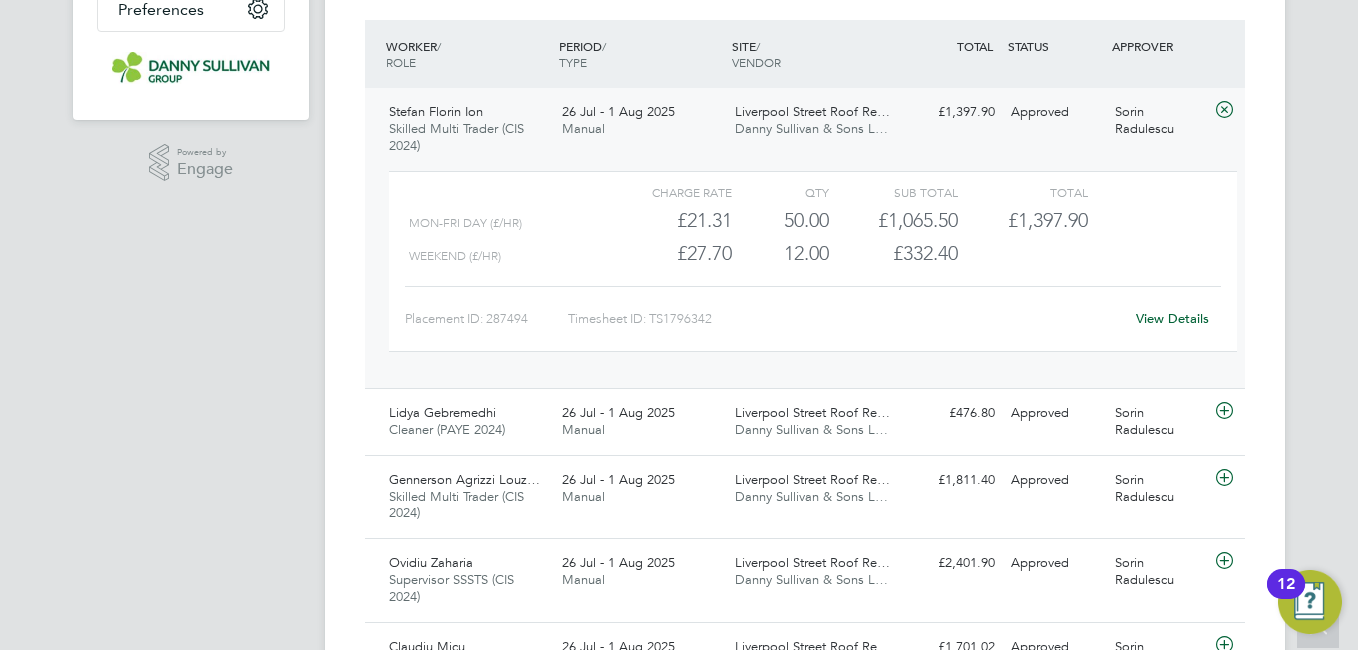 click on "View Details" 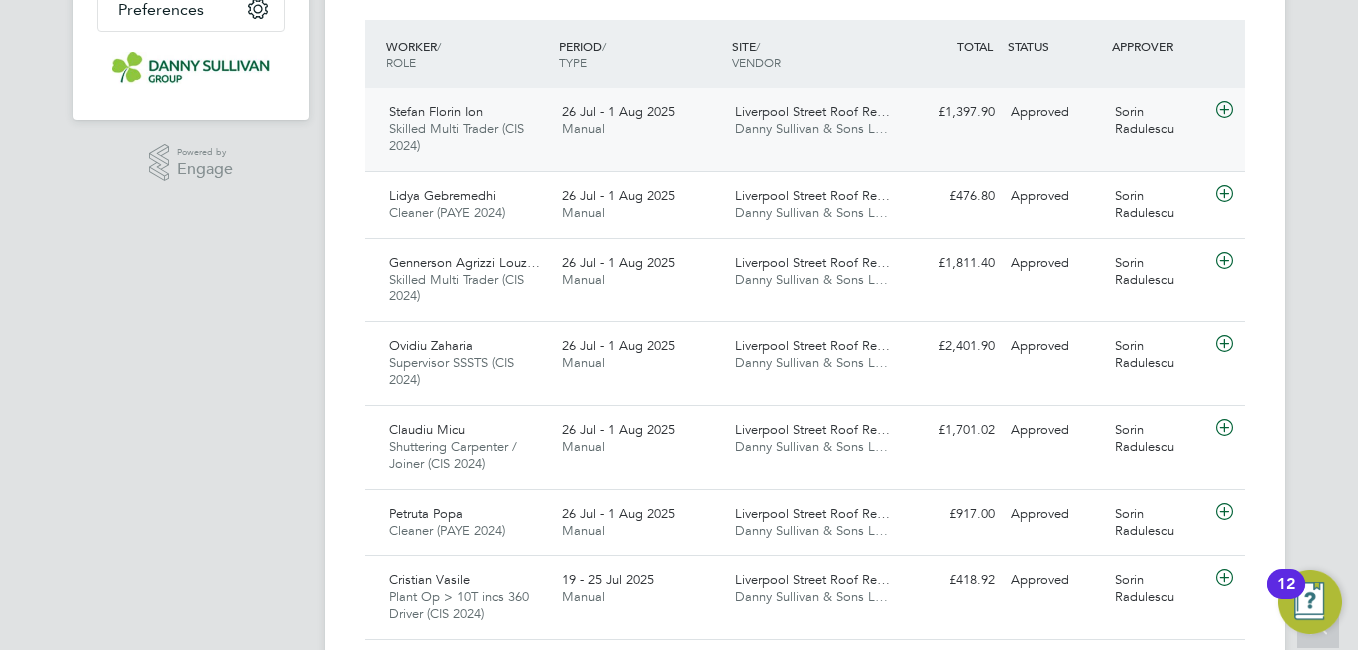 scroll, scrollTop: 0, scrollLeft: 0, axis: both 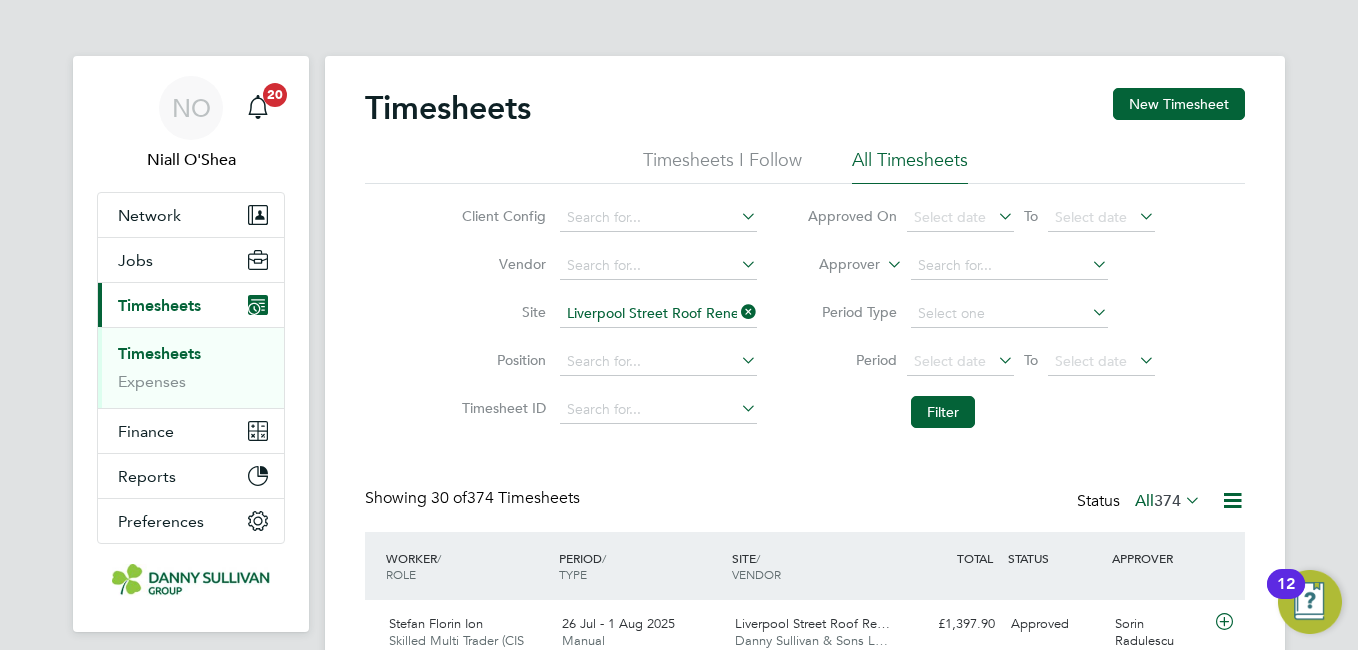 click on "Liverpool Street Roof Renewal (300402)" 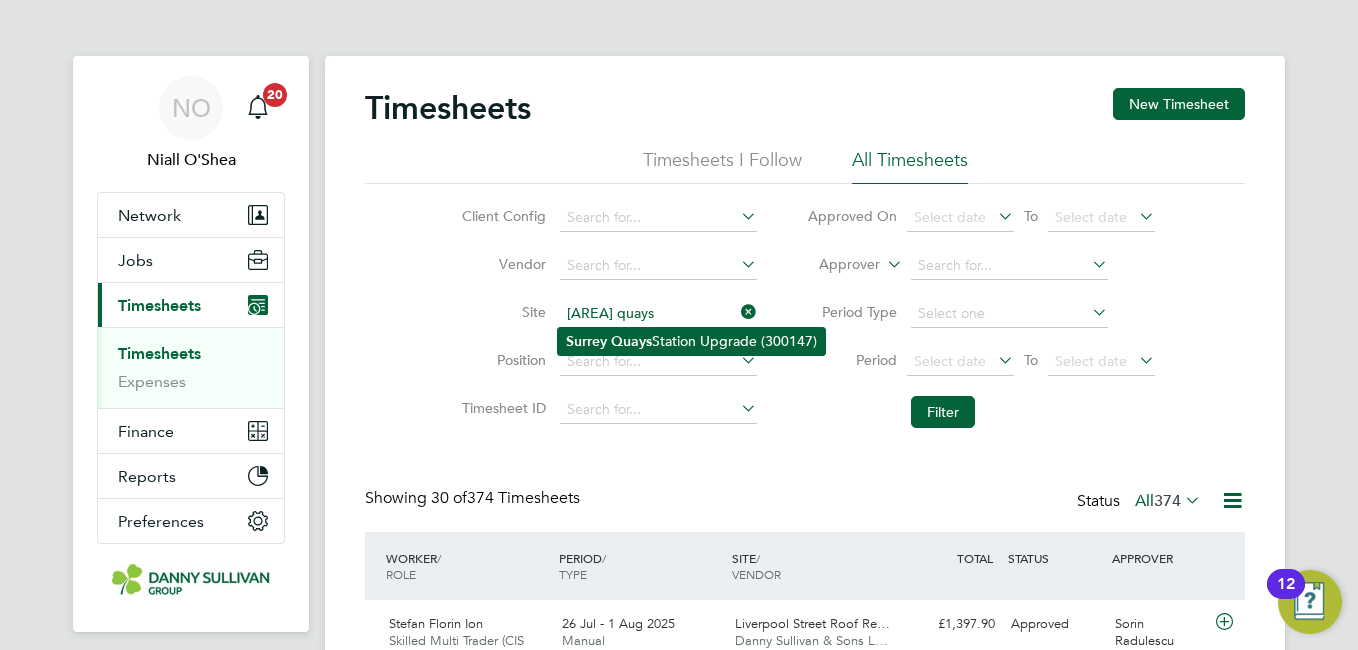 click on "Surrey   Quays  Station Upgrade (300147)" 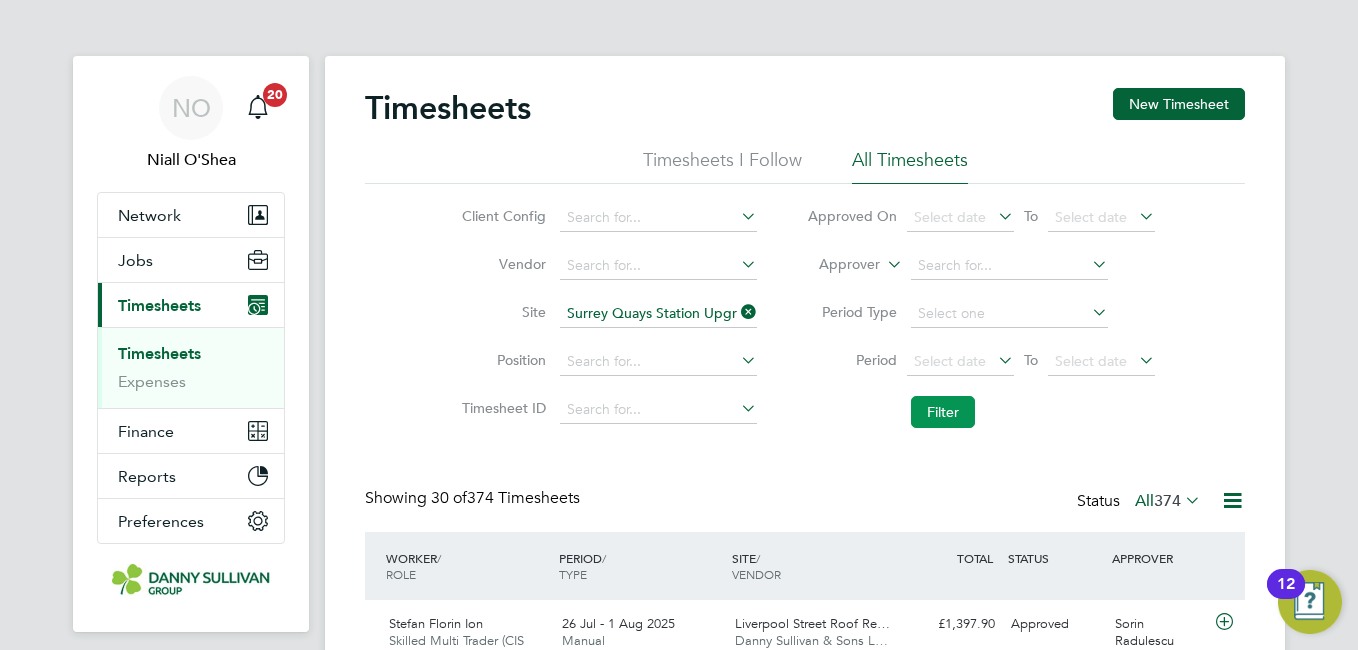 click on "Filter" 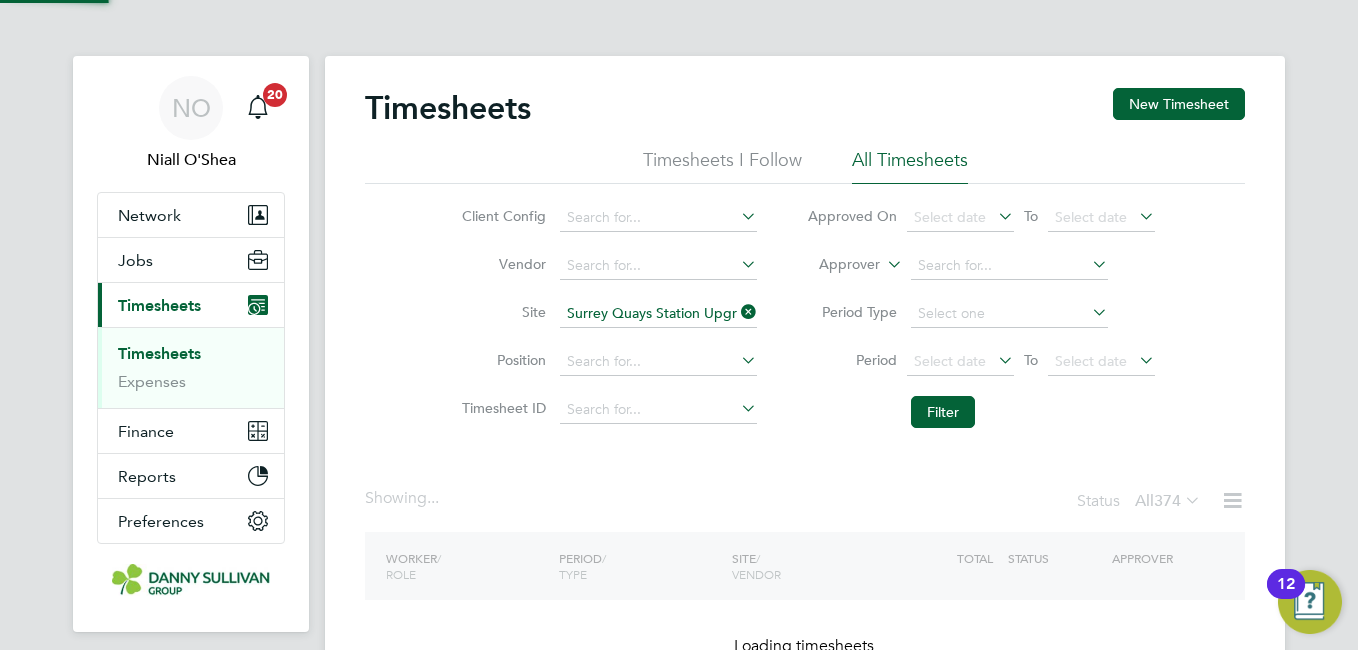 click on "Position" 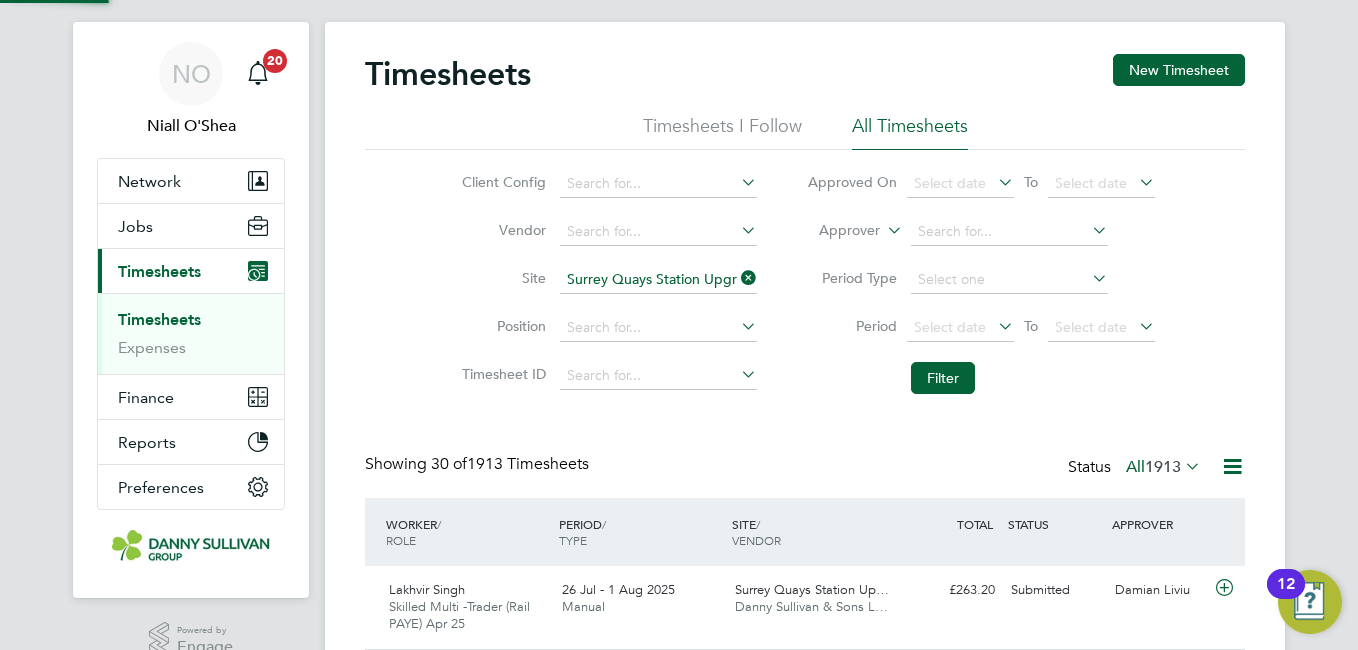 scroll, scrollTop: 40, scrollLeft: 0, axis: vertical 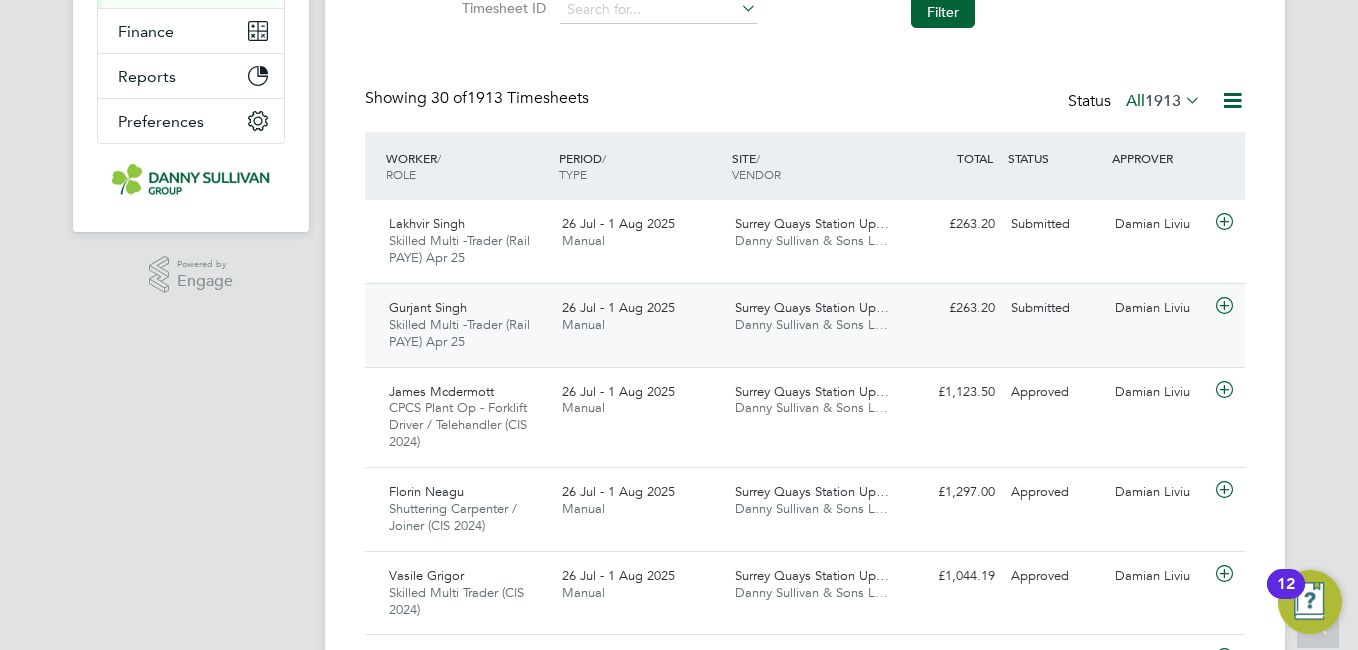 click on "26 Jul - 1 Aug 2025 Manual" 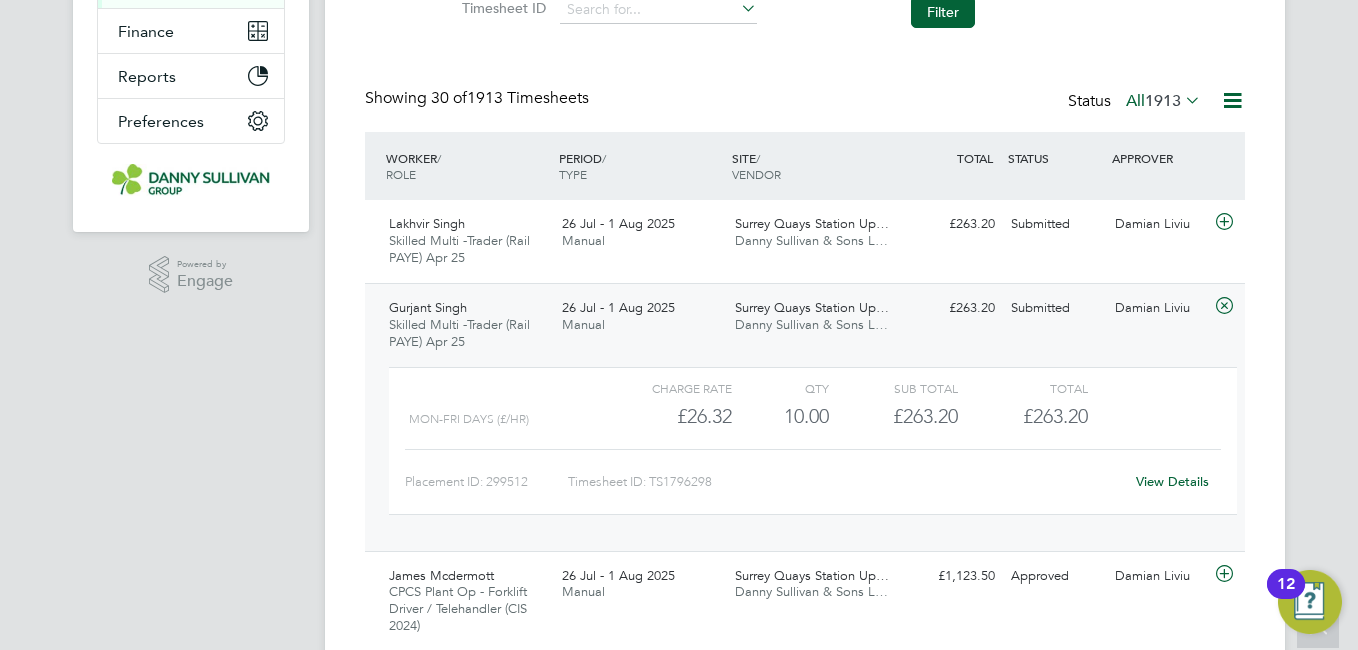 click on "Skilled Multi -Trader (Rail PAYE) Apr 25" 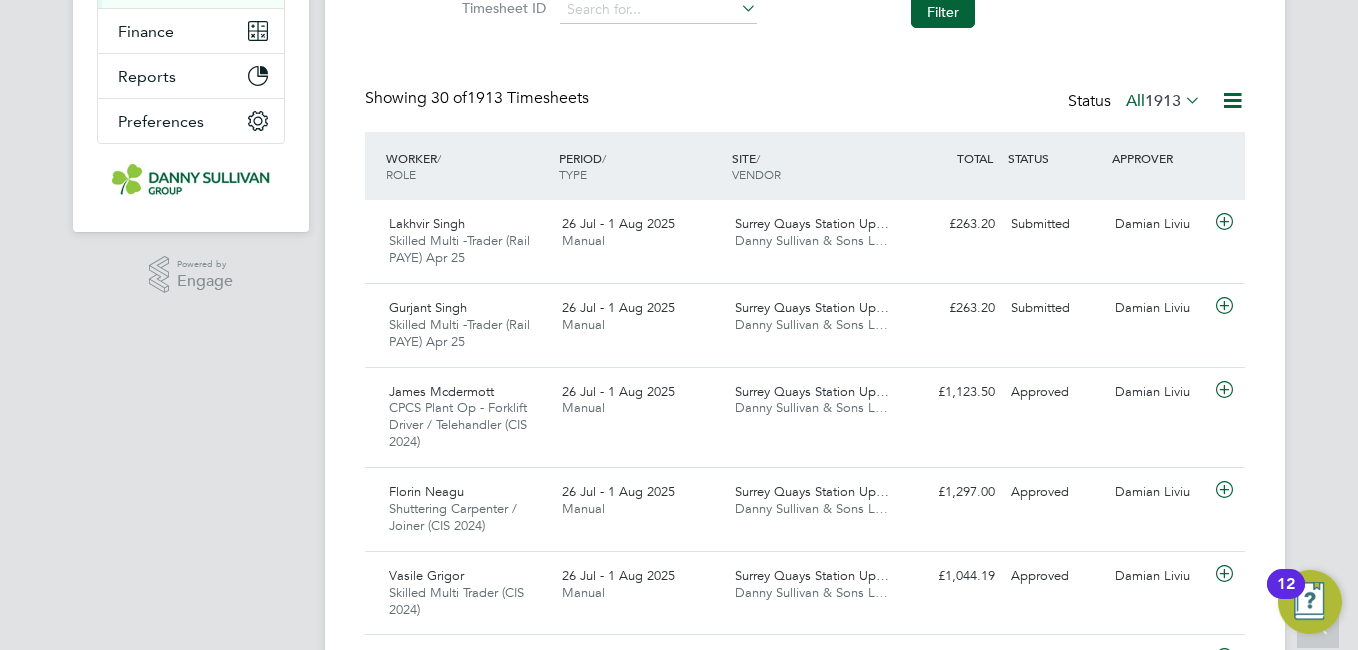 click on "NO   Niall O'Shea   Notifications
20   Applications:   Network
Team Members   Businesses   Sites   Workers   Contacts   Jobs
Positions   Vacancies   Placements   Current page:   Timesheets
Timesheets   Expenses   Finance
Invoices & Credit Notes   Statements   Payments   Reports
Margin Report   CIS Reports   Report Downloads   Preferences
My Business   Doc. Requirements   VMS Configurations   Notifications   Activity Logs
.st0{fill:#C0C1C2;}
Powered by Engage Timesheets New Timesheet Timesheets I Follow All Timesheets Client Config   Vendor   Site   Surrey Quays Station Upgrade (300147) Position   Timesheet ID   Approved On
Select date
To
Select date
Approver     Period Type   Period
Select date
To" at bounding box center (679, 1229) 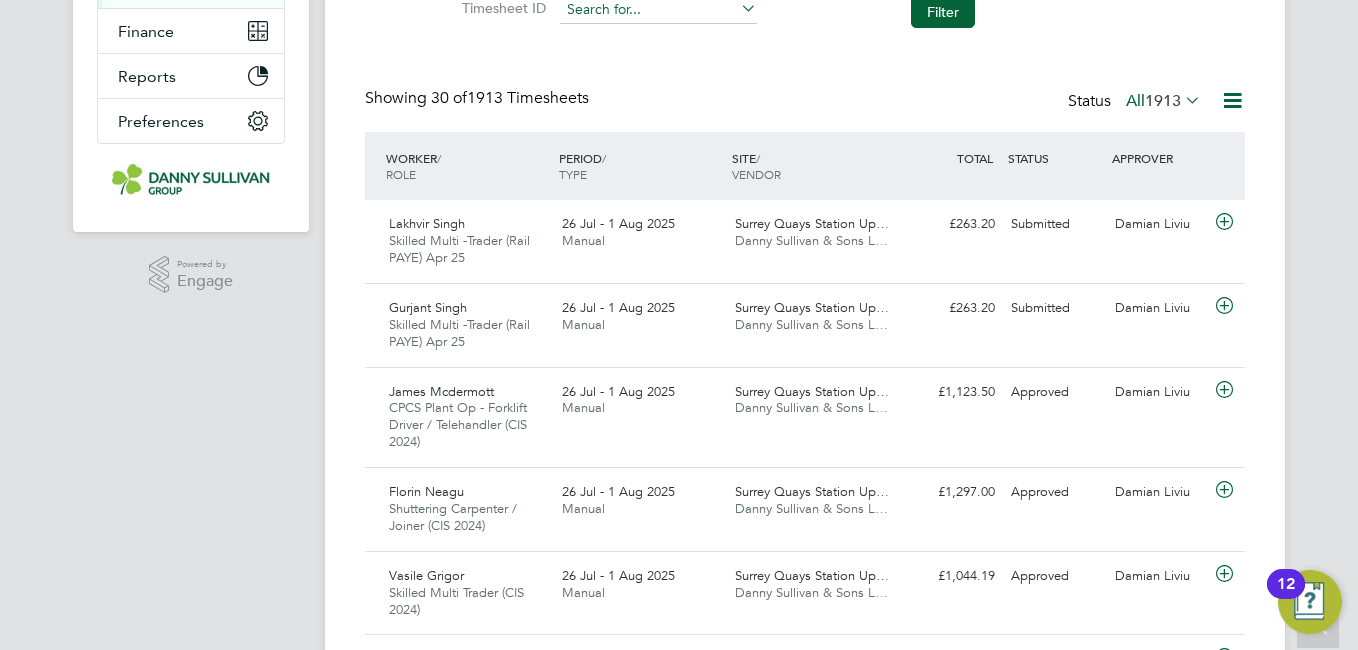 scroll, scrollTop: 0, scrollLeft: 0, axis: both 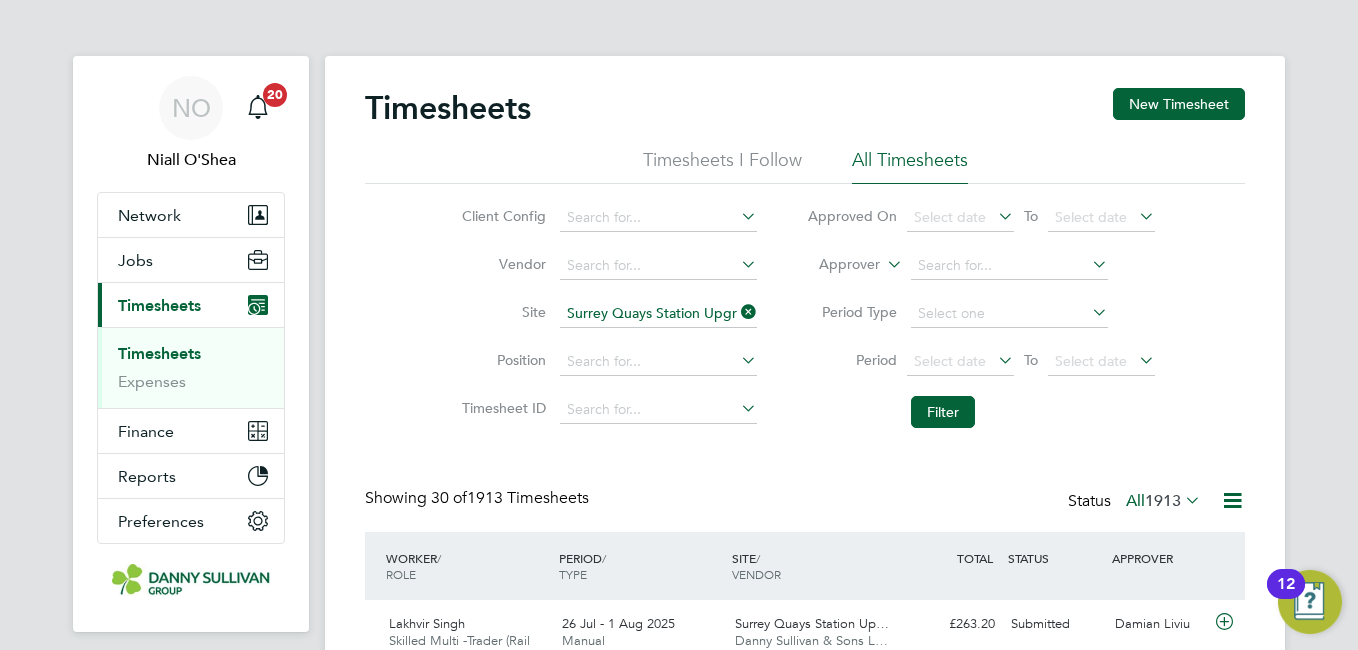 click on "Surrey Quays Station Upgrade (300147)" 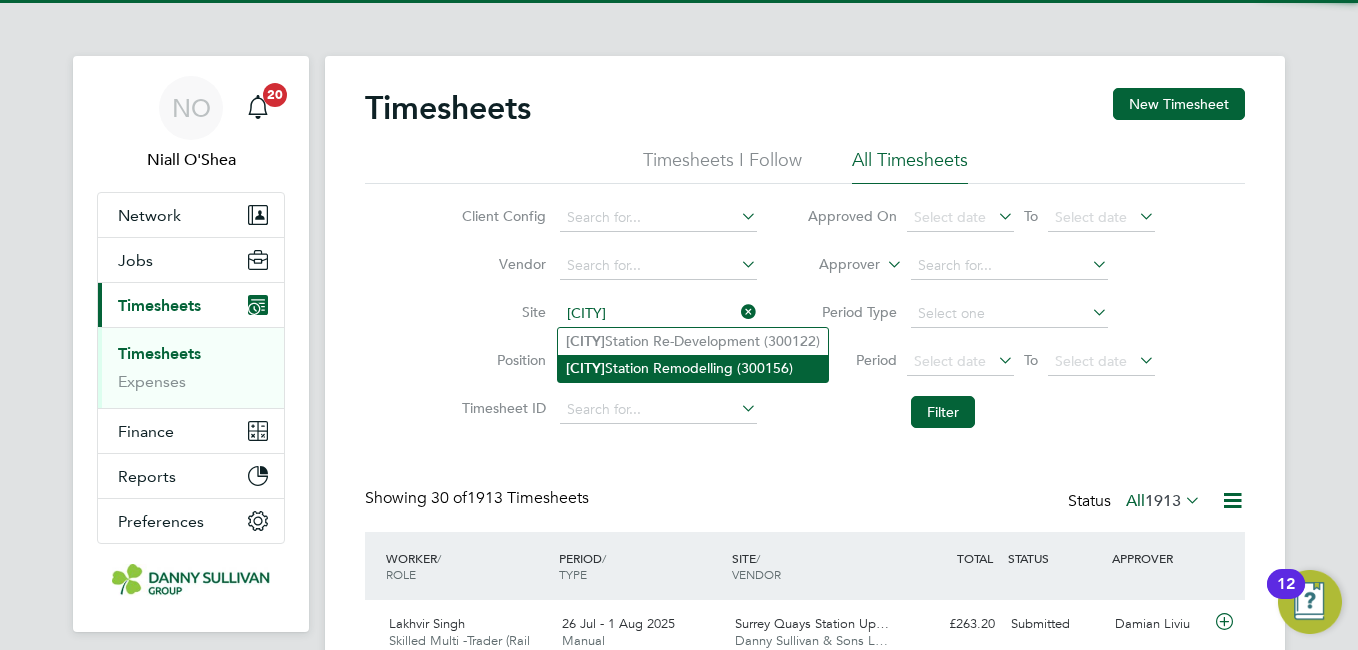 click on "Colindale  Station Remodelling (300156)" 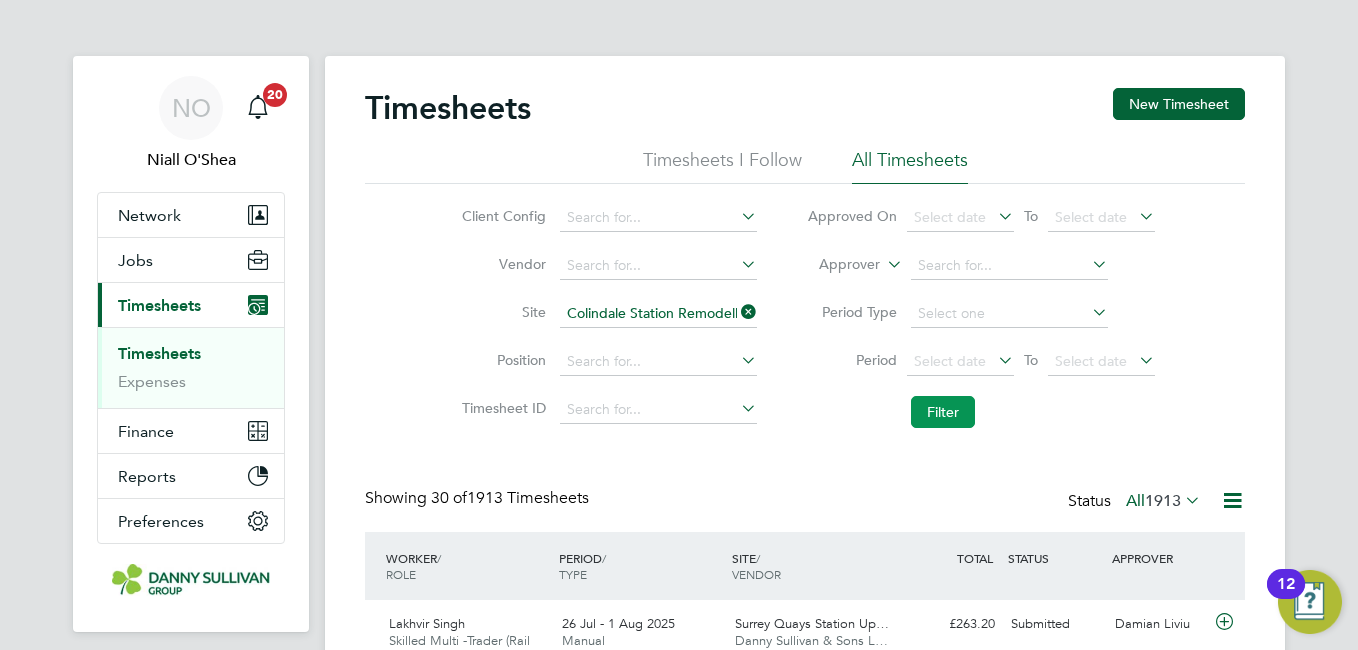 click on "Filter" 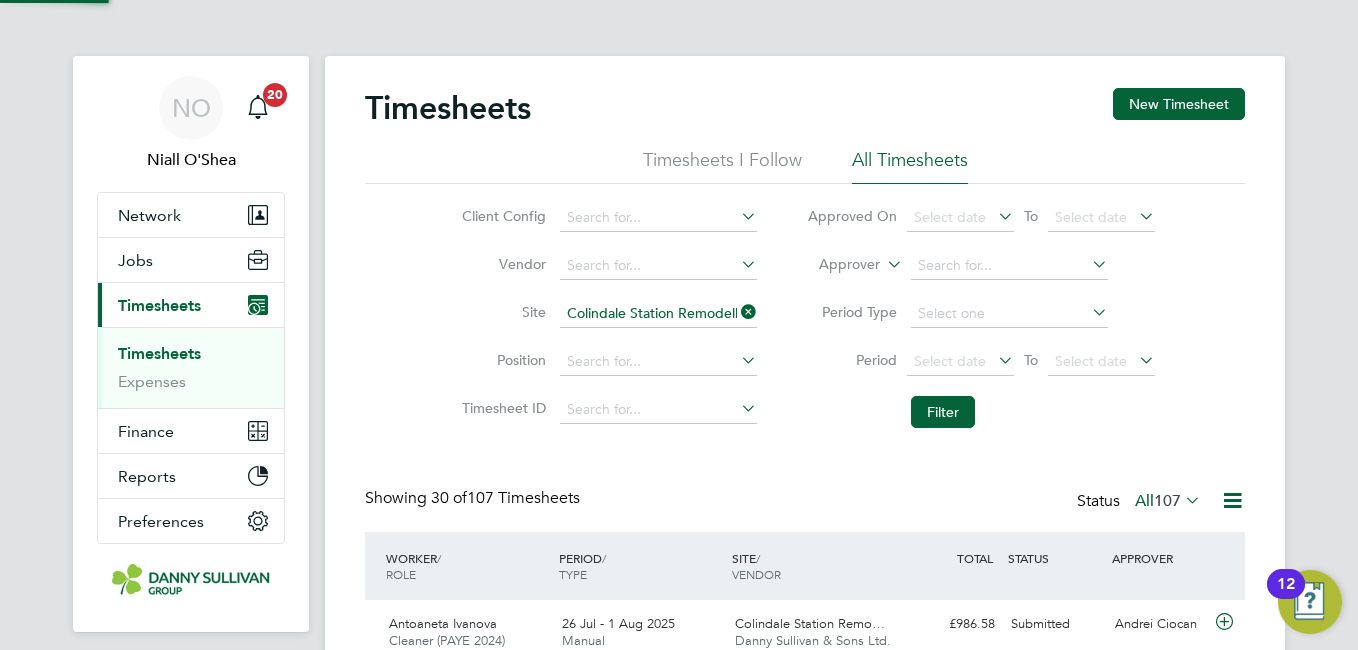click on "Position" 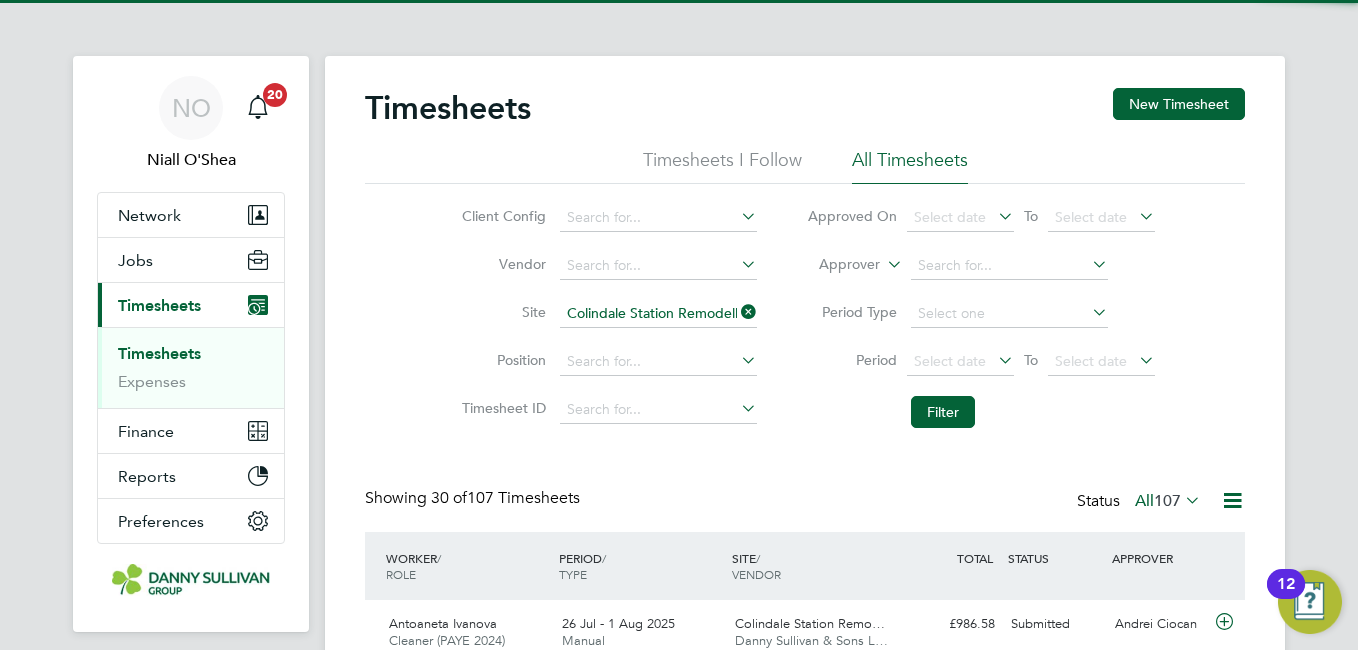 scroll, scrollTop: 40, scrollLeft: 0, axis: vertical 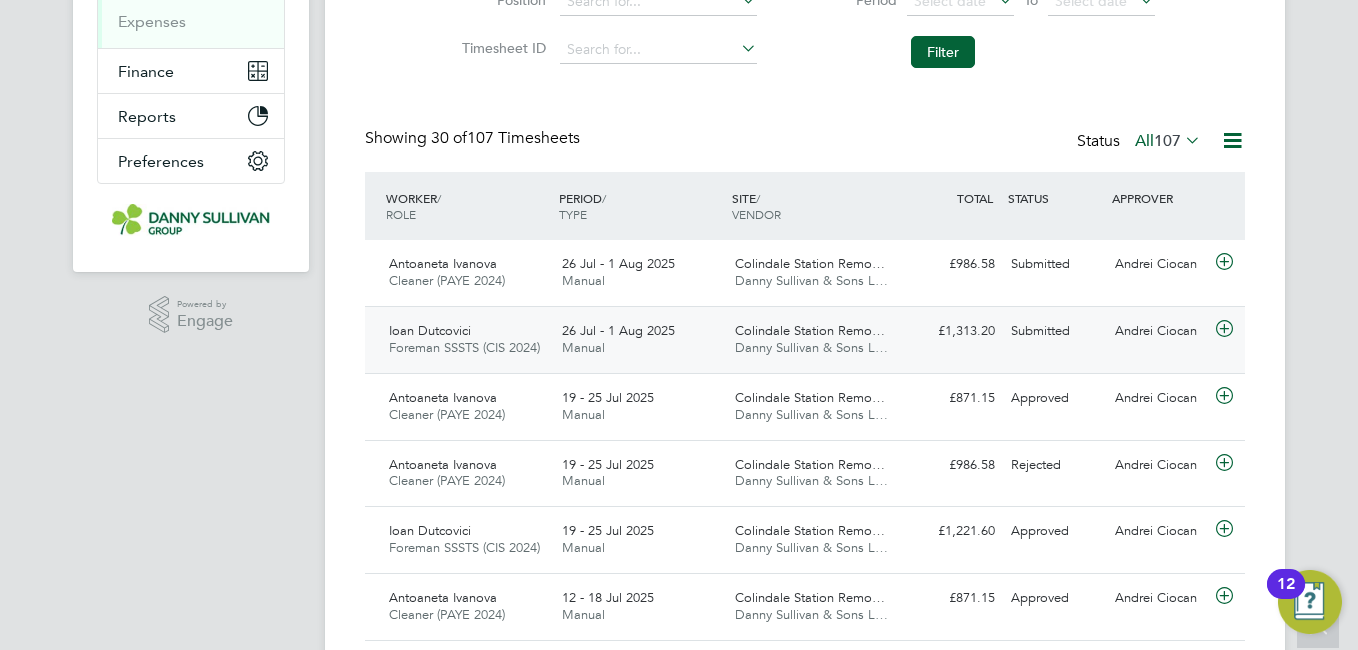 click on "£1,313.20 Submitted" 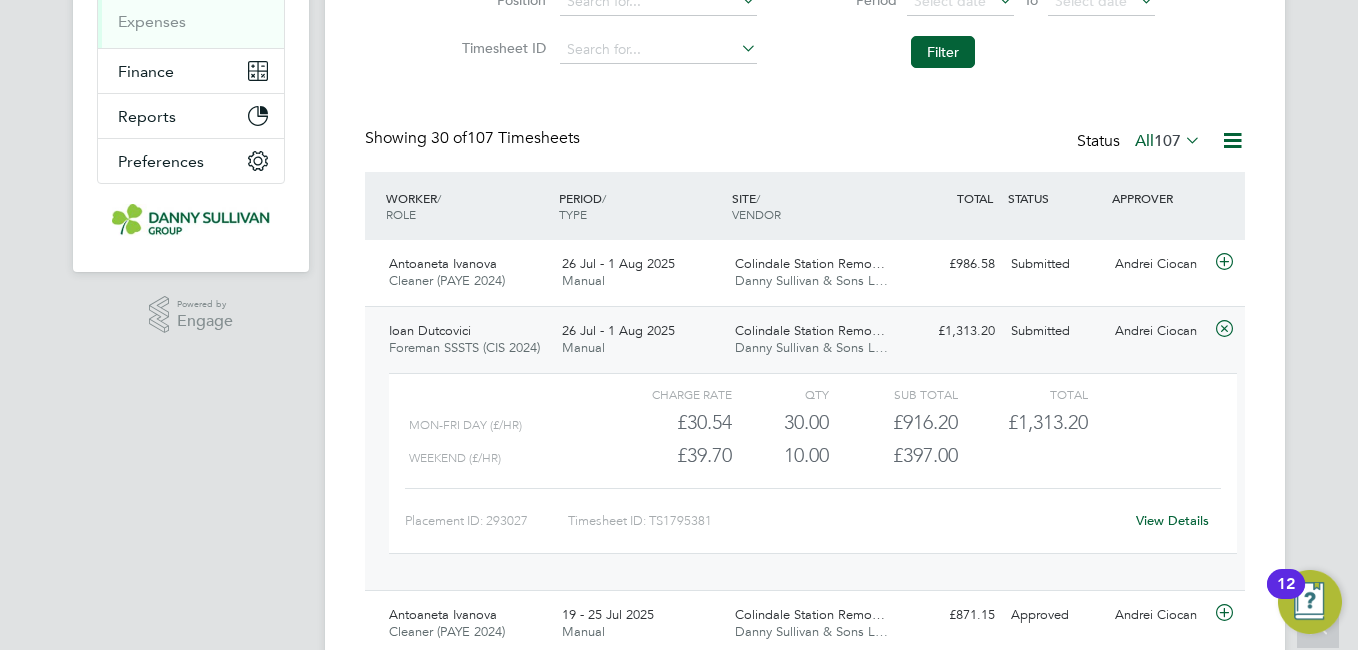click on "View Details" 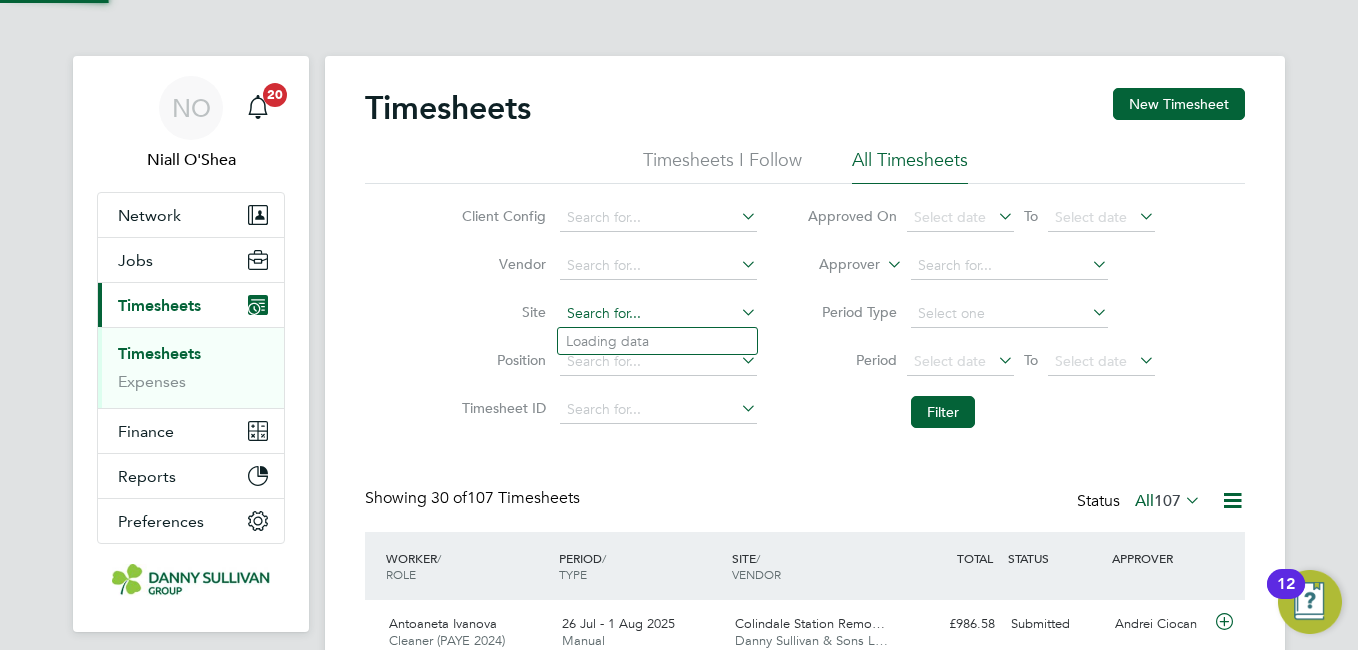 click 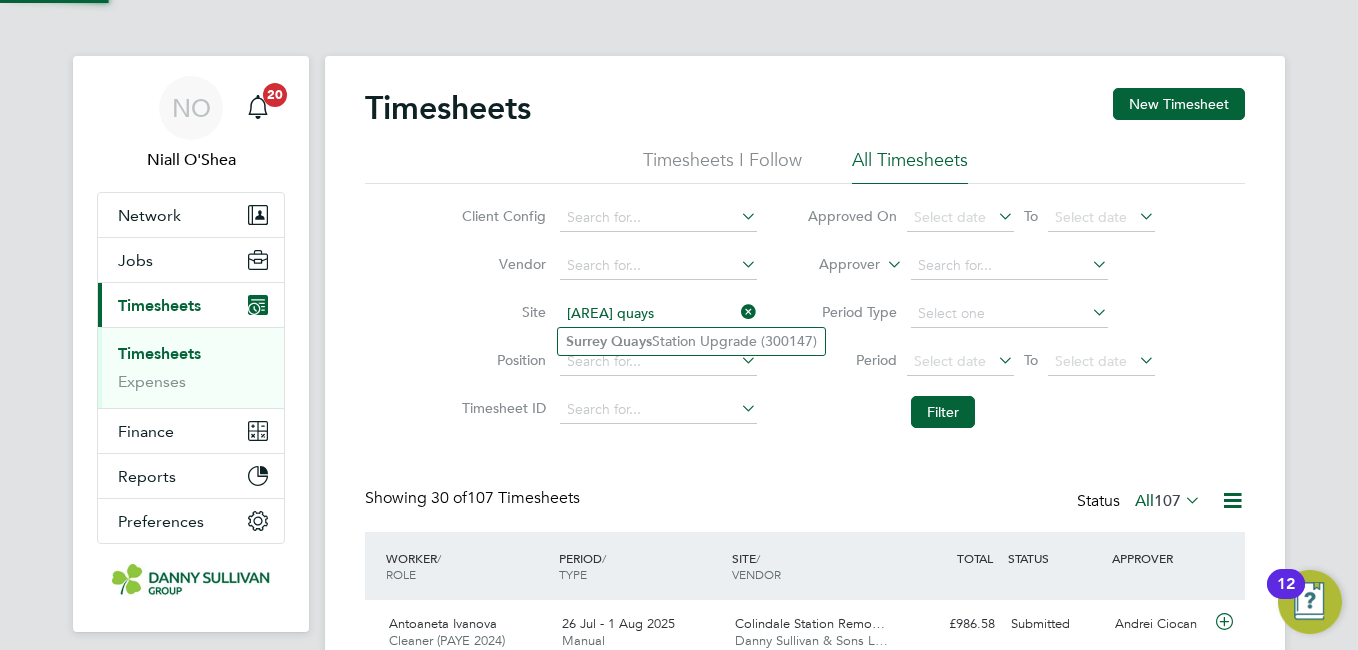 click on "Surrey   Quays  Station Upgrade (300147)" 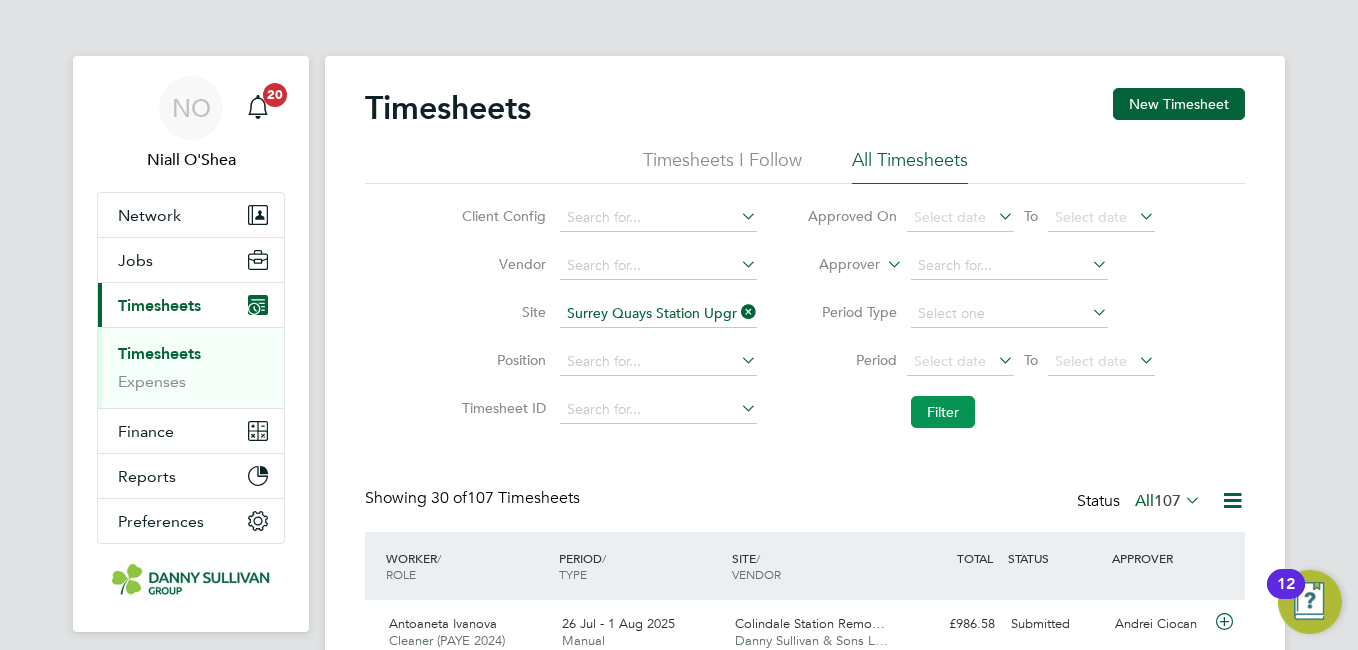 click on "Filter" 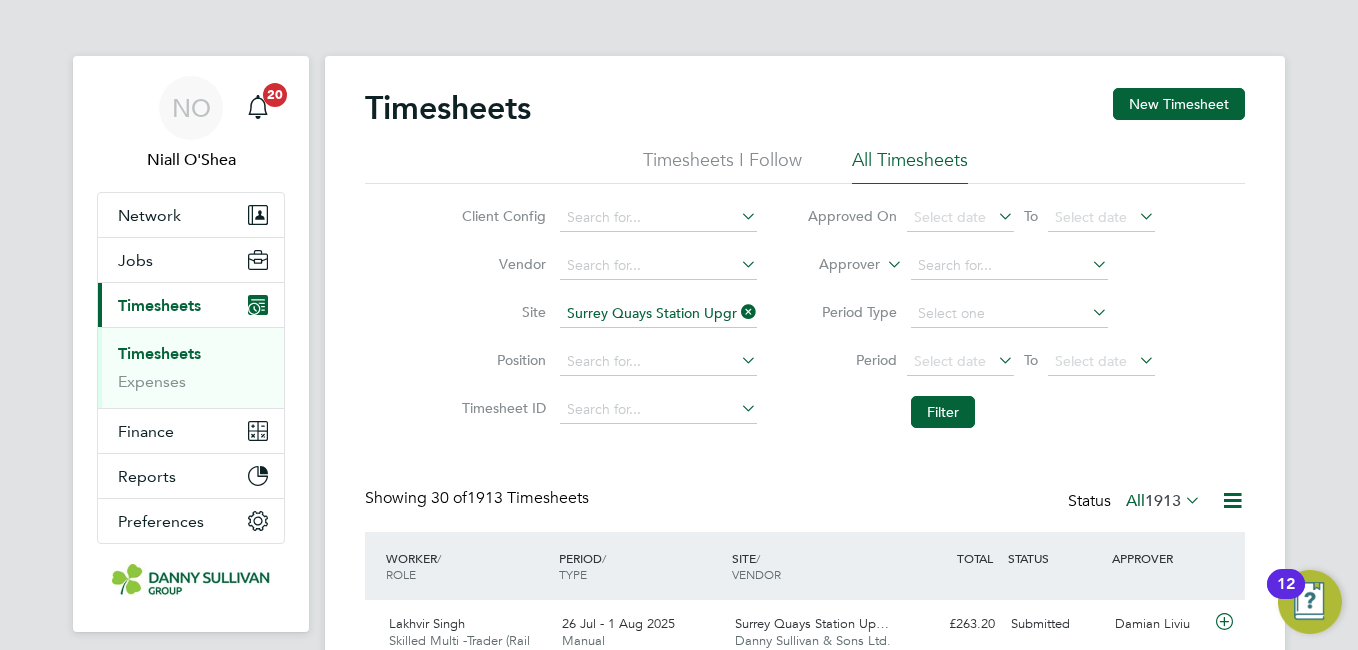 click on "Client Config   Vendor   Site   Surrey Quays Station Upgrade (300147) Position   Timesheet ID   Approved On
Select date
To
Select date
Approver     Period Type   Period
Select date
To
Select date
Filter" 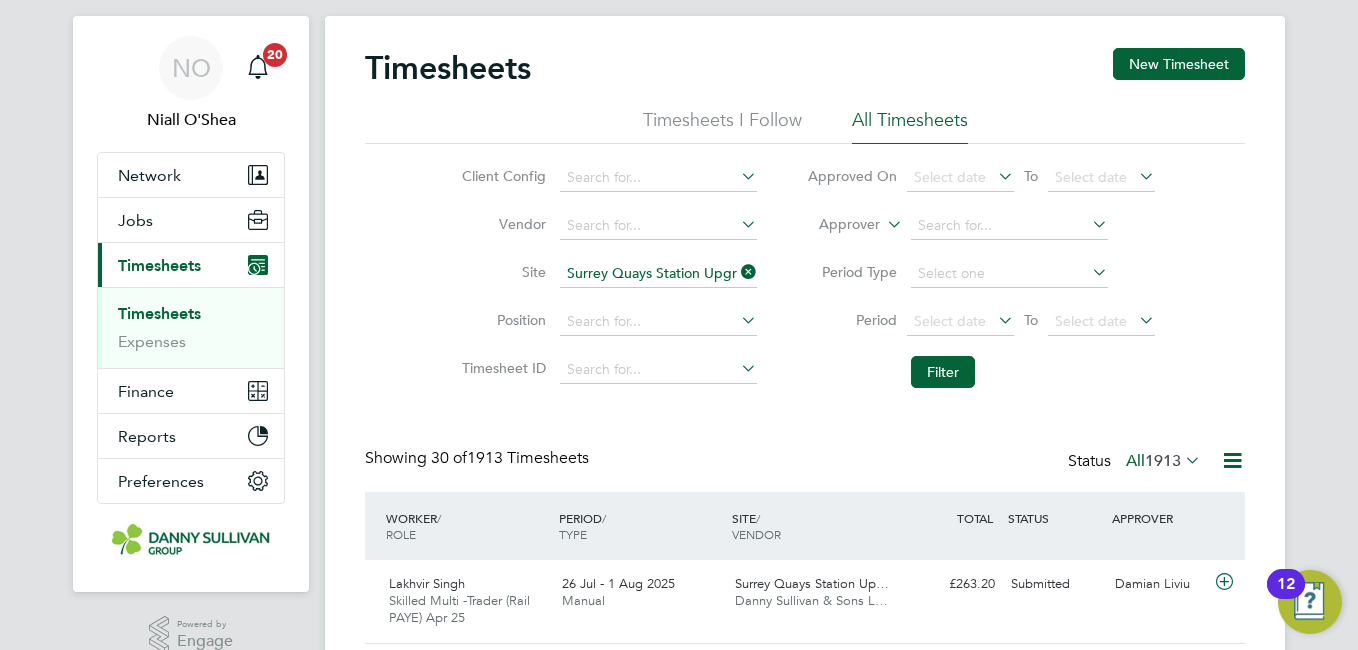 scroll, scrollTop: 223, scrollLeft: 0, axis: vertical 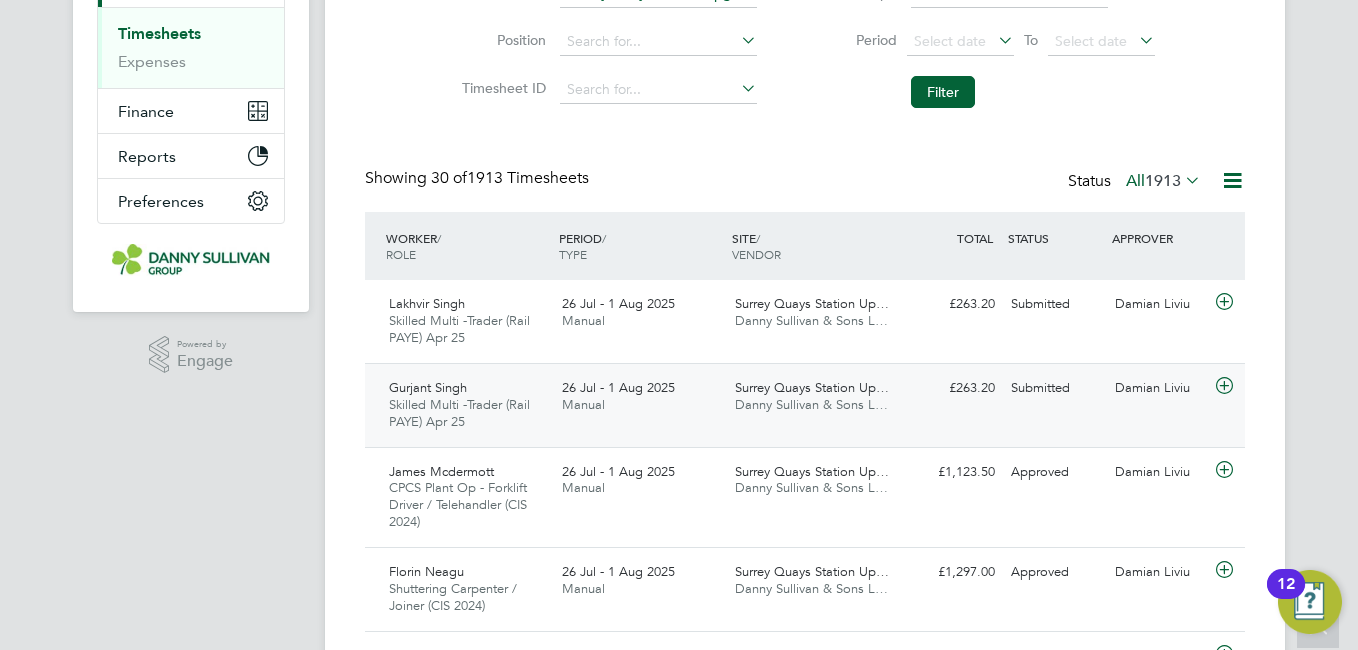 click on "Gurjant Singh Skilled Multi -Trader (Rail PAYE) Apr 25   26 Jul - 1 Aug 2025 26 Jul - 1 Aug 2025 Manual Surrey Quays Station Up… Danny Sullivan & Sons L… £263.20 Submitted Submitted Damian Liviu" 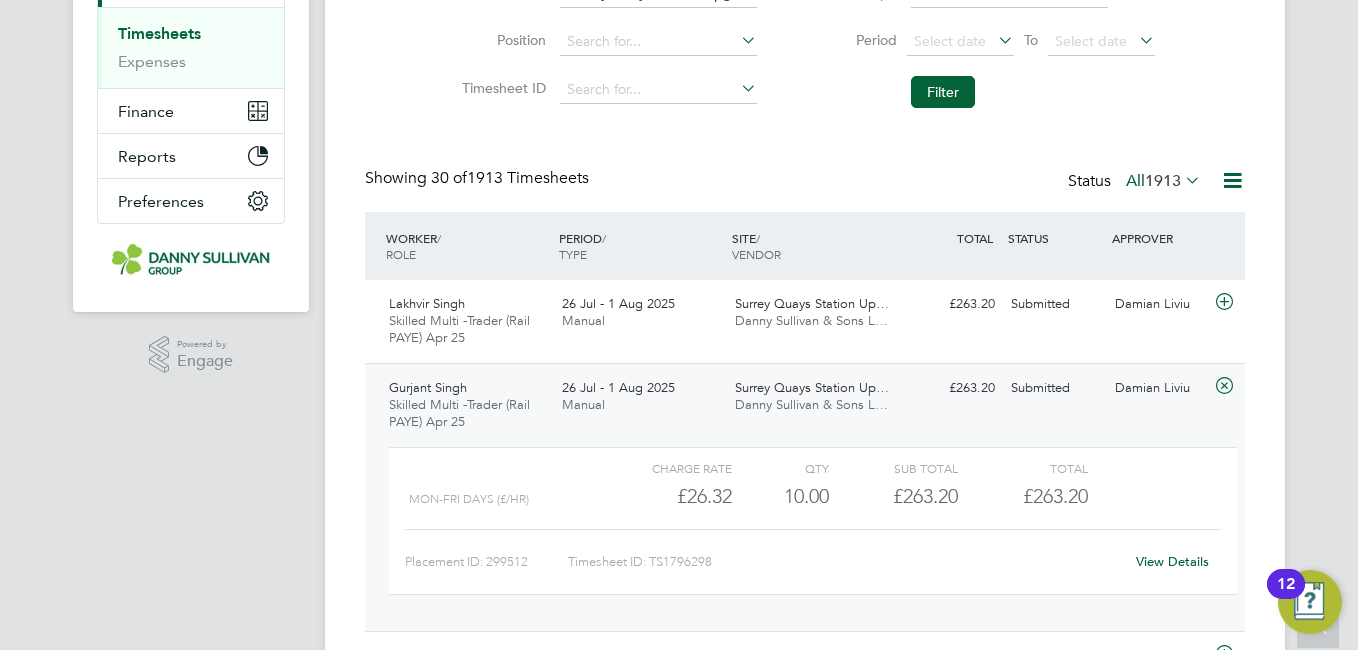 click on "View Details" 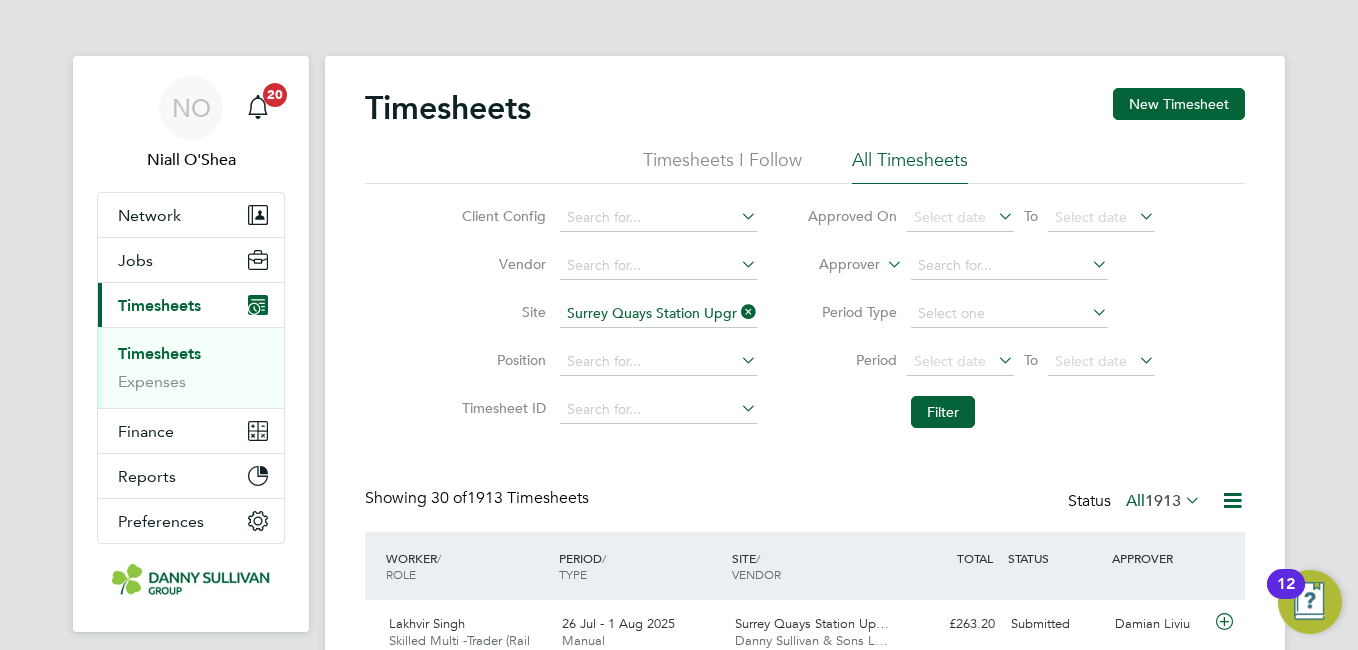 click on "Position" 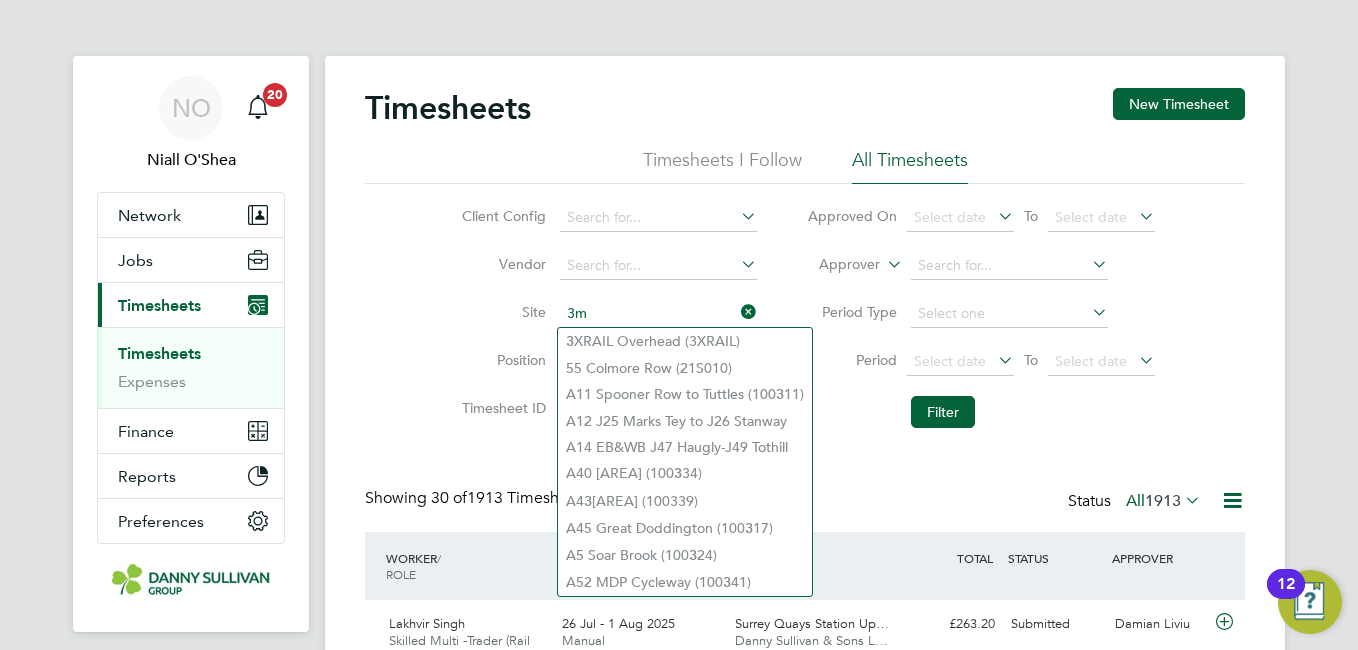 type on "3" 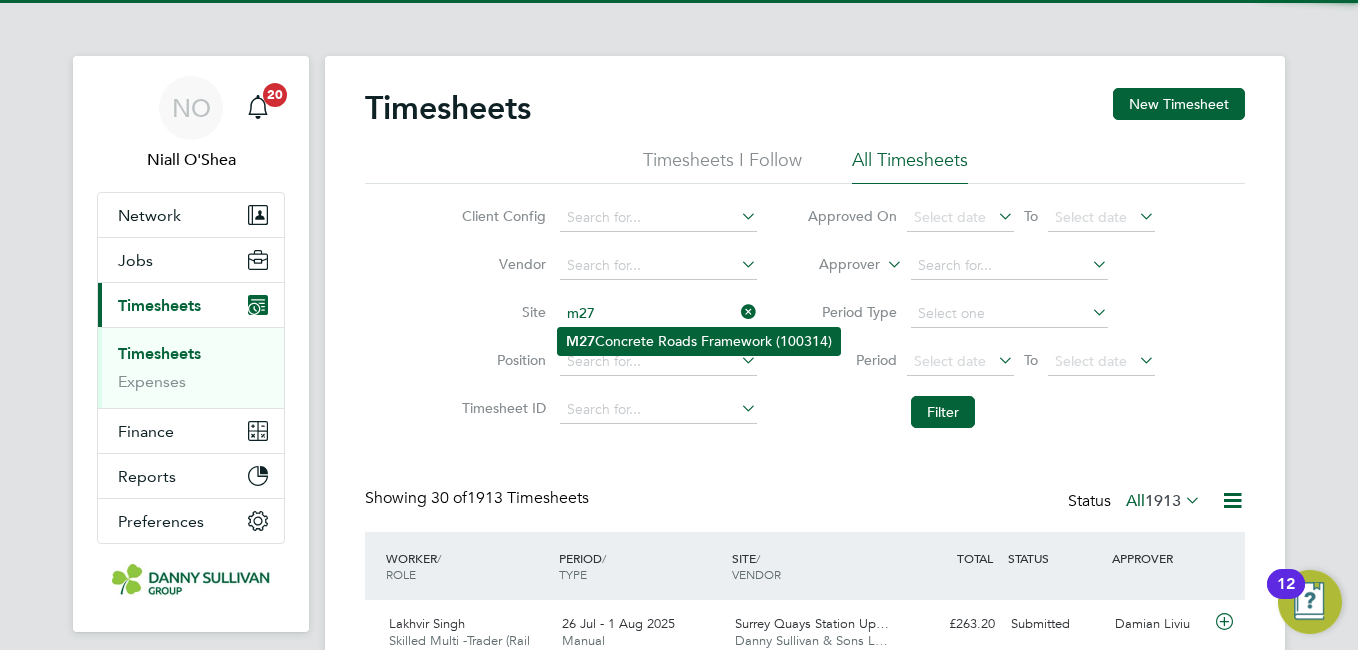 click on "M27  Concrete Roads Framework (100314)" 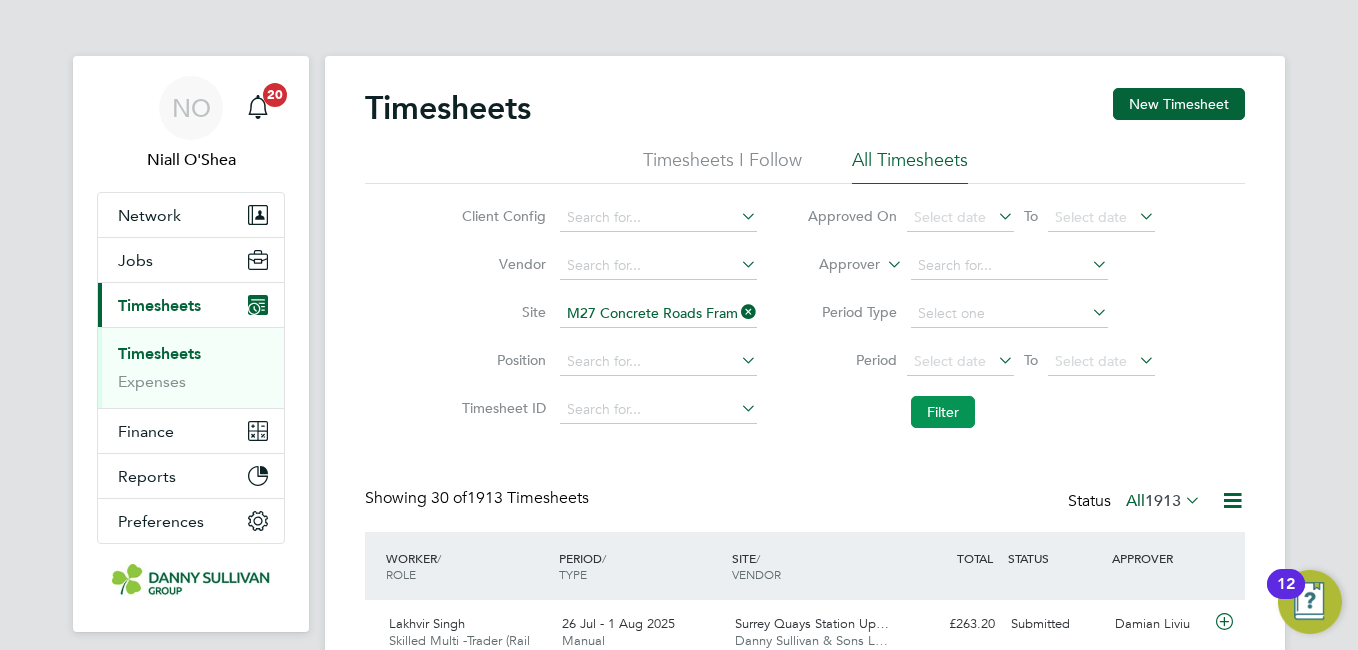 click on "Filter" 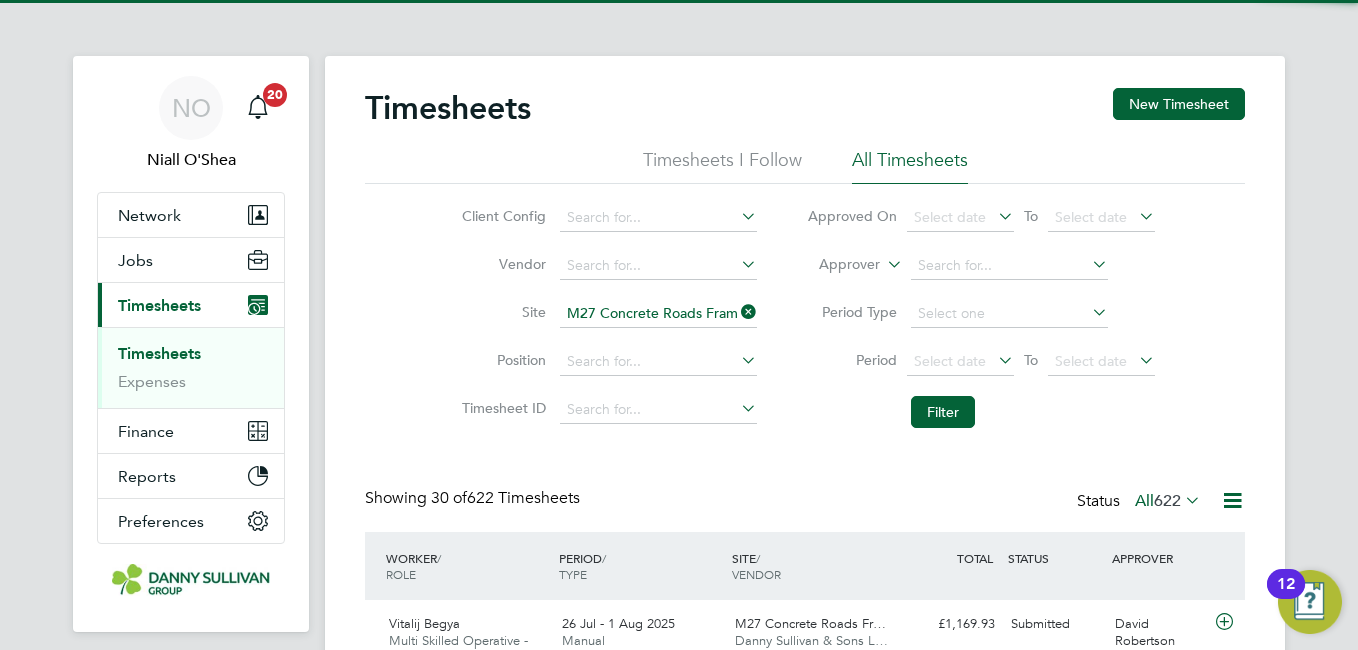scroll, scrollTop: 10, scrollLeft: 10, axis: both 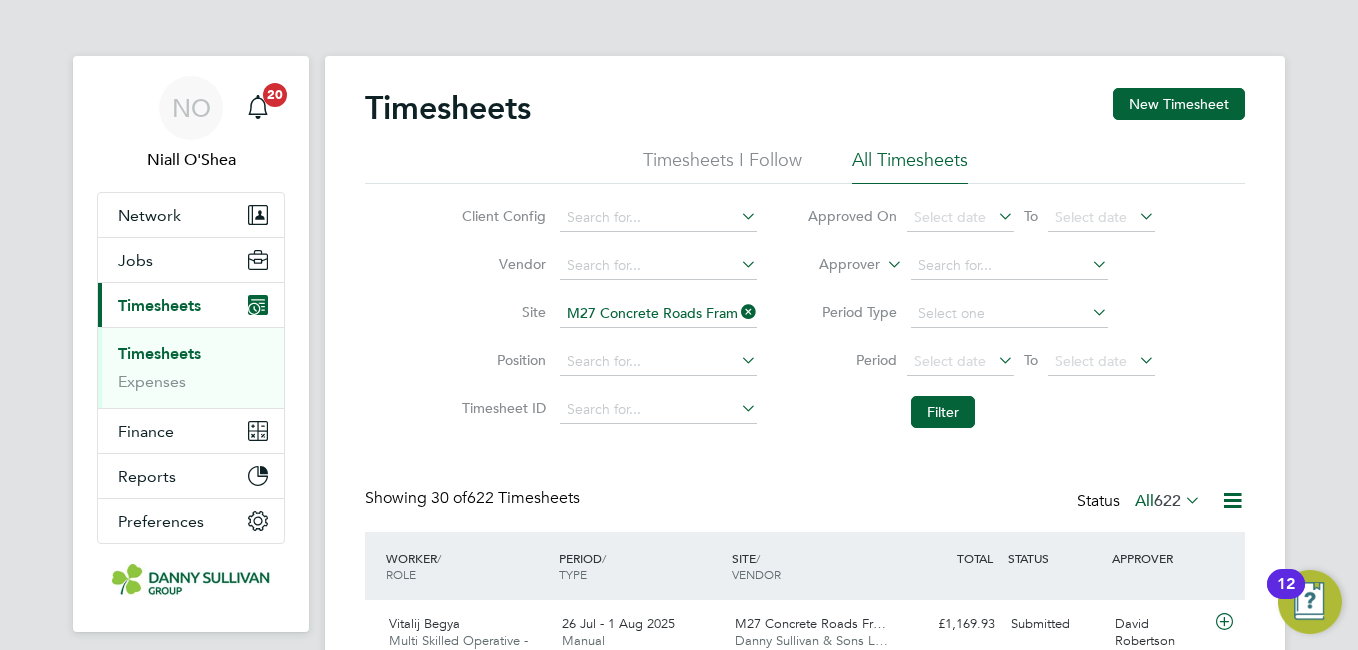 click on "Timesheet ID" 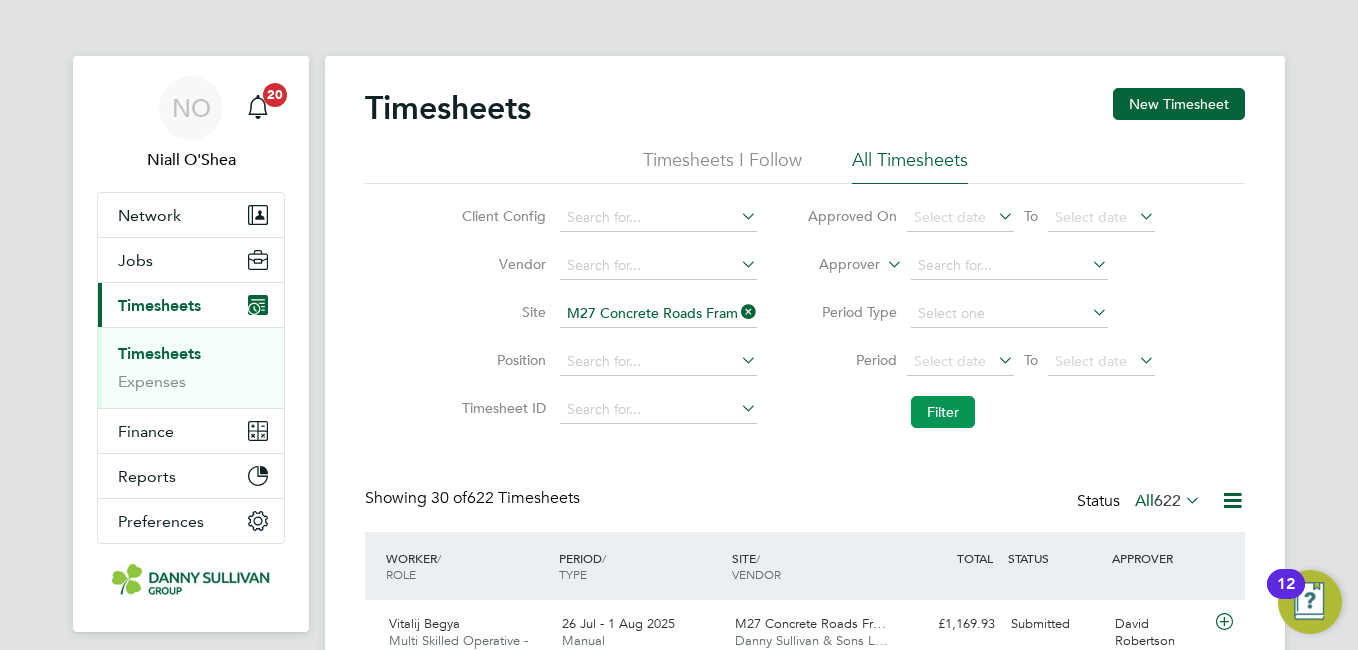 click on "Filter" 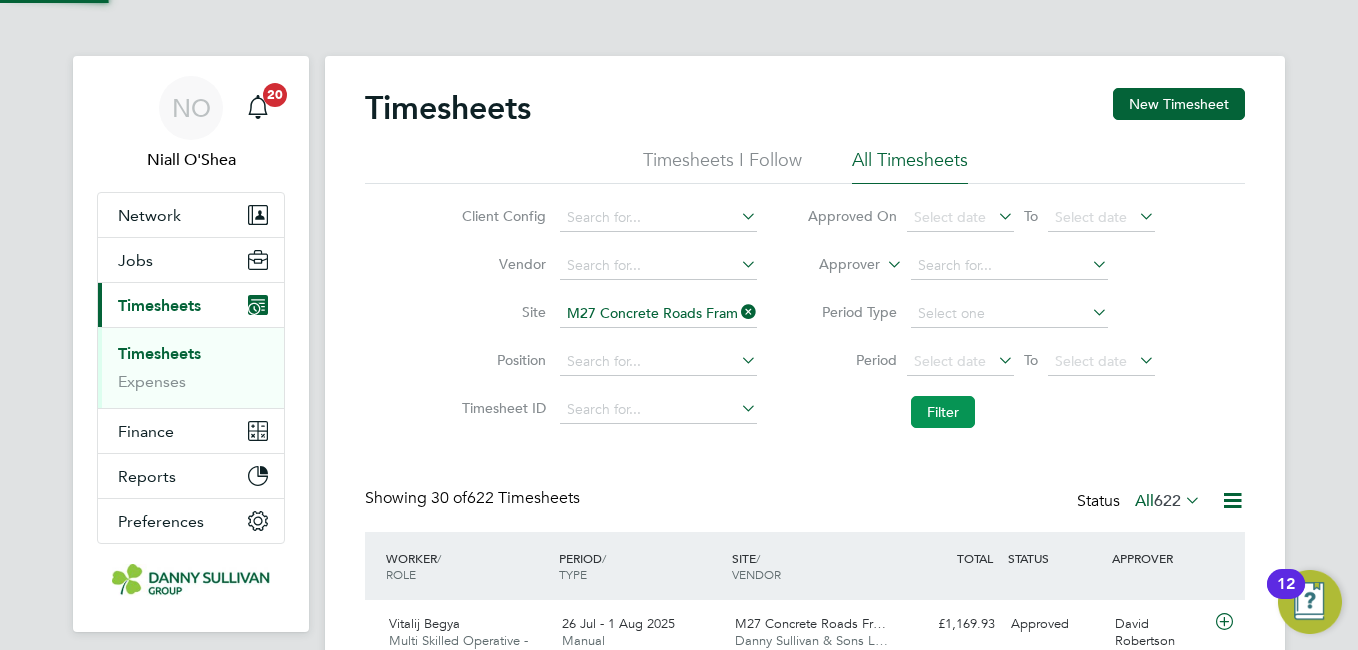 scroll, scrollTop: 10, scrollLeft: 10, axis: both 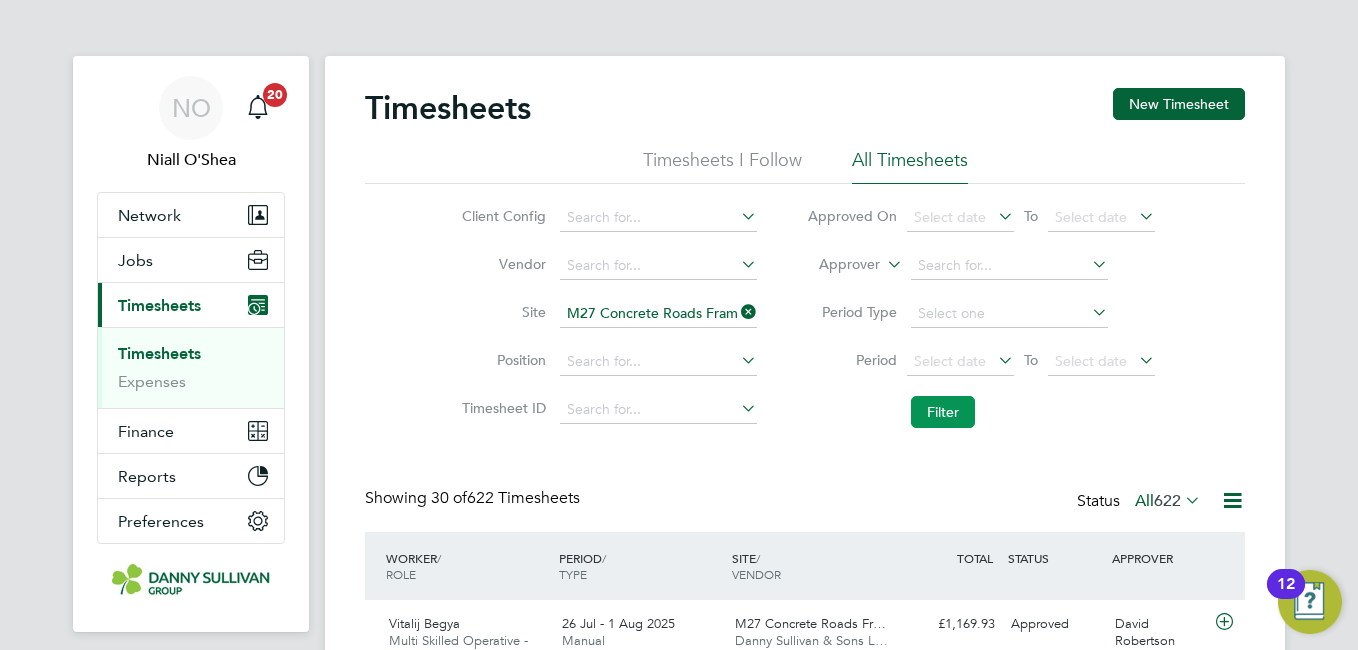 type 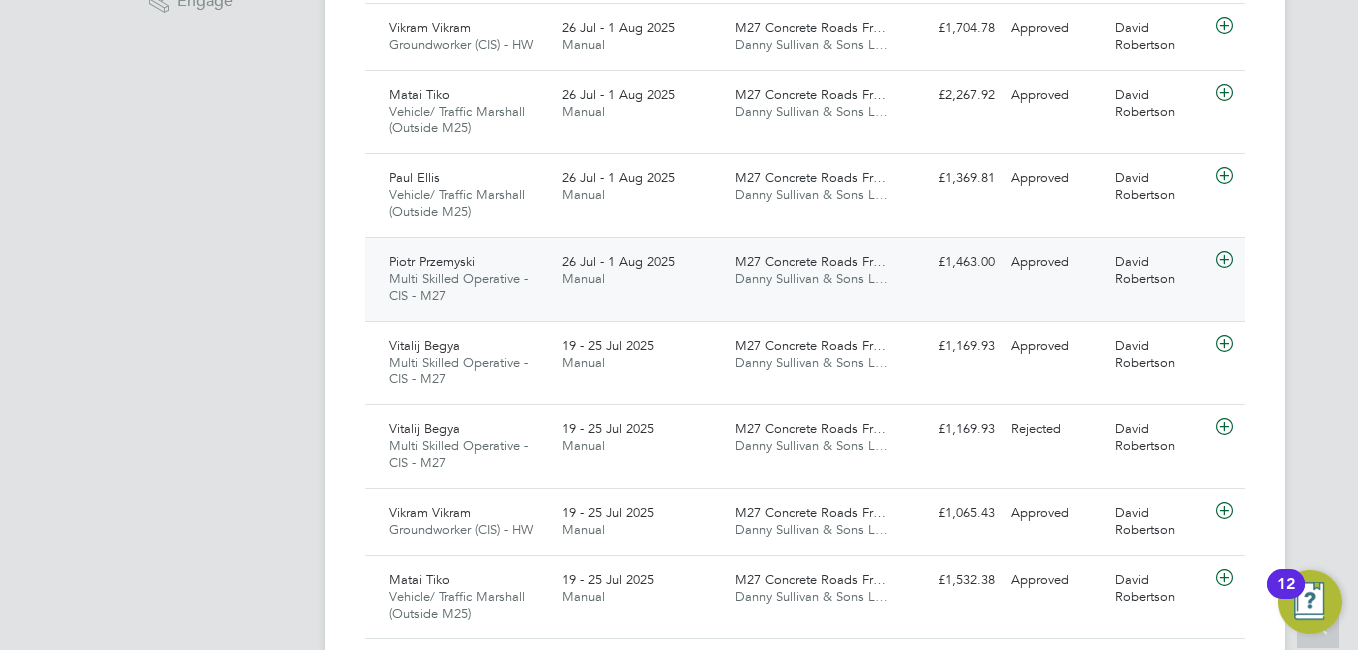 click on "Piotr Przemyski Multi Skilled Operative - CIS - M27   26 Jul - 1 Aug 2025 26 Jul - 1 Aug 2025 Manual M27 Concrete Roads Fr… Danny Sullivan & Sons L… £1,463.00 Approved Approved David Robertson" 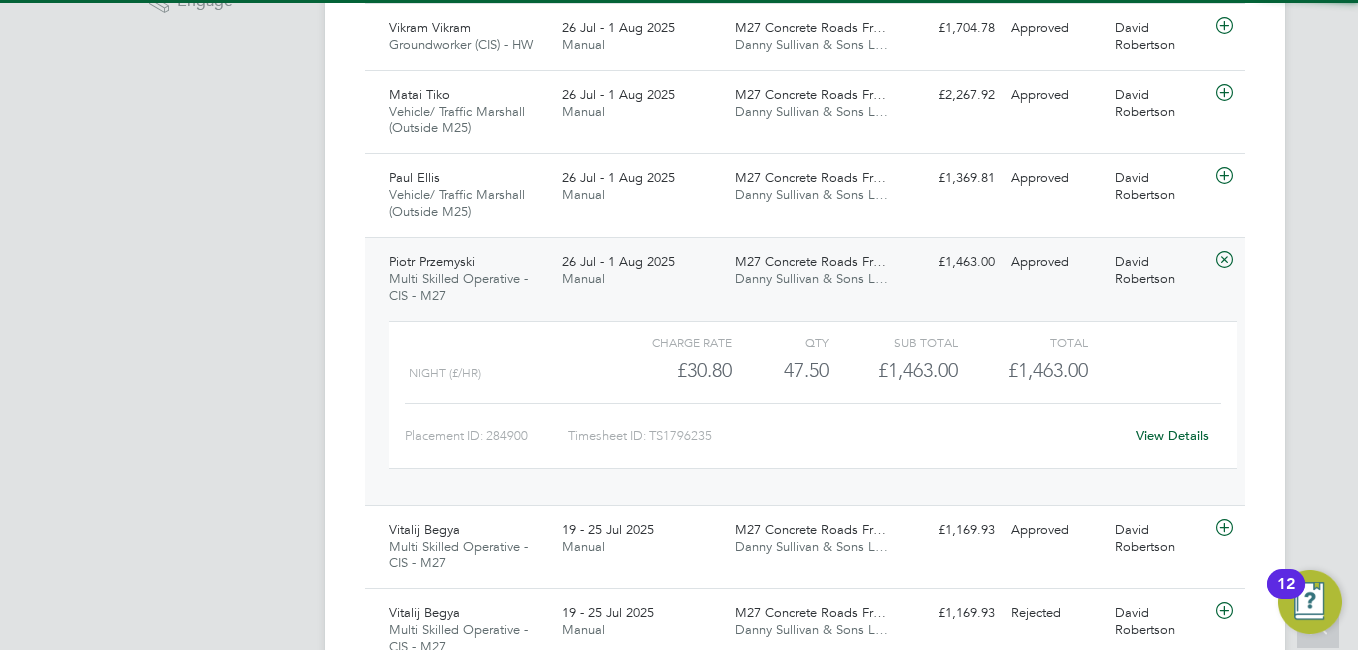 click on "View Details" 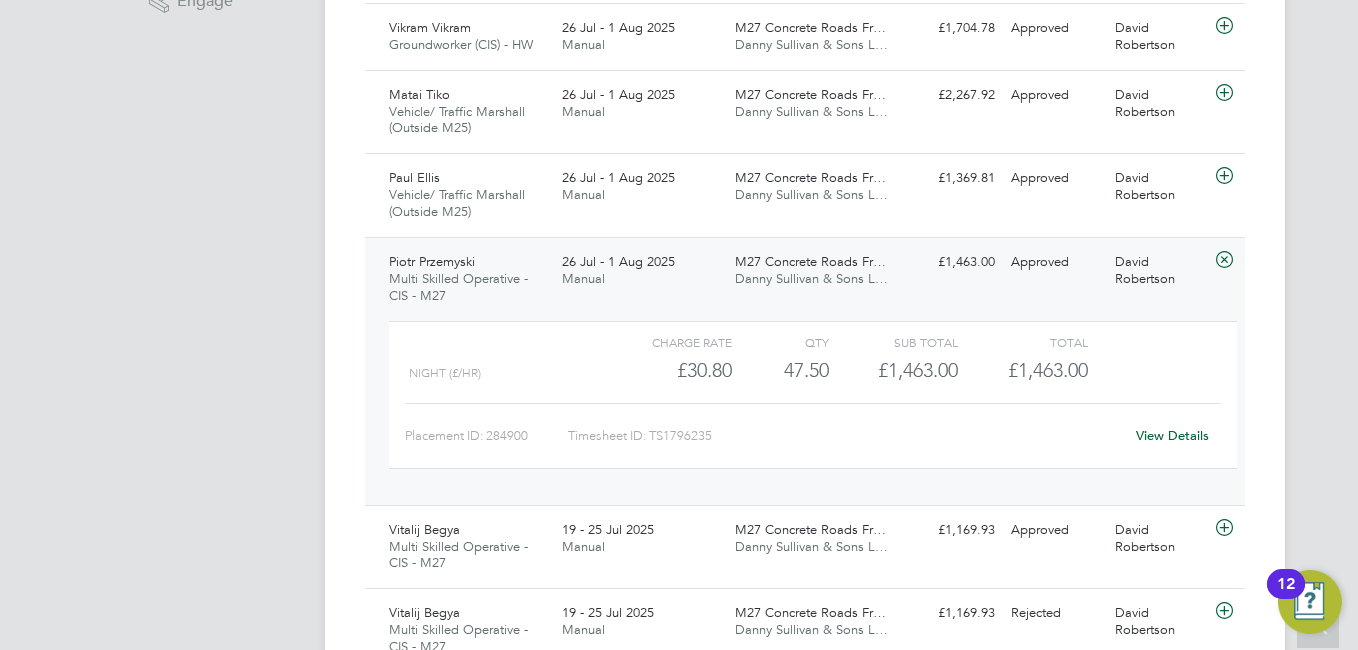 click on "Multi Skilled Operative - CIS - M27" 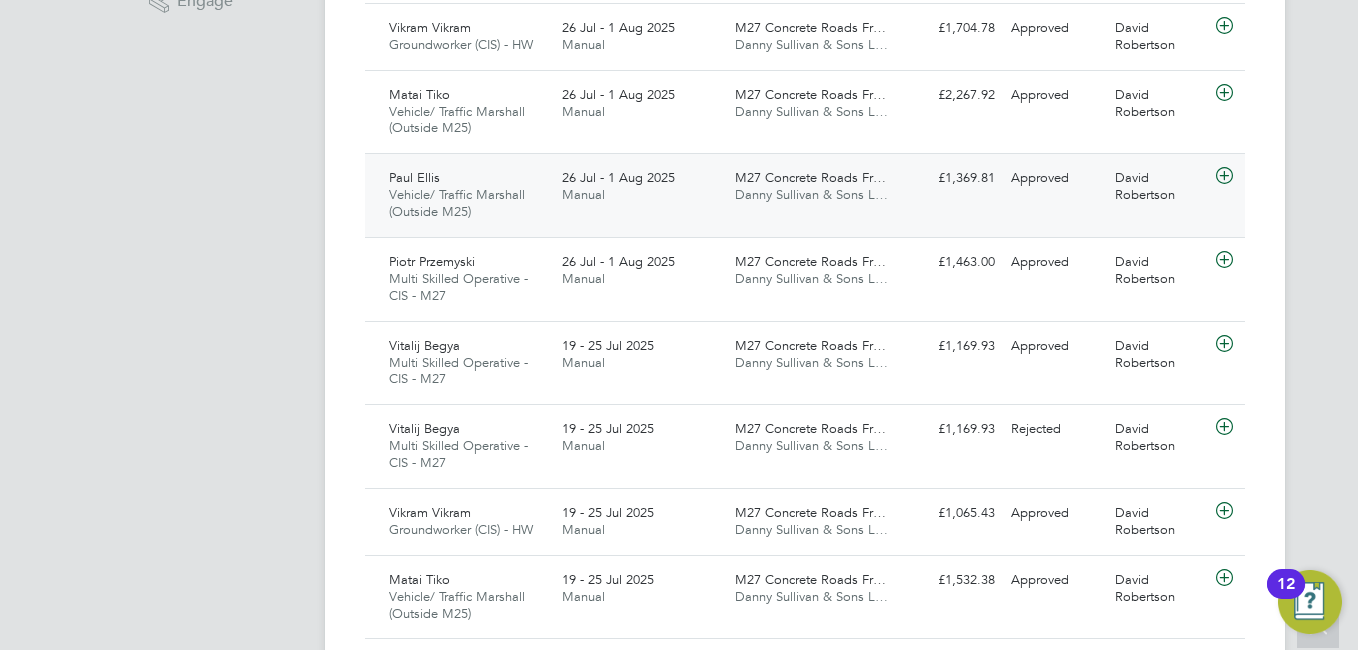 click on "Vehicle/ Traffic Marshall  (Outside M25)" 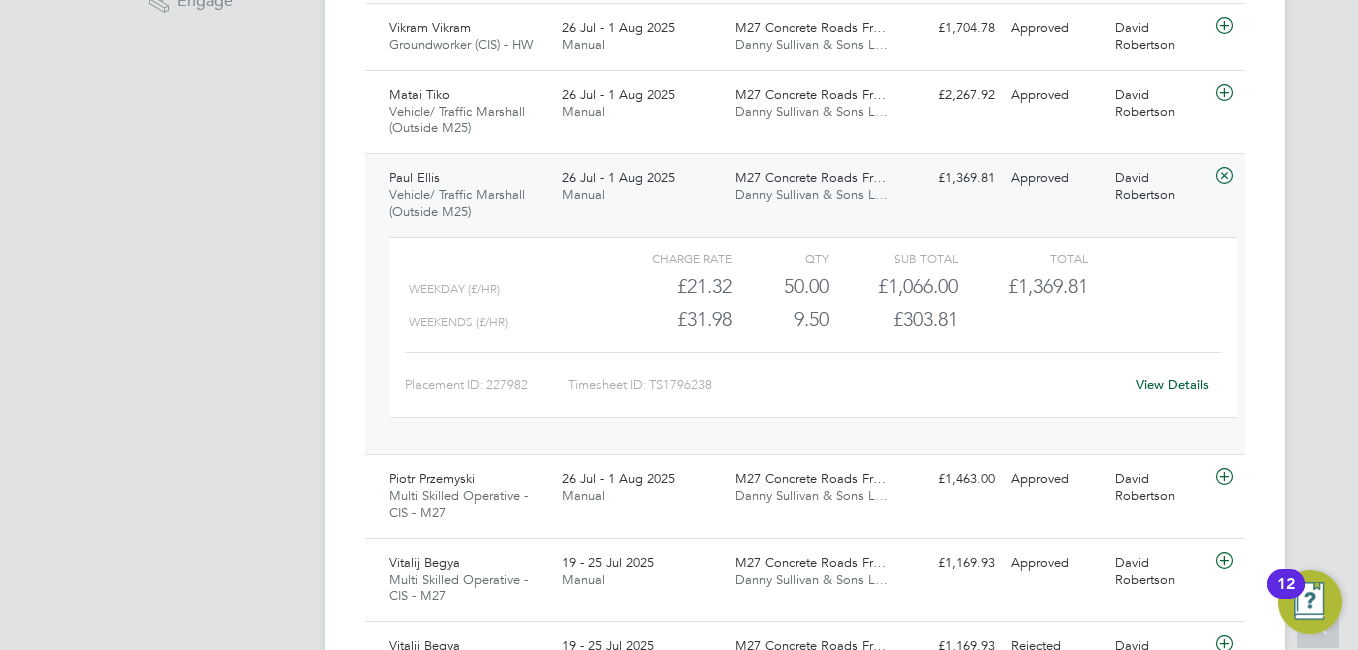 click on "NO   Niall O'Shea   Notifications
20   Applications:   Network
Team Members   Businesses   Sites   Workers   Contacts   Jobs
Positions   Vacancies   Placements   Current page:   Timesheets
Timesheets   Expenses   Finance
Invoices & Credit Notes   Statements   Payments   Reports
Margin Report   CIS Reports   Report Downloads   Preferences
My Business   Doc. Requirements   VMS Configurations   Notifications   Activity Logs
.st0{fill:#C0C1C2;}
Powered by Engage" at bounding box center [191, 1035] 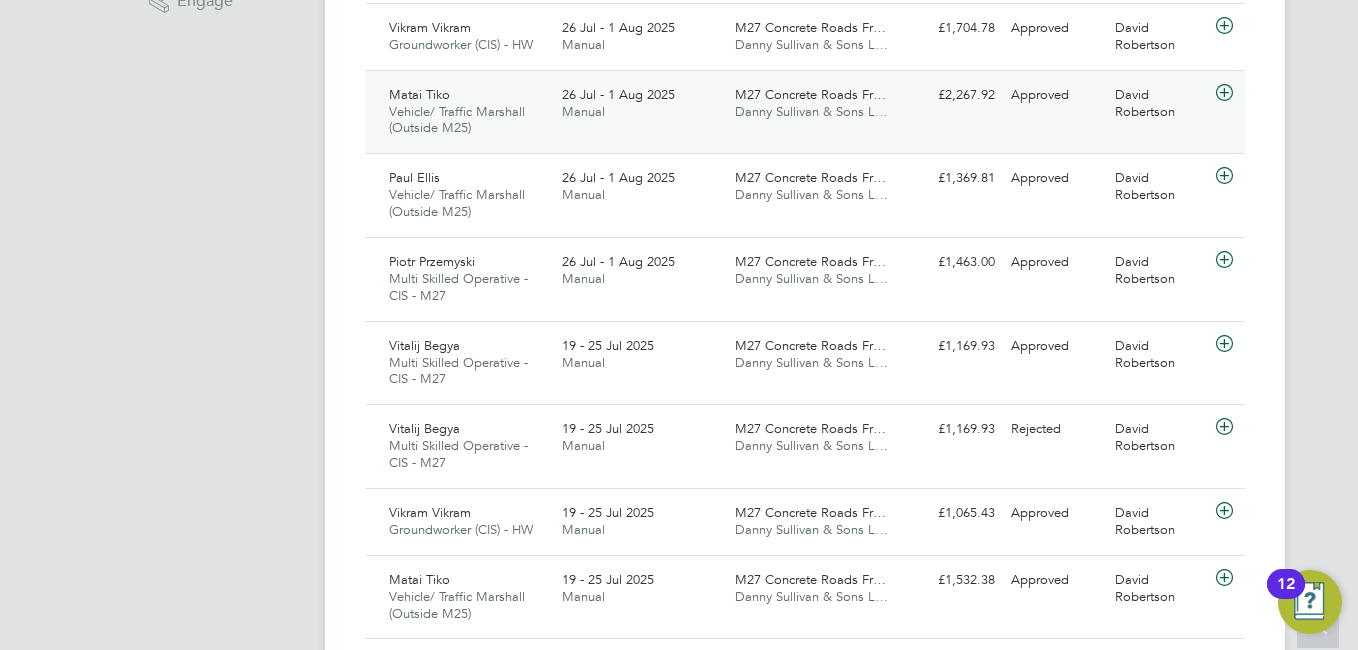 click on "Matai Tiko Vehicle/ Traffic Marshall  (Outside M25)   26 Jul - 1 Aug 2025" 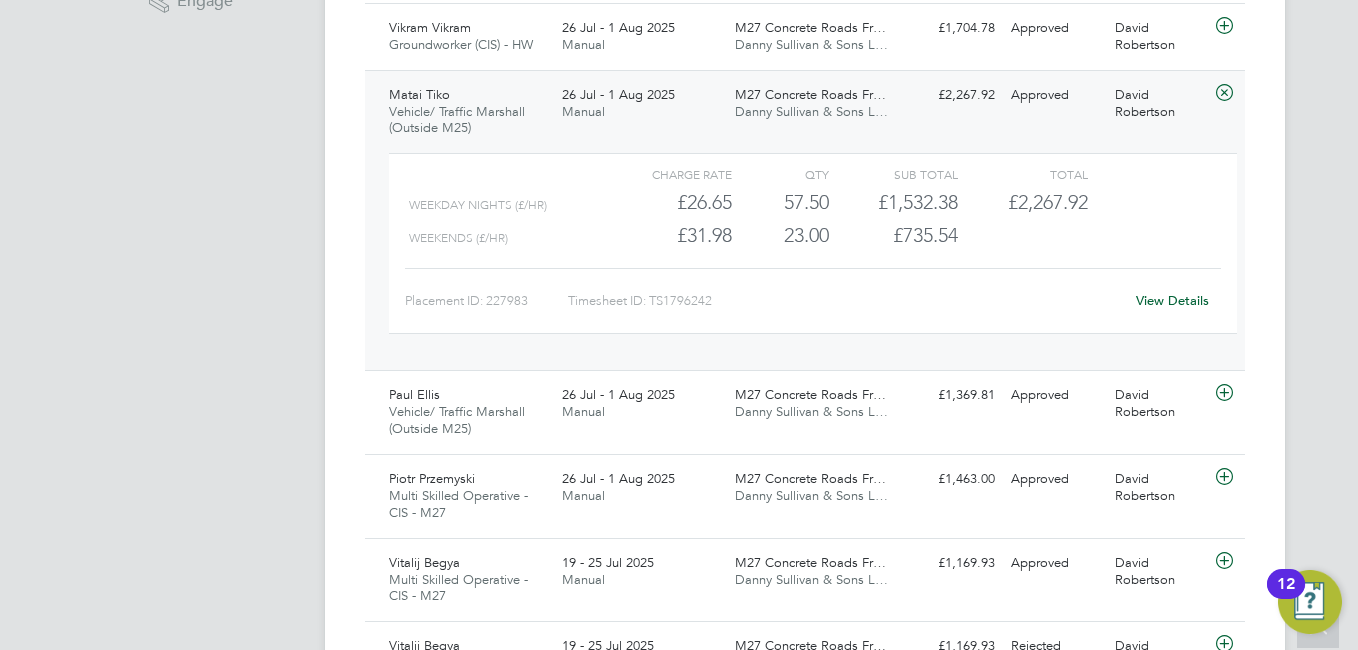 click on "View Details" 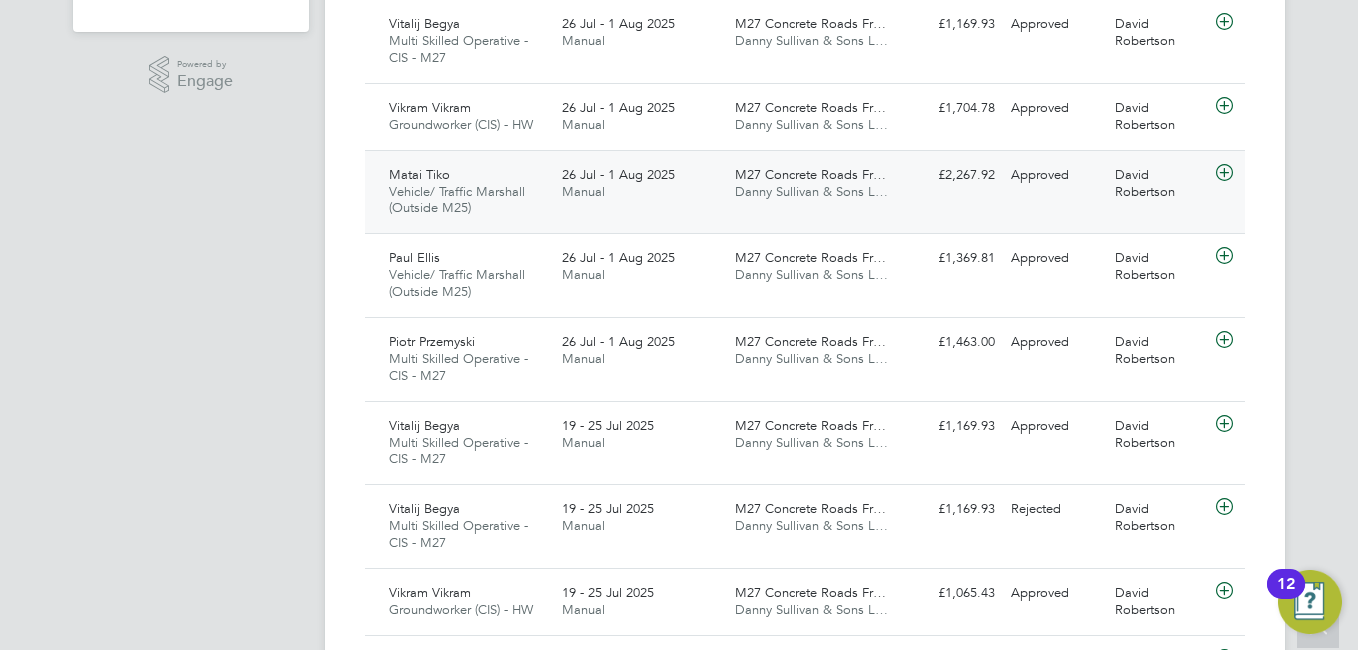 click on "Vikram Vikram Groundworker (CIS) - HW   26 Jul - 1 Aug 2025" 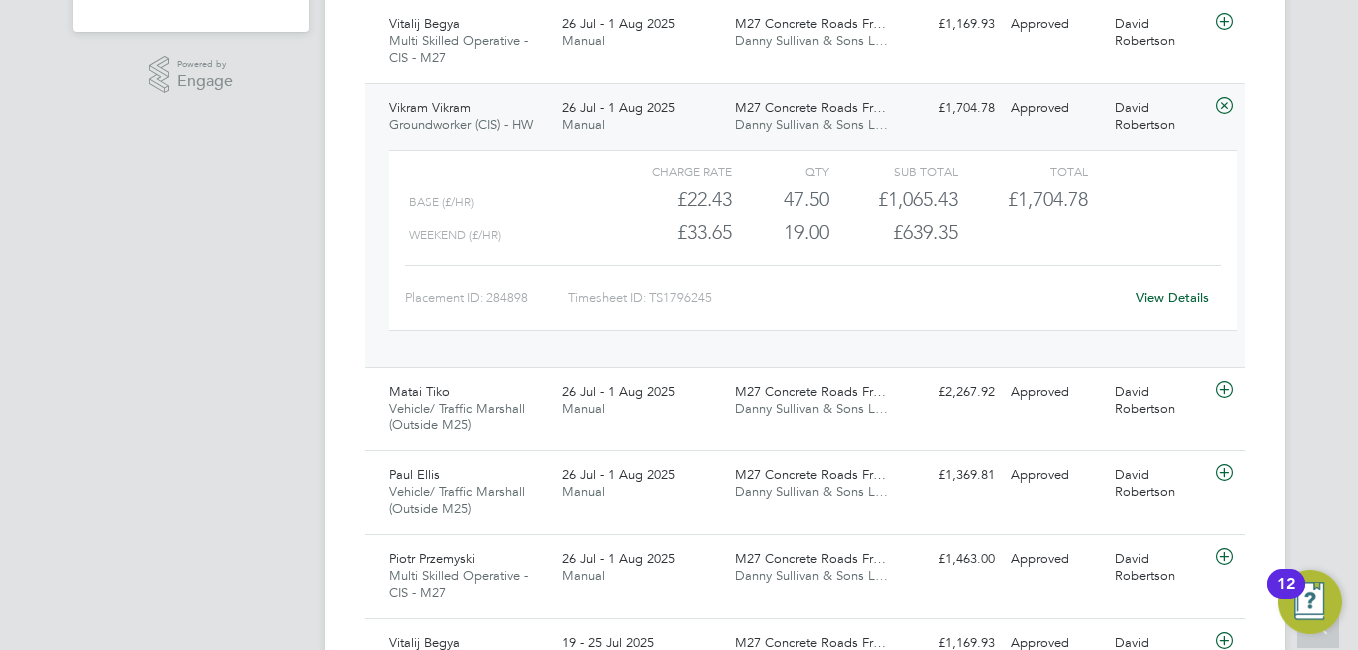 click on "View Details" 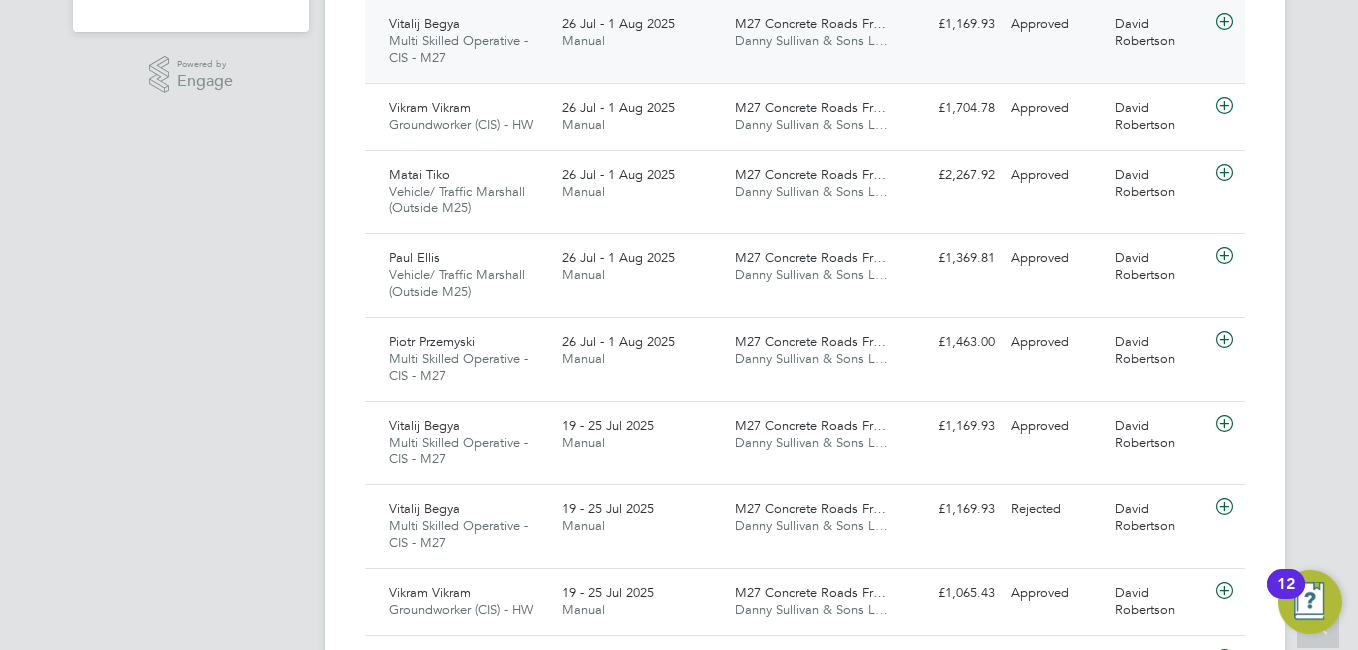 click on "Vitalij Begya Multi Skilled Operative - CIS - M27   26 Jul - 1 Aug 2025" 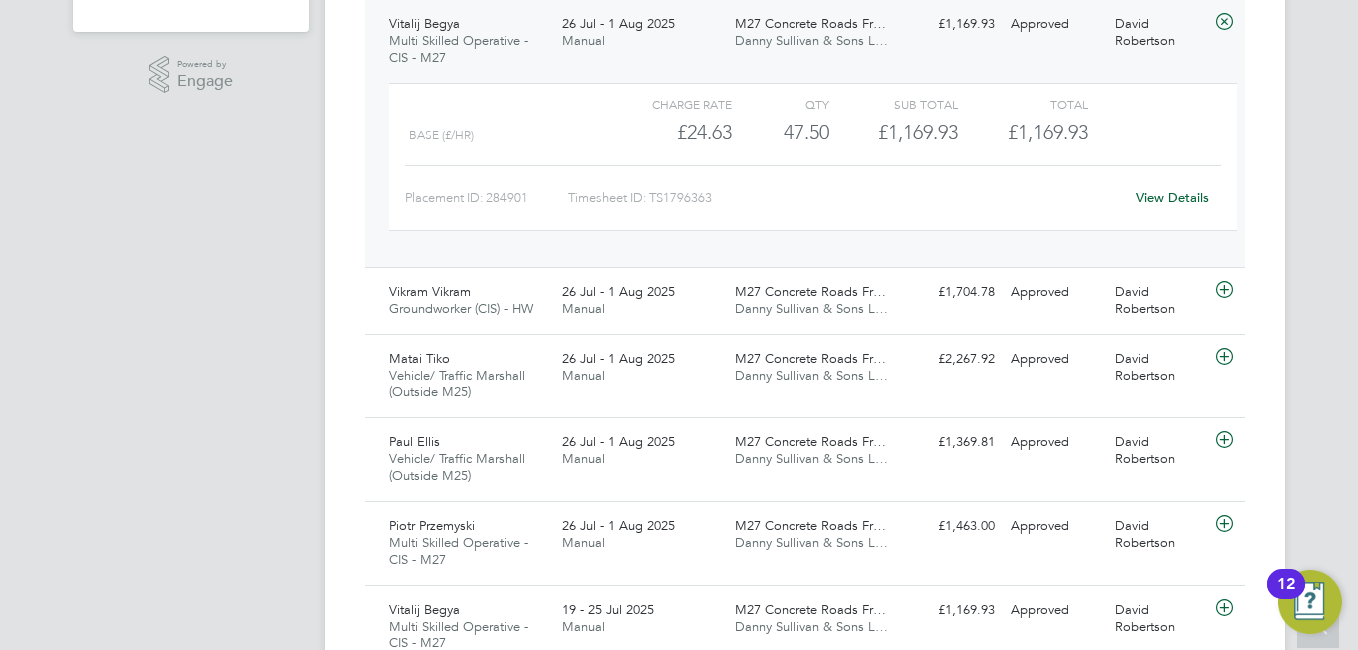 click on "View Details" 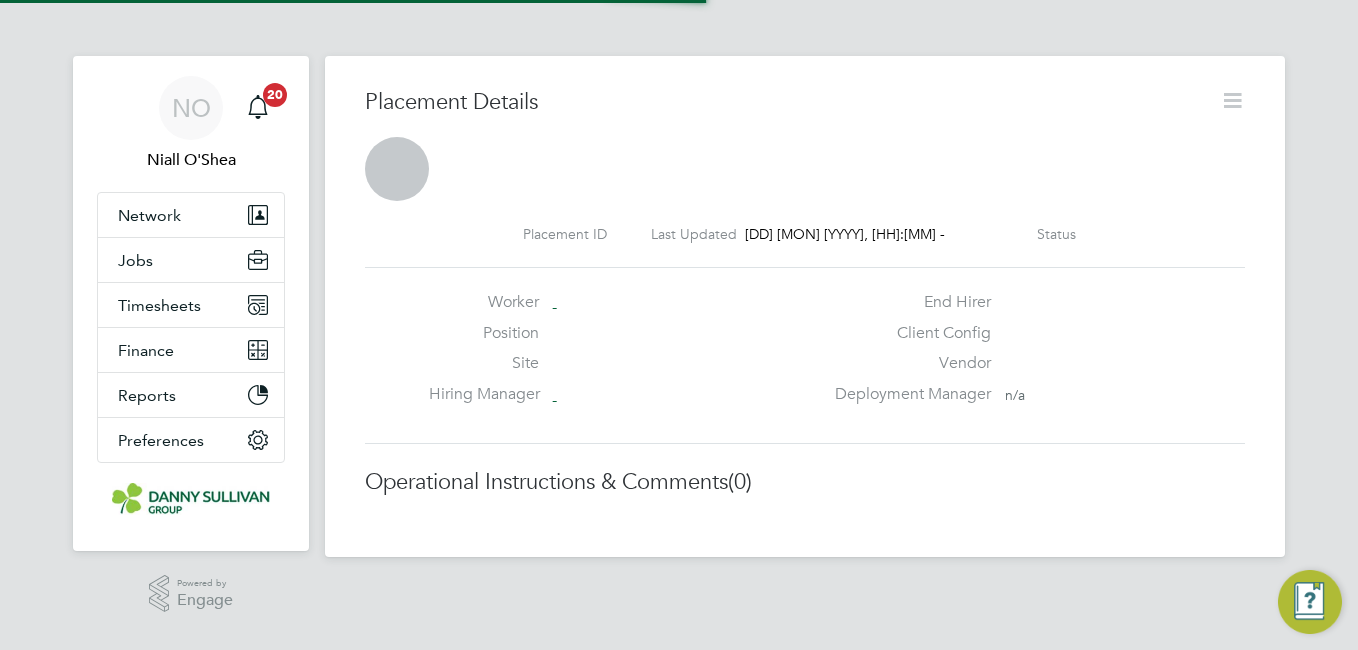 scroll, scrollTop: 0, scrollLeft: 0, axis: both 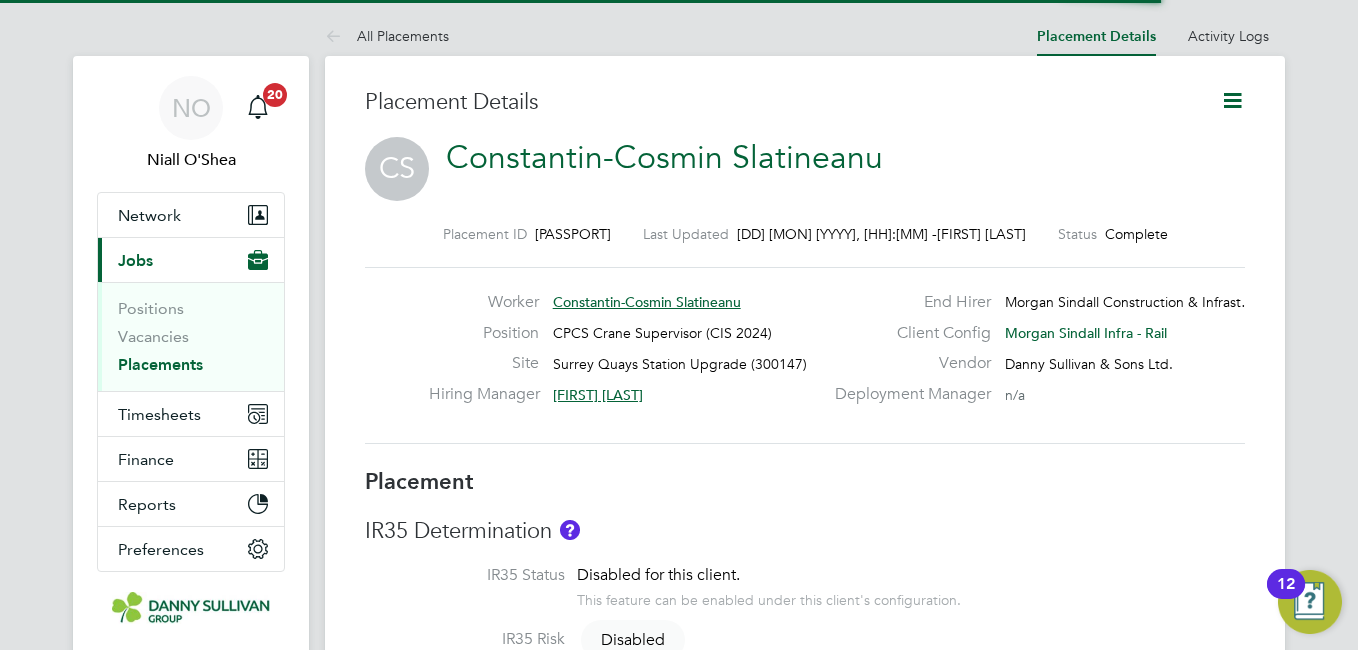 click 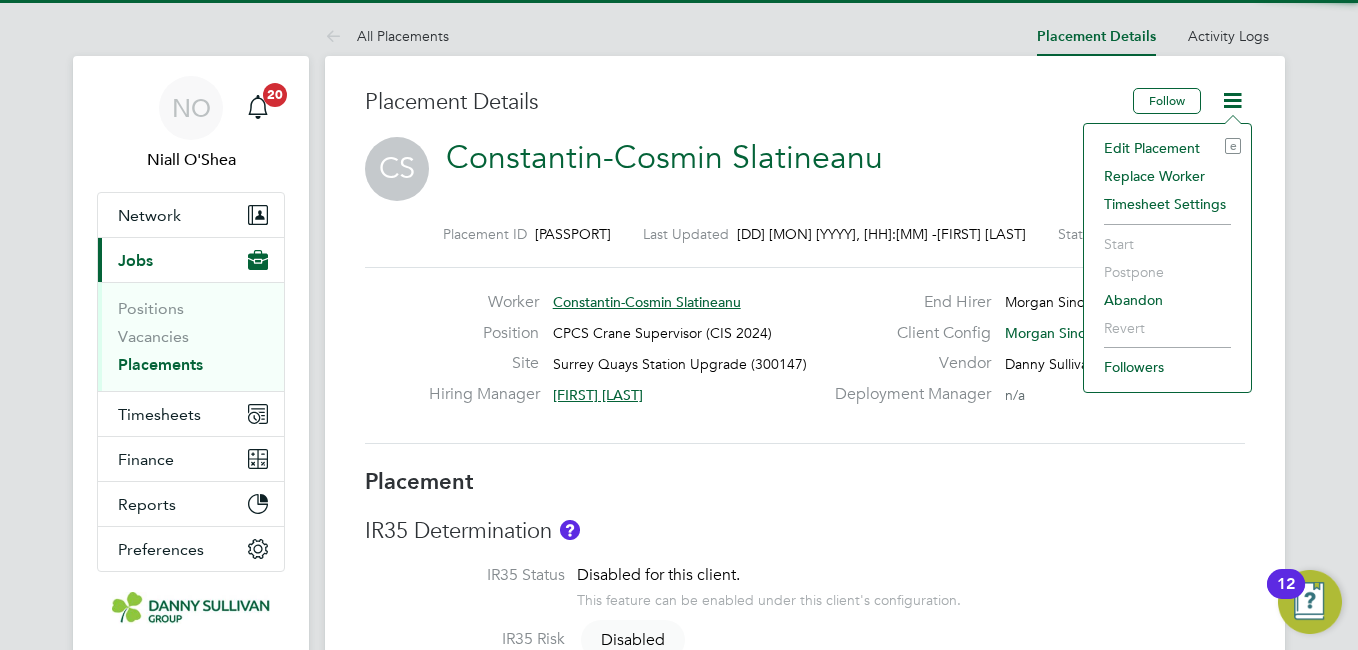 click on "Edit Placement e" 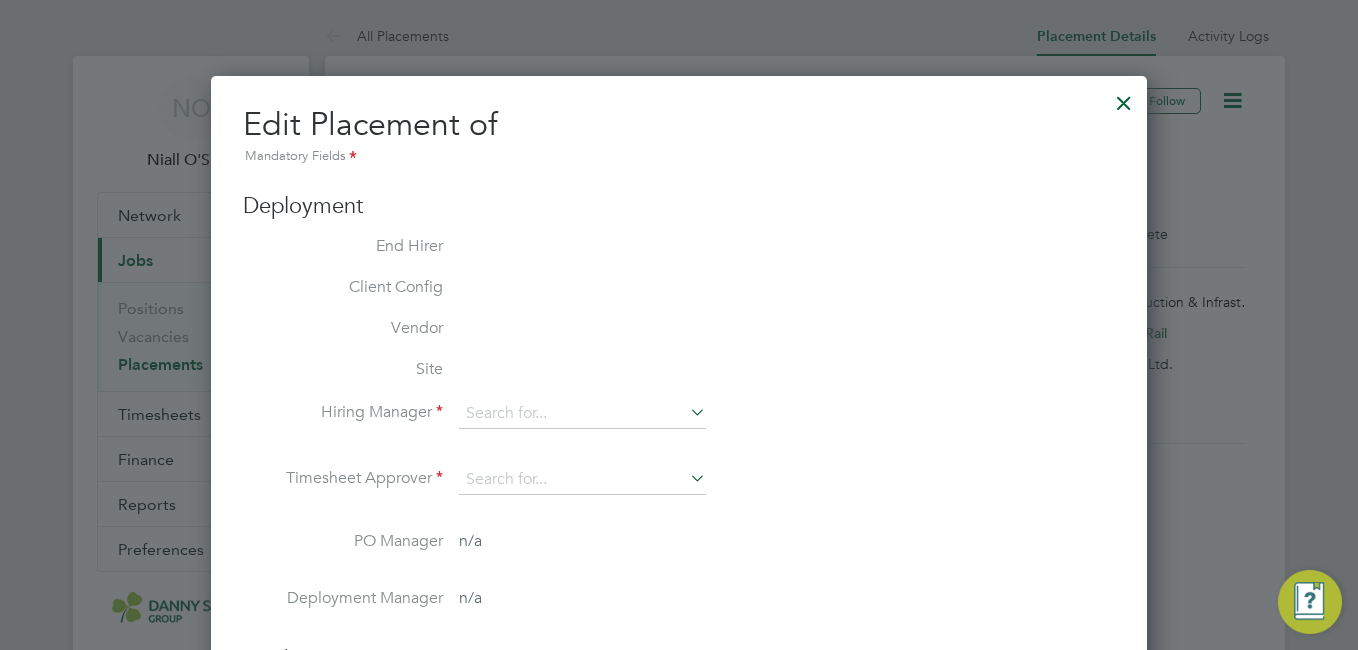 click on "Mandatory Fields" at bounding box center (679, 157) 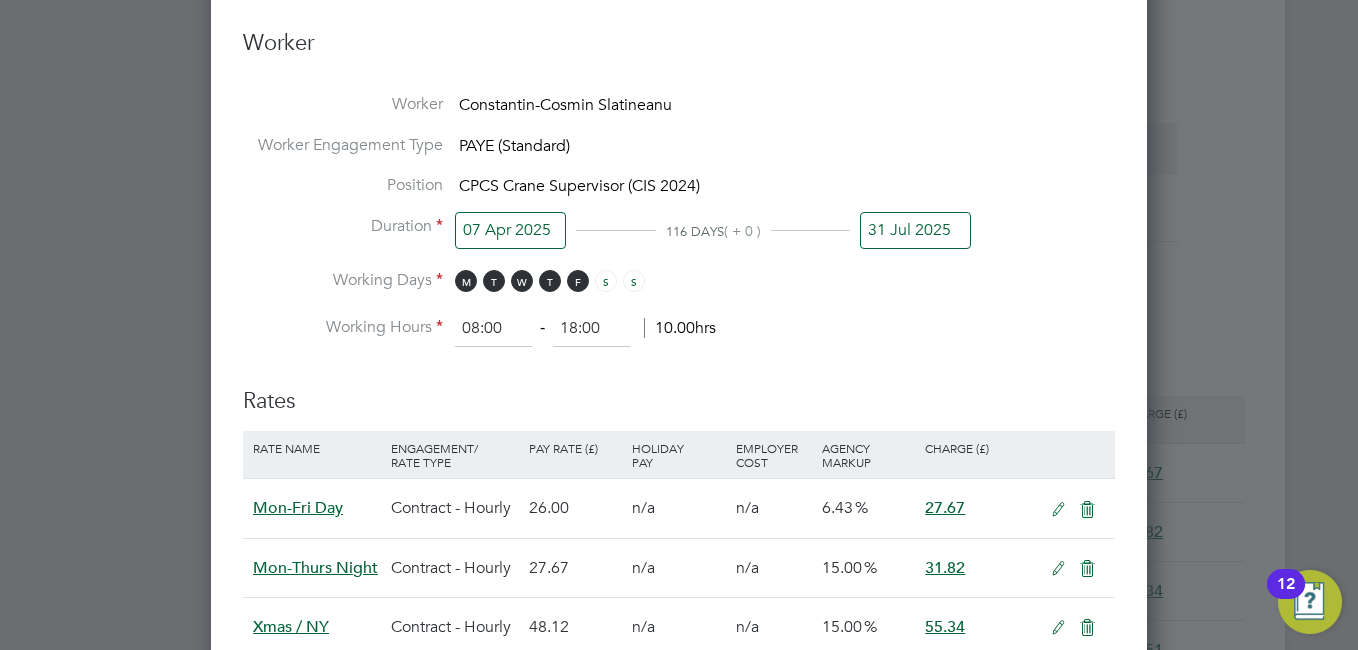 click on "31 Jul 2025" at bounding box center (915, 230) 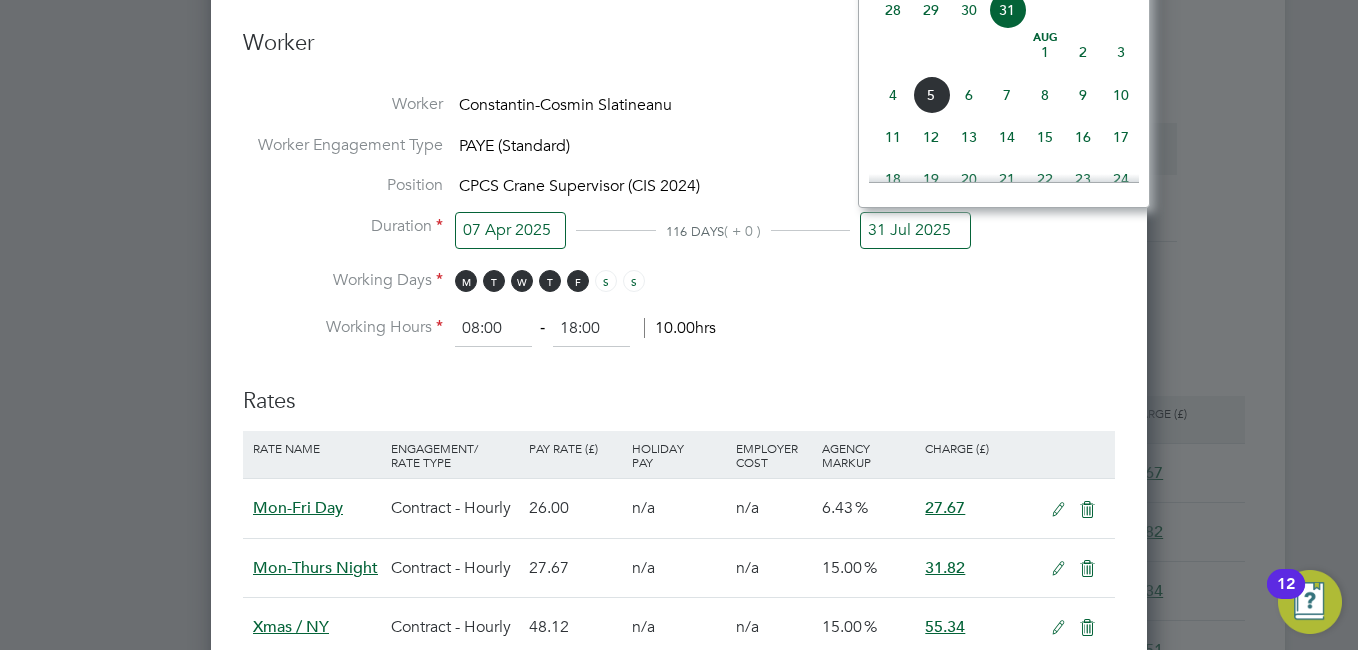 click on "Aug 1" 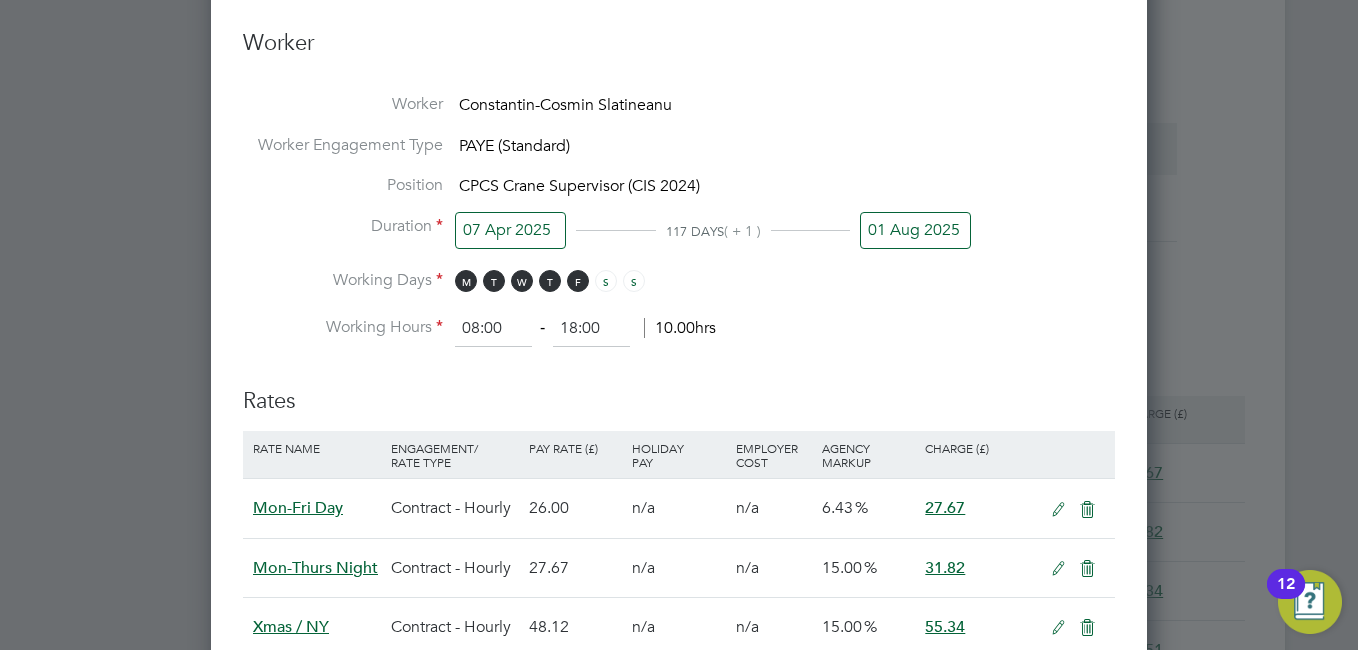 click on "Working Days M T W T F S S" at bounding box center [679, 290] 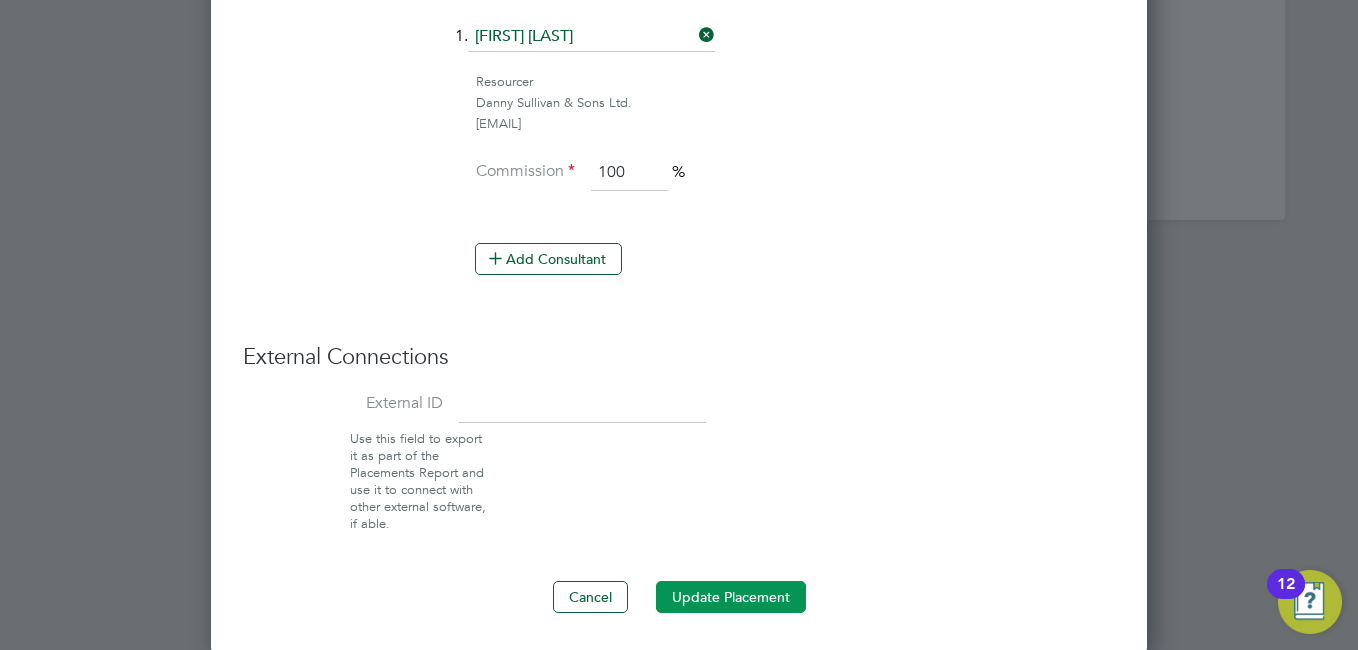 click on "Update Placement" at bounding box center (731, 597) 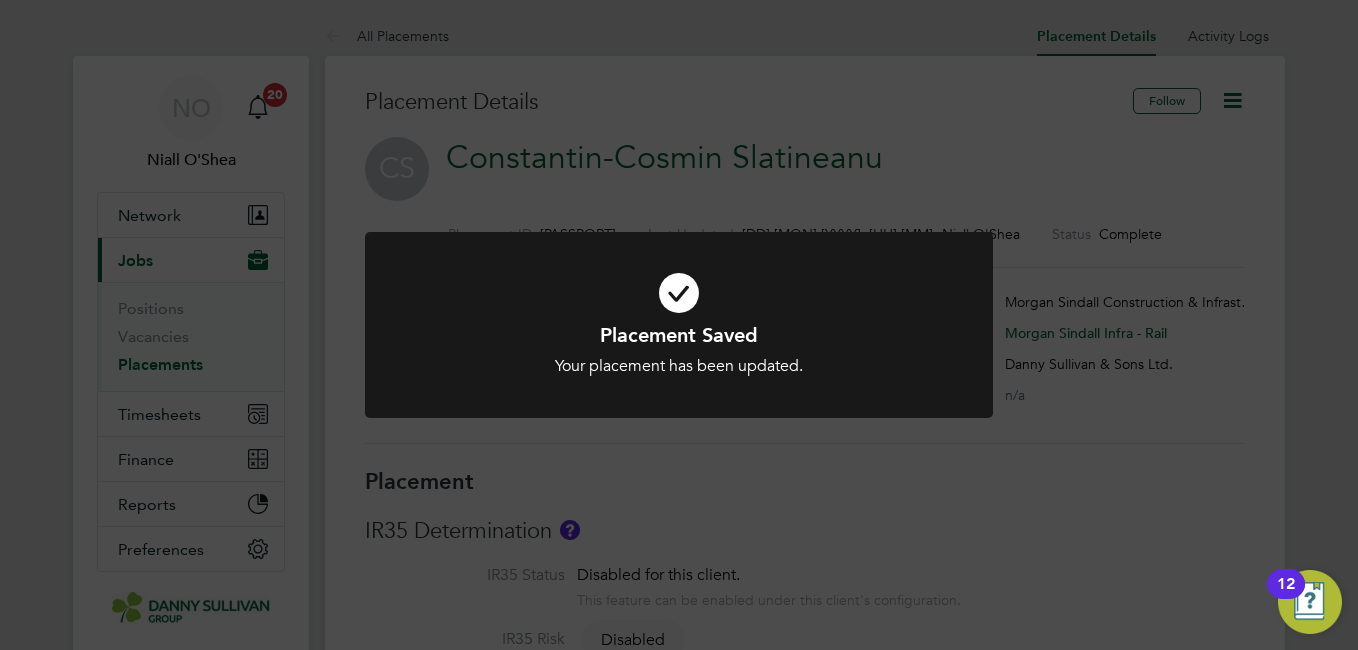 click on "Placement Saved Your placement has been updated. Cancel Okay" 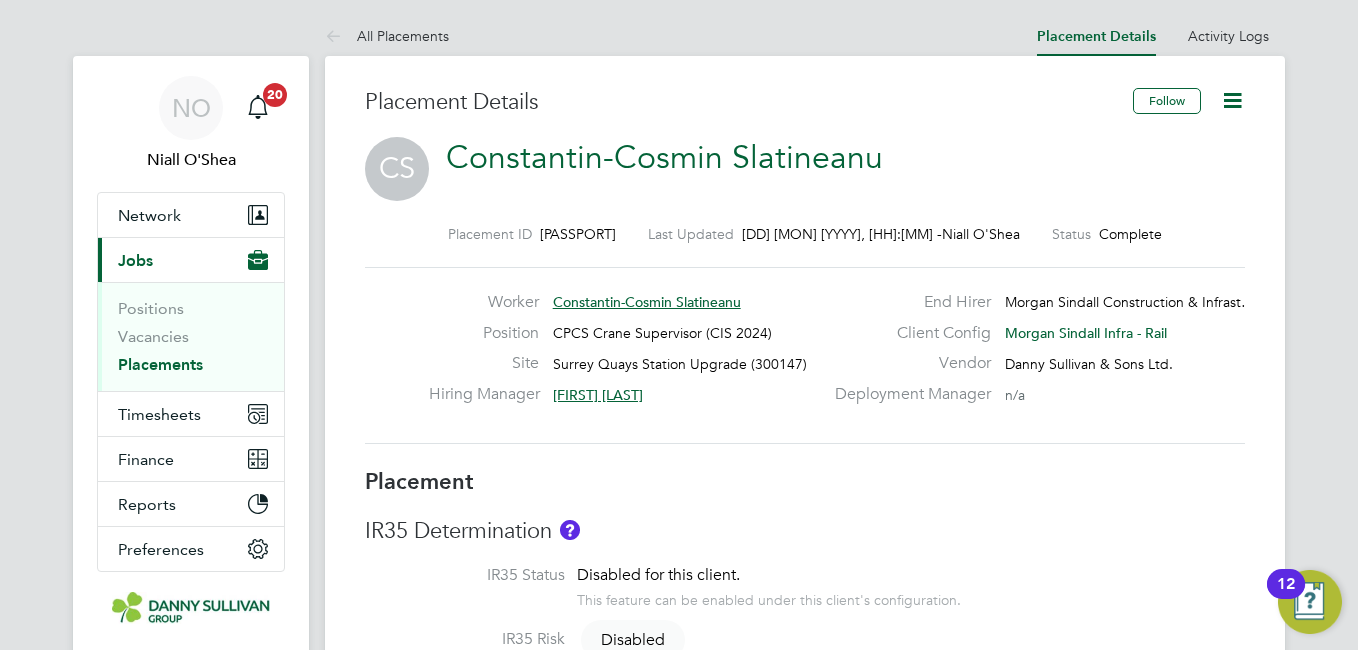 click 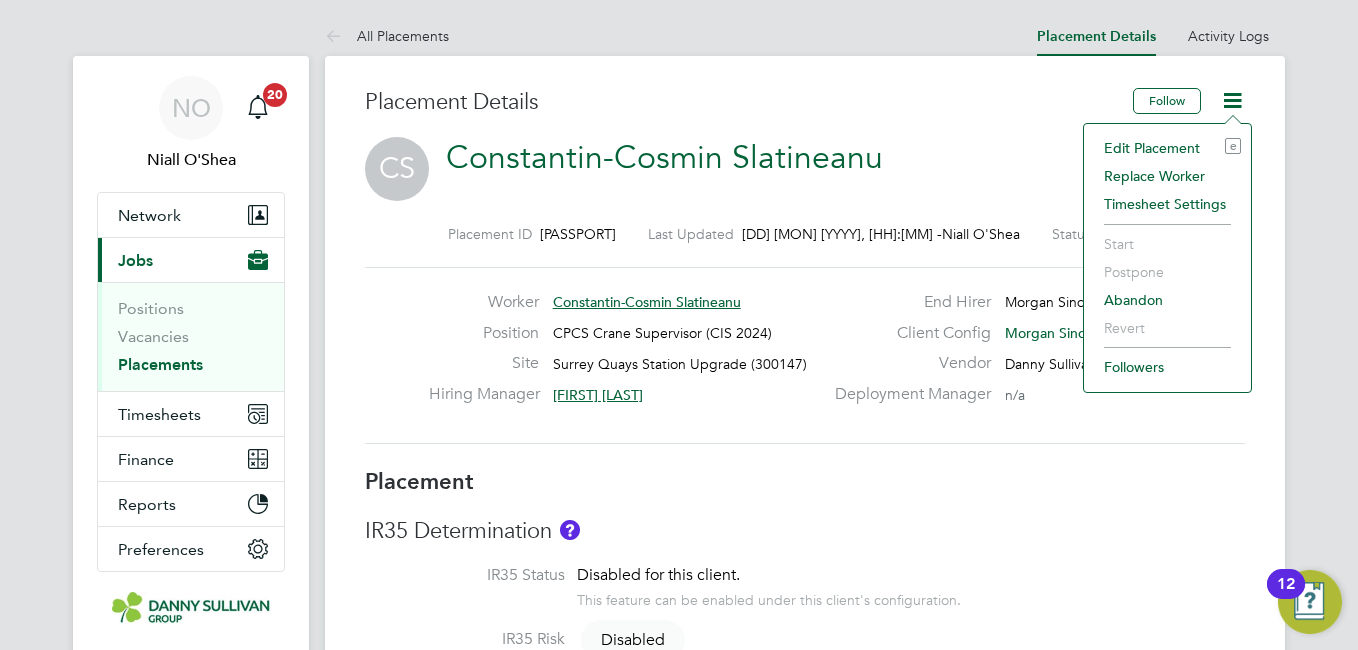 click on "Edit Placement e" 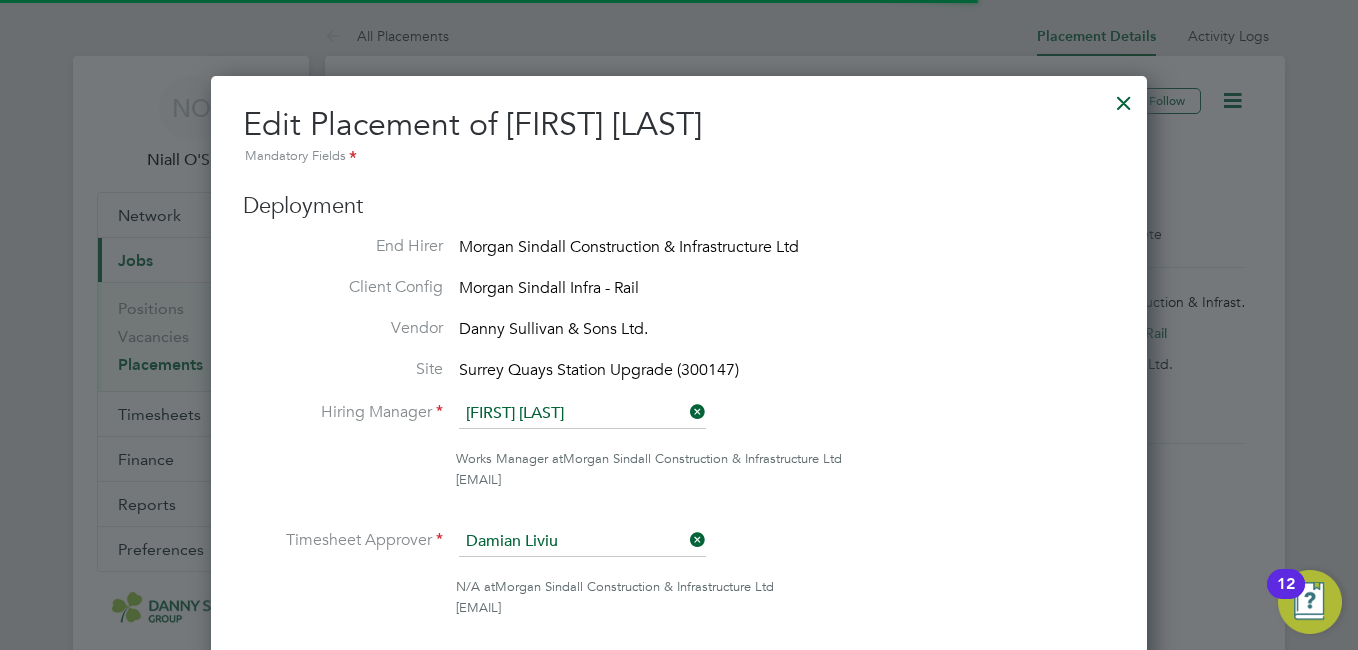 click on "Edit Placement of [FIRST] [LAST] Mandatory Fields" at bounding box center (679, 136) 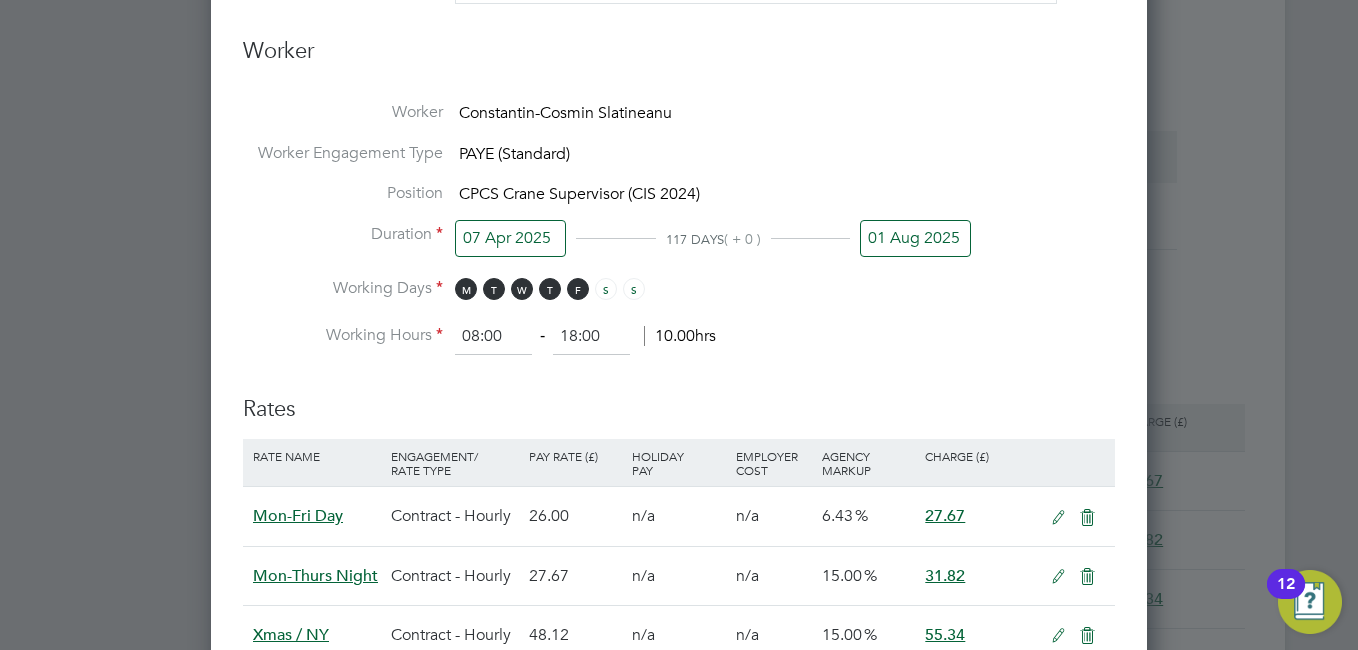 click on "01 Aug 2025" at bounding box center [915, 238] 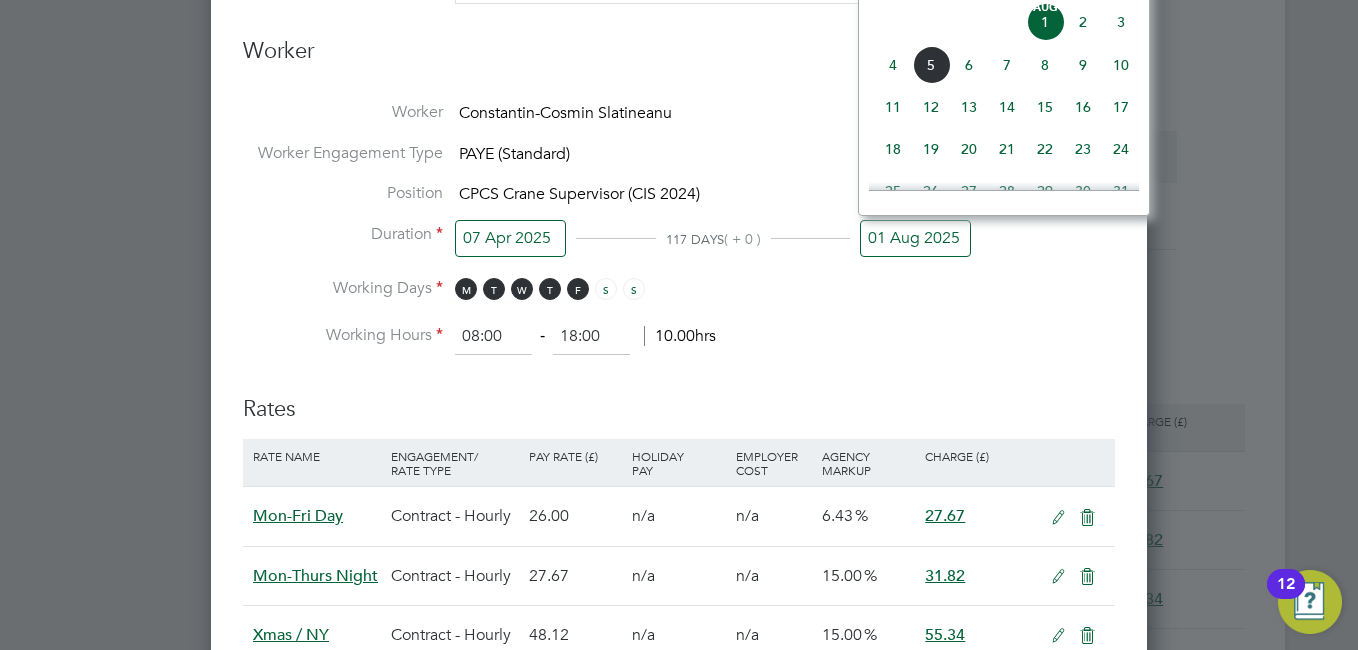 click on "Aug 1" 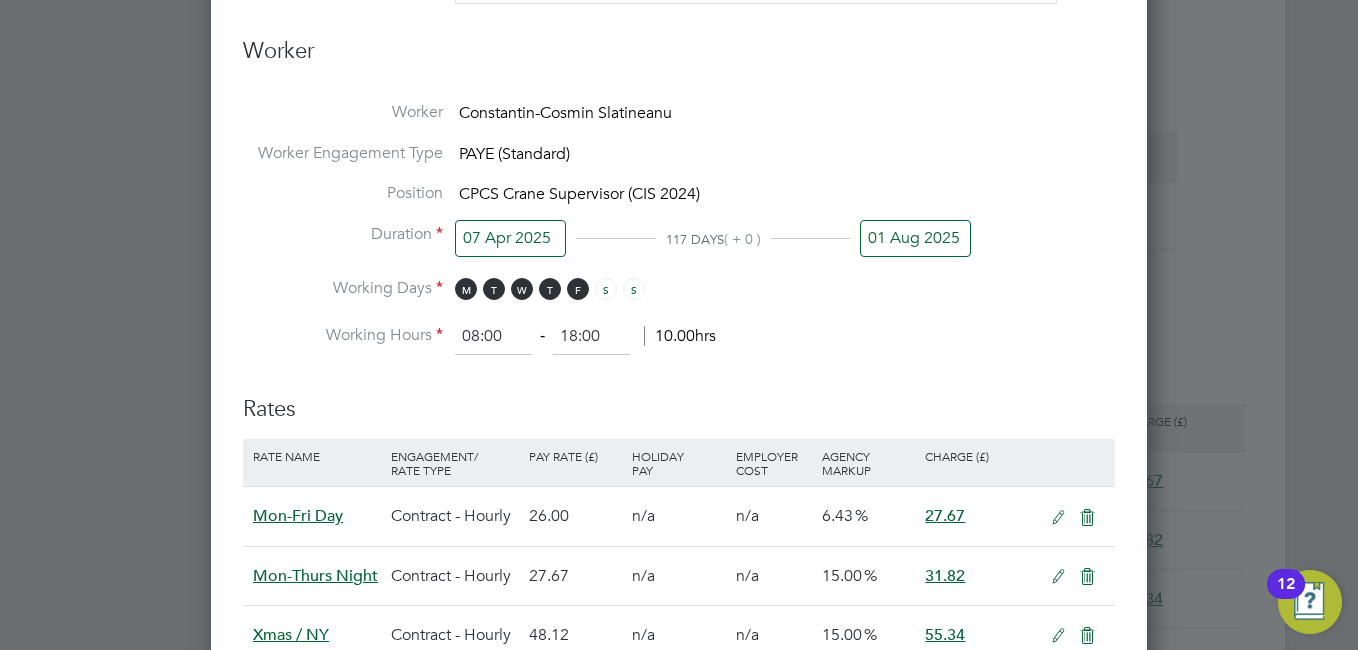 click on "Working Hours 08:00   ‐   18:00   10.00hrs" at bounding box center (679, 337) 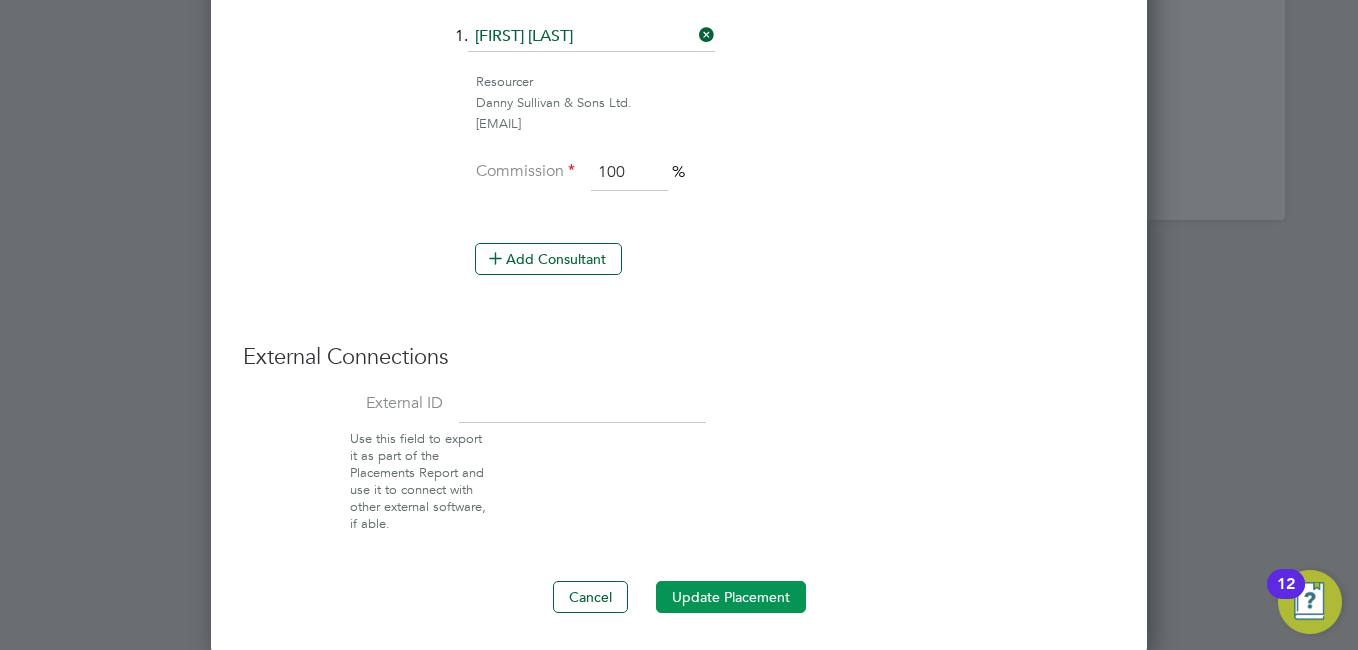 click on "Update Placement" at bounding box center [731, 597] 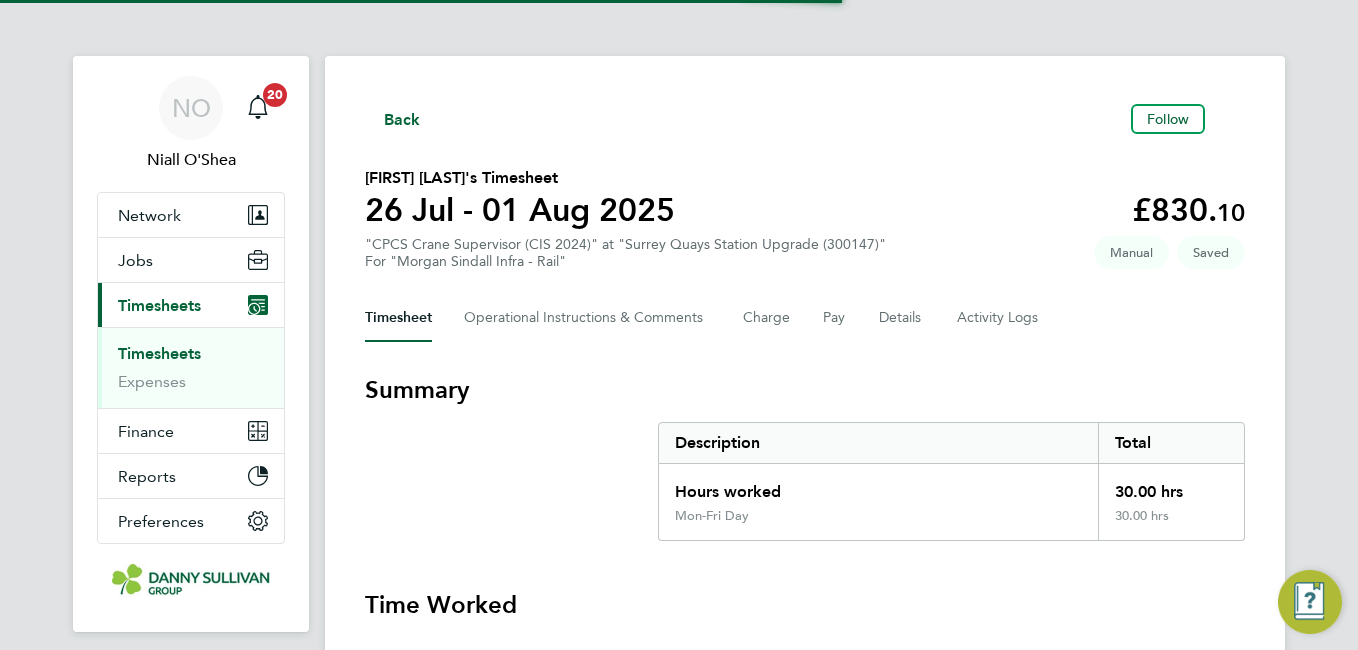 scroll, scrollTop: 0, scrollLeft: 0, axis: both 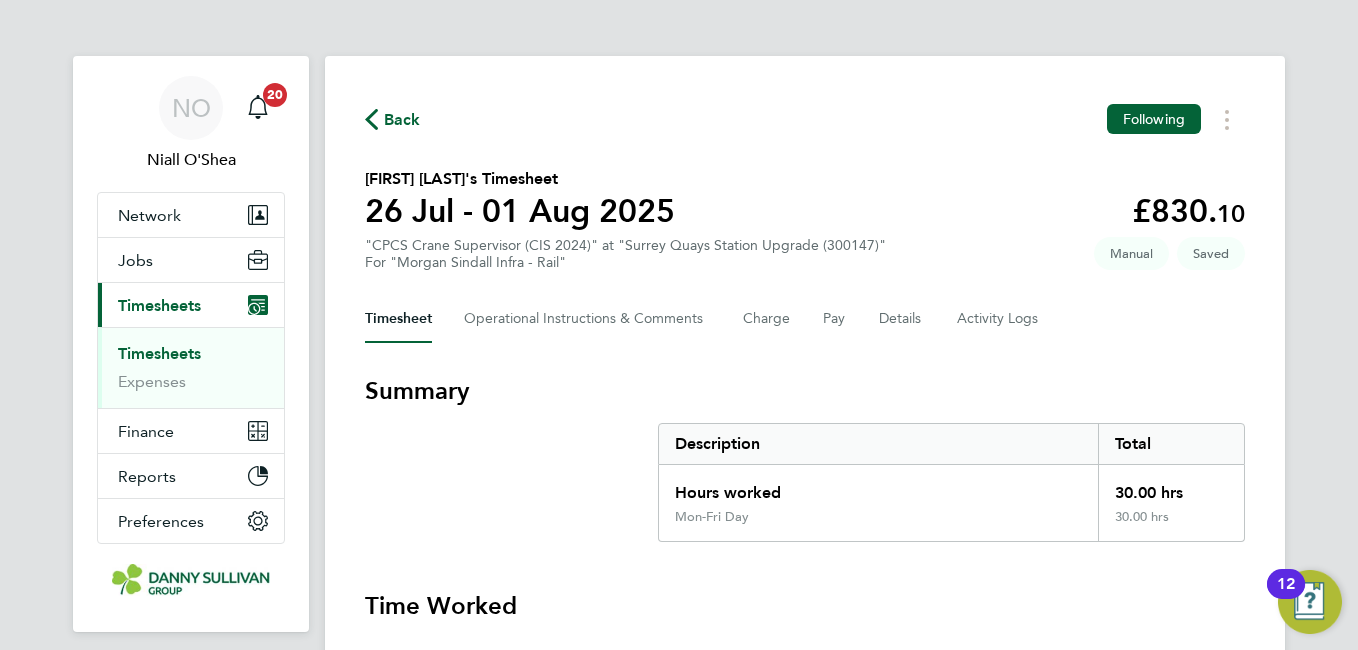 type 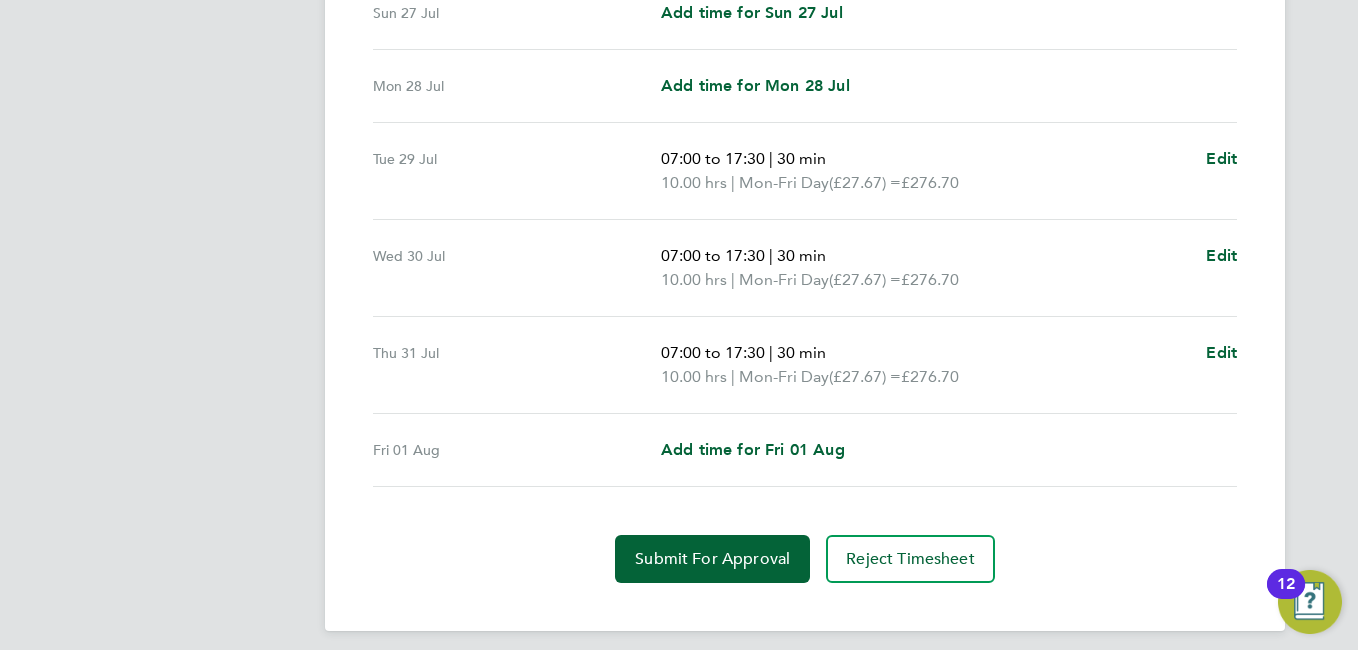 scroll, scrollTop: 747, scrollLeft: 0, axis: vertical 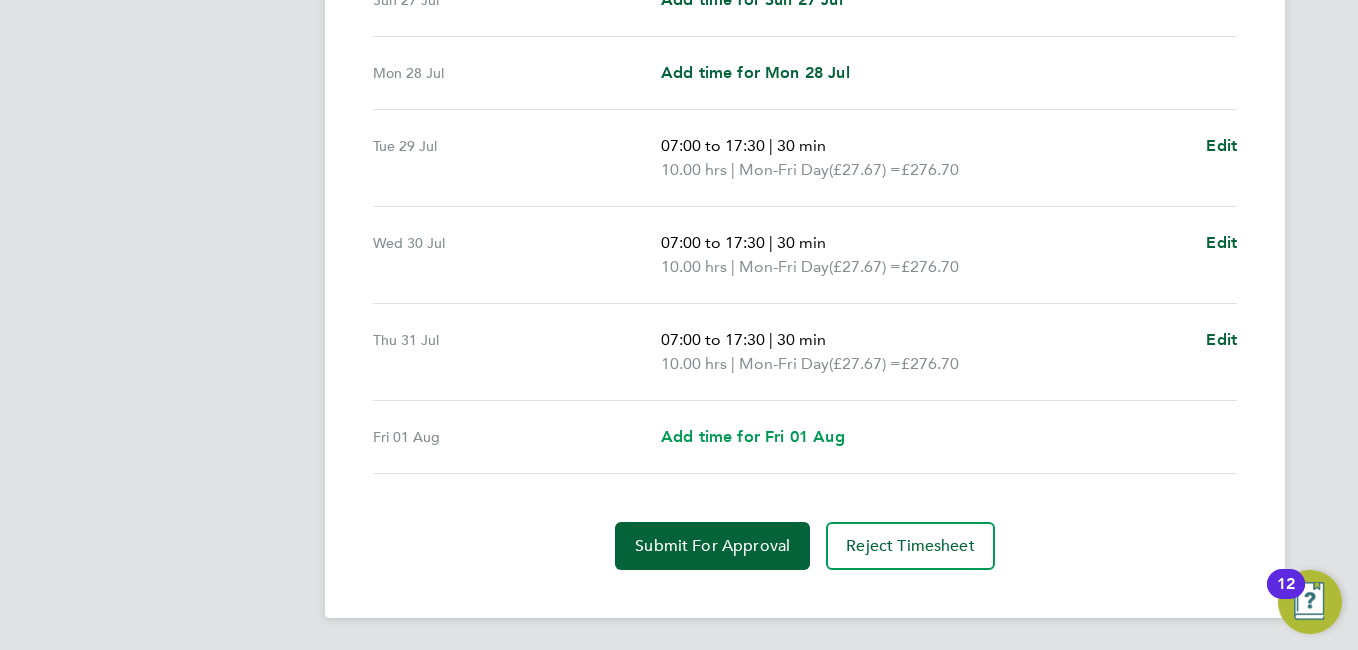 click on "Add time for Fri 01 Aug" at bounding box center (753, 436) 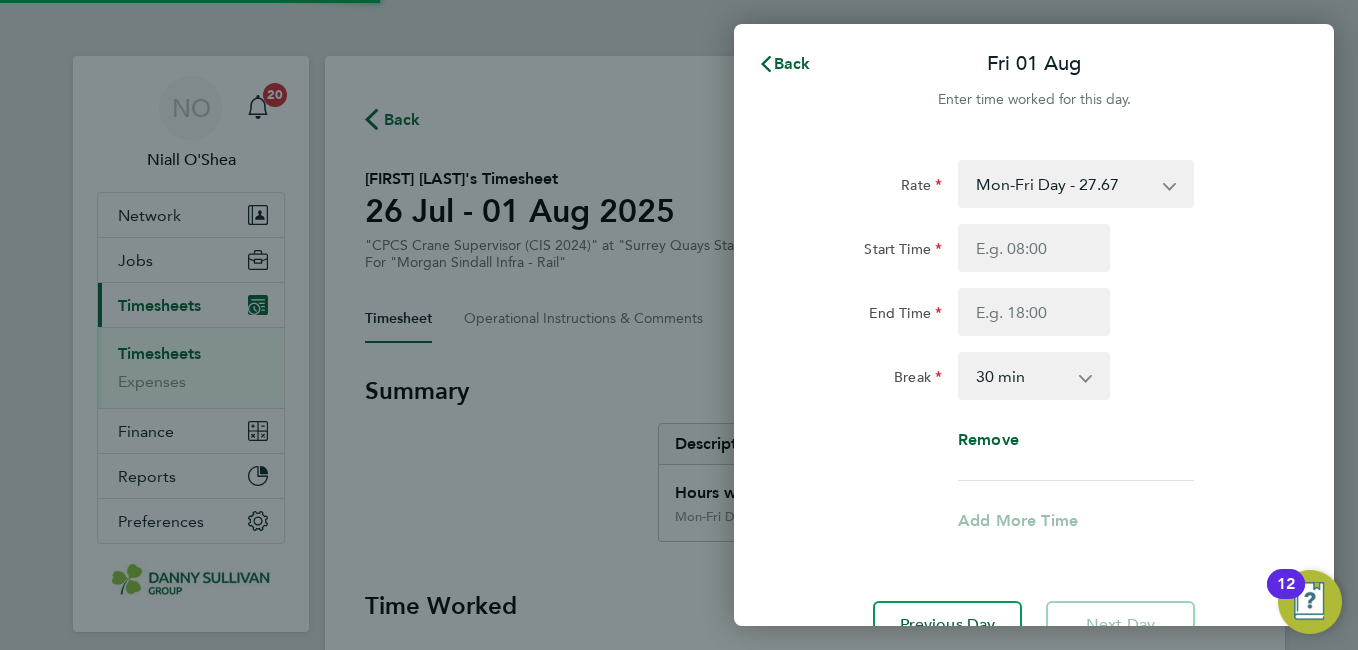 scroll, scrollTop: 0, scrollLeft: 0, axis: both 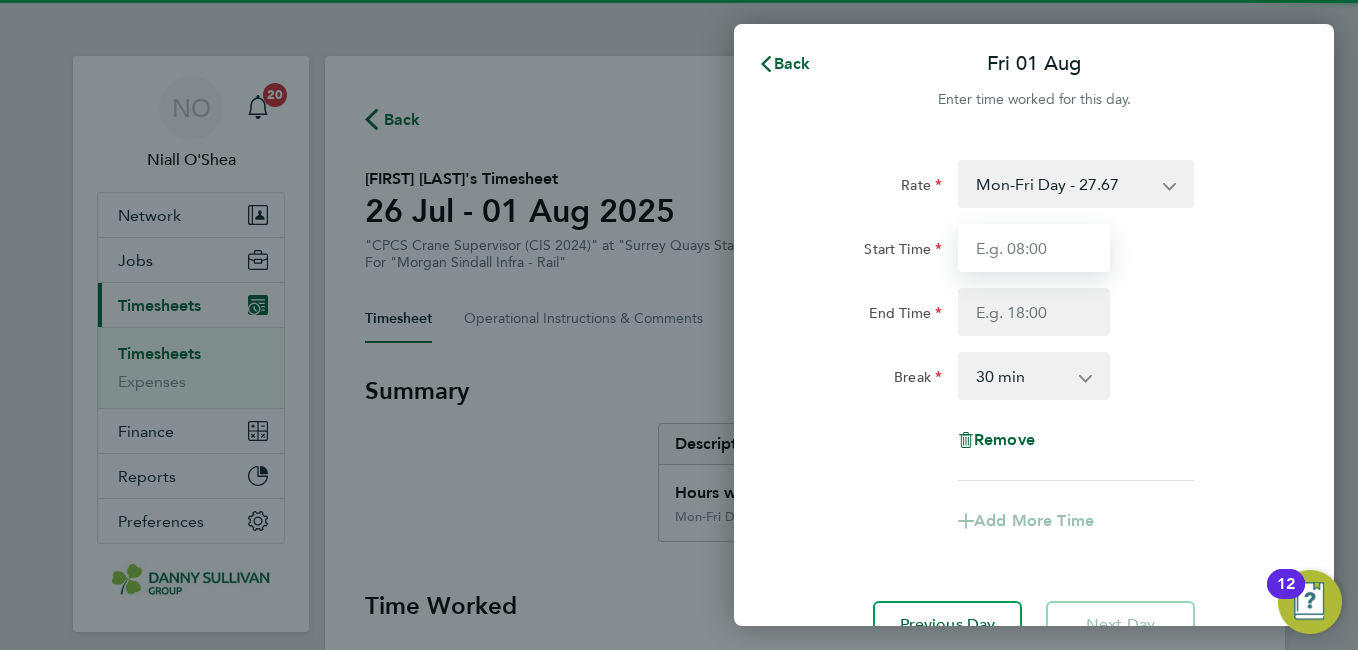 click on "Start Time" at bounding box center [1034, 248] 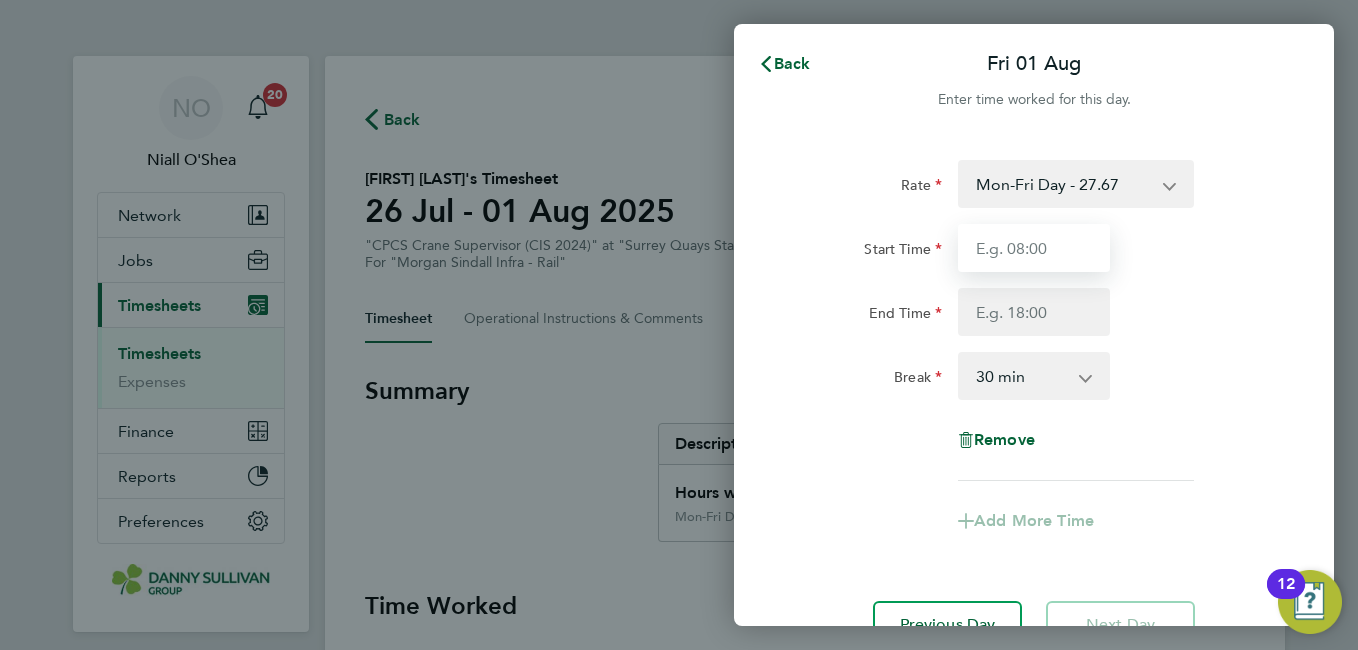 type on "07:00" 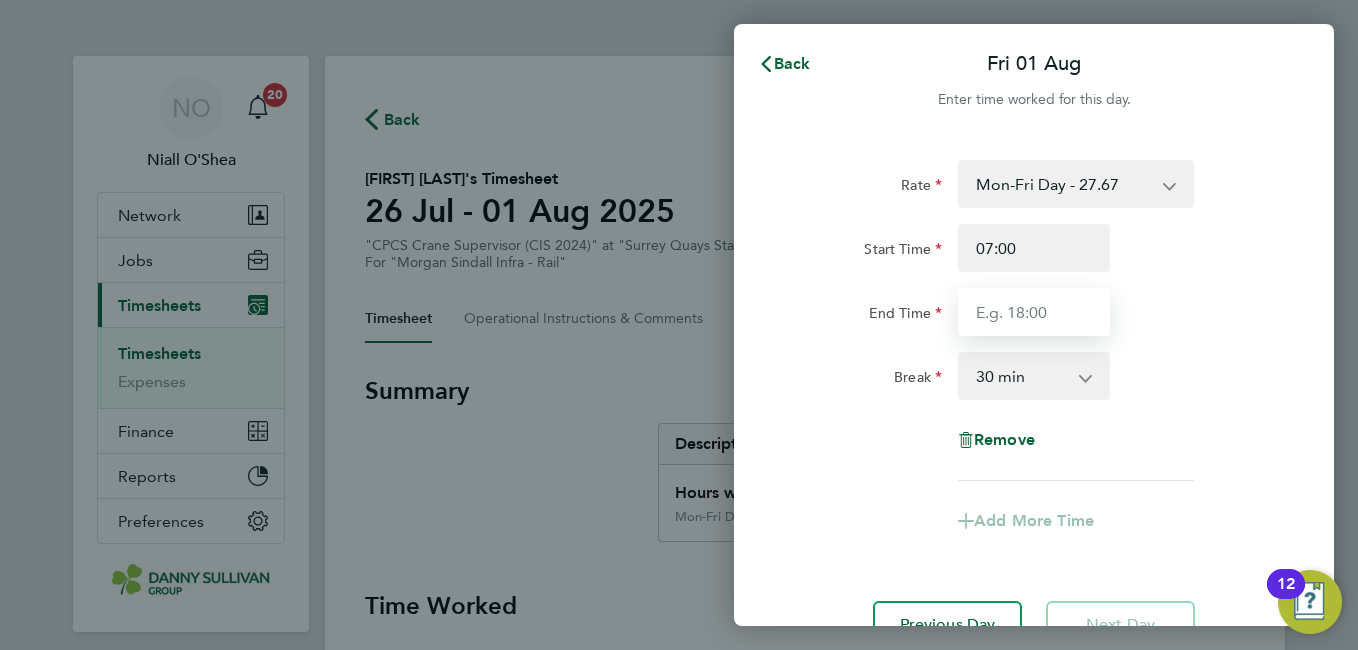 click on "End Time" at bounding box center [1034, 312] 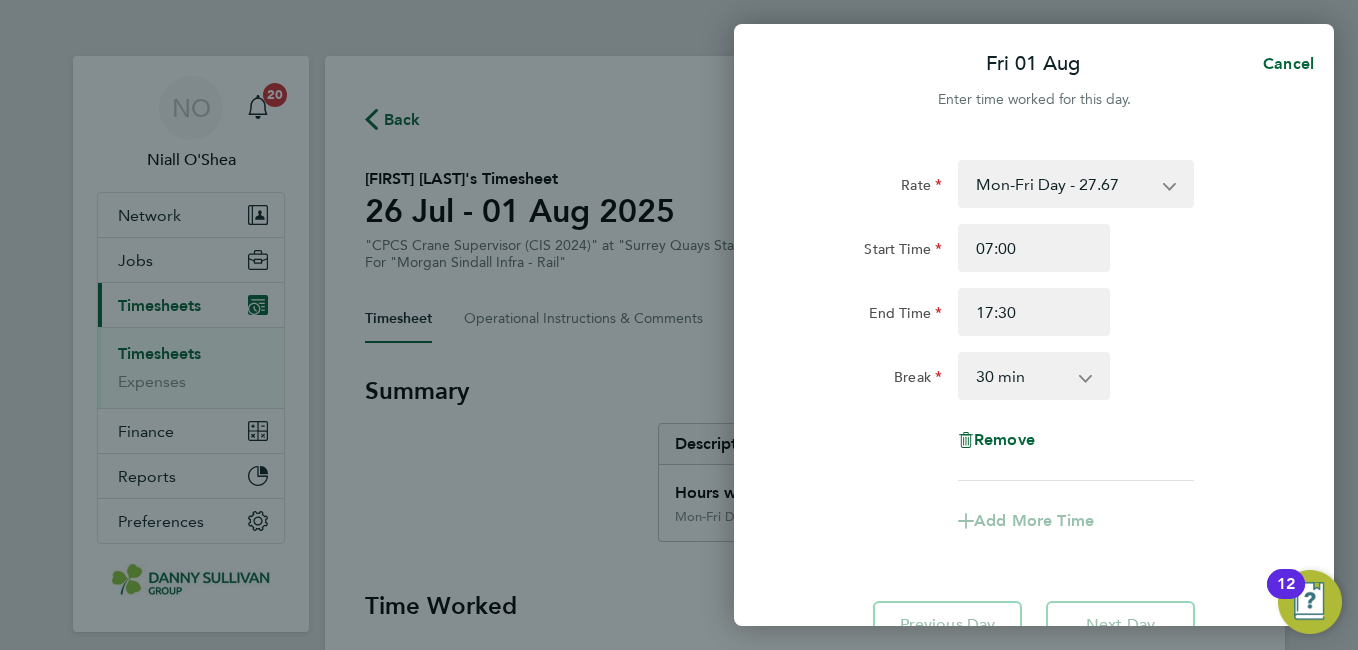 click on "Rate  Mon-Fri Day - 27.67   Mon-Thurs Night - 31.82   Xmas / NY - 55.34   Bank Hol - 41.51   Weekend - 35.97
Start Time 07:00 End Time 17:30 Break  0 min   15 min   30 min   45 min   60 min   75 min   90 min
Remove" 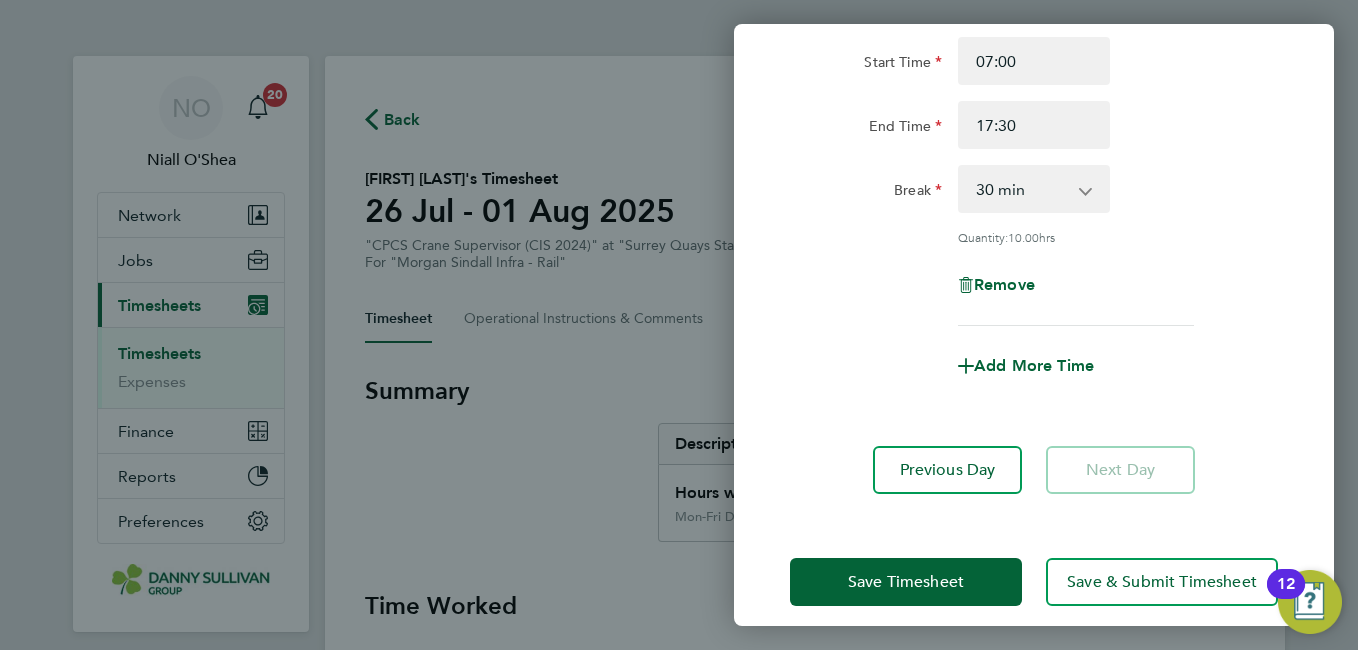 scroll, scrollTop: 205, scrollLeft: 0, axis: vertical 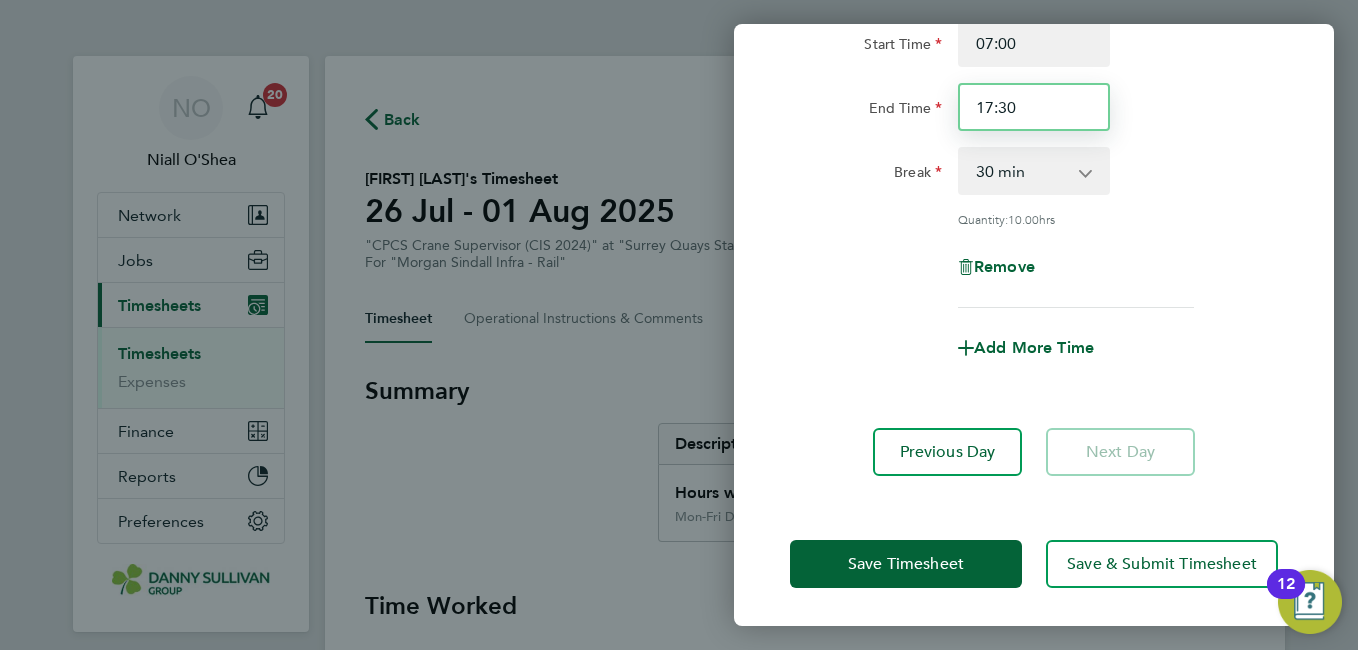 drag, startPoint x: 1045, startPoint y: 96, endPoint x: 982, endPoint y: 110, distance: 64.53681 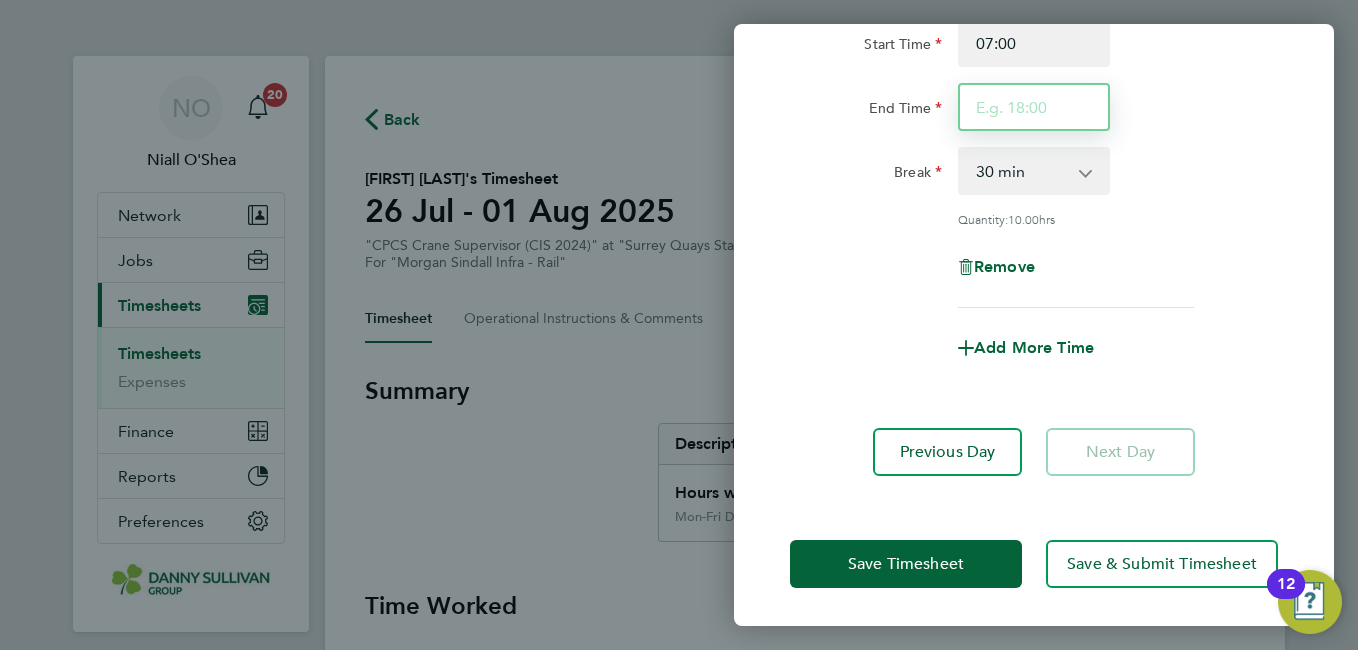 click on "End Time" at bounding box center (1034, 107) 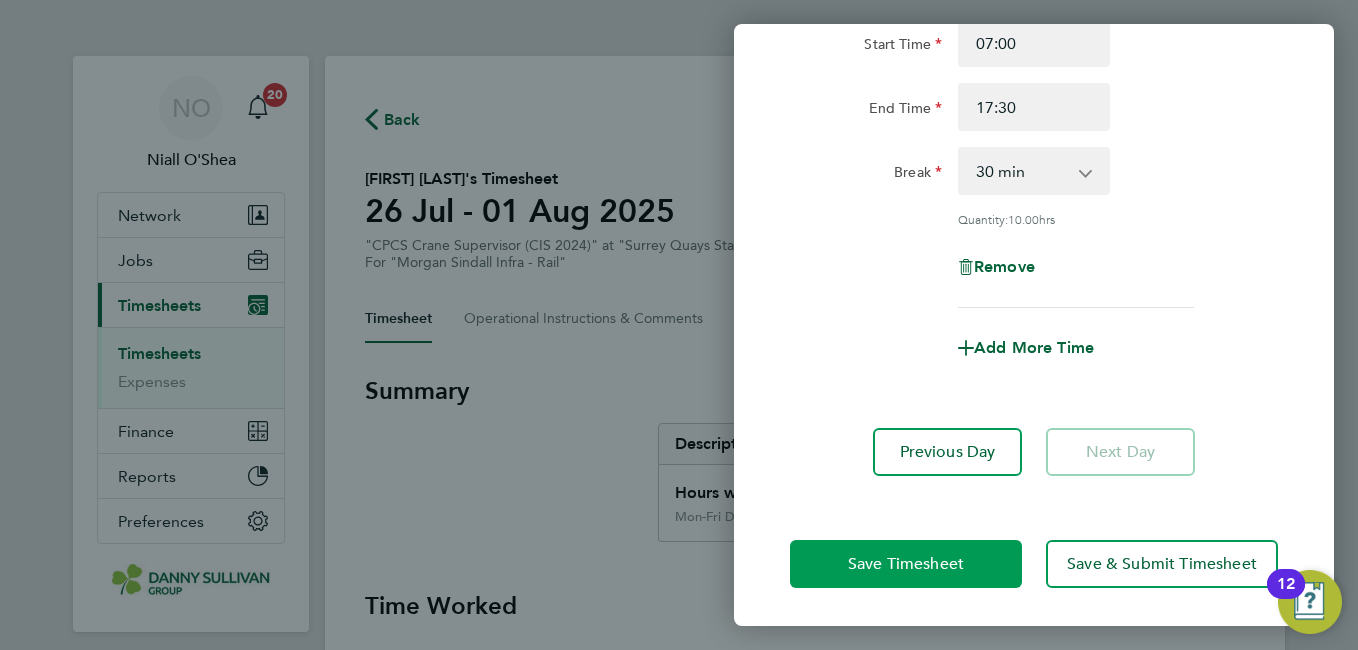 click on "Save Timesheet" 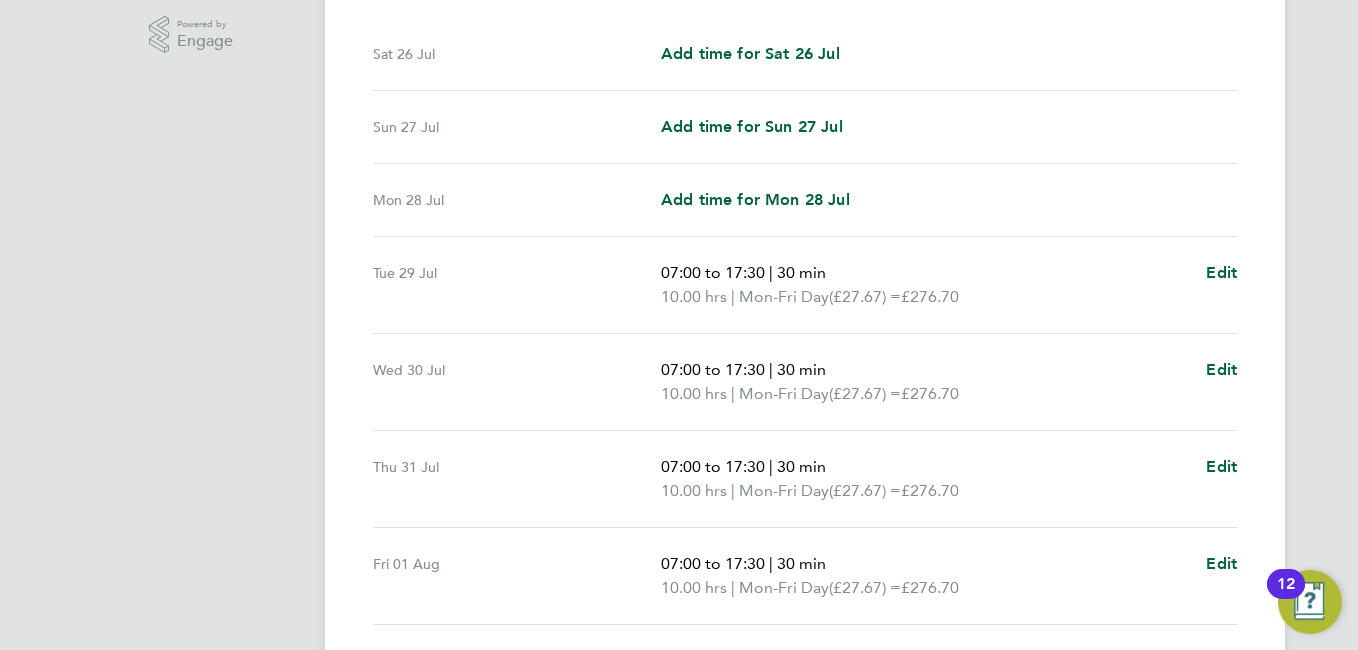 scroll, scrollTop: 791, scrollLeft: 0, axis: vertical 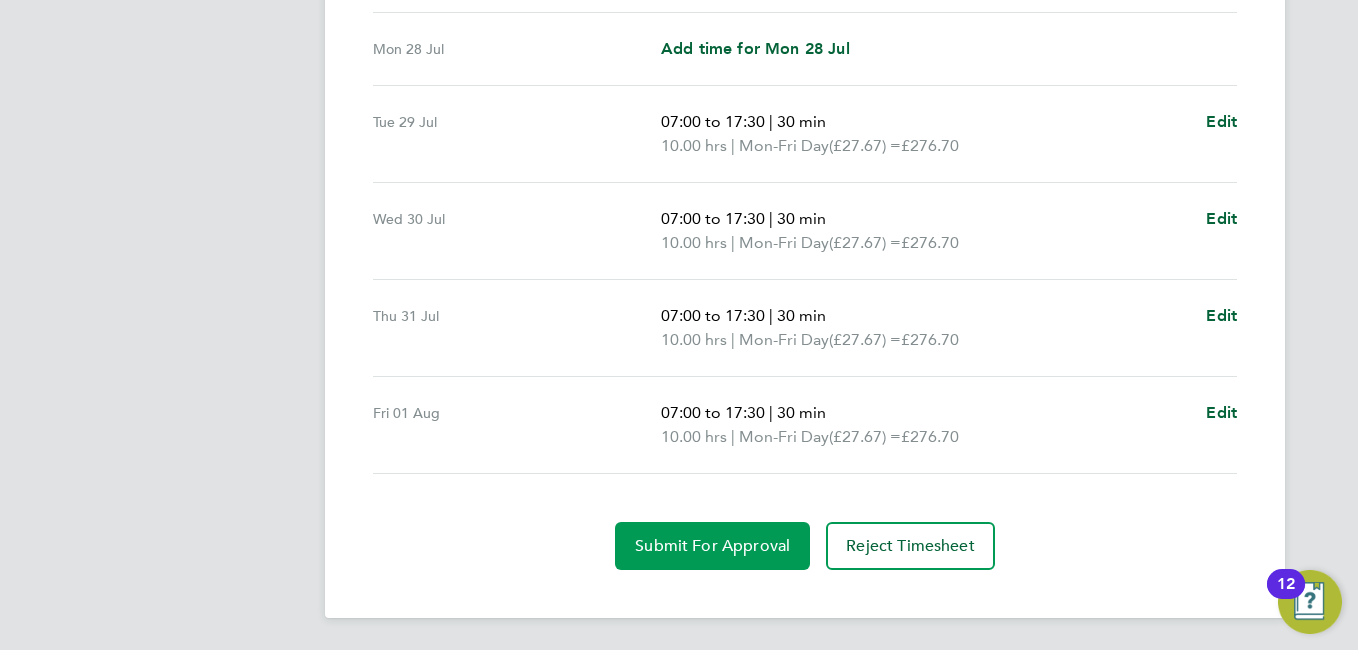 click on "Submit For Approval" 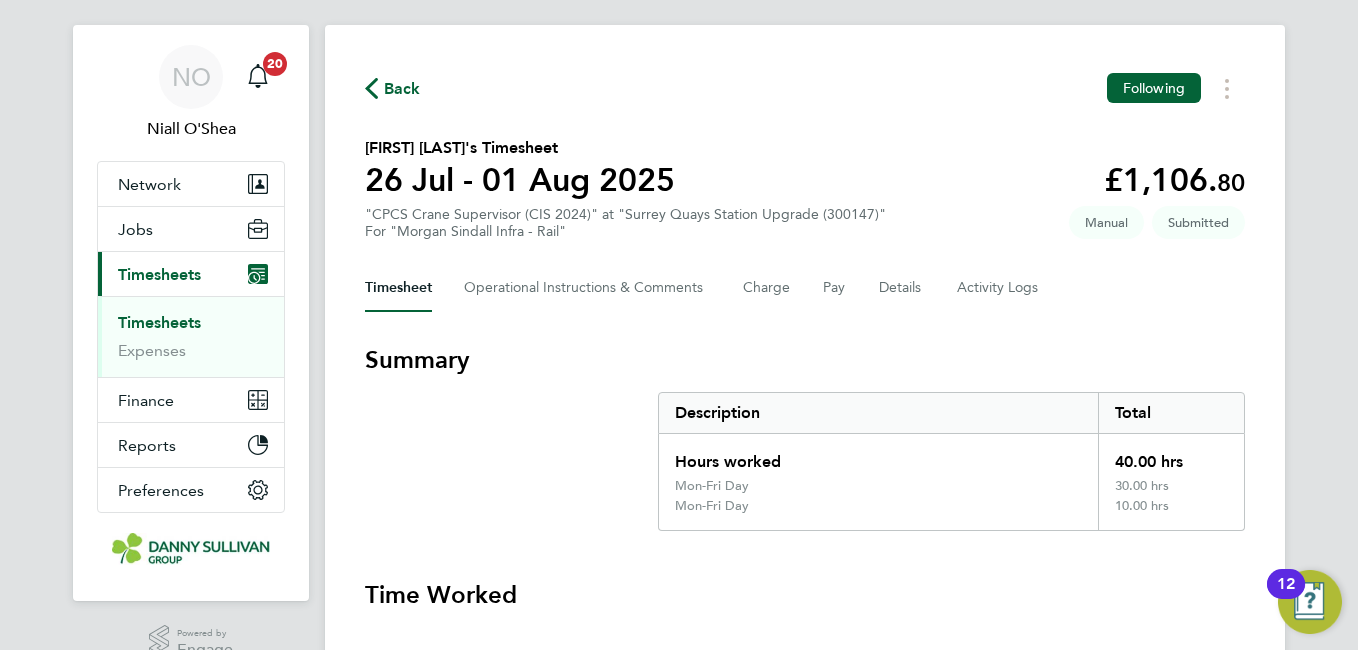 scroll, scrollTop: 0, scrollLeft: 0, axis: both 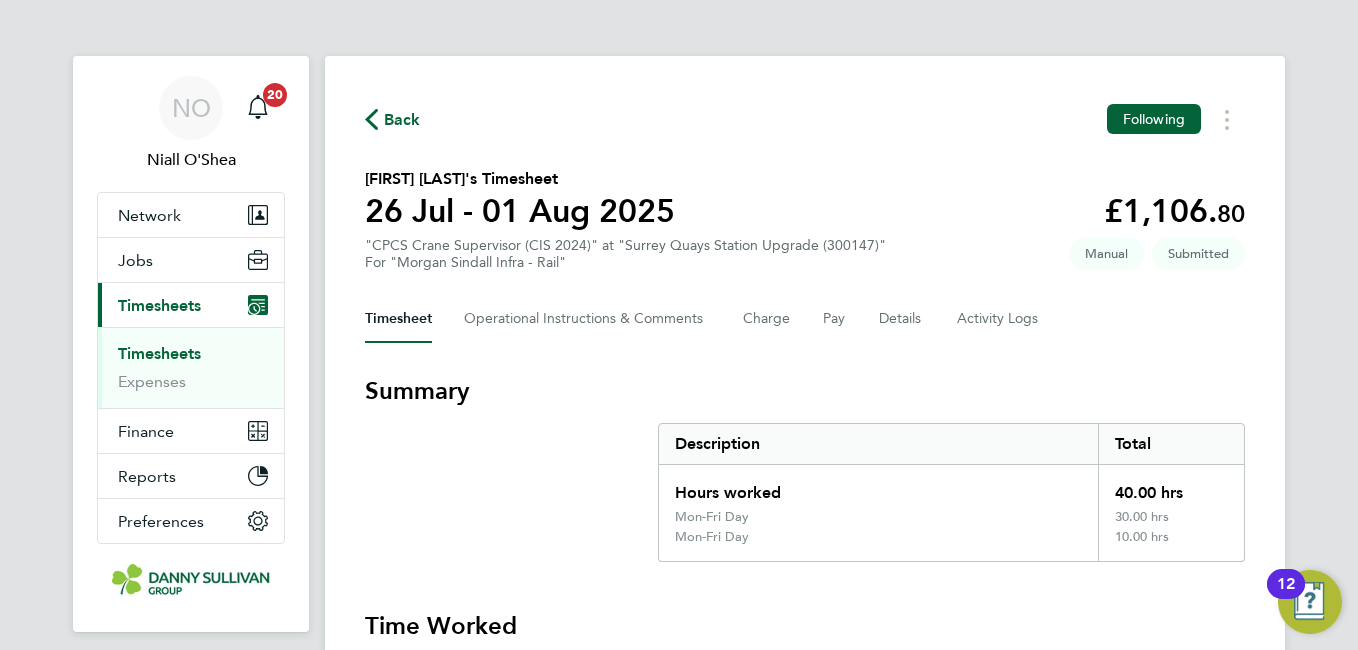 click on "Back" 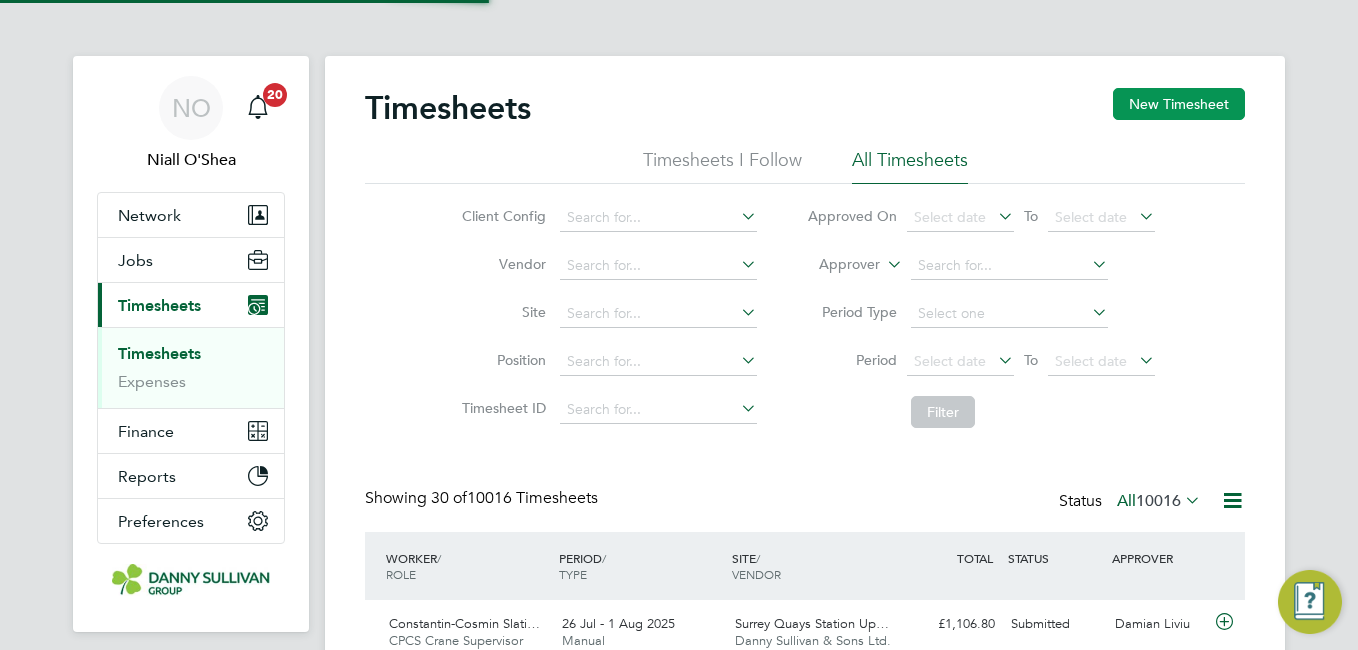 click on "New Timesheet" 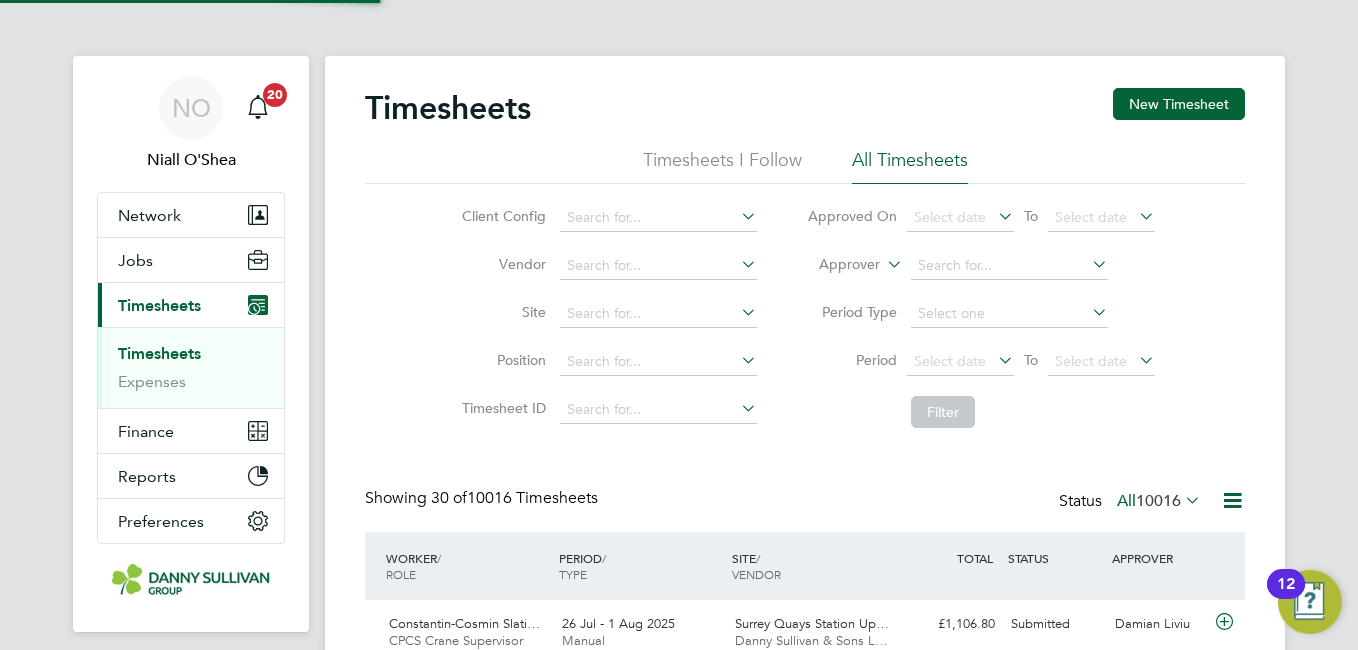 scroll, scrollTop: 10, scrollLeft: 10, axis: both 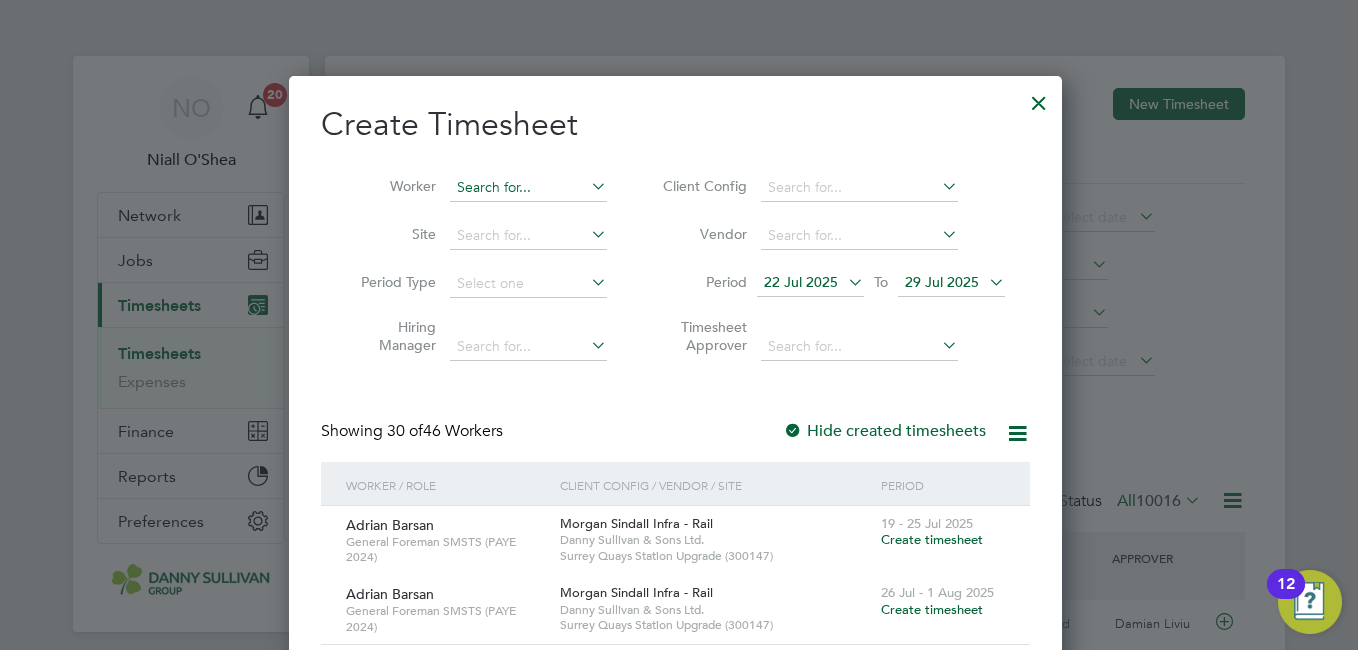 click at bounding box center (528, 188) 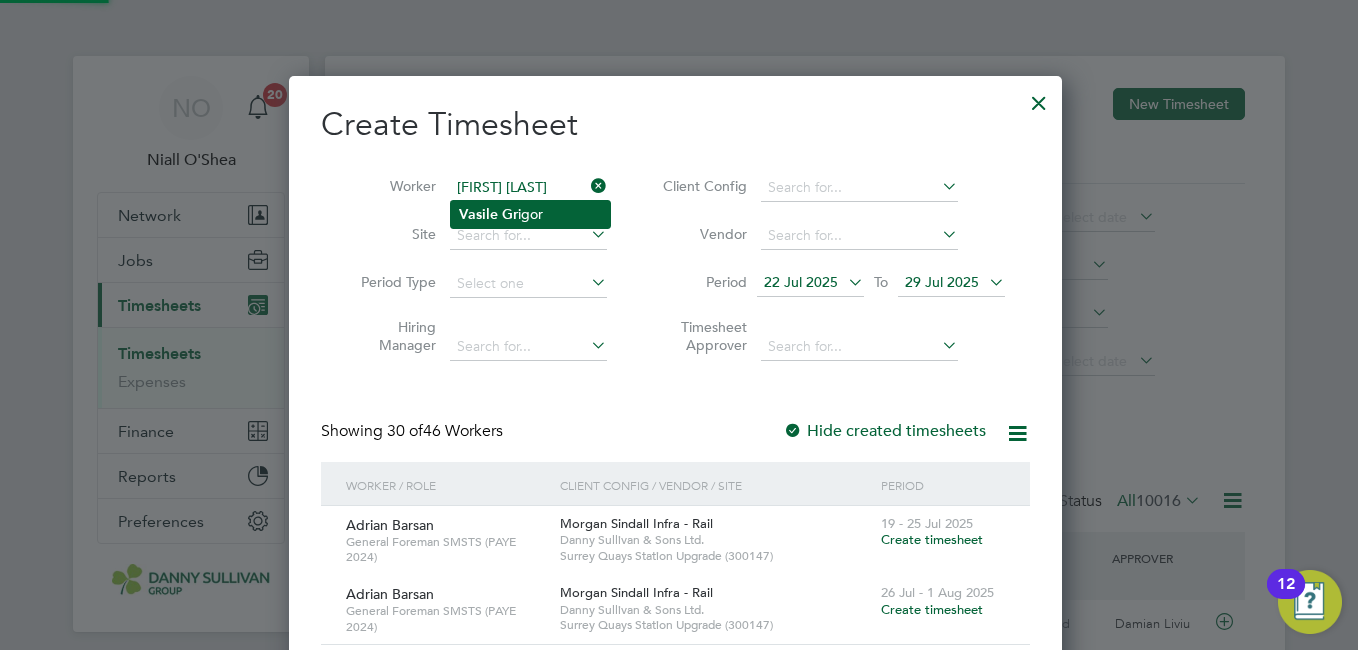 click on "Vasile   Gr igor" 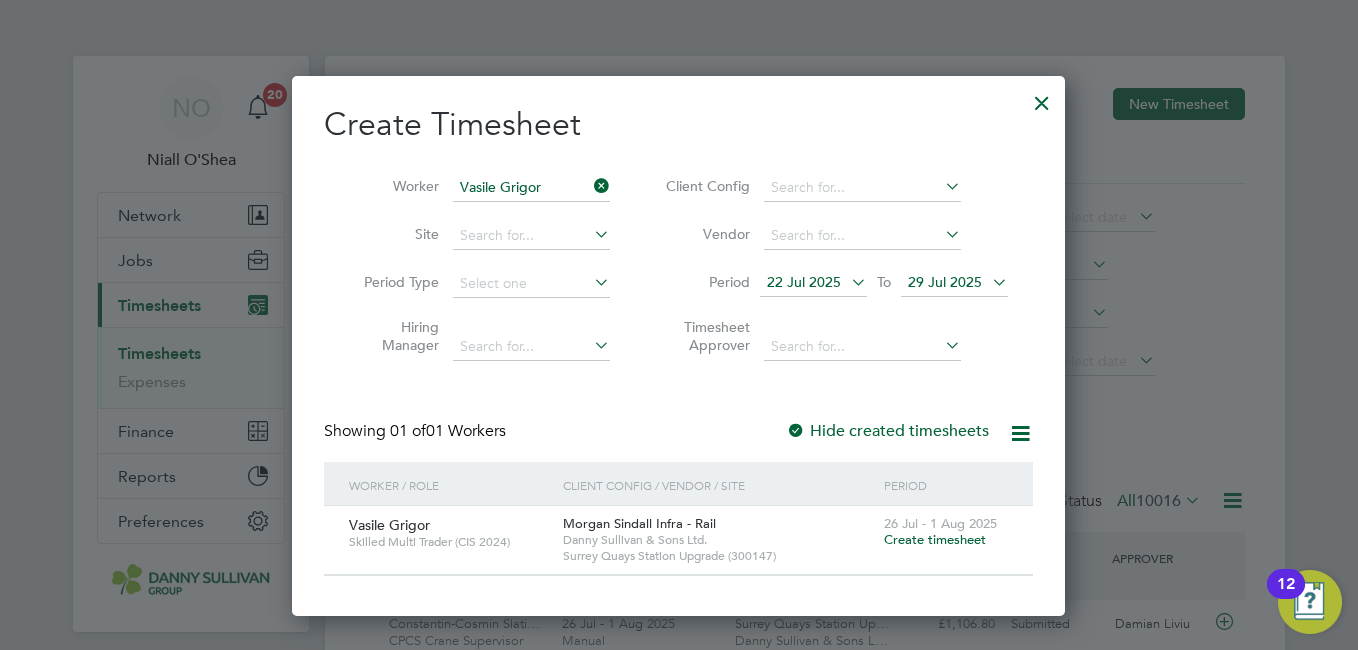 click on "Create timesheet" at bounding box center [935, 539] 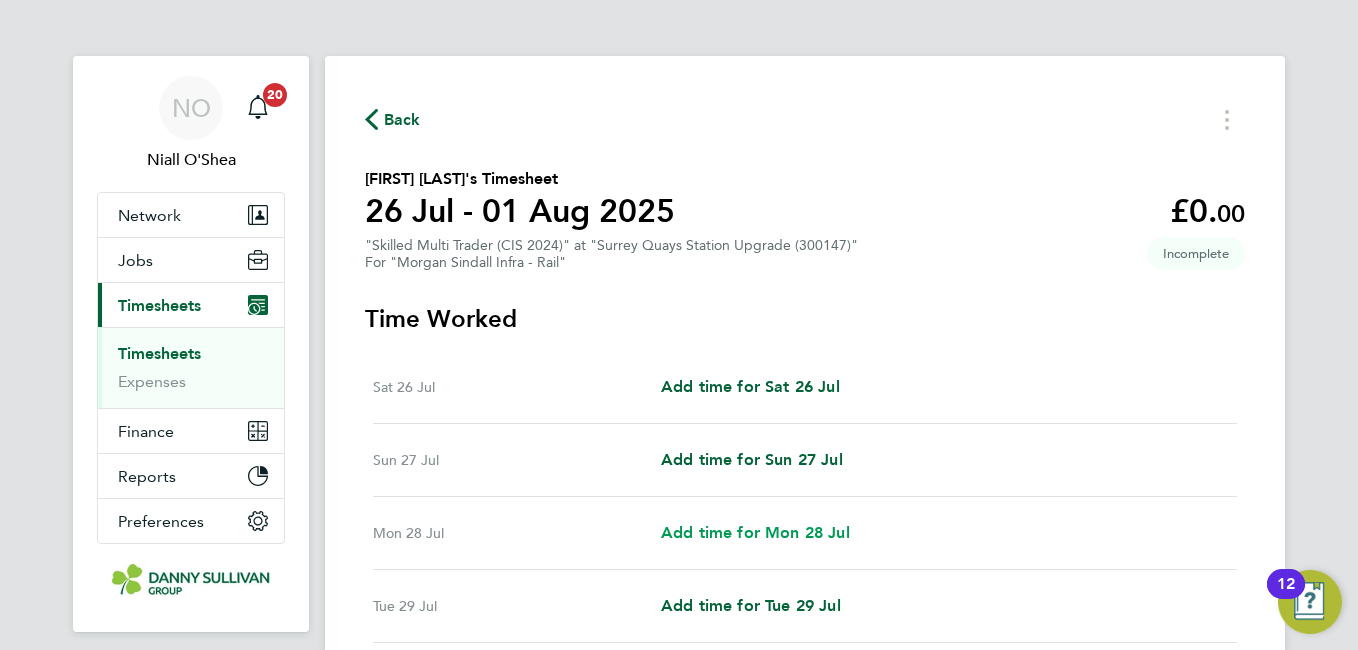 click on "Add time for Mon 28 Jul" at bounding box center [755, 533] 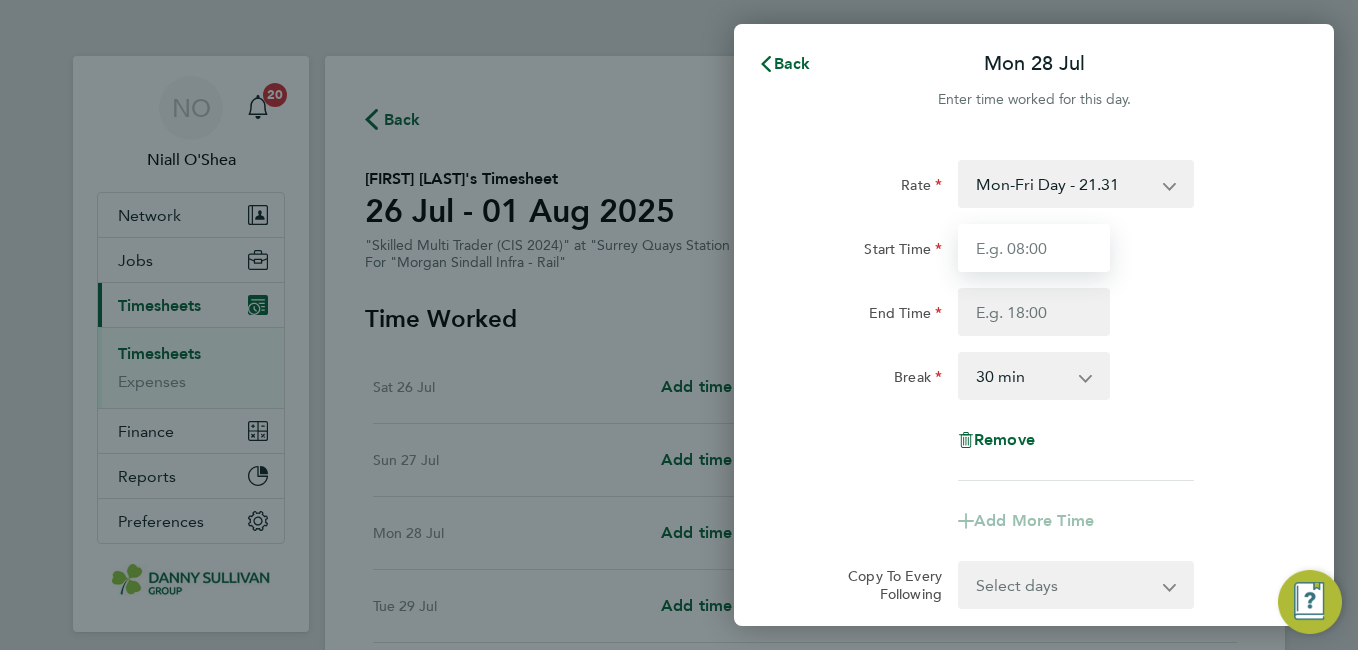 click on "Start Time" at bounding box center (1034, 248) 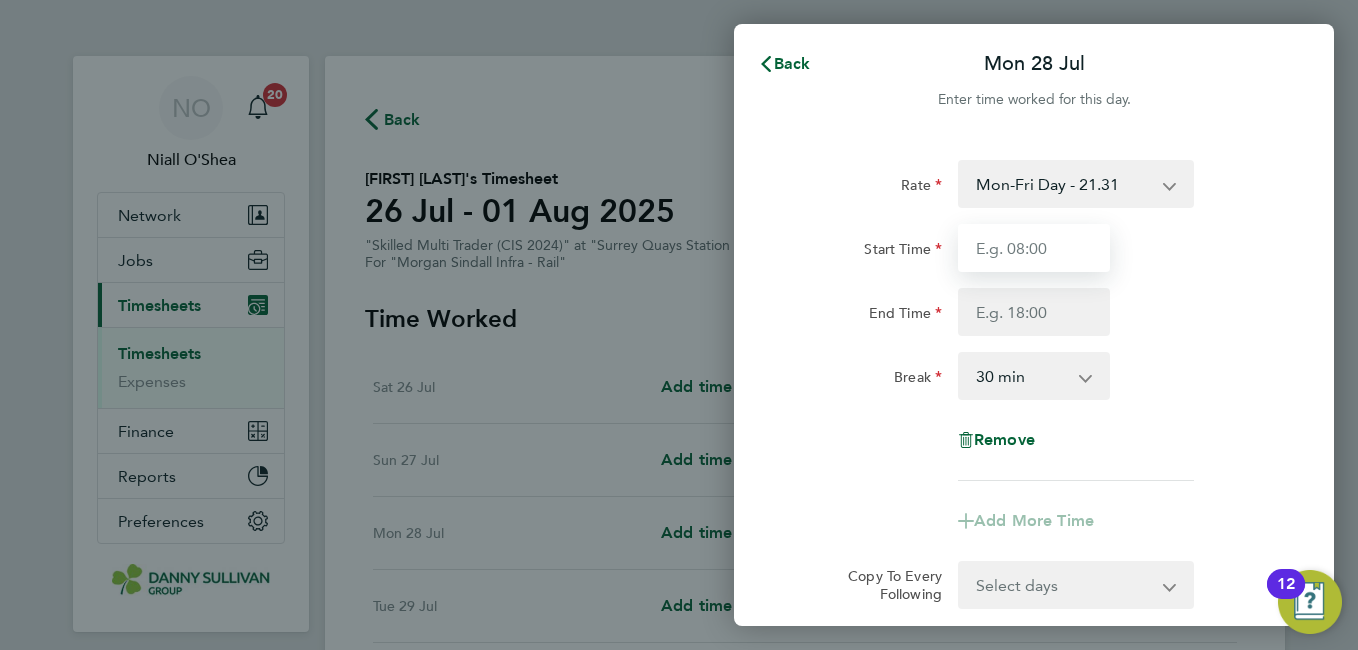 type on "07:00" 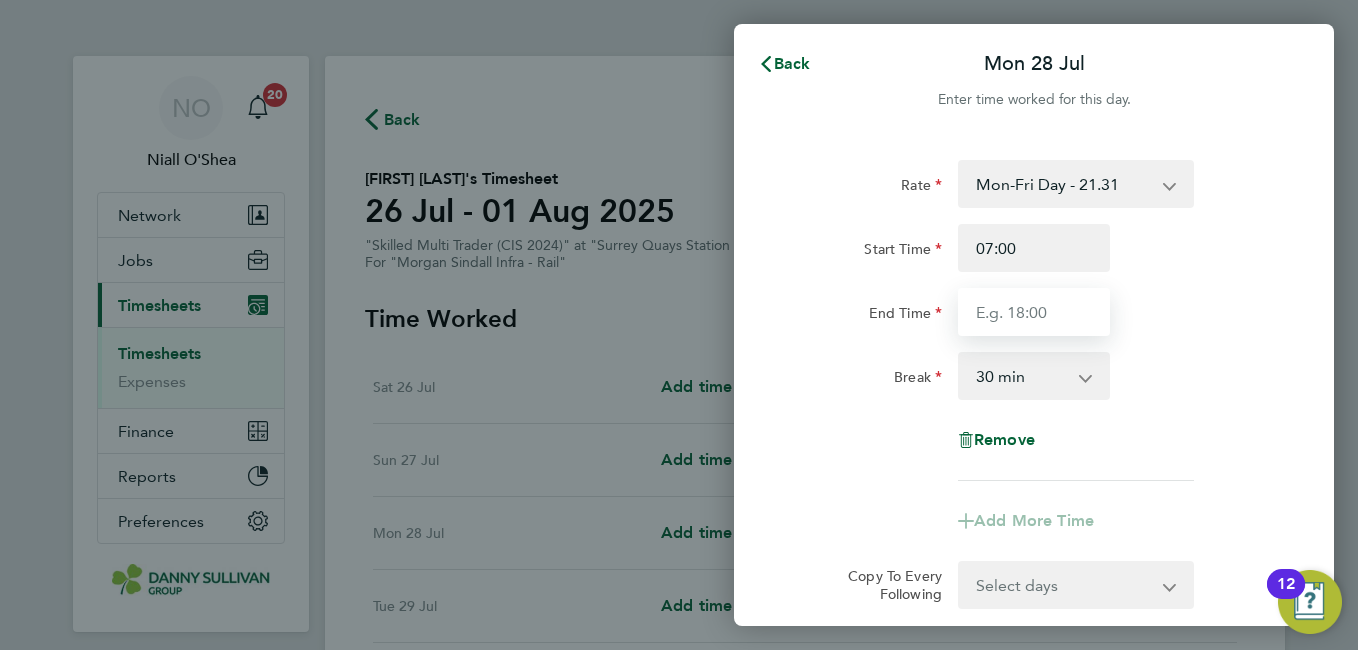 type on "17:30" 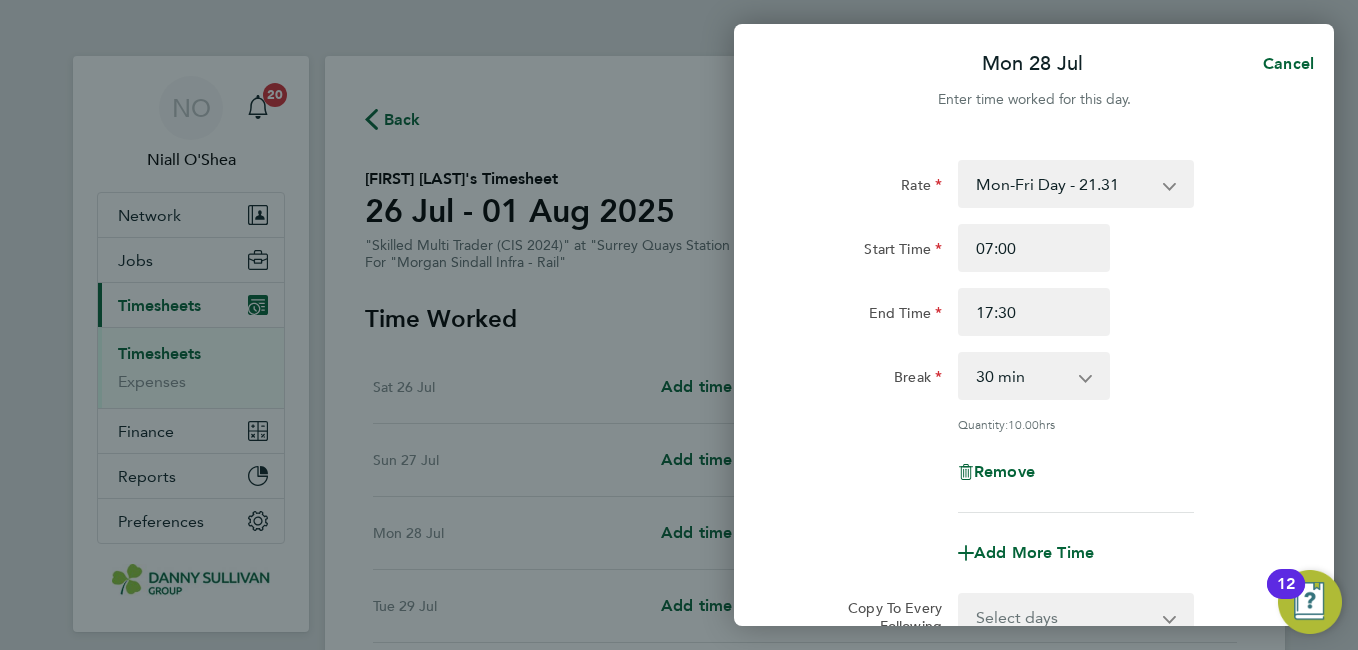 click on "Rate  Mon-Fri Day - 21.31   Bank Hol - 31.96   Weekend - 27.70   Mon-Thurs Nights - 24.51   Xmas / NY - 42.62
Start Time 07:00 End Time 17:30 Break  0 min   15 min   30 min   45 min   60 min   75 min   90 min
Quantity:  10.00  hrs
Remove" 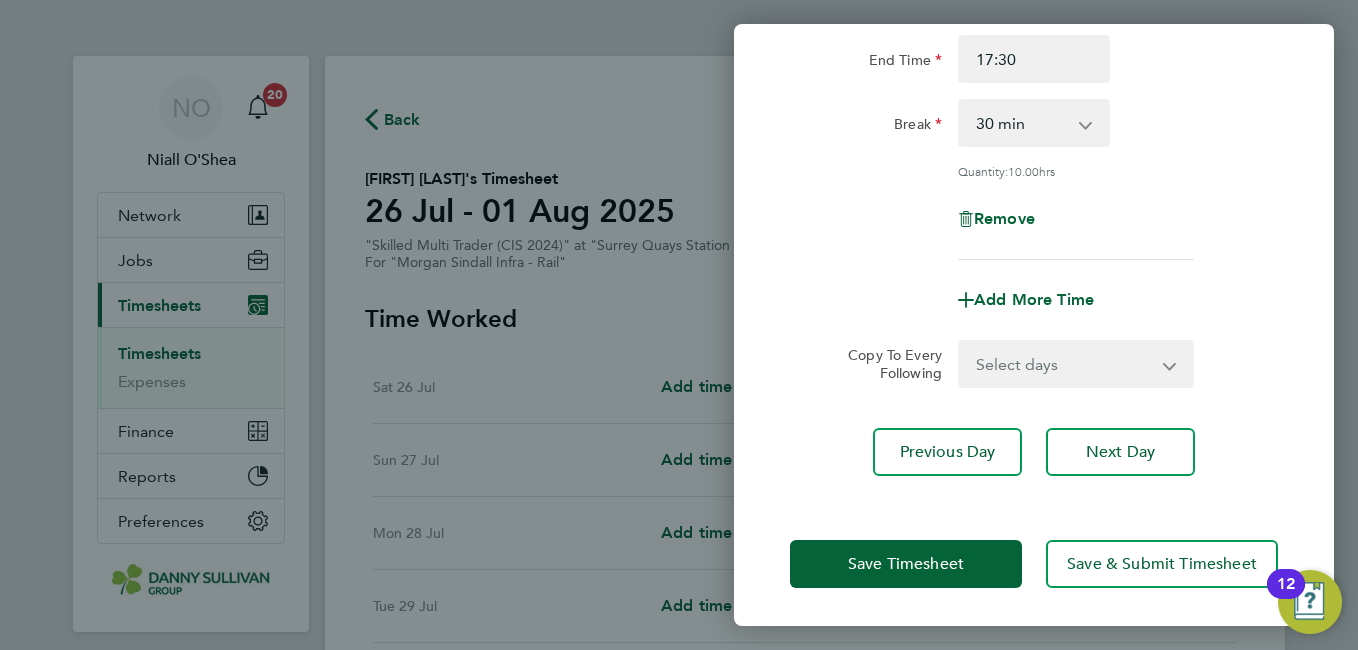 click on "Select days   Day   Tuesday   Wednesday   Thursday" at bounding box center (1065, 364) 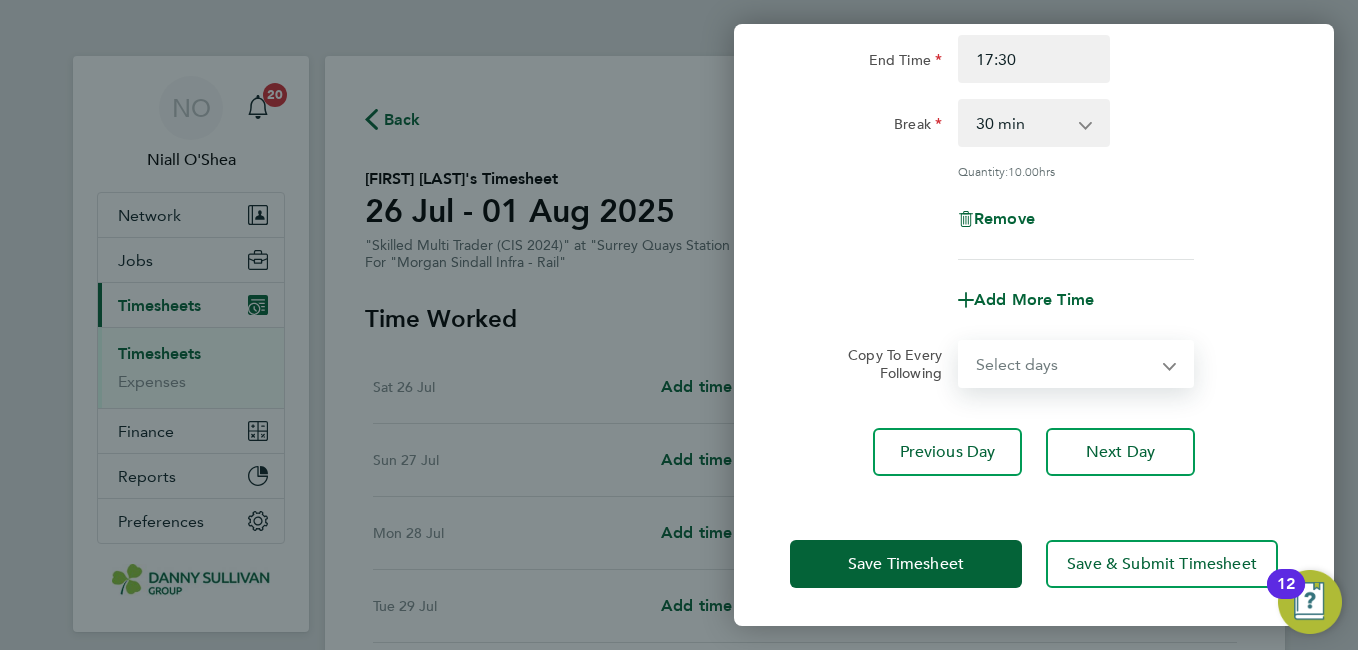 select on "DAY" 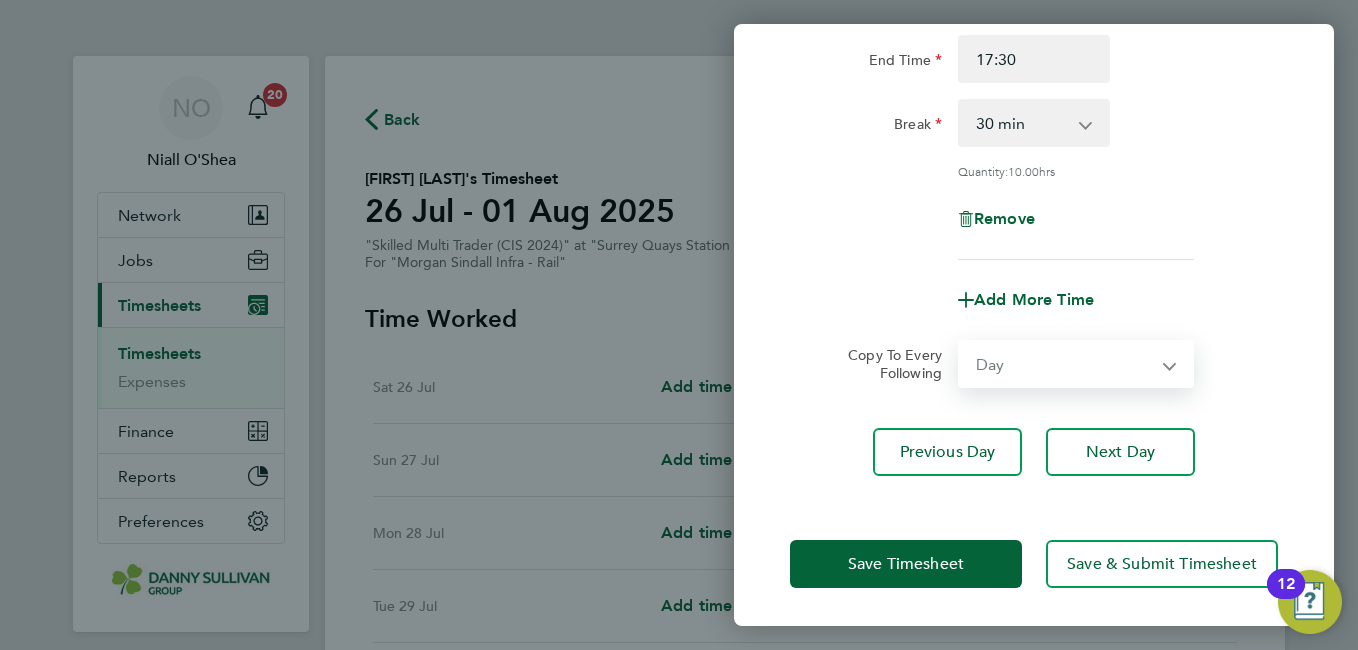 click on "Select days   Day   Tuesday   Wednesday   Thursday" at bounding box center (1065, 364) 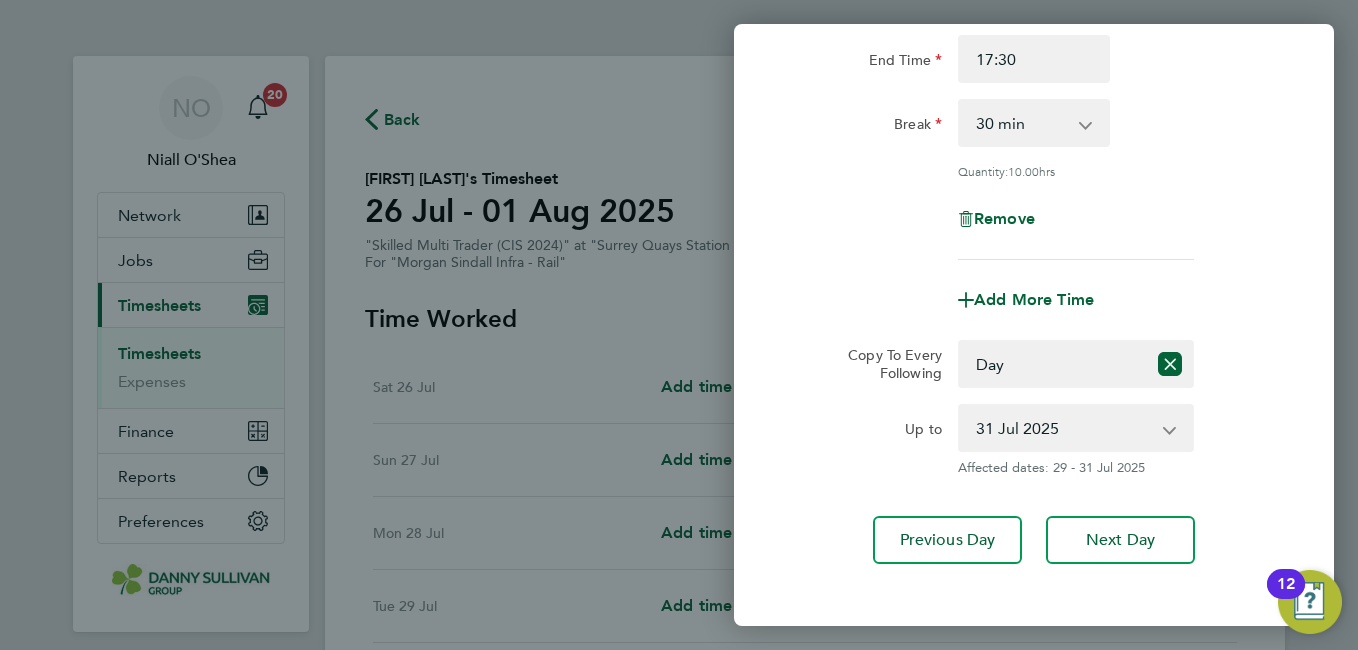 click on "Copy To Every Following  Select days   Day   Tuesday   Wednesday   Thursday" 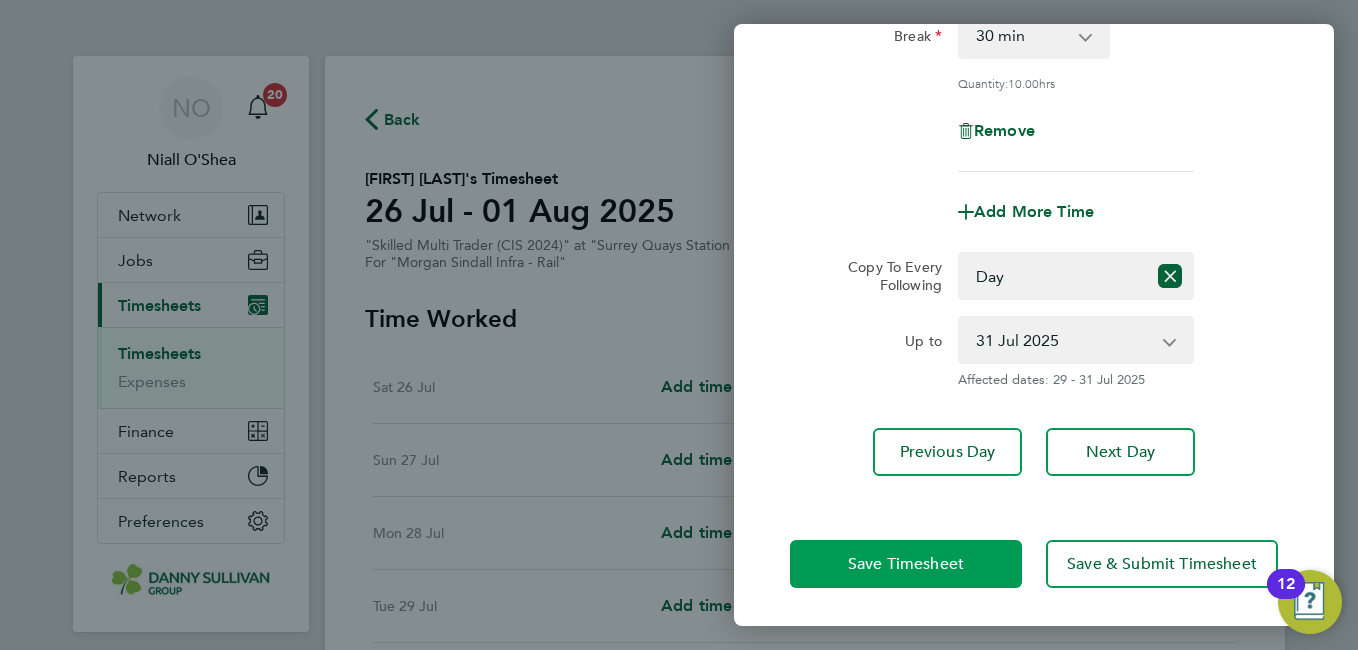 click on "Save Timesheet" 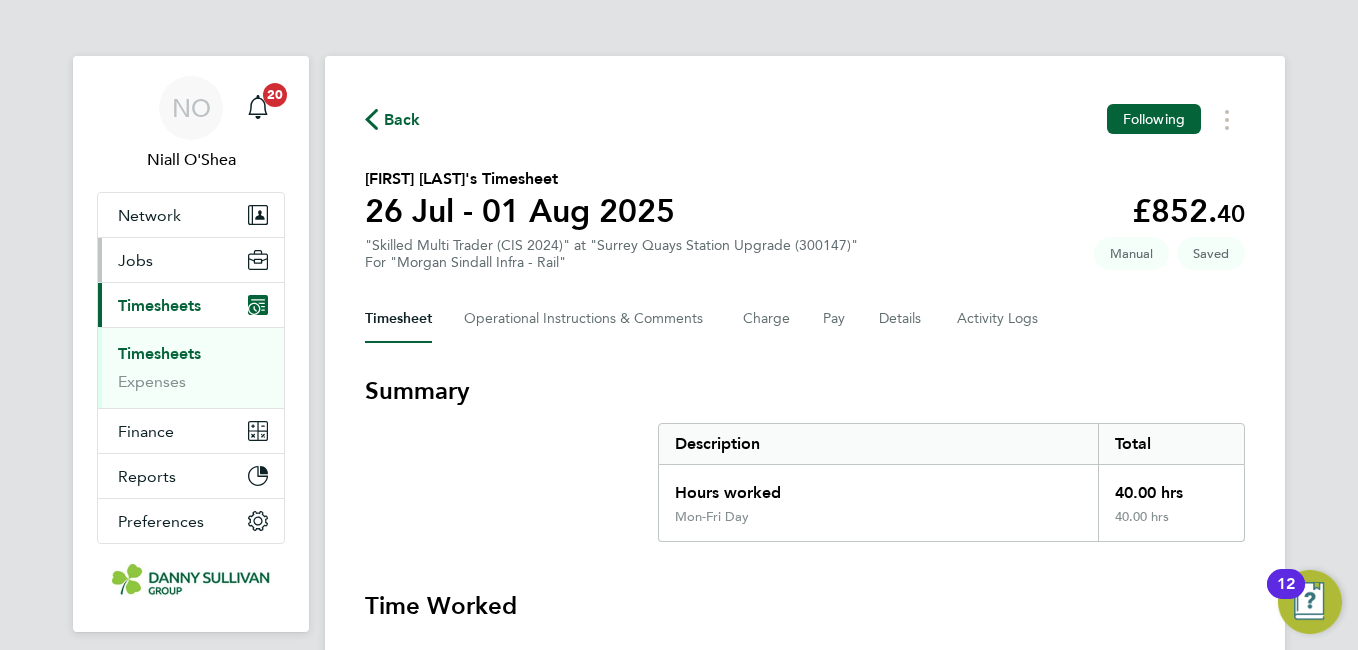 click on "Jobs" at bounding box center (135, 260) 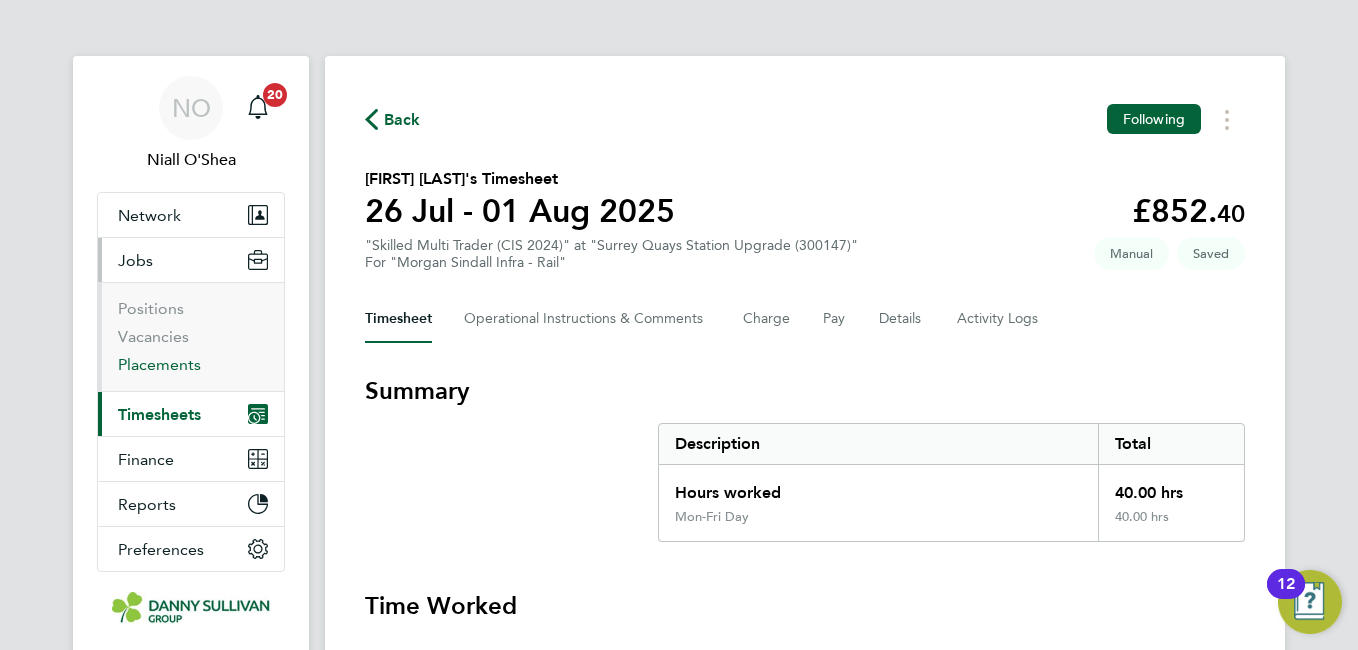 click on "Placements" at bounding box center [159, 364] 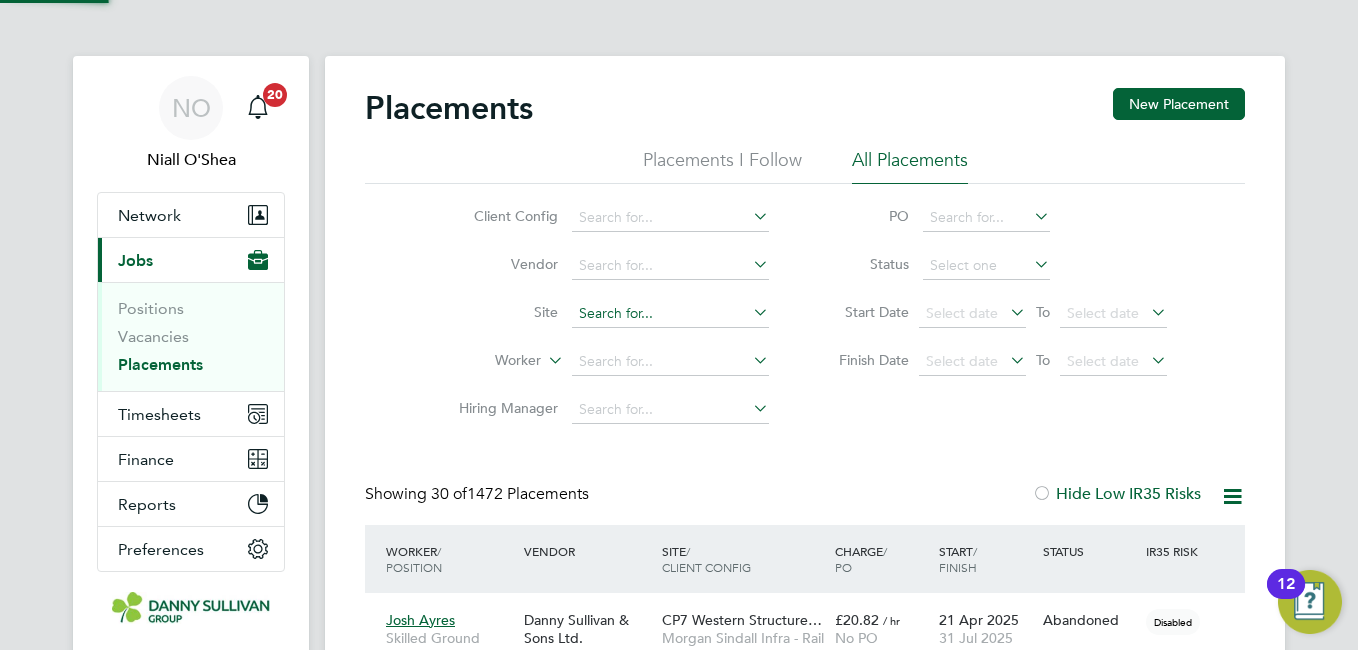 click 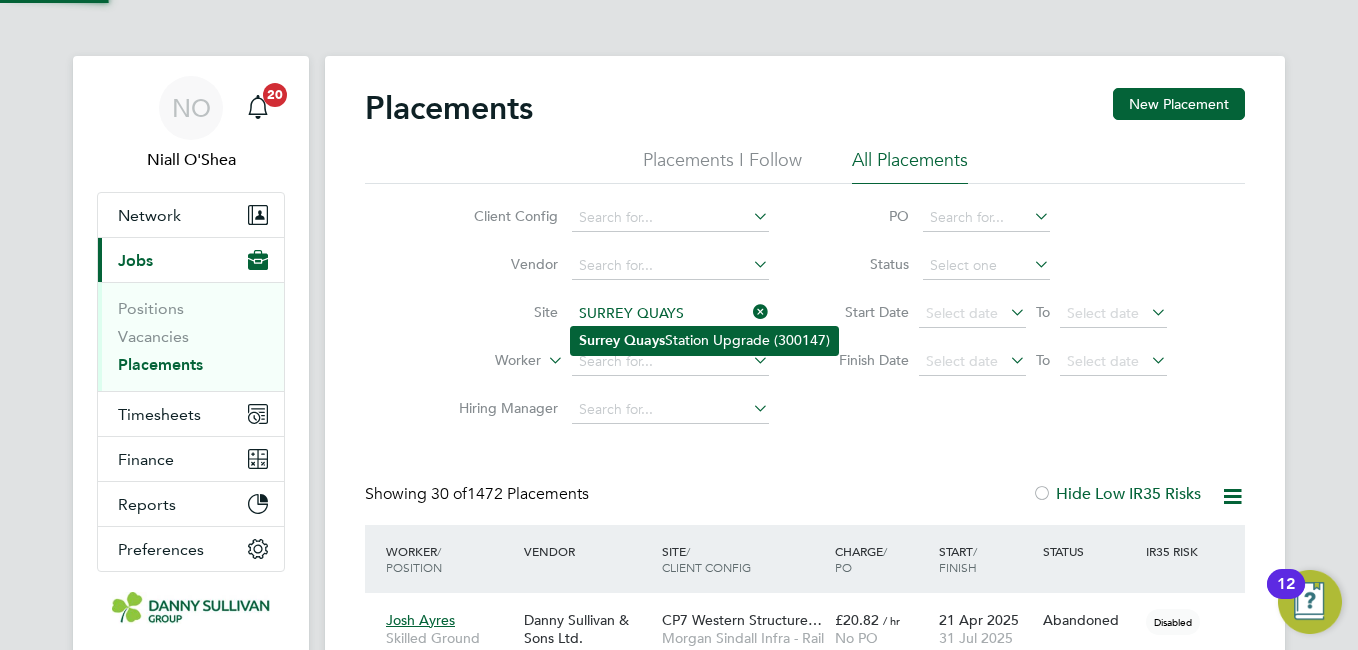 click on "Surrey   Quays  Station Upgrade (300147)" 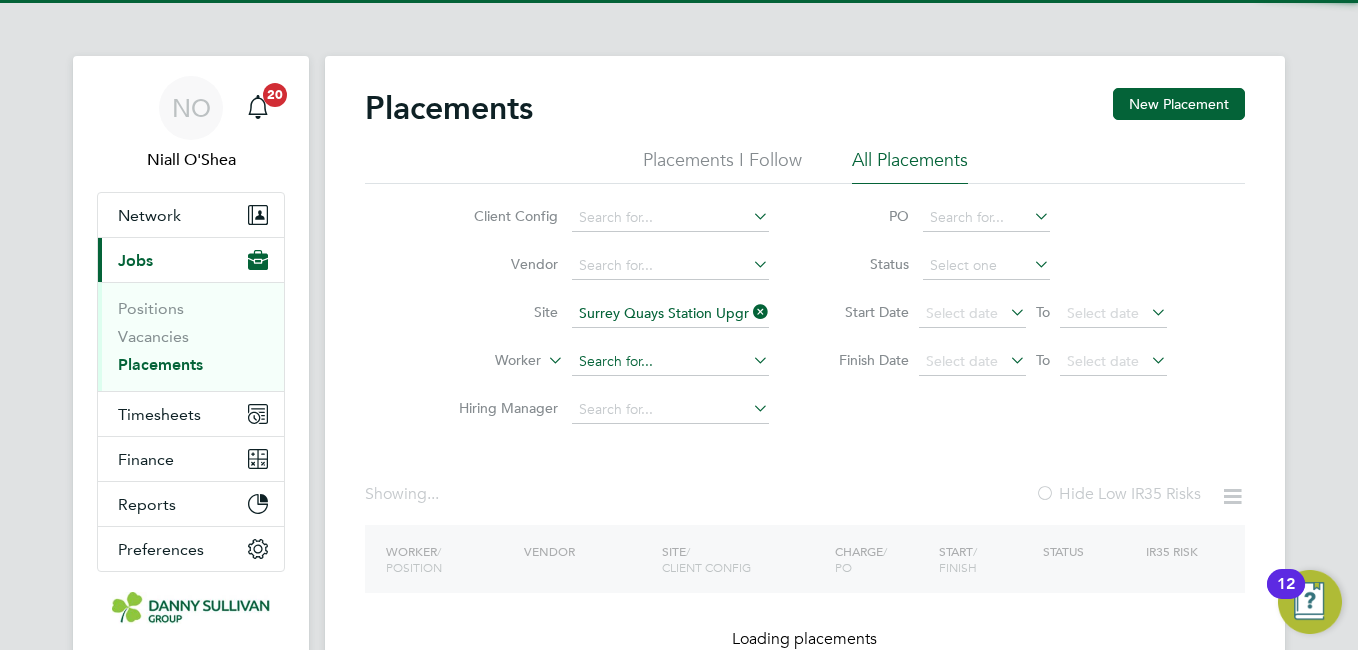click 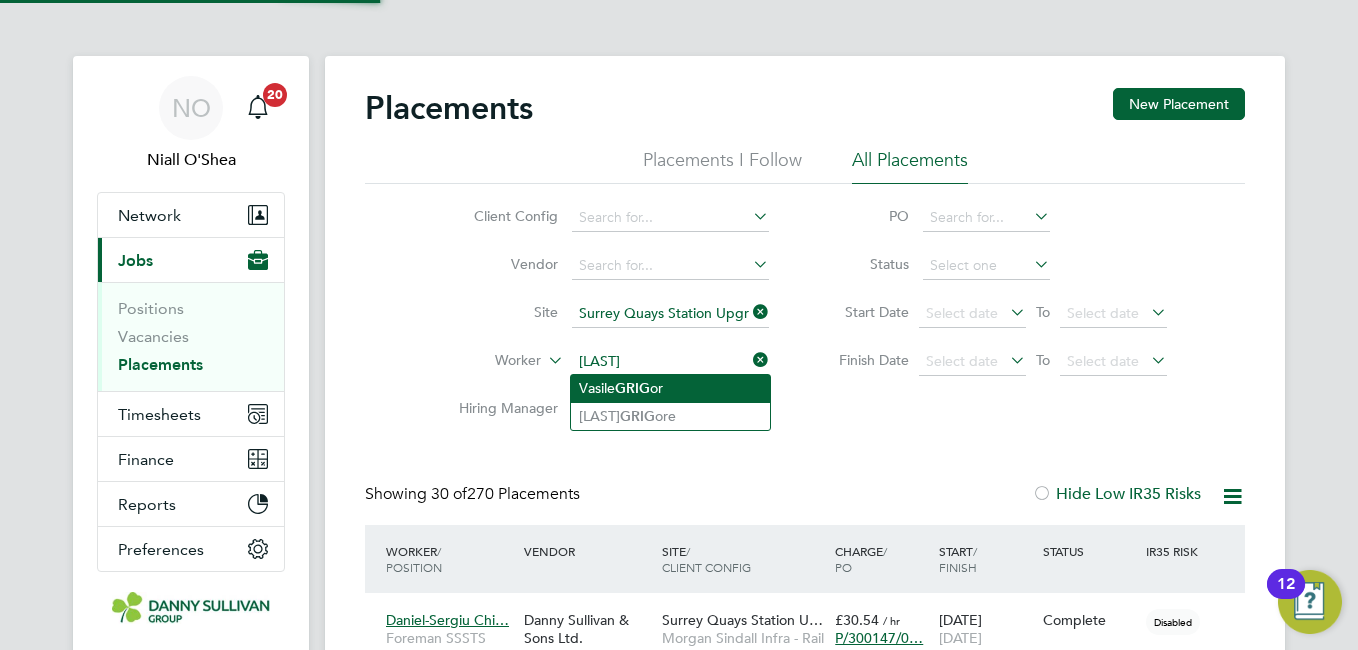 type on "Vasile Grigor" 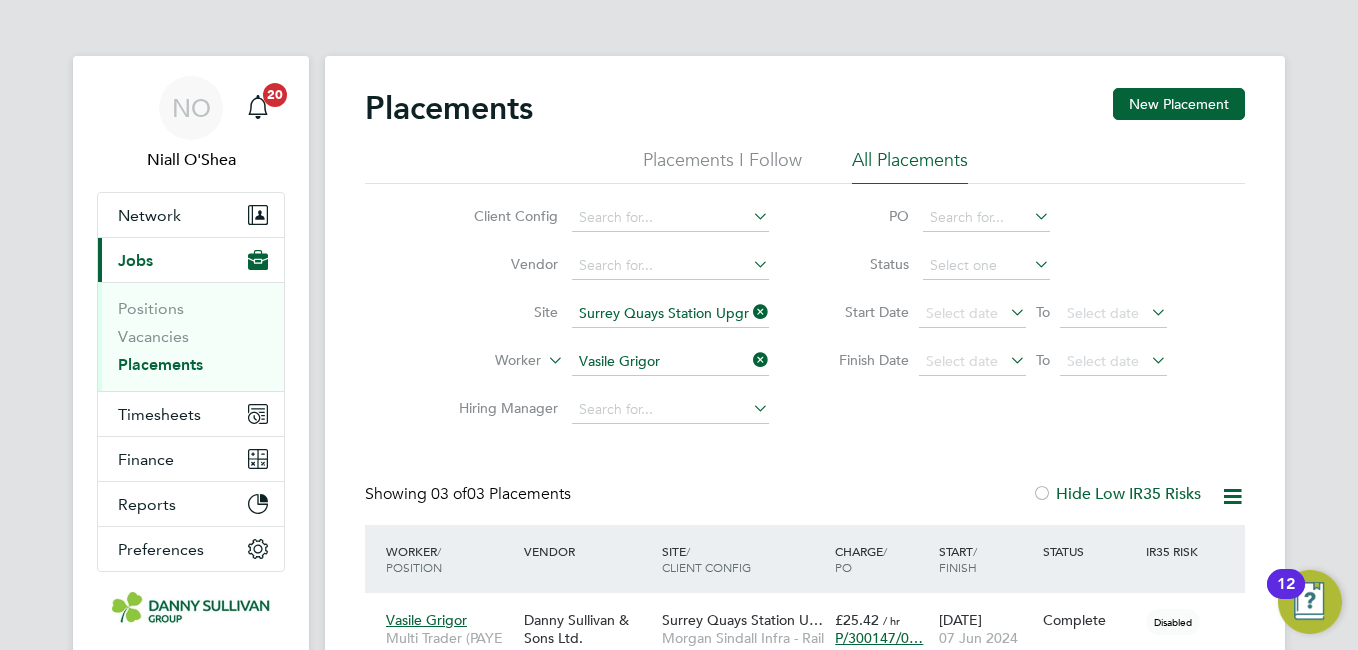 click on "Worker" 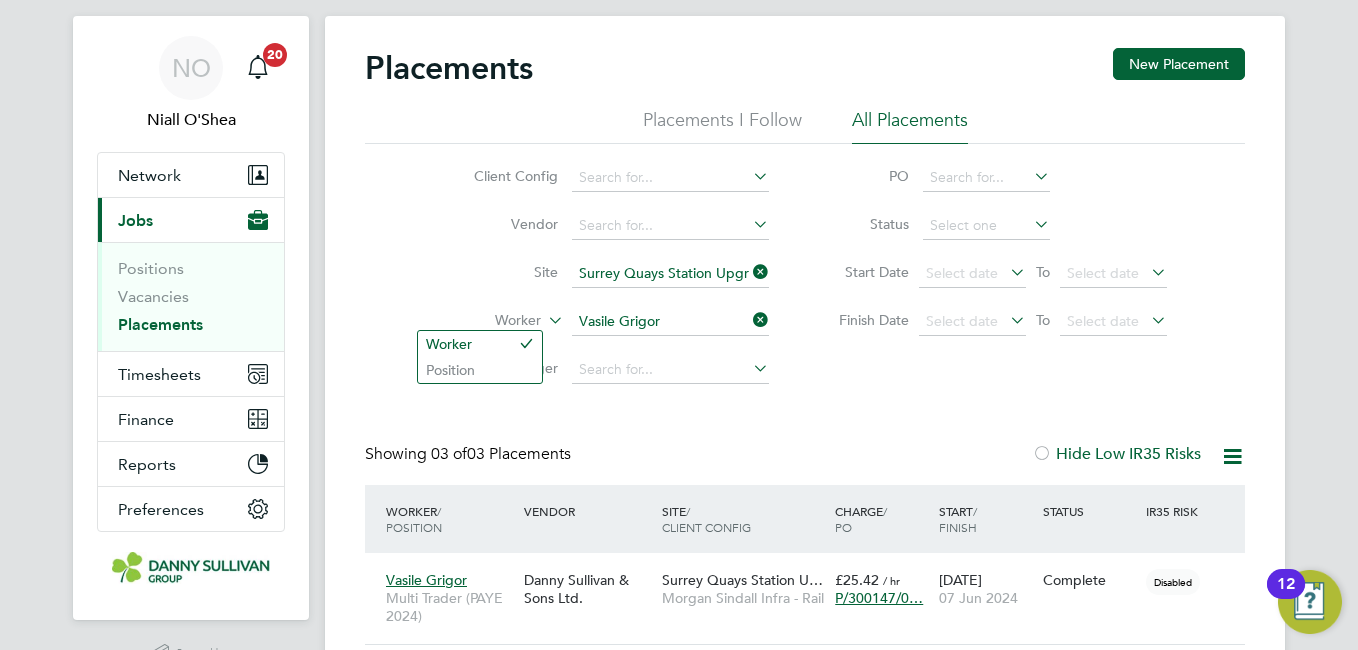 click on "Client Config   Vendor     Site   Surrey Quays Station Upgrade (300147)   Worker   Vasile Grigor   Hiring Manager   PO   Status   Start Date
Select date
To
Select date
Finish Date
Select date
To
Select date" 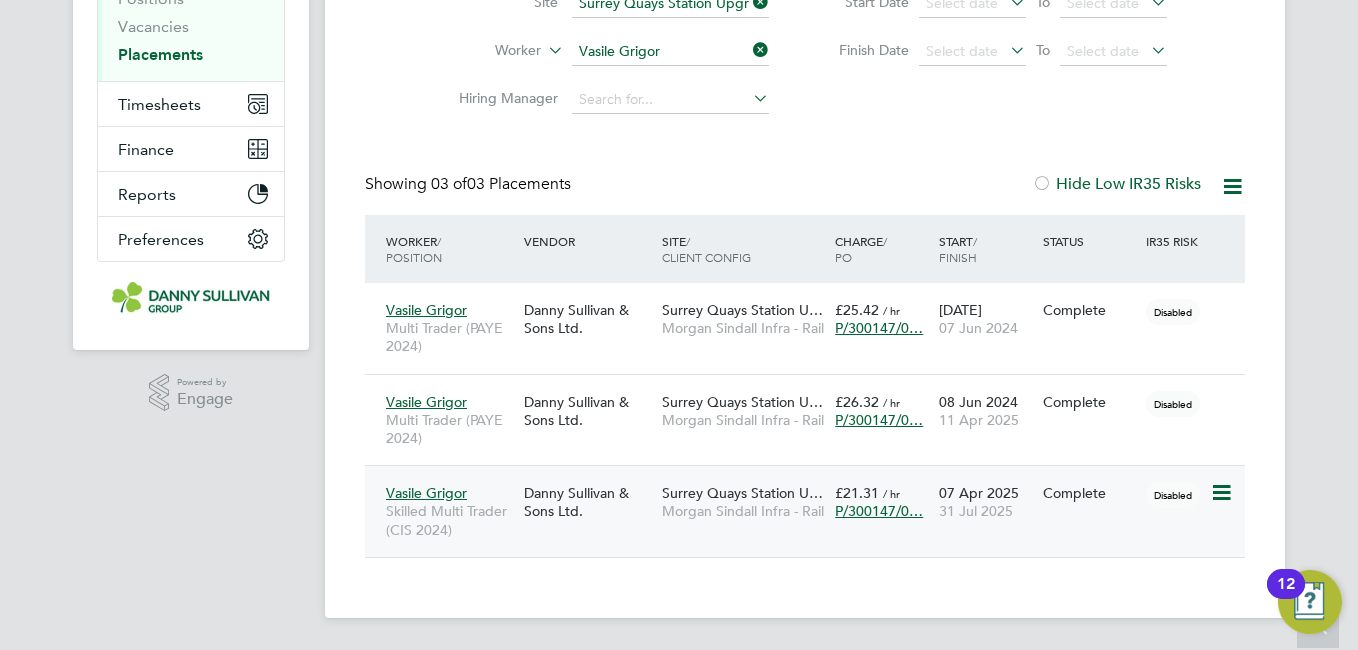 click on "31 Jul 2025" 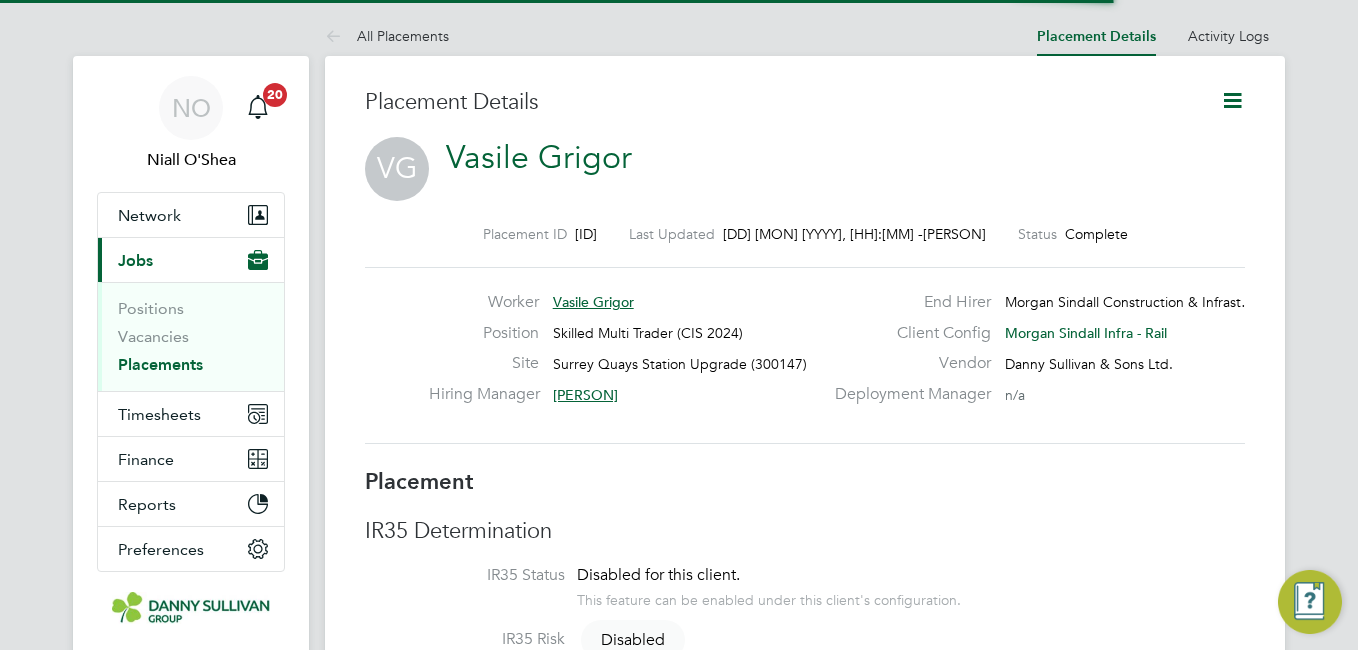 scroll, scrollTop: 0, scrollLeft: 0, axis: both 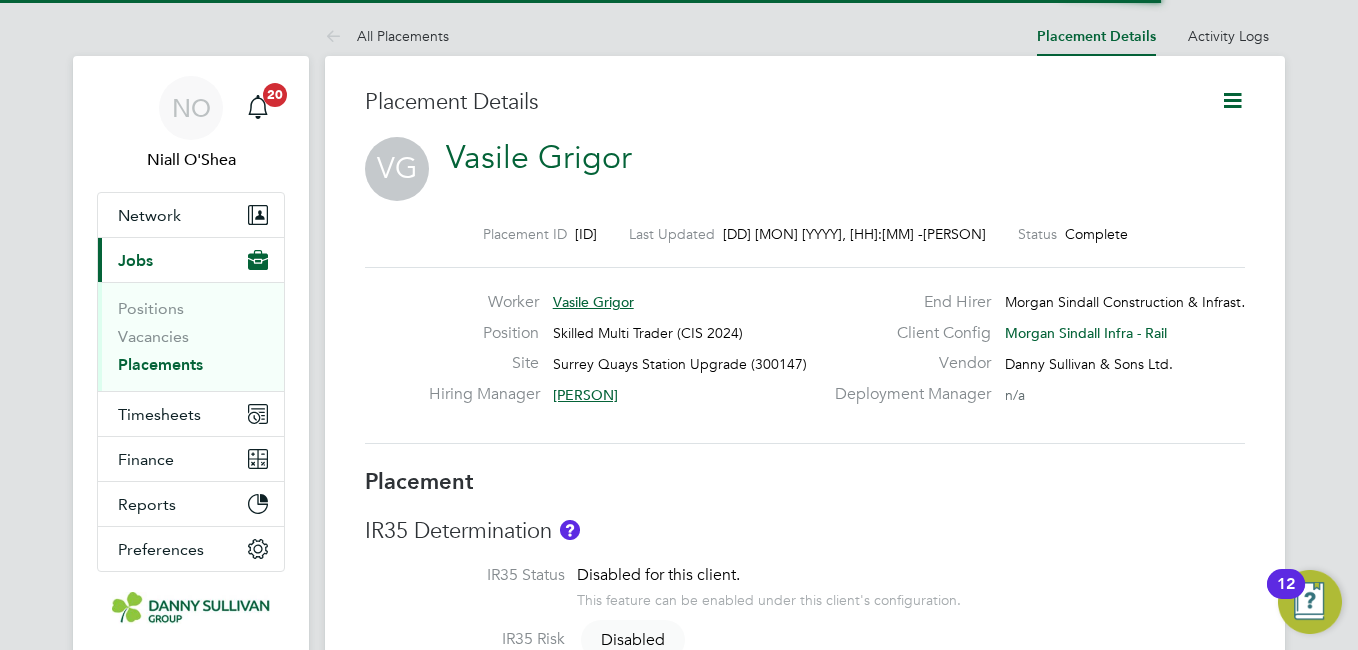 click 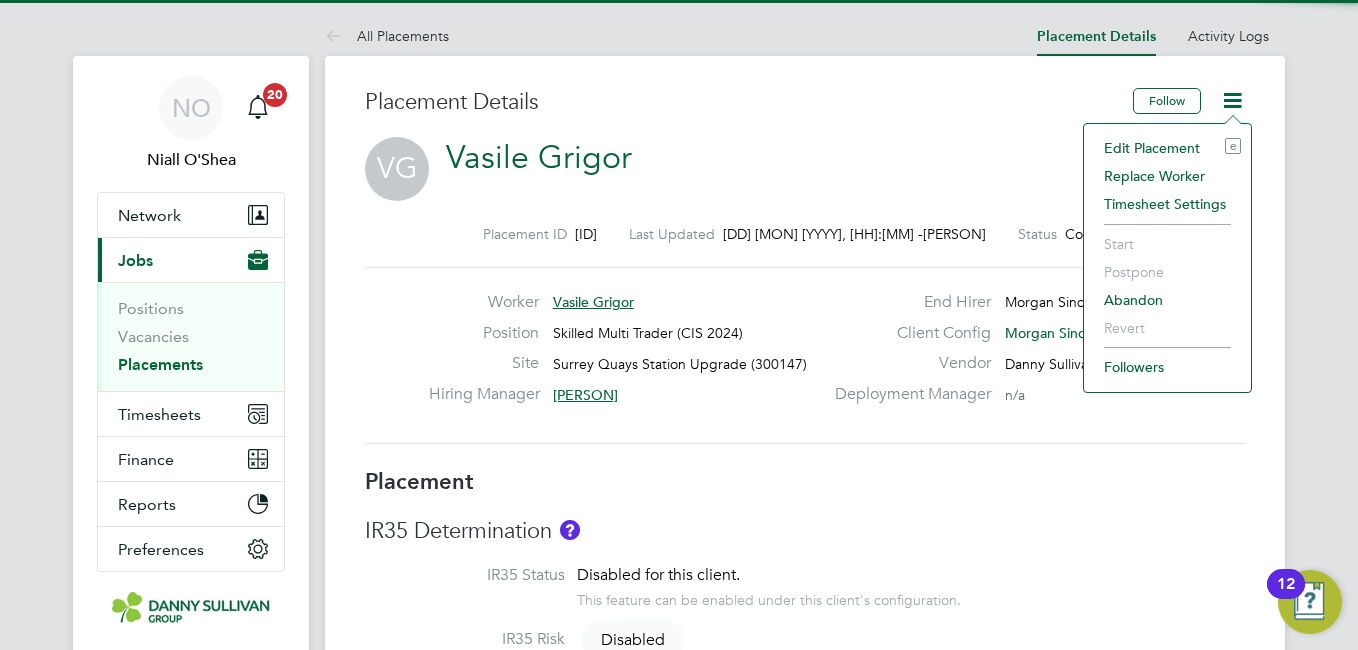 click on "Edit Placement e" 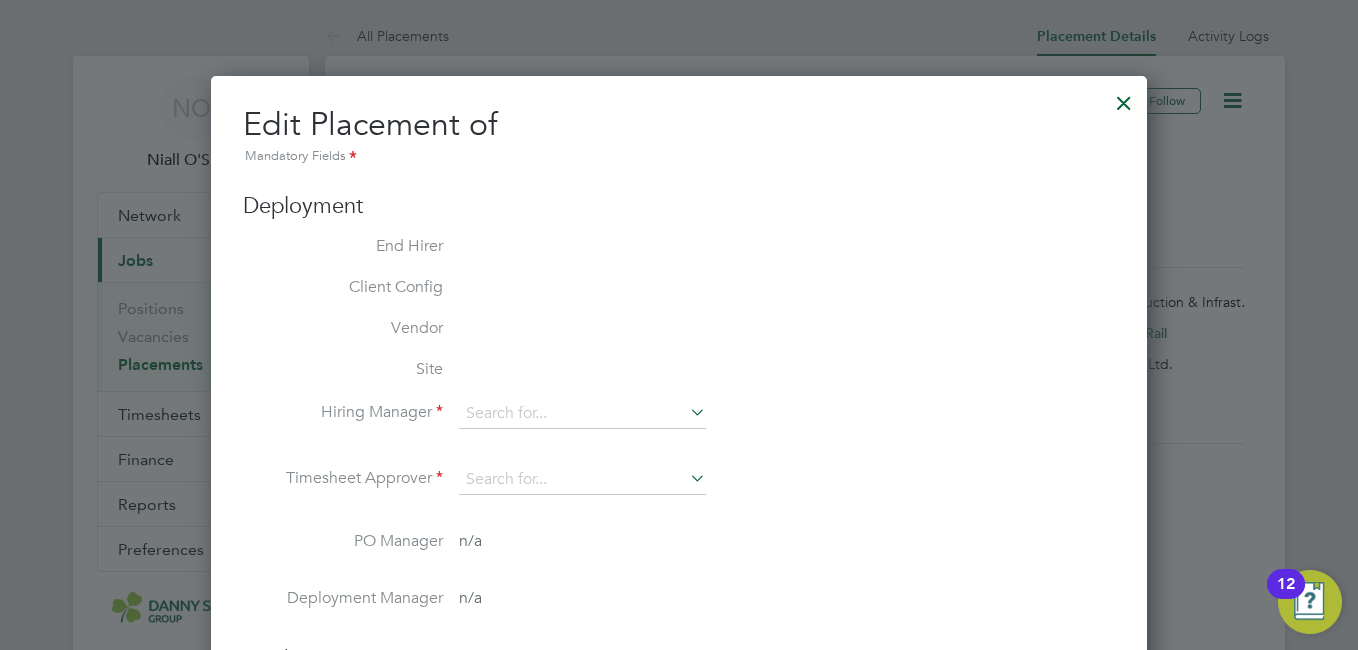 type on "[PERSON]" 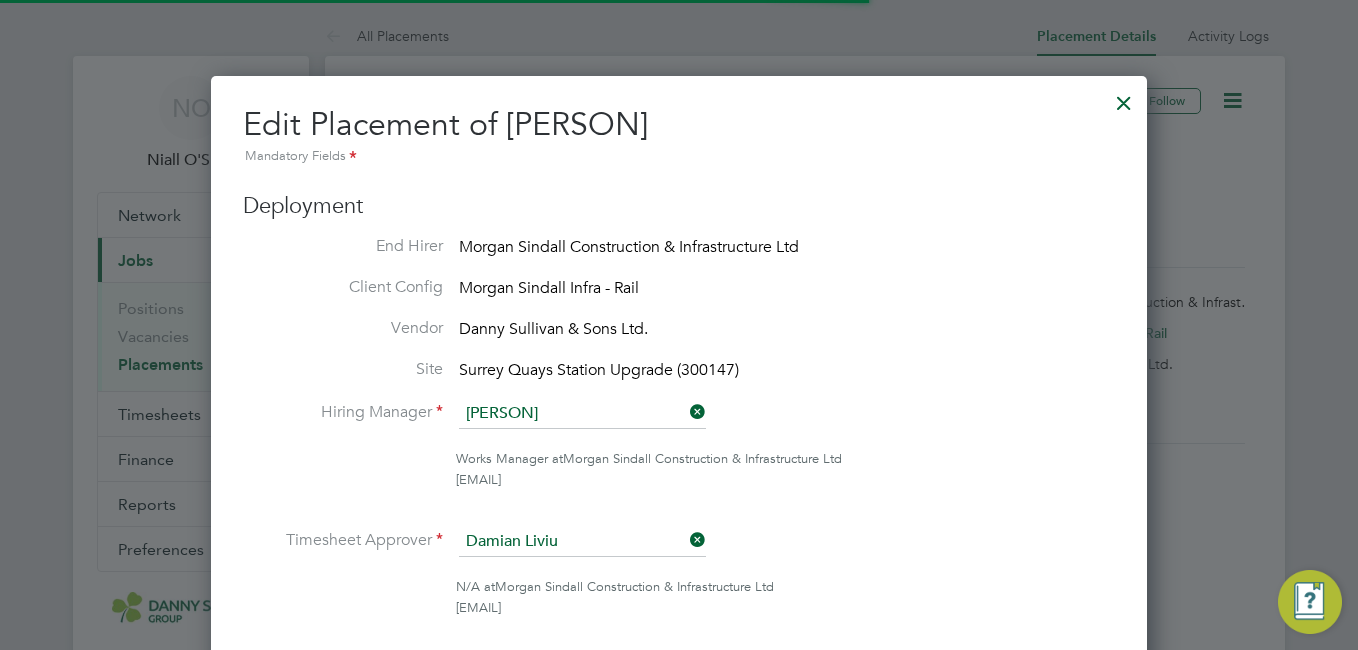 click on "Edit Placement of [PERSON] Mandatory Fields Deployment End Hirer   [COMPANY] Client Config   [COMPANY] Infra - Rail Vendor   [COMPANY]  at  [LOCATION] ([NUMBER]) Hiring Manager   [PERSON] Works Manager at  [COMPANY] [EMAIL] Timesheet Approver   [PERSON] N/A at  [COMPANY] [EMAIL] PO Manager   n/a Deployment Manager   n/a PO No PO Number Valid From Valid To Expiry P/[NUMBER]/[NUMBER] [DD] [MON] [YYYY] - No Expiry PO automatically assigned PO assigned for  [COMPANY]  at  [LOCATION] ([NUMBER]) Worker Worker   [PERSON] Worker Engagement Type   This worker's Engagement Type has not been registered by its Agency. Position   Skilled Multi Trader (CIS [YYYY]) Duration [DD] [MON] [YYYY] [NUMBER]  ( + 0 ) [DD] [MON] [YYYY] Working Days M T W T F S S   Working Hours 08:00   ‐   18:00" at bounding box center [679, 1189] 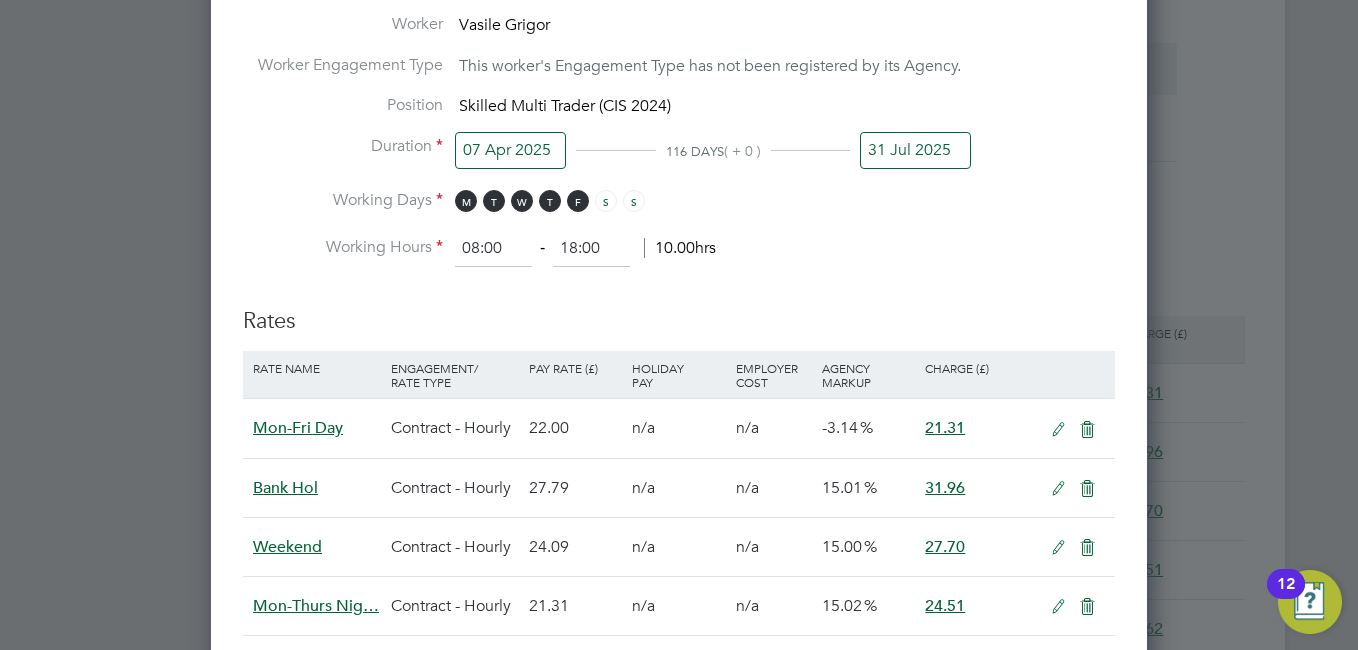 click on "31 Jul 2025" at bounding box center (915, 150) 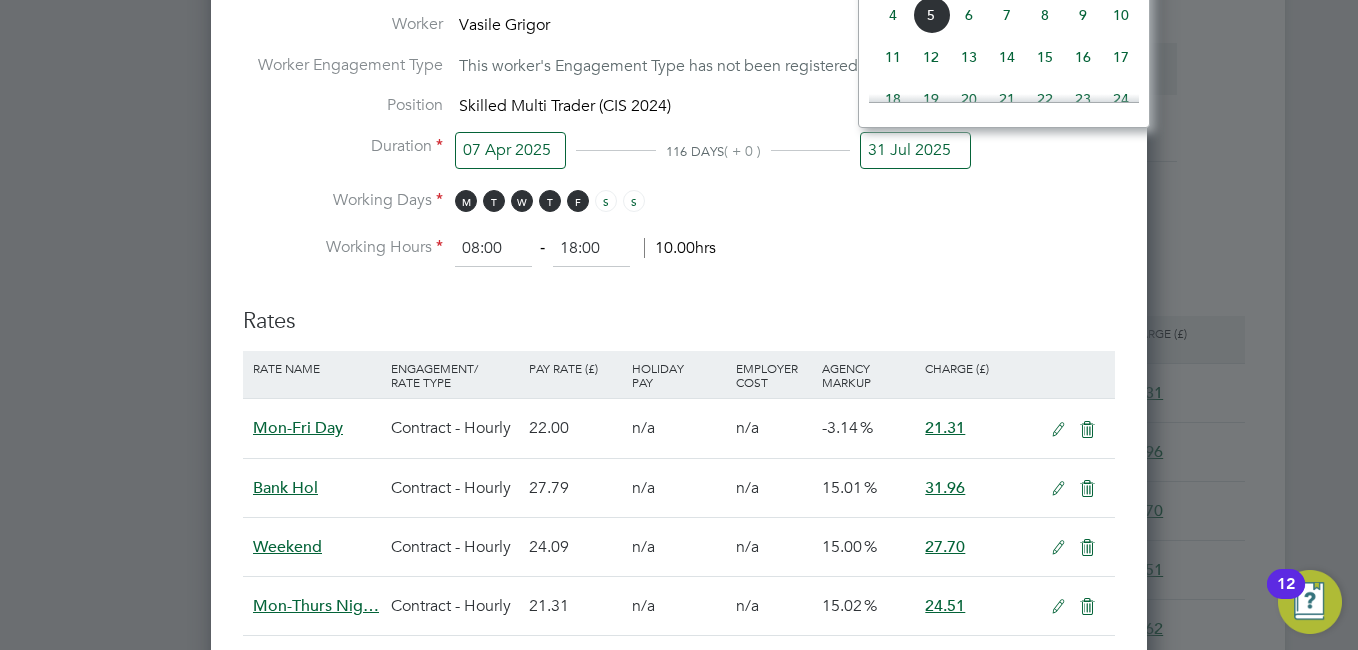 click on "Duration 07 Apr 2025 116 DAYS  ( + 0 ) 31 Jul 2025" at bounding box center [679, 163] 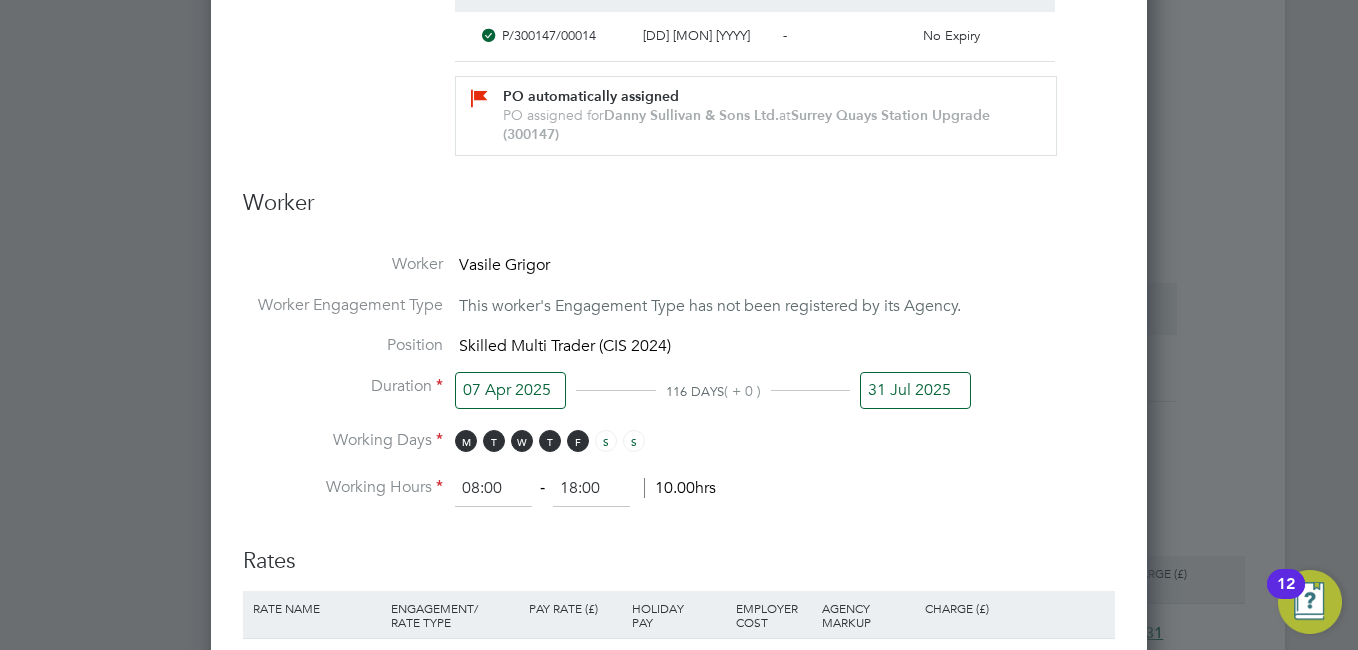 click on "31 Jul 2025" at bounding box center [915, 390] 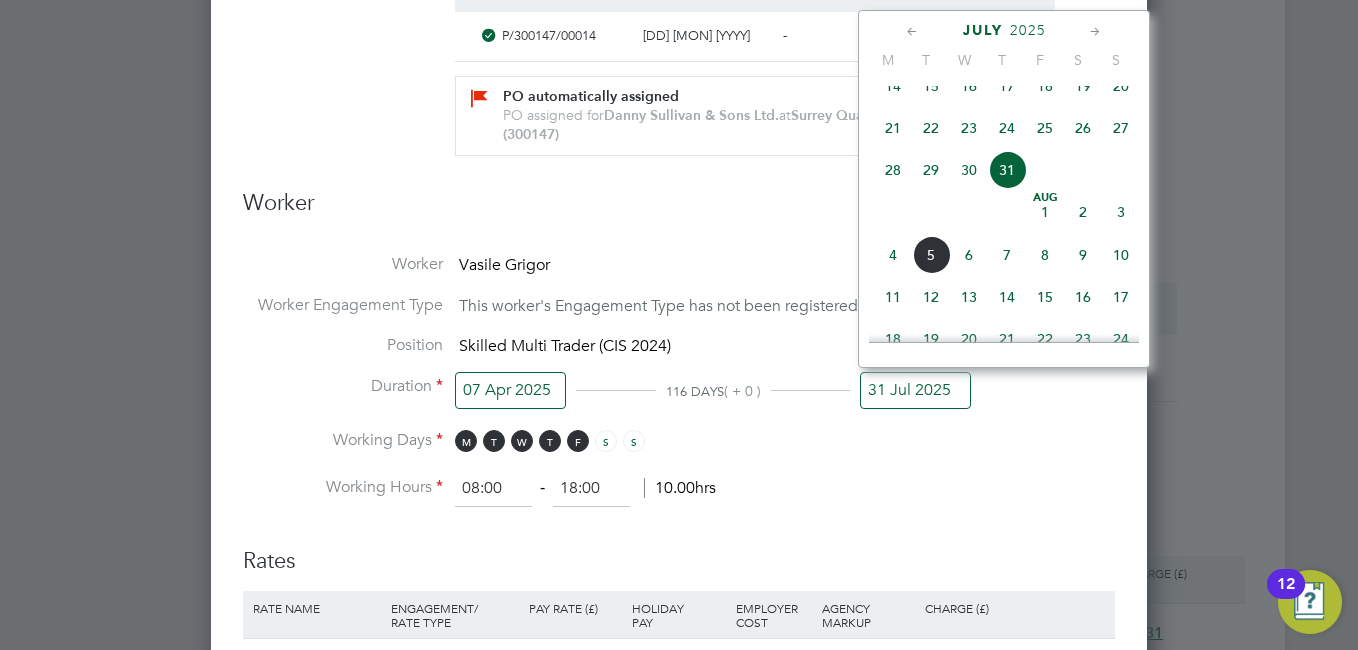 click on "Aug 1" 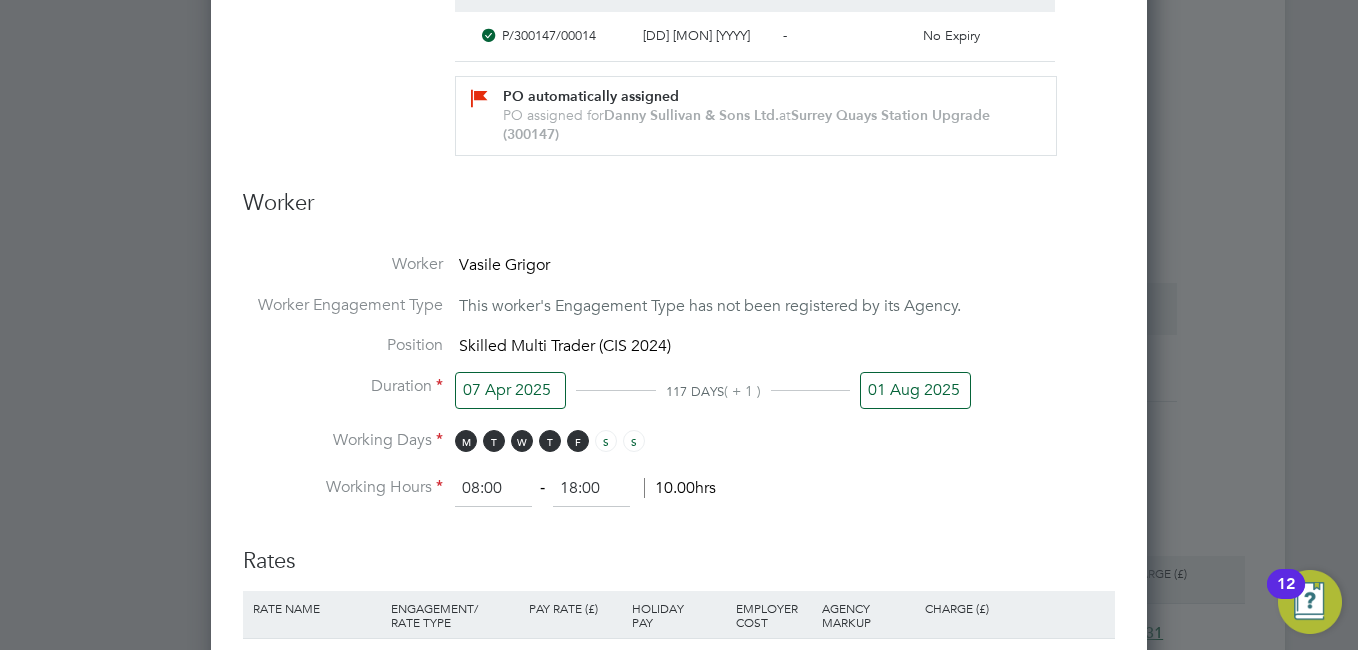 click on "Working Days M T W T F S S" at bounding box center (679, 450) 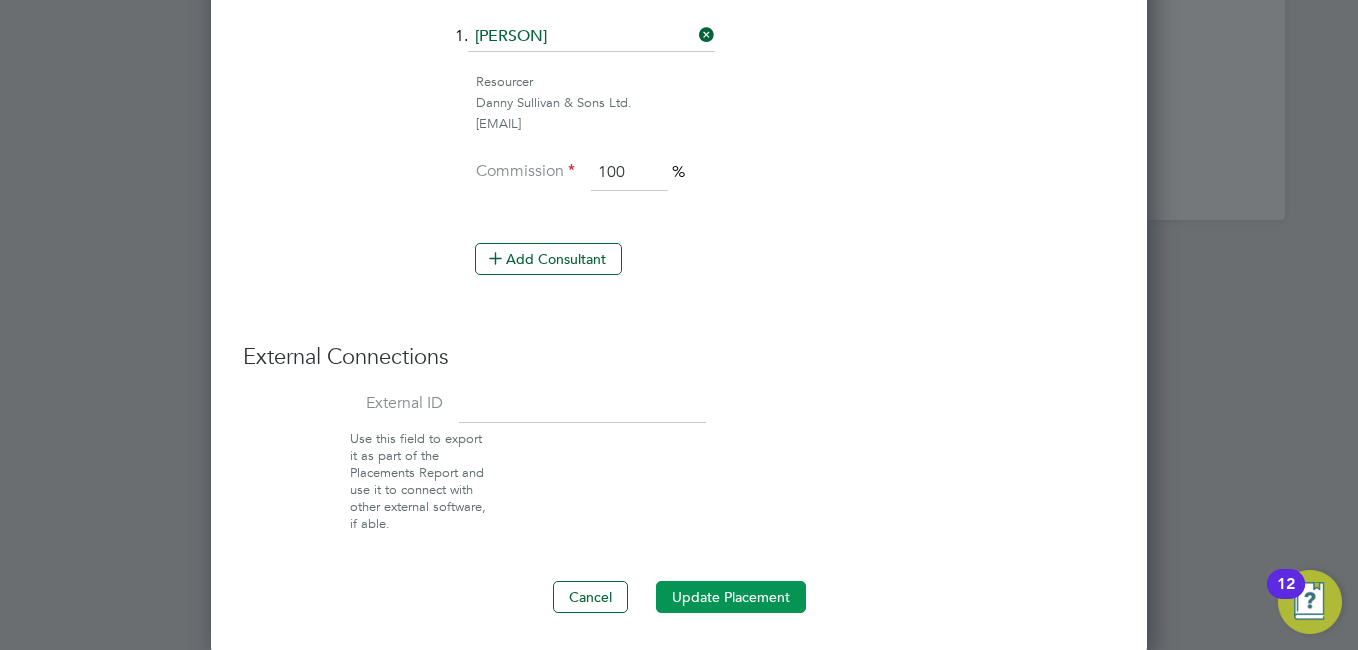 click on "Update Placement" at bounding box center [731, 597] 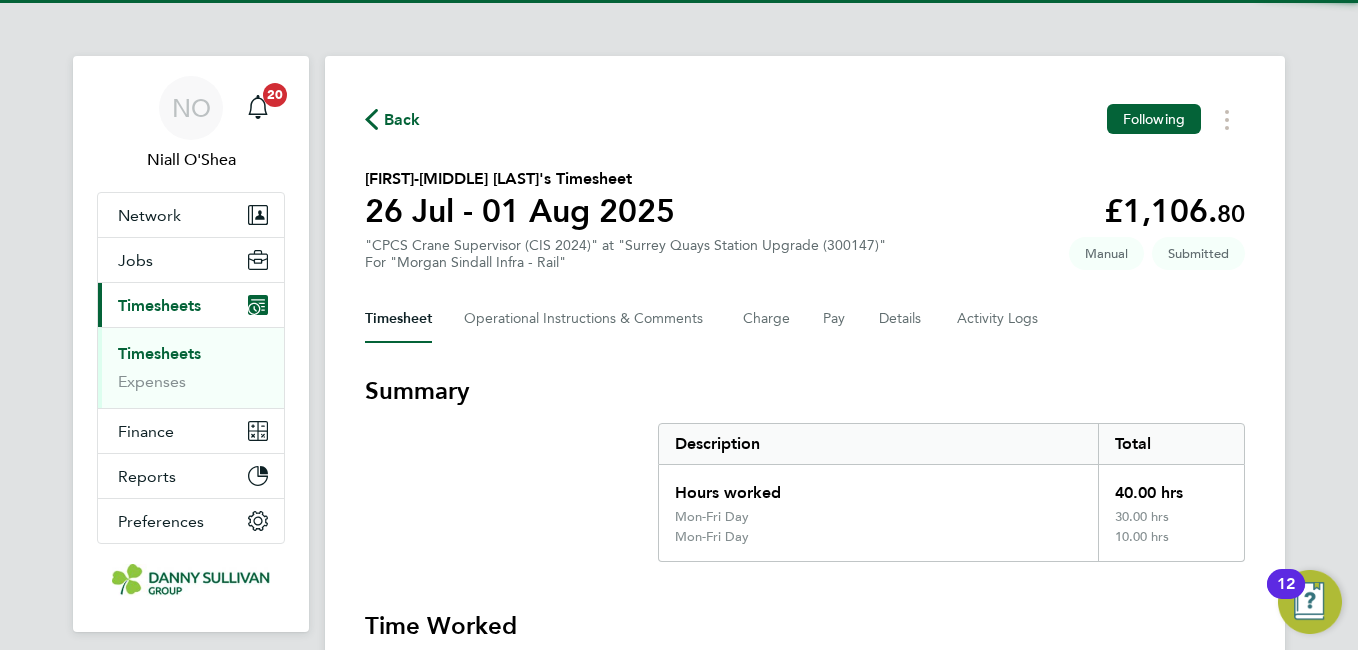 scroll, scrollTop: 0, scrollLeft: 0, axis: both 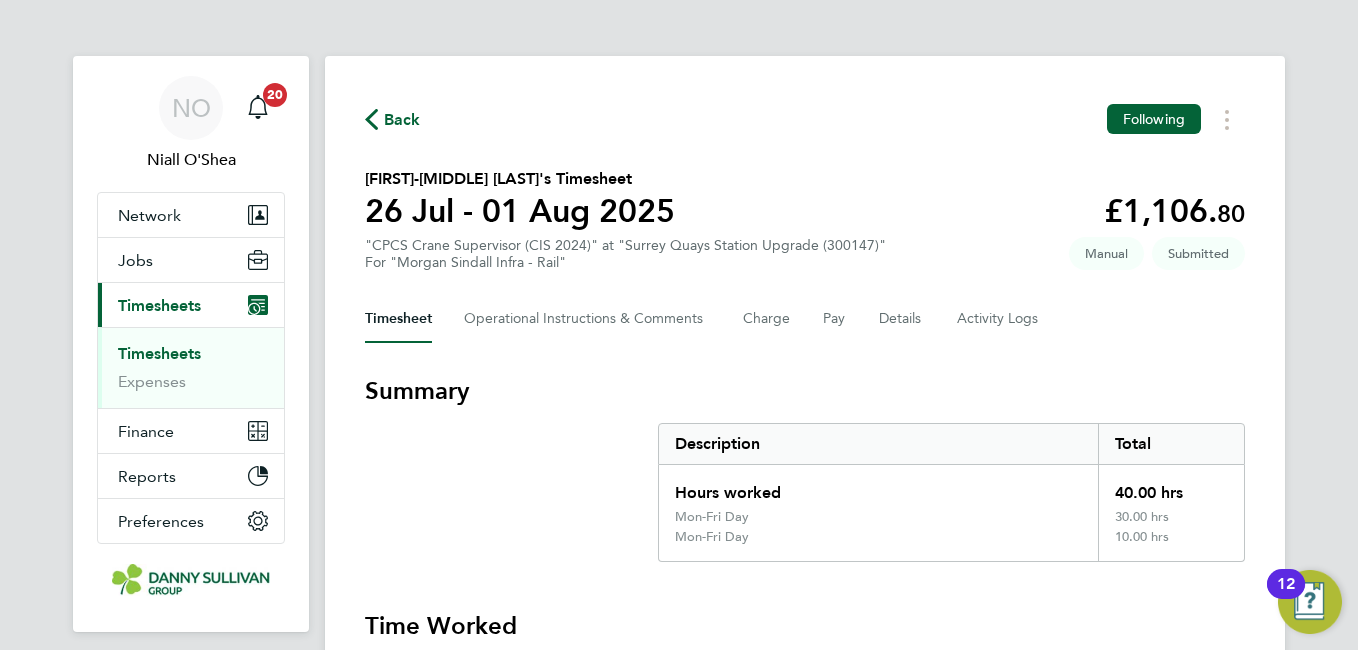 click on "Back" 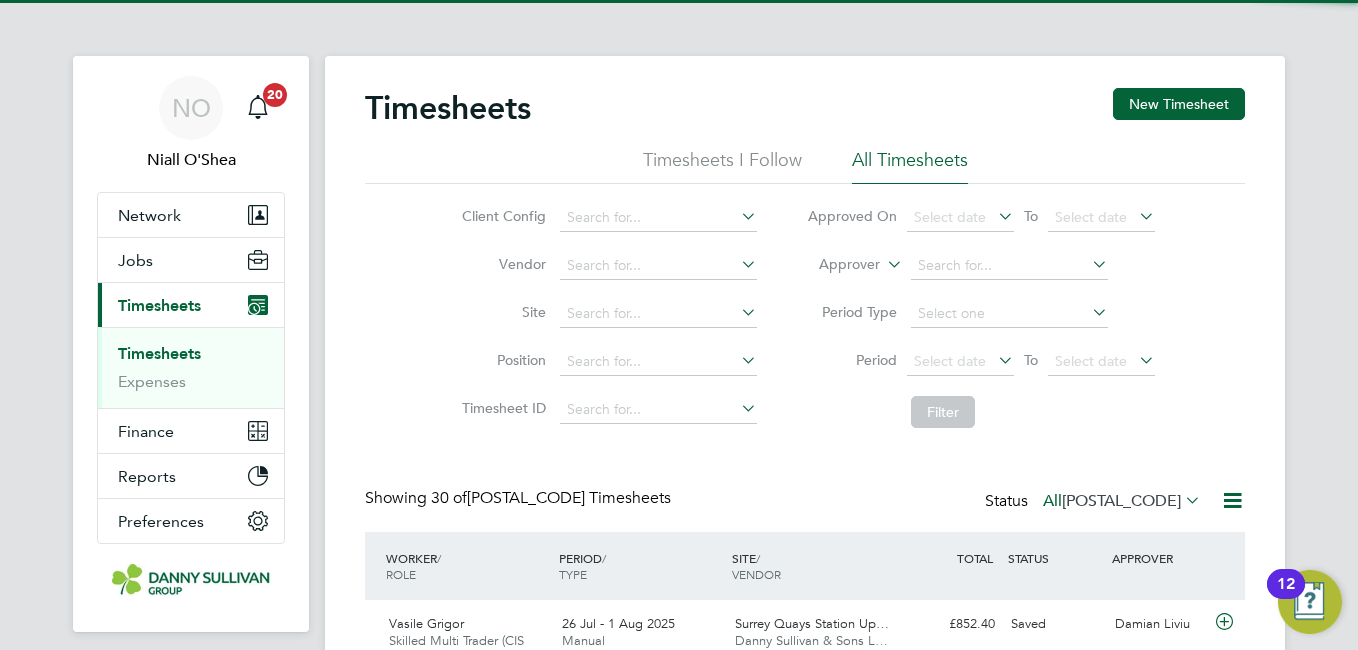 scroll, scrollTop: 10, scrollLeft: 10, axis: both 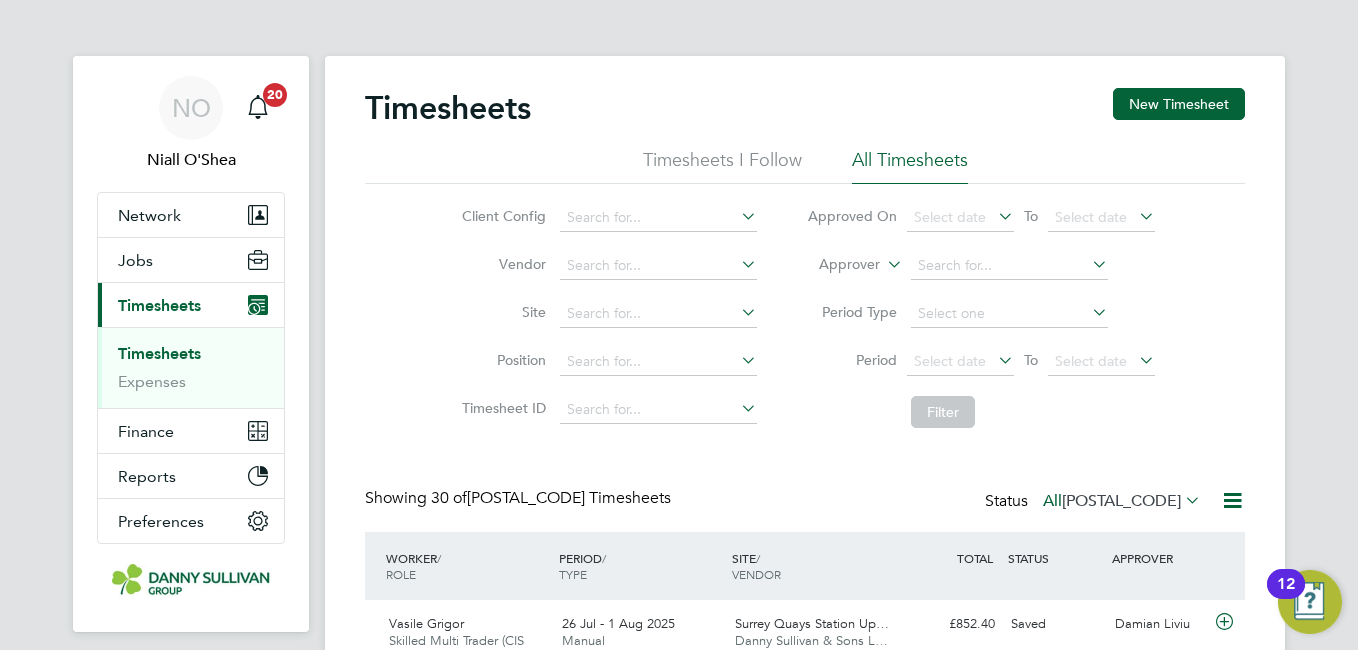 type 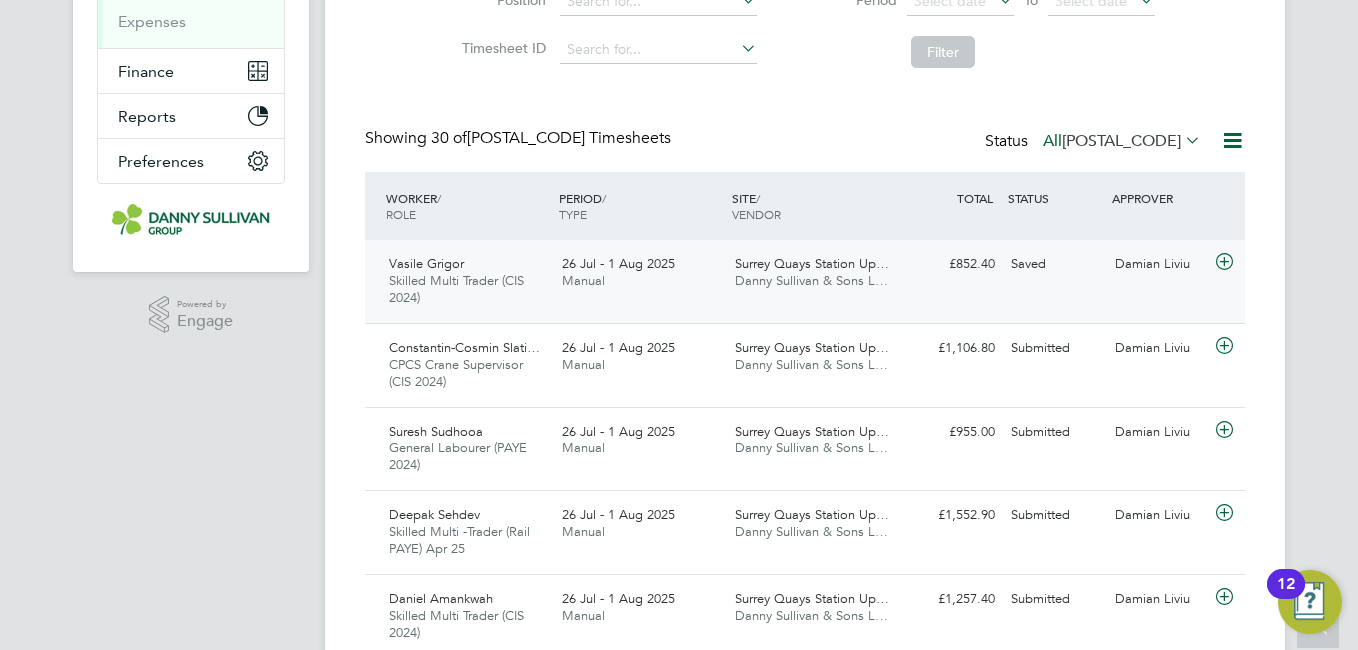 click on "[LOCATION] [LOCATION] Up… [COMPANY] L…" 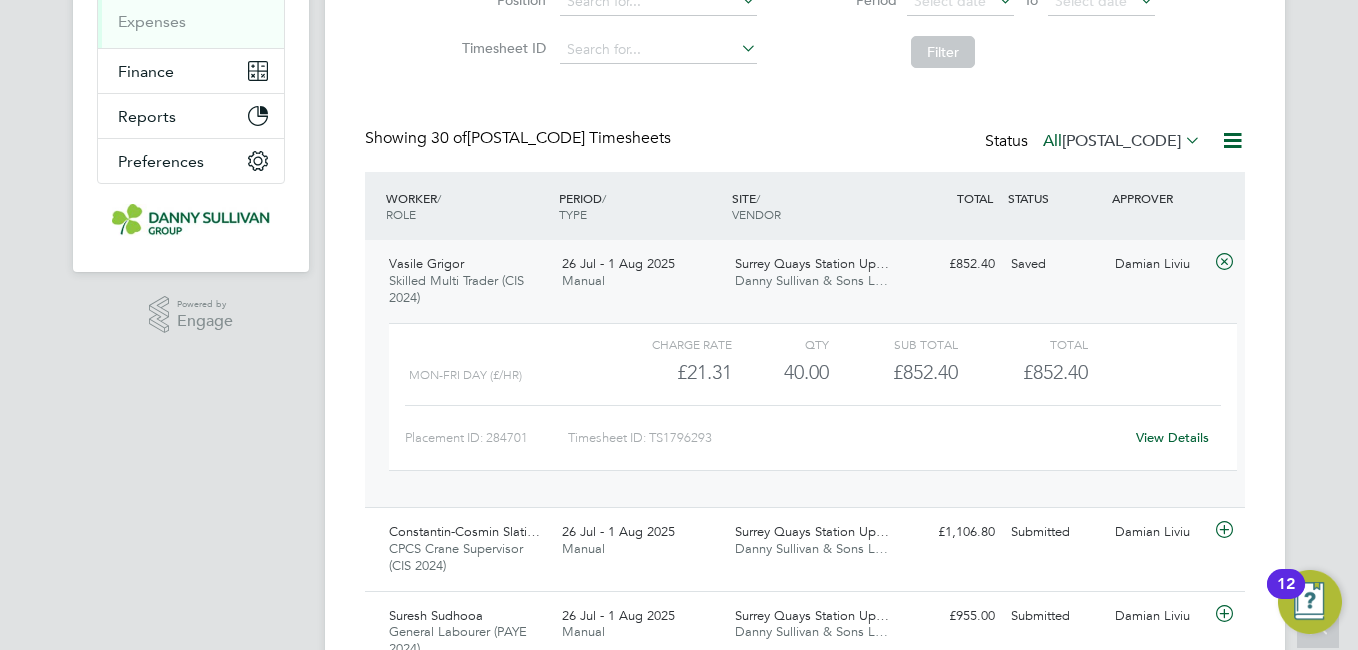 click on "View Details" 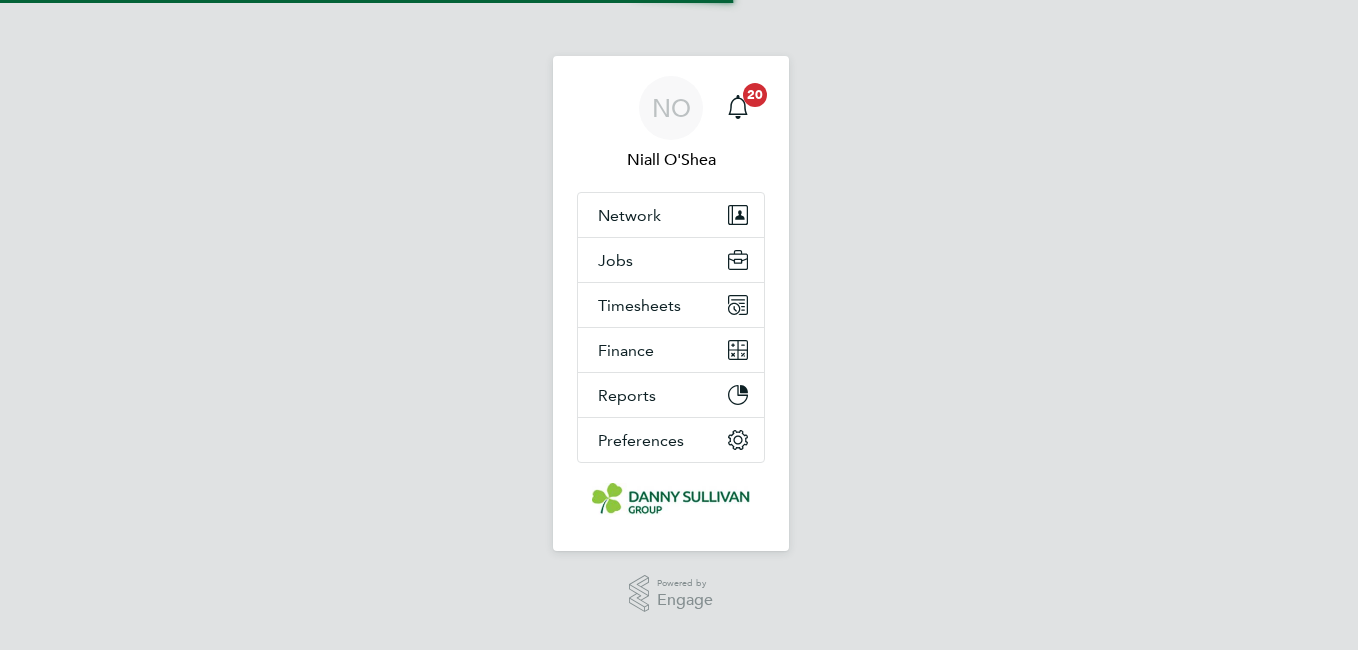 scroll, scrollTop: 0, scrollLeft: 0, axis: both 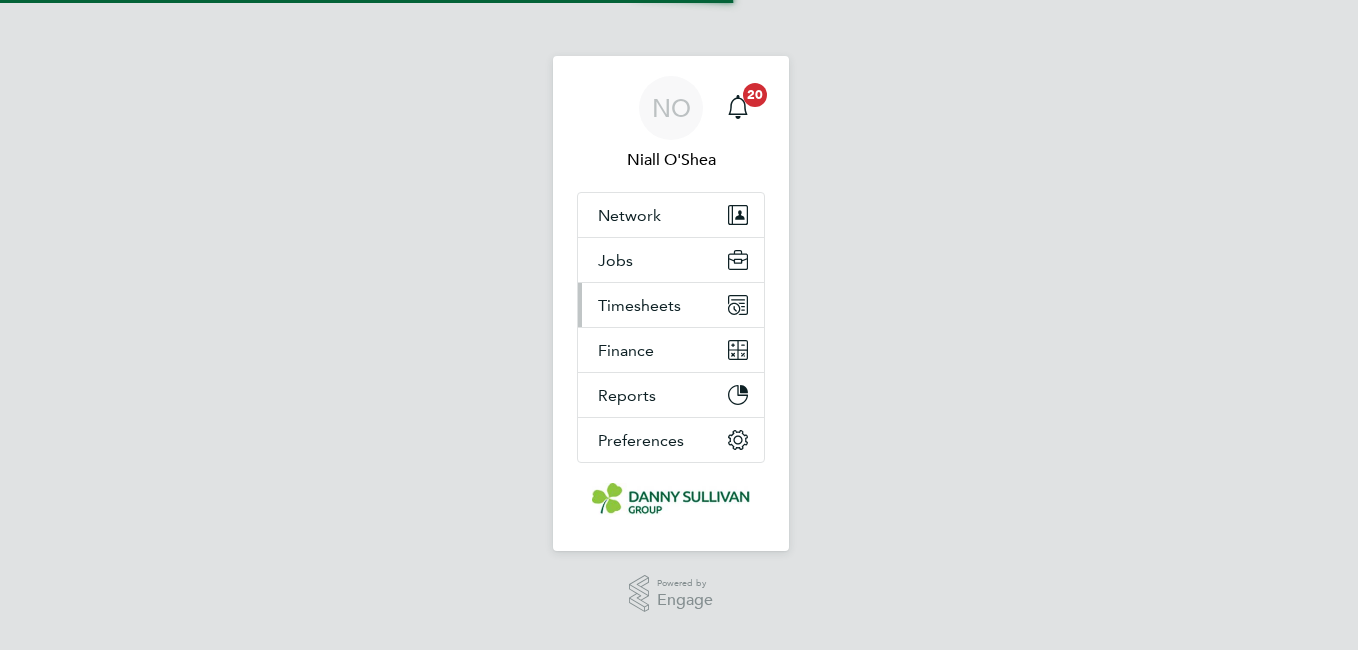 type 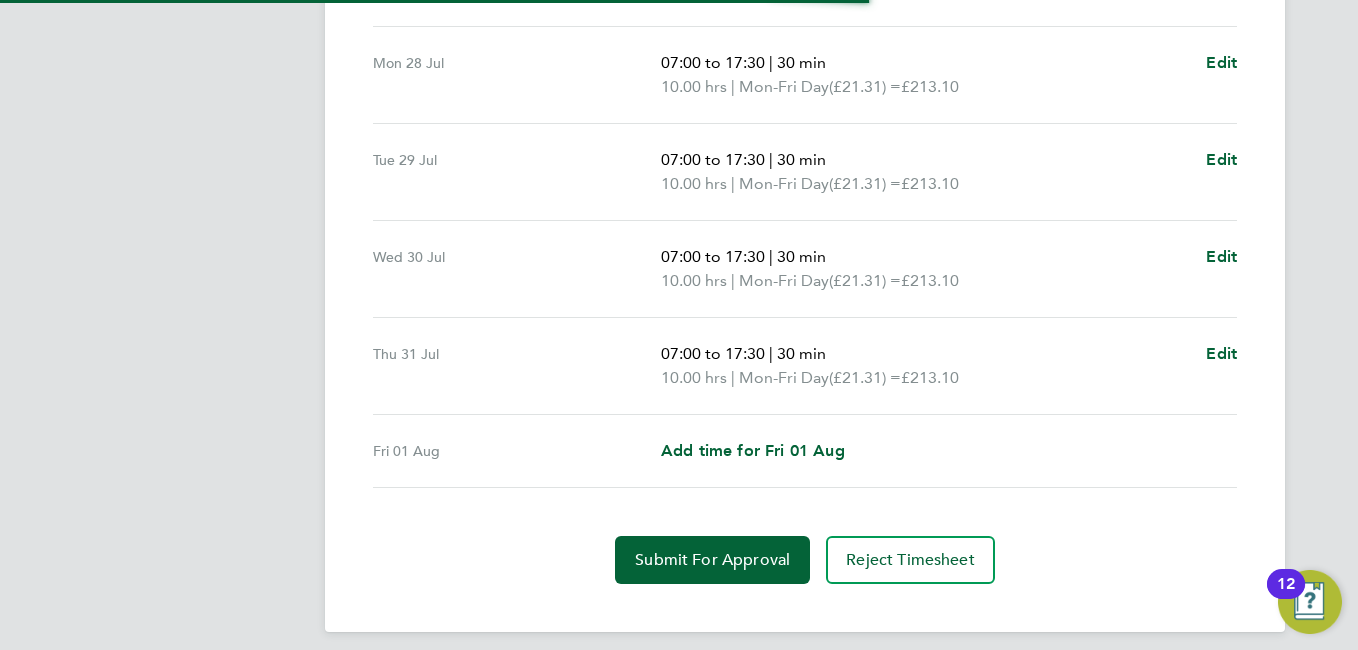 scroll, scrollTop: 771, scrollLeft: 0, axis: vertical 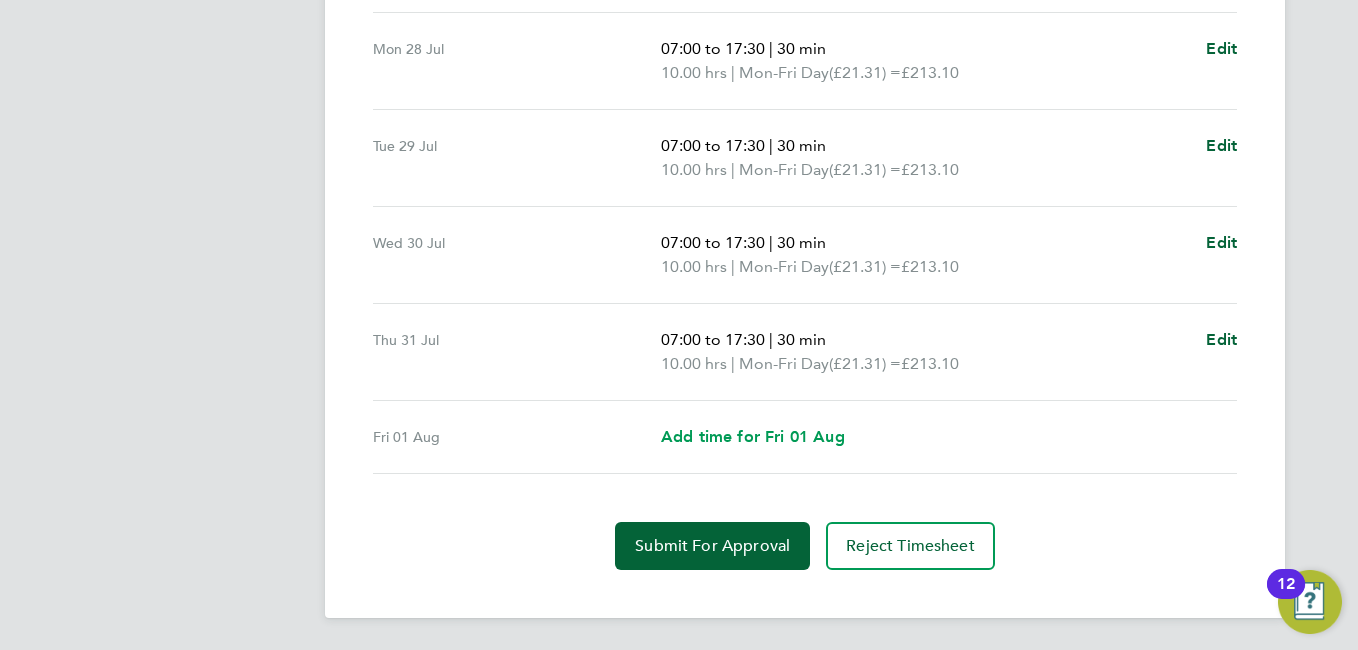 click on "Add time for Fri 01 Aug" at bounding box center (753, 437) 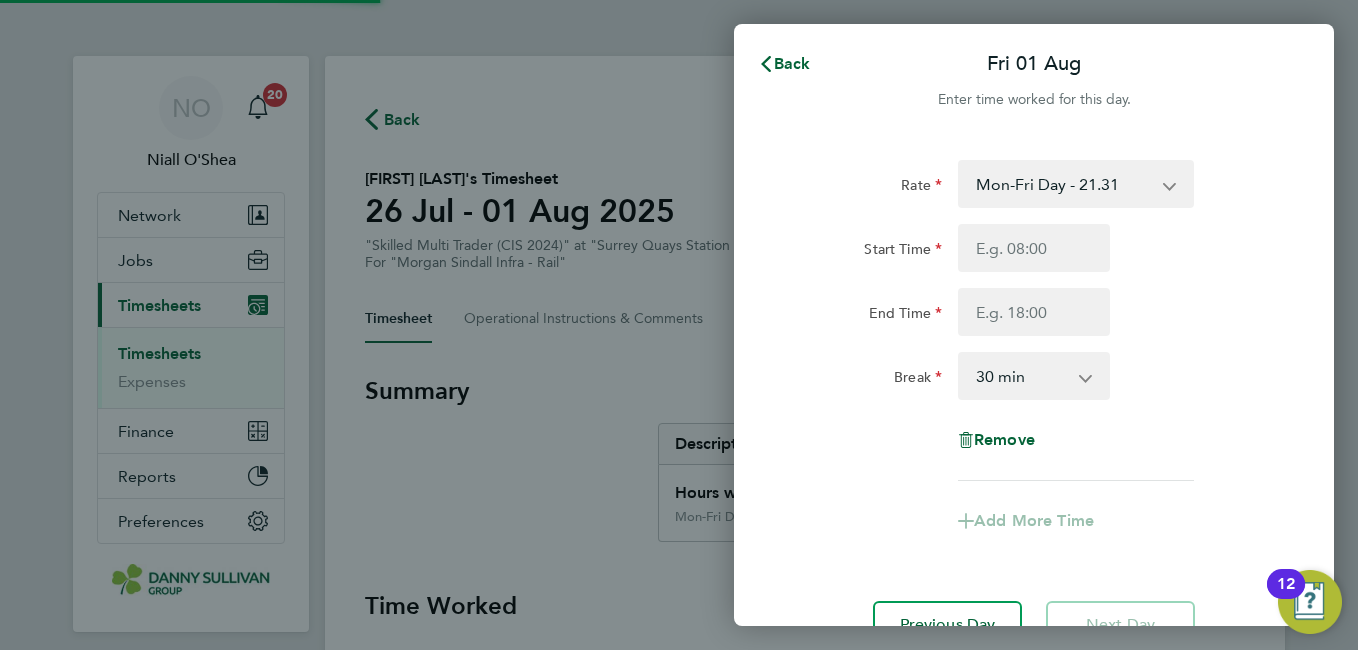 scroll, scrollTop: 0, scrollLeft: 0, axis: both 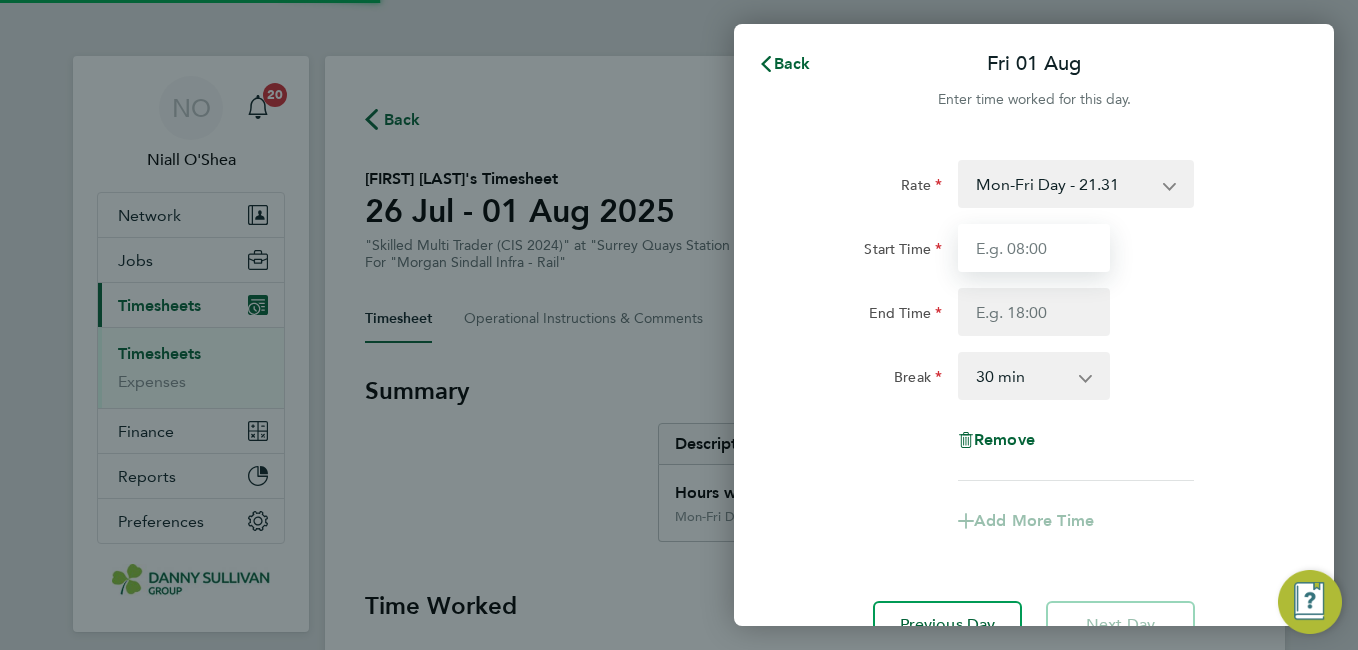 click on "Start Time" at bounding box center [1034, 248] 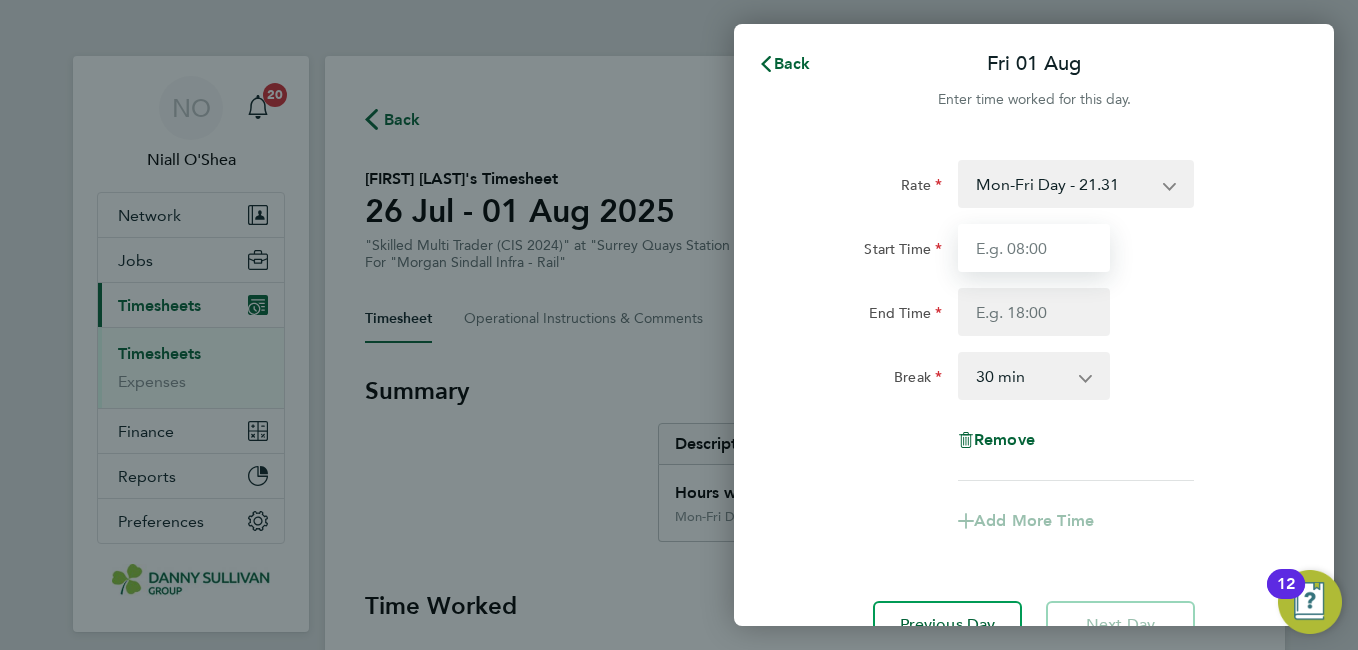 type on "07:00" 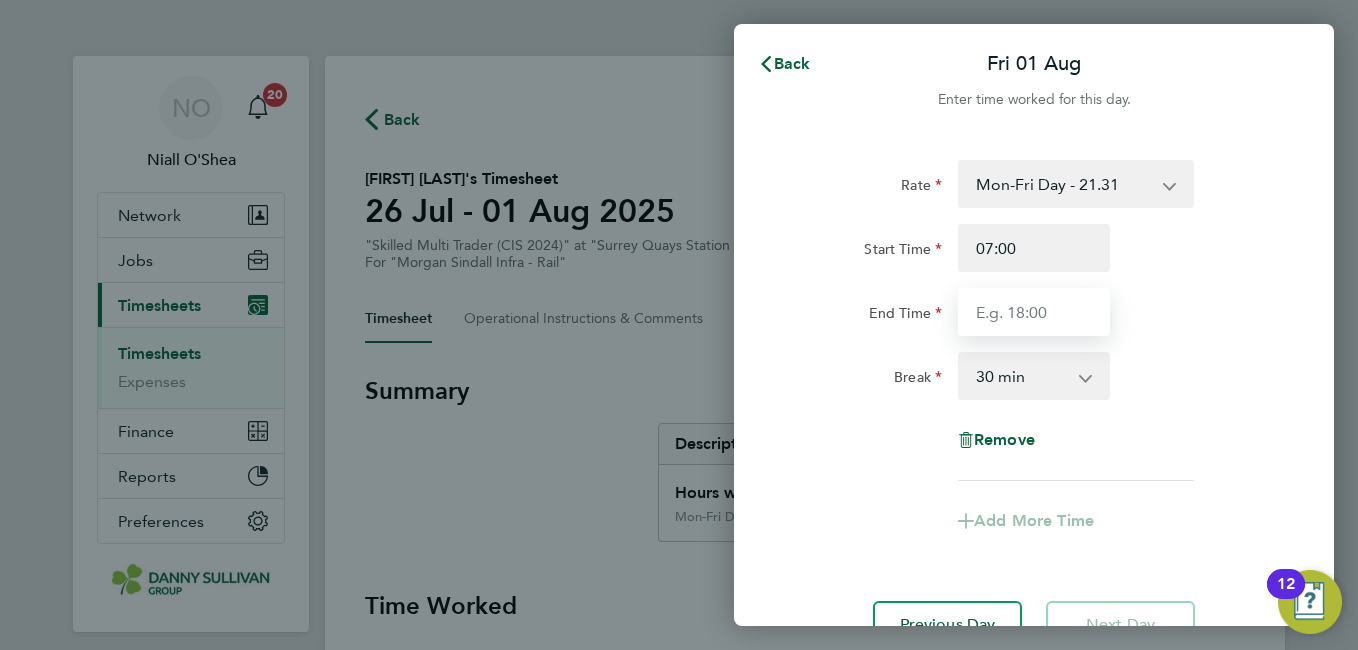 type on "17:30" 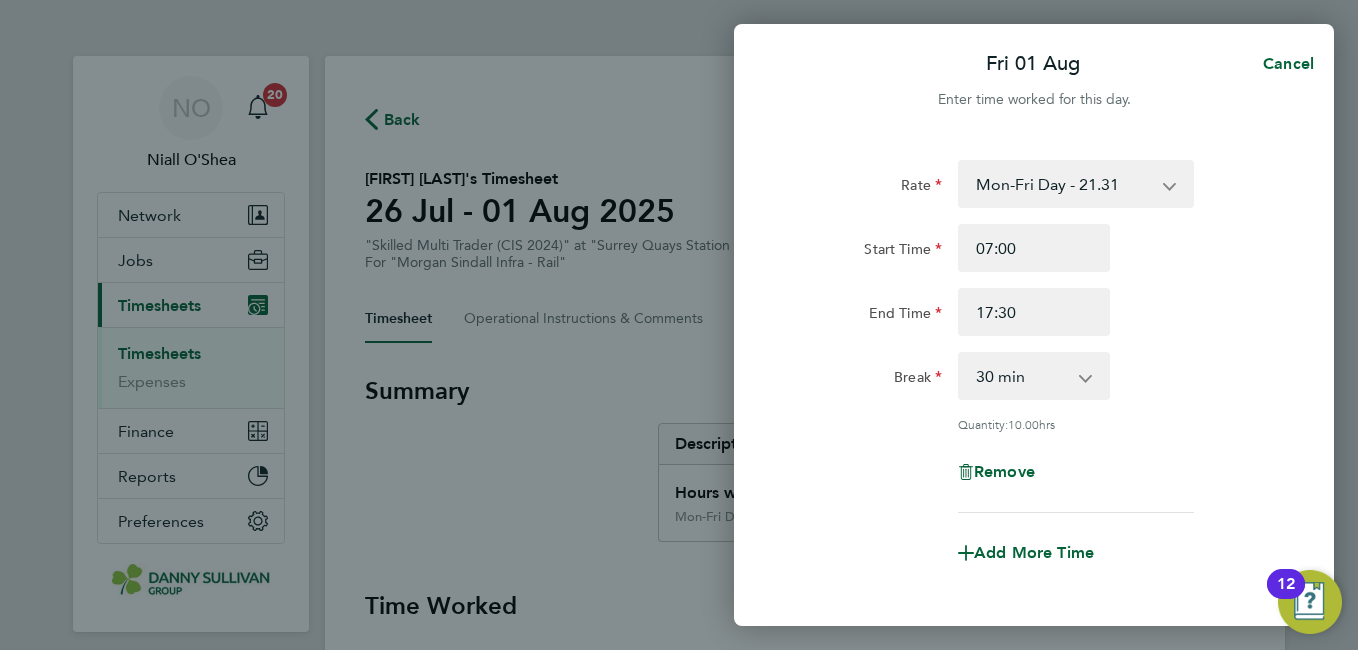 click on "Break  0 min   15 min   30 min   45 min   60 min   75 min   90 min" 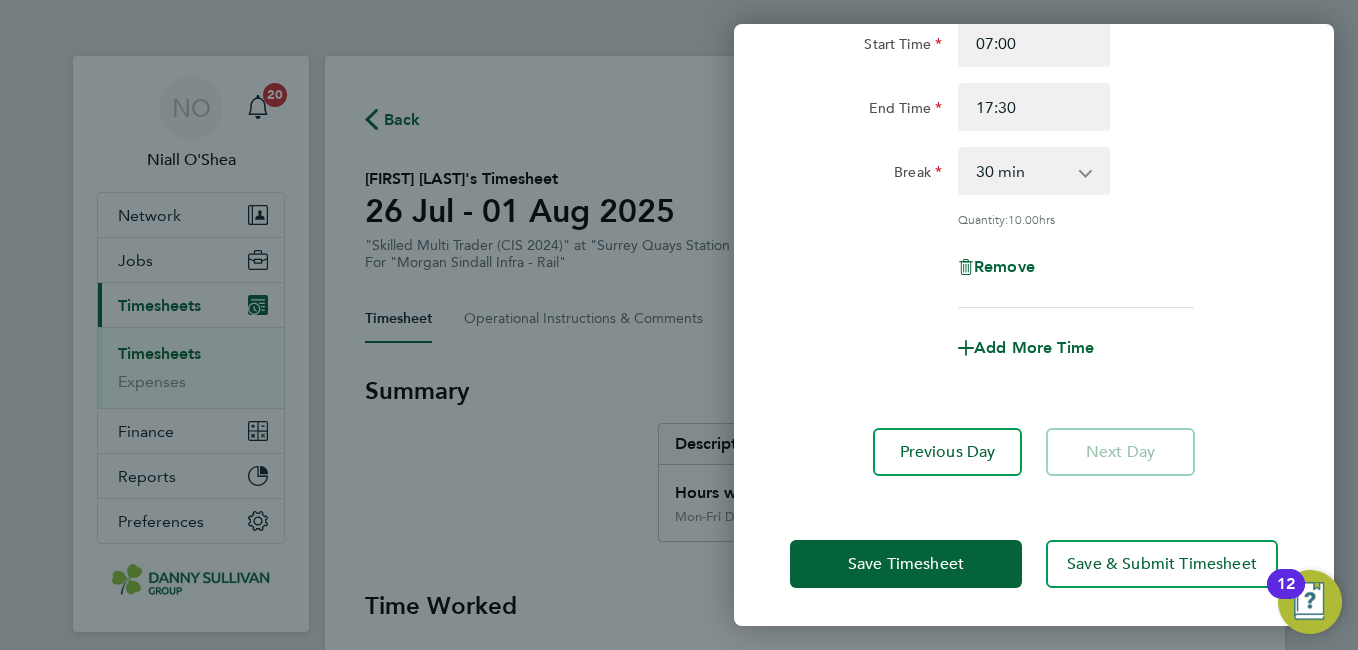 scroll, scrollTop: 0, scrollLeft: 0, axis: both 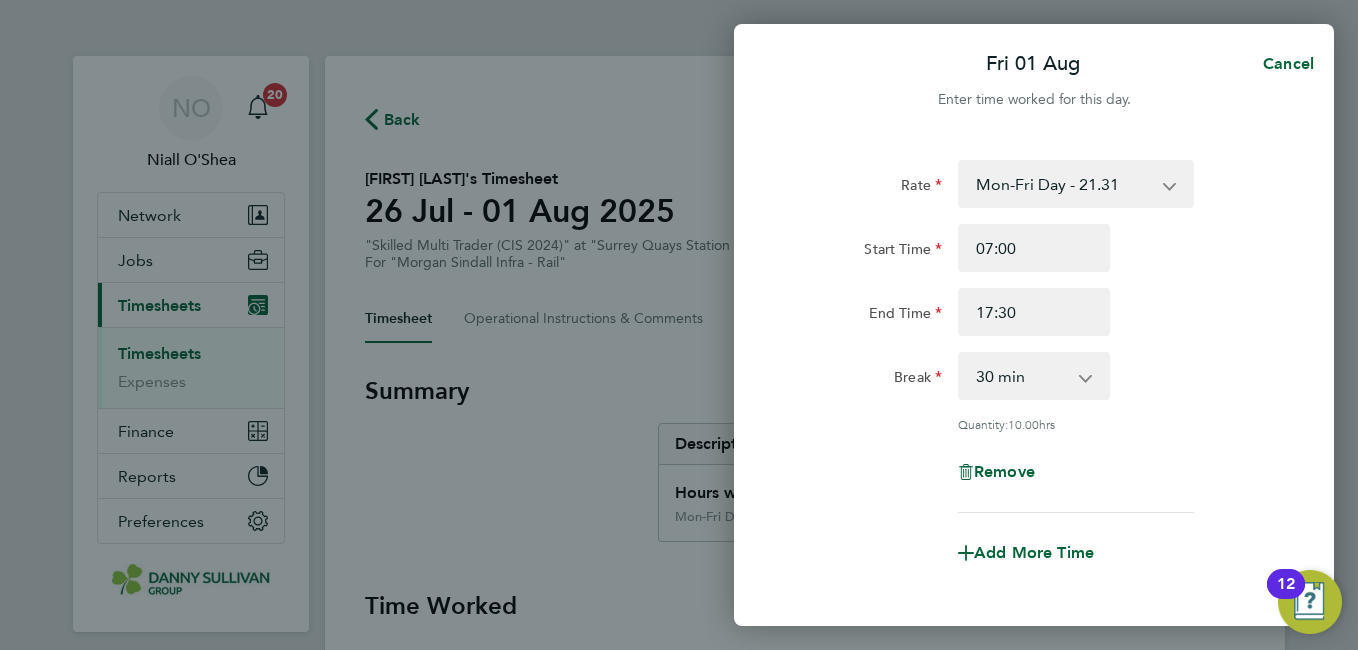 click on "Mon-Fri Day - 21.31   Bank Hol - 31.96   Weekend - 27.70   Mon-Thurs Nights - 24.51   Xmas / NY - 42.62" at bounding box center [1064, 184] 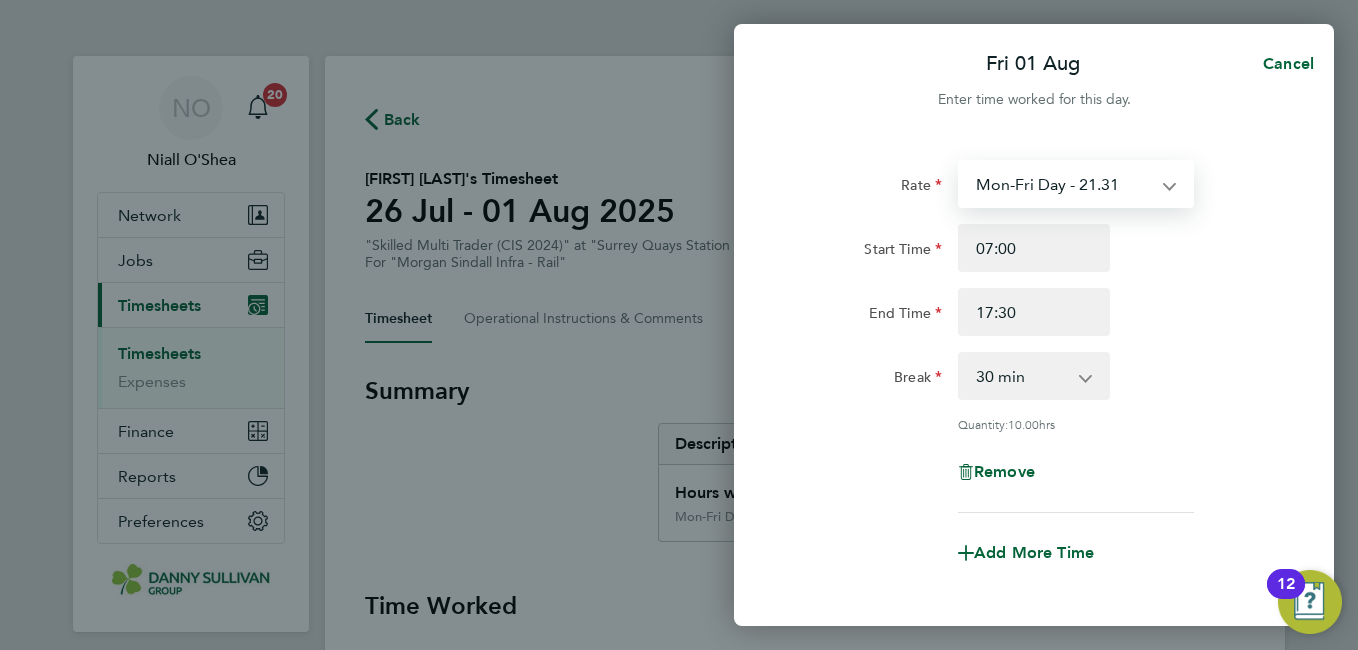 click on "Mon-Fri Day - 21.31   Bank Hol - 31.96   Weekend - 27.70   Mon-Thurs Nights - 24.51   Xmas / NY - 42.62" at bounding box center [1064, 184] 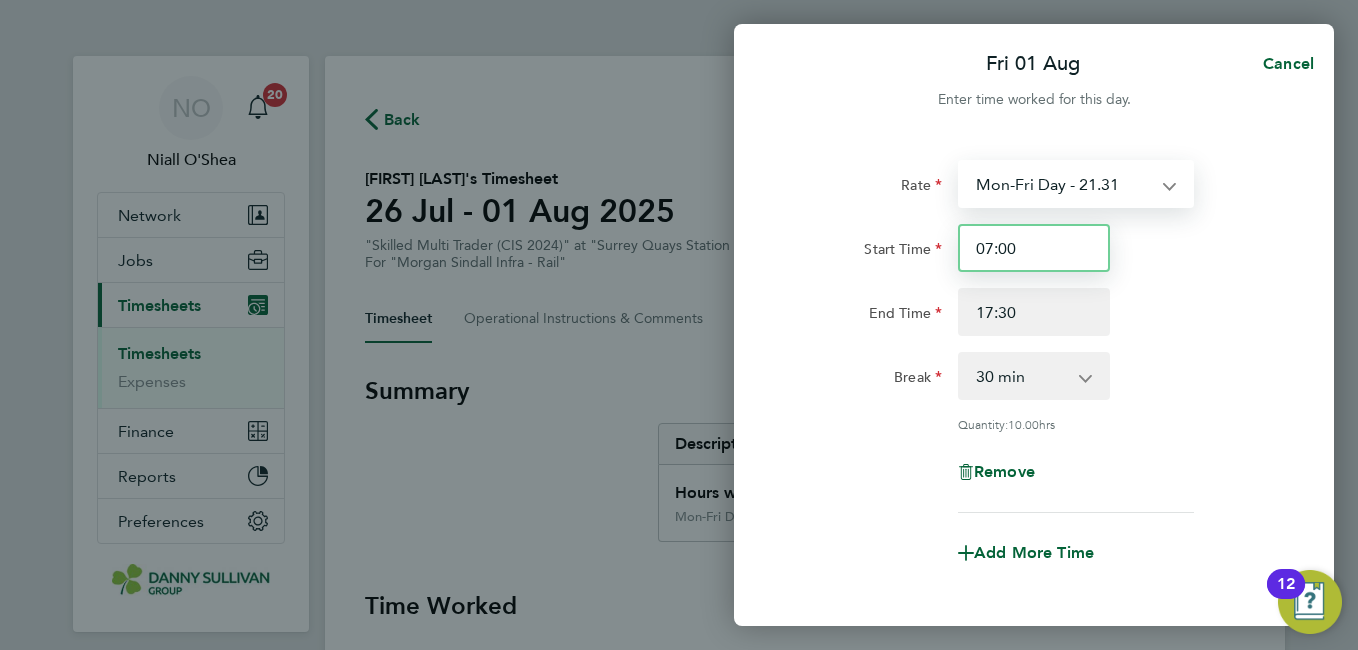 click on "07:00" at bounding box center [1034, 248] 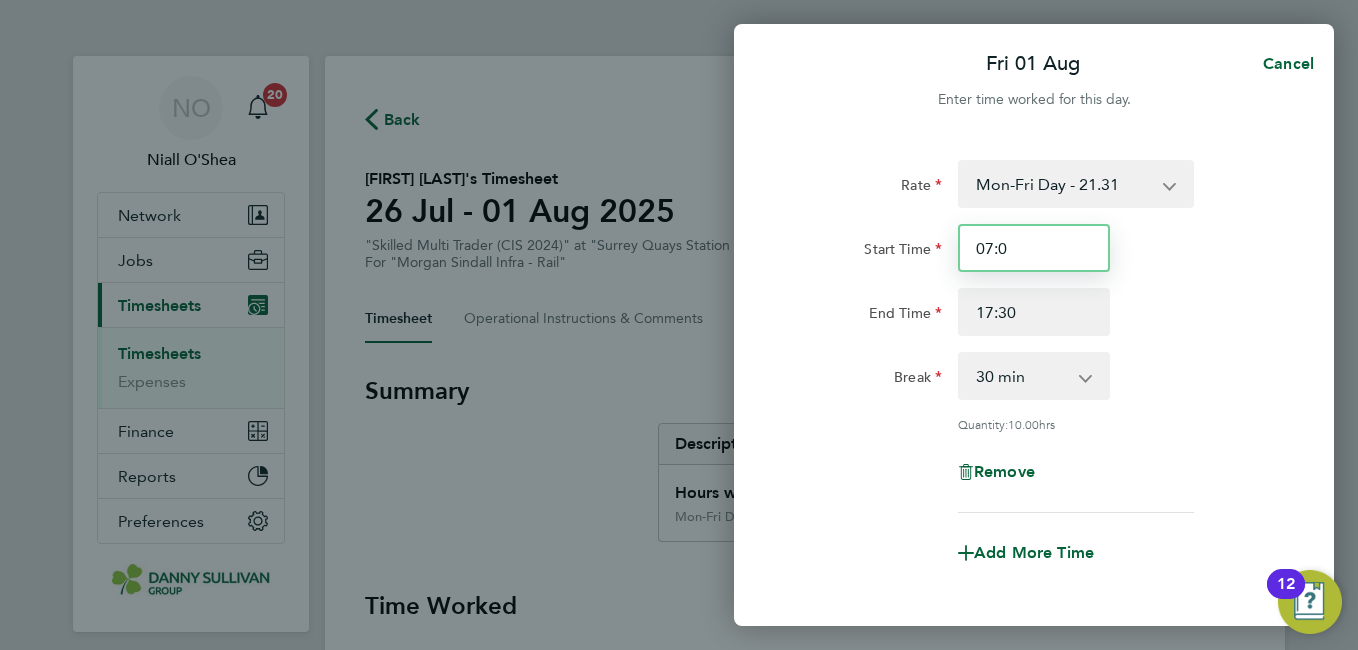 type on "07:00" 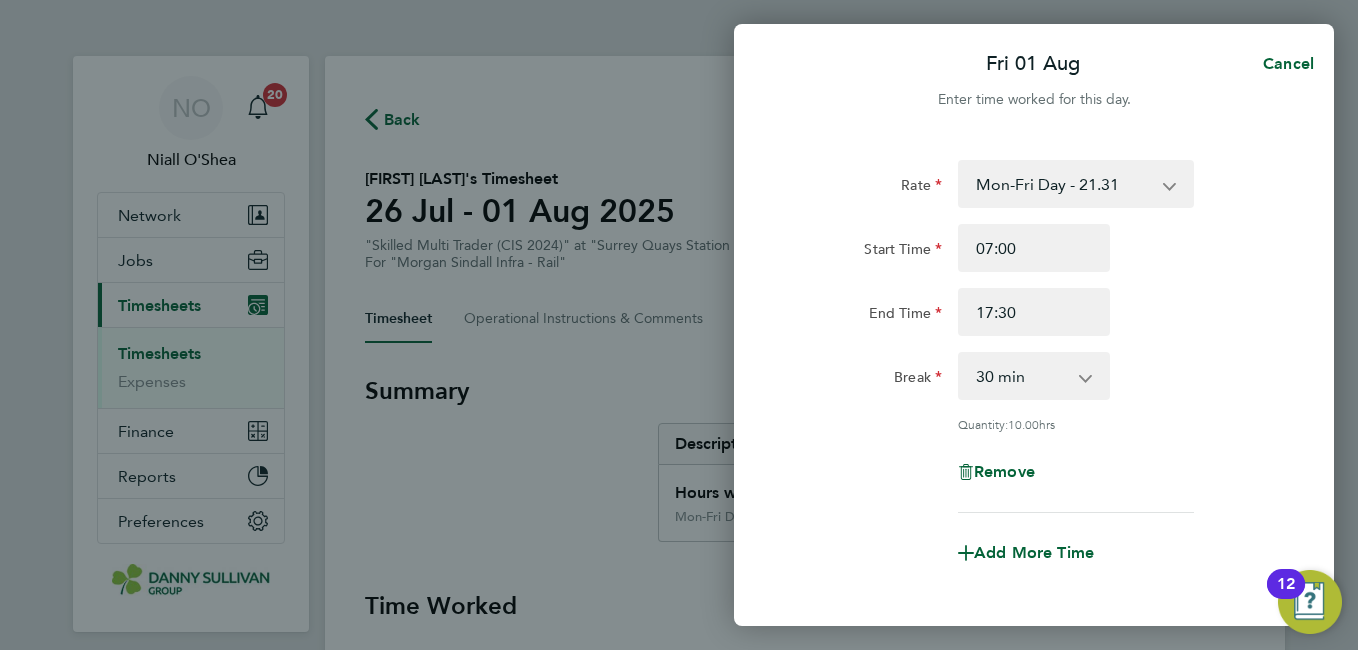 click on "End Time 17:30" 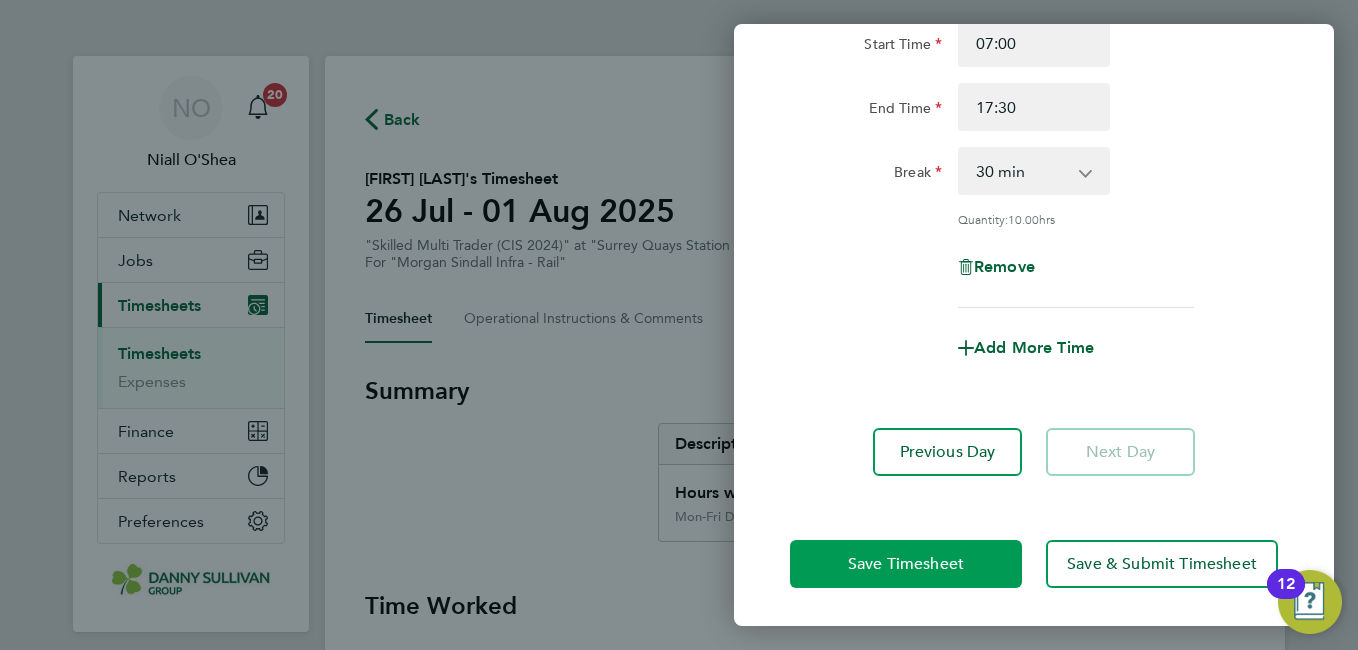 click on "Save Timesheet" 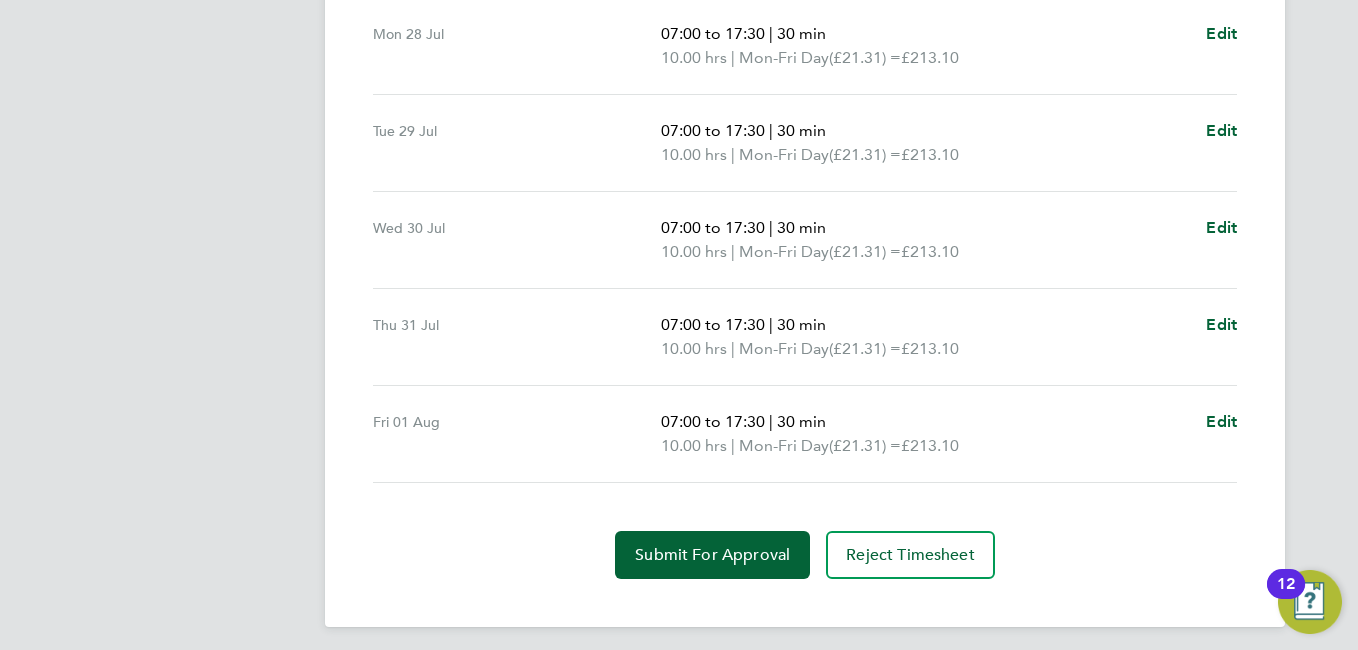 scroll, scrollTop: 815, scrollLeft: 0, axis: vertical 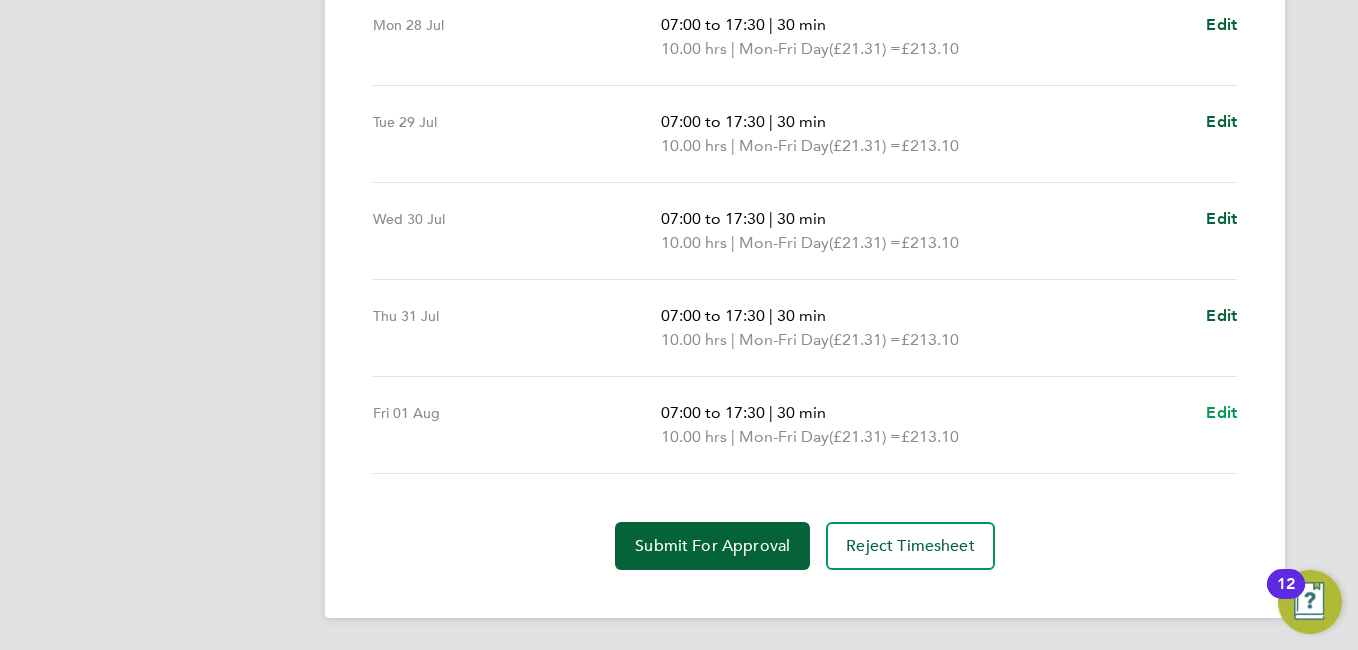 click on "Edit" at bounding box center [1221, 412] 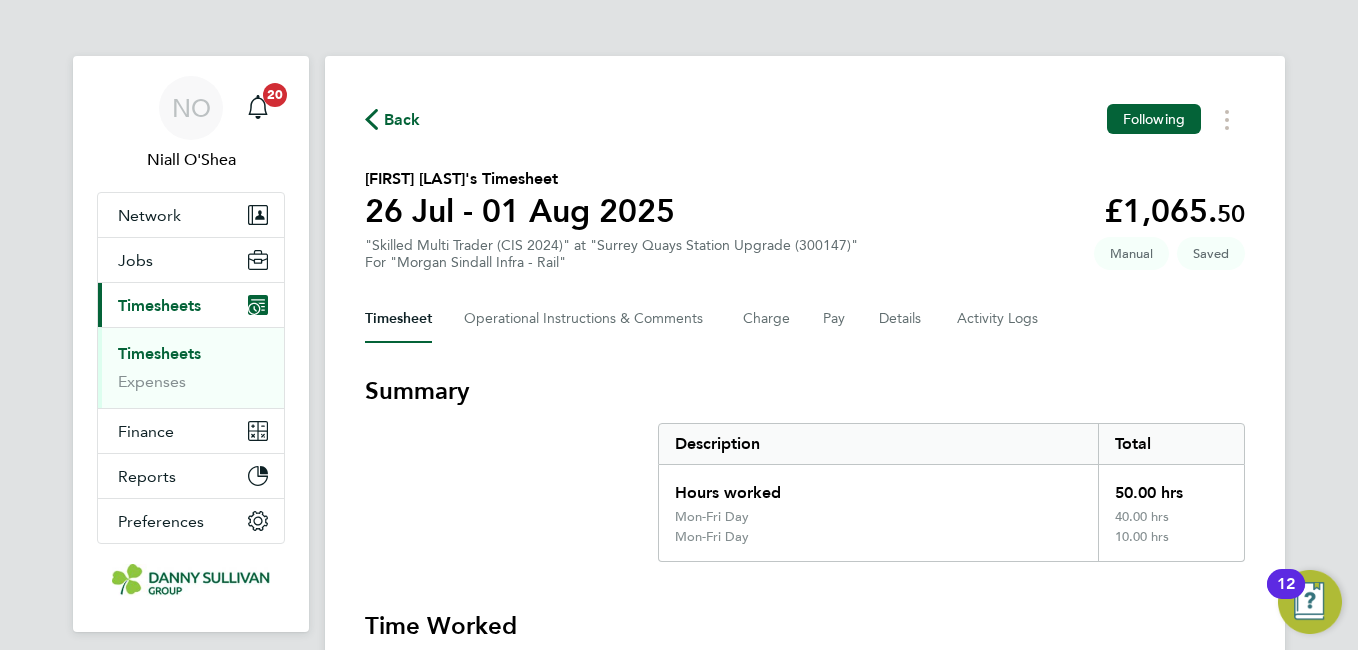 select on "30" 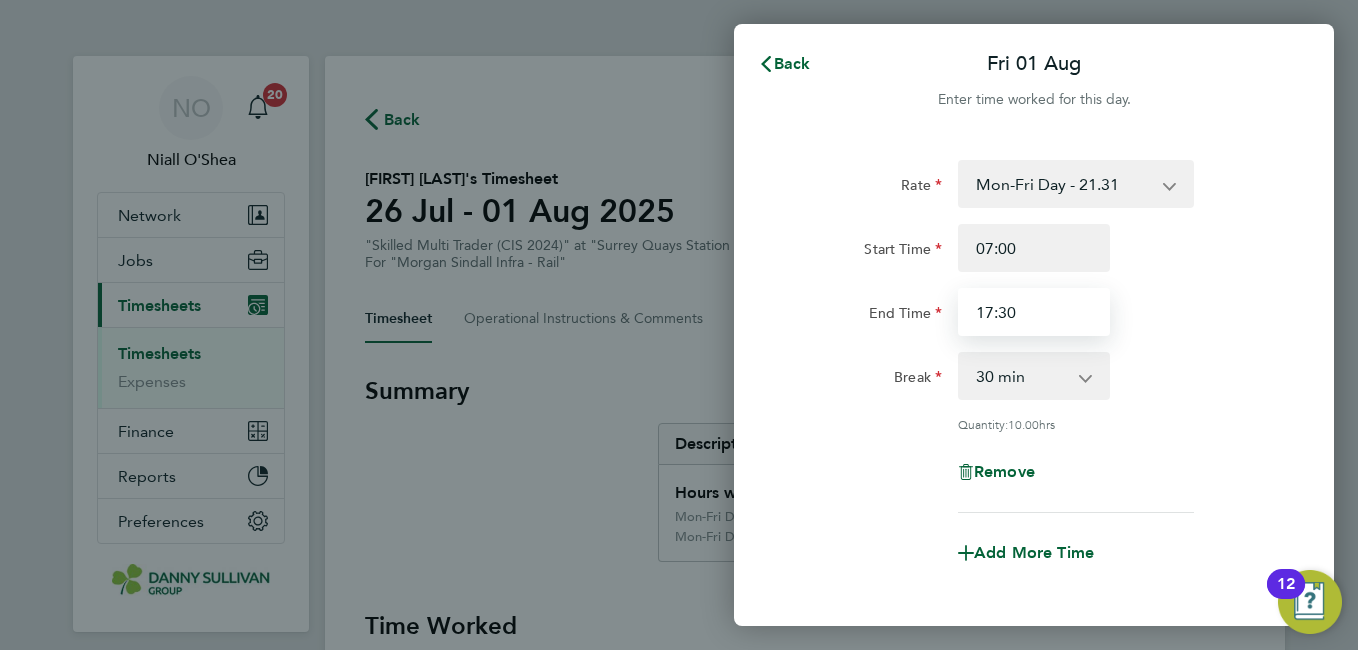 click on "17:30" at bounding box center (1034, 312) 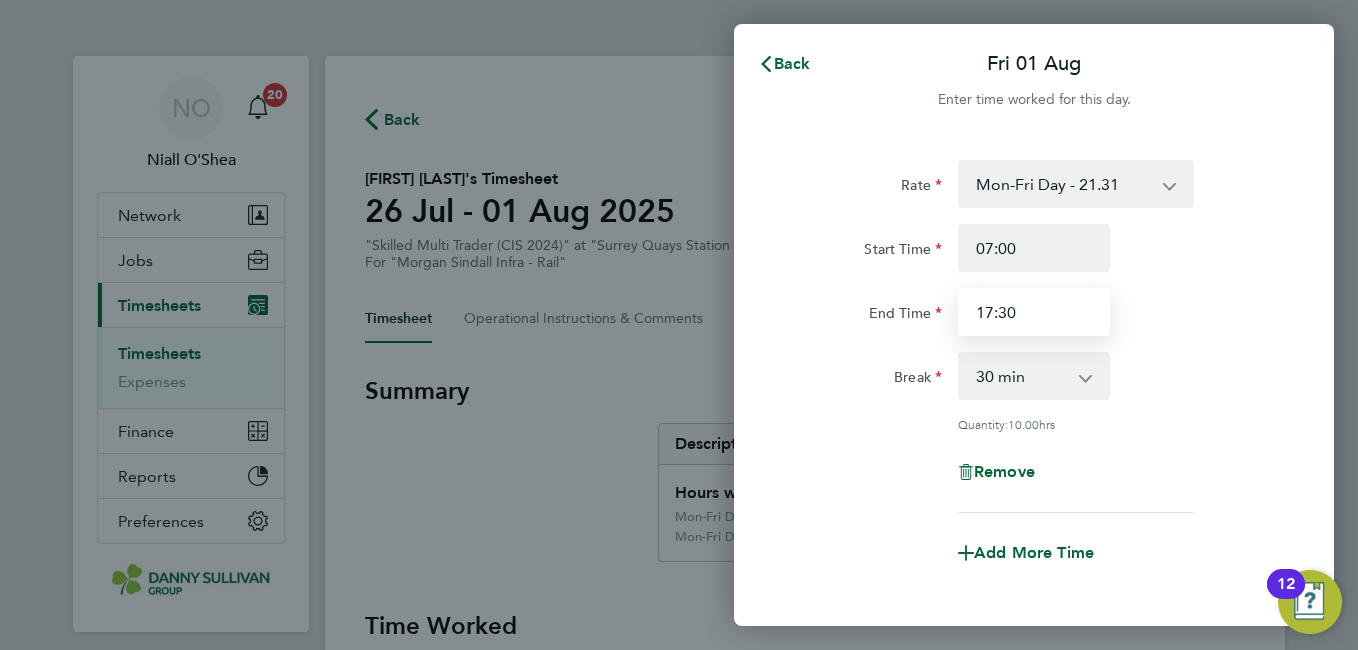 click on "17:30" at bounding box center (1034, 312) 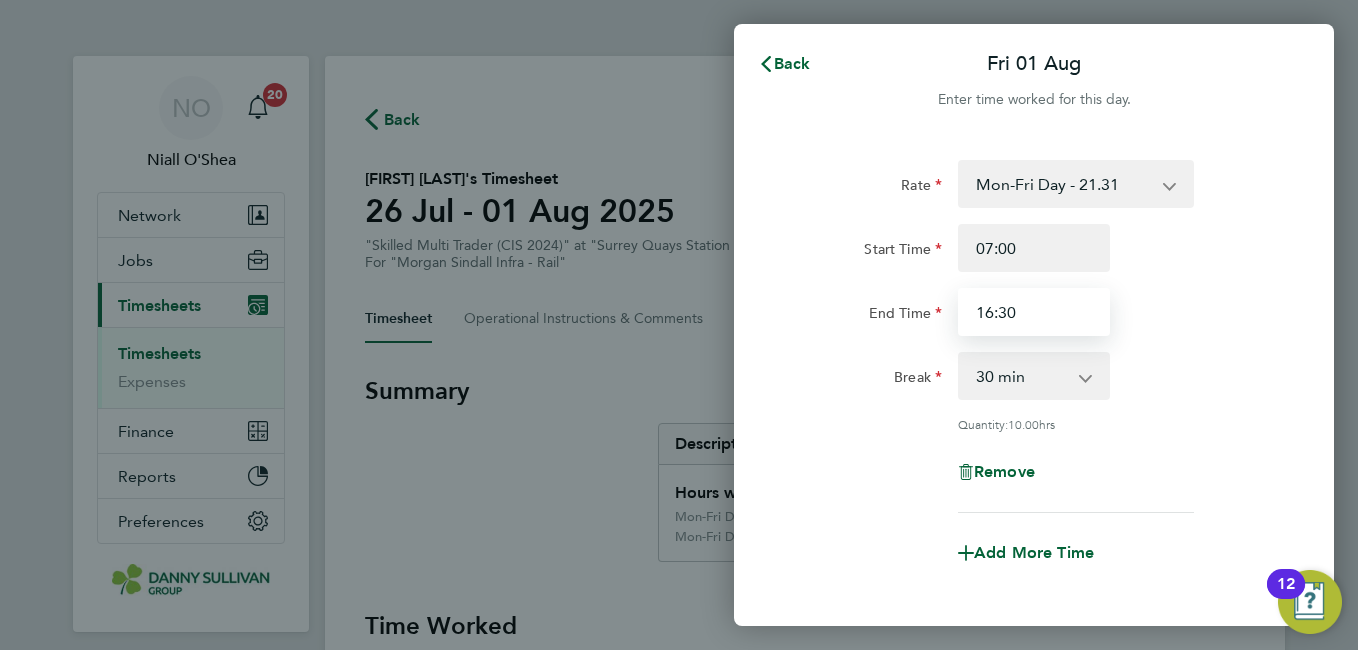 type on "16:30" 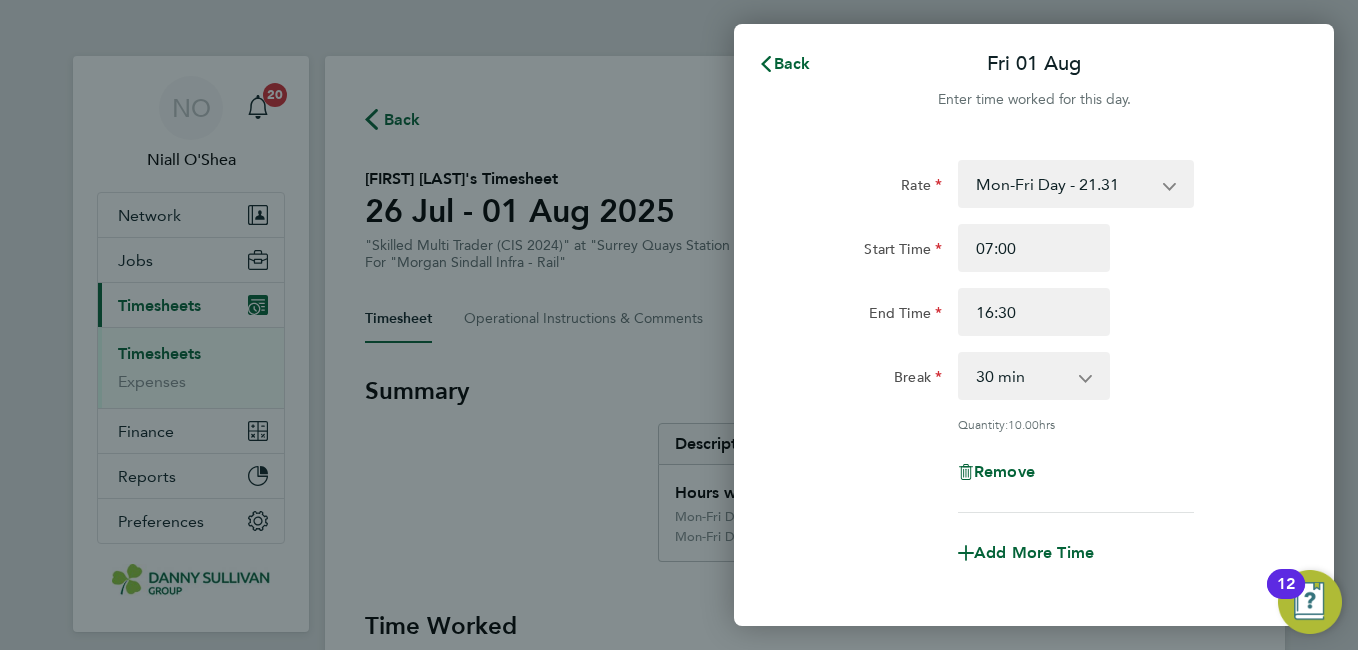 click on "Rate Mon-Fri Day - 21.31 Bank Hol - 31.96 Weekend - 27.70 Mon-Thurs Nights - 24.51 Xmas / NY - 42.62
Start Time 07:00 End Time 16:30 Break 0 min 15 min 30 min 45 min 60 min 75 min 90 min
Quantity: 10.00 hrs
Remove" 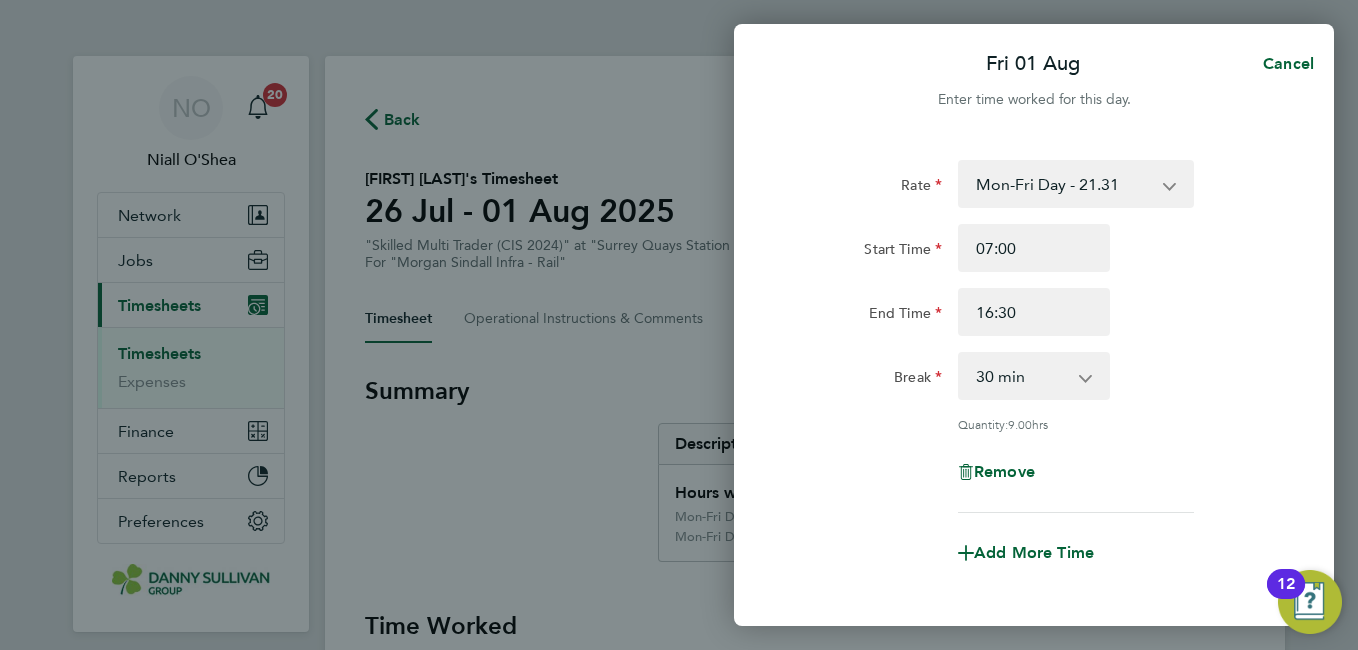 scroll, scrollTop: 205, scrollLeft: 0, axis: vertical 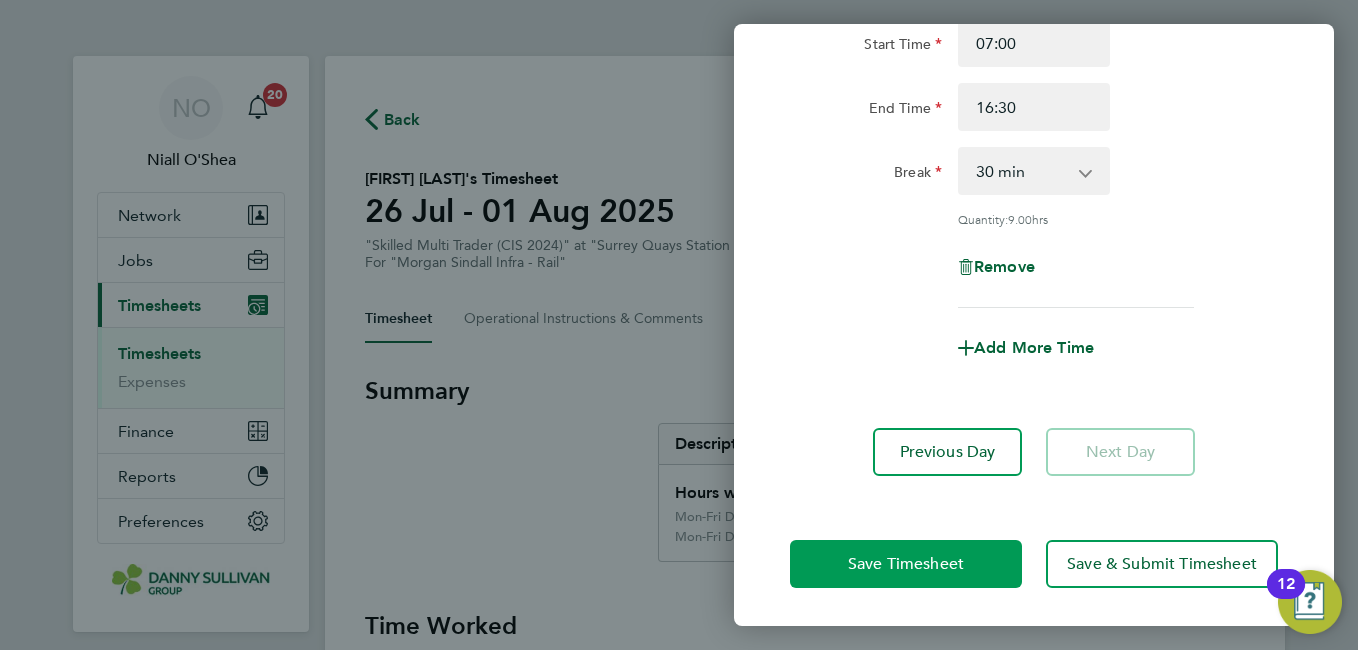 click on "Save Timesheet" 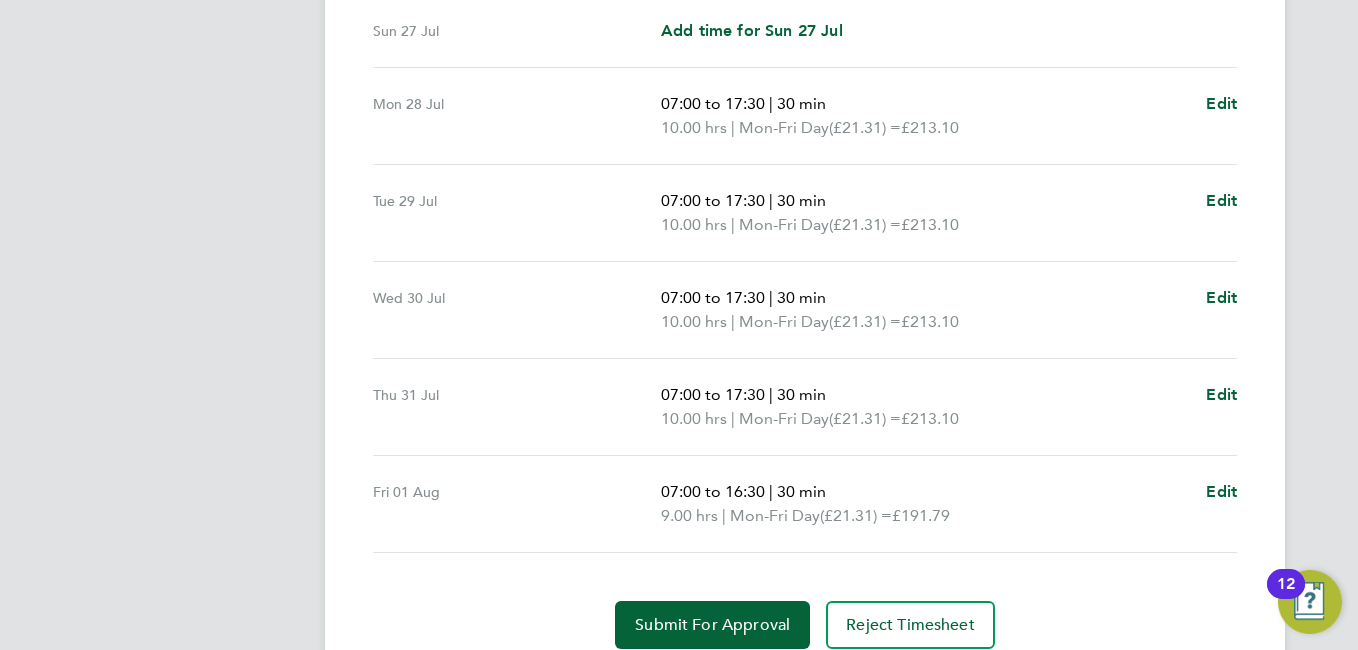 scroll, scrollTop: 815, scrollLeft: 0, axis: vertical 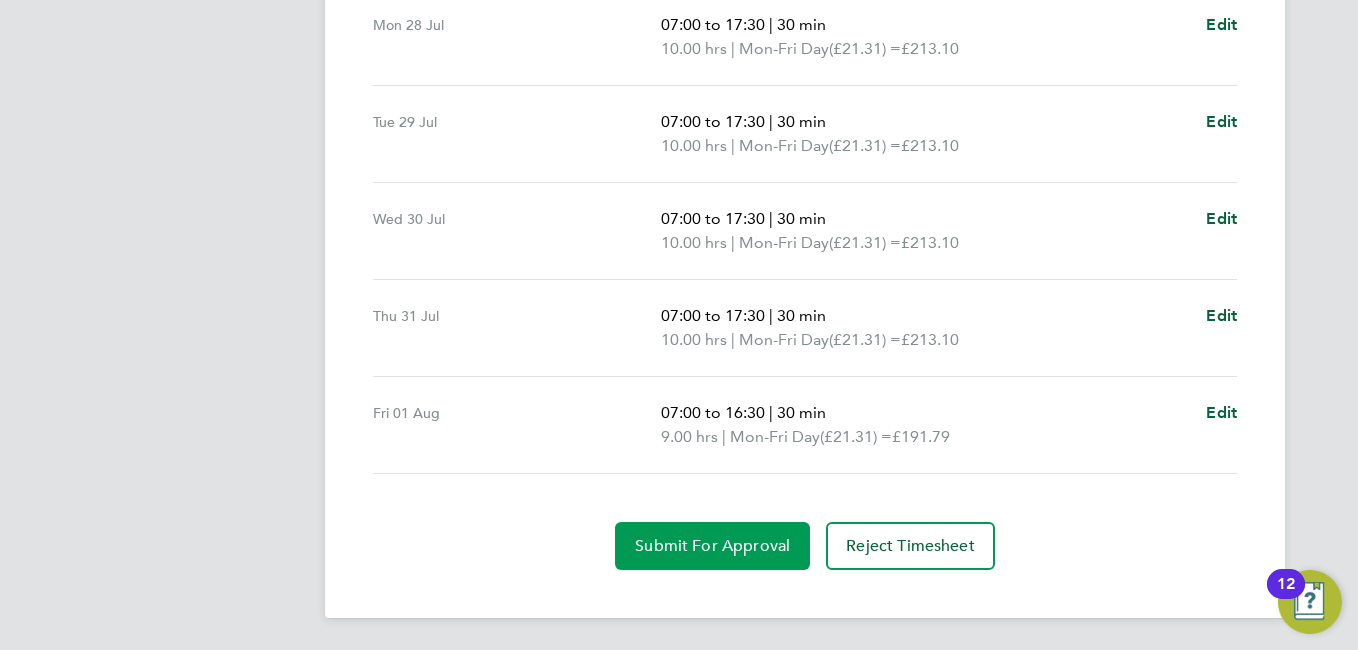 click on "Submit For Approval" 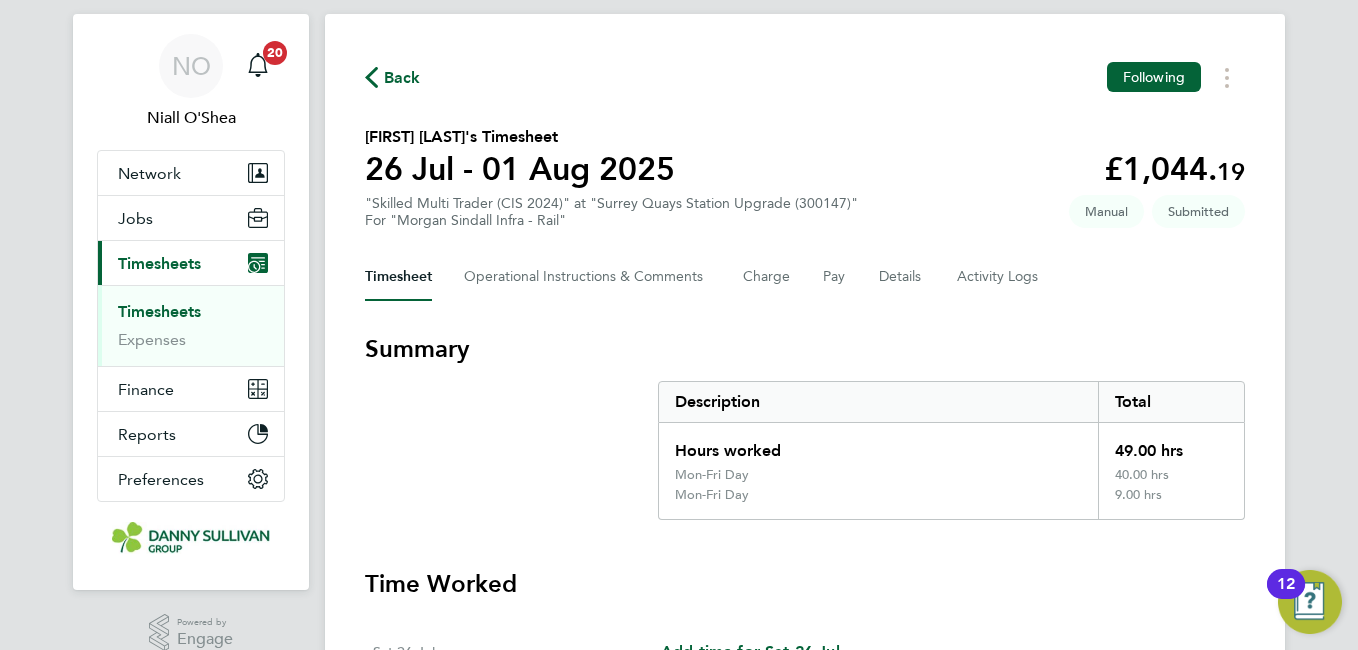 scroll, scrollTop: 0, scrollLeft: 0, axis: both 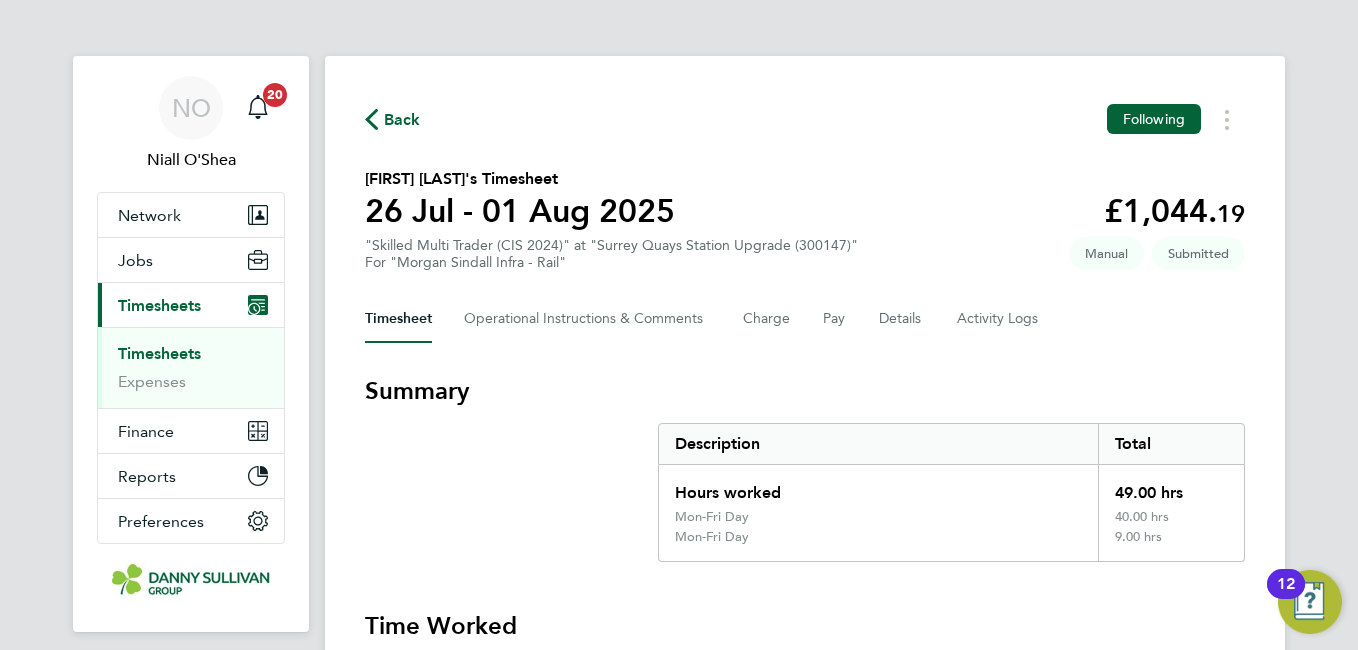 click on "Back" 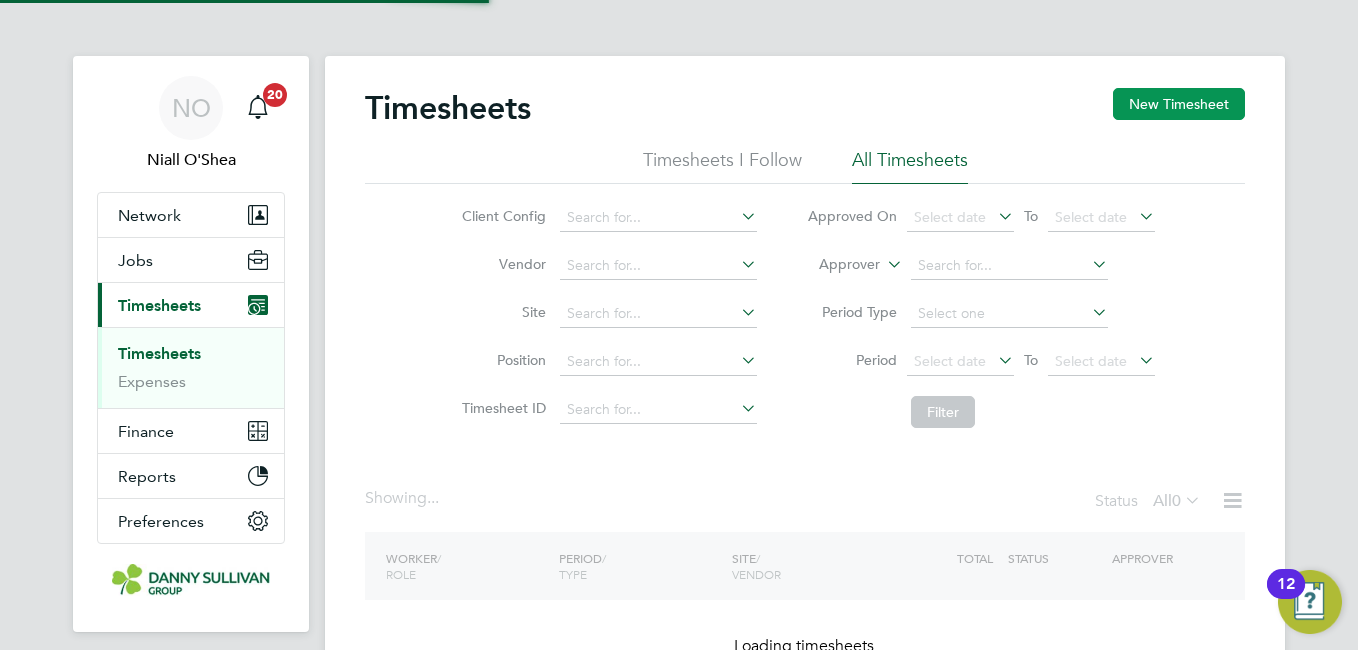 click on "New Timesheet" 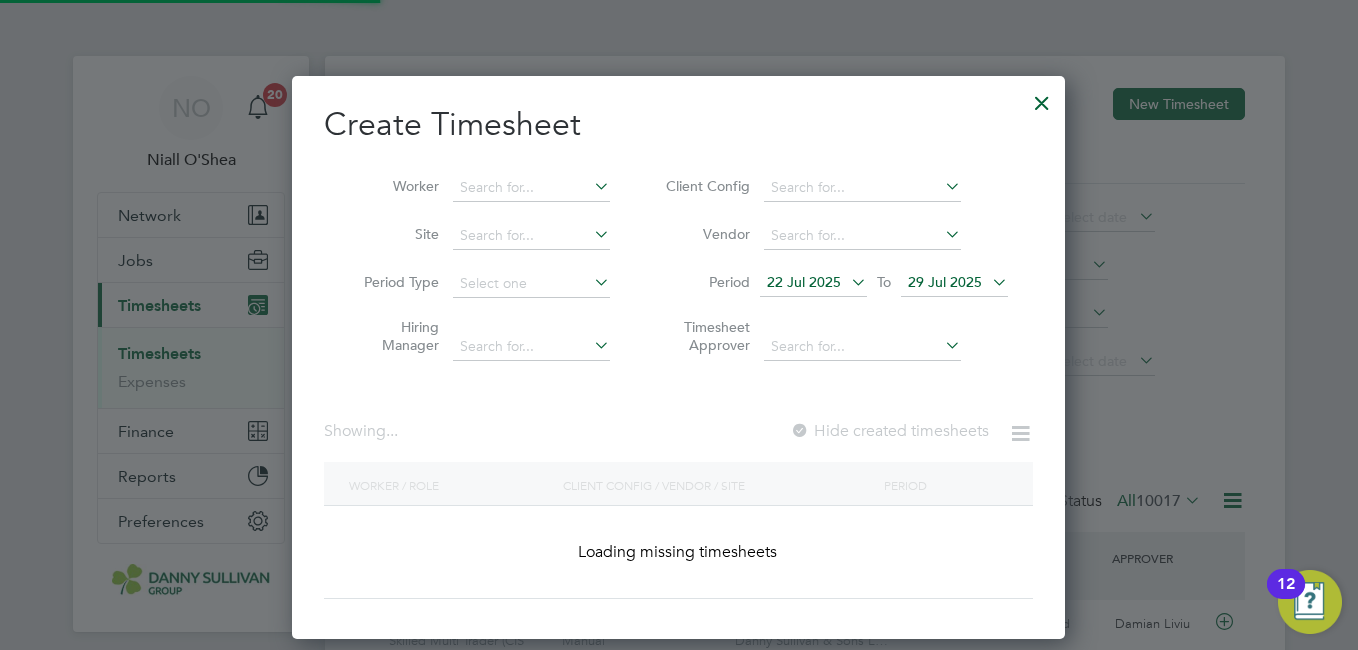 scroll, scrollTop: 10, scrollLeft: 10, axis: both 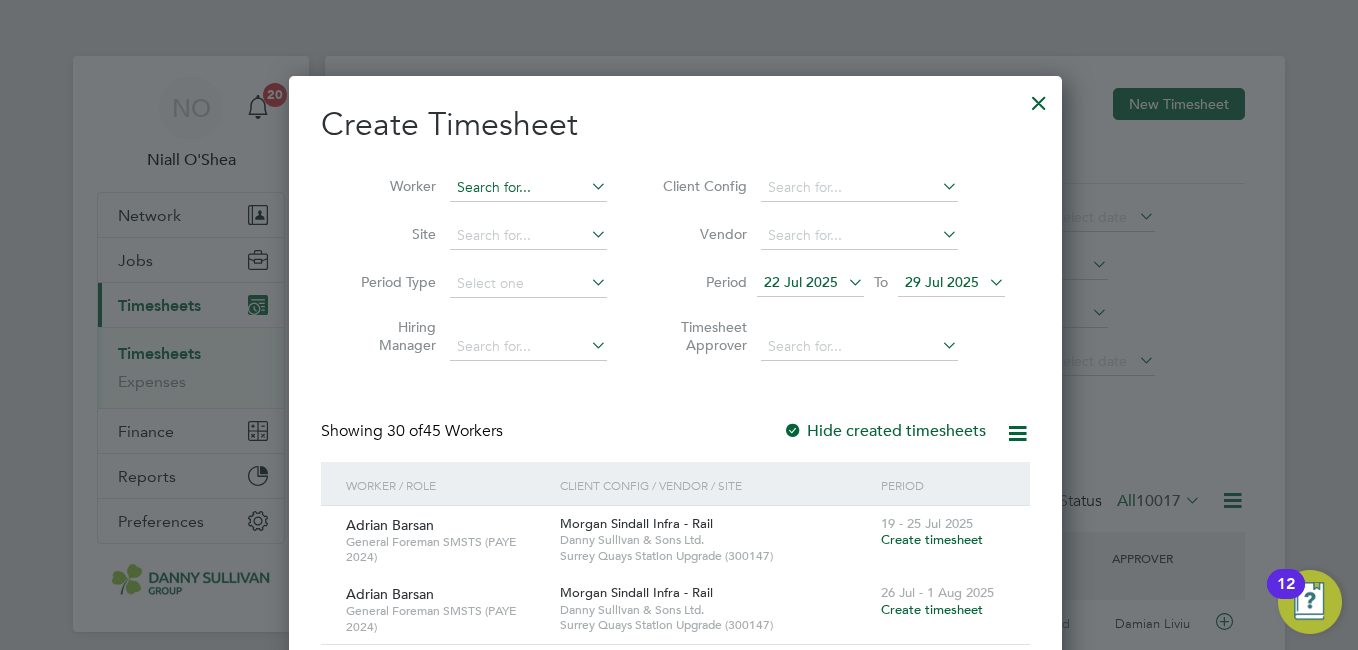 click at bounding box center [528, 188] 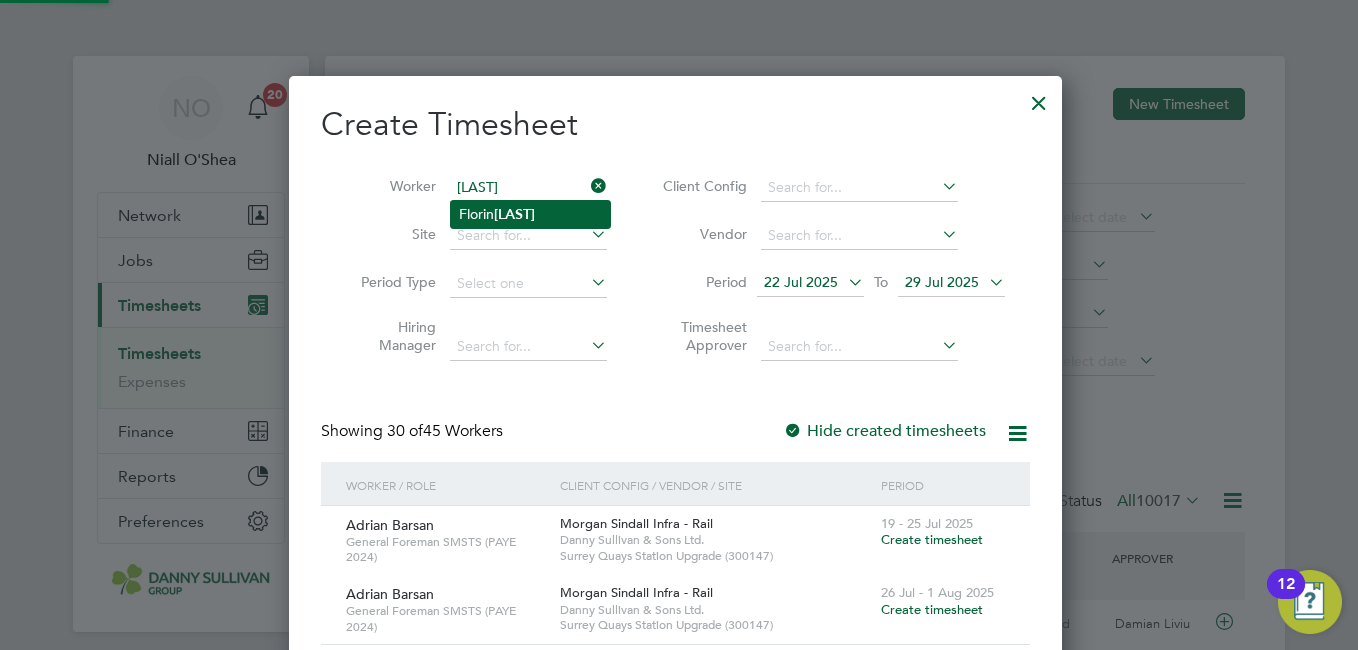 click on "[LAST]" 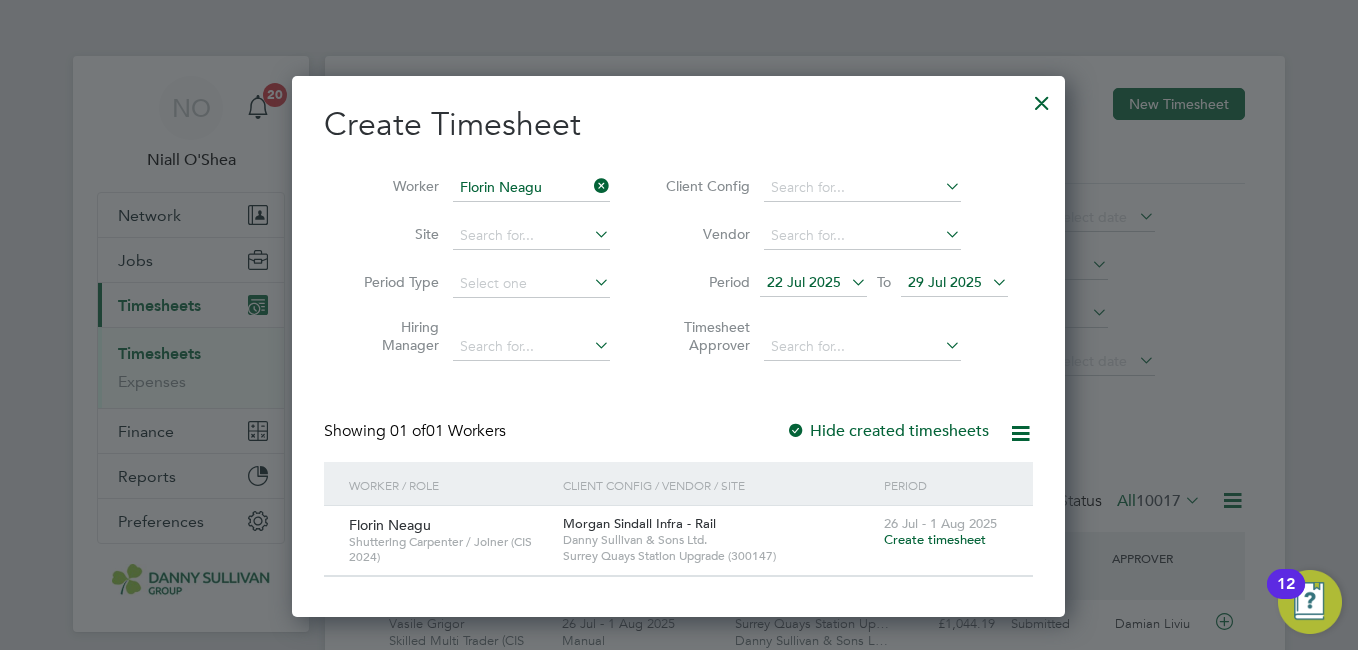 click on "Create timesheet" at bounding box center (935, 539) 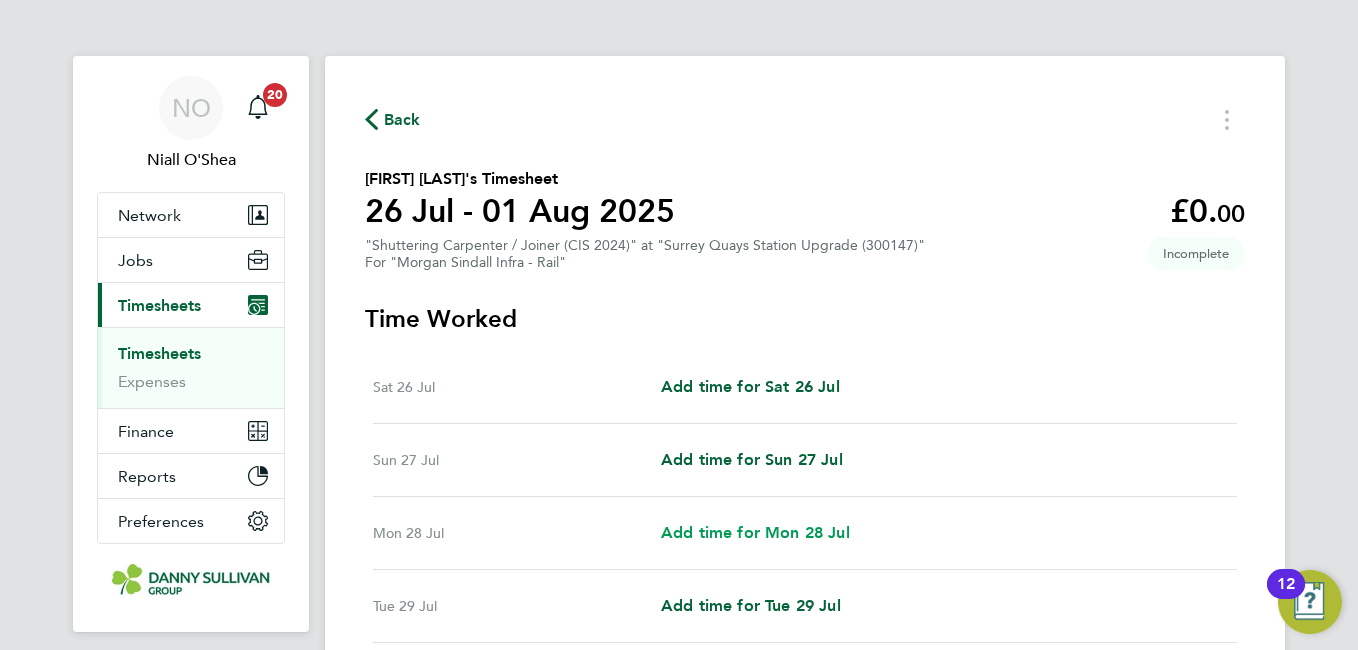 click on "Add time for Mon 28 Jul" at bounding box center [755, 532] 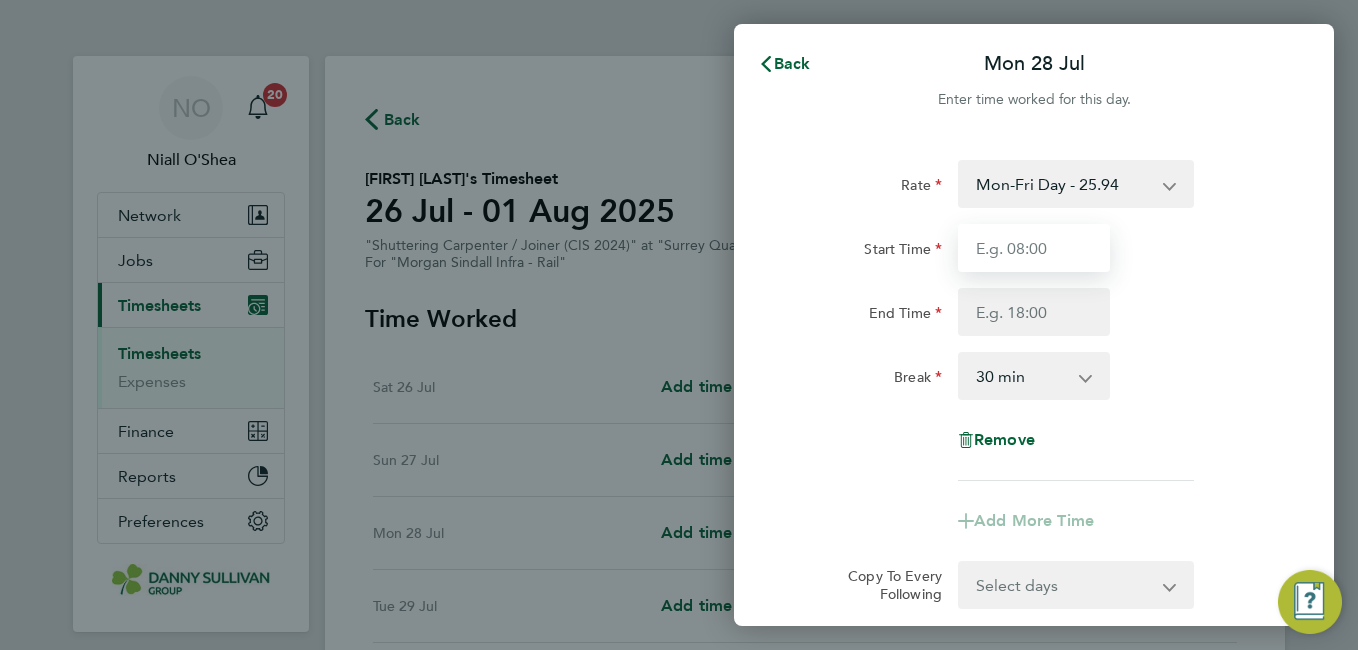 click on "Start Time" at bounding box center (1034, 248) 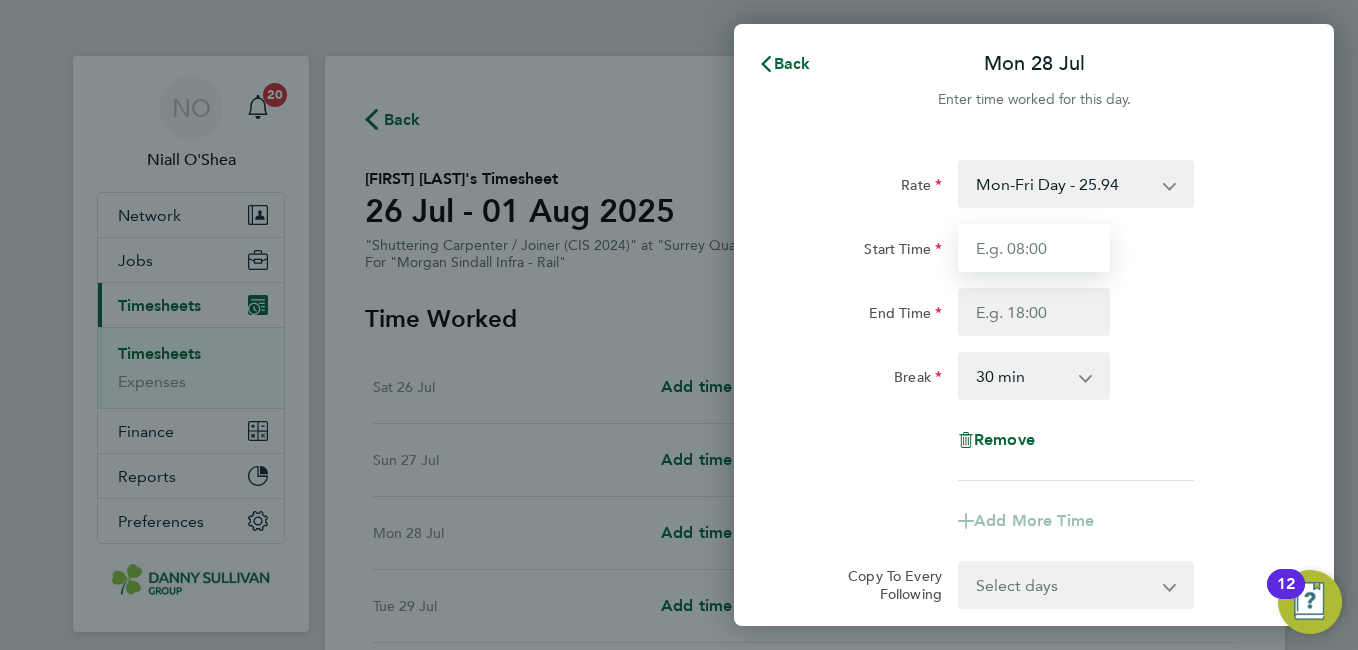 type on "07:00" 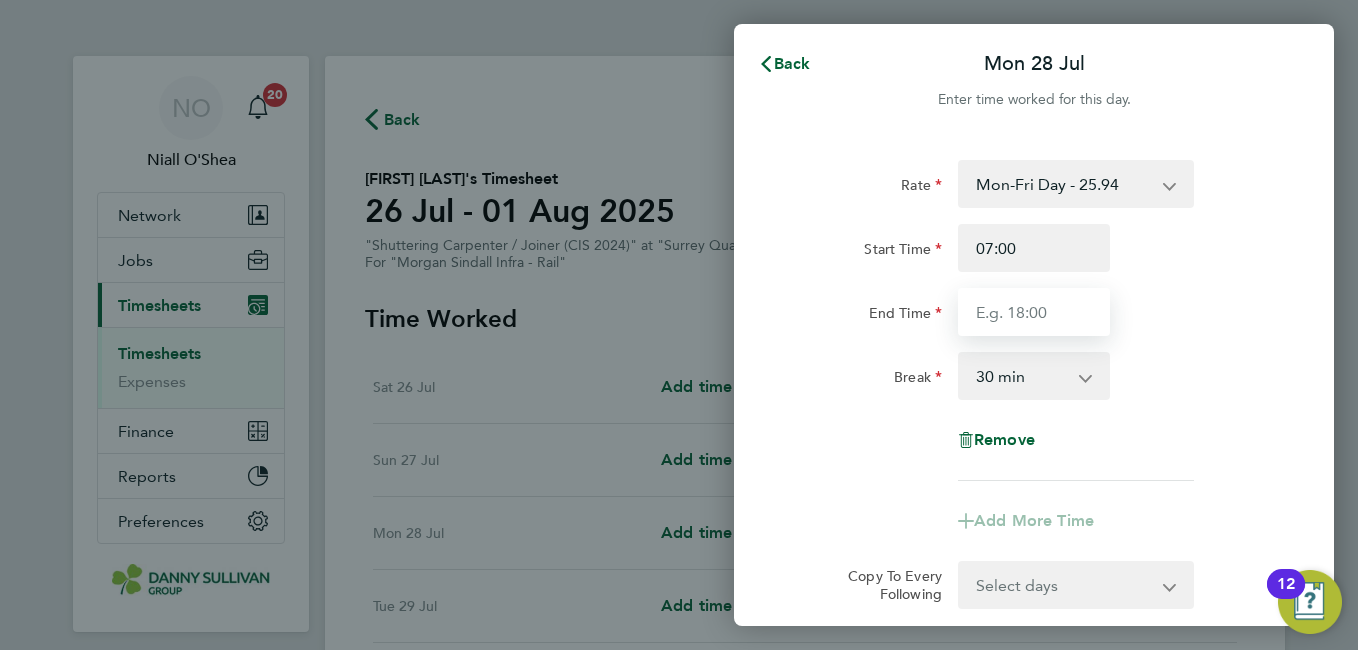 type on "17:30" 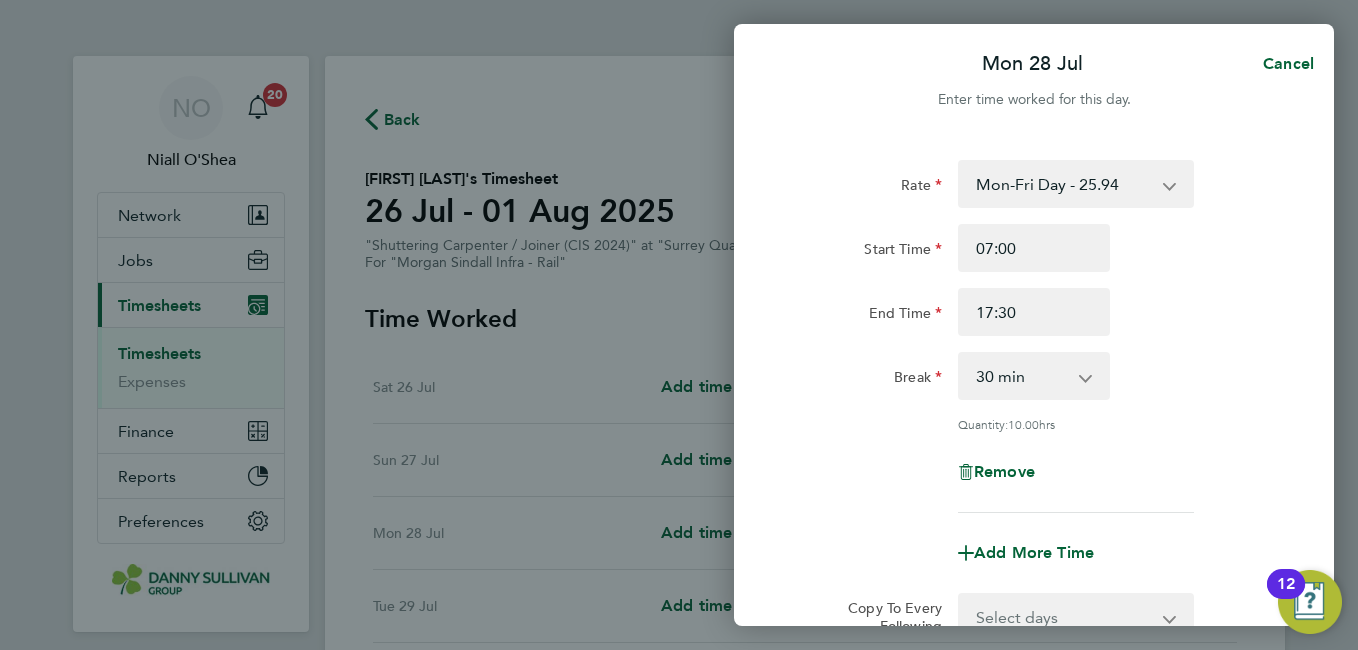 click on "End Time 17:30" 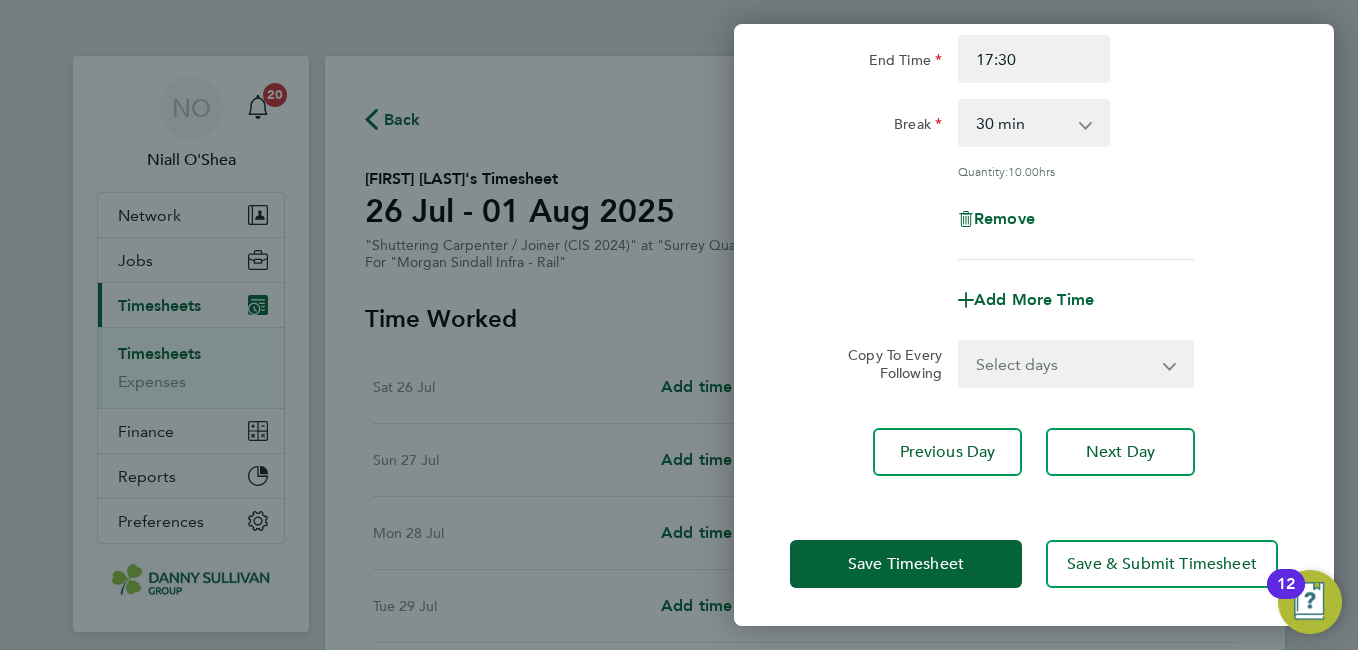 click on "Select days   Day   Tuesday   Wednesday   Thursday   Friday" at bounding box center [1065, 364] 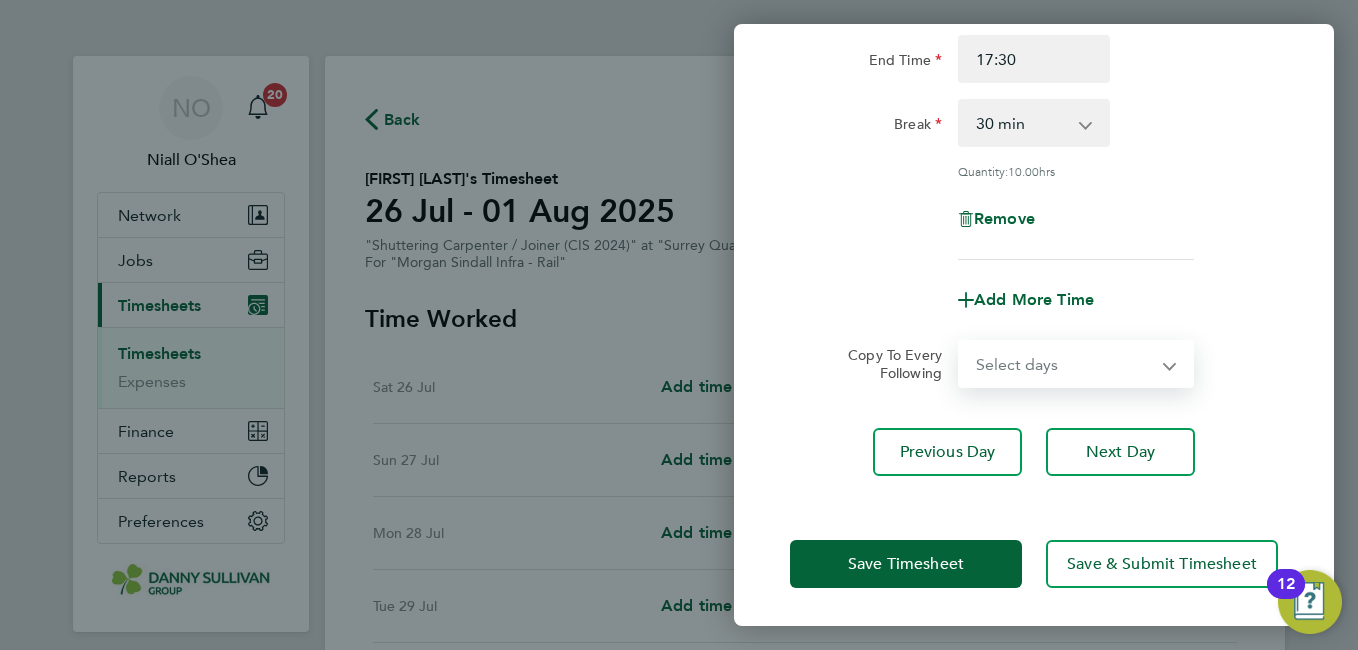 select on "DAY" 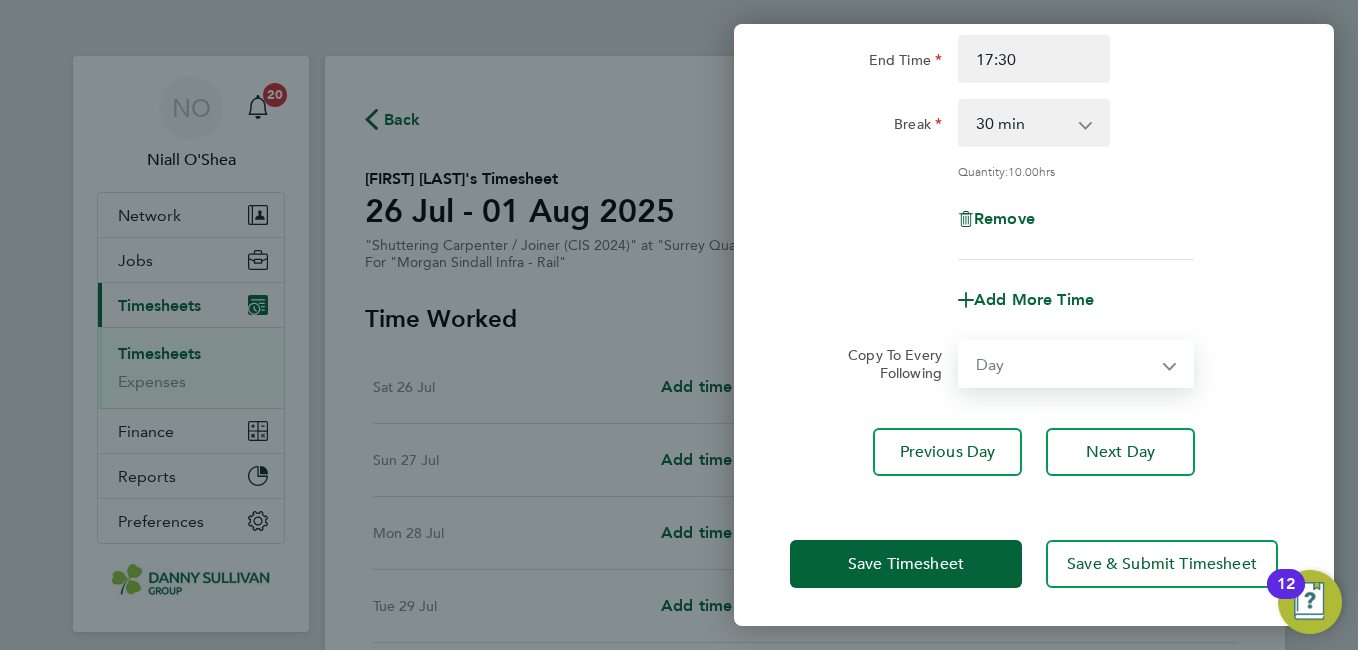 click on "Select days   Day   Tuesday   Wednesday   Thursday   Friday" at bounding box center (1065, 364) 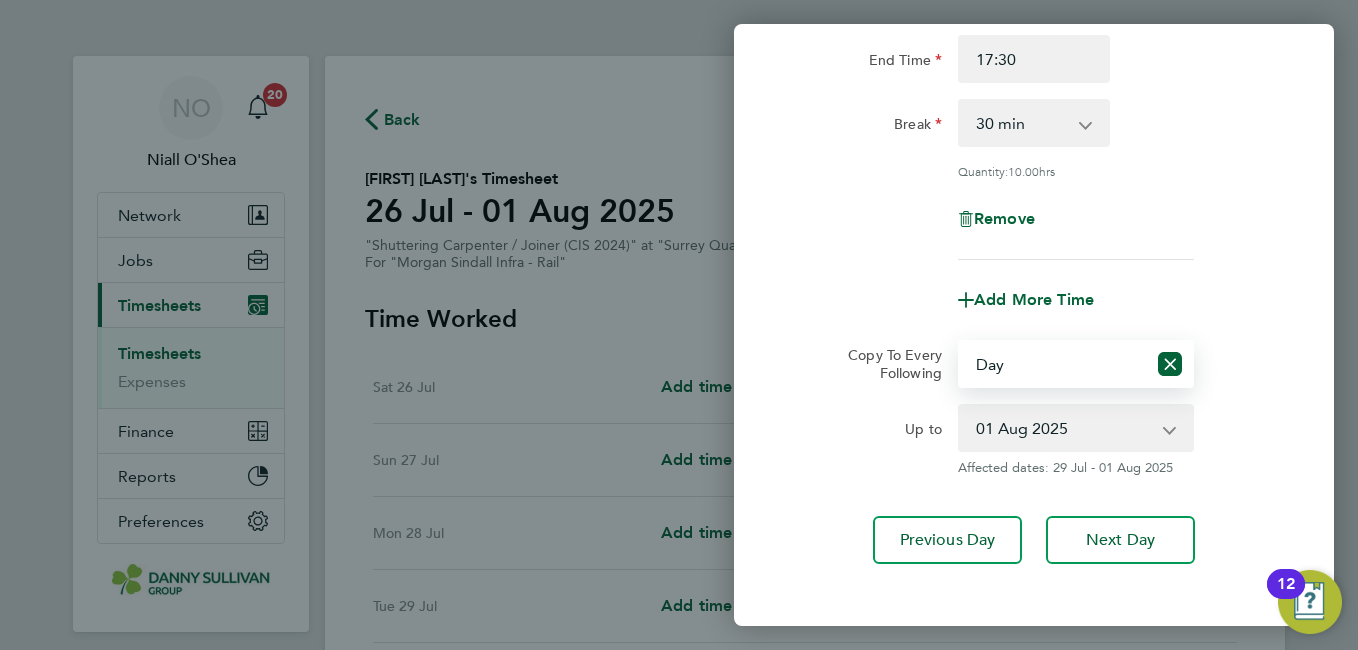 click on "Copy To Every Following  Select days   Day   Tuesday   Wednesday   Thursday   Friday
Up to  29 Jul 2025   30 Jul 2025   31 Jul 2025   01 Aug 2025
Affected dates: 29 Jul - 01 Aug 2025" 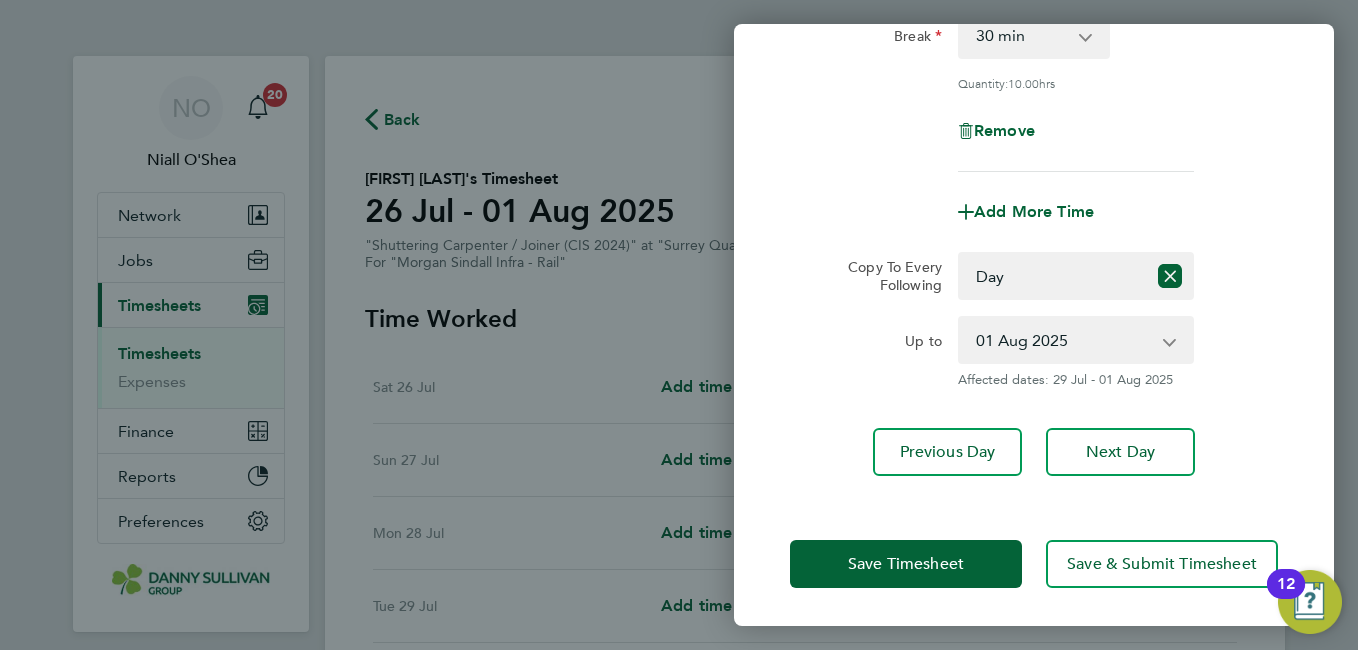 click on "Save Timesheet   Save & Submit Timesheet" 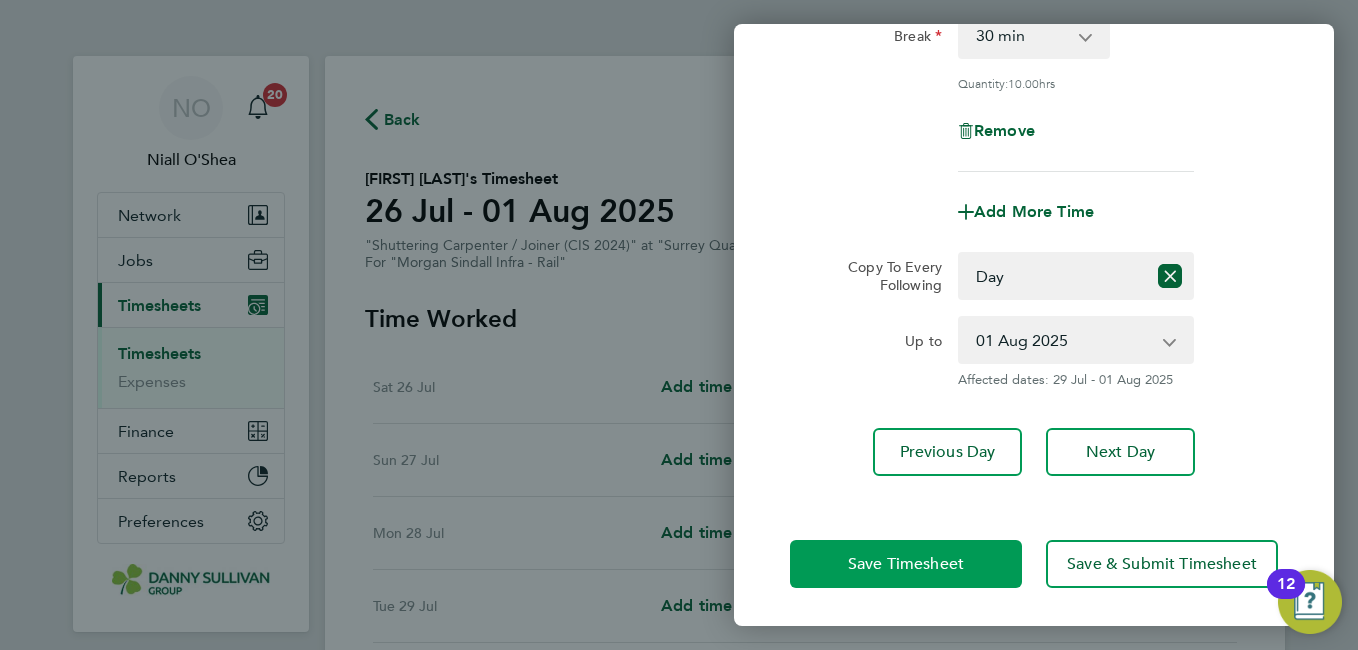 click on "Save Timesheet" 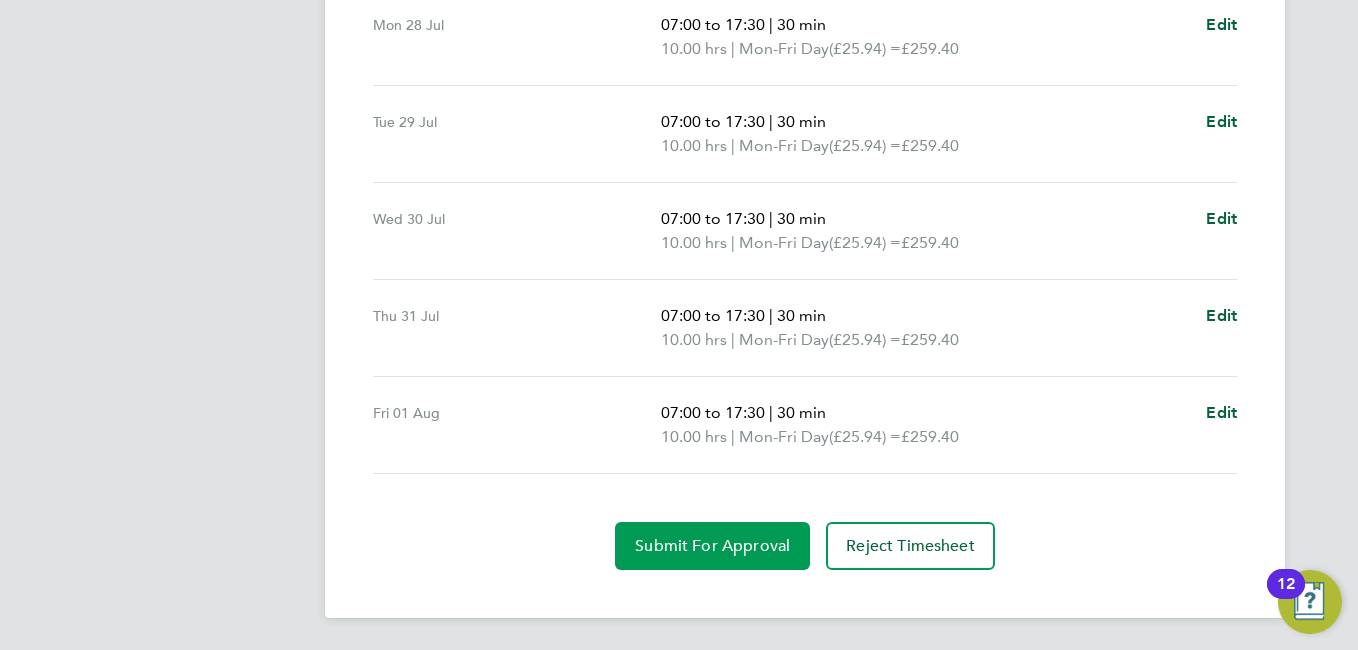 click on "Submit For Approval" 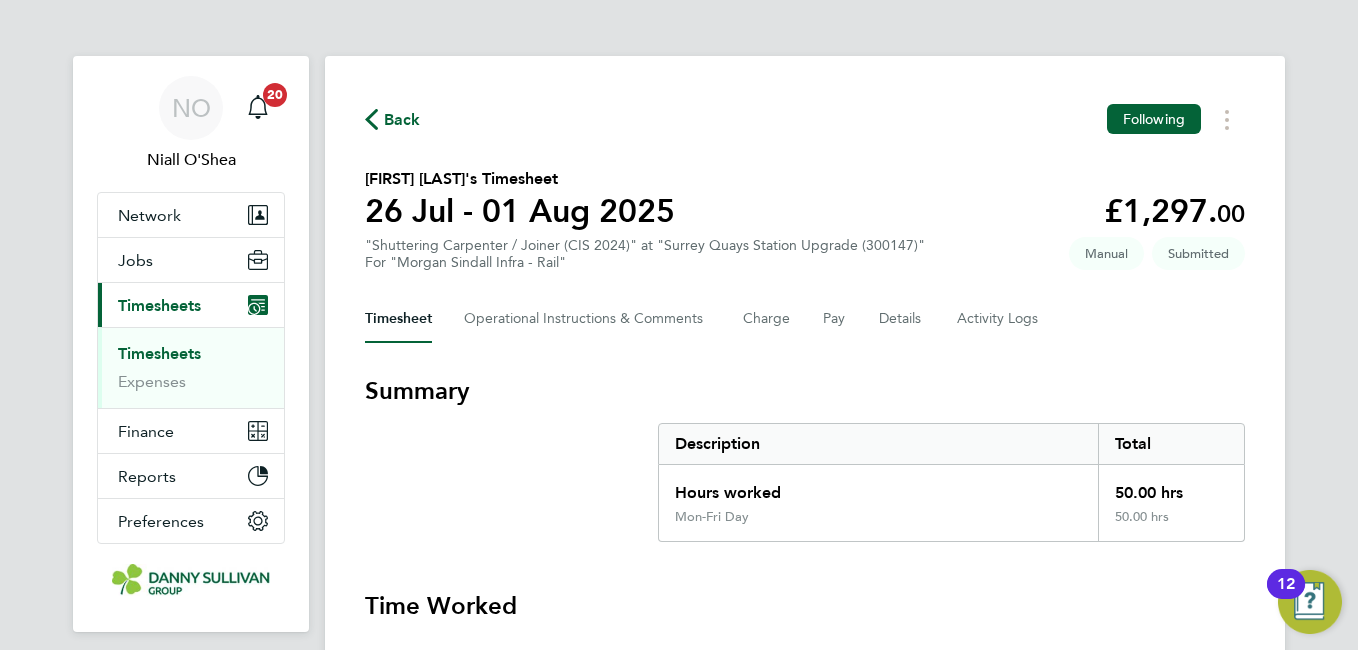 click on "[FIRST] [LAST]'s Timesheet 26 Jul - 01 Aug 2025 £1,297. 00 "Shuttering Carpenter / Joiner (CIS 2024)" at "Surrey Quays Station Upgrade (300147)" For "Morgan Sindall Infra - Rail" Submitted Manual Timesheet Operational Instructions & Comments Charge Pay Details Activity Logs Summary Description Total Hours worked 50.00 hrs Mon-Fri Day 50.00 hrs Time Worked Sat 26 Jul Add time for Sat 26 Jul Add time for Sat 26 Jul Sun 27 Jul Add time for Sun 27 Jul Add time for Sun 27 Jul Mon 28 Jul 07:00 to 17:30 | 30 min 10.00 hrs | Mon-Fri Day (£25.94) = £259.40 Edit Tue 29 Jul 07:00 to 17:30 | 30 min 10.00 hrs | Mon-Fri Day (£25.94) = £259.40 Edit Wed 30 Jul 07:00 to 17:30 | 30 min 10.00 hrs | Mon-Fri Day (£25.94) = £259.40 Edit Thu 31 Jul 07:00 to 17:30 | 30 min 10.00 hrs | Mon-Fri Day (£25.94) = £259.40 Edit Fri 01 Aug 07:00 to 17:30 | 30 min |" 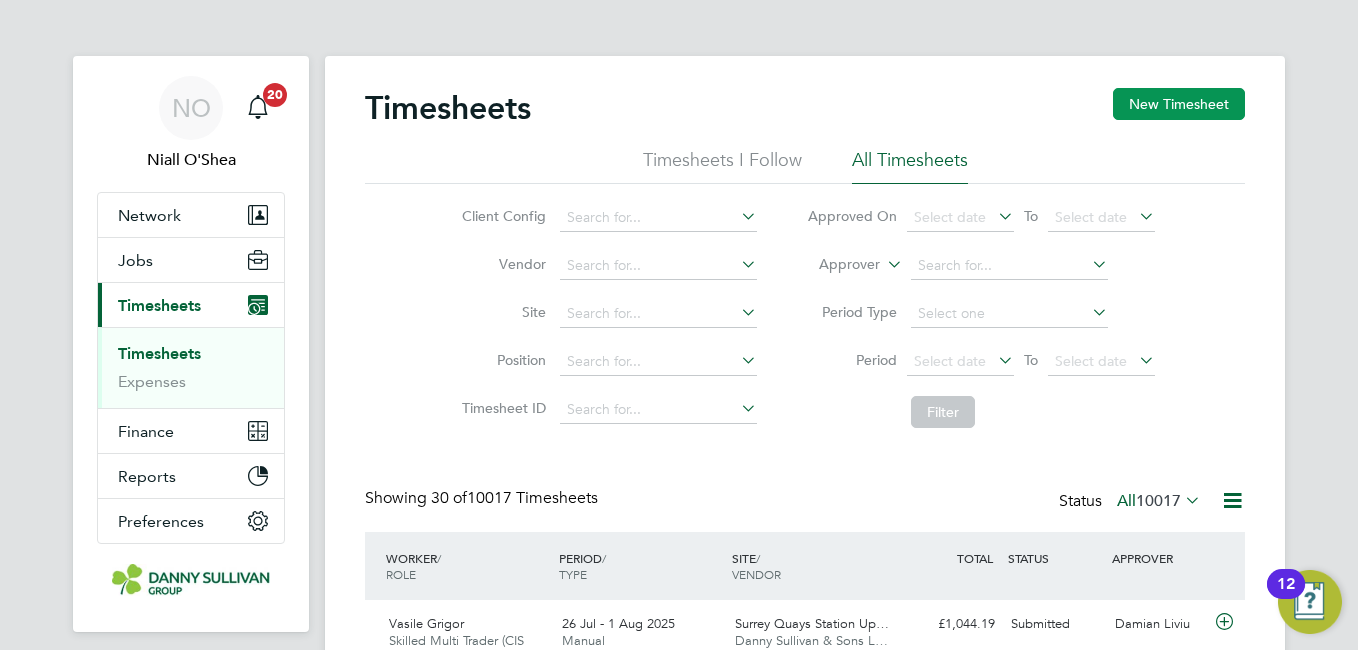 click on "New Timesheet" 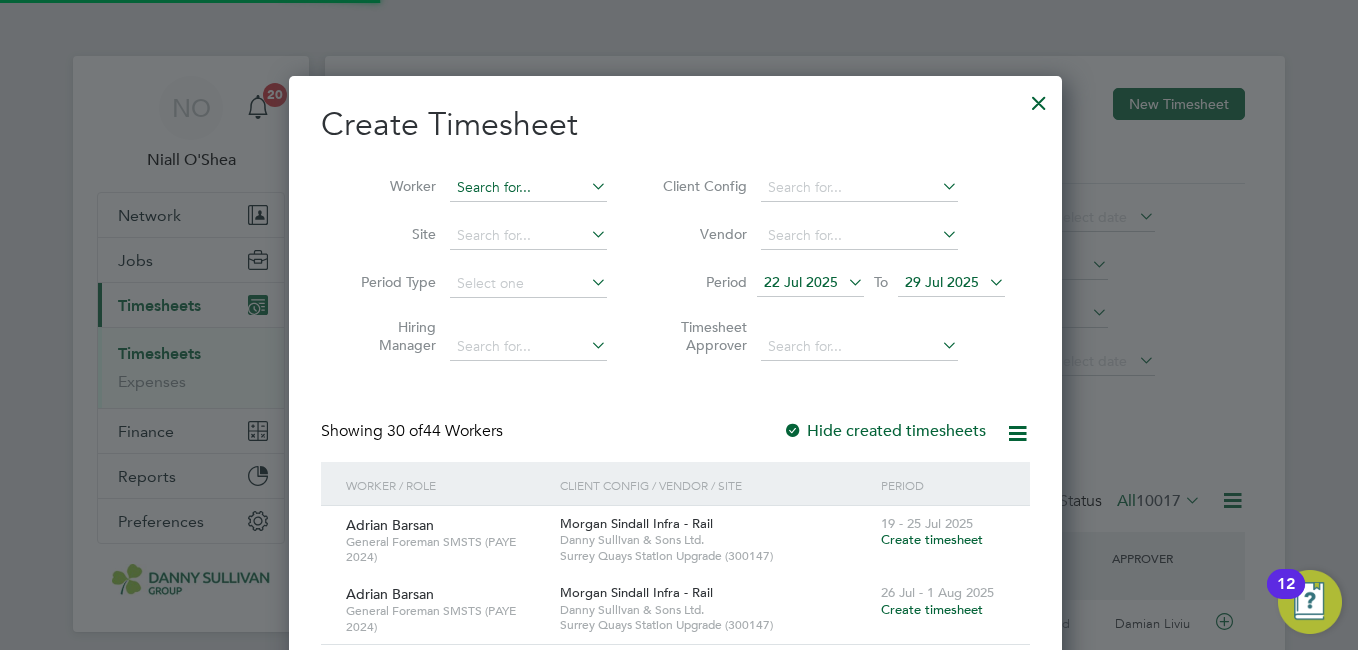 click at bounding box center [528, 188] 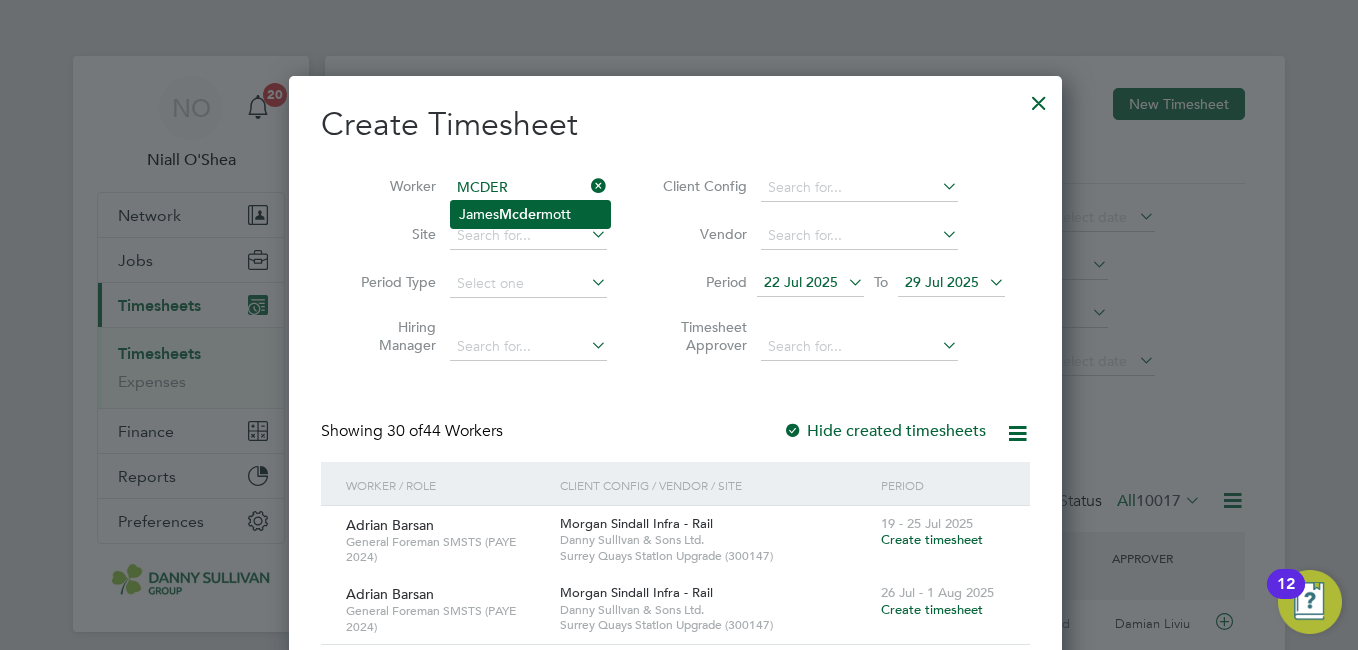 click on "Mcder" 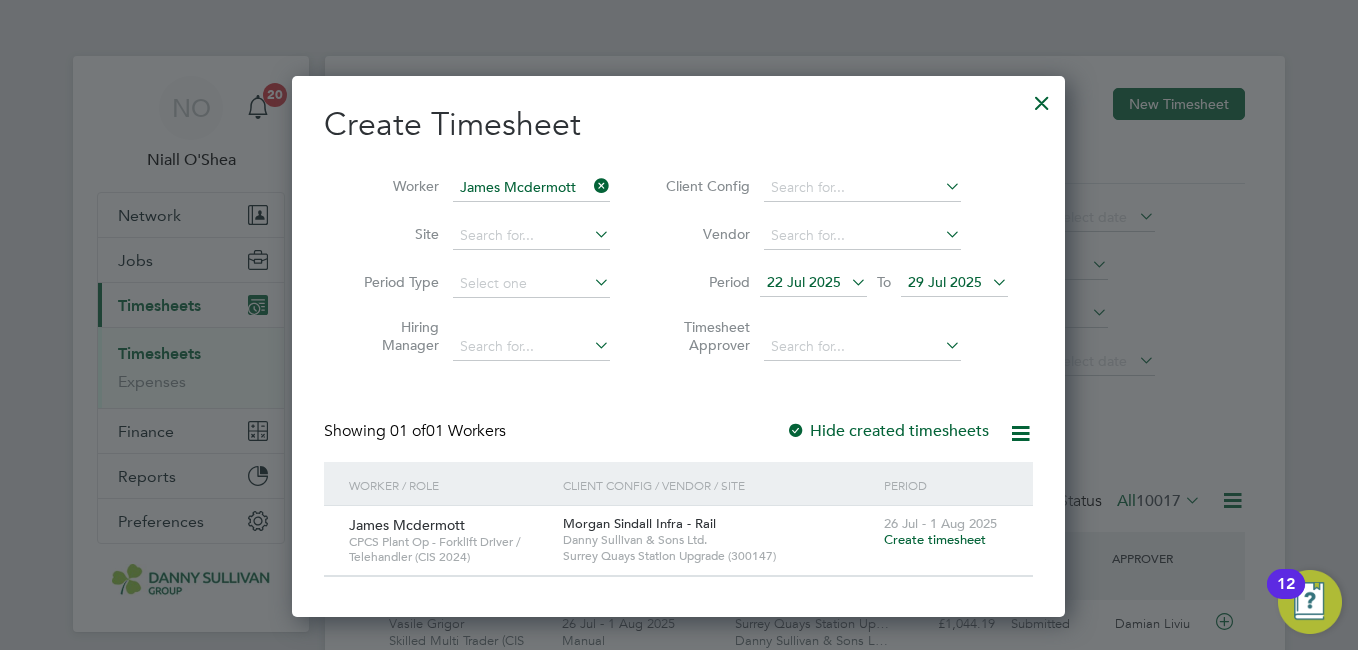 click on "Create timesheet" at bounding box center (935, 539) 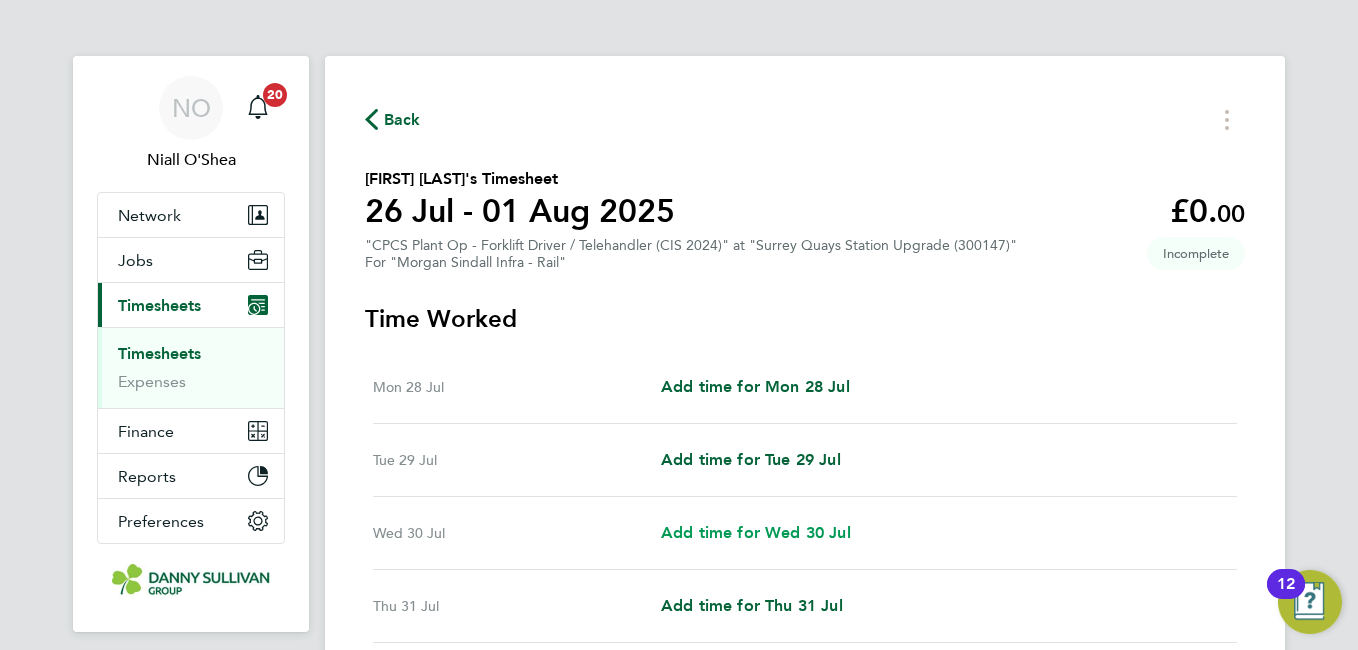 click on "Add time for Wed 30 Jul" at bounding box center (756, 533) 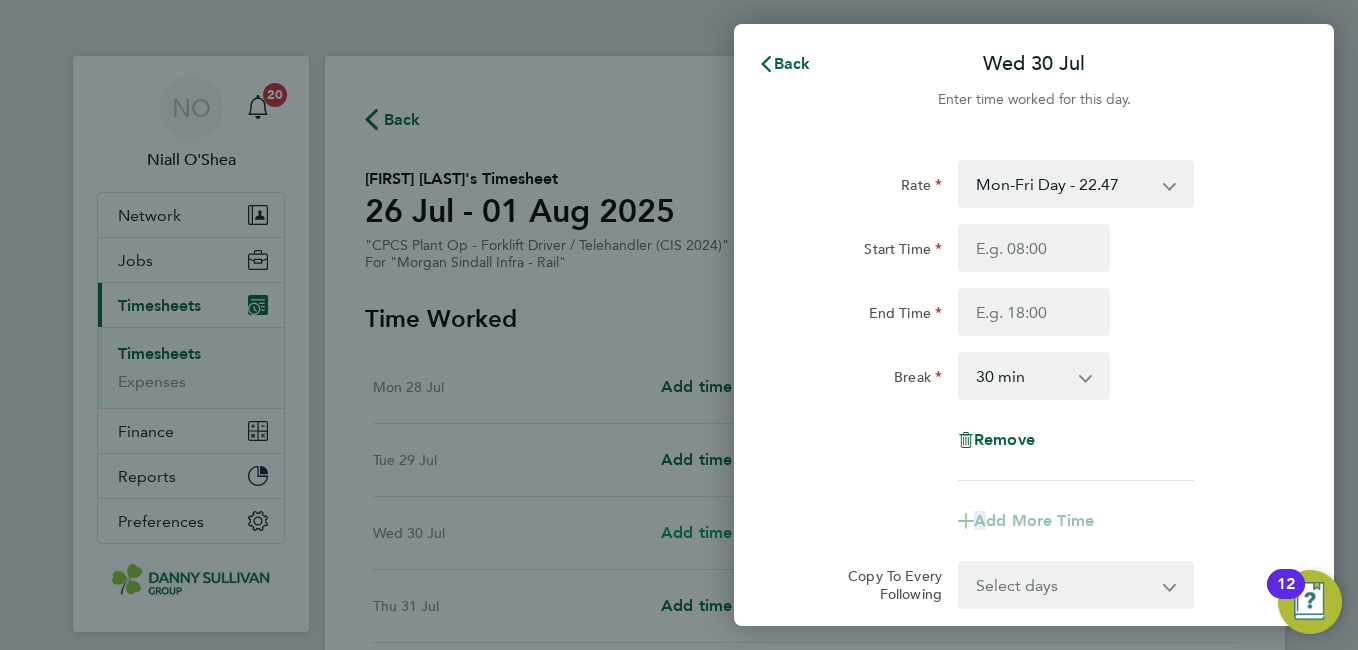 click on "Rate Start Time End Time Break 0 min 15 min 30 min 45 min 60 min 75 min 90 min
Remove
Add More Time Copy To Every Following Select days Day Thursday Friday
Previous Day Next Day" 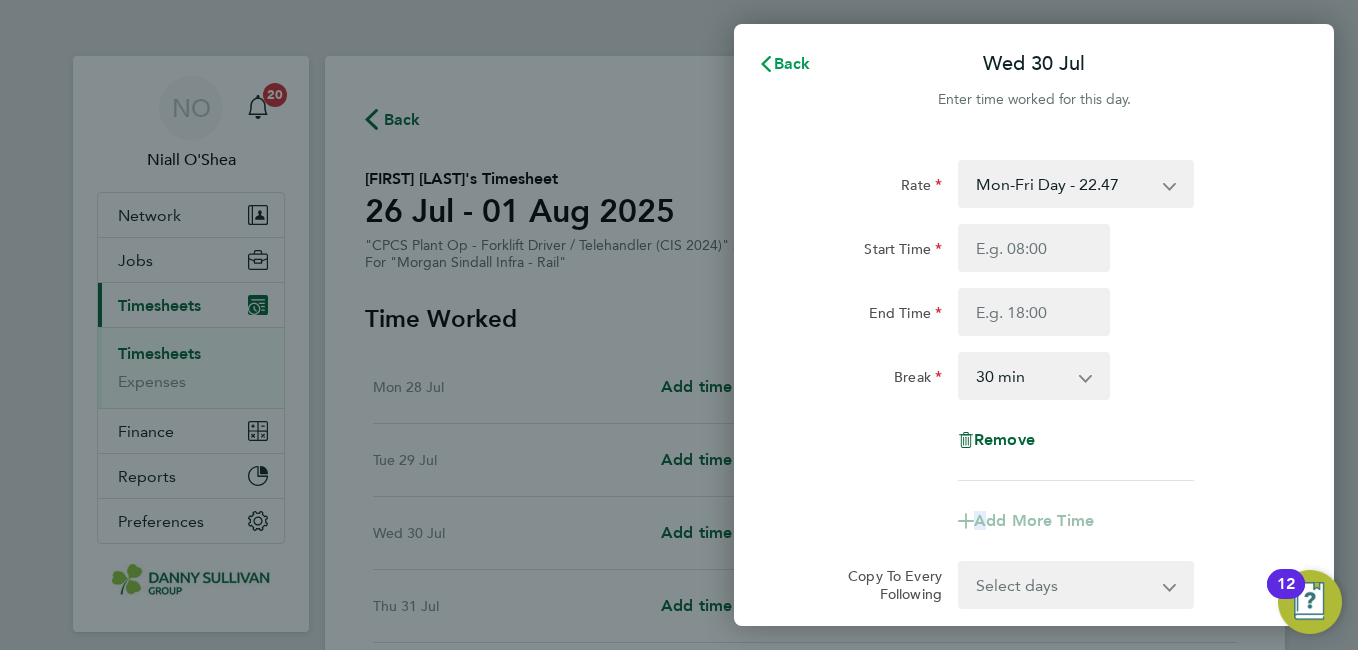 click on "Back" 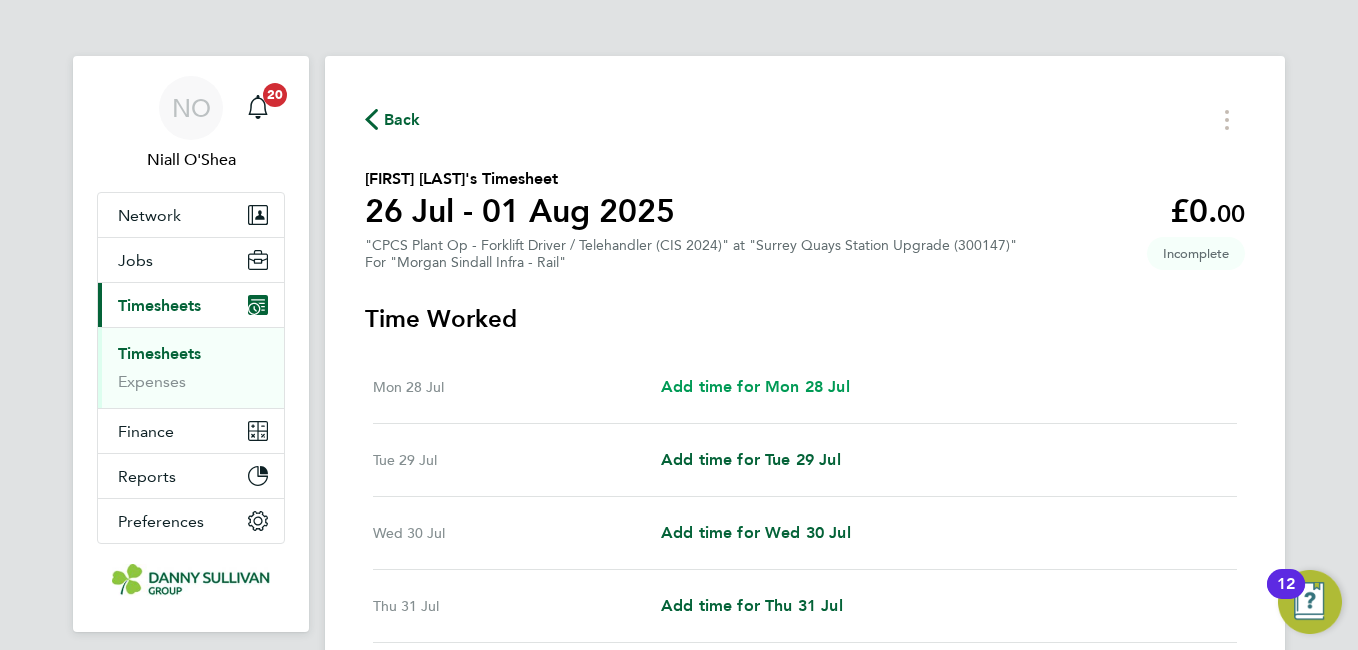 click on "Add time for Mon 28 Jul" at bounding box center [755, 386] 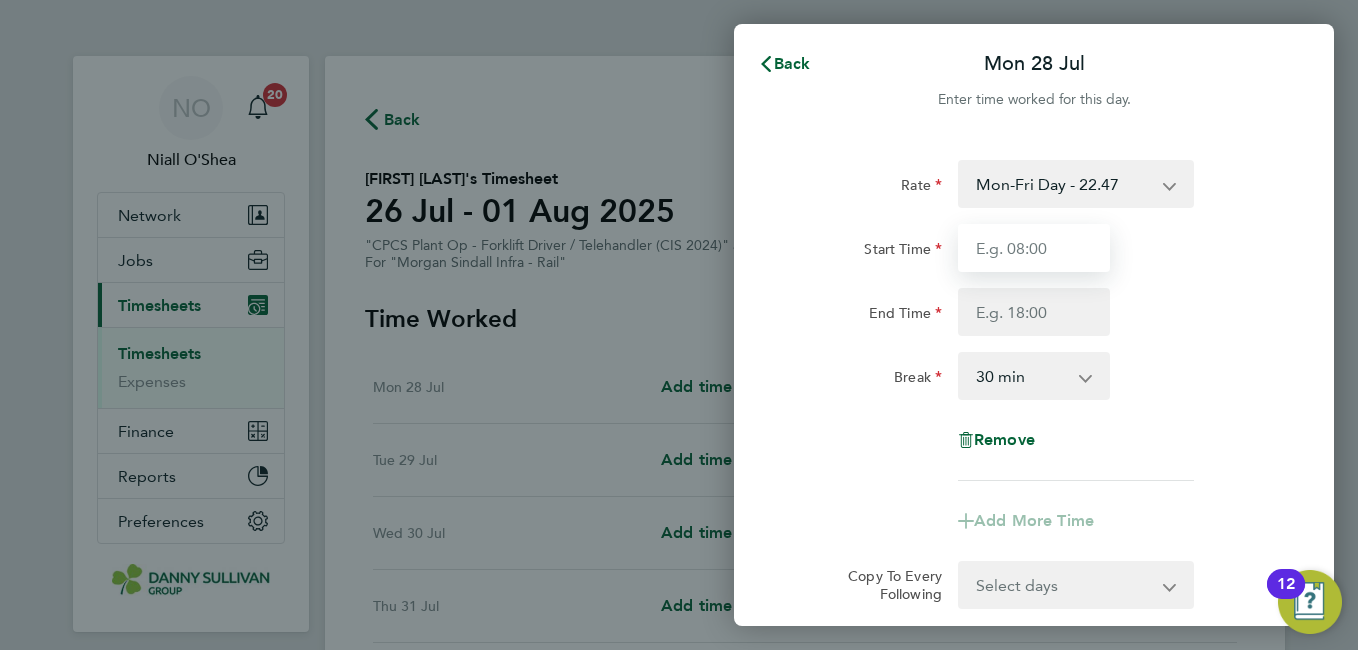 click on "Start Time" at bounding box center [1034, 248] 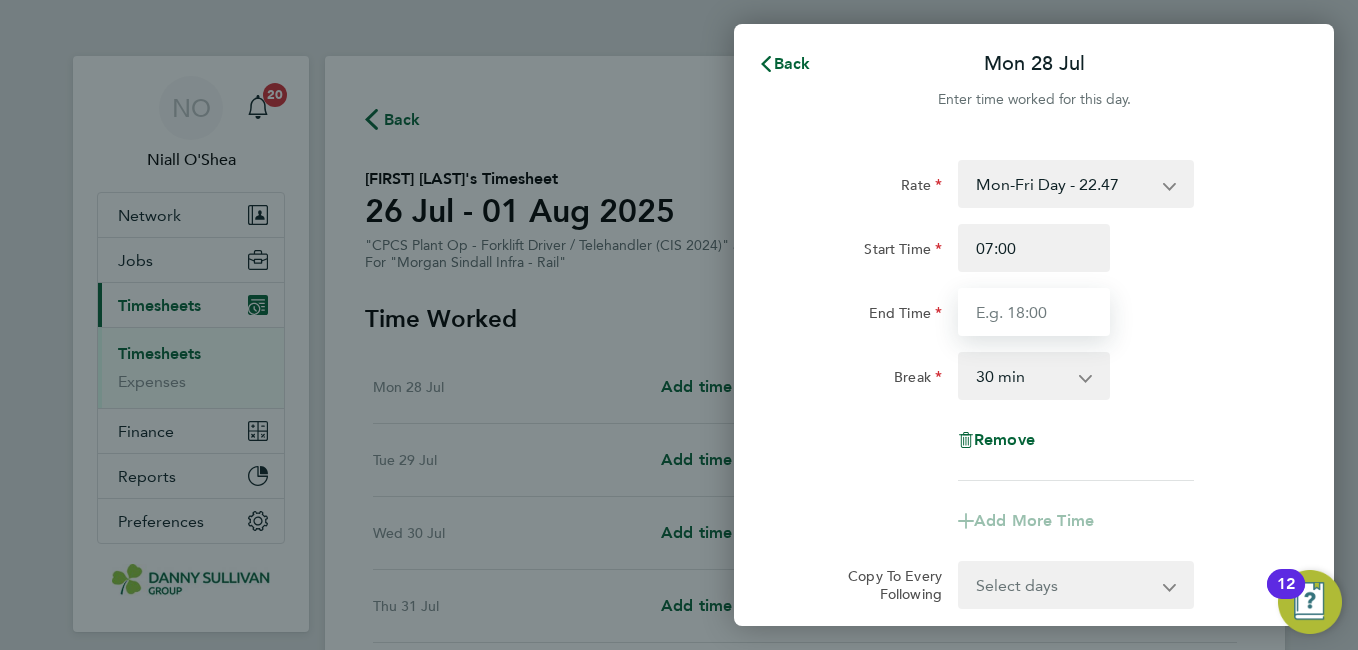 type on "17:30" 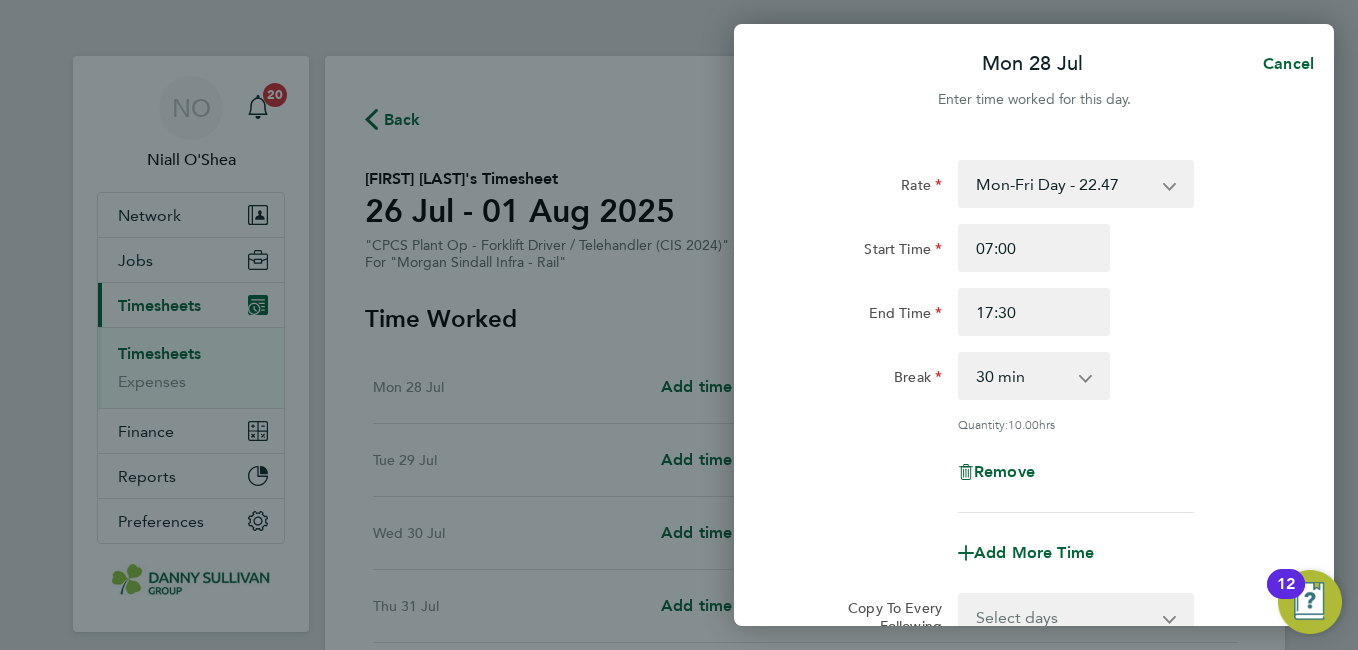 click on "End Time 17:30" 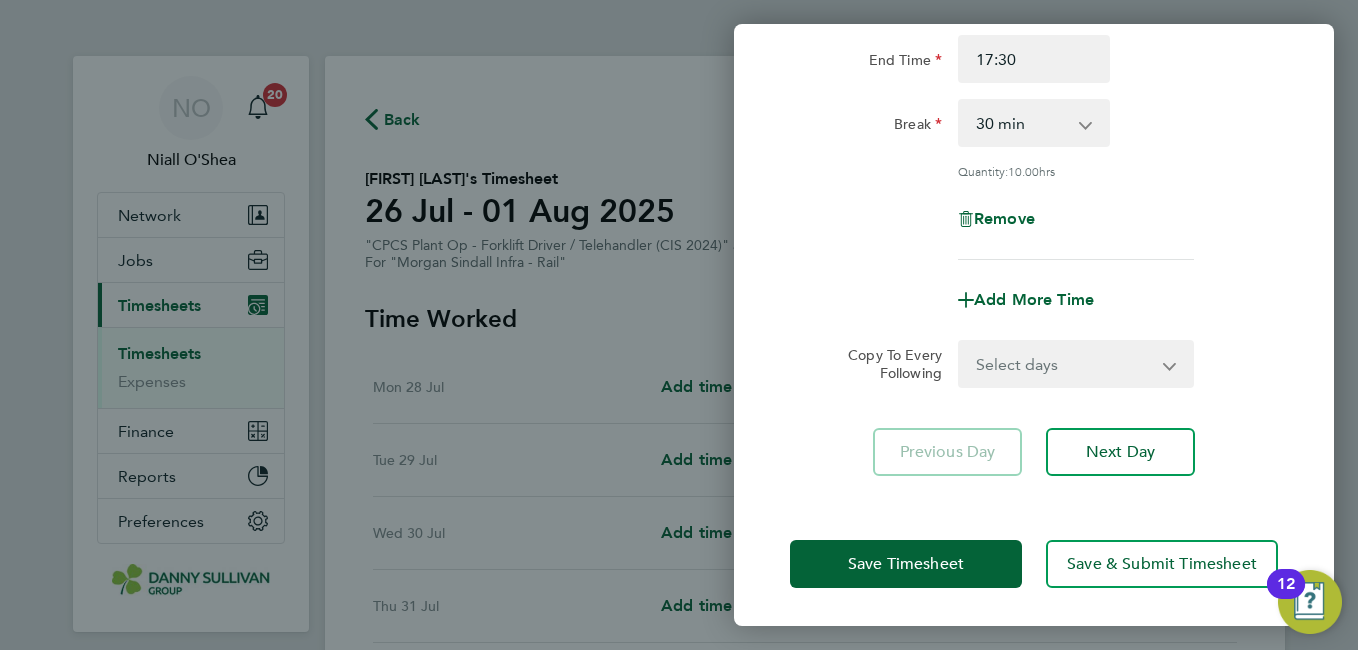 click on "Select days   Day   Tuesday   Wednesday   Thursday   Friday" at bounding box center [1065, 364] 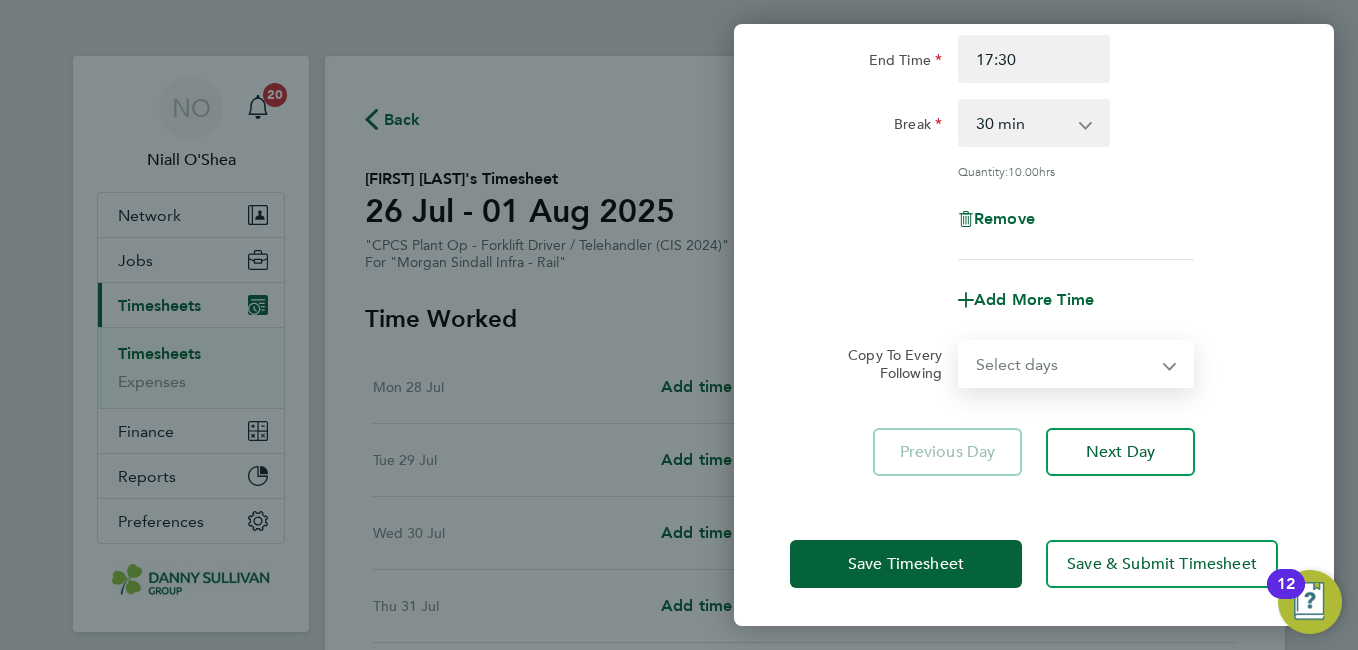 select on "DAY" 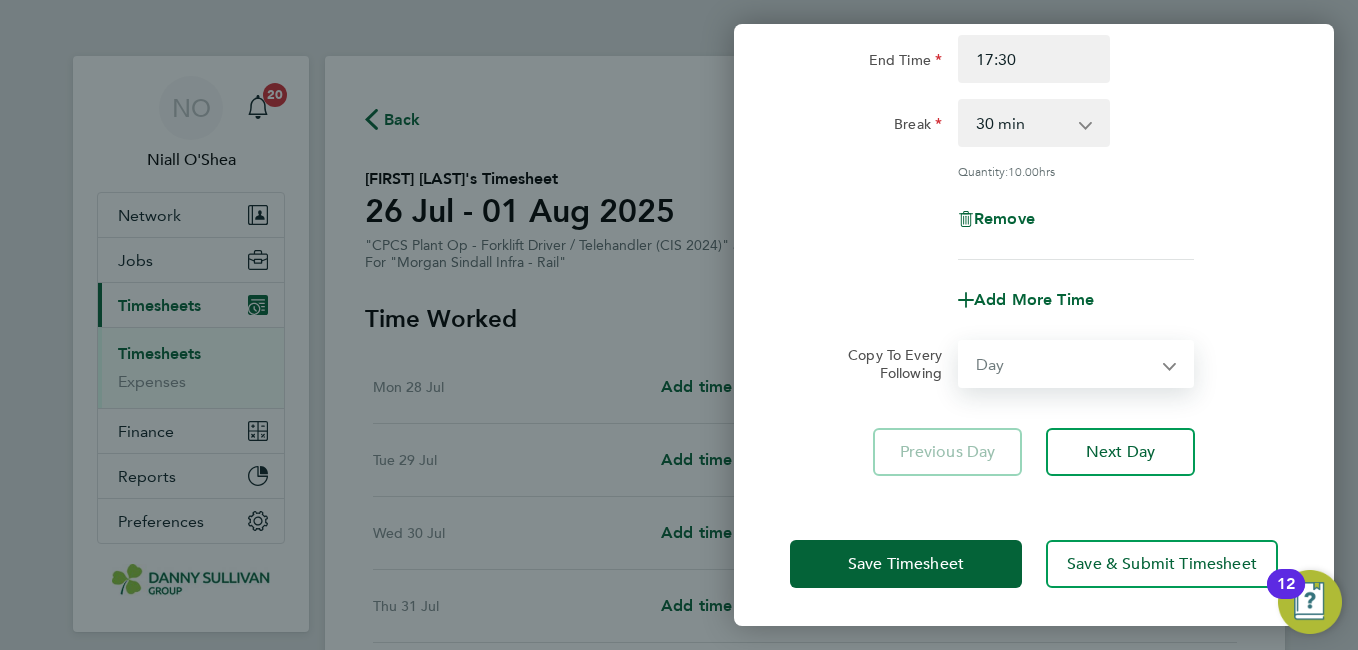 click on "Select days   Day   Tuesday   Wednesday   Thursday   Friday" at bounding box center [1065, 364] 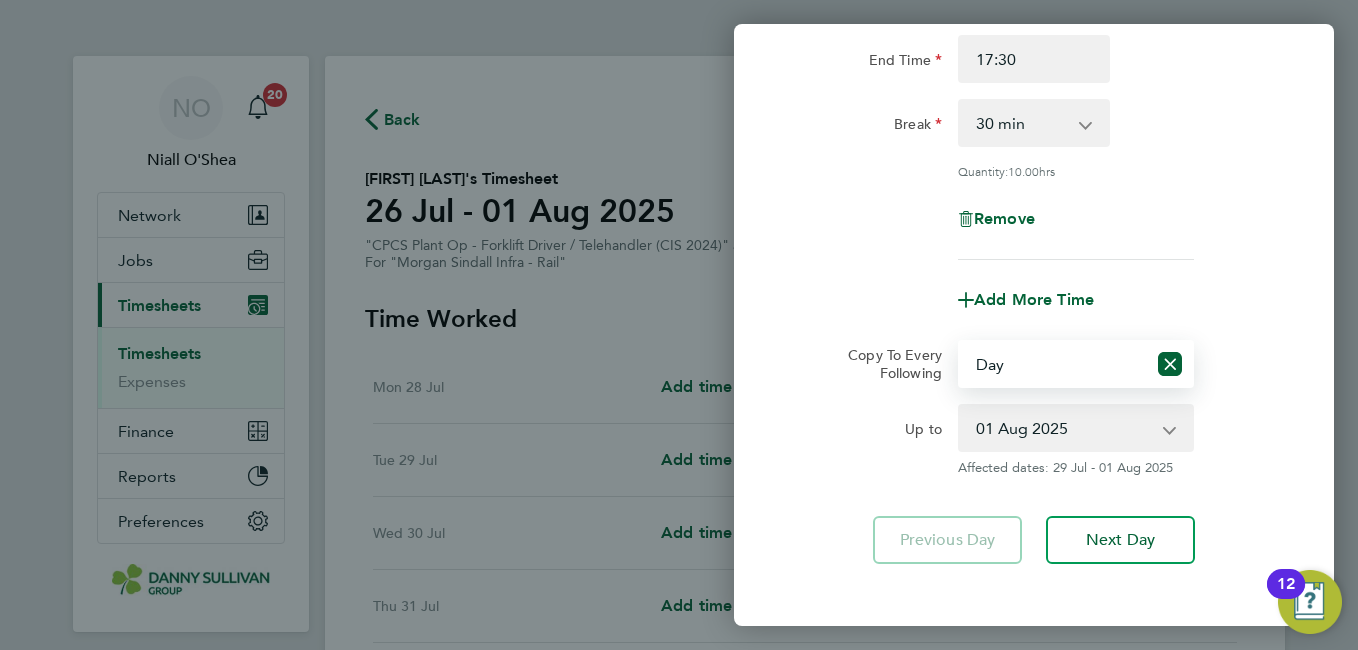 click on "Rate Mon-Fri Day - 22.47 Weekend - 29.23 Xmas / NY - 44.95 Mon-Thurs Night - 25.85 Bank Hol - 33.71
Start Time 07:00 End Time 17:30 Break 0 min 15 min 30 min 45 min 60 min 75 min 90 min
Quantity: 10.00 hrs
Remove
Add More Time Copy To Every Following Select days Day Tuesday Wednesday Thursday Friday
Up to 29 Jul 2025 30 Jul 2025 31 Jul 2025 01 Aug 2025
Affected dates: 29 Jul - 01 Aug 2025 Previous Day Next Day" 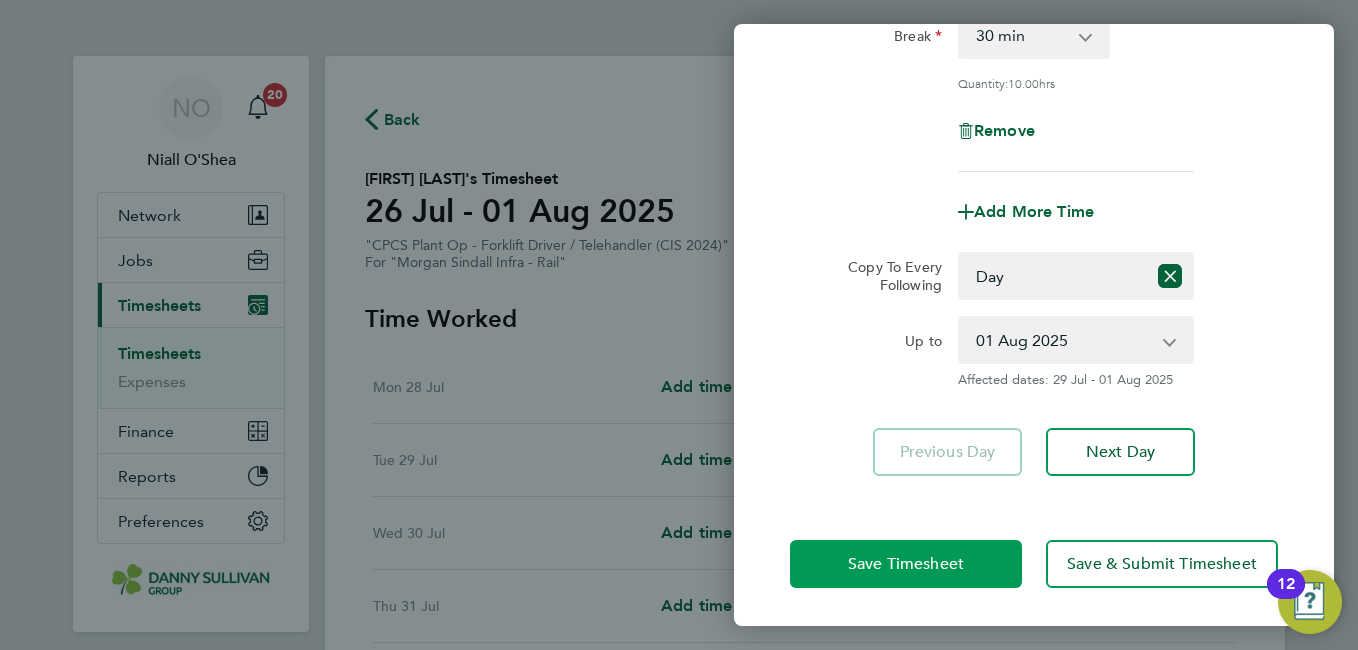 click on "Save Timesheet" 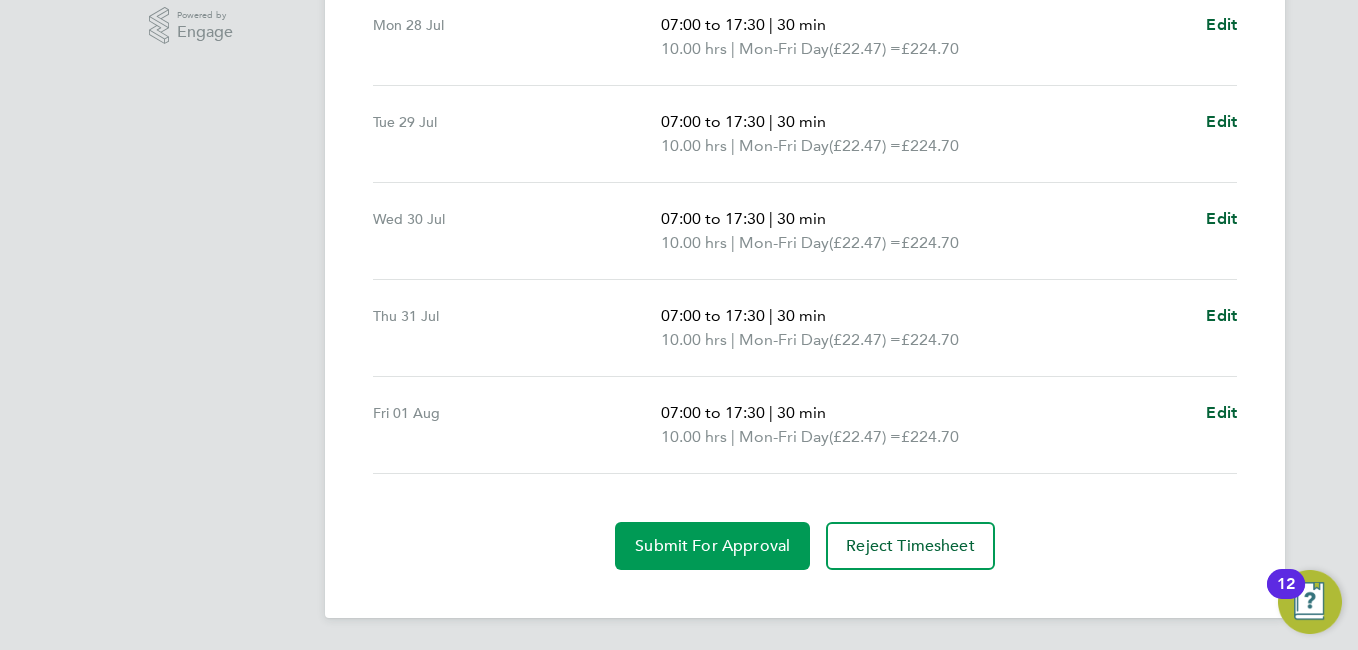 click on "Submit For Approval" 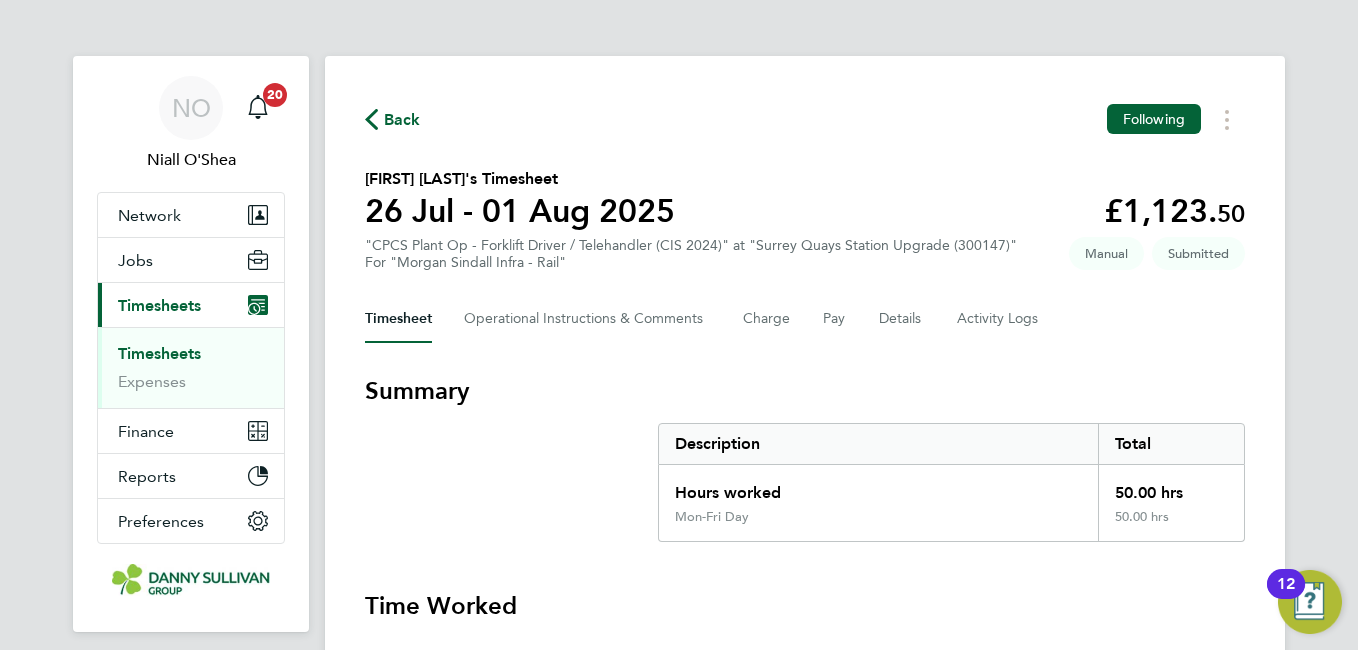 click on "Back" 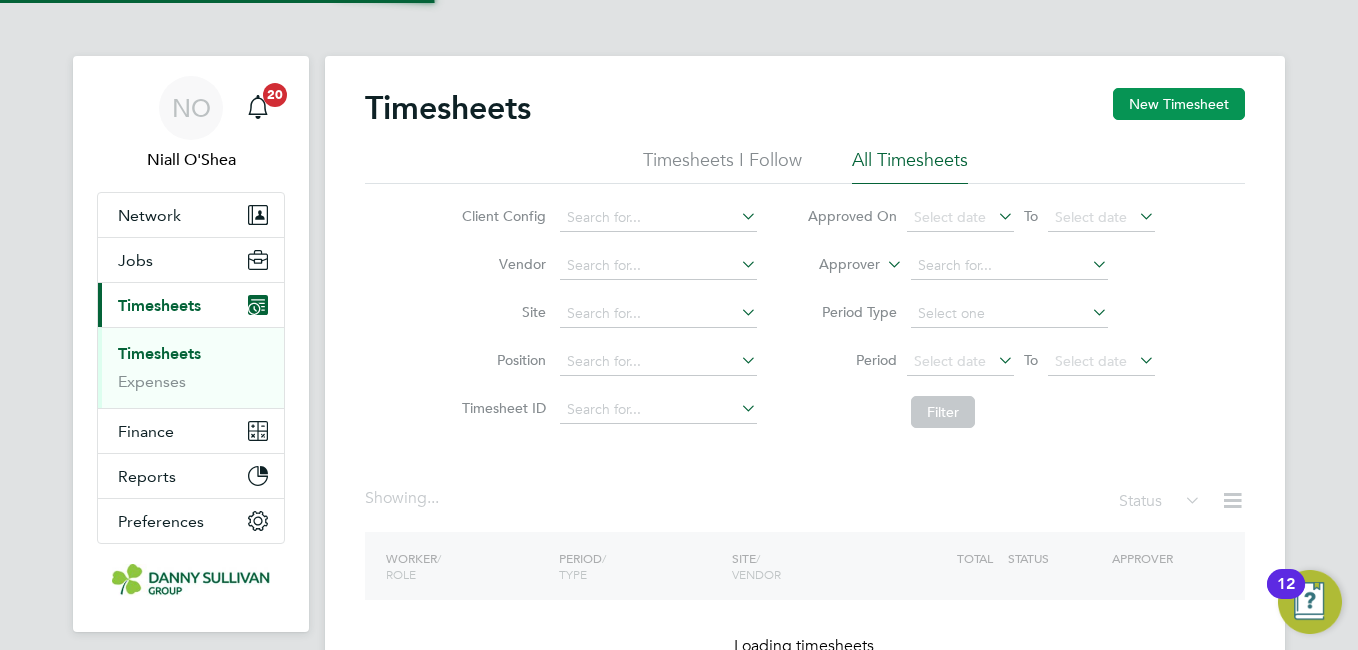 click on "New Timesheet" 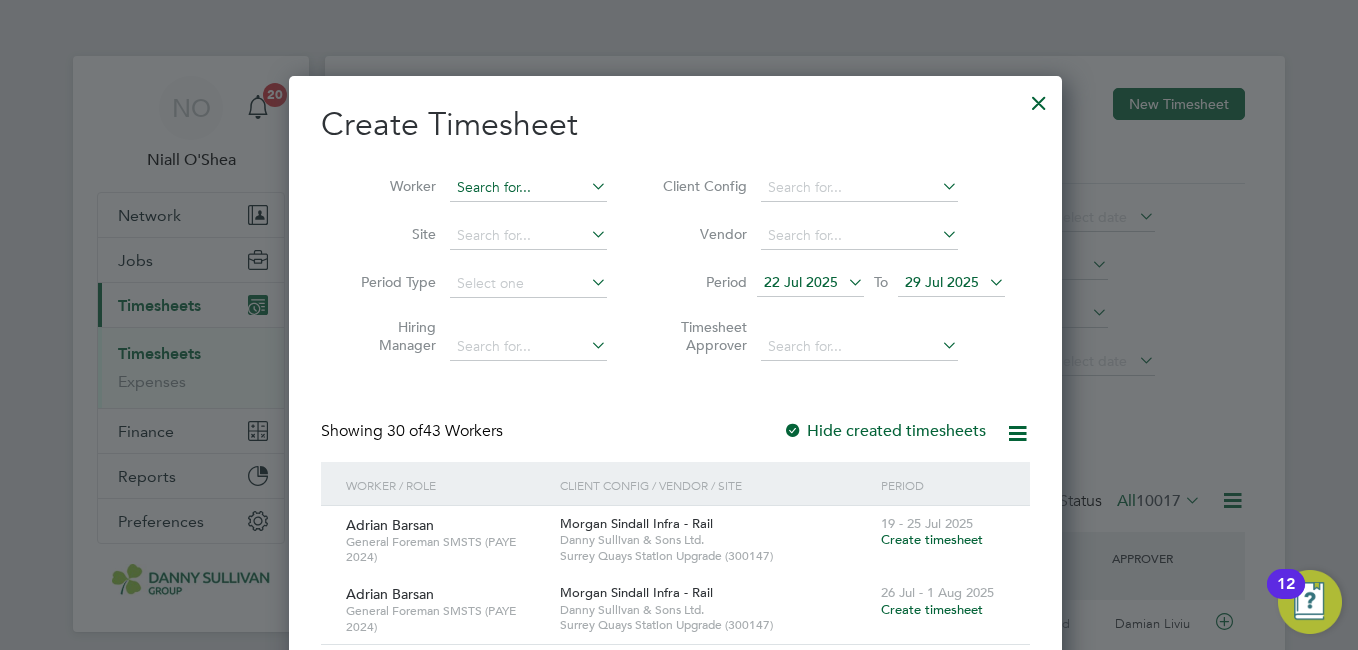 click at bounding box center [528, 188] 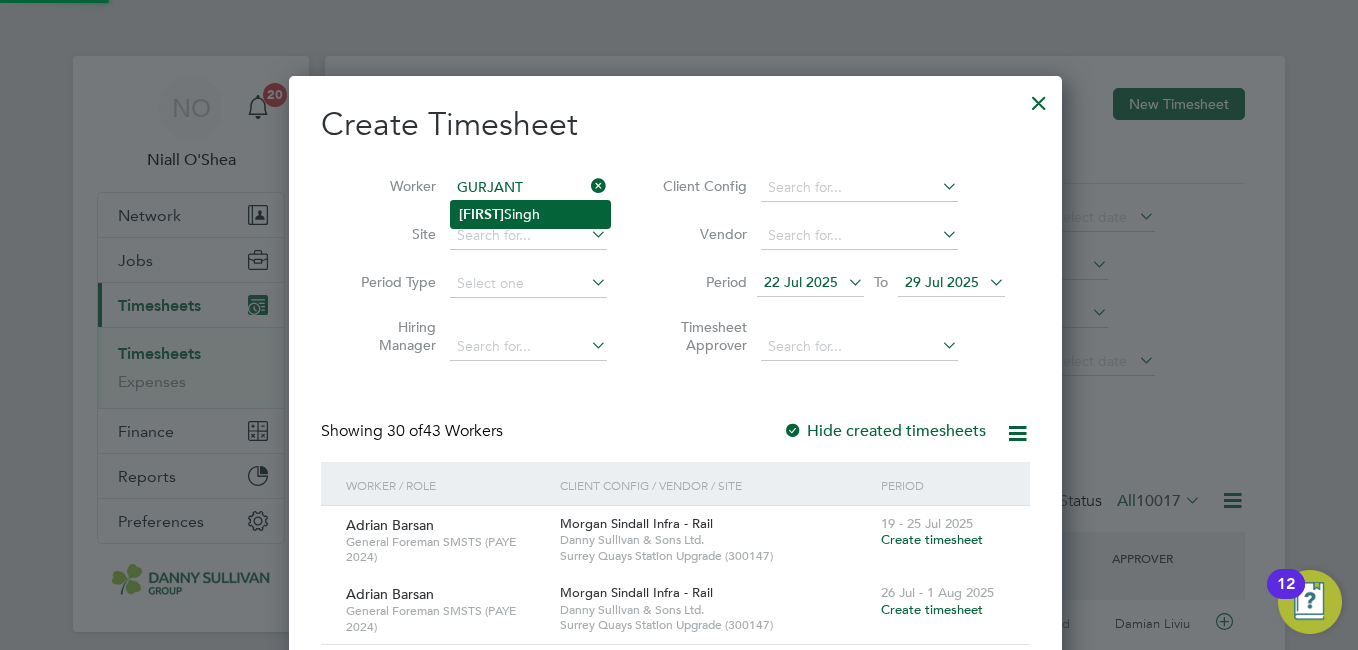 click on "Gurjant  Singh" 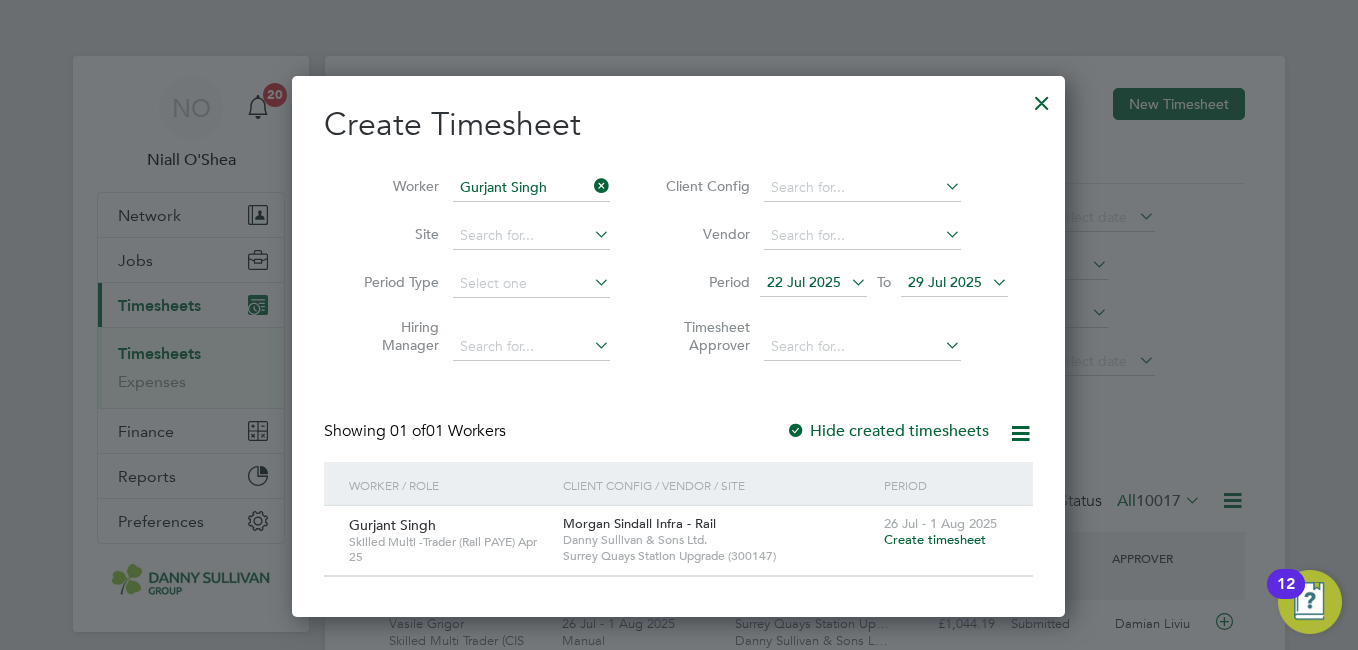 click on "Create timesheet" at bounding box center [935, 539] 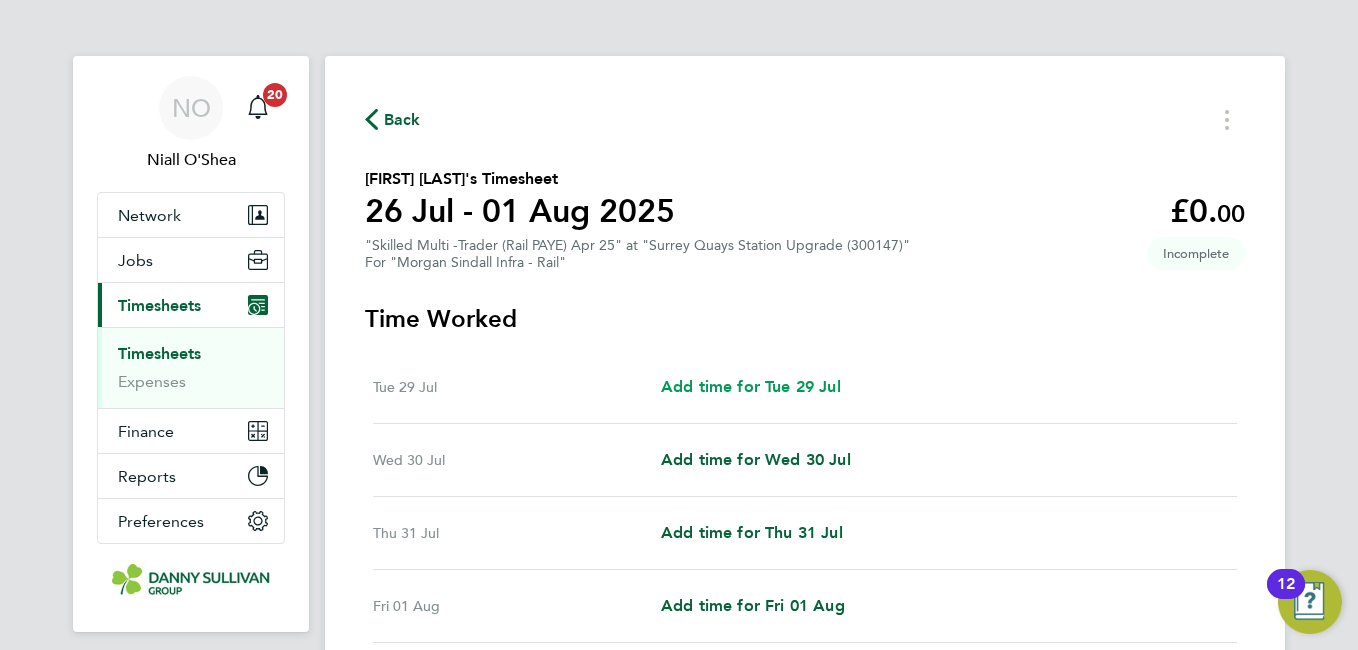 click on "Add time for Tue 29 Jul" at bounding box center (751, 387) 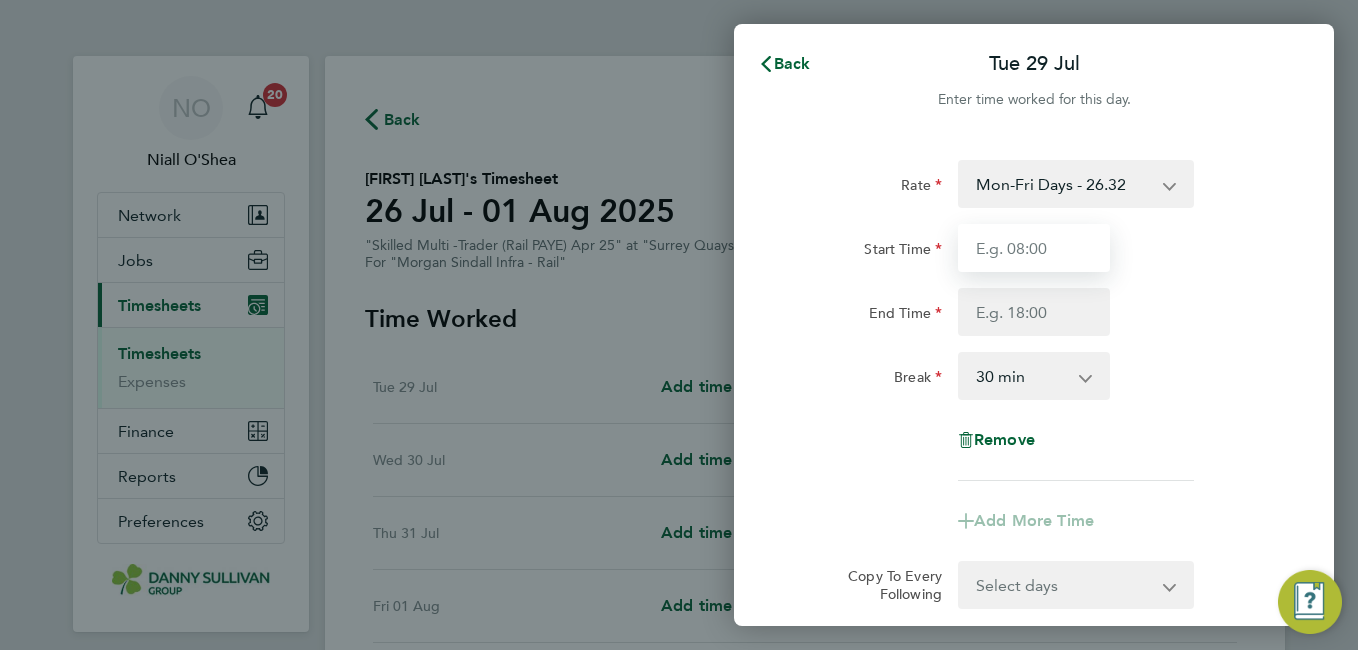 click on "Start Time" at bounding box center [1034, 248] 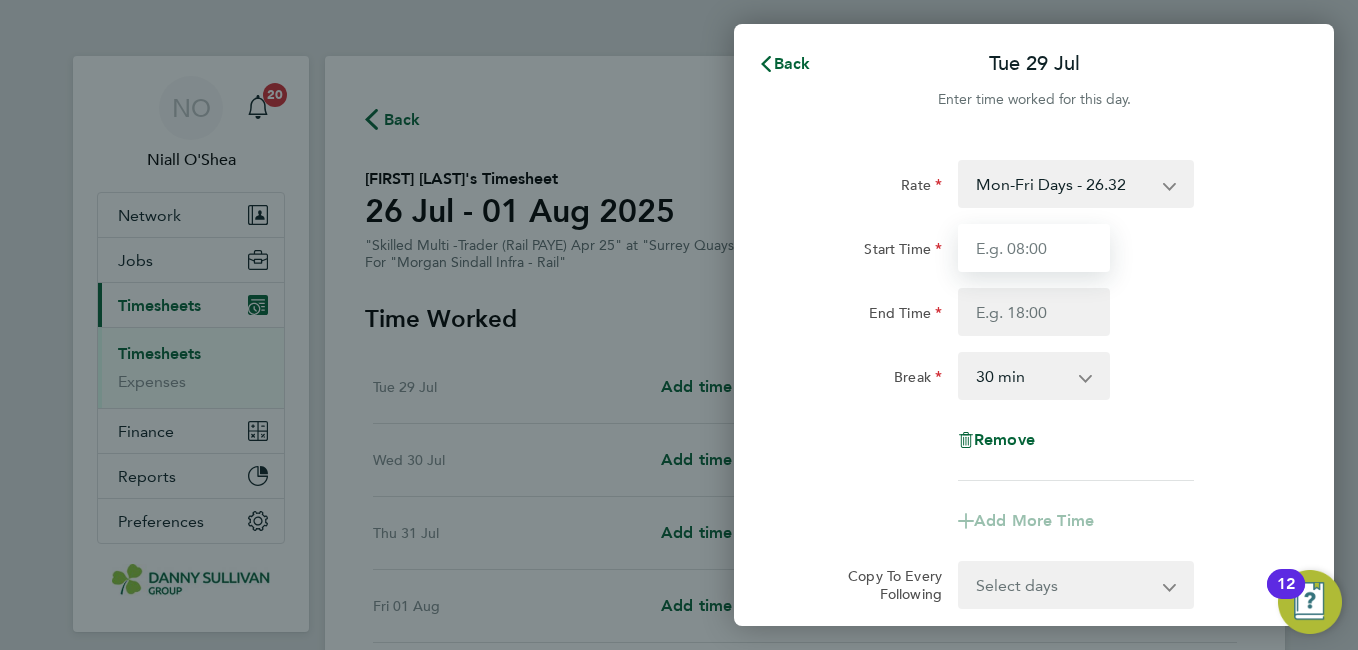 type on "07:00" 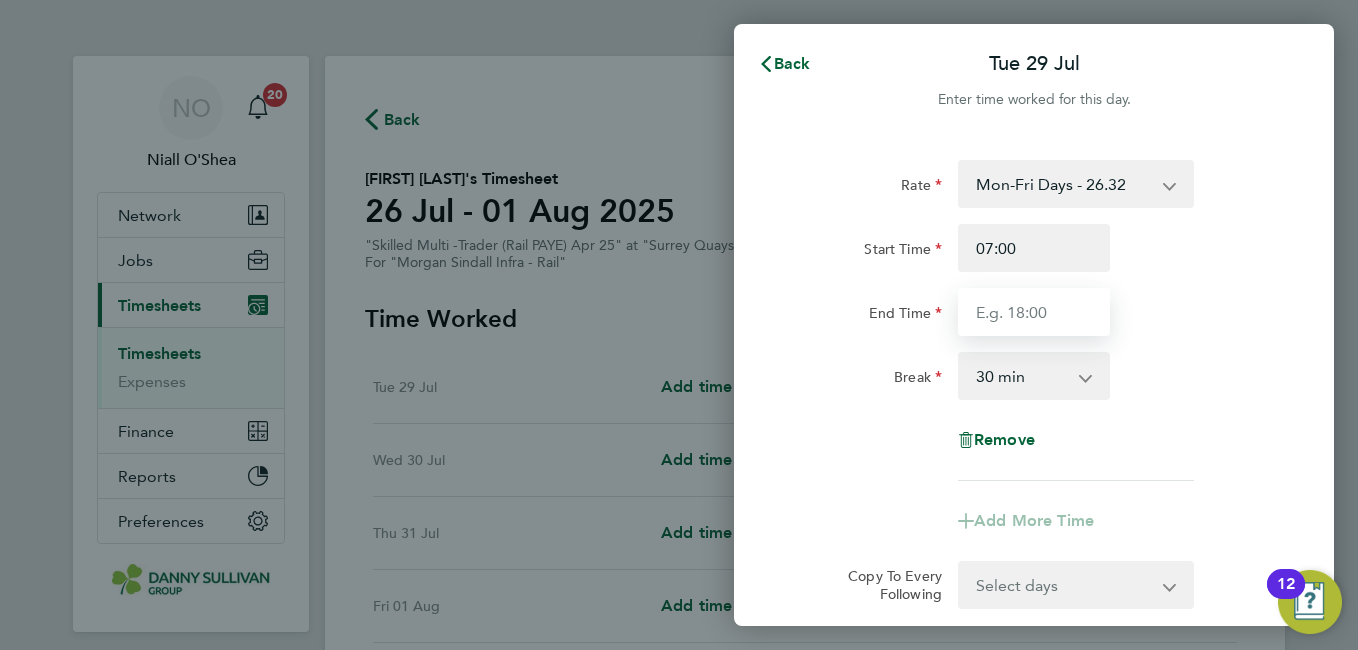 type on "17:30" 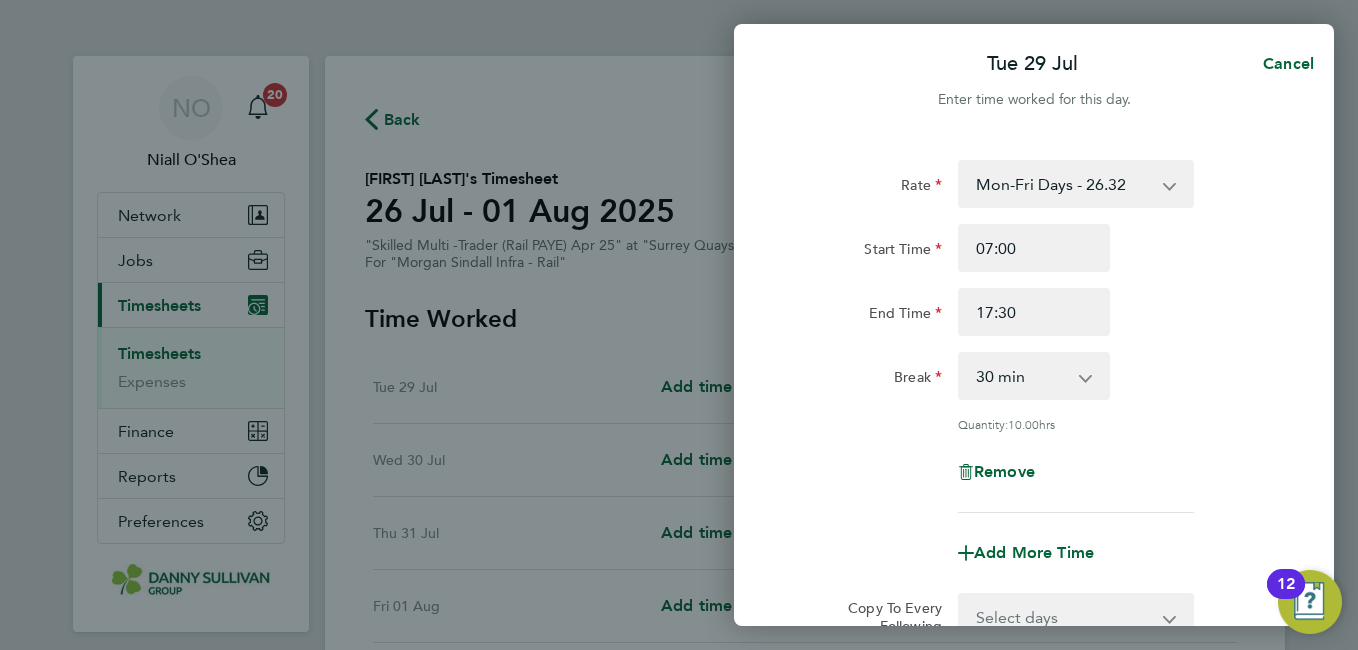 click on "End Time 17:30" 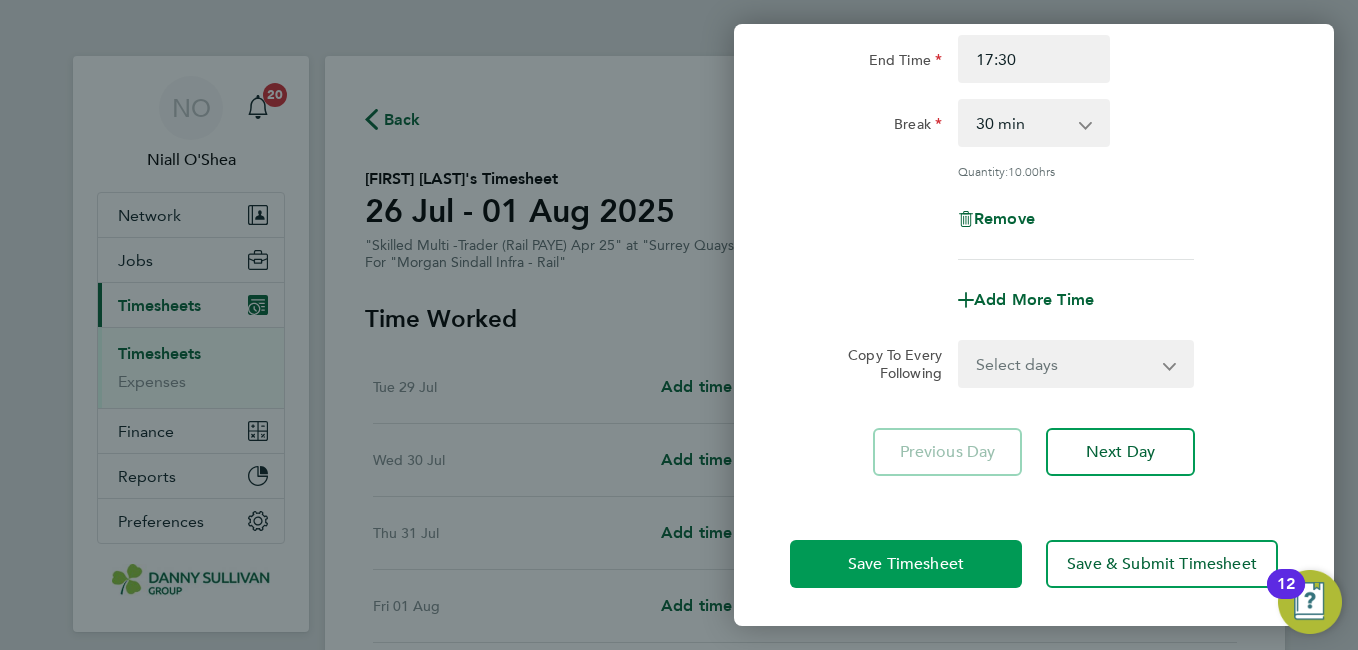 click on "Save Timesheet" 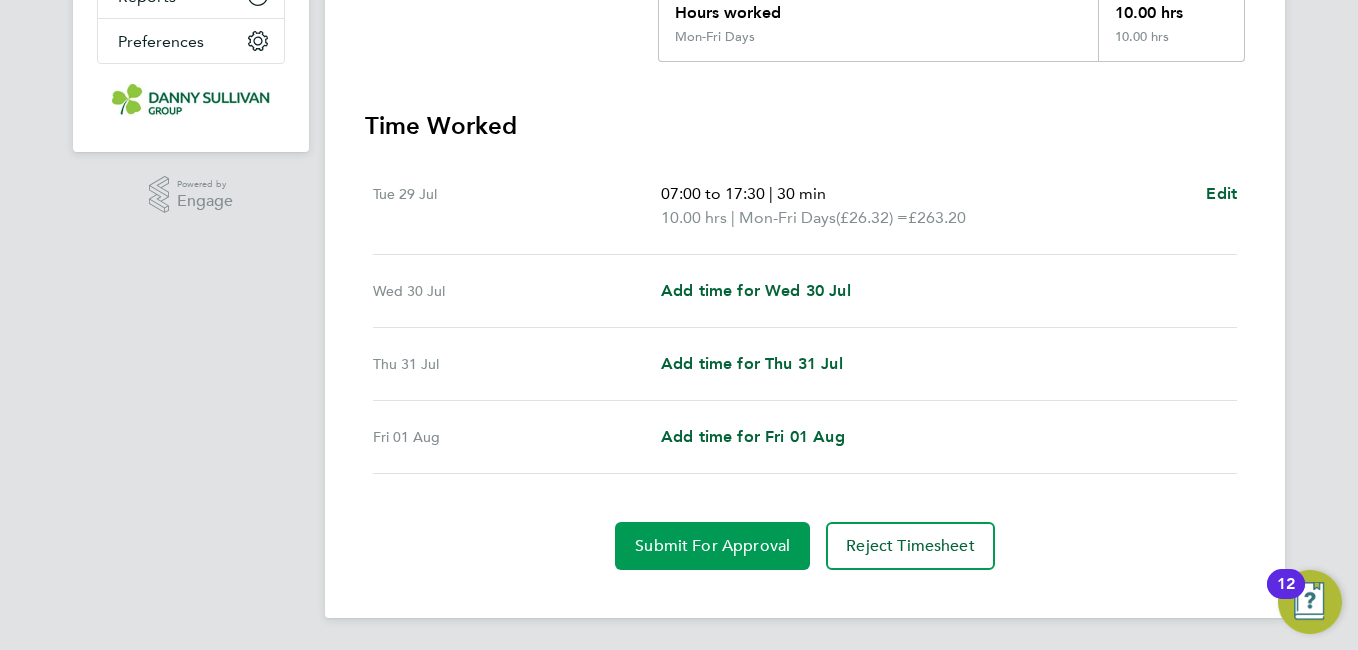 click on "Submit For Approval" 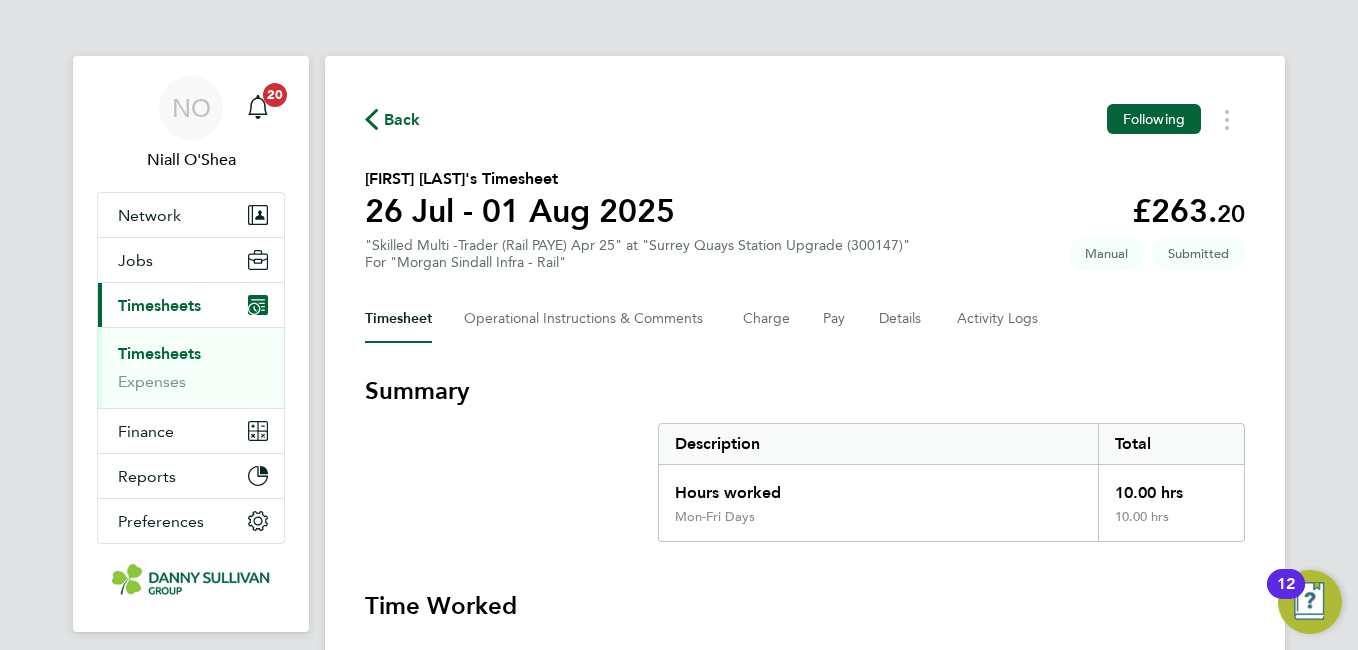 click on "Back" 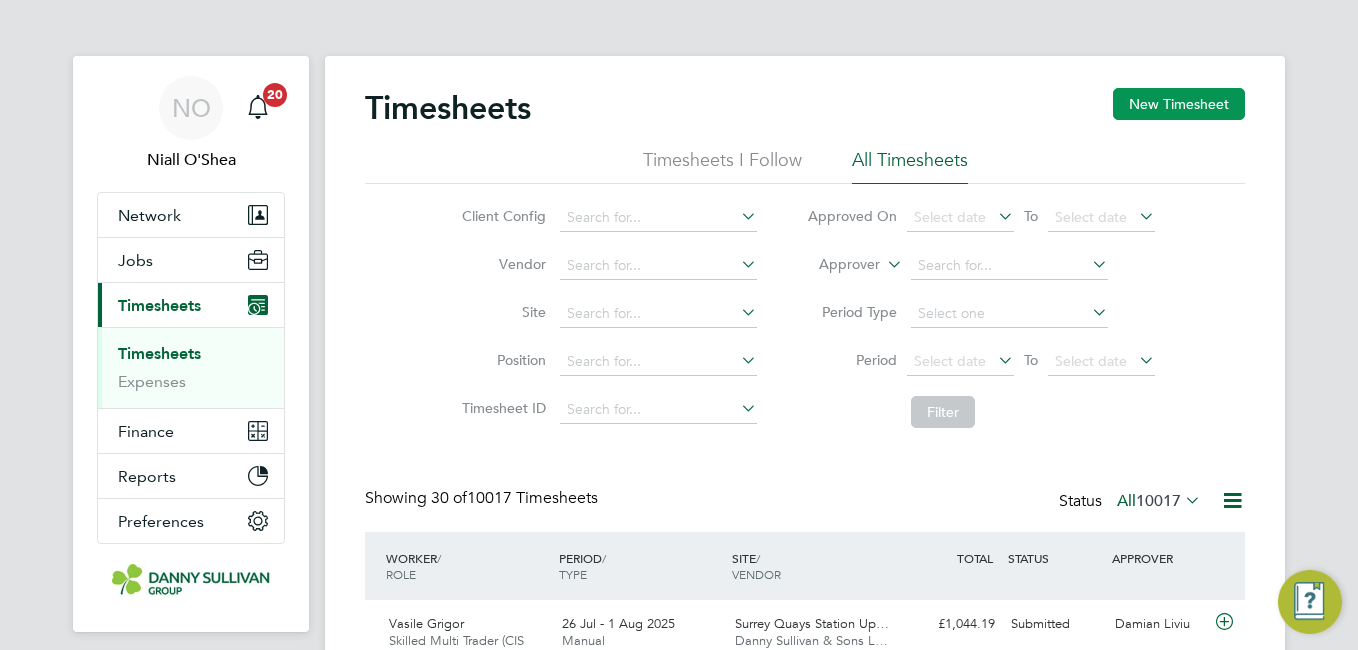 click on "New Timesheet" 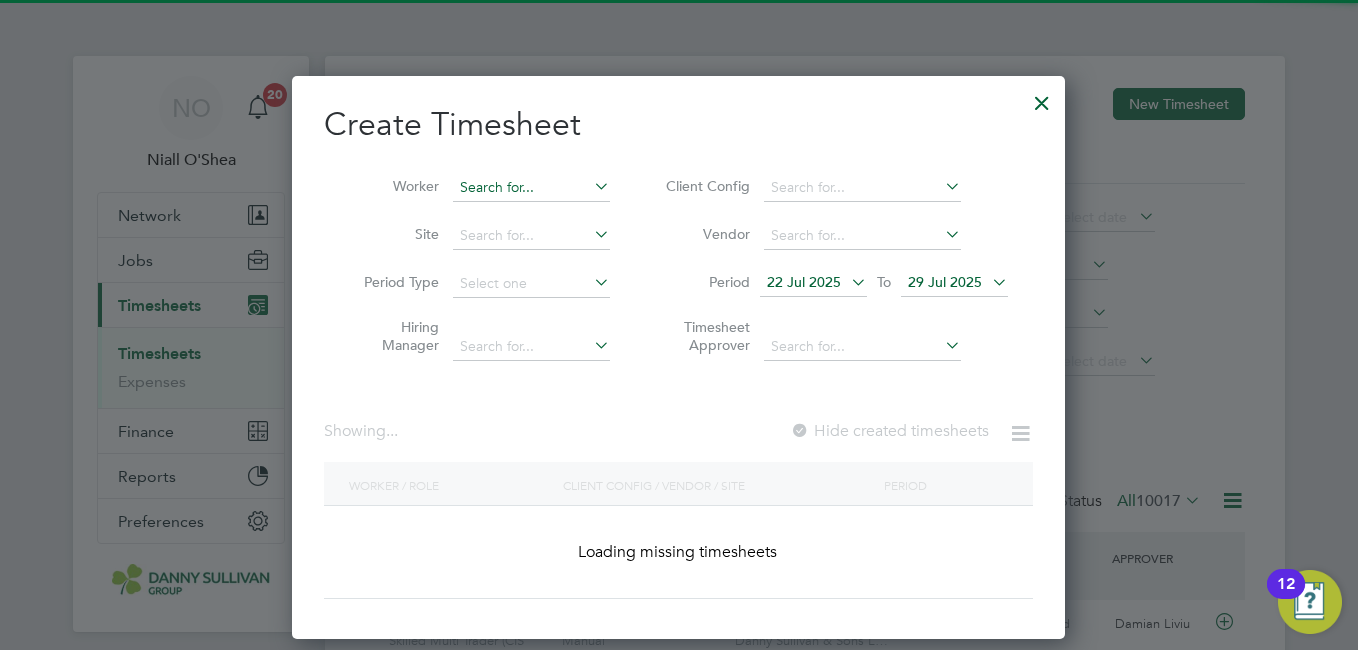 click at bounding box center (531, 188) 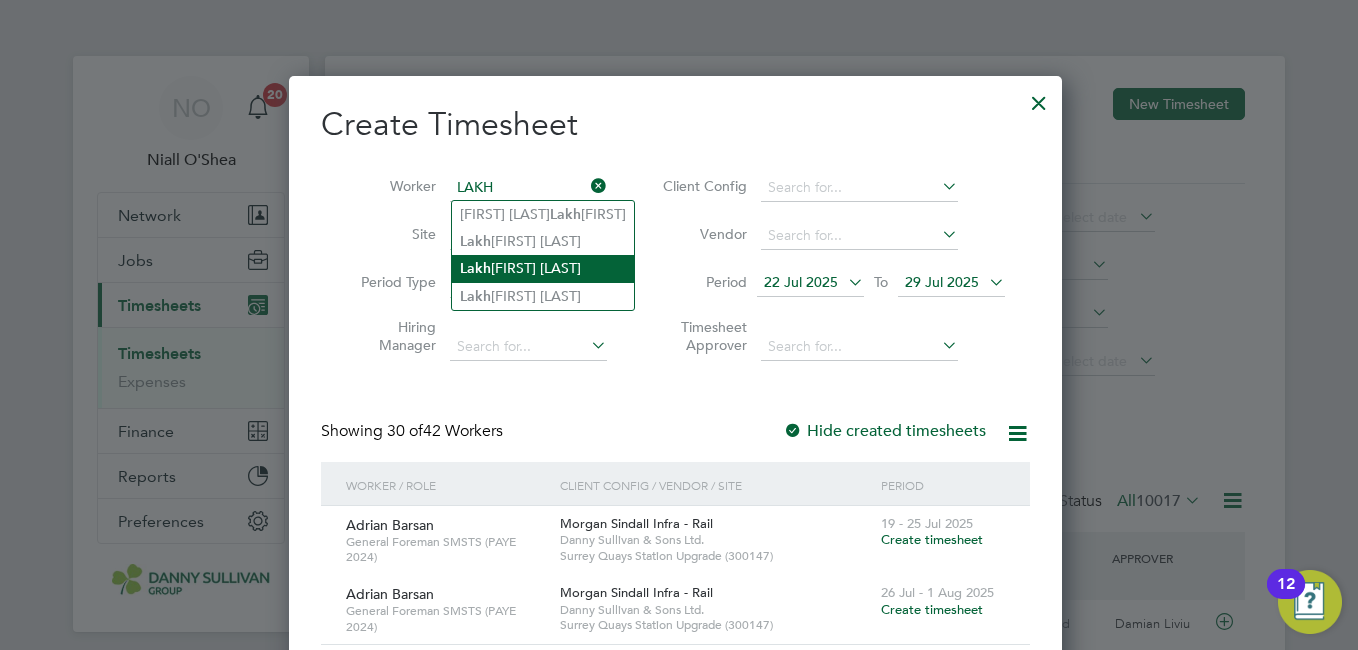 click on "Lakh vir Singh" 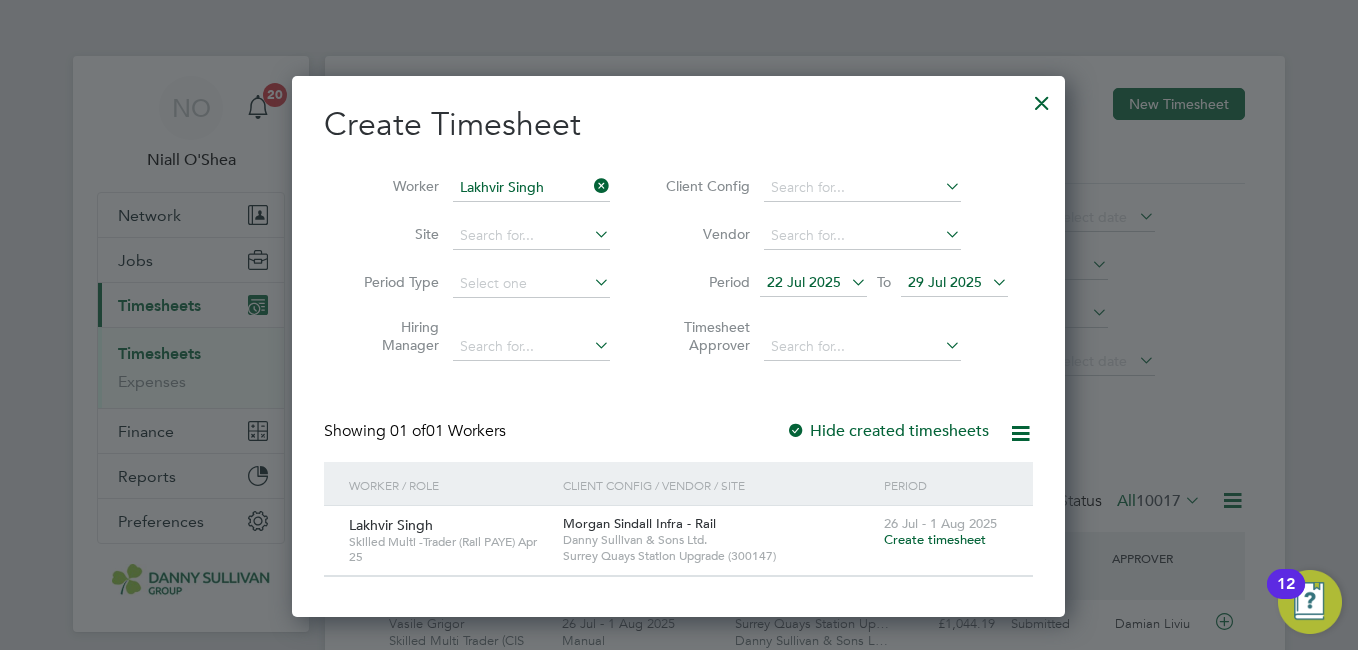 click on "Create timesheet" at bounding box center (935, 539) 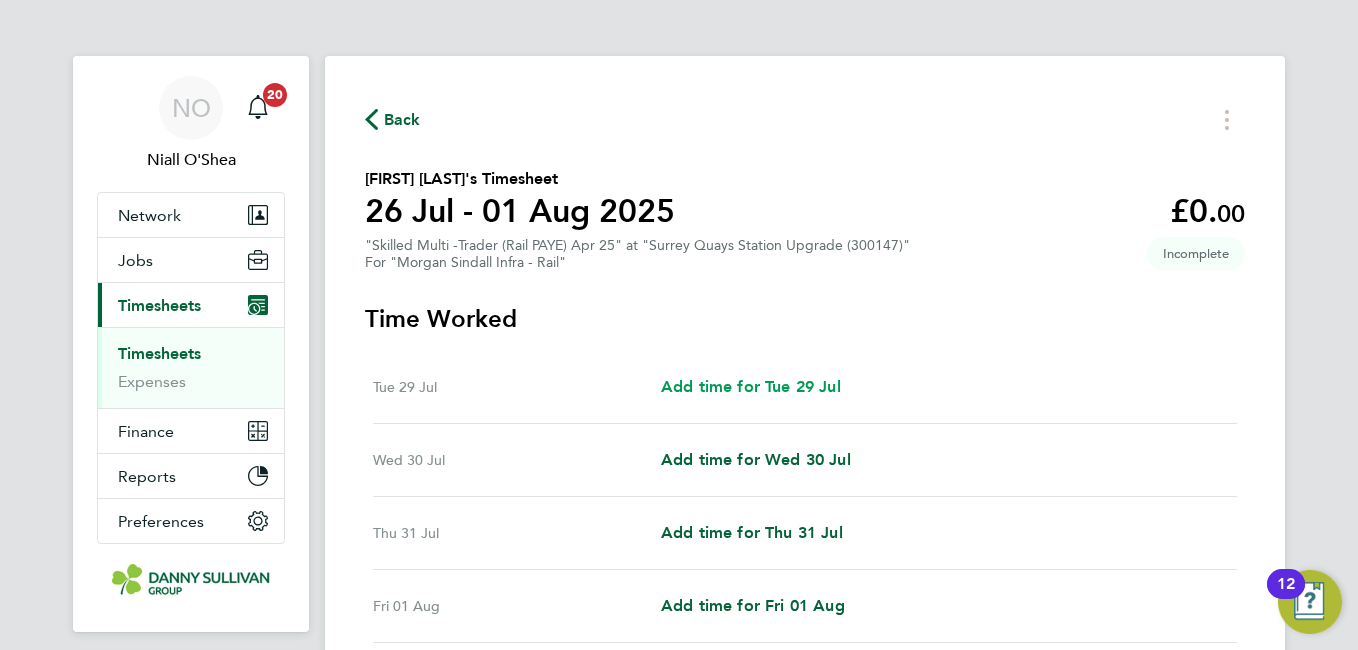 click on "Add time for Tue 29 Jul" at bounding box center (751, 386) 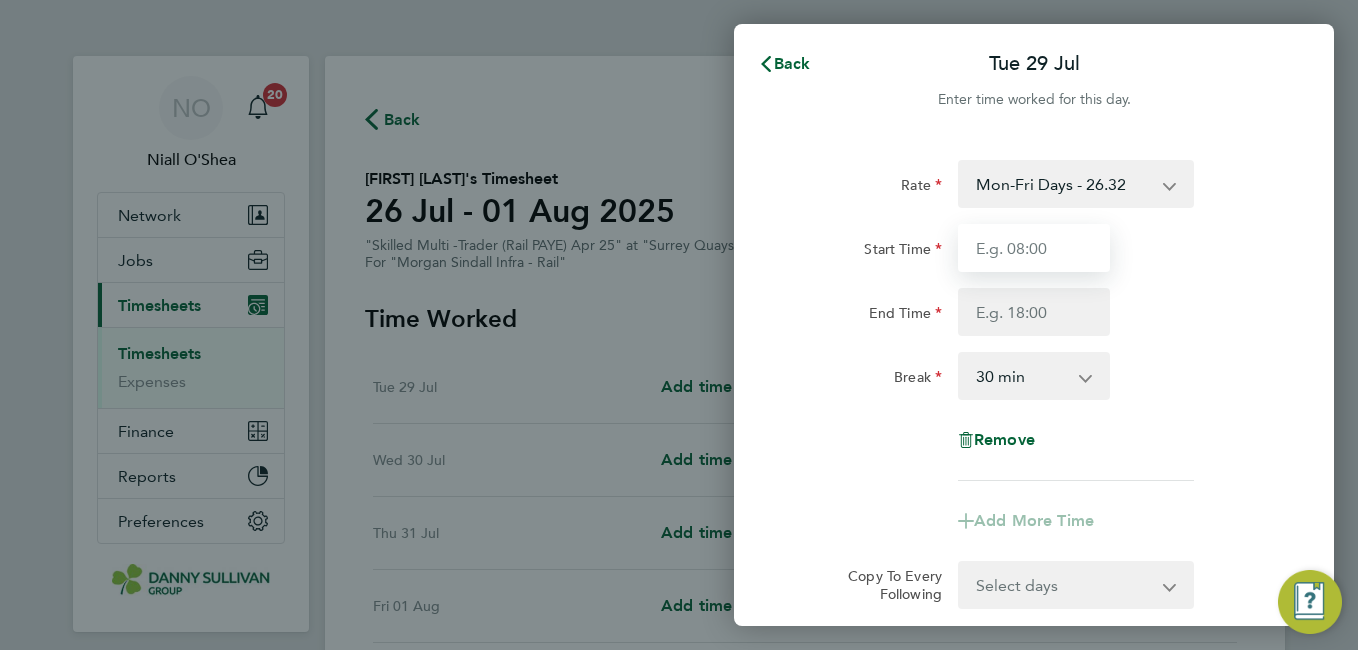 click on "Start Time" at bounding box center (1034, 248) 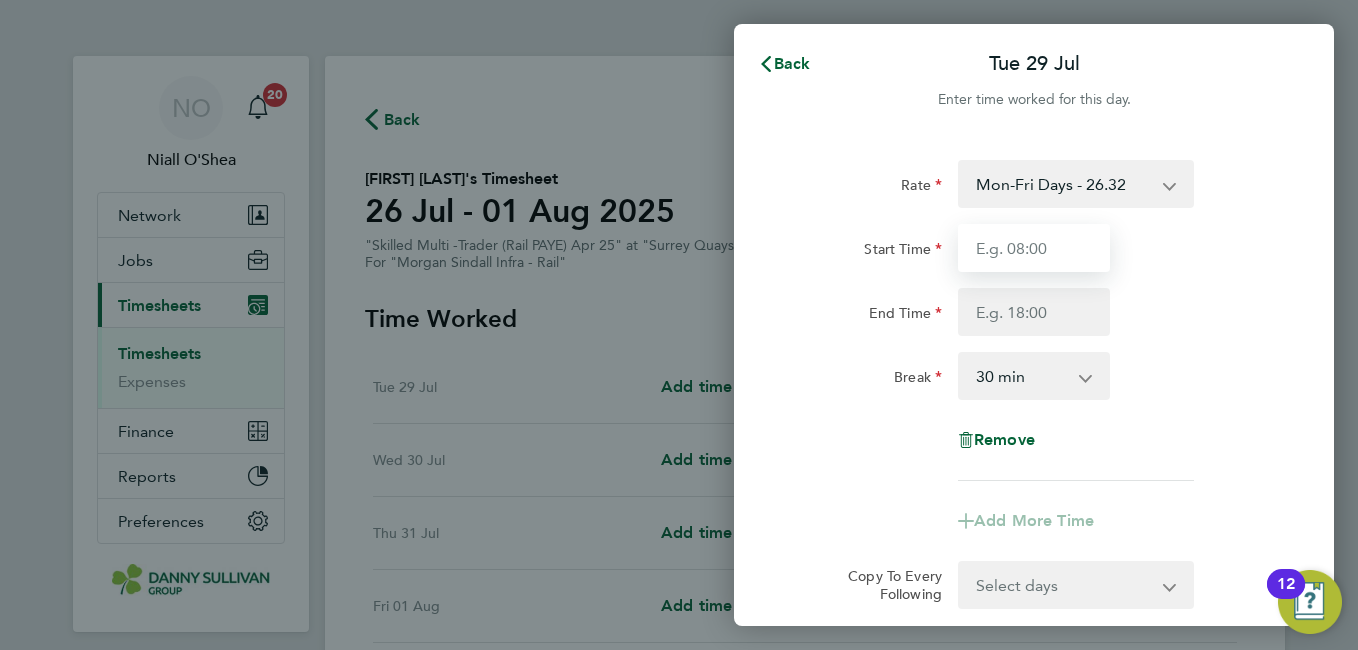 type on "07:00" 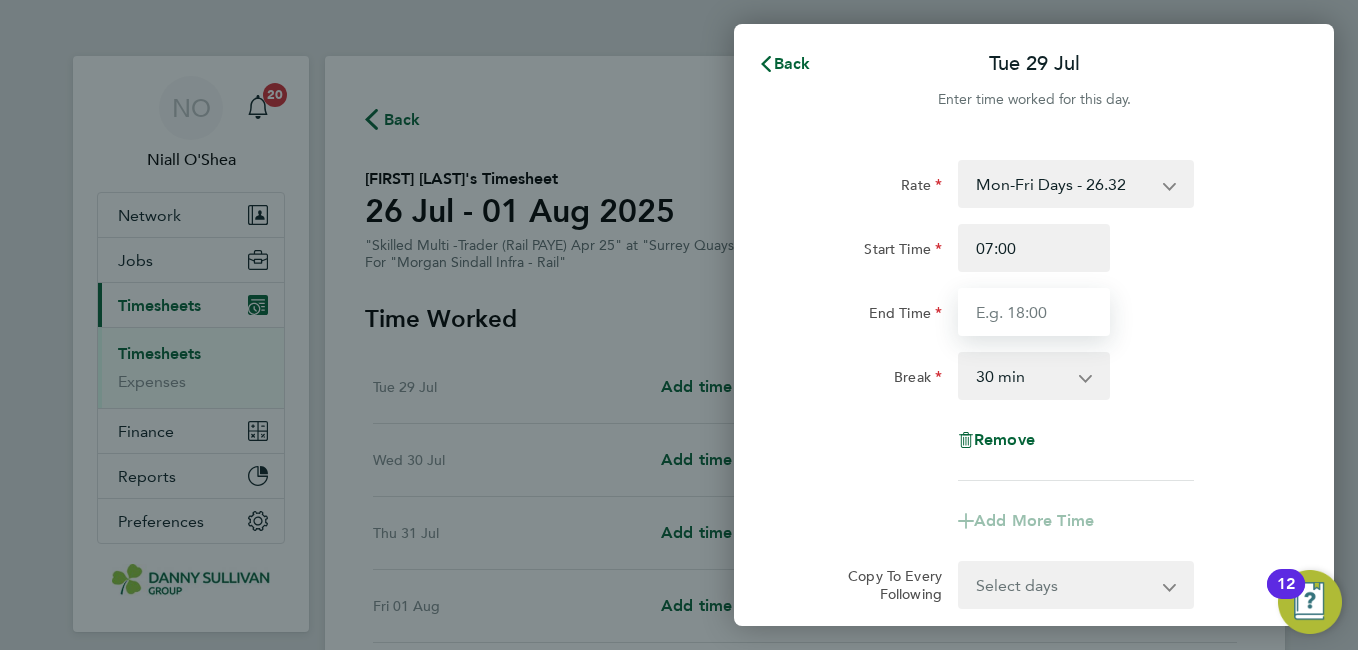 type on "17:30" 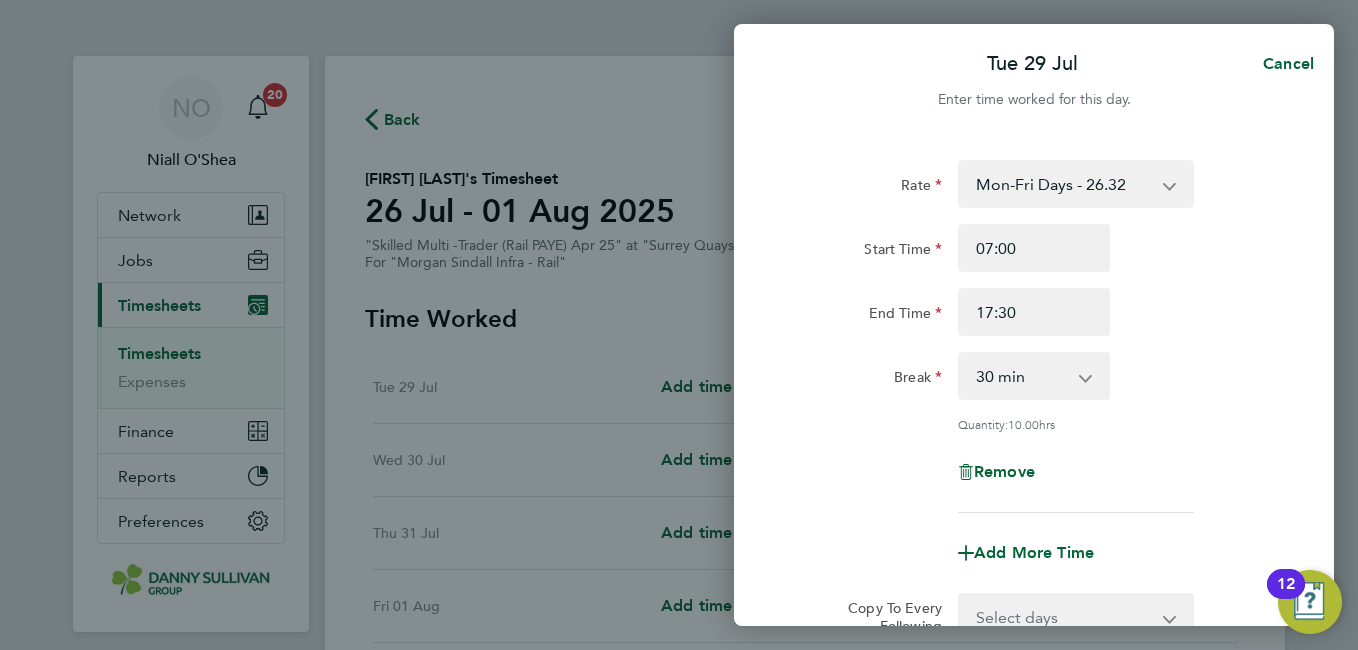 click on "End Time 17:30" 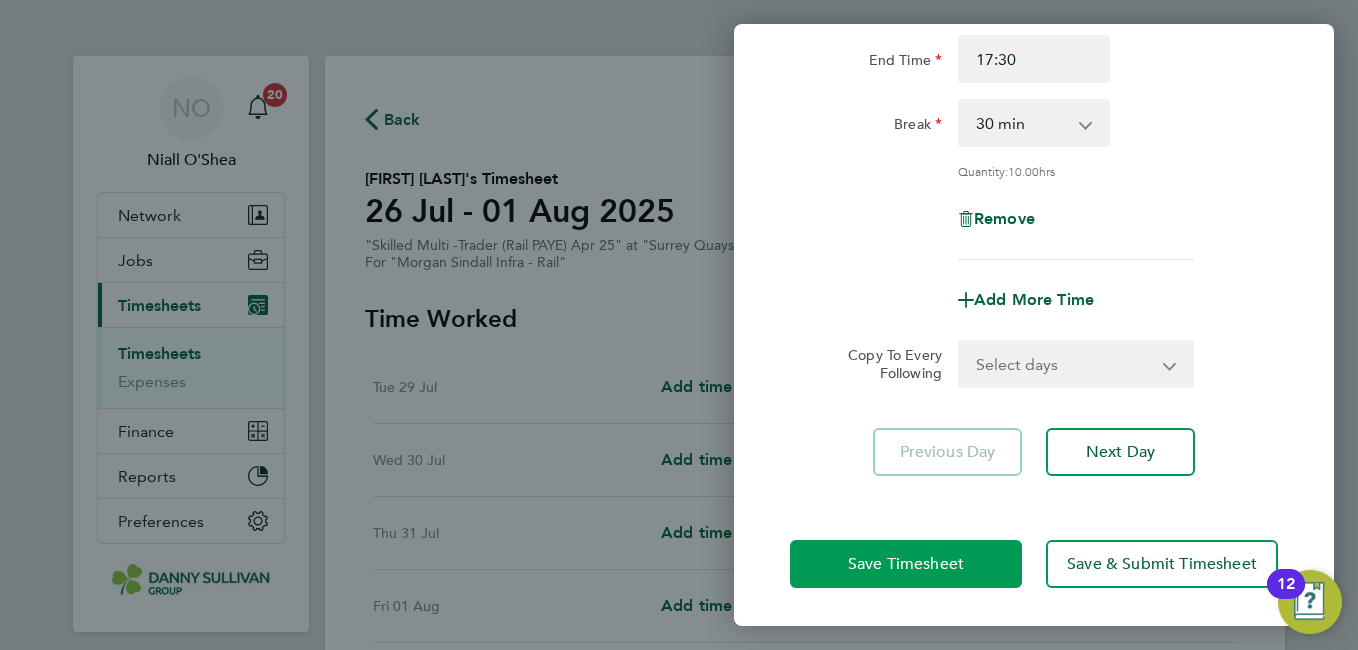 click on "Save Timesheet" 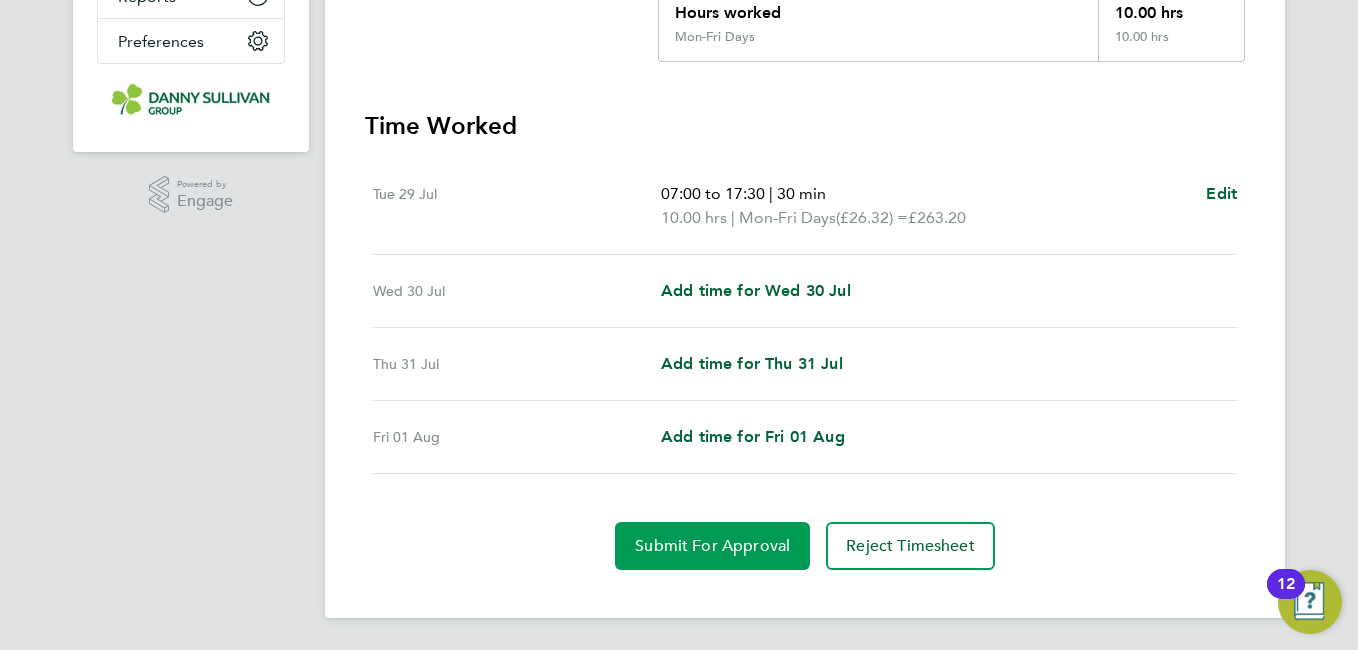 click on "Submit For Approval" 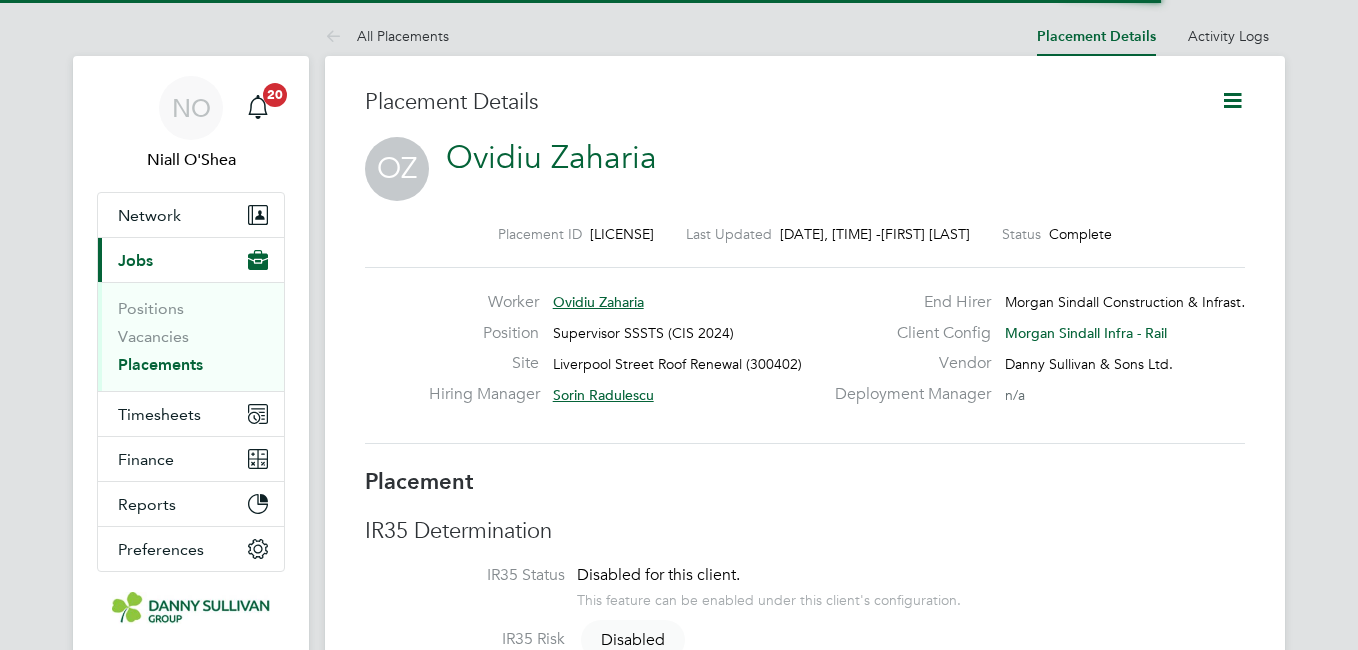 scroll, scrollTop: 0, scrollLeft: 0, axis: both 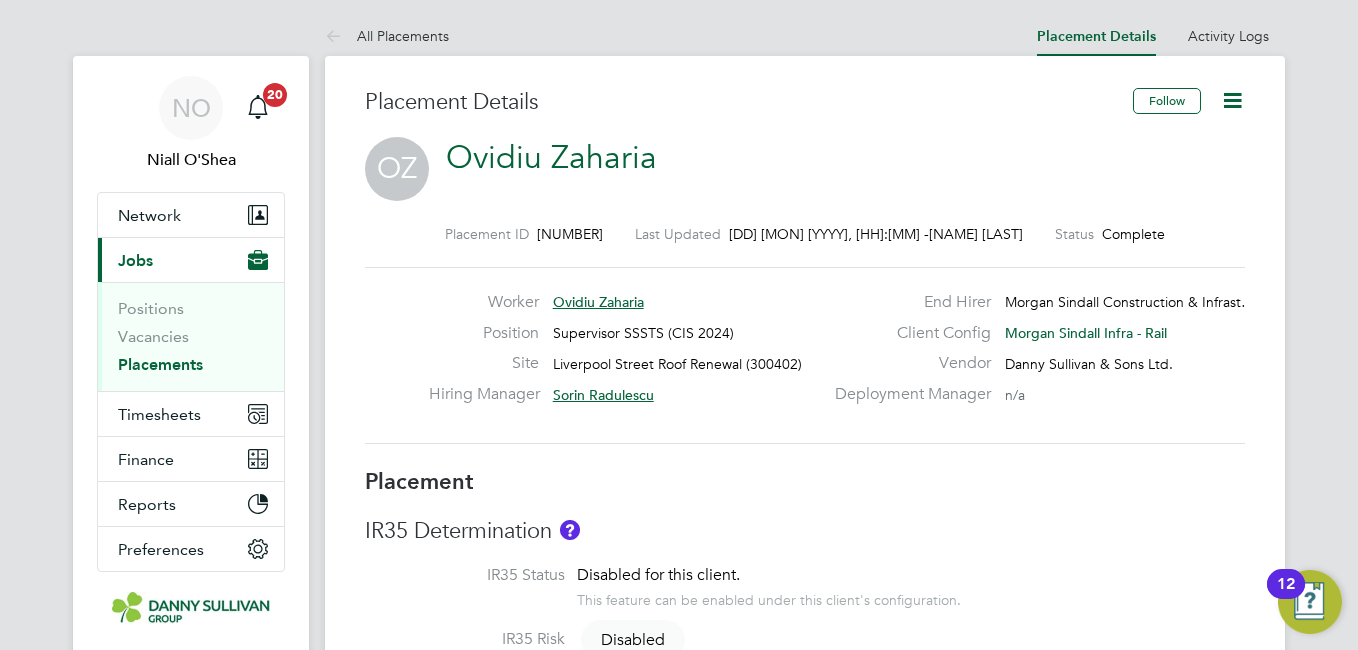 click 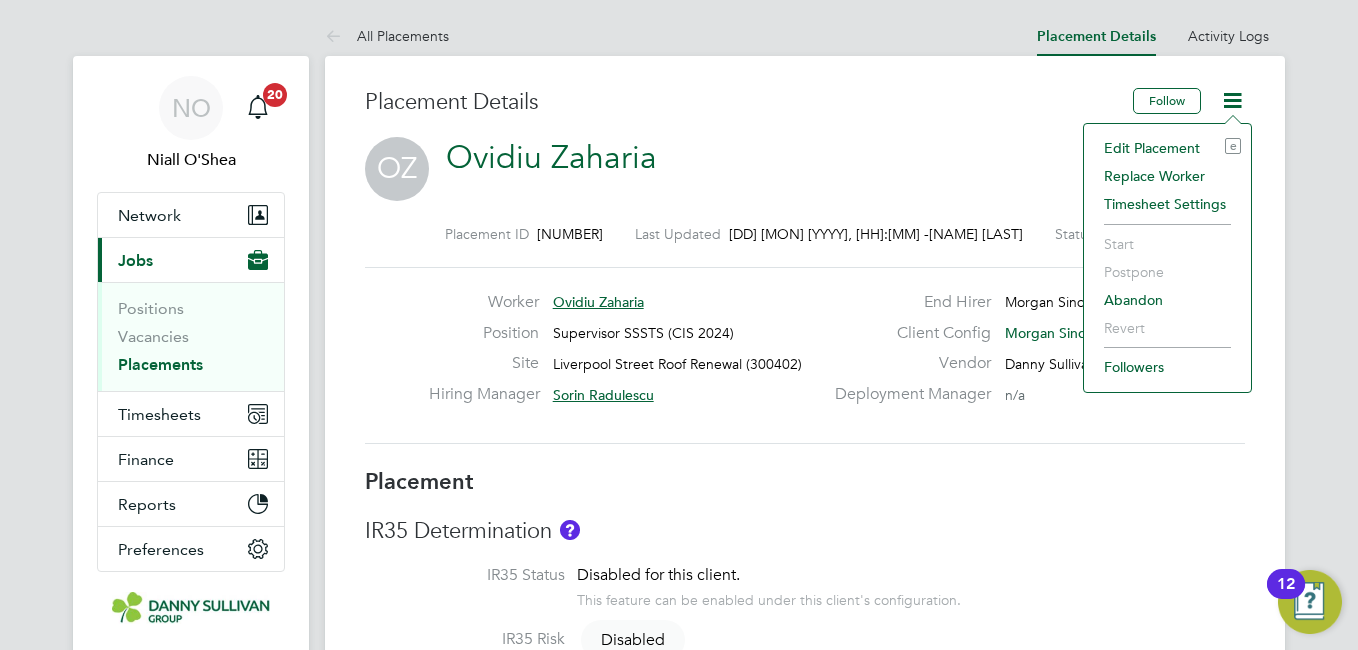 click on "Edit Placement e" 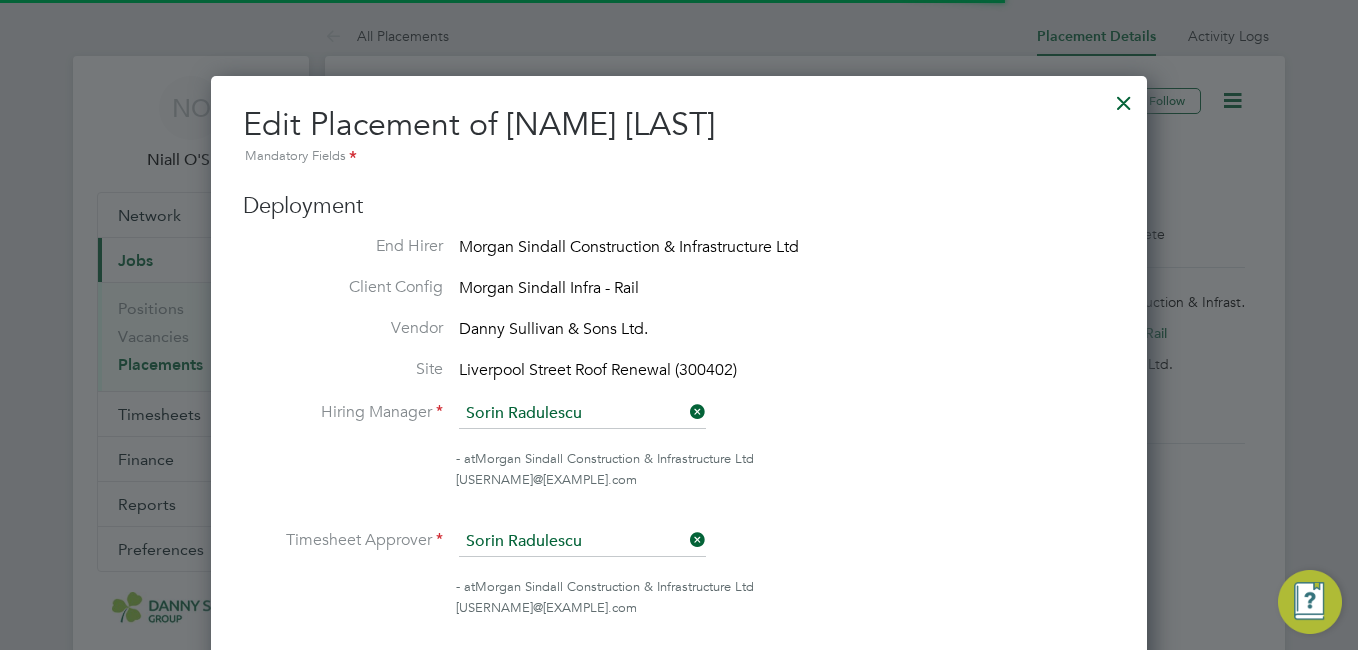 click on "Edit Placement of Ovidiu Zaharia Mandatory Fields" at bounding box center [679, 136] 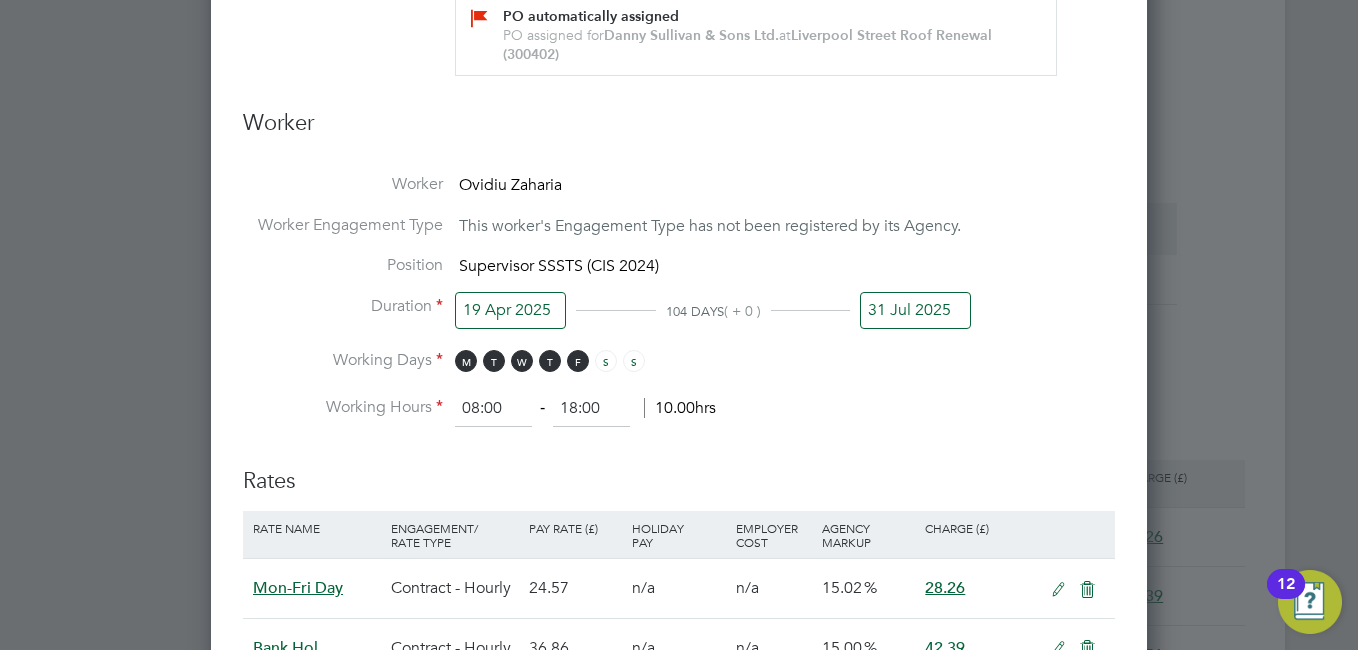 click on "31 Jul 2025" at bounding box center [915, 310] 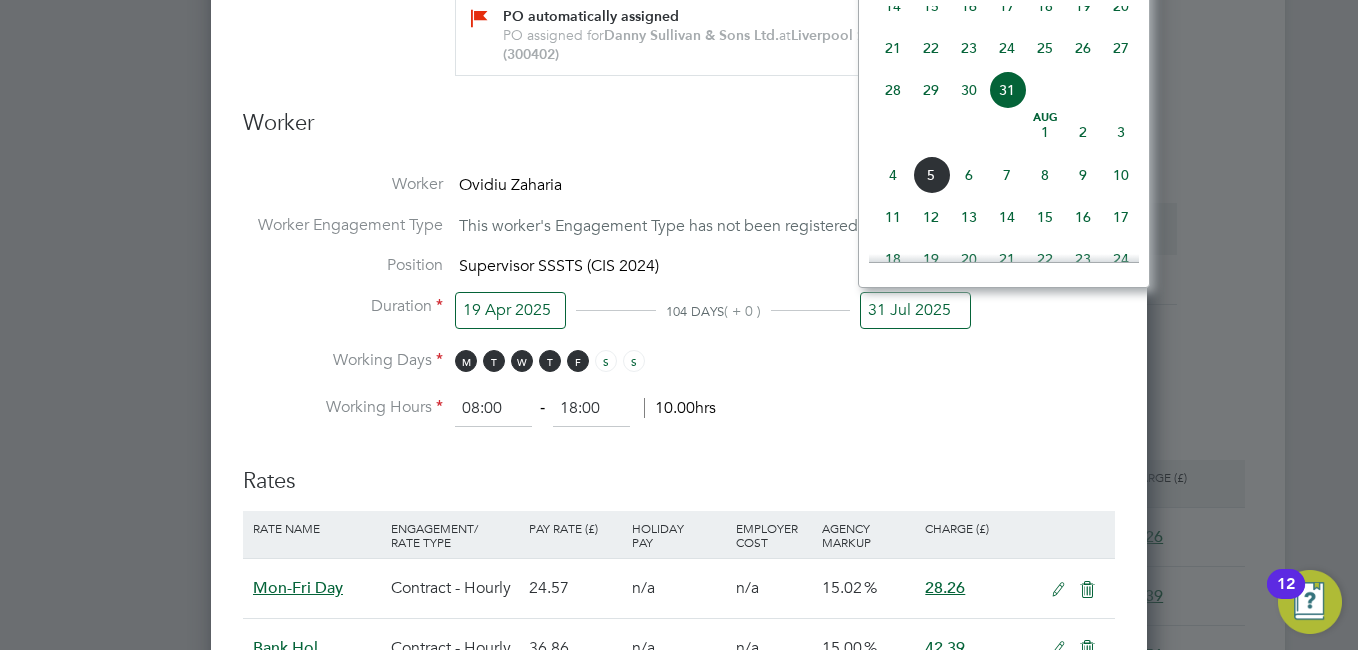 click on "Aug 1" 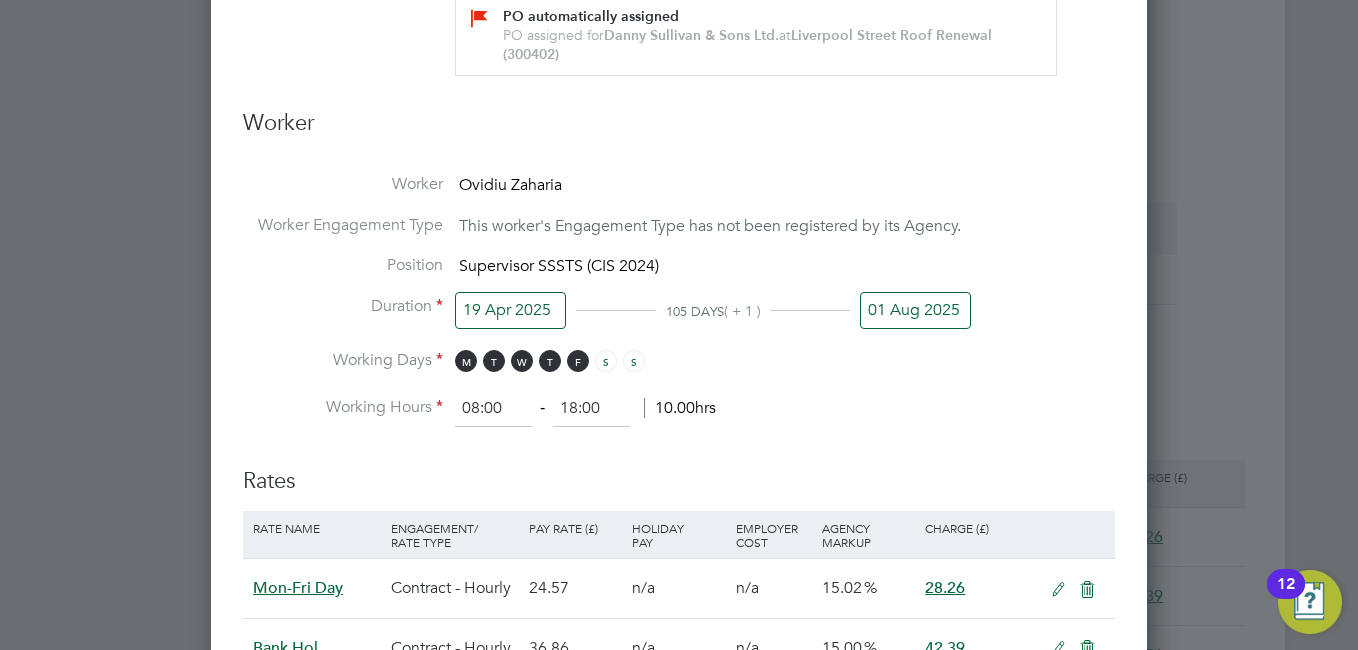 click on "Working Days M T W T F S S" at bounding box center (679, 370) 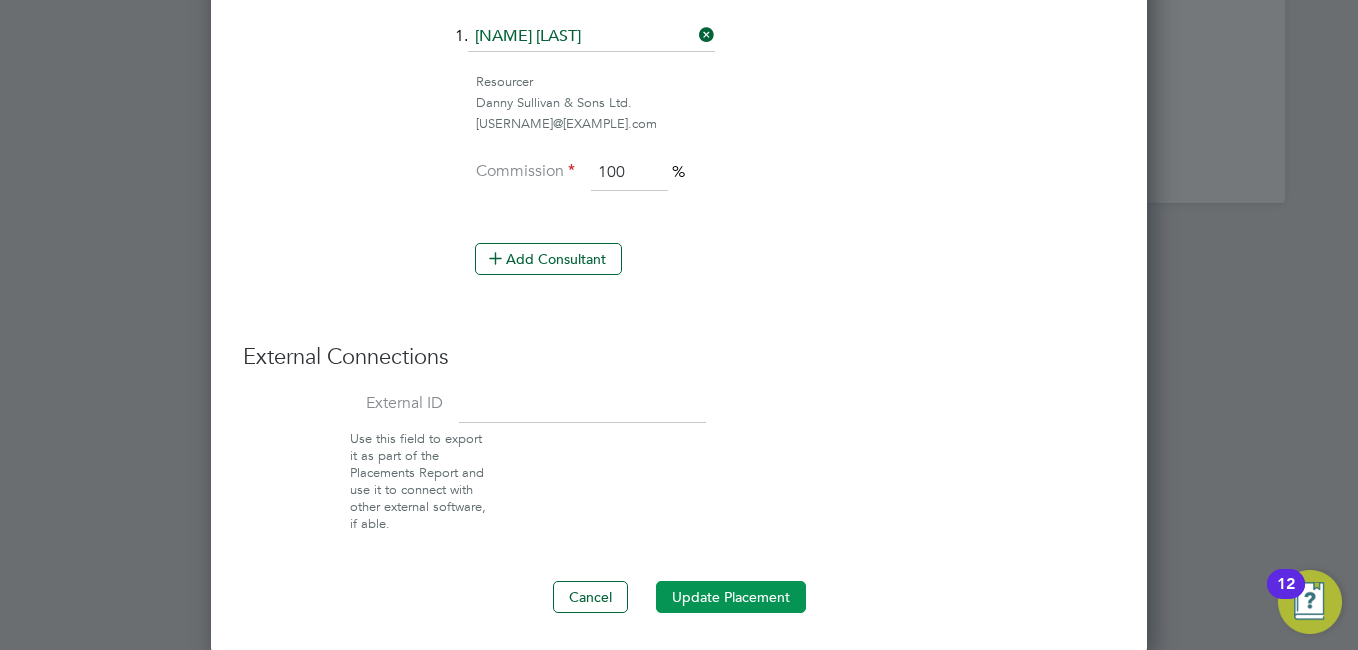 click on "Update Placement" at bounding box center (731, 597) 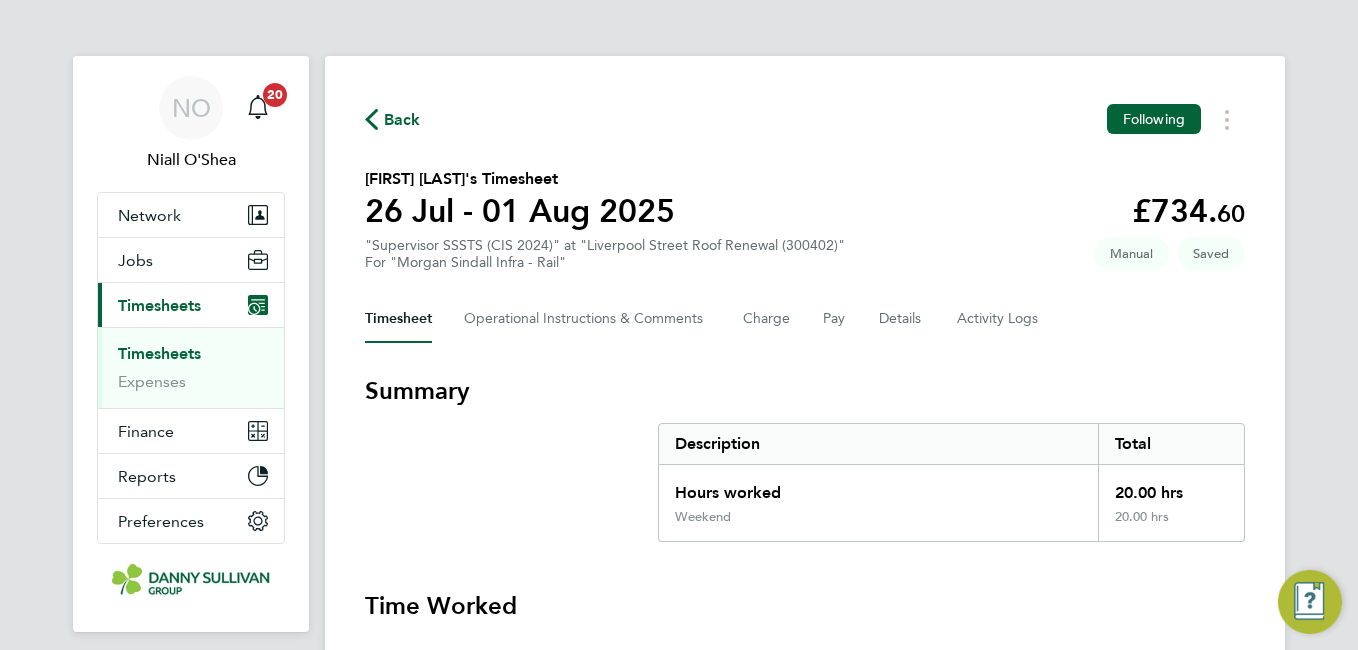 scroll, scrollTop: 0, scrollLeft: 0, axis: both 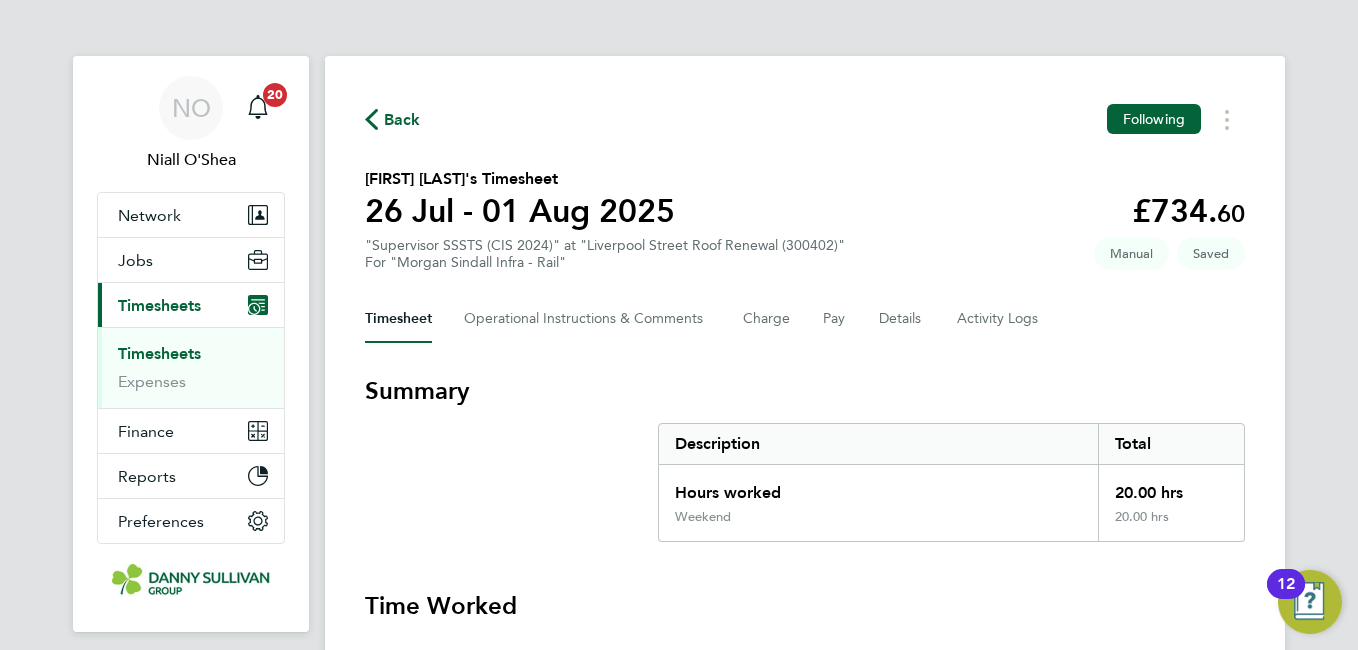 type 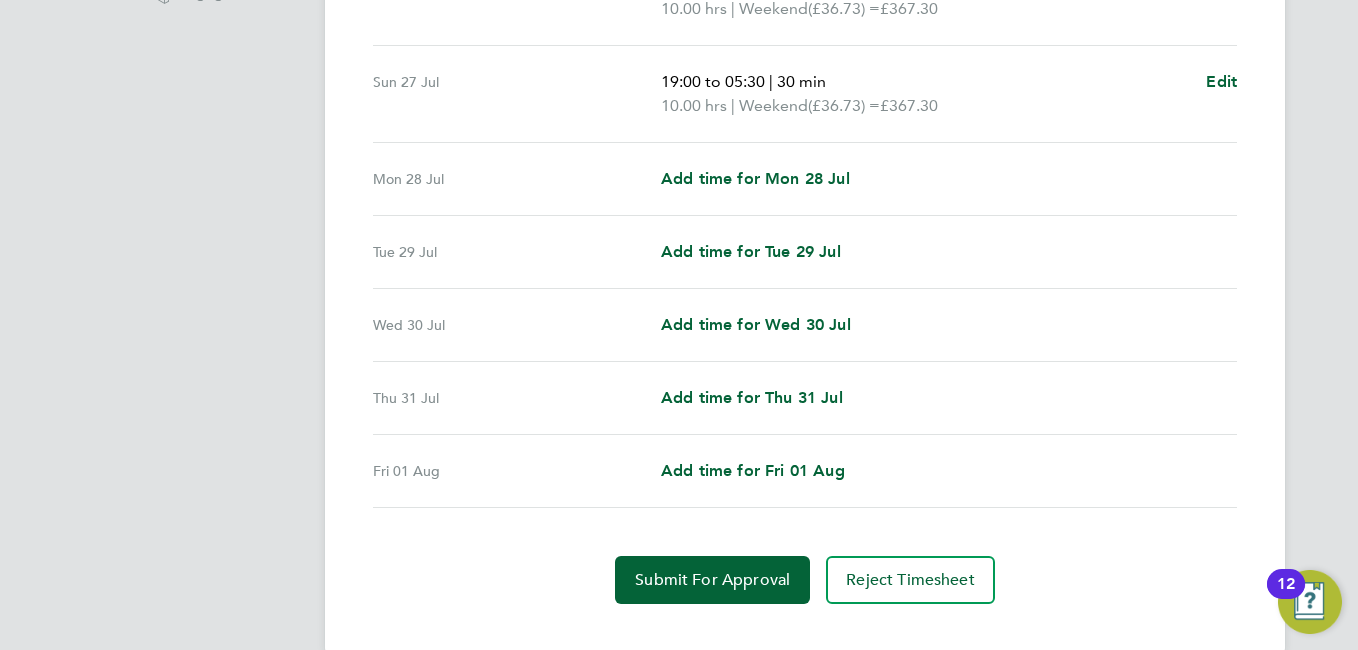 scroll, scrollTop: 683, scrollLeft: 0, axis: vertical 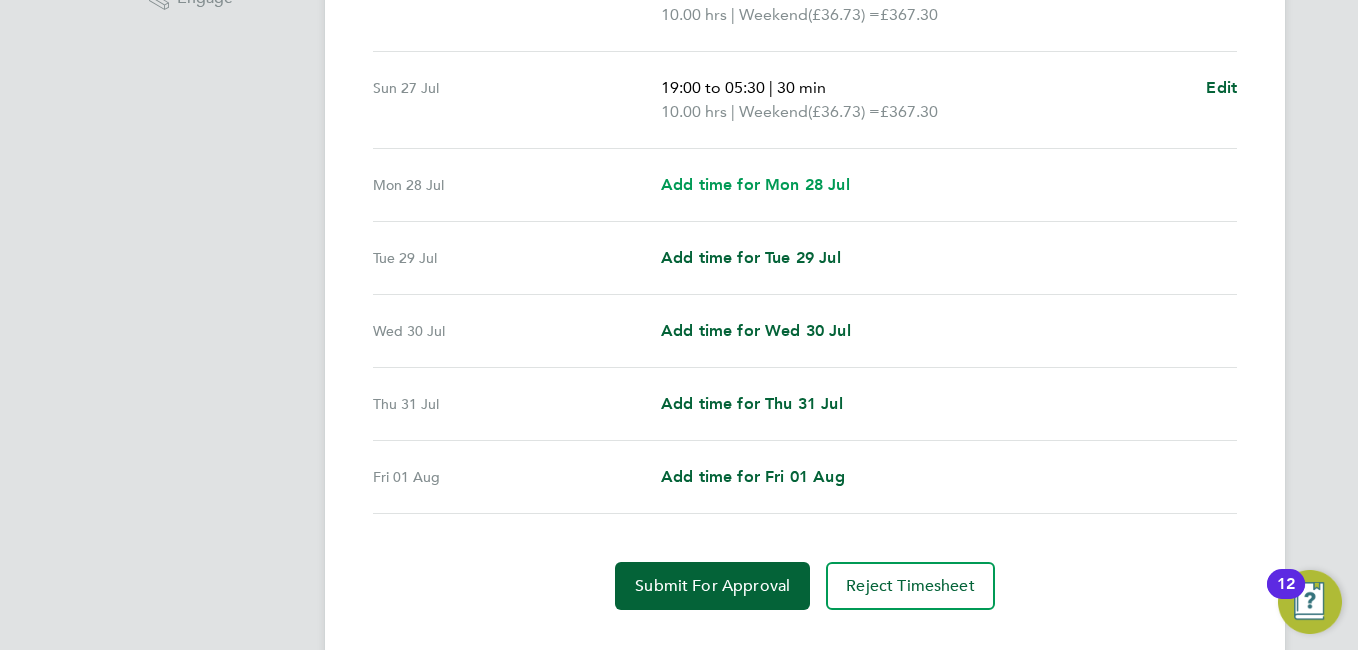 click on "Add time for Mon 28 Jul" at bounding box center [755, 184] 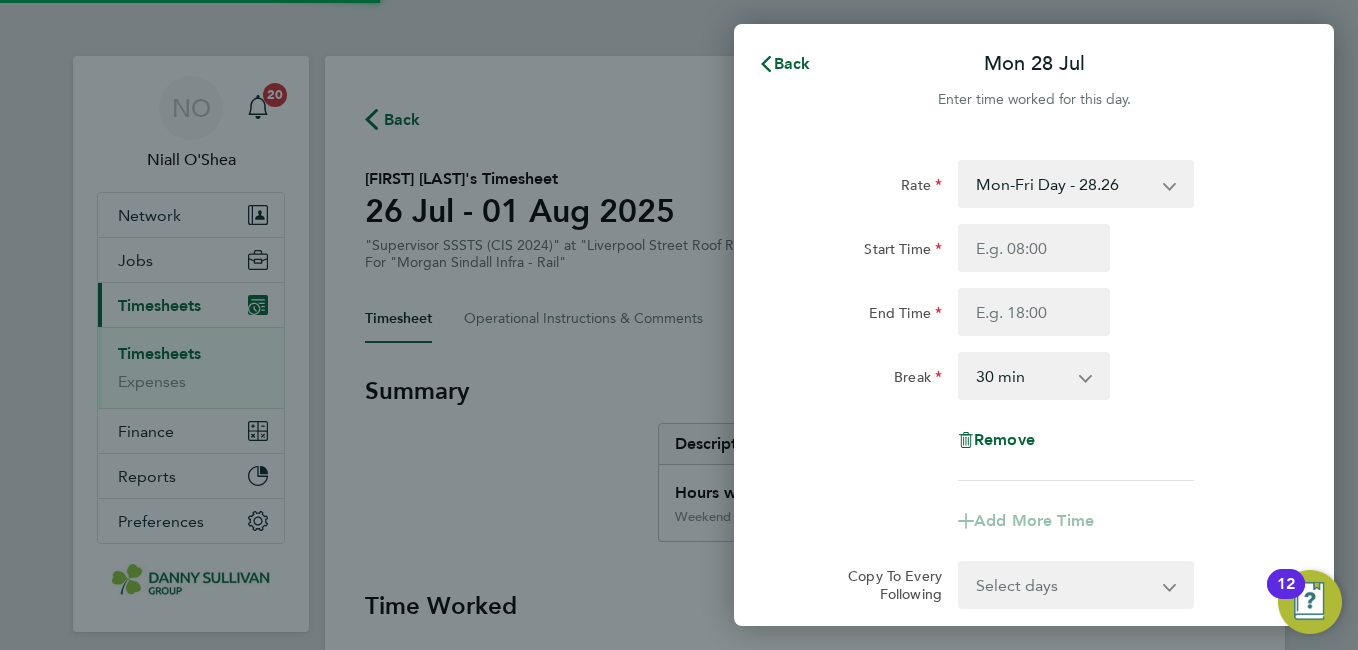 scroll, scrollTop: 0, scrollLeft: 0, axis: both 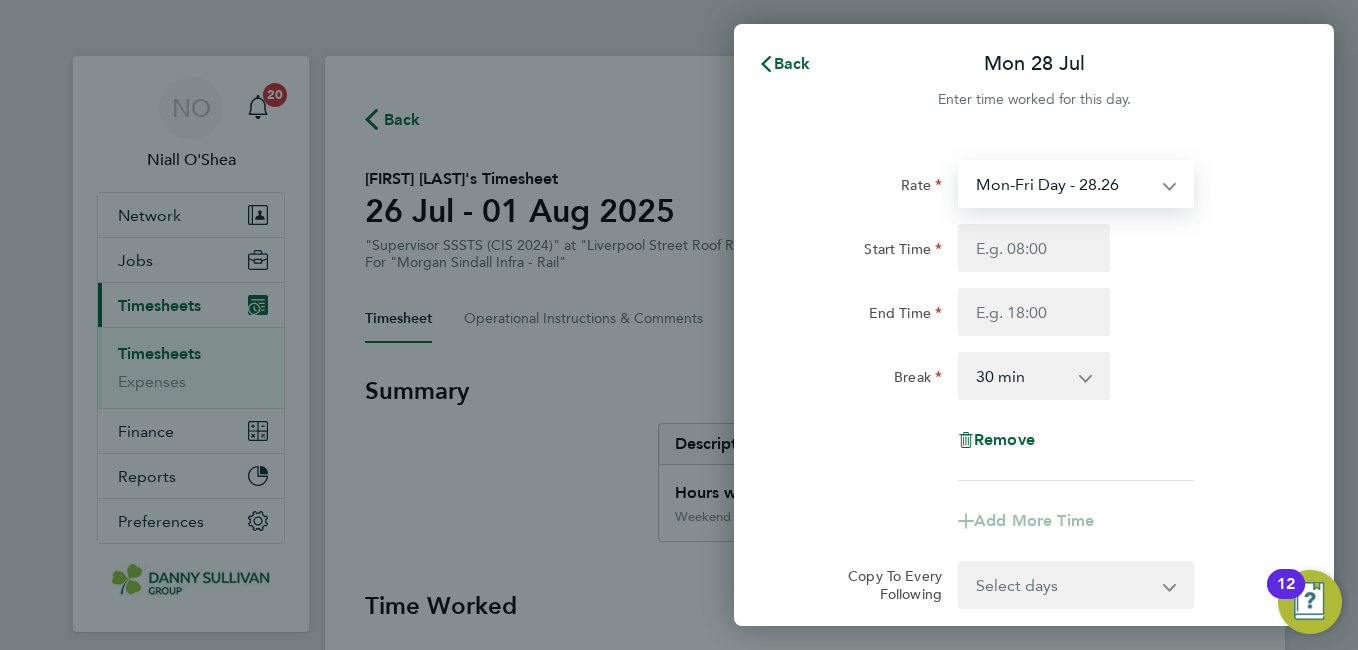 click on "Mon-Fri Day - 28.26   Bank Hol - 42.39   Xmas / NY - 56.51   Mon-Thurs Night - 32.50   Weekend - 36.73" at bounding box center [1064, 184] 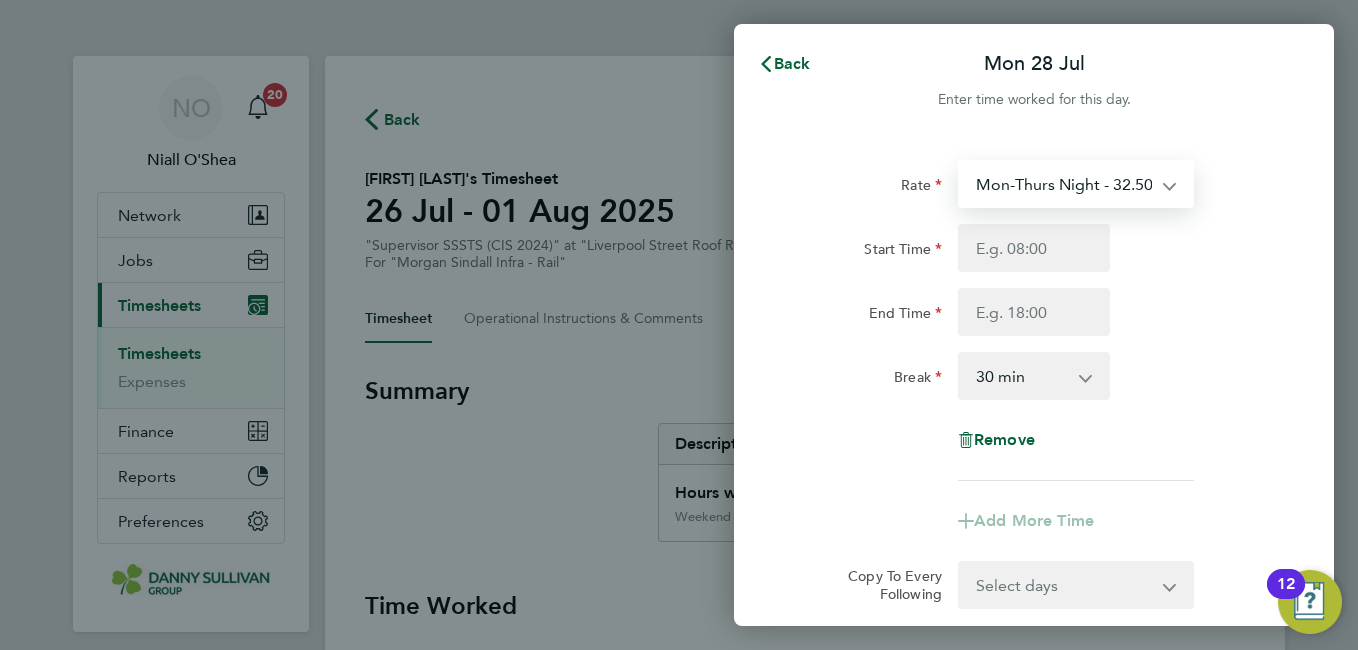 select on "30" 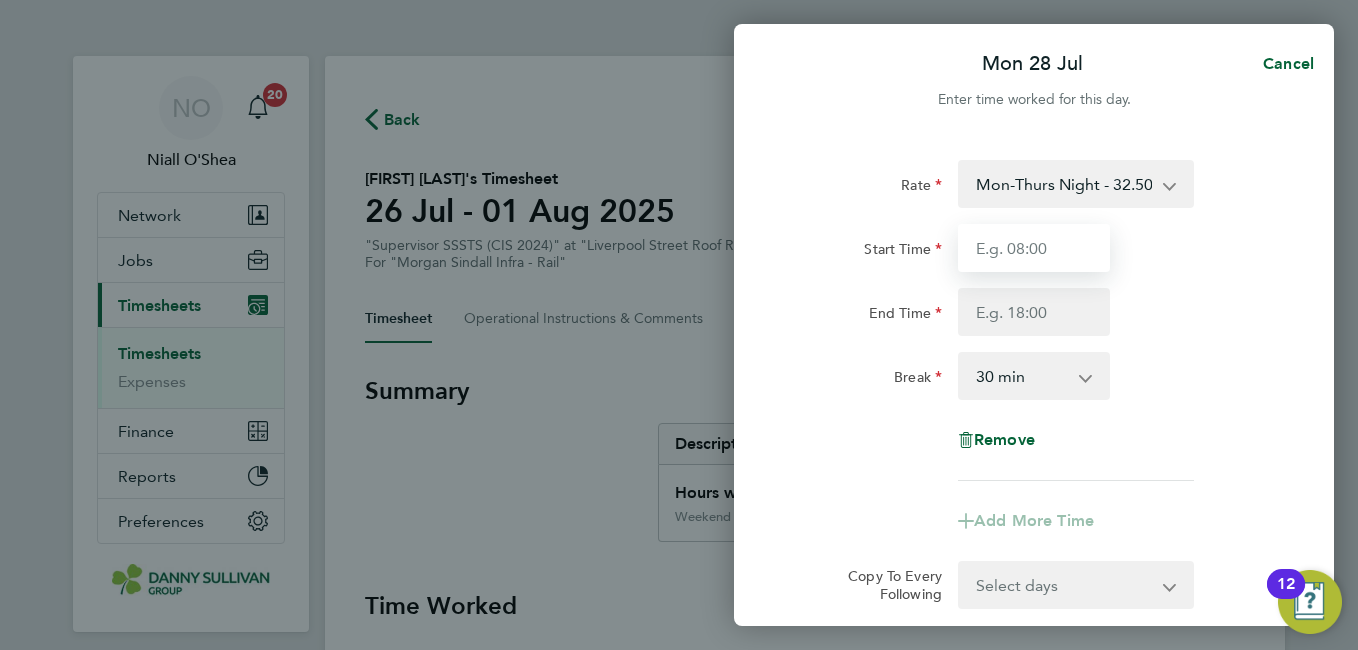 click on "Start Time" at bounding box center [1034, 248] 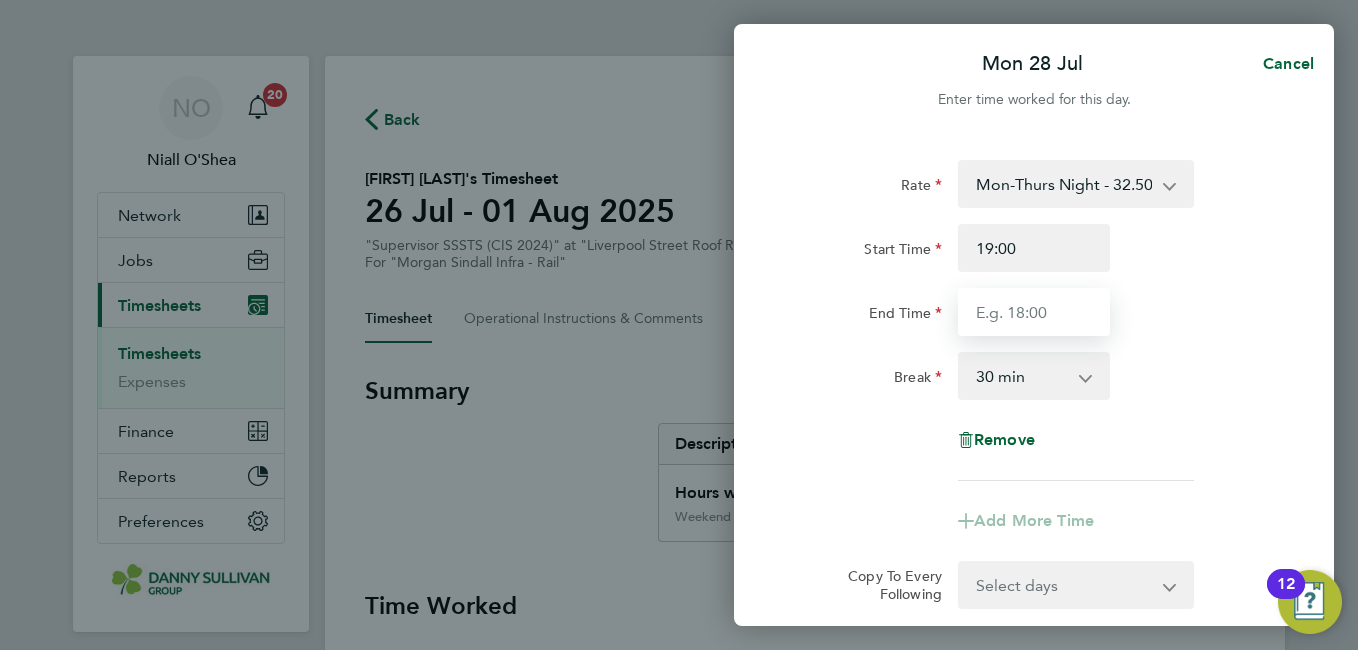 type on "05:30" 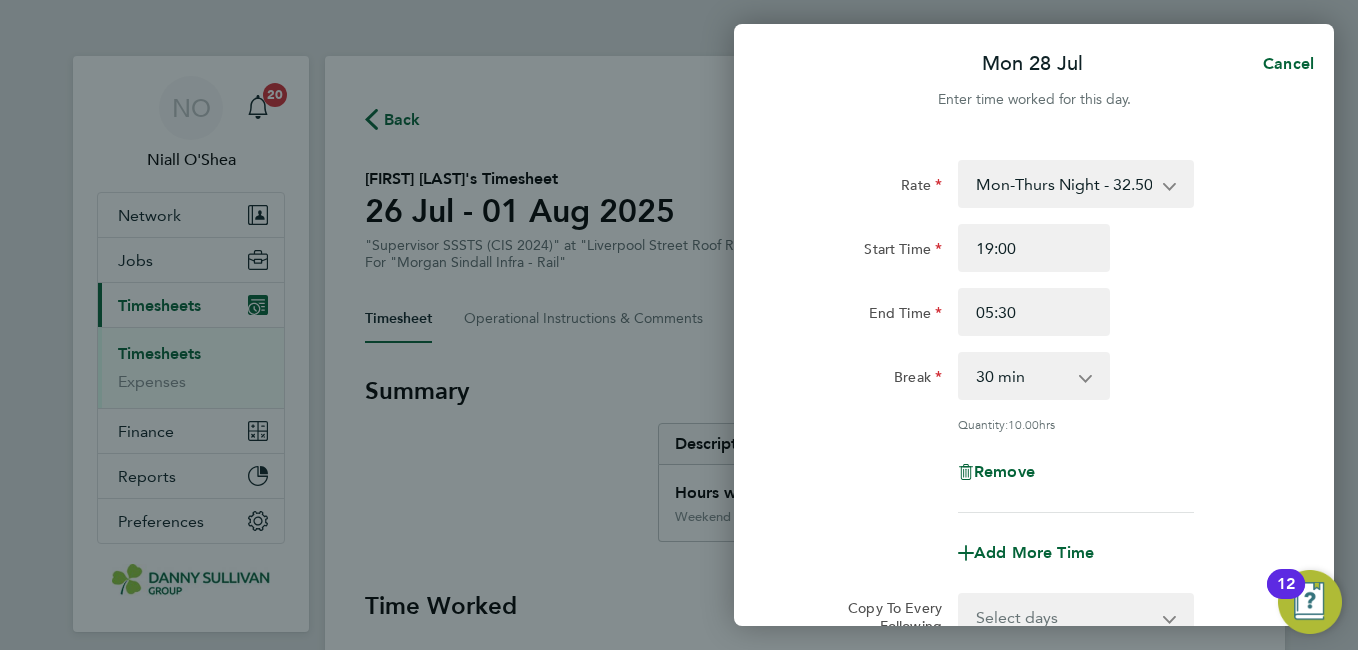 click on "End Time 05:30" 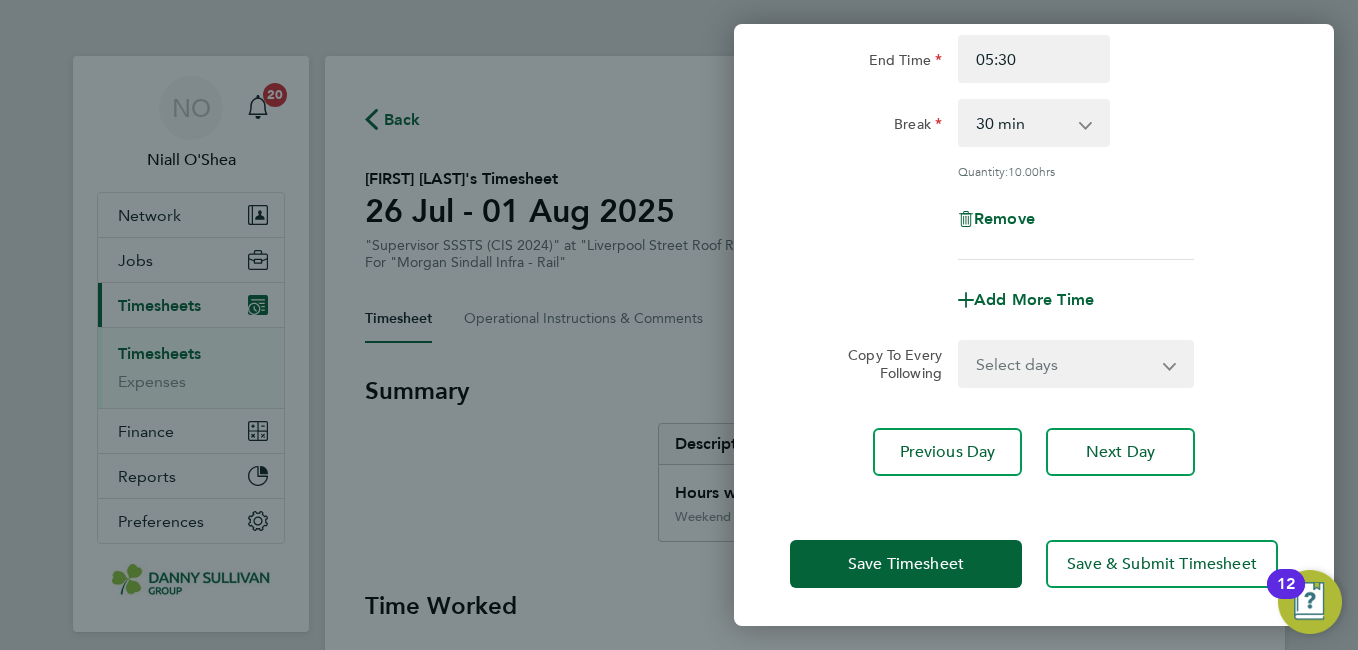 click on "Select days   Day   Tuesday   Wednesday   Thursday   Friday" at bounding box center [1065, 364] 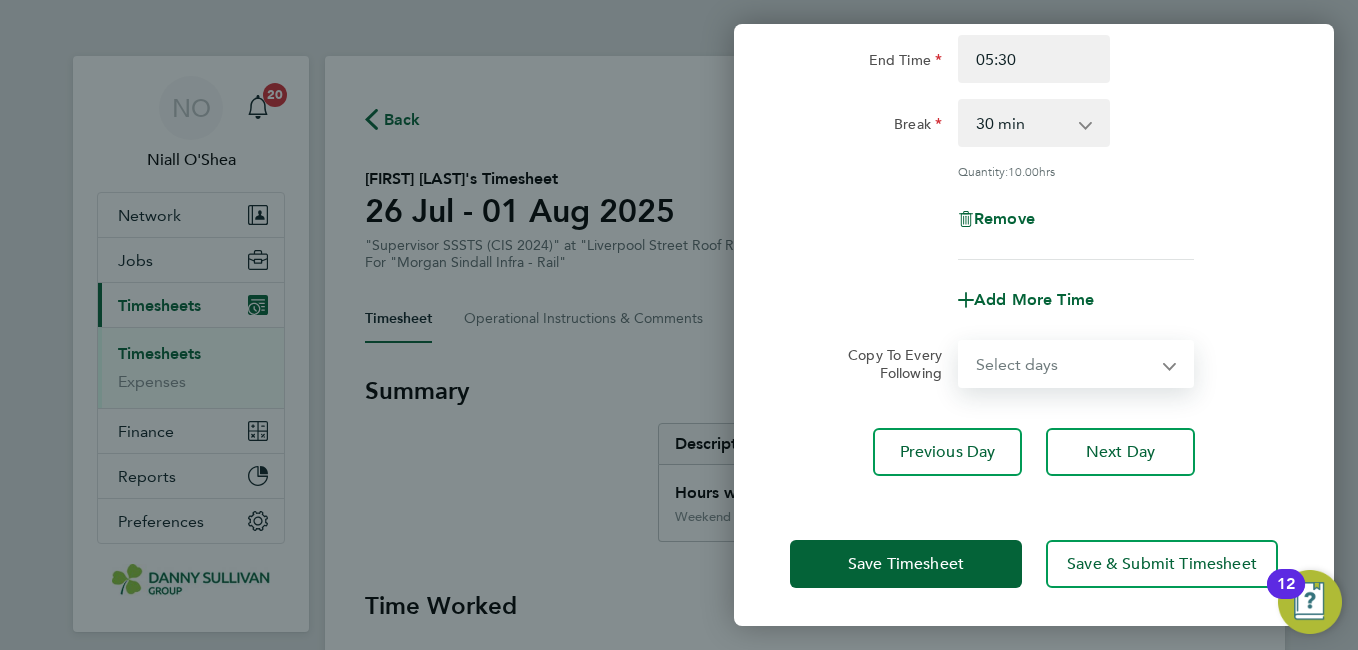 select on "DAY" 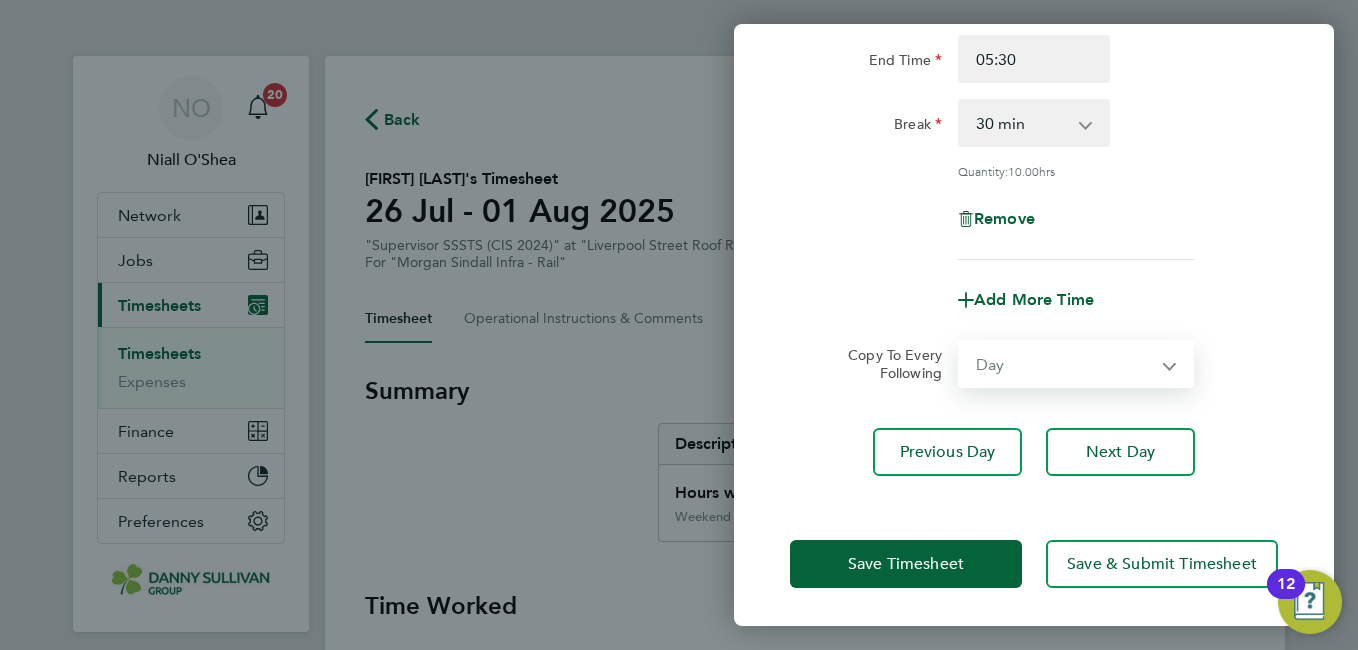 click on "Select days   Day   Tuesday   Wednesday   Thursday   Friday" at bounding box center (1065, 364) 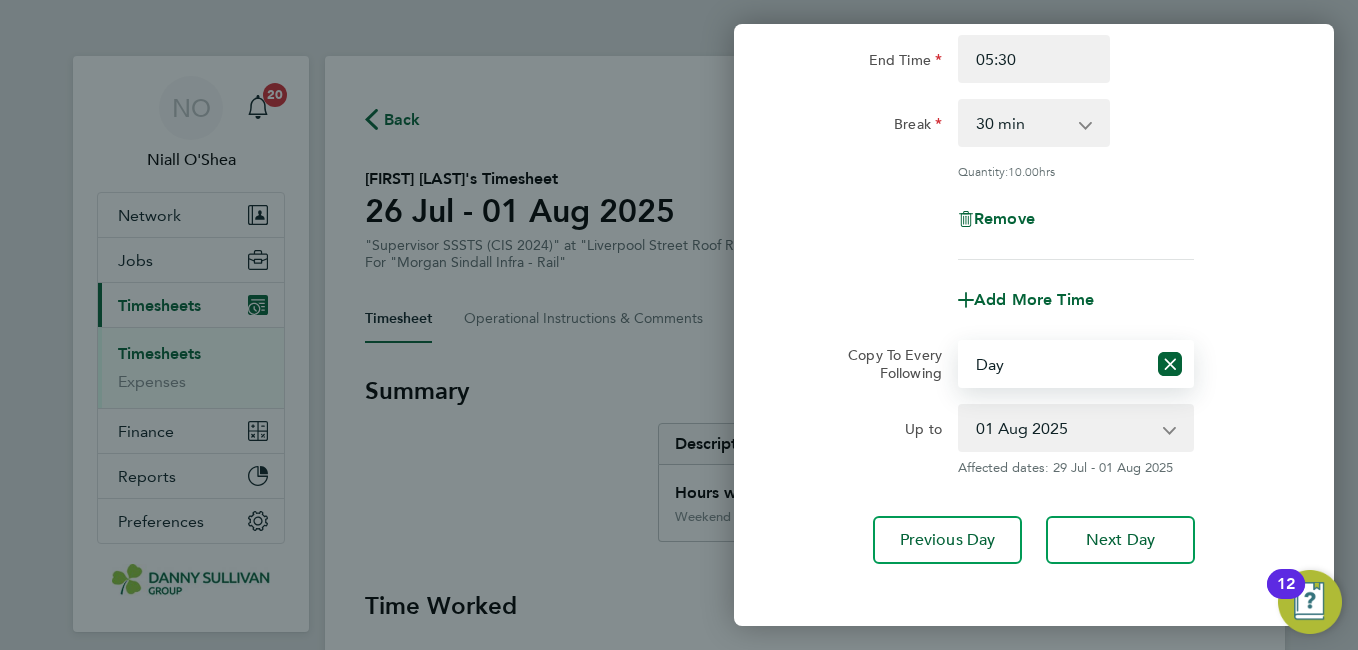 click on "29 Jul 2025   30 Jul 2025   31 Jul 2025   01 Aug 2025" at bounding box center (1064, 428) 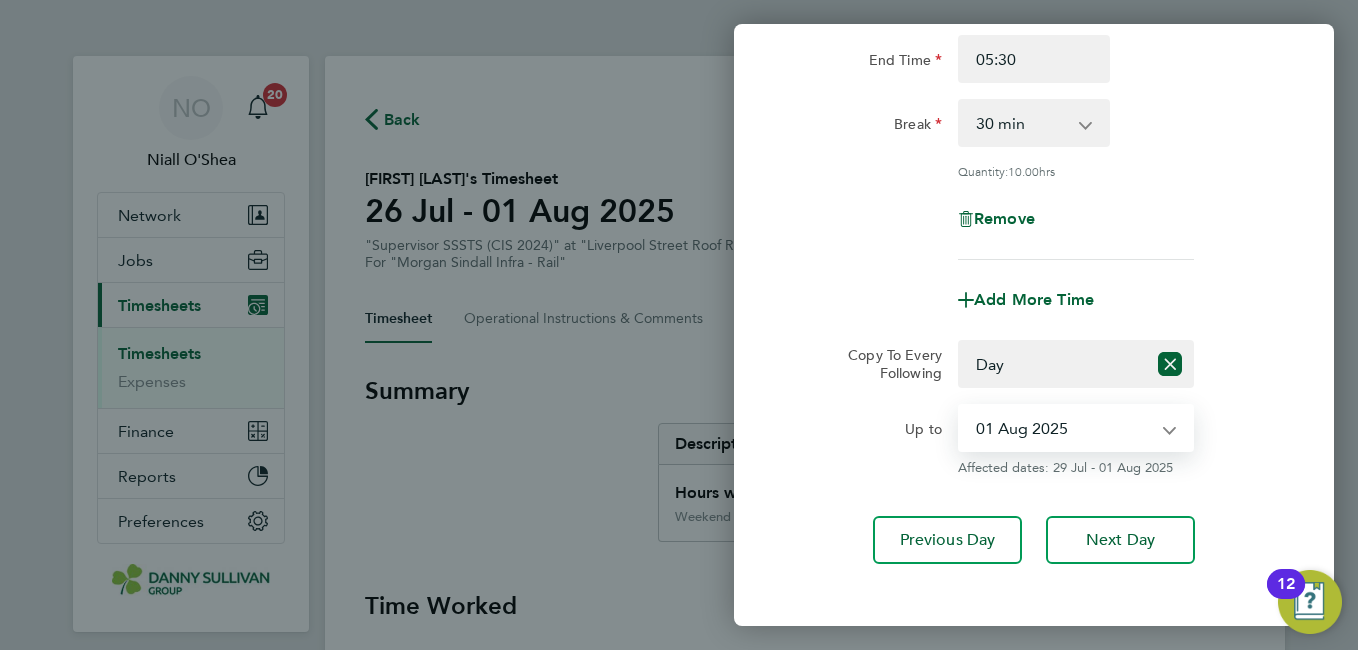 select on "2025-07-31" 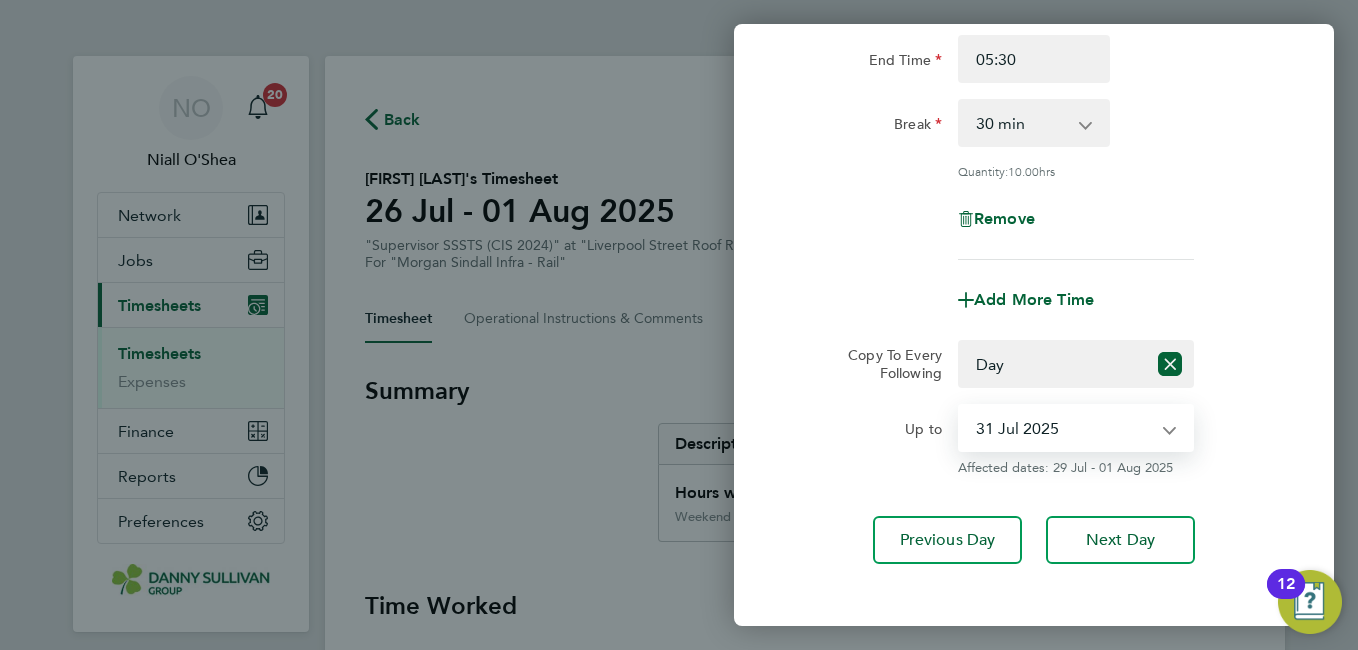 click on "29 Jul 2025   30 Jul 2025   31 Jul 2025   01 Aug 2025" at bounding box center (1064, 428) 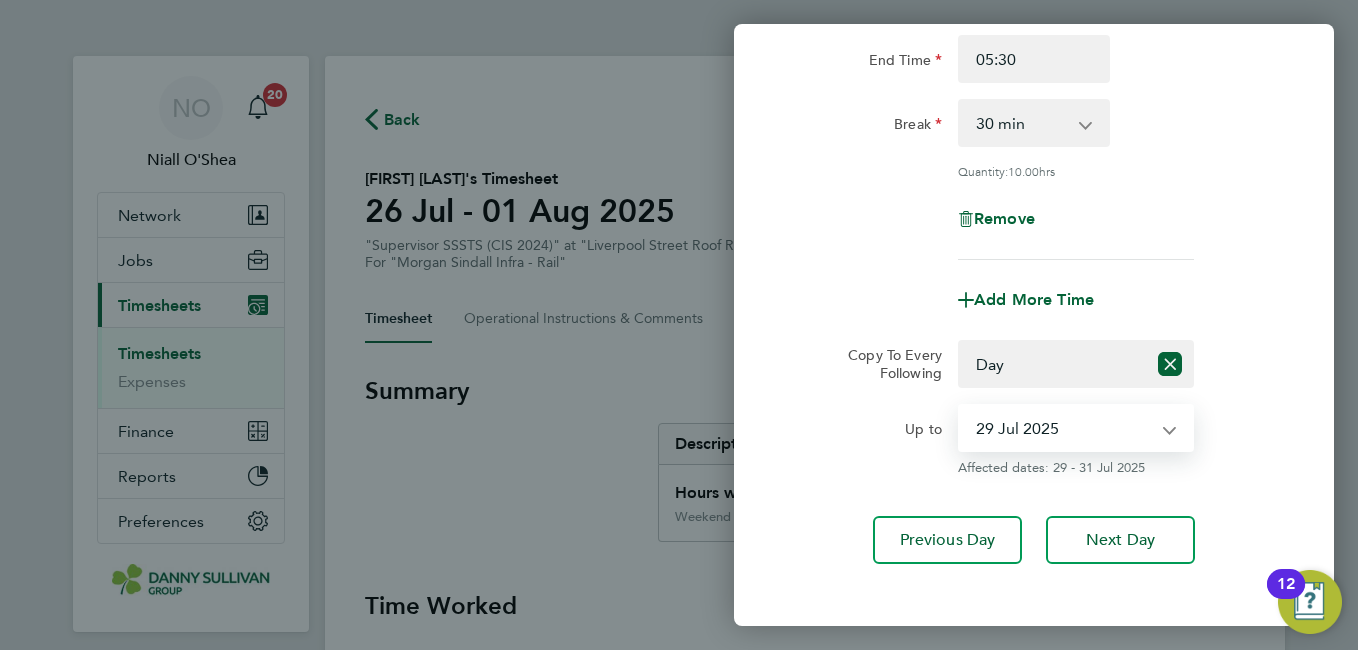 click on "Up to  29 Jul 2025   30 Jul 2025   31 Jul 2025   01 Aug 2025
Affected dates: 29 - 31 Jul 2025" 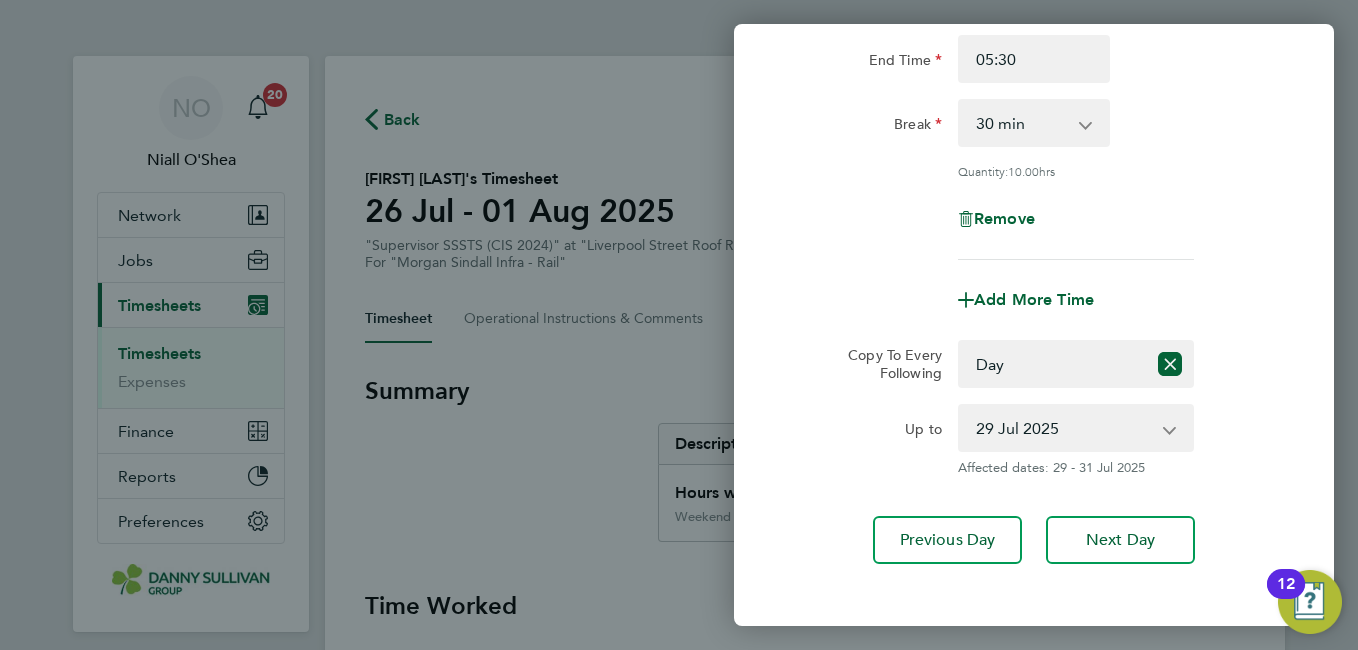 scroll, scrollTop: 341, scrollLeft: 0, axis: vertical 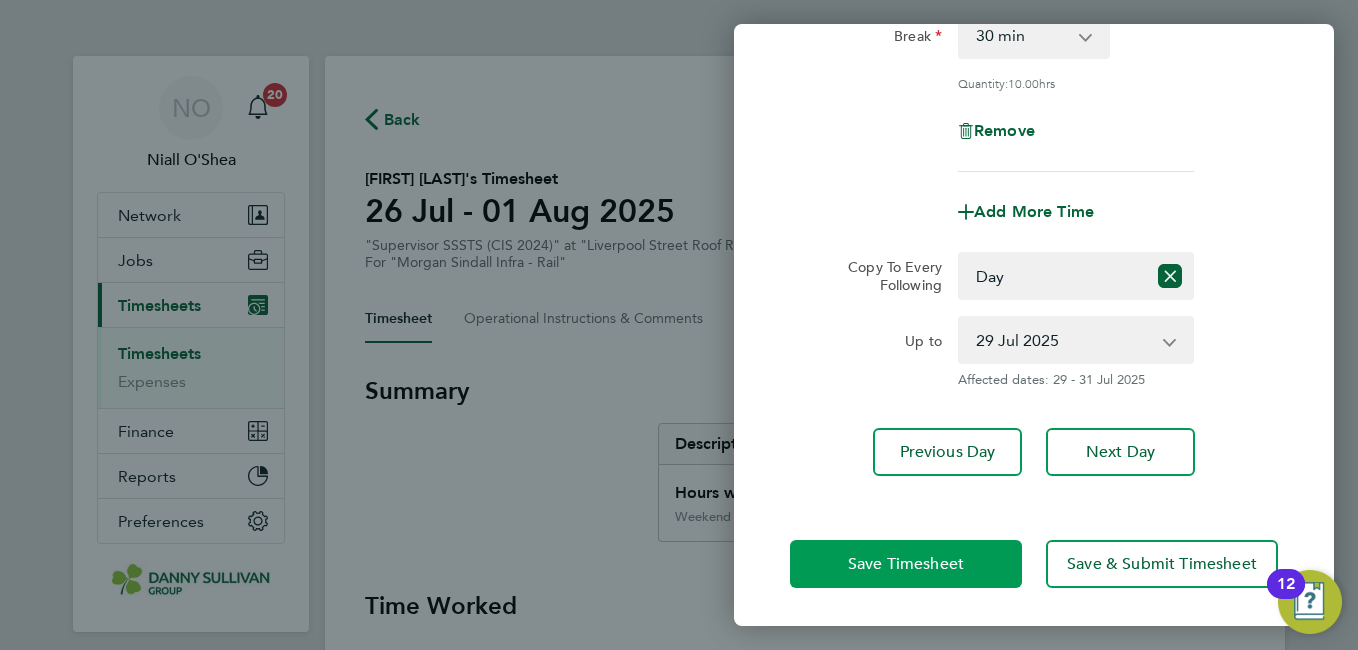 click on "Save Timesheet" 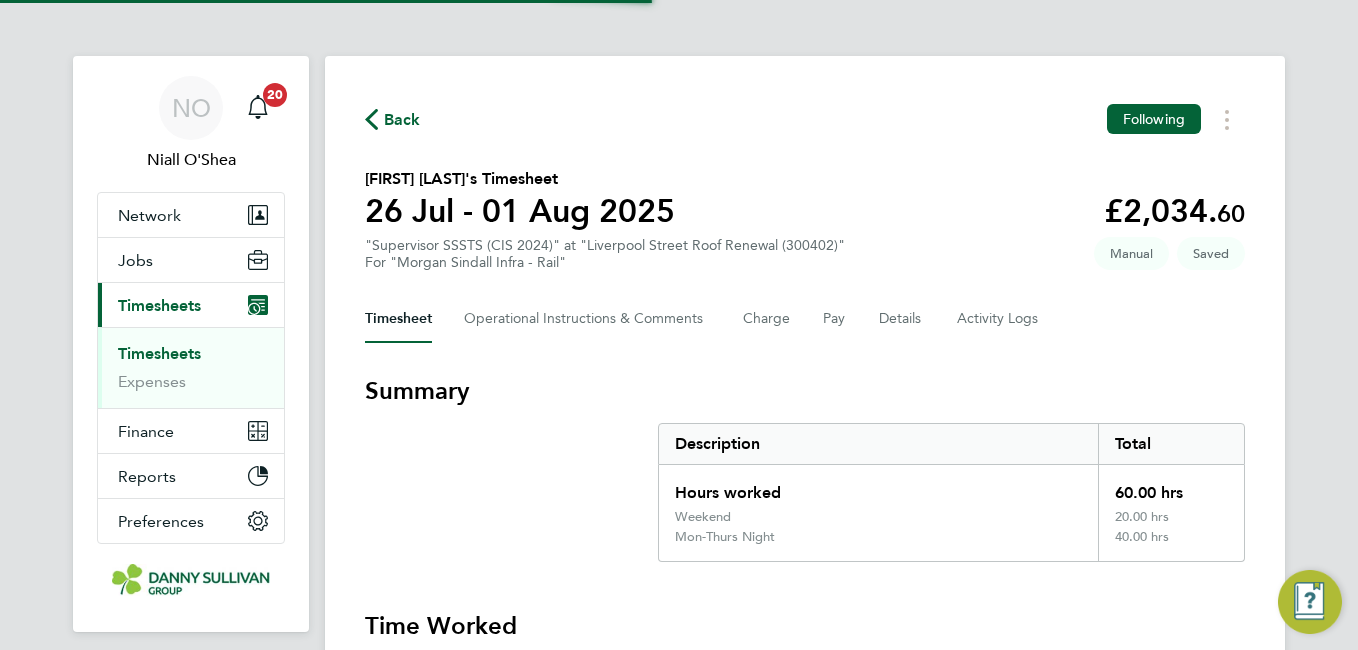 click on "Summary   Description   Total   Hours worked   60.00 hrs   Weekend   20.00 hrs   Mon-Thurs Night   40.00 hrs" at bounding box center [805, 468] 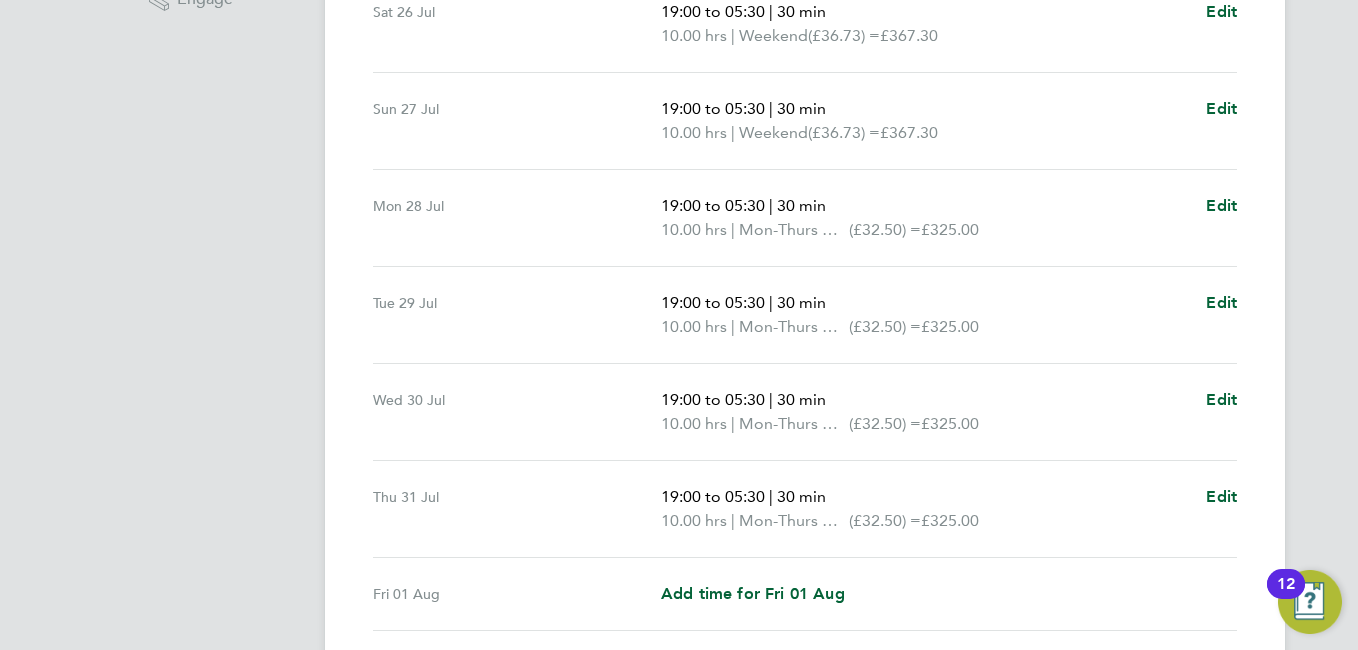 scroll, scrollTop: 839, scrollLeft: 0, axis: vertical 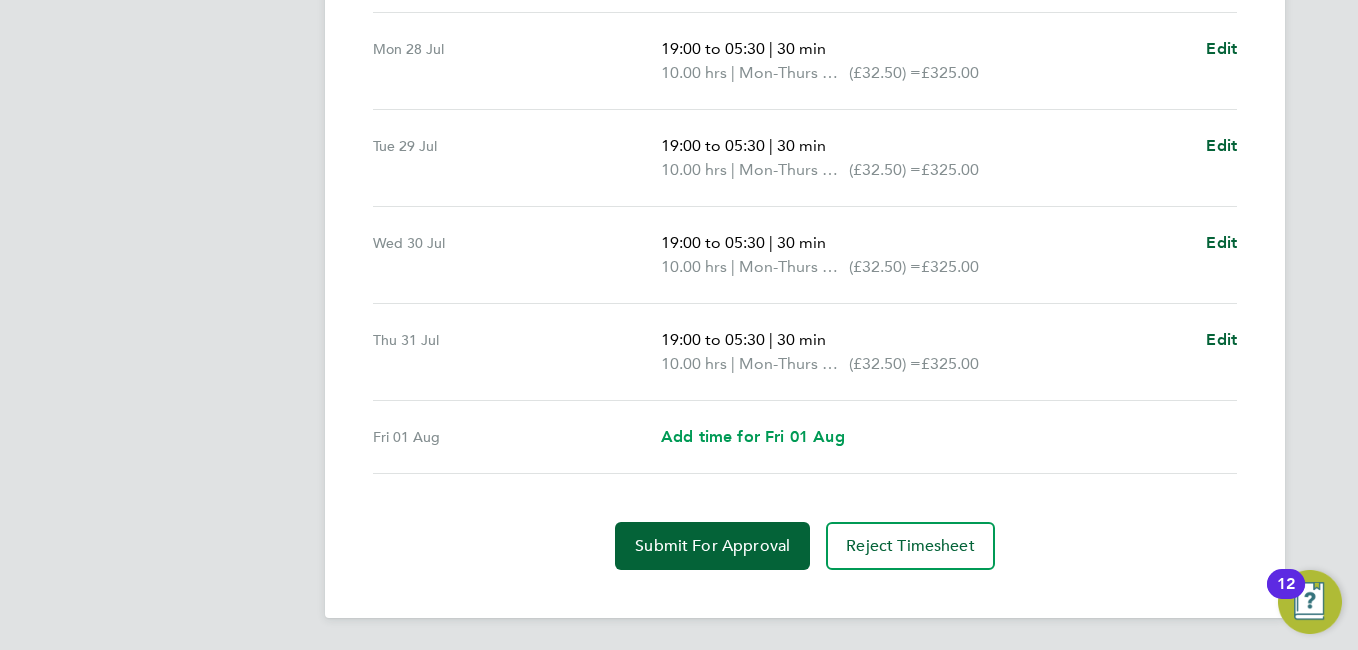 click on "Add time for Fri 01 Aug" at bounding box center (753, 436) 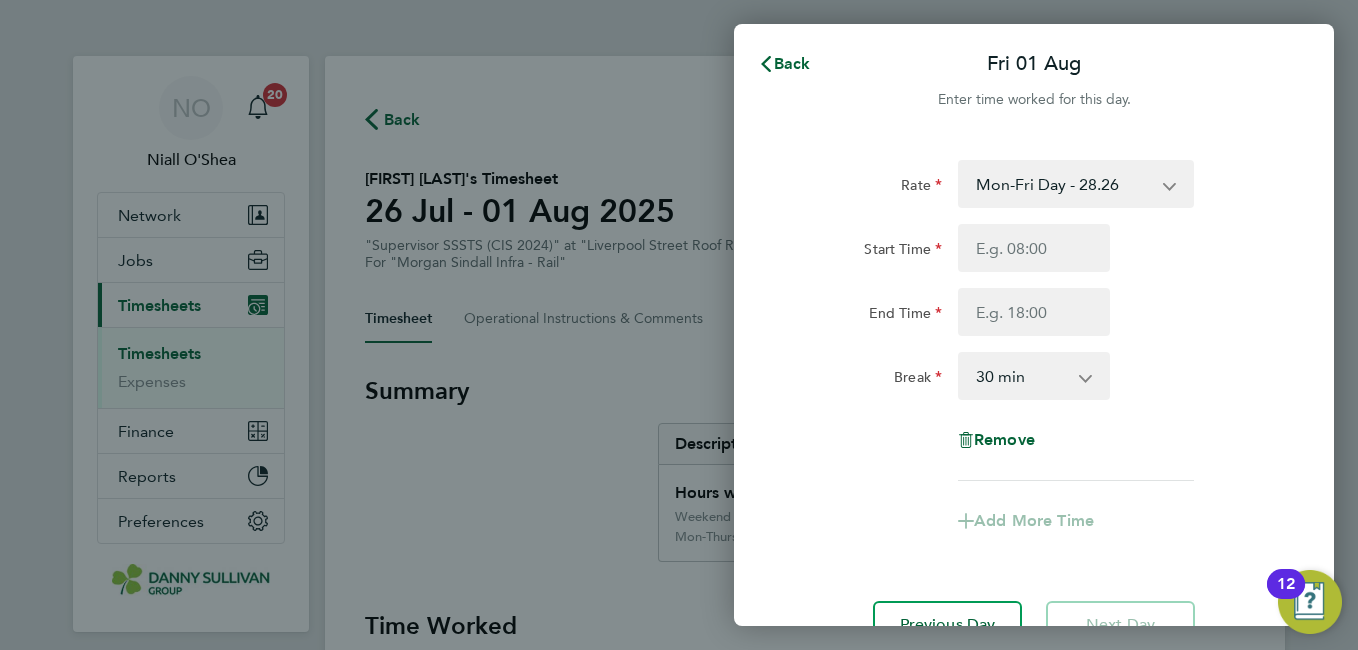 scroll, scrollTop: 0, scrollLeft: 0, axis: both 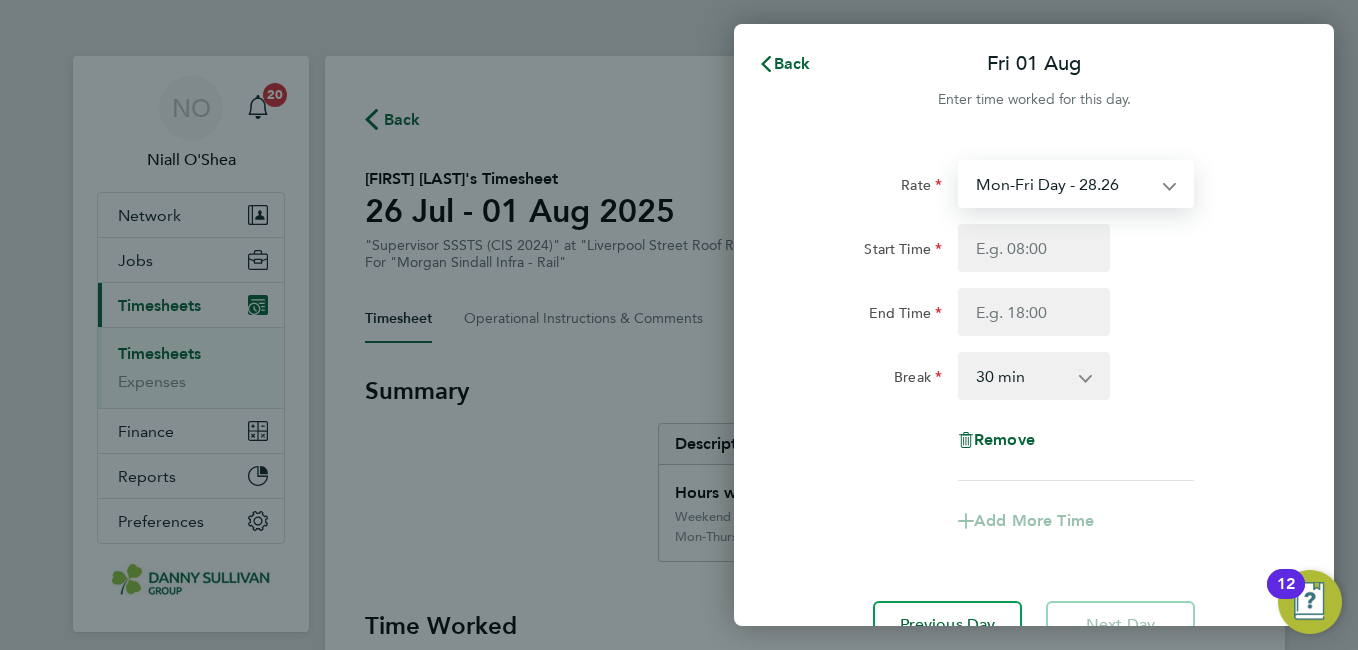 click on "Mon-Fri Day - 28.26   Bank Hol - 42.39   Xmas / NY - 56.51   Mon-Thurs Night - 32.50   Weekend - 36.73" at bounding box center (1064, 184) 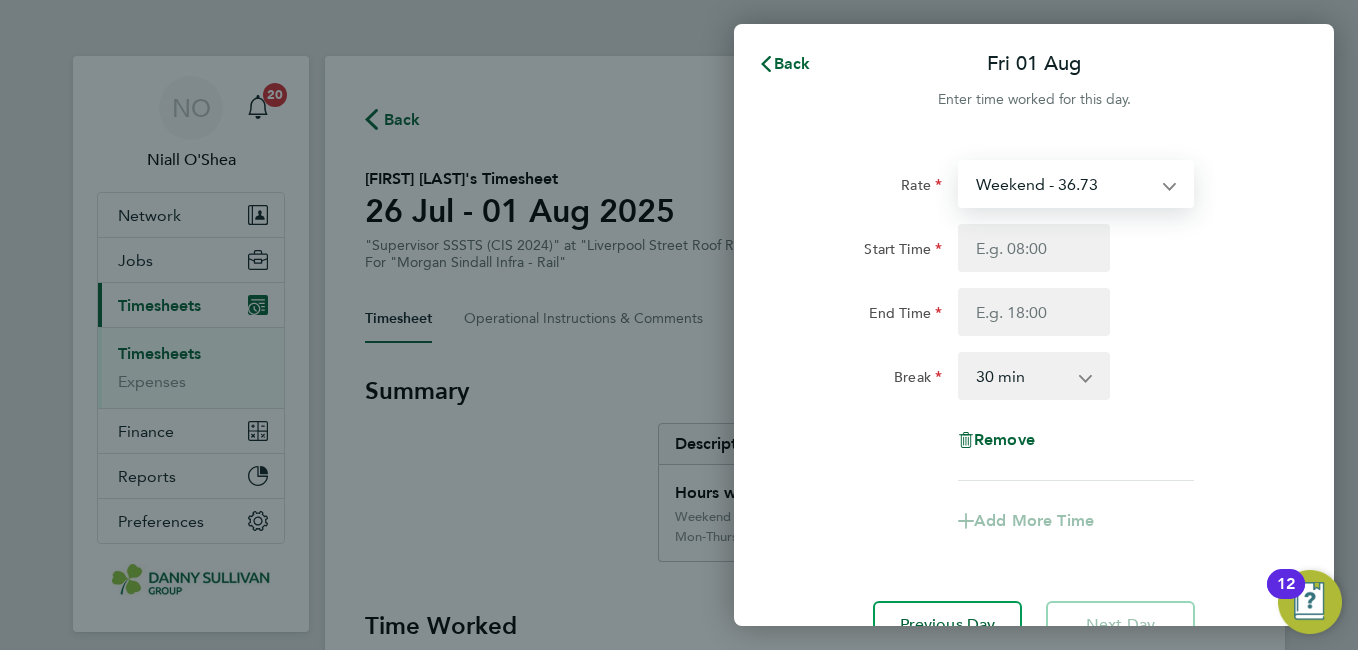 select on "30" 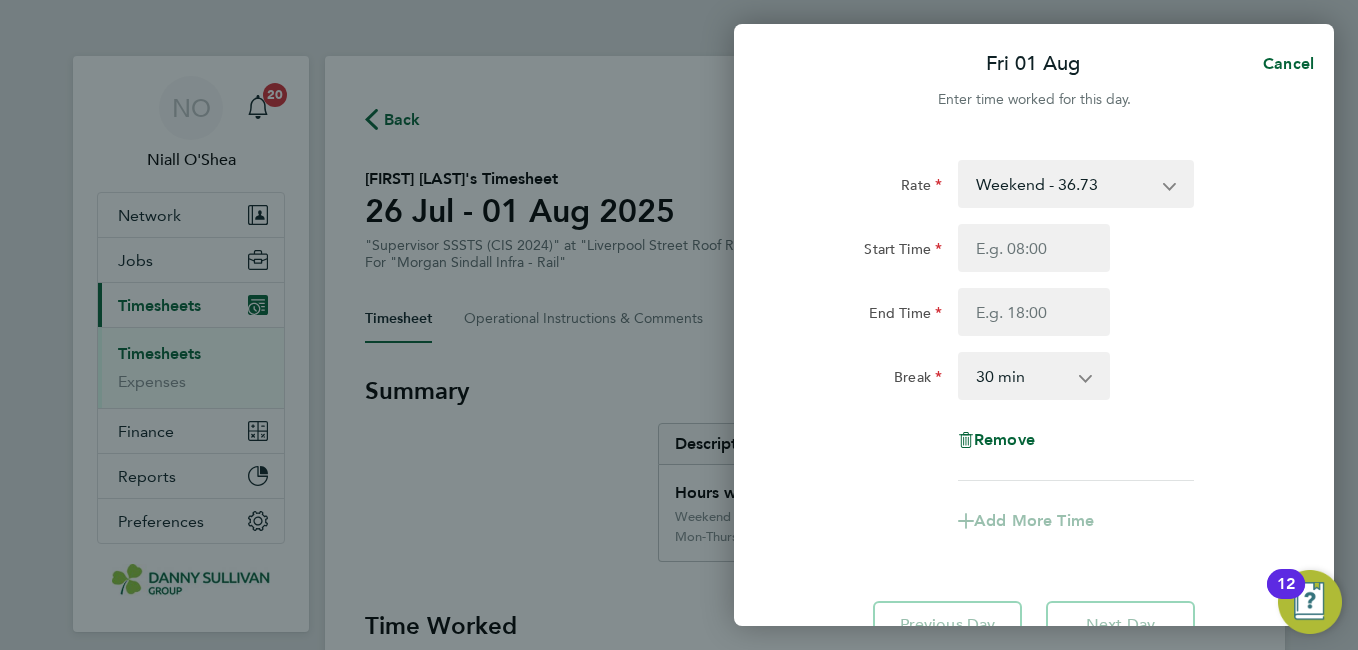 click on "Start Time End Time" 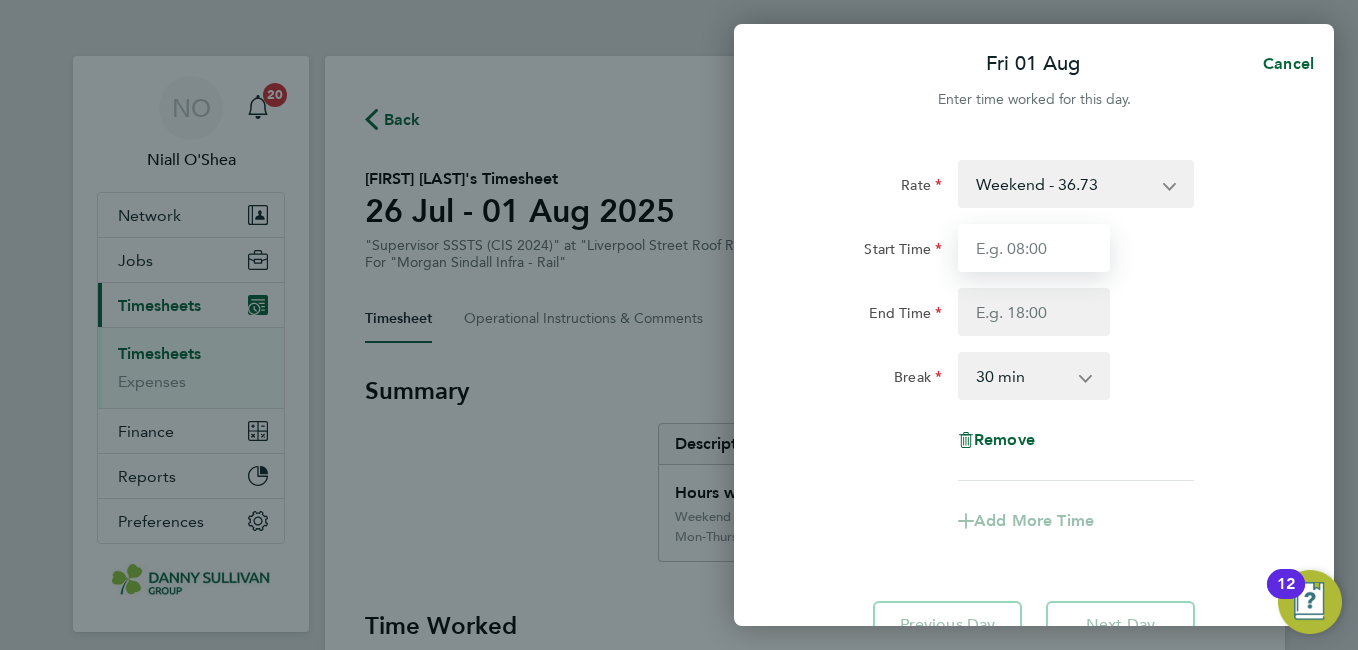 click on "Start Time" at bounding box center (1034, 248) 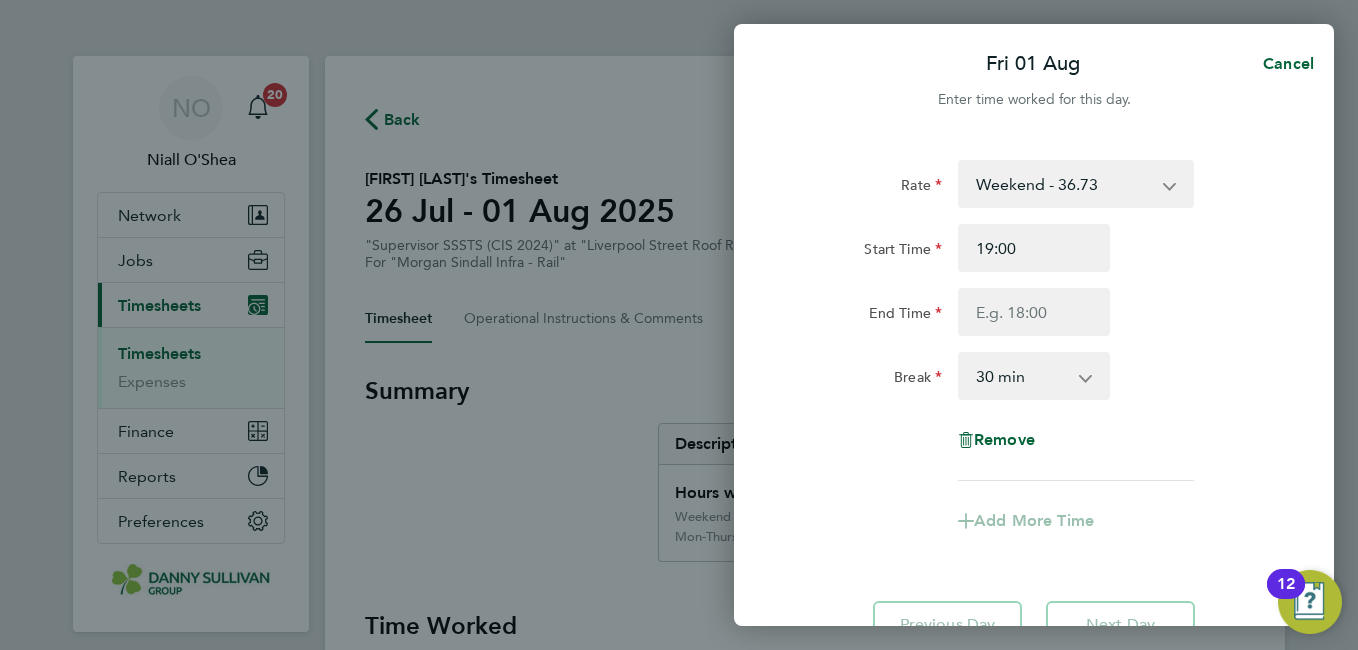 click on "Start Time 19:00 End Time" 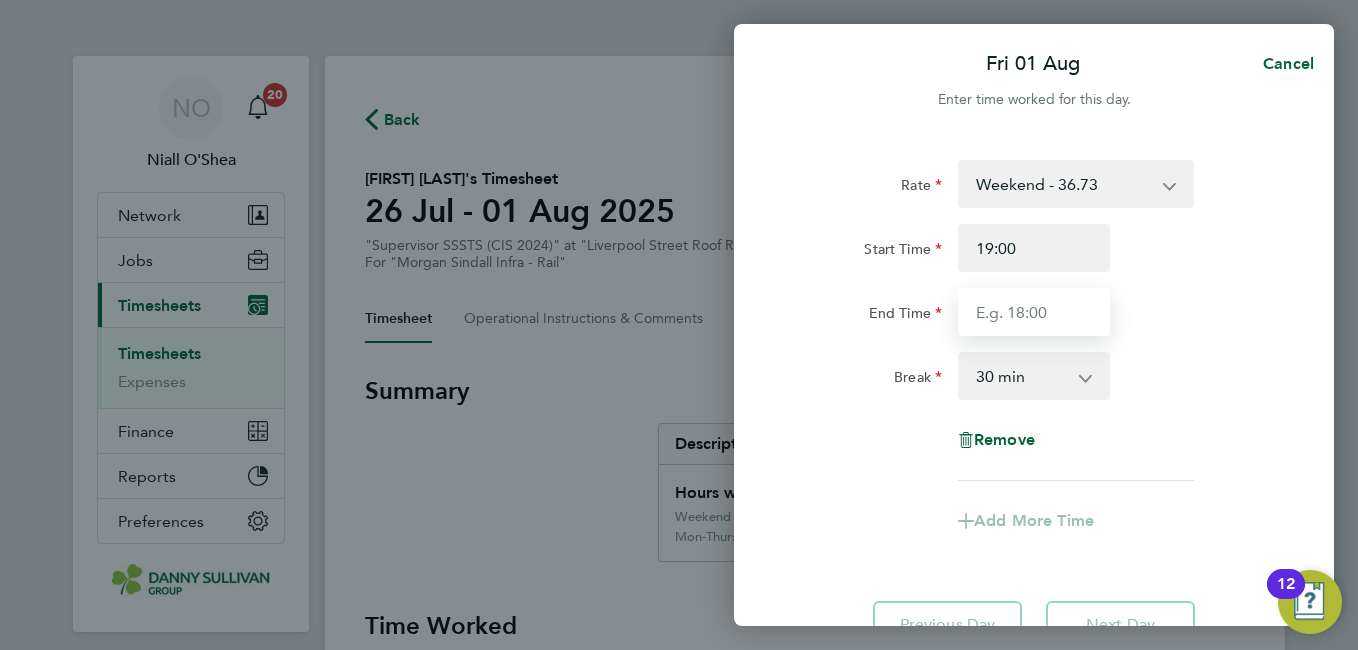click on "End Time" at bounding box center [1034, 312] 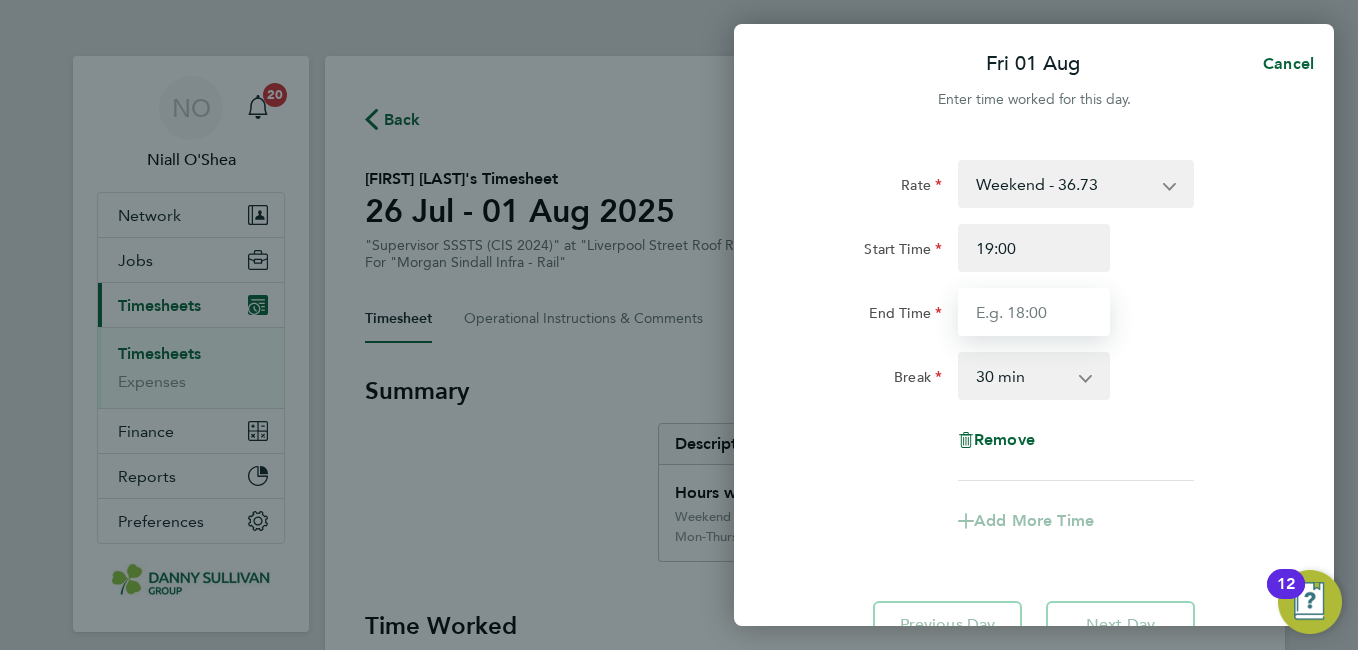 type on "05:30" 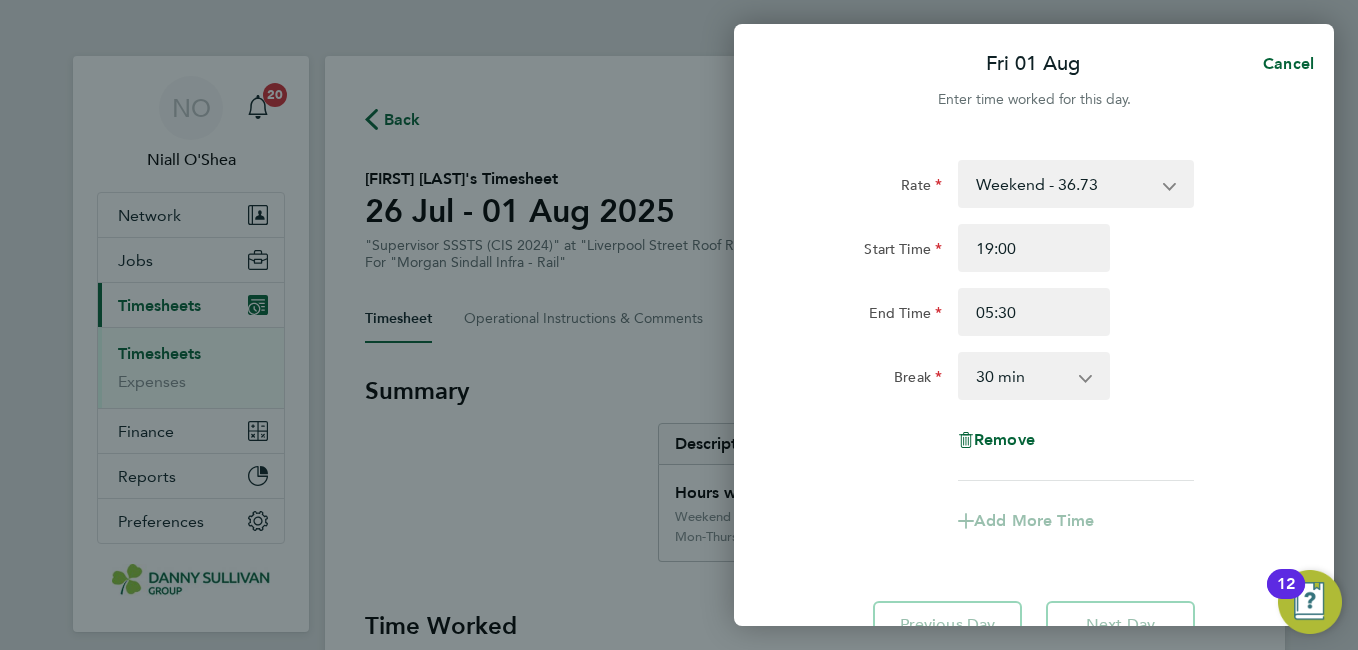 click on "Rate  Weekend - 36.73   Mon-Fri Day - 28.26   Bank Hol - 42.39   Xmas / NY - 56.51   Mon-Thurs Night - 32.50
Start Time 19:00 End Time 05:30 Break  0 min   15 min   30 min   45 min   60 min   75 min   90 min
Remove" 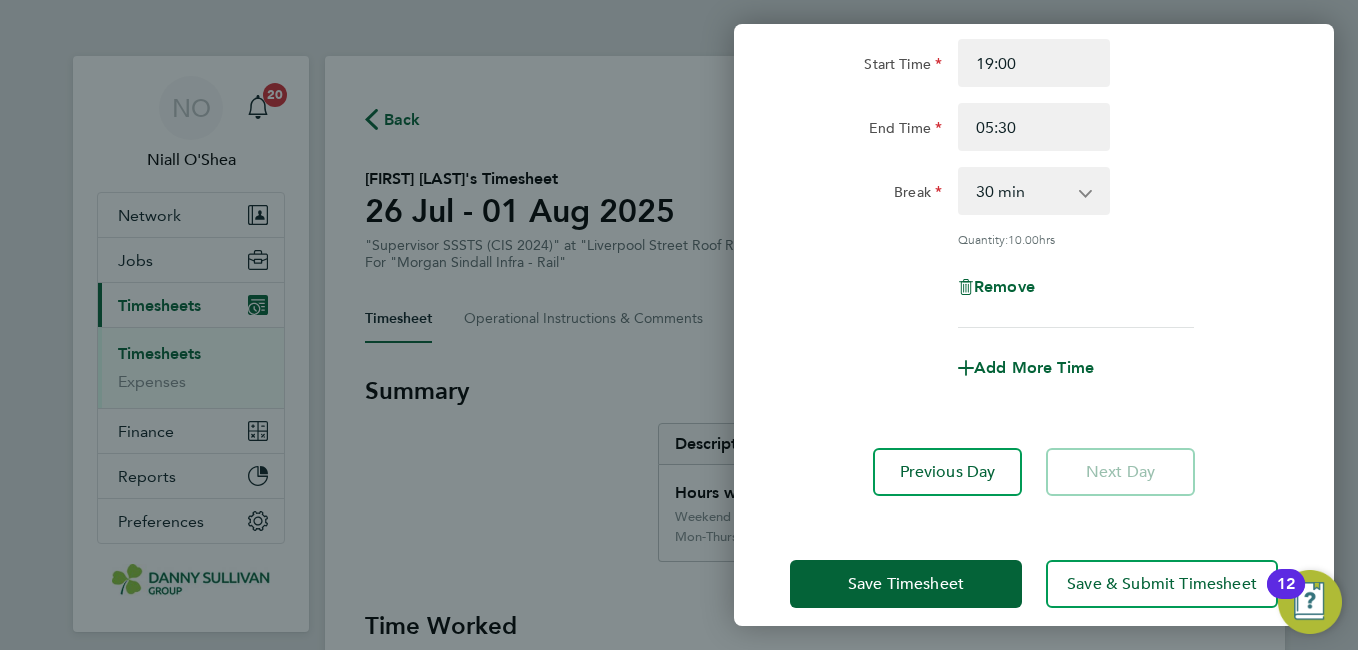 scroll, scrollTop: 205, scrollLeft: 0, axis: vertical 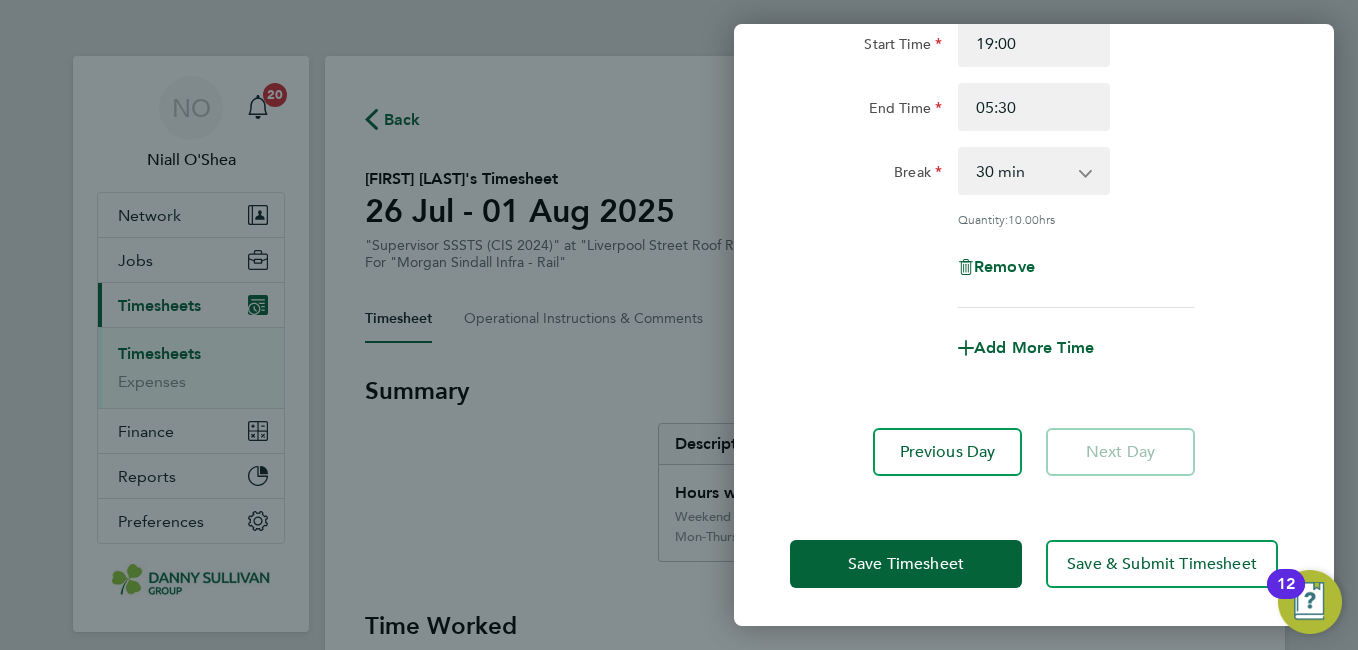 click on "Save Timesheet   Save & Submit Timesheet" 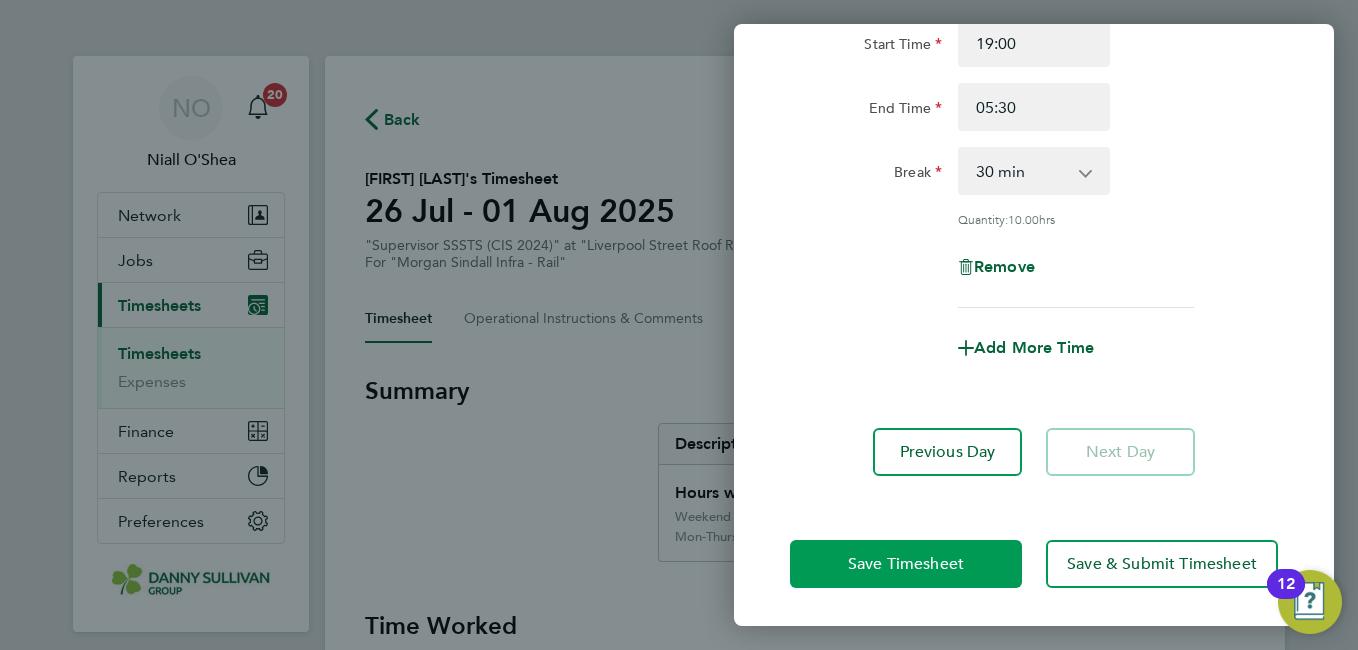 click on "Save Timesheet" 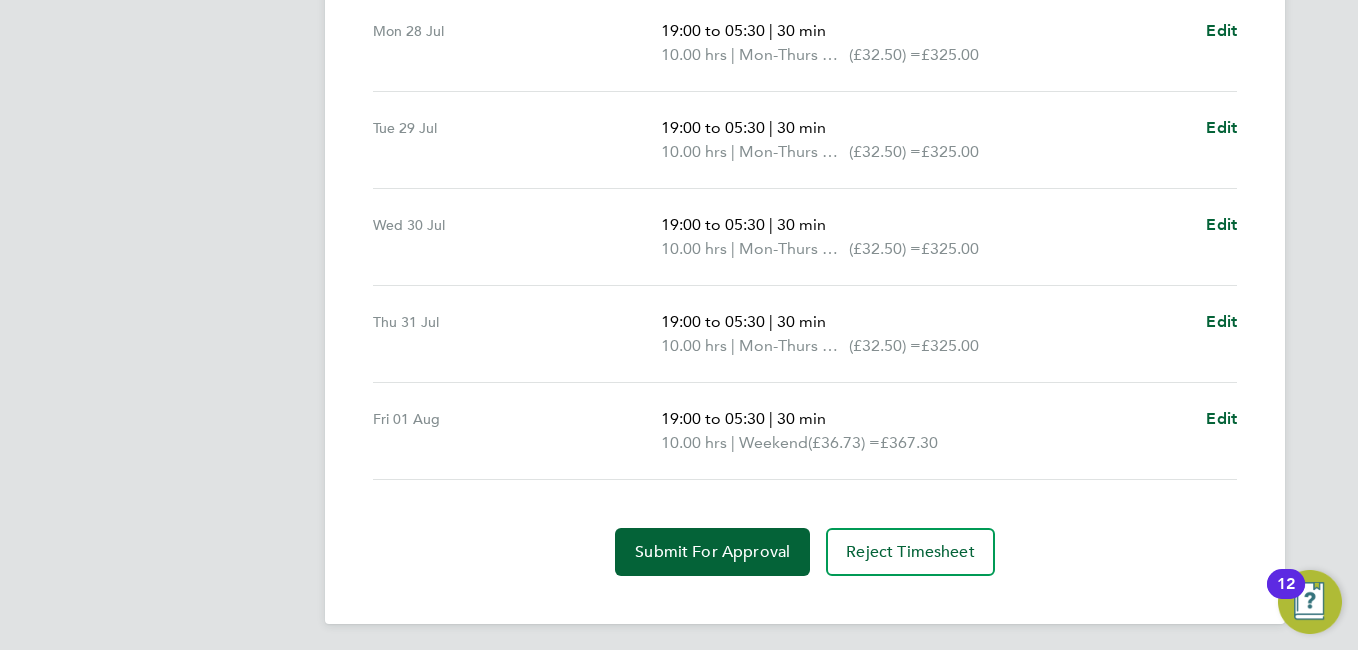 scroll, scrollTop: 883, scrollLeft: 0, axis: vertical 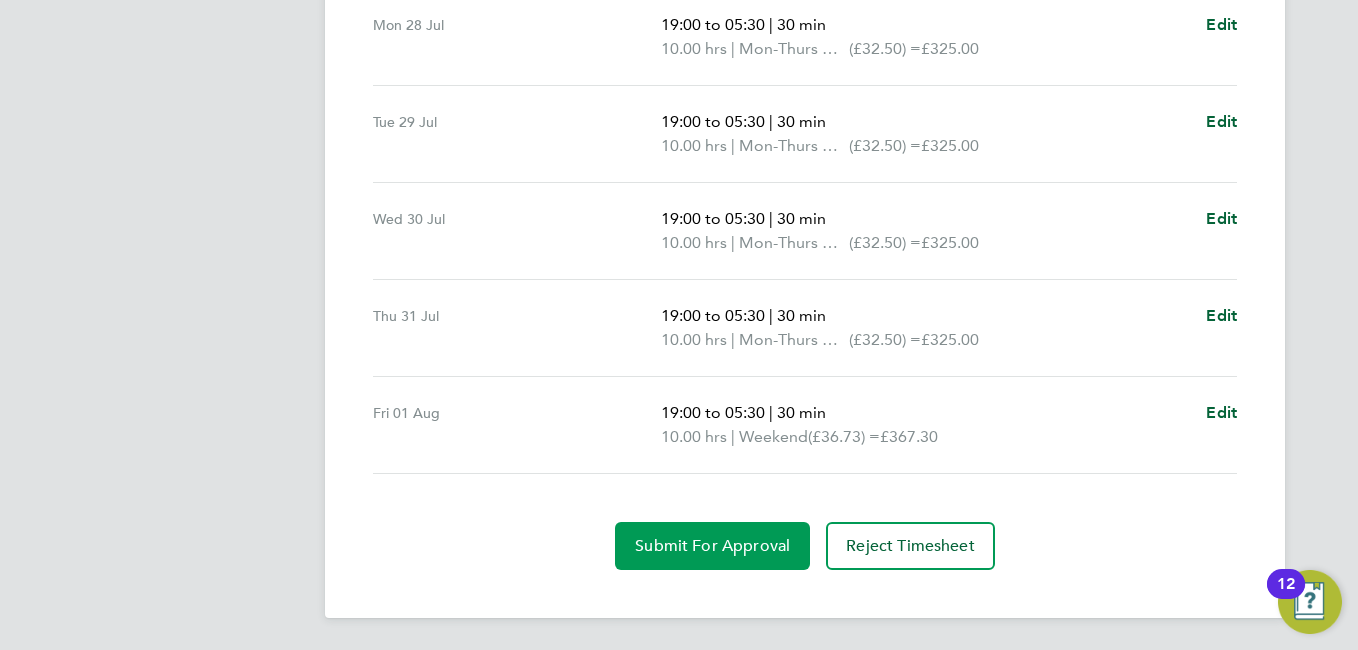 click on "Submit For Approval" 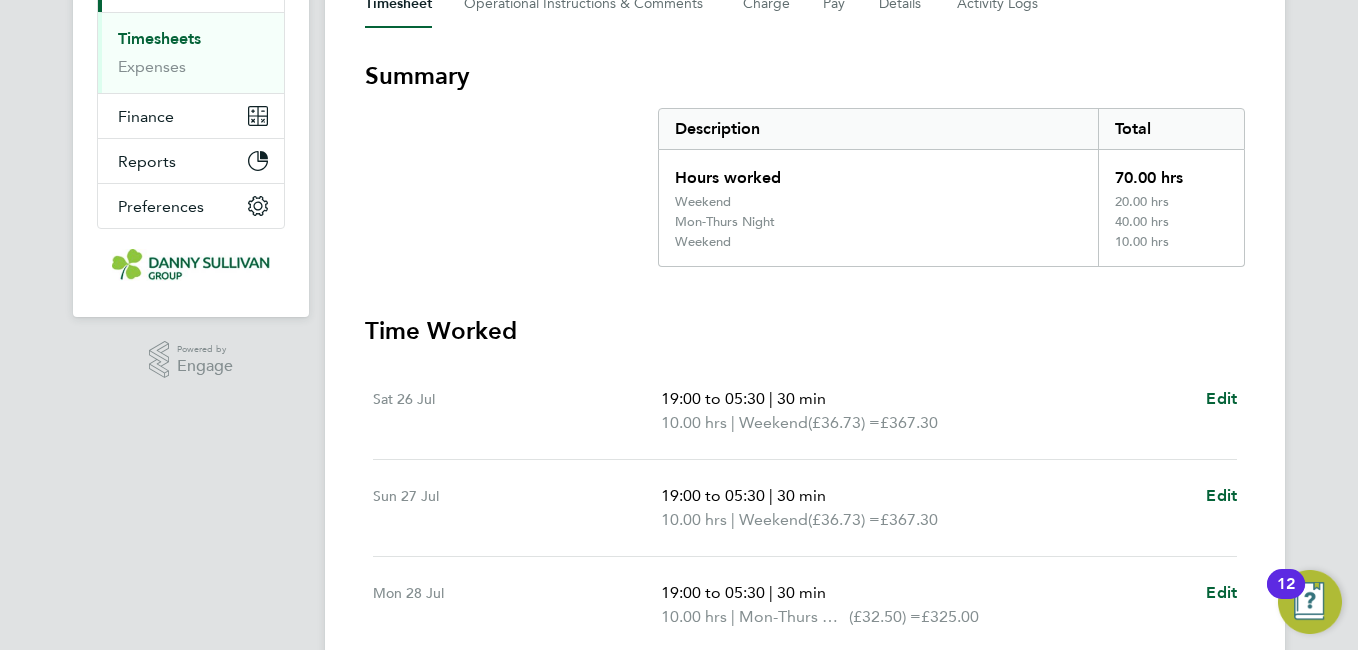 scroll, scrollTop: 0, scrollLeft: 0, axis: both 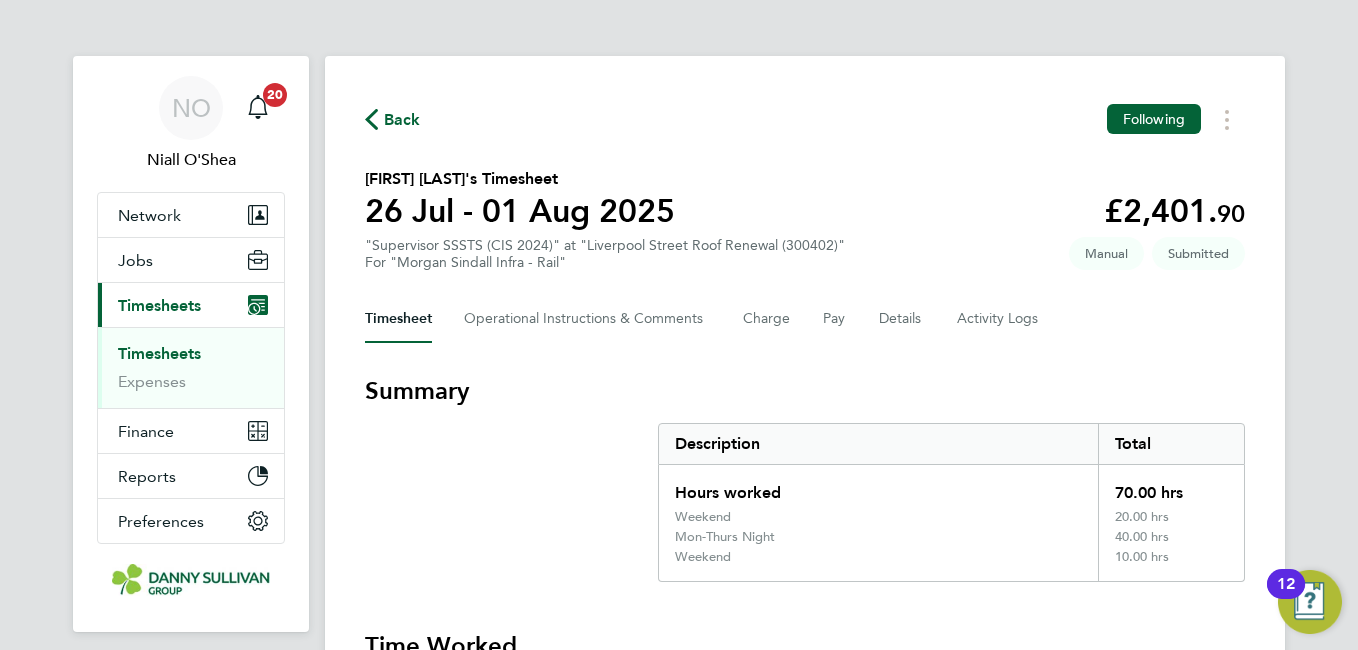 click on "Back" 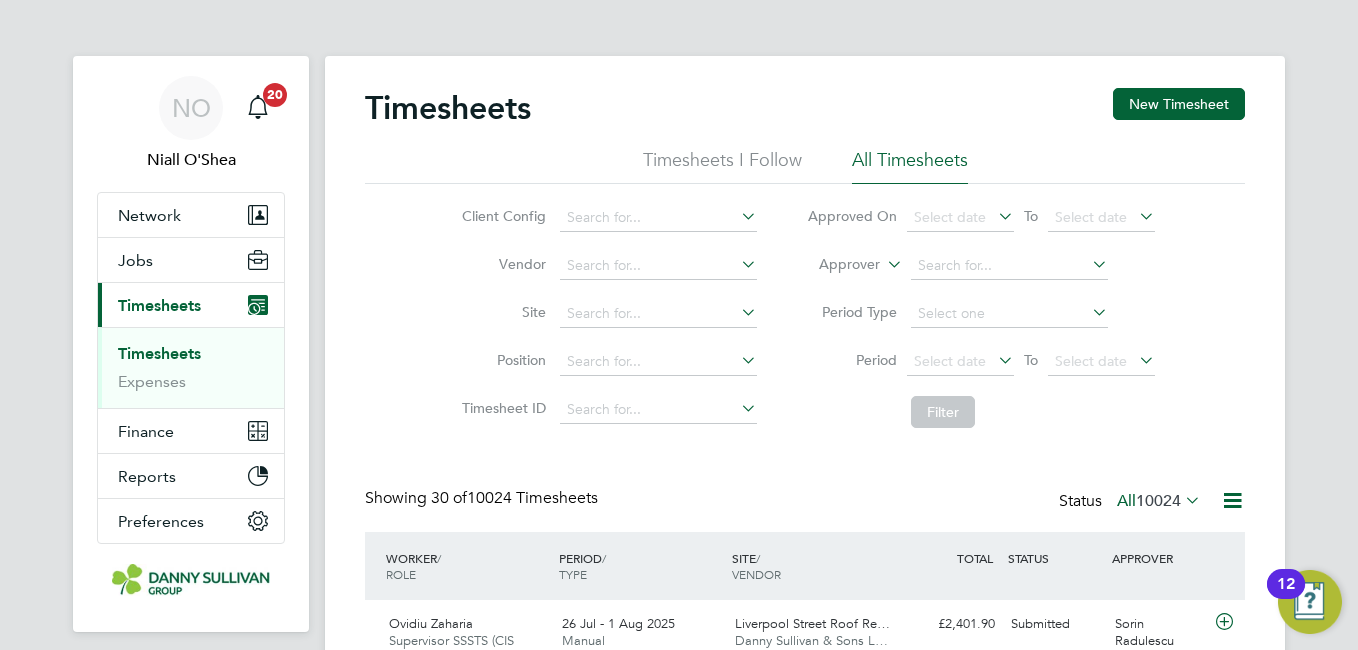 scroll, scrollTop: 10, scrollLeft: 10, axis: both 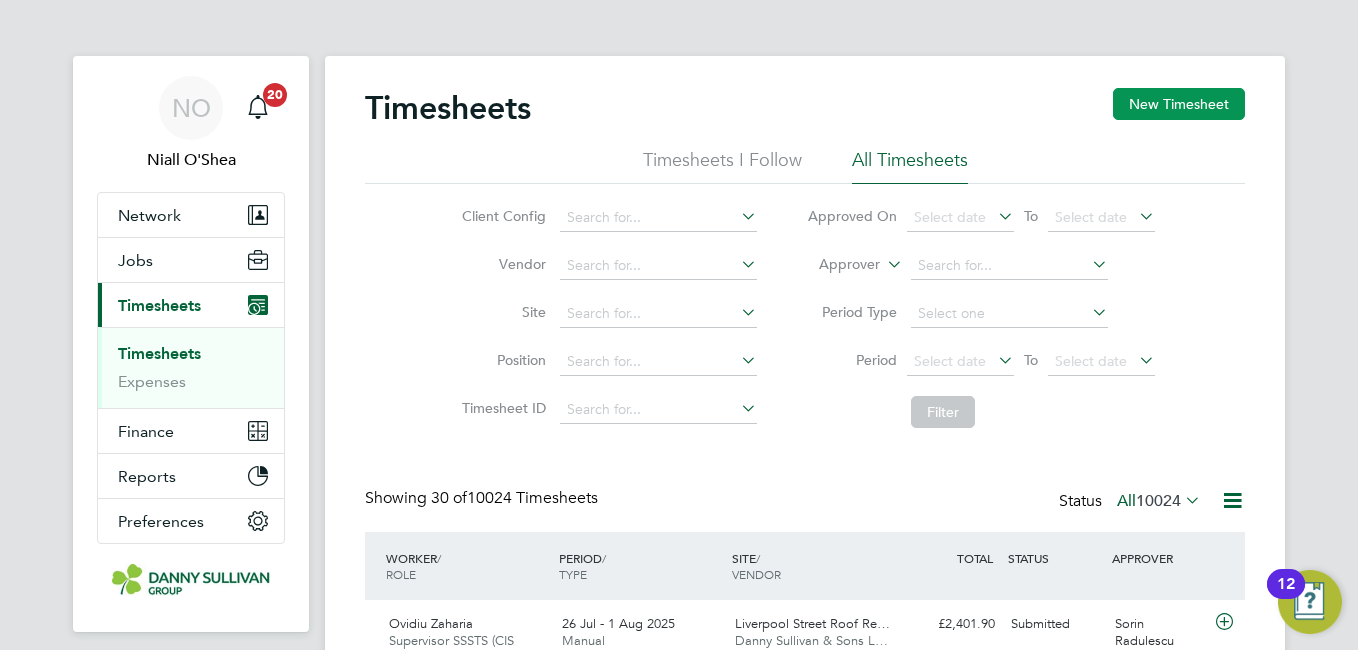 click on "New Timesheet" 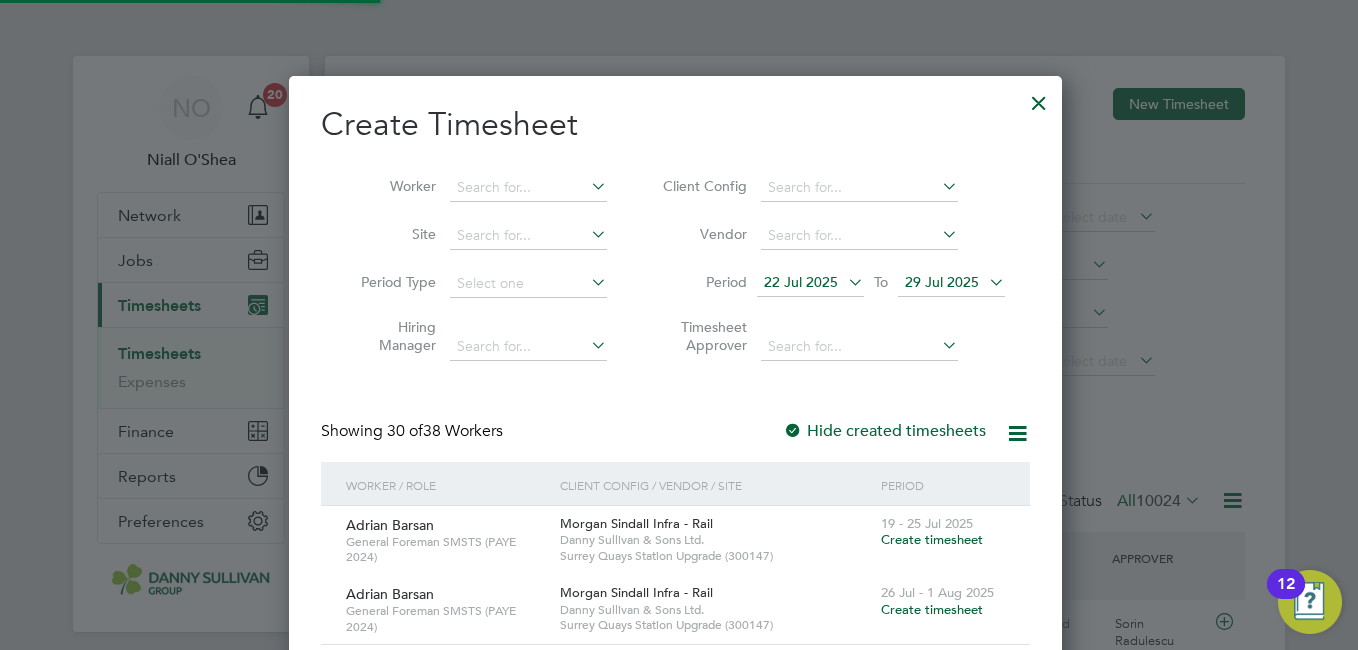 click on "Worker" at bounding box center (476, 188) 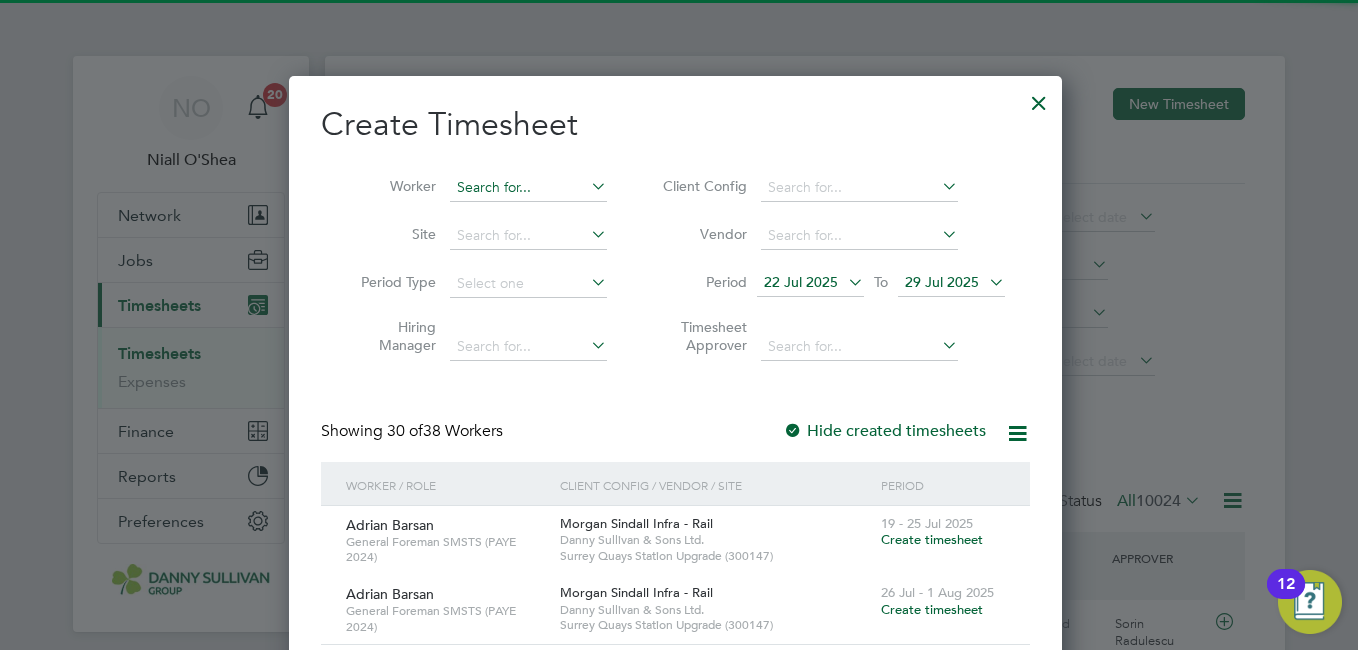 click at bounding box center [528, 188] 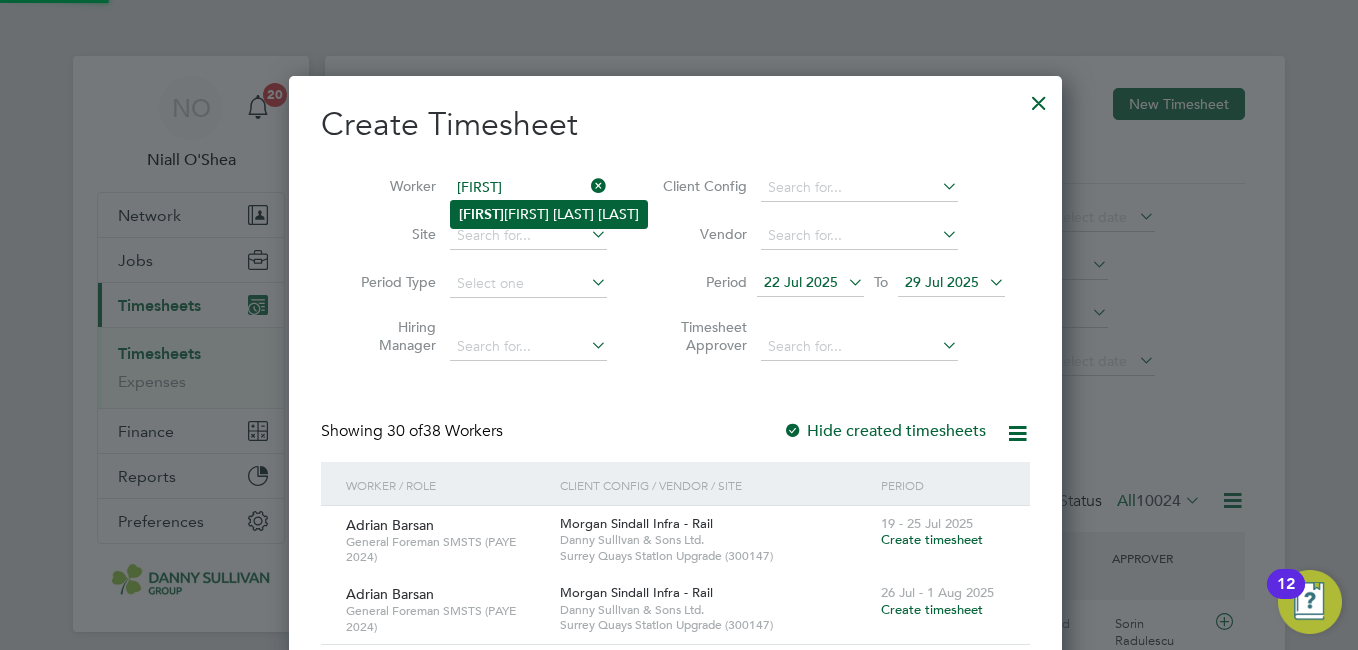 click on "[FIRST]" 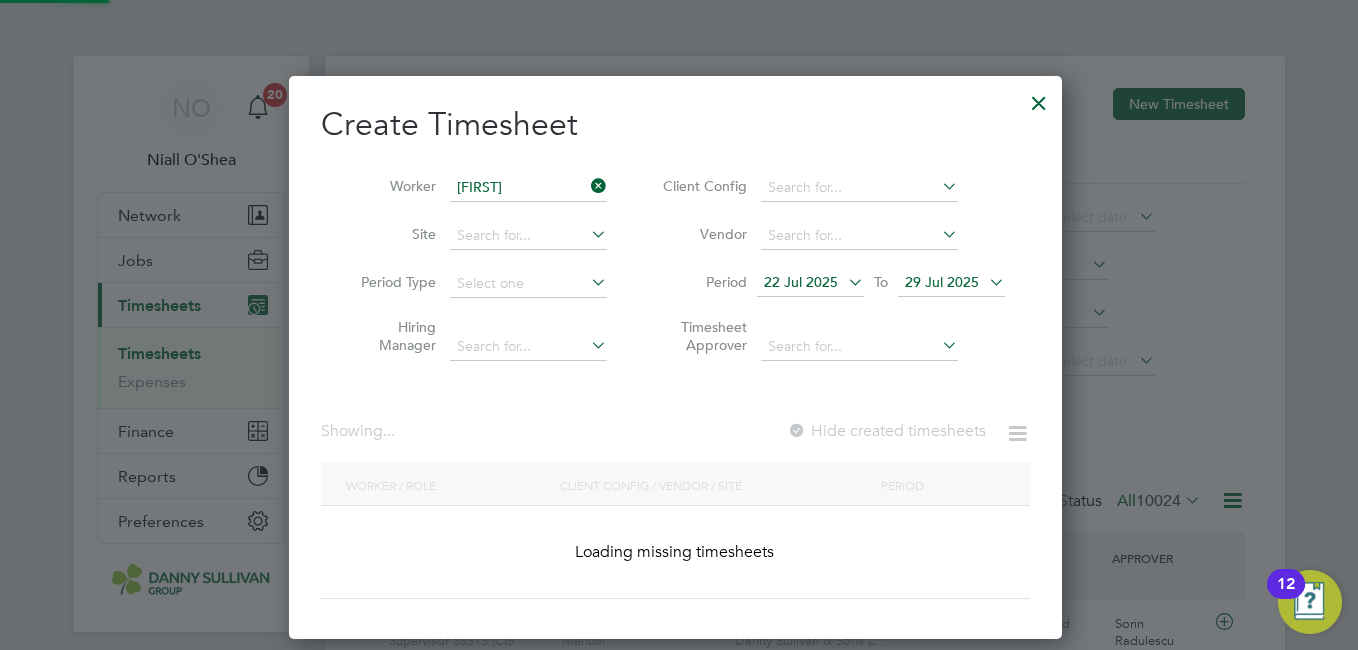 type on "Gennerson Agrizzi Louzada De Medeiros" 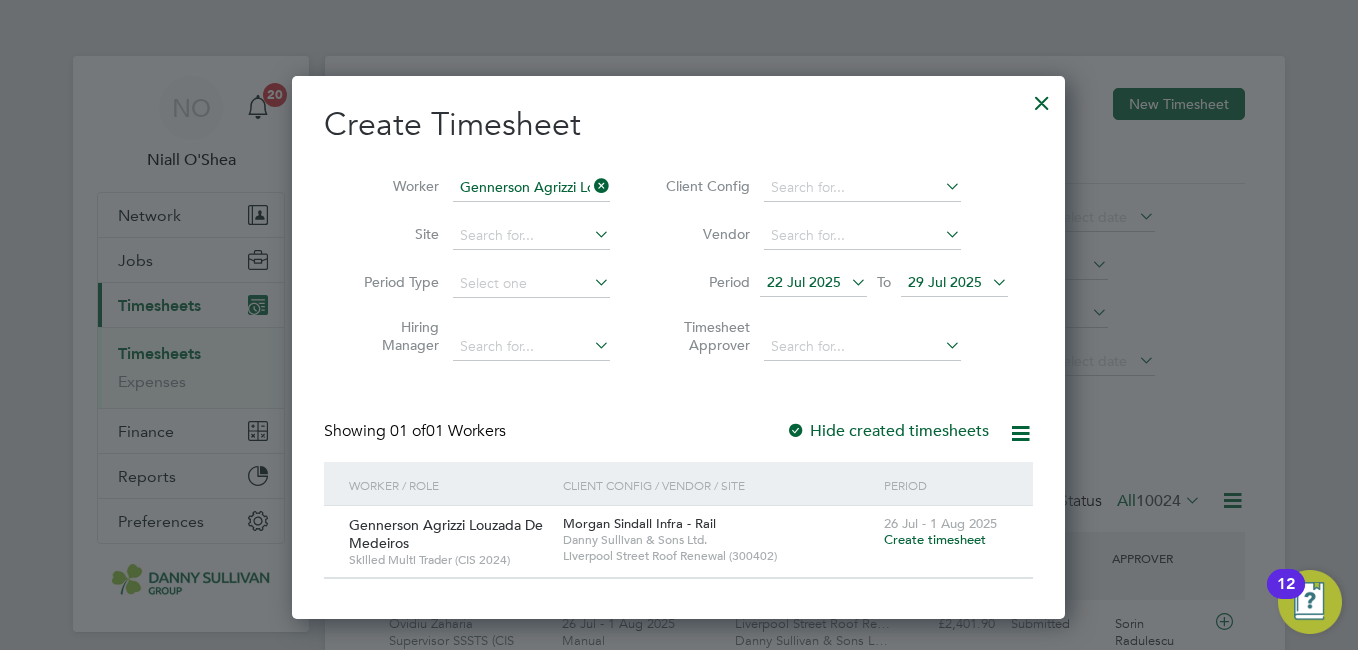 click on "Create timesheet" at bounding box center [935, 539] 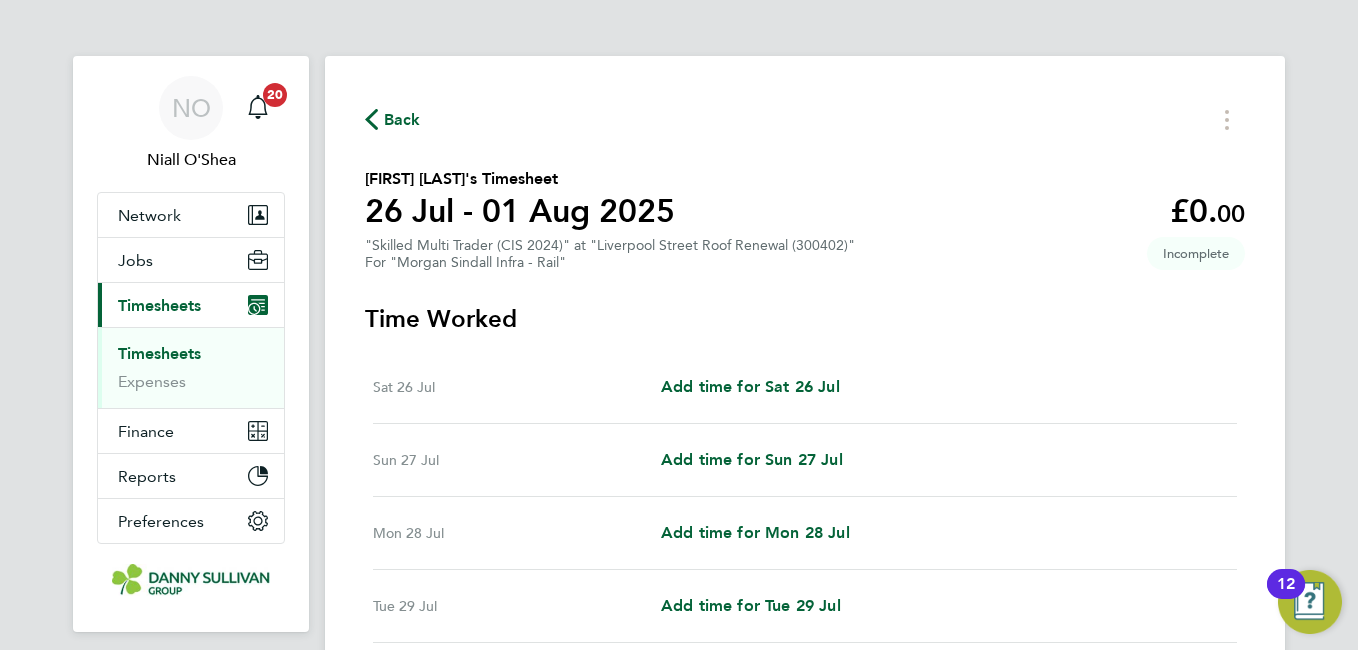 click on "Sat 26 Jul   Add time for Sat 26 Jul   Add time for Sat 26 Jul" at bounding box center (805, 387) 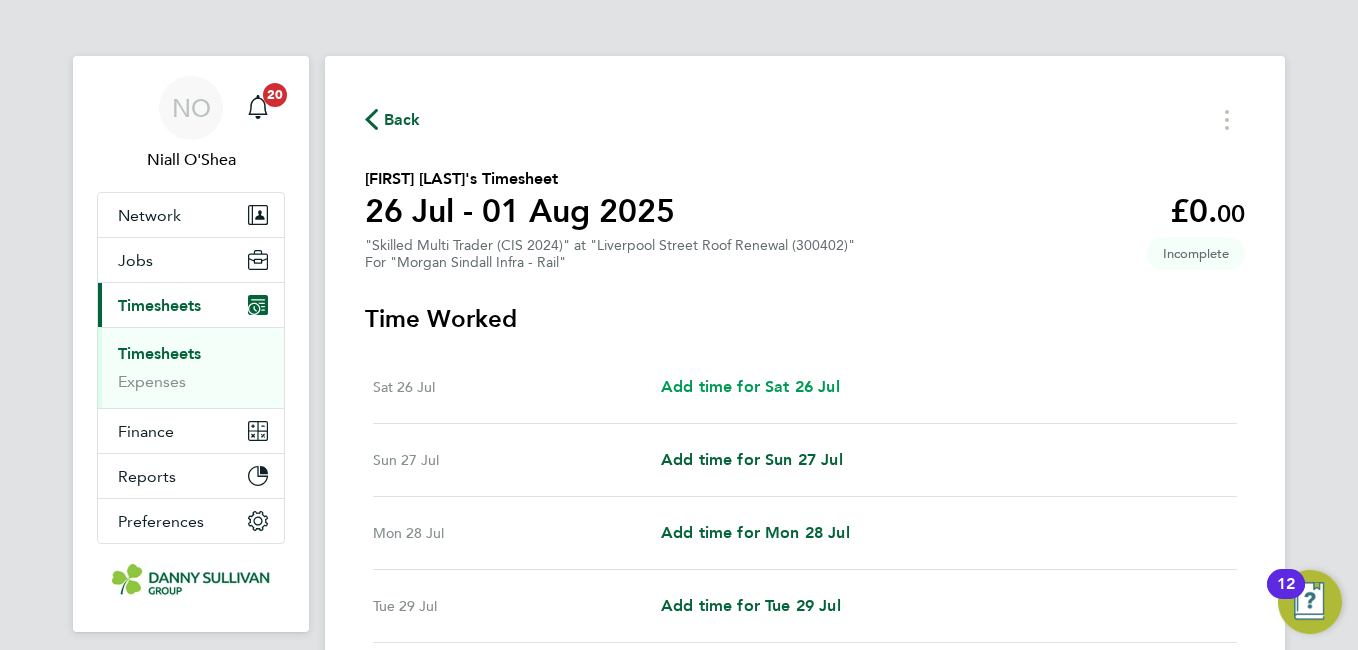 click on "Add time for Sat 26 Jul" at bounding box center (750, 386) 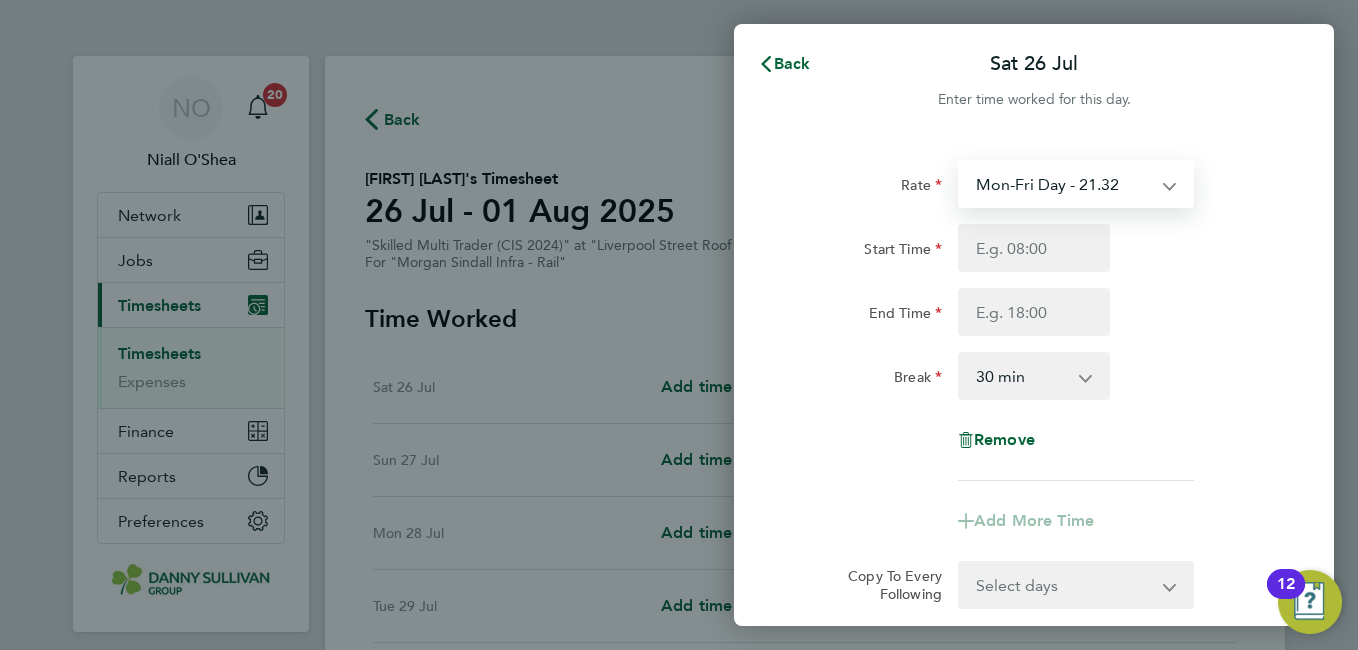 click on "Mon-Fri Day - 21.32   Mon-Thurs Nights - 24.51   Bank Hol - 31.96   Weekend - 27.70   Xmas / NY - 42.62" at bounding box center [1064, 184] 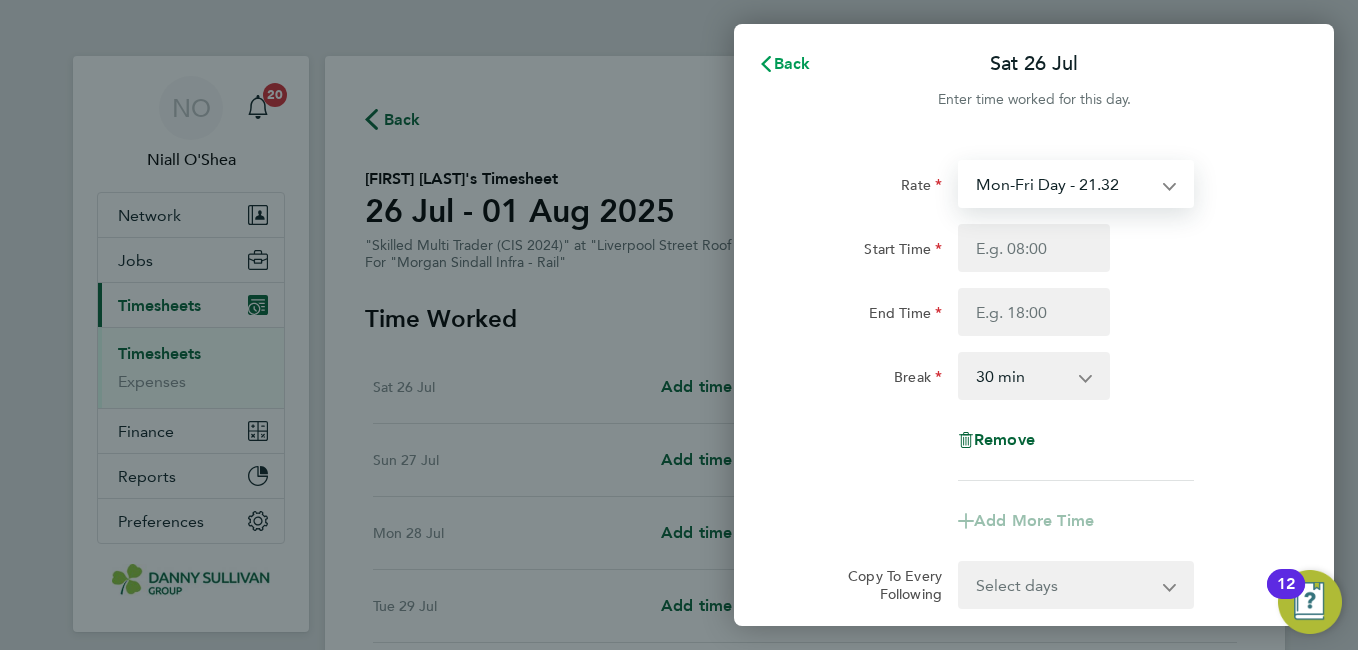 click 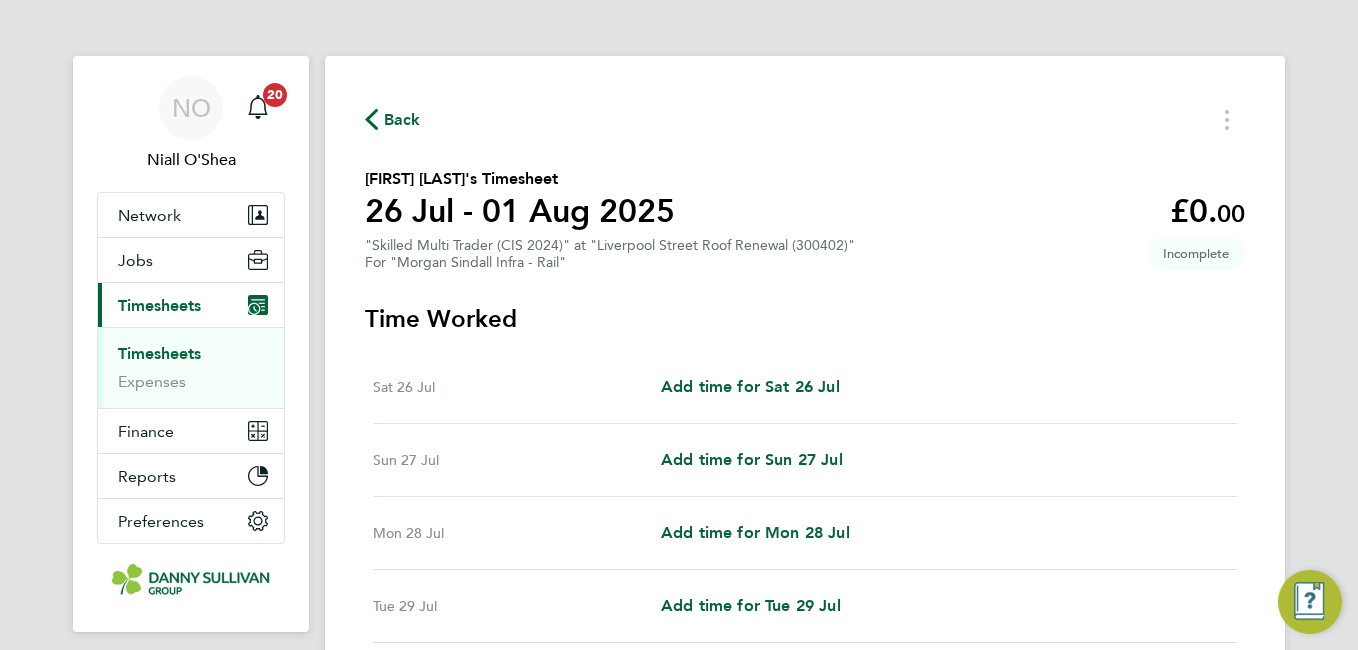 click on "Back
26 Jul - 01 Aug 2025   £0. 00  "Skilled Multi Trader (CIS 2024)" at "Liverpool Street Roof Renewal (300402)"  For "Morgan Sindall Infra - Rail"  Incomplete   Time Worked   Sat 26 Jul   Add time for Sat 26 Jul   Add time for Sat 26 Jul   Sun 27 Jul   Add time for Sun 27 Jul   Add time for Sun 27 Jul   Mon 28 Jul   Add time for Mon 28 Jul   Add time for Mon 28 Jul   Tue 29 Jul   Add time for Tue 29 Jul   Add time for Tue 29 Jul   Wed 30 Jul   Add time for Wed 30 Jul   Add time for Wed 30 Jul   Thu 31 Jul   Add time for Thu 31 Jul   Add time for Thu 31 Jul   Fri 01 Aug   Add time for Fri 01 Aug   Add time for Fri 01 Aug   Submit For Approval" 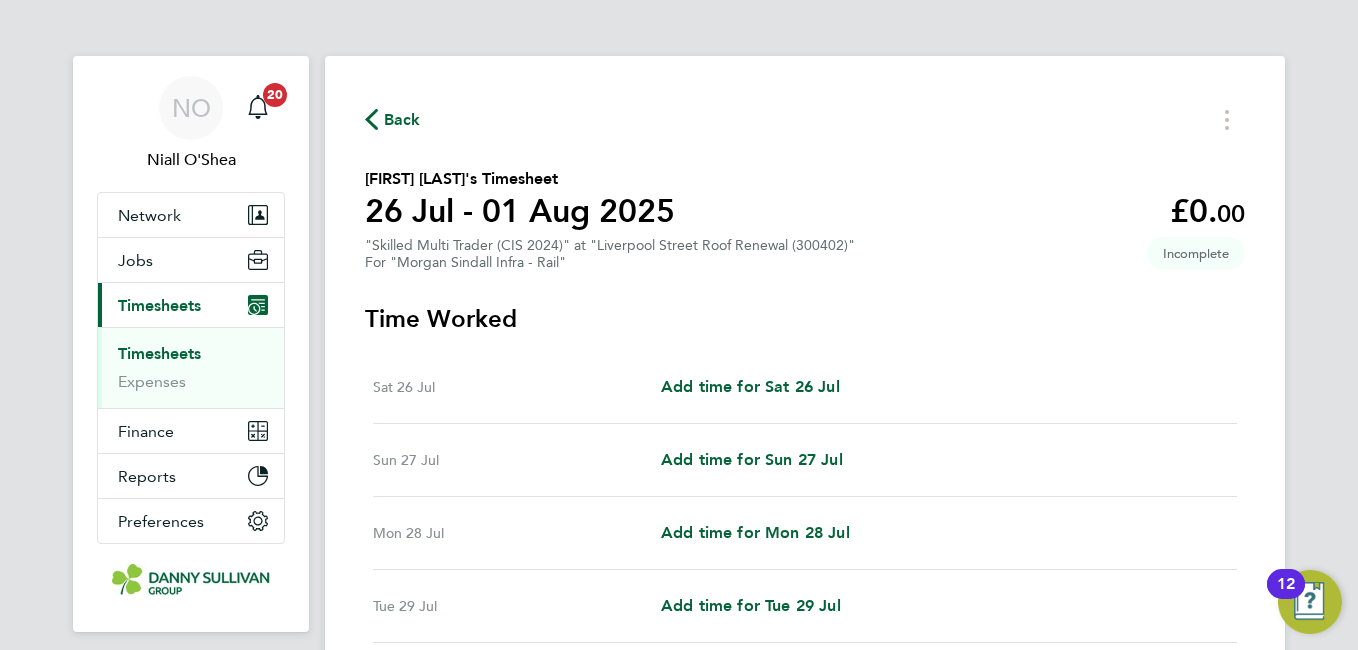 click on "Back
26 Jul - 01 Aug 2025   £0. 00  "Skilled Multi Trader (CIS 2024)" at "Liverpool Street Roof Renewal (300402)"  For "Morgan Sindall Infra - Rail"  Incomplete   Time Worked   Sat 26 Jul   Add time for Sat 26 Jul   Add time for Sat 26 Jul   Sun 27 Jul   Add time for Sun 27 Jul   Add time for Sun 27 Jul   Mon 28 Jul   Add time for Mon 28 Jul   Add time for Mon 28 Jul   Tue 29 Jul   Add time for Tue 29 Jul   Add time for Tue 29 Jul   Wed 30 Jul   Add time for Wed 30 Jul   Add time for Wed 30 Jul   Thu 31 Jul   Add time for Thu 31 Jul   Add time for Thu 31 Jul   Fri 01 Aug   Add time for Fri 01 Aug   Add time for Fri 01 Aug   Submit For Approval" 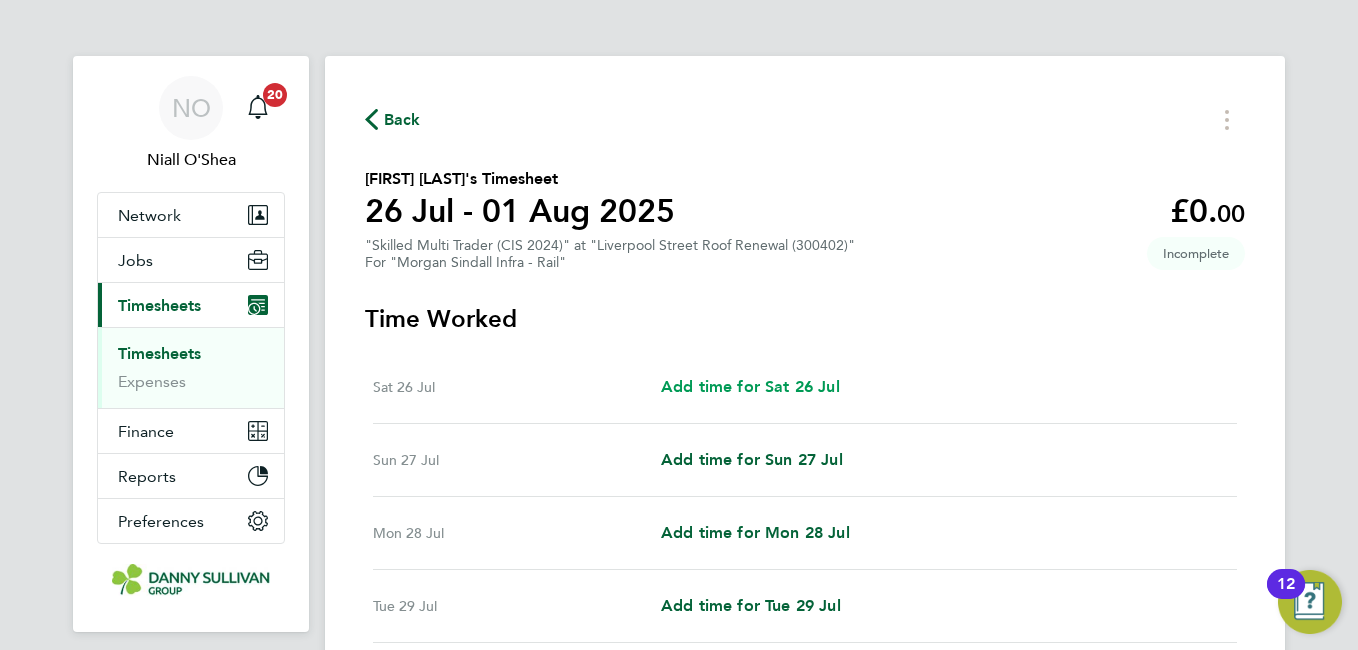click on "Add time for Sat 26 Jul" at bounding box center (750, 386) 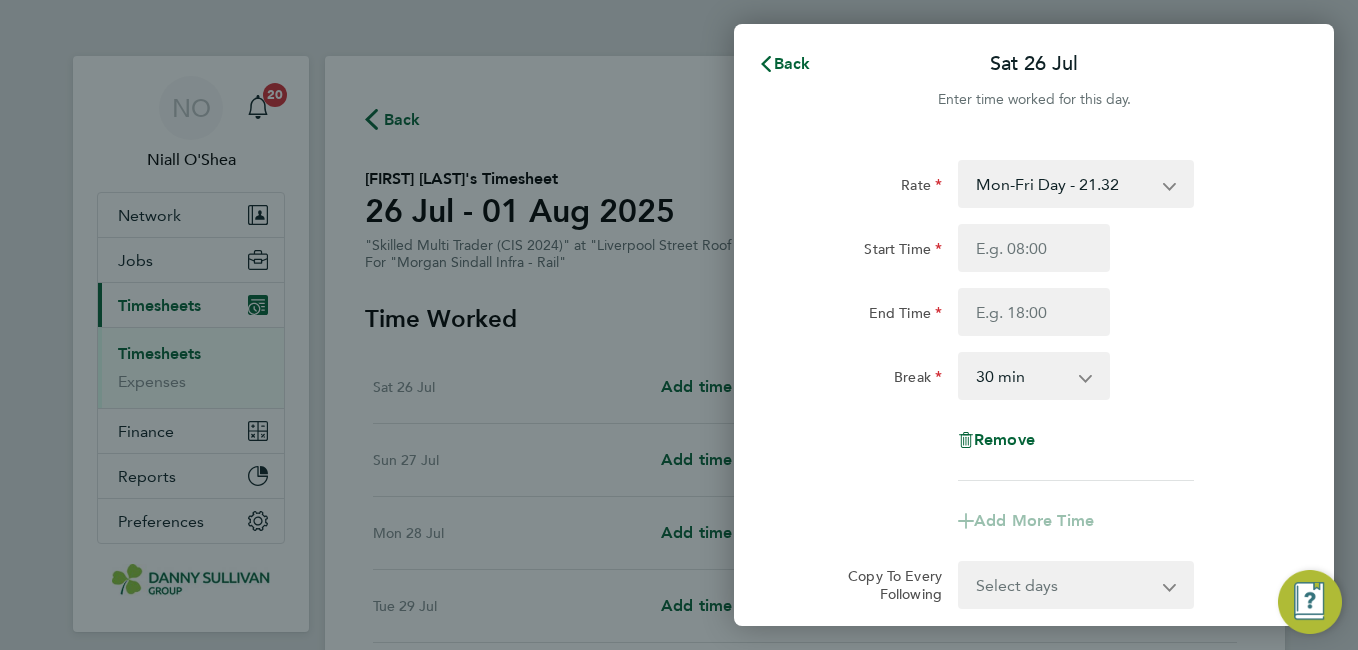 click on "Mon-Fri Day - 21.32   Mon-Thurs Nights - 24.51   Bank Hol - 31.96   Weekend - 27.70   Xmas / NY - 42.62" at bounding box center (1064, 184) 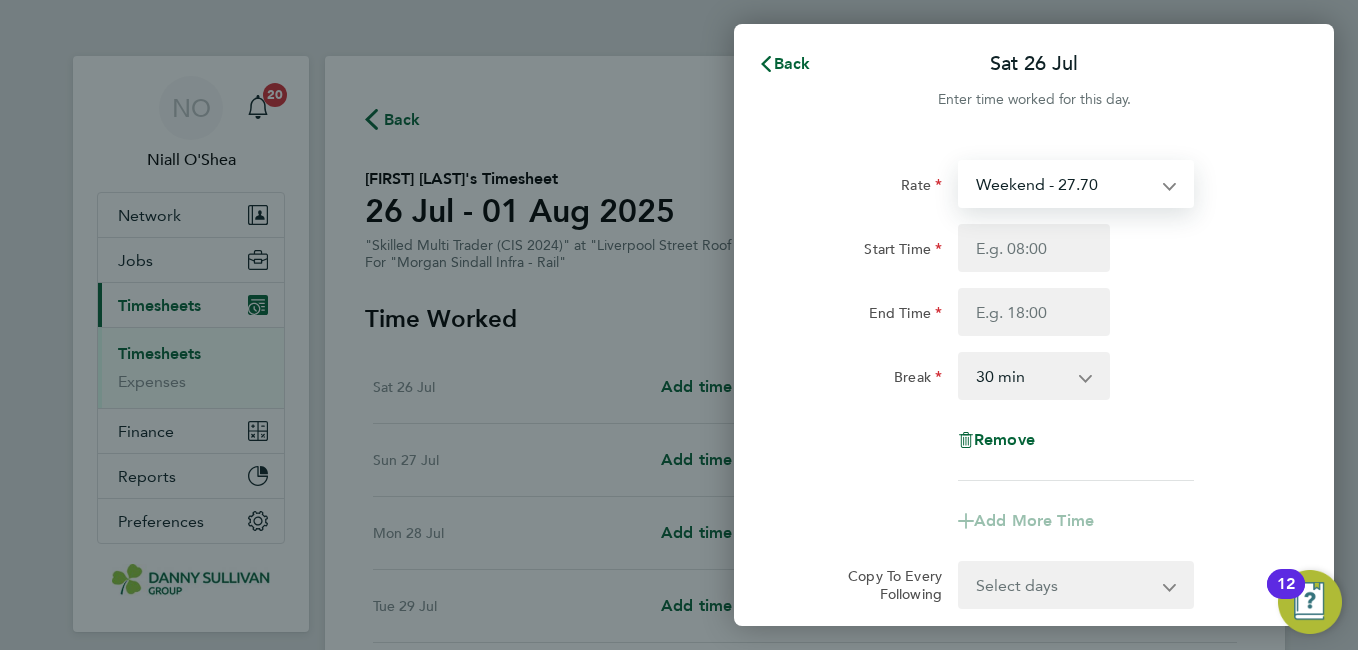 select on "30" 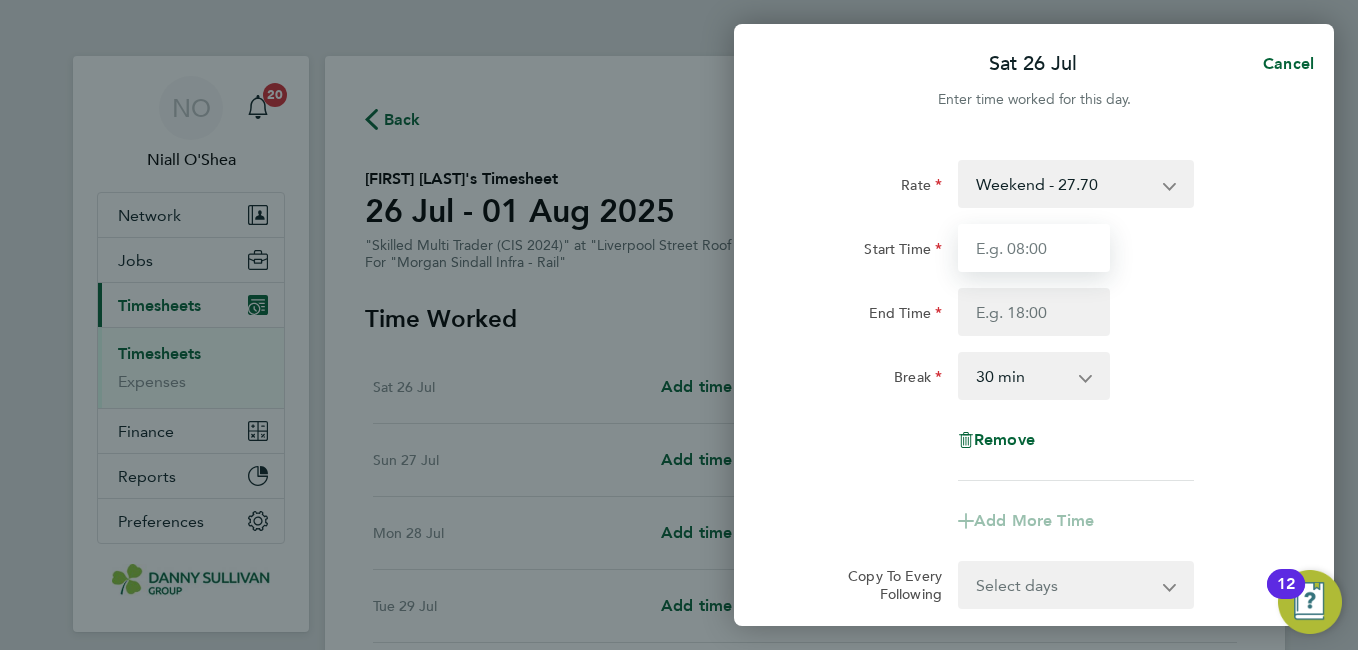 click on "Start Time" at bounding box center [1034, 248] 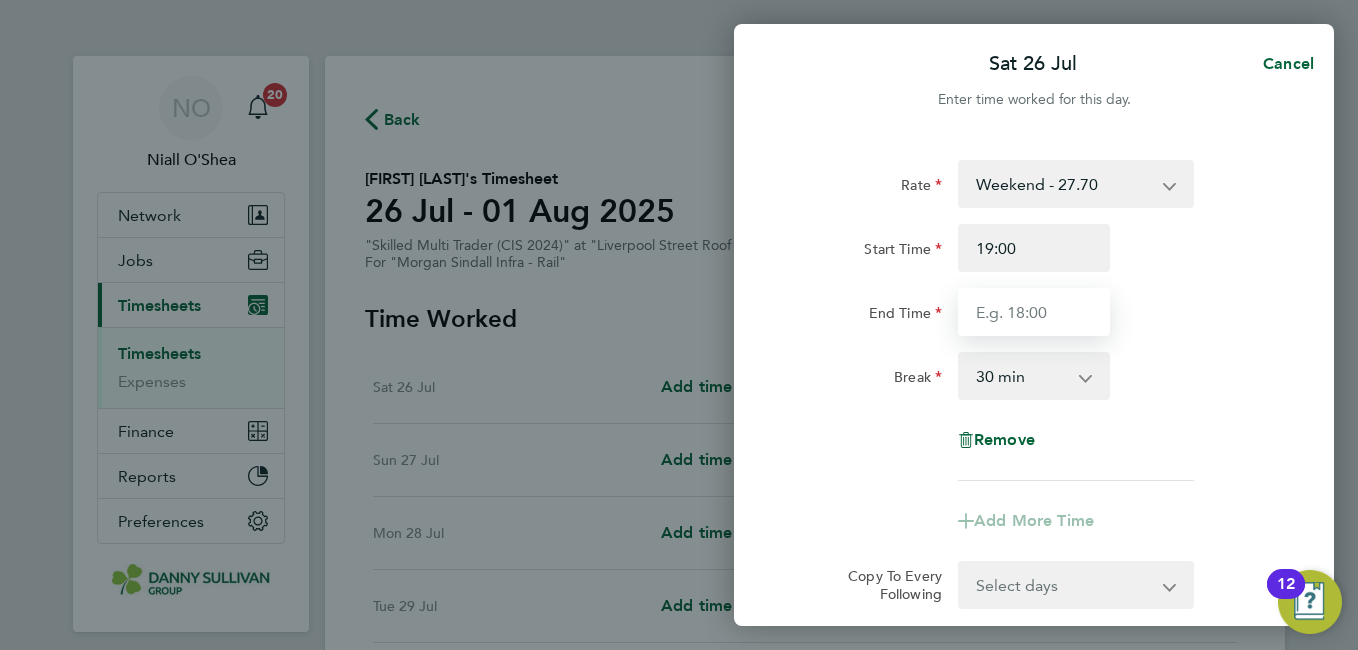 type on "05:30" 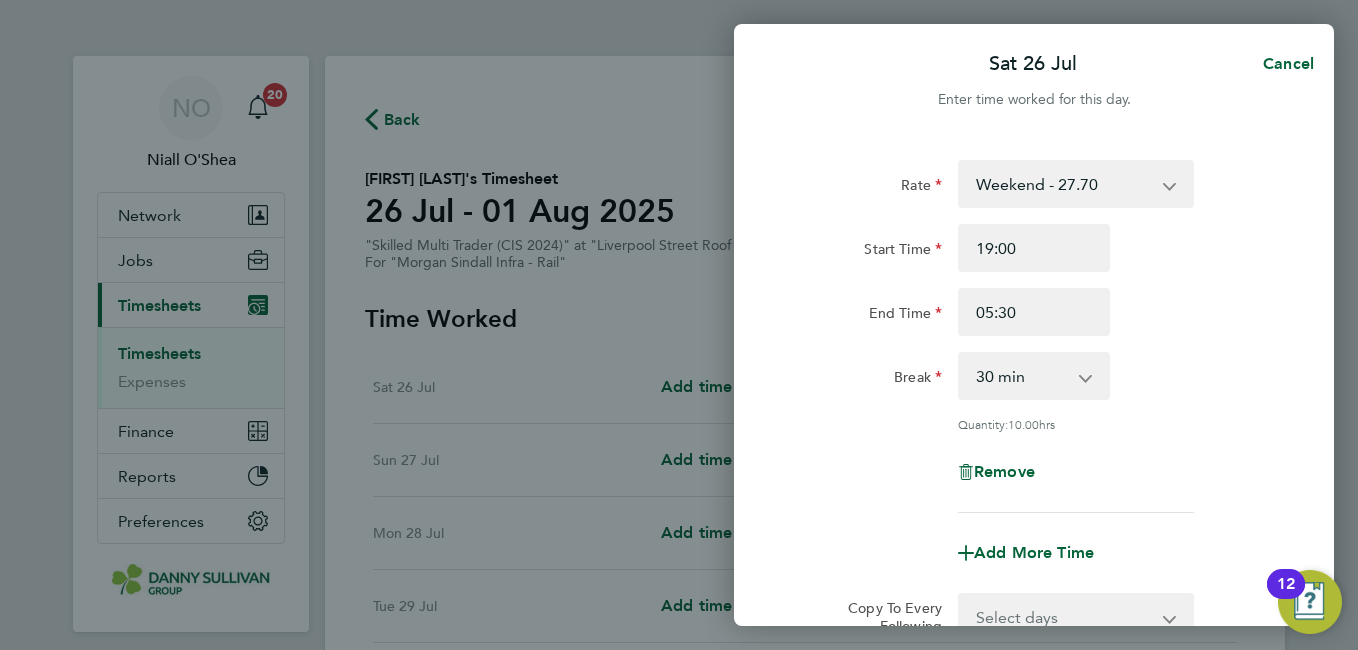 click on "End Time 05:30" 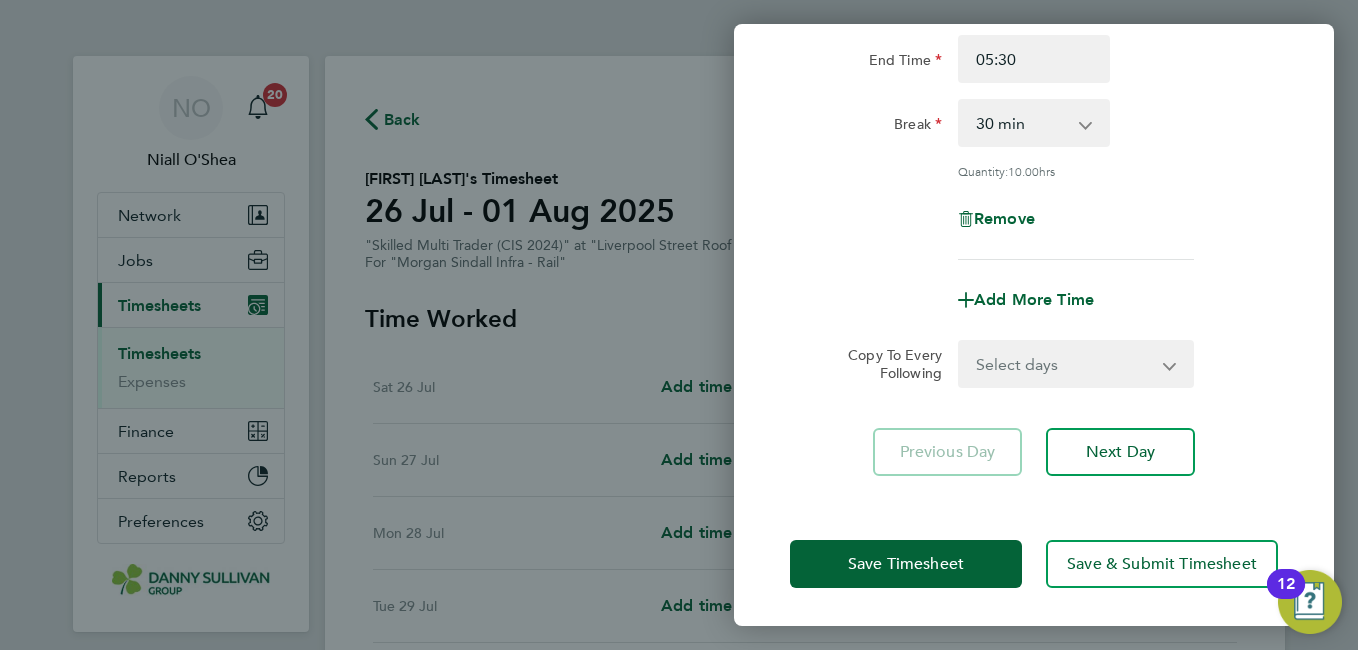 click on "Select days   Day   Weekday (Mon-Fri)   Monday   Tuesday   Wednesday   Thursday   Friday   Sunday" at bounding box center (1065, 364) 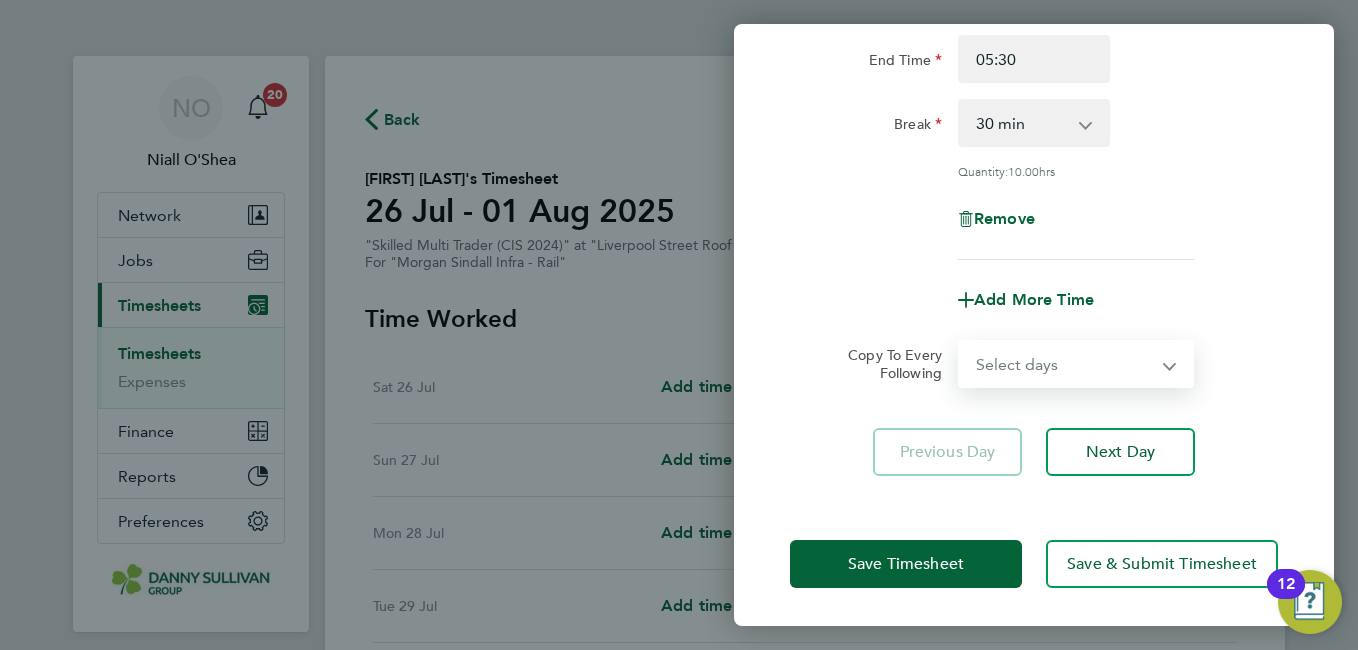 select on "DAY" 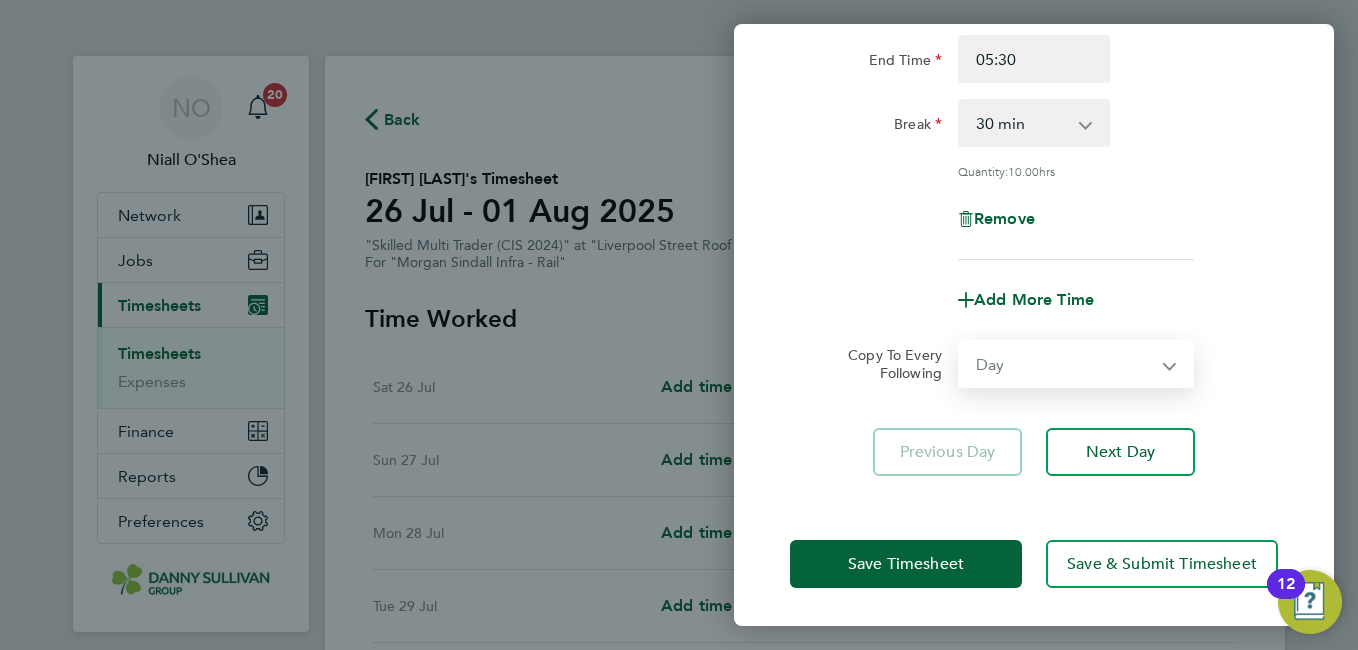 click on "Select days   Day   Weekday (Mon-Fri)   Monday   Tuesday   Wednesday   Thursday   Friday   Sunday" at bounding box center (1065, 364) 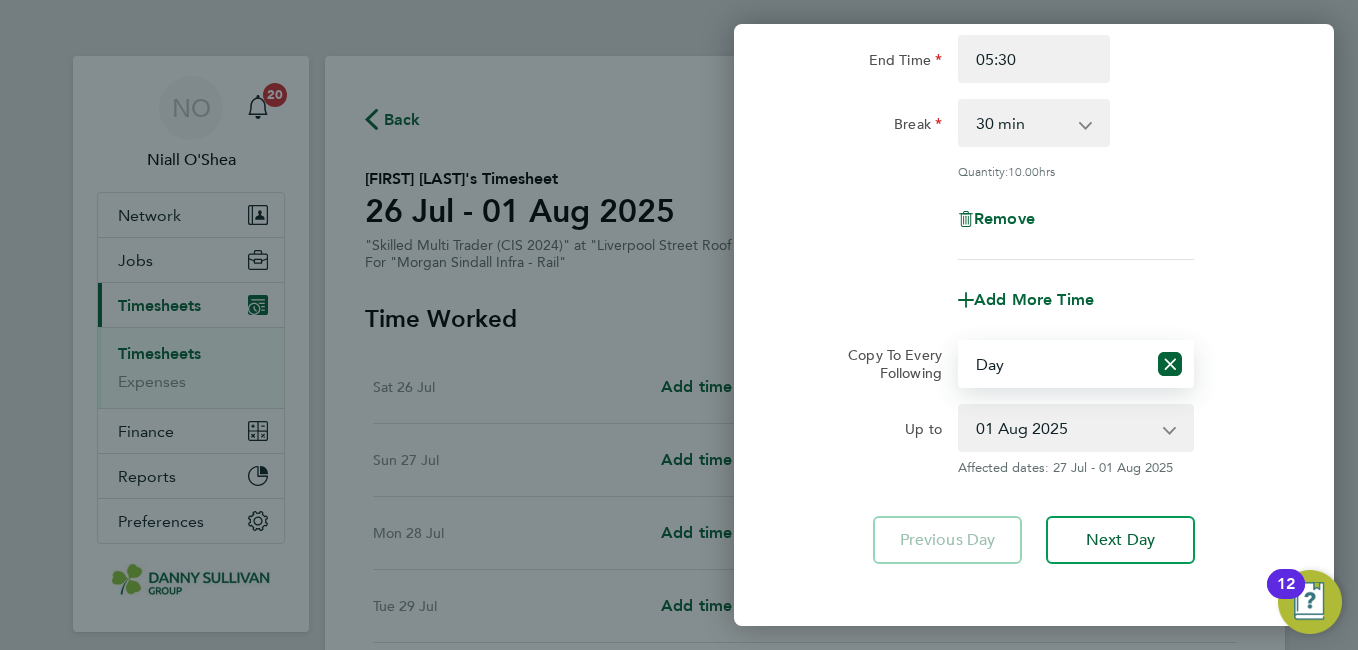 click on "27 Jul 2025   28 Jul 2025   29 Jul 2025   30 Jul 2025   31 Jul 2025   01 Aug 2025" at bounding box center [1064, 428] 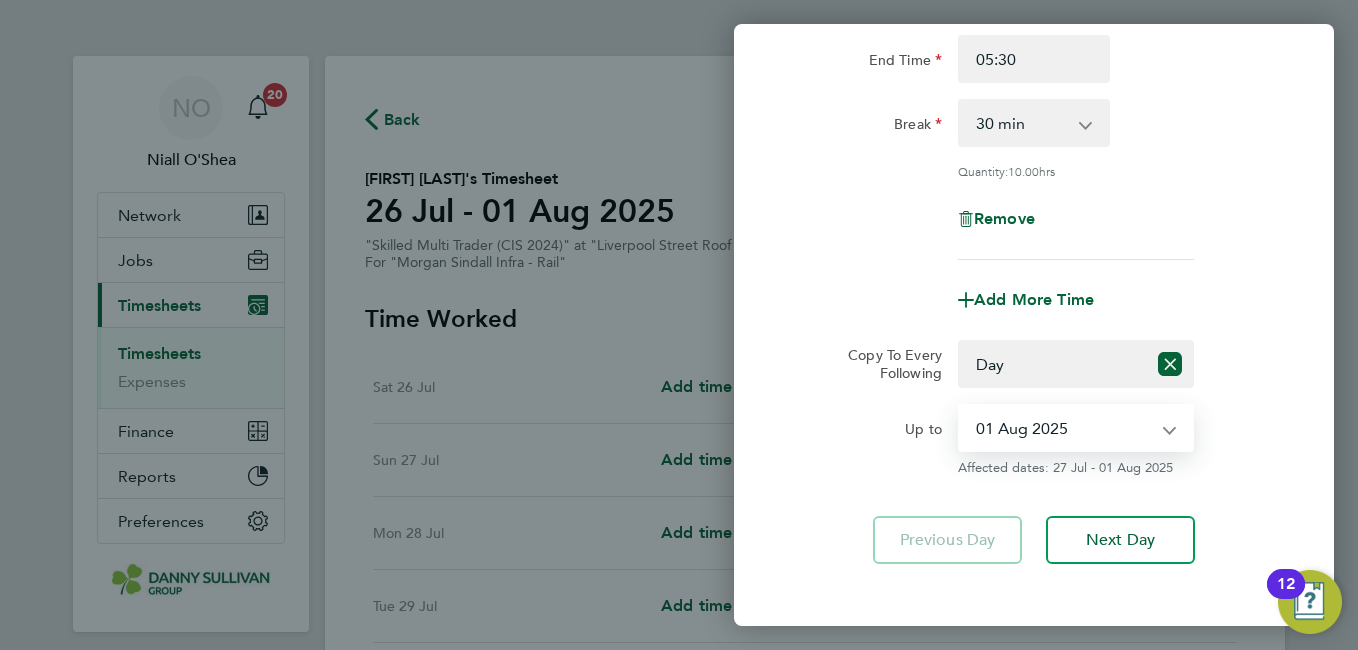 select on "2025-07-27" 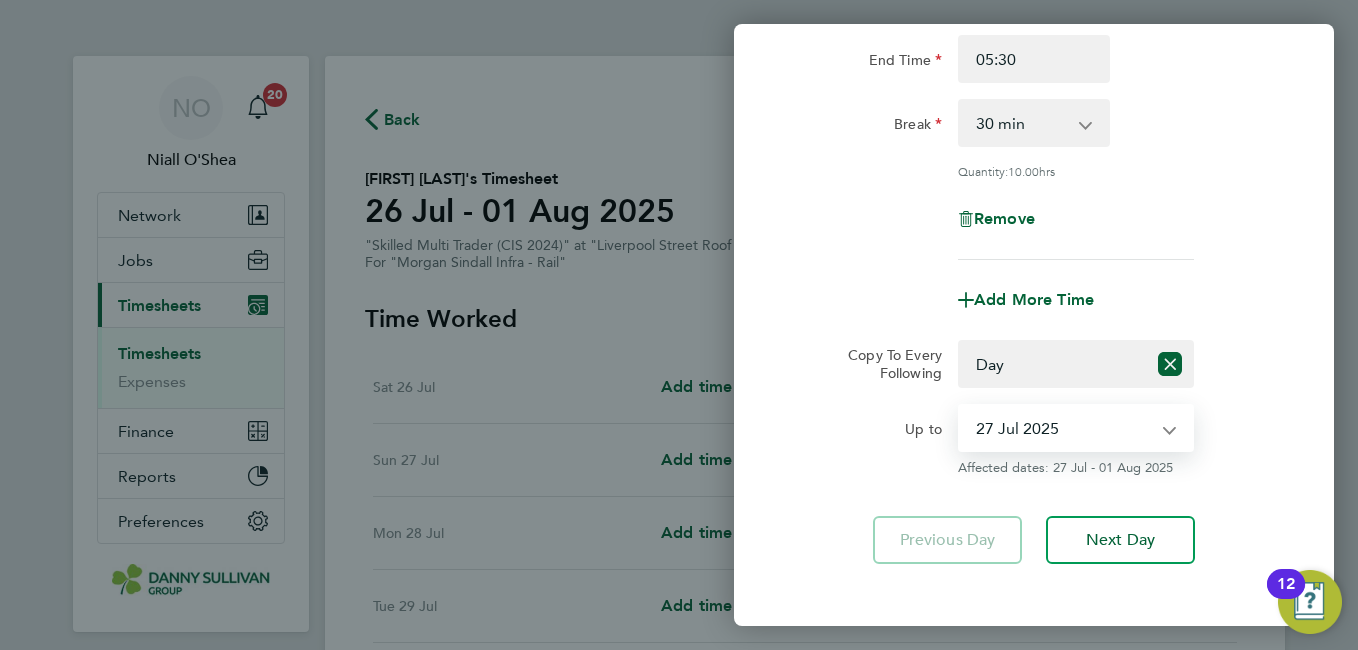 click on "27 Jul 2025   28 Jul 2025   29 Jul 2025   30 Jul 2025   31 Jul 2025   01 Aug 2025" at bounding box center [1064, 428] 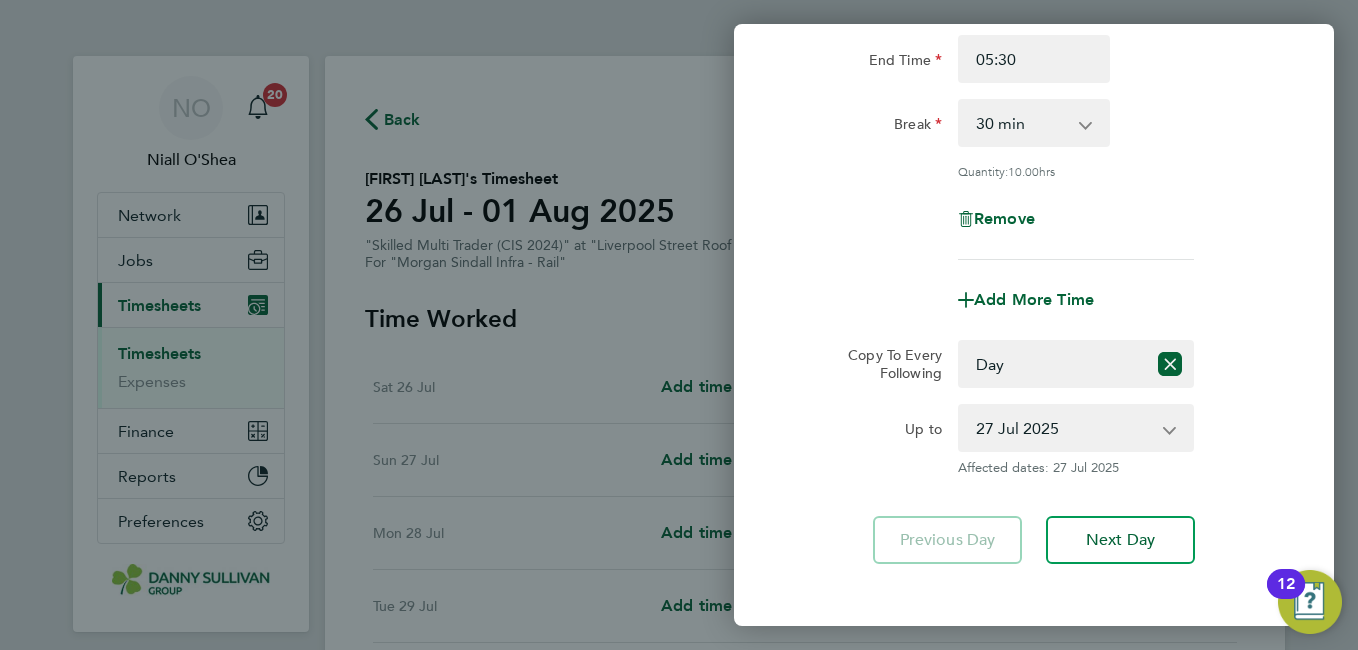 click on "Up to  27 Jul 2025   28 Jul 2025   29 Jul 2025   30 Jul 2025   31 Jul 2025   01 Aug 2025
Affected dates: 27 Jul 2025" 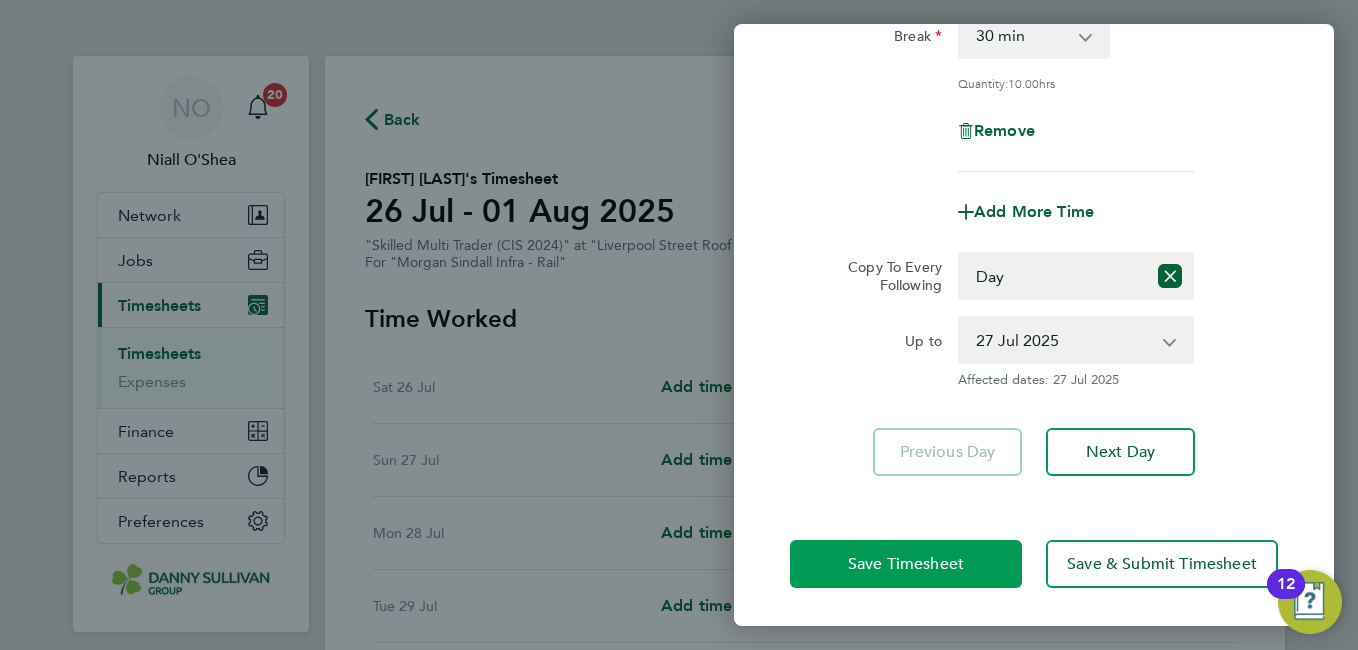 click on "Save Timesheet" 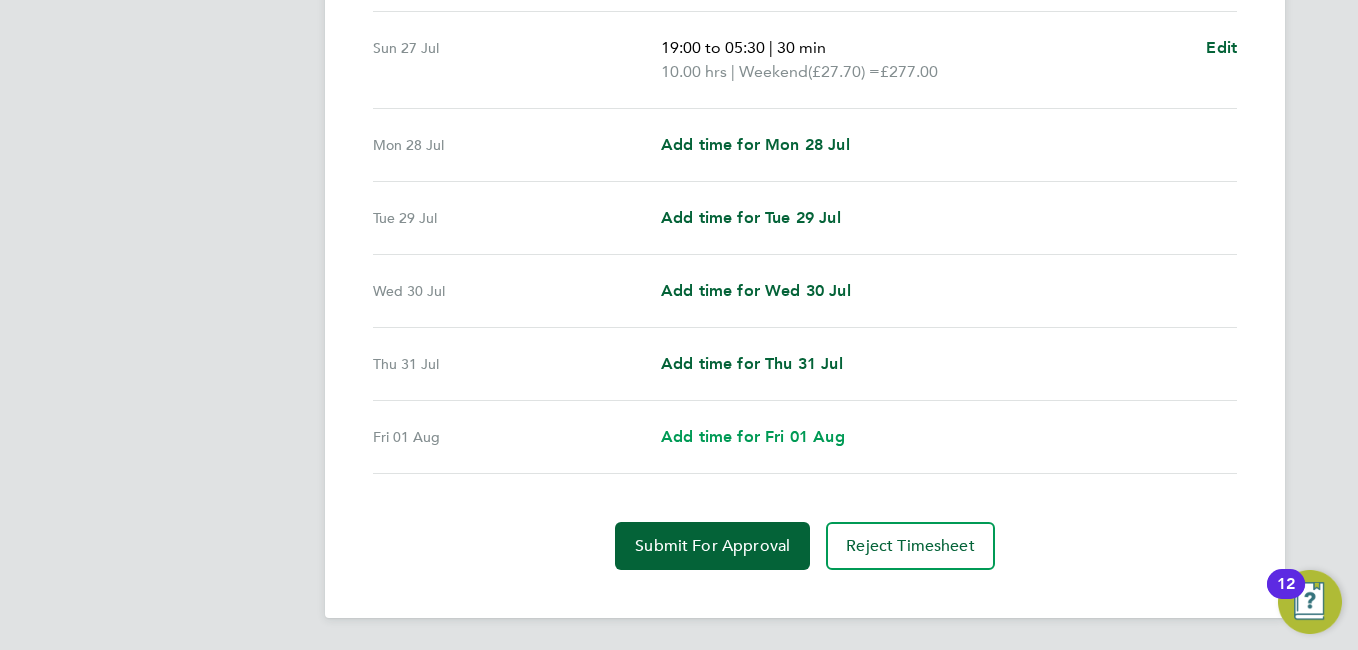 click on "Add time for Fri 01 Aug" at bounding box center [753, 436] 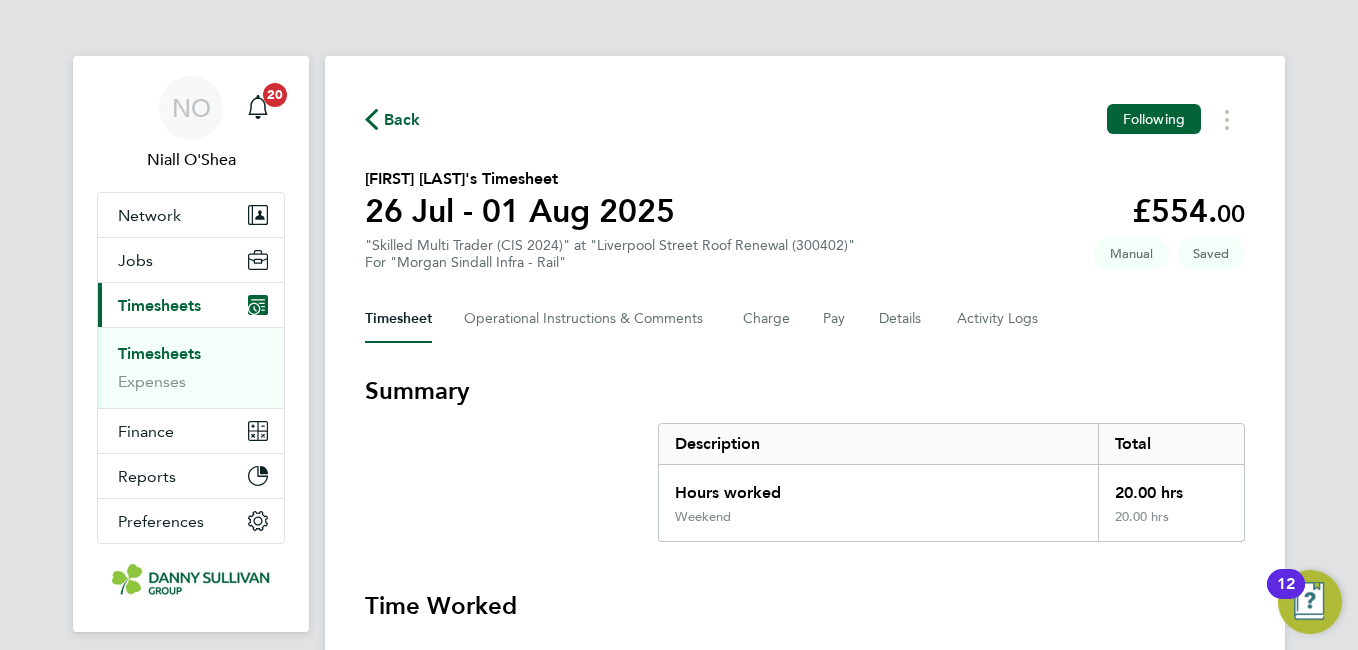 select on "30" 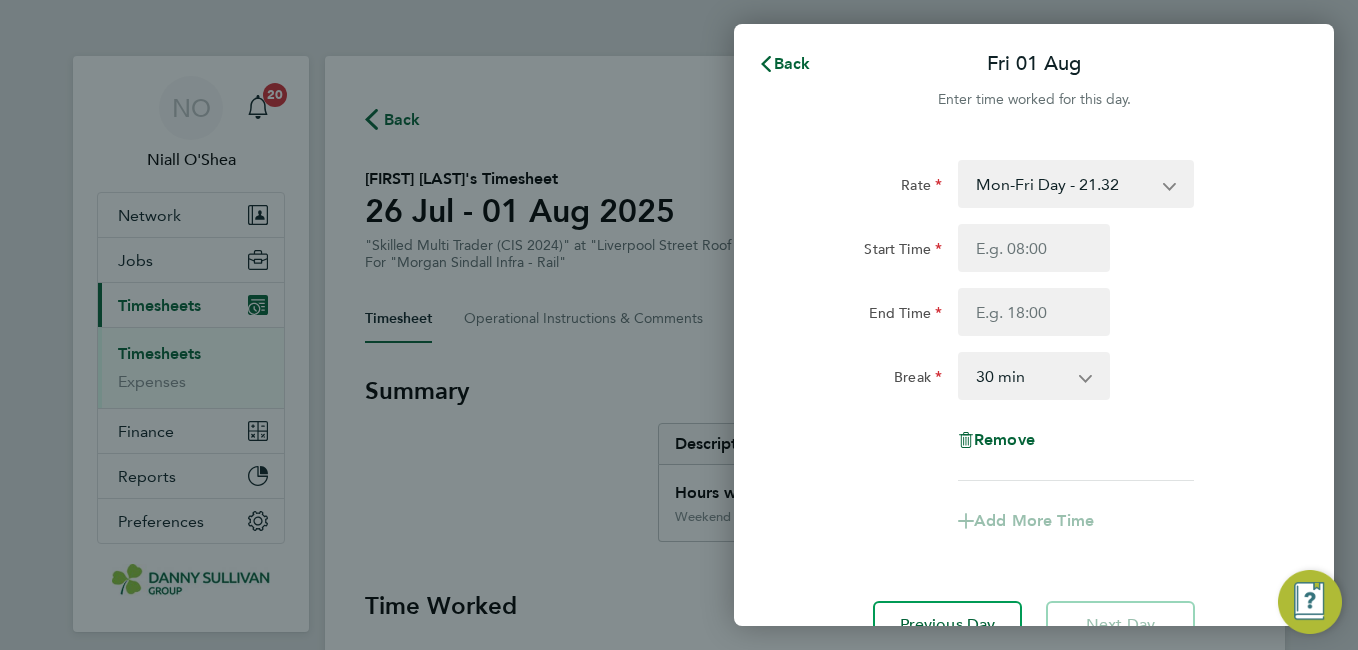 click on "Mon-Fri Day - 21.32   Mon-Thurs Nights - 24.51   Bank Hol - 31.96   Weekend - 27.70   Xmas / NY - 42.62" at bounding box center [1064, 184] 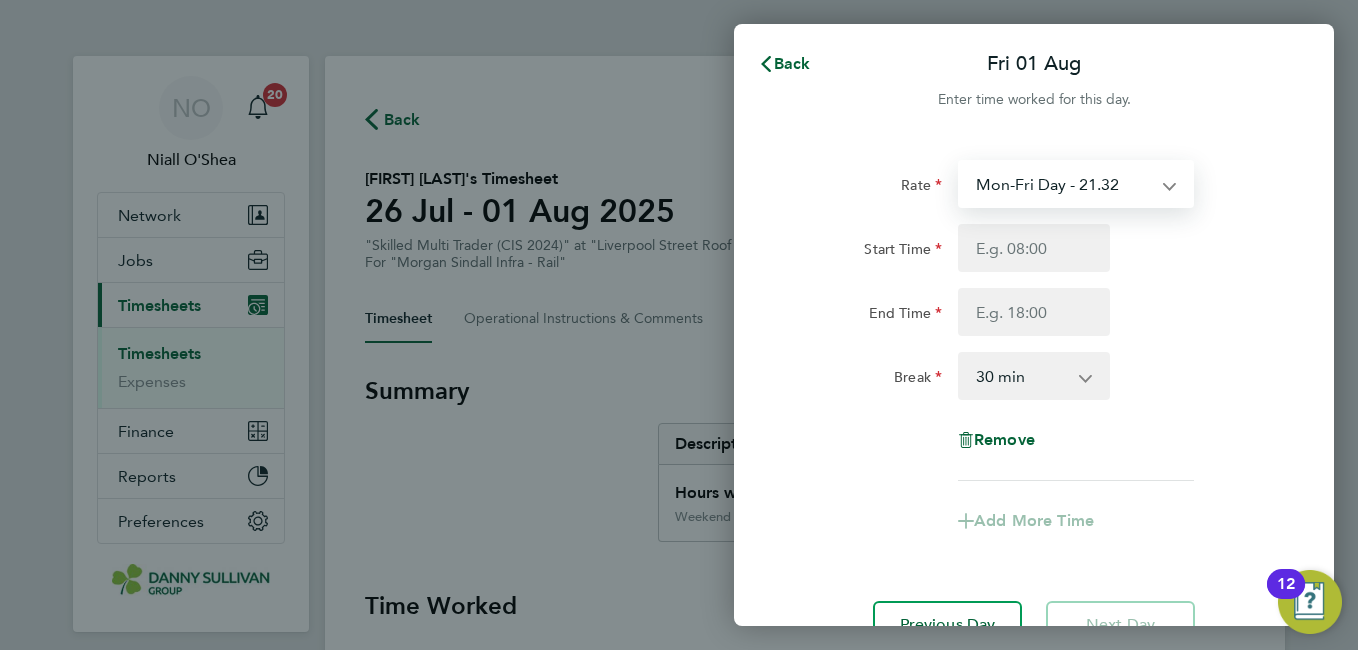 click on "Mon-Fri Day - 21.32   Mon-Thurs Nights - 24.51   Bank Hol - 31.96   Weekend - 27.70   Xmas / NY - 42.62" at bounding box center (1064, 184) 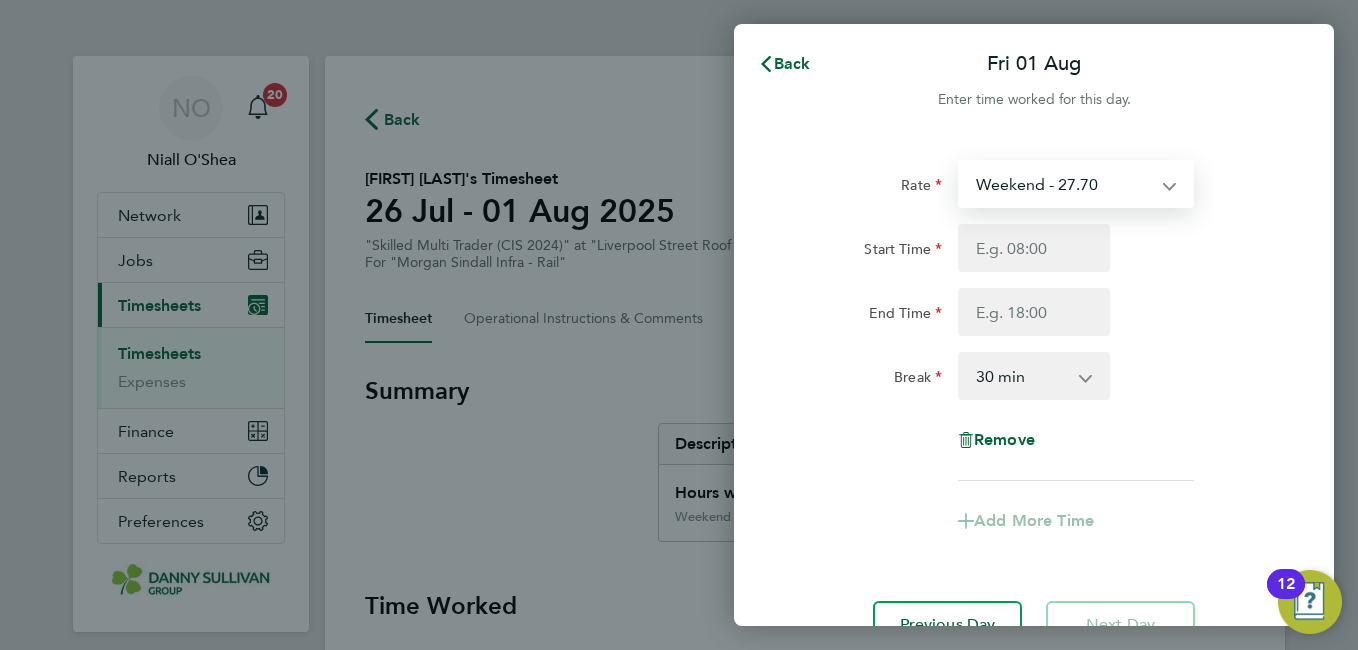 select on "30" 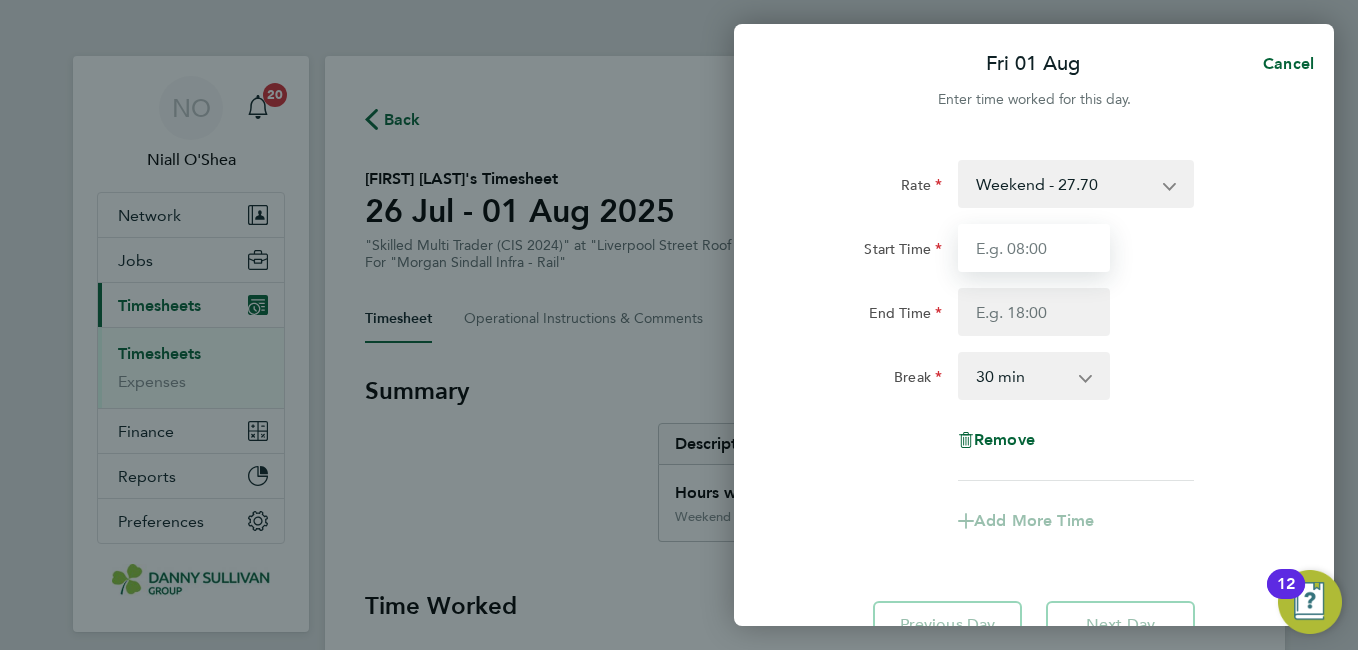 click on "Start Time" at bounding box center [1034, 248] 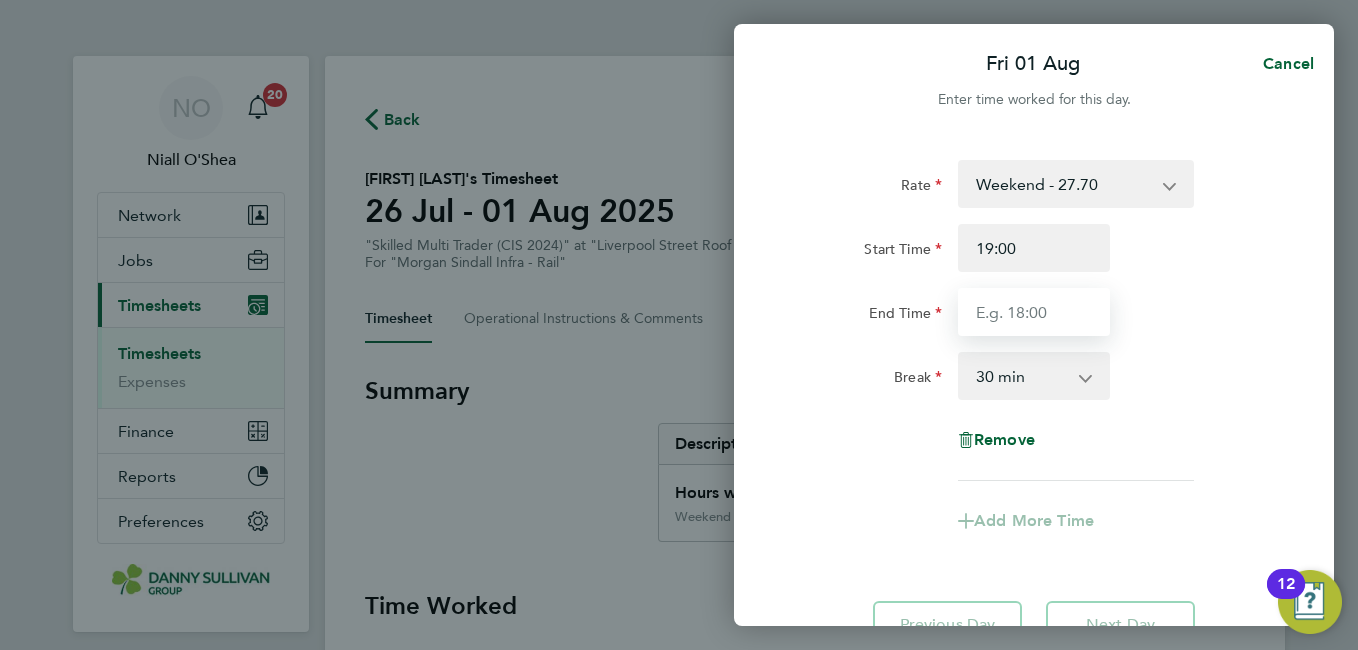 type on "05:30" 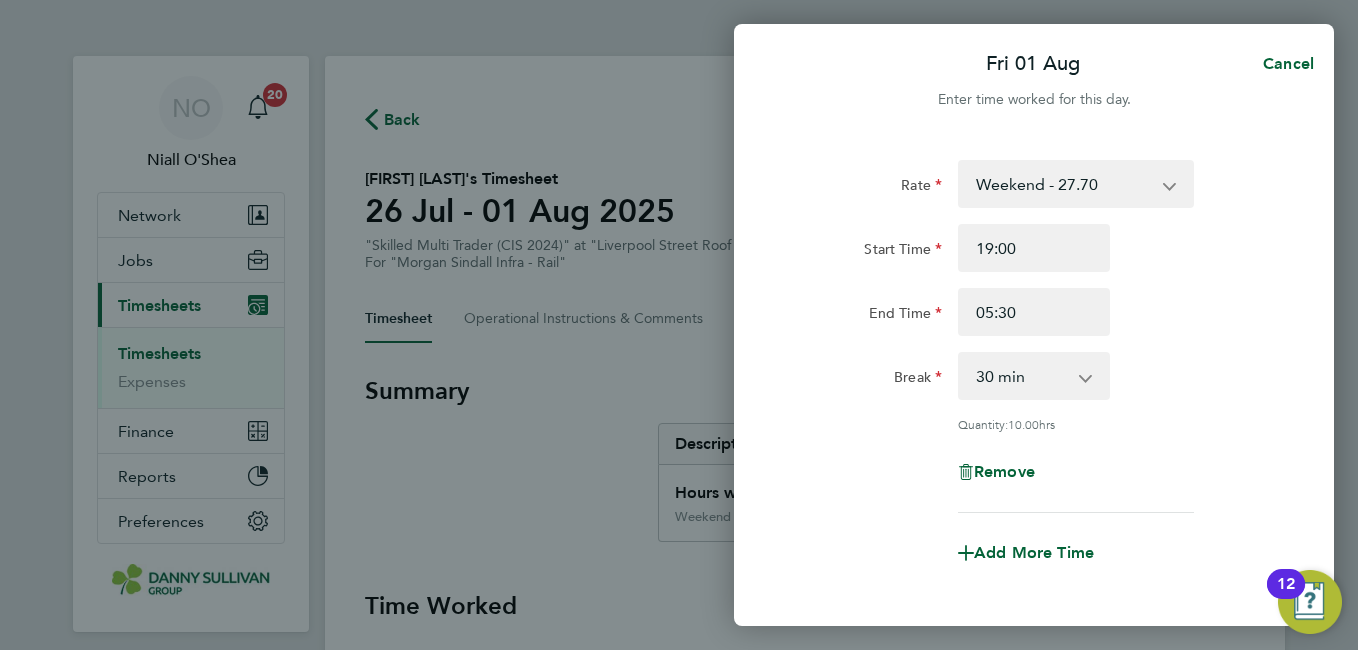 click on "End Time 05:30" 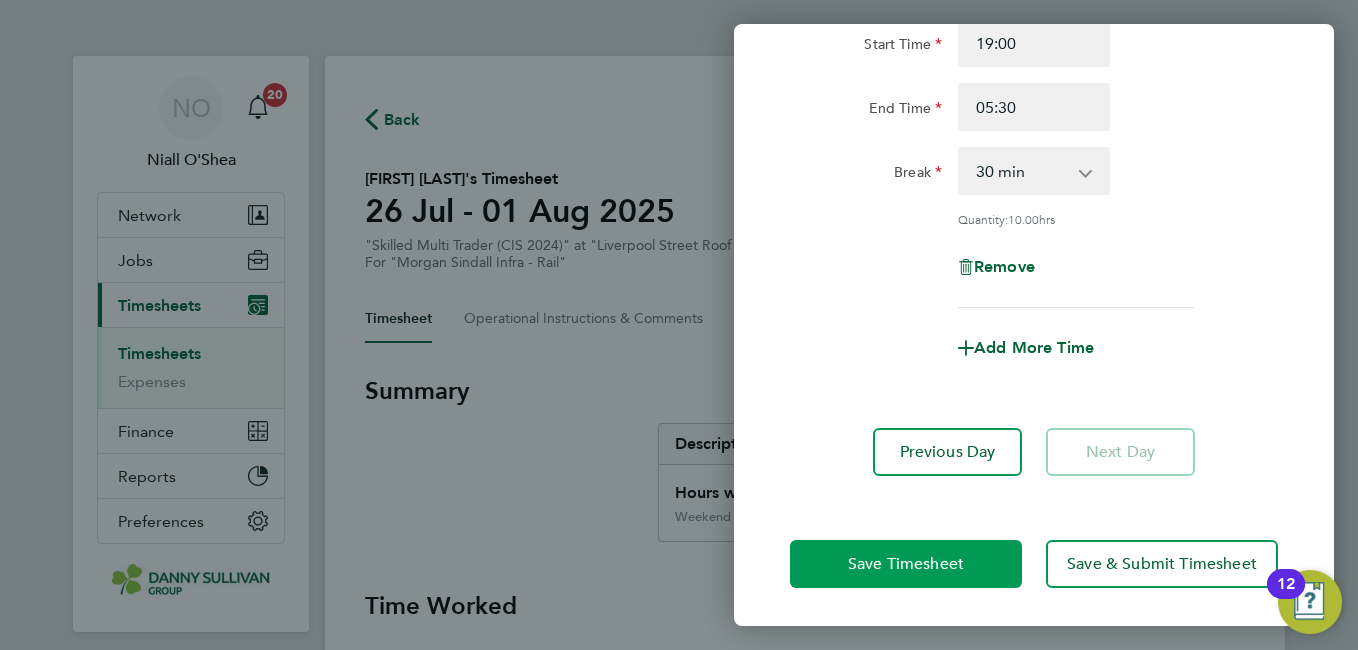 click on "Save Timesheet" 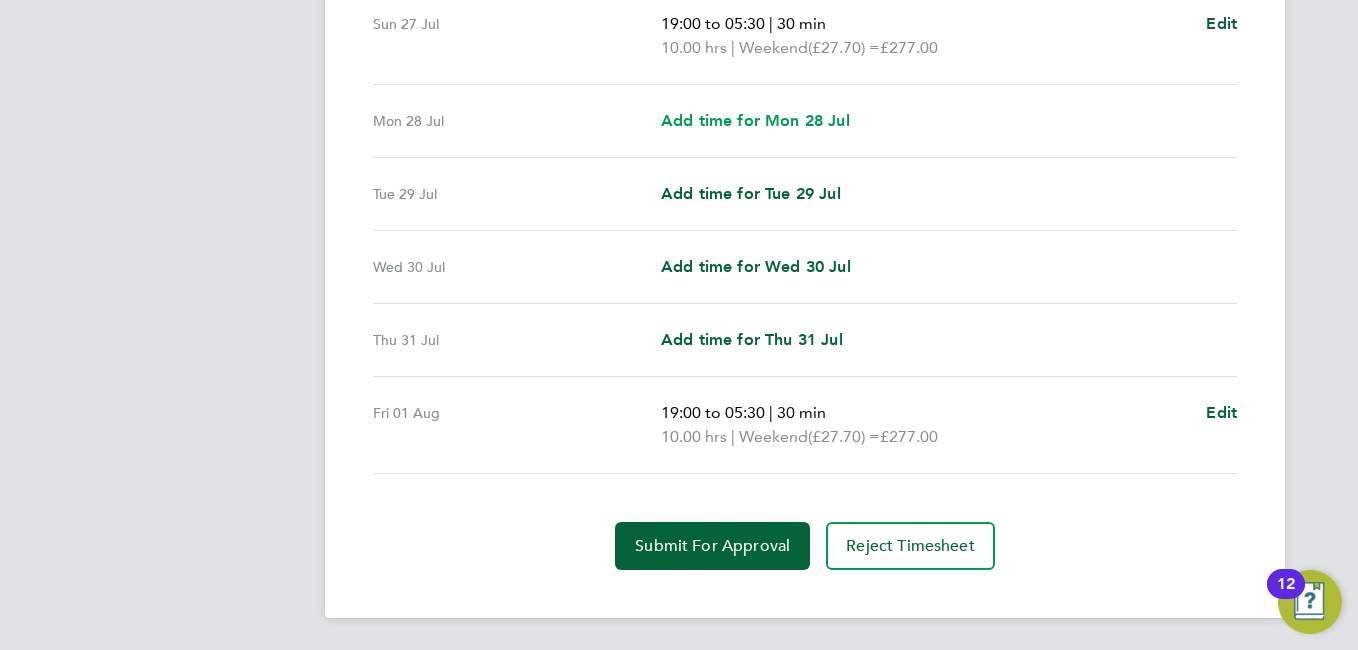 click on "Add time for Mon 28 Jul" at bounding box center (755, 120) 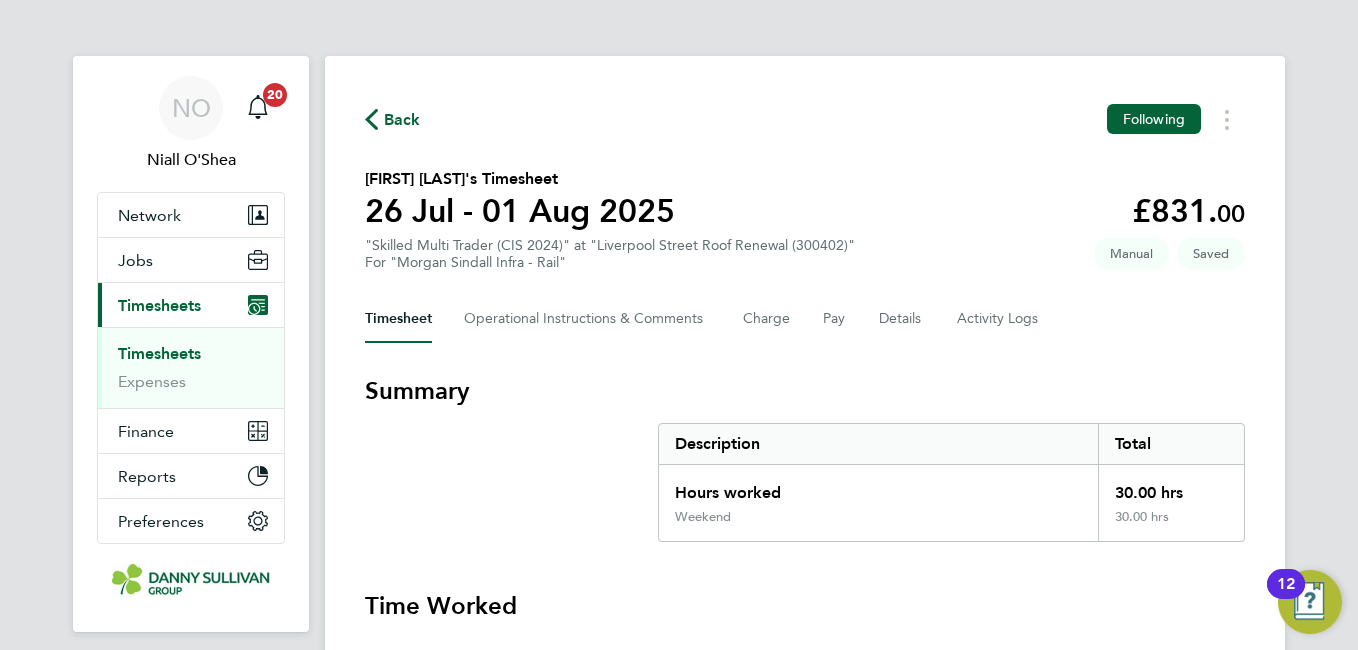 select on "30" 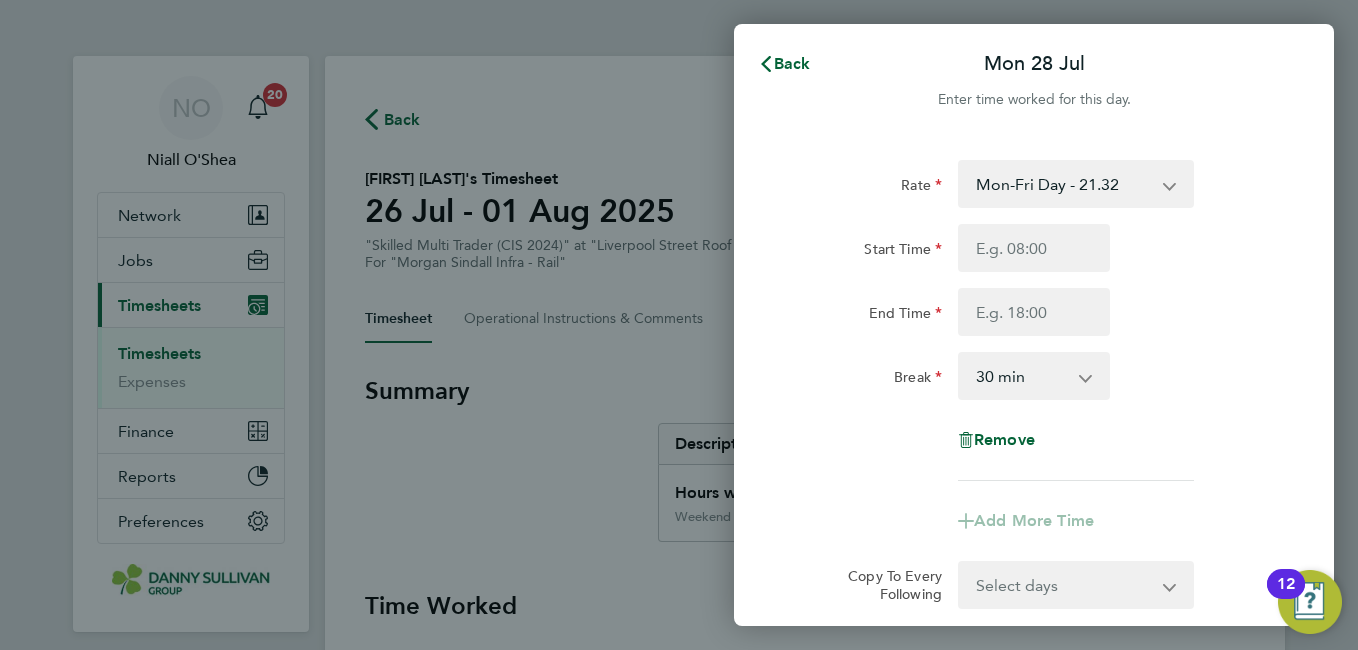 click on "Mon-Fri Day - 21.32   Mon-Thurs Nights - 24.51   Bank Hol - 31.96   Weekend - 27.70   Xmas / NY - 42.62" at bounding box center [1064, 184] 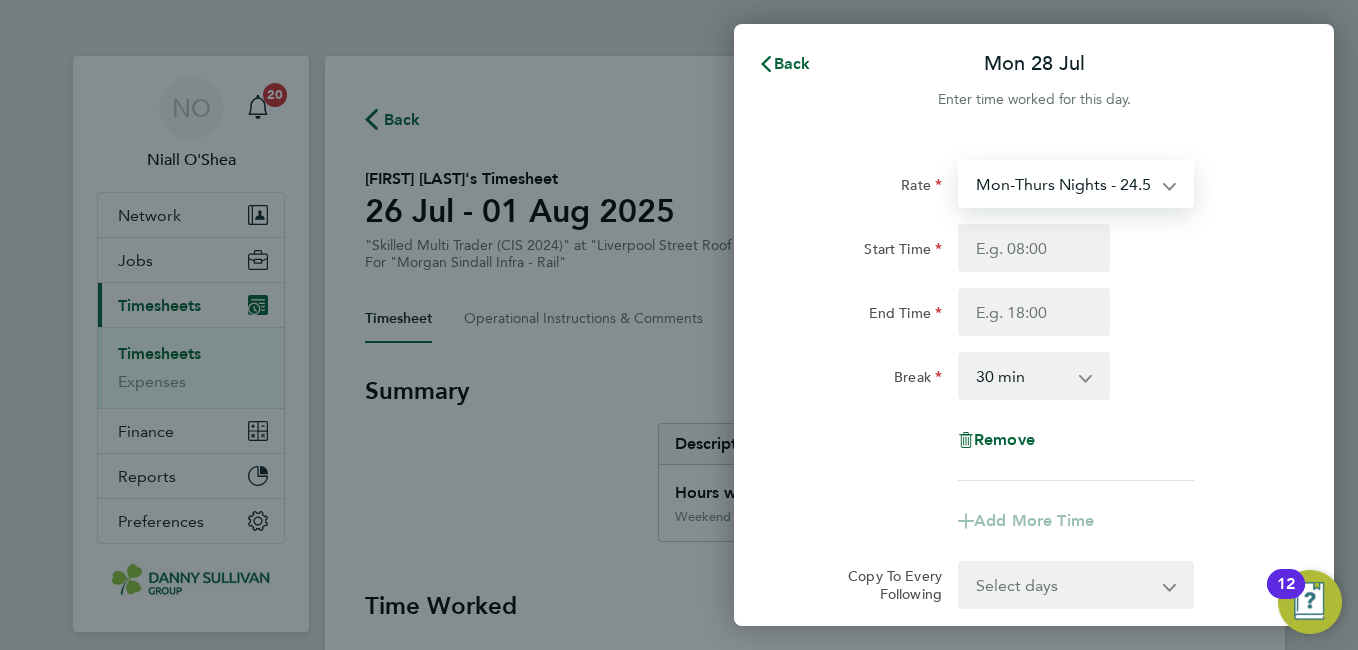 select on "30" 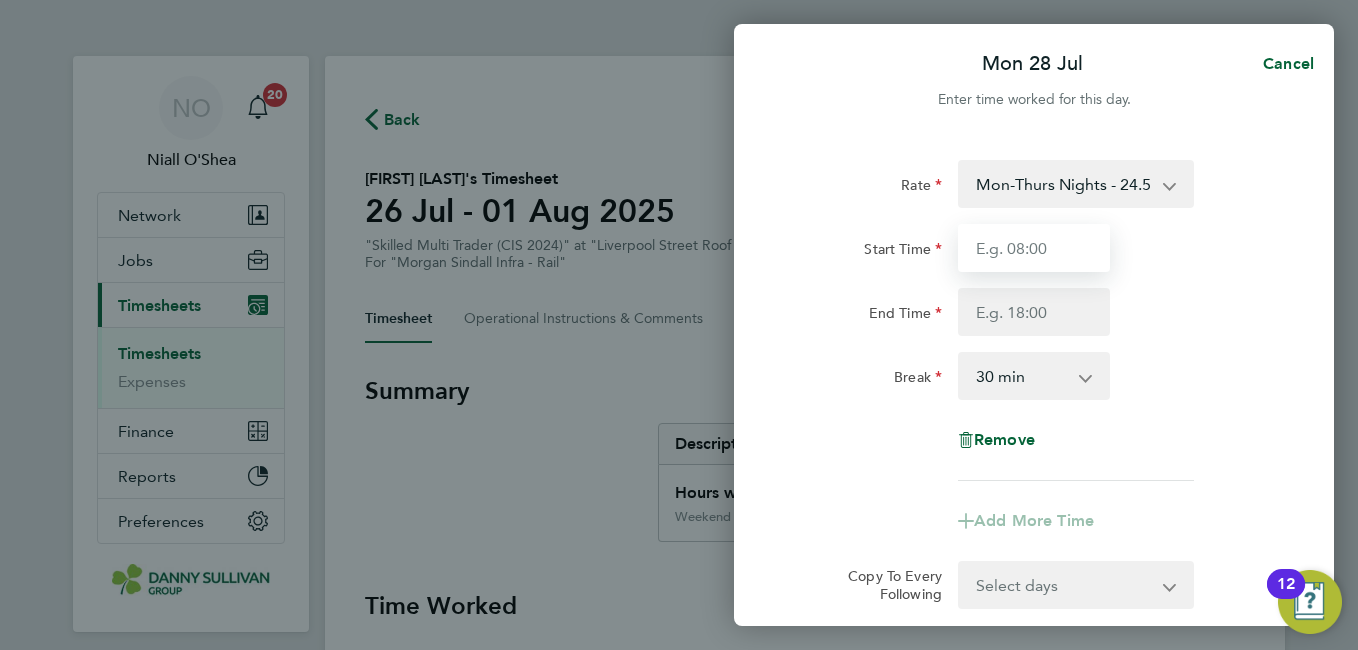 click on "Start Time" at bounding box center [1034, 248] 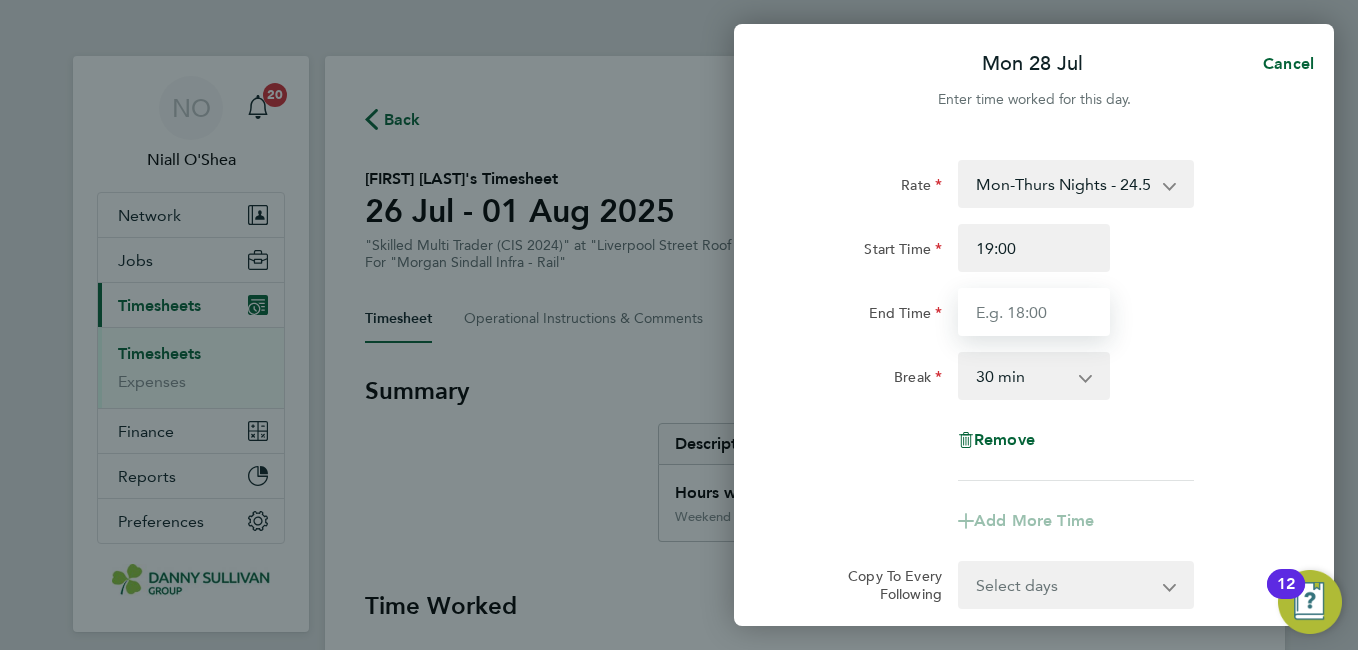 type on "05:30" 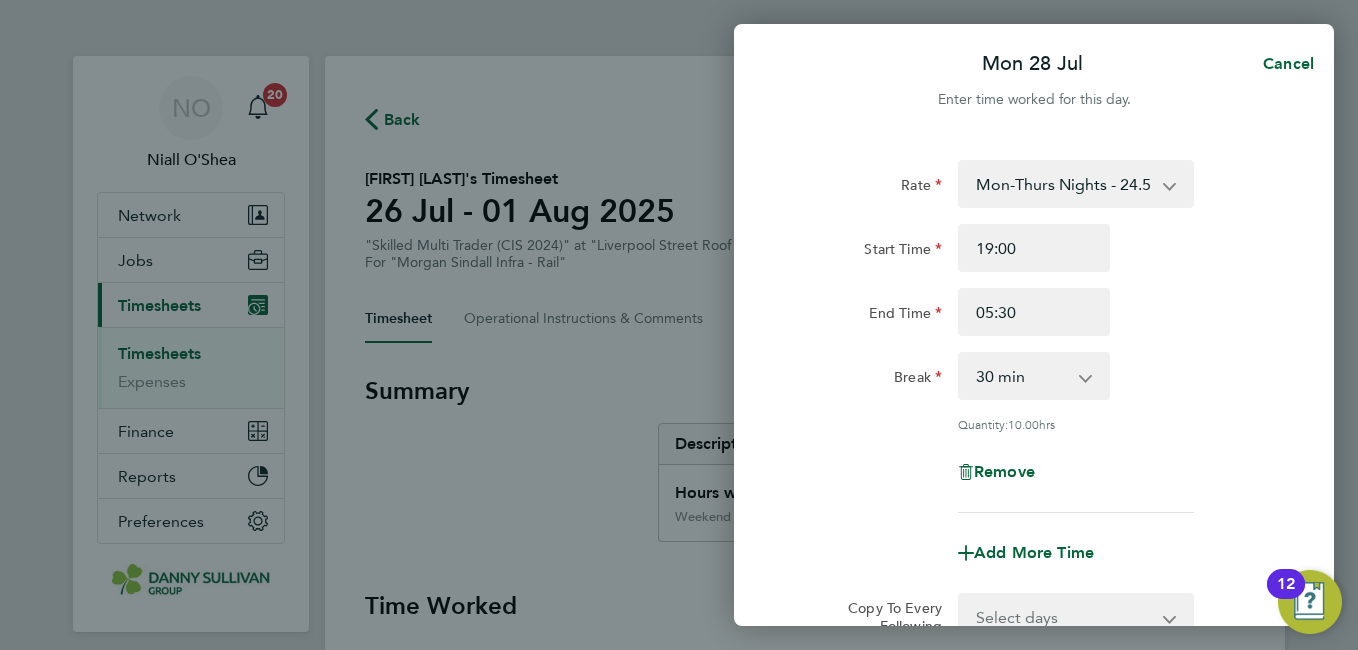 click on "End Time 05:30" 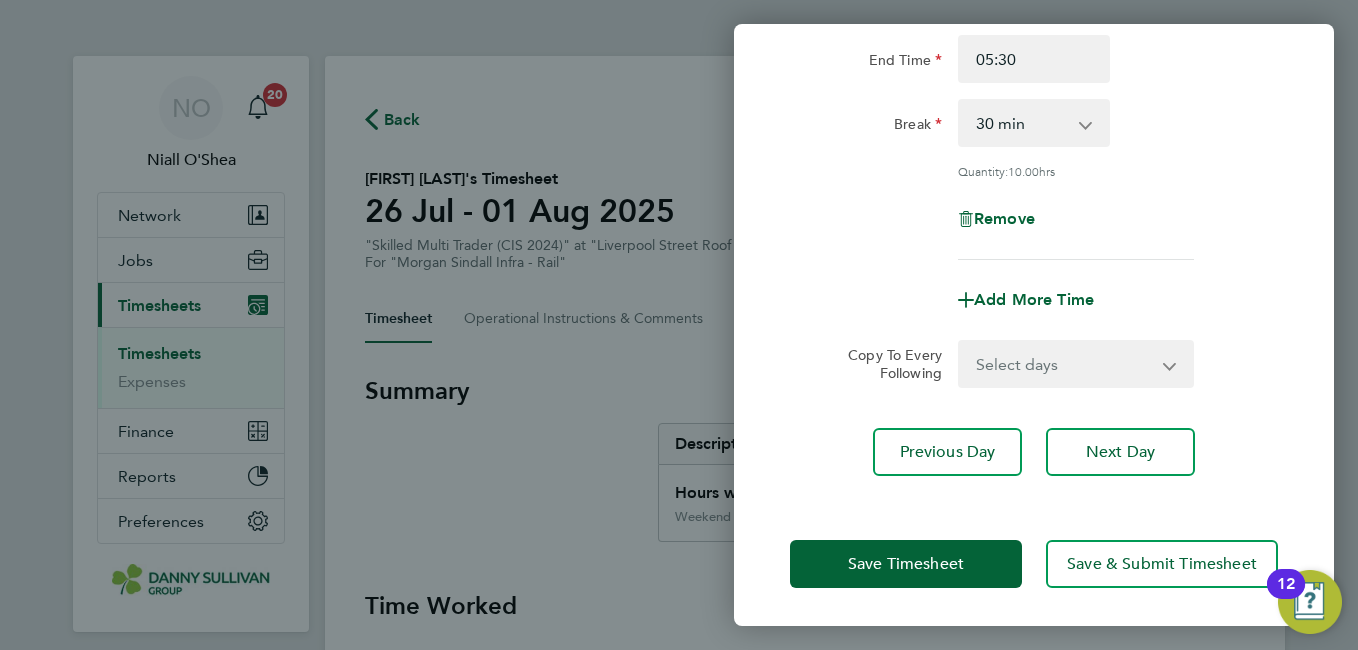 click on "Select days   Day   Tuesday   Wednesday   Thursday   Friday" at bounding box center [1065, 364] 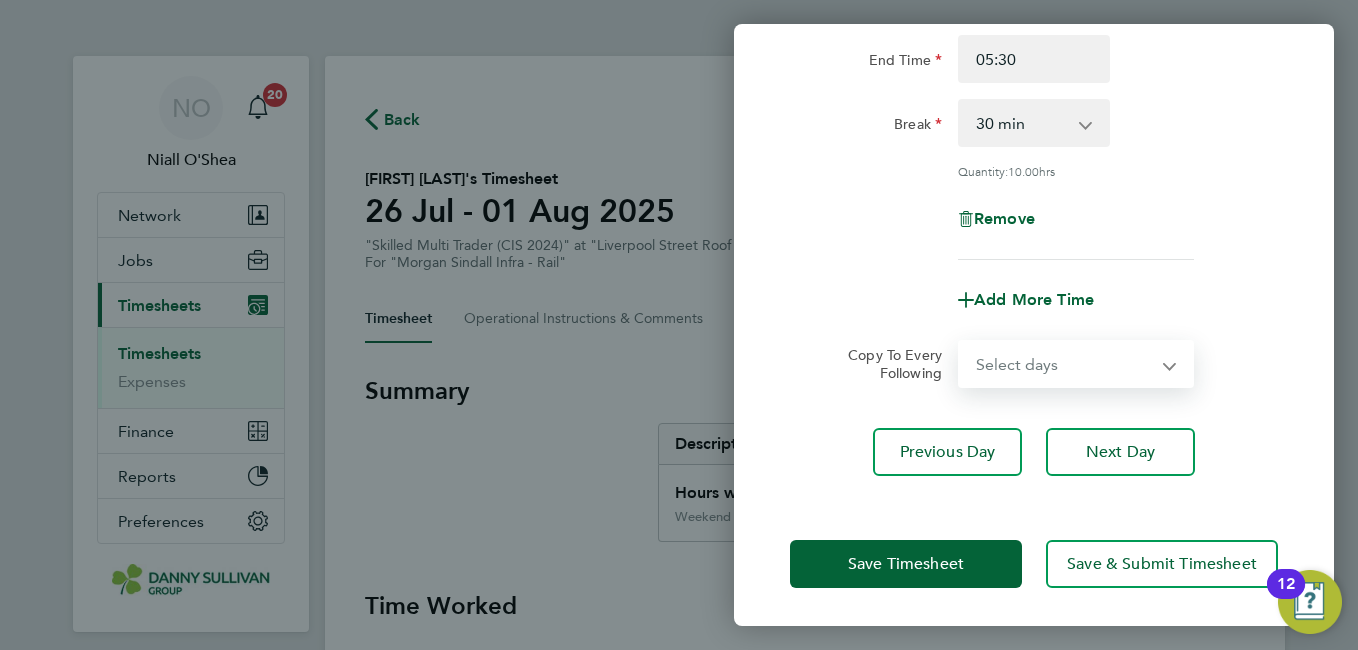 select on "DAY" 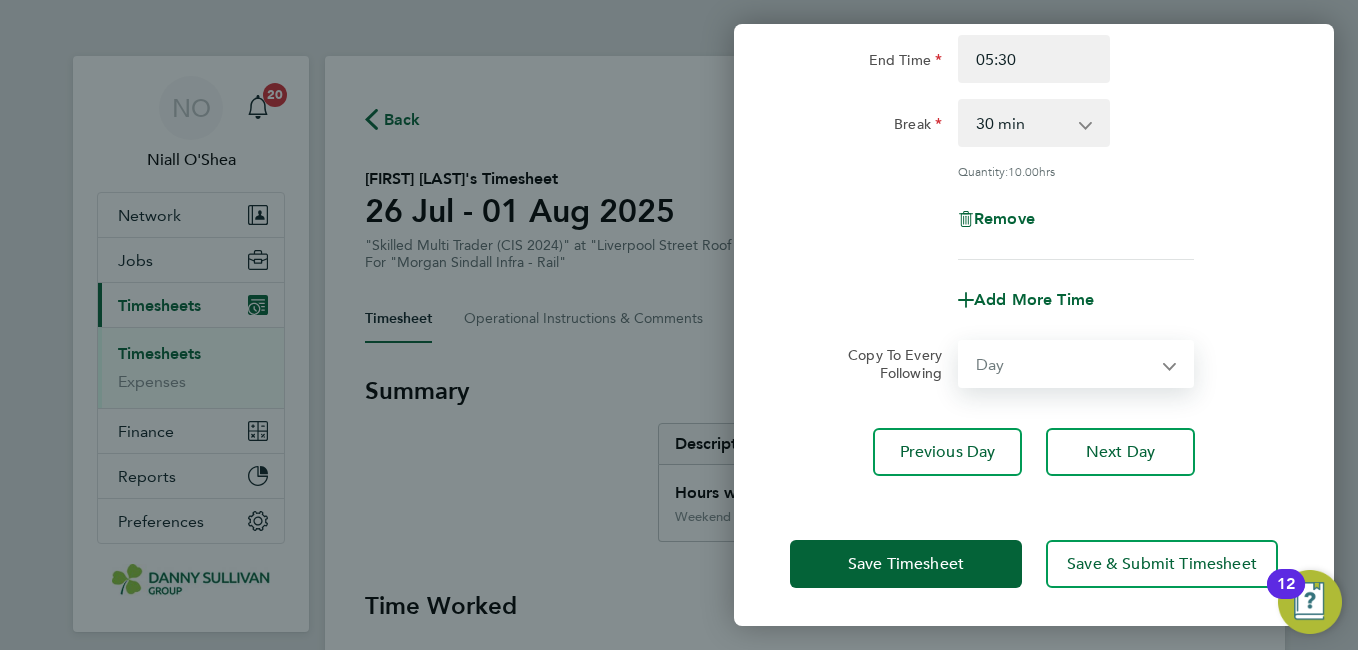 click on "Select days   Day   Tuesday   Wednesday   Thursday   Friday" at bounding box center (1065, 364) 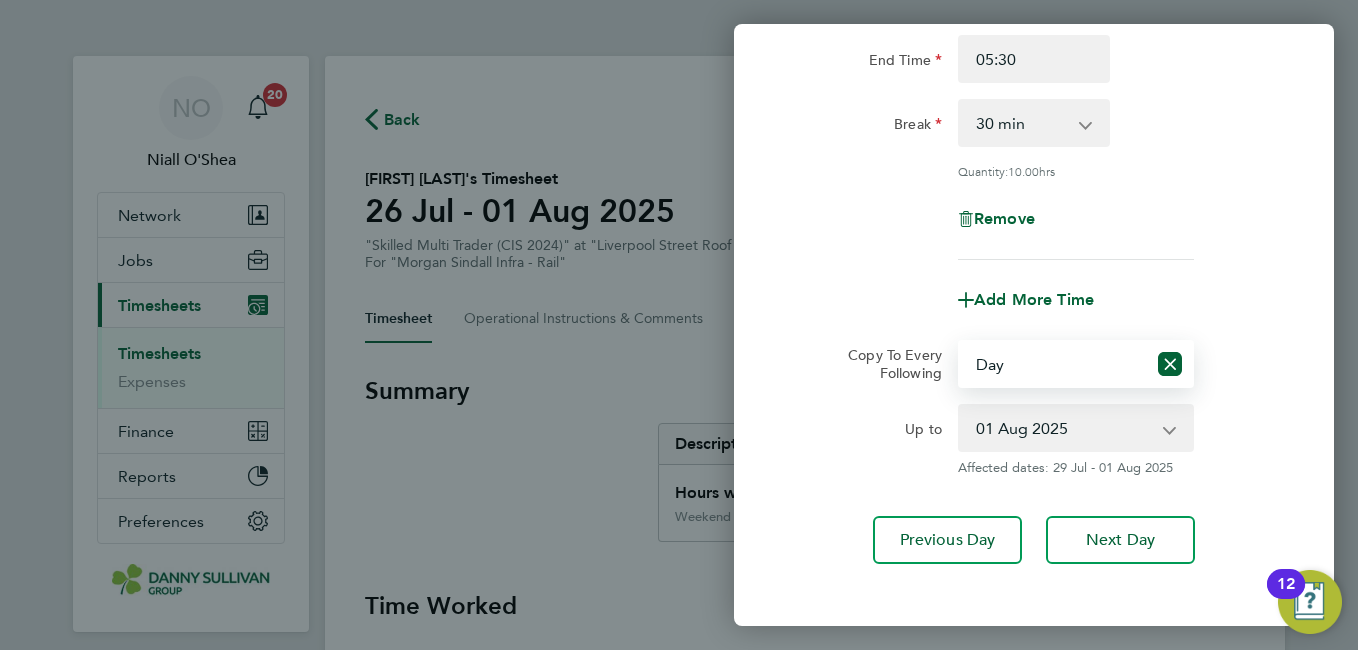click on "29 Jul 2025   30 Jul 2025   31 Jul 2025   01 Aug 2025" at bounding box center (1064, 428) 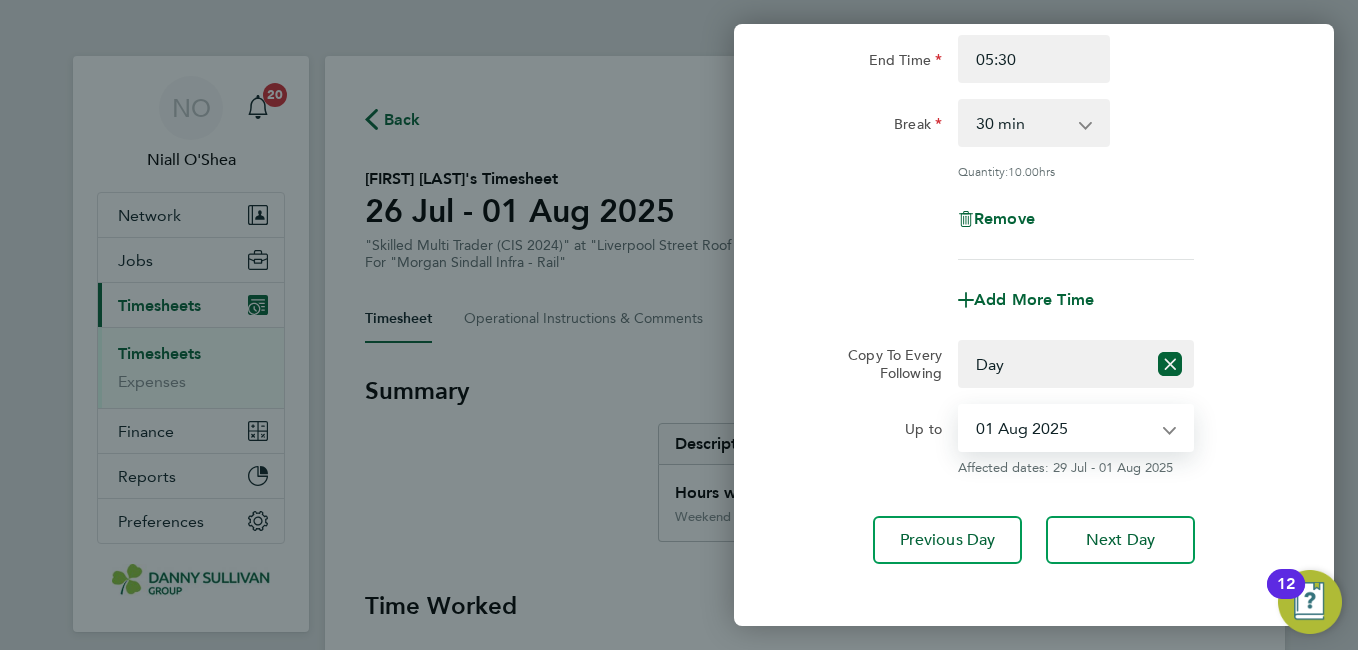 select on "2025-07-31" 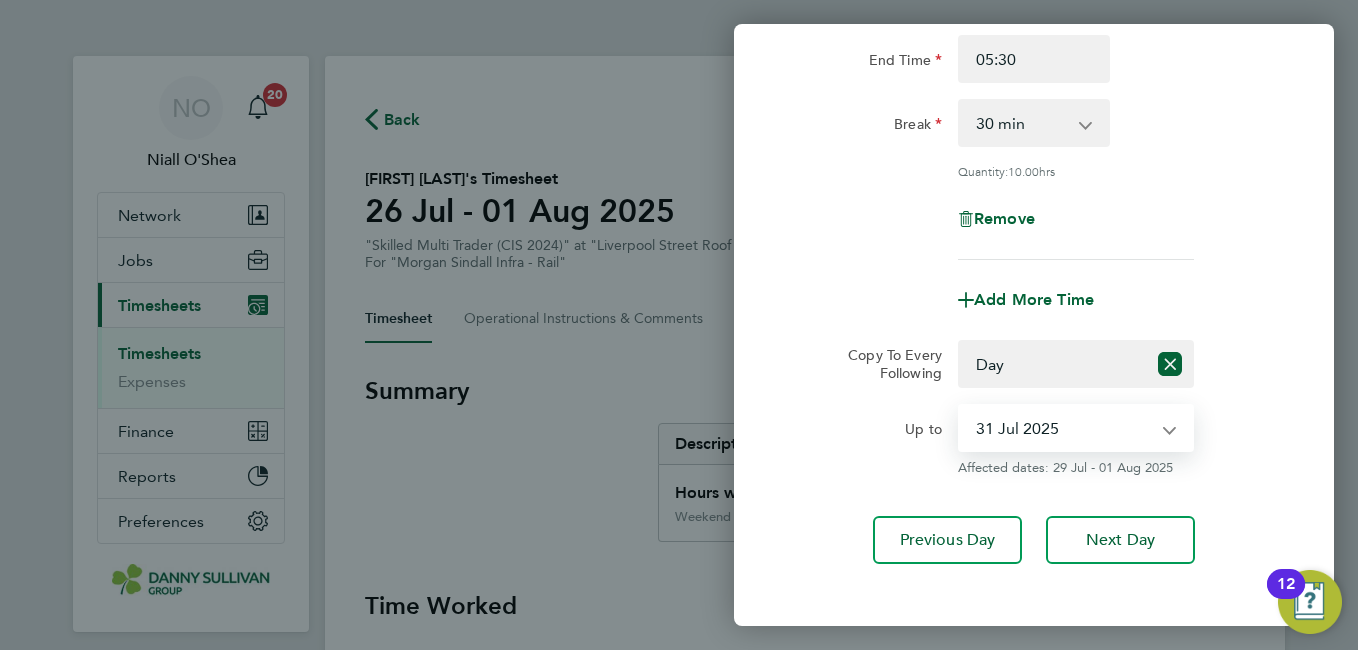 click on "29 Jul 2025   30 Jul 2025   31 Jul 2025   01 Aug 2025" at bounding box center (1064, 428) 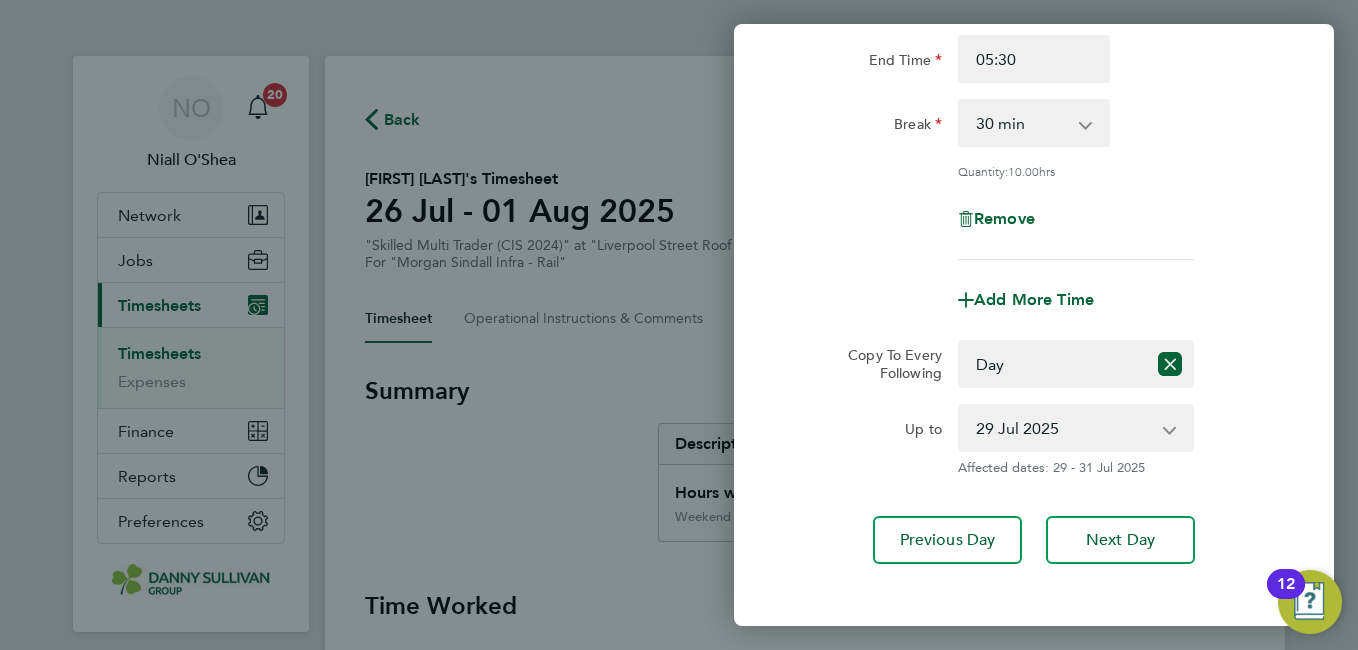 click on "Up to  29 Jul 2025   30 Jul 2025   31 Jul 2025   01 Aug 2025
Affected dates: 29 - 31 Jul 2025" 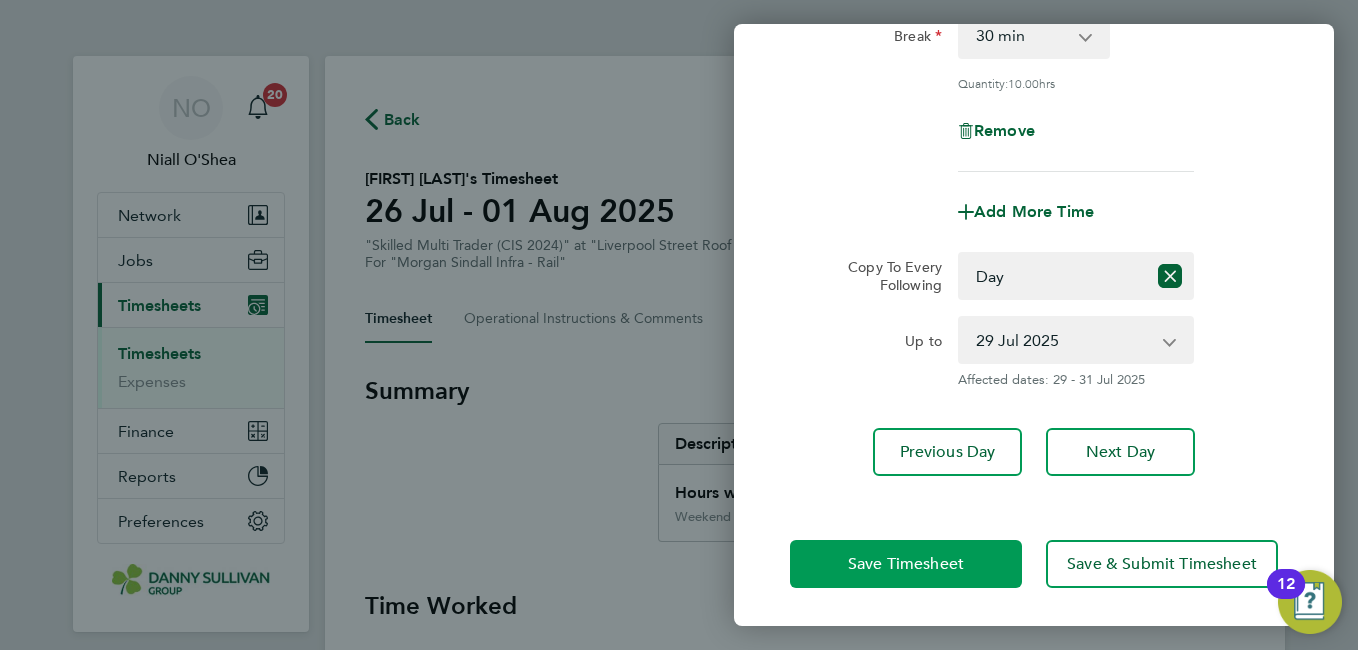 click on "Save Timesheet" 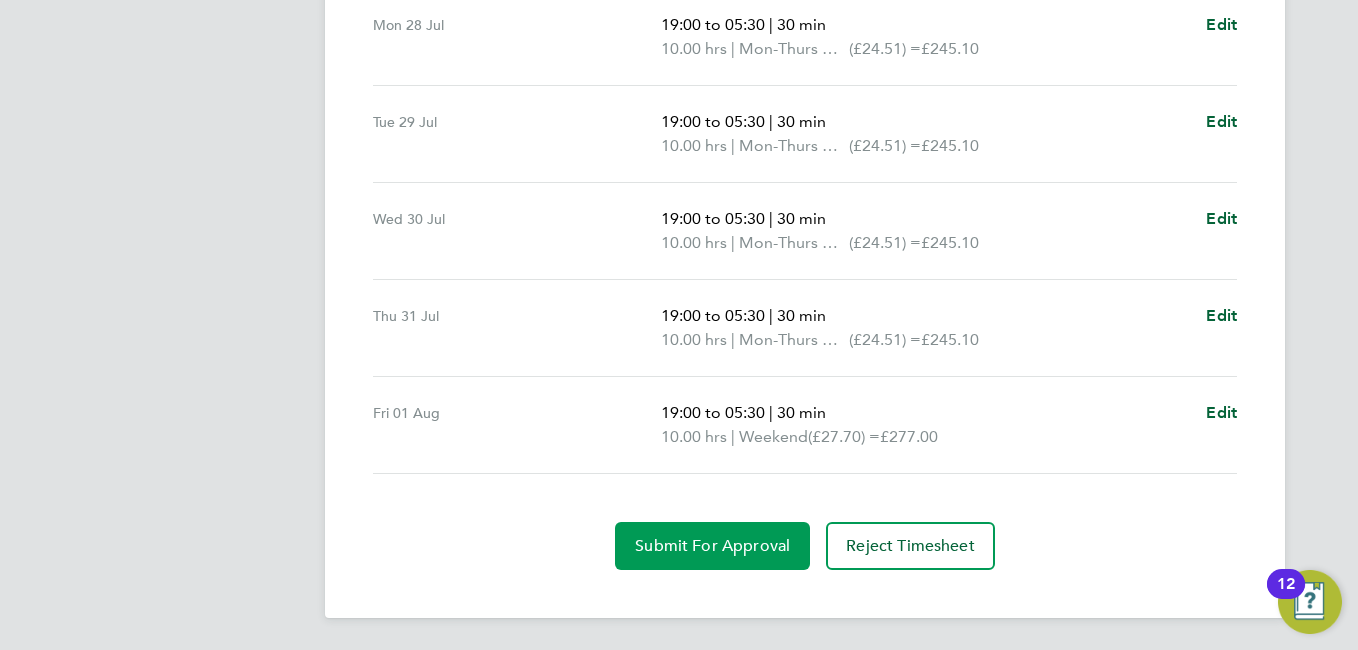 click on "Submit For Approval" 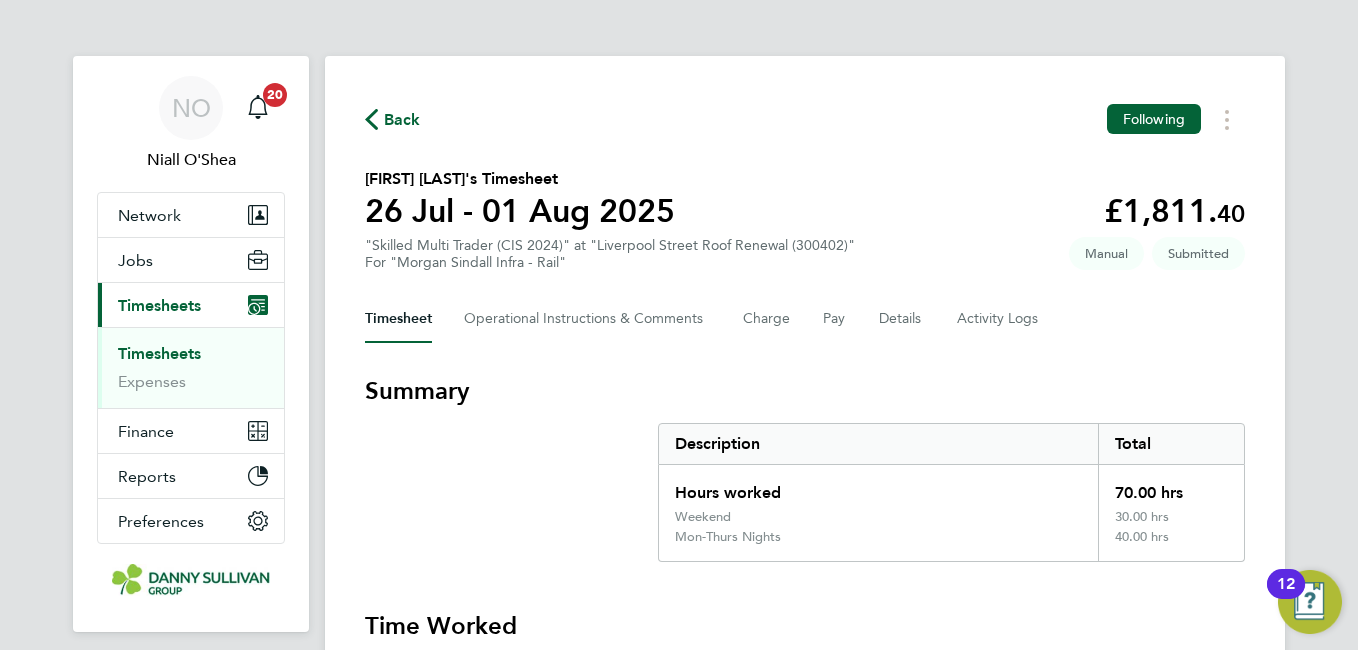 click on "Back" 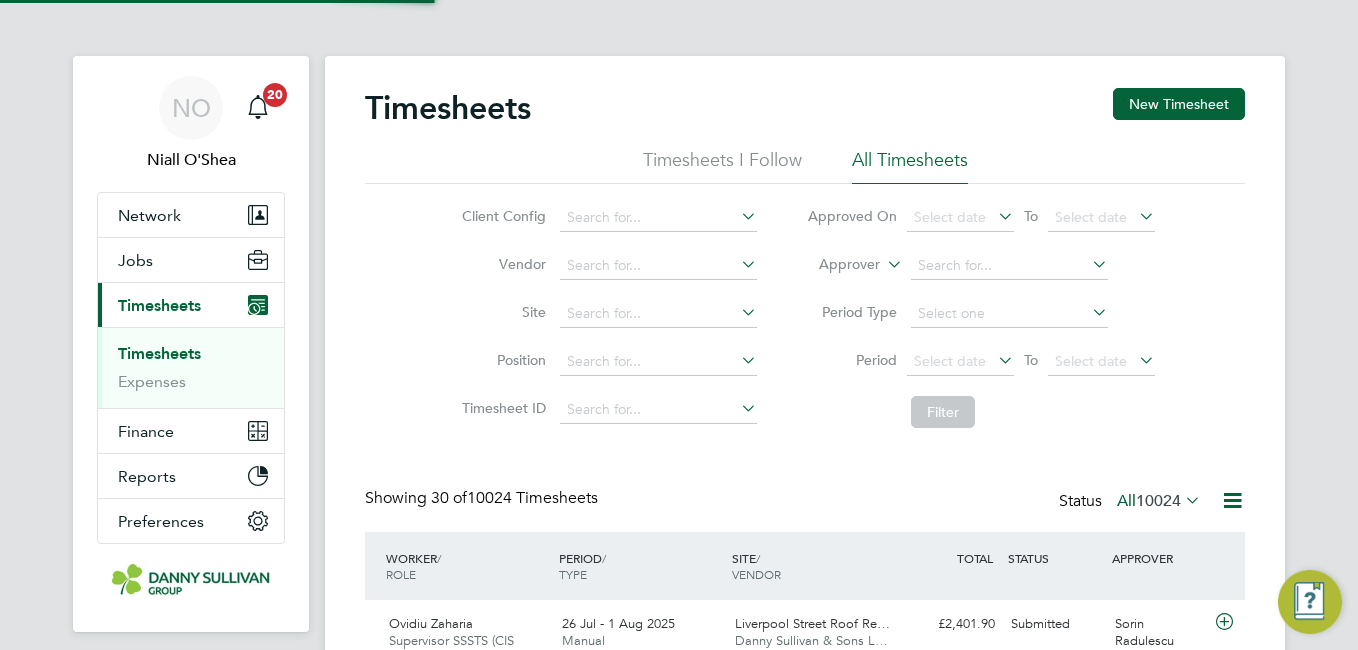 click on "Timesheets New Timesheet Timesheets I Follow All Timesheets Client Config   Vendor   Site   Position   Timesheet ID   Approved On
Select date
To
Select date
Approver     Period Type   Period
Select date
To
Select date
Filter Showing   30 of  10024 Timesheets Status  All  10024  WORKER  / ROLE WORKER  / PERIOD PERIOD  / TYPE SITE  / VENDOR TOTAL   TOTAL  / STATUS STATUS APPROVER  Supervisor SSSTS (CIS 2024)   26 Jul - 1 Aug 2025 26 Jul - 1 Aug 2025 Manual Liverpool Street Roof Re… Danny Sullivan & Sons L… £2,401.90 Submitted Submitted  Shuttering Carpenter / Joiner (CIS 2024)   26 Jul - 1 Aug 2025 26 Jul - 1 Aug 2025 Manual Liverpool Street Roof Re… Danny Sullivan & Sons L… £1,701.02 Submitted Submitted  Cleaner (PAYE 2024)   26 Jul - 1 Aug 2025 26 Jul - 1 Aug 2025 Manual Liverpool Street Roof Re… Danny Sullivan & Sons L… £917.00 Submitted Submitted" 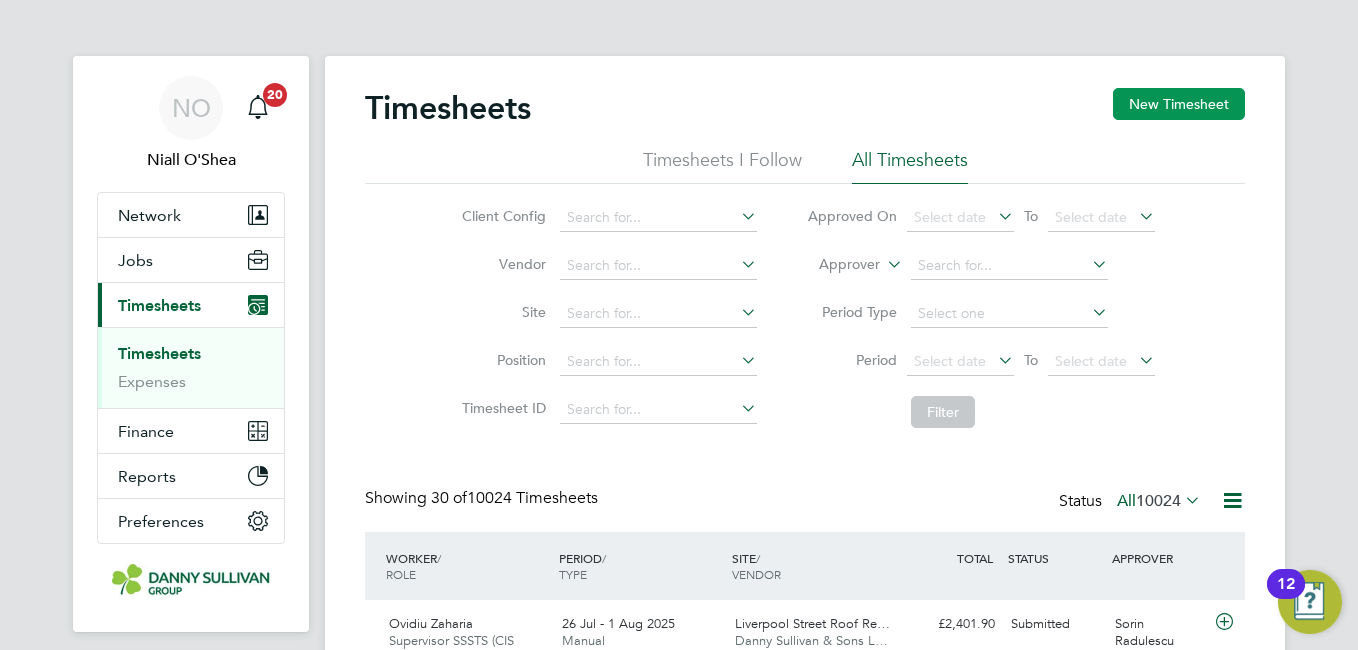 click on "New Timesheet" 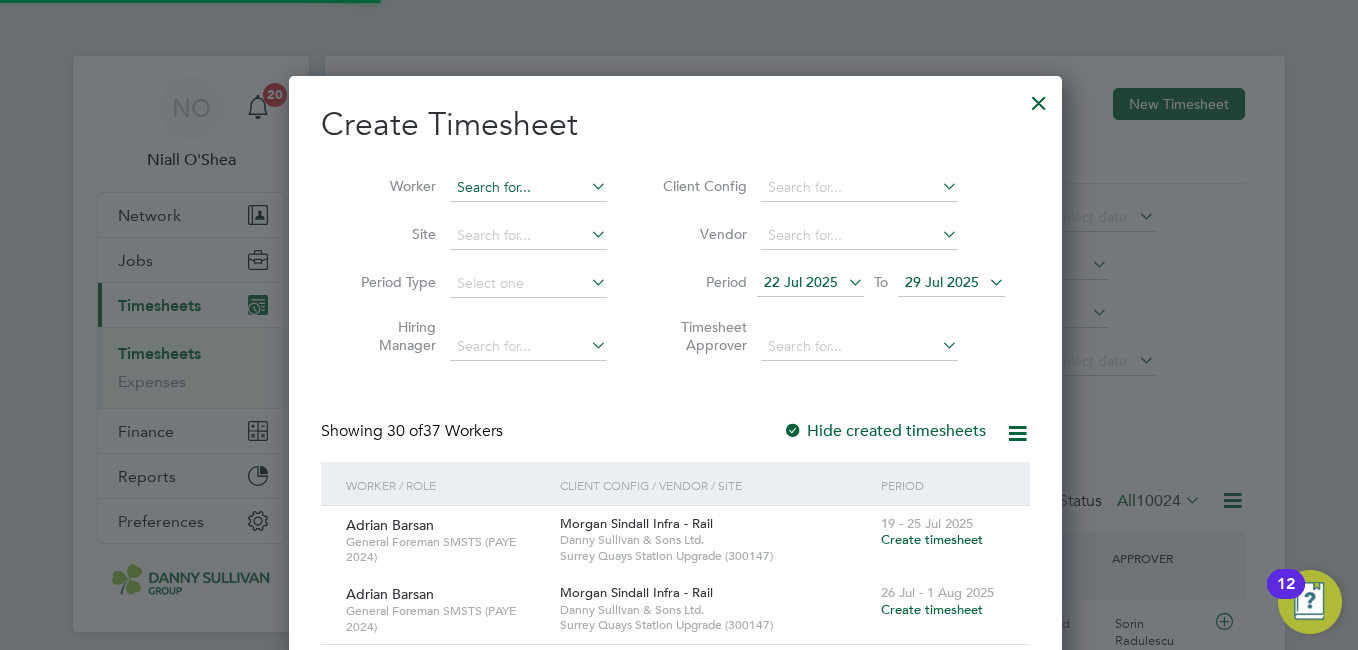 click at bounding box center (528, 188) 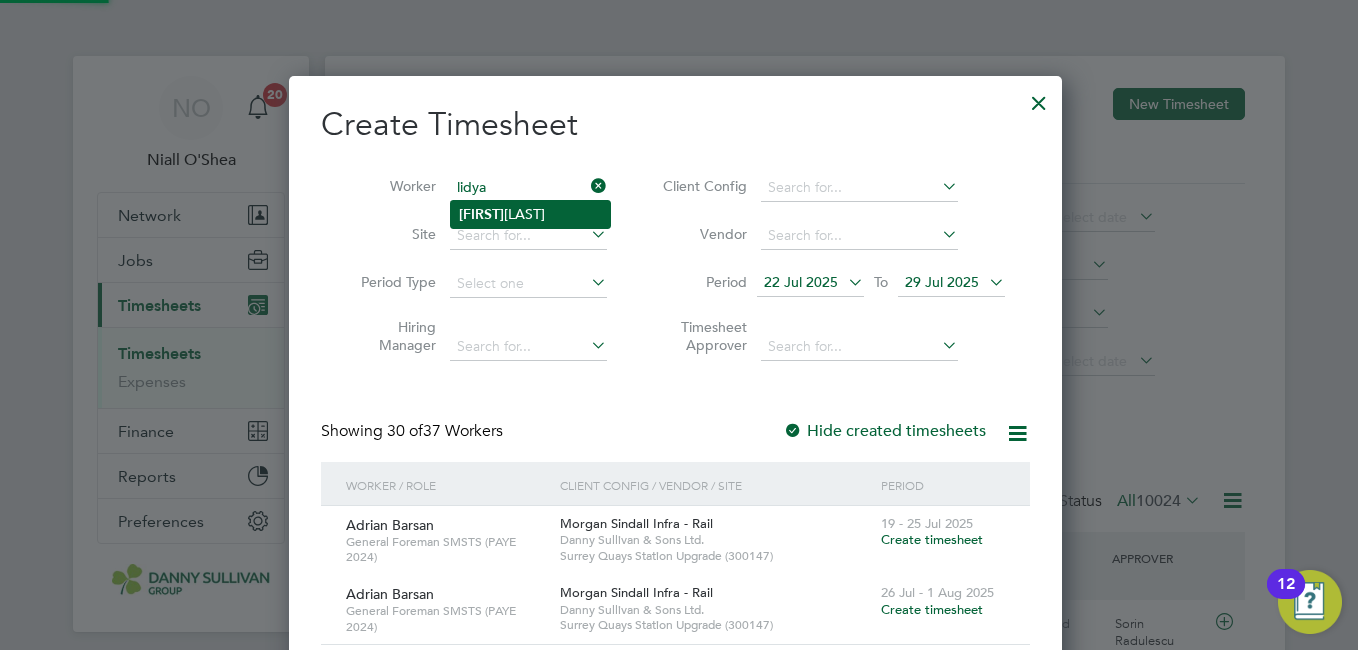 click on "[FIRST]  [LAST]" 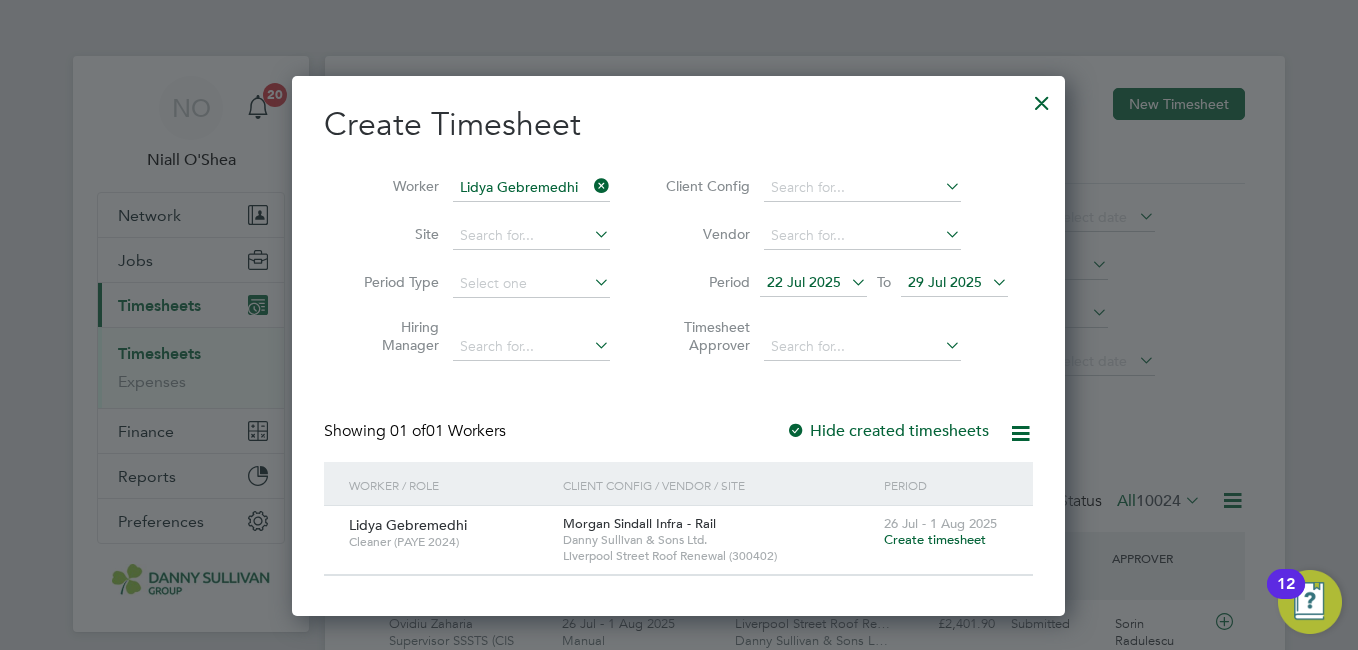 click on "26 Jul - 1 Aug 2025" at bounding box center [940, 523] 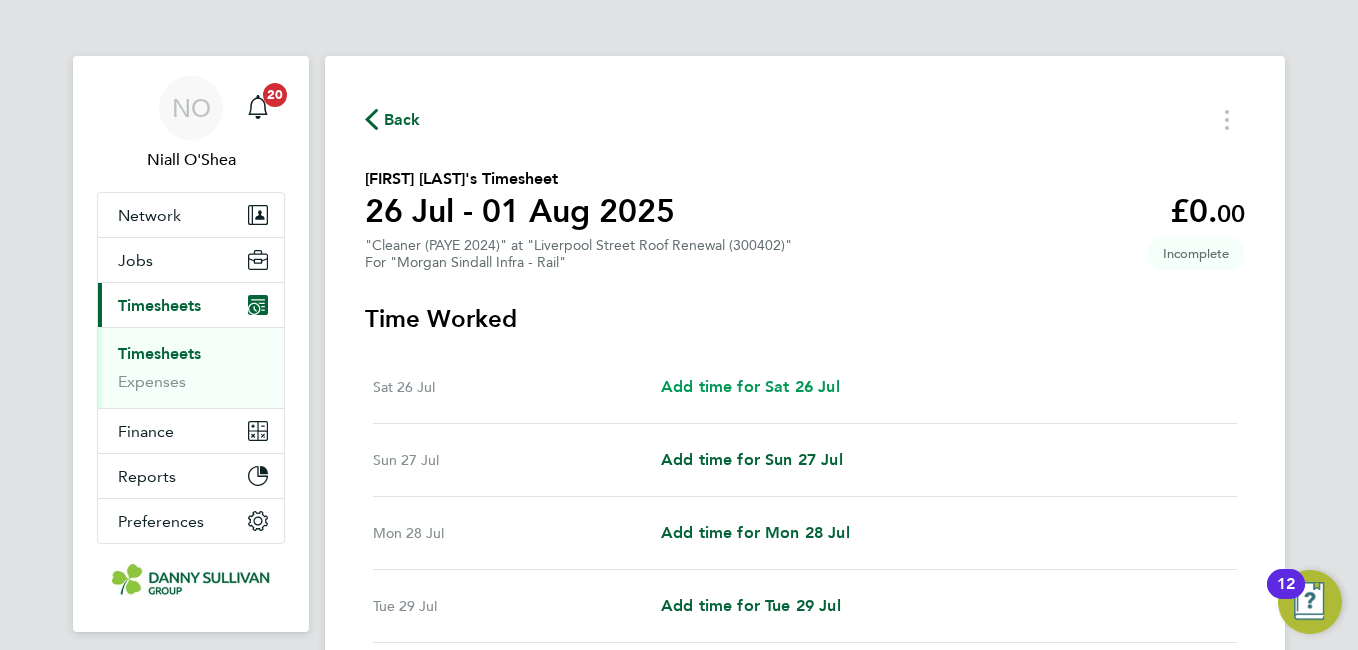 click on "Add time for Sat 26 Jul" at bounding box center [750, 387] 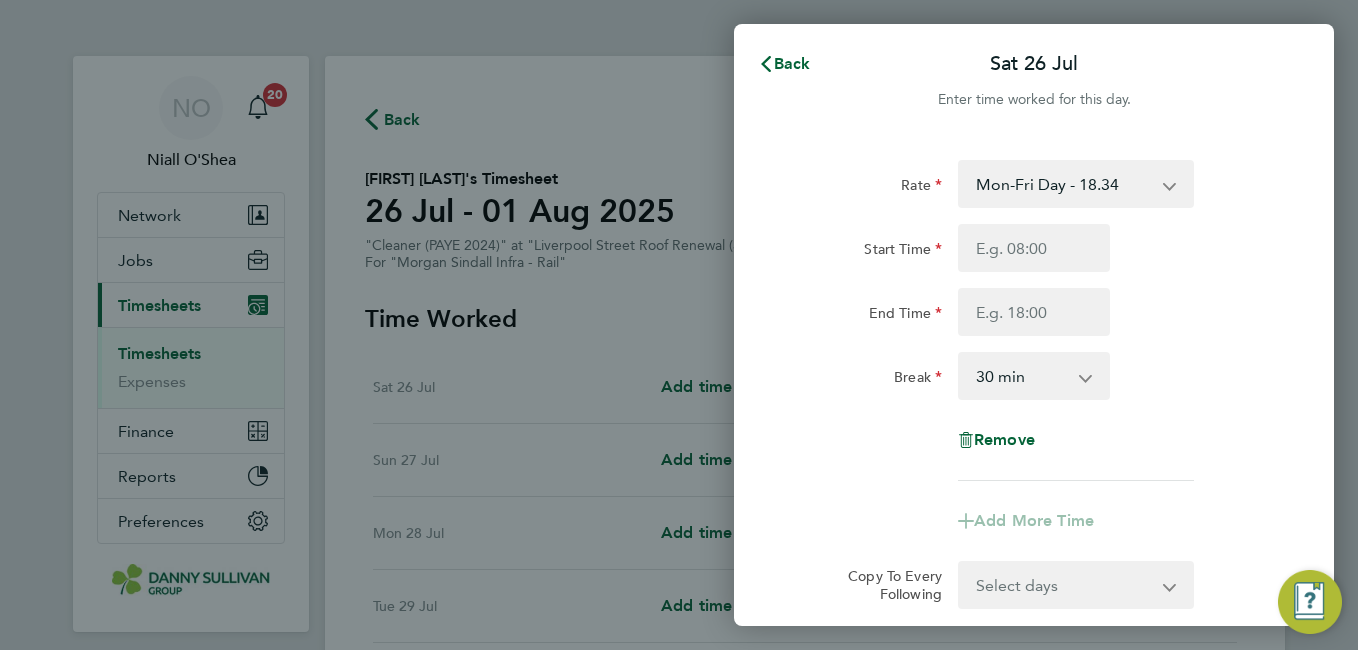click on "Mon-Fri Day - 18.34   Bonus - 450.00   Xmas / NY - 36.64   Mon-Thurs Night - 21.06   Bank Hol - 27.48   Weekend - 23.84" at bounding box center [1064, 184] 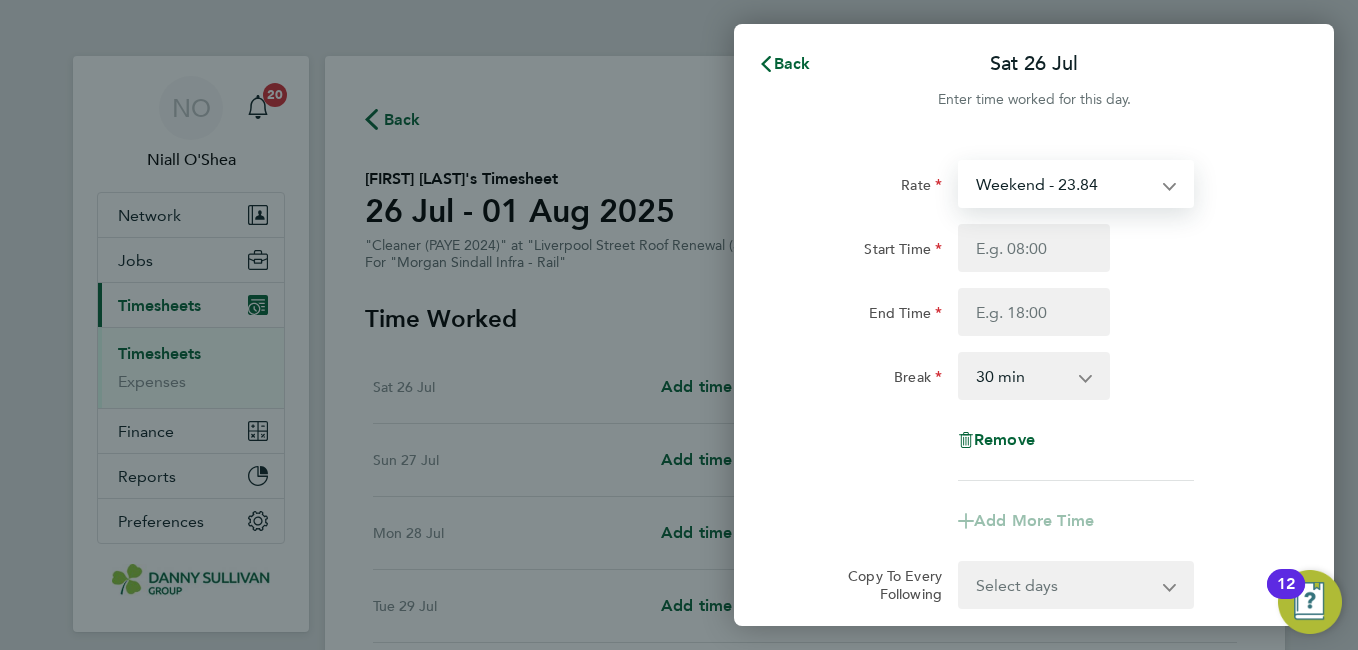 select on "30" 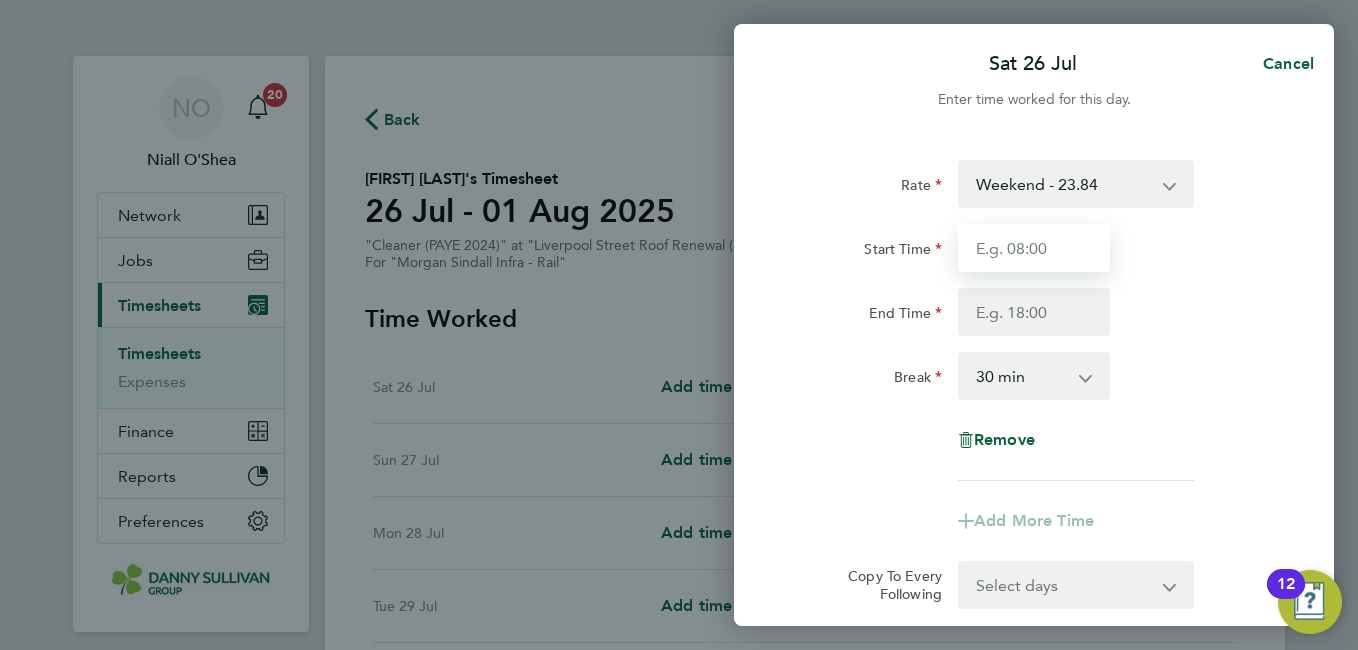 click on "Start Time" at bounding box center (1034, 248) 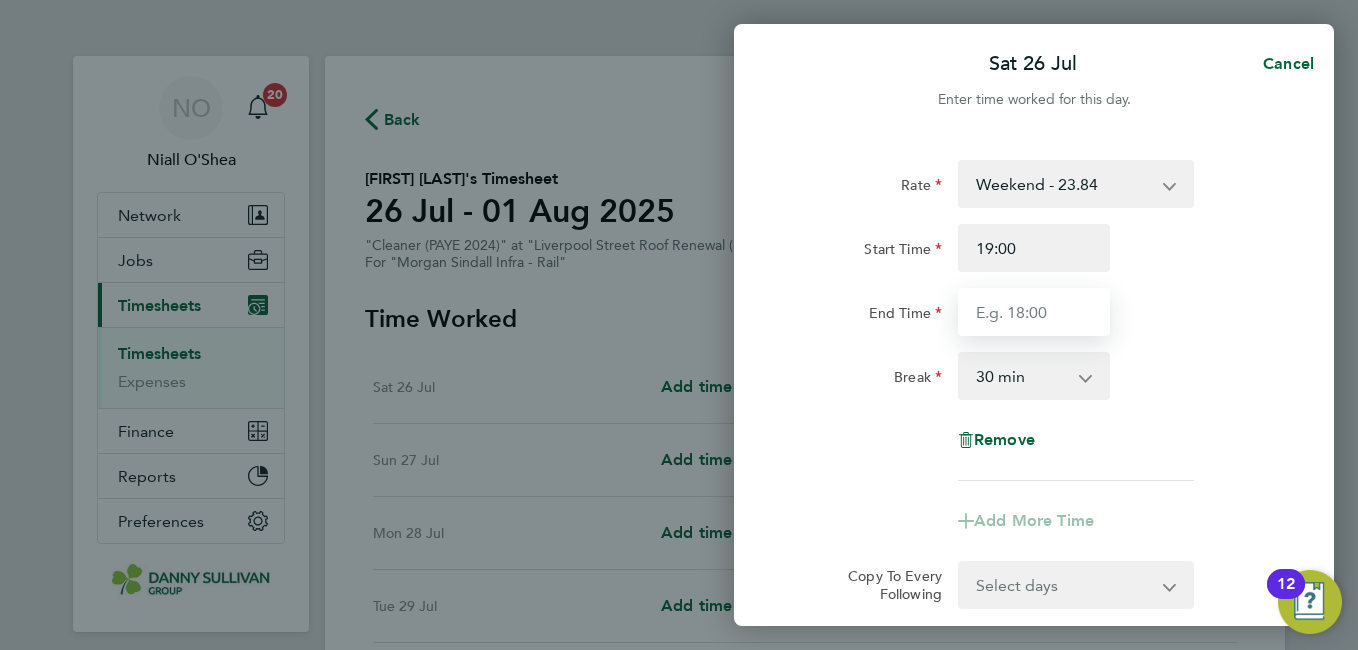 type on "05:30" 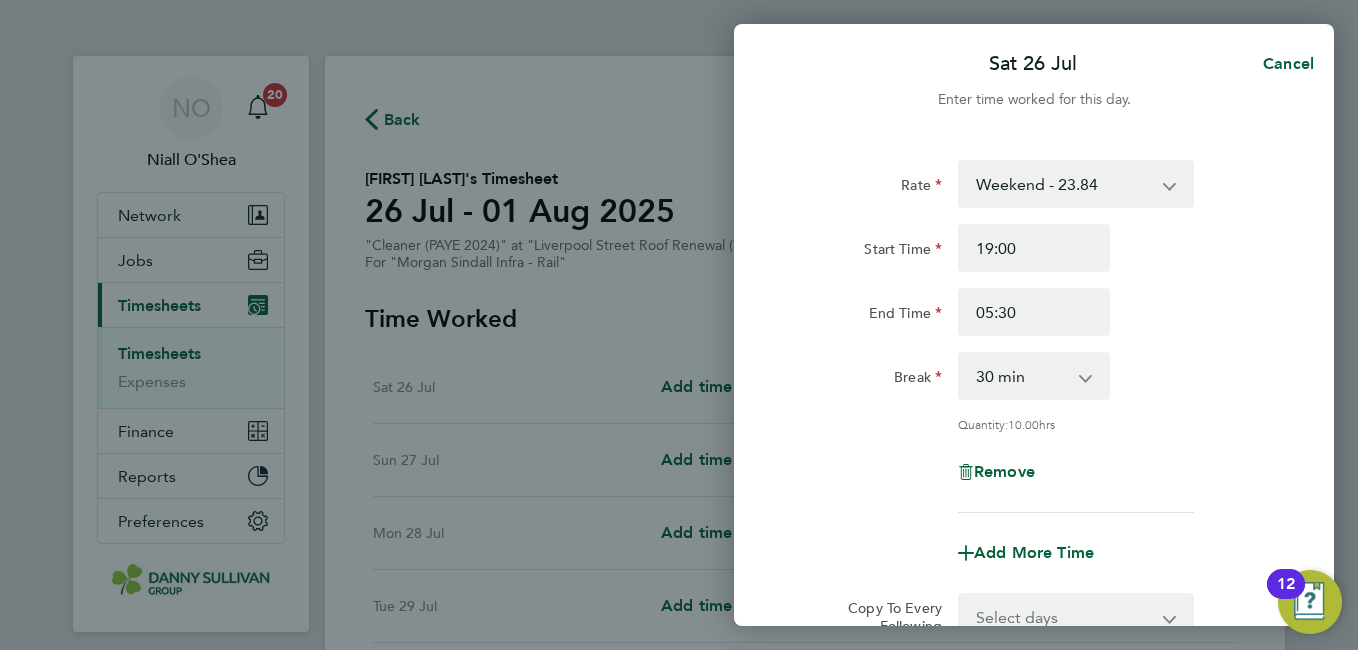 click on "End Time 05:30" 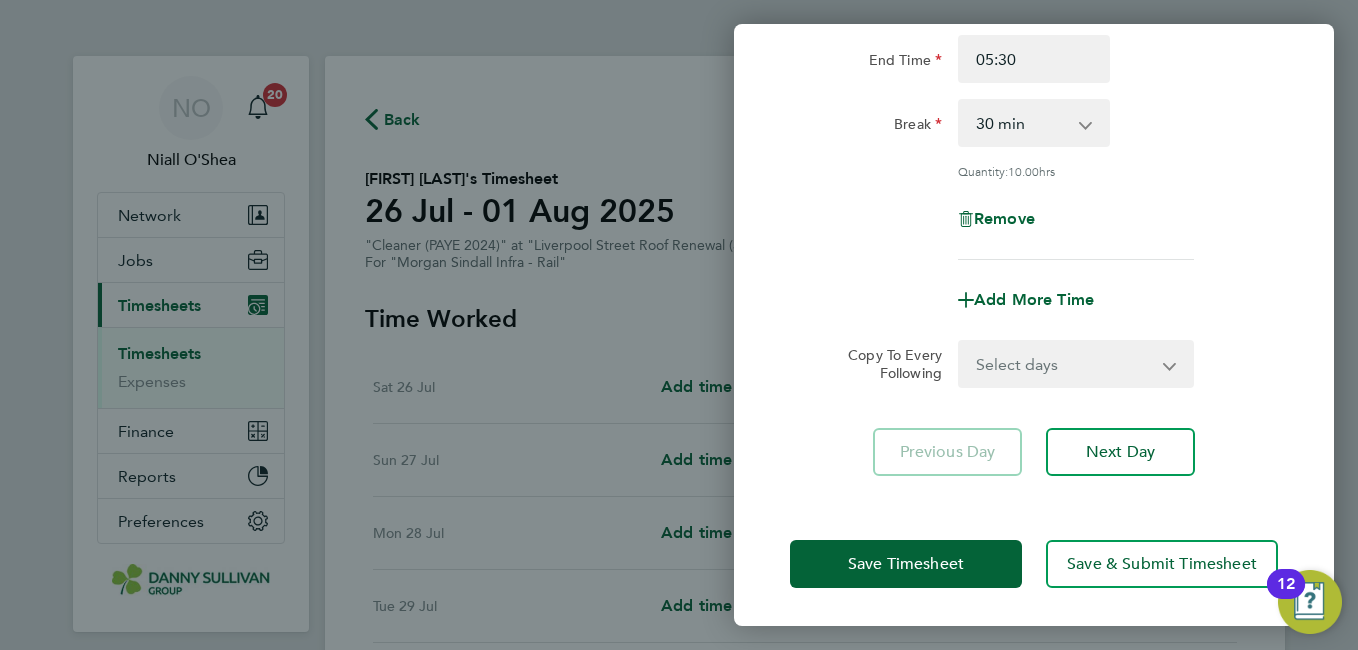 click on "Select days   Day   Weekday (Mon-Fri)   Monday   Tuesday   Wednesday   Thursday   Friday   Sunday" at bounding box center [1065, 364] 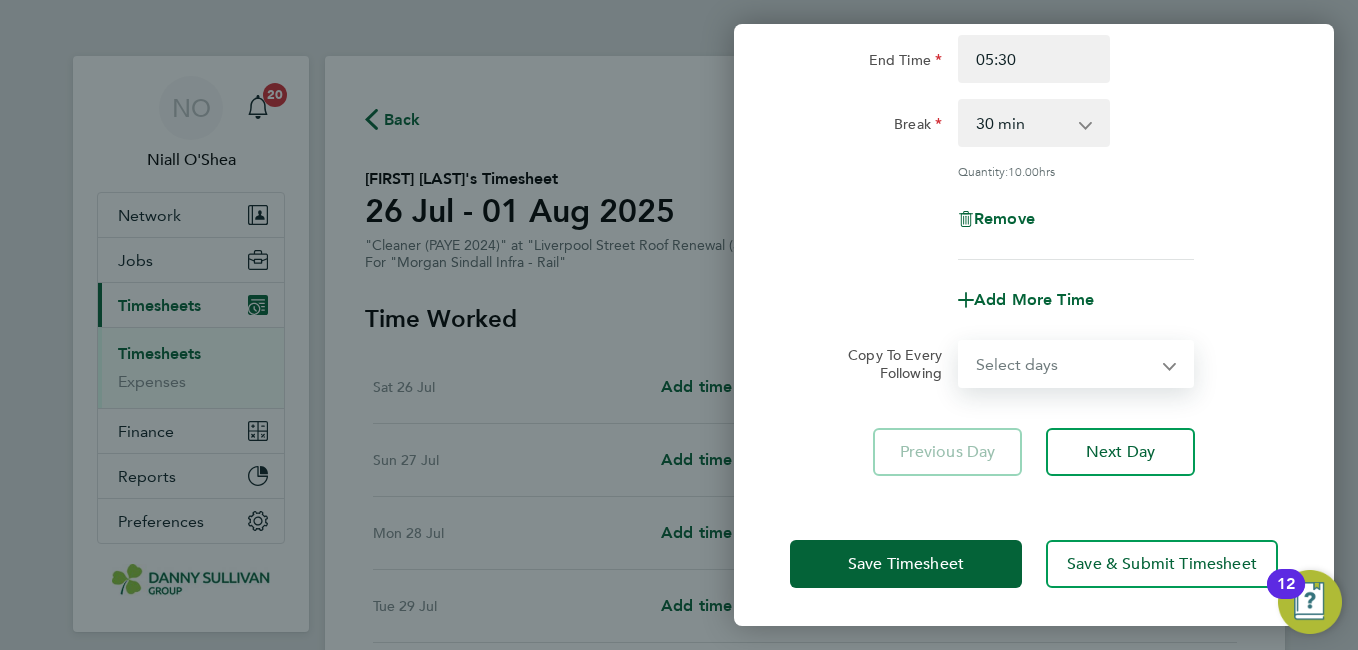 select on "DAY" 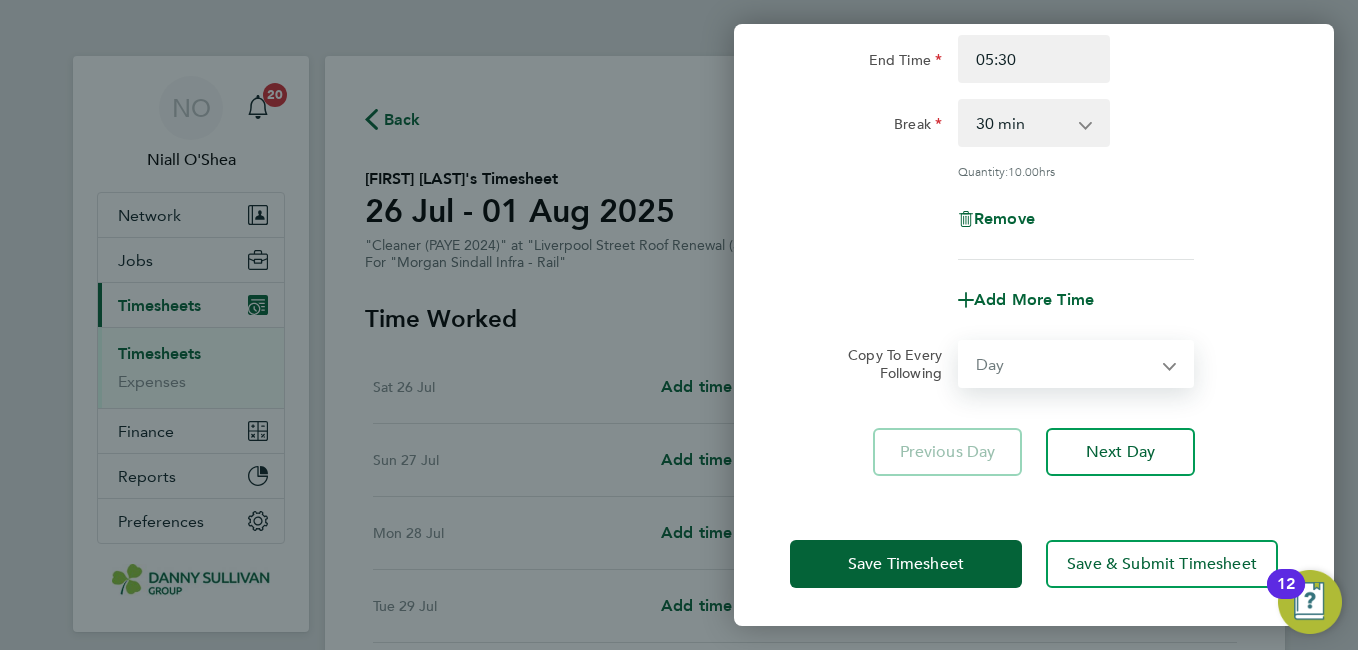 click on "Select days   Day   Weekday (Mon-Fri)   Monday   Tuesday   Wednesday   Thursday   Friday   Sunday" at bounding box center [1065, 364] 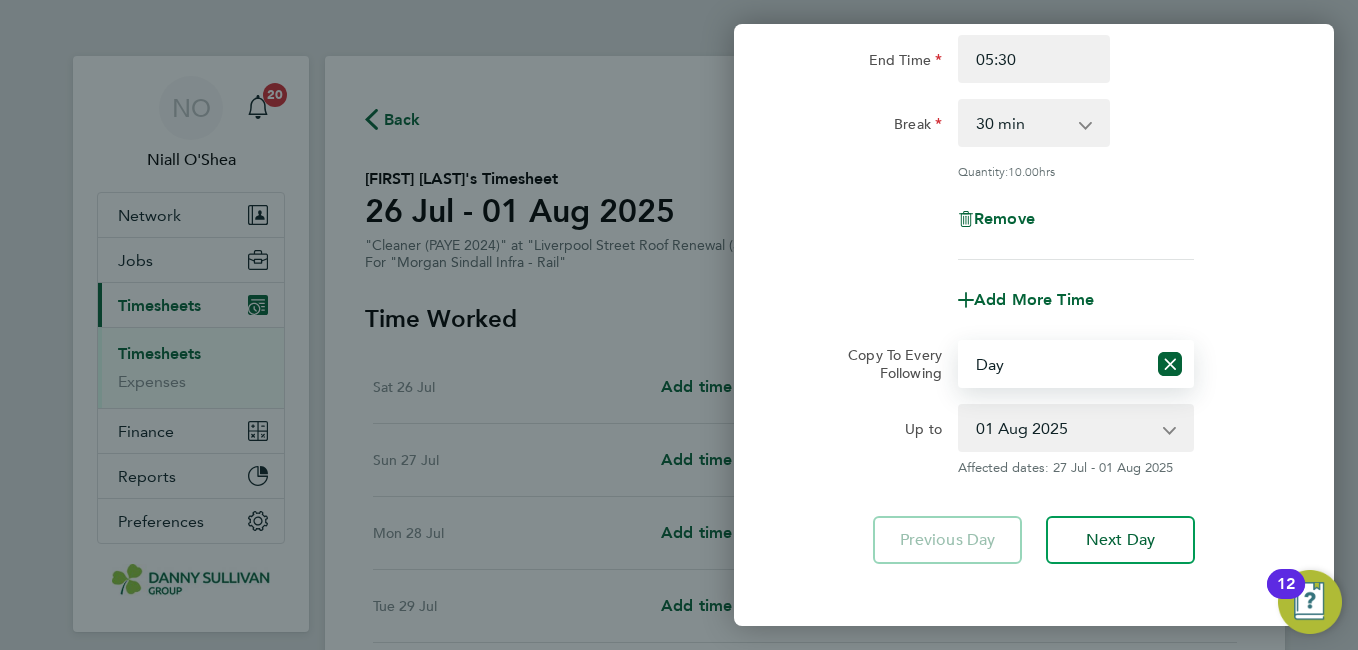 click on "27 Jul 2025   28 Jul 2025   29 Jul 2025   30 Jul 2025   31 Jul 2025   01 Aug 2025" at bounding box center [1064, 428] 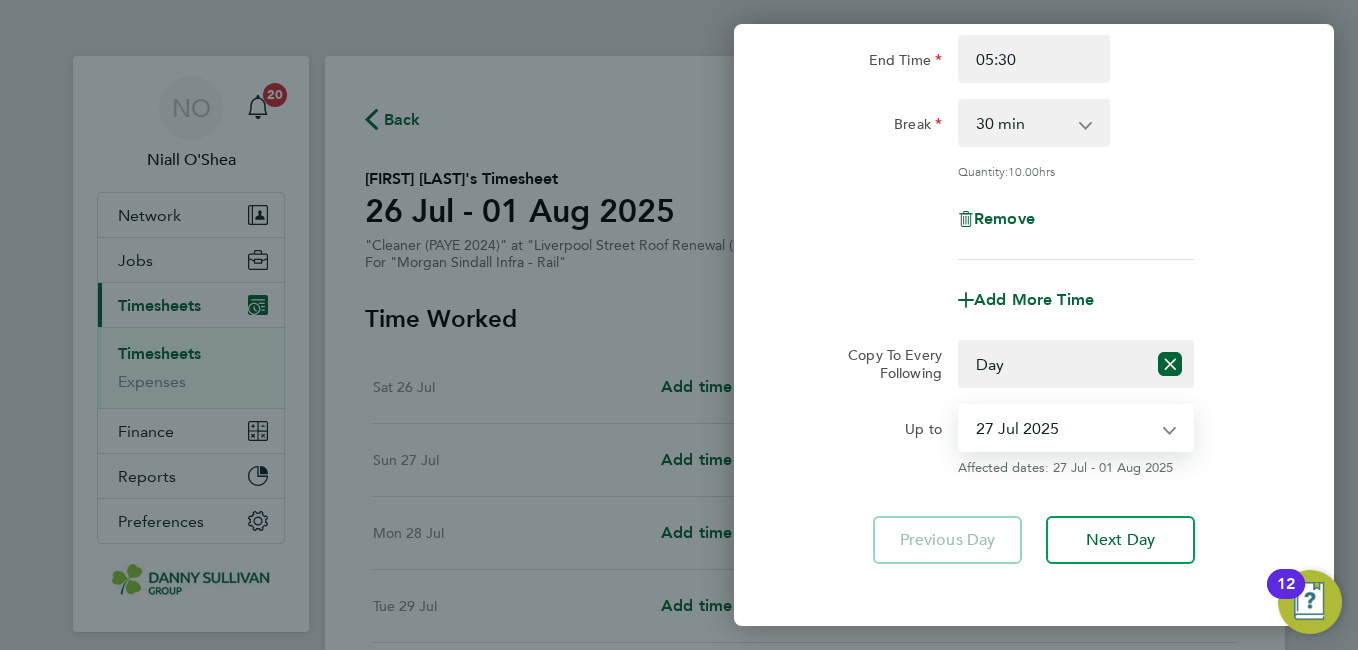 click on "27 Jul 2025   28 Jul 2025   29 Jul 2025   30 Jul 2025   31 Jul 2025   01 Aug 2025" at bounding box center [1064, 428] 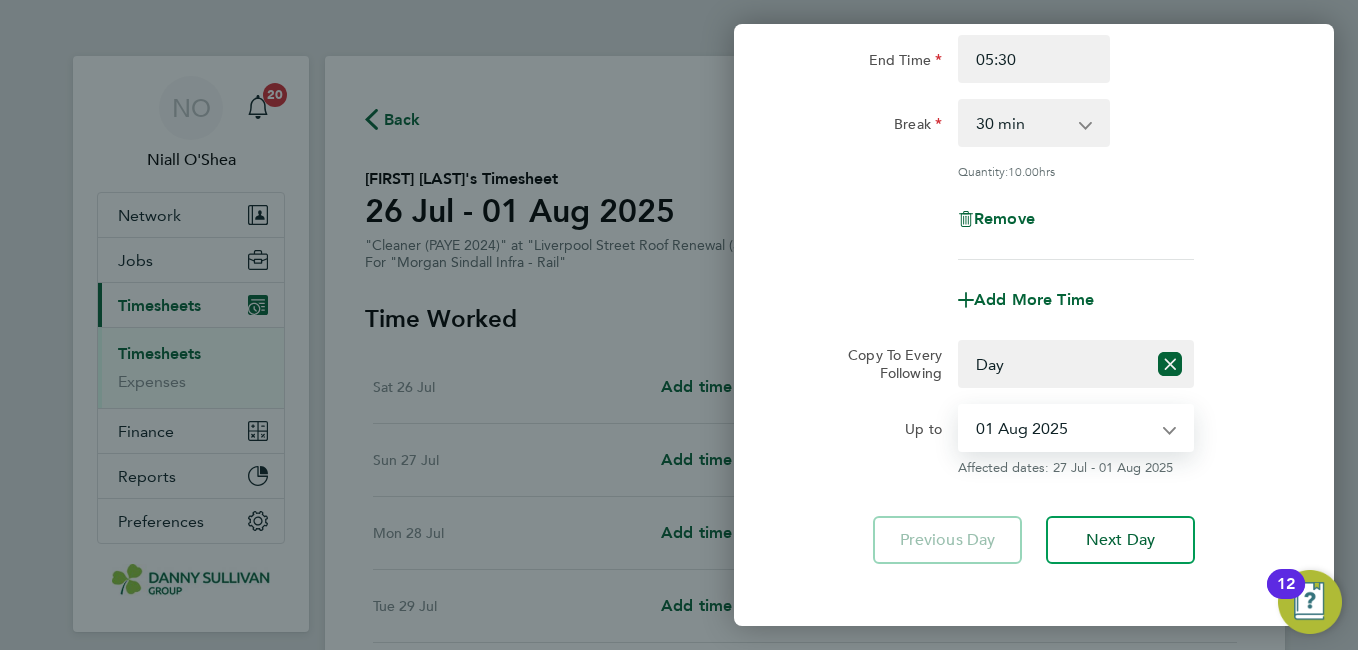click on "27 Jul 2025   28 Jul 2025   29 Jul 2025   30 Jul 2025   31 Jul 2025   01 Aug 2025" at bounding box center (1064, 428) 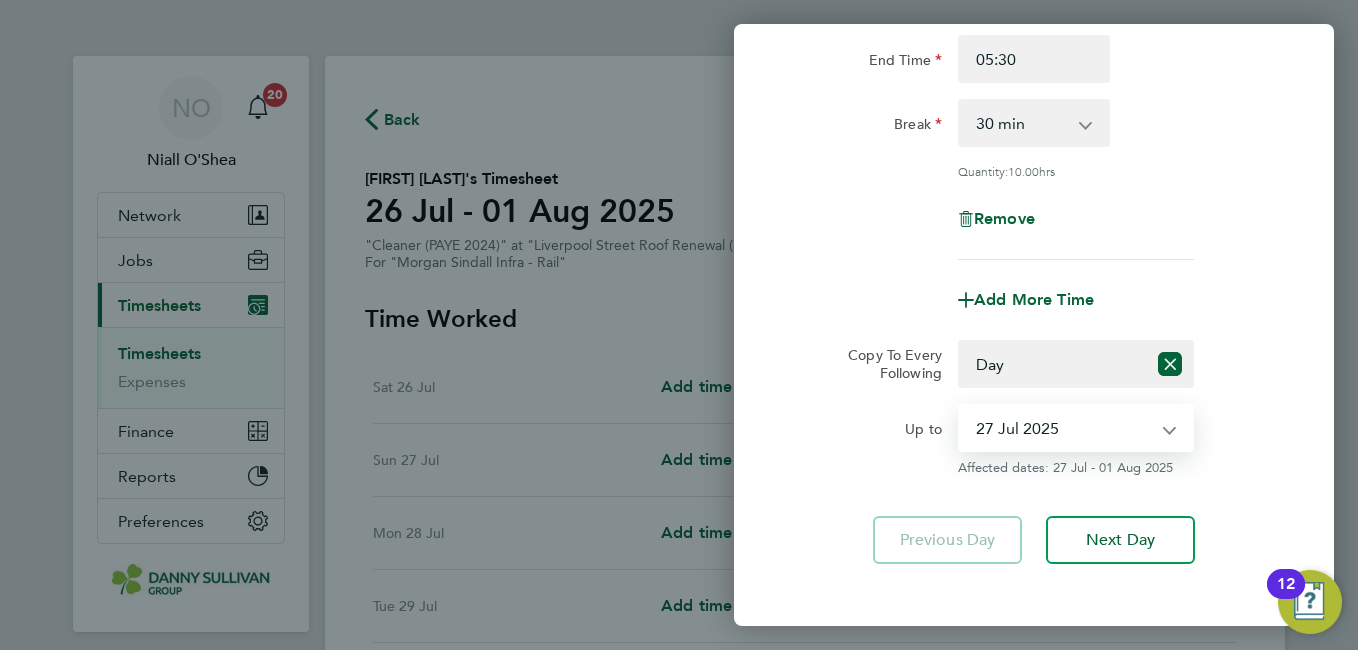 click on "27 Jul 2025   28 Jul 2025   29 Jul 2025   30 Jul 2025   31 Jul 2025   01 Aug 2025" at bounding box center (1064, 428) 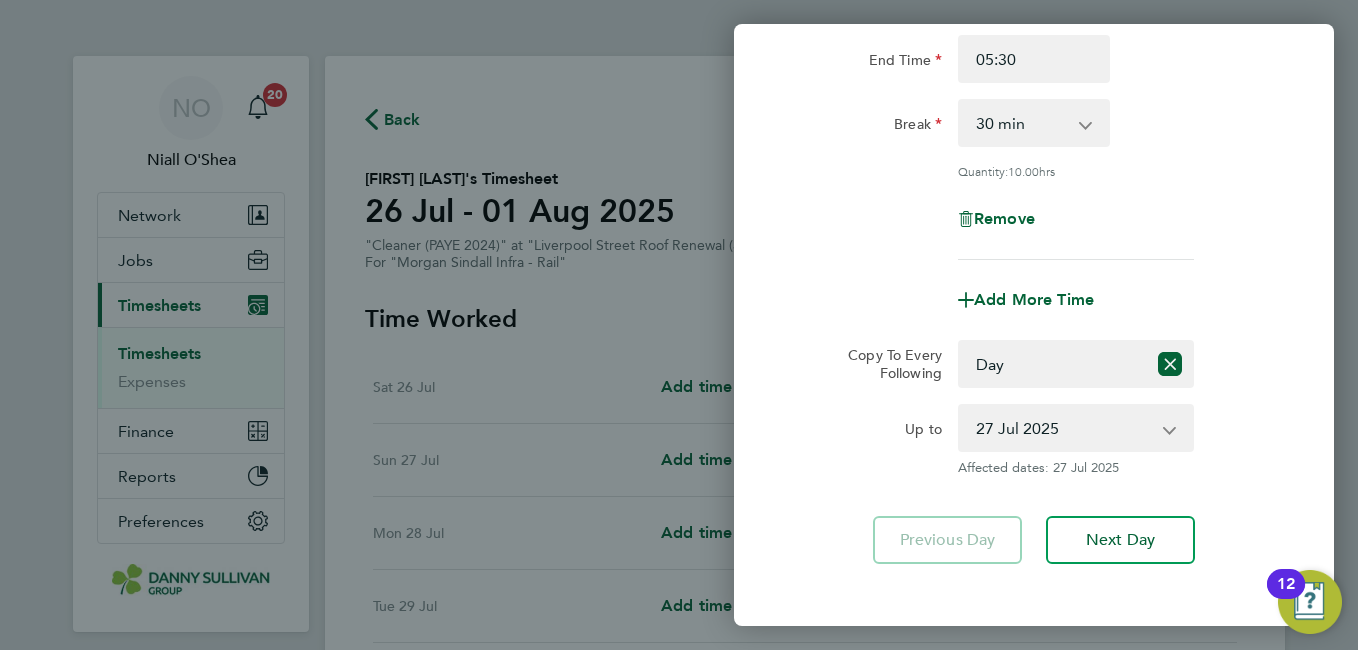 click on "Up to  27 Jul 2025   28 Jul 2025   29 Jul 2025   30 Jul 2025   31 Jul 2025   01 Aug 2025
Affected dates: 27 Jul 2025" 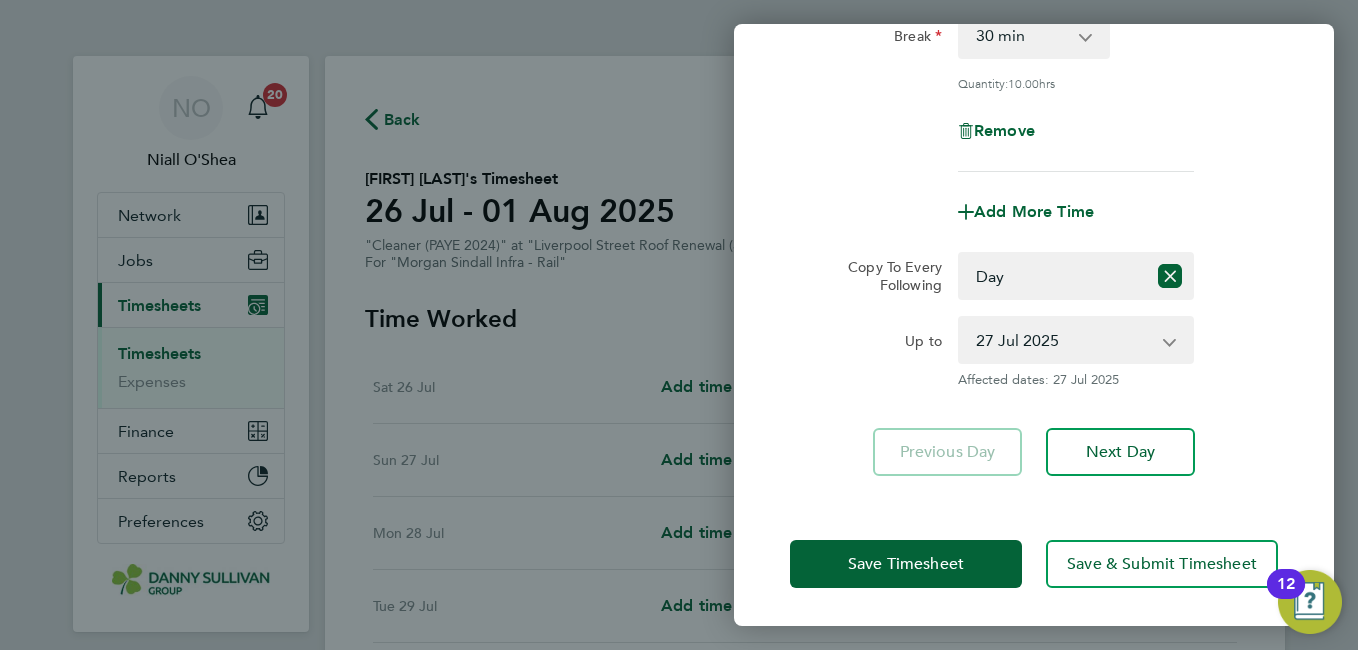 click on "Save Timesheet   Save & Submit Timesheet" 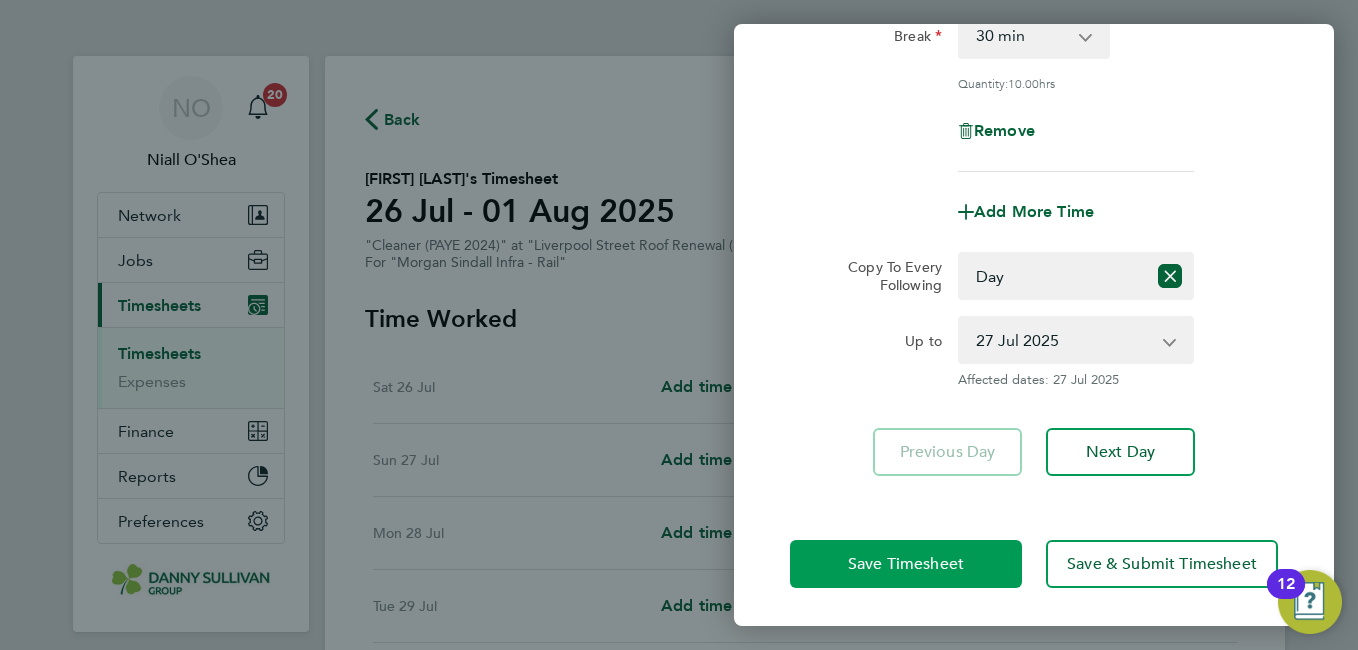 click on "Save Timesheet" 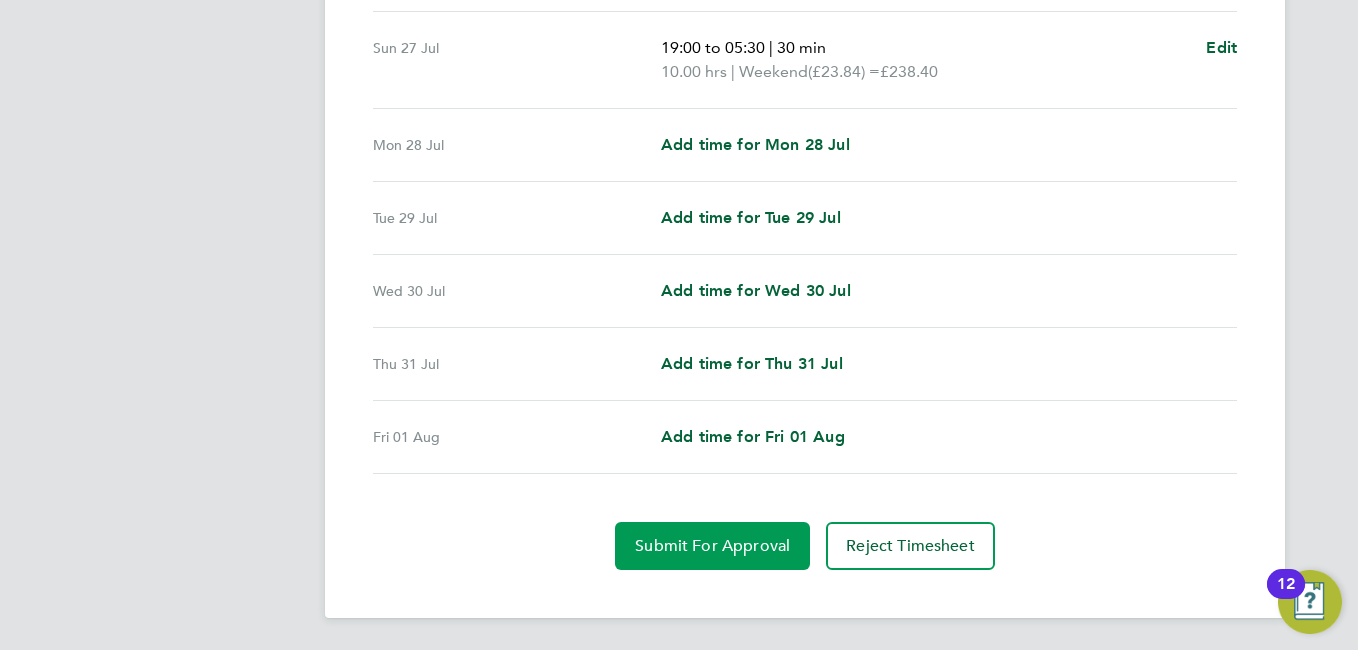 click on "Submit For Approval" 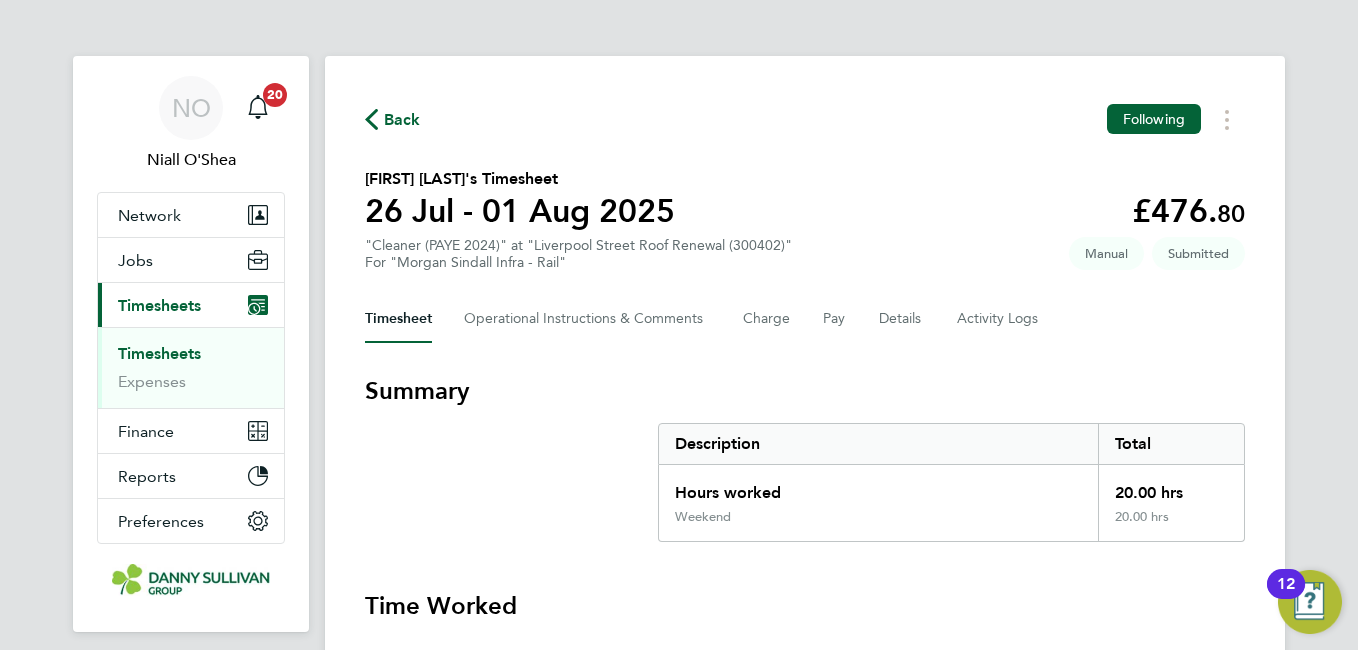 click on "Back" 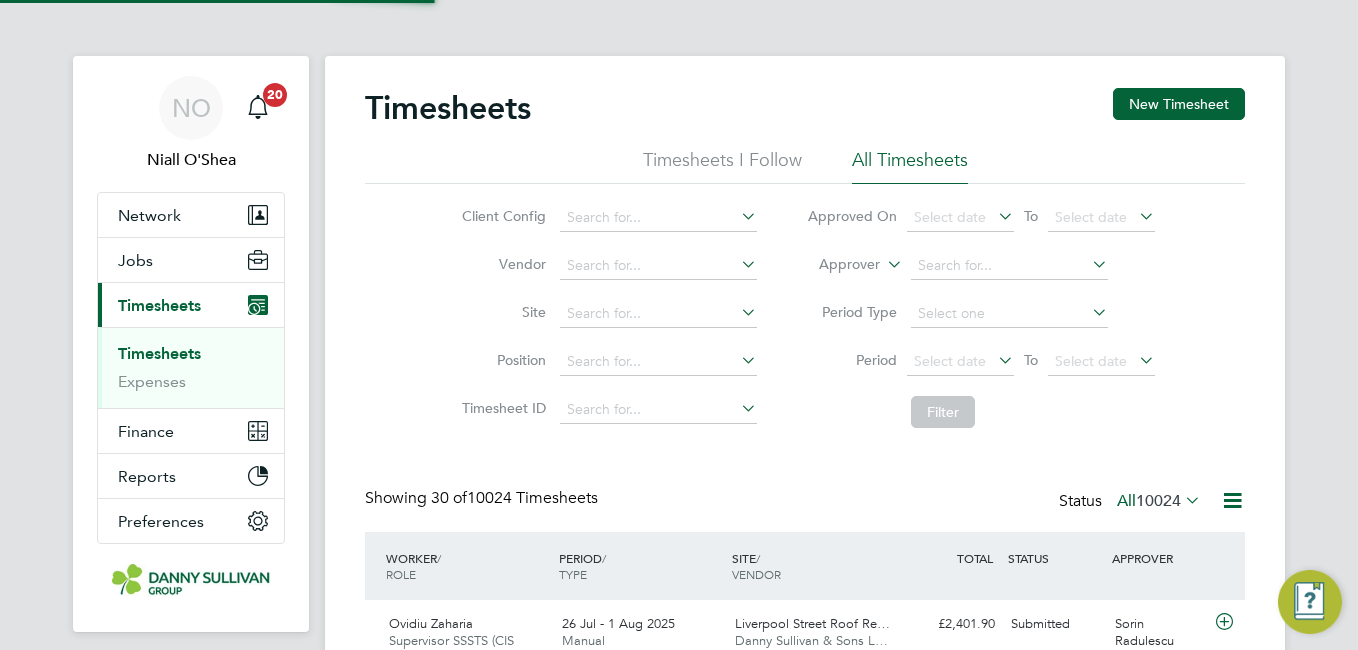click on "New Timesheet" 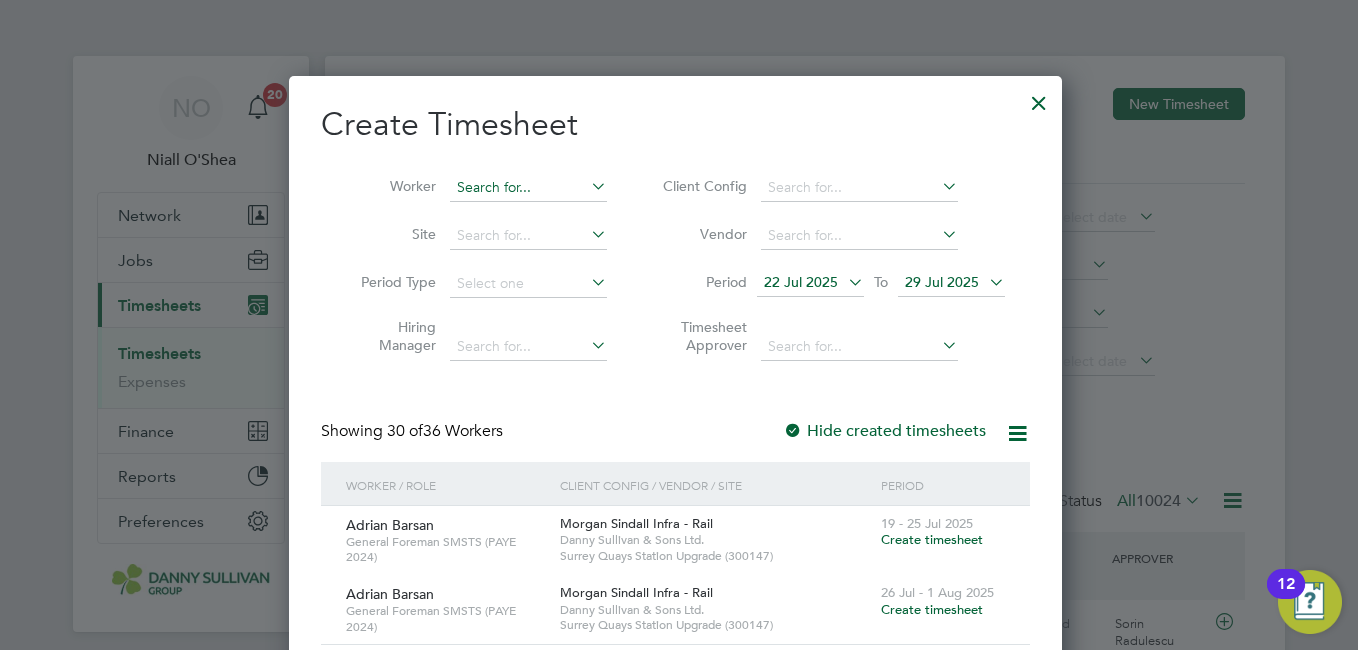 click at bounding box center (528, 188) 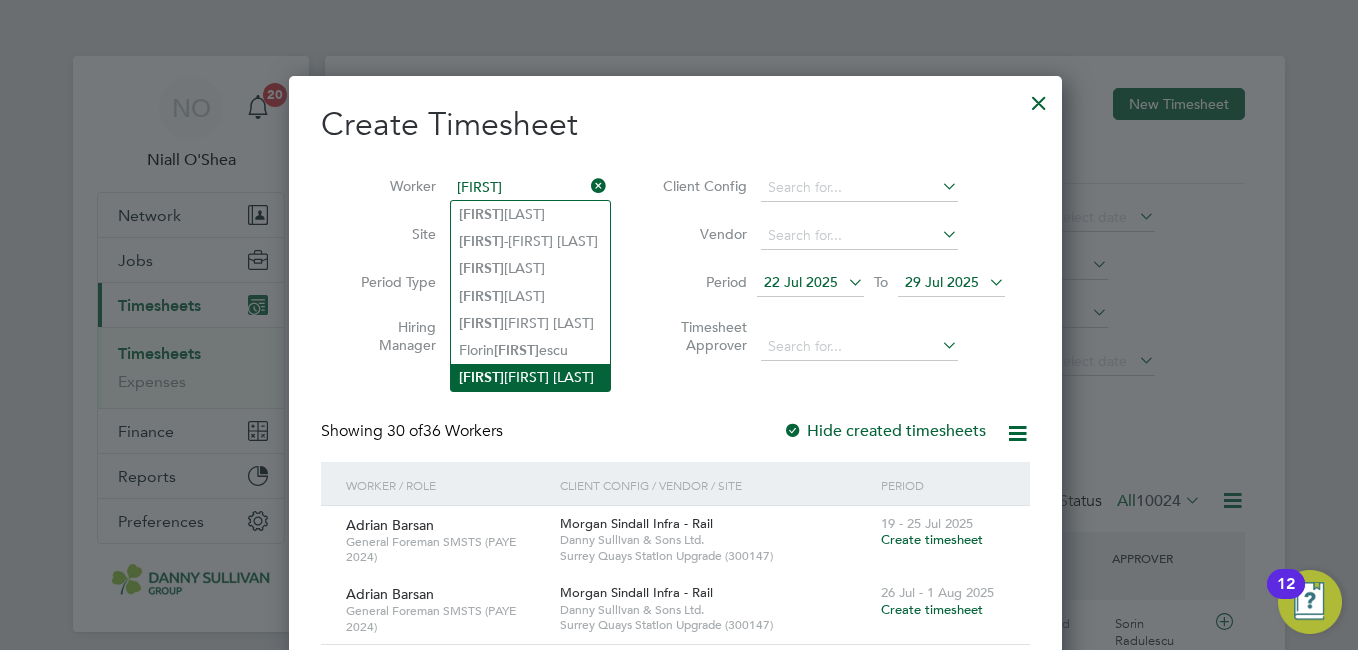 click on "[FIRST]  [FIRST] [LAST]" 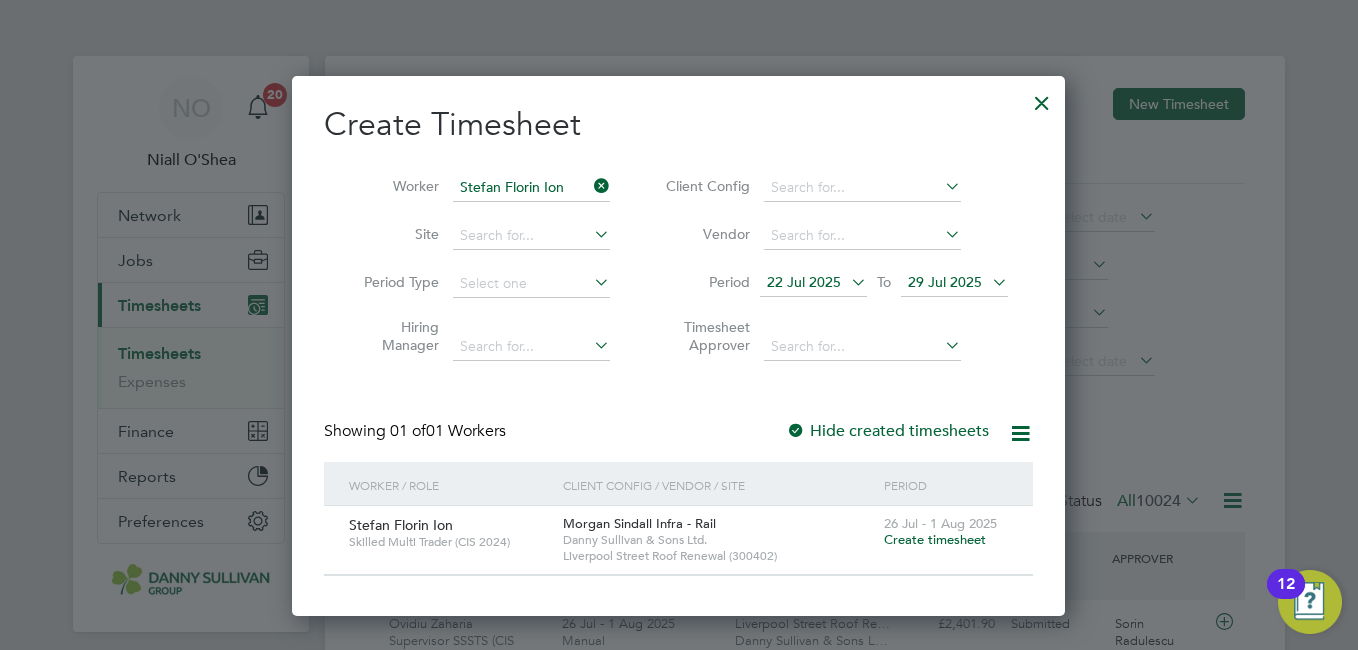 click on "Create timesheet" at bounding box center (935, 539) 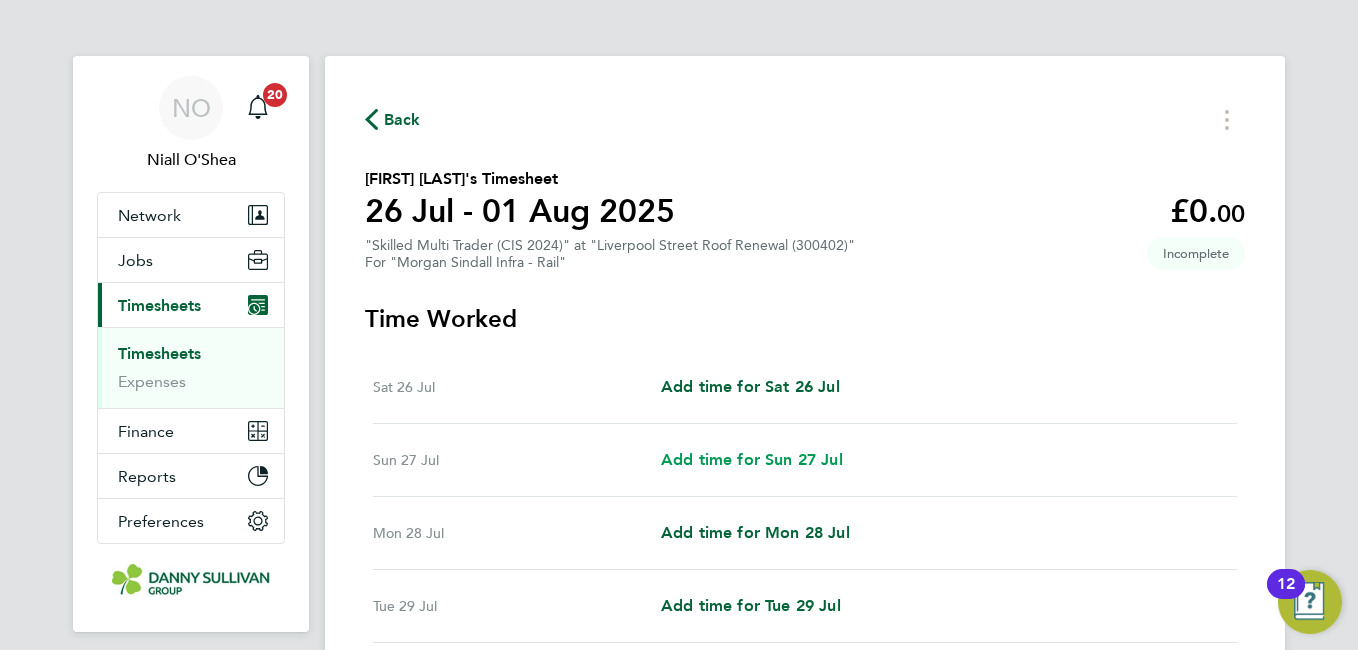 click on "Add time for Sun 27 Jul" at bounding box center (752, 459) 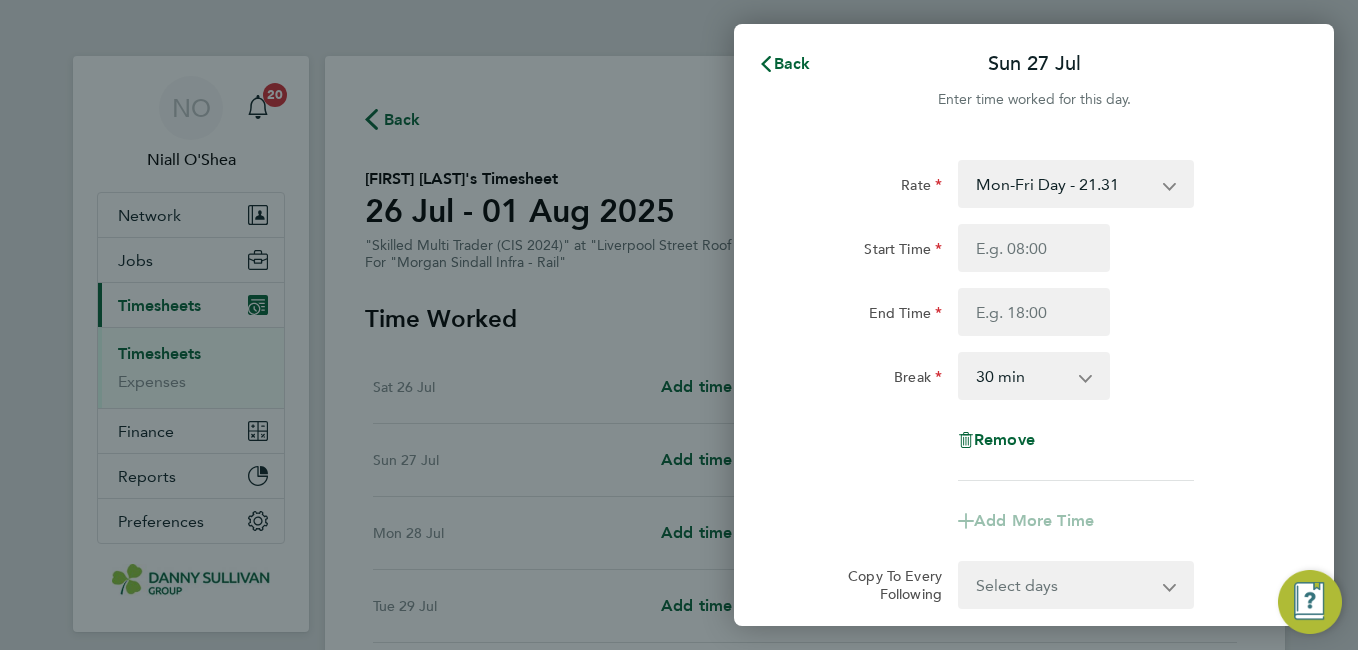 click on "Mon-Fri Day - 21.31   Bank Hol - 31.96   Mon-Thurs Nights - 24.51   Xmas / NY - 42.62   Weekend - 27.70" at bounding box center [1064, 184] 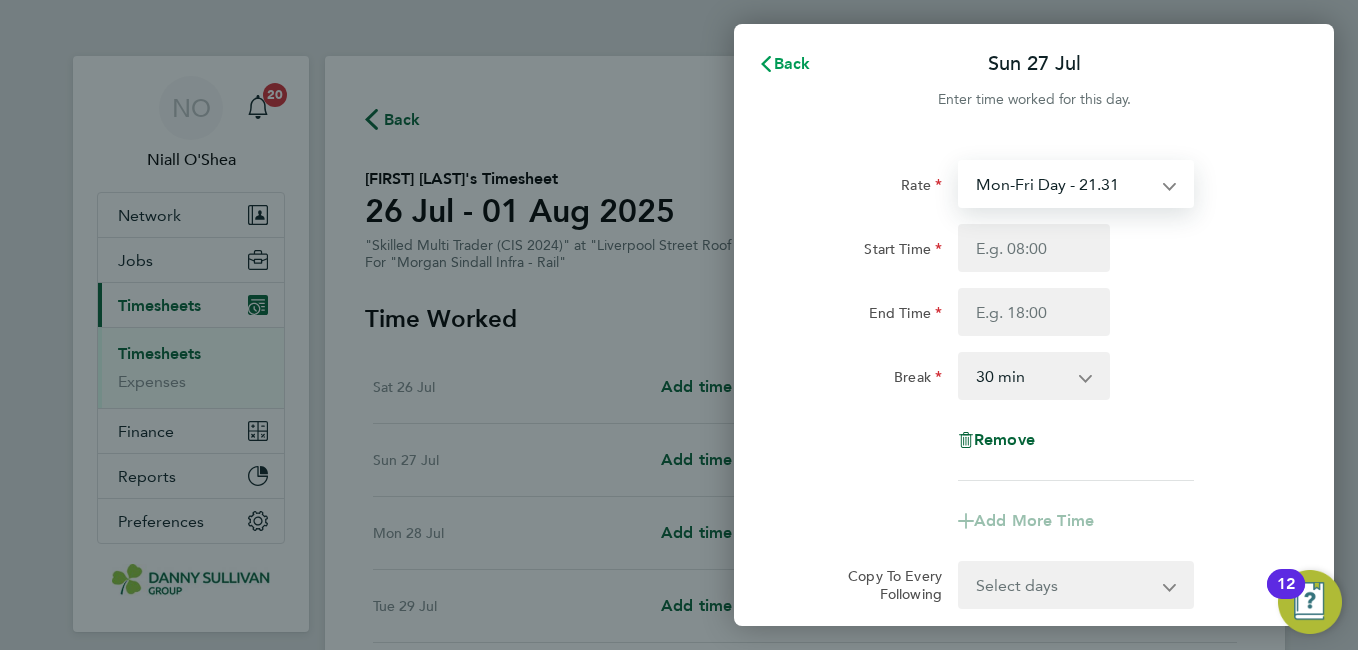click on "Back" 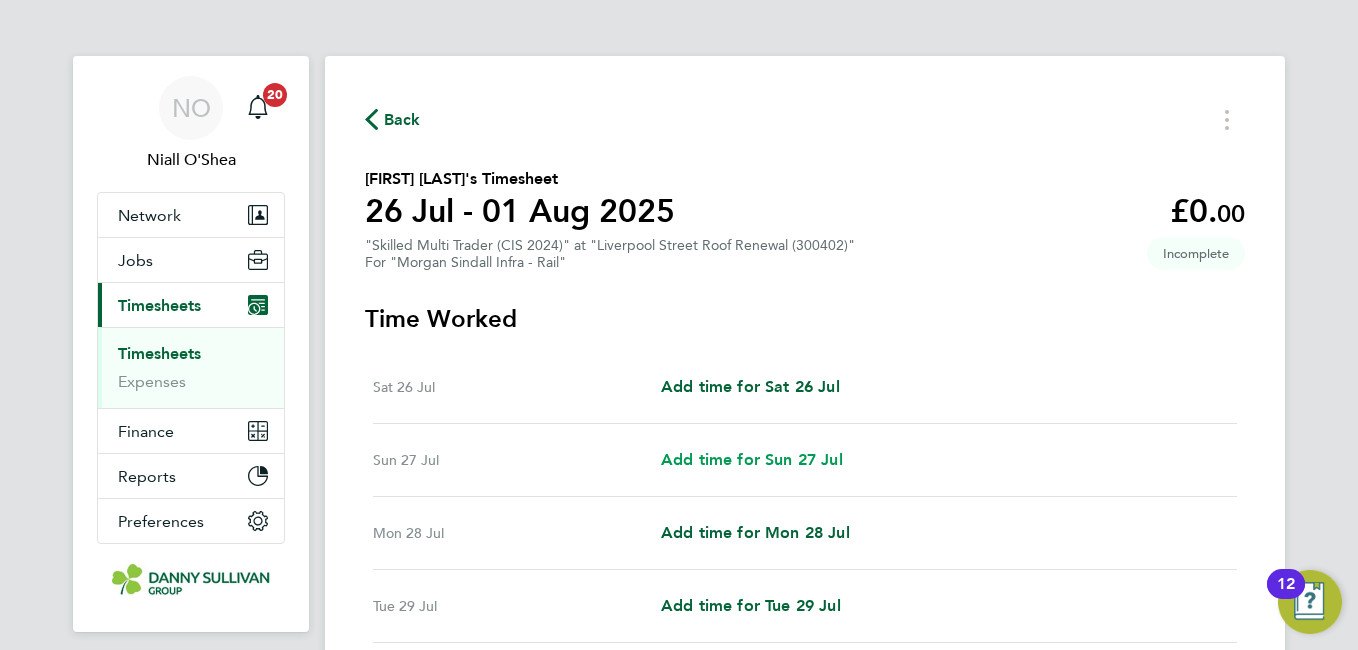 click on "Add time for Sun 27 Jul" at bounding box center [752, 459] 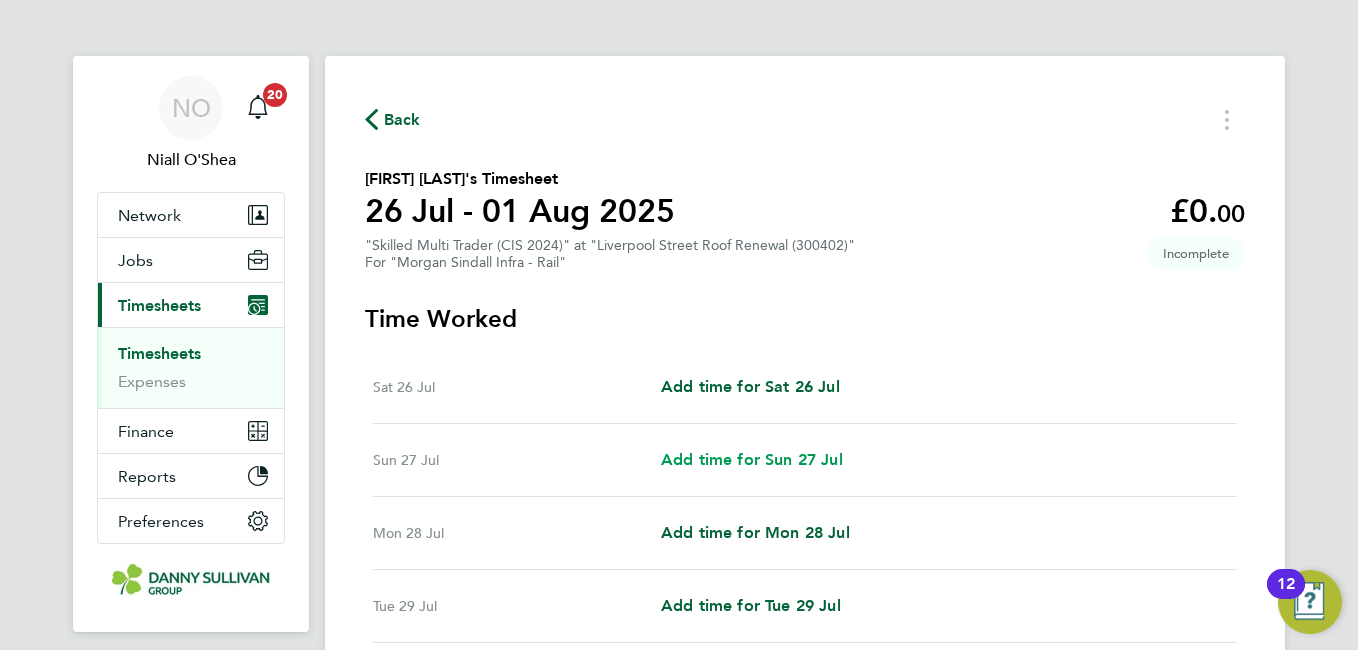 select on "30" 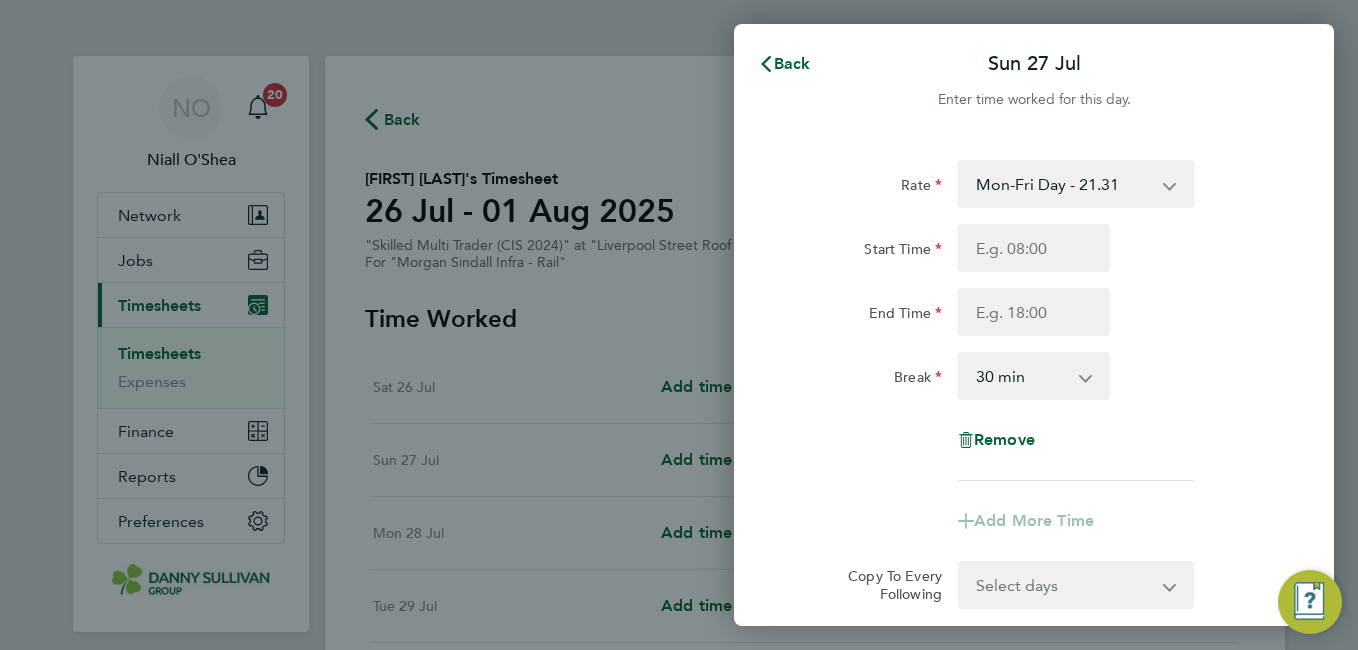 click on "Mon-Fri Day - 21.31   Bank Hol - 31.96   Mon-Thurs Nights - 24.51   Xmas / NY - 42.62   Weekend - 27.70" at bounding box center [1064, 184] 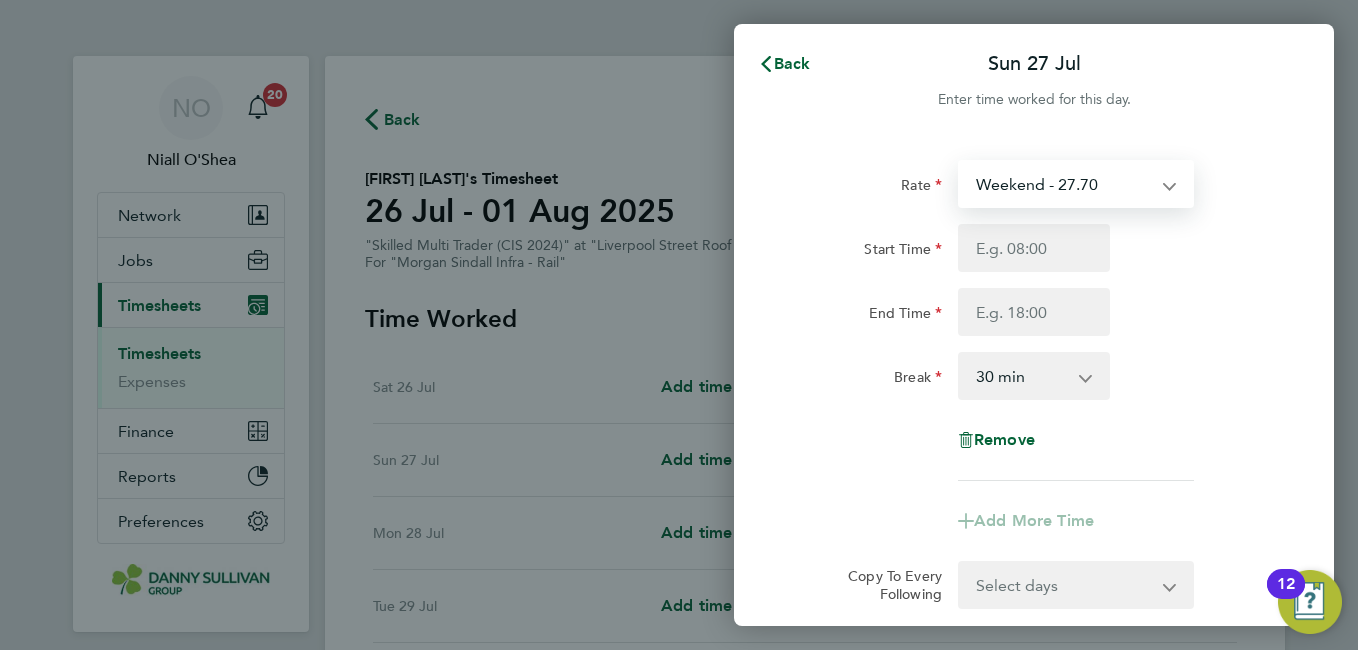 select on "30" 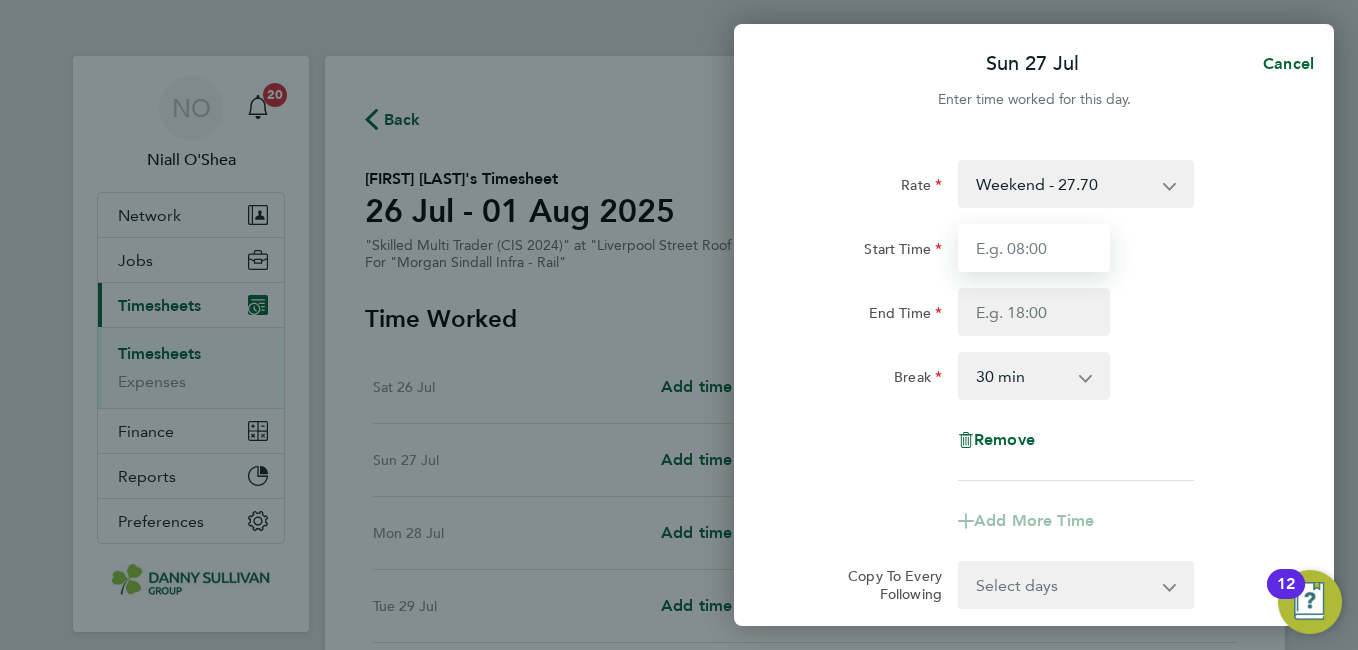 click on "Start Time" at bounding box center [1034, 248] 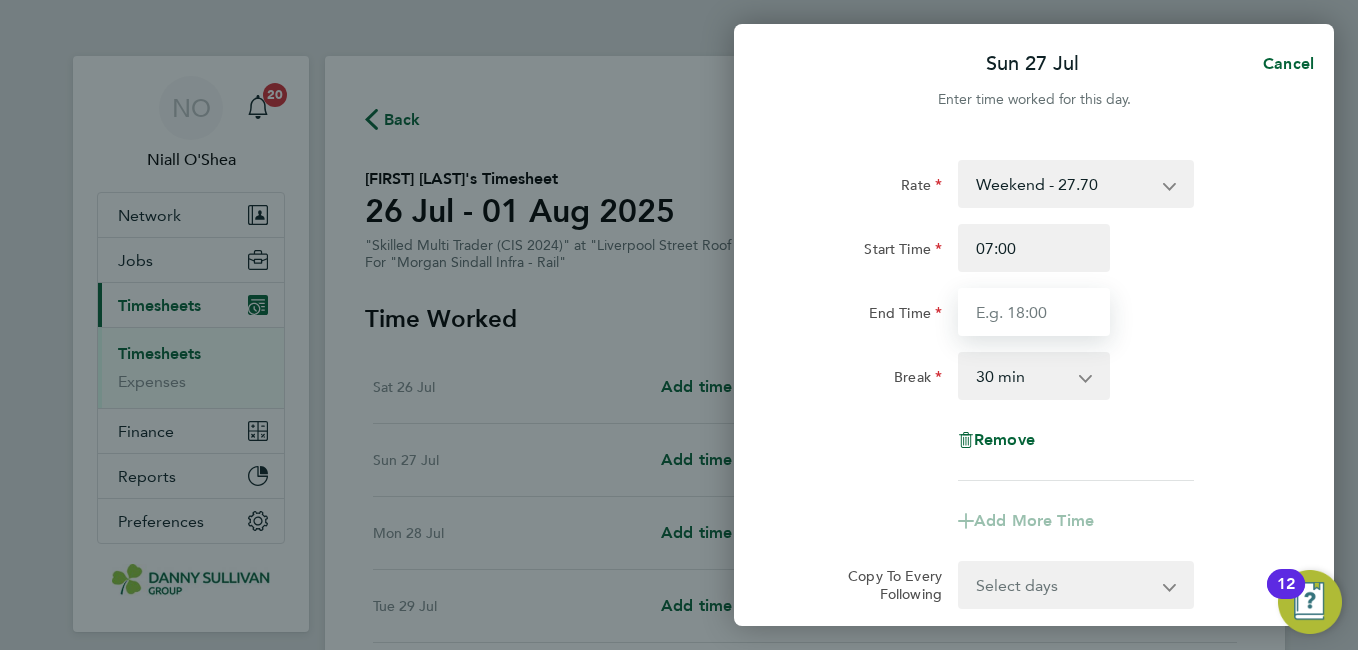 click on "End Time" at bounding box center (1034, 312) 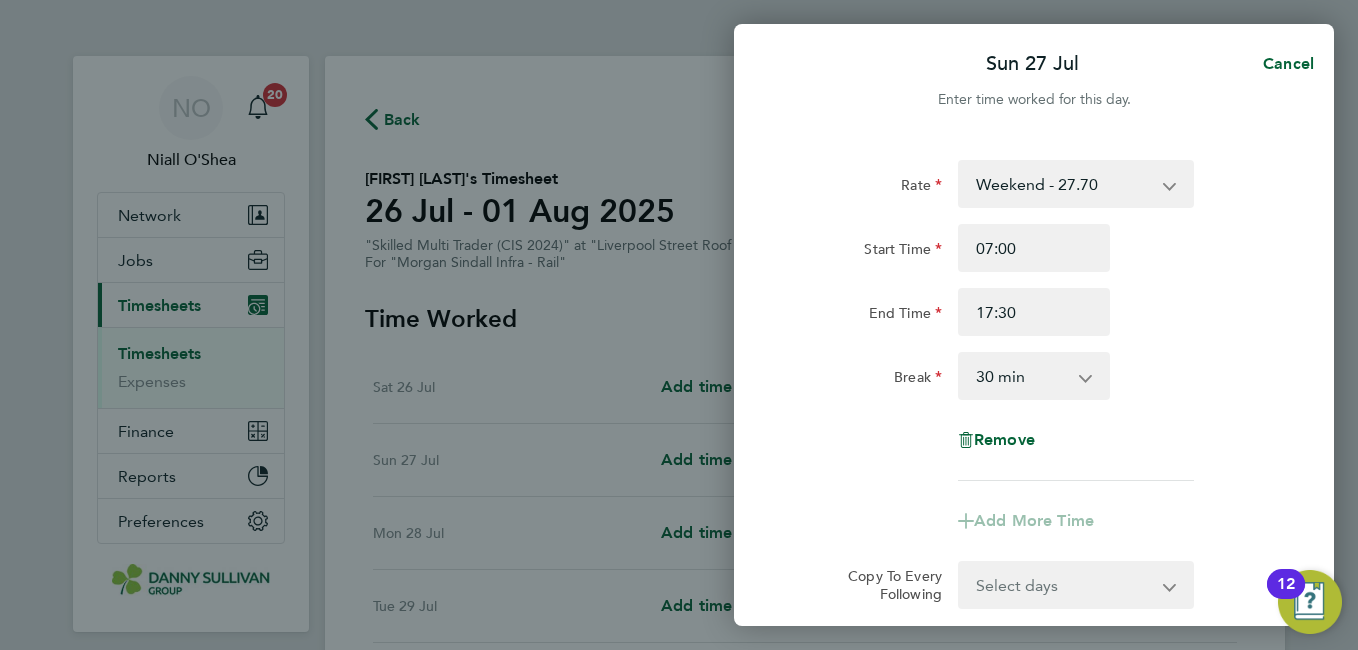 click on "Break  0 min   15 min   30 min   45 min   60 min   75 min   90 min" 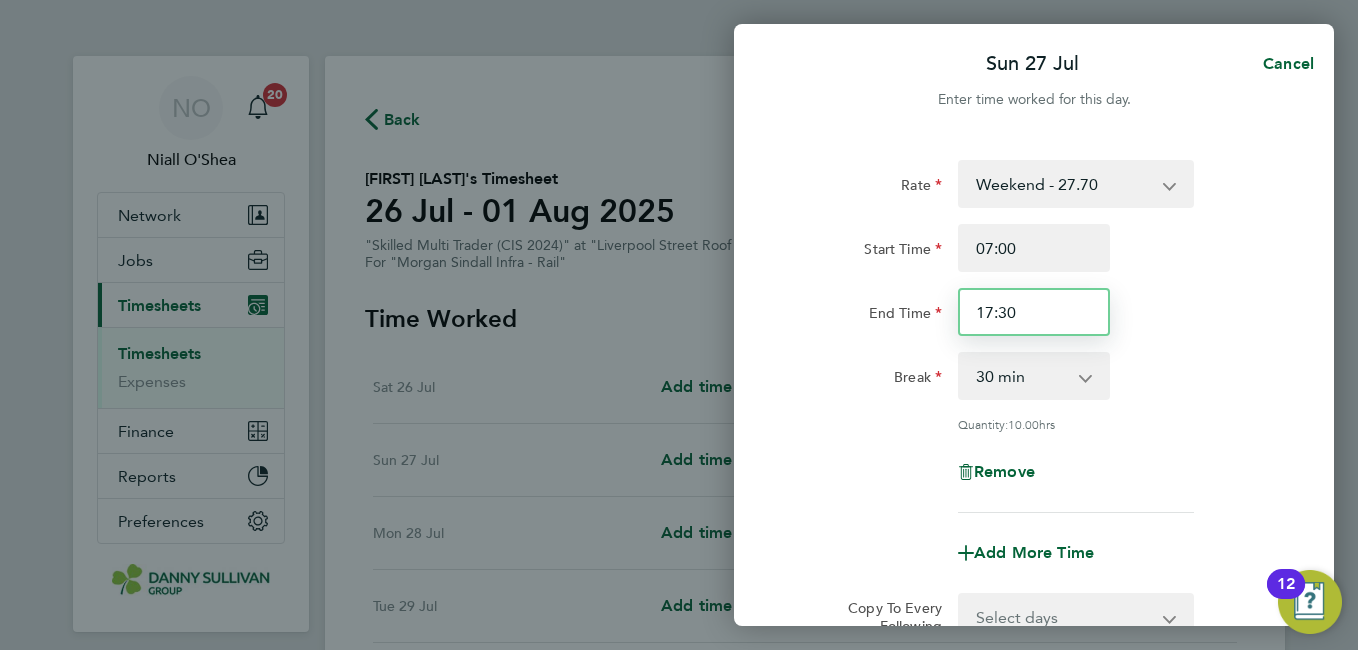 click on "17:30" at bounding box center (1034, 312) 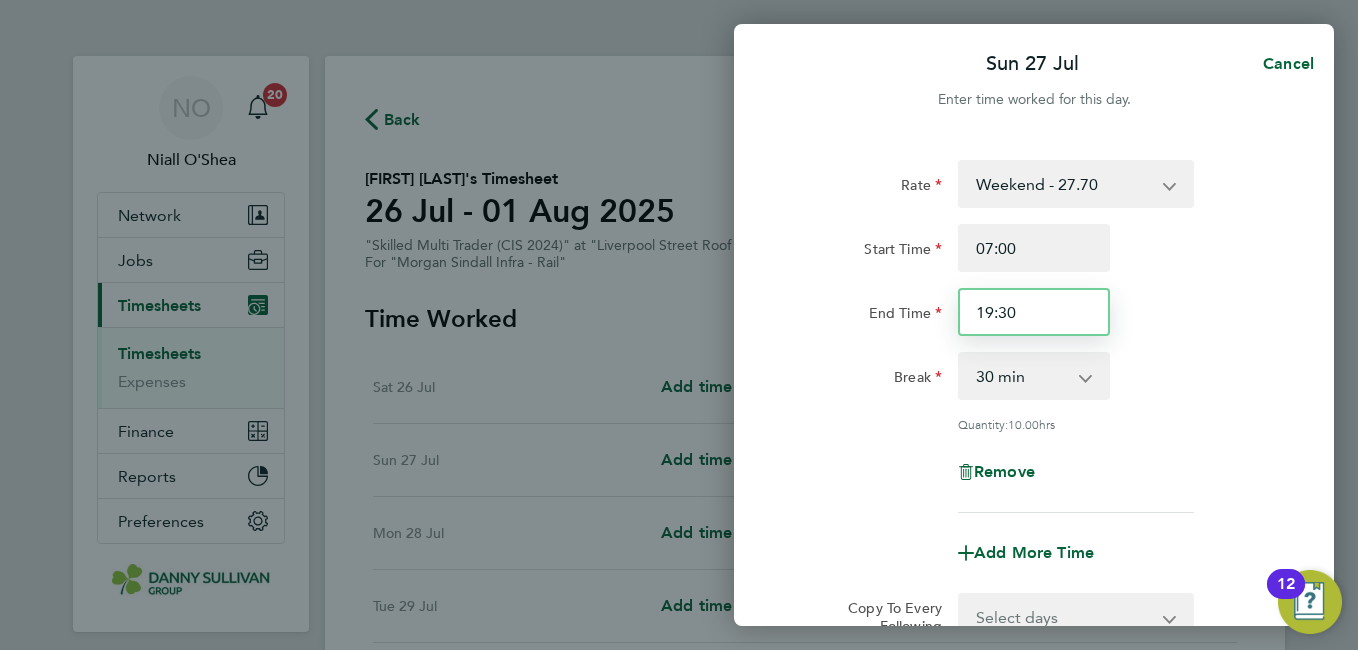 type on "19:30" 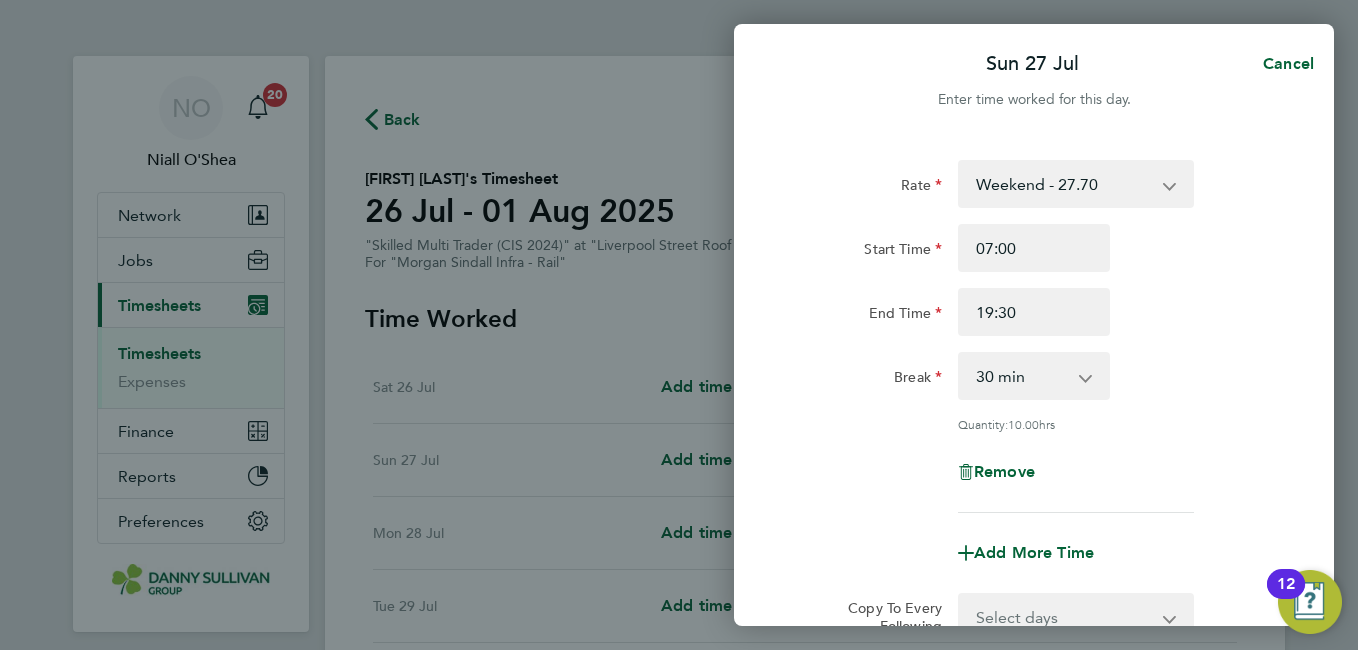 click on "End Time 19:30" 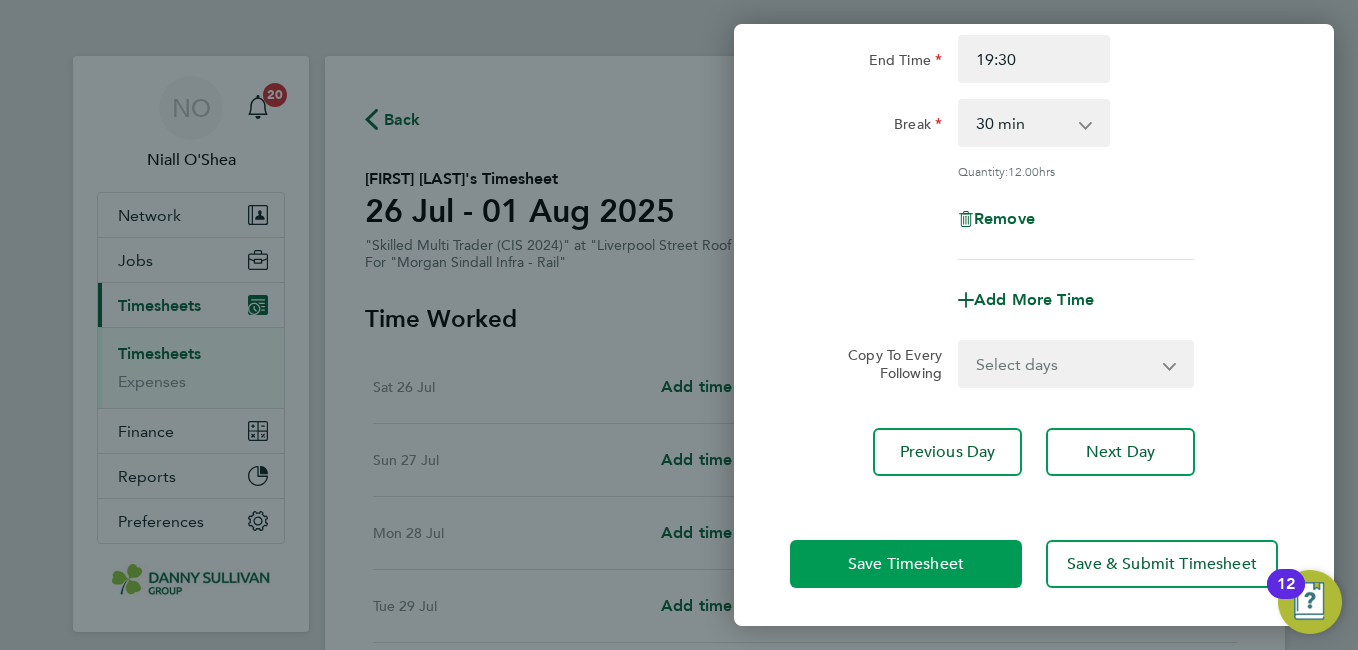 click on "Save Timesheet" 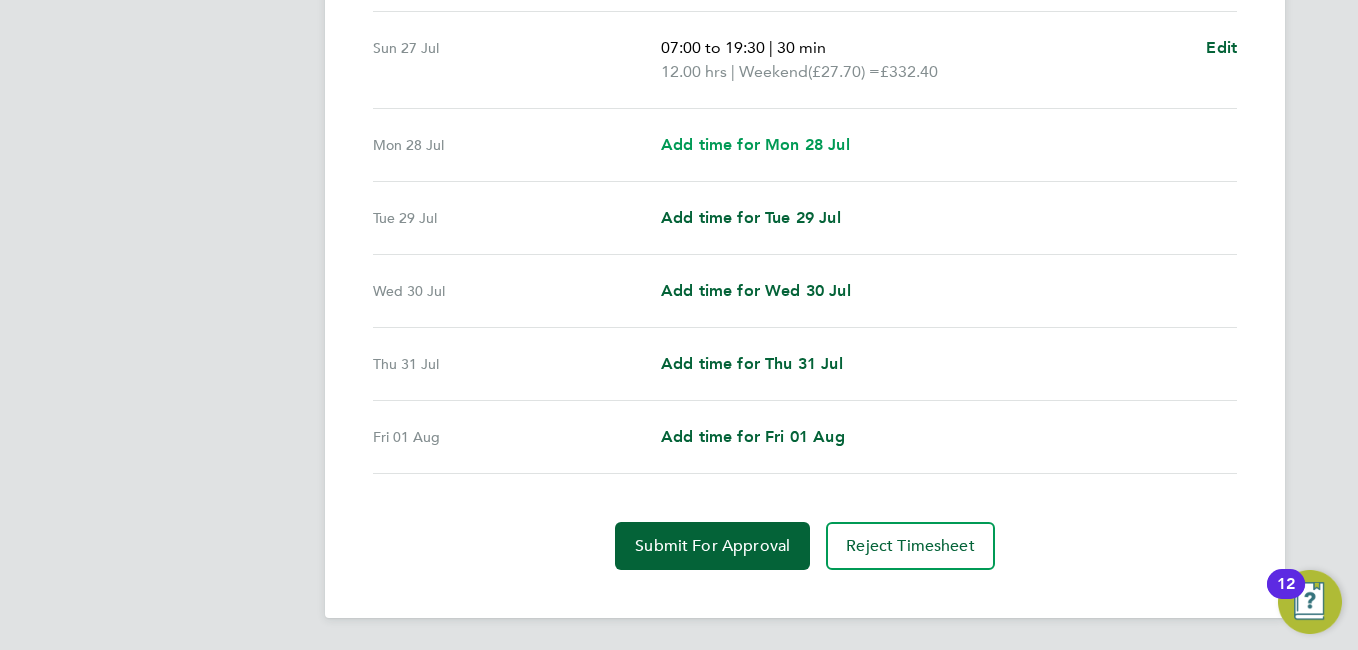 click on "Add time for Mon 28 Jul" at bounding box center [755, 144] 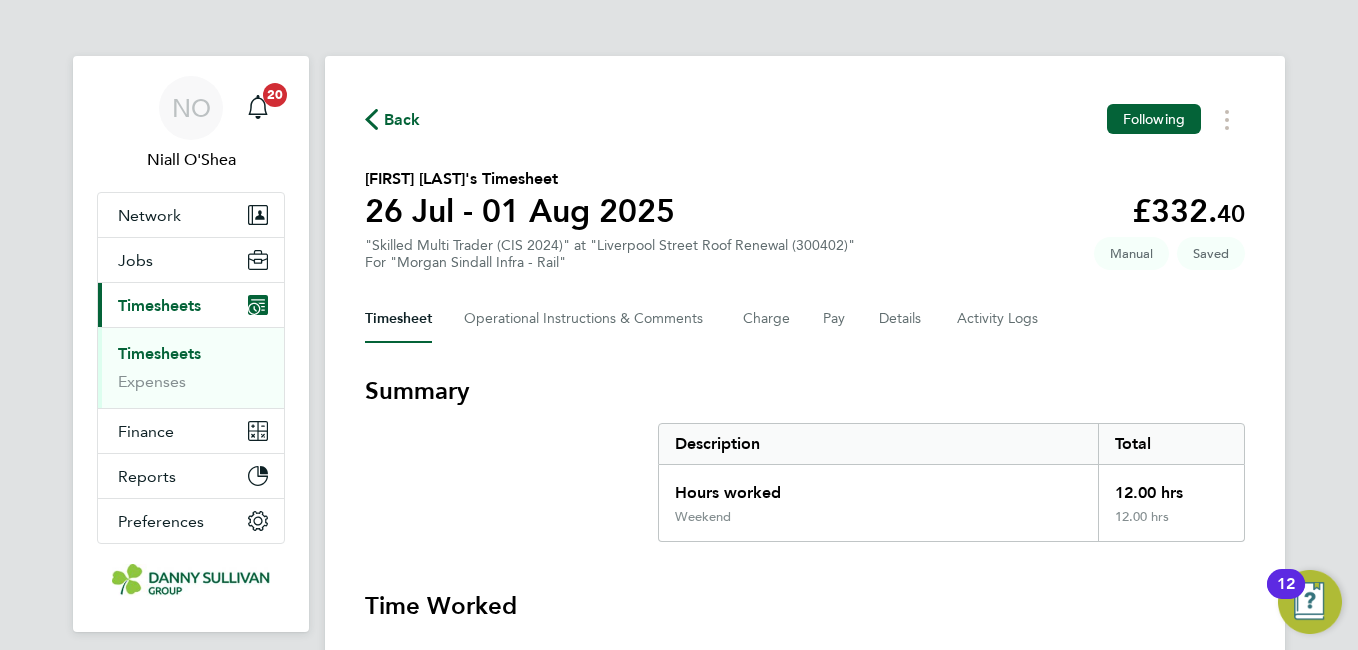 select on "30" 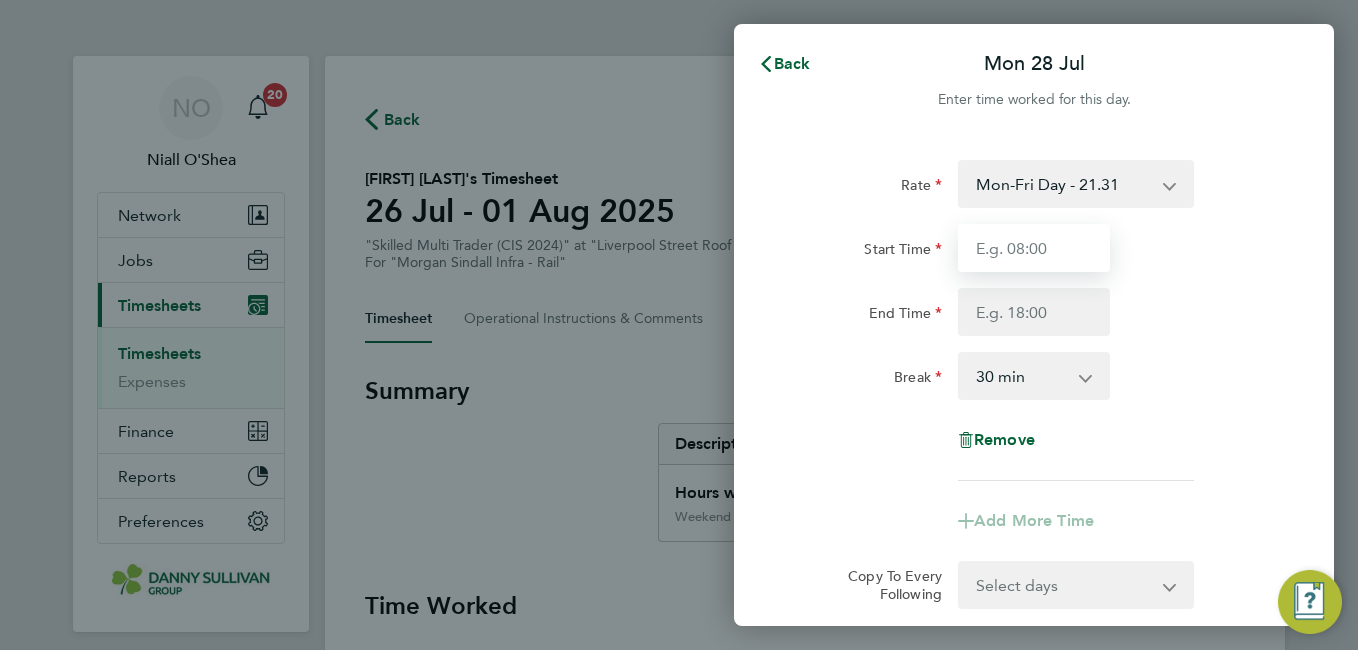 click on "Start Time" at bounding box center [1034, 248] 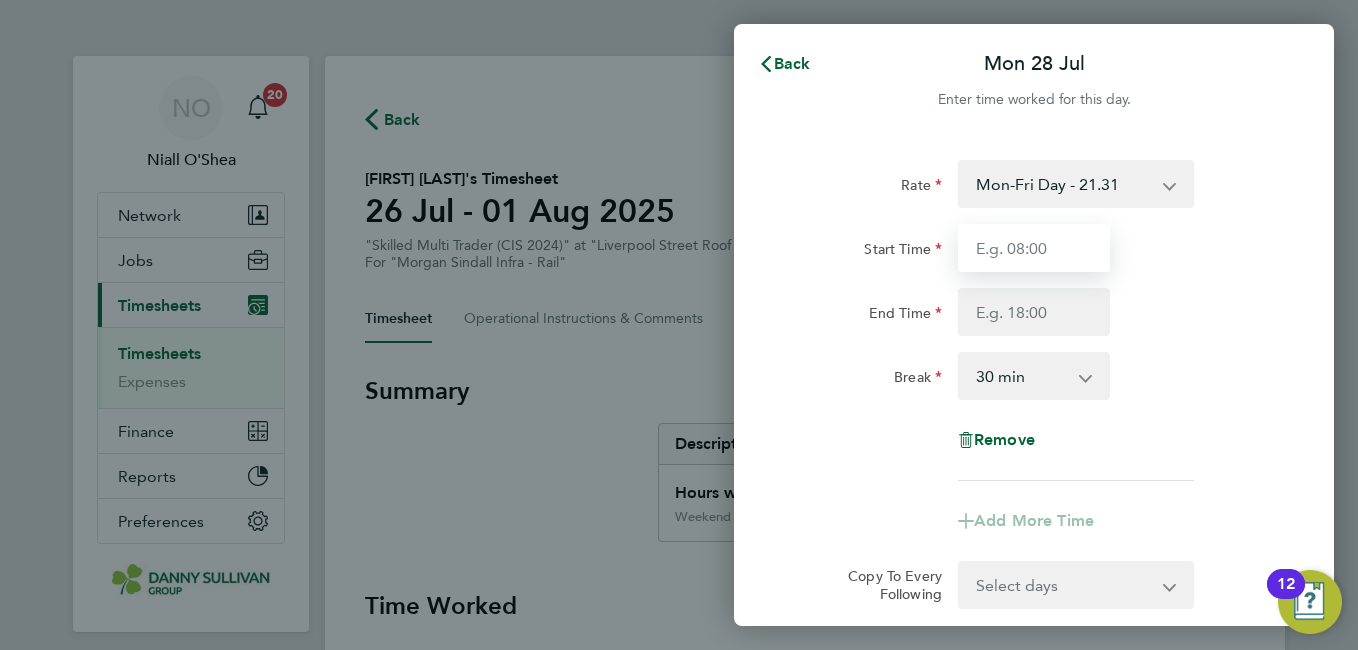 type on "07:00" 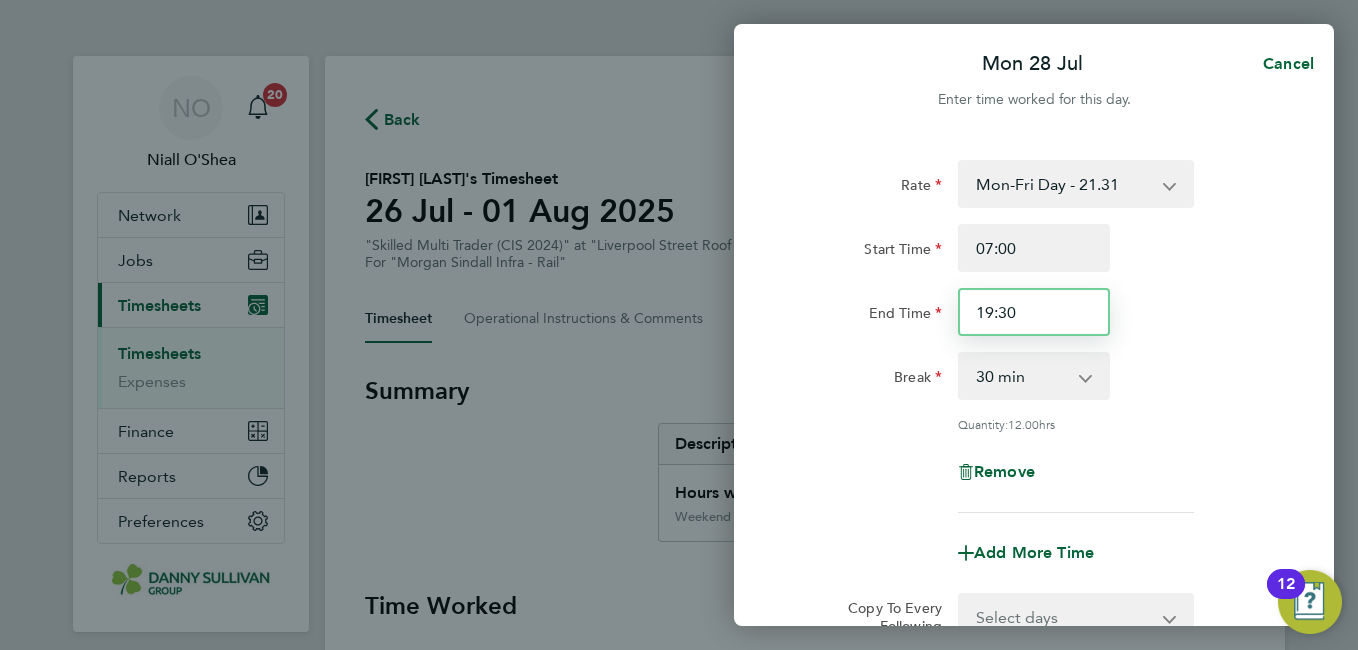 click on "19:30" at bounding box center (1034, 312) 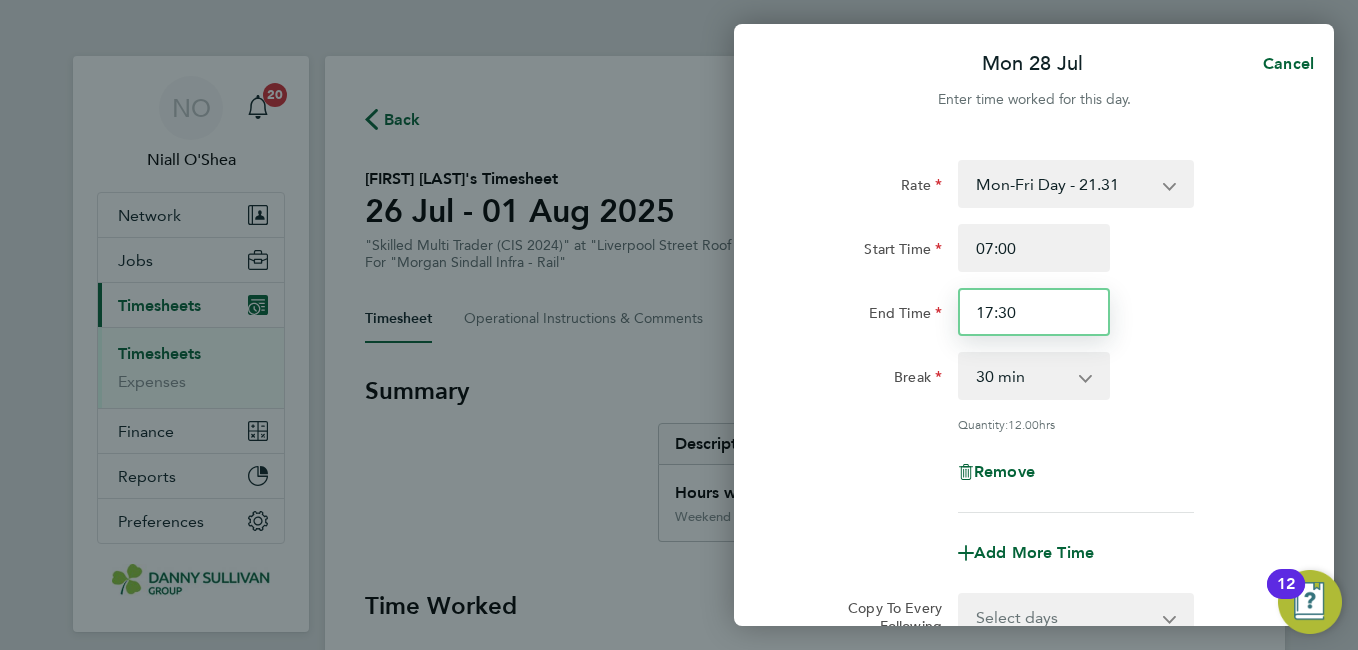 type on "17:30" 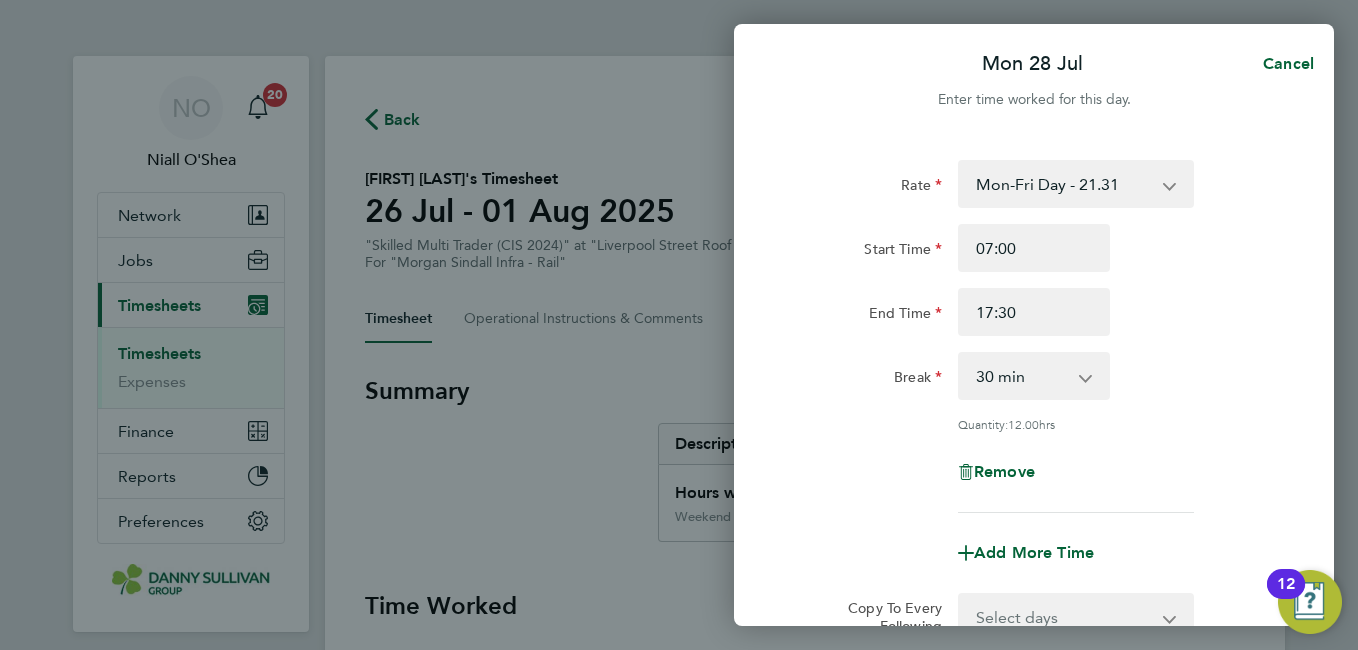 click on "Rate  Mon-Fri Day - 21.31   Bank Hol - 31.96   Mon-Thurs Nights - 24.51   Xmas / NY - 42.62   Weekend - 27.70
Start Time 07:00 End Time 17:30 Break  0 min   15 min   30 min   45 min   60 min   75 min   90 min
Quantity:  12.00  hrs
Remove" 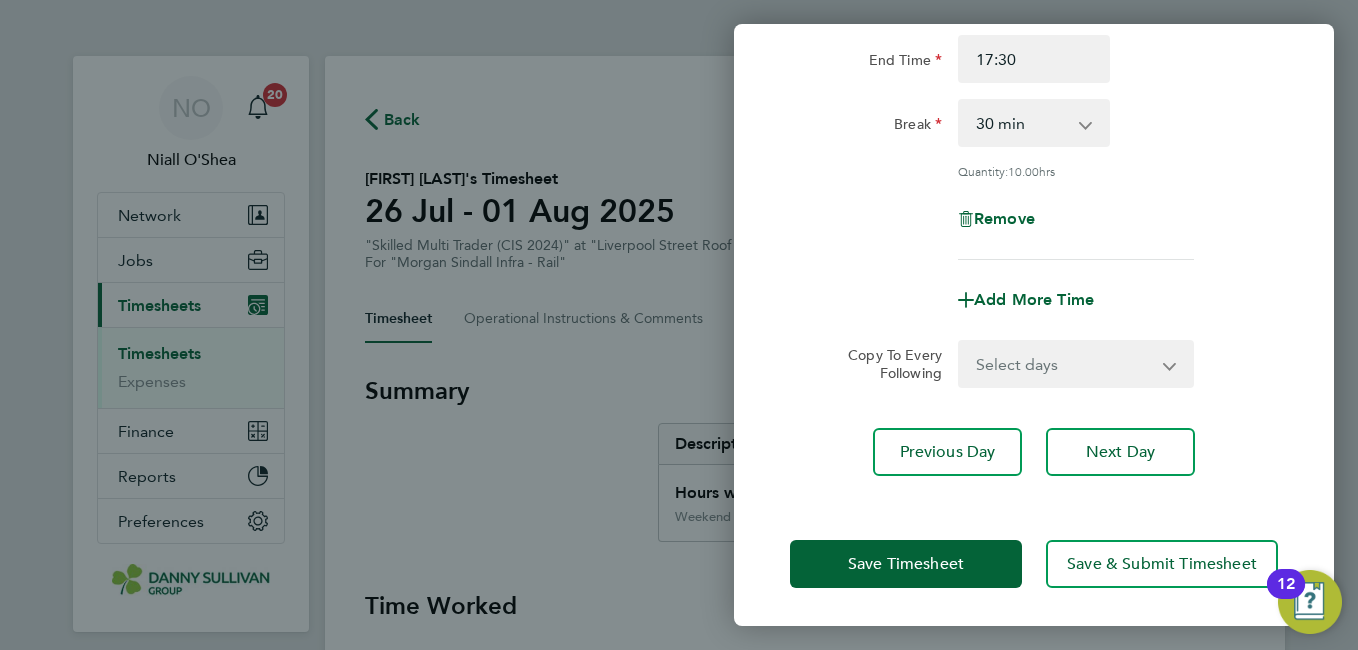 click on "Select days   Day   Tuesday   Wednesday   Thursday   Friday" at bounding box center [1065, 364] 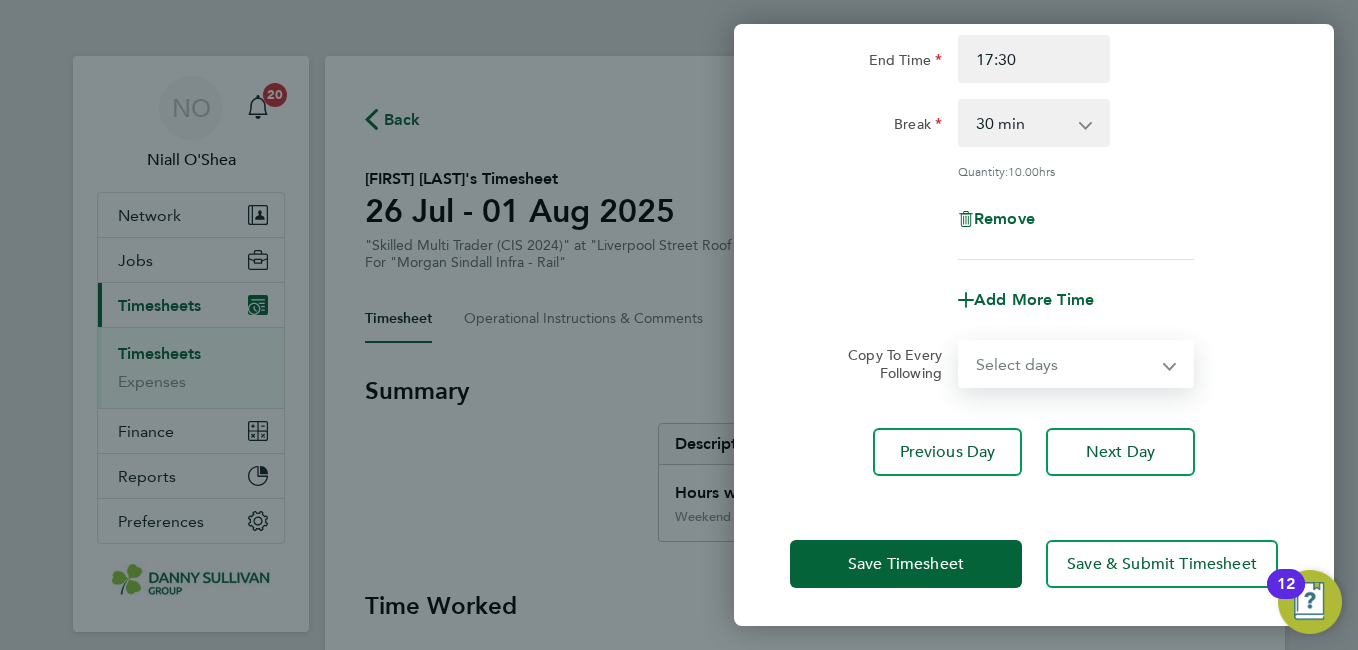 select on "DAY" 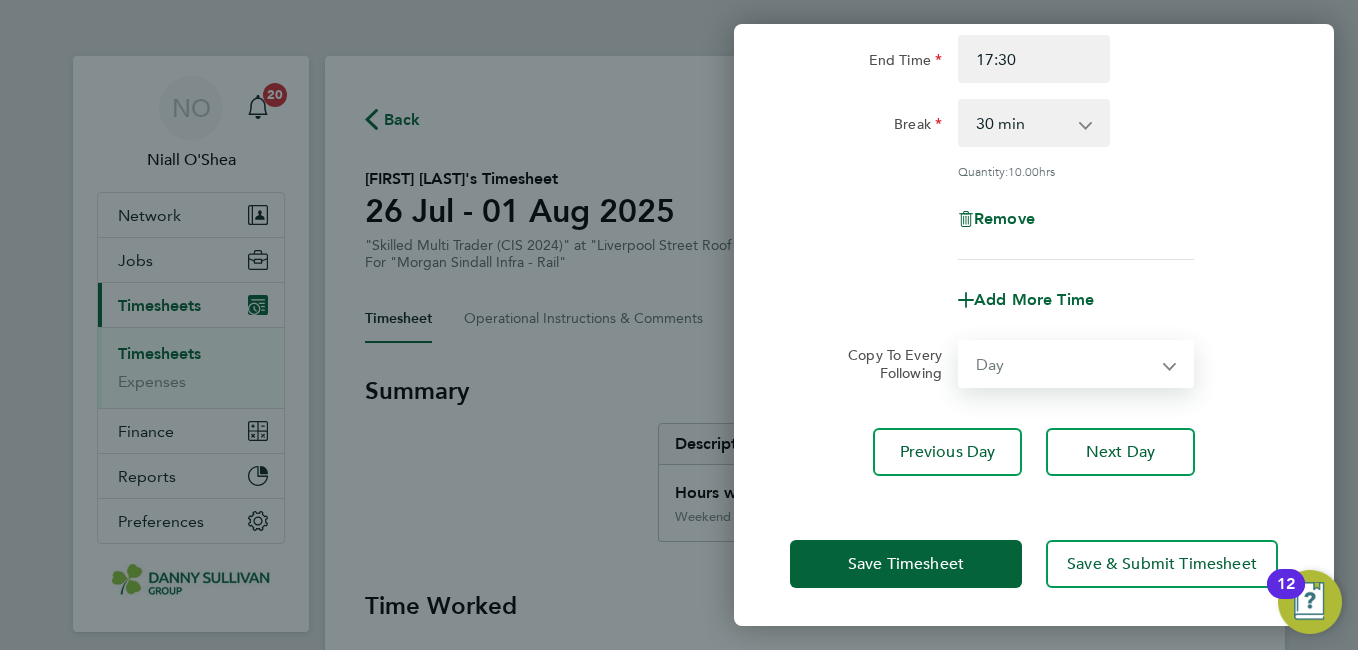 click on "Select days   Day   Tuesday   Wednesday   Thursday   Friday" at bounding box center (1065, 364) 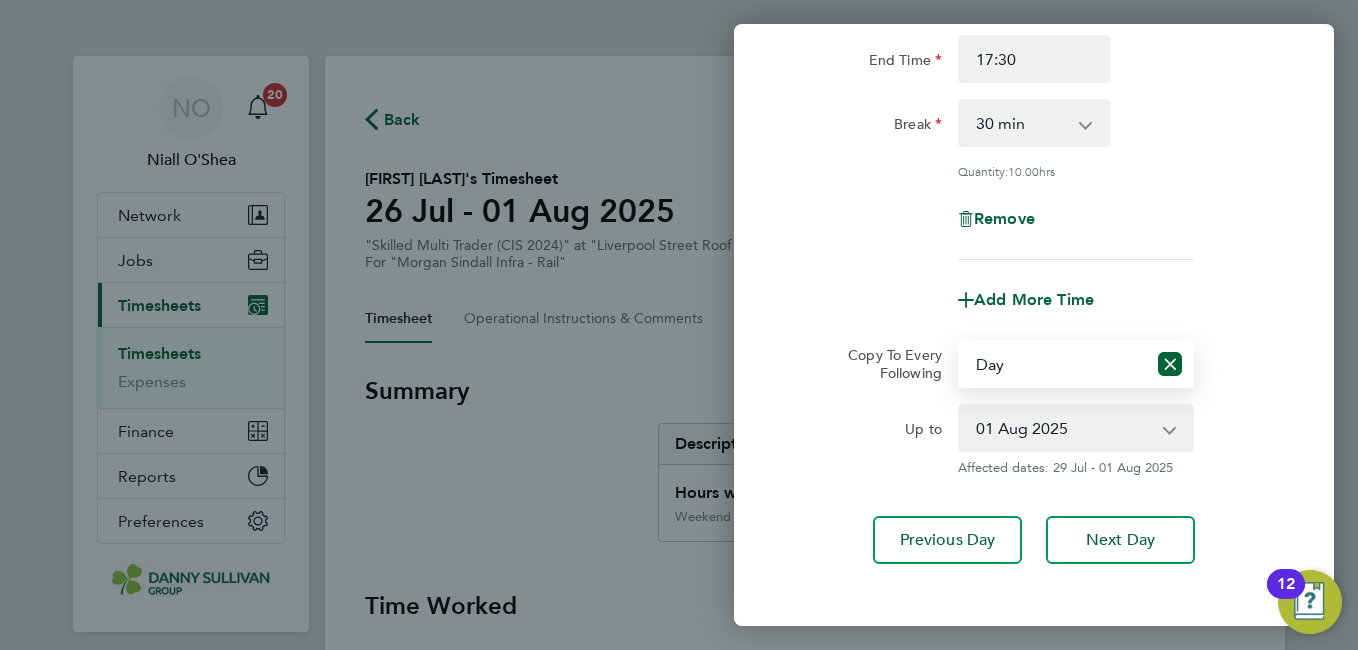 click on "Copy To Every Following  Select days   Day   Tuesday   Wednesday   Thursday   Friday" 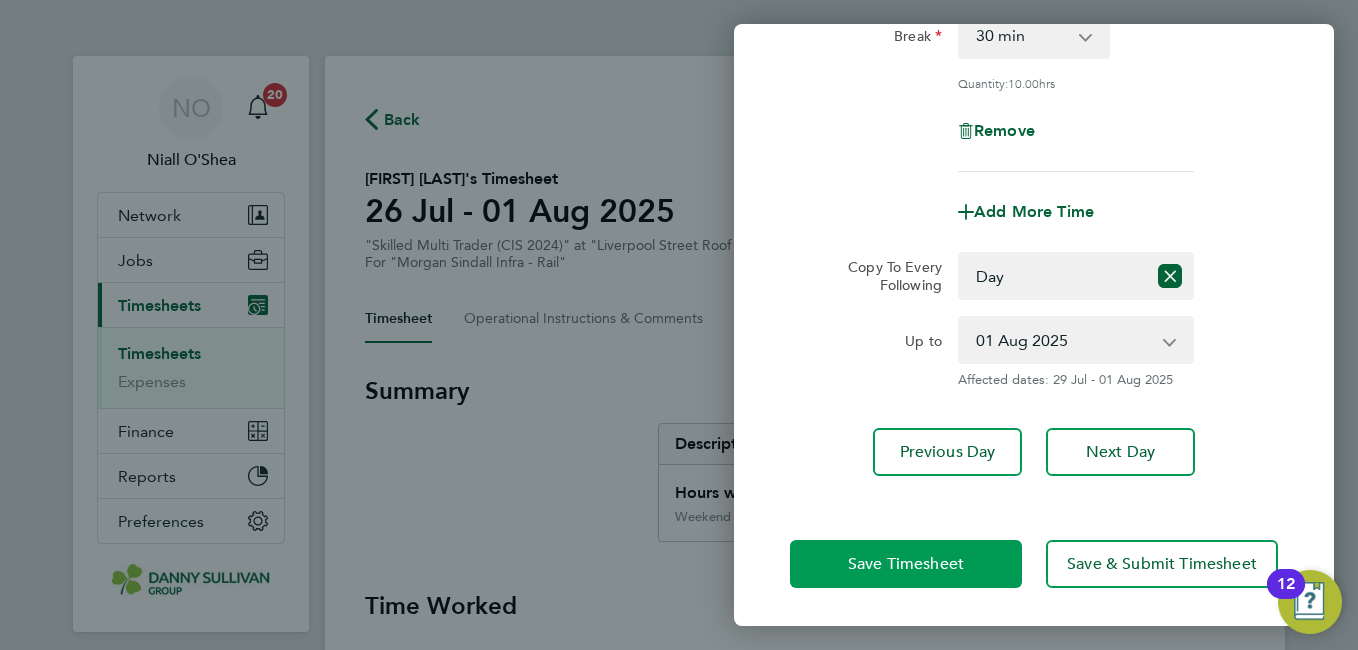 click on "Save Timesheet" 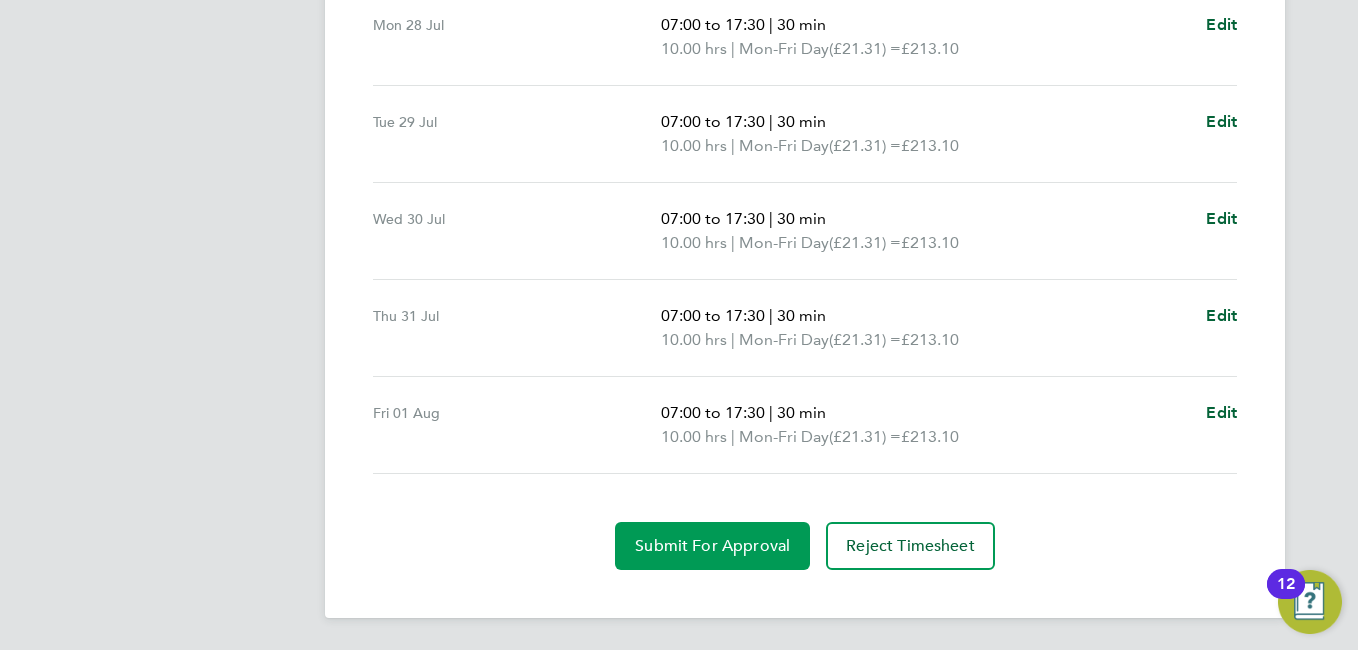 click on "Submit For Approval" 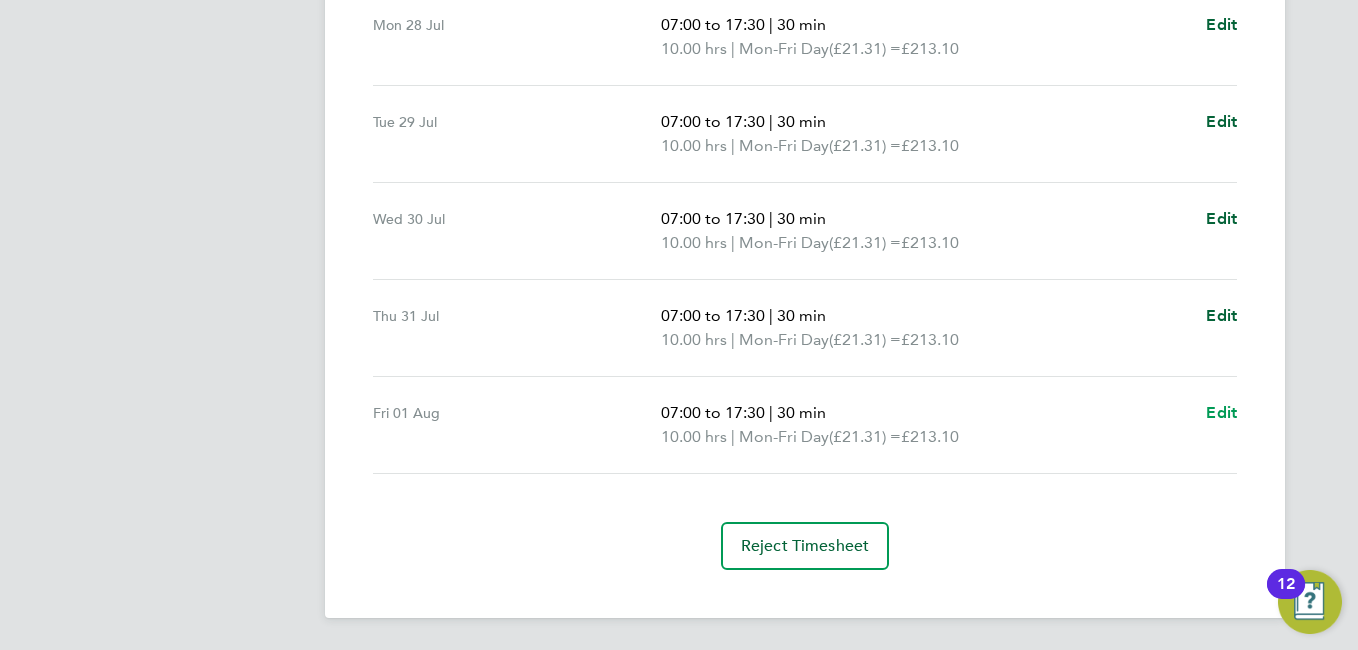 click on "Edit" at bounding box center (1221, 412) 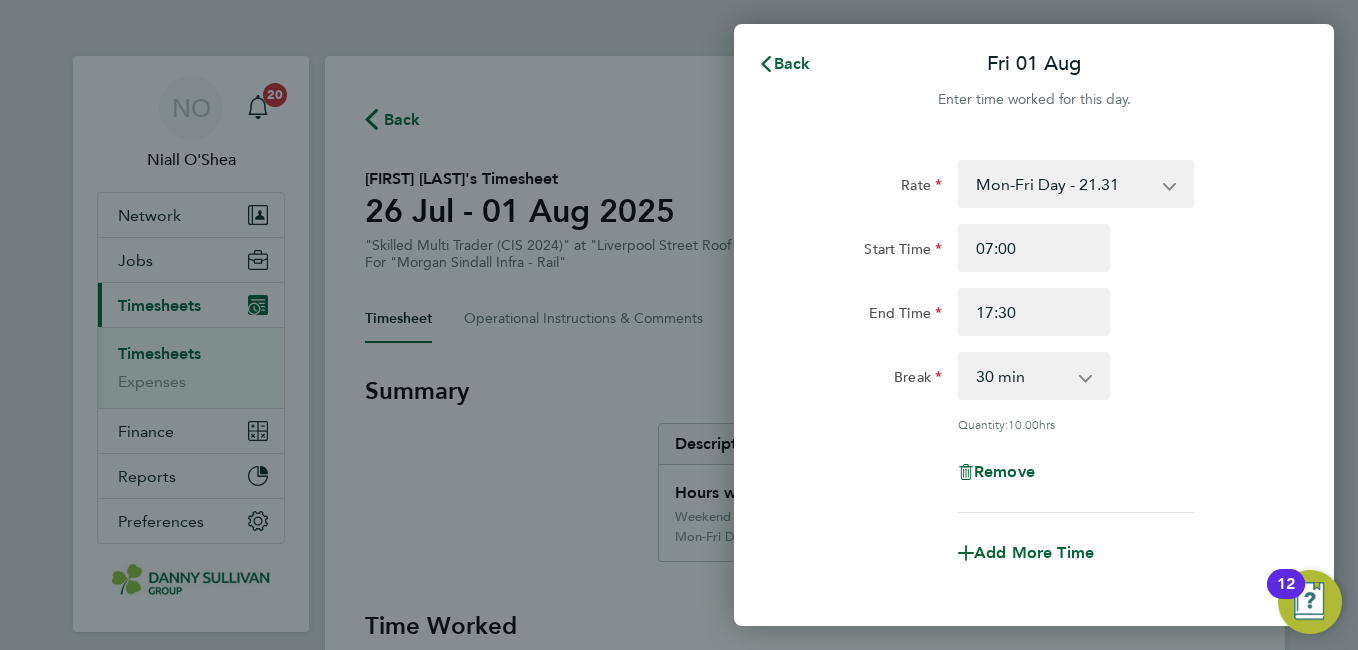 scroll, scrollTop: 0, scrollLeft: 0, axis: both 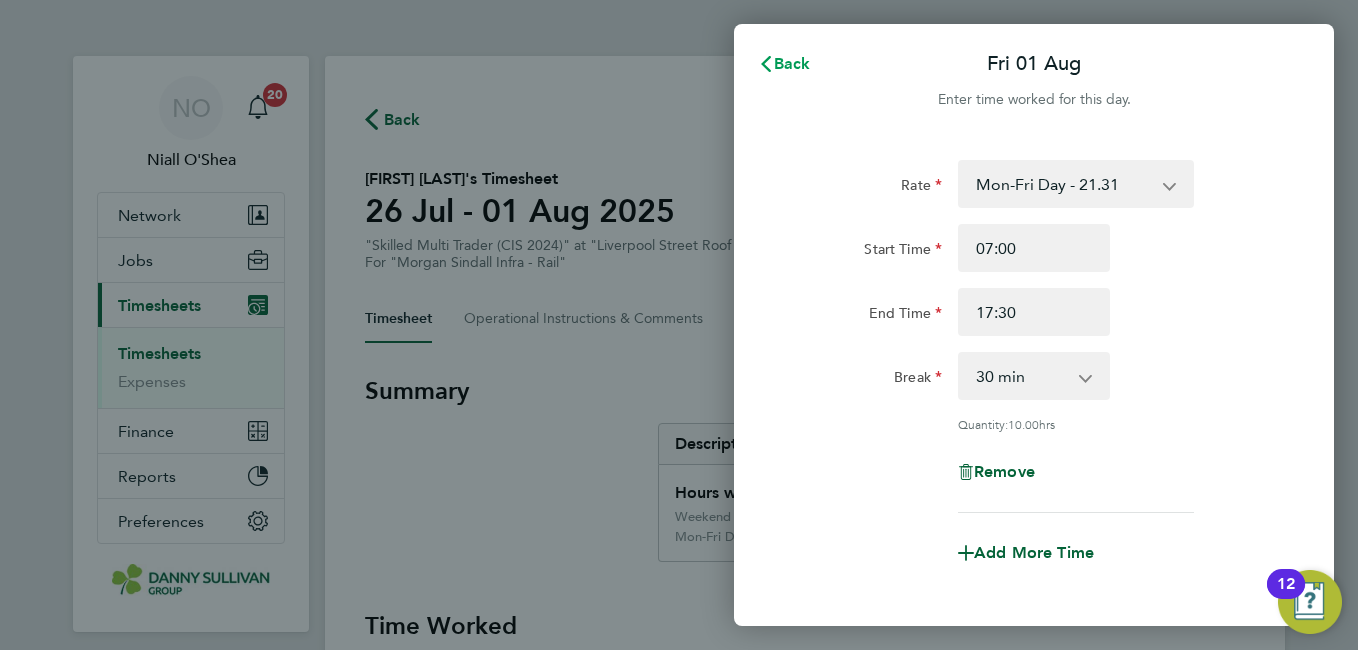 click on "Back" 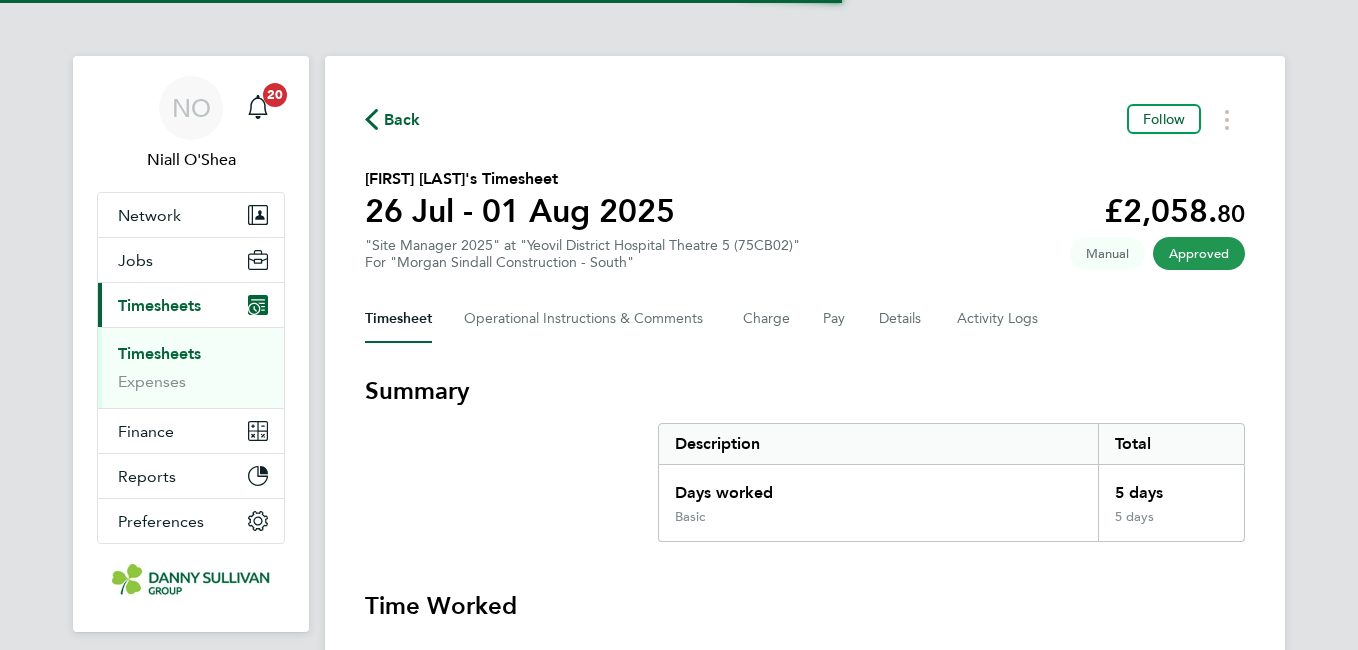 scroll, scrollTop: 0, scrollLeft: 0, axis: both 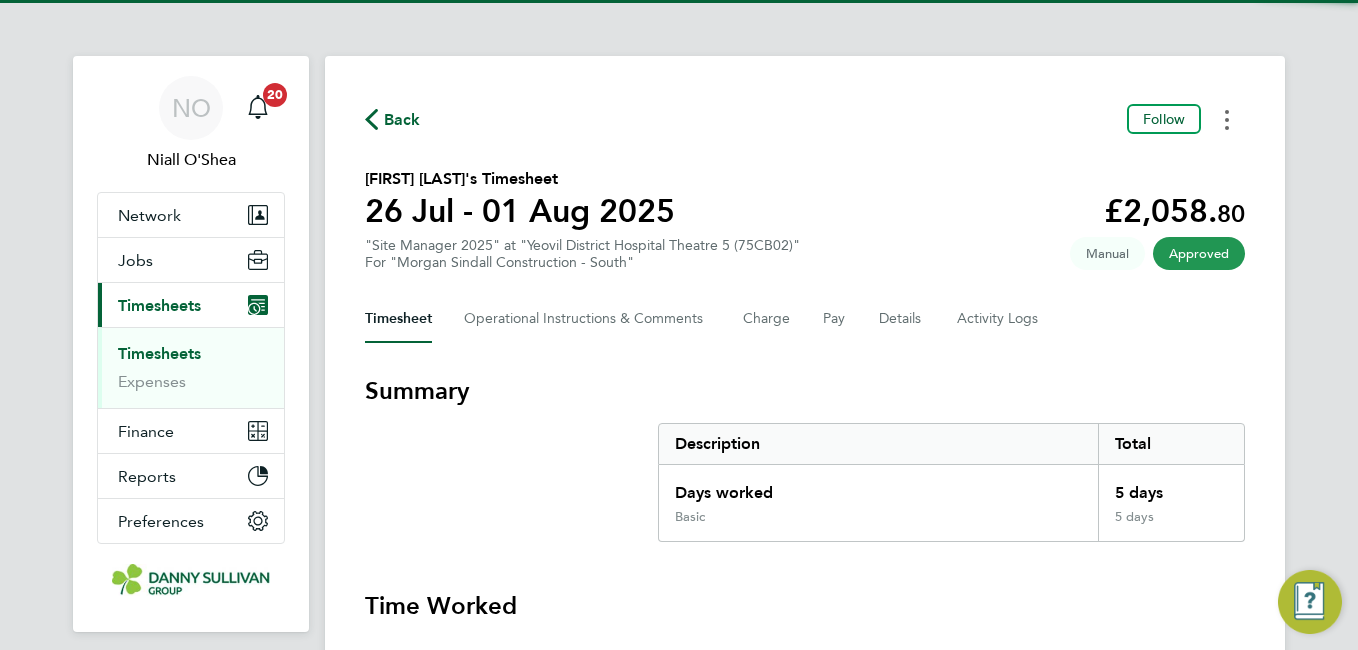 click at bounding box center (1227, 119) 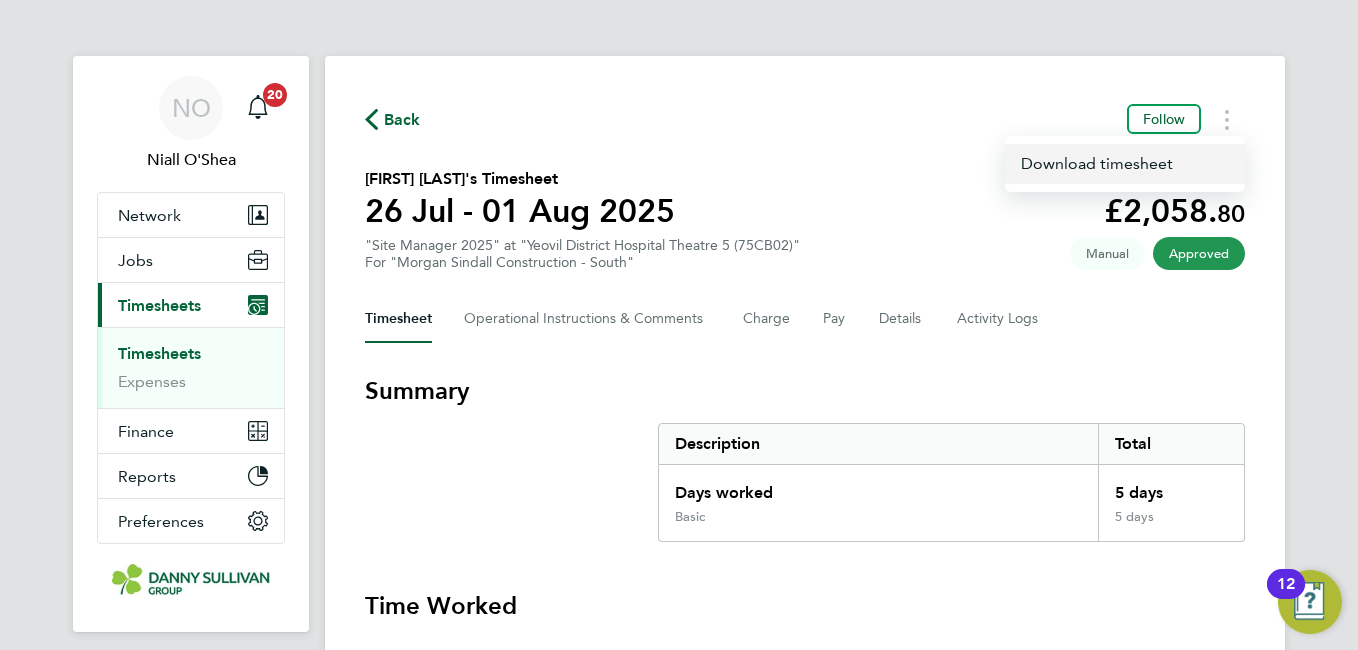 click on "Download timesheet" 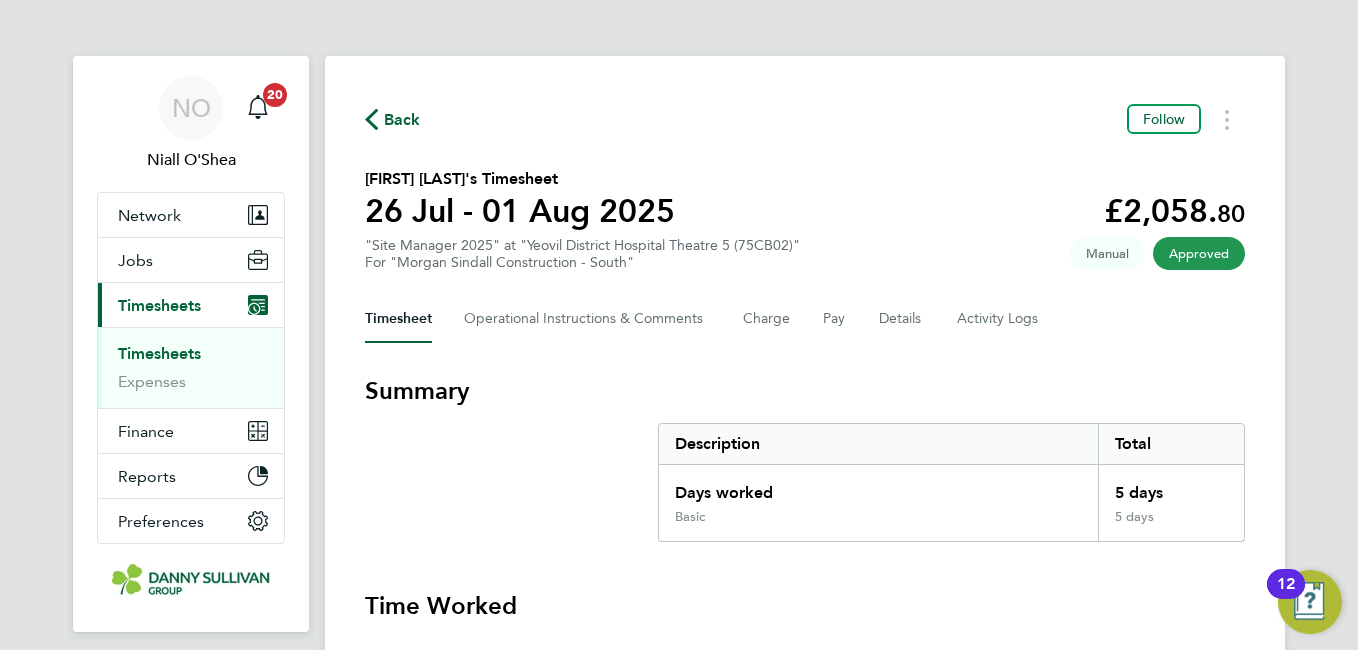 click on "NO   [FIRST] [LAST]   Notifications
20   Applications:   Network
Team Members   Businesses   Sites   Workers   Contacts   Jobs
Positions   Vacancies   Placements   Current page:   Timesheets
Timesheets   Expenses   Finance
Invoices & Credit Notes   Statements   Payments   Reports
Margin Report   CIS Reports   Report Downloads   Preferences
My Business   Doc. Requirements   VMS Configurations   Notifications   Activity Logs
.st0{fill:#C0C1C2;}
Powered by Engage
Back  Follow
[FIRST] [LAST]'s Timesheet   26 Jul - 01 Aug 2025   £2,058. 80  "Site Manager 2025" at "Yeovil District Hospital Theatre 5 (75CB02)"  For "Morgan Sindall Construction - South"  Approved   Manual   Timesheet   Operational Instructions & Comments   Pay" at bounding box center (679, 722) 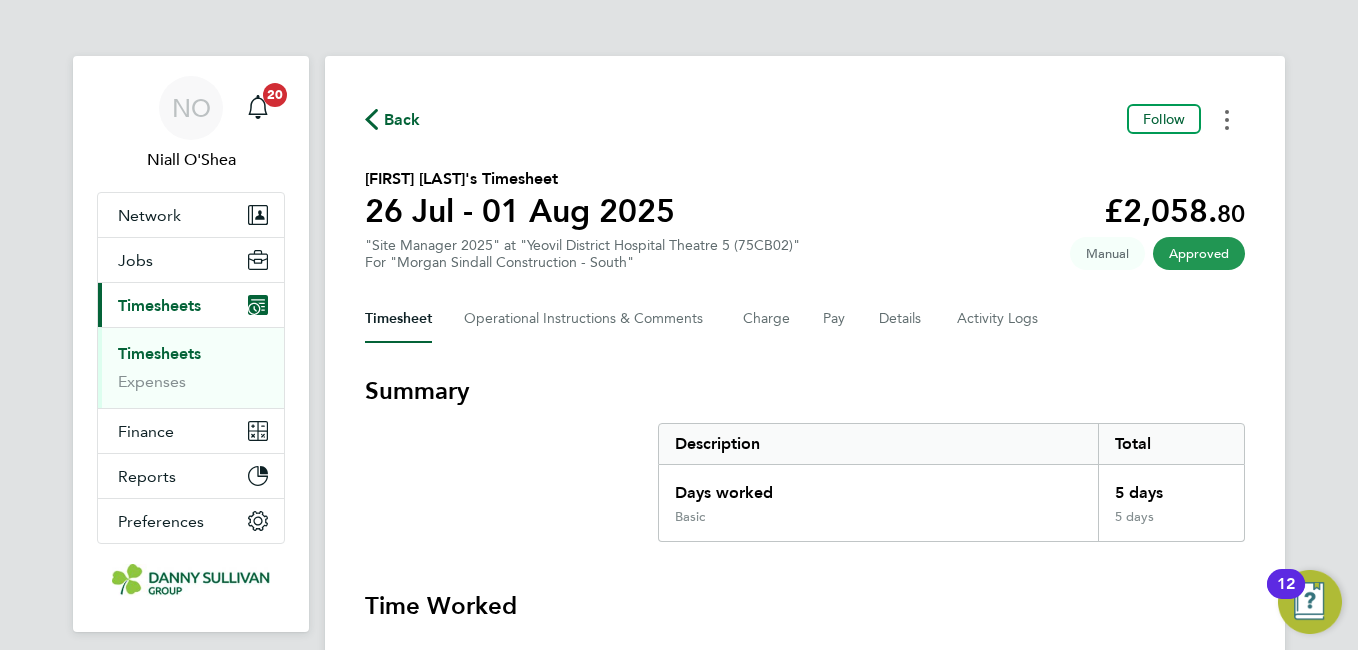 click at bounding box center [1227, 119] 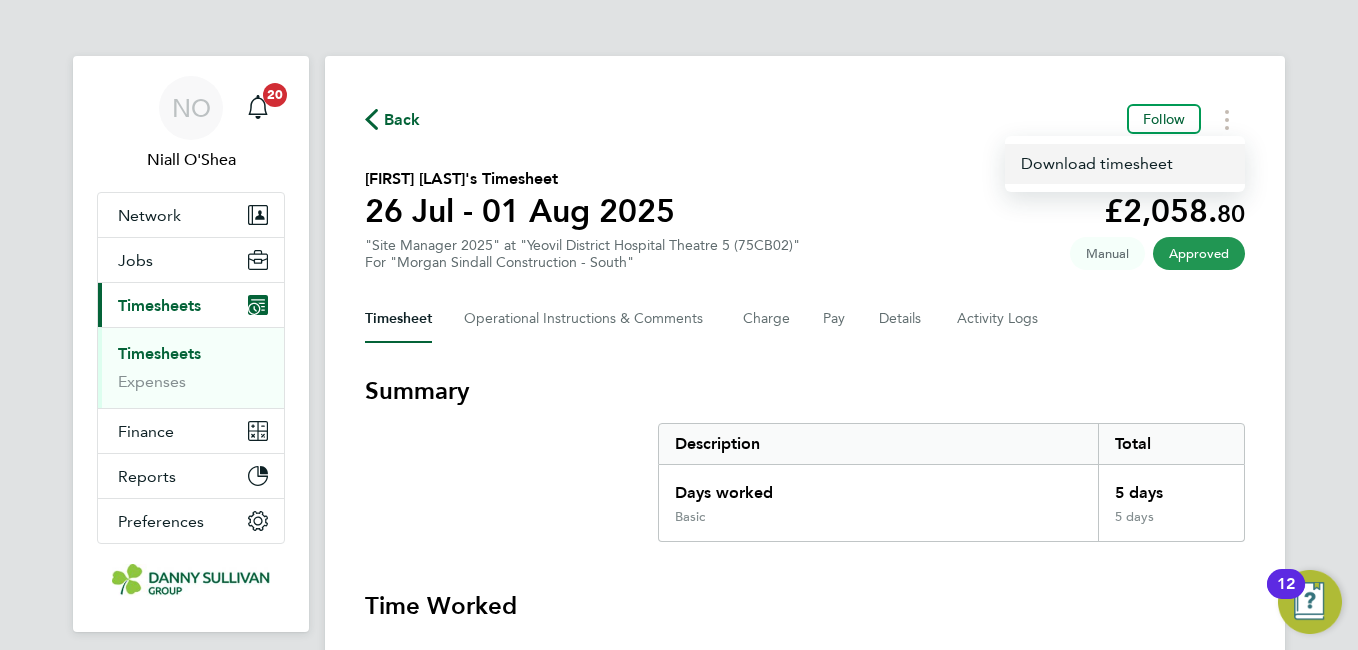 click on "Download timesheet" 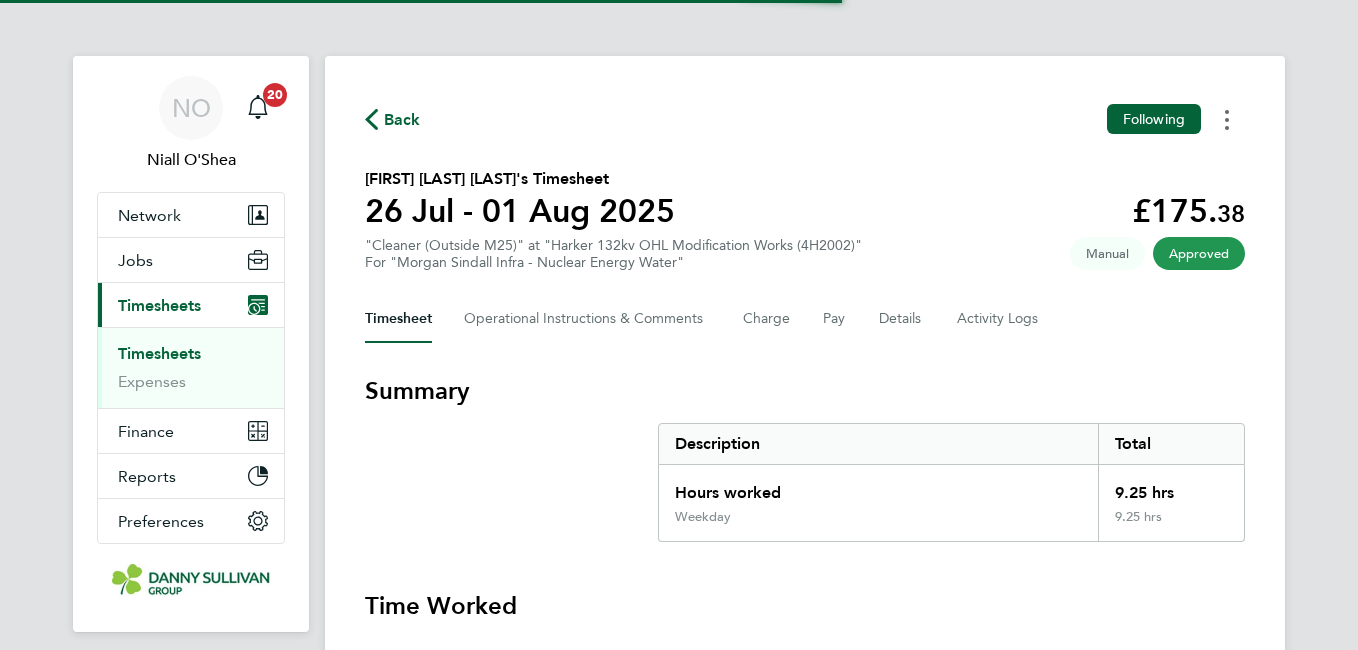scroll, scrollTop: 0, scrollLeft: 0, axis: both 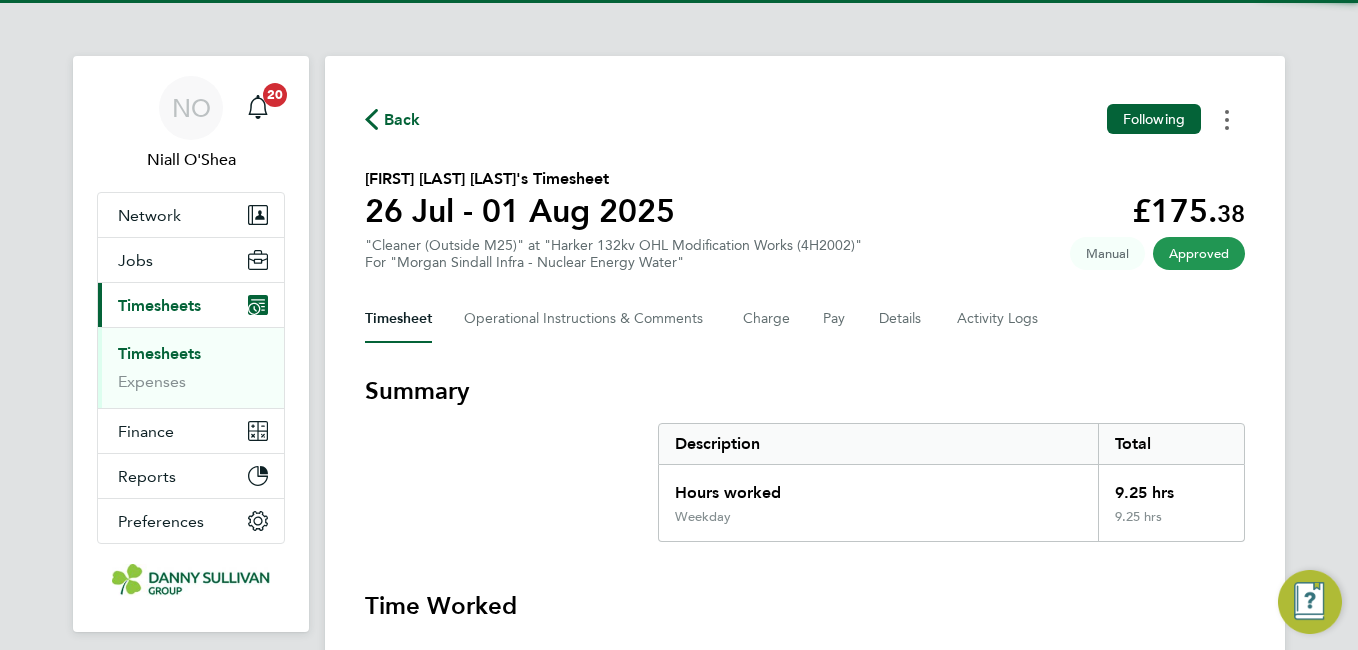 click at bounding box center [1227, 119] 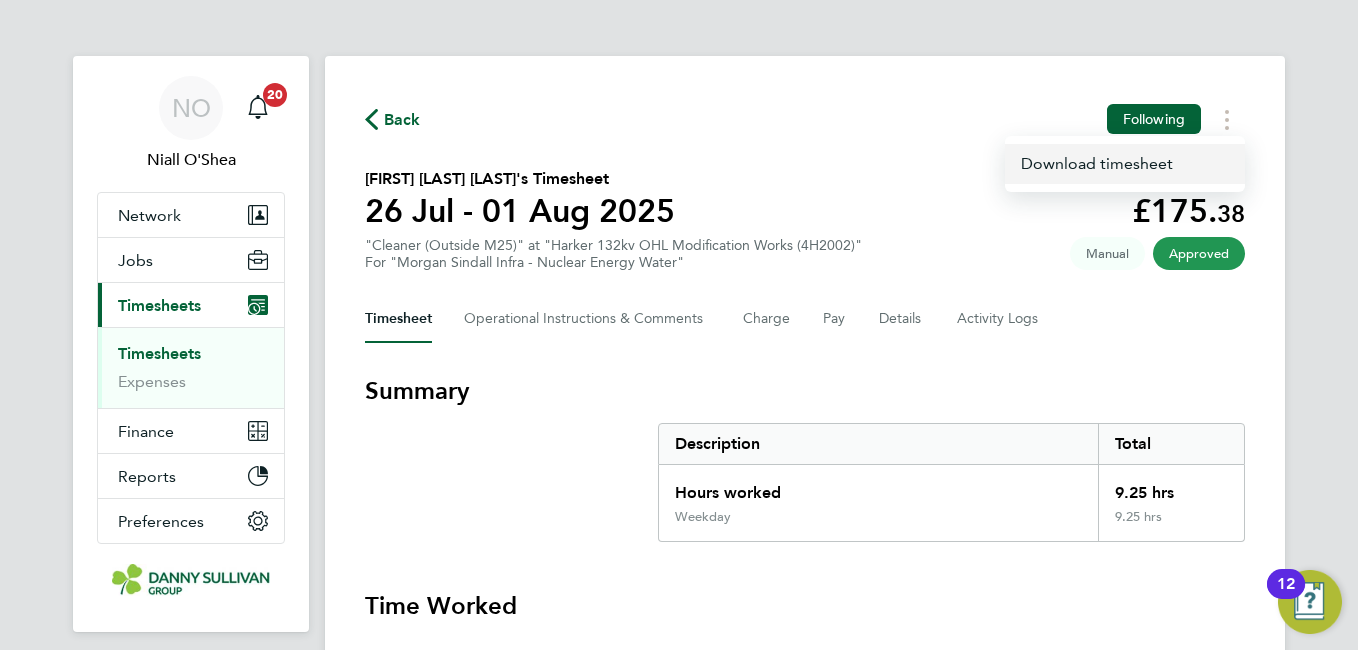 click on "Download timesheet" 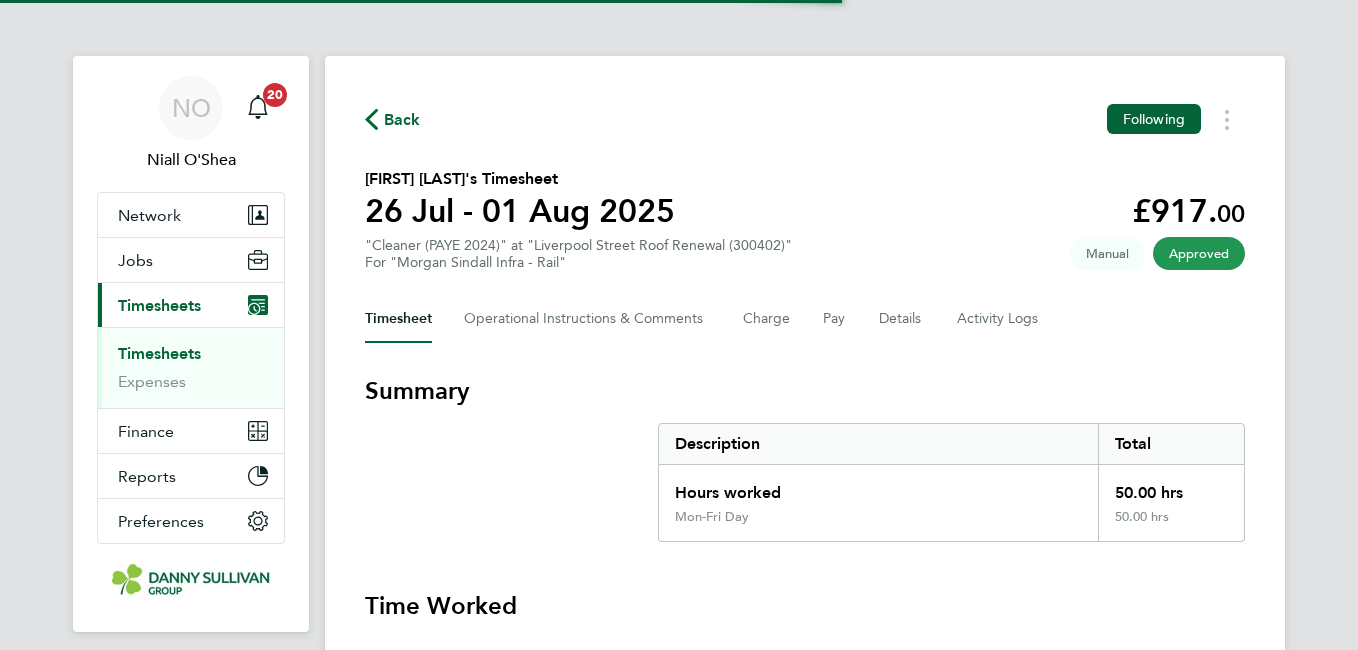 scroll, scrollTop: 0, scrollLeft: 0, axis: both 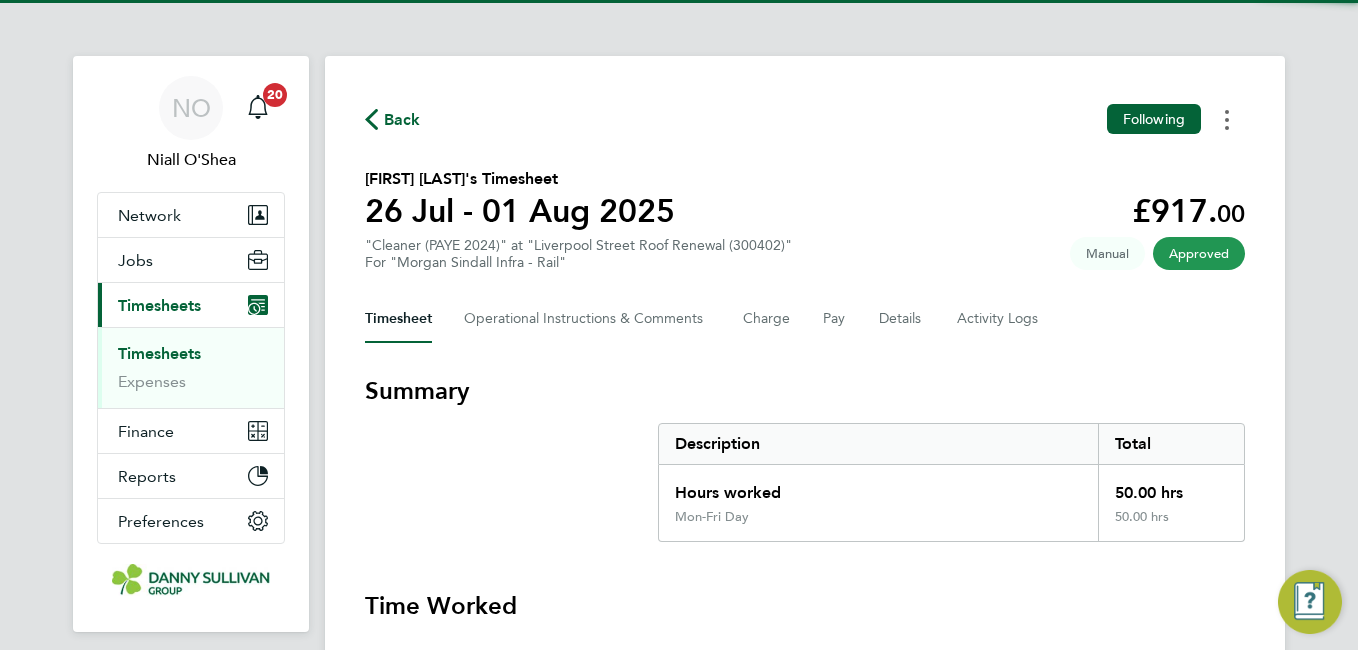 click at bounding box center (1227, 119) 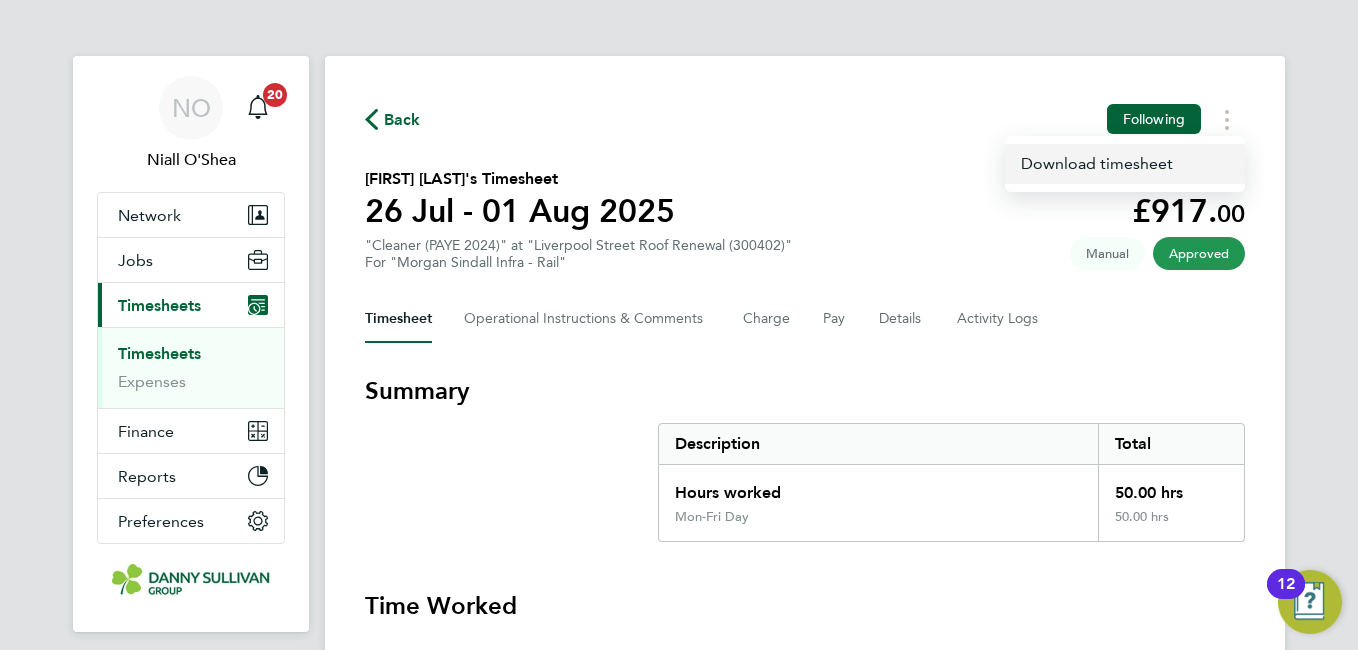 click on "Download timesheet" 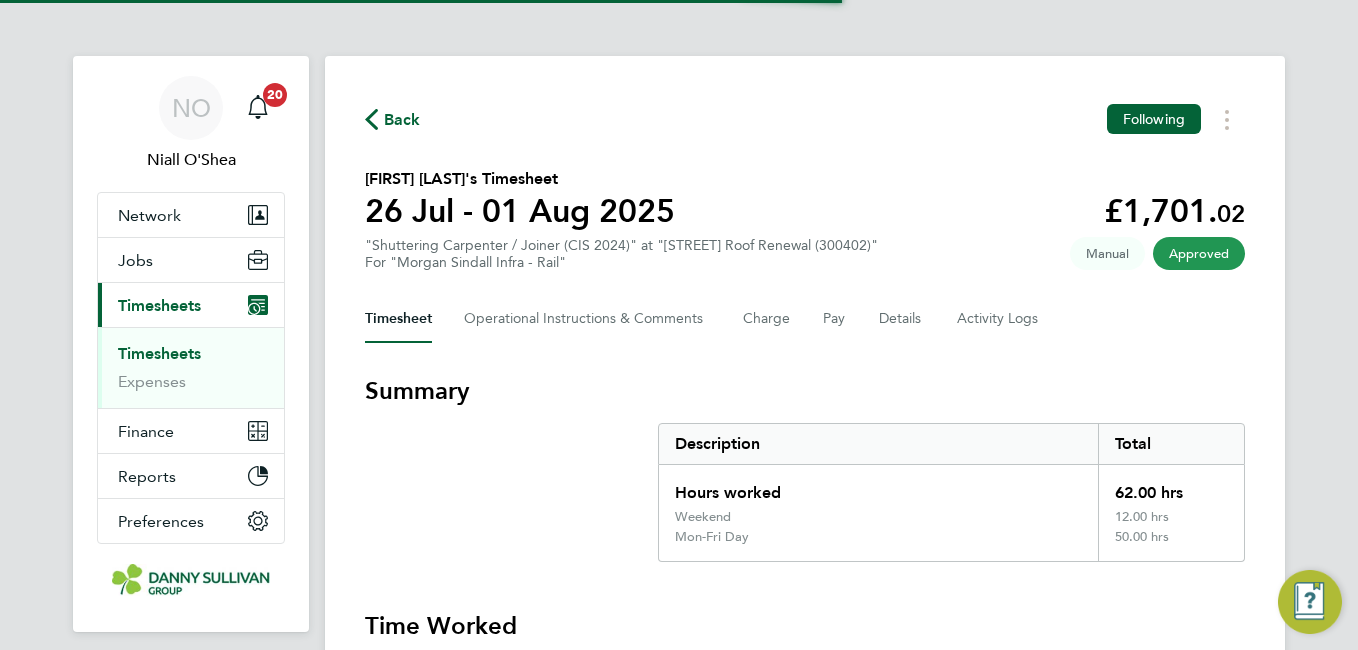 scroll, scrollTop: 0, scrollLeft: 0, axis: both 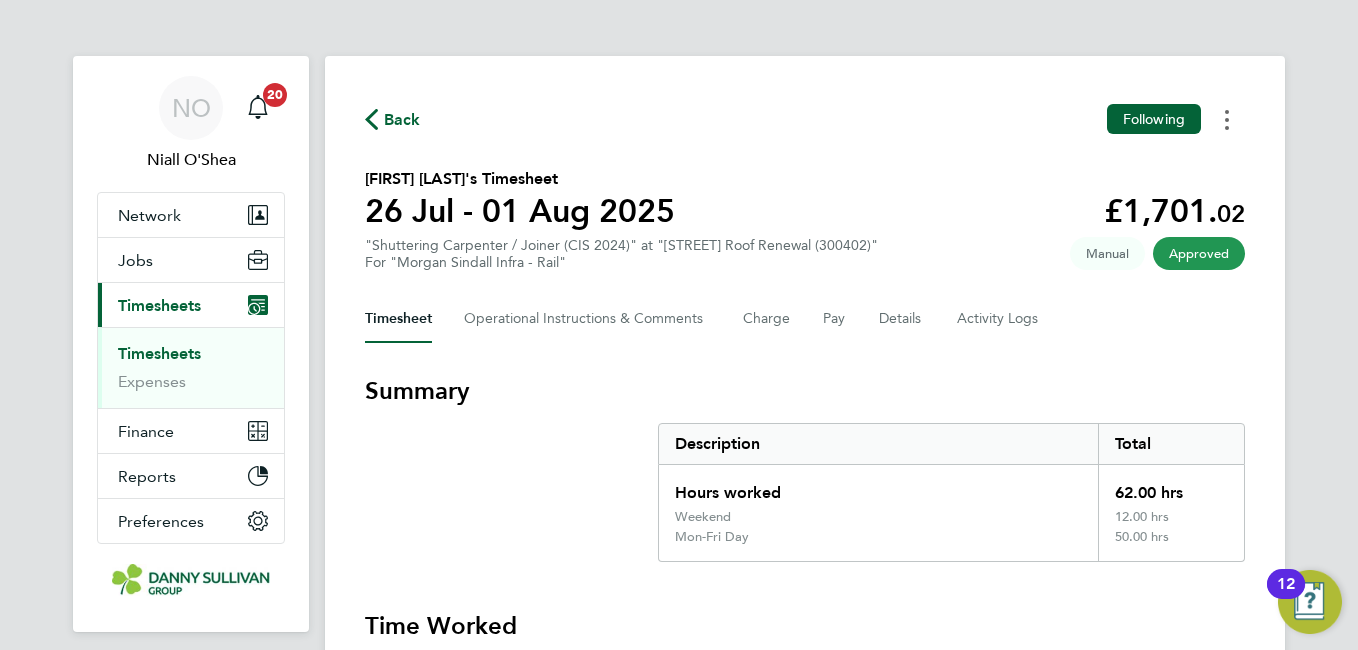 click at bounding box center (1227, 119) 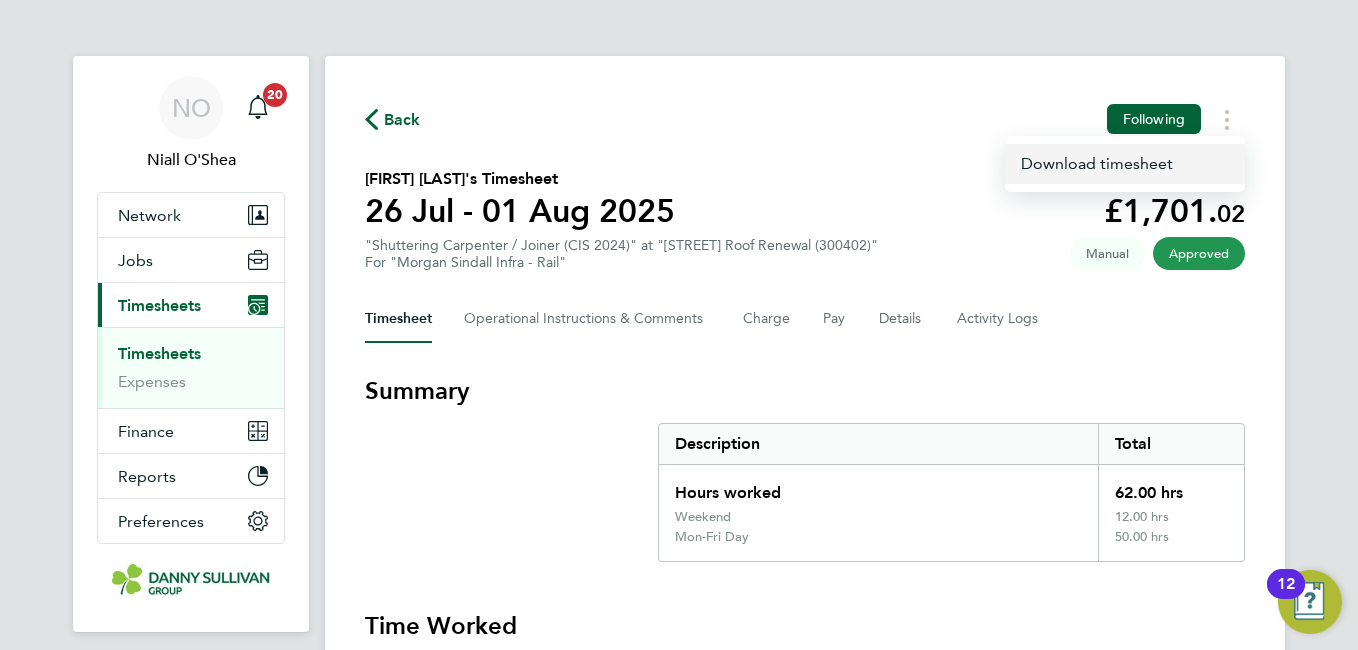 click on "Download timesheet" 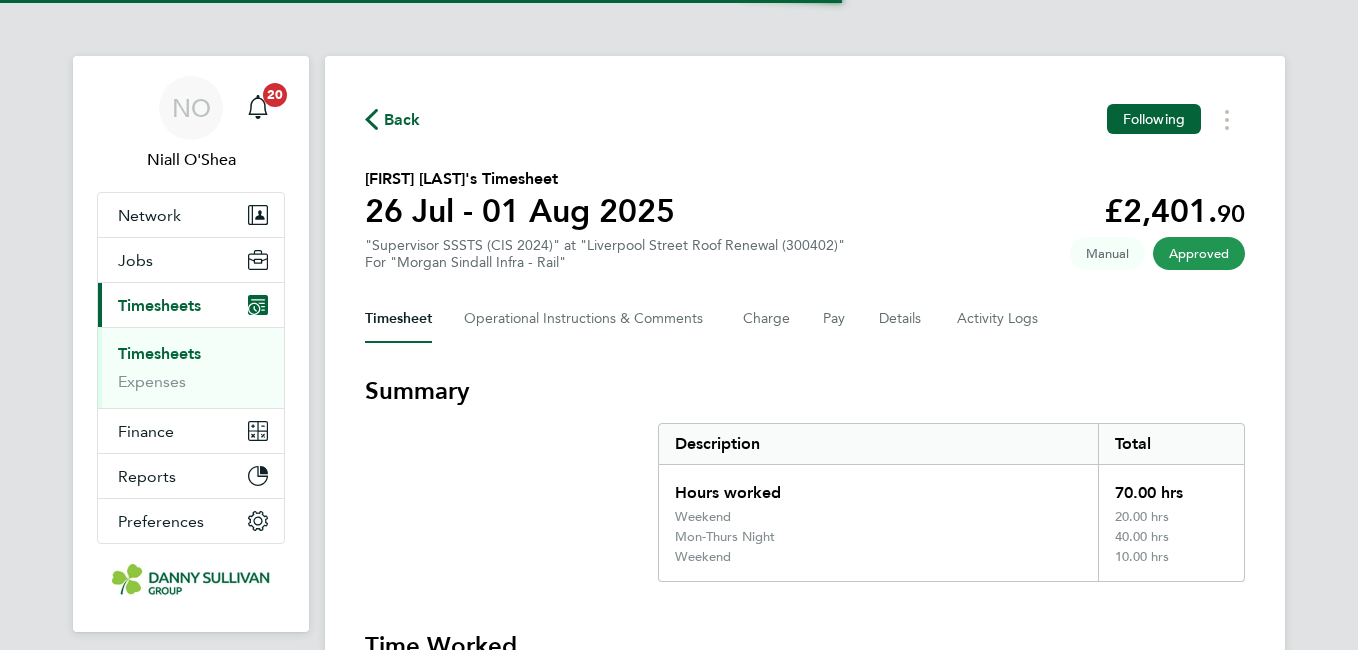 scroll, scrollTop: 0, scrollLeft: 0, axis: both 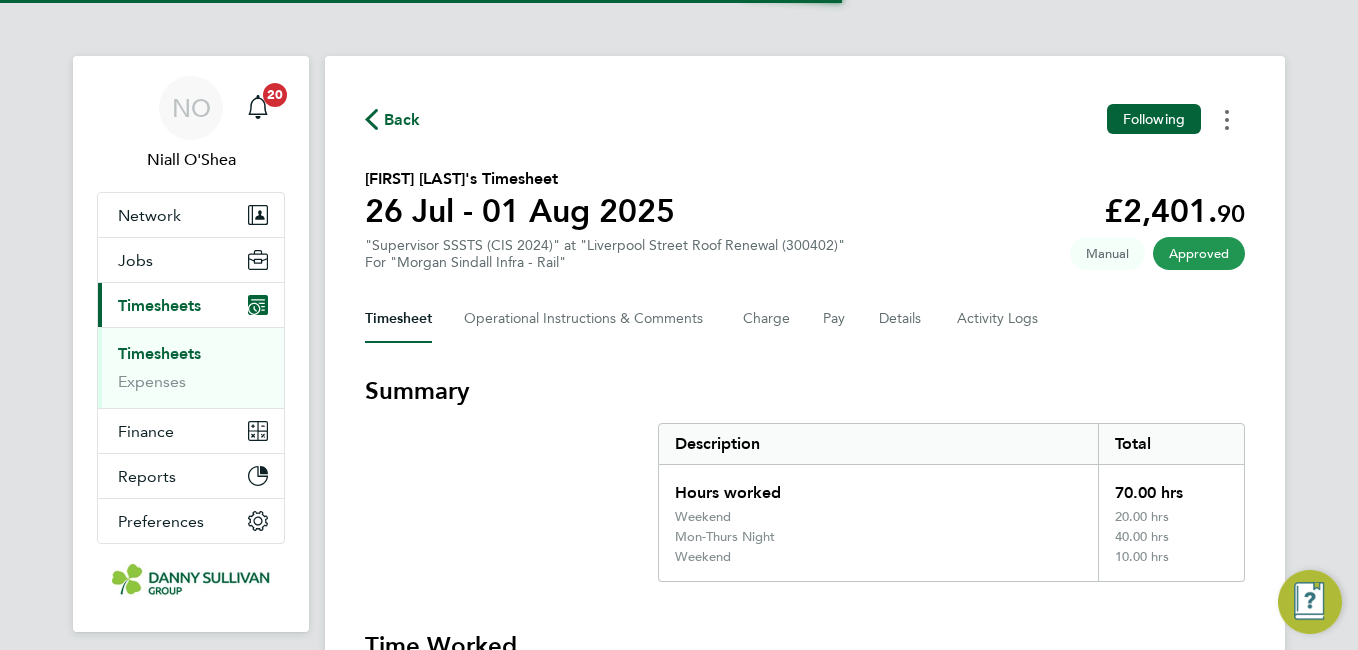 click at bounding box center (1227, 119) 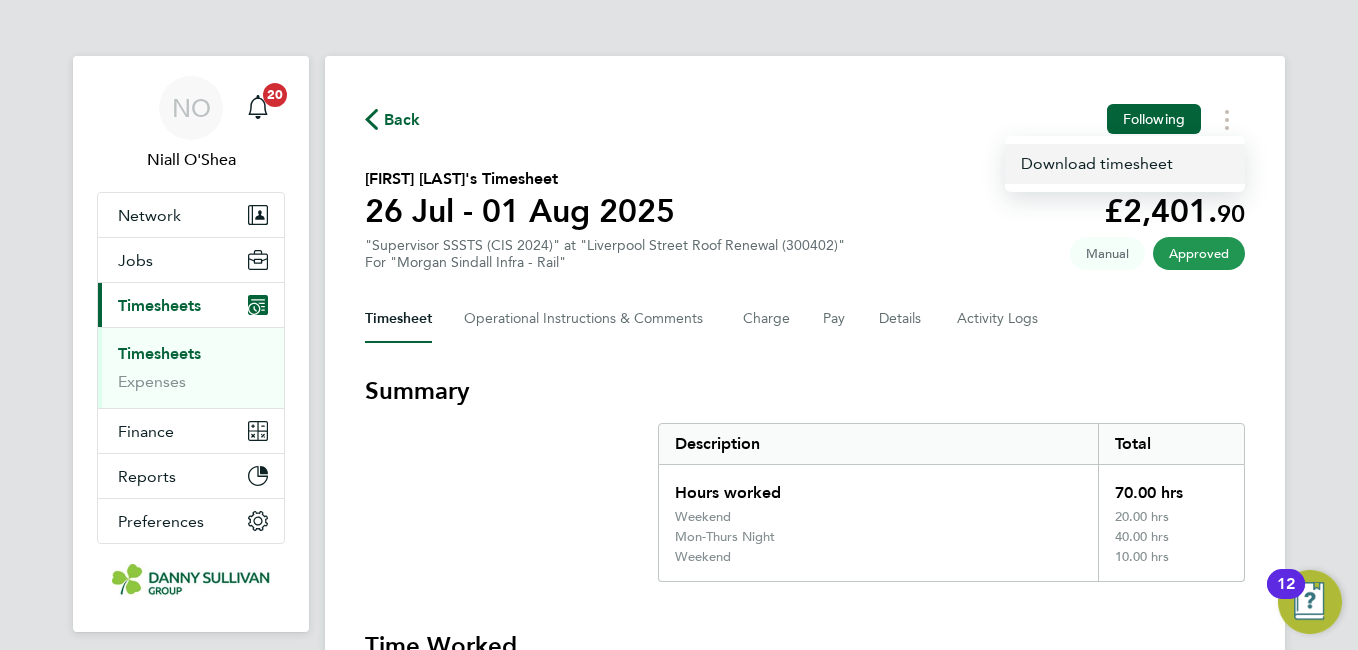 click on "Download timesheet" 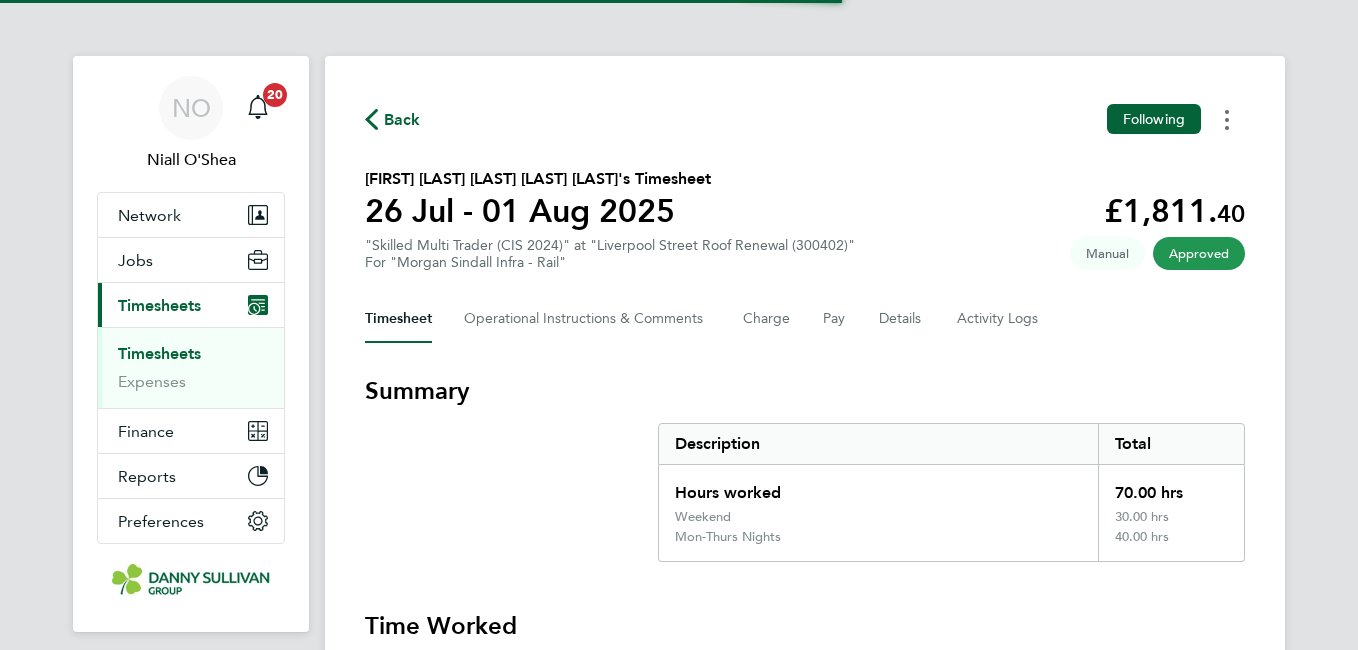 scroll, scrollTop: 0, scrollLeft: 0, axis: both 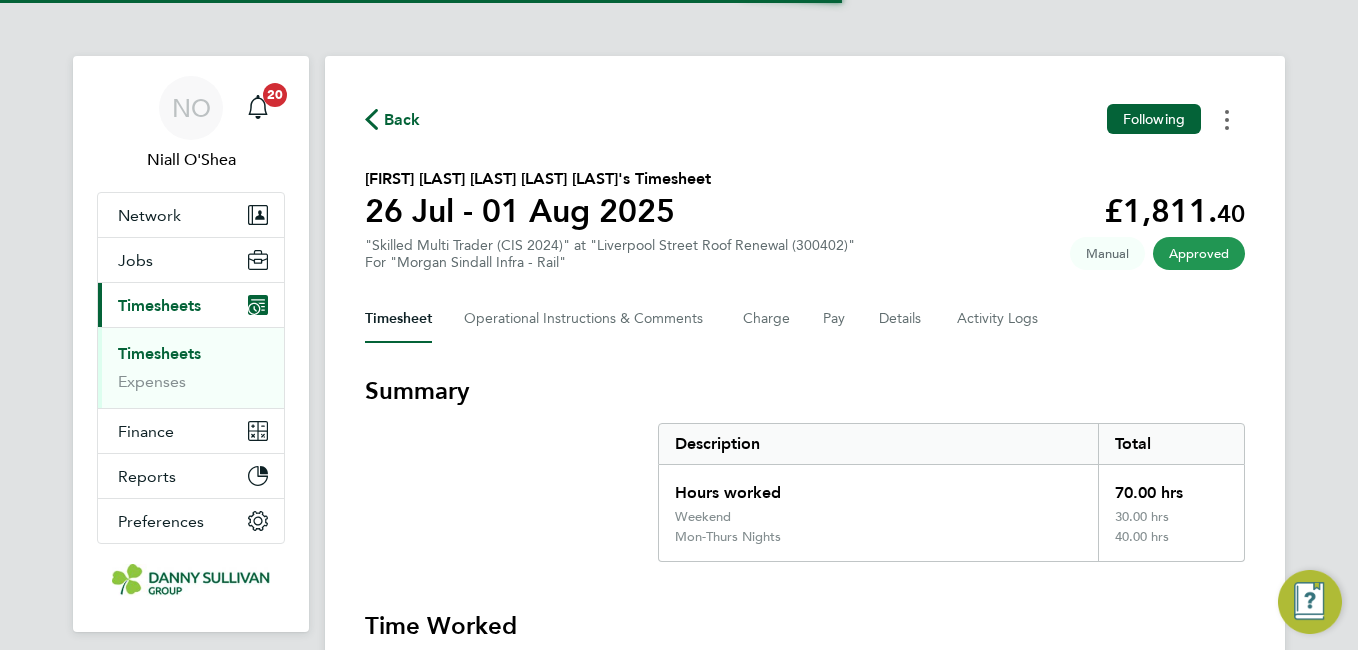 click at bounding box center (1227, 119) 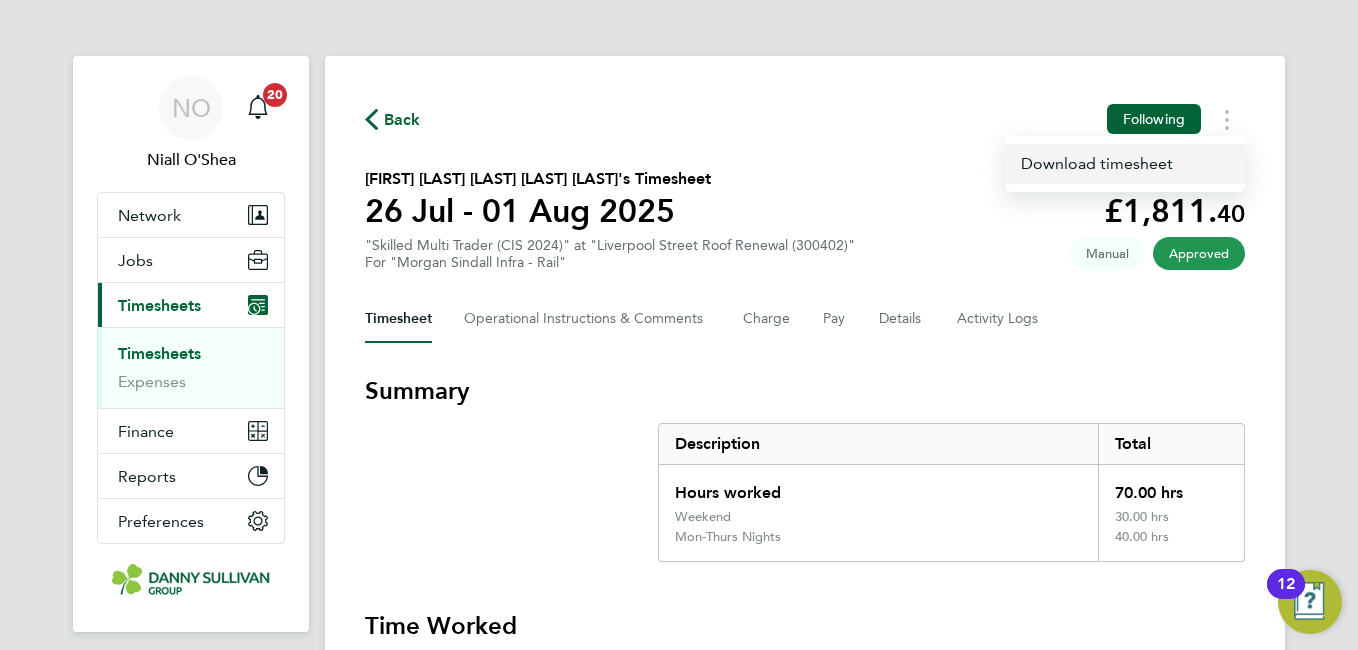 click on "Download timesheet" 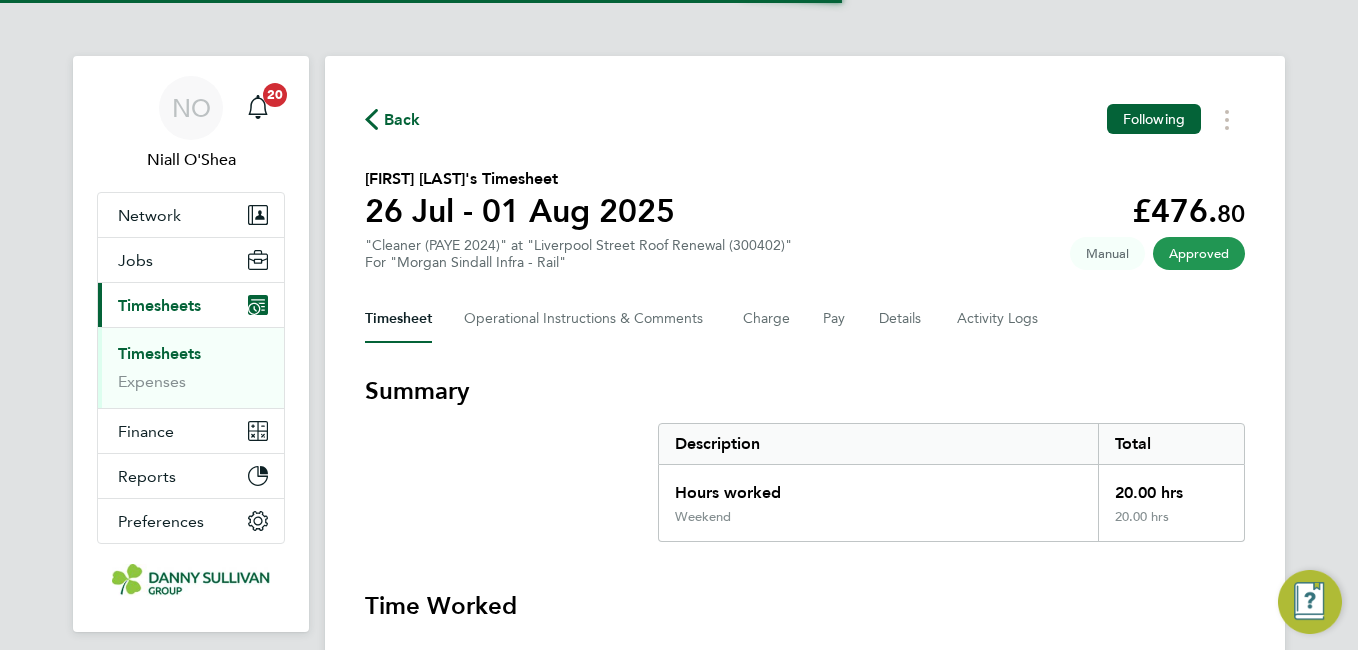 scroll, scrollTop: 0, scrollLeft: 0, axis: both 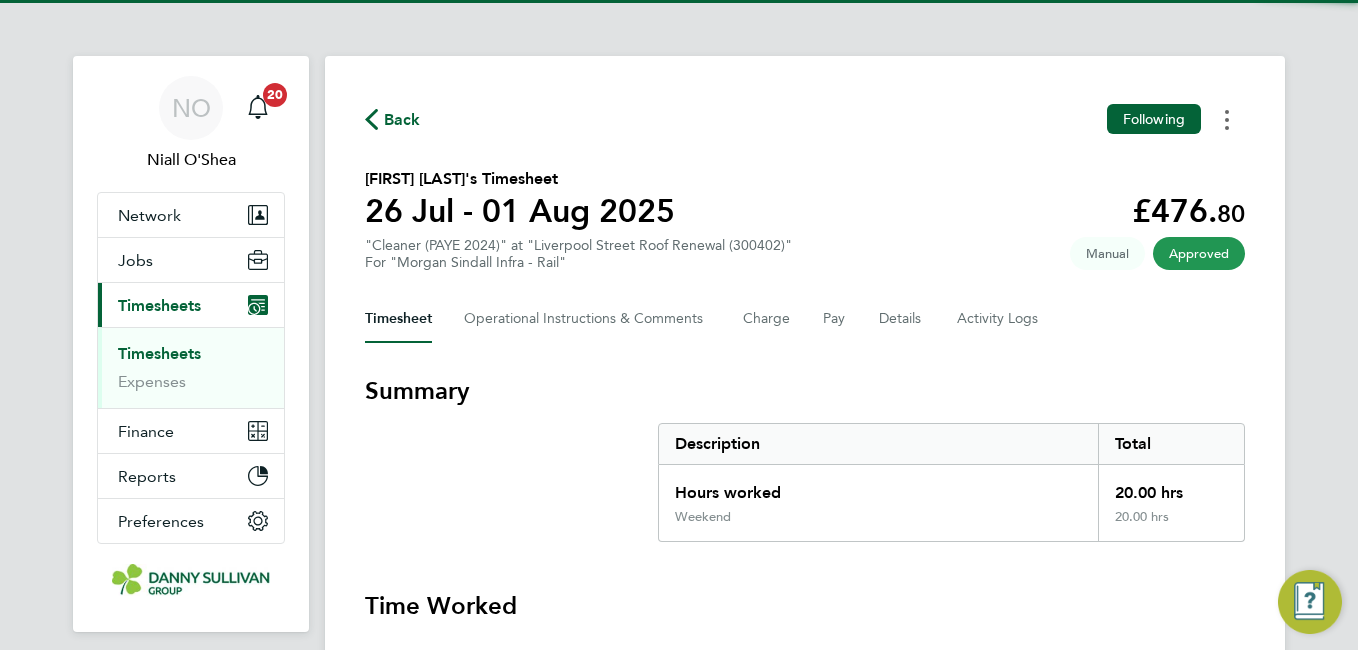 click at bounding box center [1227, 119] 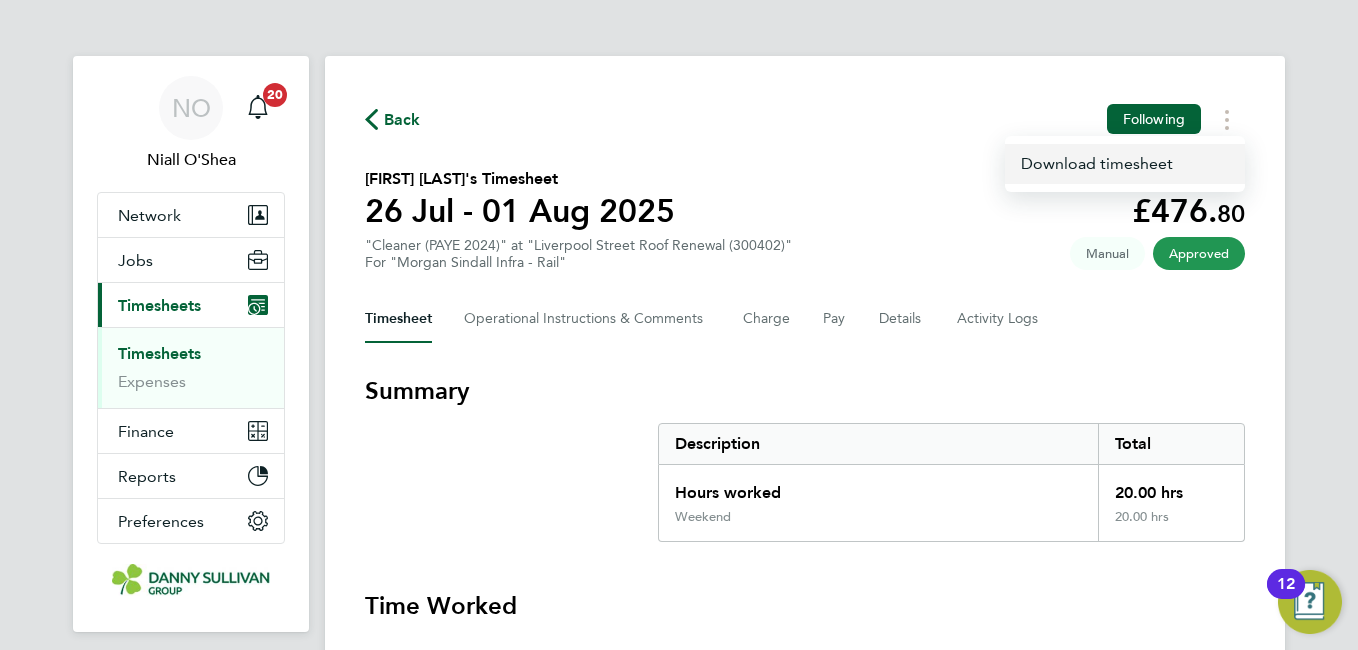 click on "Download timesheet" 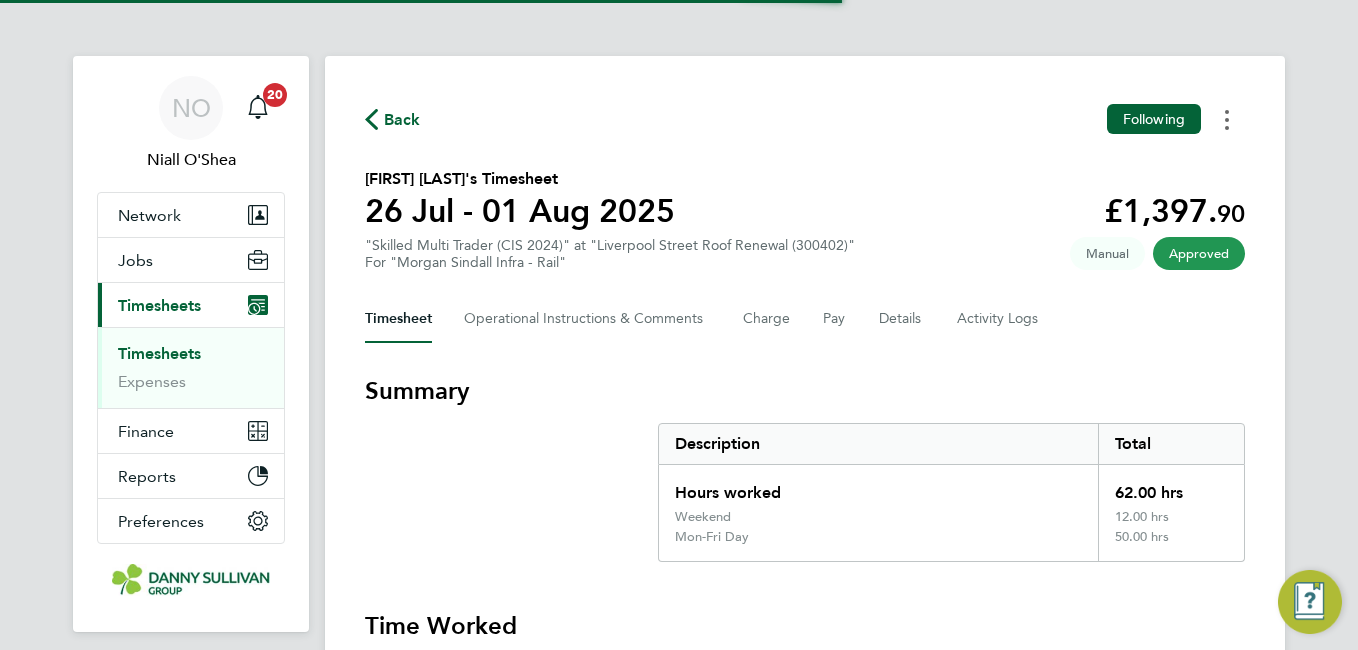 scroll, scrollTop: 0, scrollLeft: 0, axis: both 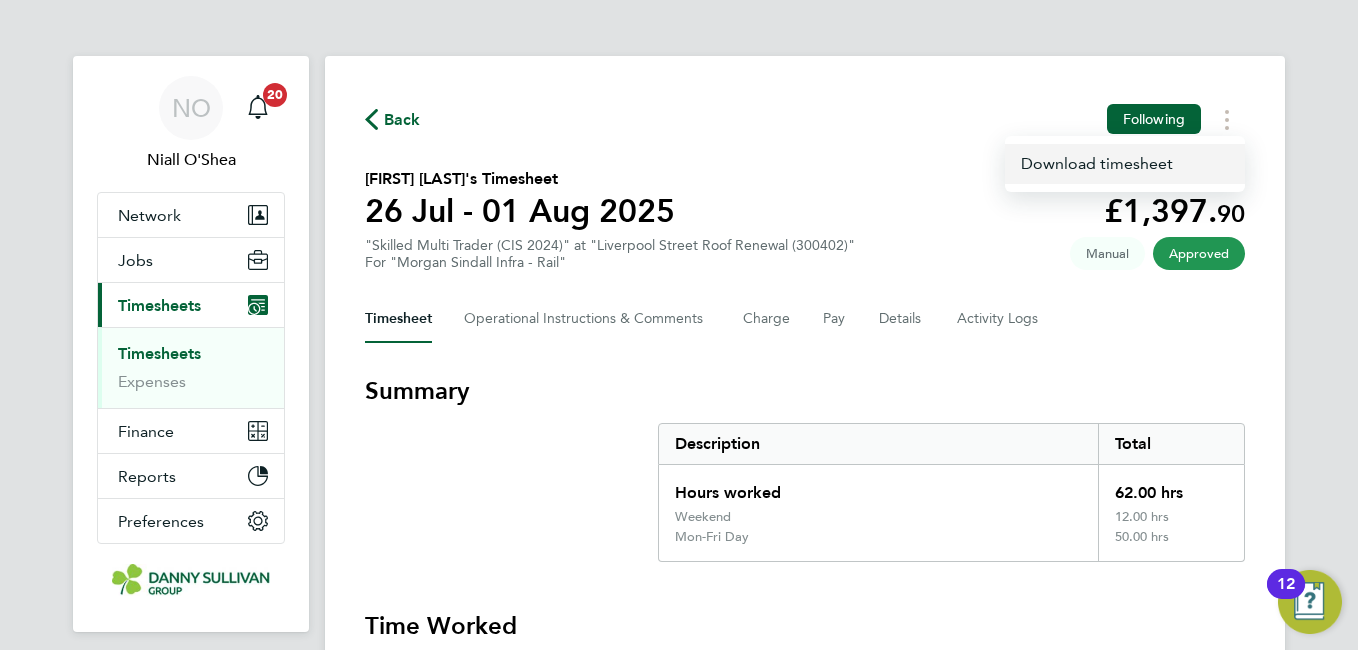 click on "Download timesheet" 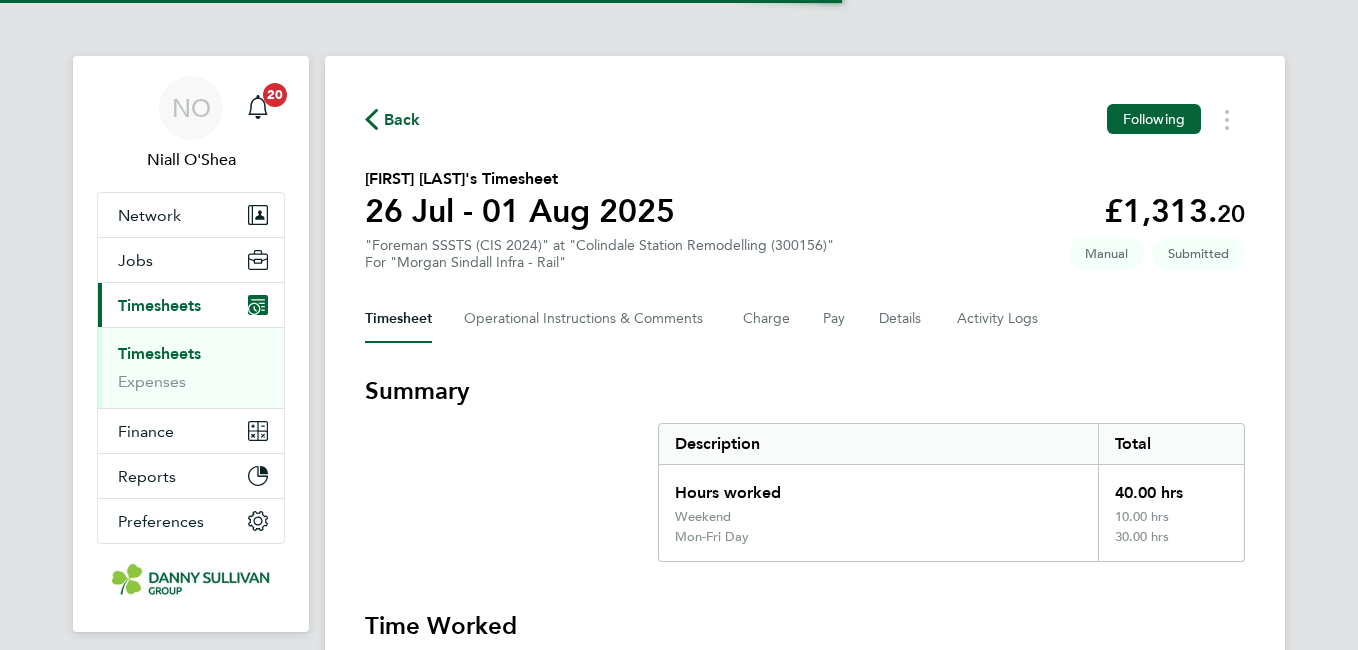 scroll, scrollTop: 0, scrollLeft: 0, axis: both 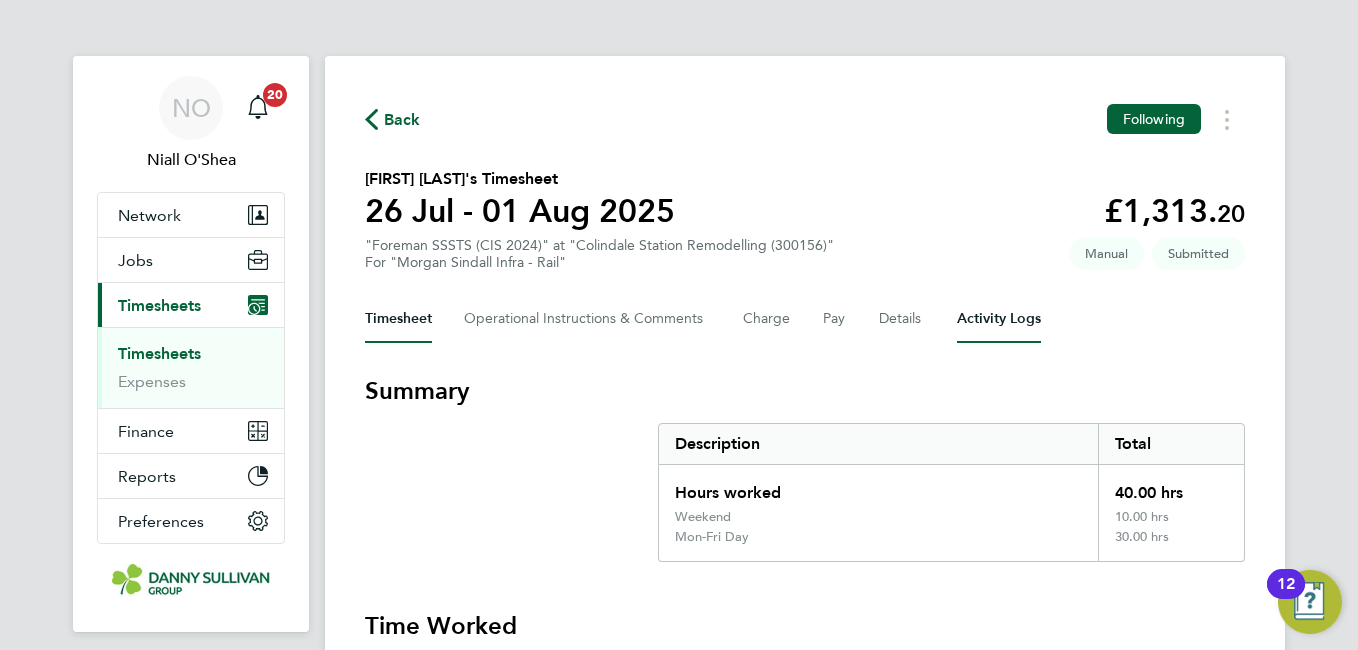 click on "Activity Logs" at bounding box center [999, 319] 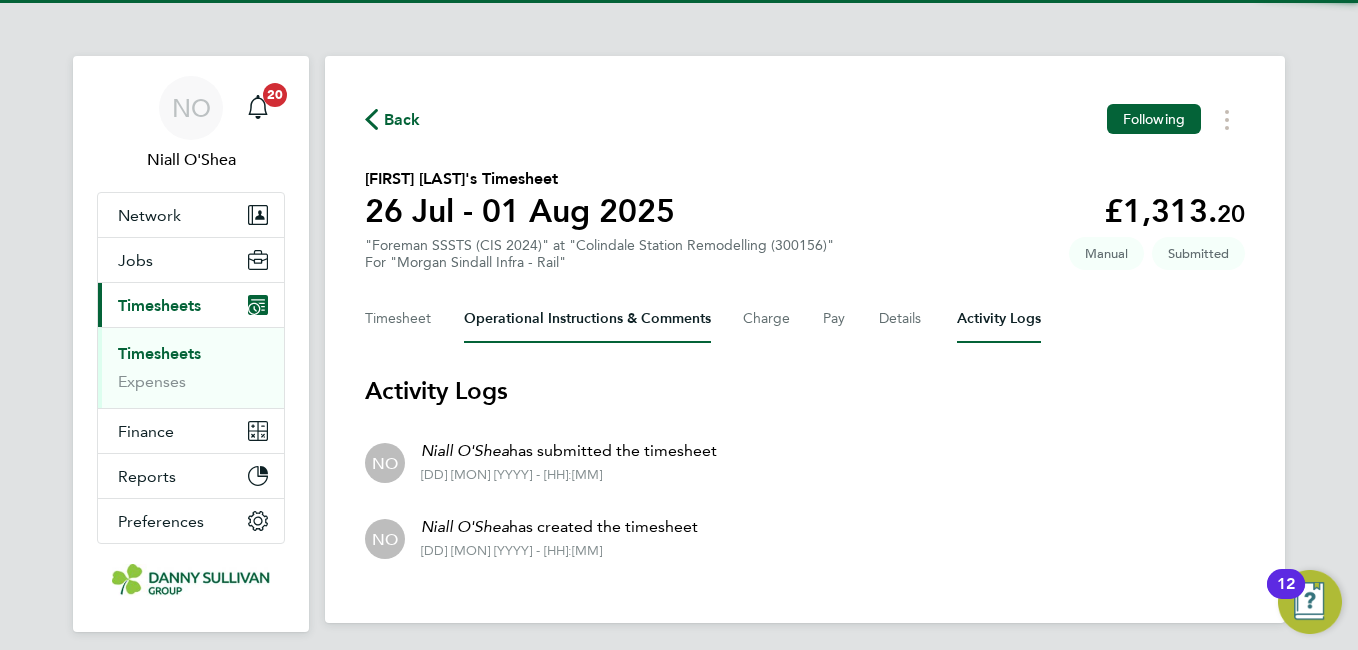 click on "Operational Instructions & Comments" at bounding box center [587, 319] 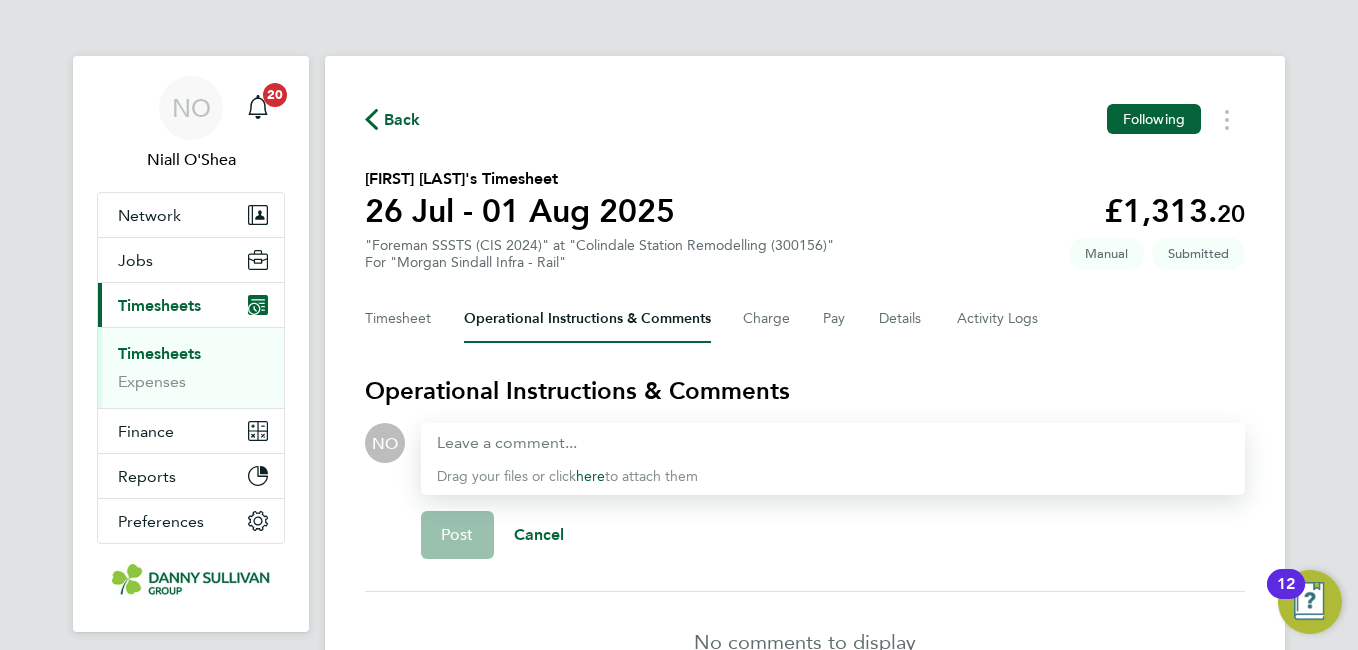 click on "Timesheet   Operational Instructions & Comments   Charge   Pay   Details   Activity Logs" 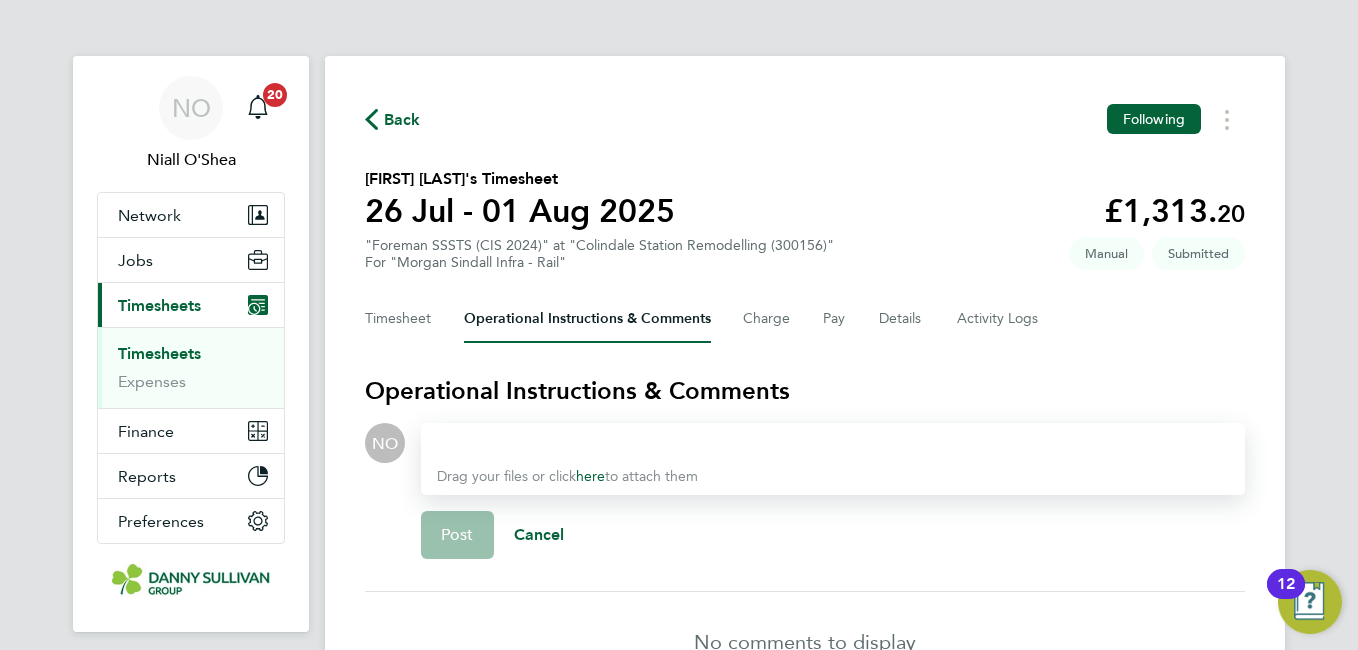 click at bounding box center (833, 443) 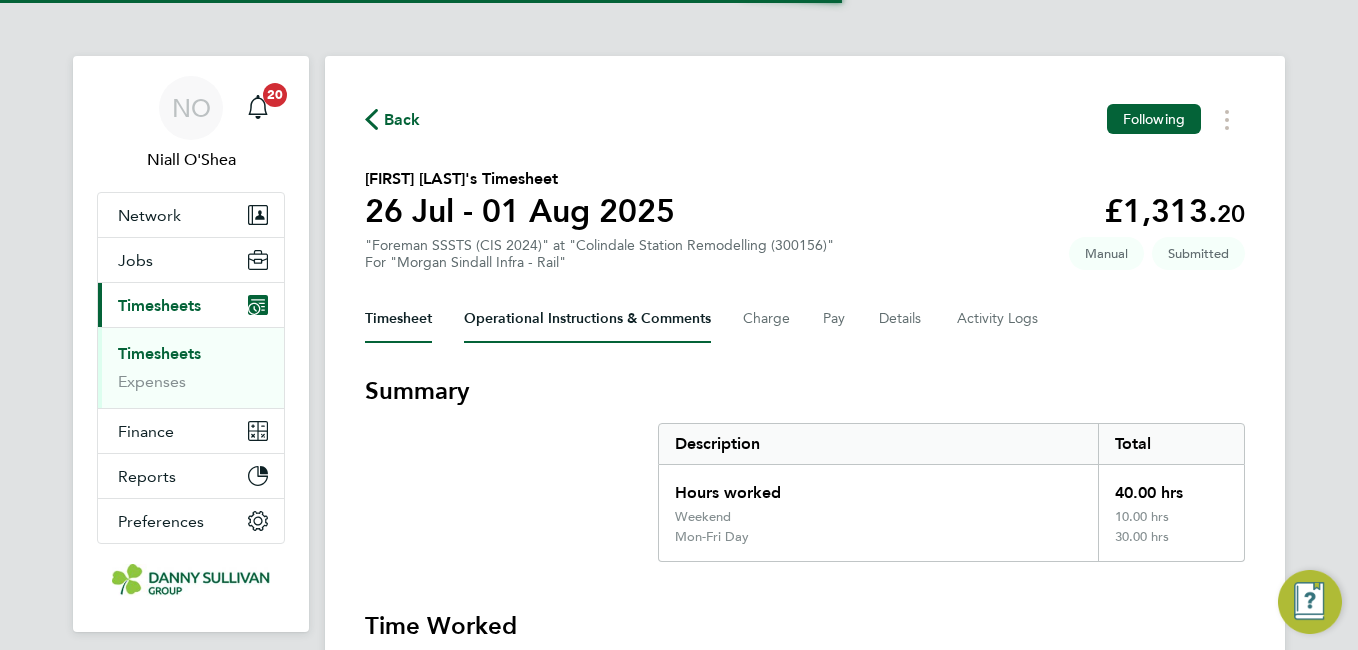 scroll, scrollTop: 0, scrollLeft: 0, axis: both 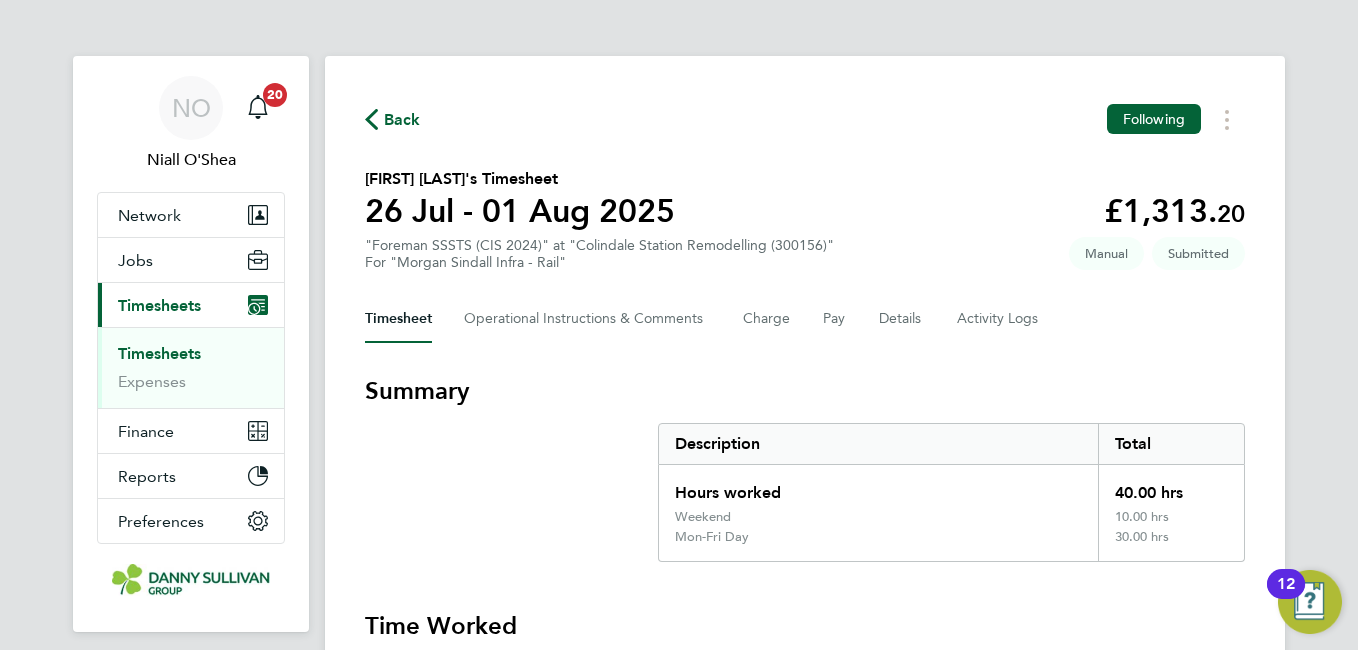click on "Back  Following
[FIRST] [LAST]'s Timesheet   [DD] [MON] [YYYY] - [DD] [MON] [YYYY]   £1,313. 20  "Foreman SSSTS (CIS 2024)" at "Colindale Station Remodelling (300156)"  For "Morgan Sindall Infra - Rail"  Submitted   Manual   Timesheet   Operational Instructions & Comments   Charge   Pay   Details   Activity Logs   Summary   Description   Total   Hours worked   40.00 hrs   Weekend   10.00 hrs   Mon-Fri Day   30.00 hrs   Time Worked   Sat [DD] [MON]   07:00 to 17:30   |   30 min   10.00 hrs   |   Weekend   (£39.70) =   £397.00   Edit   Sun [DD] [MON]   Add time for Sun [DD] [MON]   Add time for Sun [DD] [MON]   Mon [DD] [MON]   07:00 to 17:30   |   30 min   10.00 hrs   |   Mon-Fri Day   (£30.54) =   £305.40   Edit   Tue [DD] [MON]   07:00 to 17:30   |   30 min   10.00 hrs   |   Mon-Fri Day   (£30.54) =   £305.40   Edit   Wed [DD] [MON]   07:00 to 17:30   |   30 min   10.00 hrs   |   Mon-Fri Day   (£30.54) =   £305.40   Edit   Thu [DD] [MON]   Add time for Thu [DD] [MON]   Add time for Thu [DD] [MON]   Fri [DD] [MON]   Add time for Fri [DD] [MON]" 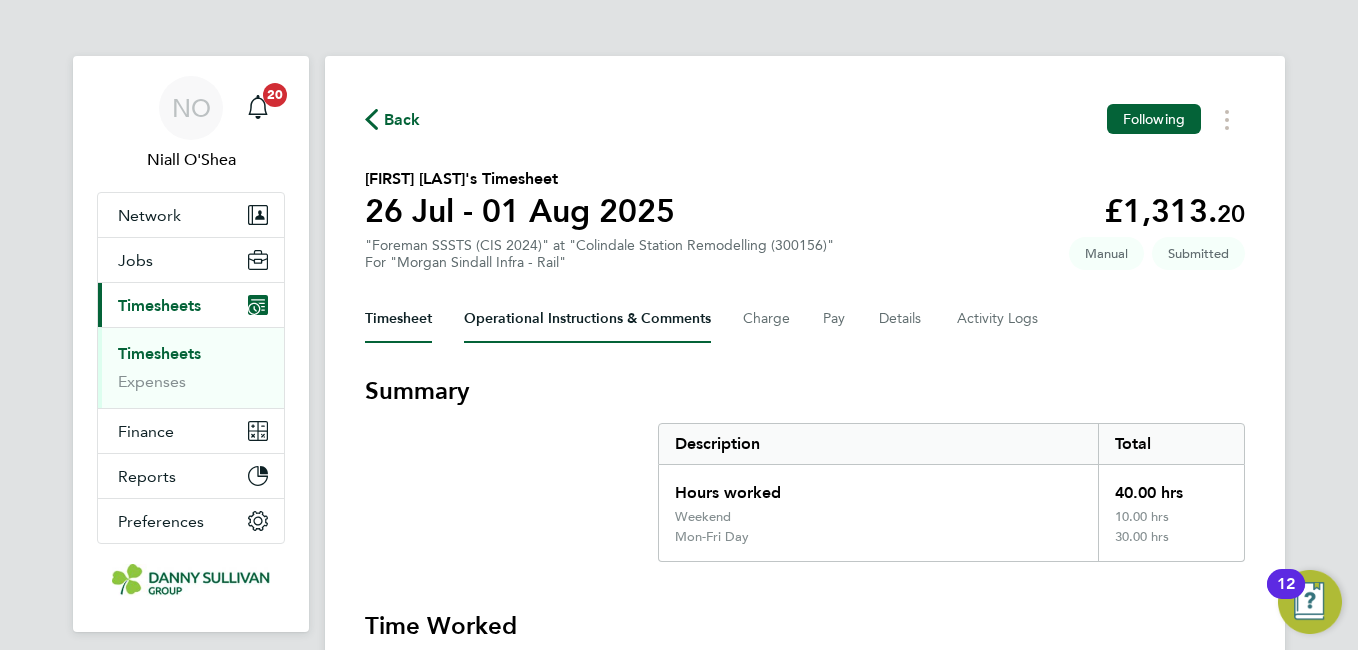 click on "Operational Instructions & Comments" at bounding box center (587, 319) 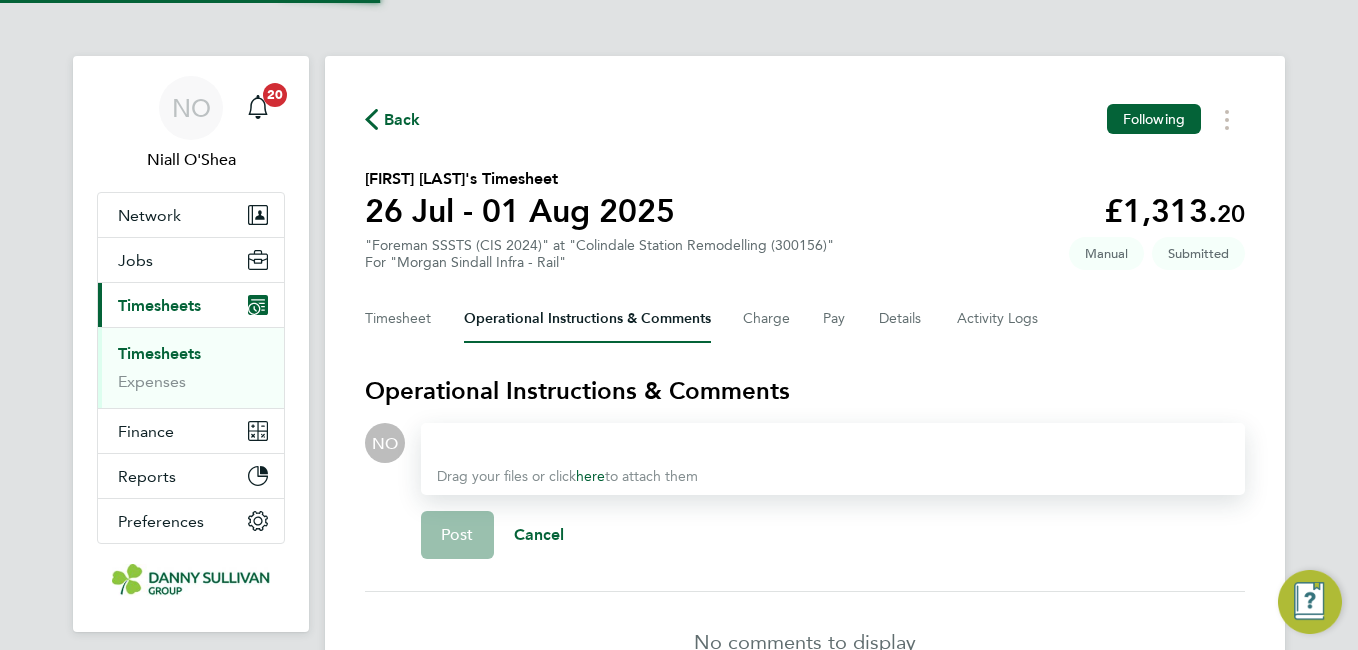 type 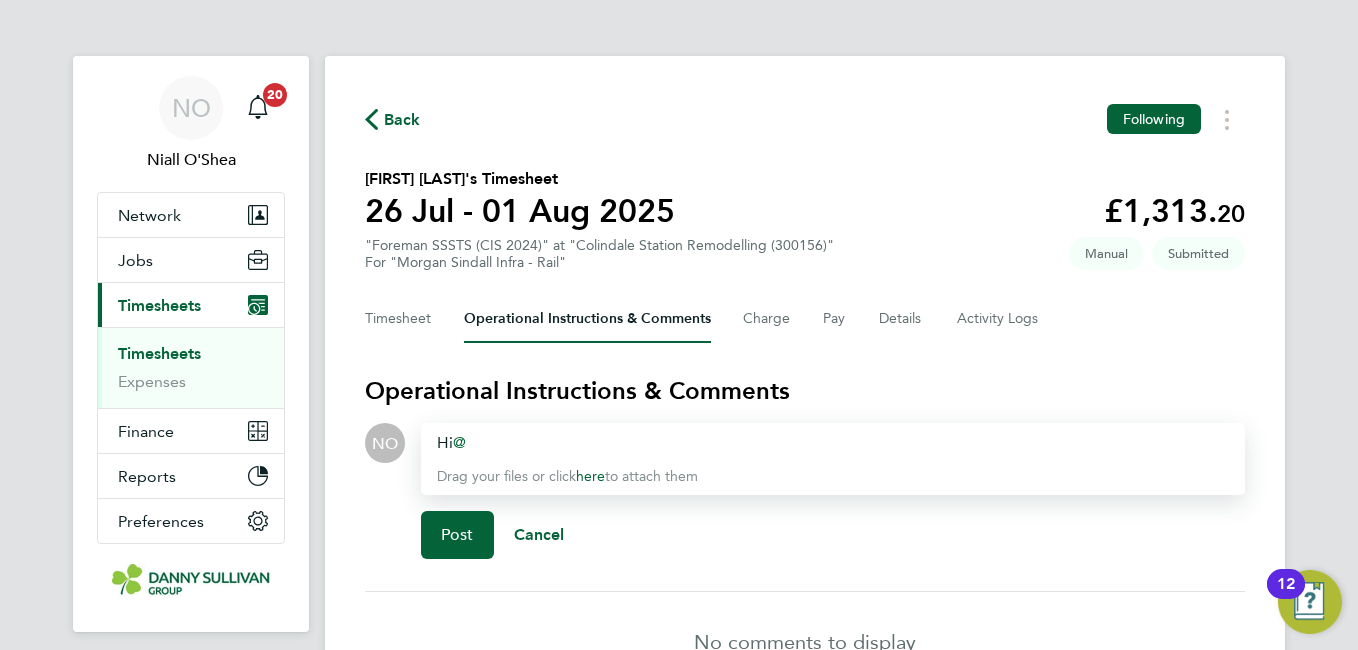 type 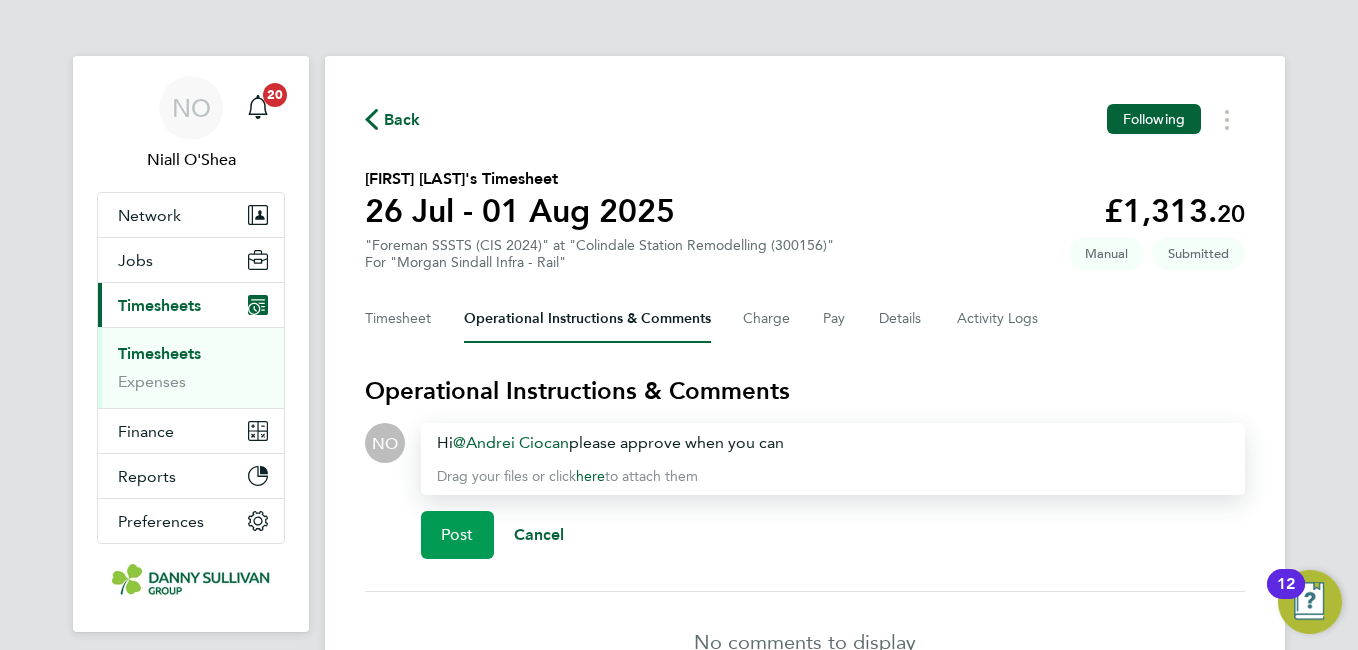 click on "Post" 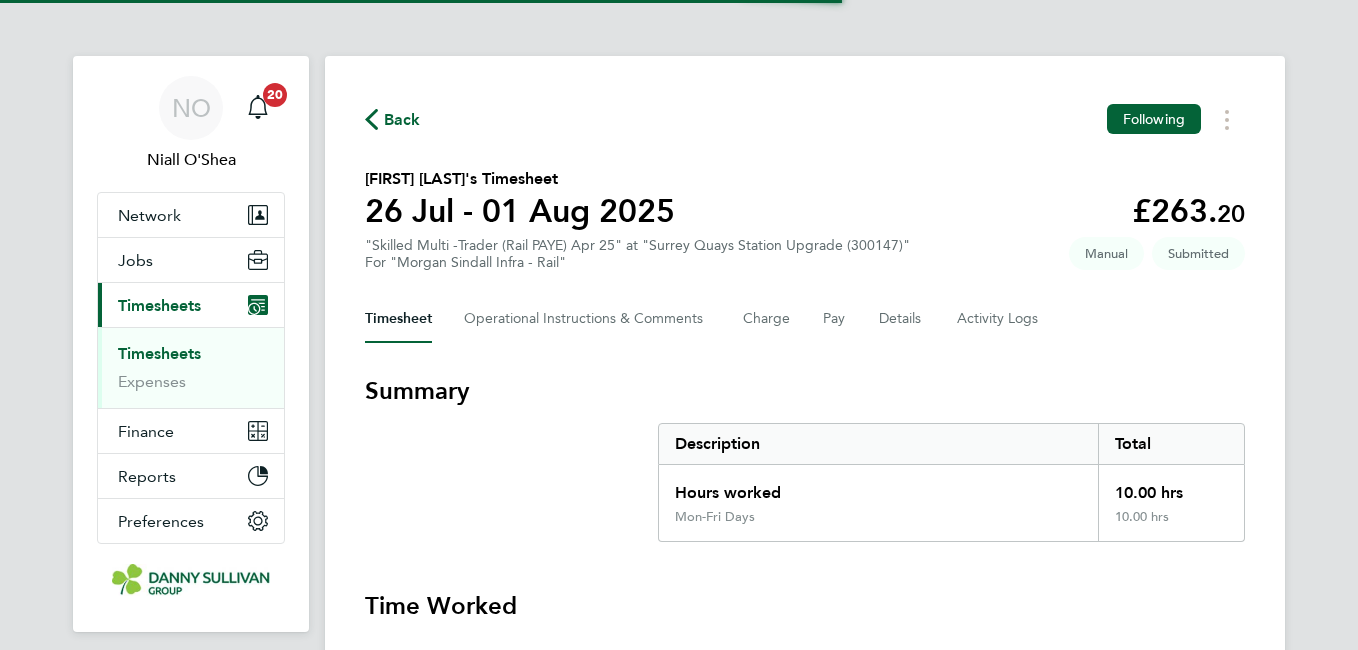 scroll, scrollTop: 0, scrollLeft: 0, axis: both 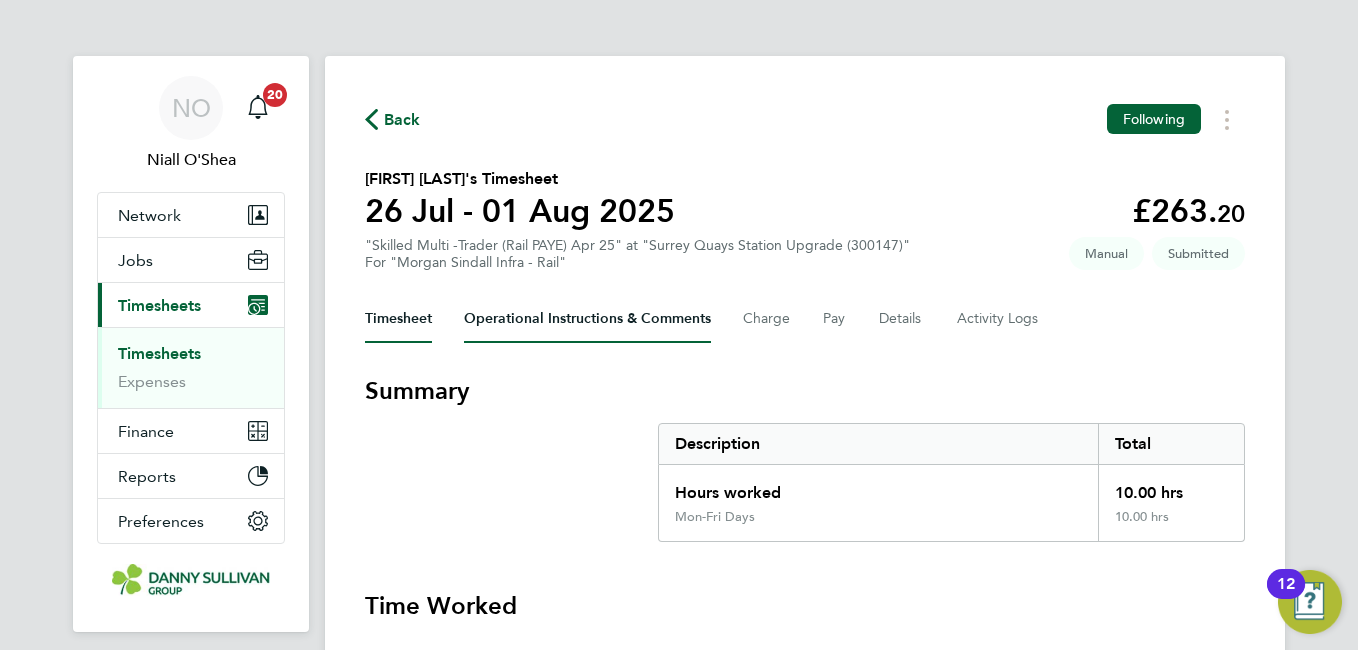 click on "Operational Instructions & Comments" at bounding box center [587, 319] 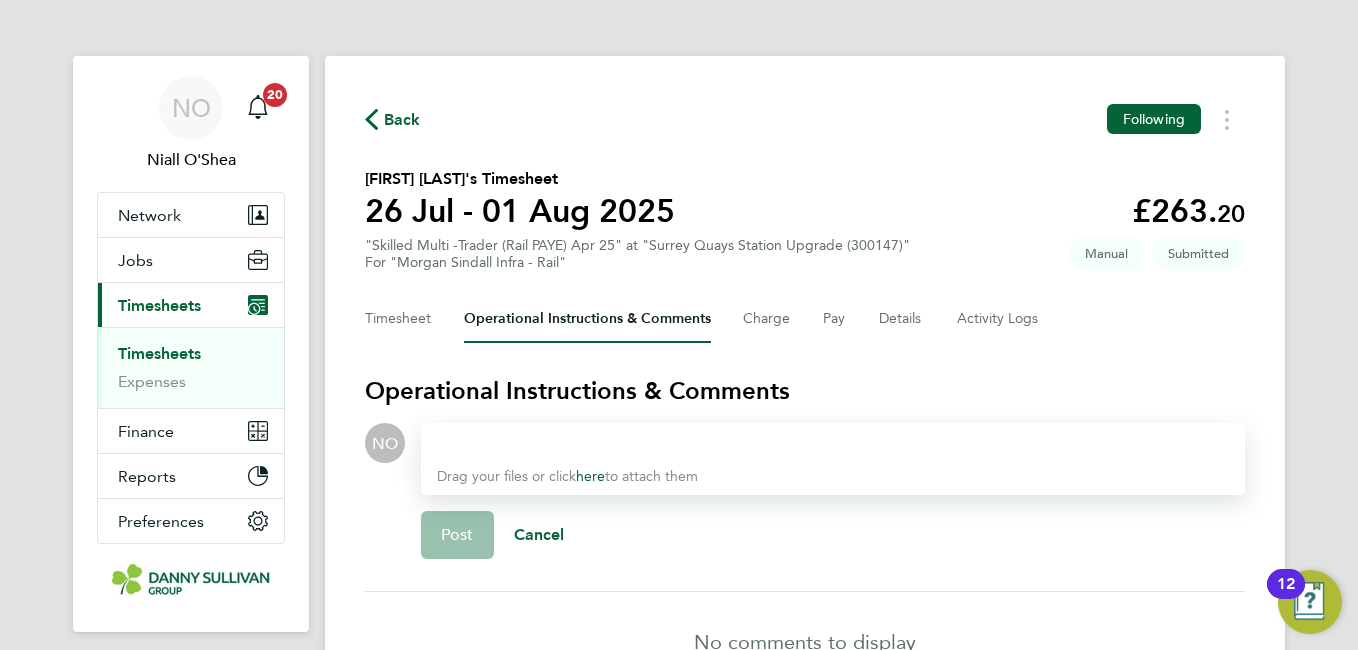 type 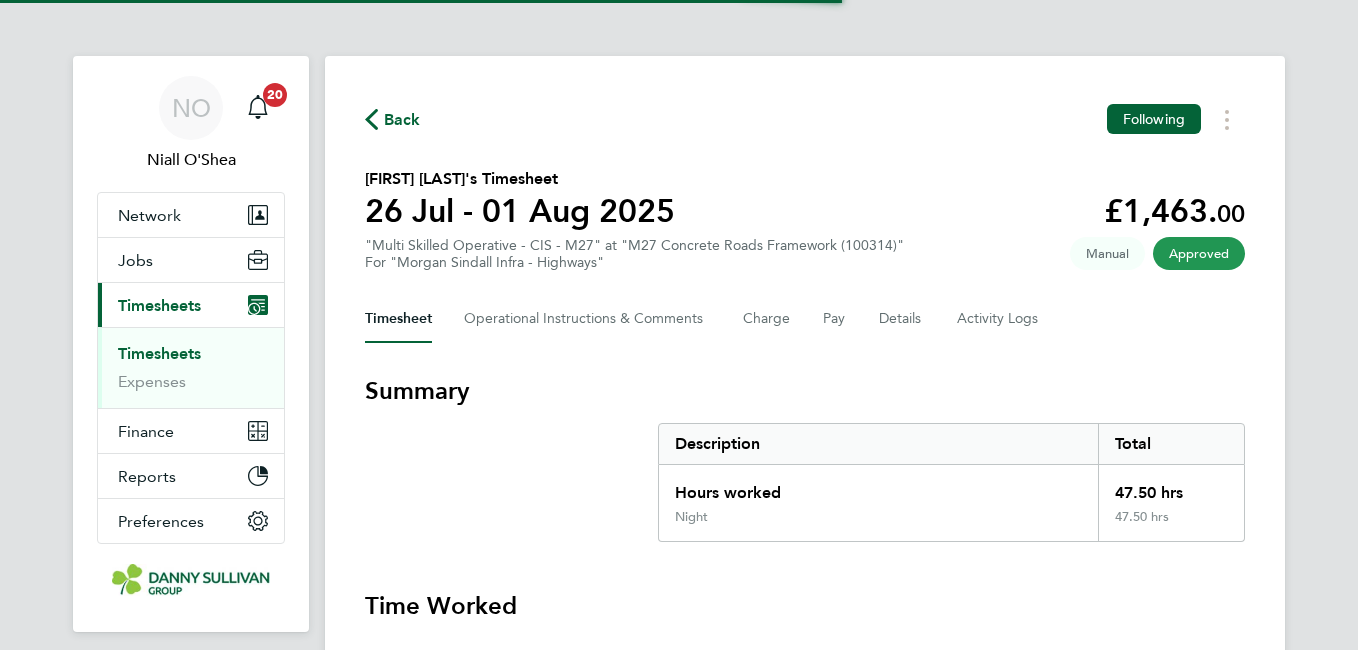 scroll, scrollTop: 0, scrollLeft: 0, axis: both 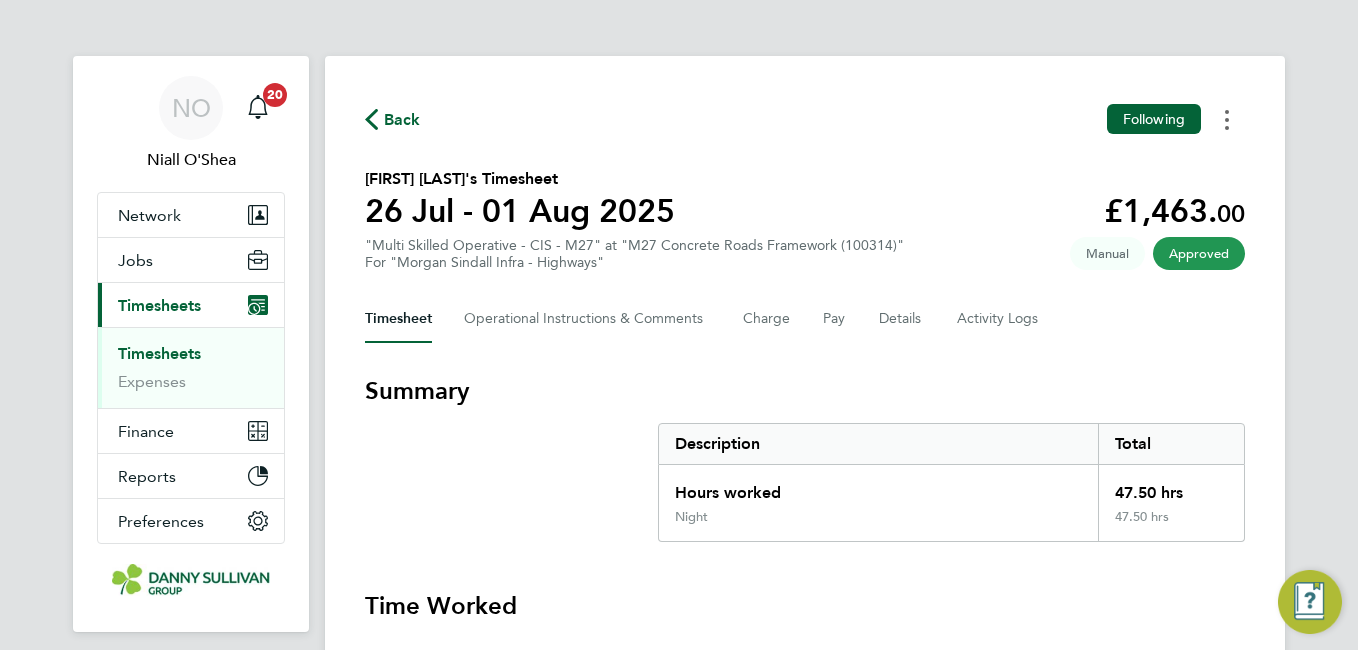 click at bounding box center (1227, 119) 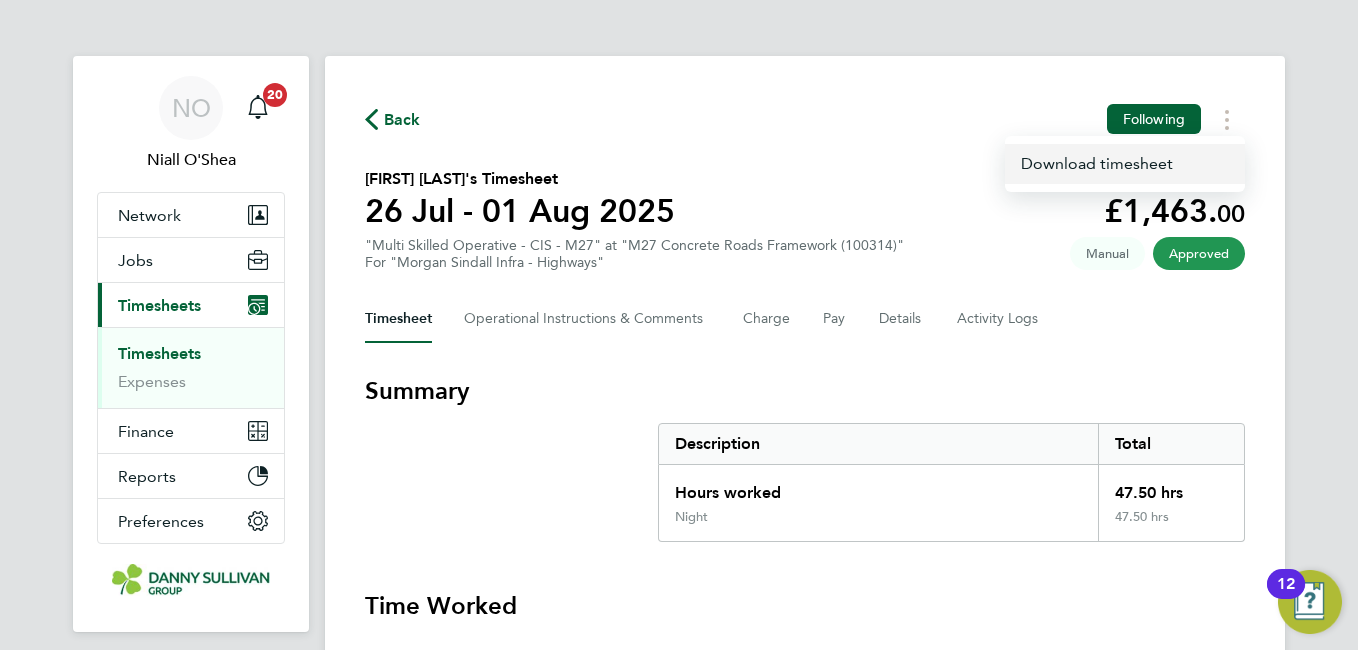click on "Download timesheet" 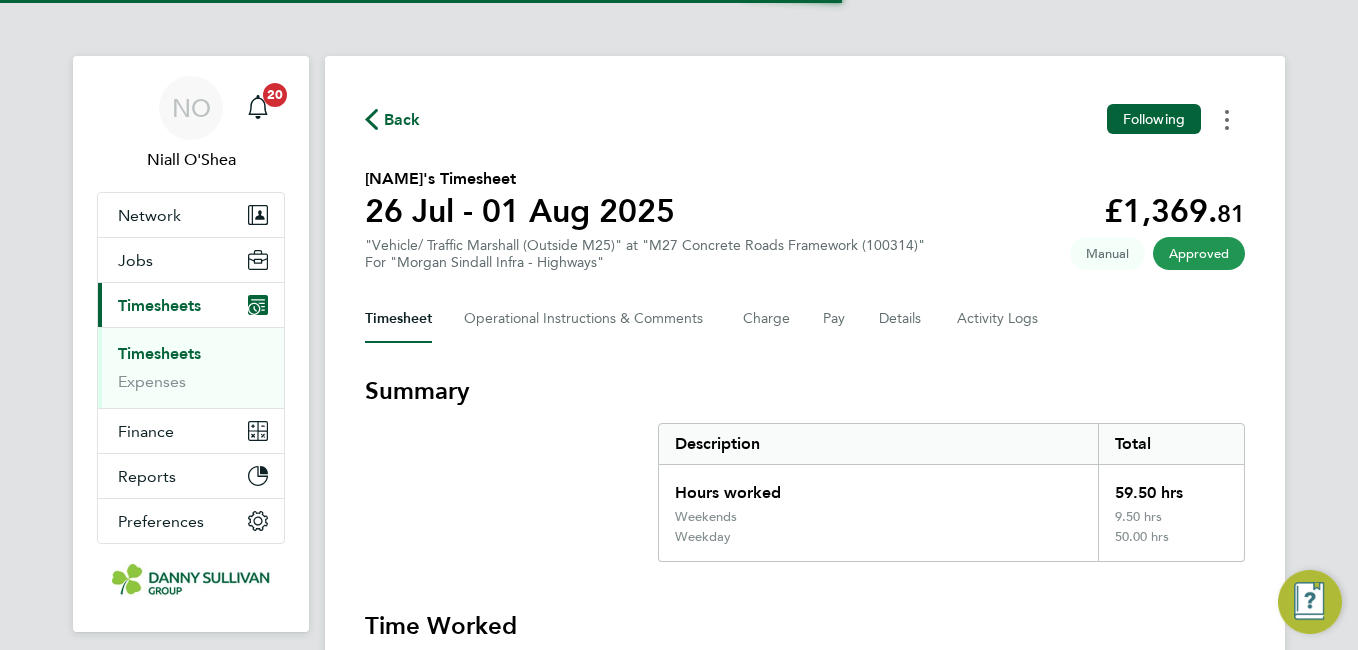 scroll, scrollTop: 0, scrollLeft: 0, axis: both 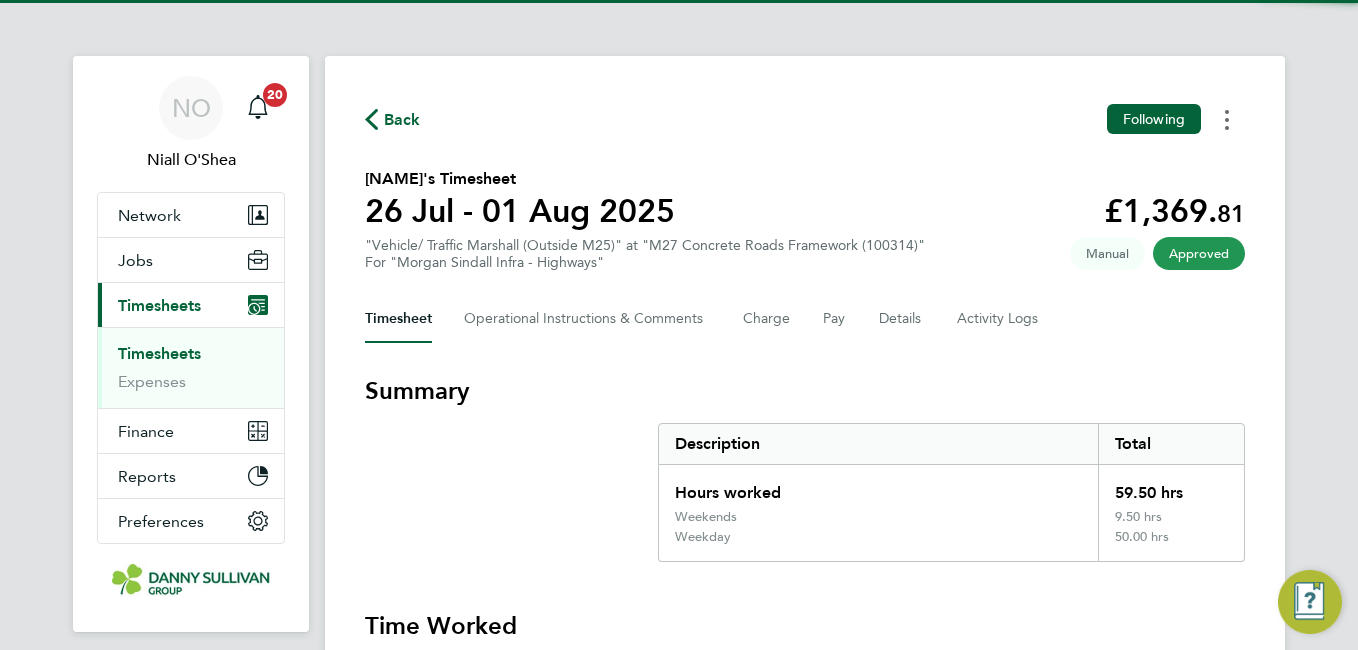 click 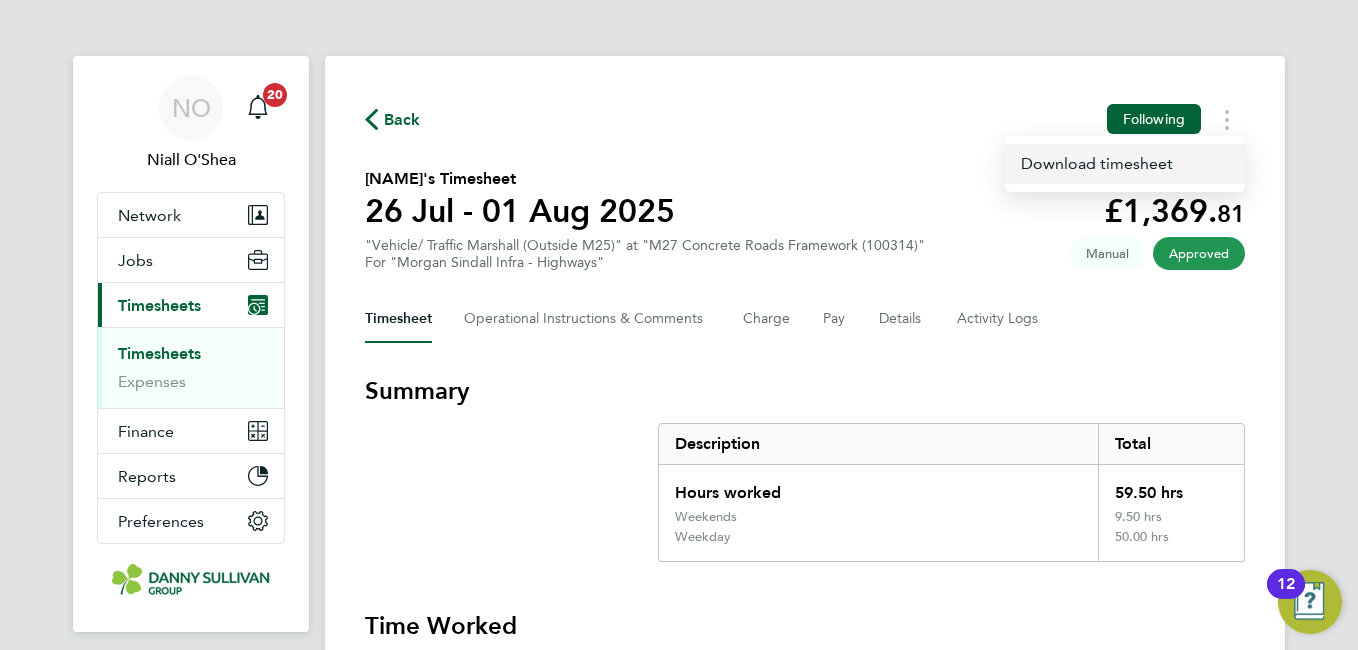 click on "Download timesheet" 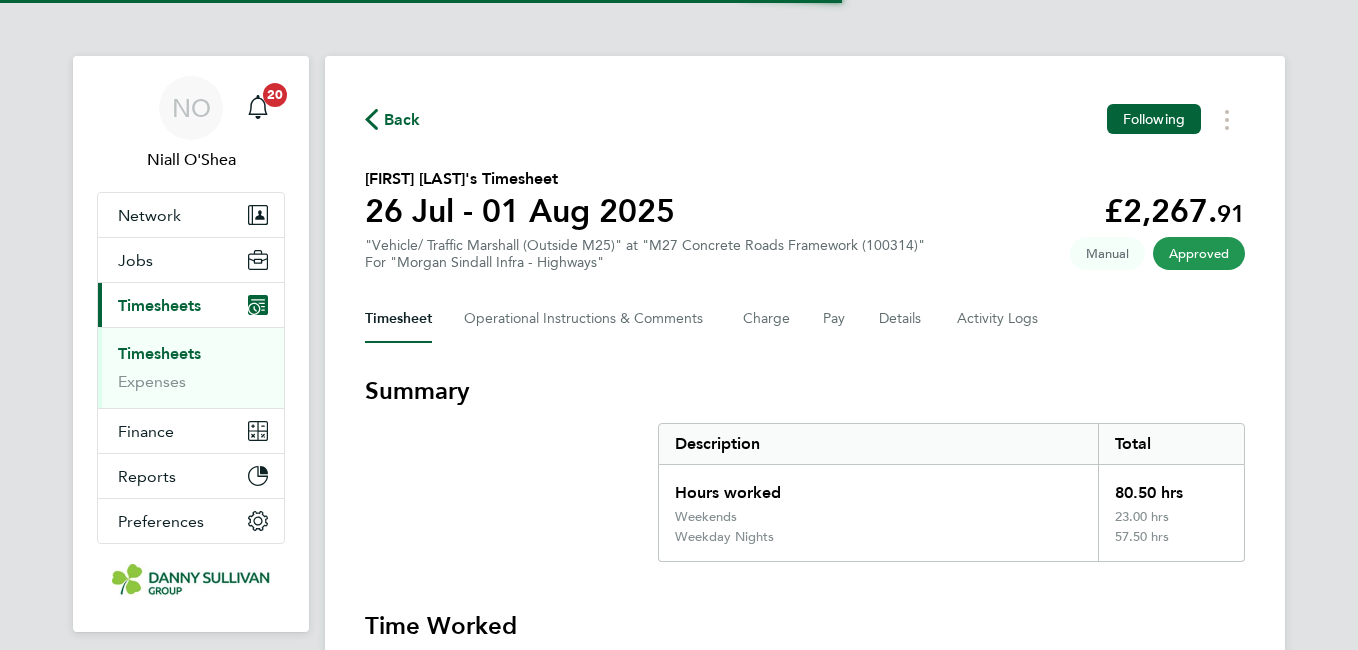 scroll, scrollTop: 0, scrollLeft: 0, axis: both 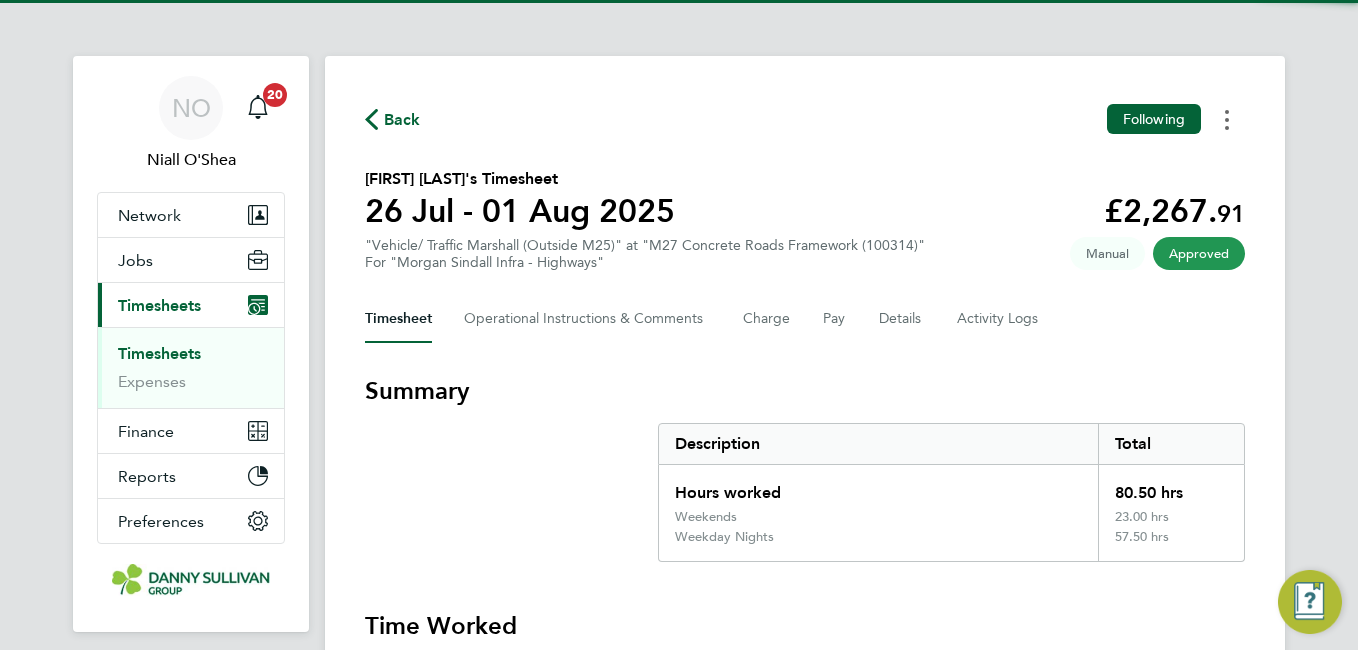 click at bounding box center [1227, 119] 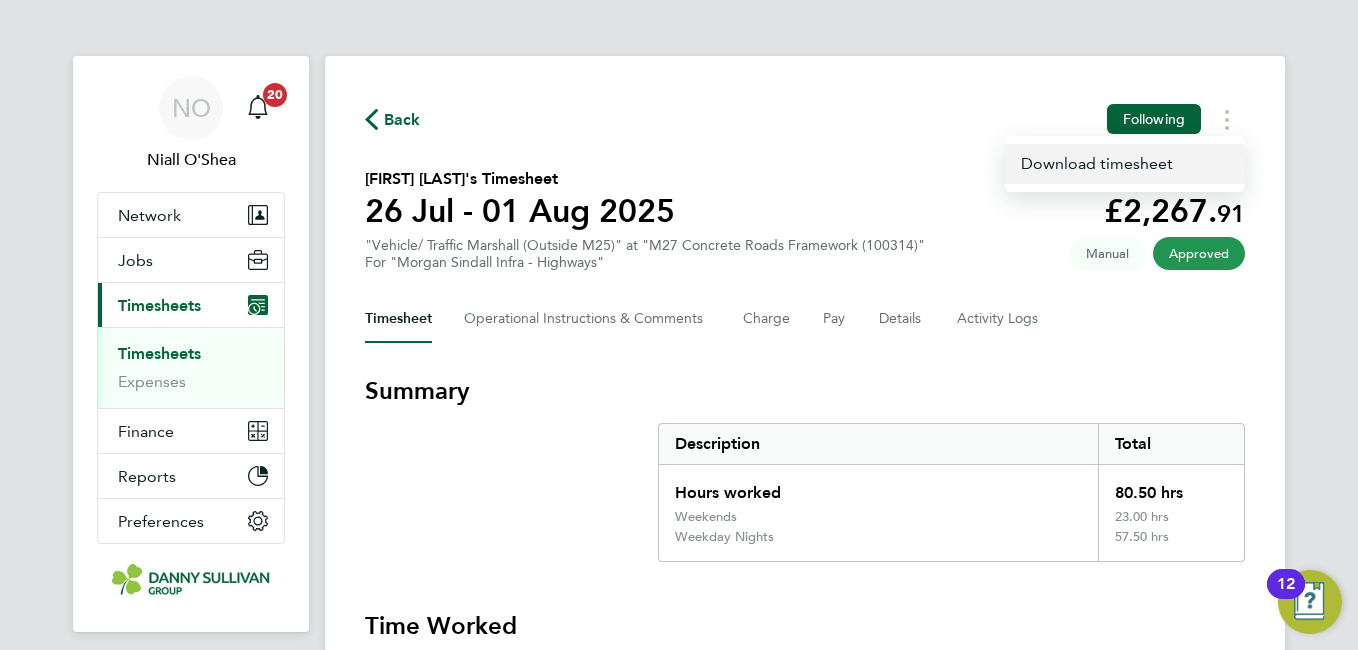 click on "Download timesheet" 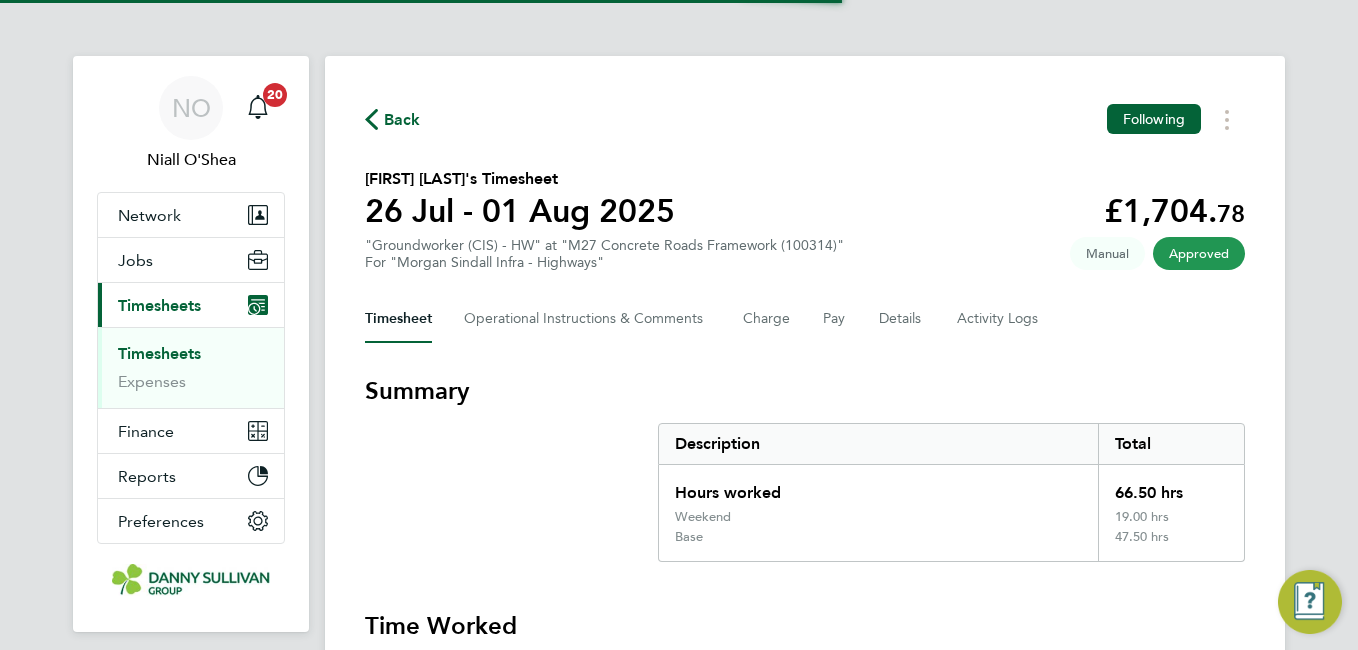 scroll, scrollTop: 0, scrollLeft: 0, axis: both 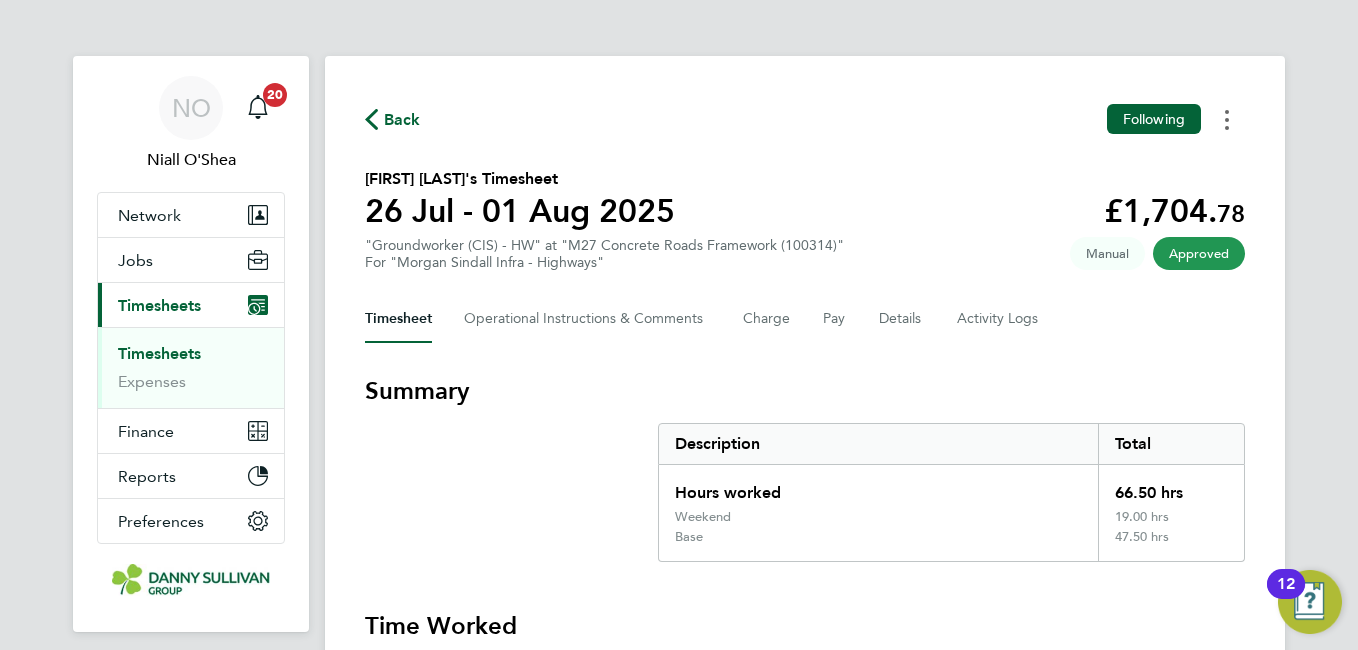 click at bounding box center [1227, 119] 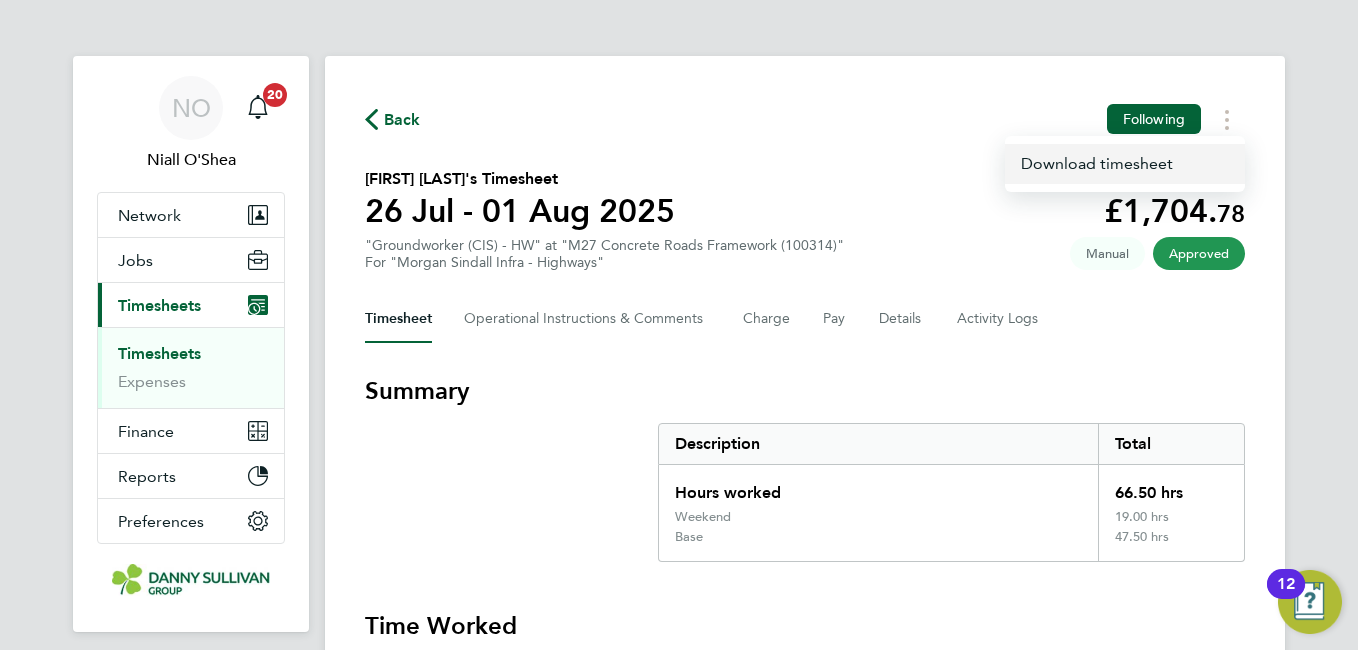 click on "Download timesheet" 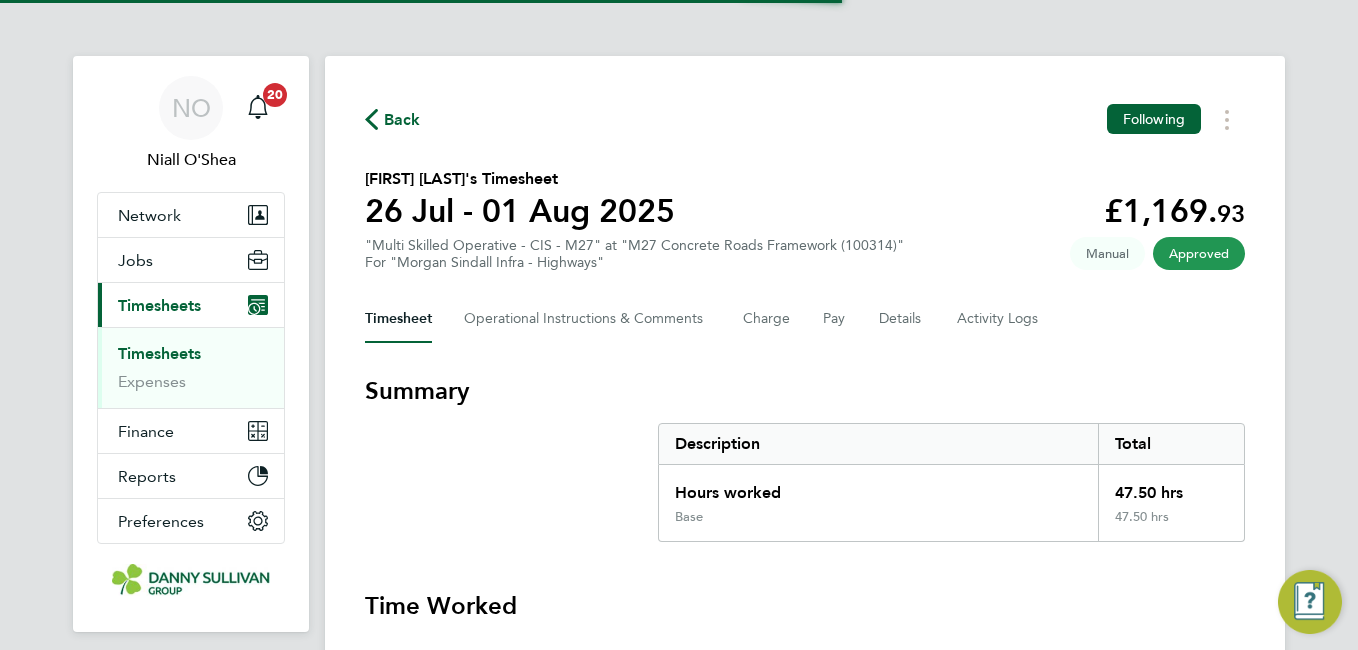 scroll, scrollTop: 0, scrollLeft: 0, axis: both 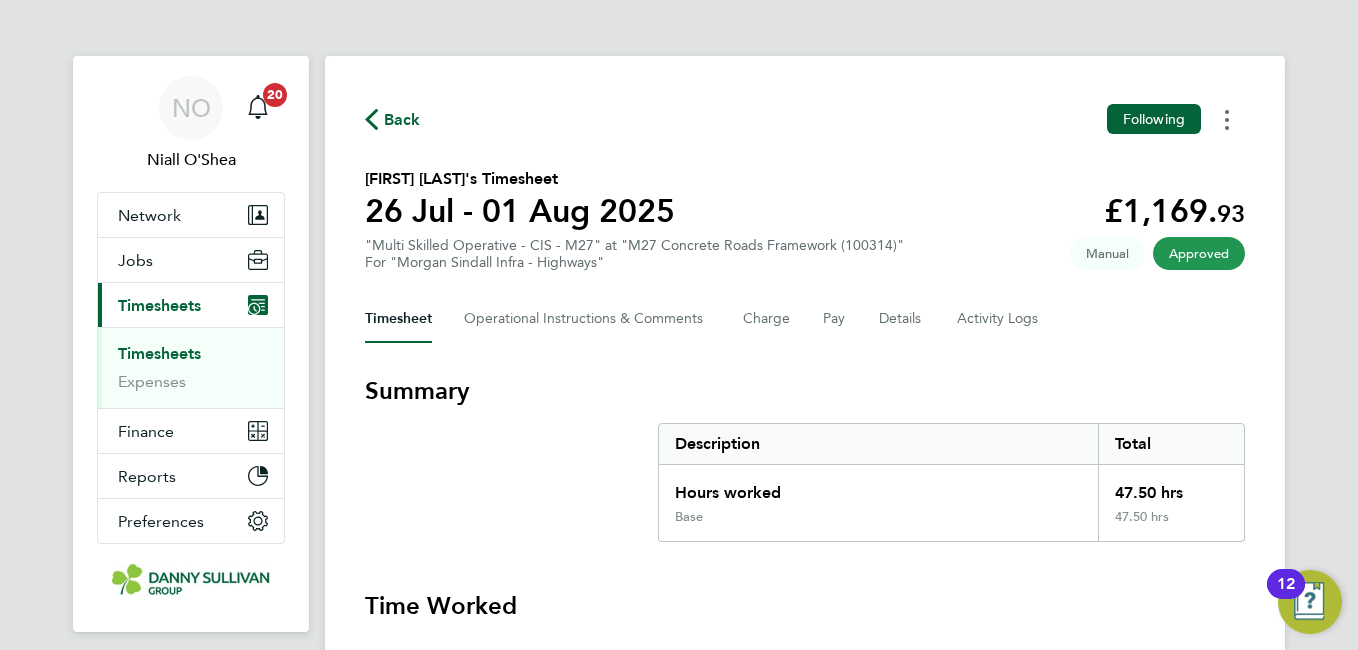 click at bounding box center (1227, 119) 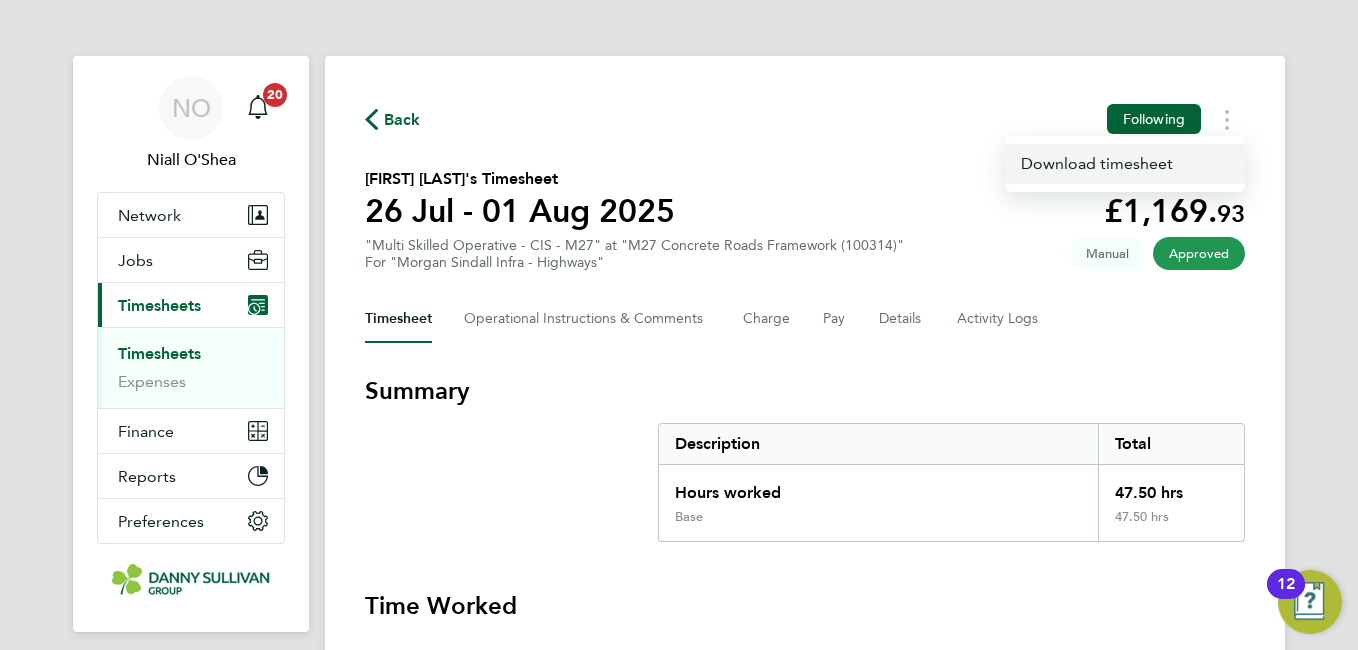 click on "Download timesheet" 